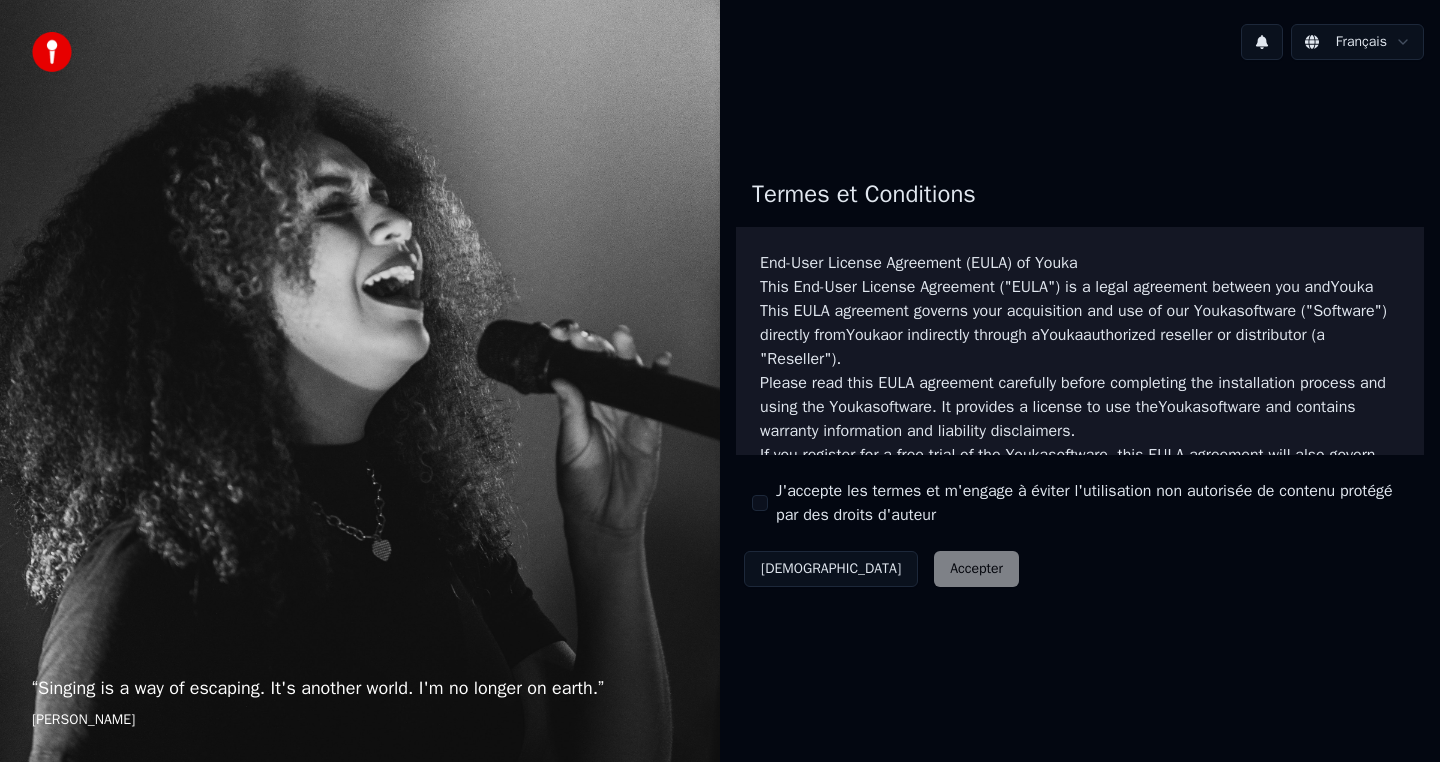 scroll, scrollTop: 0, scrollLeft: 0, axis: both 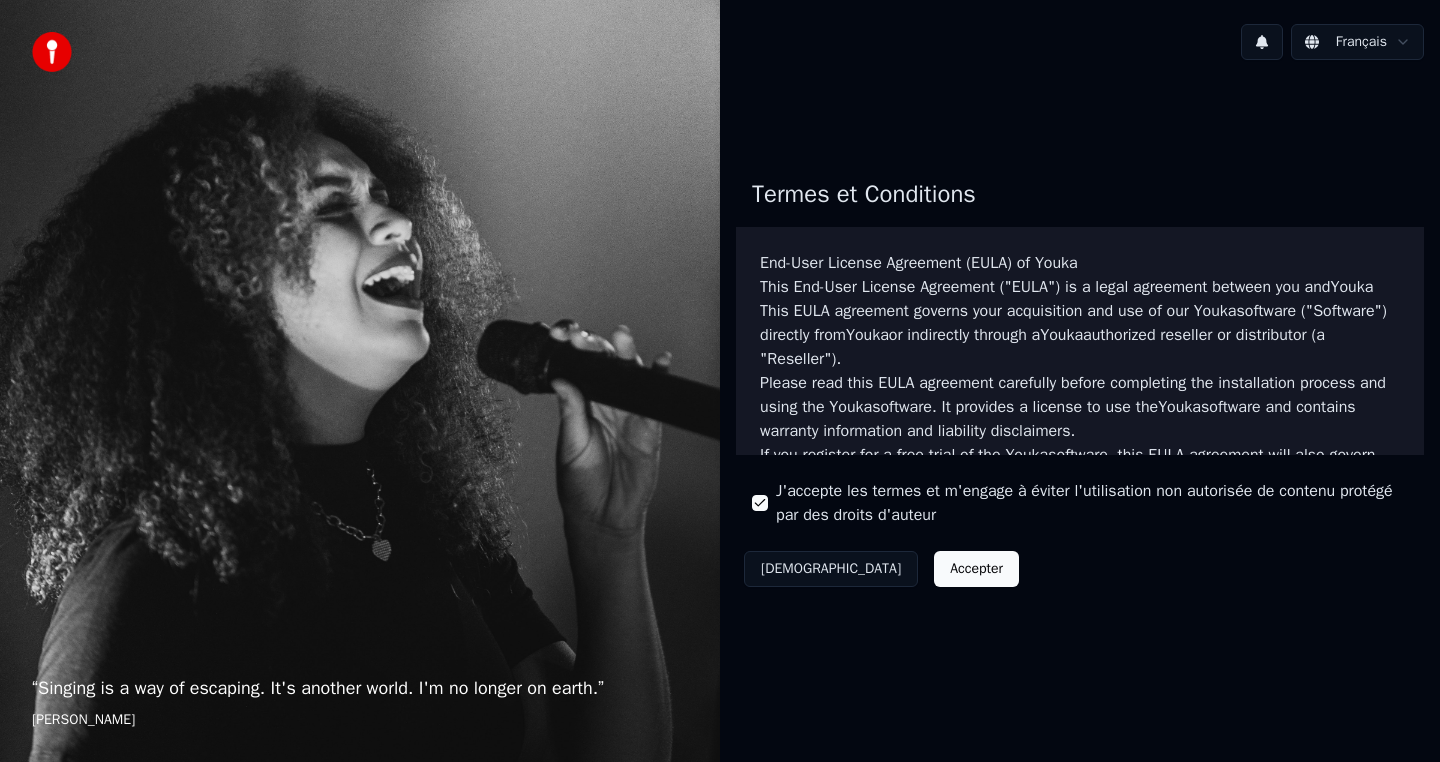 click on "Accepter" at bounding box center (976, 569) 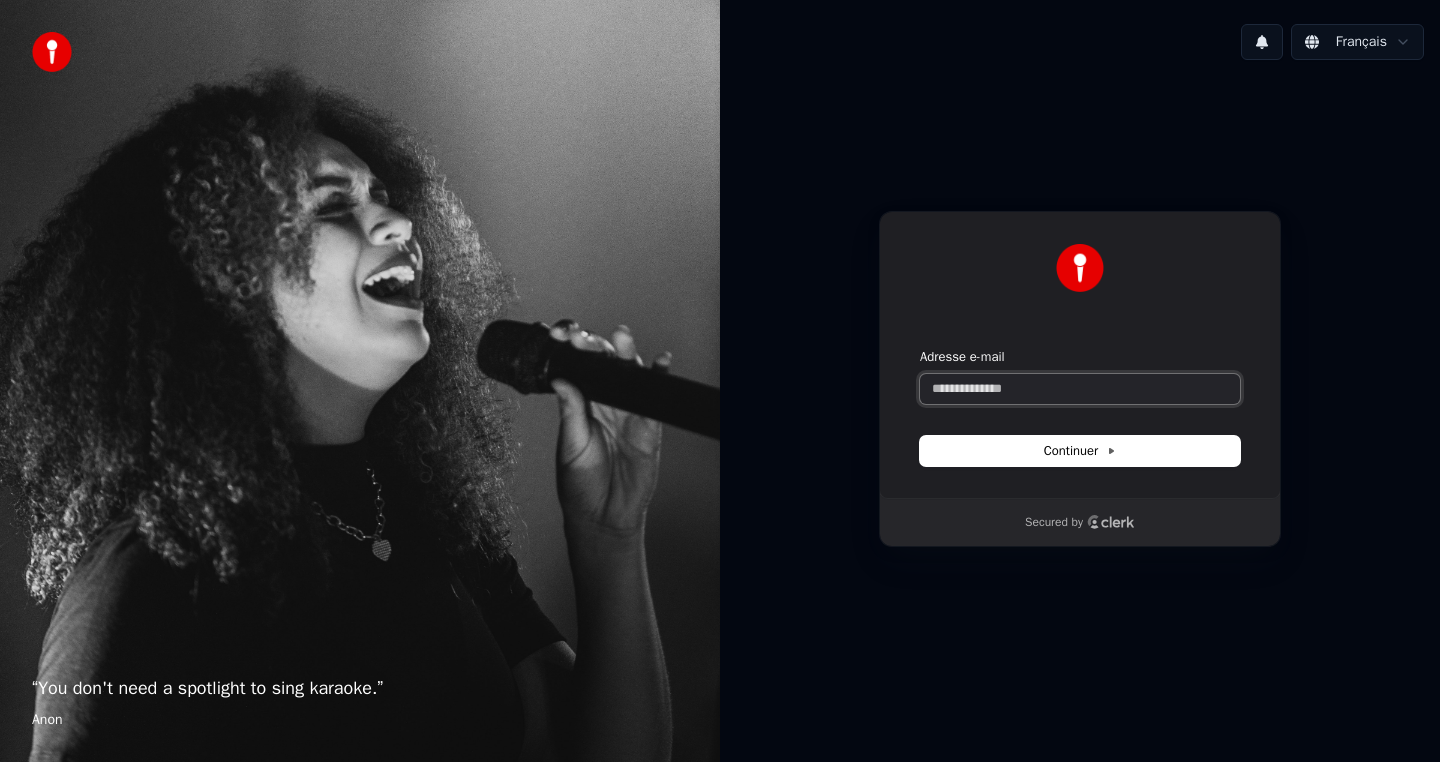 click on "Adresse e-mail" at bounding box center (1080, 389) 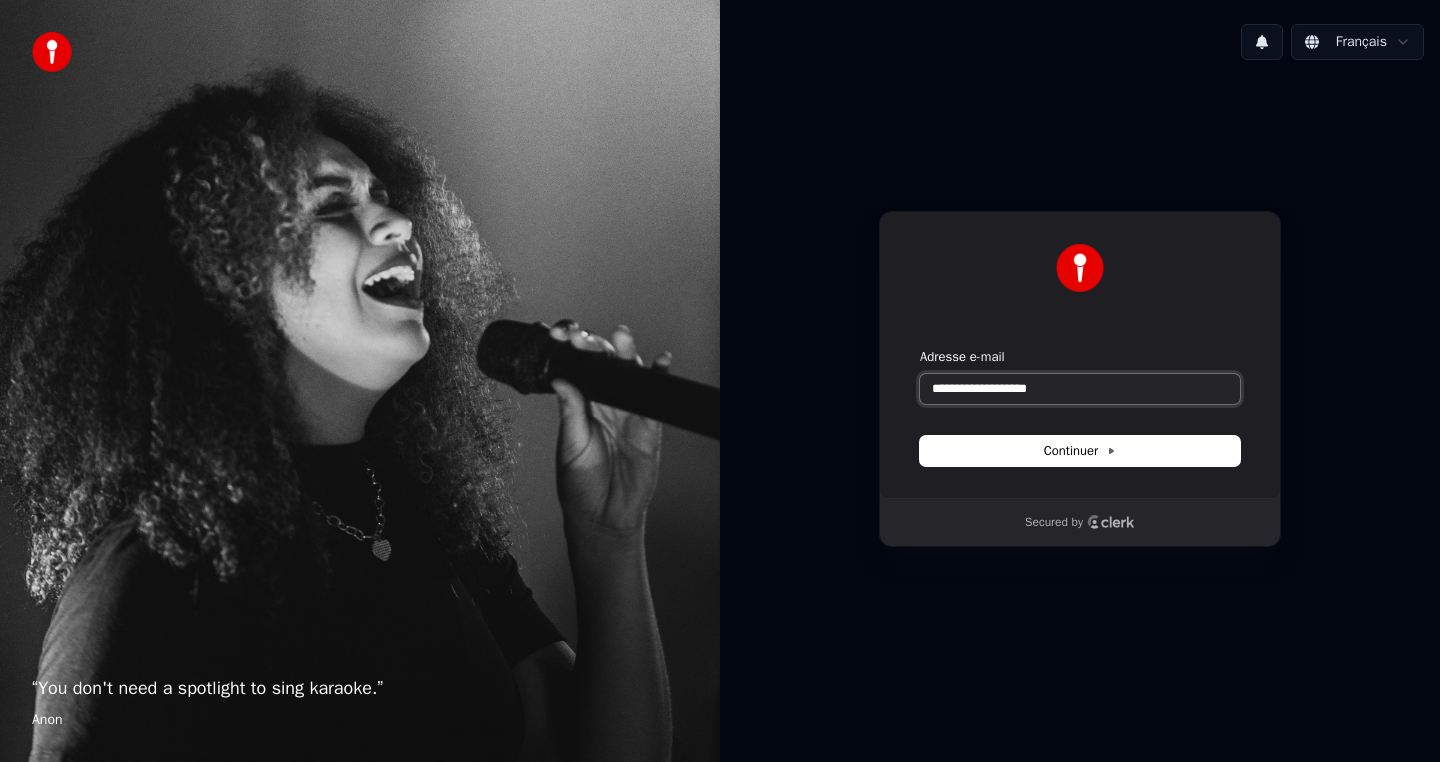 click at bounding box center [920, 348] 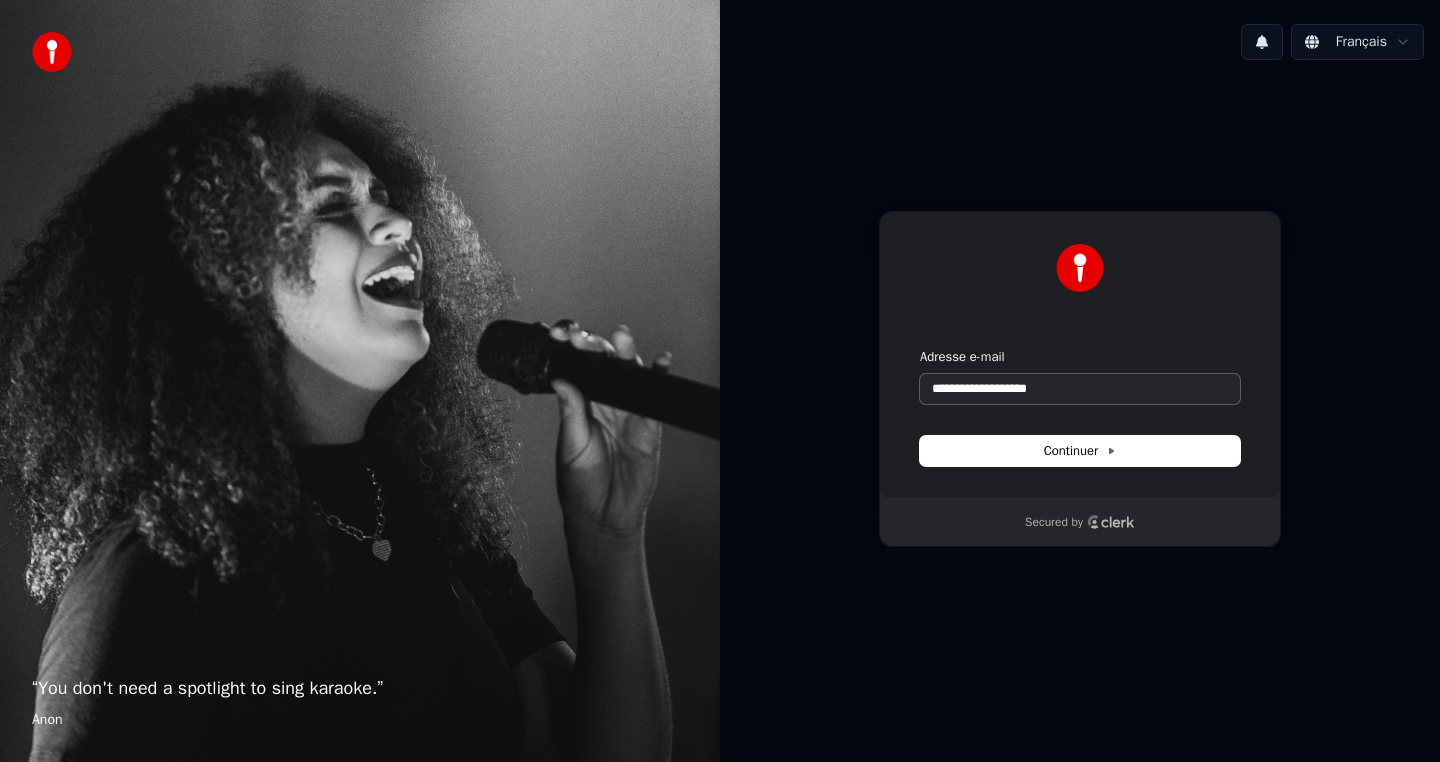 type on "**********" 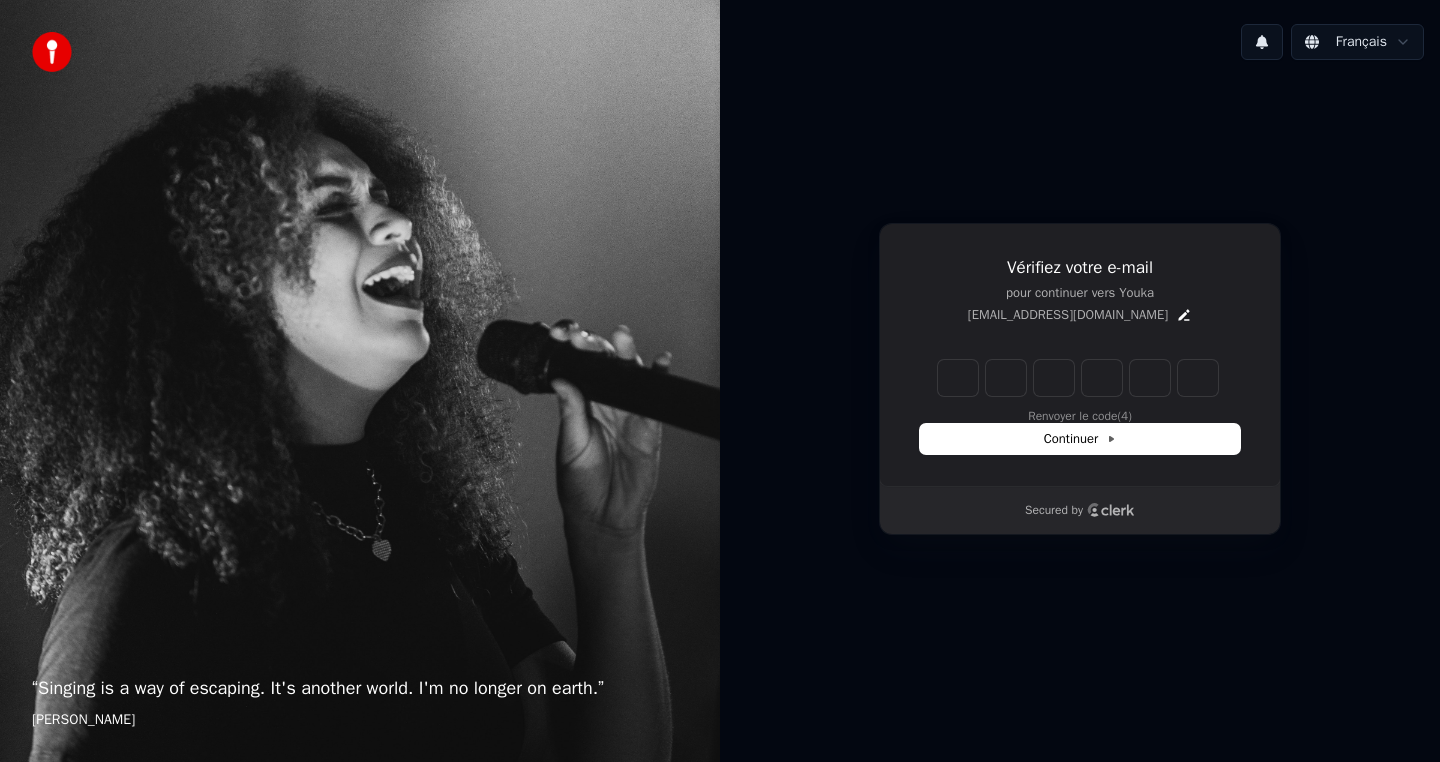 type on "*" 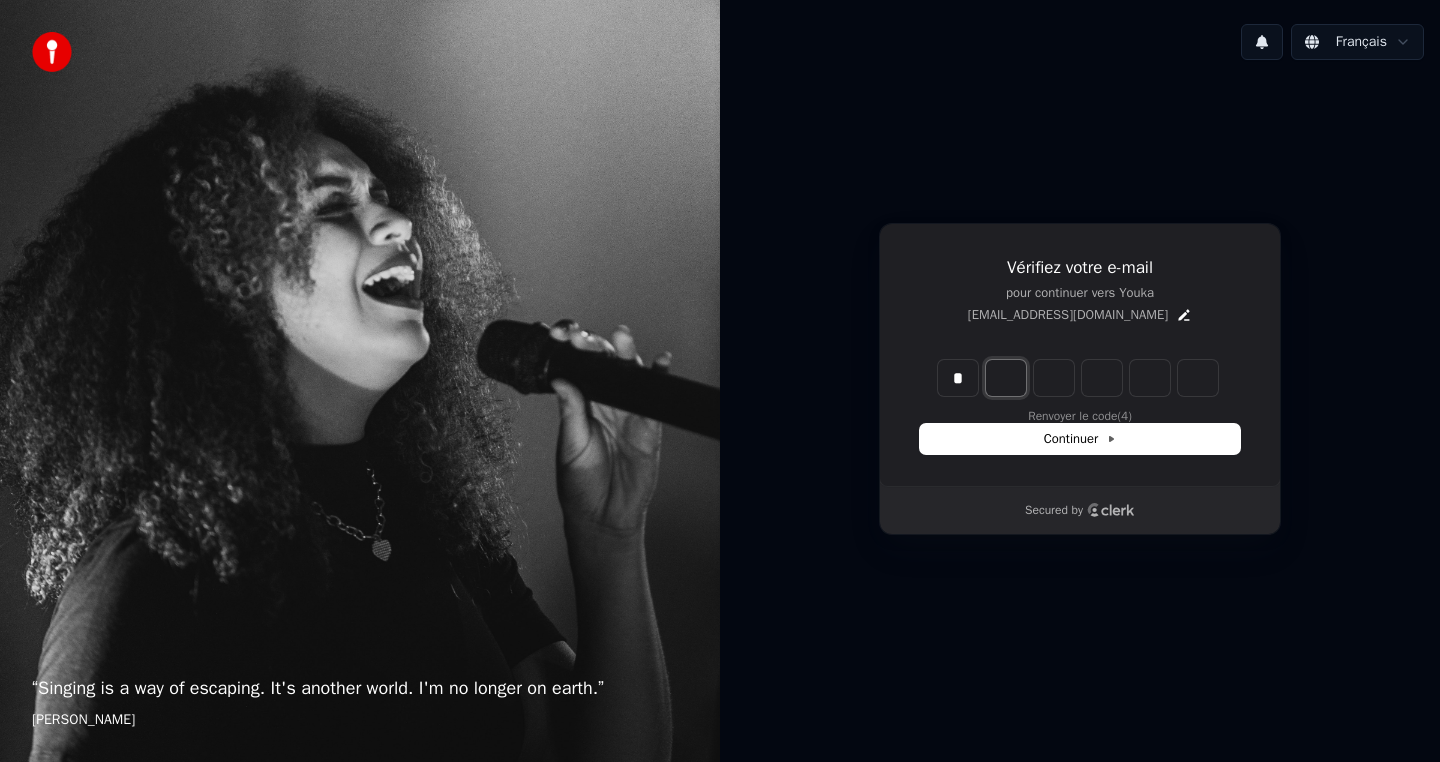type on "*" 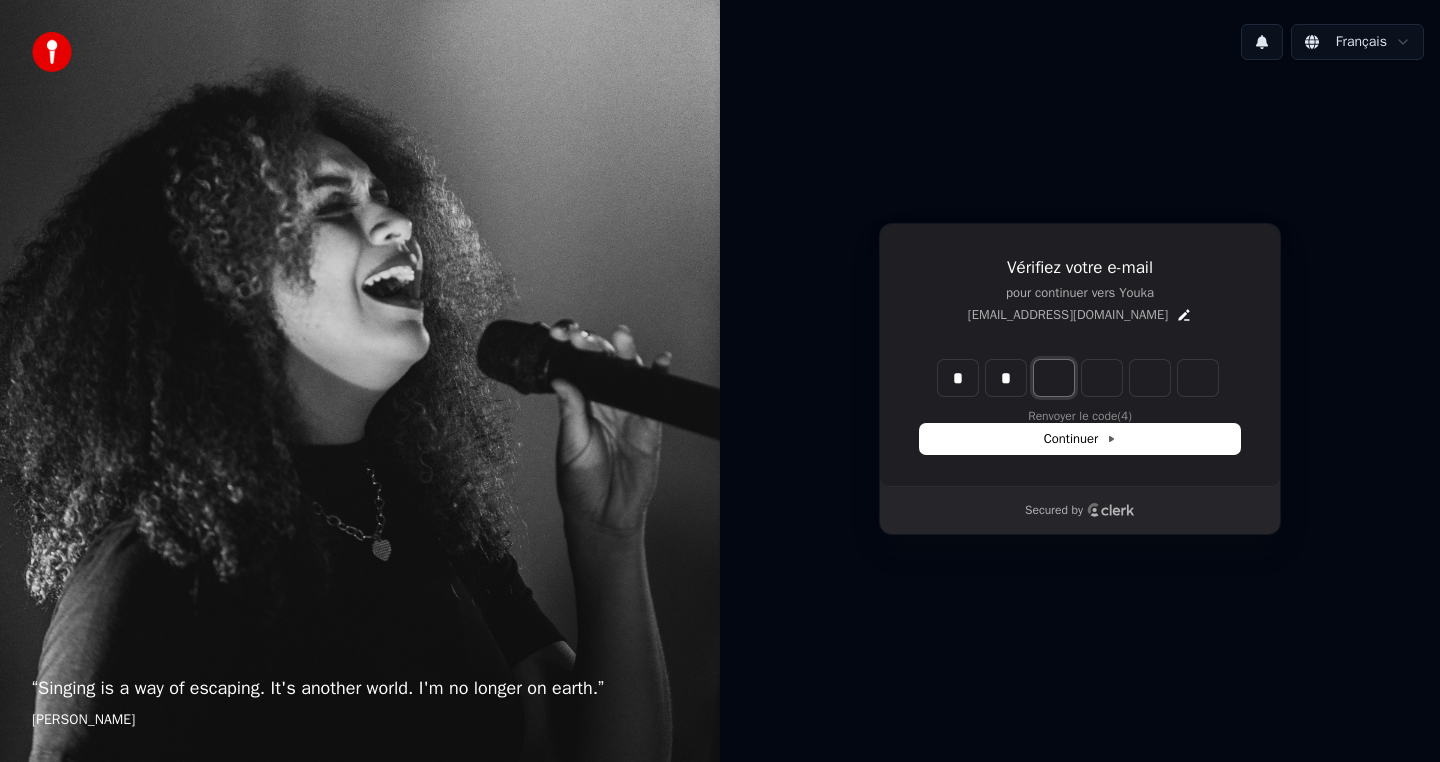 type on "*" 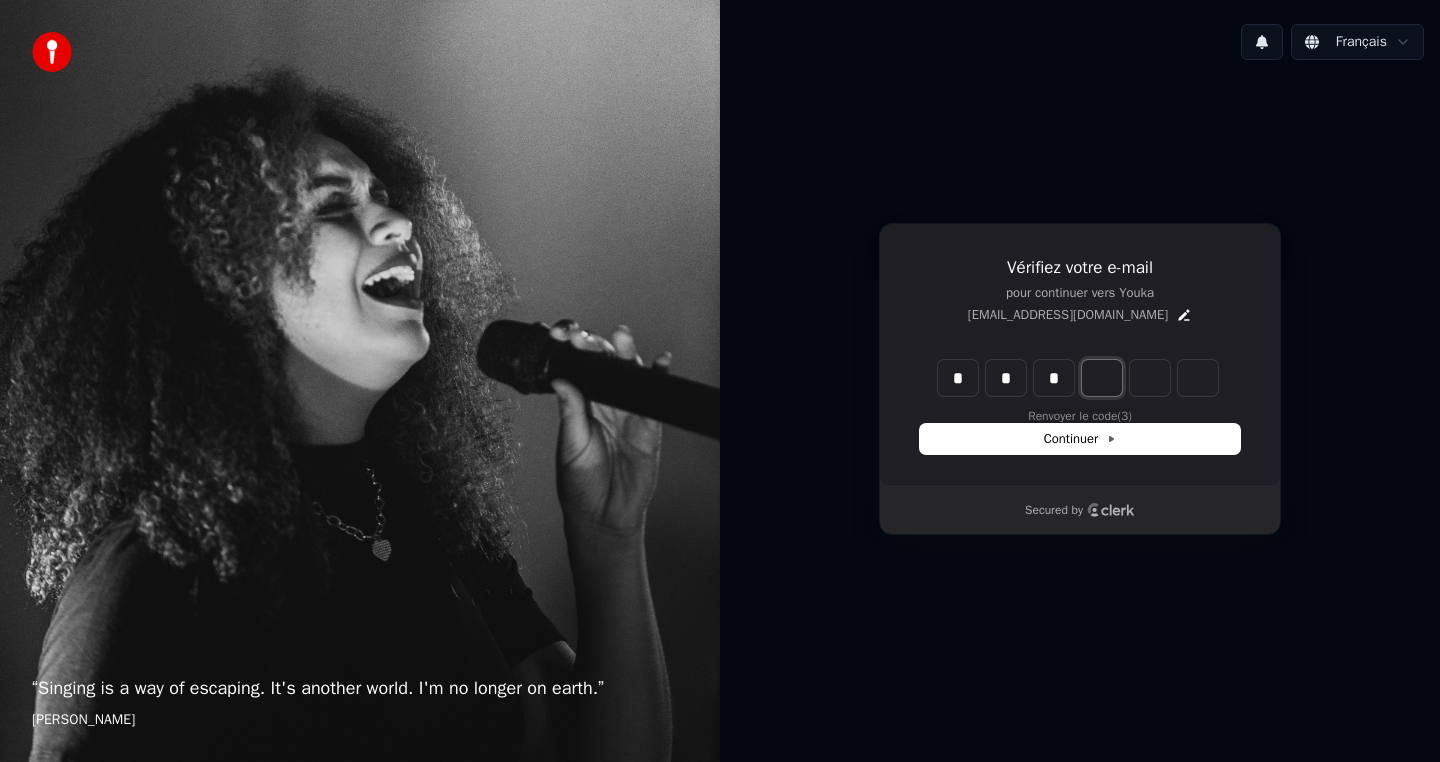 type on "*" 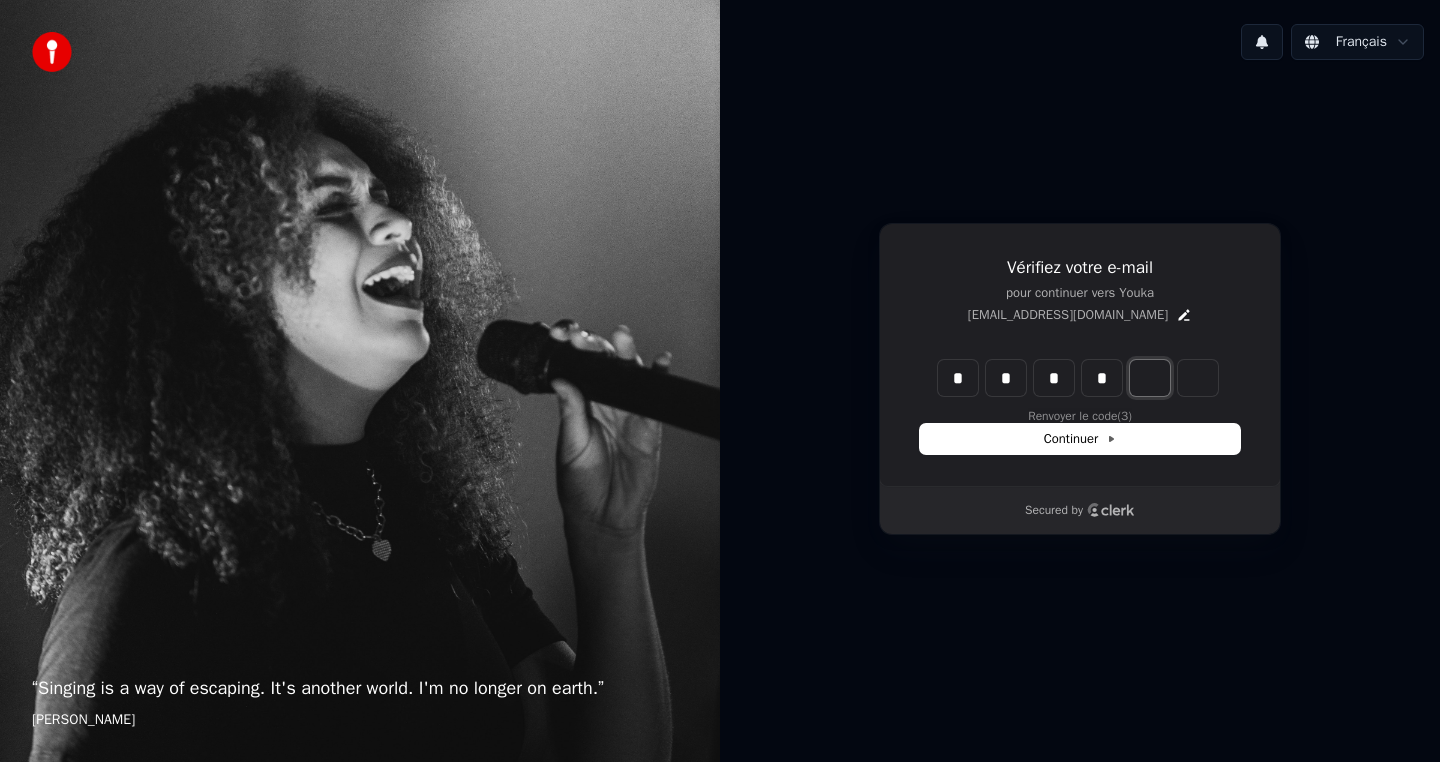 type on "*" 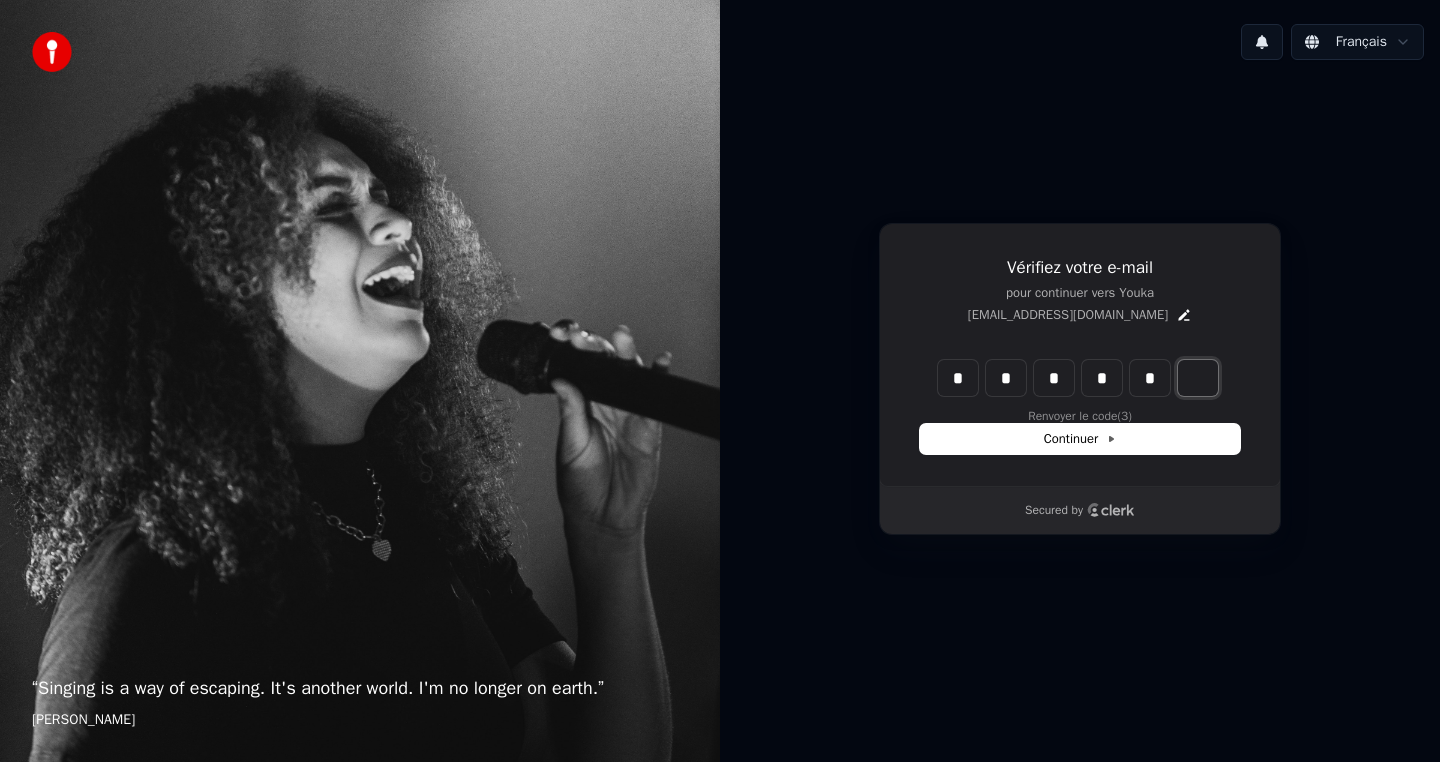 type on "*" 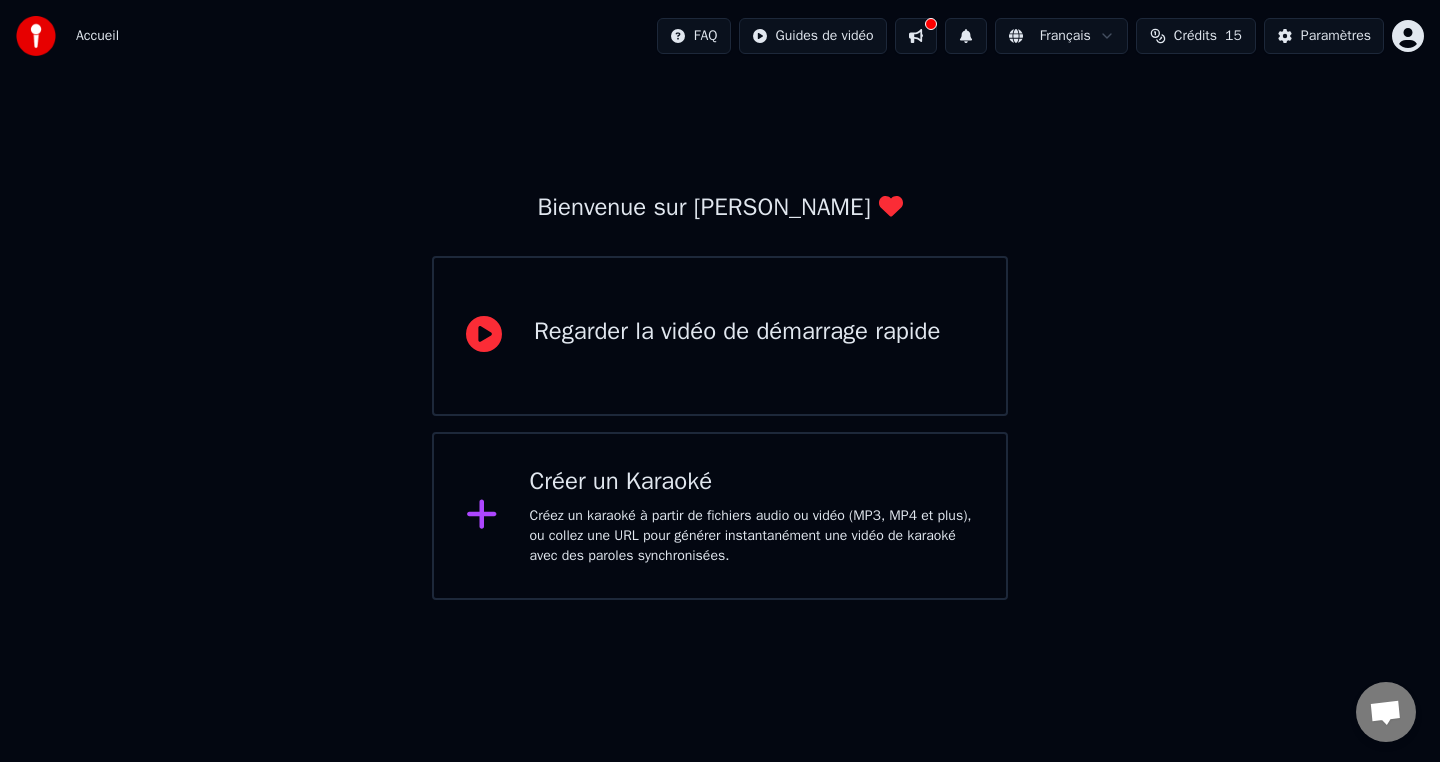 click 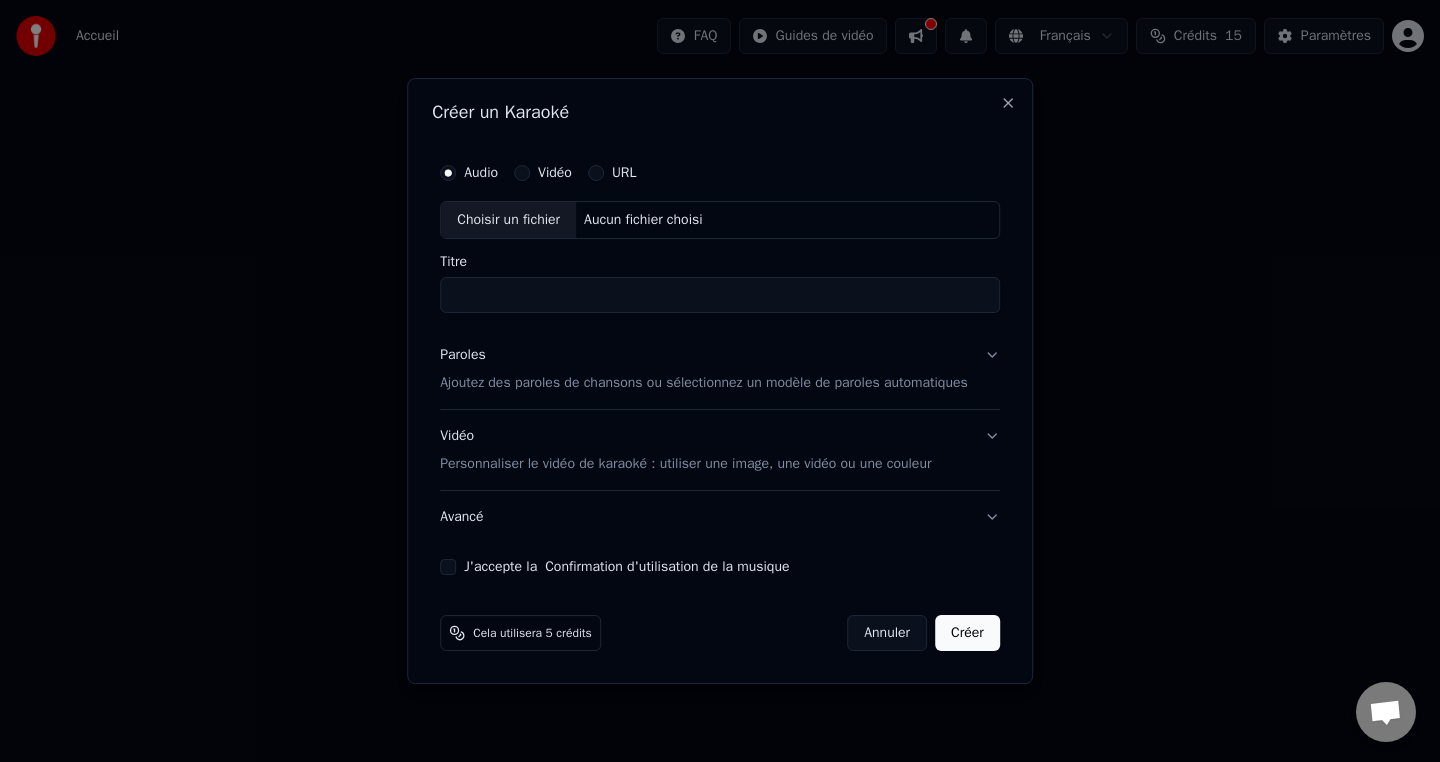 click on "Vidéo" at bounding box center (522, 173) 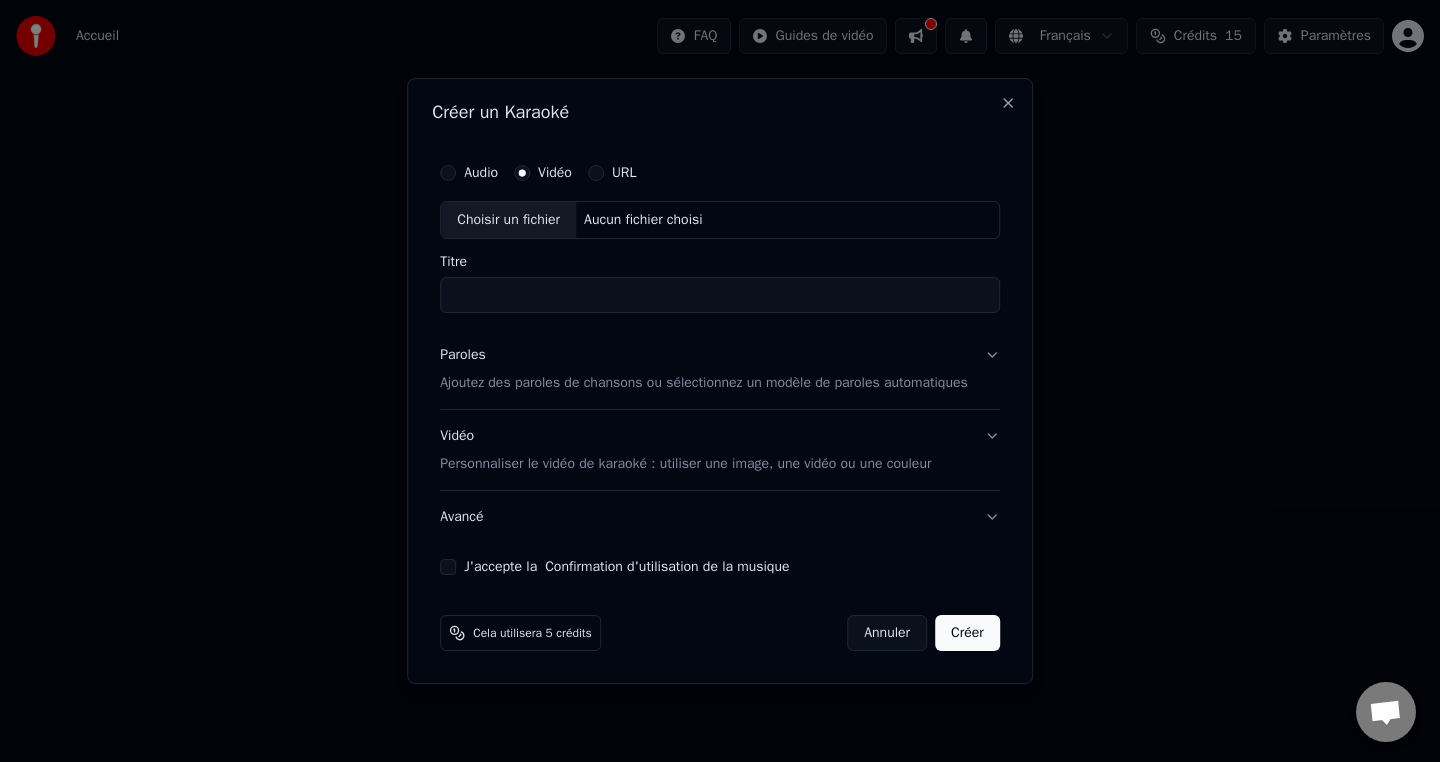 click on "Aucun fichier choisi" at bounding box center [643, 220] 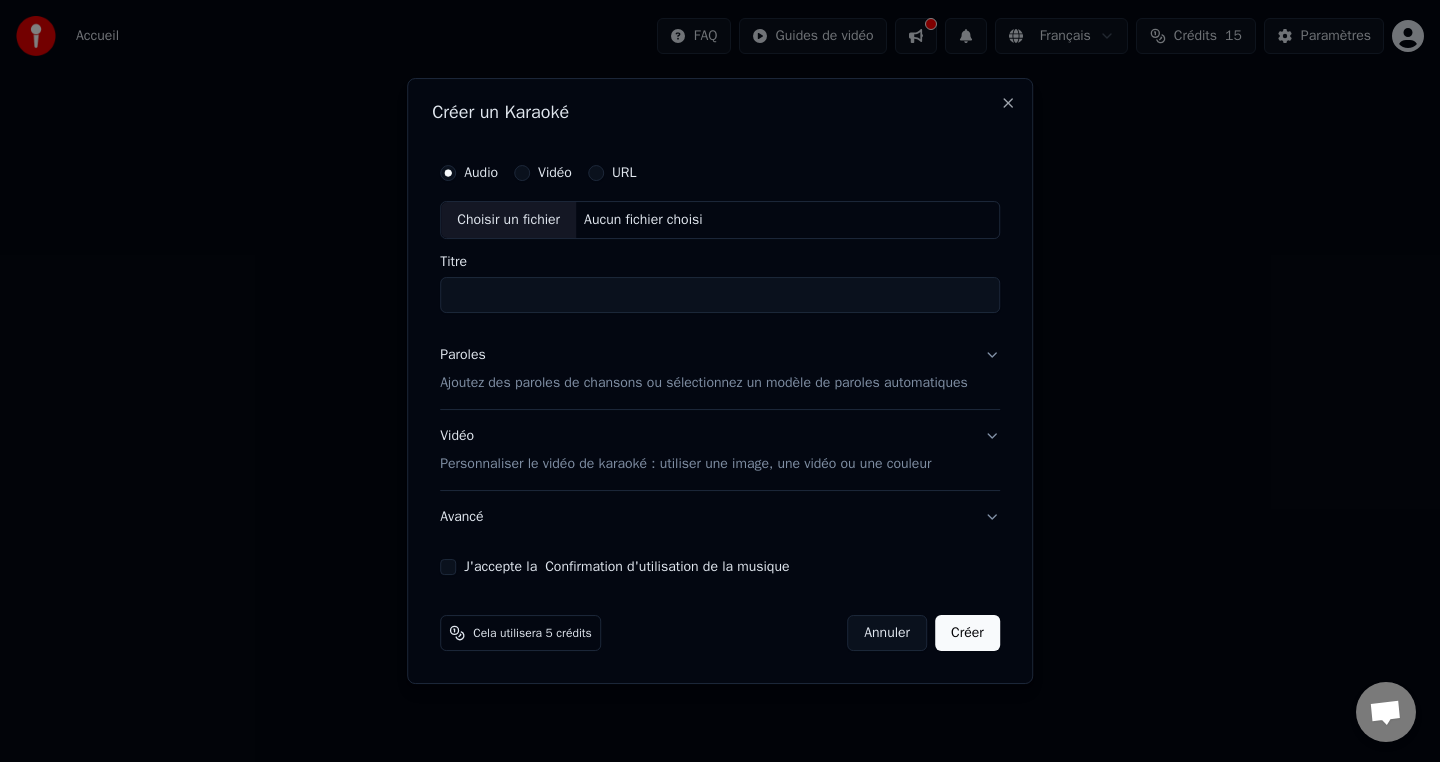 click on "Choisir un fichier" at bounding box center (508, 220) 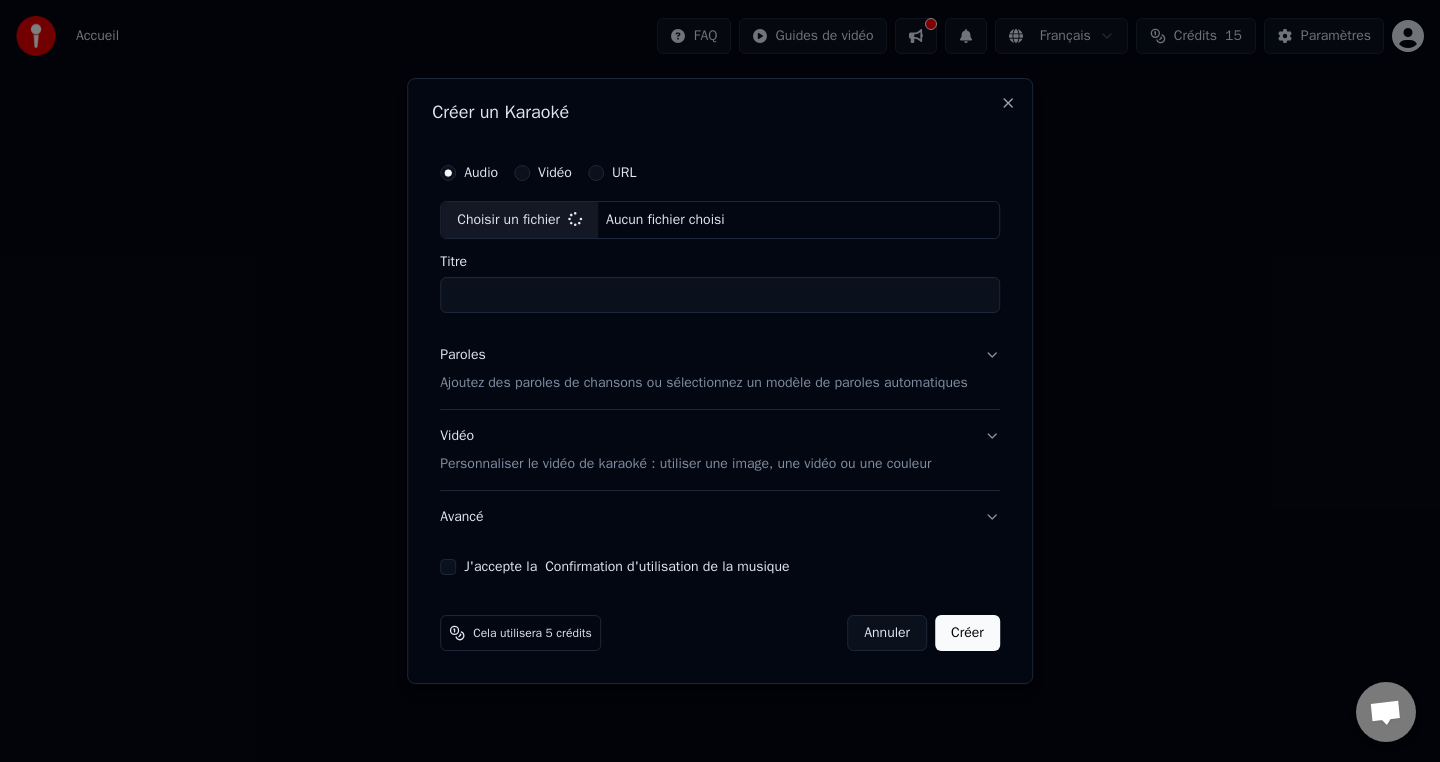type on "**********" 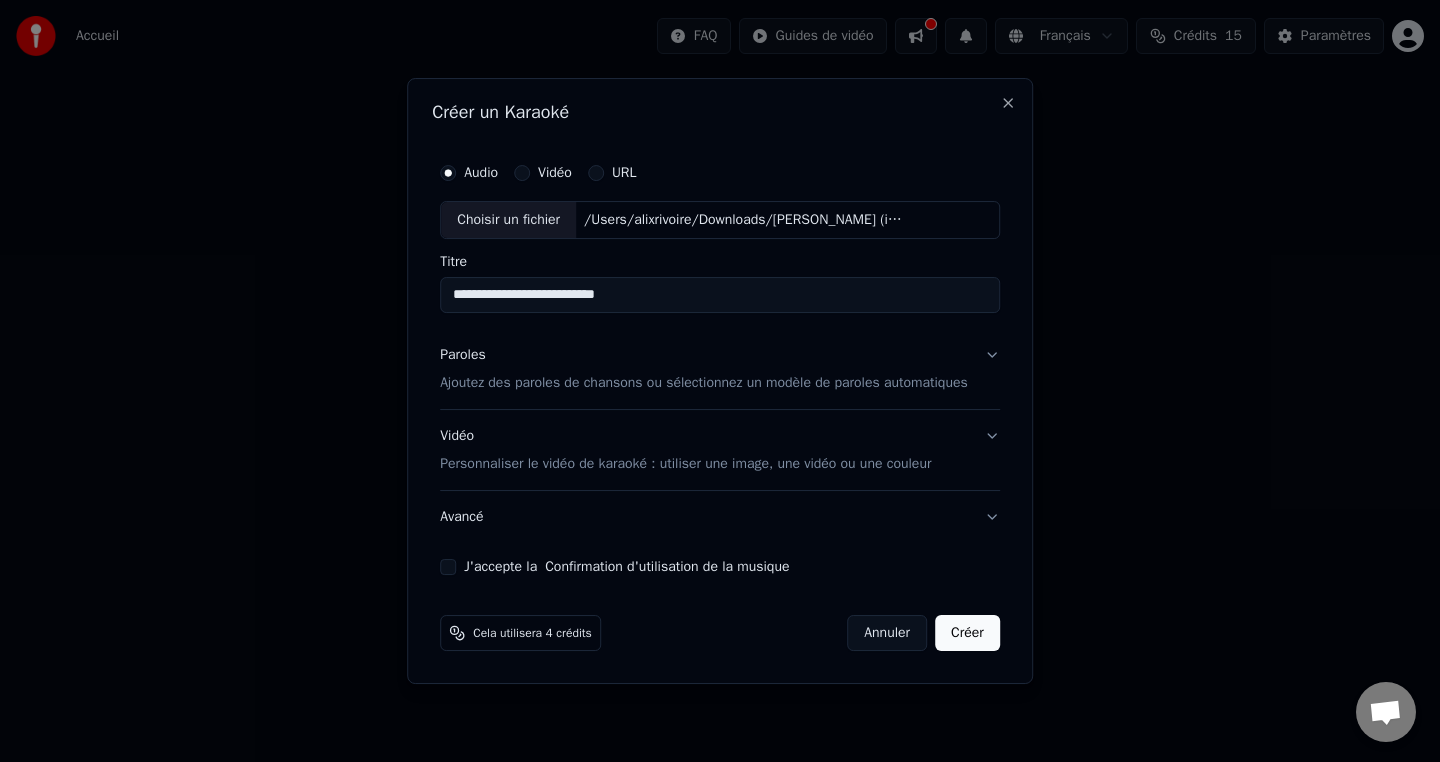 click on "Ajoutez des paroles de chansons ou sélectionnez un modèle de paroles automatiques" at bounding box center (704, 383) 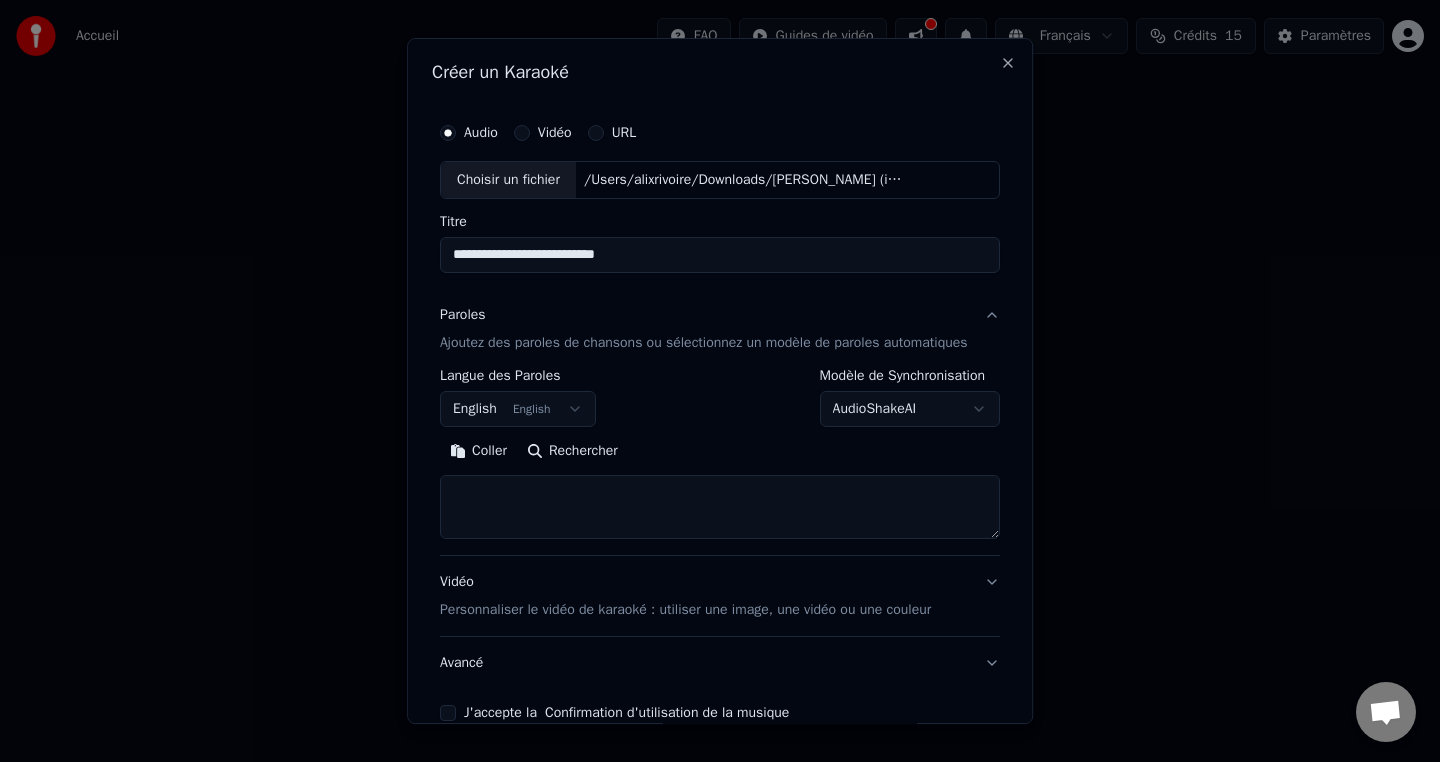 click on "English English" at bounding box center (518, 409) 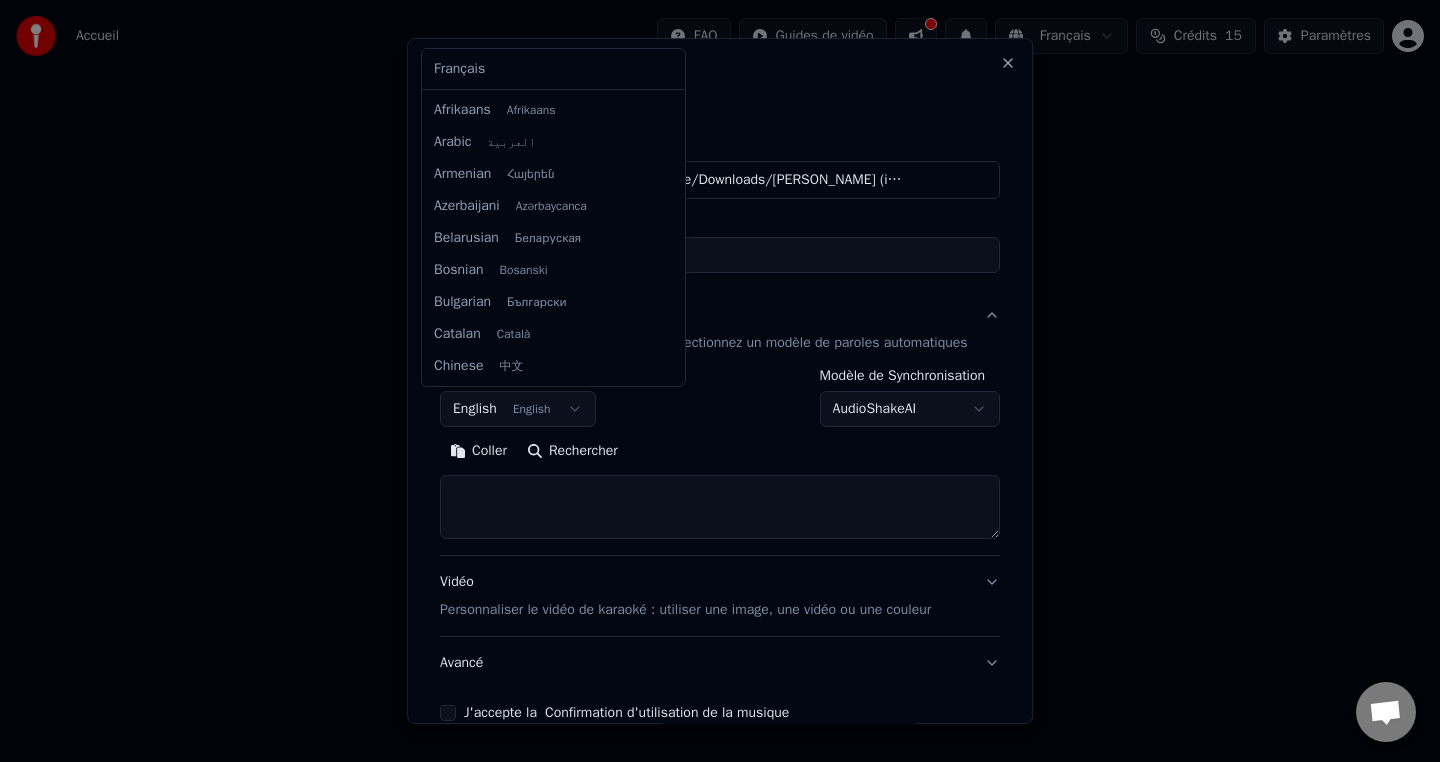 scroll, scrollTop: 160, scrollLeft: 0, axis: vertical 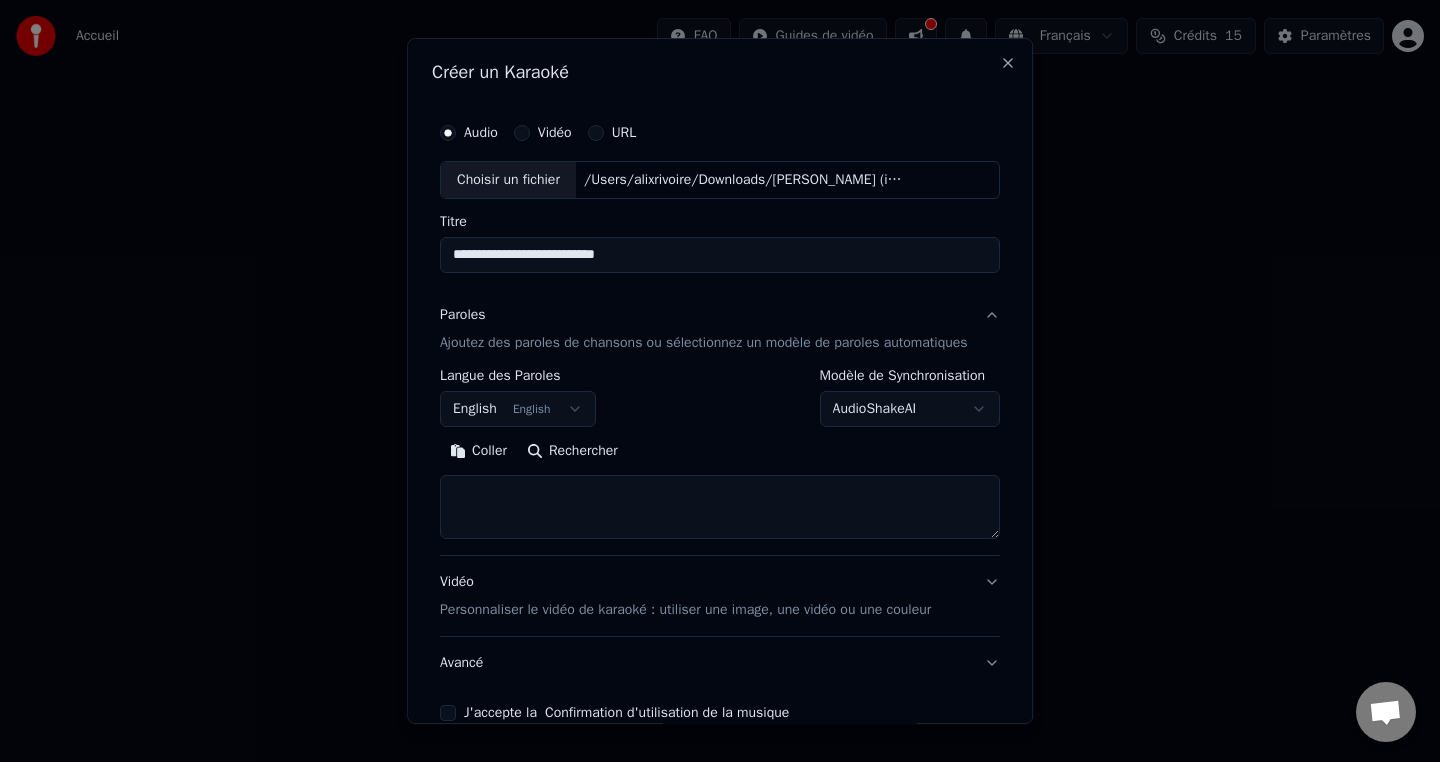 click at bounding box center (720, 507) 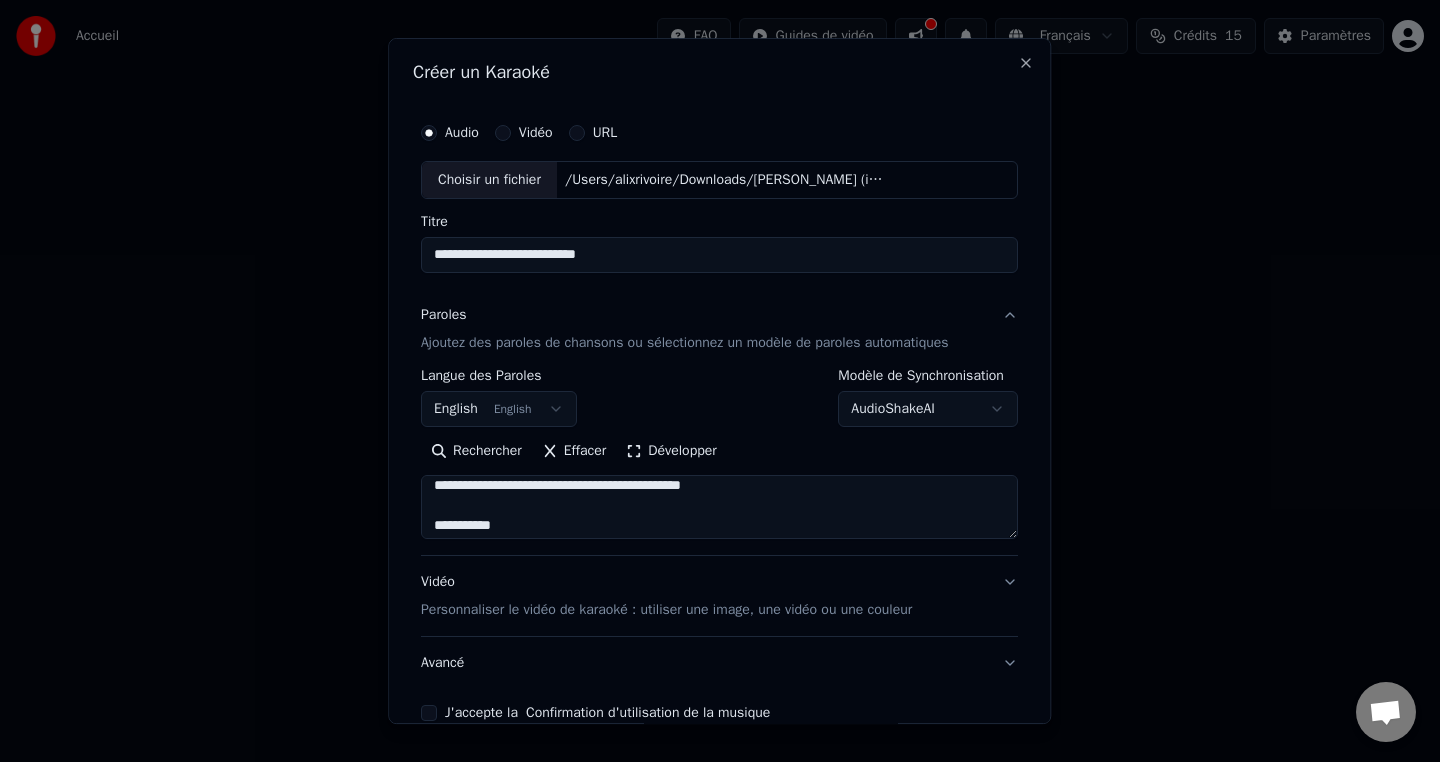scroll, scrollTop: 953, scrollLeft: 0, axis: vertical 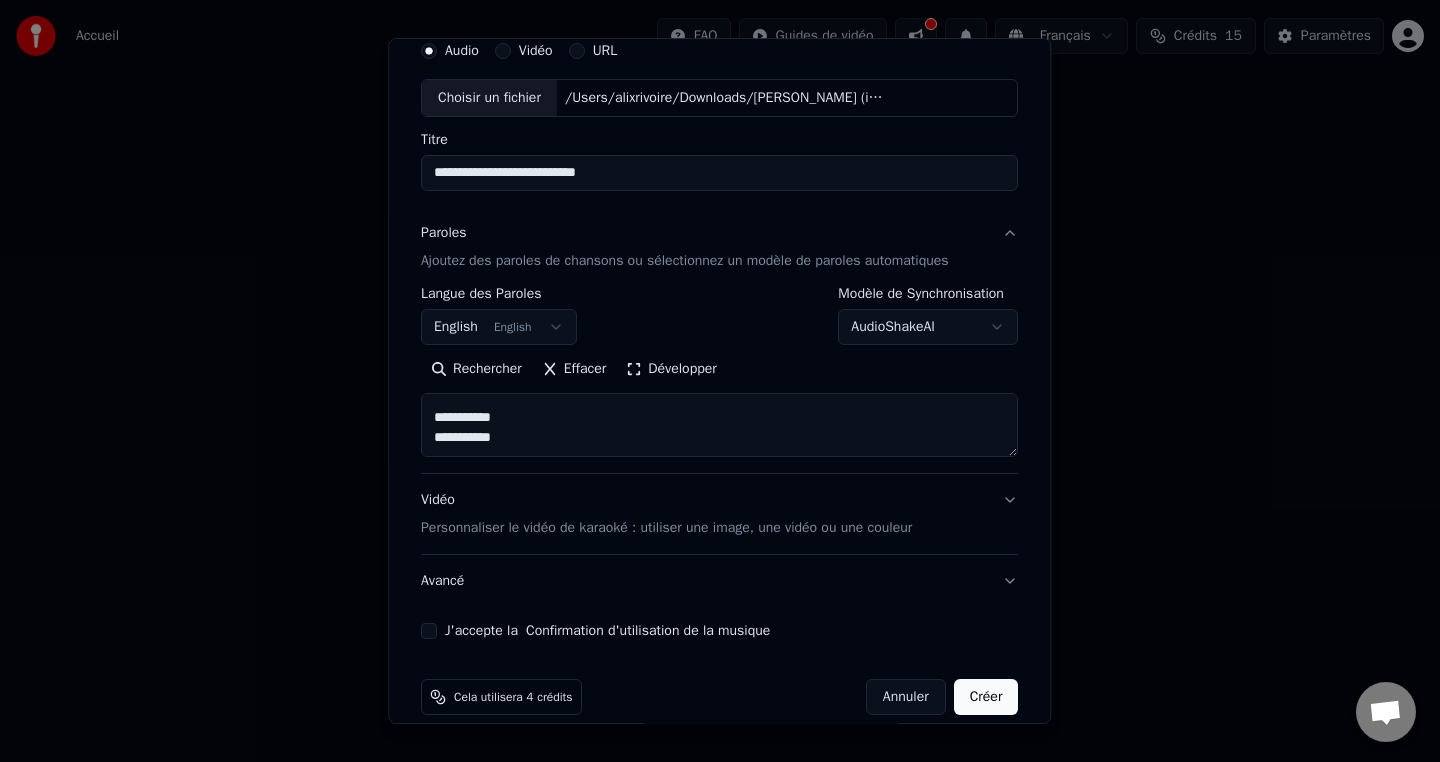click on "Personnaliser le vidéo de karaoké : utiliser une image, une vidéo ou une couleur" at bounding box center (666, 528) 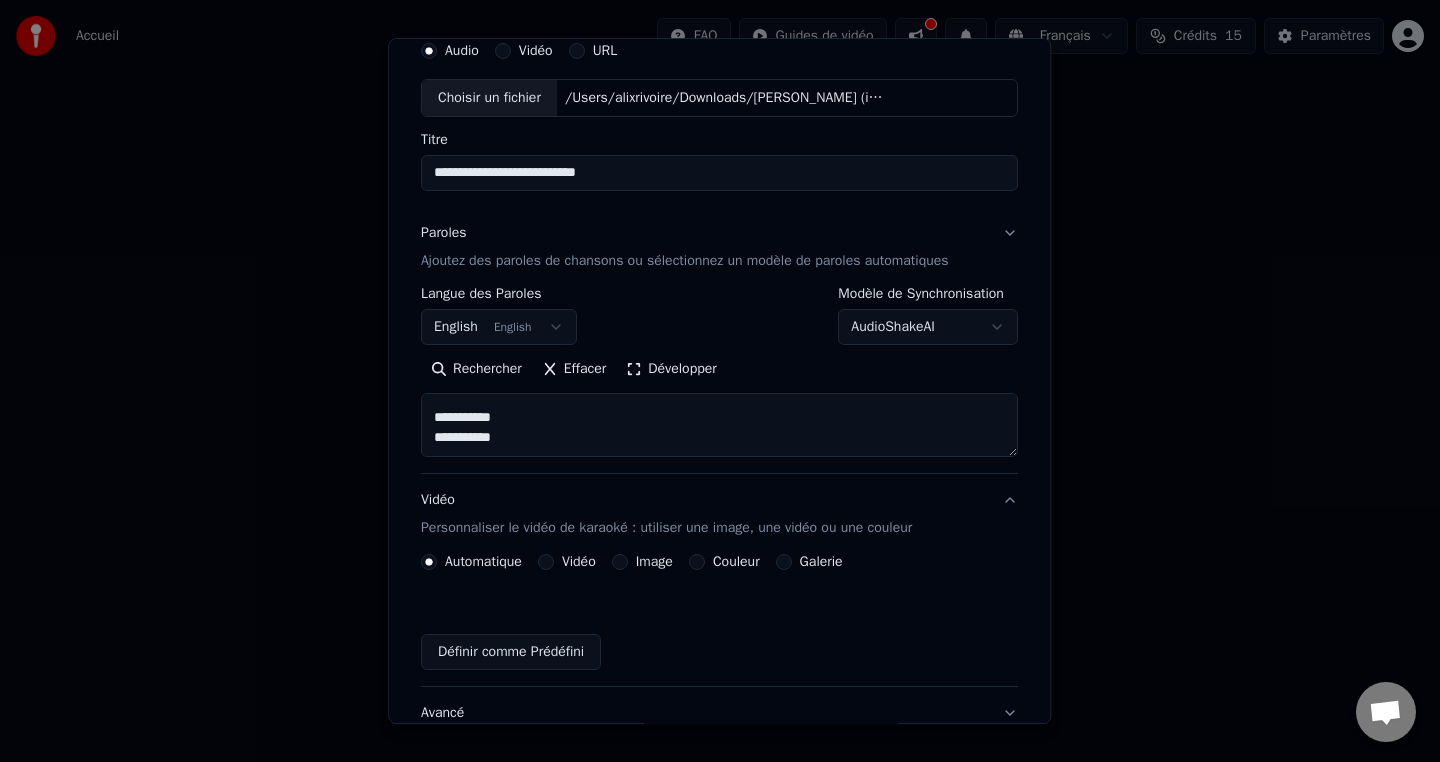 scroll, scrollTop: 52, scrollLeft: 0, axis: vertical 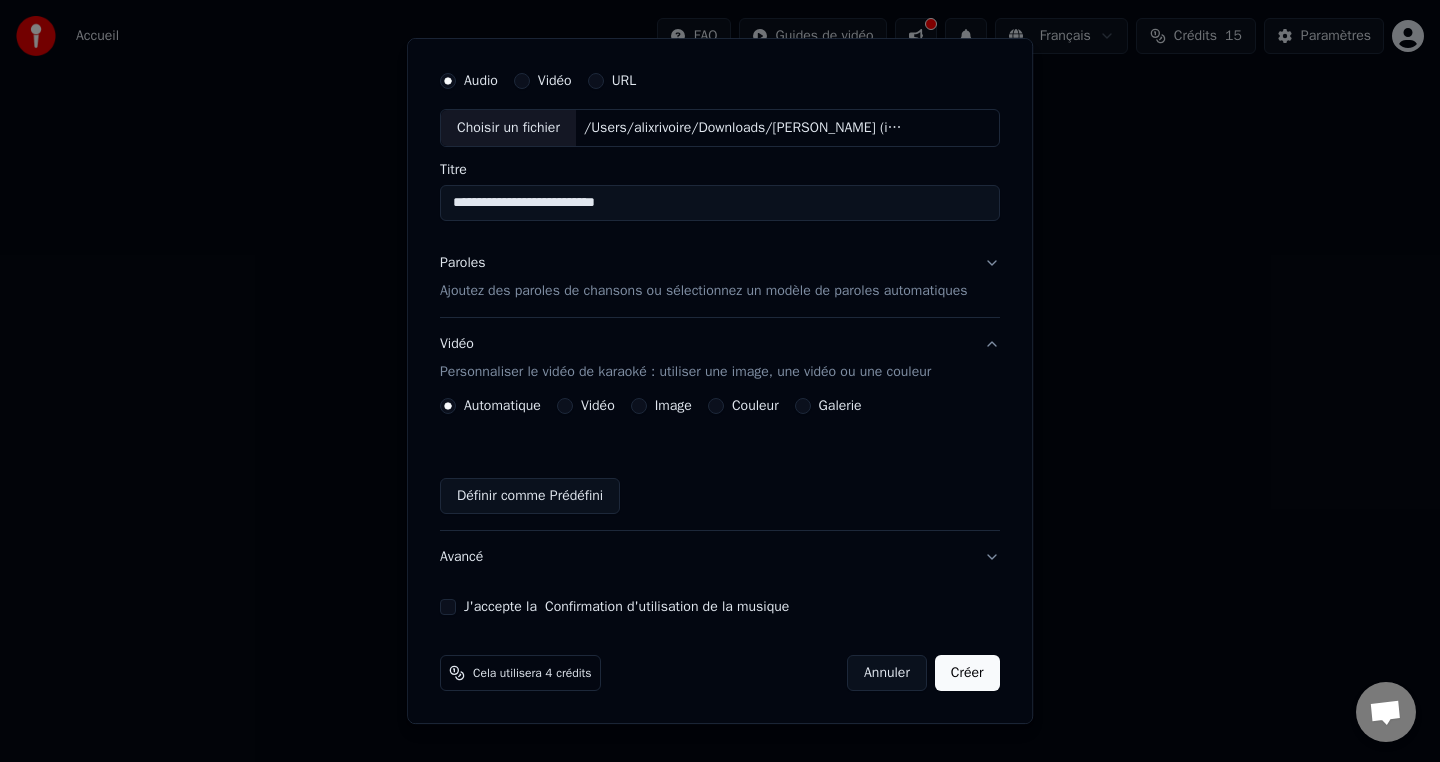 click on "Image" at bounding box center (639, 406) 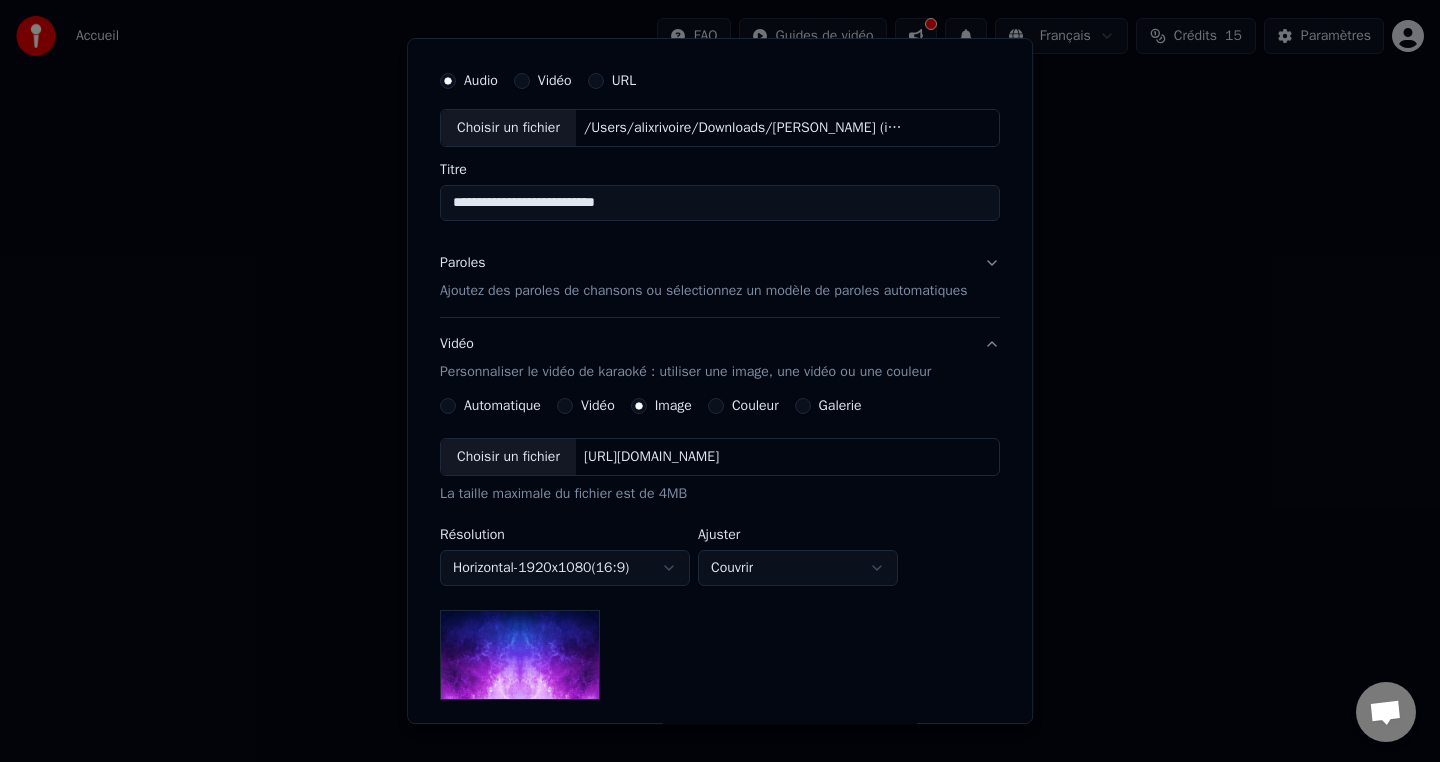 click on "Choisir un fichier" at bounding box center (508, 457) 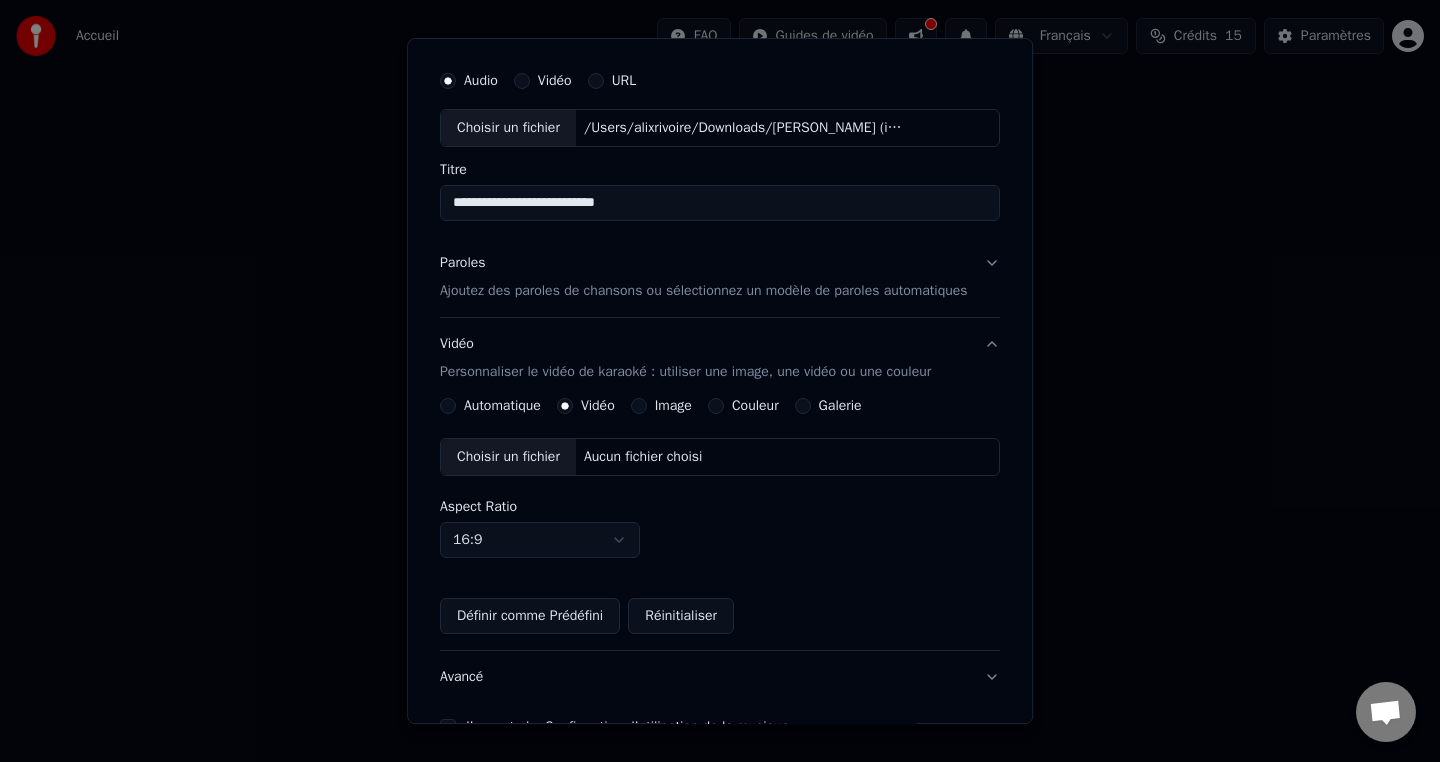 click on "Choisir un fichier" at bounding box center [508, 457] 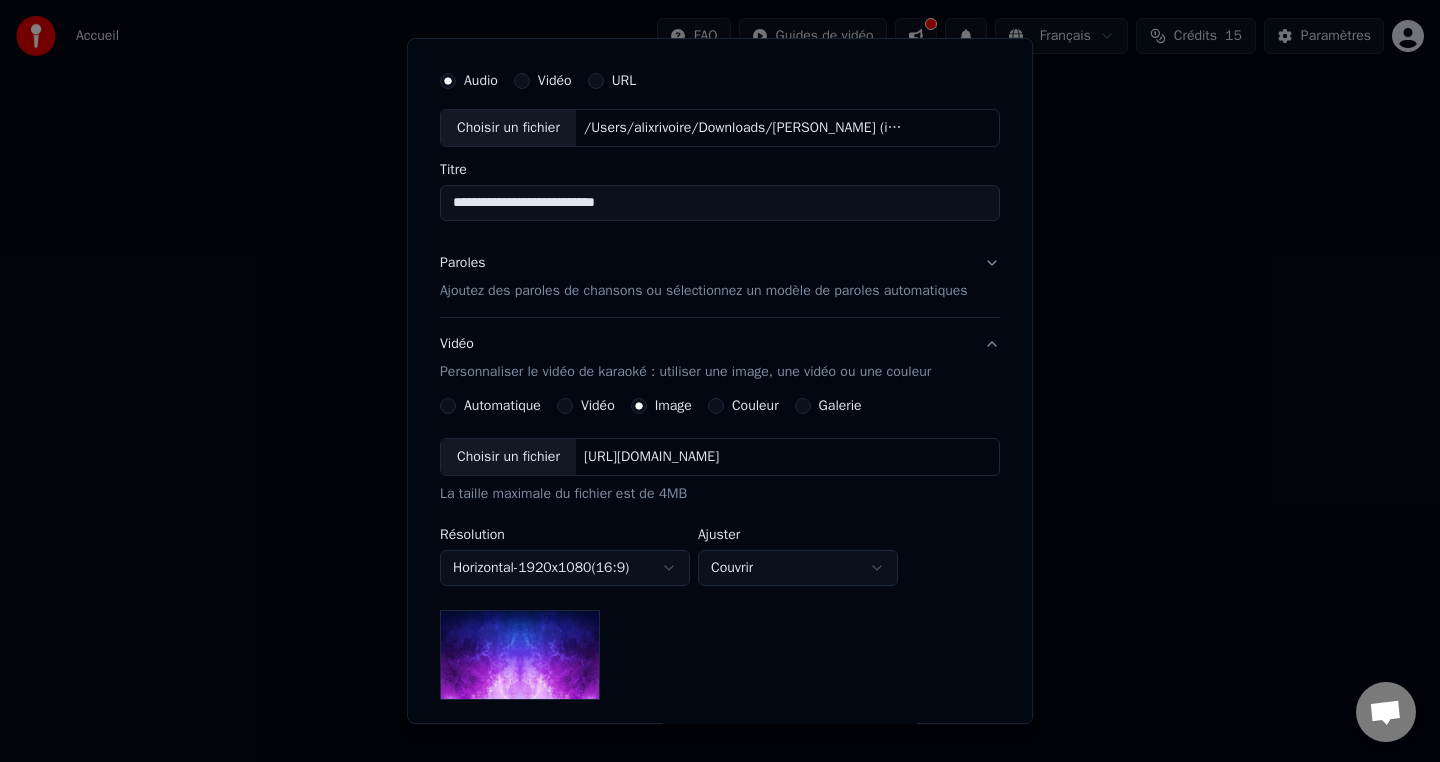 click on "Choisir un fichier" at bounding box center (508, 457) 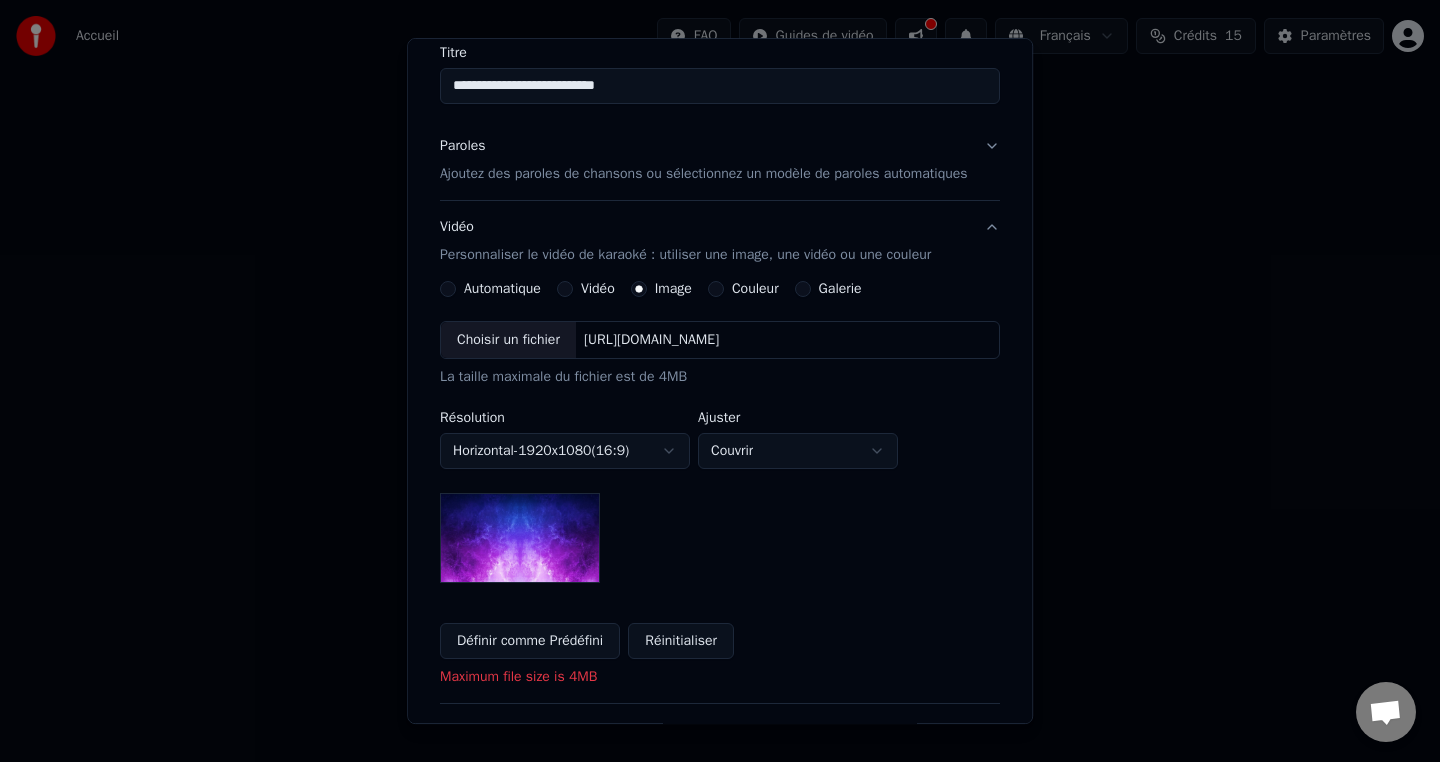 scroll, scrollTop: 187, scrollLeft: 0, axis: vertical 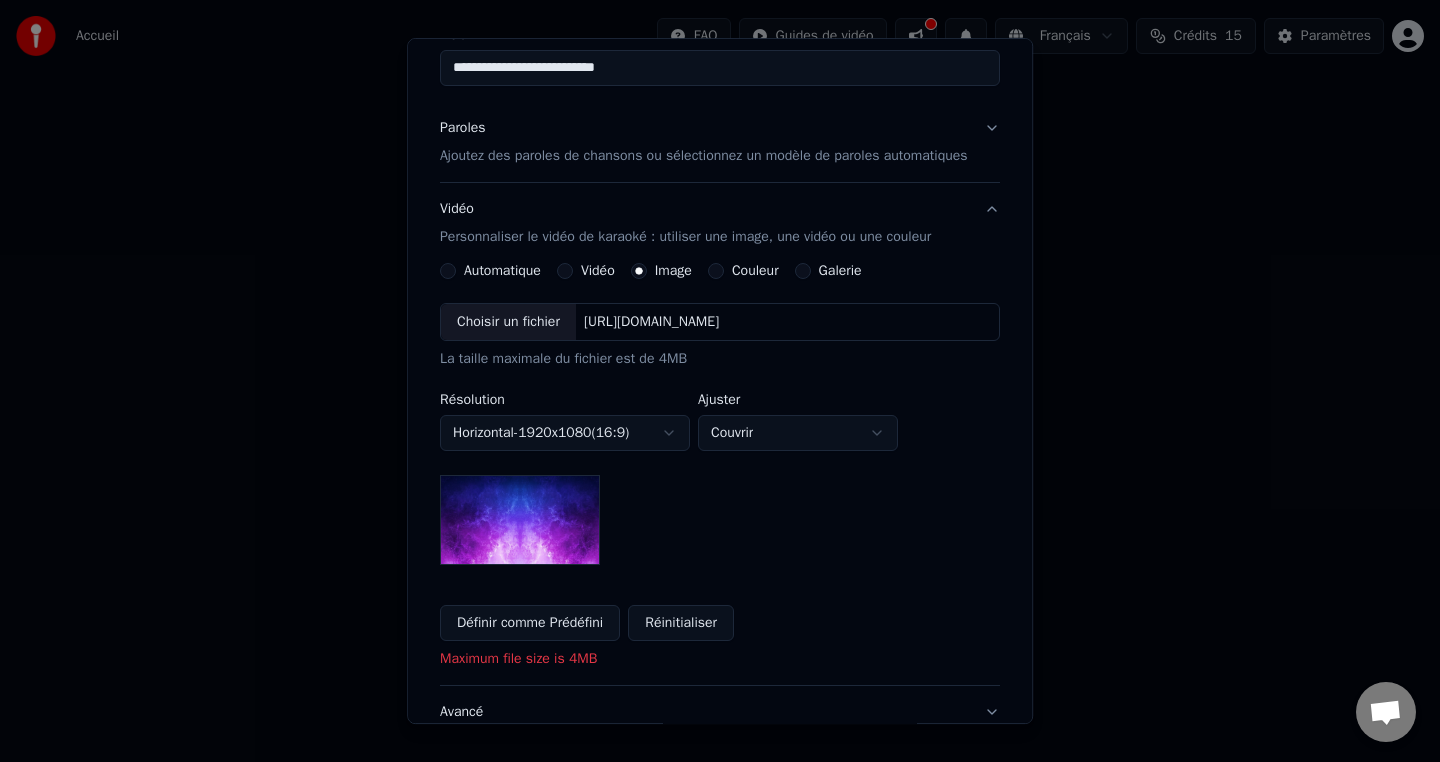 click on "**********" at bounding box center (720, 300) 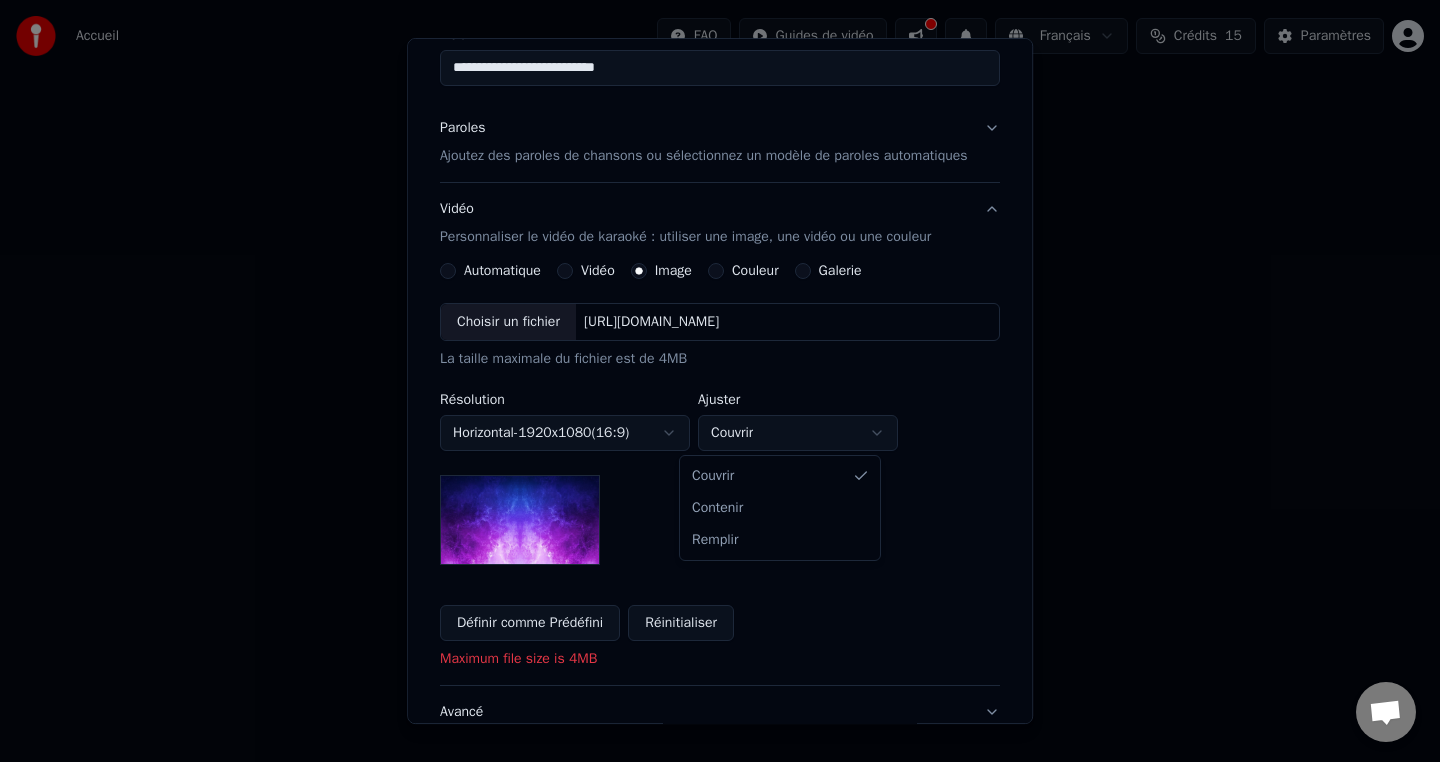 click on "**********" at bounding box center (720, 300) 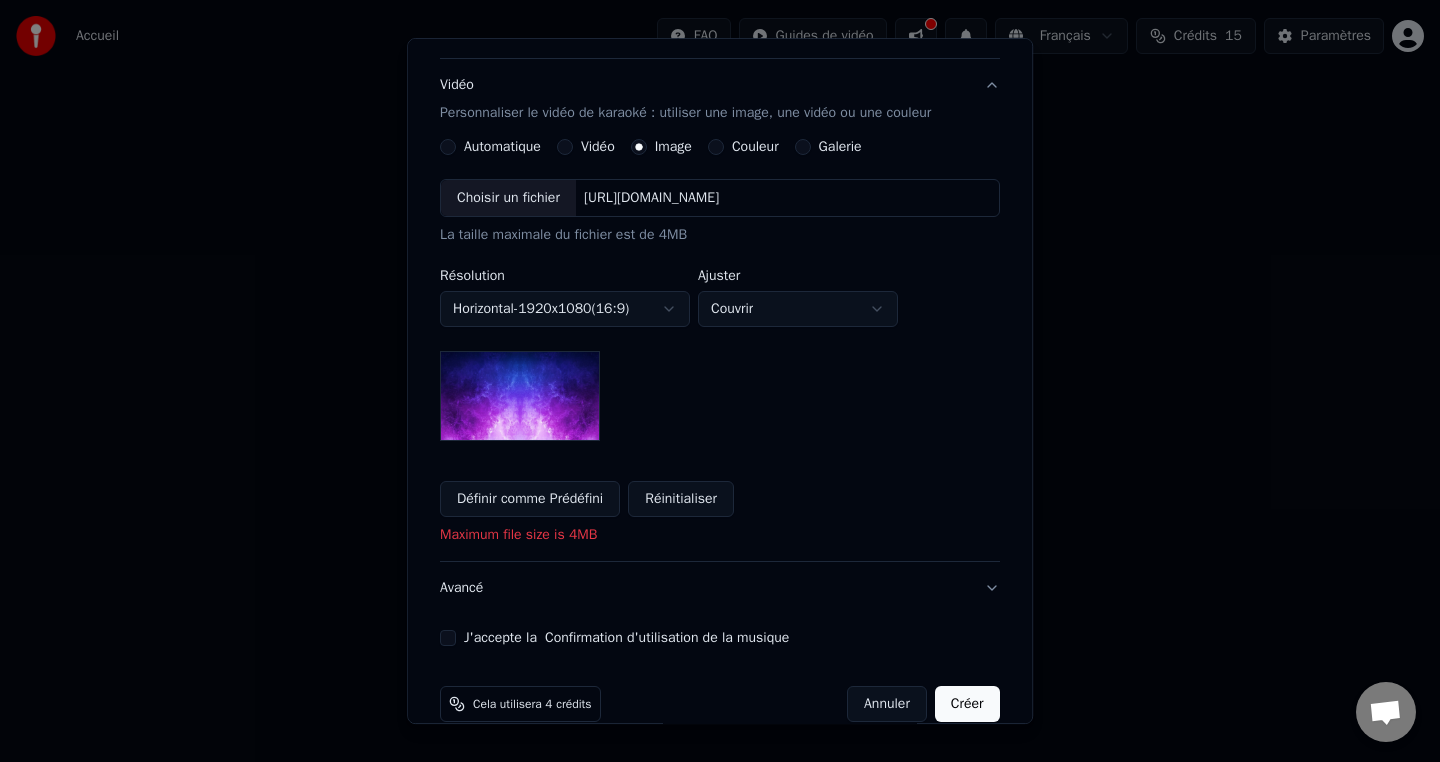 scroll, scrollTop: 342, scrollLeft: 0, axis: vertical 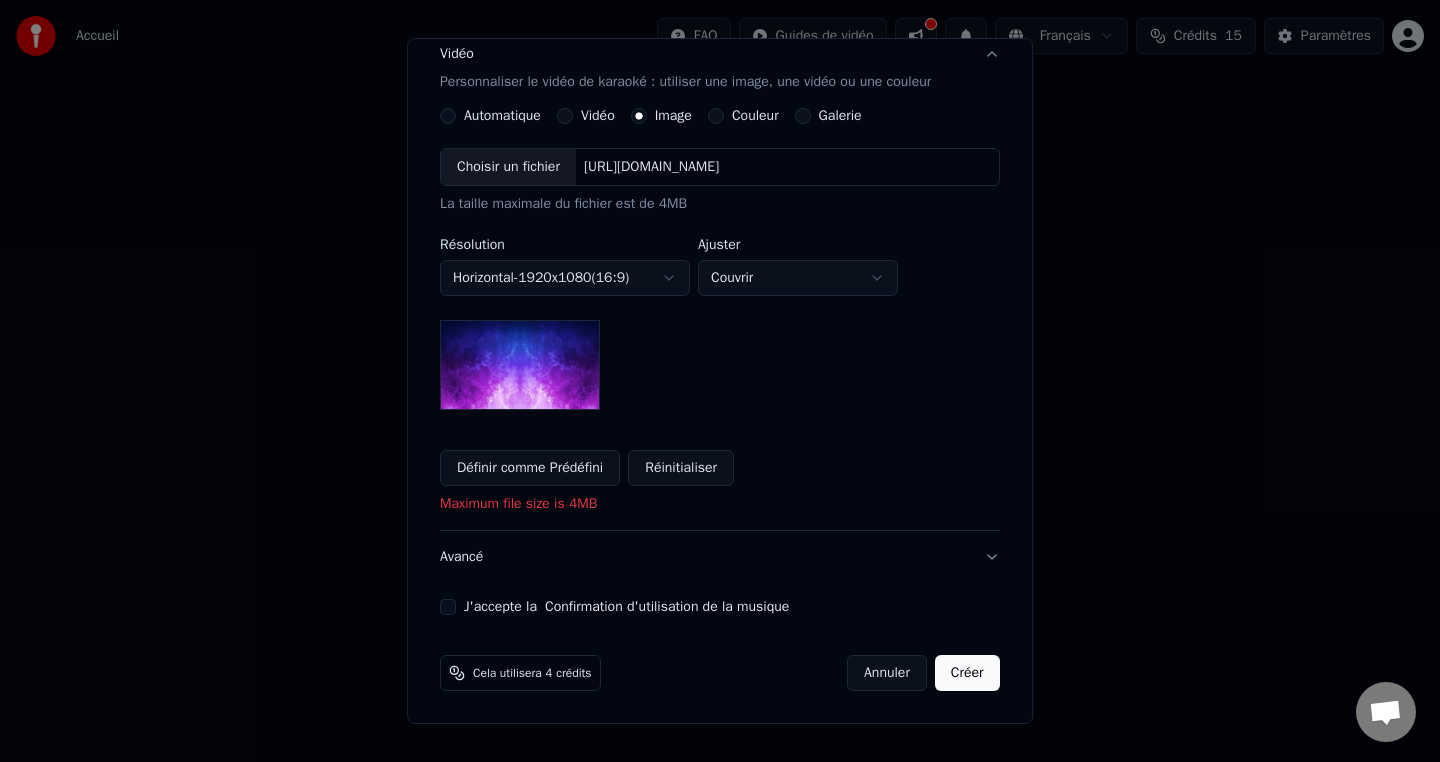 click on "Maximum file size is 4MB" at bounding box center [720, 504] 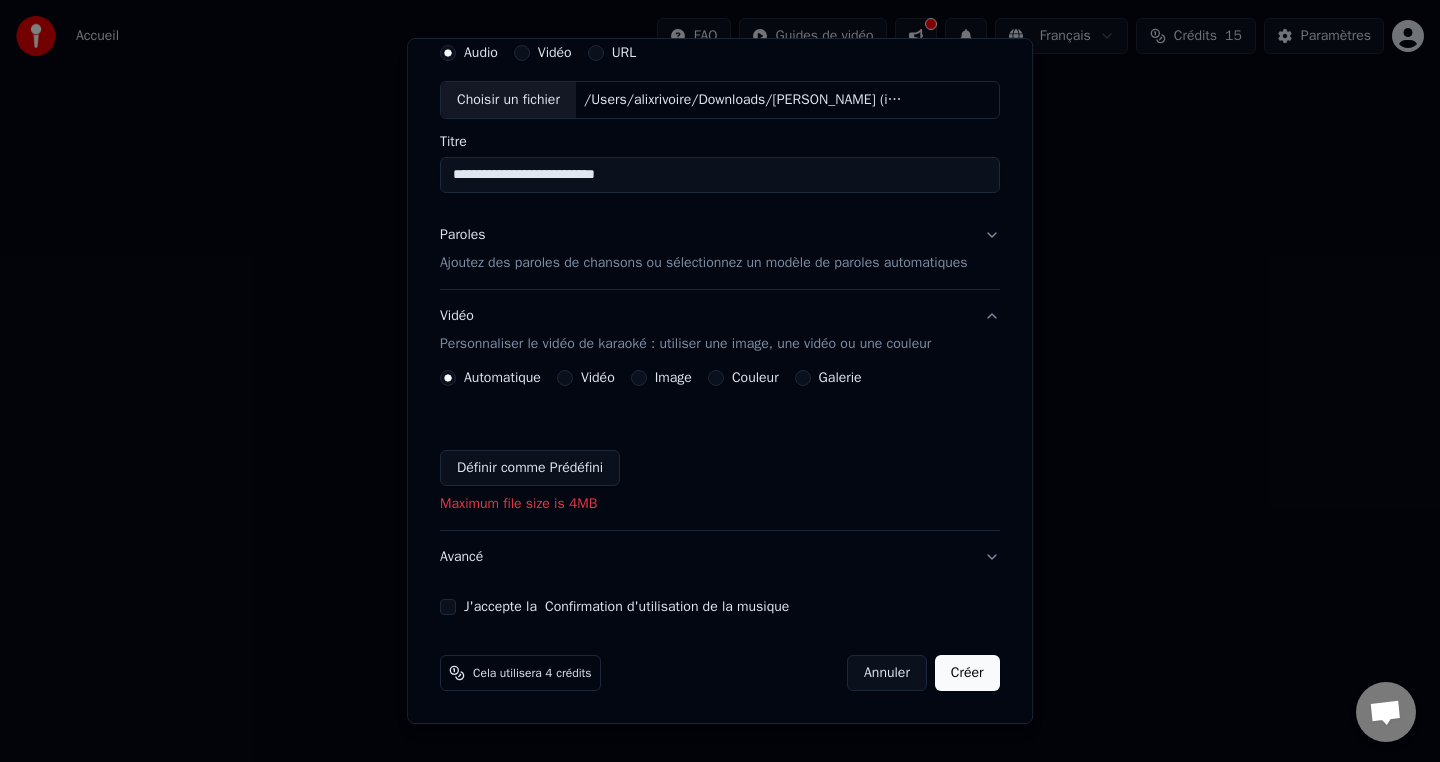 scroll, scrollTop: 0, scrollLeft: 0, axis: both 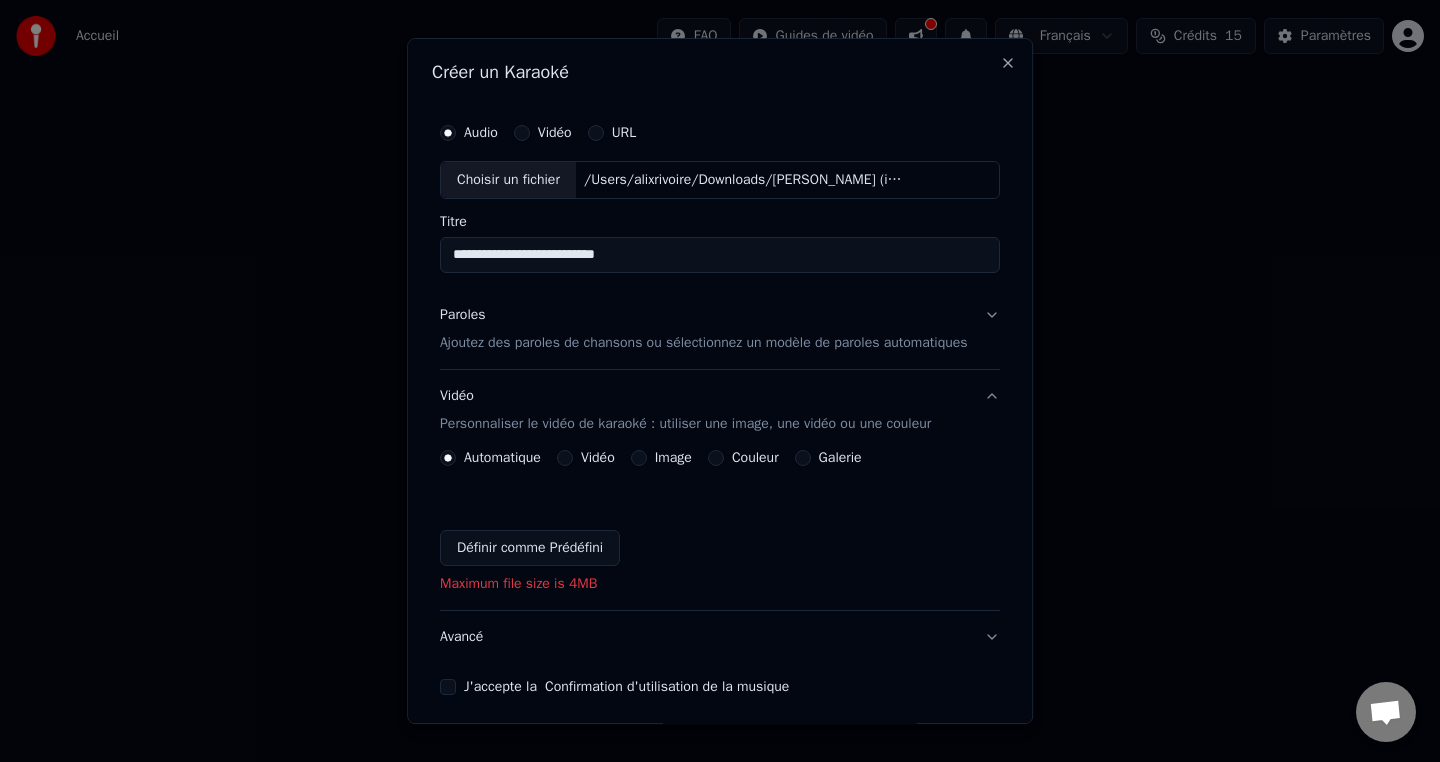 click on "Paroles Ajoutez des paroles de chansons ou sélectionnez un modèle de paroles automatiques" at bounding box center [720, 329] 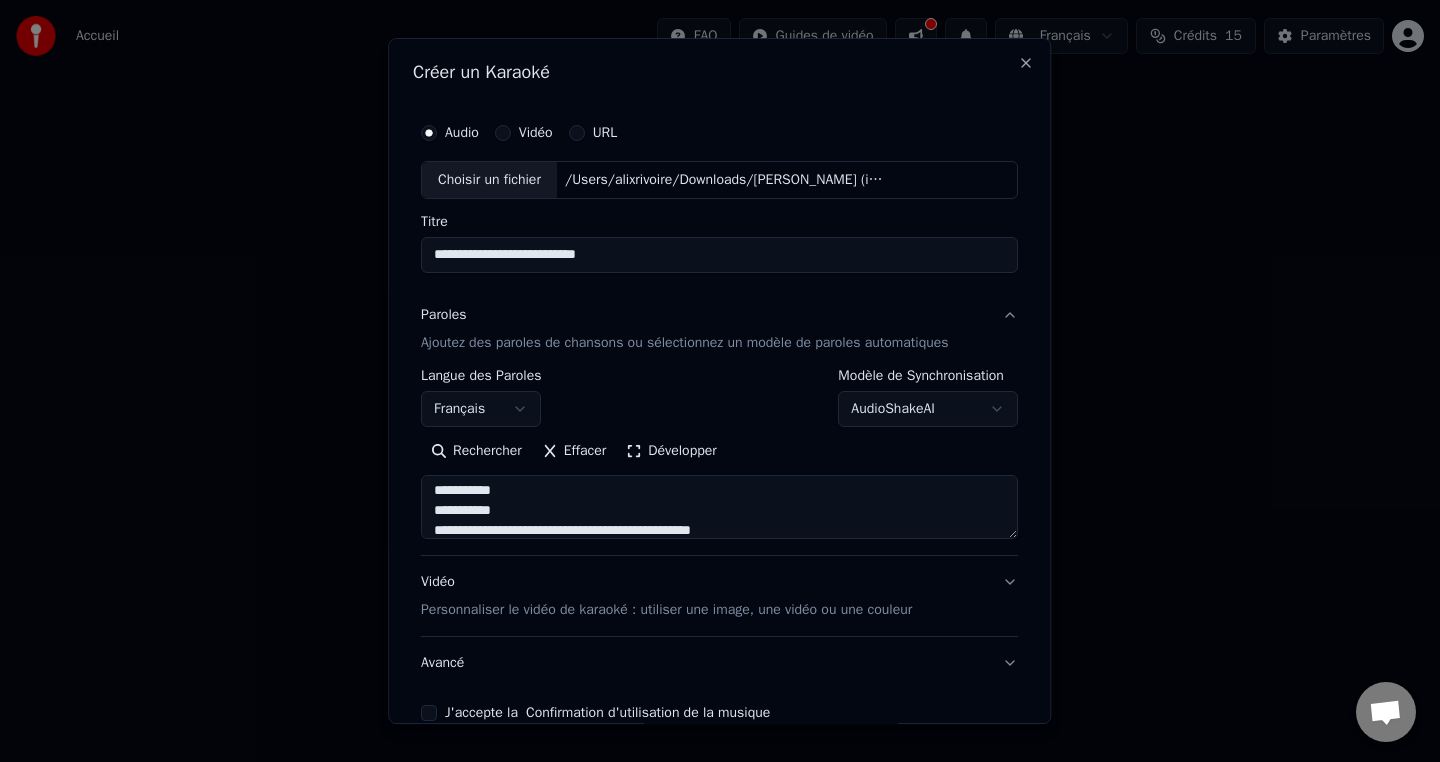 scroll, scrollTop: 953, scrollLeft: 0, axis: vertical 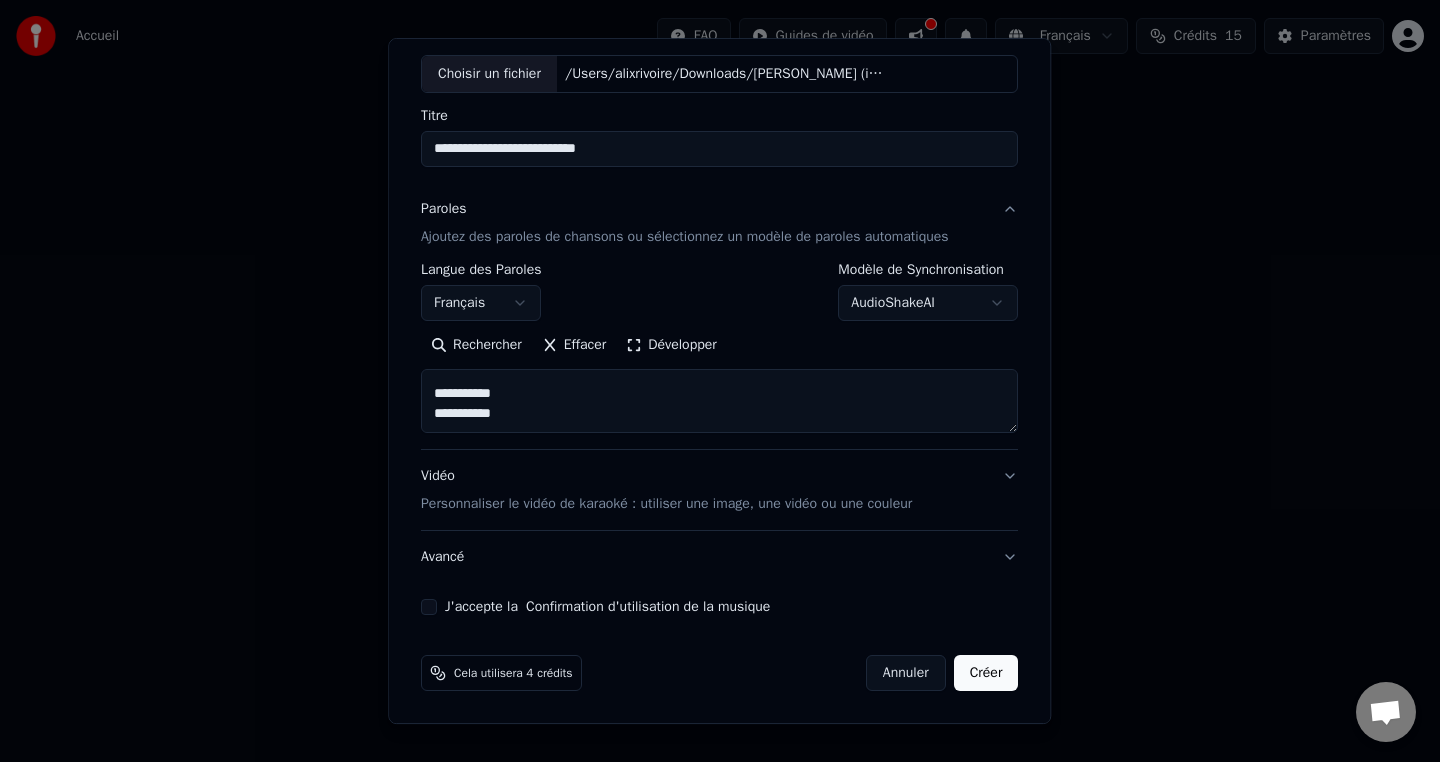 click on "Créer" at bounding box center (986, 673) 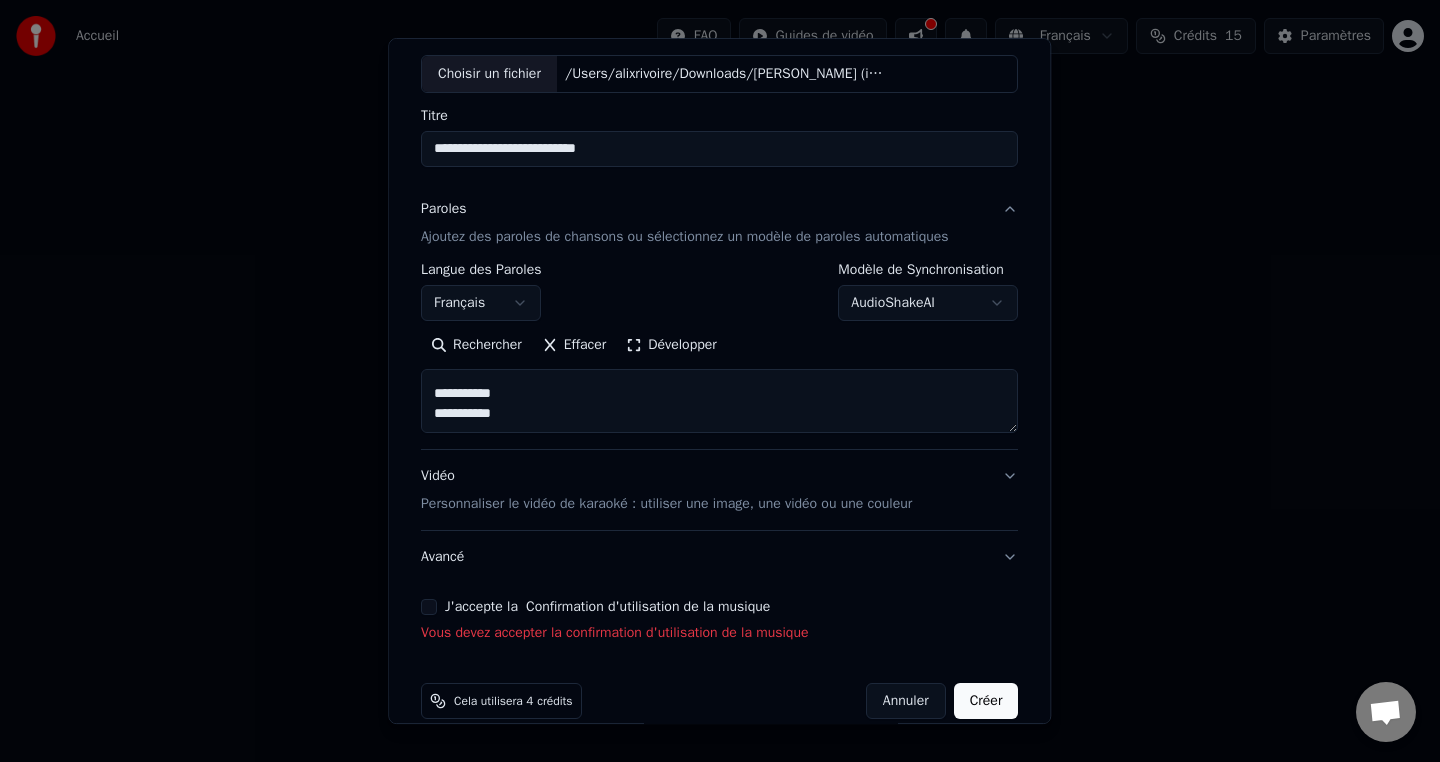 click on "J'accepte la   Confirmation d'utilisation de la musique" at bounding box center [429, 607] 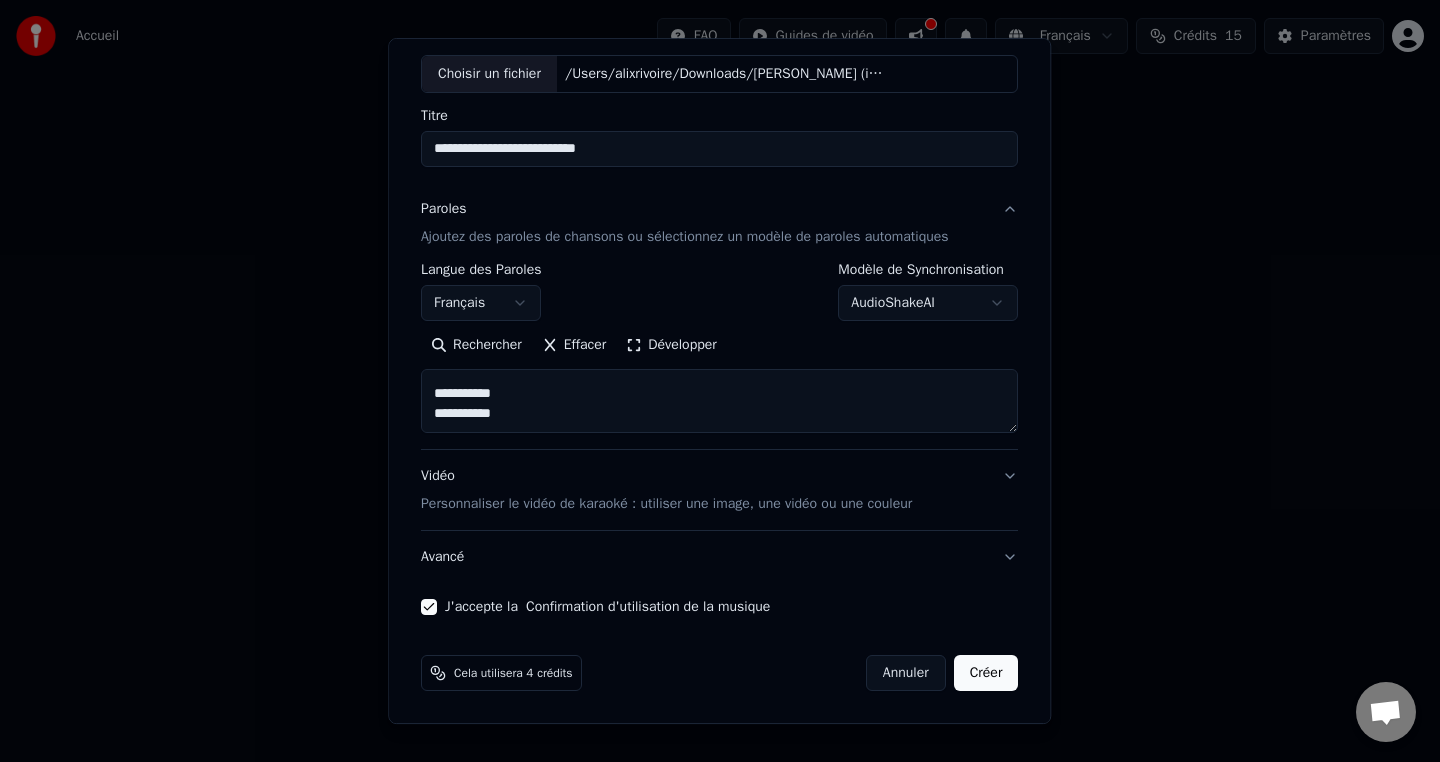 click on "Créer" at bounding box center [986, 673] 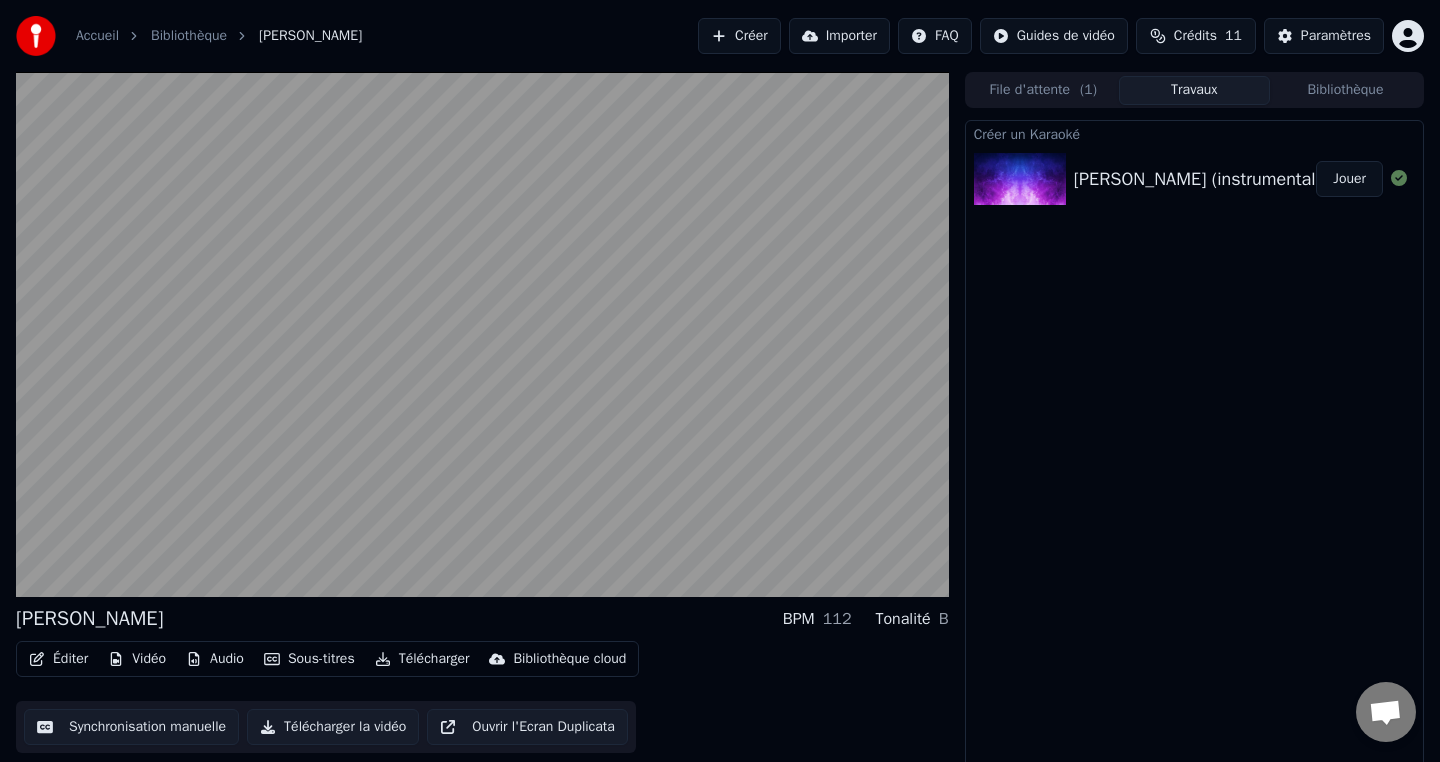 scroll, scrollTop: 6, scrollLeft: 0, axis: vertical 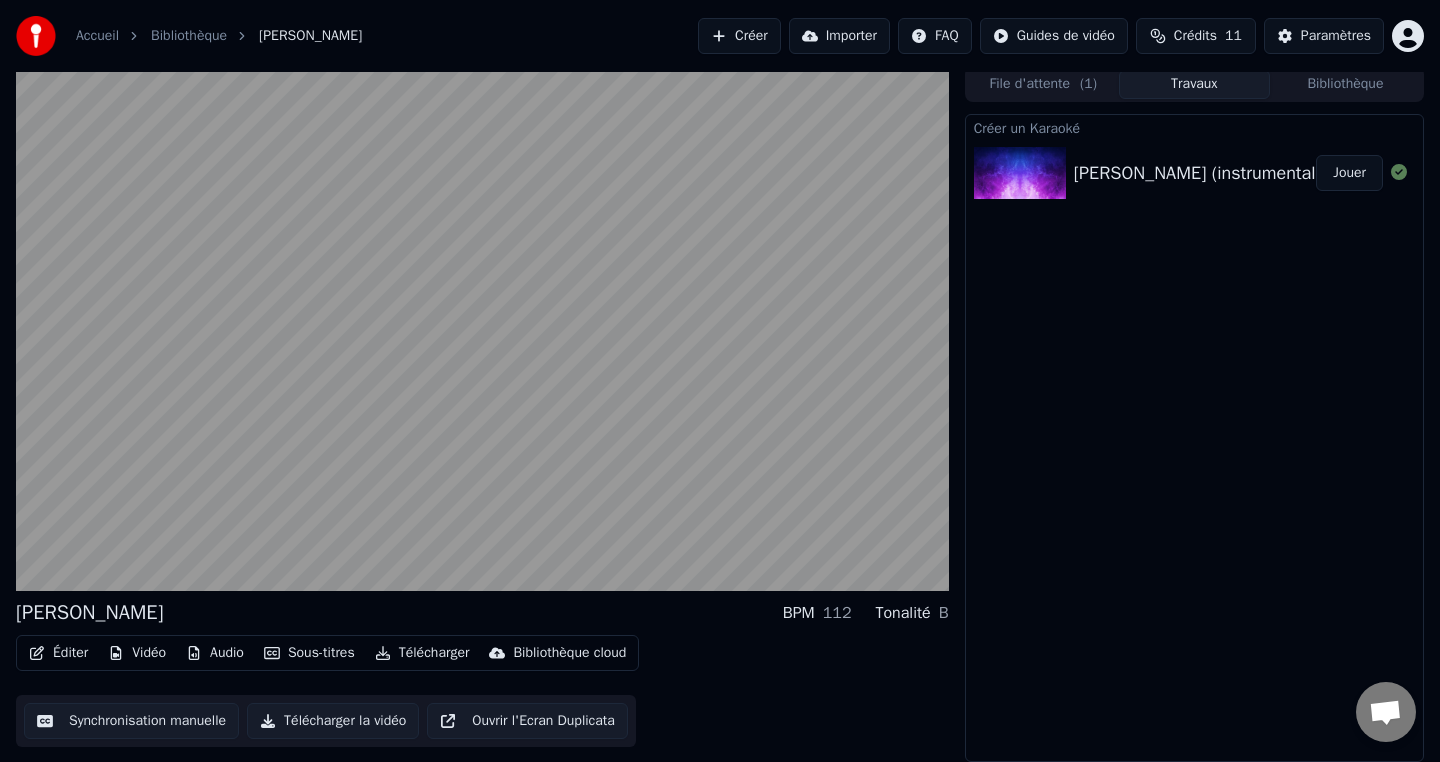 click on "Synchronisation manuelle" at bounding box center [131, 721] 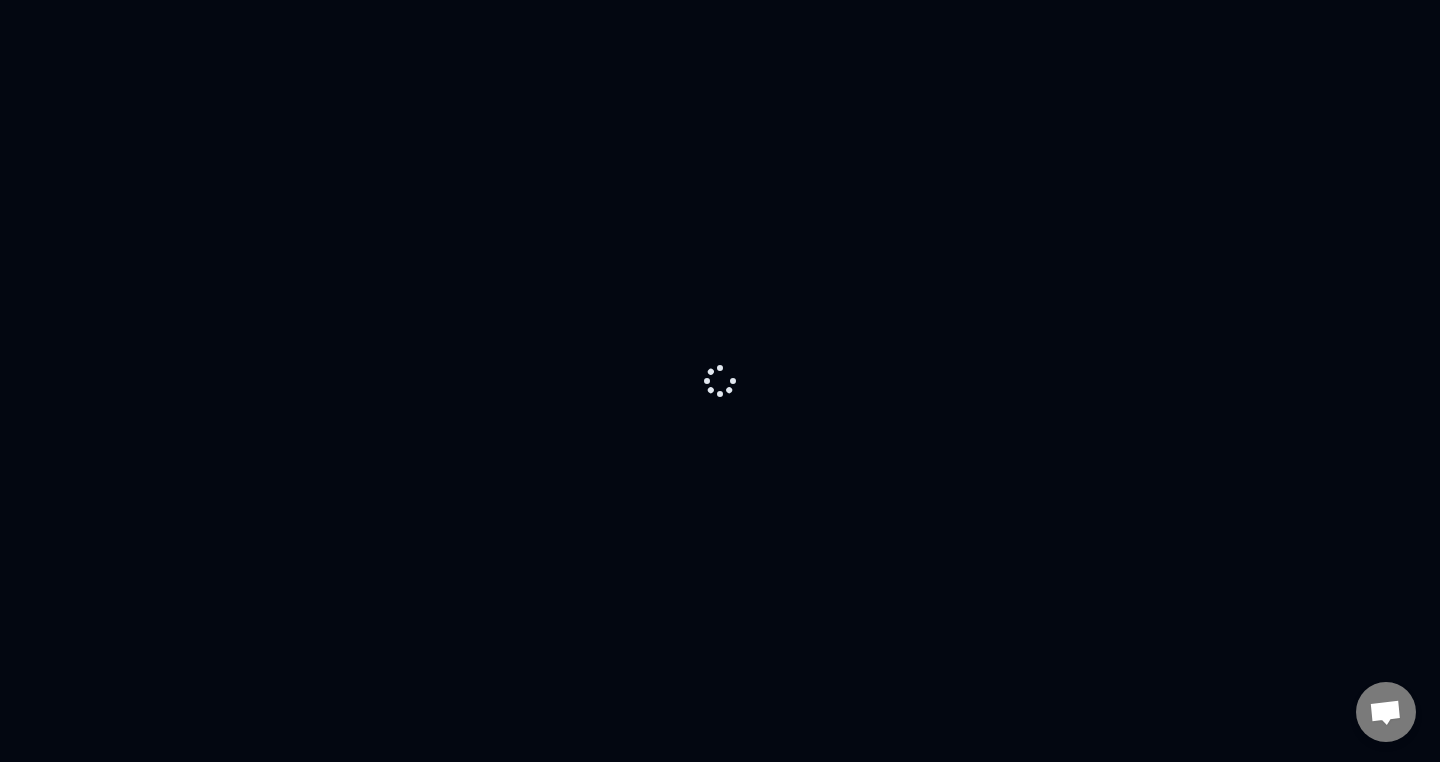 scroll, scrollTop: 0, scrollLeft: 0, axis: both 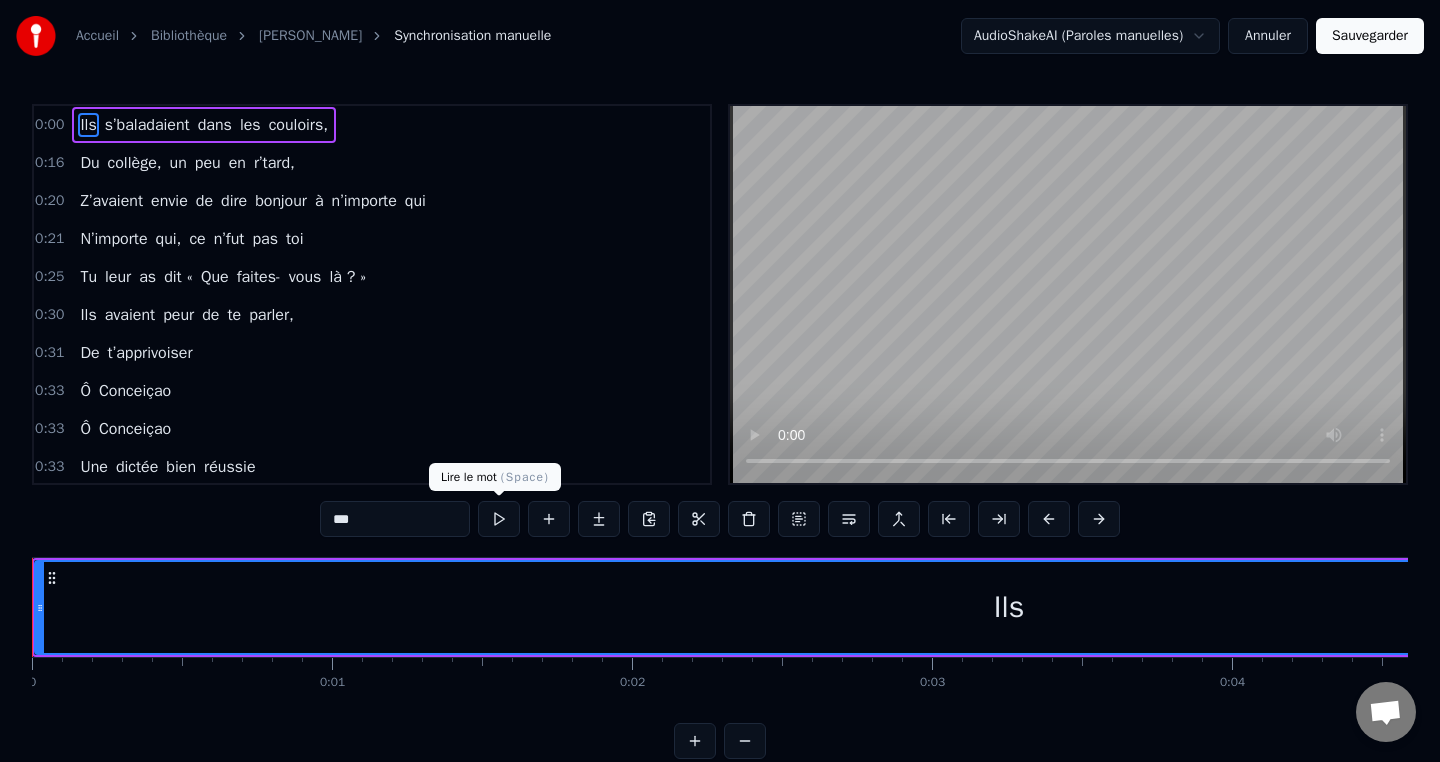 click at bounding box center [499, 519] 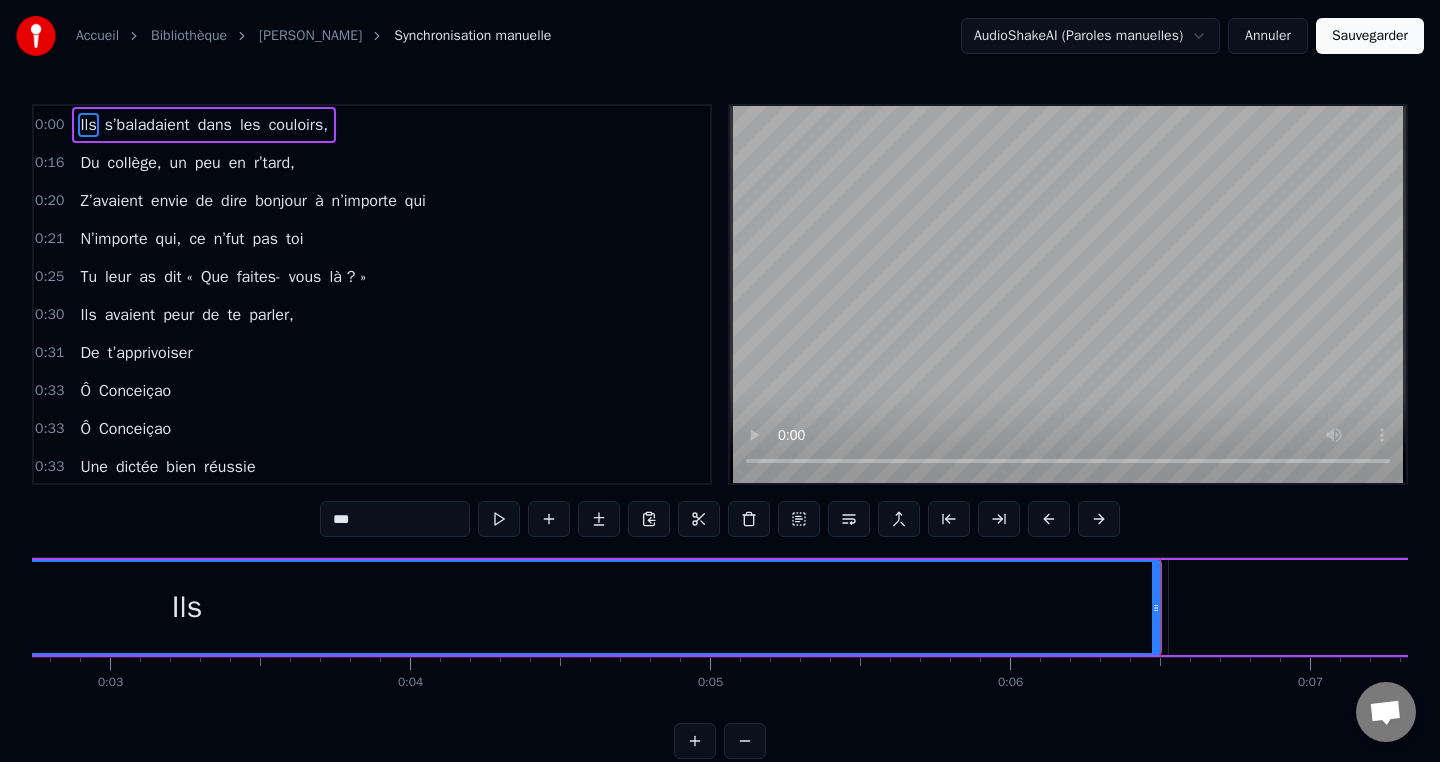 scroll, scrollTop: 0, scrollLeft: 0, axis: both 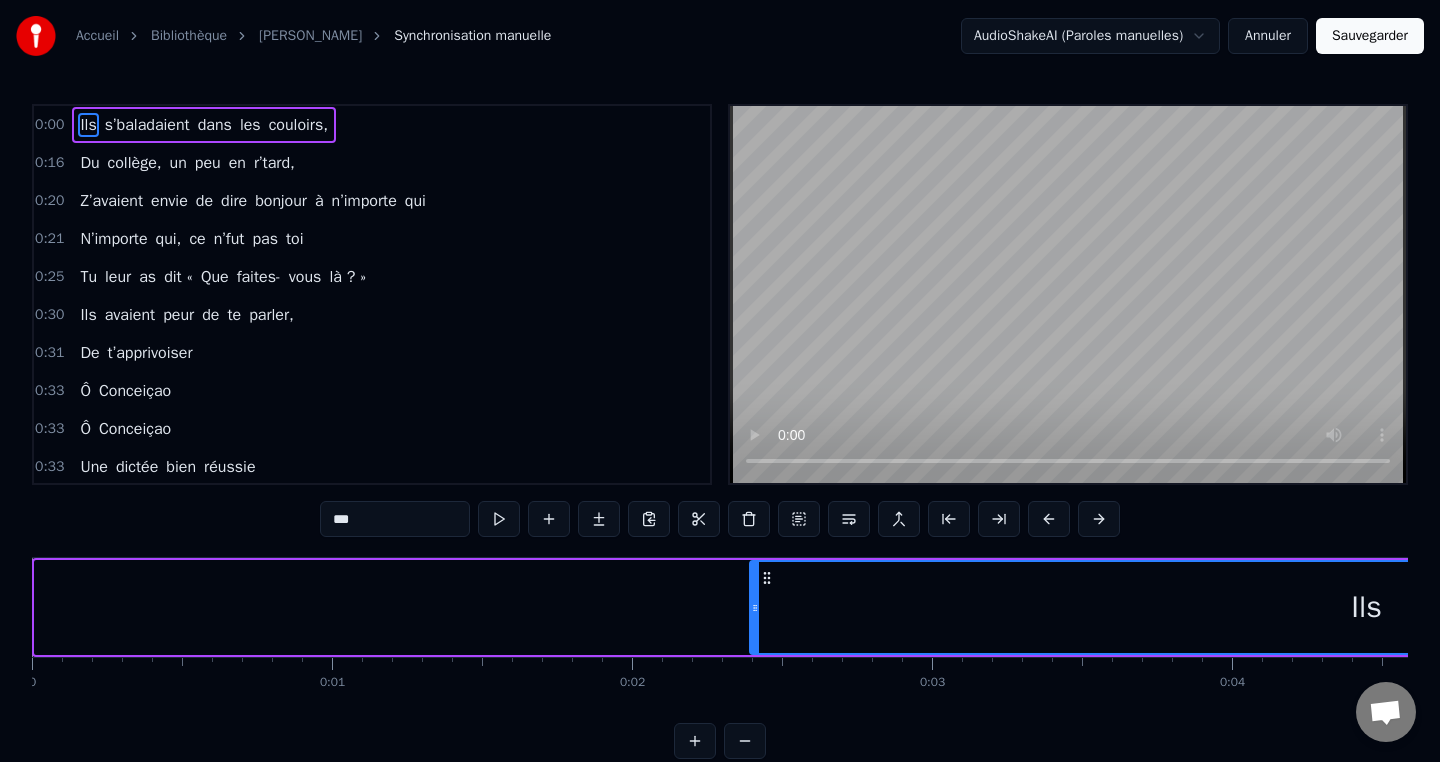 drag, startPoint x: 39, startPoint y: 609, endPoint x: 797, endPoint y: 618, distance: 758.0534 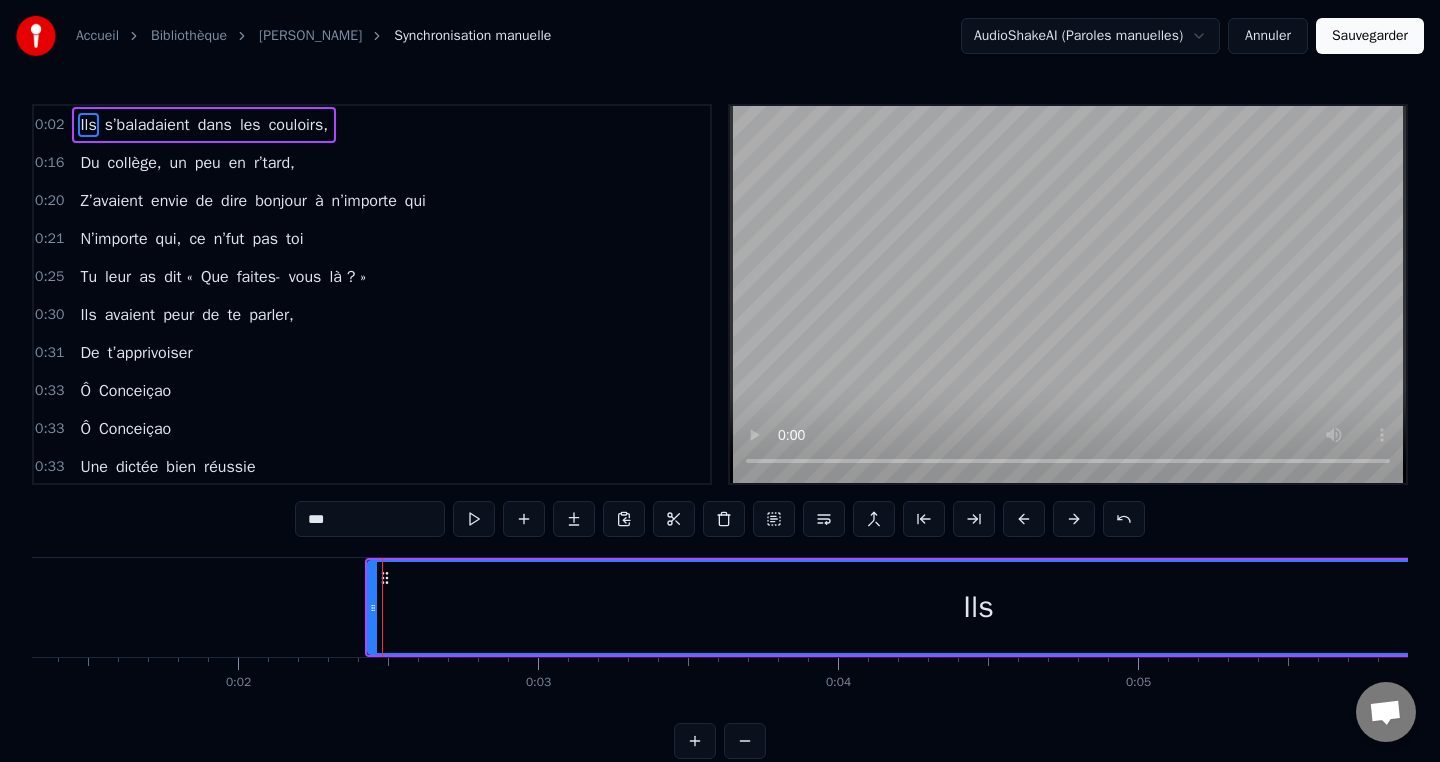 scroll, scrollTop: 0, scrollLeft: 436, axis: horizontal 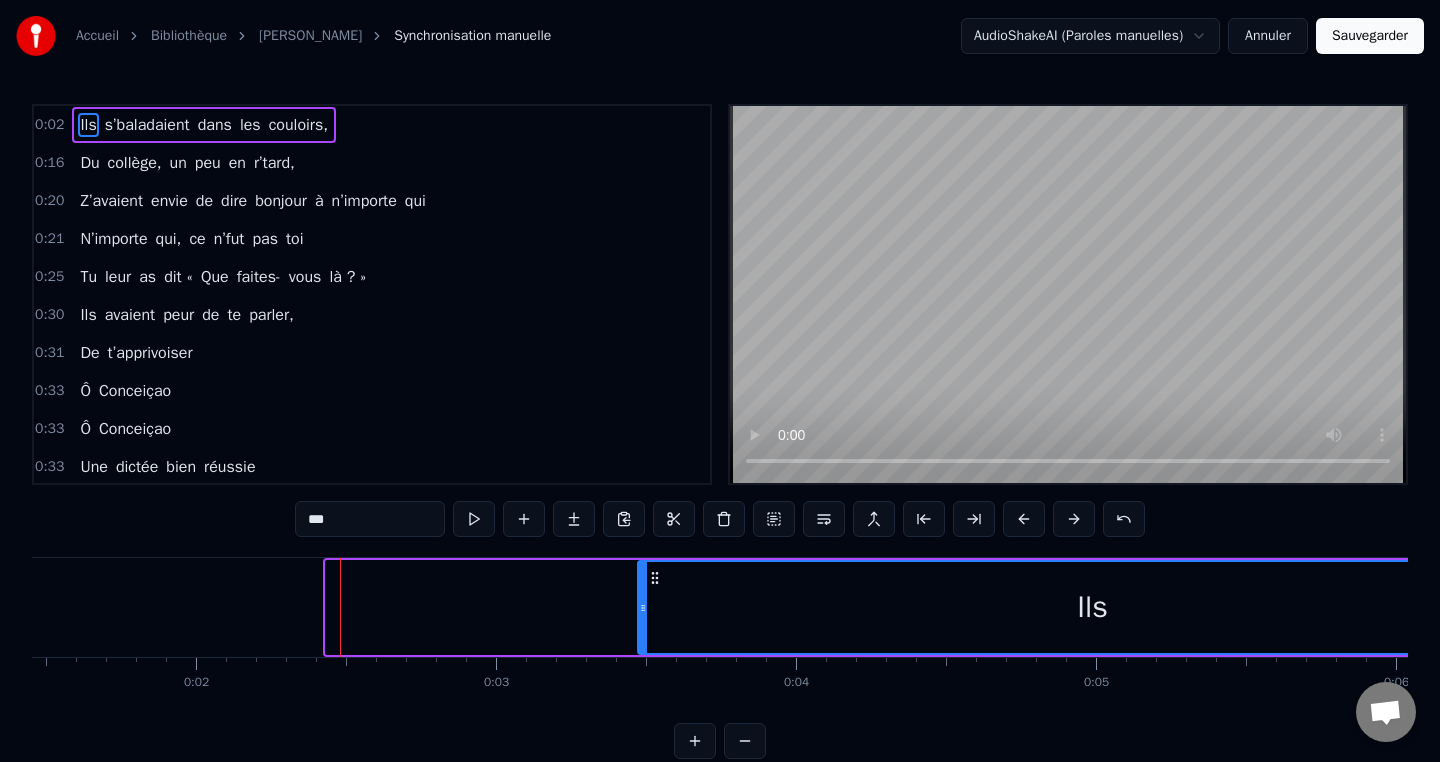 drag, startPoint x: 327, startPoint y: 606, endPoint x: 872, endPoint y: 597, distance: 545.0743 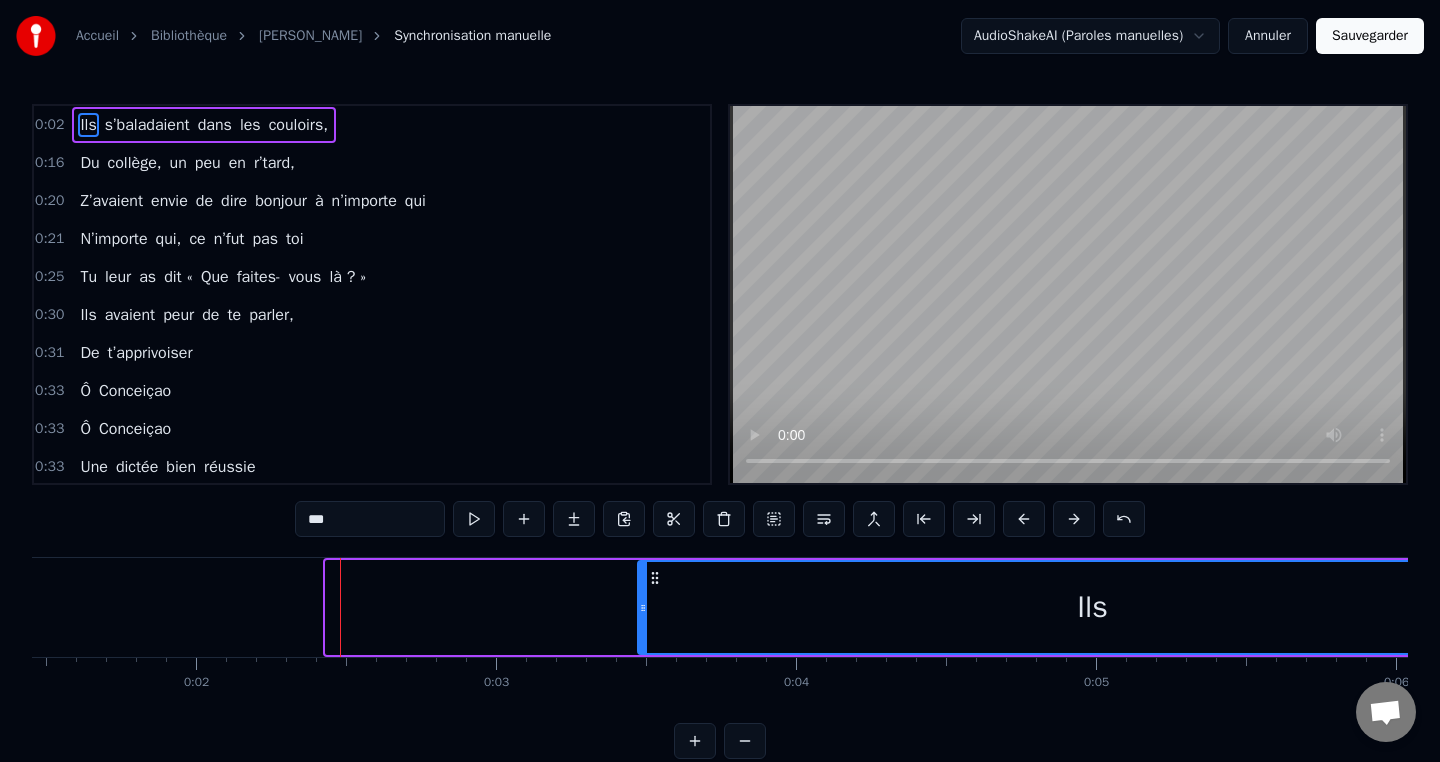 click on "Ils" at bounding box center (1092, 607) 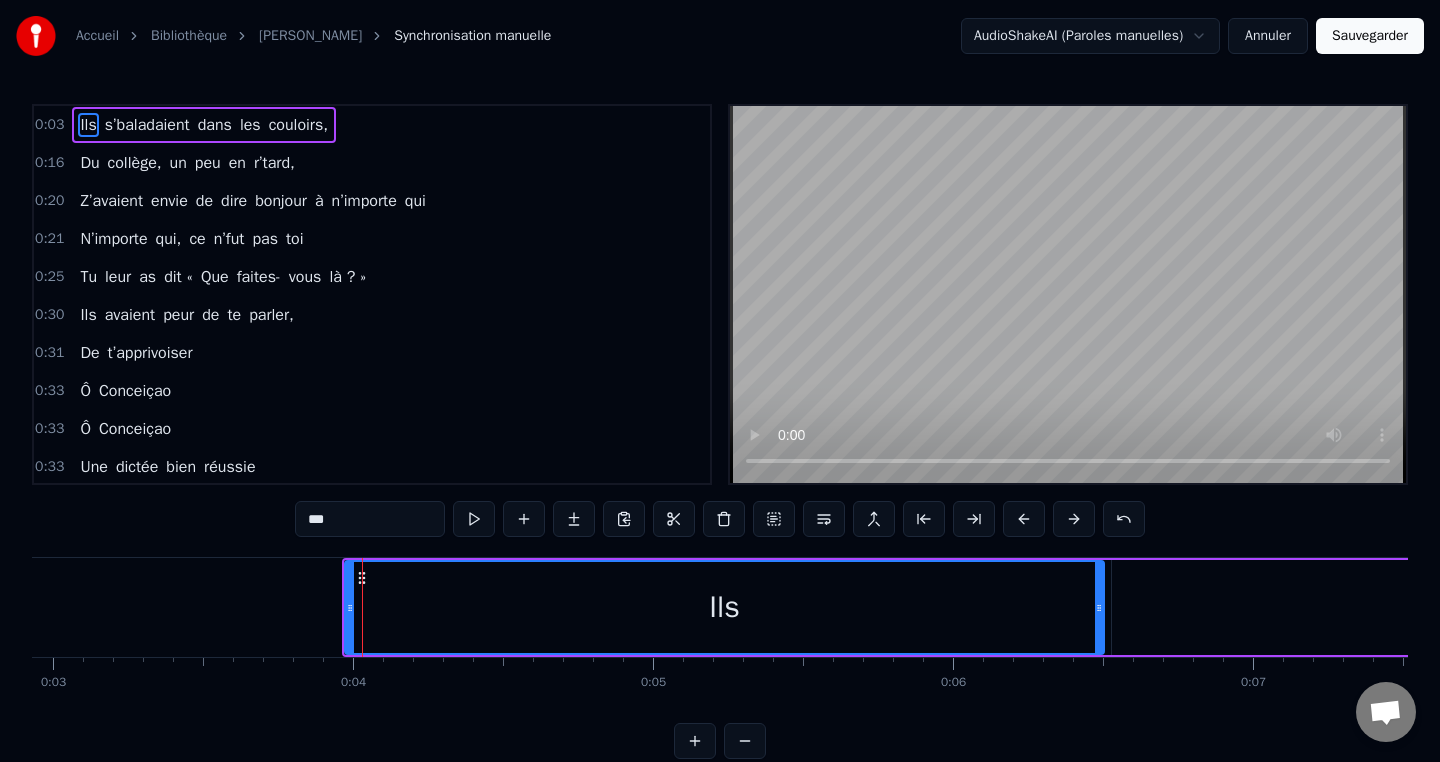 scroll, scrollTop: 0, scrollLeft: 912, axis: horizontal 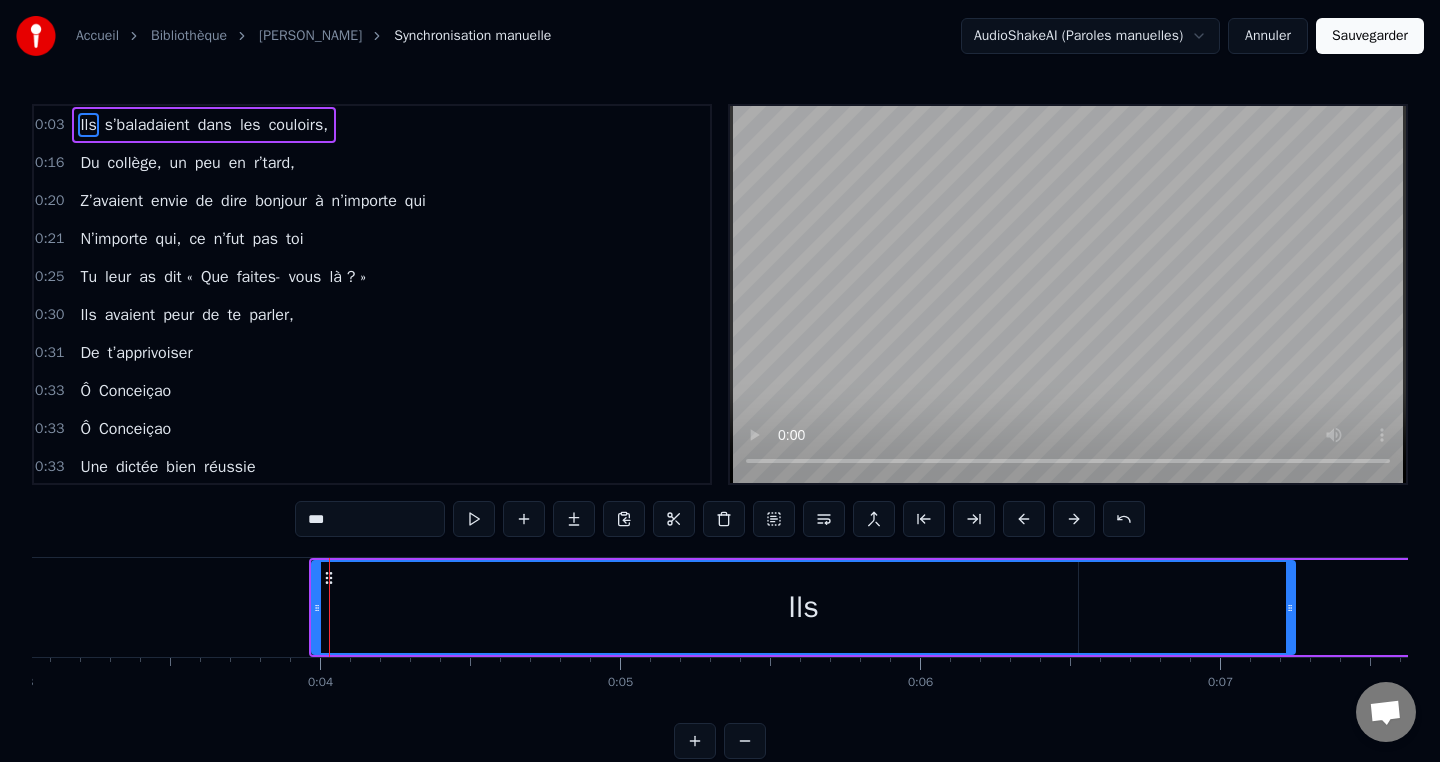 drag, startPoint x: 1068, startPoint y: 601, endPoint x: 1303, endPoint y: 580, distance: 235.93643 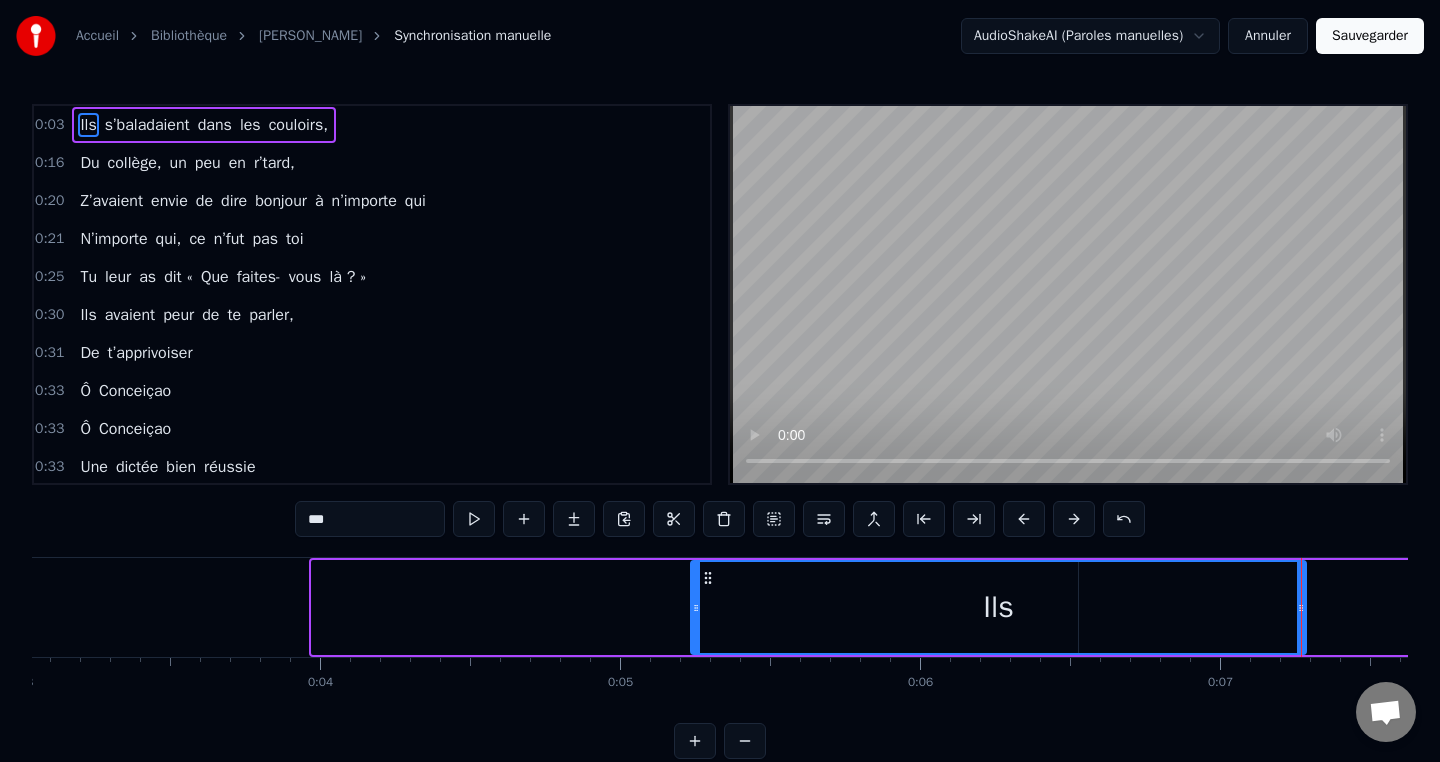 drag, startPoint x: 316, startPoint y: 600, endPoint x: 831, endPoint y: 603, distance: 515.0087 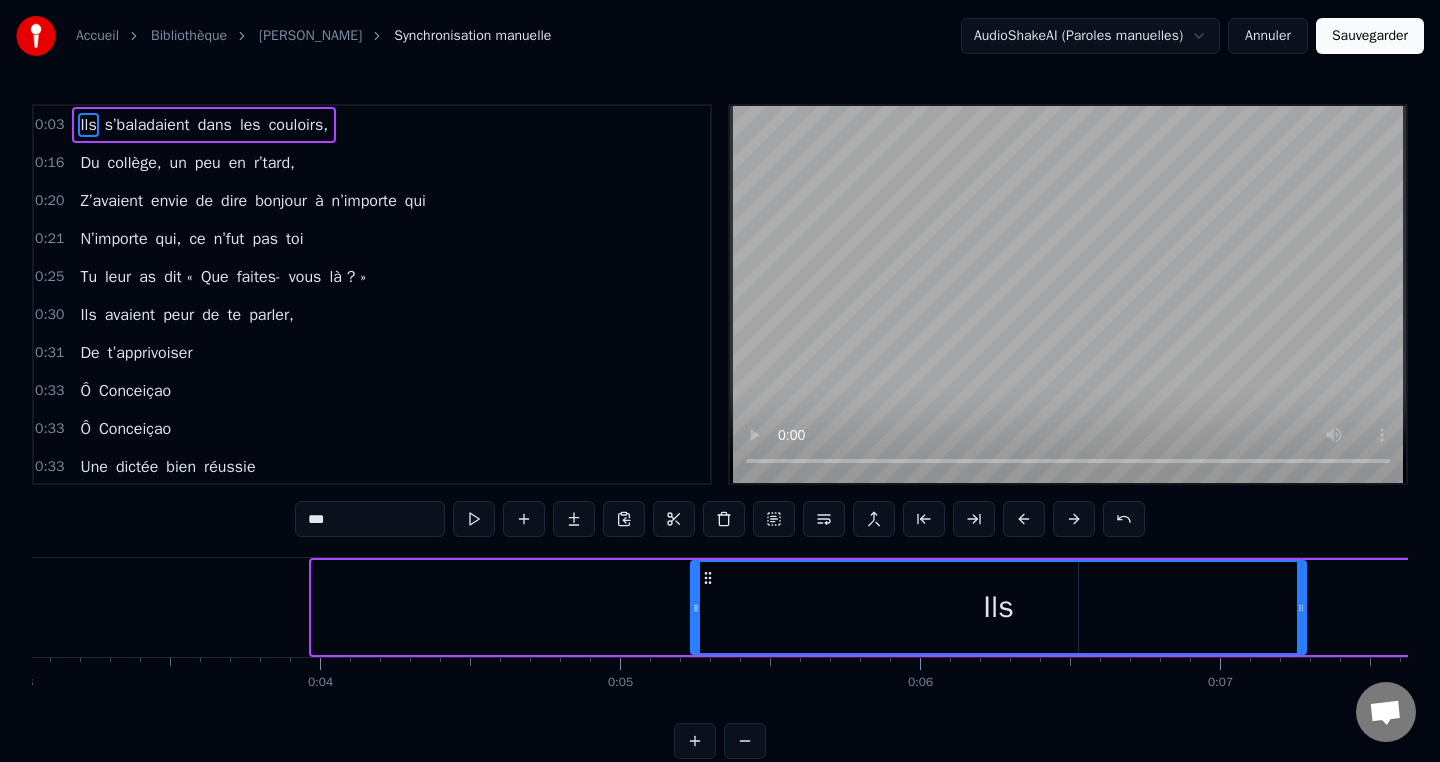 click on "Ils" at bounding box center (998, 607) 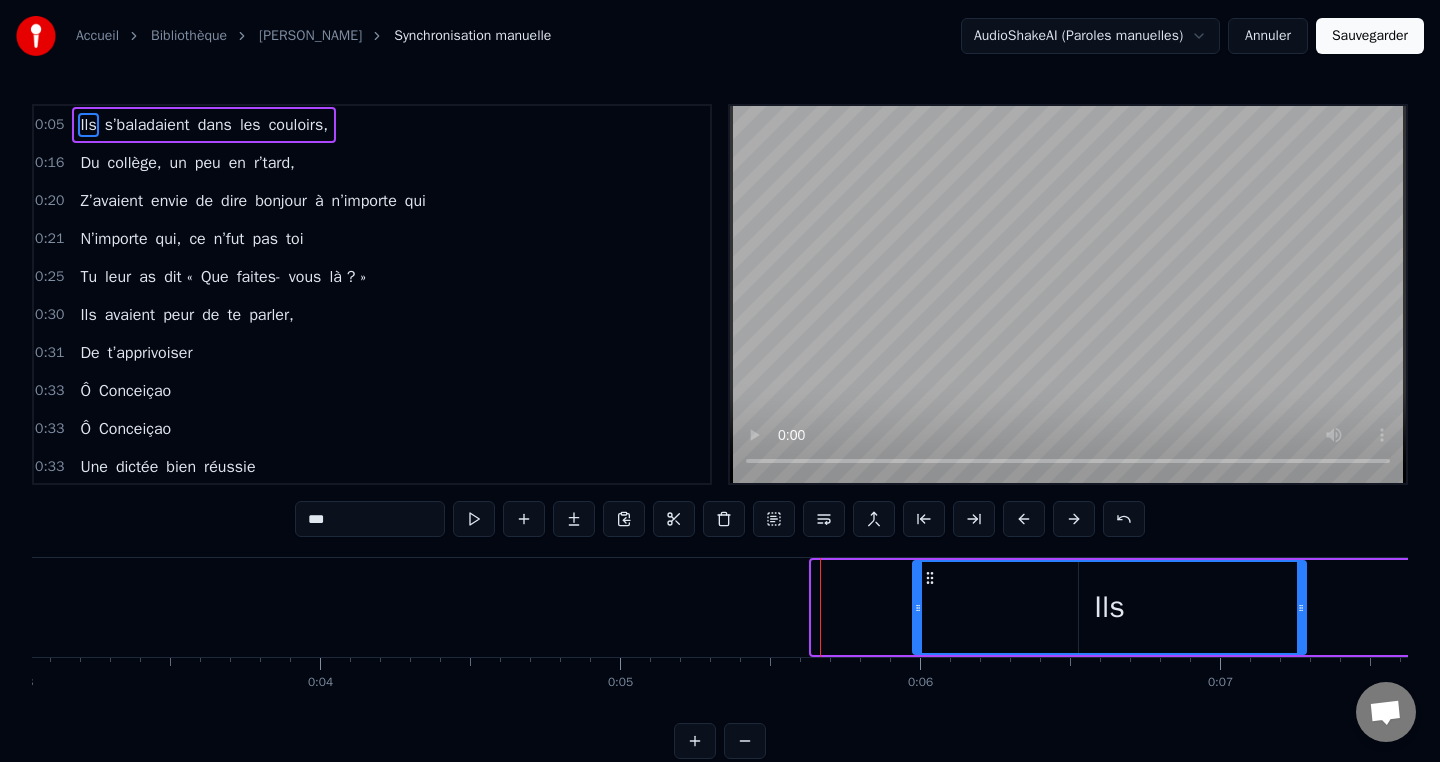 drag, startPoint x: 815, startPoint y: 599, endPoint x: 916, endPoint y: 596, distance: 101.04455 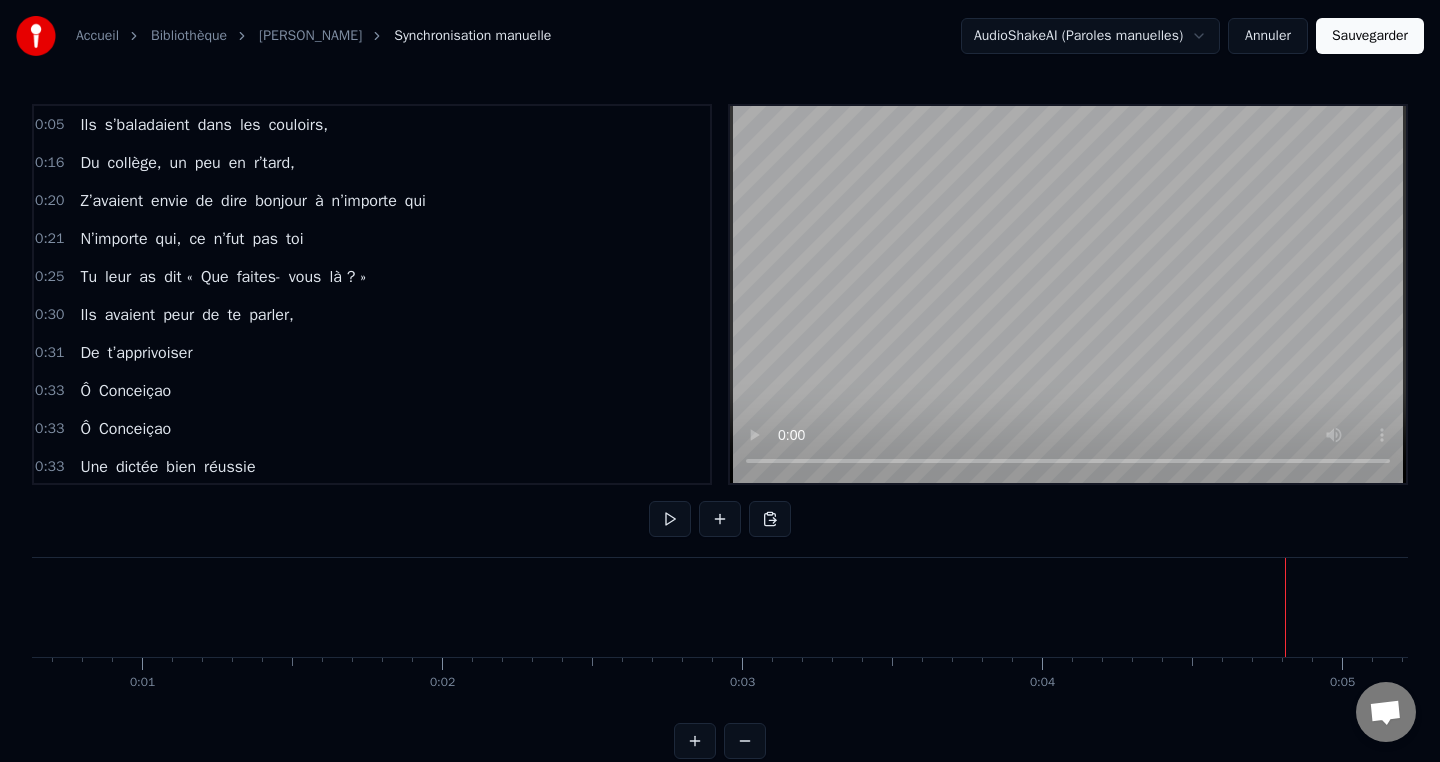 scroll, scrollTop: 0, scrollLeft: 0, axis: both 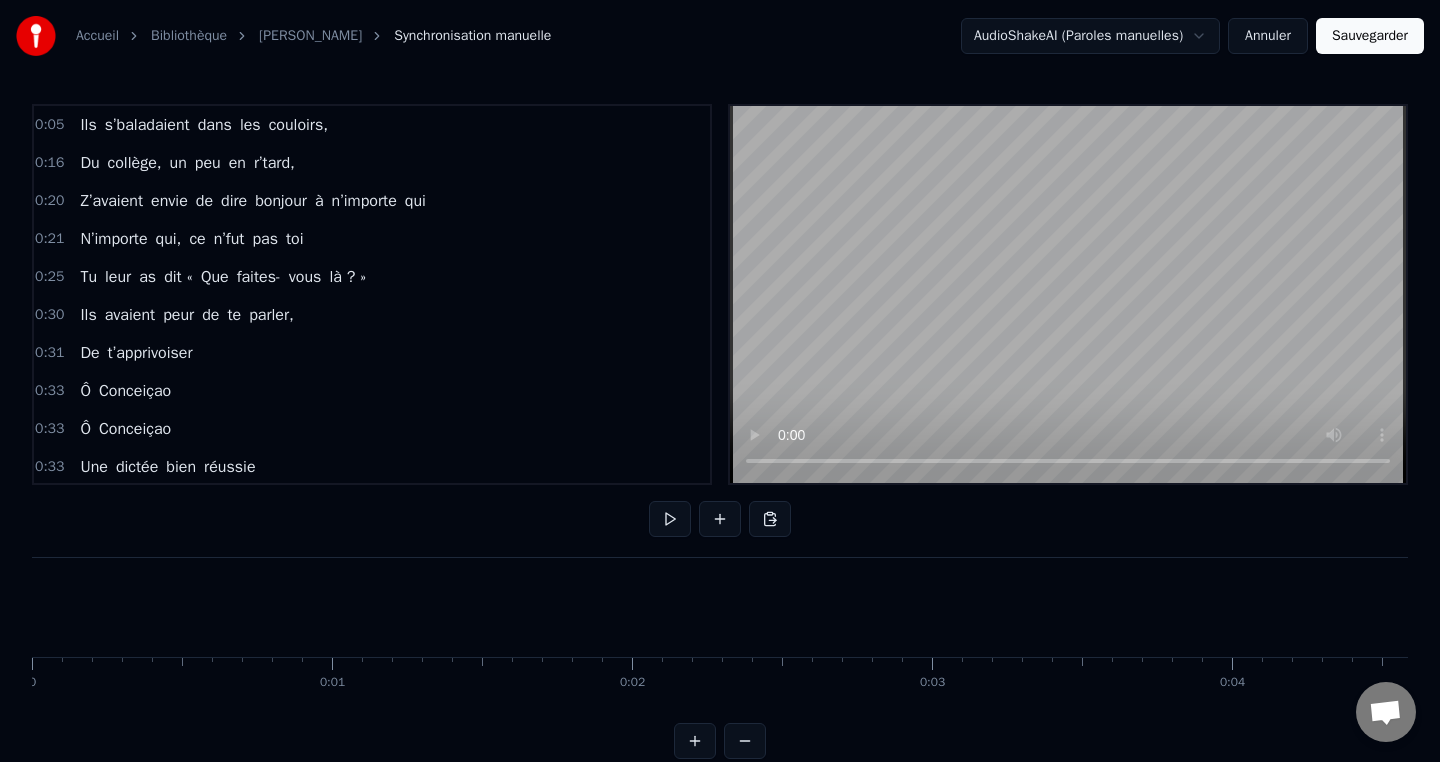 click on "Accueil Bibliothèque Ô Conceiçao Synchronisation manuelle AudioShakeAI (Paroles manuelles) Annuler Sauvegarder 0:05 Ils s’baladaient dans les couloirs, 0:16 Du collège, un peu en r’tard, 0:20 Z’avaient envie de dire bonjour à n’importe qui 0:21 N’importe qui, ce n’fut pas toi 0:25 Tu leur as dit « Que faites- vous là ? » 0:30 Ils avaient peur de te parler, 0:31 De t’apprivoiser 0:33 Ô Conceiçao 0:33 Ô Conceiçao 0:33 Une dictée bien réussie 0:34 Des exercices à l’infini 0:34 Tu savais bien les corriger 0:38 Ô Conceiçao. 0:38 Tu nous as dit, "j'ai rendez- vous" 0:40 "En 122, avec des fous" 0:49 "Qui ne comprennent vraiment rien, et n’lèvent pas la main" 1:06 Alors tu les as fait trimer 1:07 Ils ont gratté, ils ont planché 1:08 Et ils ont presque tous fini par progresser. 1:17 Ô Conceiçao 1:17 Ô Conceiçao 1:28 À ton âge t’as plus envie 1:29 Pour toi c’est clair et défini 1:29 Ceux qui ne veulent pas bosser 1:30 Faut pas la ramener. 1:32 Et maintenant voilà le" at bounding box center (720, 379) 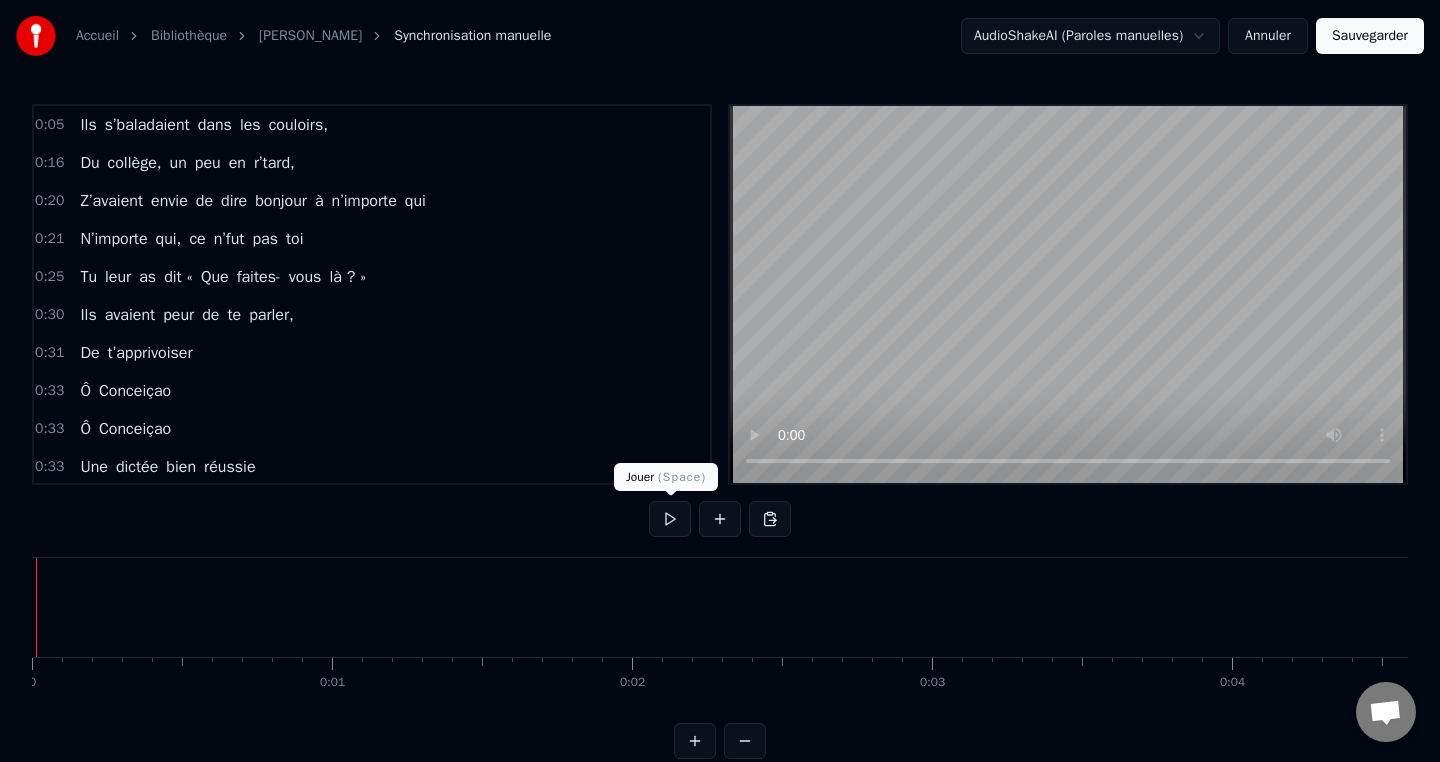 click at bounding box center (670, 519) 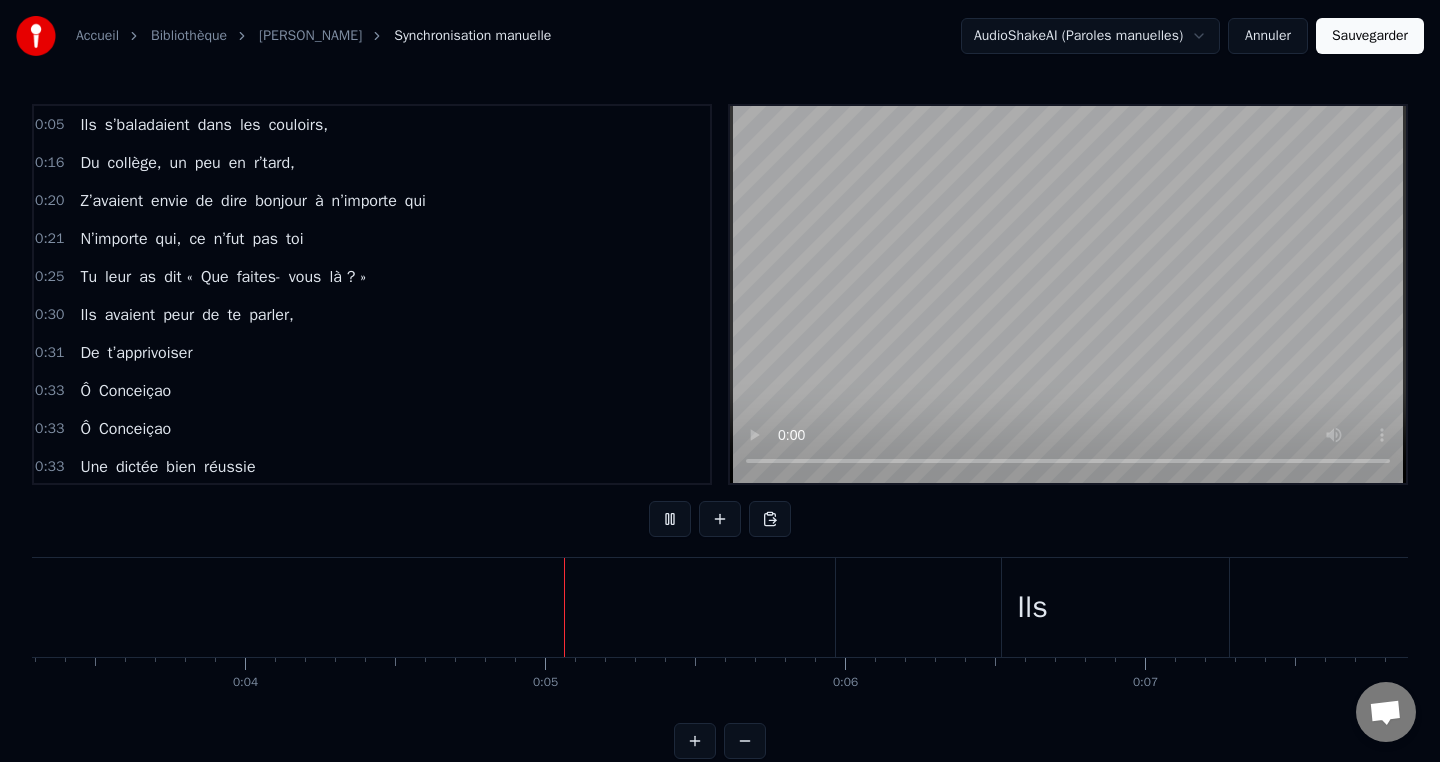 scroll, scrollTop: 0, scrollLeft: 1269, axis: horizontal 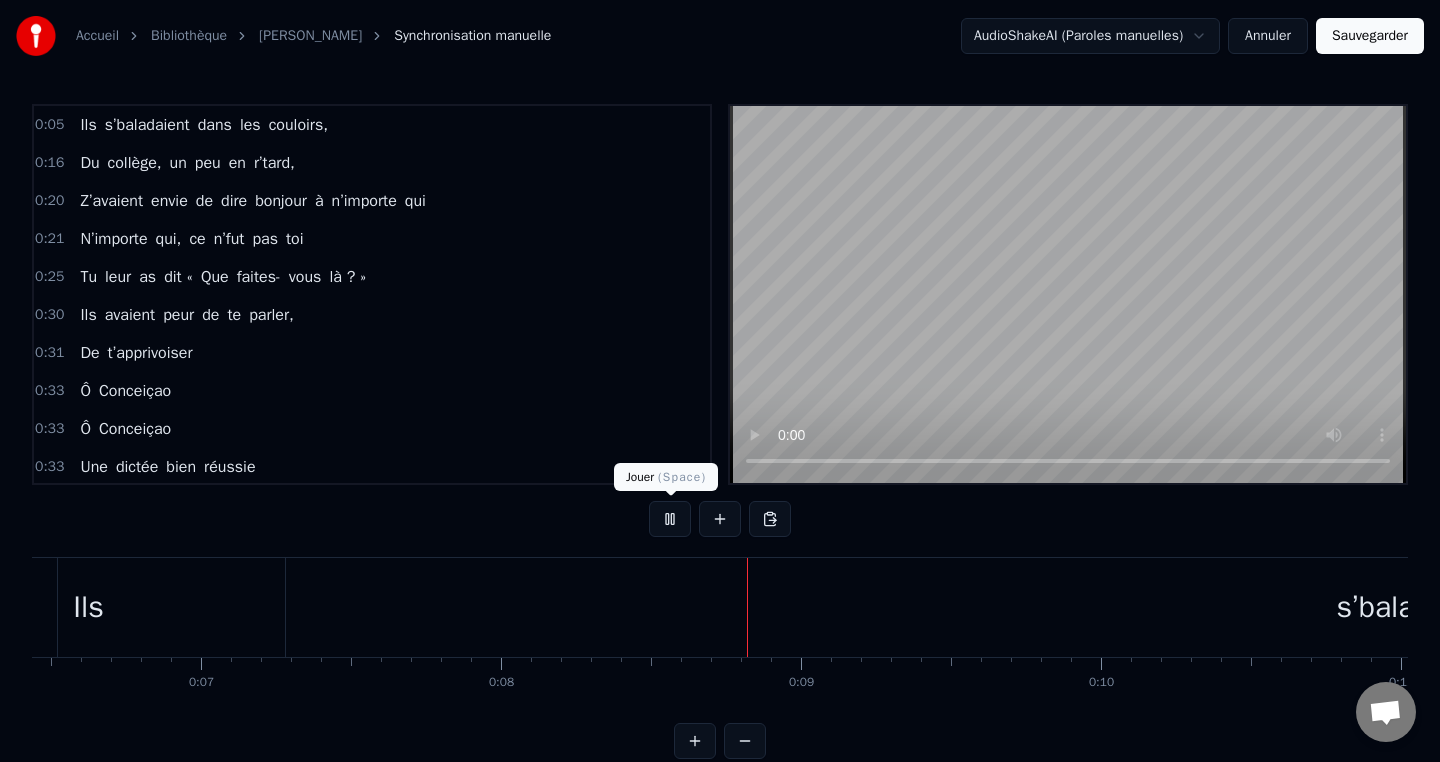 click at bounding box center (670, 519) 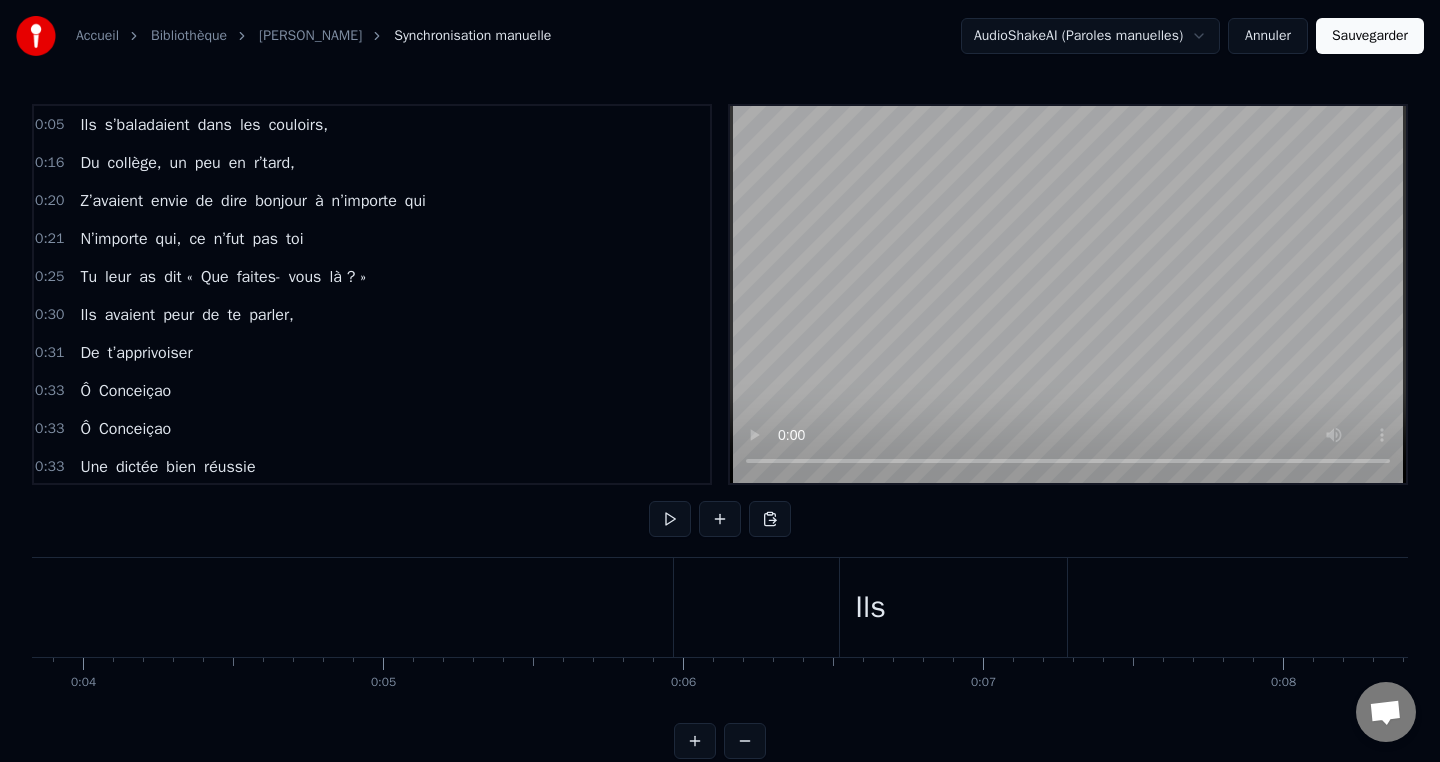 scroll, scrollTop: 0, scrollLeft: 1196, axis: horizontal 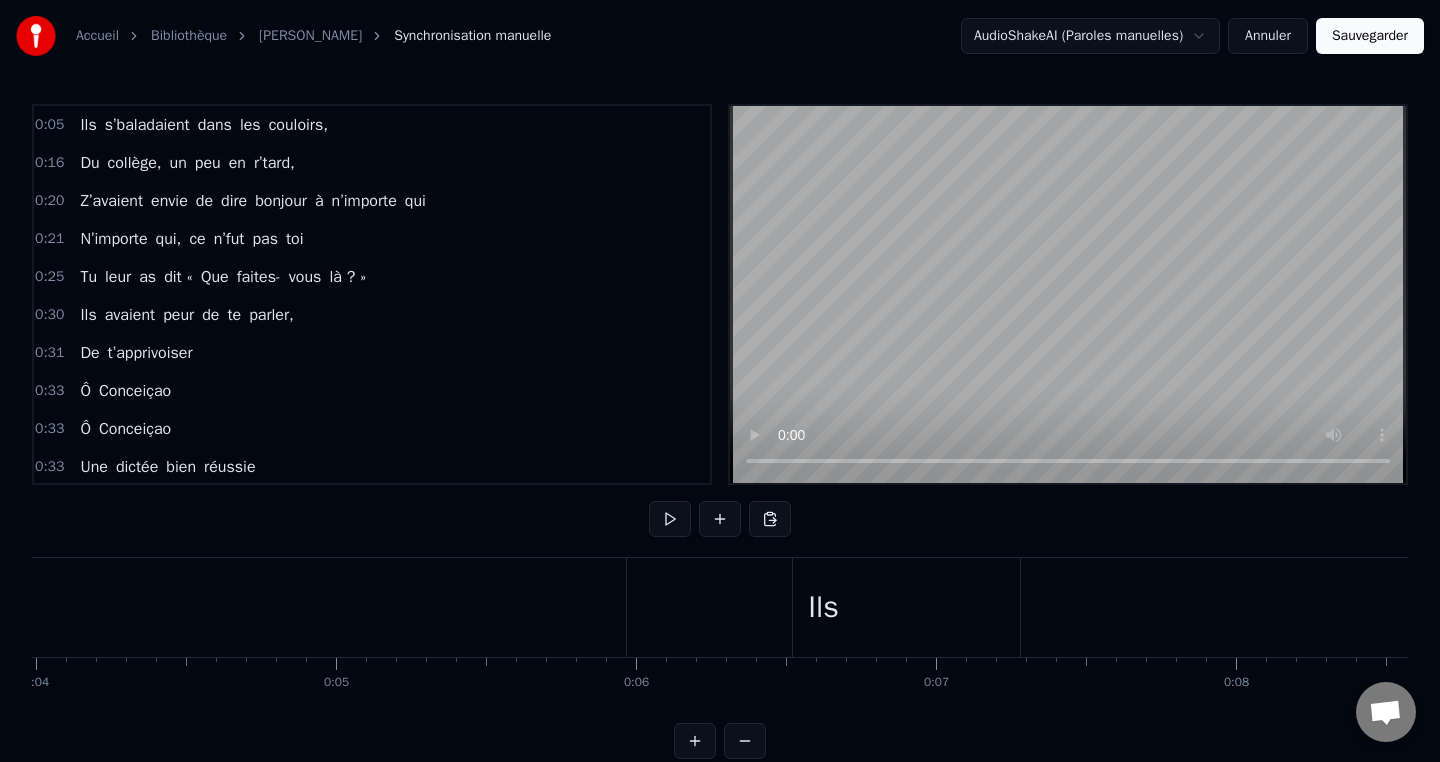drag, startPoint x: 645, startPoint y: 604, endPoint x: 1177, endPoint y: 563, distance: 533.5776 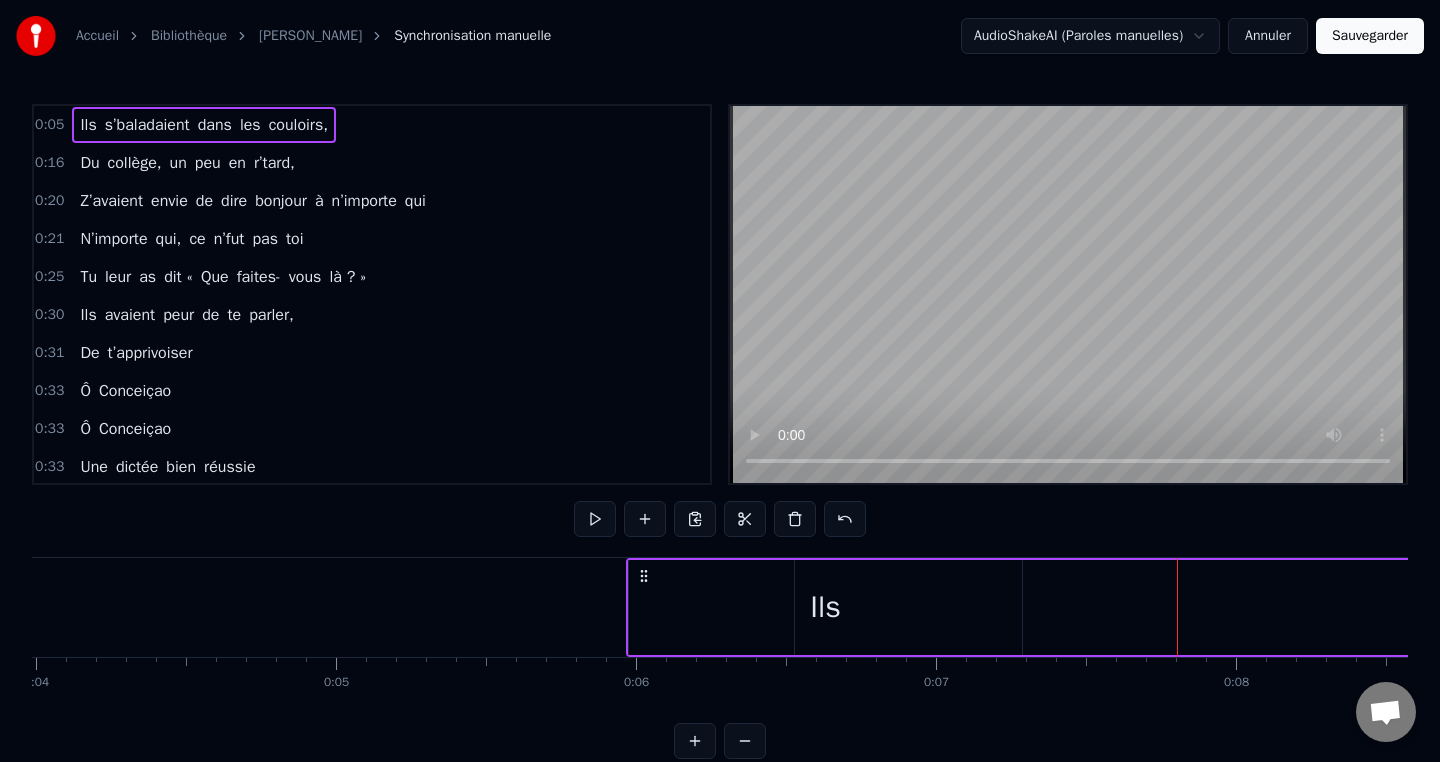 click on "s’baladaient" at bounding box center [2153, 607] 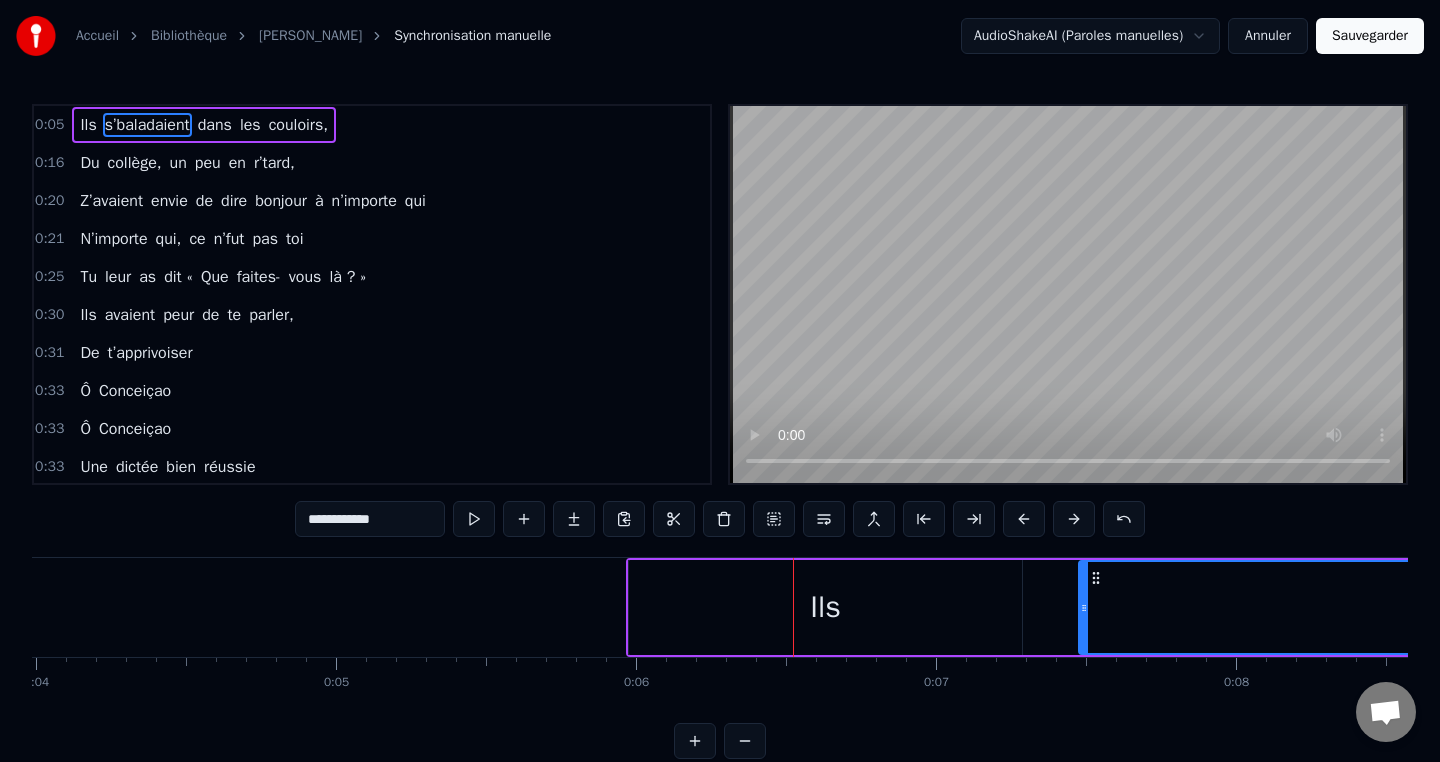 drag, startPoint x: 795, startPoint y: 602, endPoint x: 1079, endPoint y: 581, distance: 284.77536 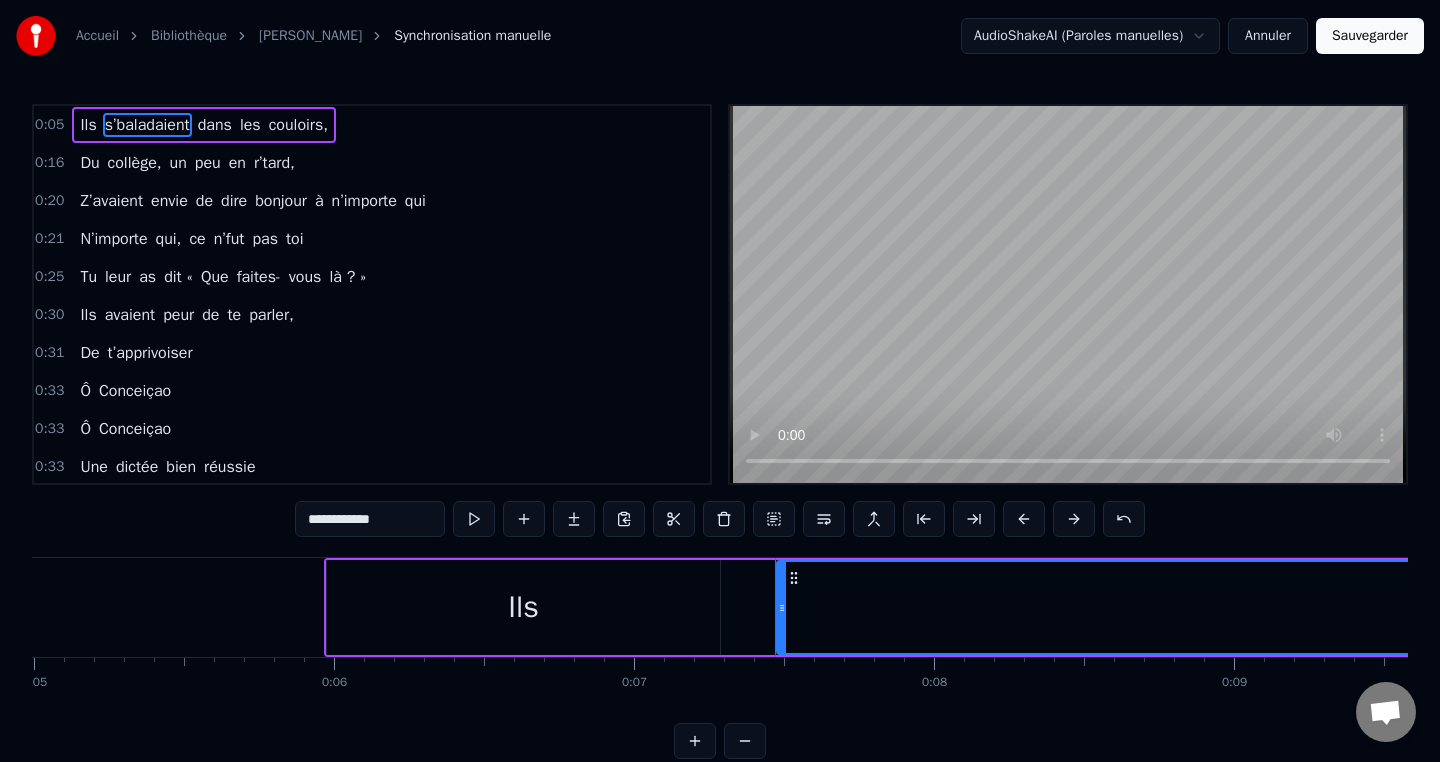 scroll, scrollTop: 0, scrollLeft: 1525, axis: horizontal 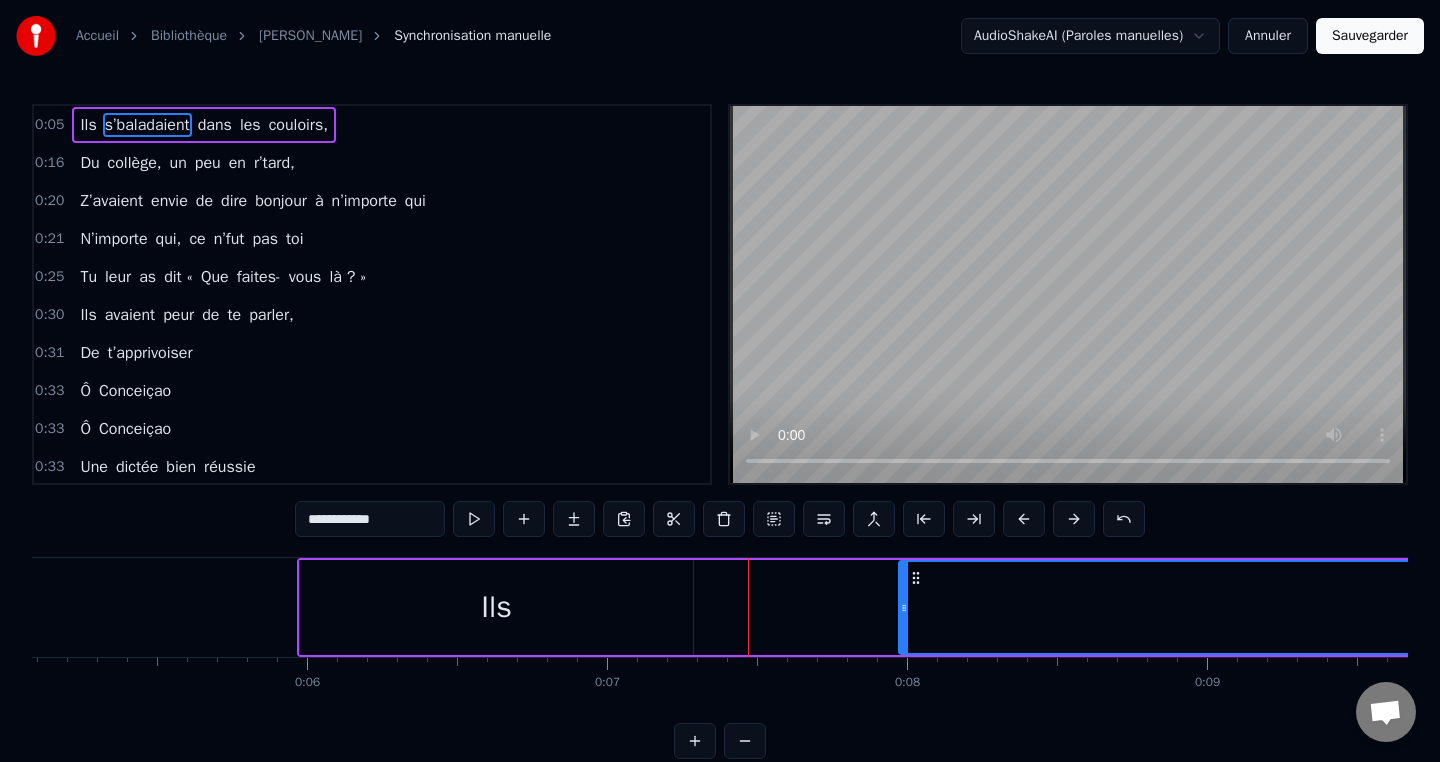 drag, startPoint x: 752, startPoint y: 604, endPoint x: 901, endPoint y: 604, distance: 149 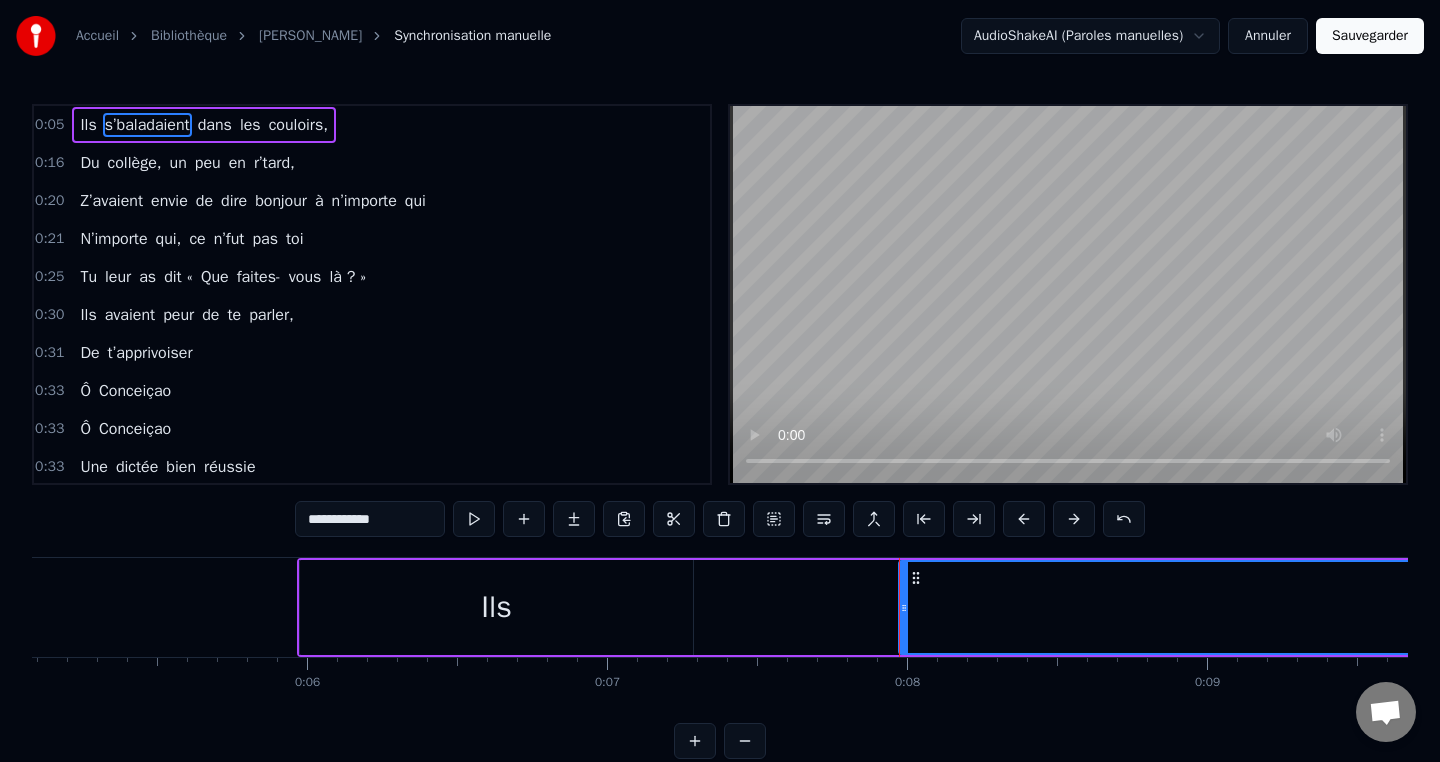 click on "Ils" at bounding box center (496, 607) 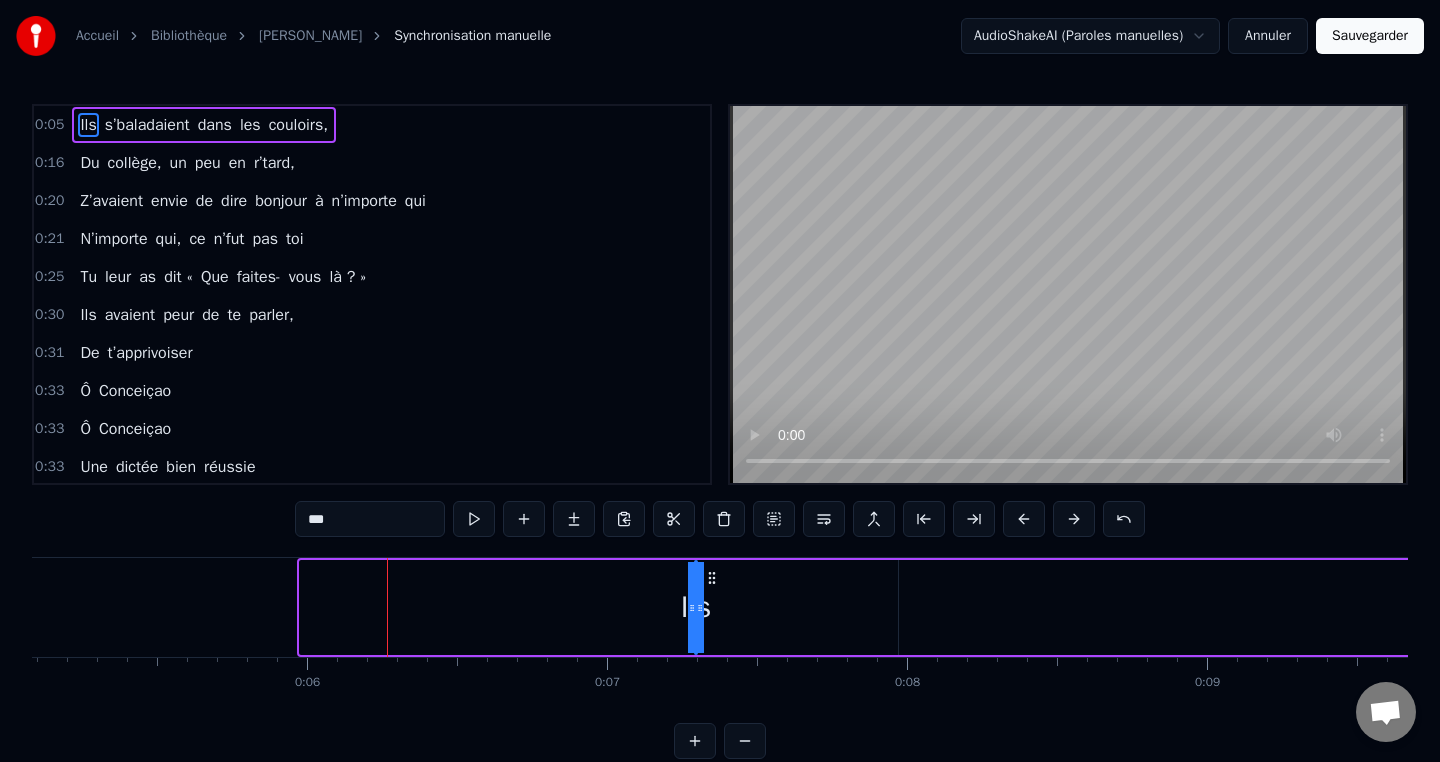 drag, startPoint x: 306, startPoint y: 593, endPoint x: 917, endPoint y: 588, distance: 611.02045 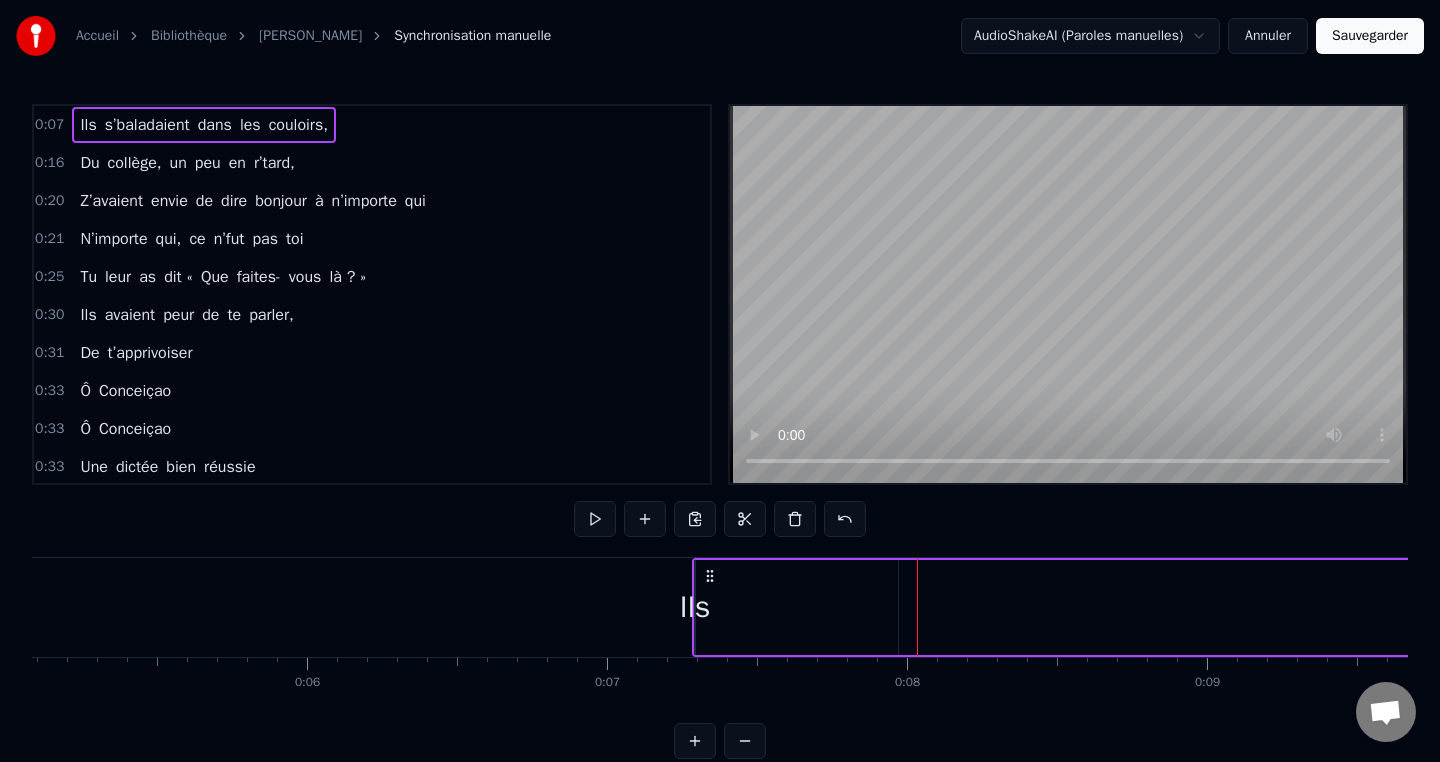 drag, startPoint x: 744, startPoint y: 598, endPoint x: 833, endPoint y: 598, distance: 89 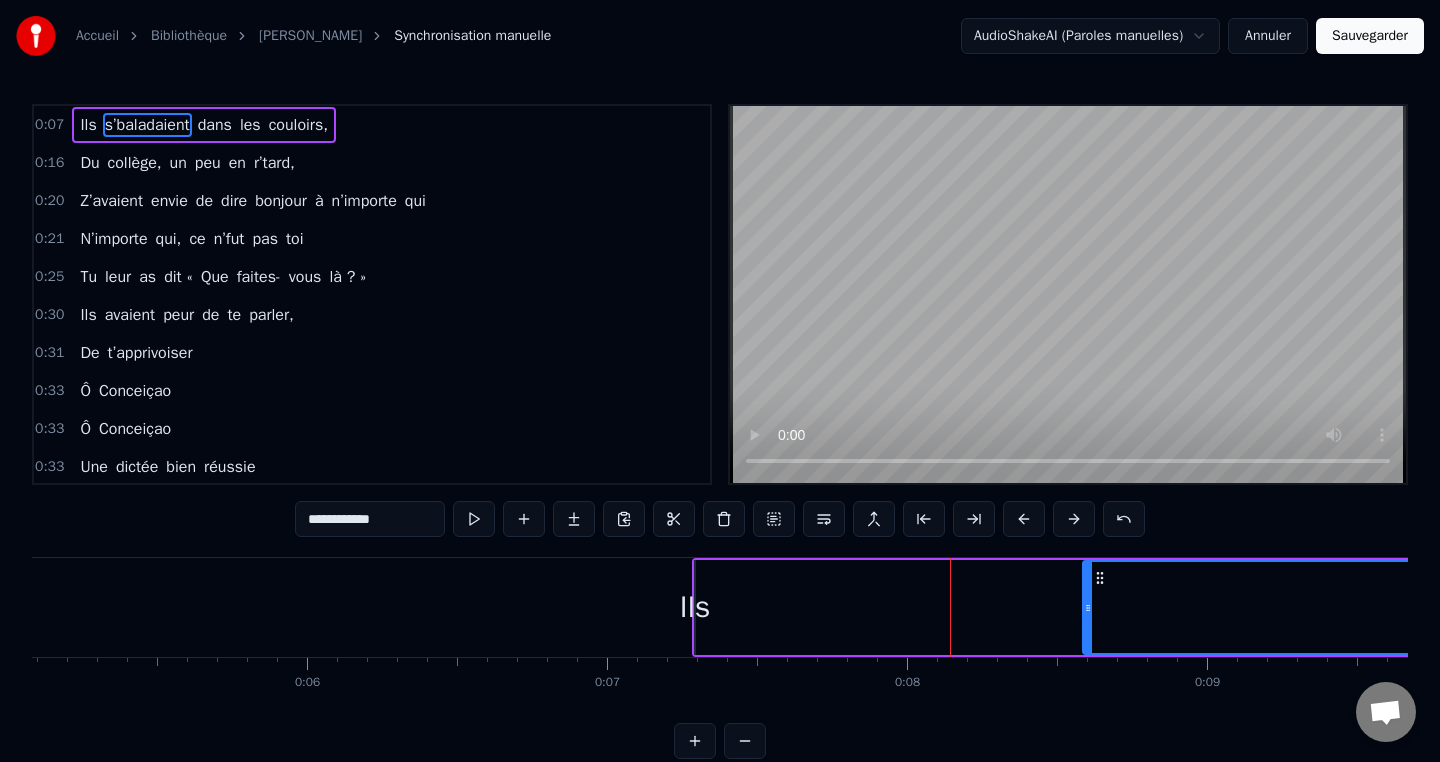 drag, startPoint x: 901, startPoint y: 596, endPoint x: 1085, endPoint y: 594, distance: 184.01086 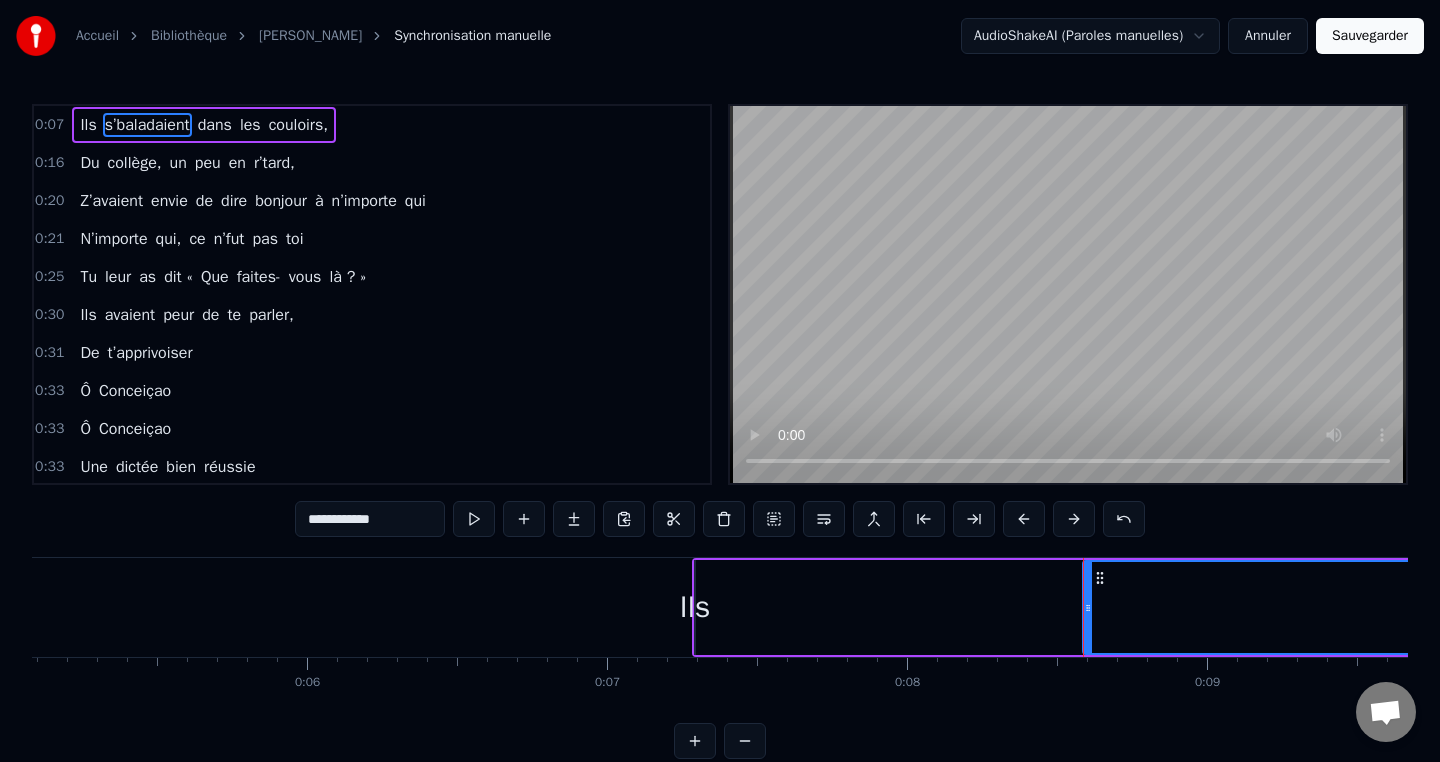 drag, startPoint x: 695, startPoint y: 602, endPoint x: 857, endPoint y: 606, distance: 162.04938 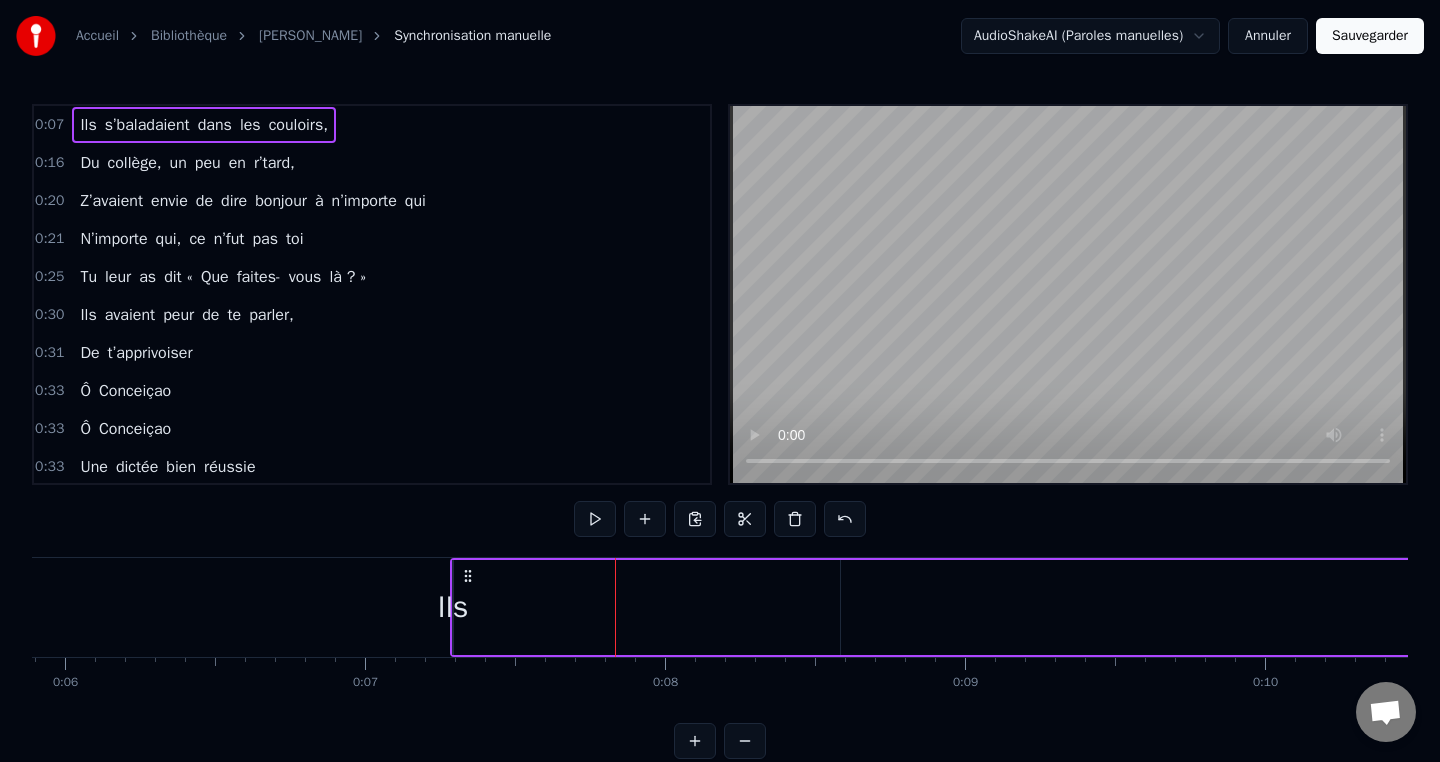 scroll, scrollTop: 0, scrollLeft: 1801, axis: horizontal 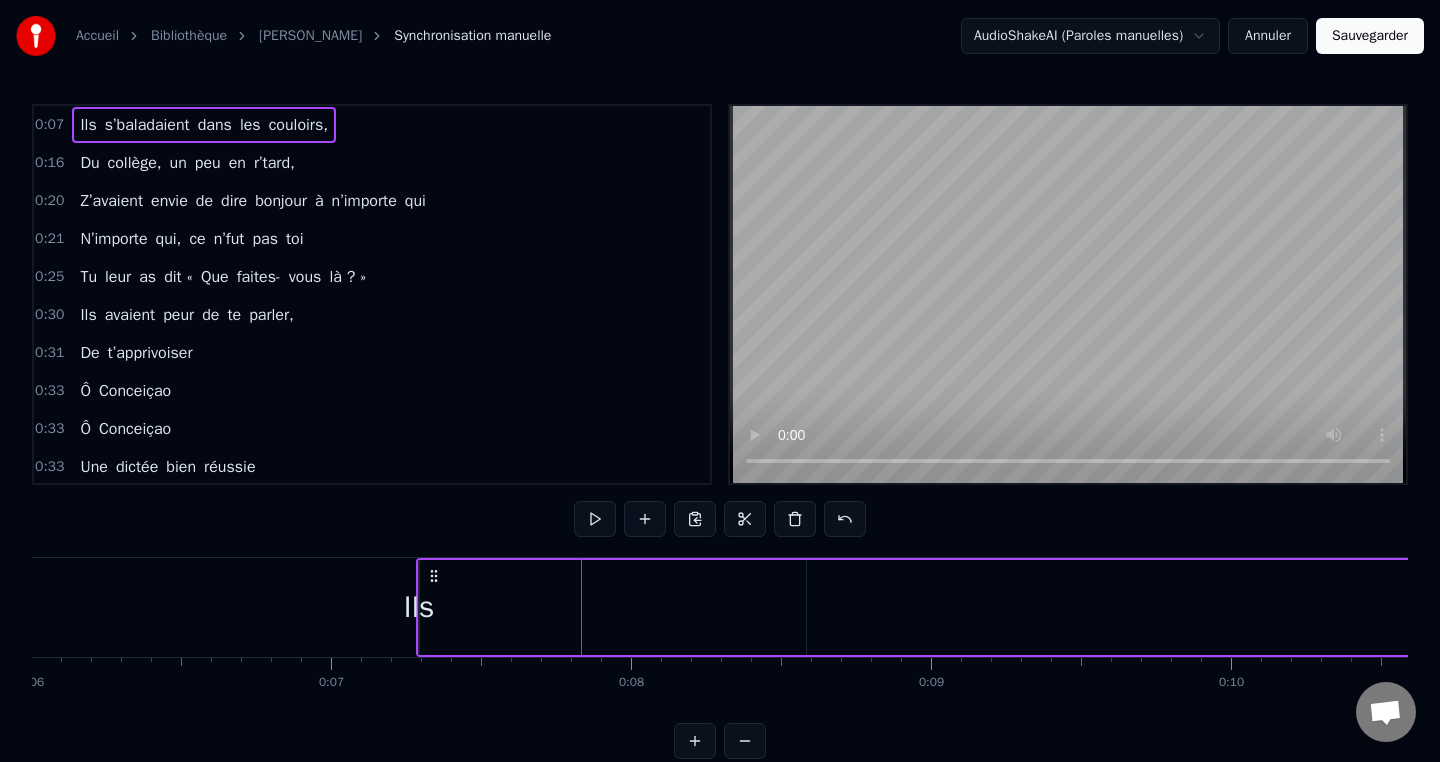click on "s’baladaient" at bounding box center (1856, 607) 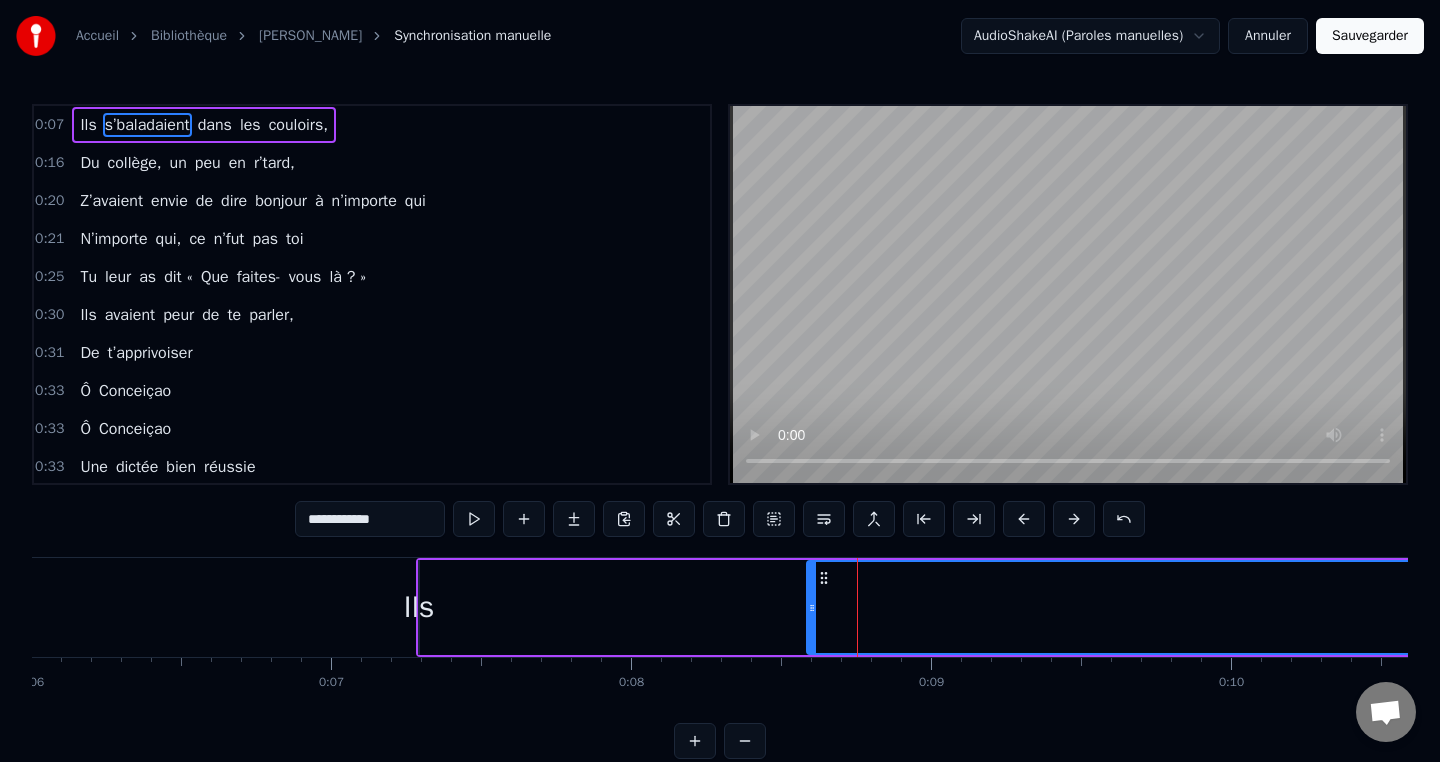 click on "Ils s’baladaient dans les couloirs," at bounding box center [1716, 607] 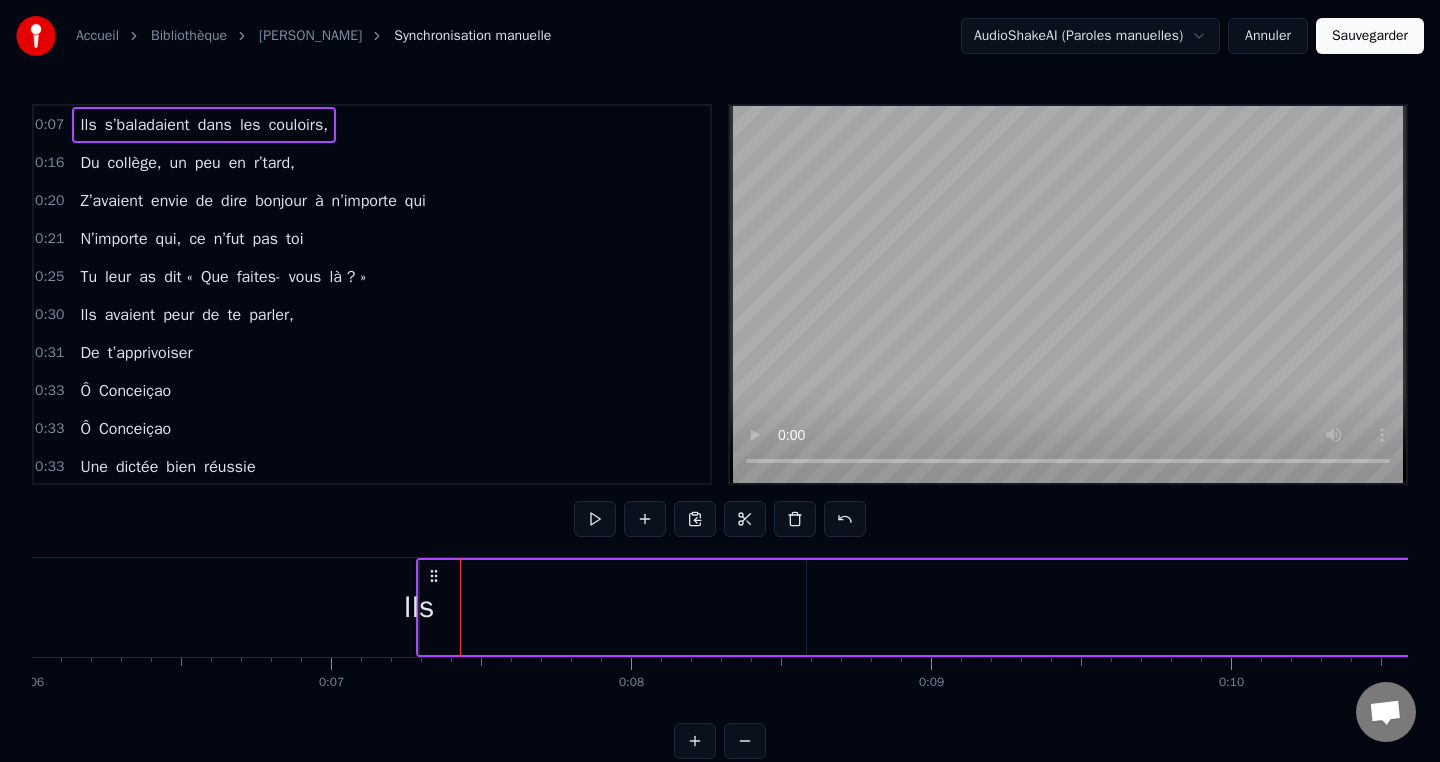 drag, startPoint x: 420, startPoint y: 596, endPoint x: 594, endPoint y: 600, distance: 174.04597 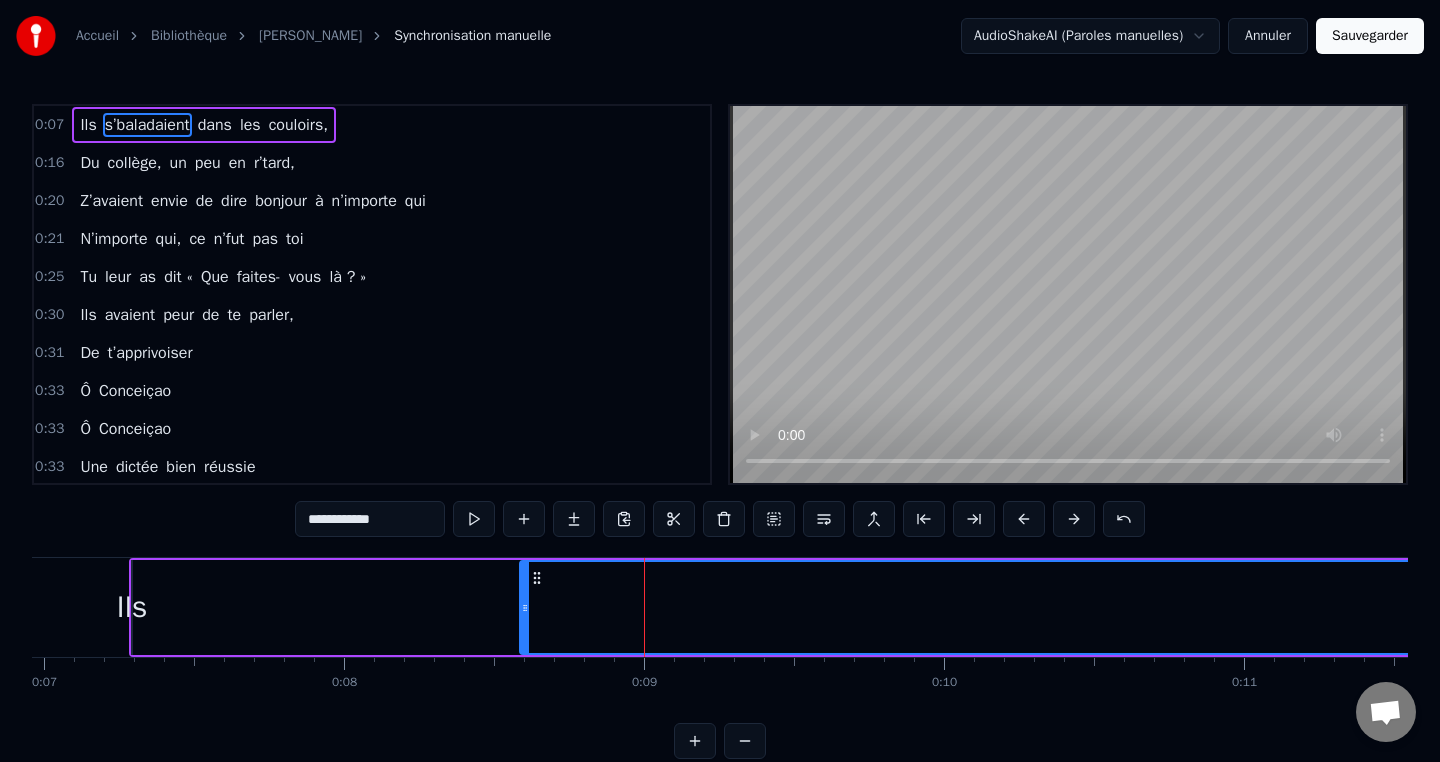 scroll, scrollTop: 0, scrollLeft: 2097, axis: horizontal 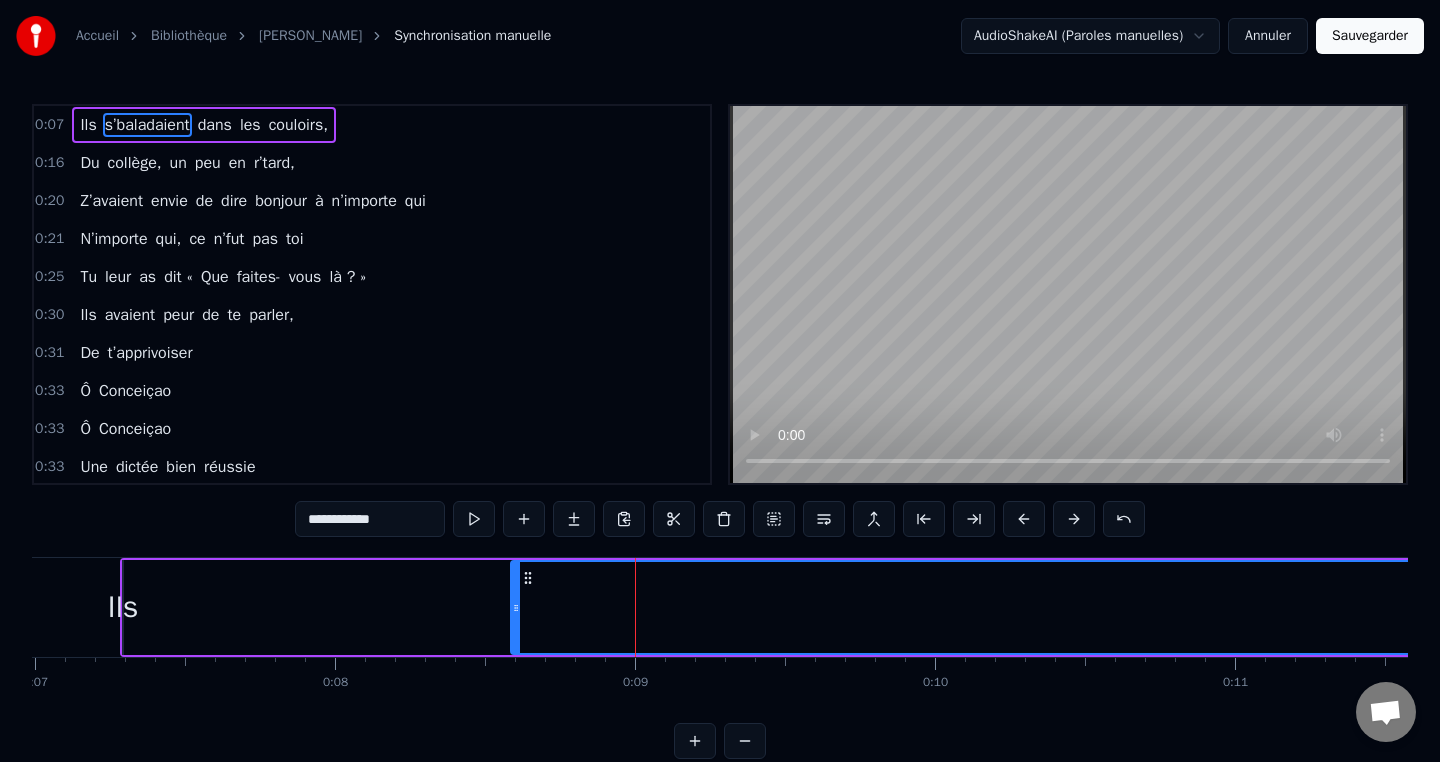 type on "****" 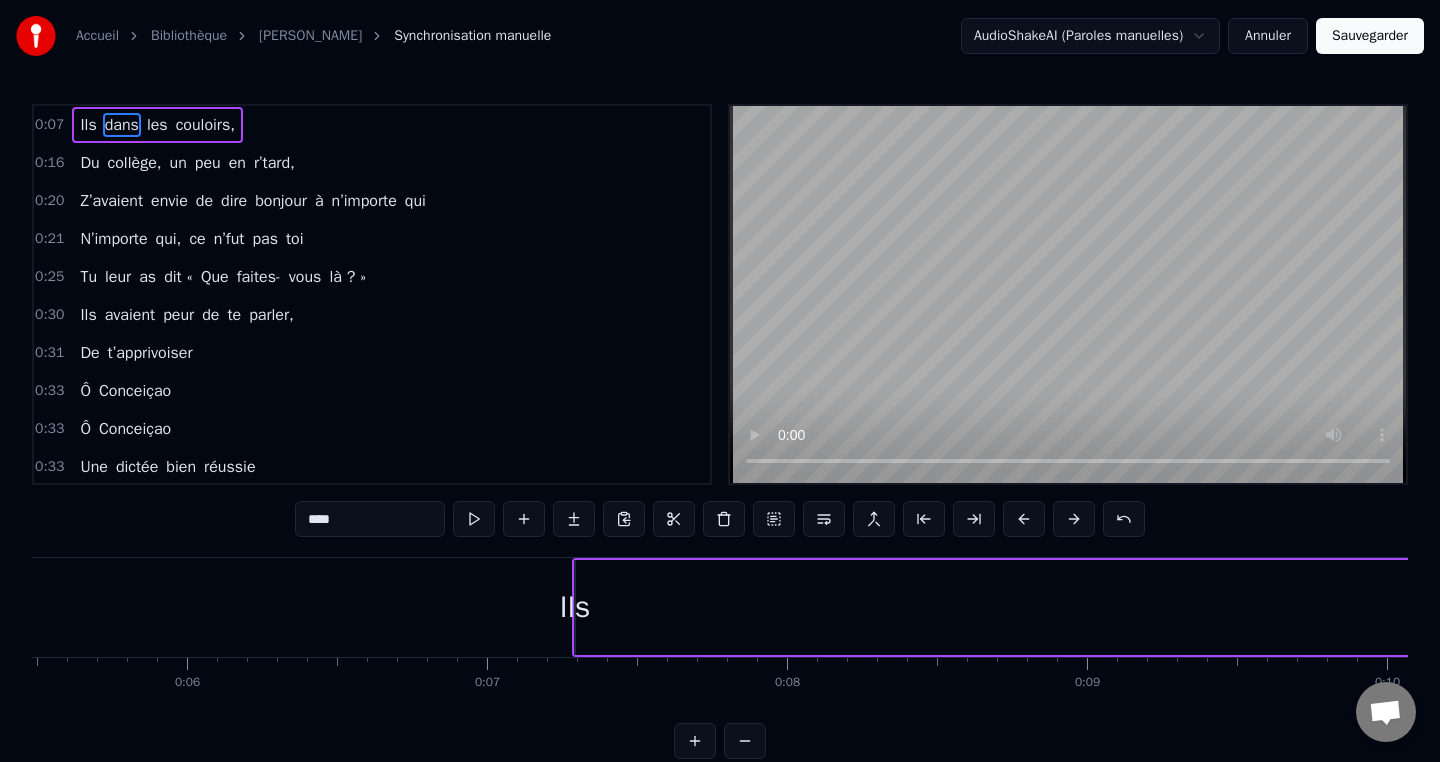 scroll, scrollTop: 0, scrollLeft: 1601, axis: horizontal 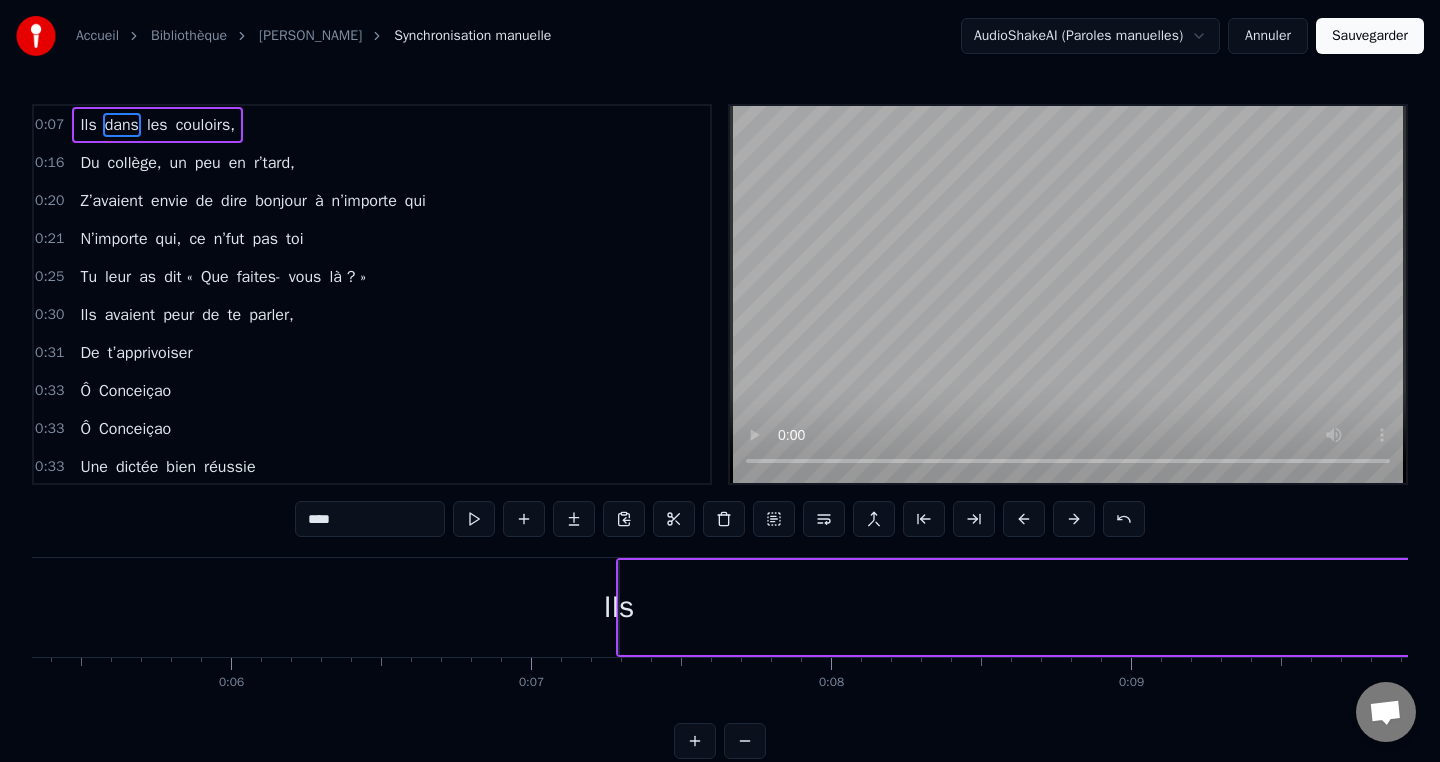 drag, startPoint x: 612, startPoint y: 599, endPoint x: 776, endPoint y: 602, distance: 164.02744 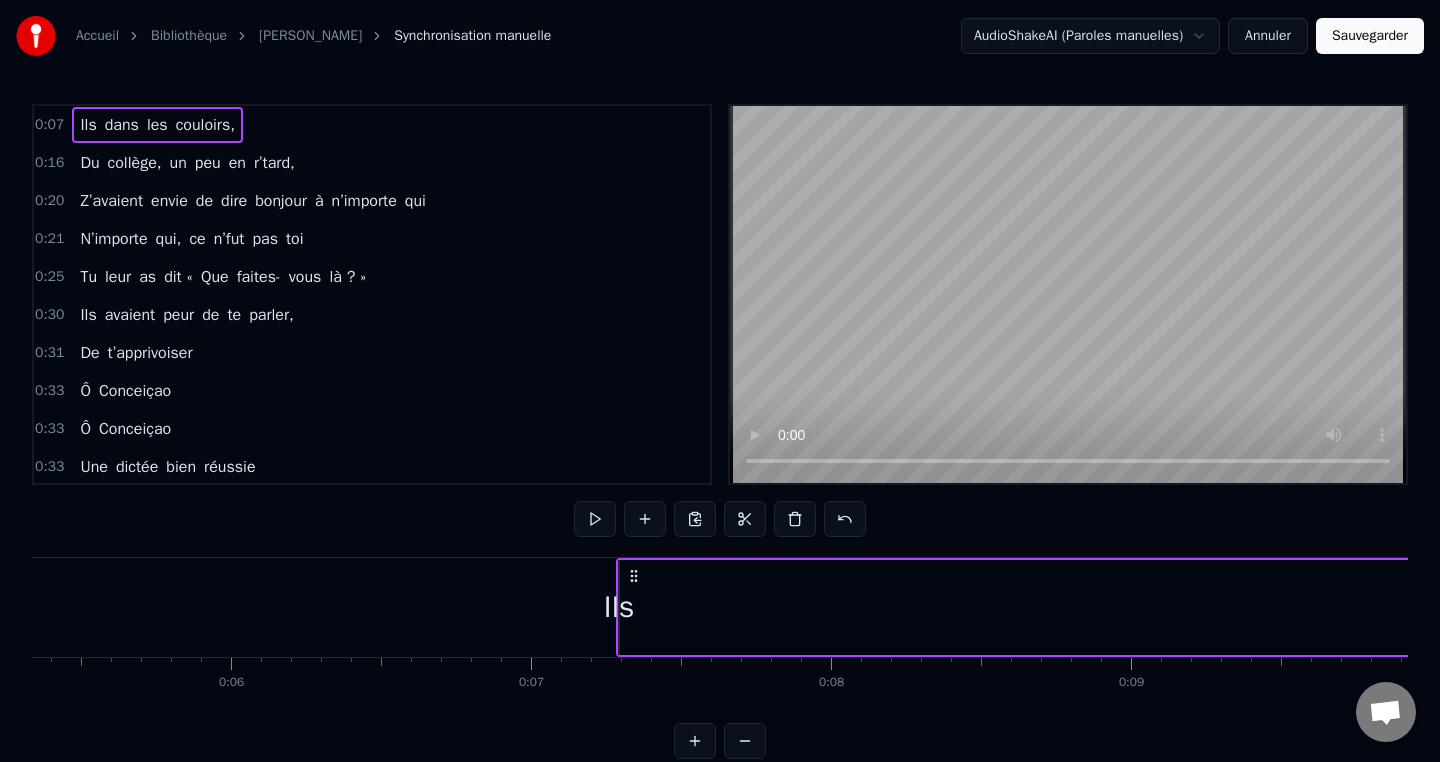 click on "Ils dans les couloirs," at bounding box center (1916, 607) 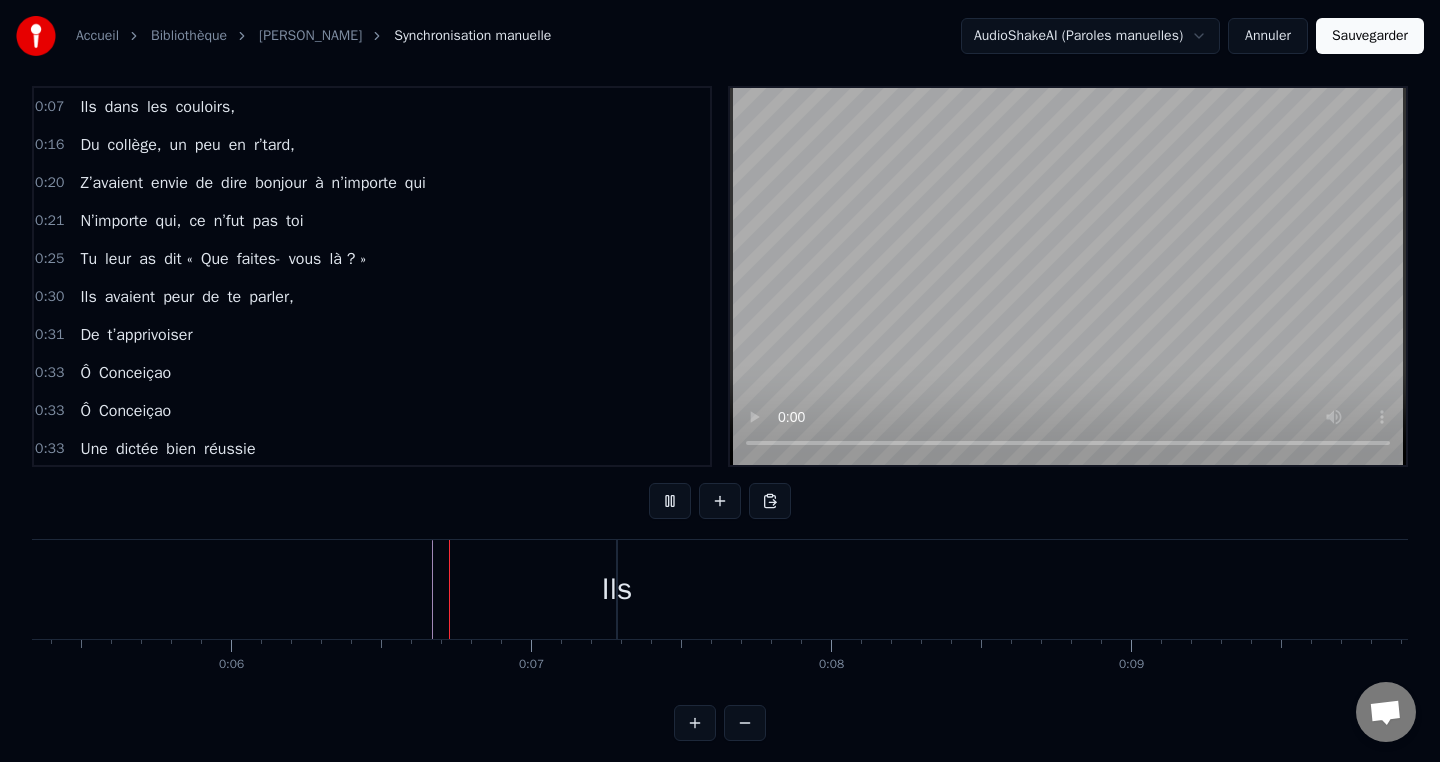 scroll, scrollTop: 29, scrollLeft: 0, axis: vertical 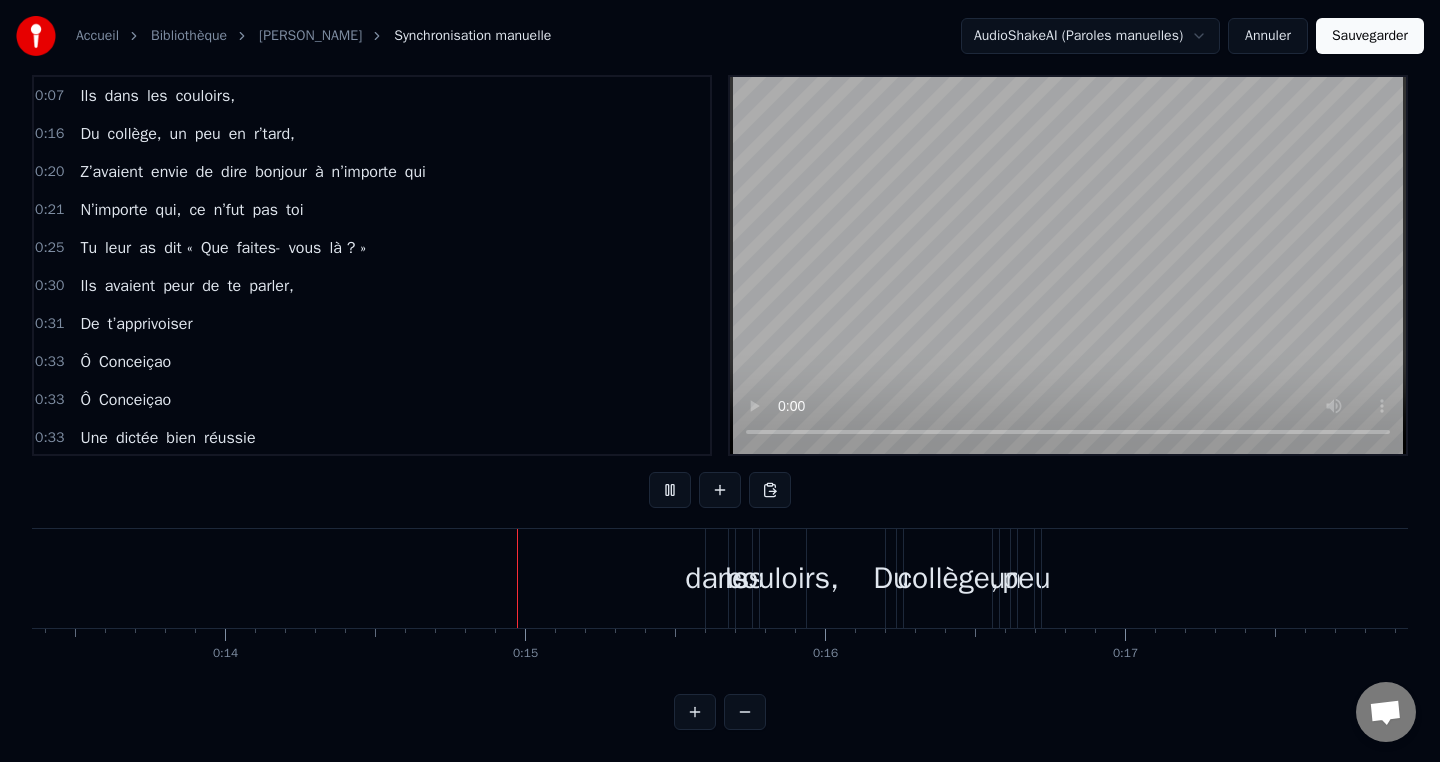 click on "couloirs," at bounding box center [783, 578] 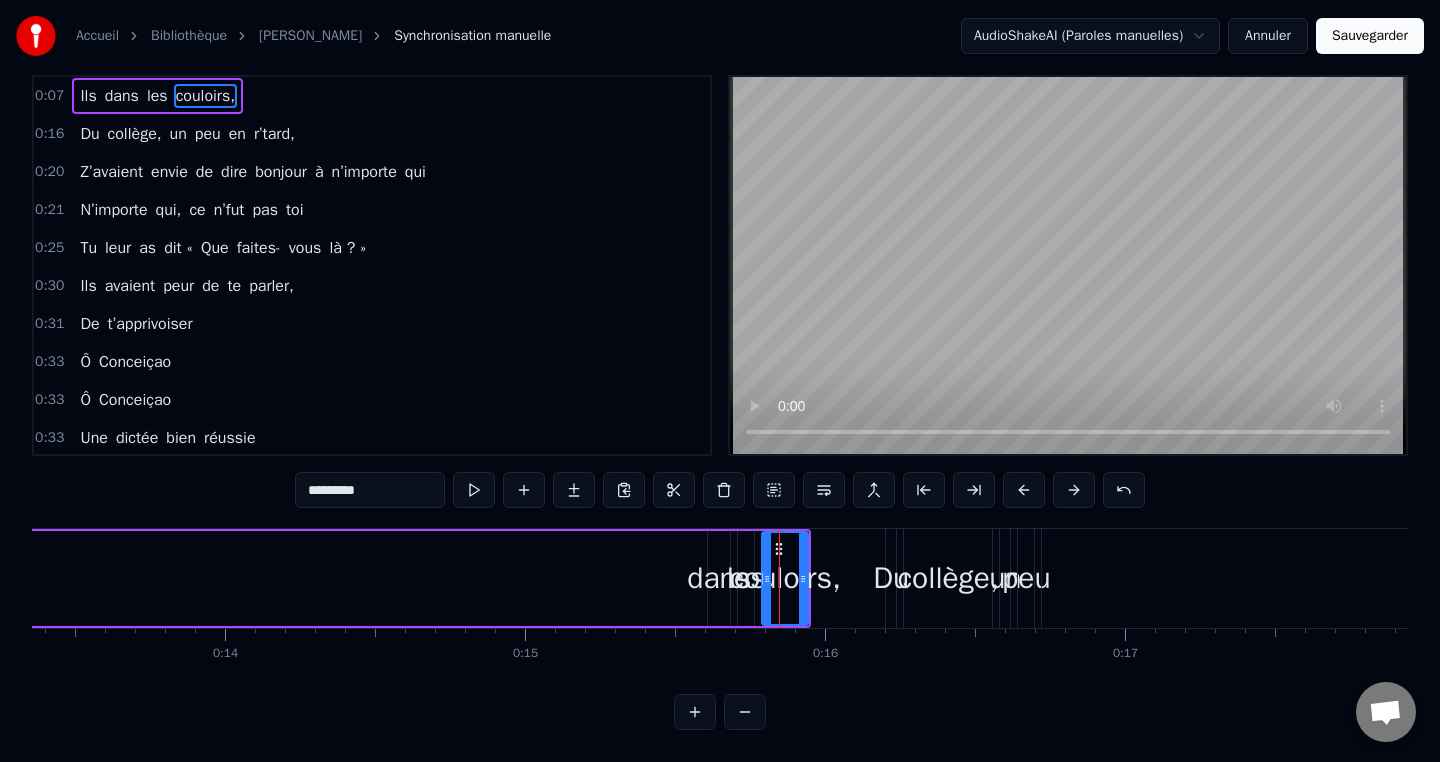 scroll, scrollTop: 0, scrollLeft: 0, axis: both 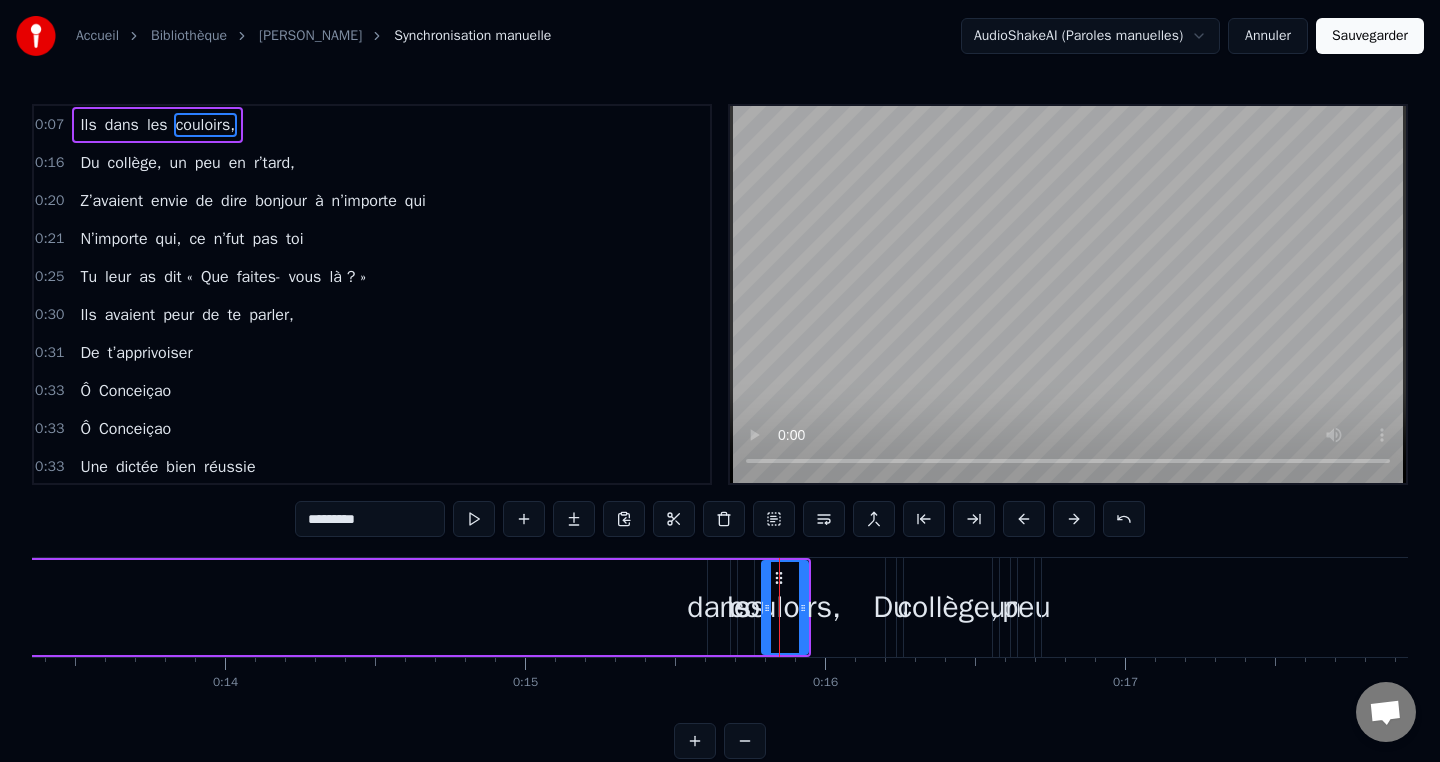 click on "Ils dans les couloirs," at bounding box center [-490, 607] 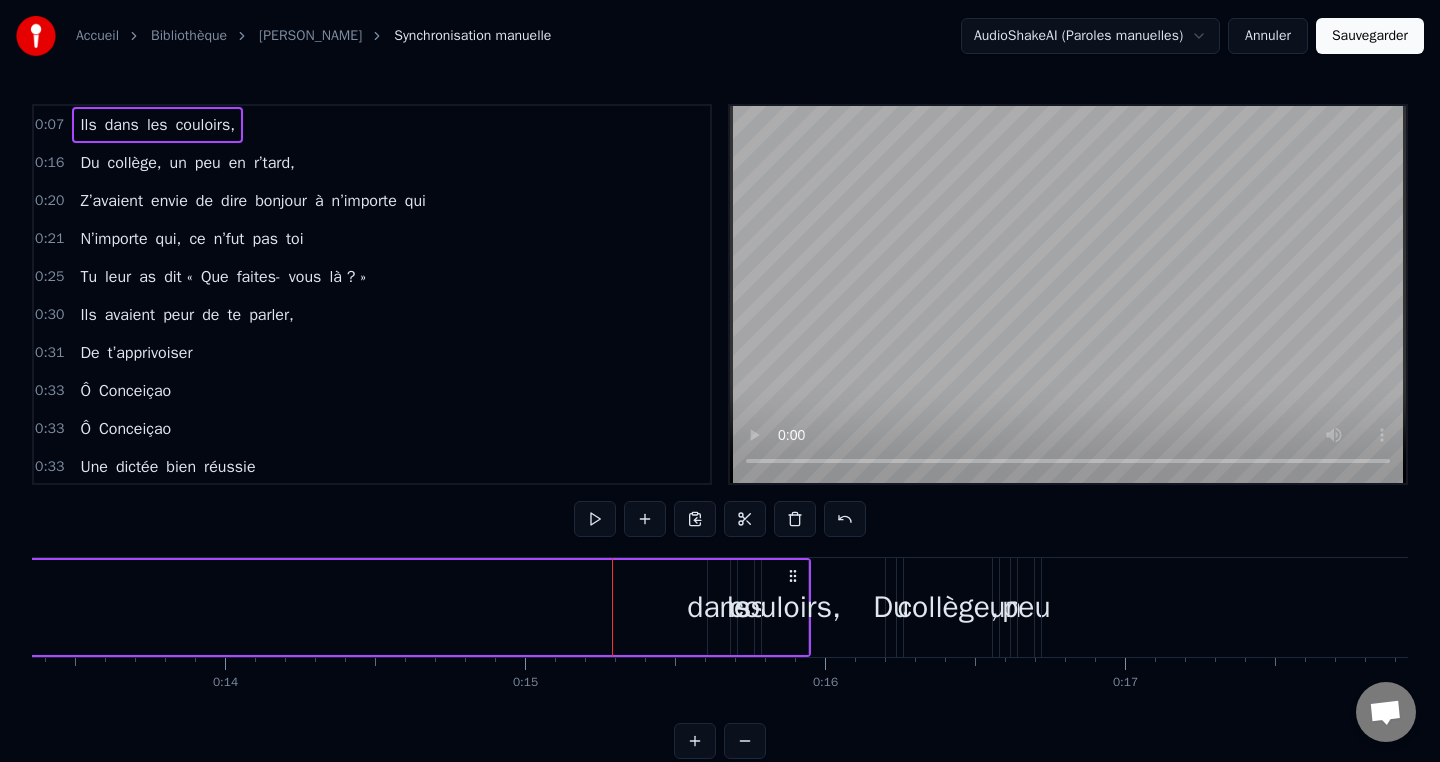 scroll, scrollTop: 0, scrollLeft: 4107, axis: horizontal 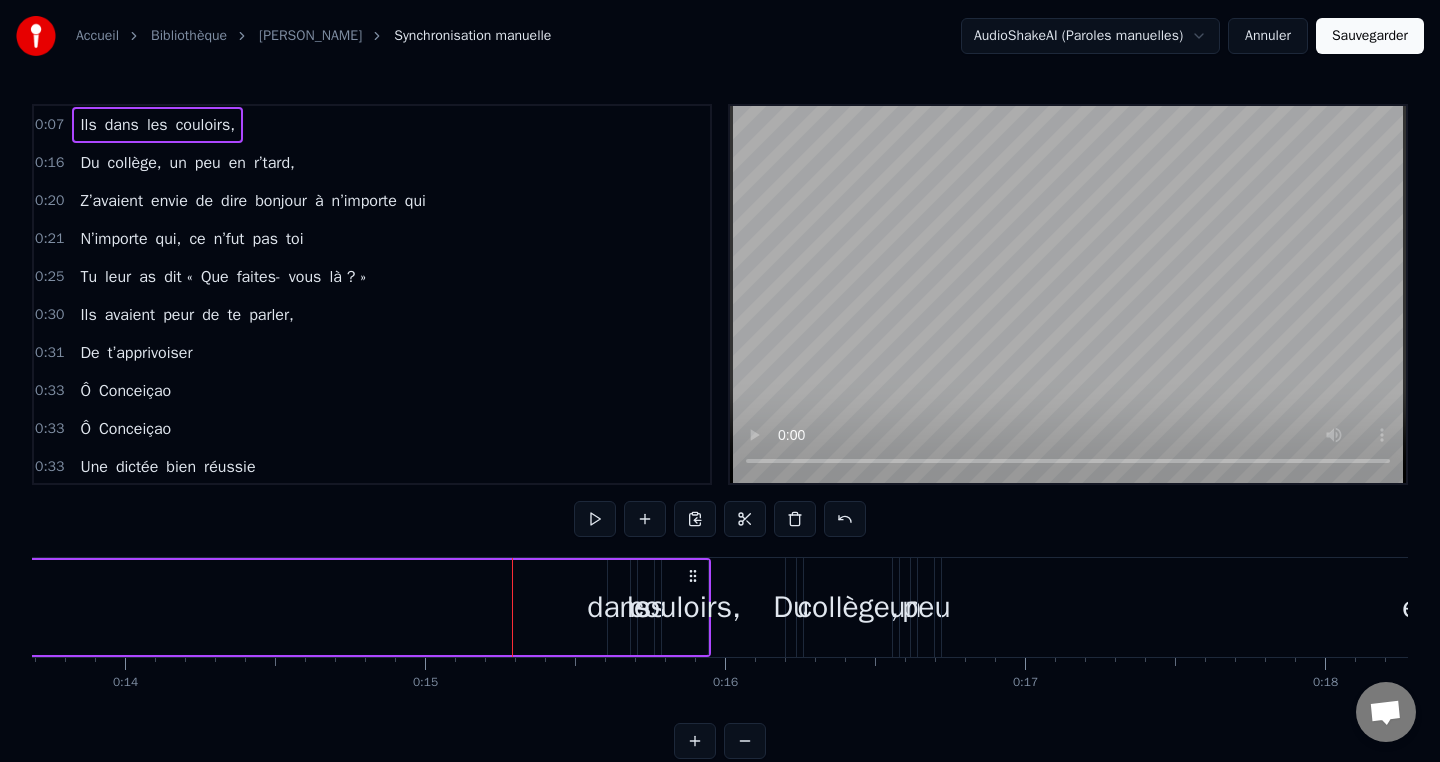 click on "Ils dans les couloirs, Du collège, un peu en r’tard, Z’avaient envie de dire bonjour à n’importe qui N’importe qui, ce n’fut pas toi Tu leur as dit « Que faites- vous là ? » Ils avaient peur de te parler, De t’apprivoiser Ô Conceiçao Ô Conceiçao Une dictée bien réussie Des exercices à l’infini Tu savais bien les corriger Ô Conceiçao. Tu nous as dit, "j'ai rendez- vous" "En 122, avec des fous" "Qui ne comprennent vraiment rien, et n’lèvent pas la main" Alors tu les as fait trimer Ils ont gratté, ils ont planché Et ils ont presque tous fini par progresser. Ô Conceiçao Ô Conceiçao À ton âge t’as plus envie Pour toi c’est clair et défini Ceux qui ne veulent pas bosser Faut pas la ramener. Et maintenant voilà le jour, Où tu refermes ton grand parcours, Mais dans nos cœurs et ceux des p’tits, Tu rest’ras à vie… On te souhaite une retraite Faite de voyages et de porto. Ce sera l’pied, faut pas l’casser ça c’est pas possible. Ô Conceiçao Ô Conceiçao ou" at bounding box center [19160, 607] 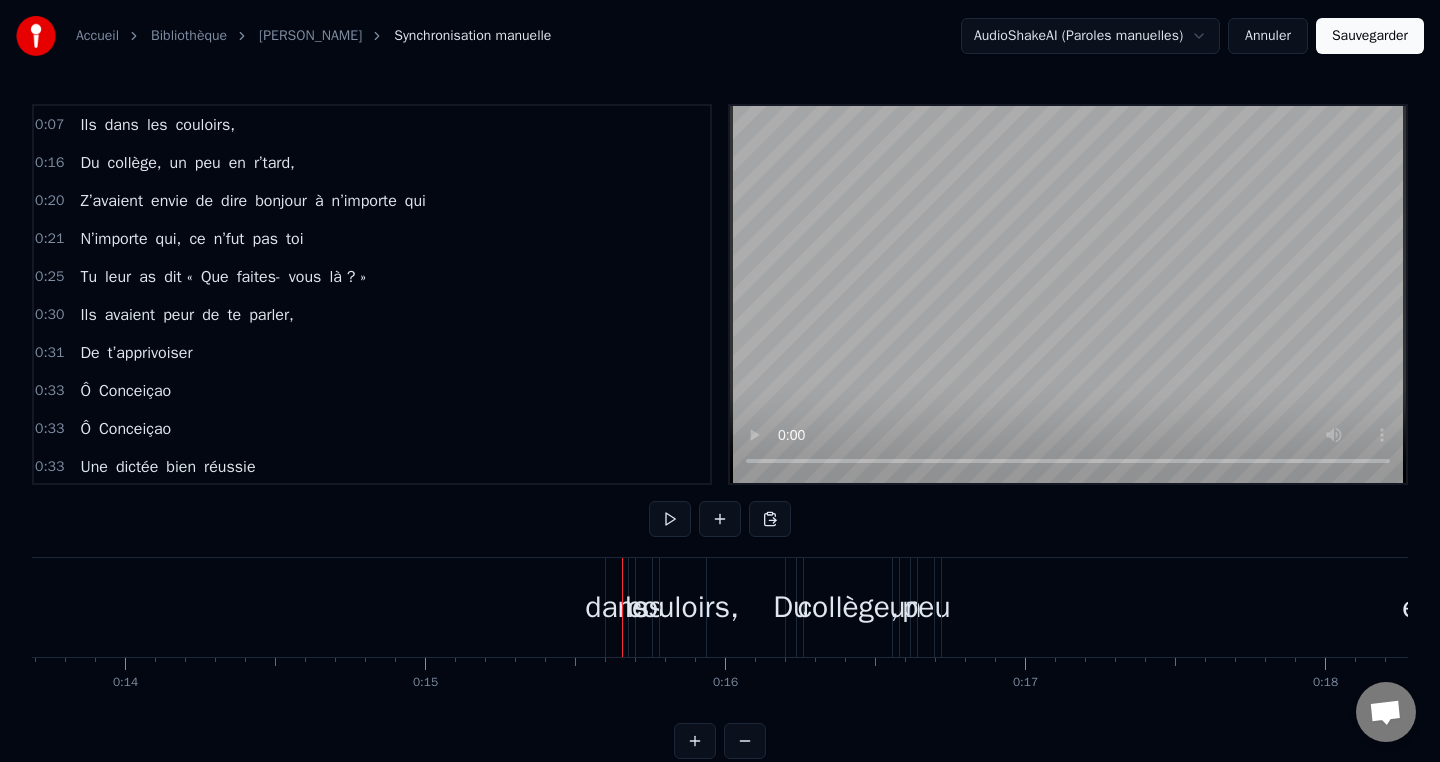 click on "Ils dans les couloirs," at bounding box center (-590, 607) 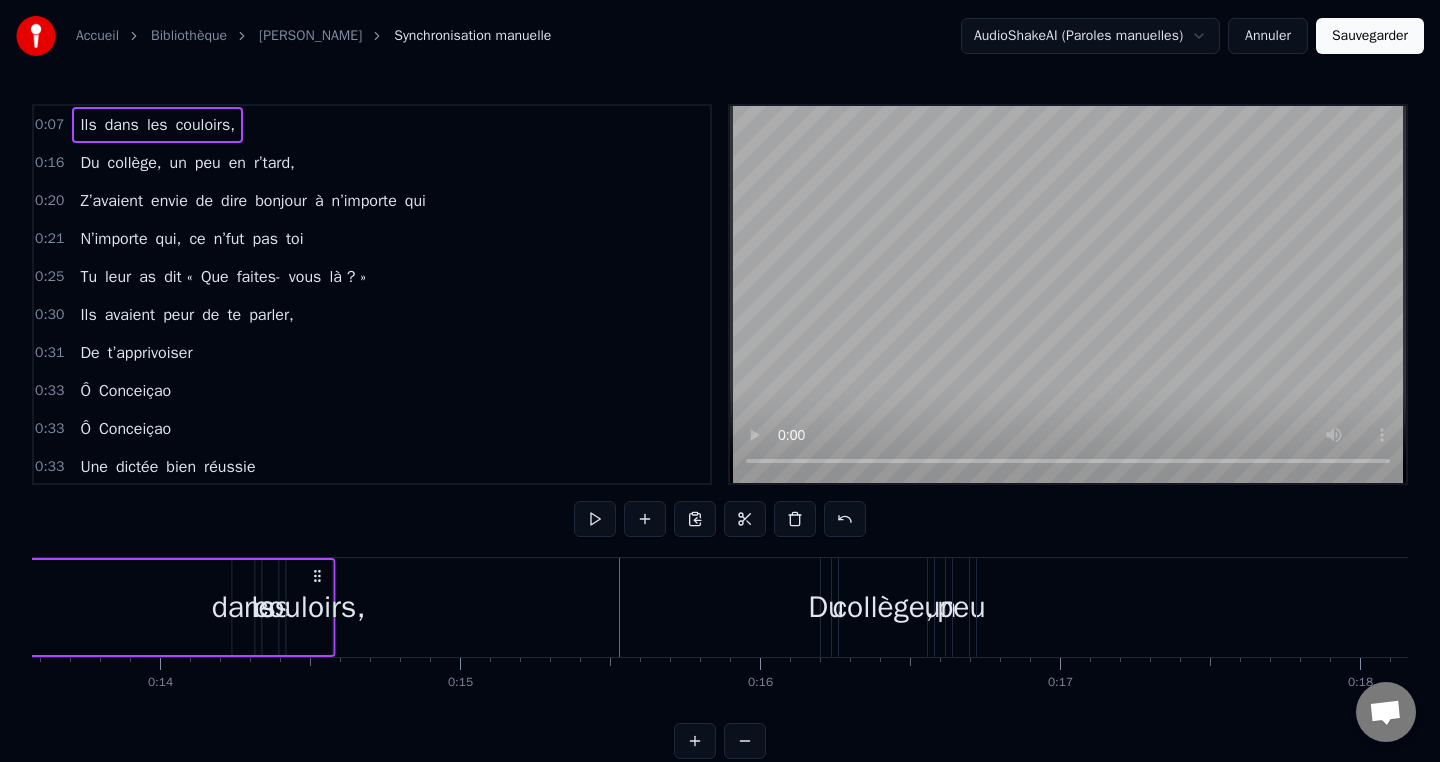 drag, startPoint x: 692, startPoint y: 581, endPoint x: 279, endPoint y: 572, distance: 413.09805 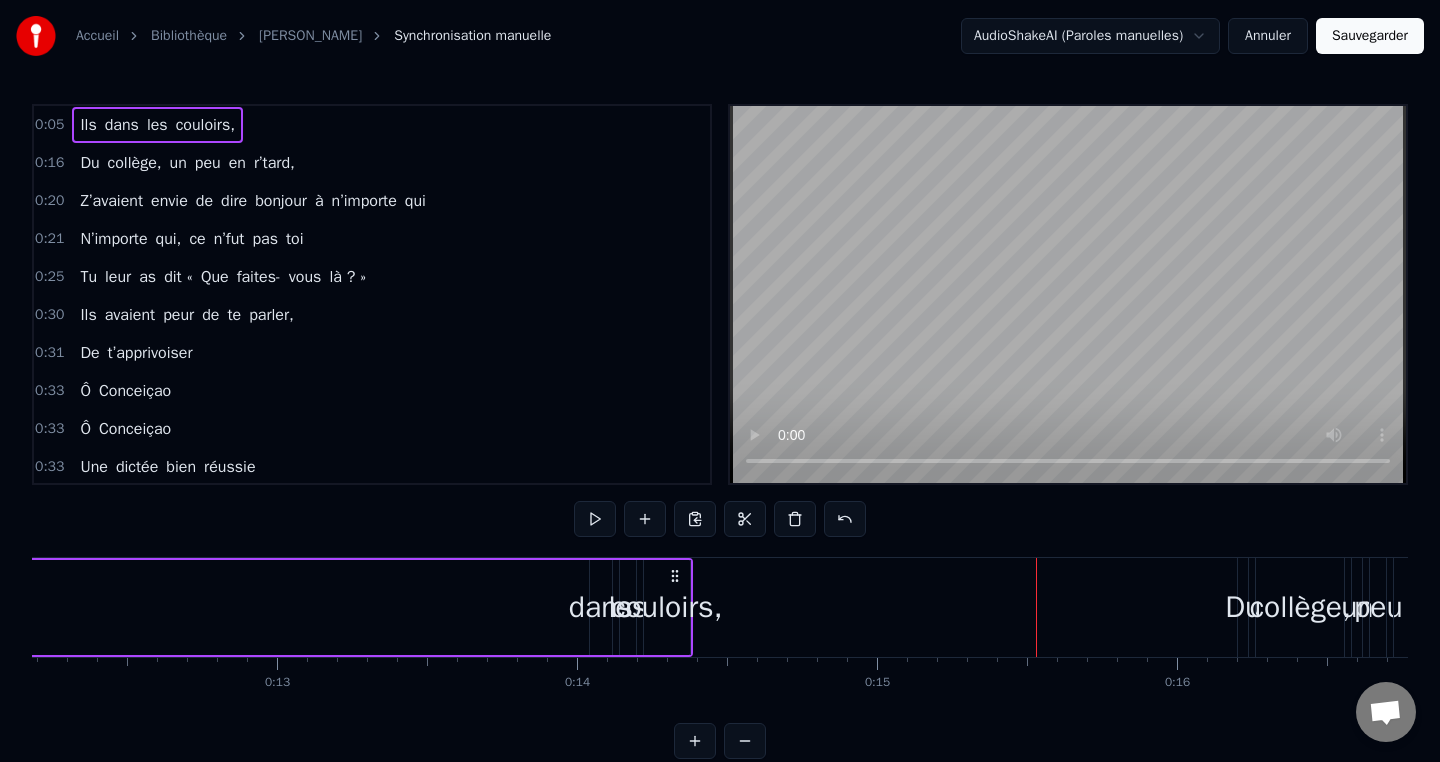scroll, scrollTop: 0, scrollLeft: 3600, axis: horizontal 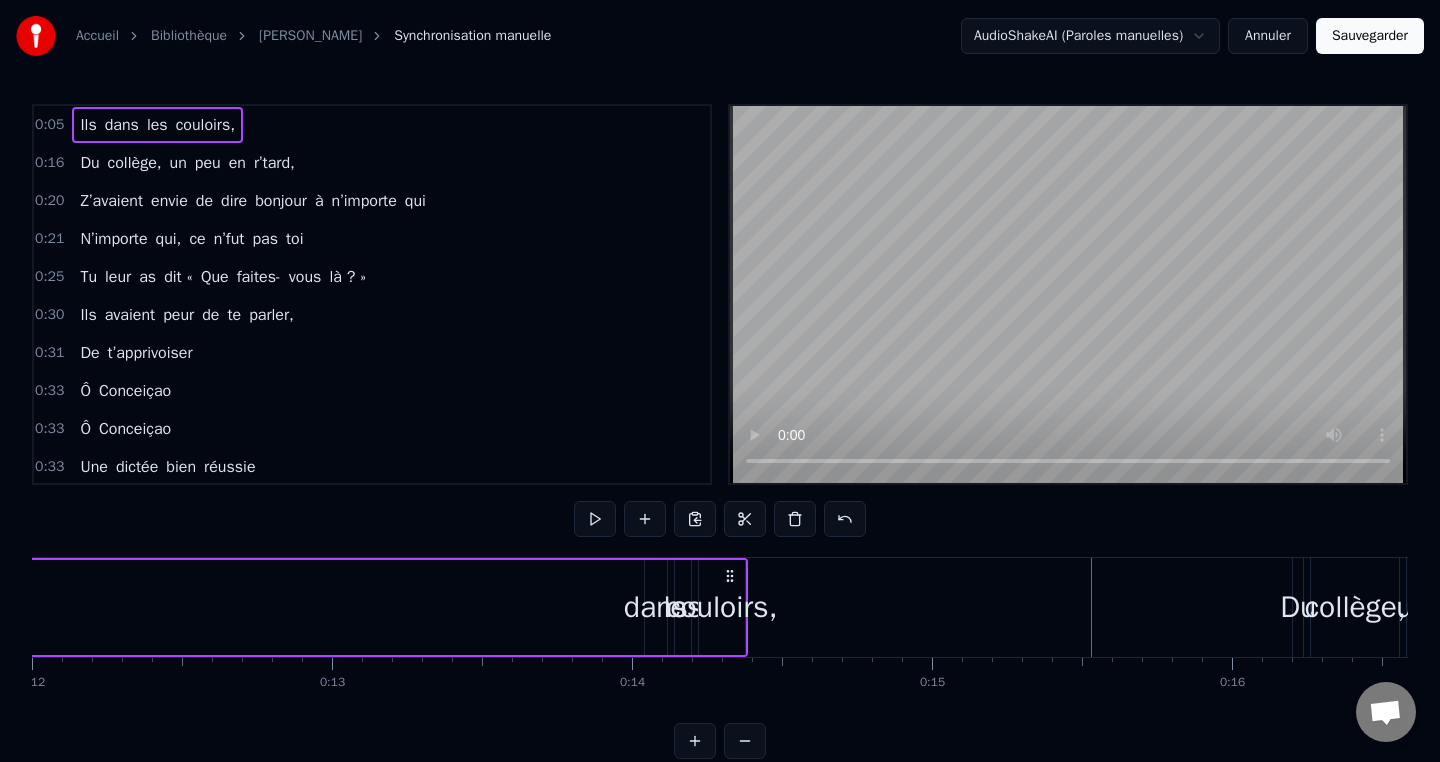 drag, startPoint x: 745, startPoint y: 583, endPoint x: 470, endPoint y: 578, distance: 275.04544 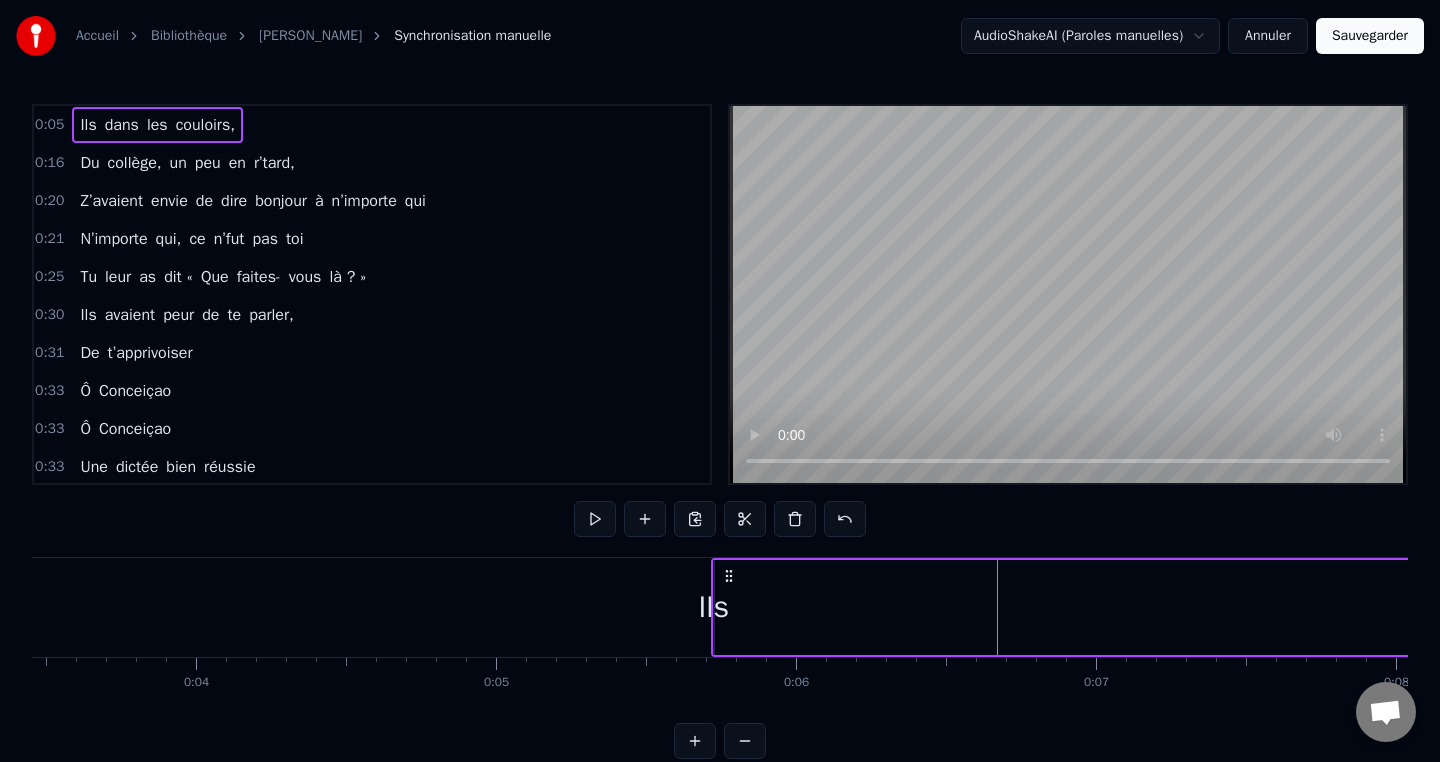 scroll, scrollTop: 0, scrollLeft: 1038, axis: horizontal 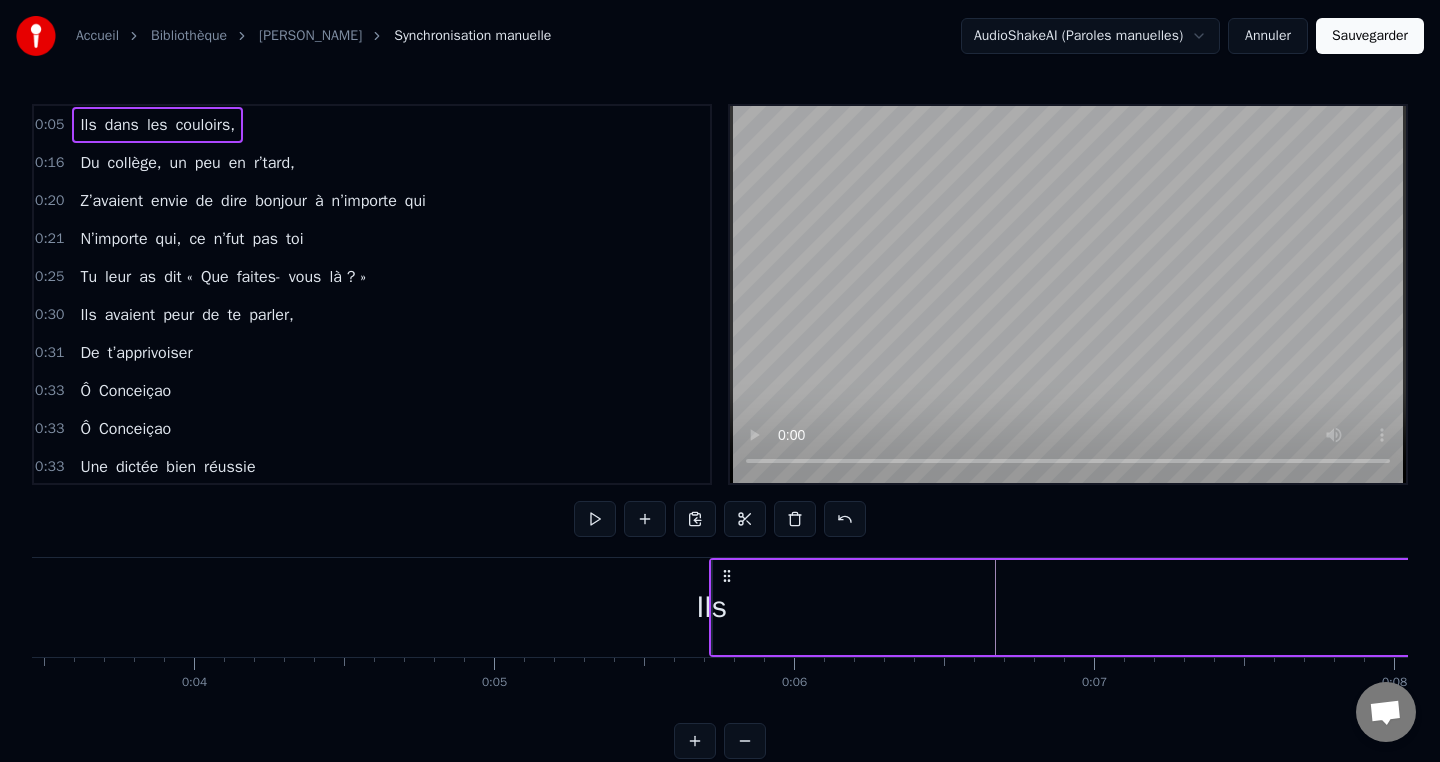 drag, startPoint x: 718, startPoint y: 601, endPoint x: 934, endPoint y: 601, distance: 216 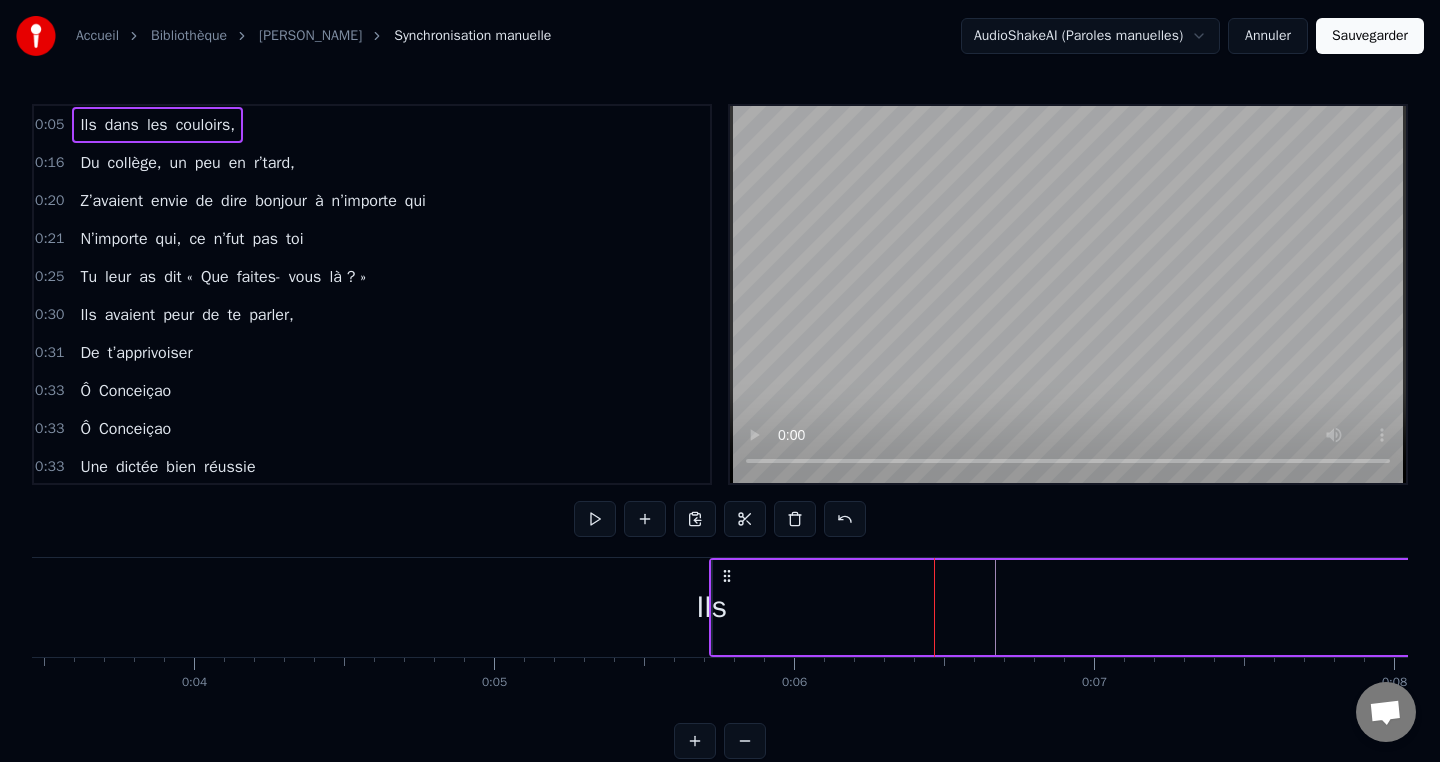 click on "Ils dans les couloirs," at bounding box center (2009, 607) 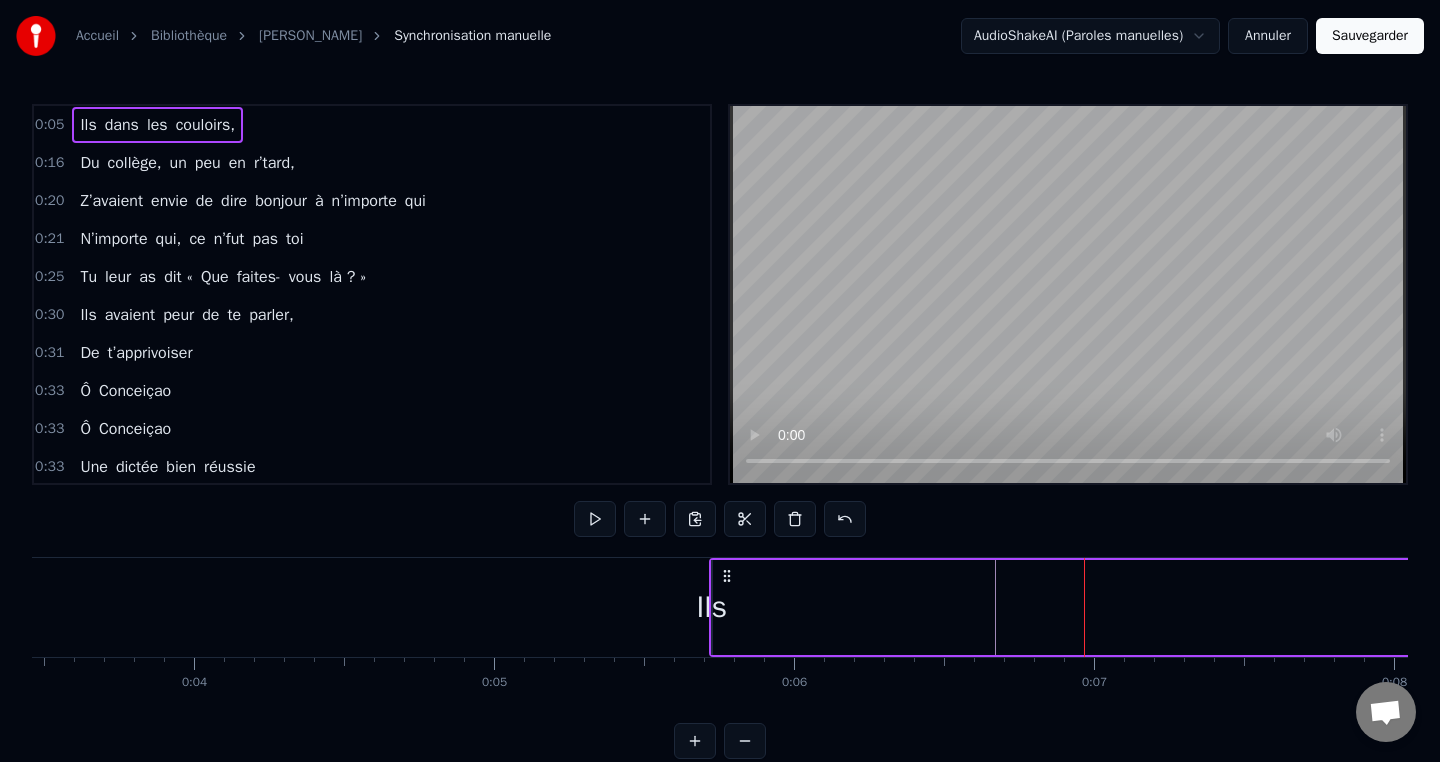 click on "Ils dans les couloirs," at bounding box center [2009, 607] 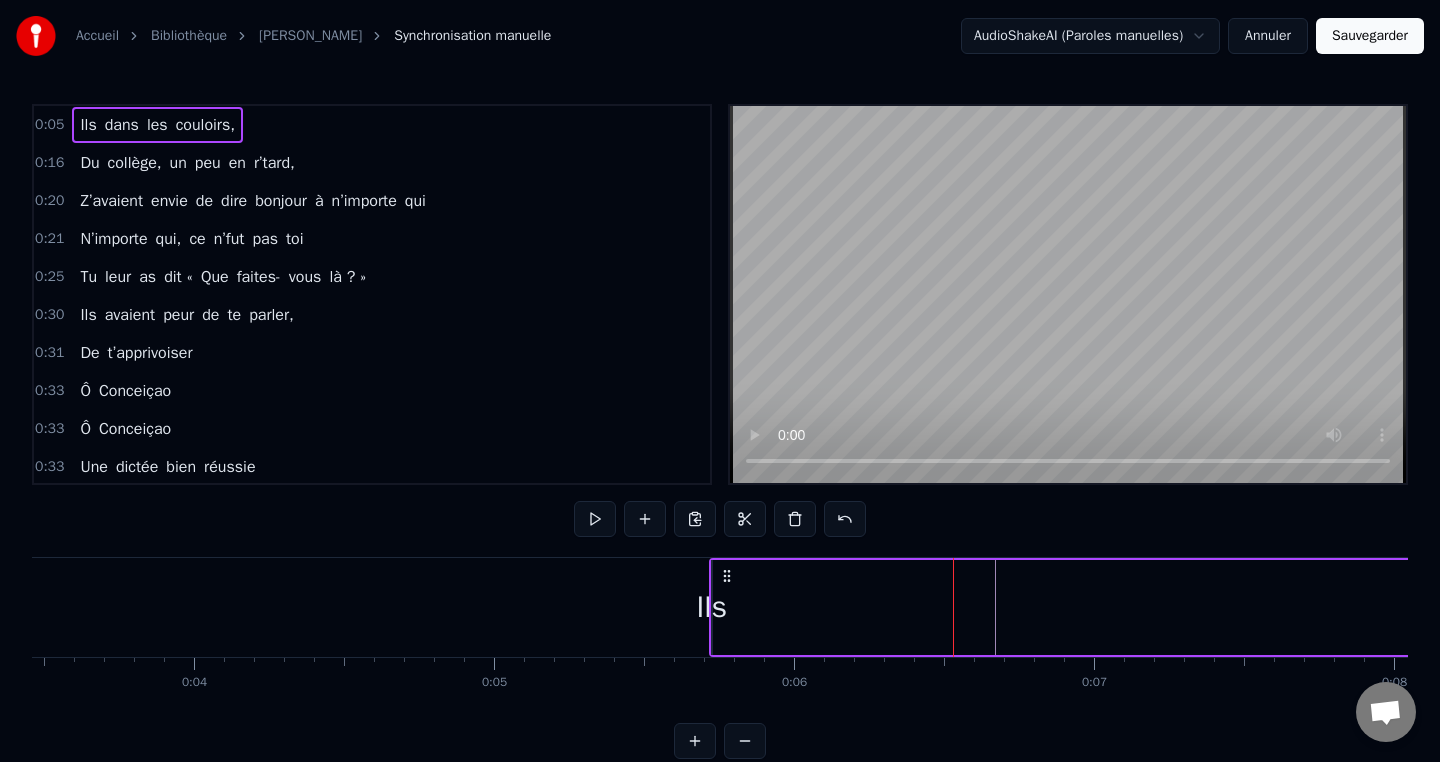 click on "Ils dans les couloirs," at bounding box center [2009, 607] 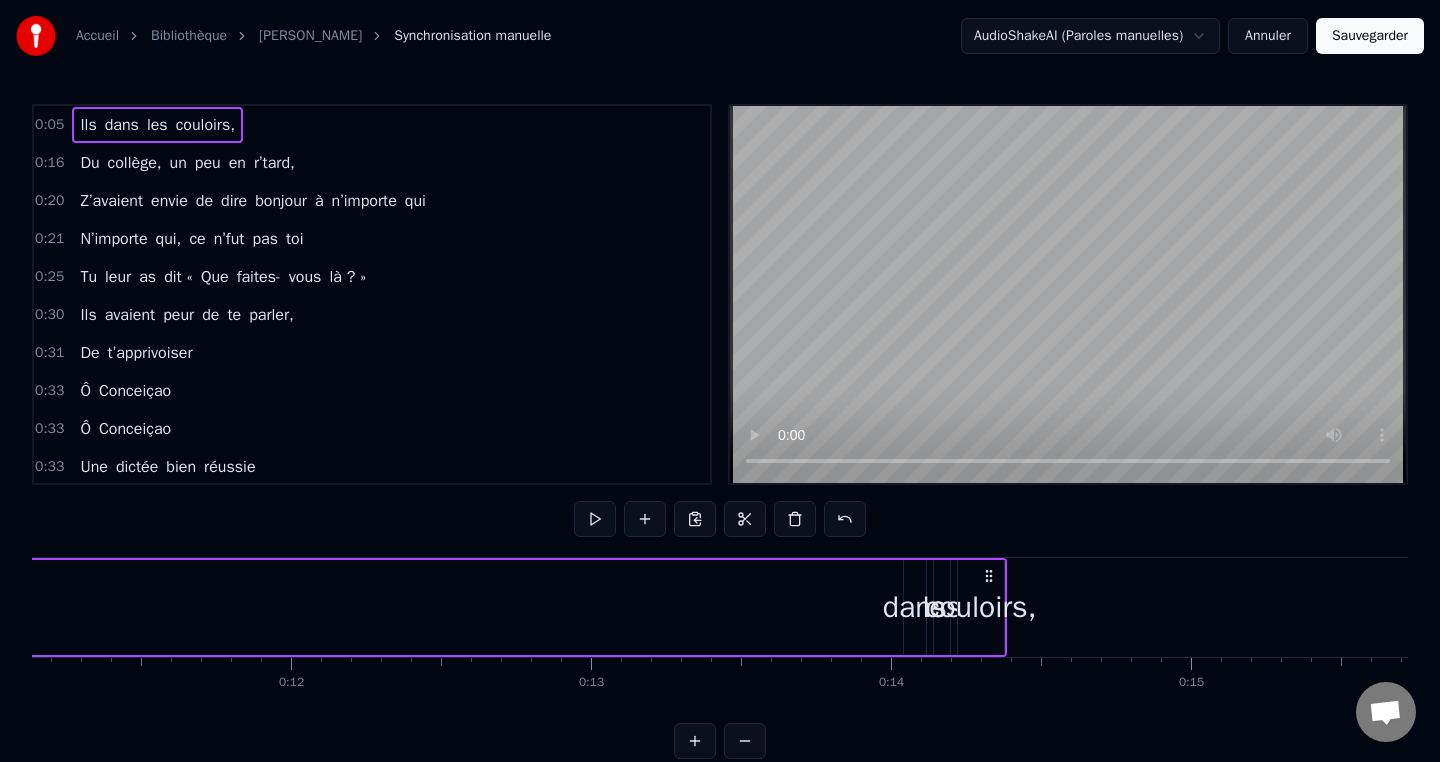 scroll, scrollTop: 0, scrollLeft: 3691, axis: horizontal 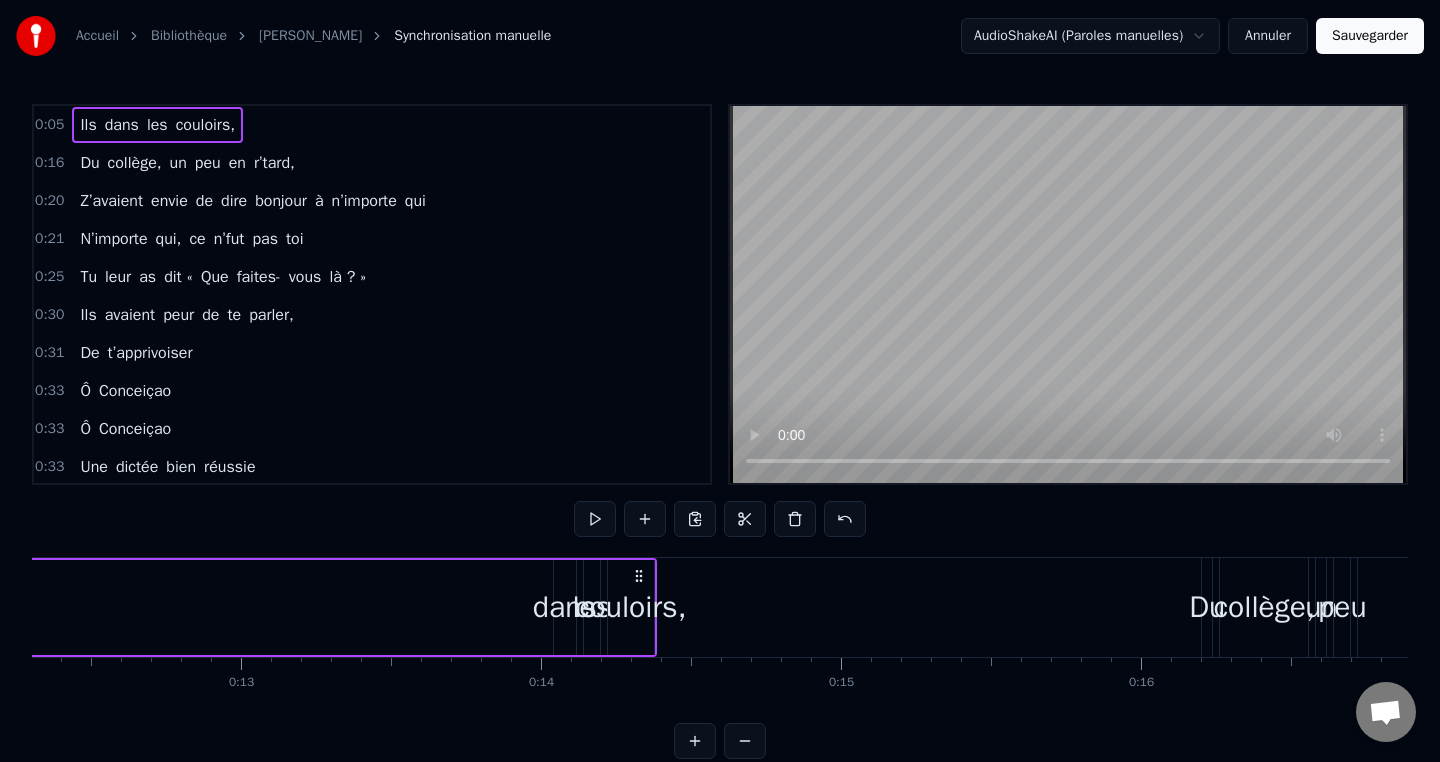 click on "couloirs," at bounding box center [630, 607] 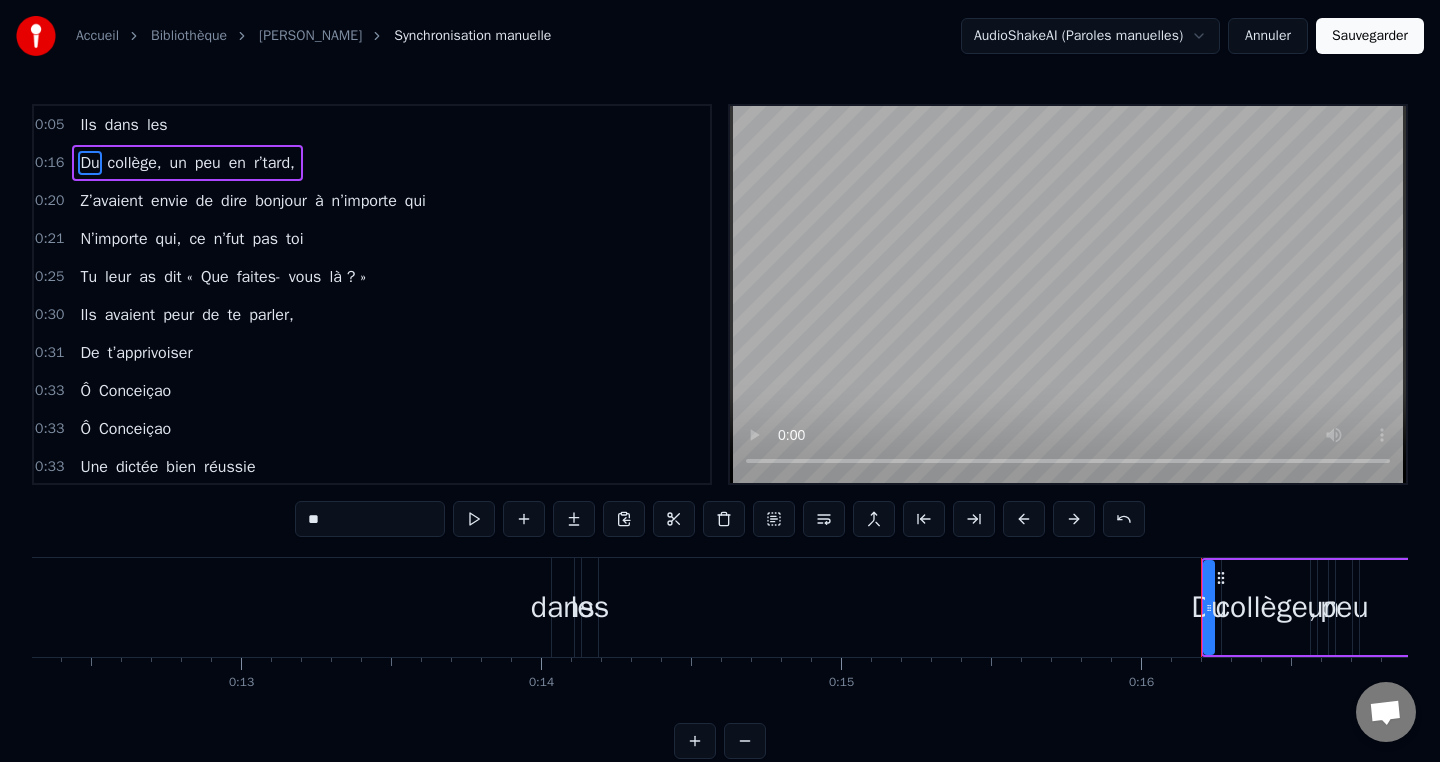 click on "dans" at bounding box center (563, 607) 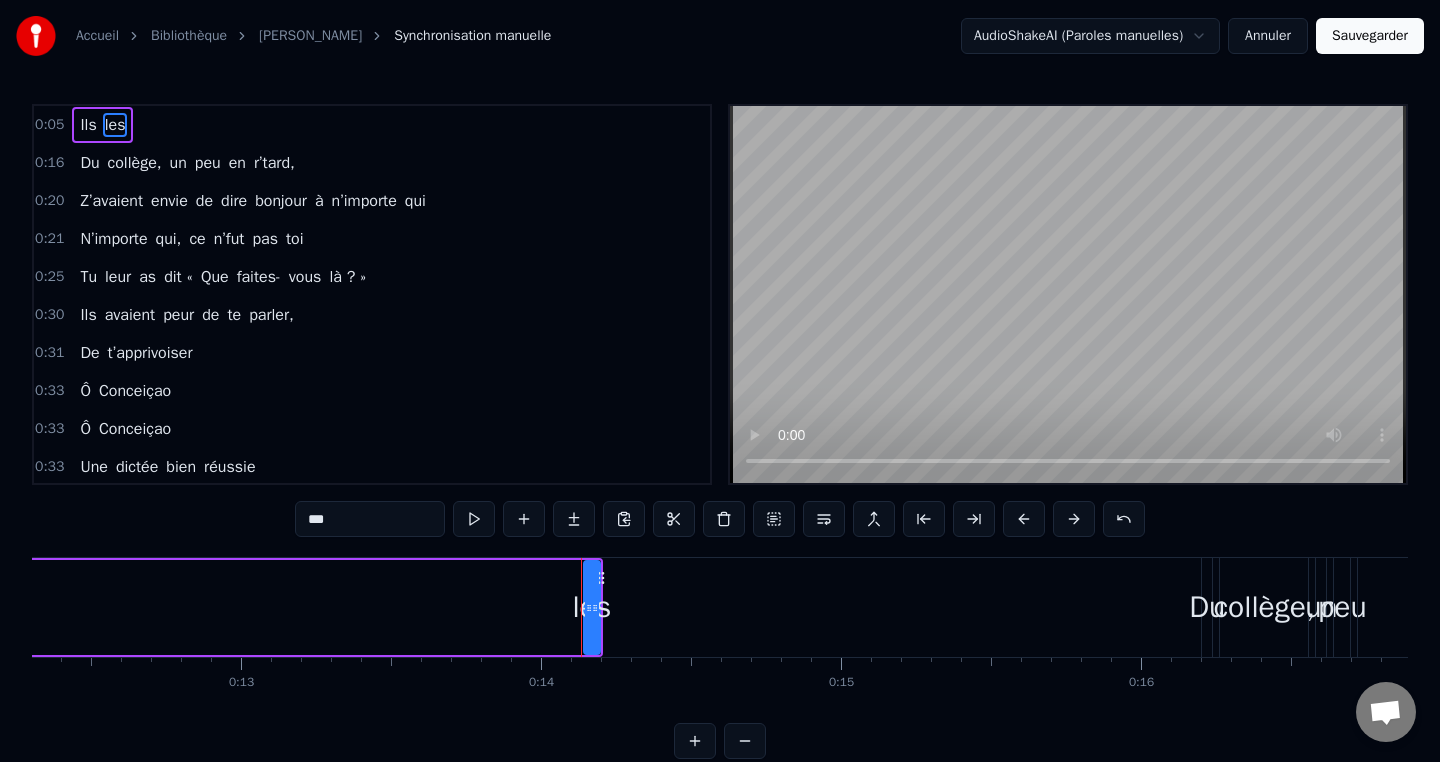 click at bounding box center (595, 607) 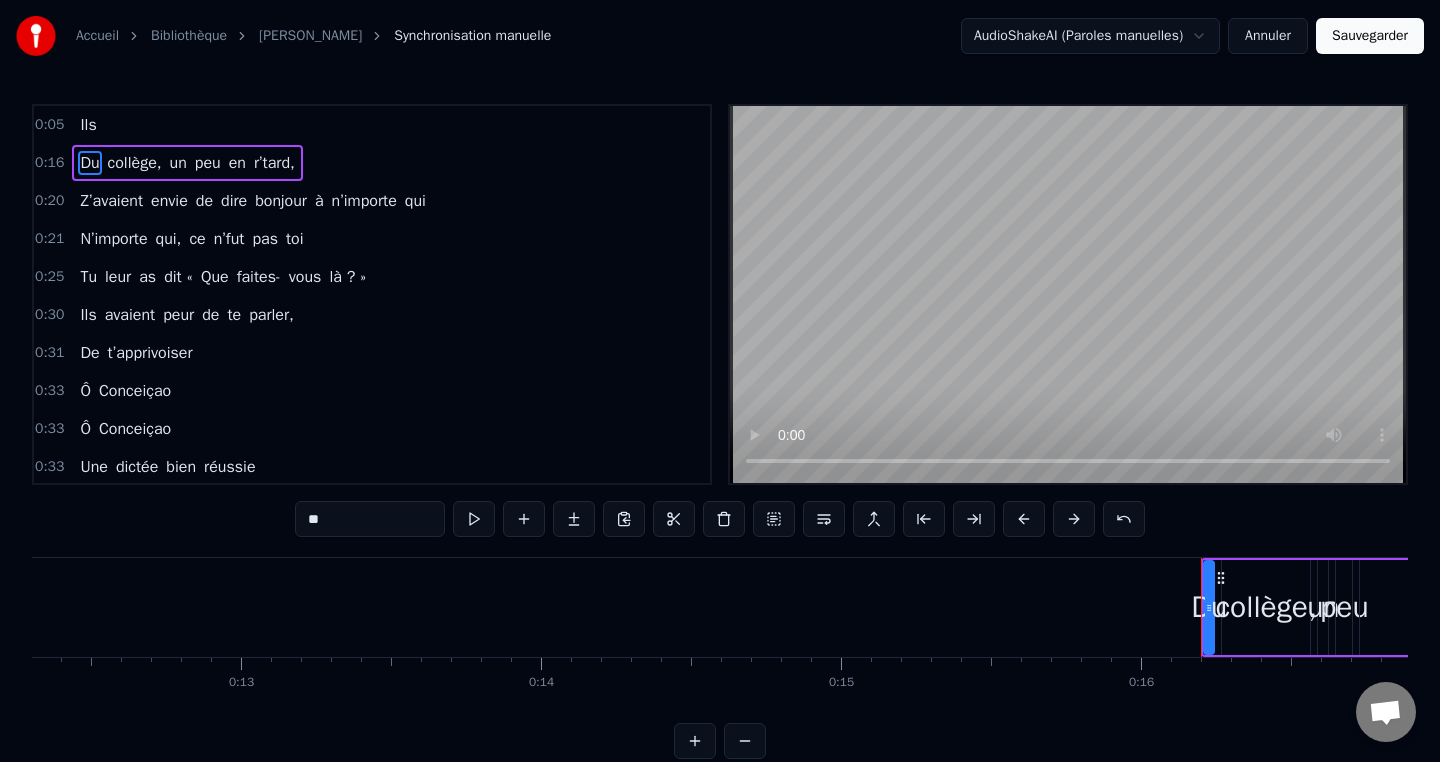 click on "peu" at bounding box center (1344, 607) 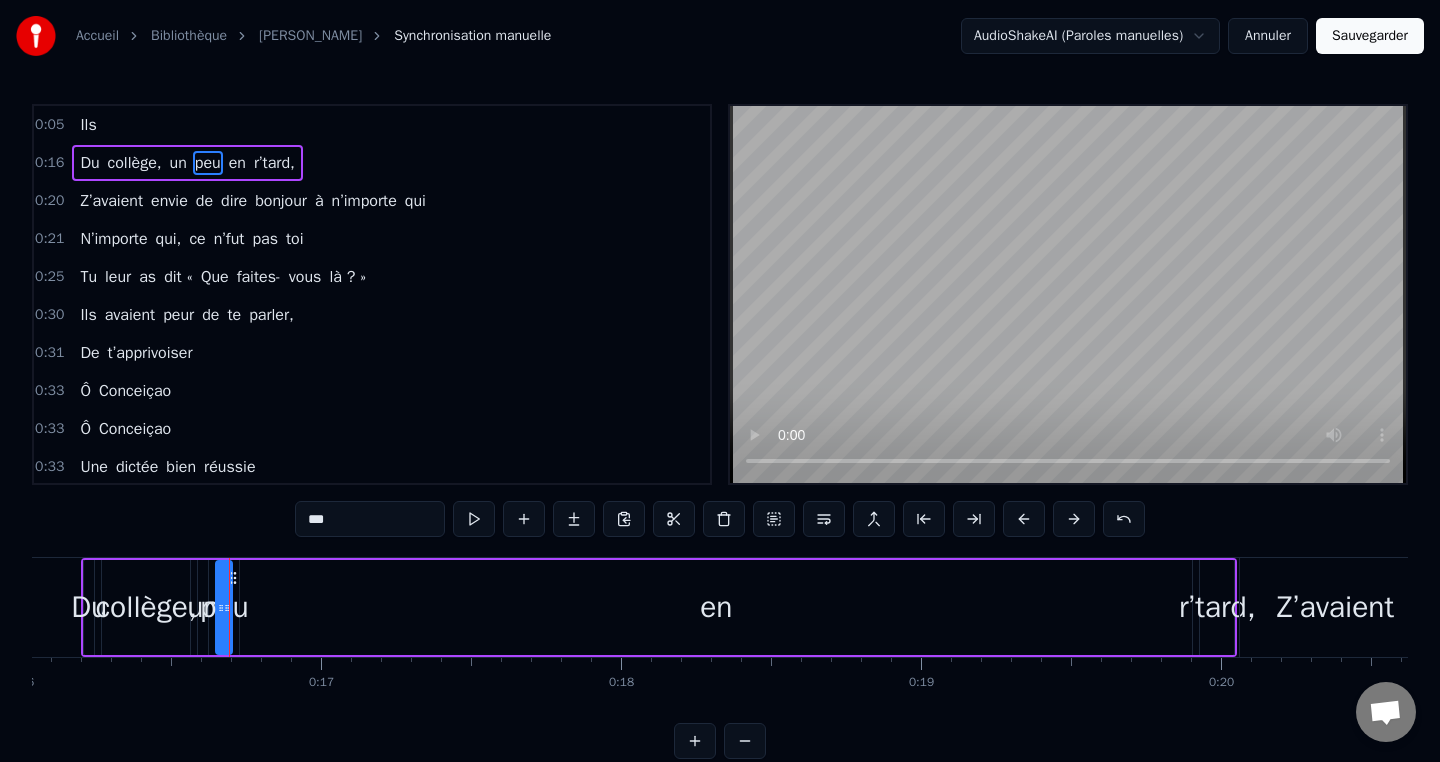 scroll, scrollTop: 0, scrollLeft: 4908, axis: horizontal 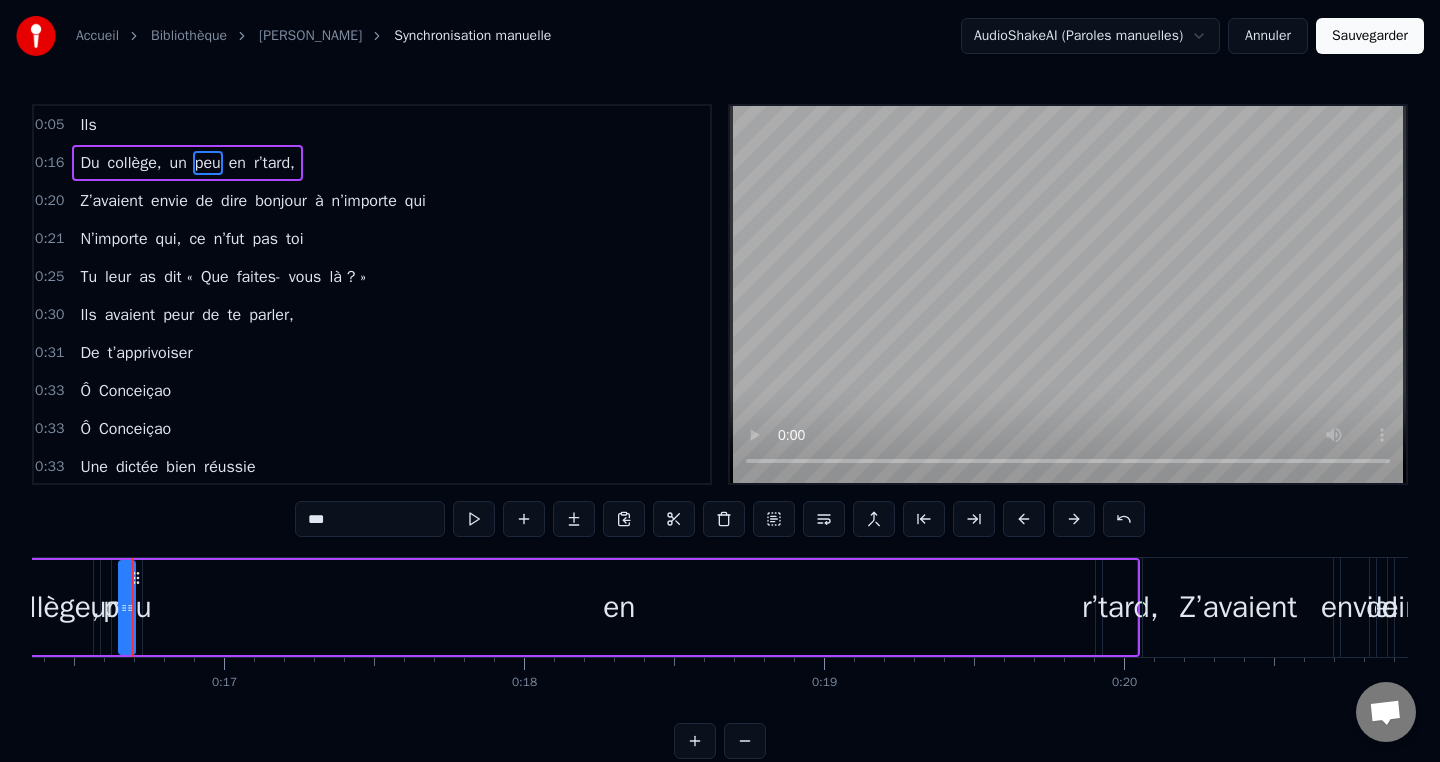 click on "Ils" at bounding box center [88, 125] 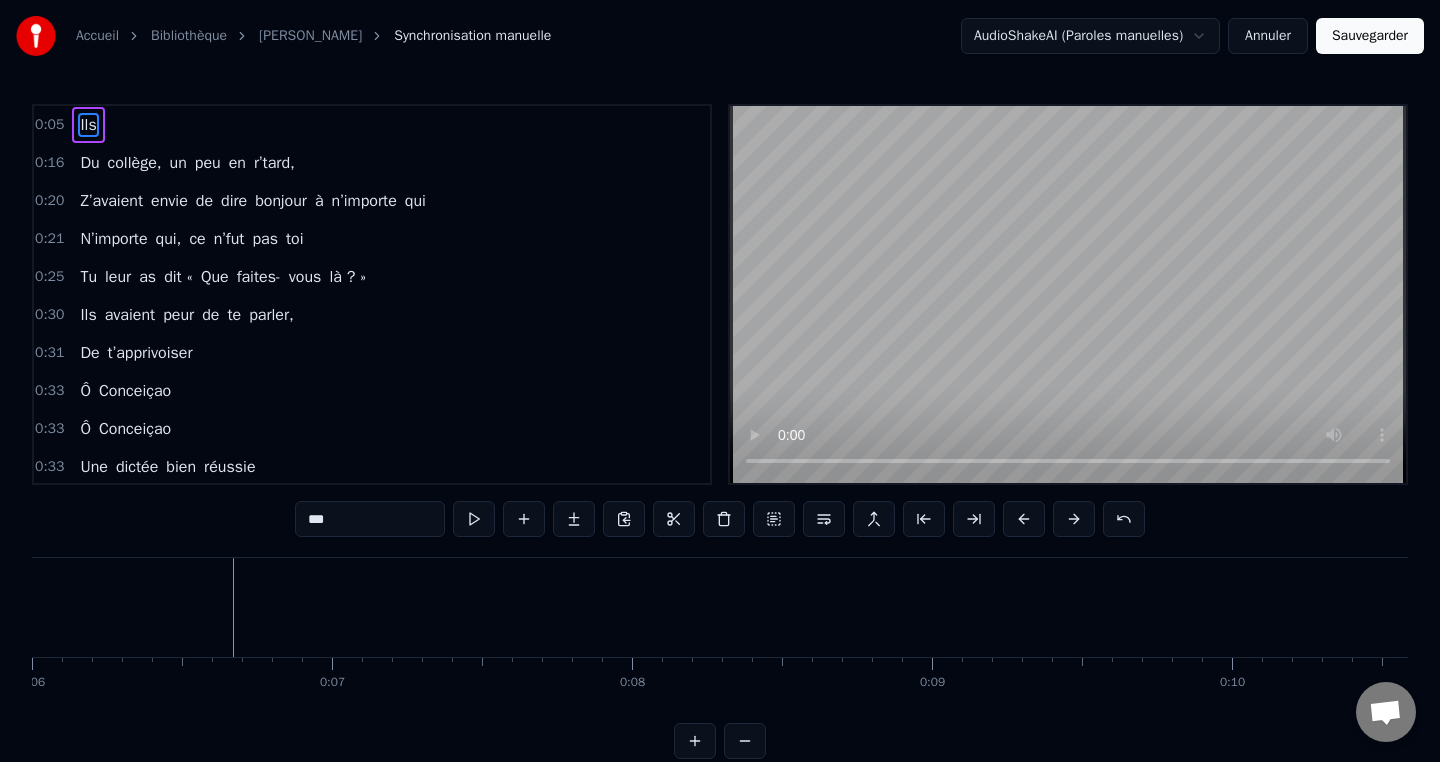 scroll, scrollTop: 0, scrollLeft: 1615, axis: horizontal 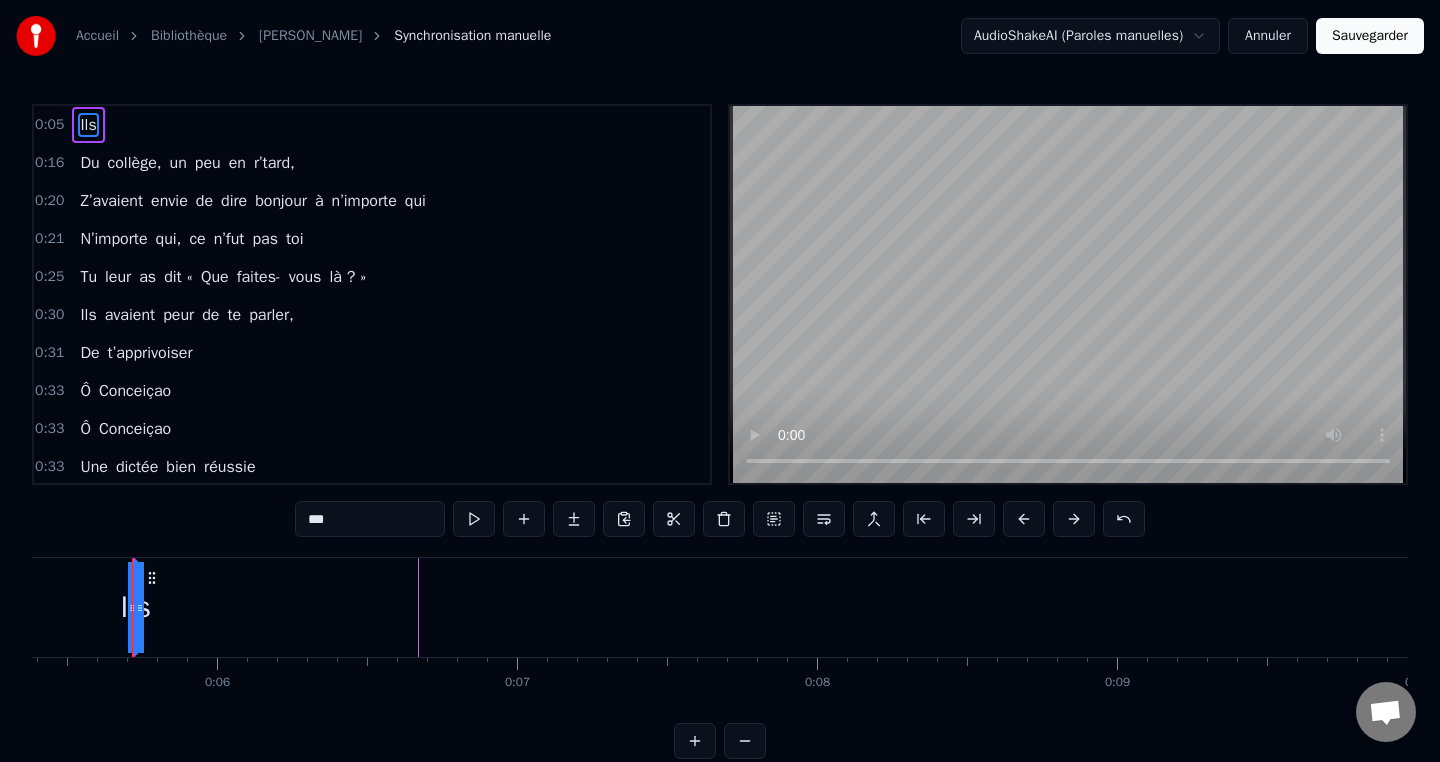 click on "Annuler" at bounding box center (1268, 36) 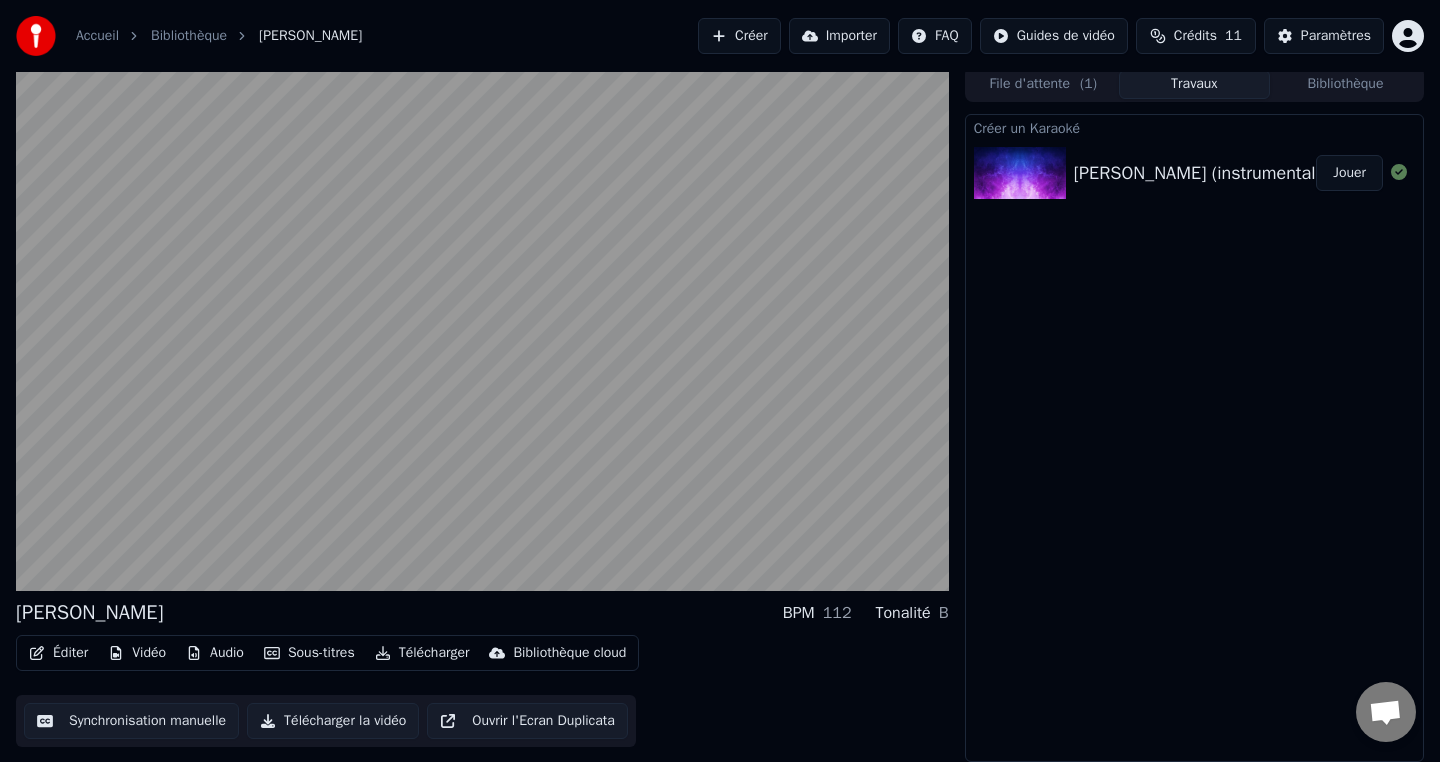 click on "Synchronisation manuelle" at bounding box center (131, 721) 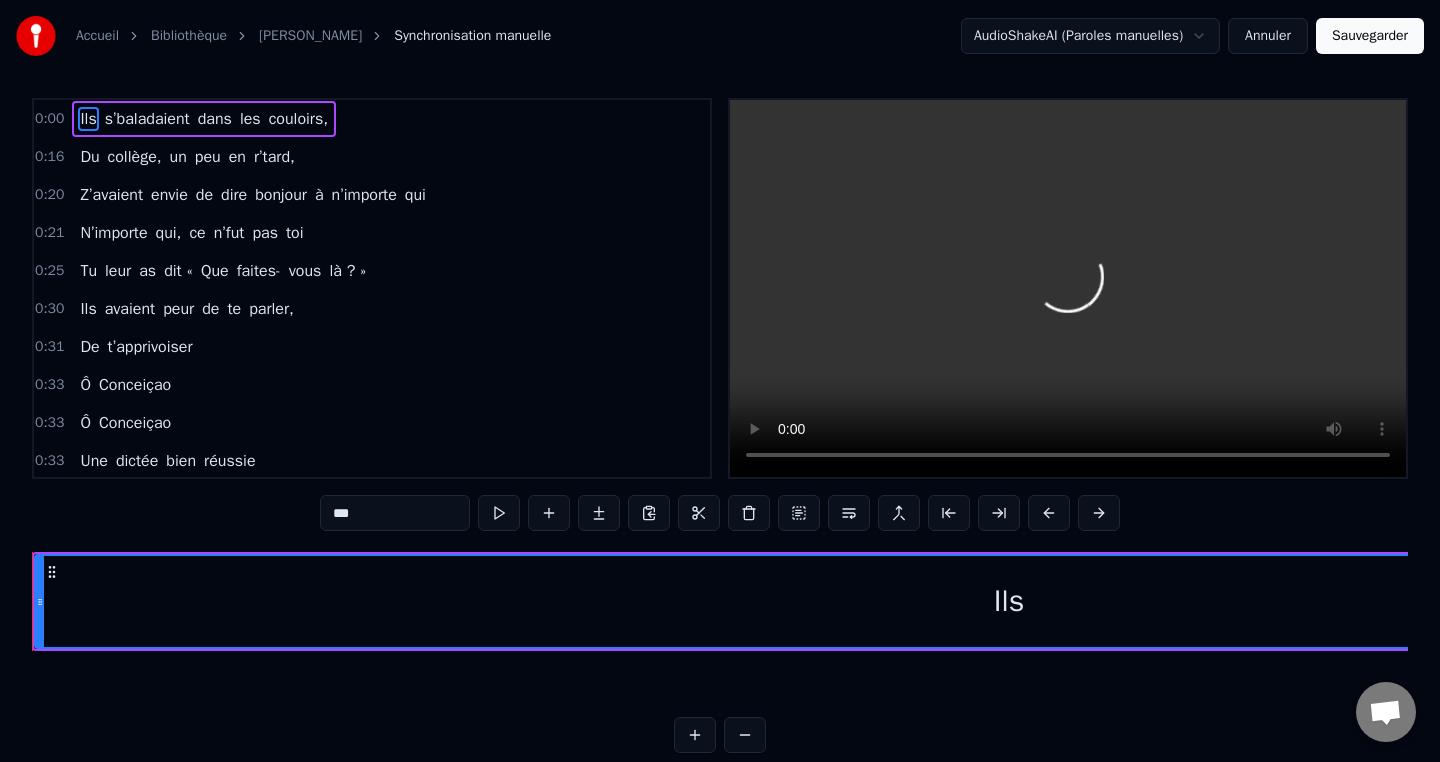 scroll, scrollTop: 0, scrollLeft: 0, axis: both 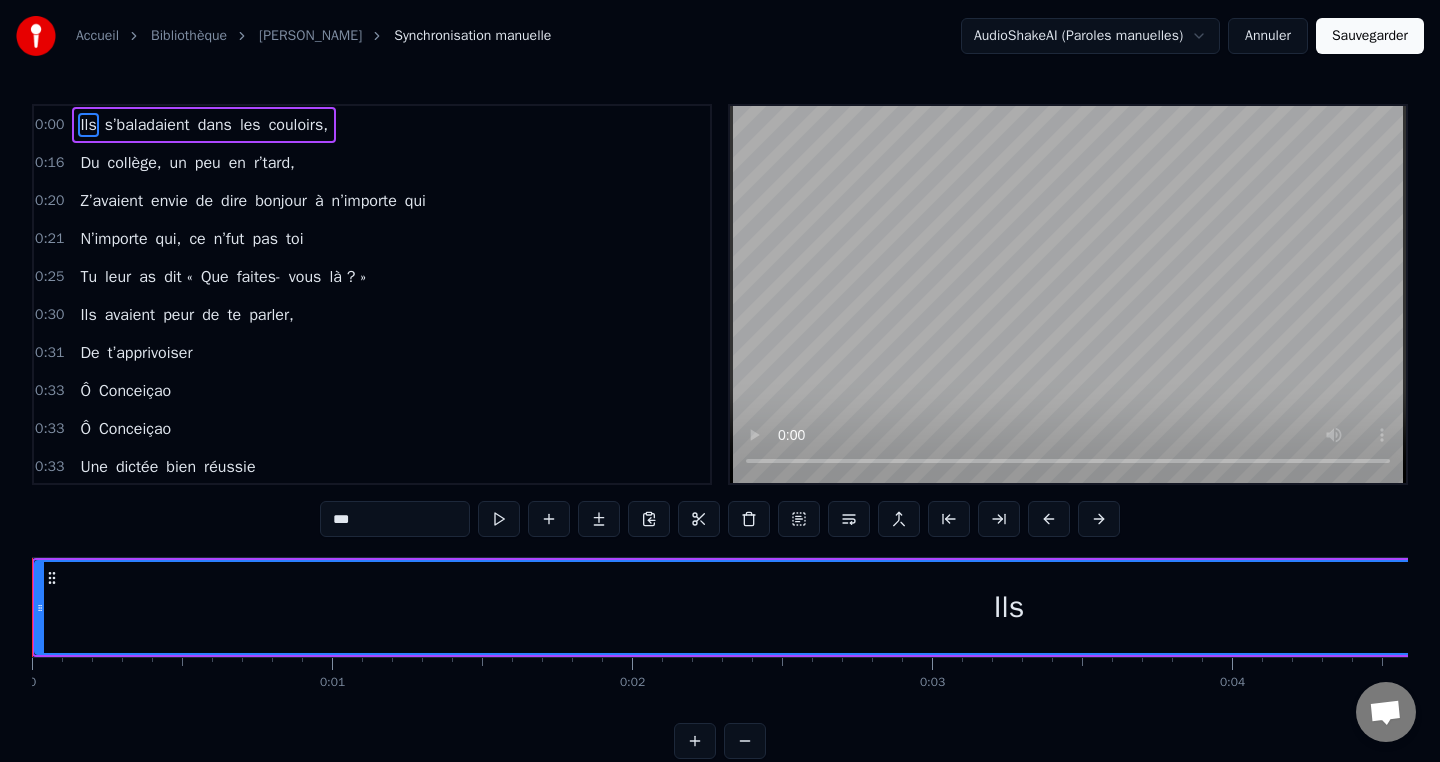 click on "0:00" at bounding box center (49, 125) 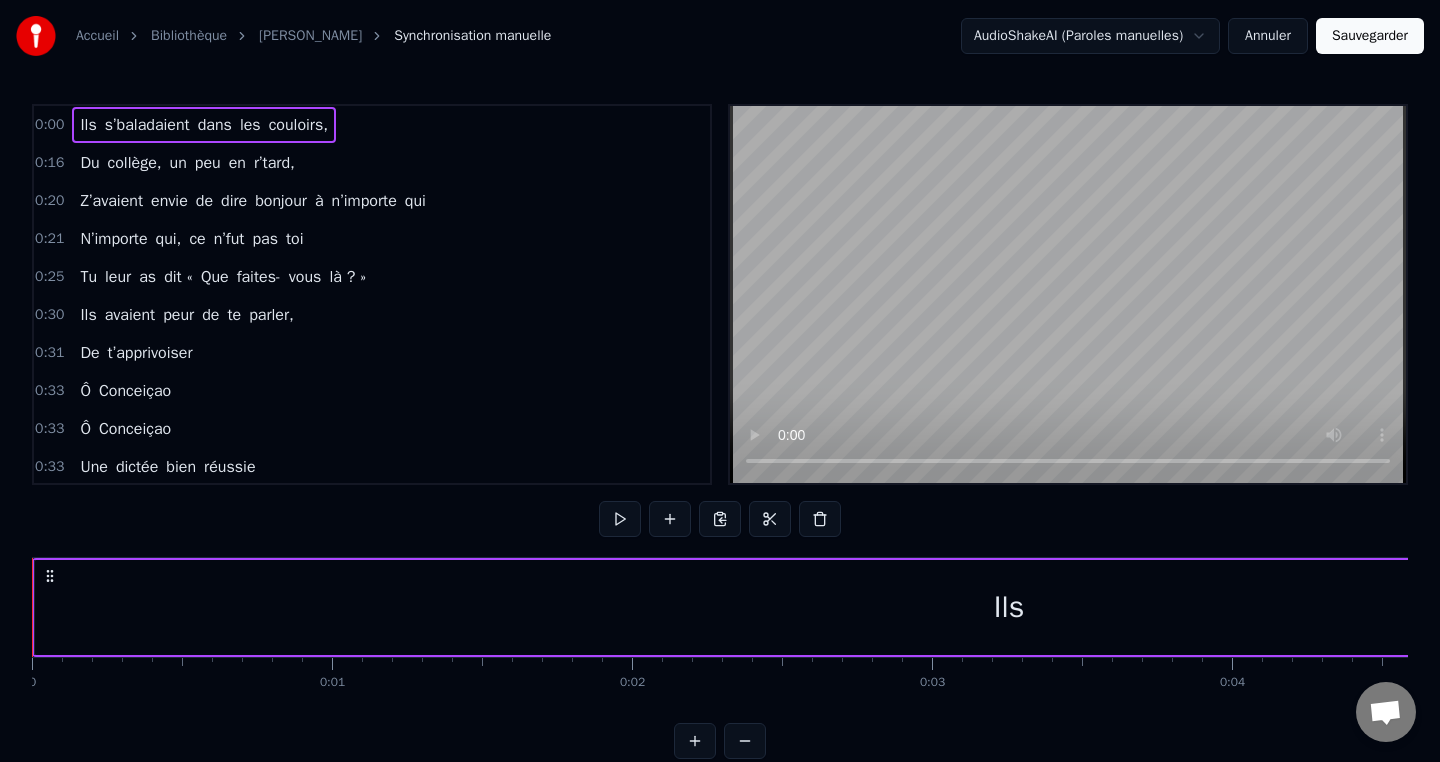 click on "0:00" at bounding box center (49, 125) 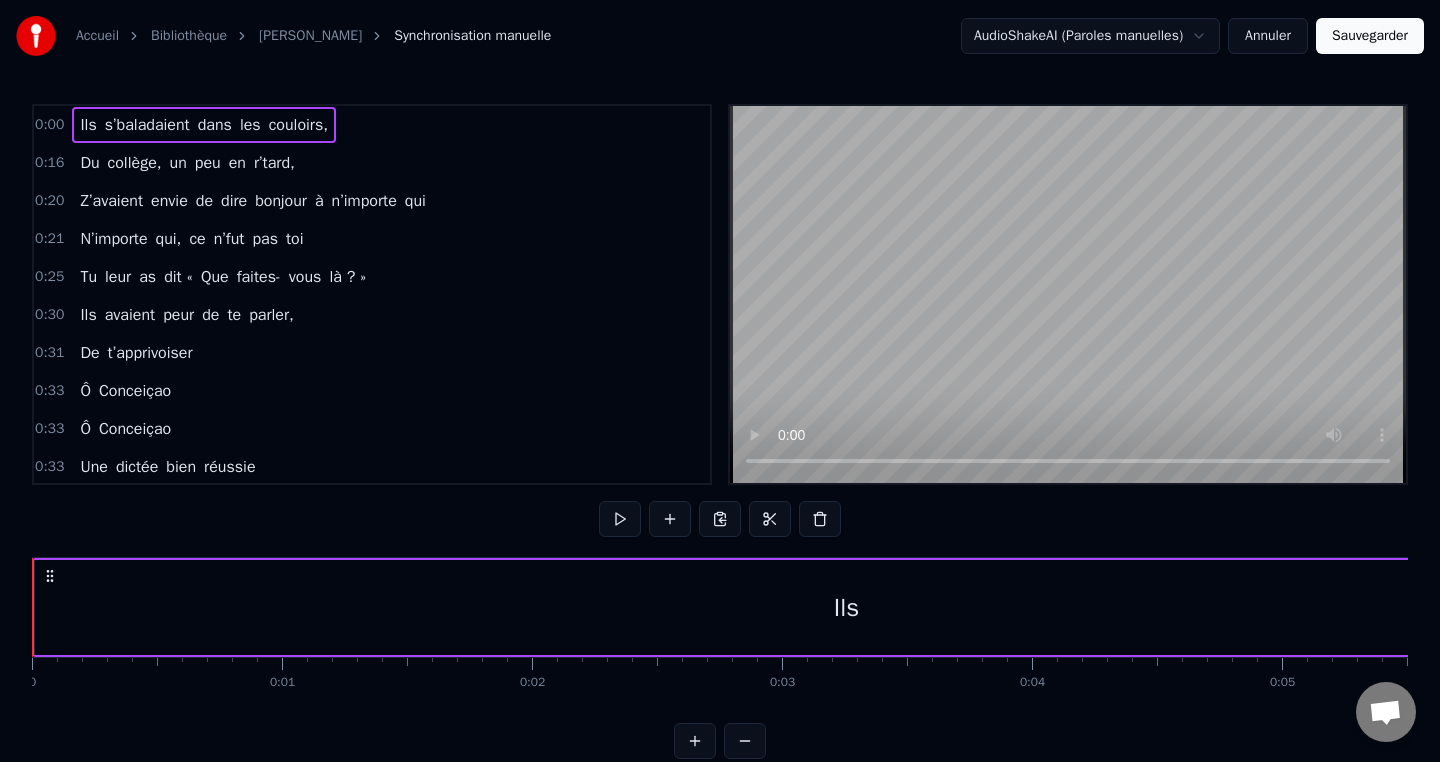 click at bounding box center (745, 741) 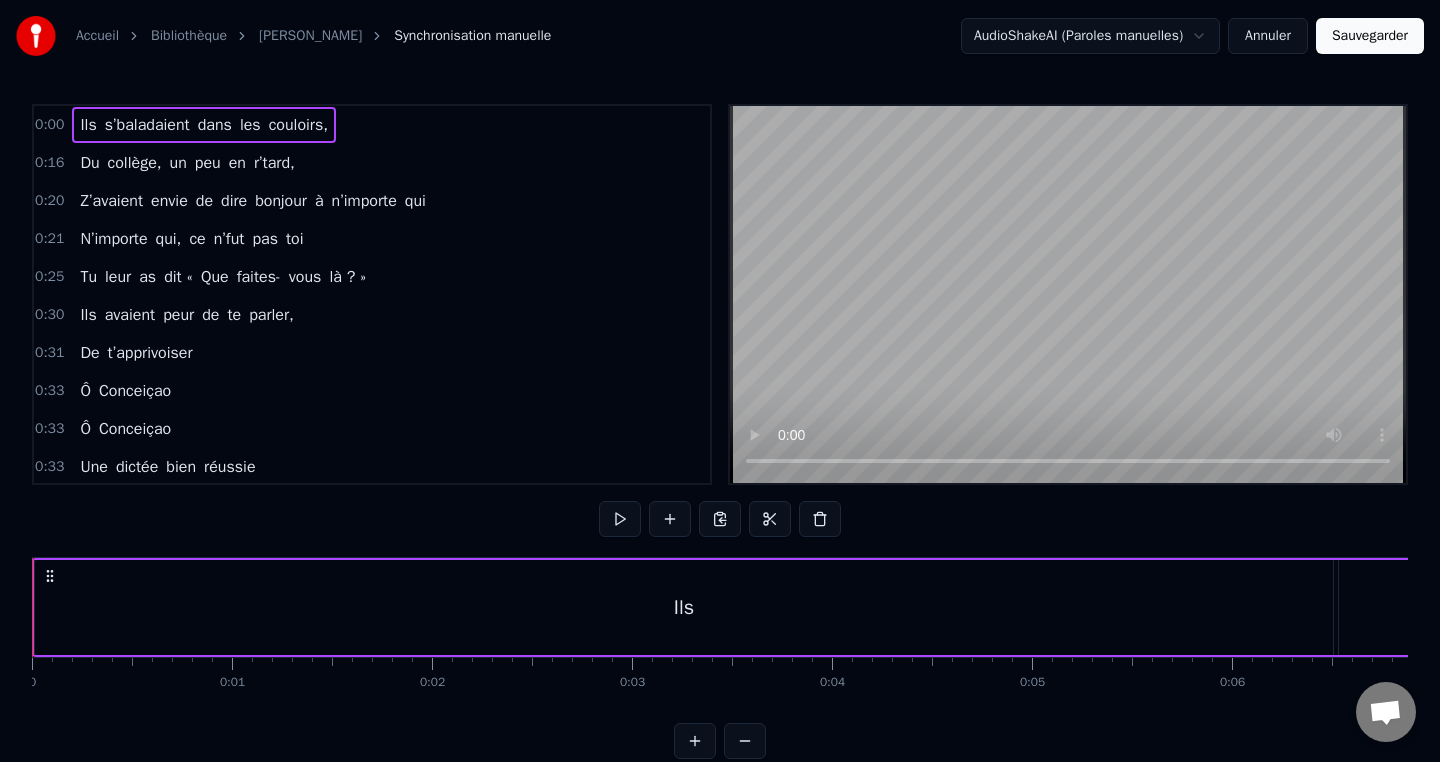 click at bounding box center (745, 741) 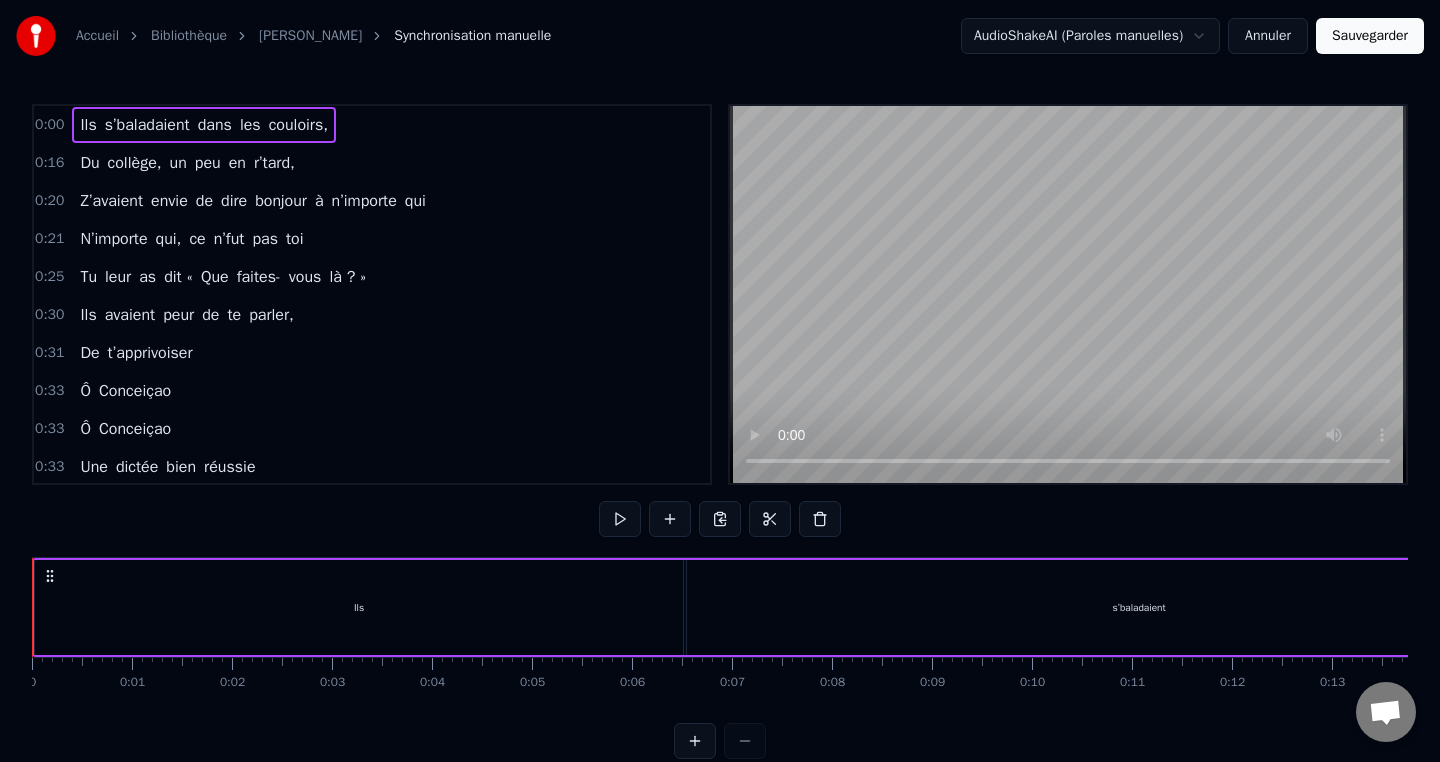 click at bounding box center [720, 741] 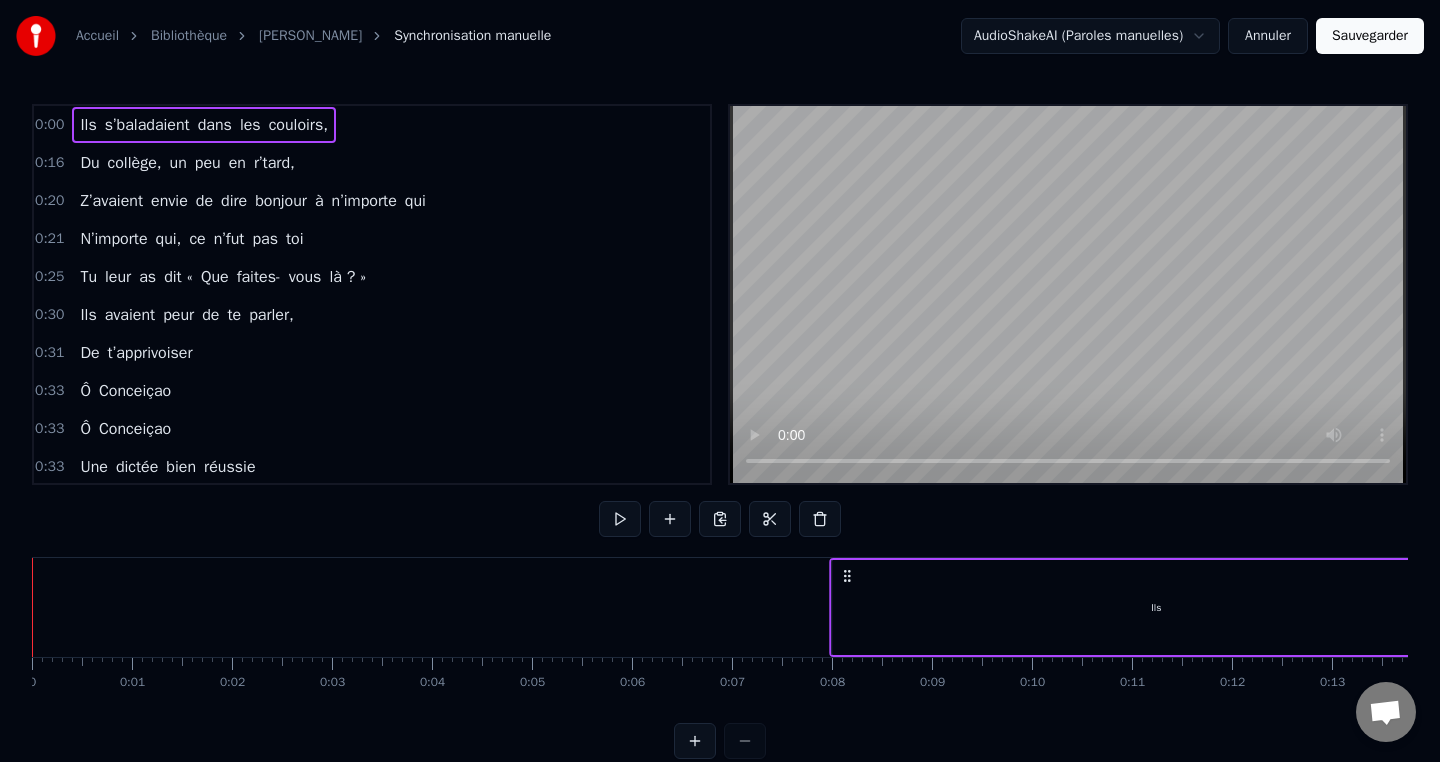 drag, startPoint x: 49, startPoint y: 576, endPoint x: 846, endPoint y: 611, distance: 797.7681 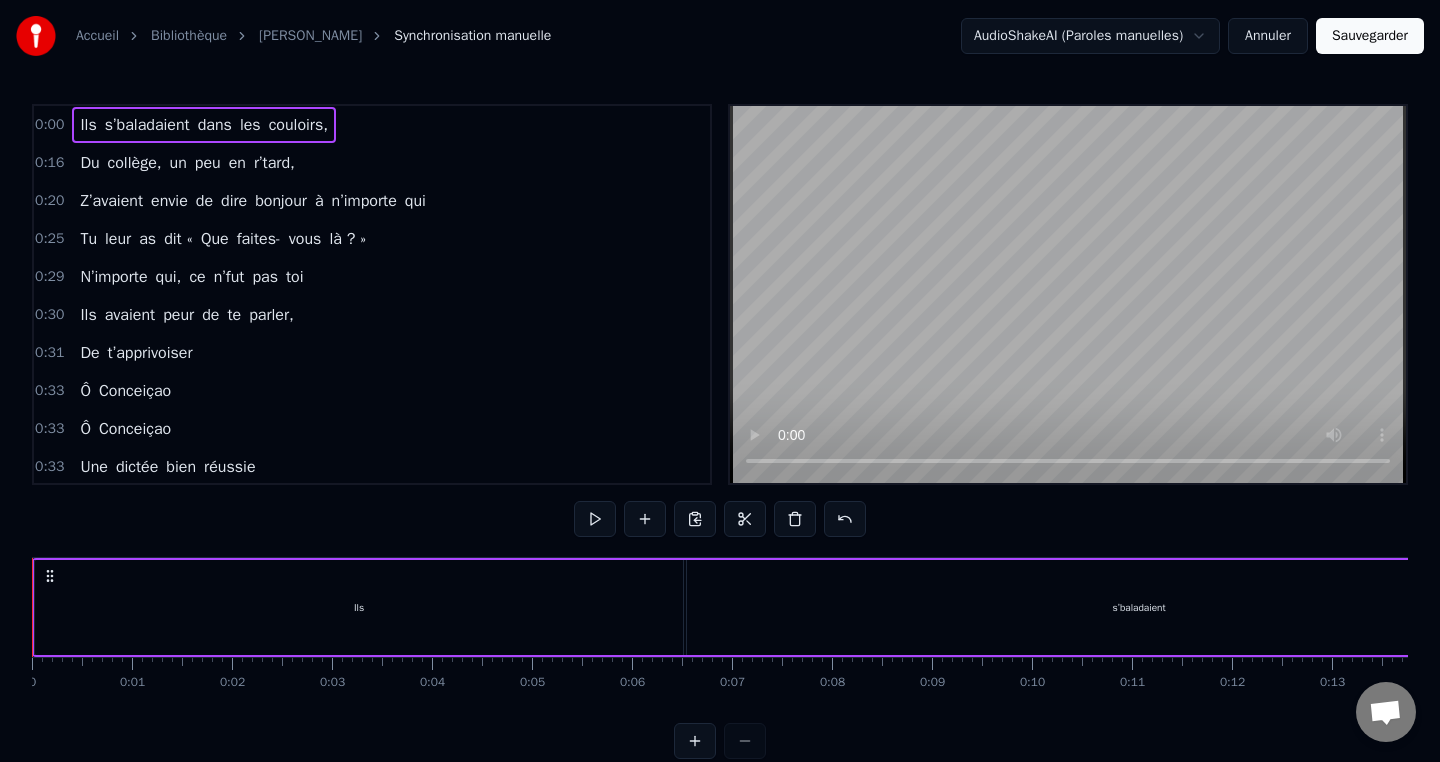 drag, startPoint x: 94, startPoint y: 566, endPoint x: 418, endPoint y: 568, distance: 324.00616 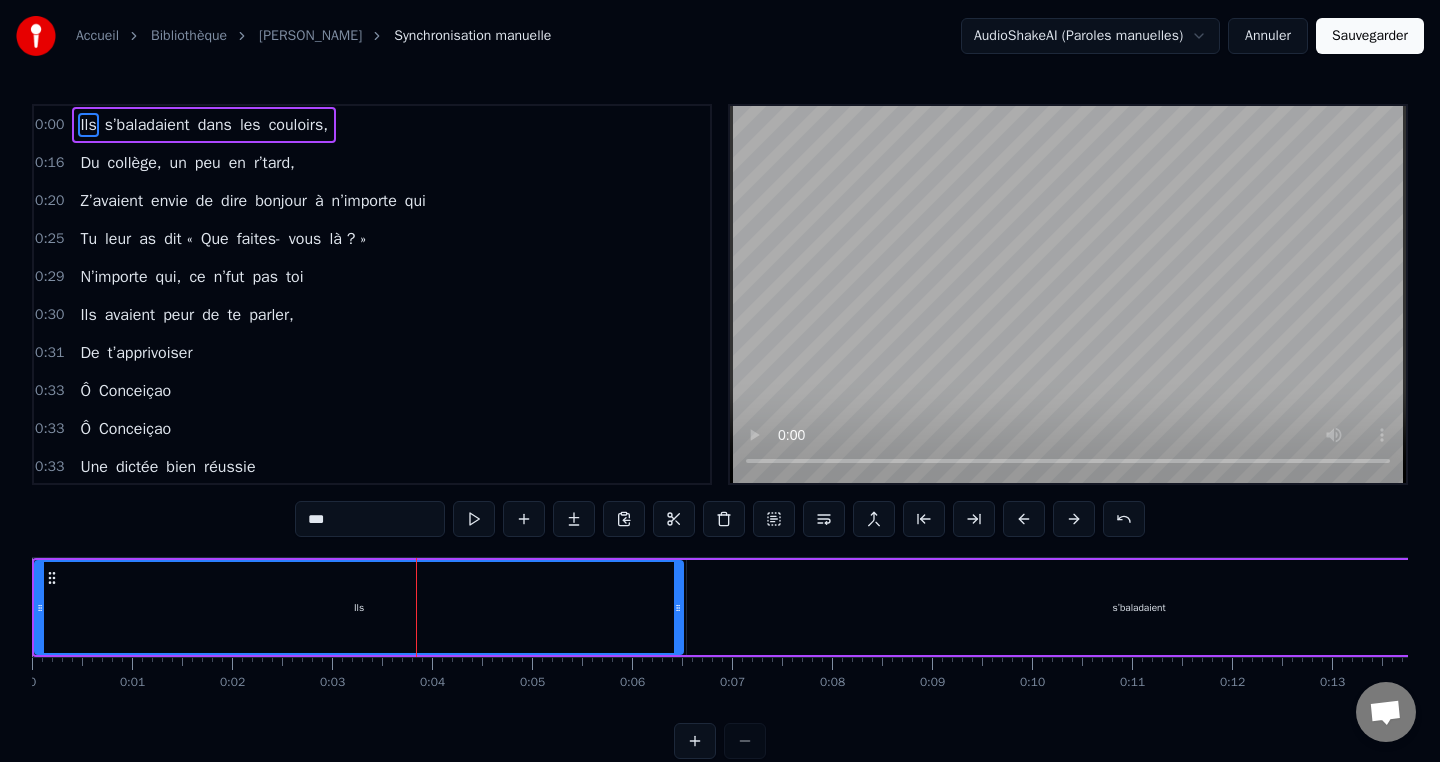 drag, startPoint x: 131, startPoint y: 594, endPoint x: 336, endPoint y: 595, distance: 205.00244 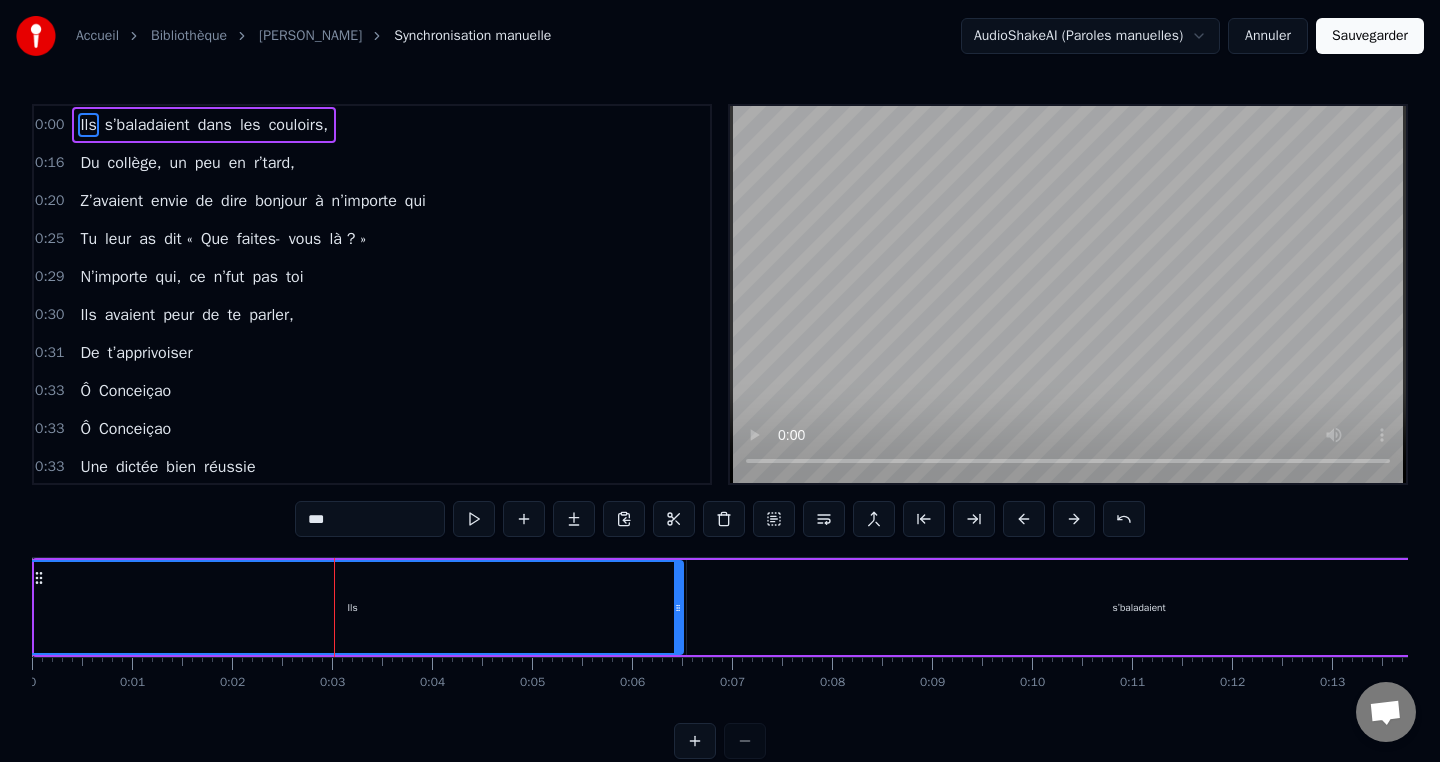 drag, startPoint x: 40, startPoint y: 592, endPoint x: 25, endPoint y: 583, distance: 17.492855 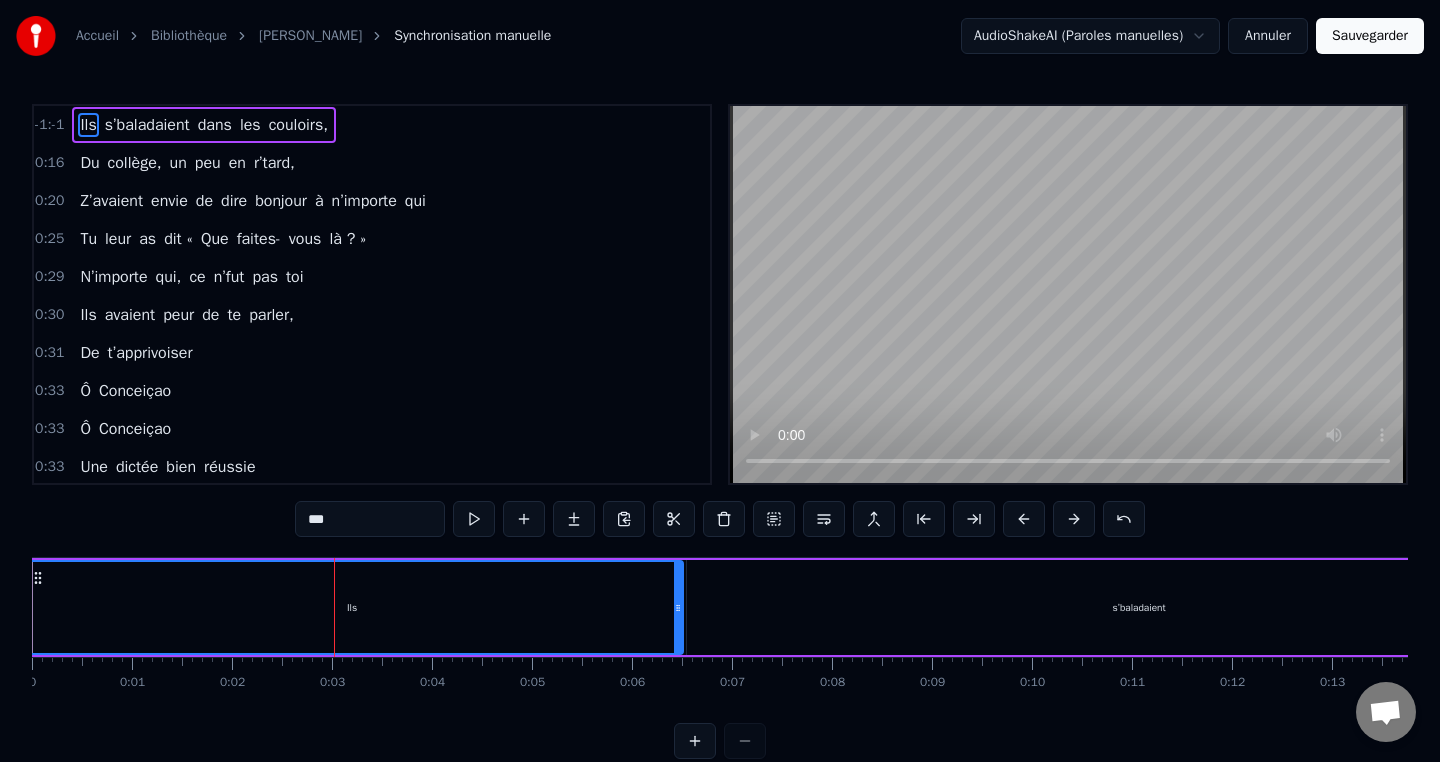 click on "-1:-1 Ils s’baladaient dans les couloirs, 0:16 Du collège, un peu en r’tard, 0:20 Z’avaient envie de dire bonjour à n’importe qui 0:25 Tu leur as dit « Que faites- vous là ? » 0:29 N’importe qui, ce n’fut pas toi 0:30 Ils avaient peur de te parler, 0:31 De t’apprivoiser 0:33 Ô Conceiçao 0:33 Ô Conceiçao 0:33 Une dictée bien réussie 0:34 Des exercices à l’infini 0:34 Tu savais bien les corriger 0:38 Ô Conceiçao. 0:38 Tu nous as dit, "j'ai rendez- vous" 0:40 "En 122, avec des fous" 0:49 "Qui ne comprennent vraiment rien, et n’lèvent pas la main" 1:06 Alors tu les as fait trimer 1:07 Ils ont gratté, ils ont planché 1:08 Et ils ont presque tous fini par progresser. 1:17 Ô Conceiçao 1:17 Ô Conceiçao 1:28 À ton âge t’as plus envie 1:29 Pour toi c’est clair et défini 1:29 Ceux qui ne veulent pas bosser 1:30 Faut pas la ramener. 1:32 Et maintenant voilà le jour, 1:33 Où tu refermes ton grand parcours, 1:34 Mais dans nos cœurs et ceux des p’tits, 1:37 Tu rest’ras 0" at bounding box center (720, 431) 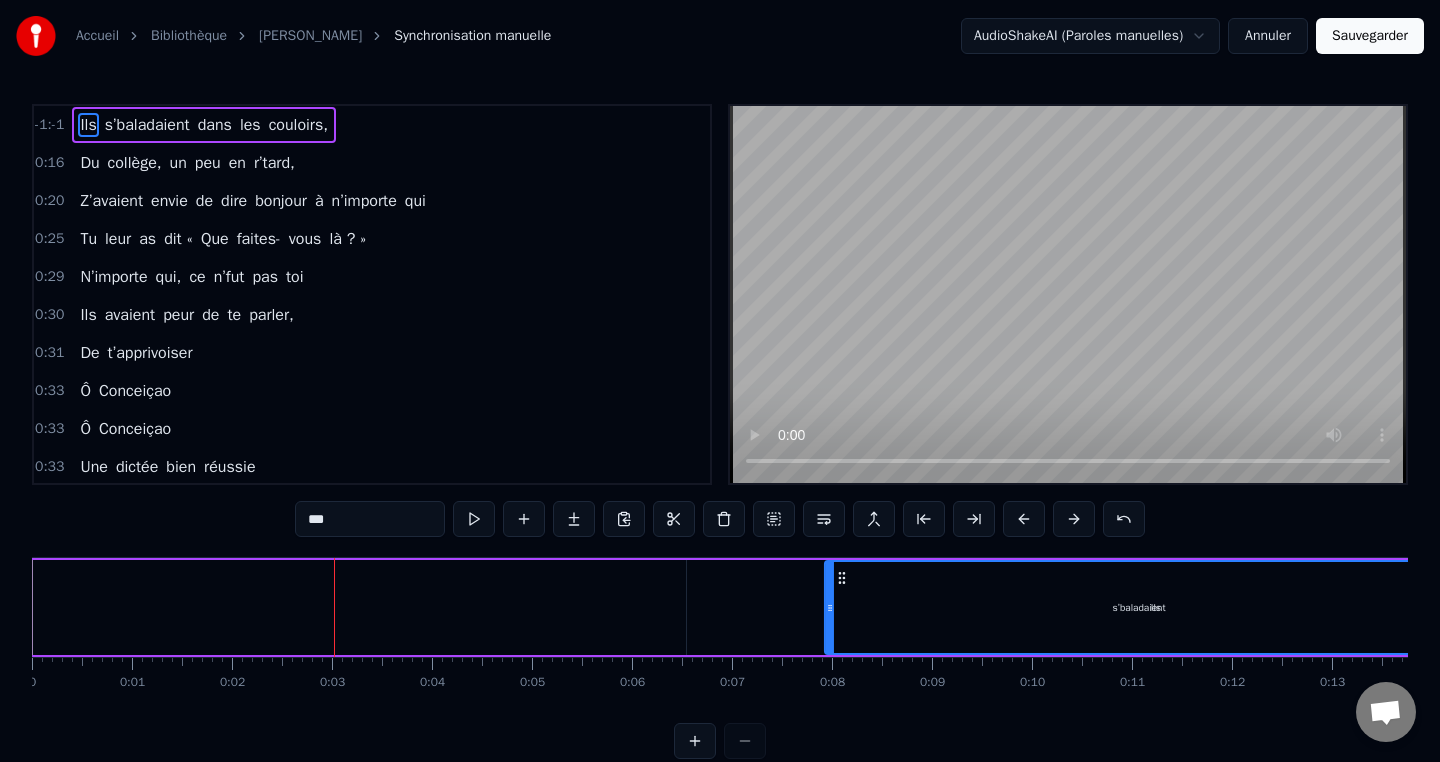 drag, startPoint x: 41, startPoint y: 577, endPoint x: 845, endPoint y: 609, distance: 804.63654 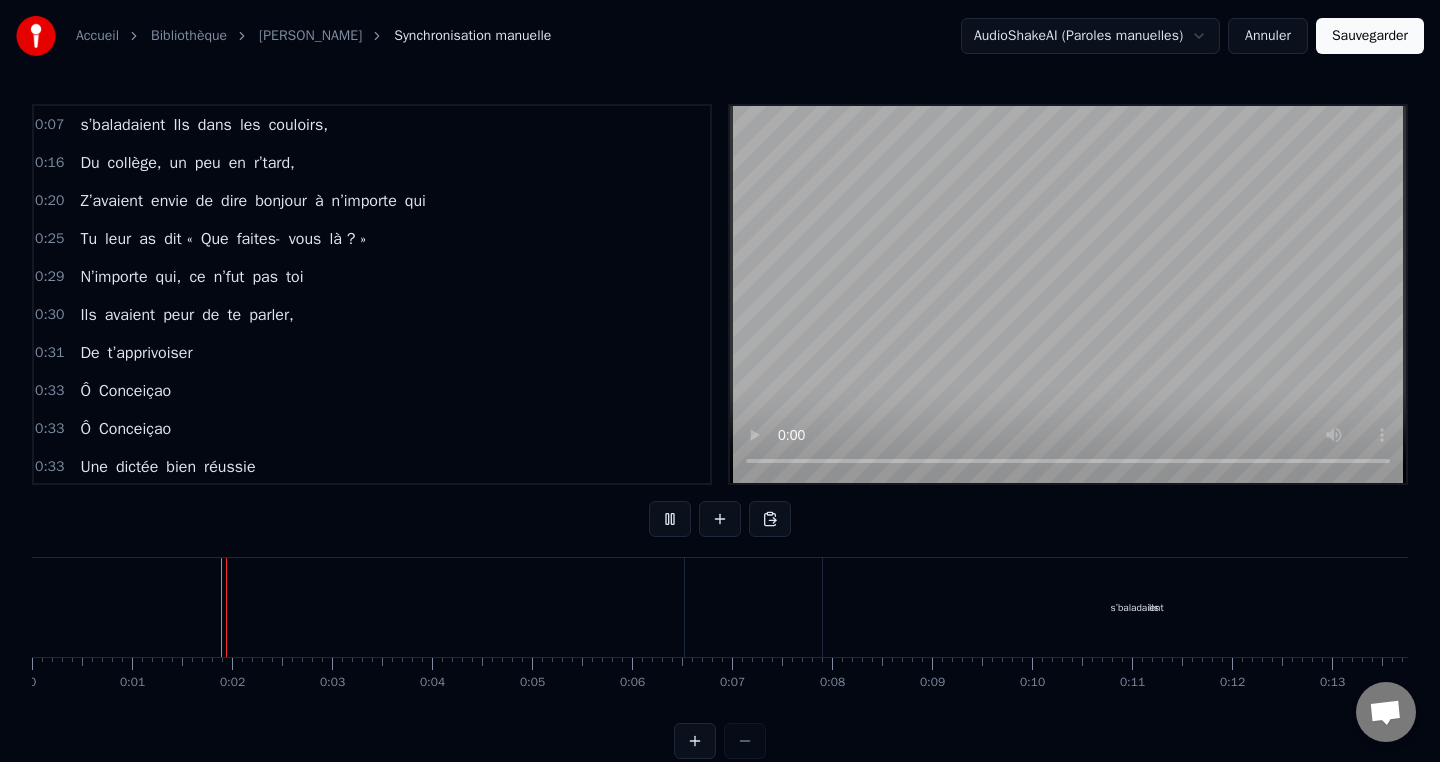 scroll, scrollTop: 29, scrollLeft: 0, axis: vertical 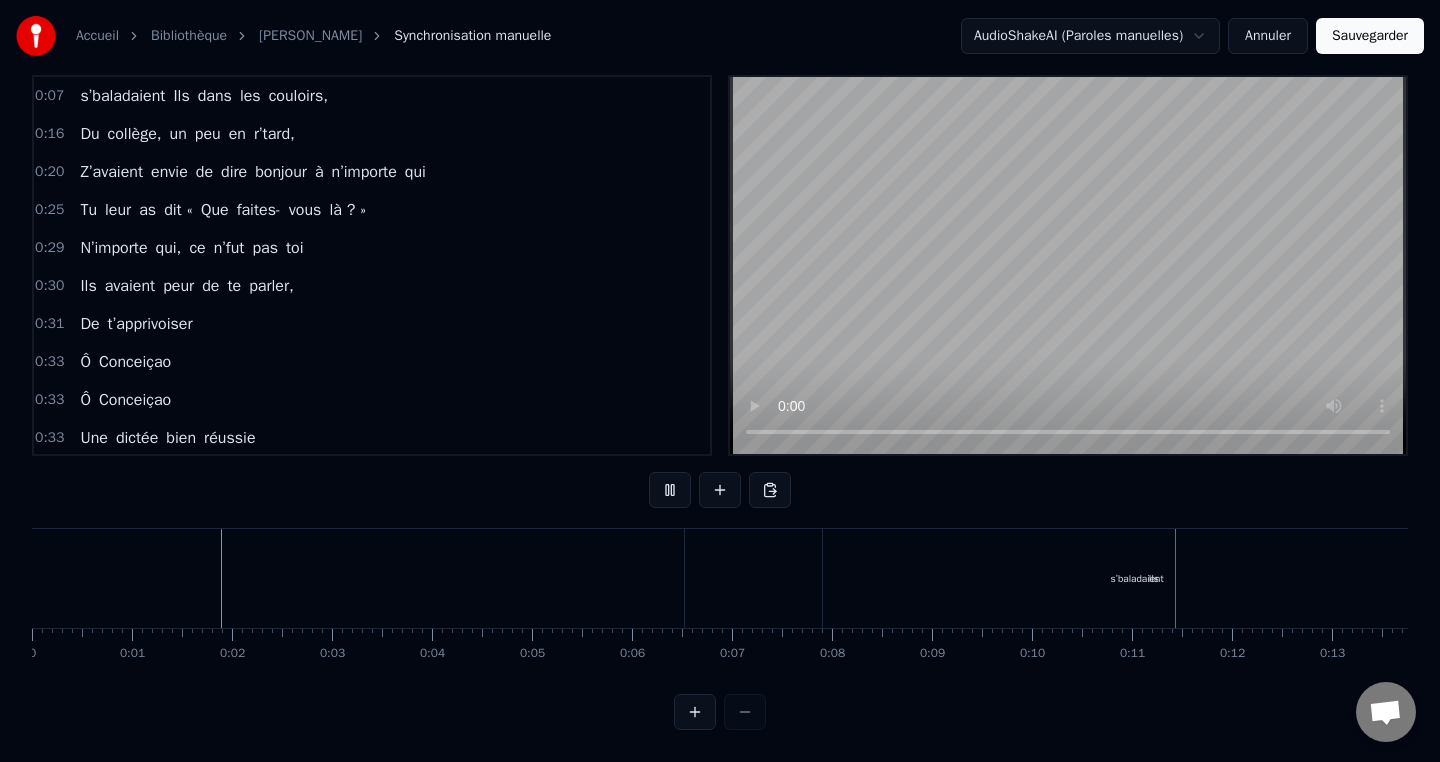 click on "s’baladaient" at bounding box center [122, 96] 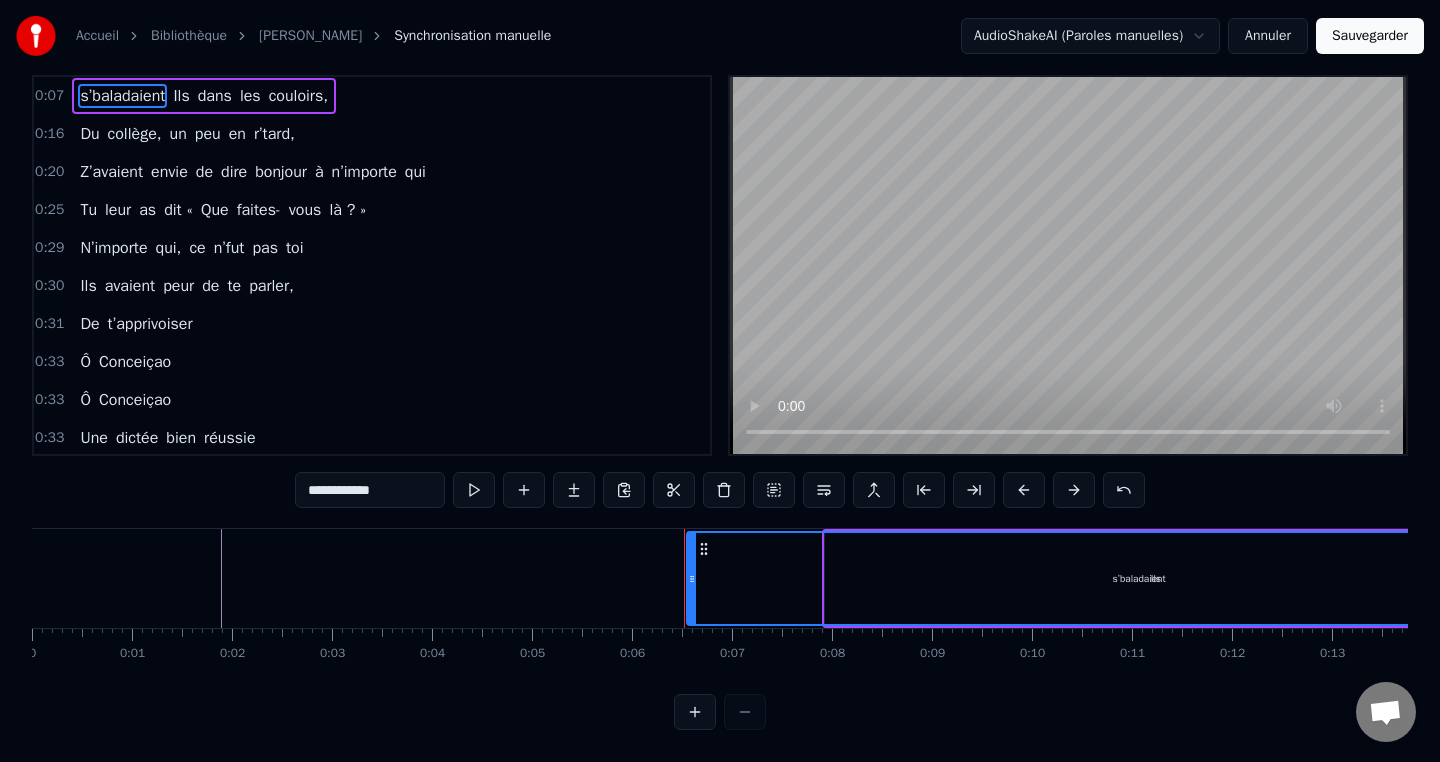 scroll, scrollTop: 0, scrollLeft: 0, axis: both 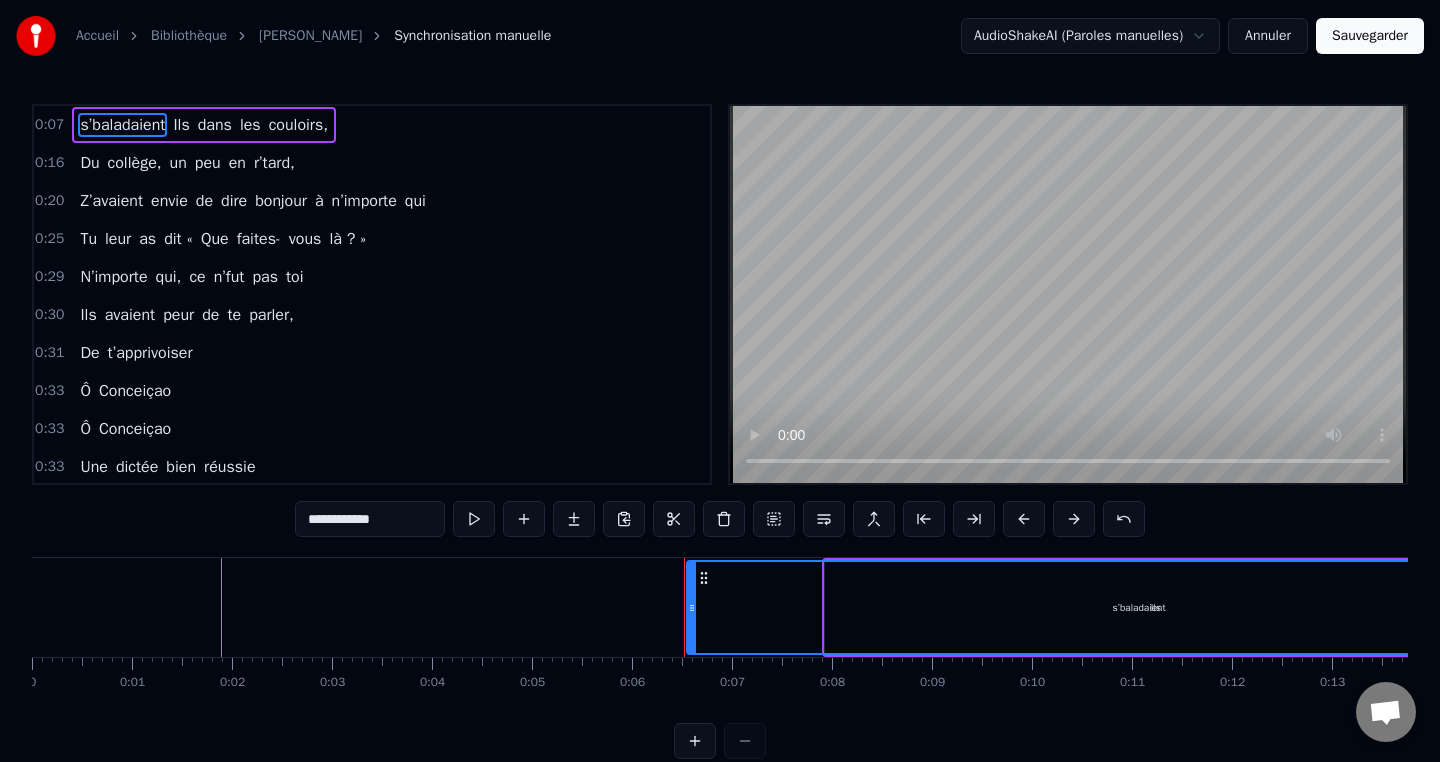 click on "Annuler" at bounding box center (1268, 36) 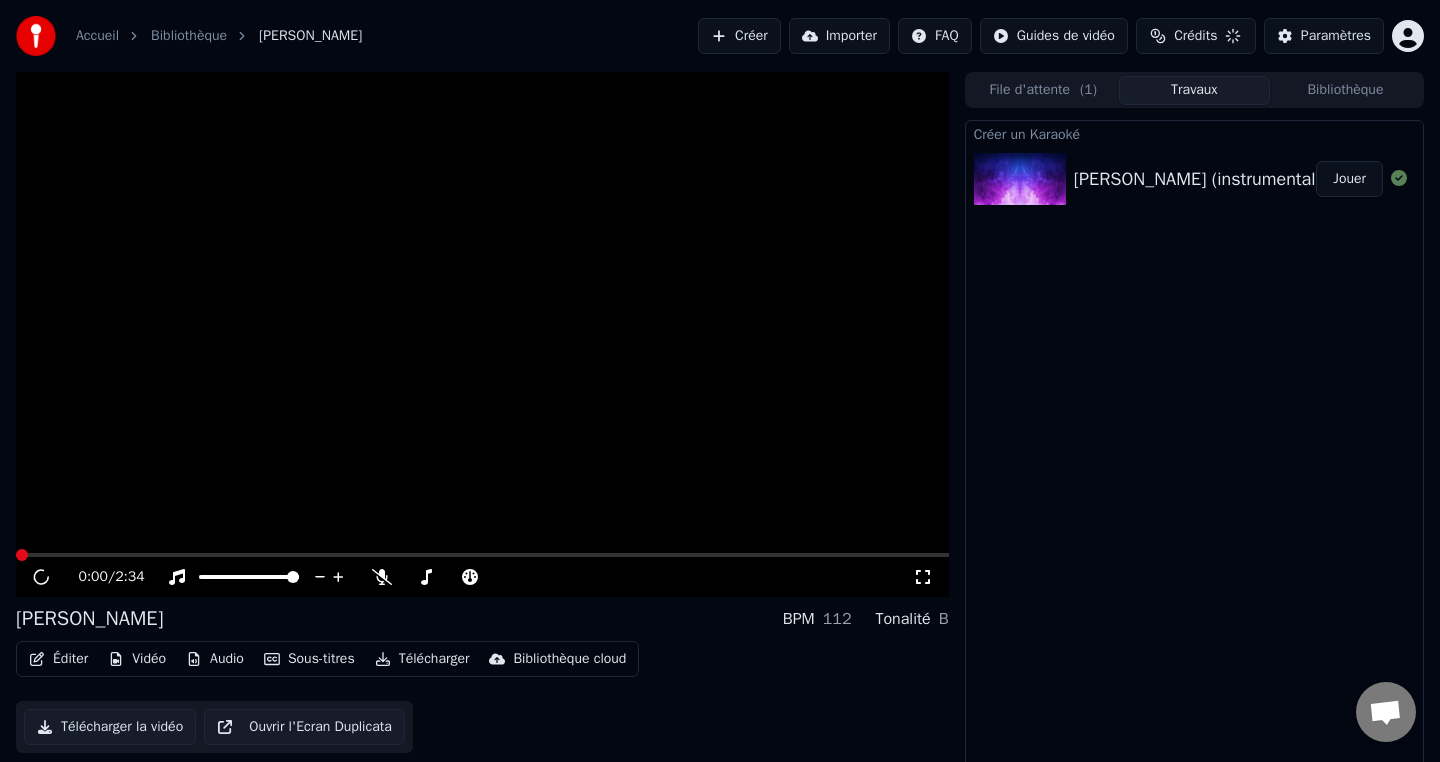 scroll, scrollTop: 6, scrollLeft: 0, axis: vertical 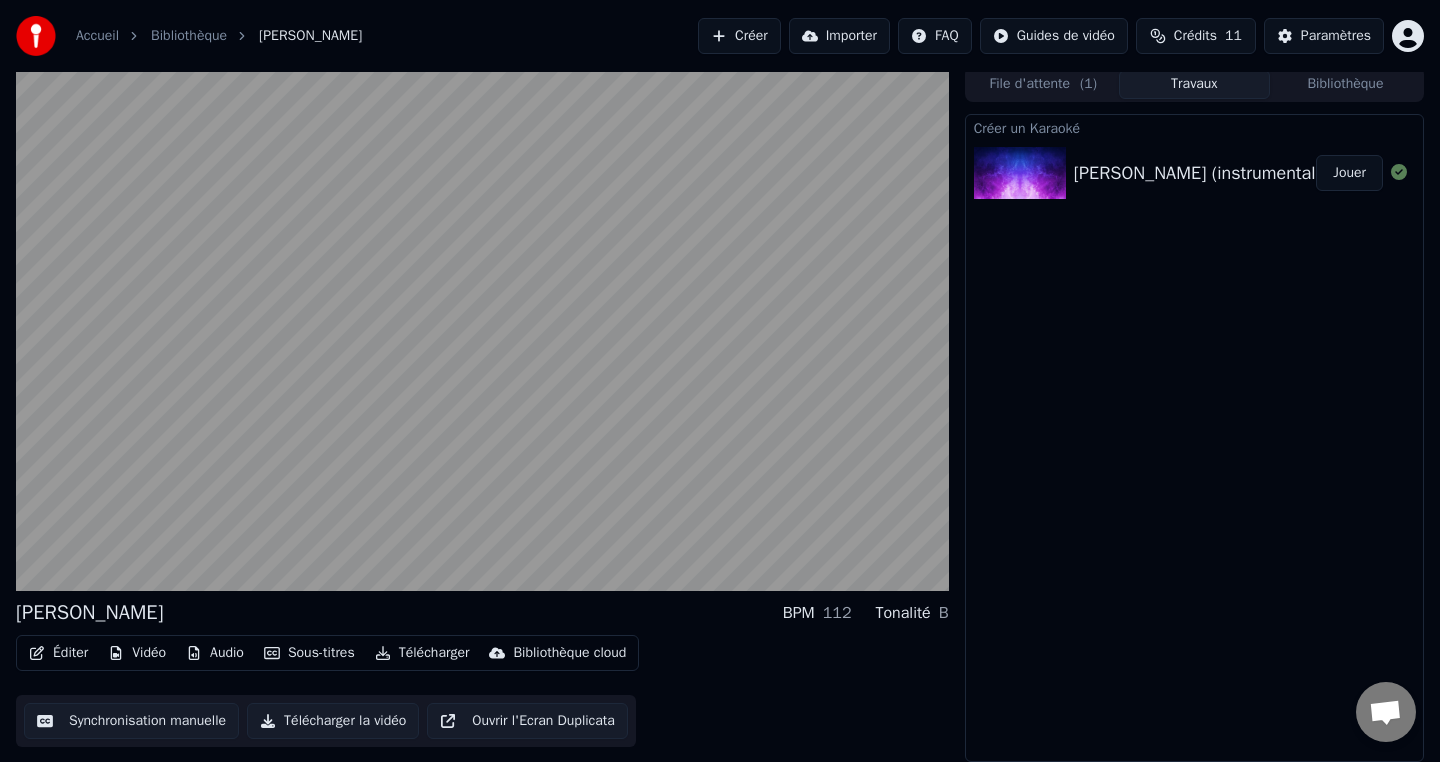 click on "[PERSON_NAME]" at bounding box center (89, 613) 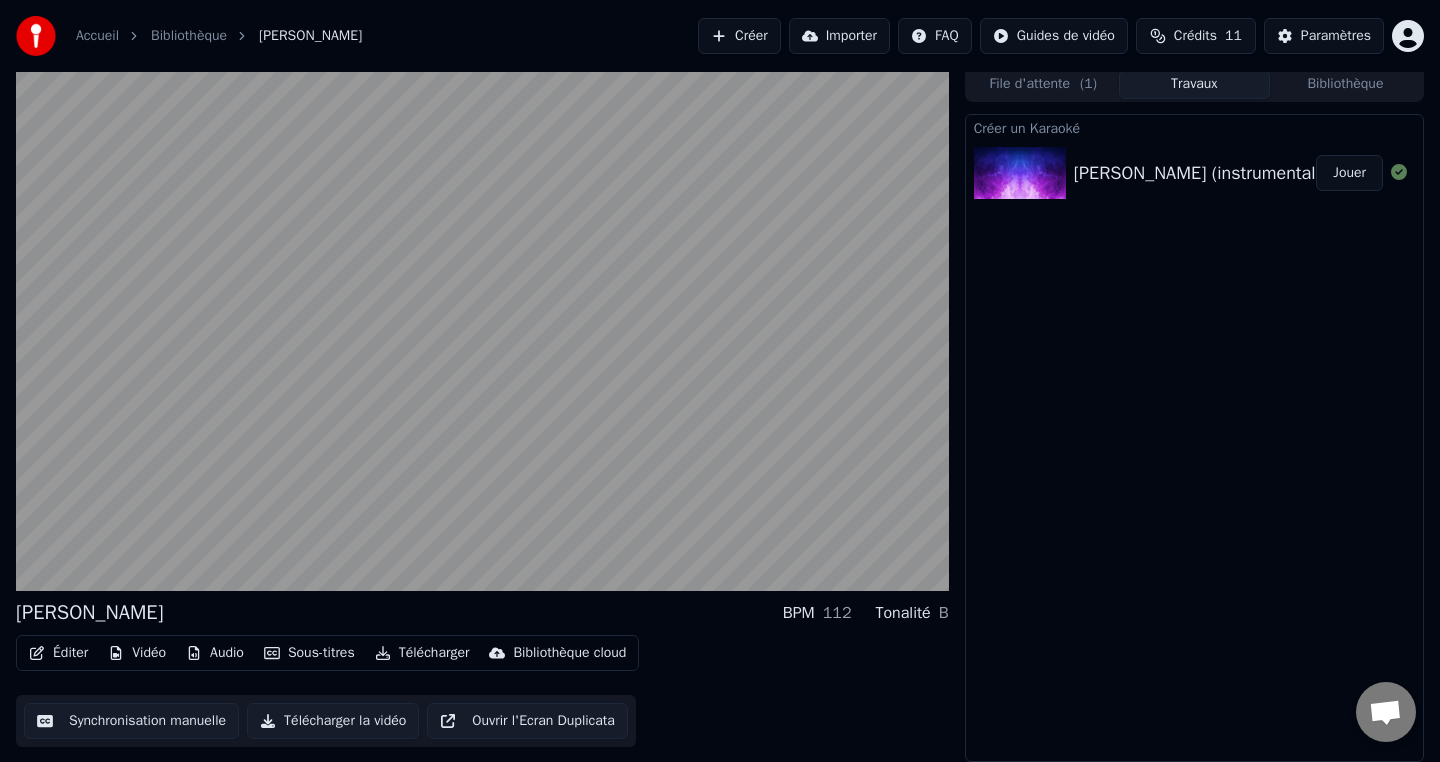 click on "Synchronisation manuelle" at bounding box center (131, 721) 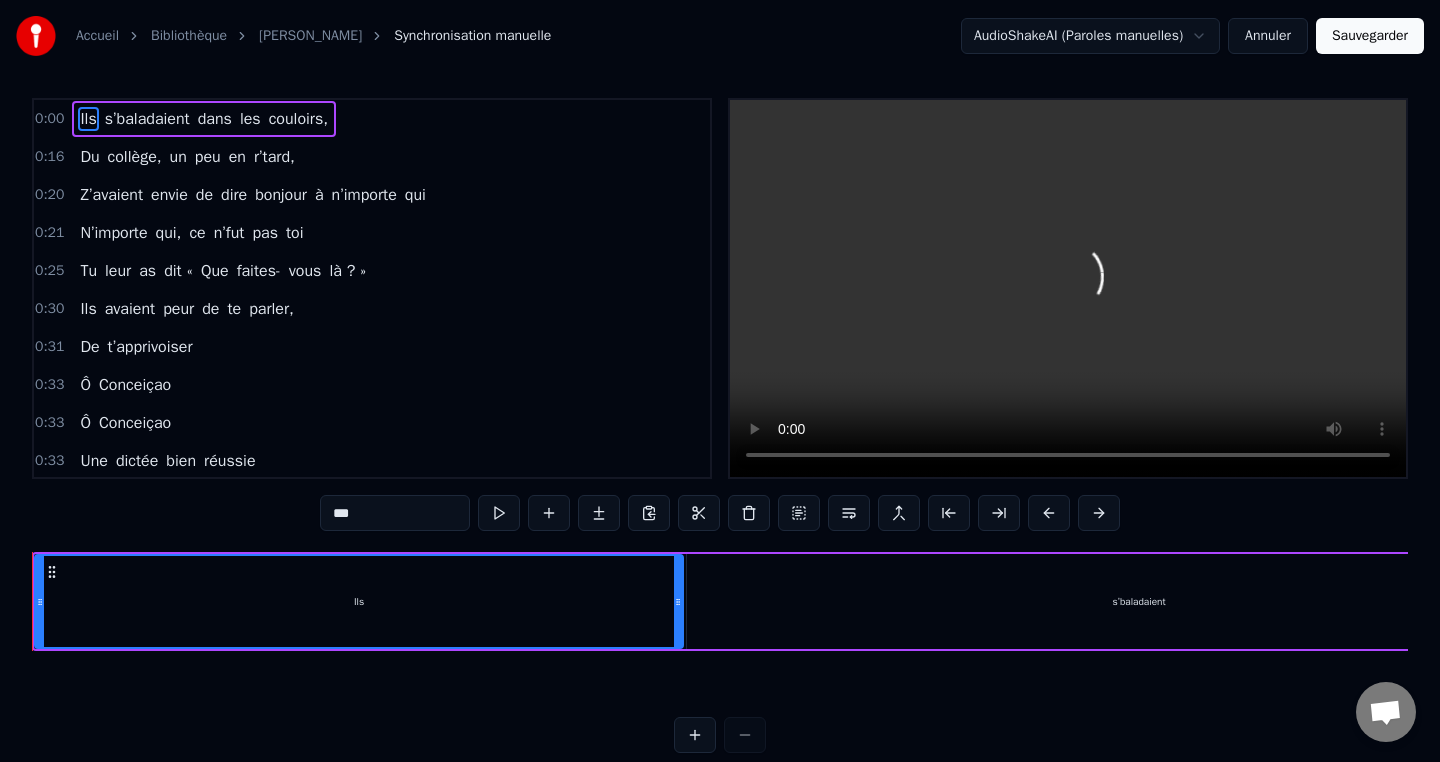 scroll, scrollTop: 0, scrollLeft: 0, axis: both 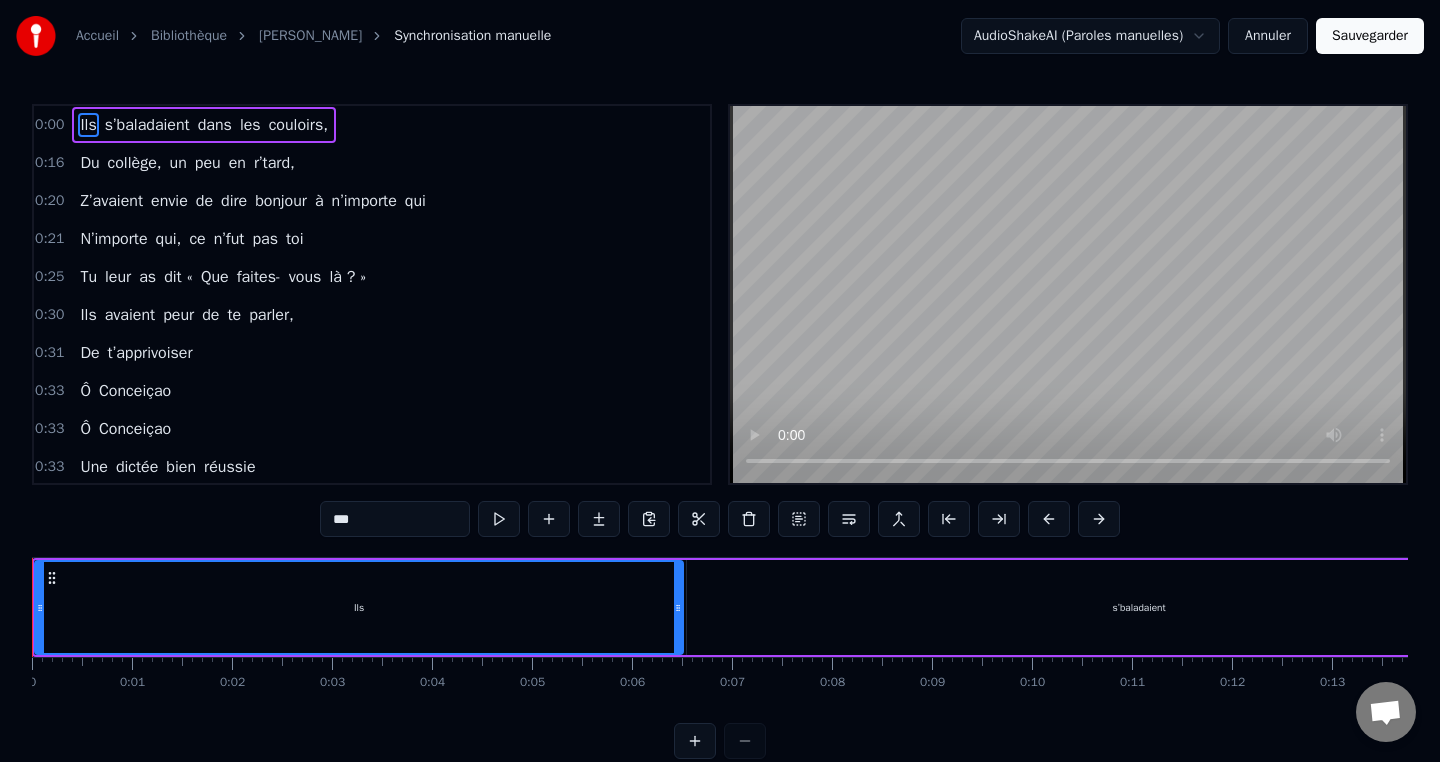 click at bounding box center (695, 741) 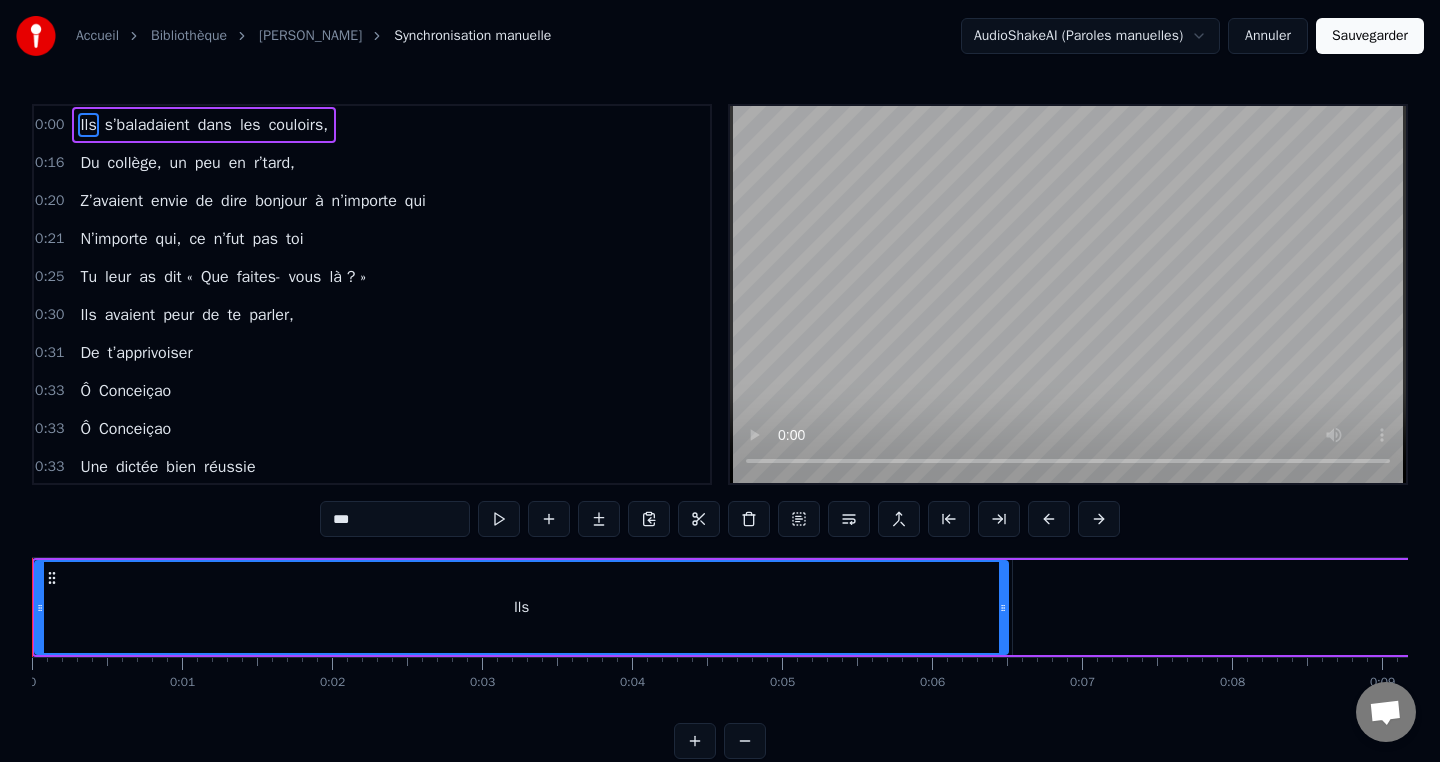 click at bounding box center [695, 741] 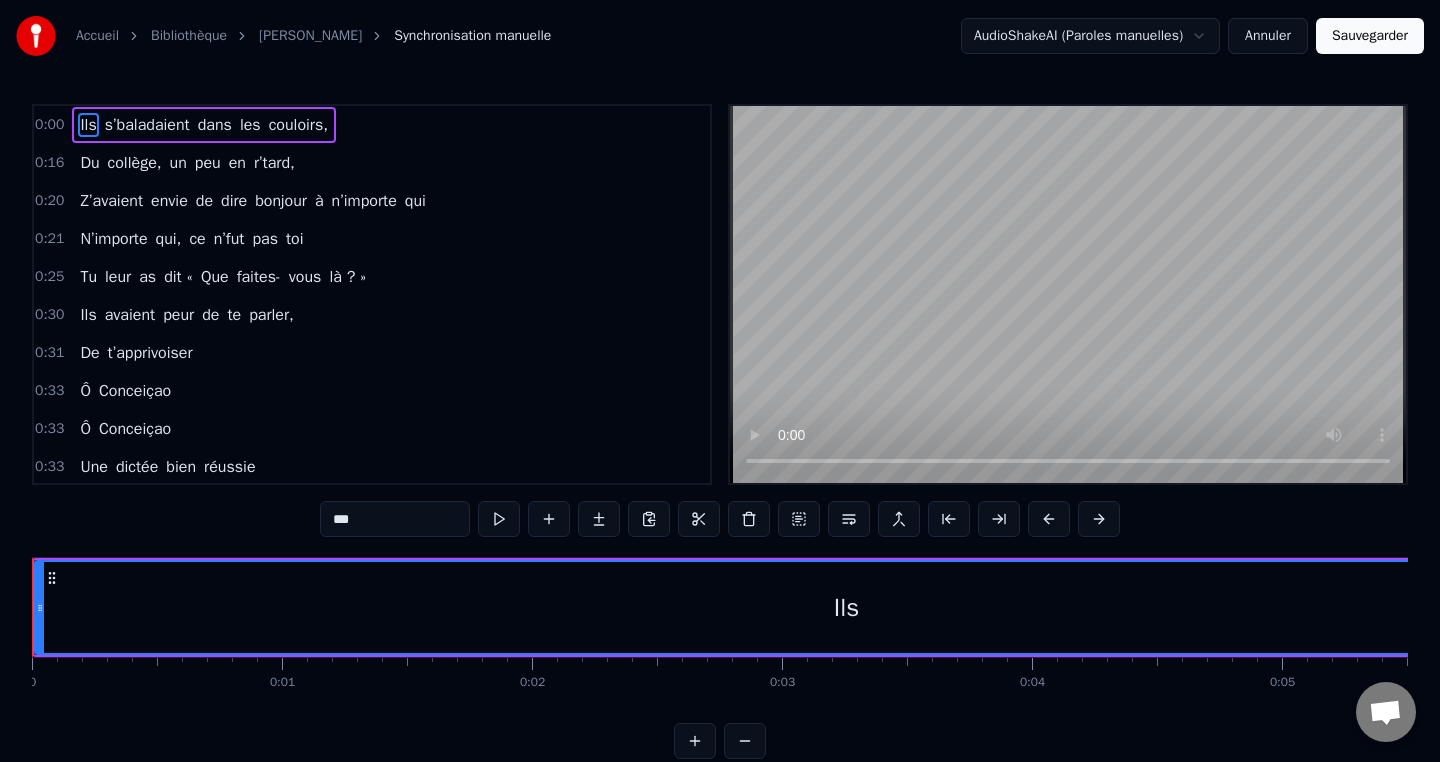 click at bounding box center [745, 741] 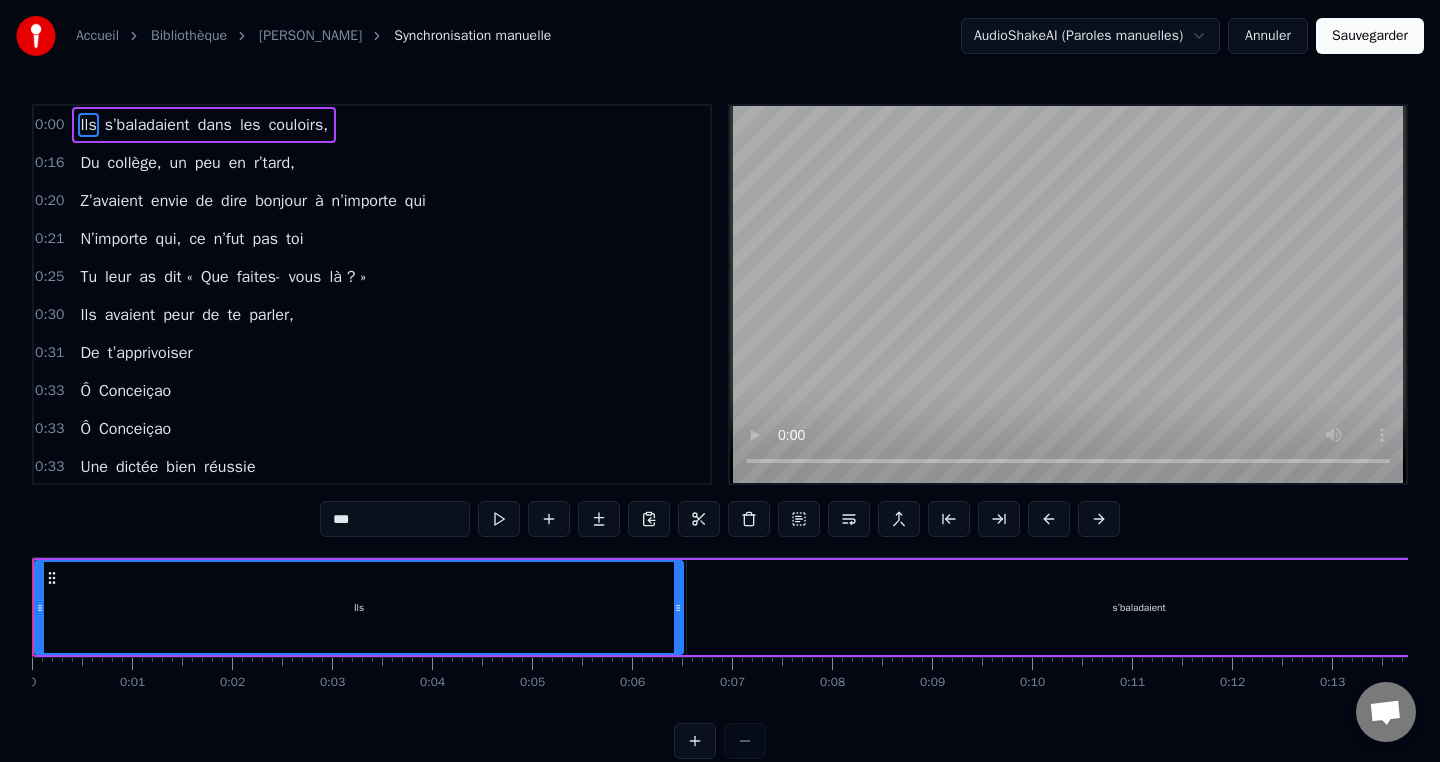 click at bounding box center (720, 741) 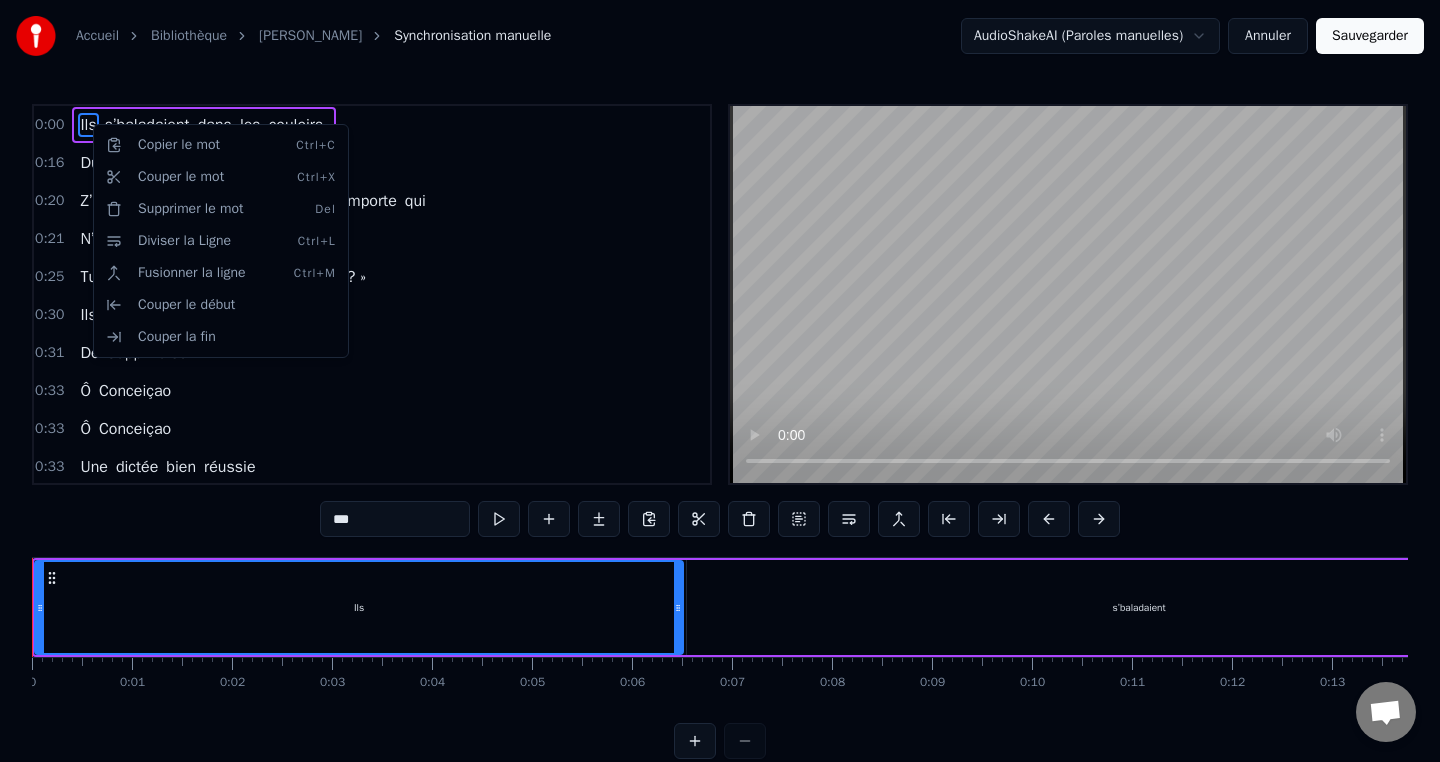click on "Accueil Bibliothèque Ô Conceiçao Synchronisation manuelle AudioShakeAI (Paroles manuelles) Annuler Sauvegarder 0:00 Ils s’baladaient dans les couloirs, 0:16 Du collège, un peu en r’tard, 0:20 Z’avaient envie de dire bonjour à n’importe qui 0:21 N’importe qui, ce n’fut pas toi 0:25 Tu leur as dit « Que faites- vous là ? » 0:30 Ils avaient peur de te parler, 0:31 De t’apprivoiser 0:33 Ô Conceiçao 0:33 Ô Conceiçao 0:33 Une dictée bien réussie 0:34 Des exercices à l’infini 0:34 Tu savais bien les corriger 0:38 Ô Conceiçao. 0:38 Tu nous as dit, "j'ai rendez- vous" 0:40 "En 122, avec des fous" 0:49 "Qui ne comprennent vraiment rien, et n’lèvent pas la main" 1:06 Alors tu les as fait trimer 1:07 Ils ont gratté, ils ont planché 1:08 Et ils ont presque tous fini par progresser. 1:17 Ô Conceiçao 1:17 Ô Conceiçao 1:28 À ton âge t’as plus envie 1:29 Pour toi c’est clair et défini 1:29 Ceux qui ne veulent pas bosser 1:30 Faut pas la ramener. 1:32 Et maintenant voilà le" at bounding box center (720, 395) 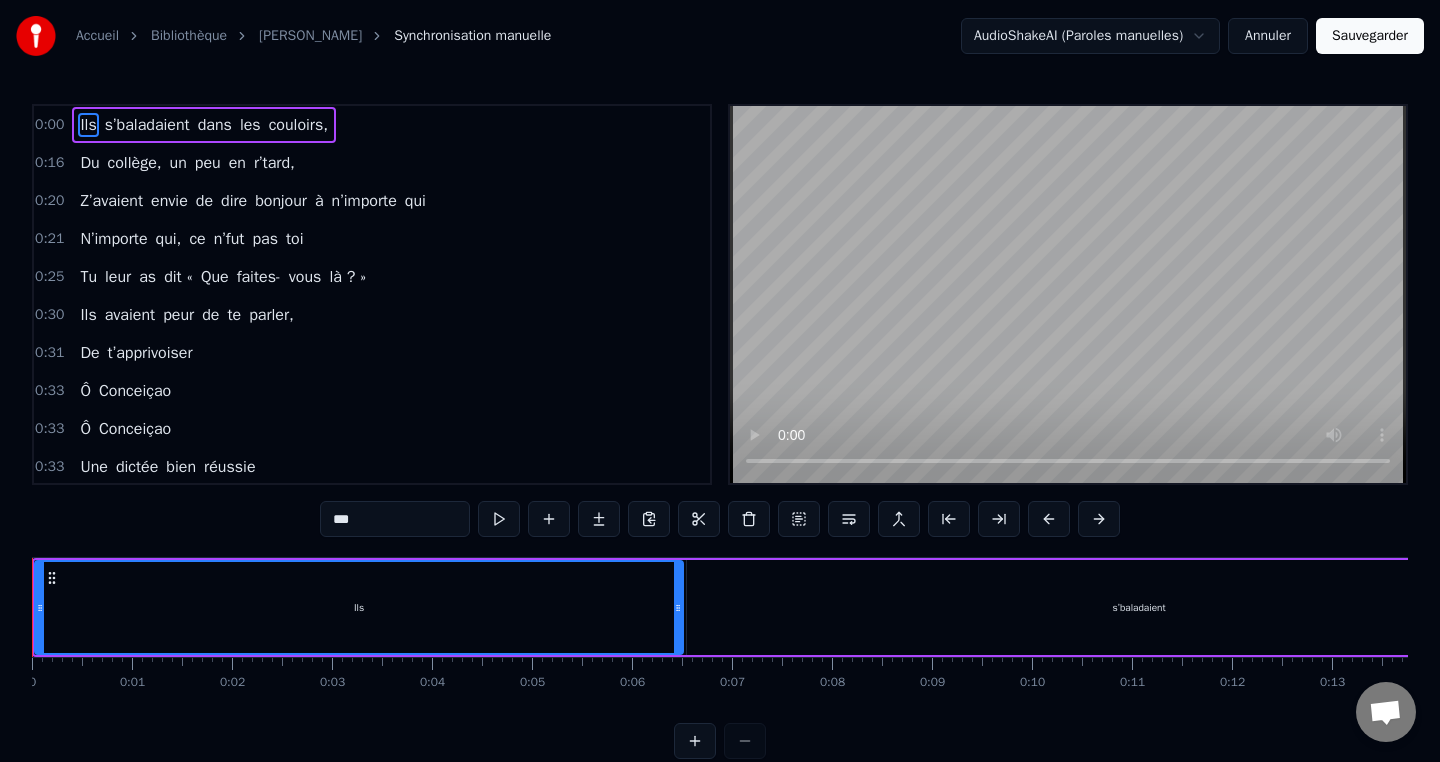 click on "0:00" at bounding box center [49, 125] 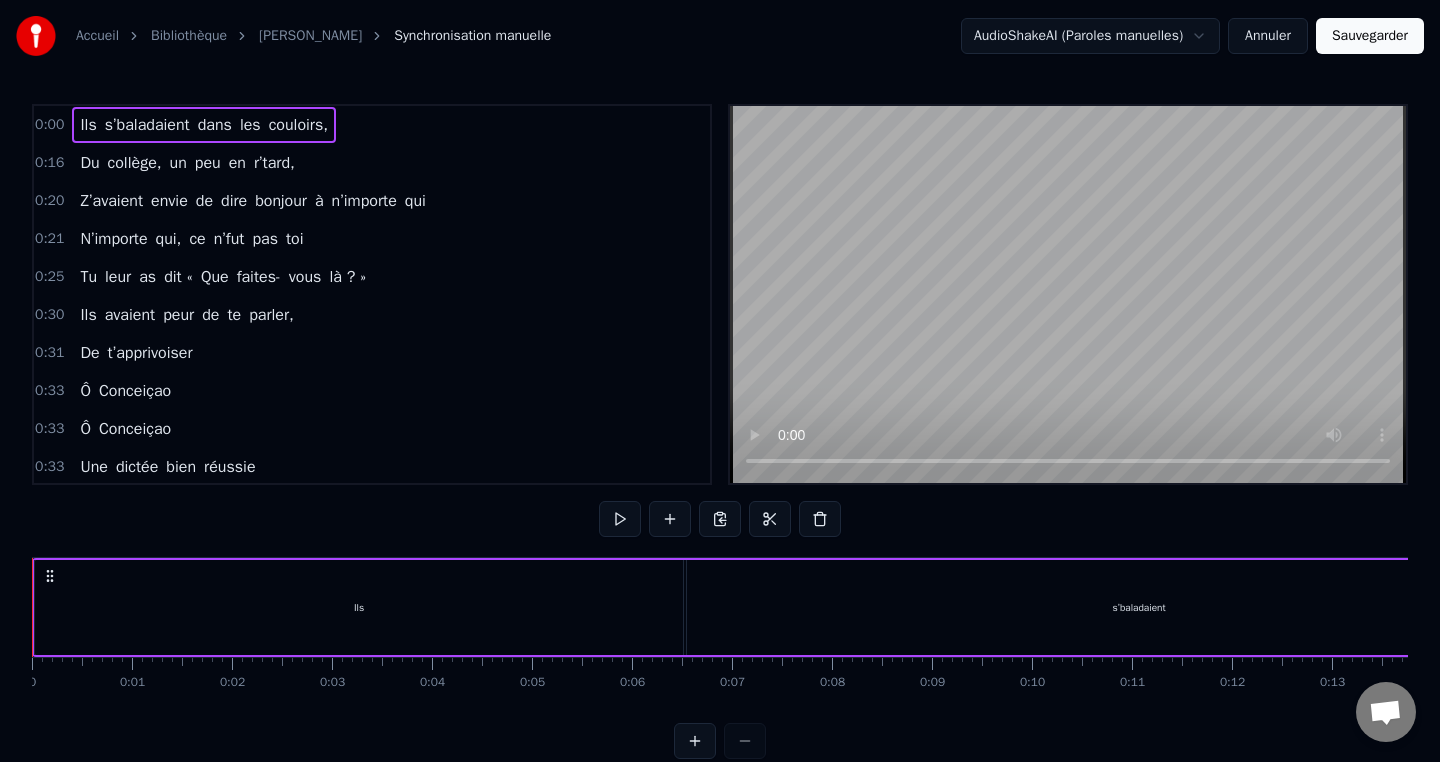 click on "0:00" at bounding box center (49, 125) 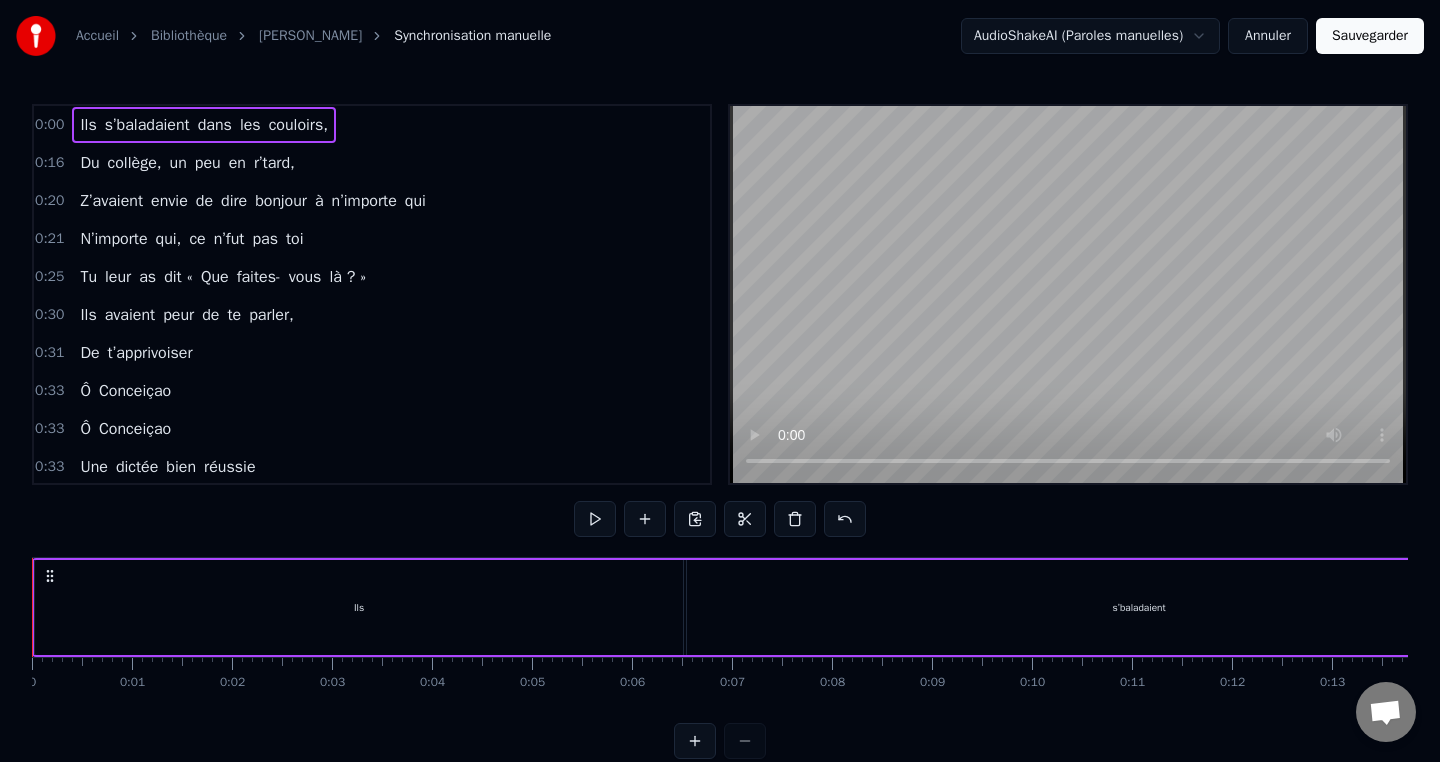 click 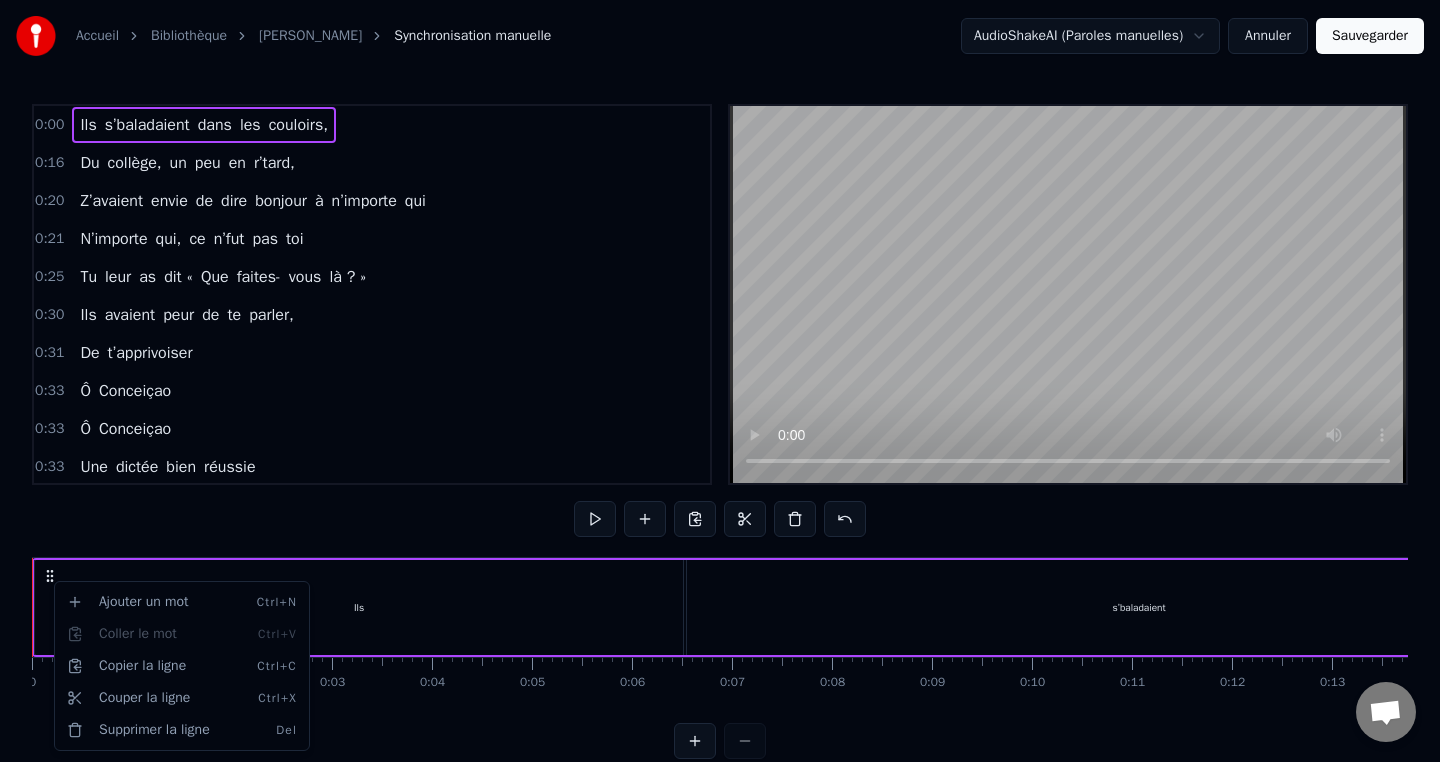 click on "Accueil Bibliothèque Ô Conceiçao Synchronisation manuelle AudioShakeAI (Paroles manuelles) Annuler Sauvegarder 0:00 Ils s’baladaient dans les couloirs, 0:16 Du collège, un peu en r’tard, 0:20 Z’avaient envie de dire bonjour à n’importe qui 0:21 N’importe qui, ce n’fut pas toi 0:25 Tu leur as dit « Que faites- vous là ? » 0:30 Ils avaient peur de te parler, 0:31 De t’apprivoiser 0:33 Ô Conceiçao 0:33 Ô Conceiçao 0:33 Une dictée bien réussie 0:34 Des exercices à l’infini 0:34 Tu savais bien les corriger 0:38 Ô Conceiçao. 0:38 Tu nous as dit, "j'ai rendez- vous" 0:40 "En 122, avec des fous" 0:49 "Qui ne comprennent vraiment rien, et n’lèvent pas la main" 1:06 Alors tu les as fait trimer 1:07 Ils ont gratté, ils ont planché 1:08 Et ils ont presque tous fini par progresser. 1:17 Ô Conceiçao 1:17 Ô Conceiçao 1:28 À ton âge t’as plus envie 1:29 Pour toi c’est clair et défini 1:29 Ceux qui ne veulent pas bosser 1:30 Faut pas la ramener. 1:32 Et maintenant voilà le" at bounding box center (720, 395) 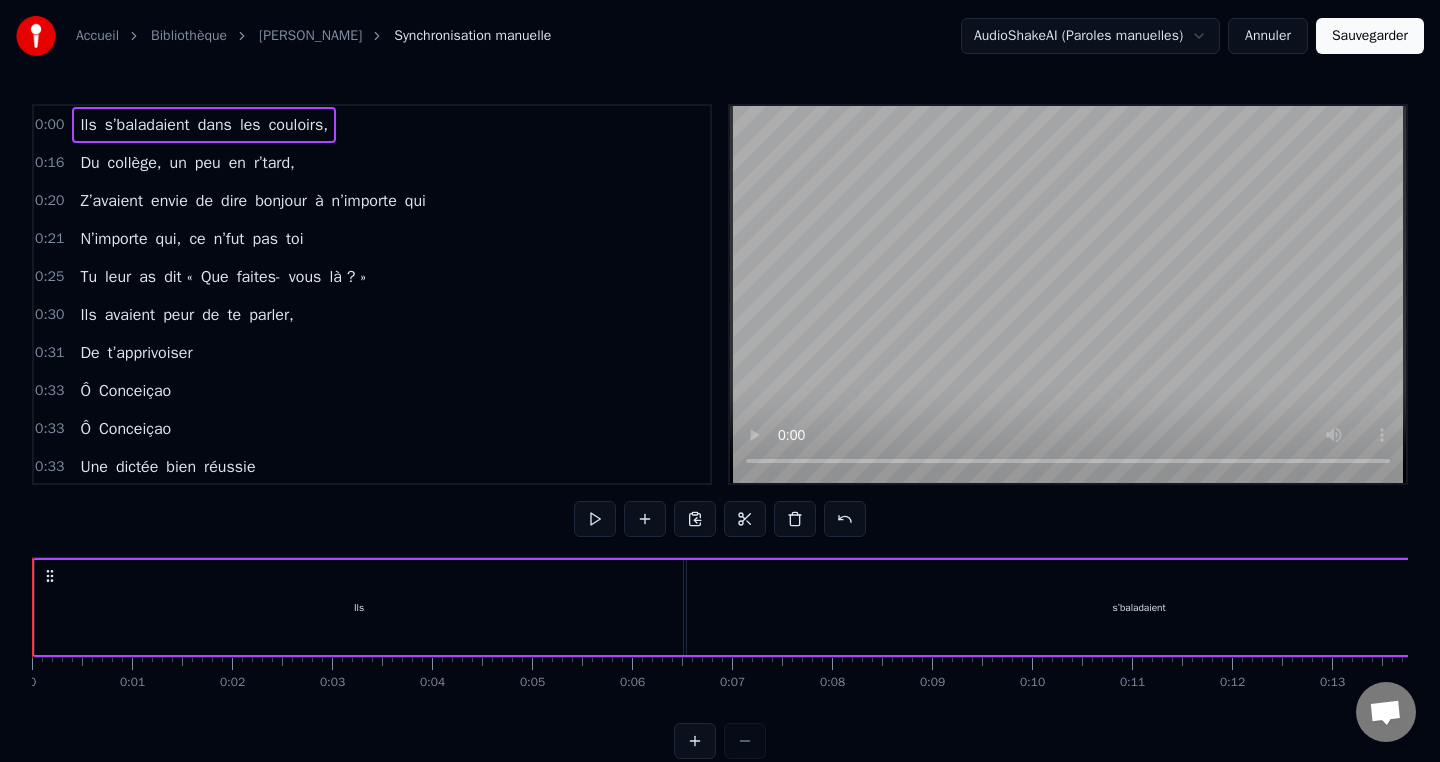 click on "Ils" at bounding box center [359, 607] 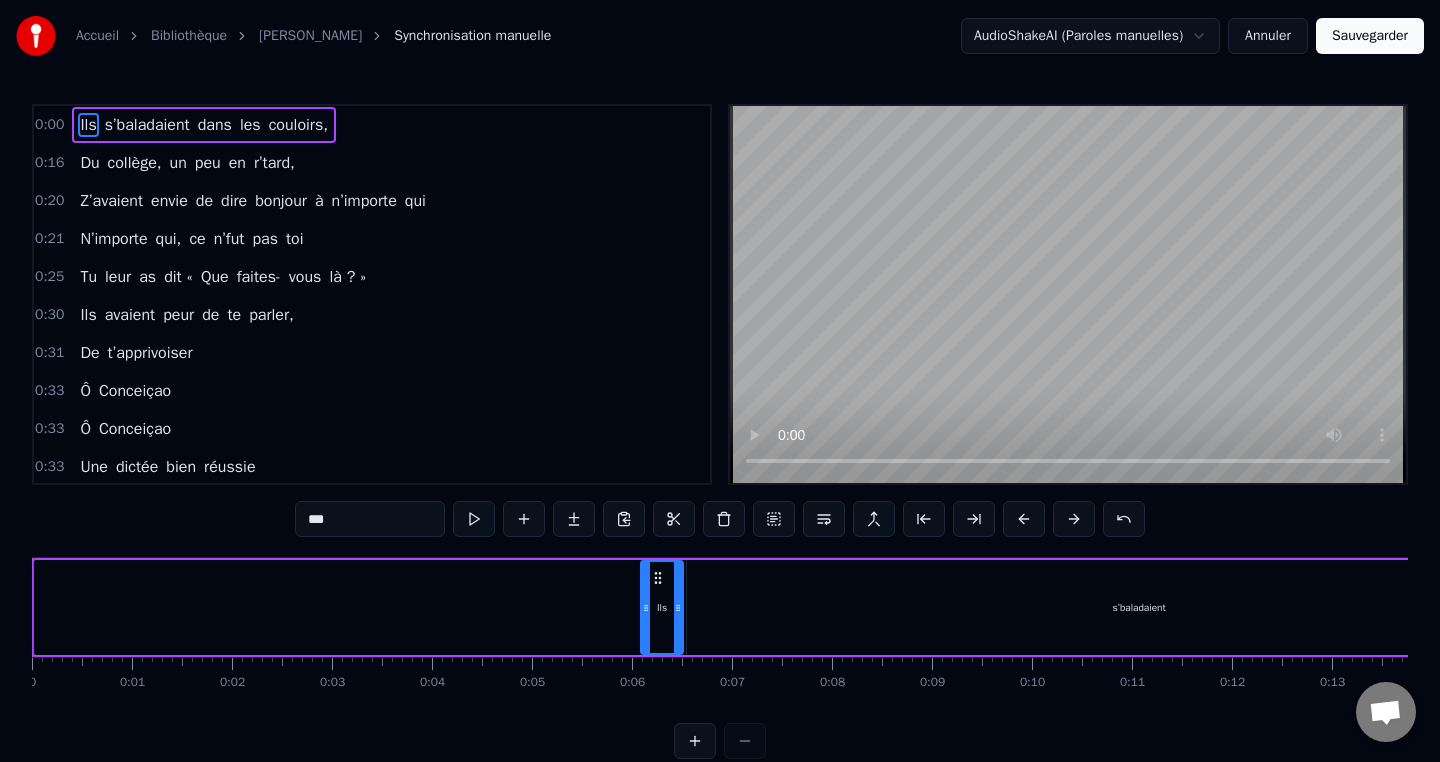 drag, startPoint x: 40, startPoint y: 601, endPoint x: 646, endPoint y: 650, distance: 607.9778 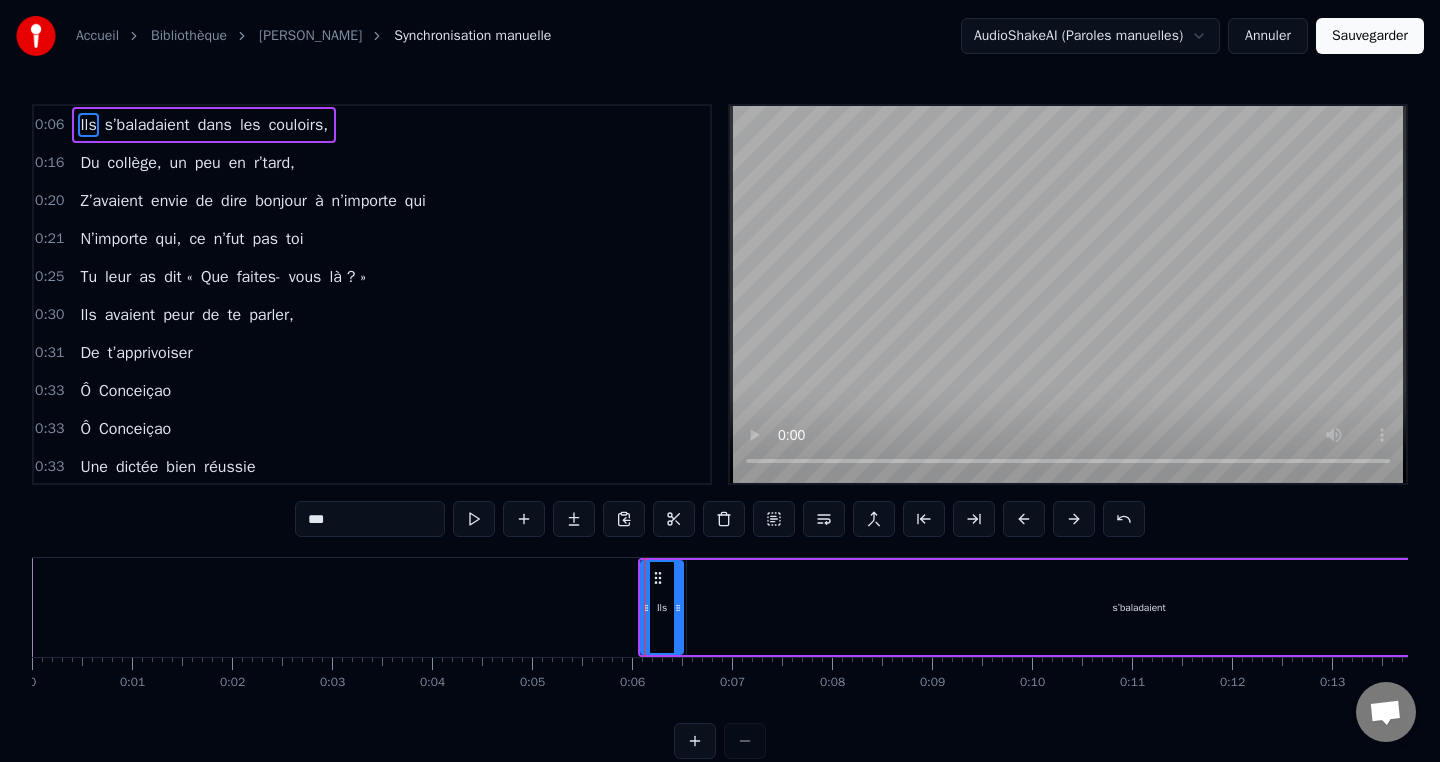 click on "s’baladaient" at bounding box center [1139, 607] 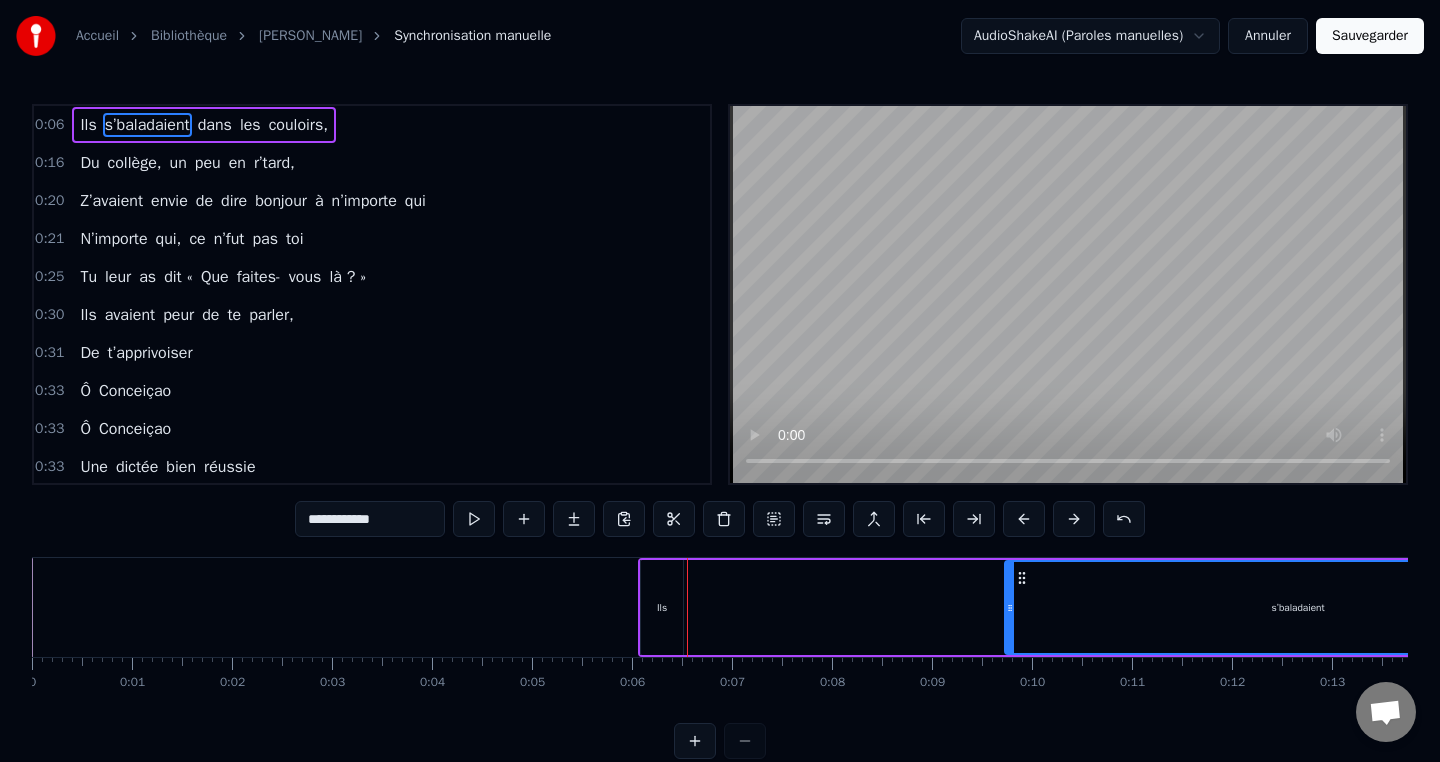 drag, startPoint x: 693, startPoint y: 608, endPoint x: 1010, endPoint y: 623, distance: 317.3547 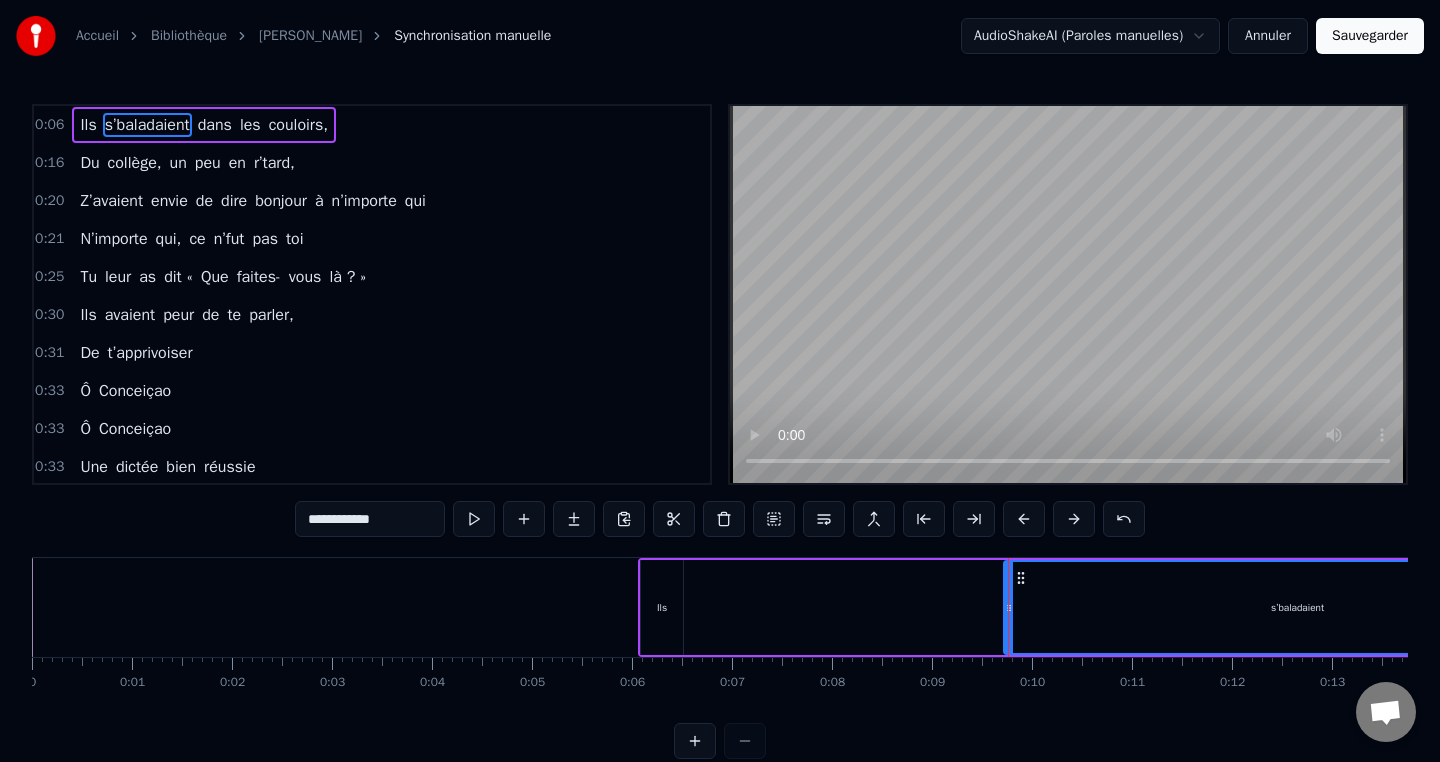 drag, startPoint x: 639, startPoint y: 595, endPoint x: 696, endPoint y: 595, distance: 57 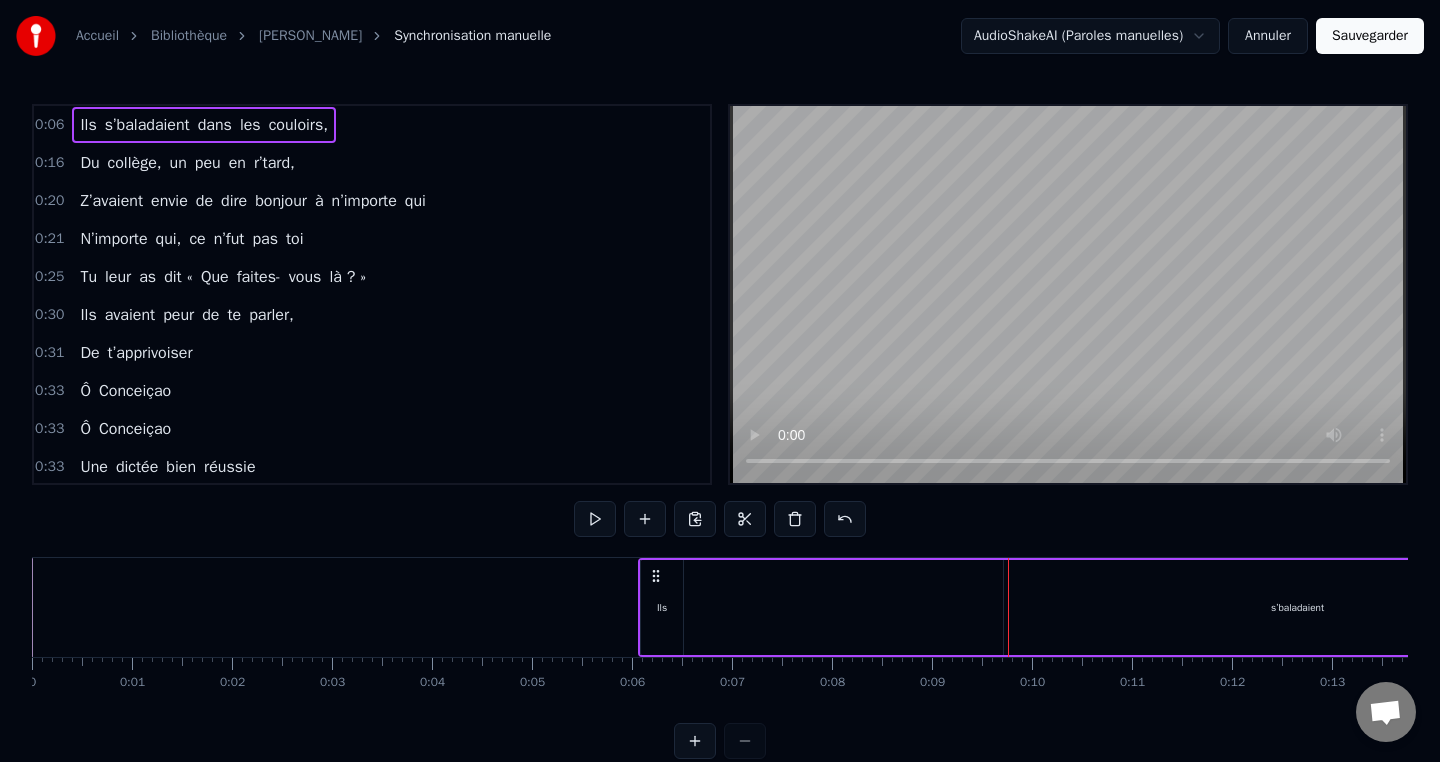 drag, startPoint x: 666, startPoint y: 597, endPoint x: 764, endPoint y: 599, distance: 98.02041 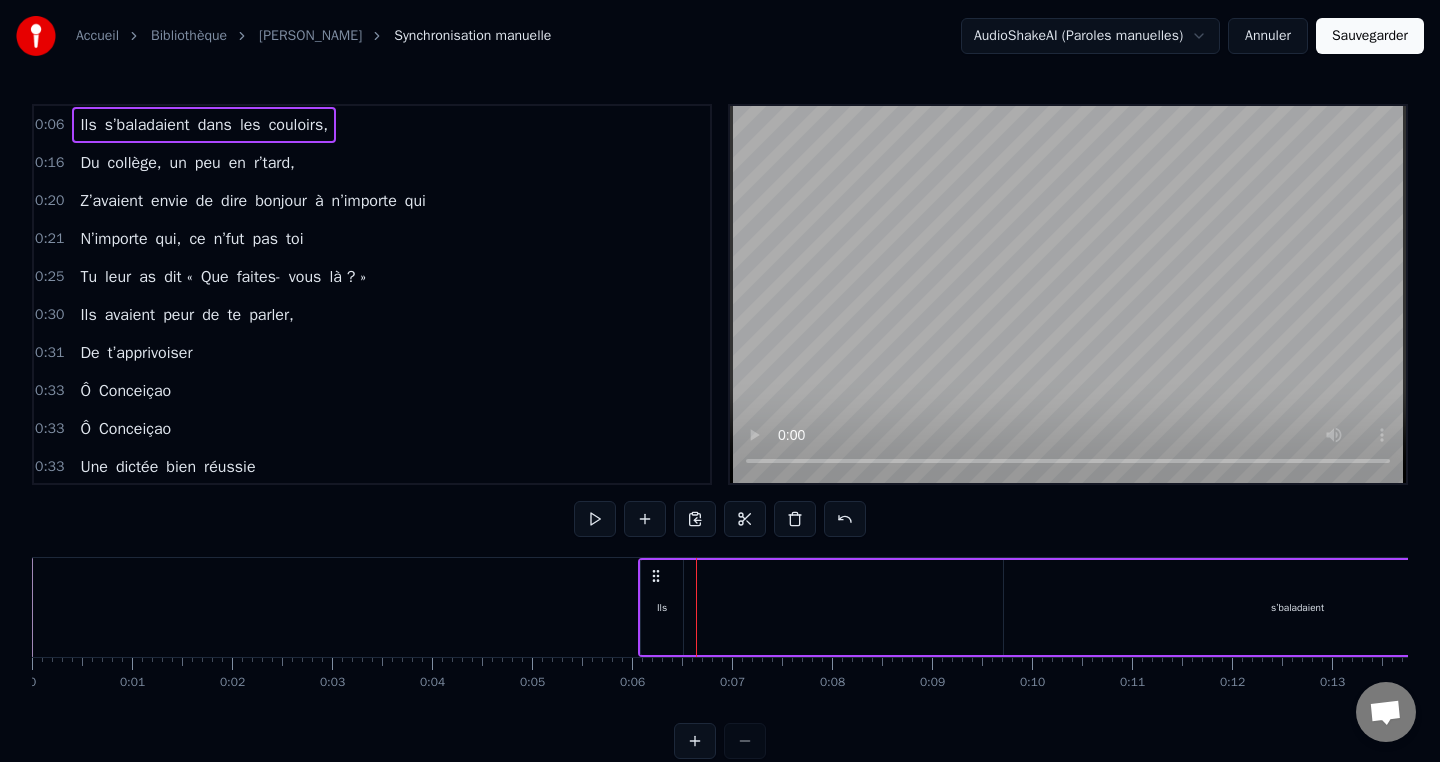 click on "Ils" at bounding box center [662, 607] 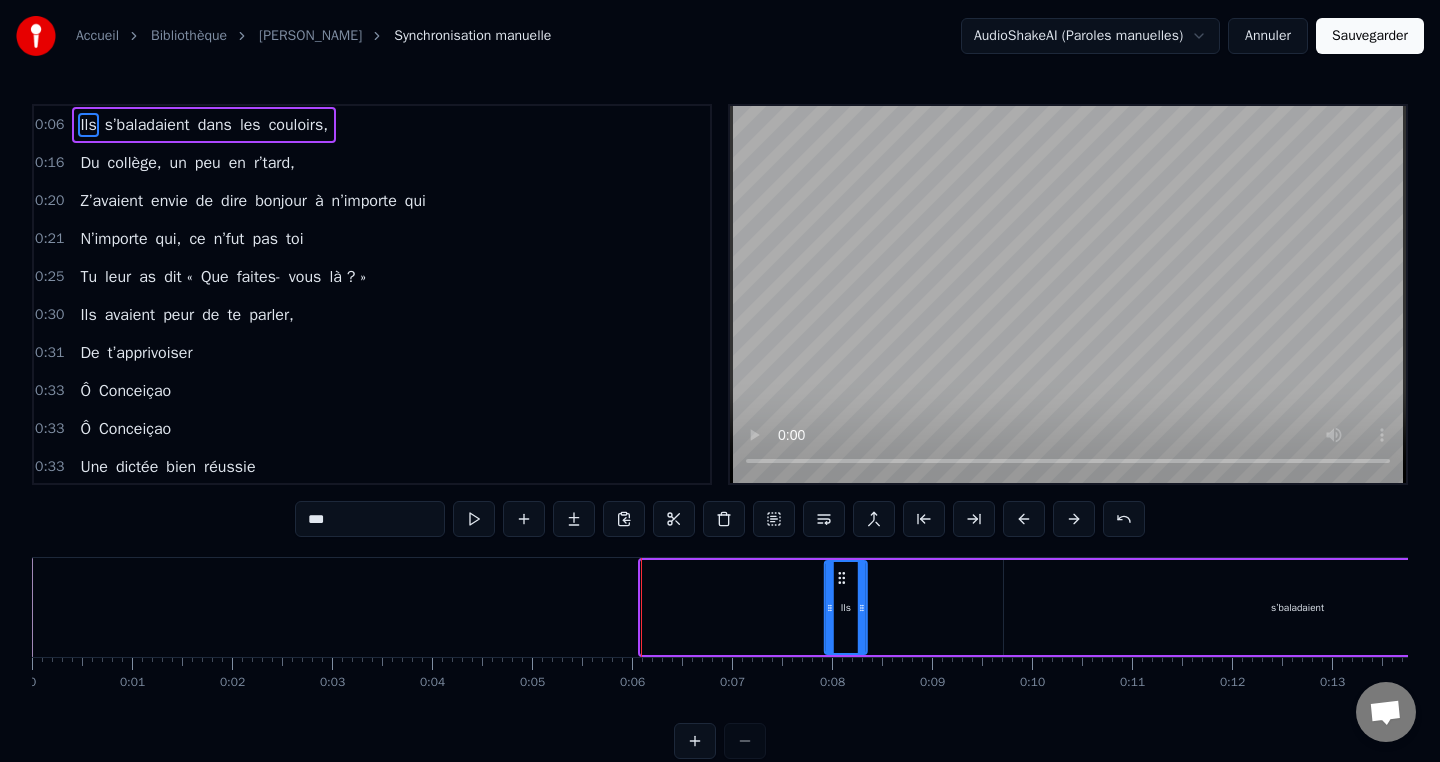 drag, startPoint x: 663, startPoint y: 577, endPoint x: 847, endPoint y: 593, distance: 184.69434 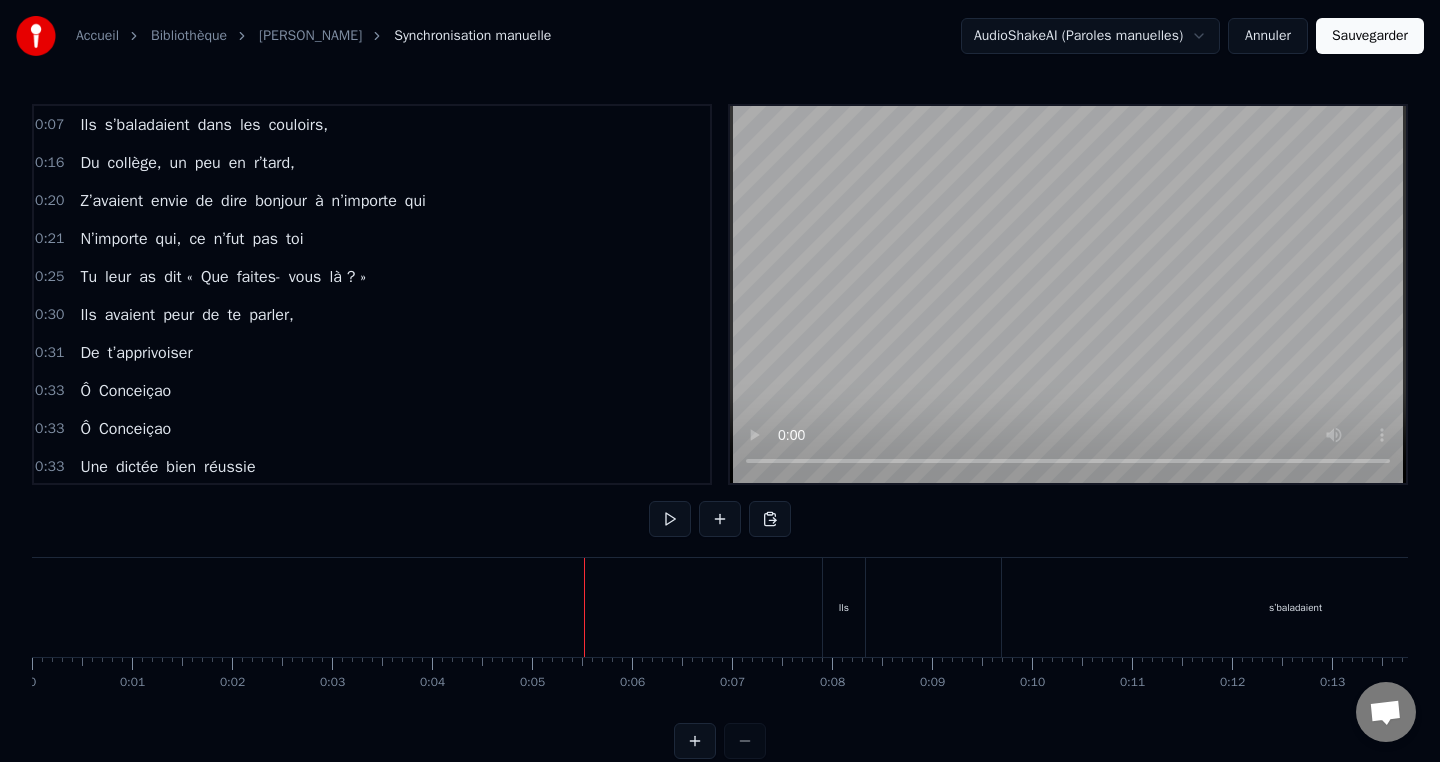 scroll, scrollTop: 29, scrollLeft: 0, axis: vertical 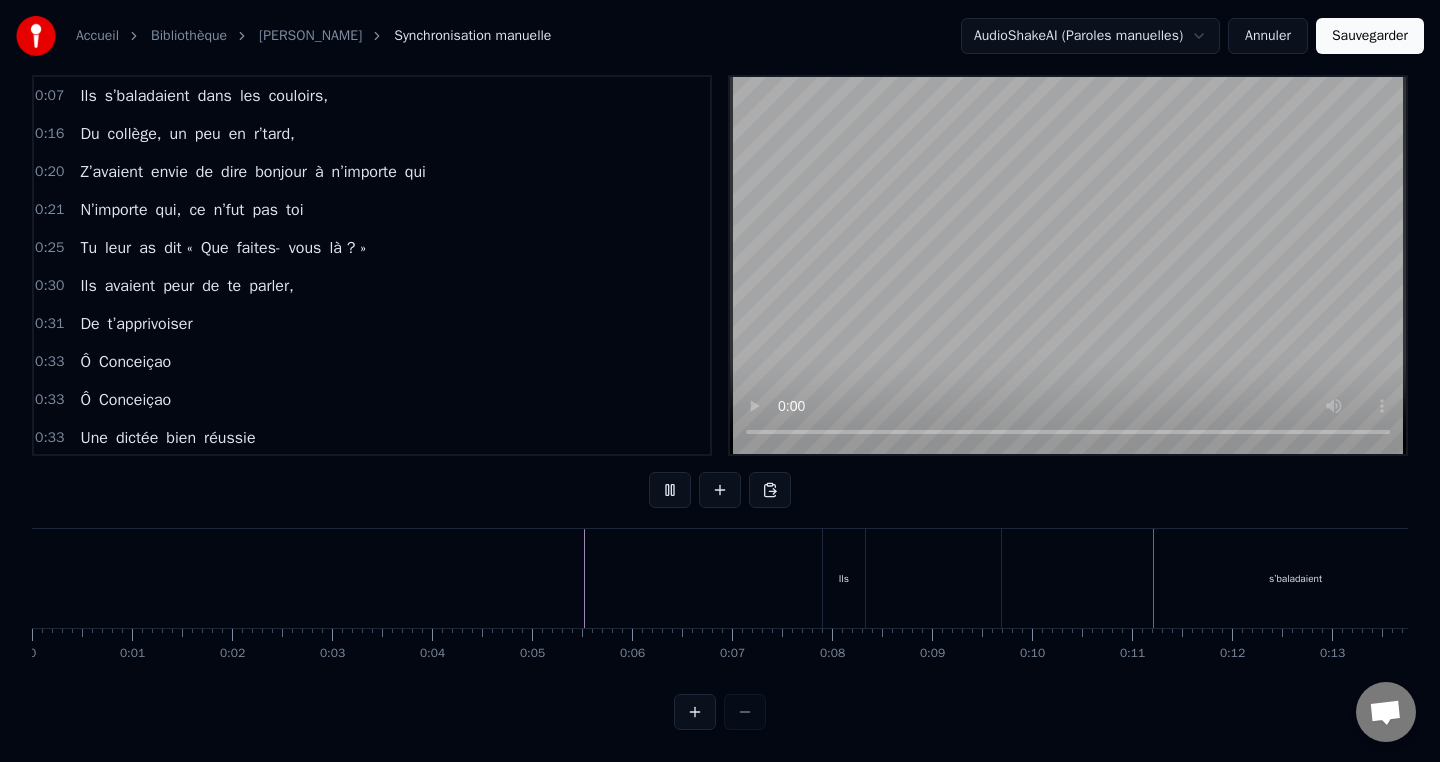 click on "s’baladaient" at bounding box center (1295, 578) 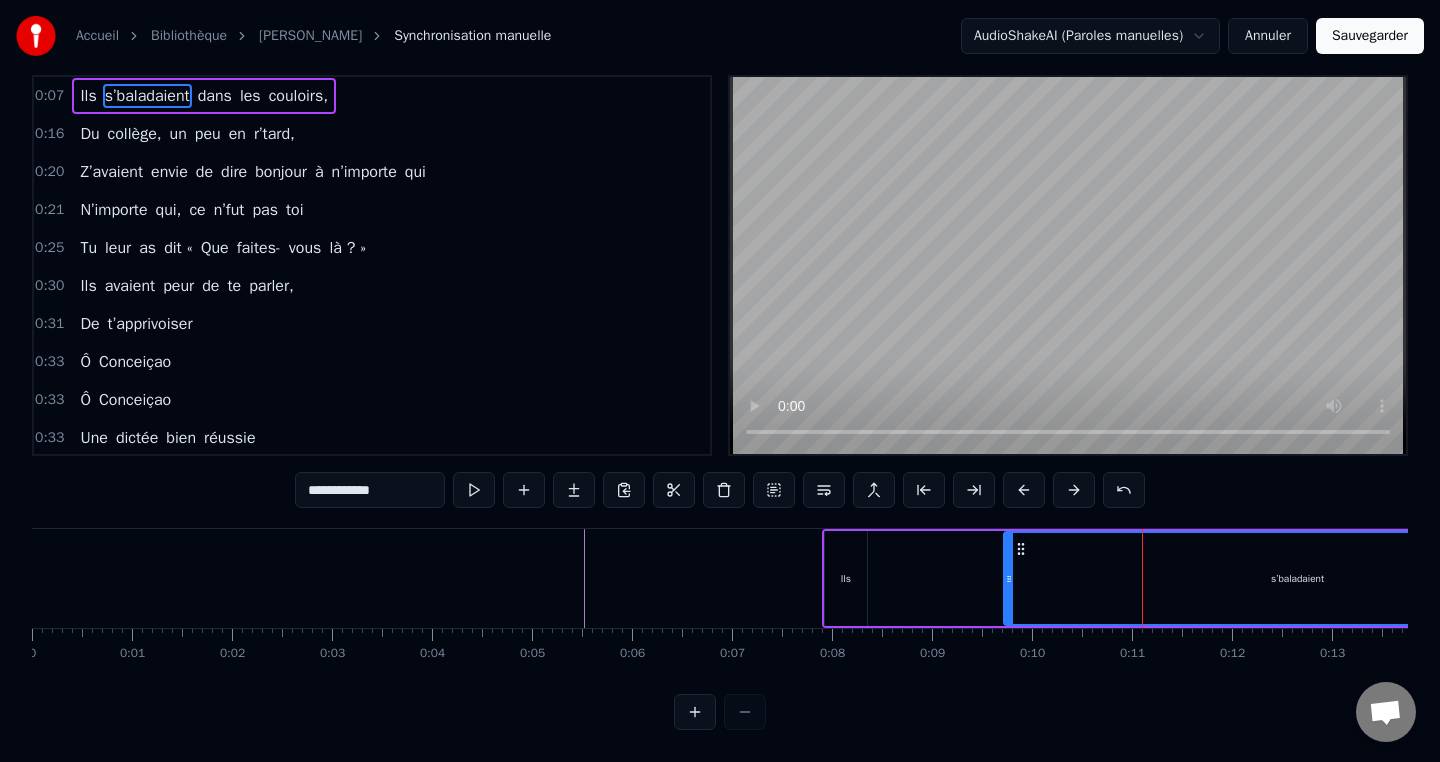 scroll, scrollTop: 0, scrollLeft: 0, axis: both 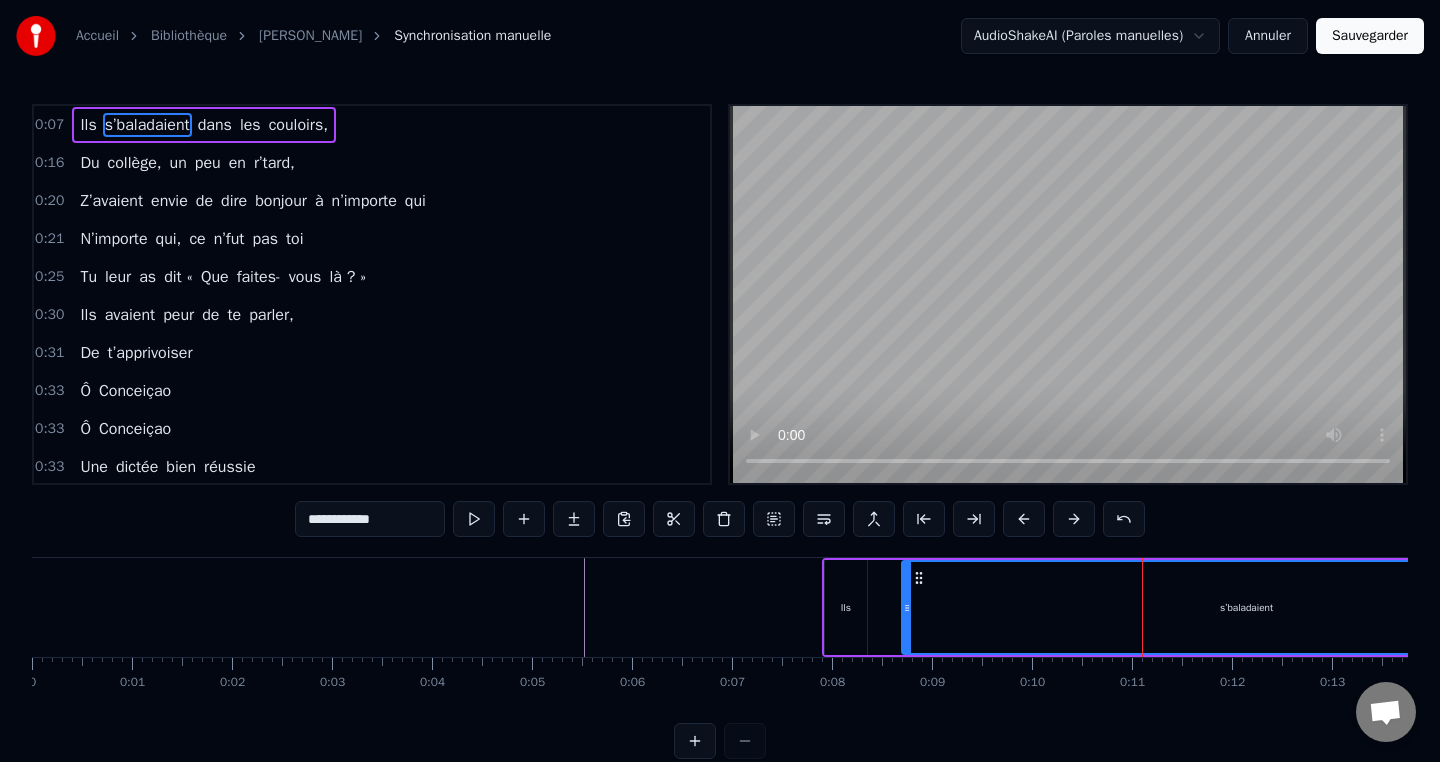 drag, startPoint x: 1010, startPoint y: 609, endPoint x: 908, endPoint y: 608, distance: 102.0049 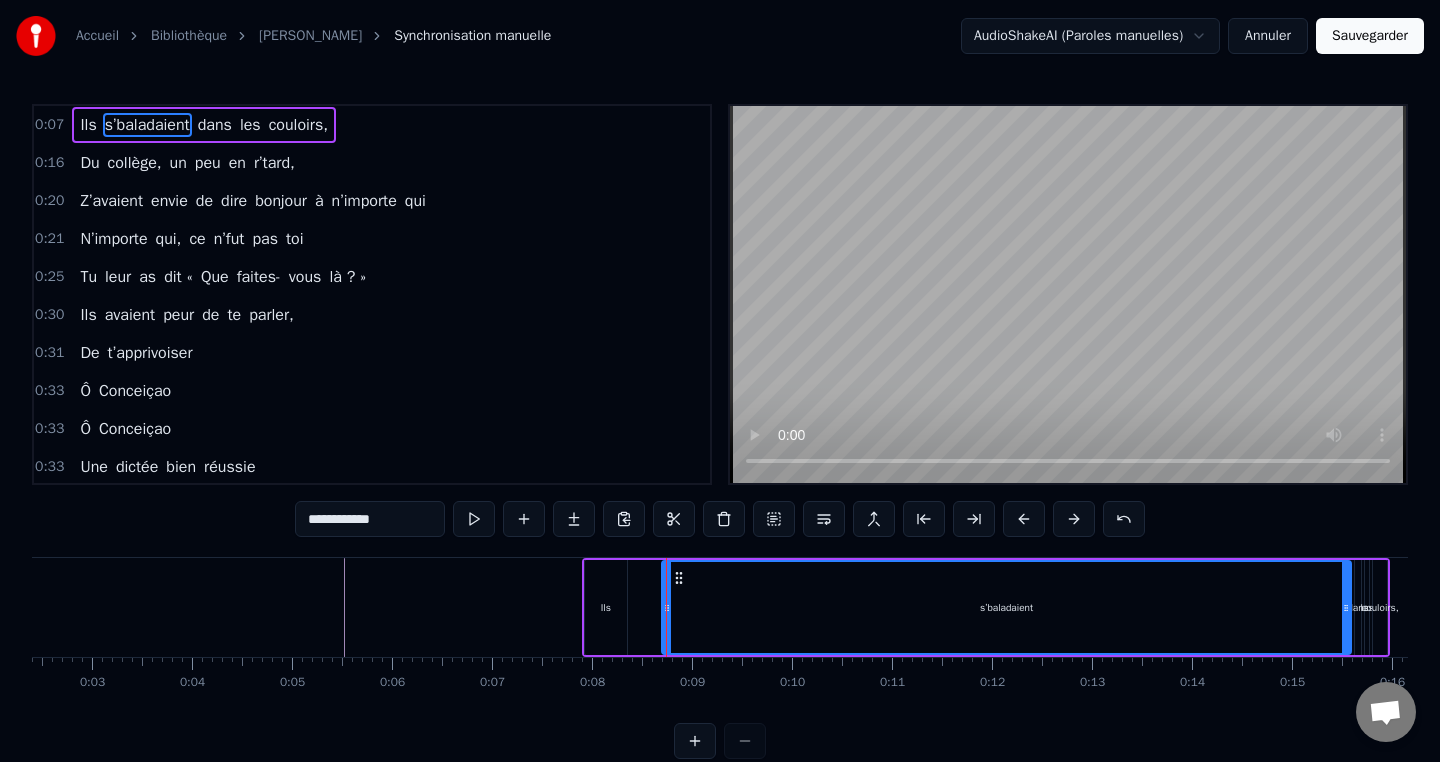 scroll, scrollTop: 0, scrollLeft: 262, axis: horizontal 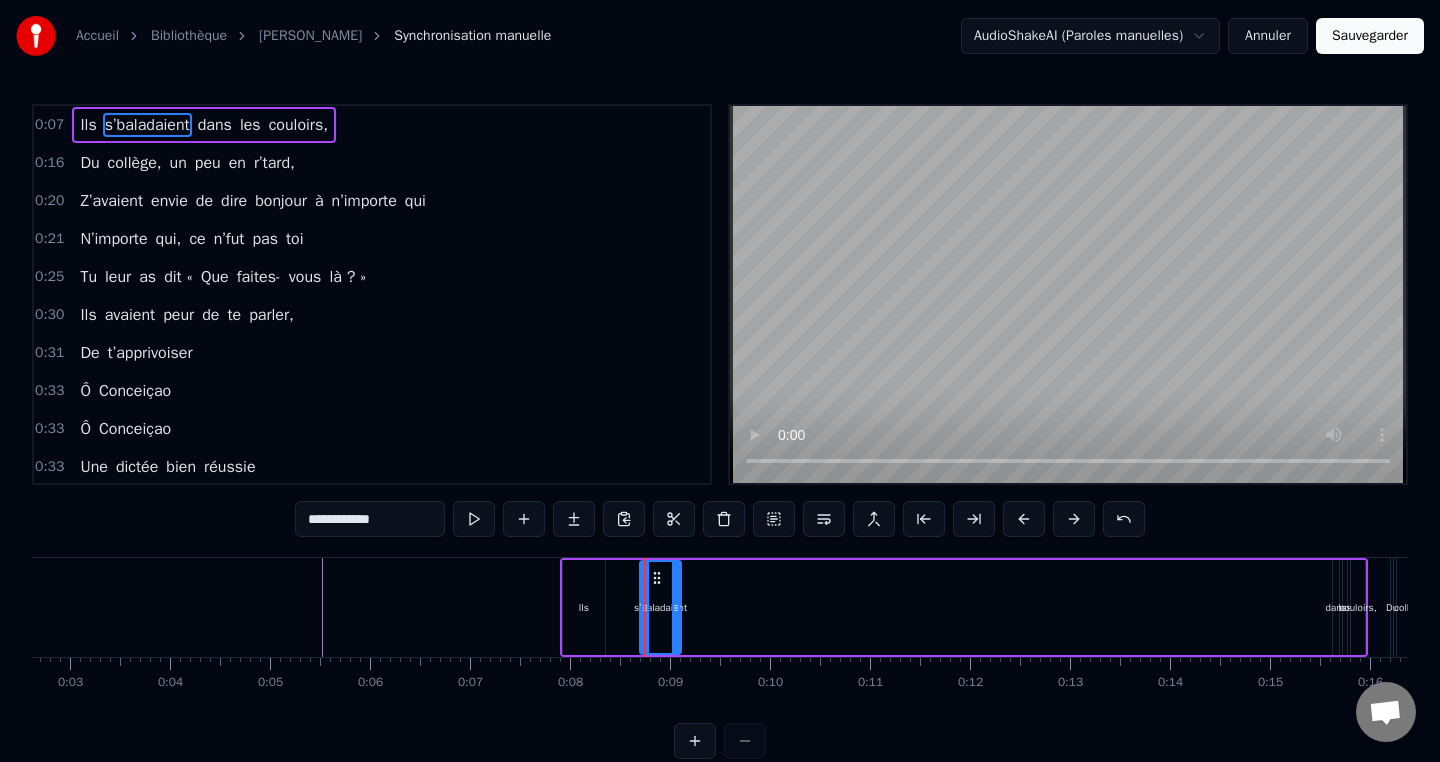 drag, startPoint x: 1325, startPoint y: 611, endPoint x: 677, endPoint y: 600, distance: 648.0934 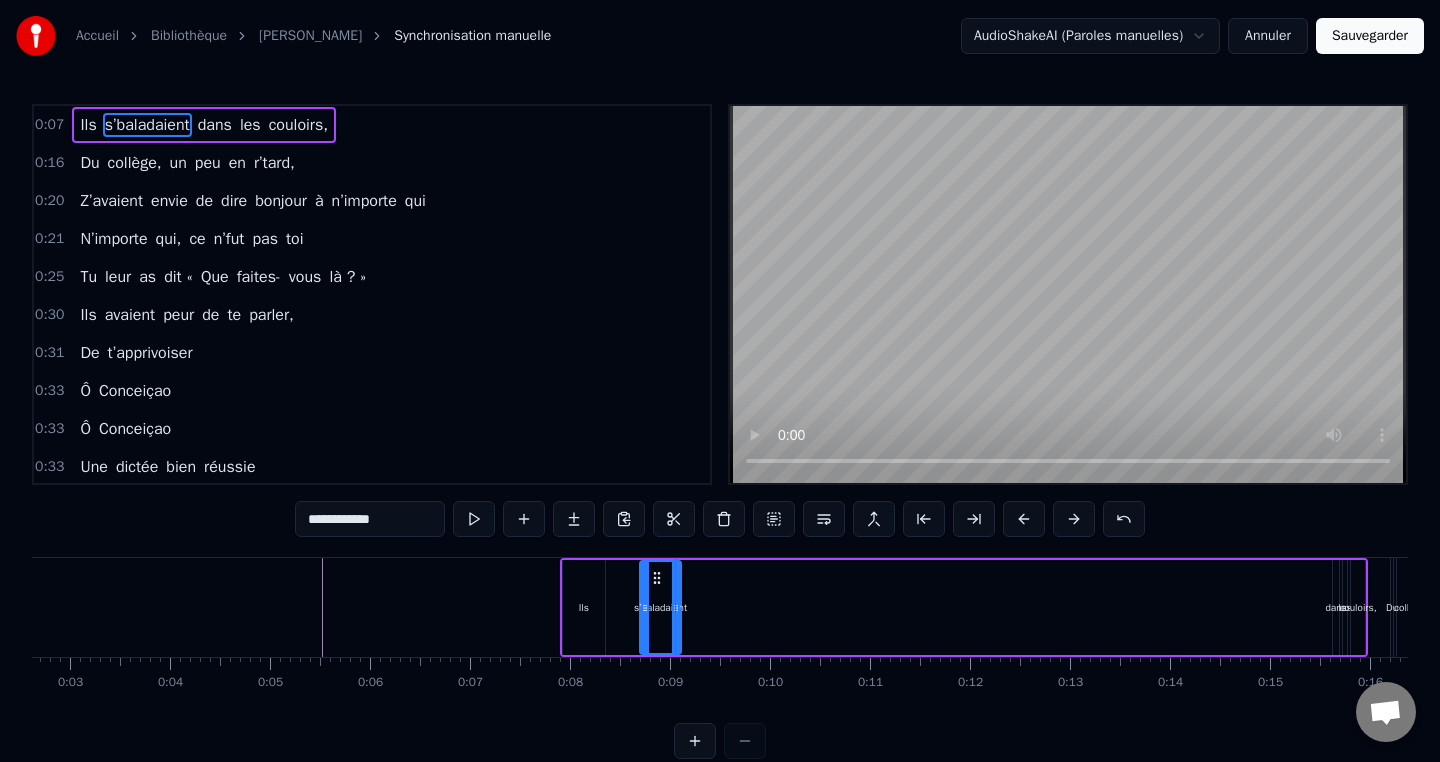 click on "dans" at bounding box center [1335, 607] 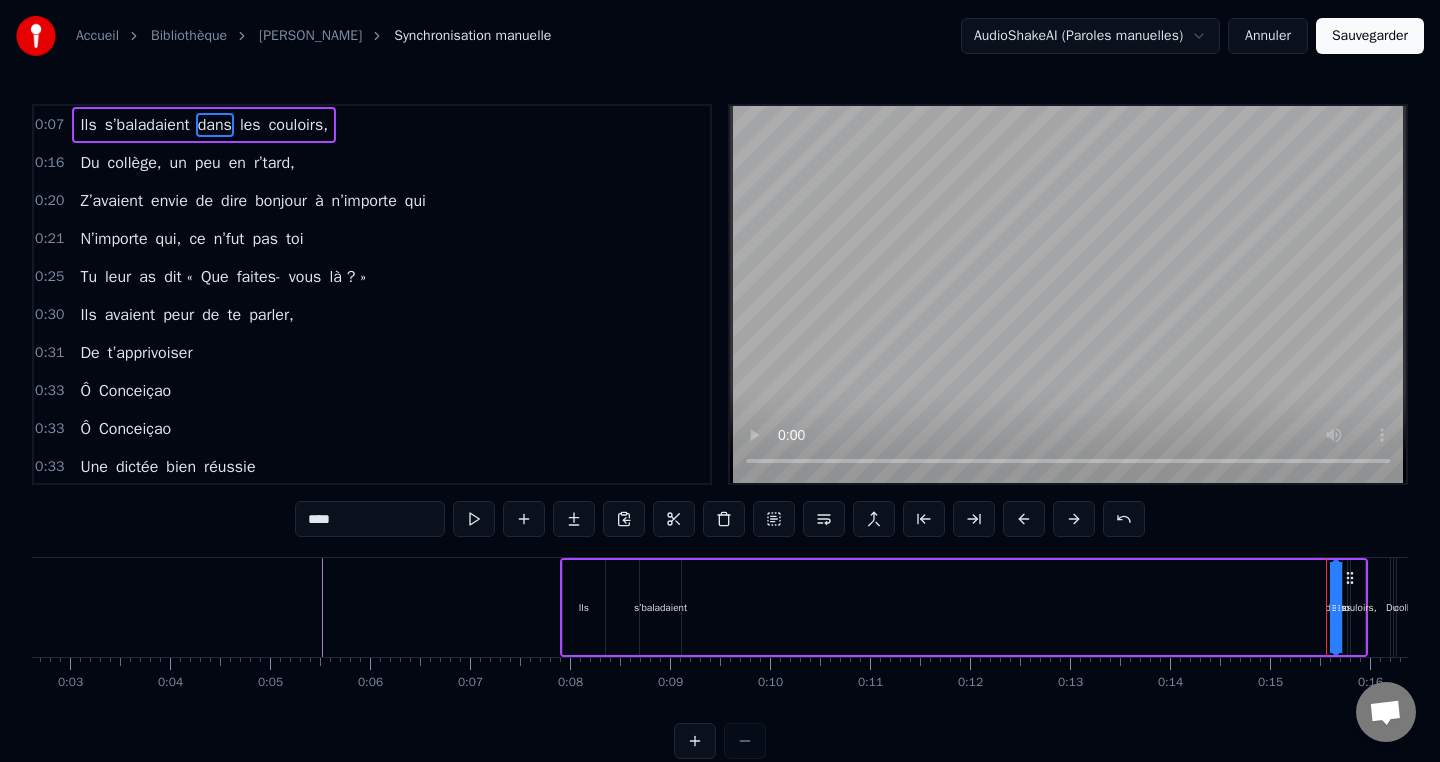click on "Ils s’baladaient dans les couloirs," at bounding box center (964, 607) 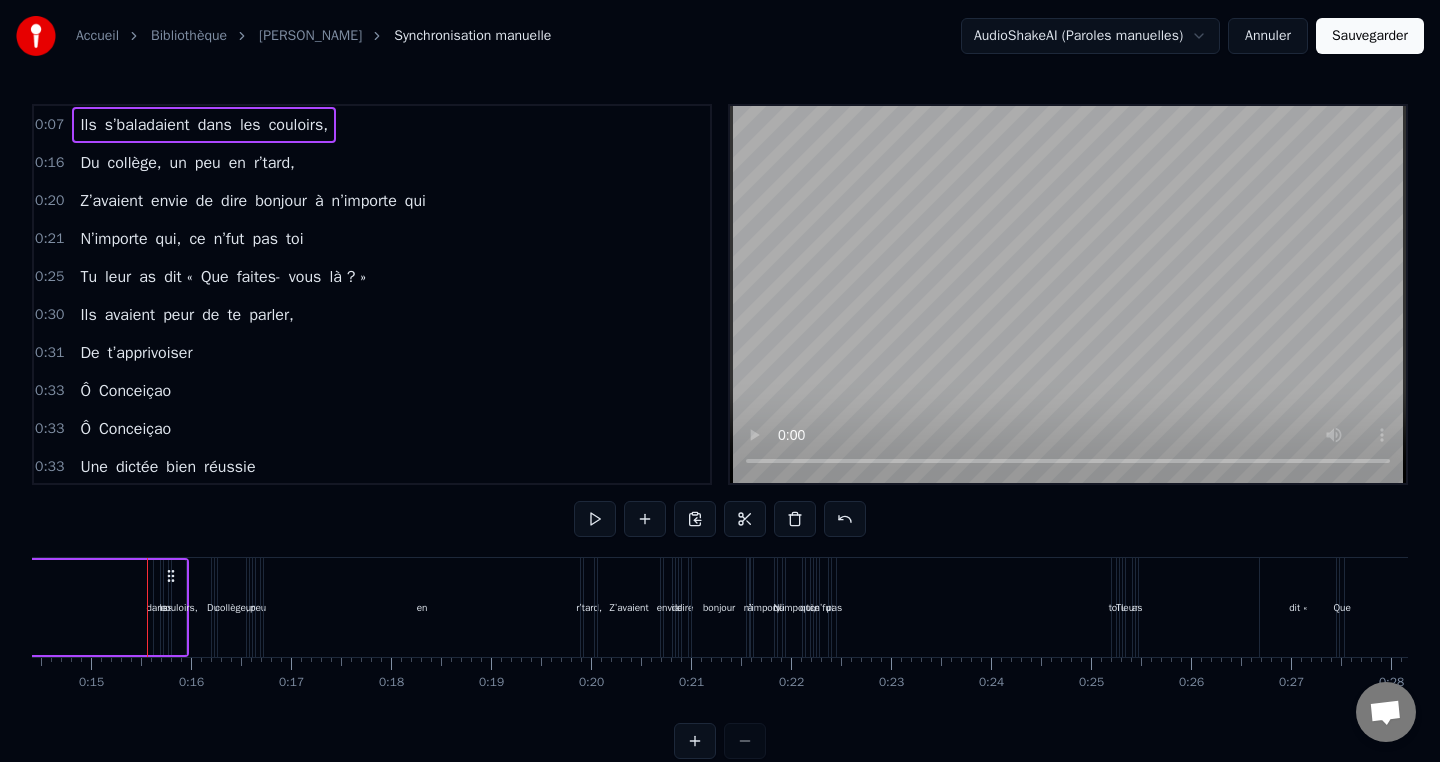 scroll, scrollTop: 0, scrollLeft: 1445, axis: horizontal 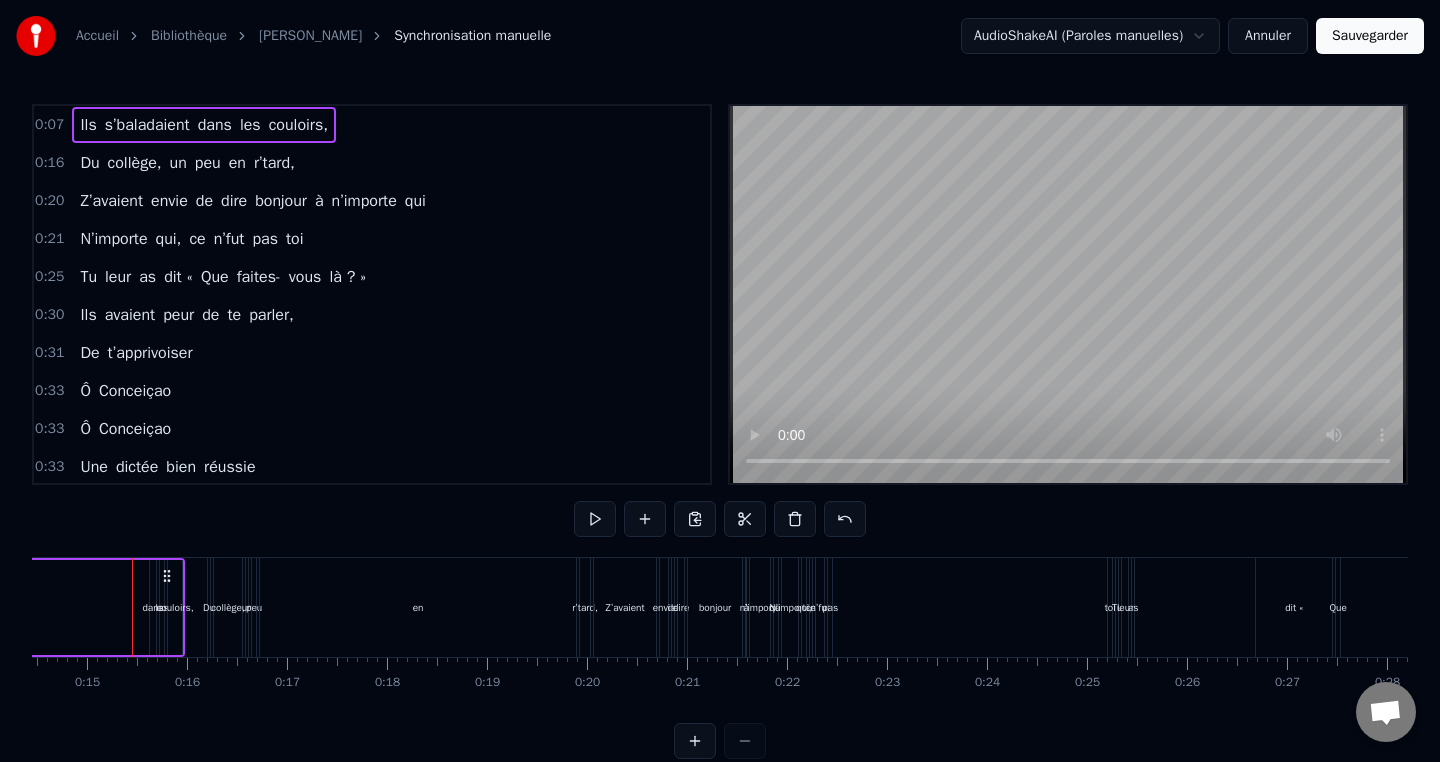 click at bounding box center [695, 741] 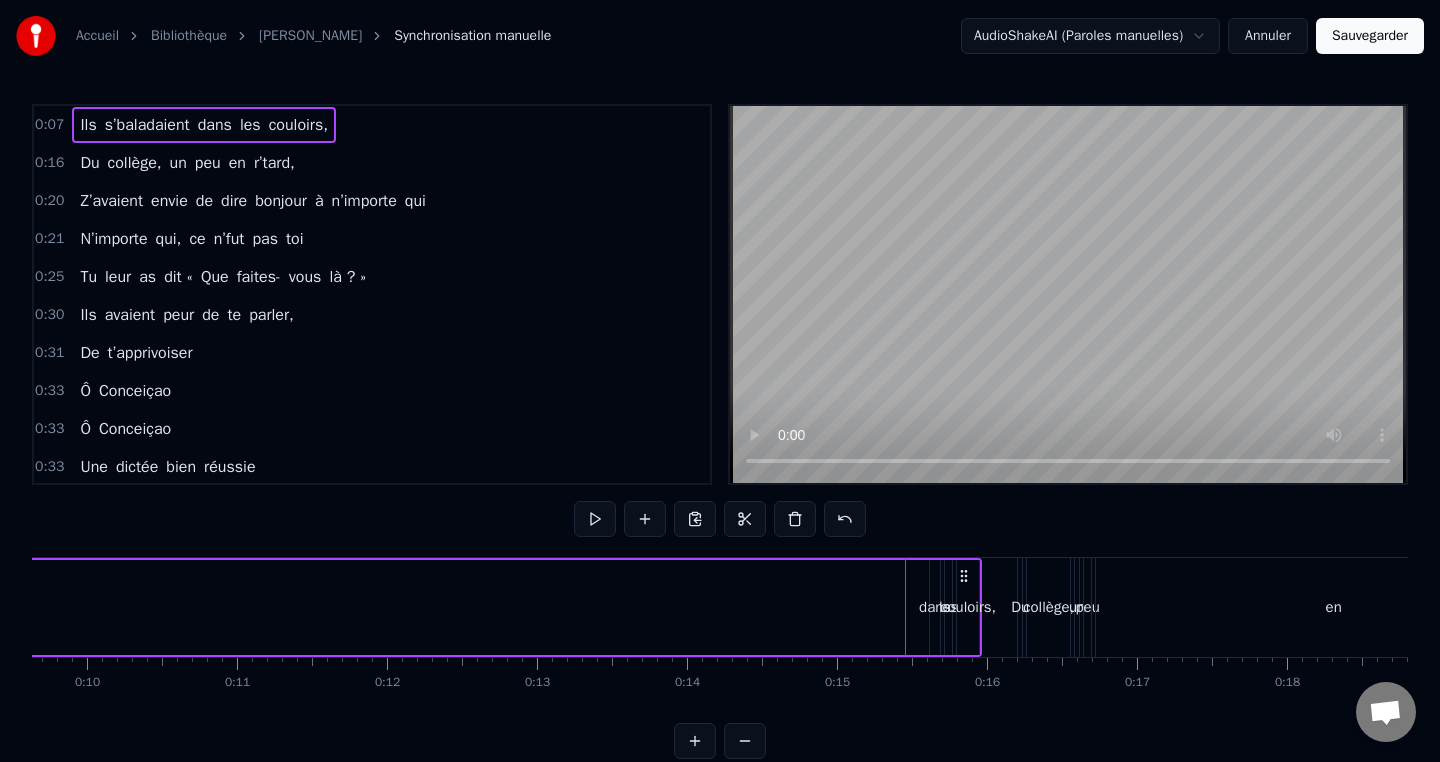 click at bounding box center [695, 741] 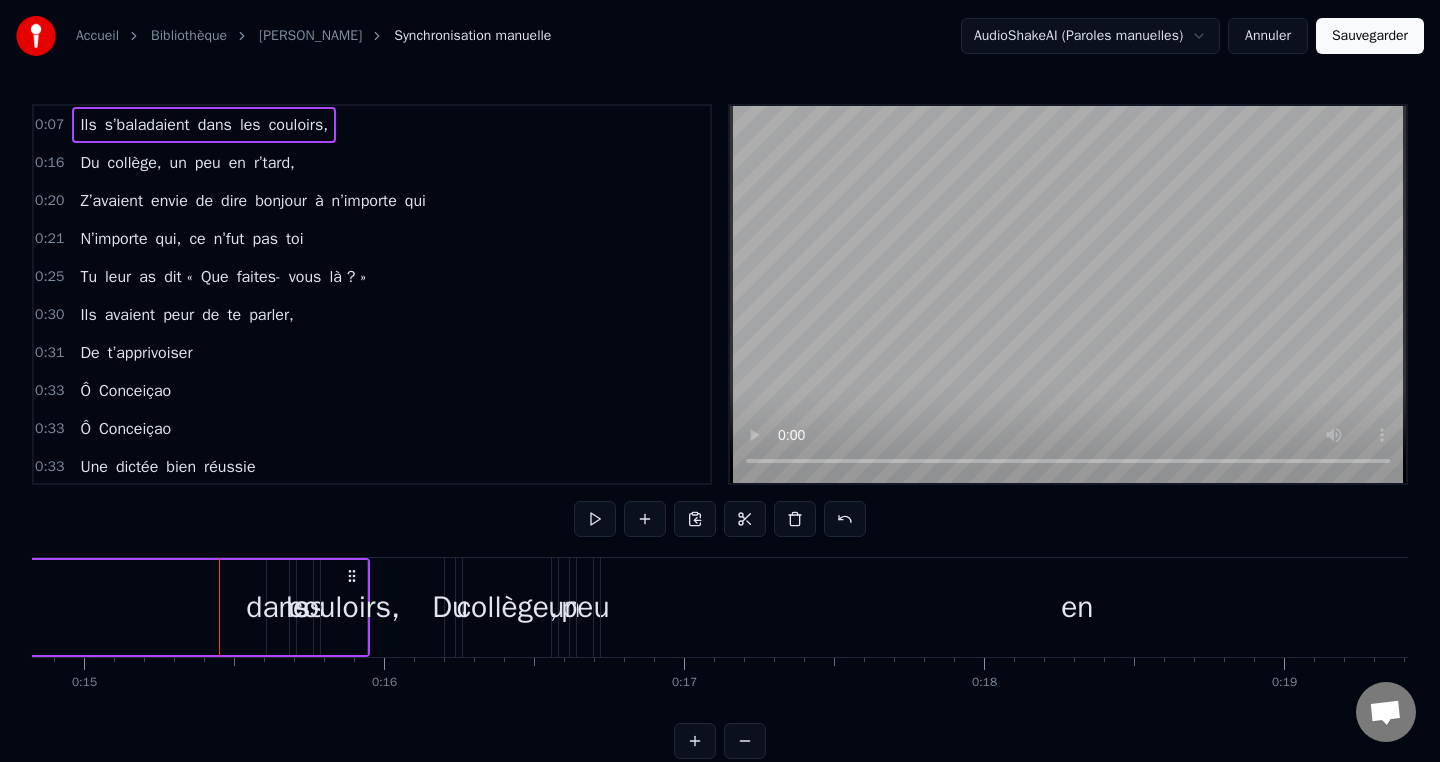 scroll, scrollTop: 0, scrollLeft: 4535, axis: horizontal 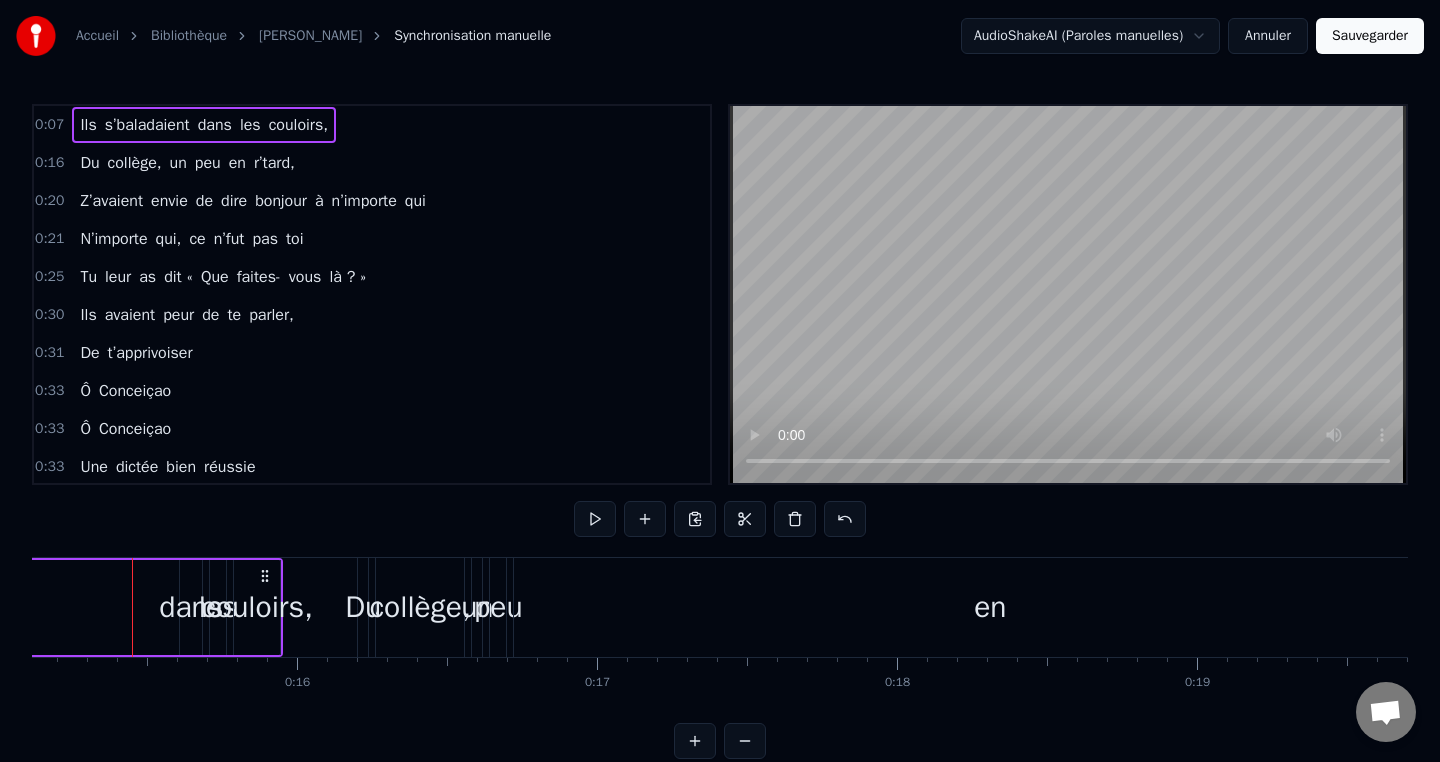 click on "Ils s’baladaient dans les couloirs," at bounding box center (-926, 607) 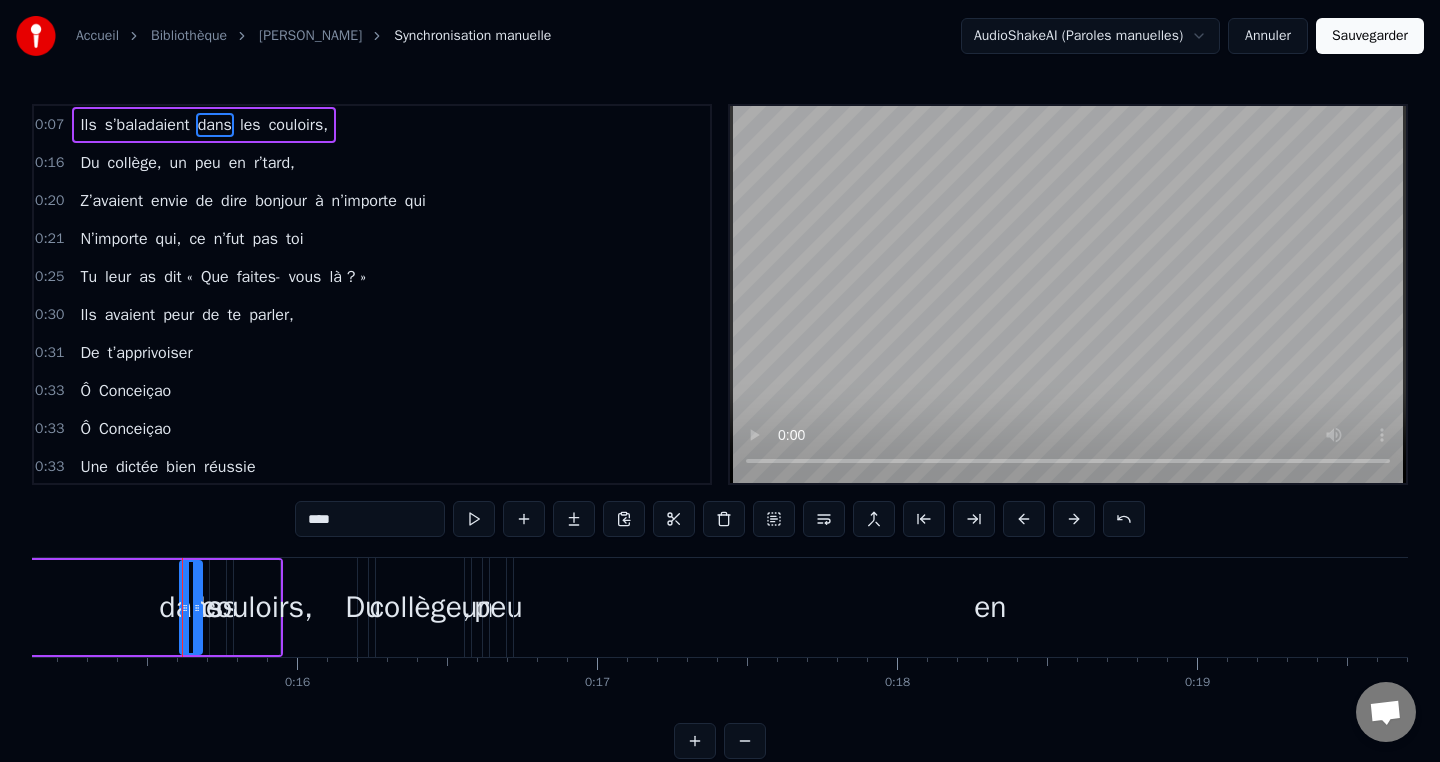 click on "dans" at bounding box center (191, 607) 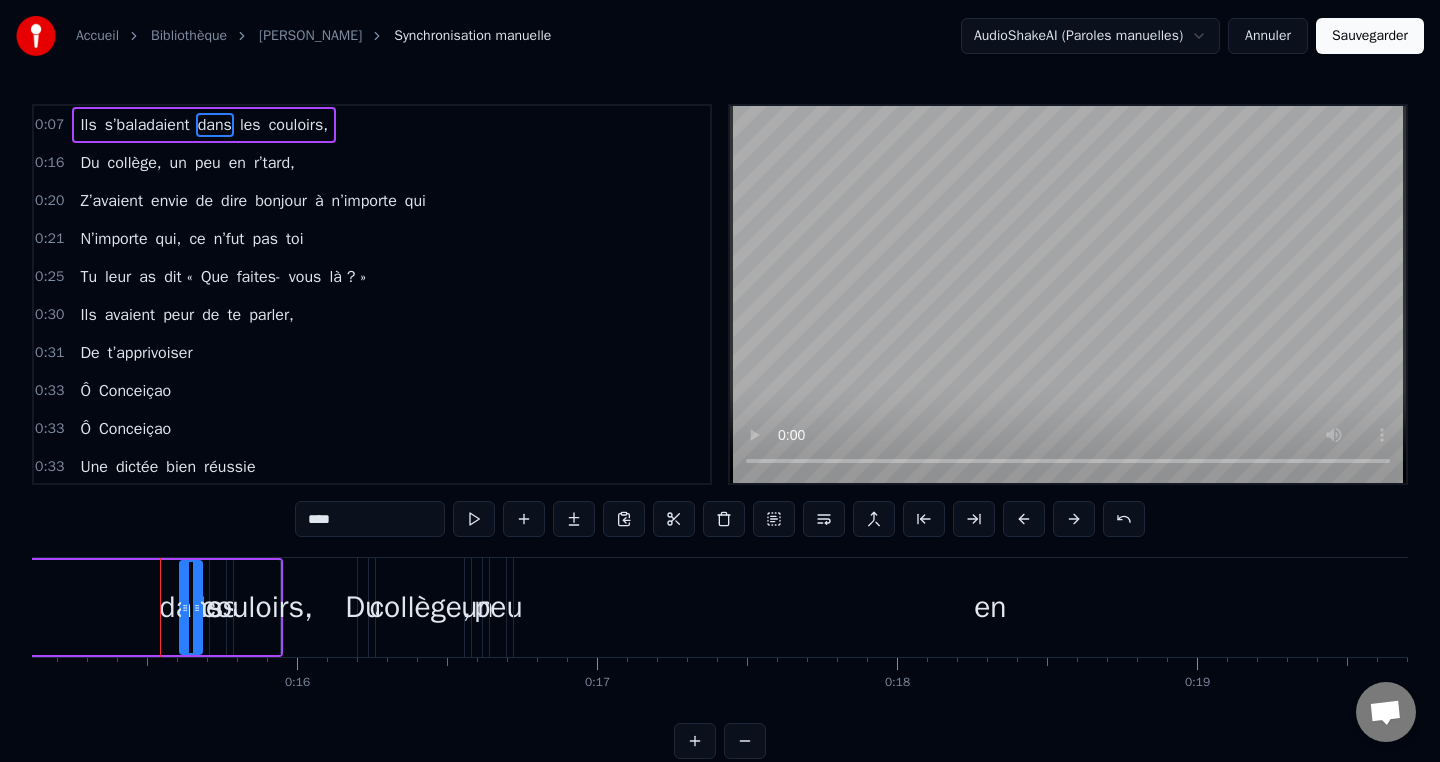 click on "dans" at bounding box center [191, 607] 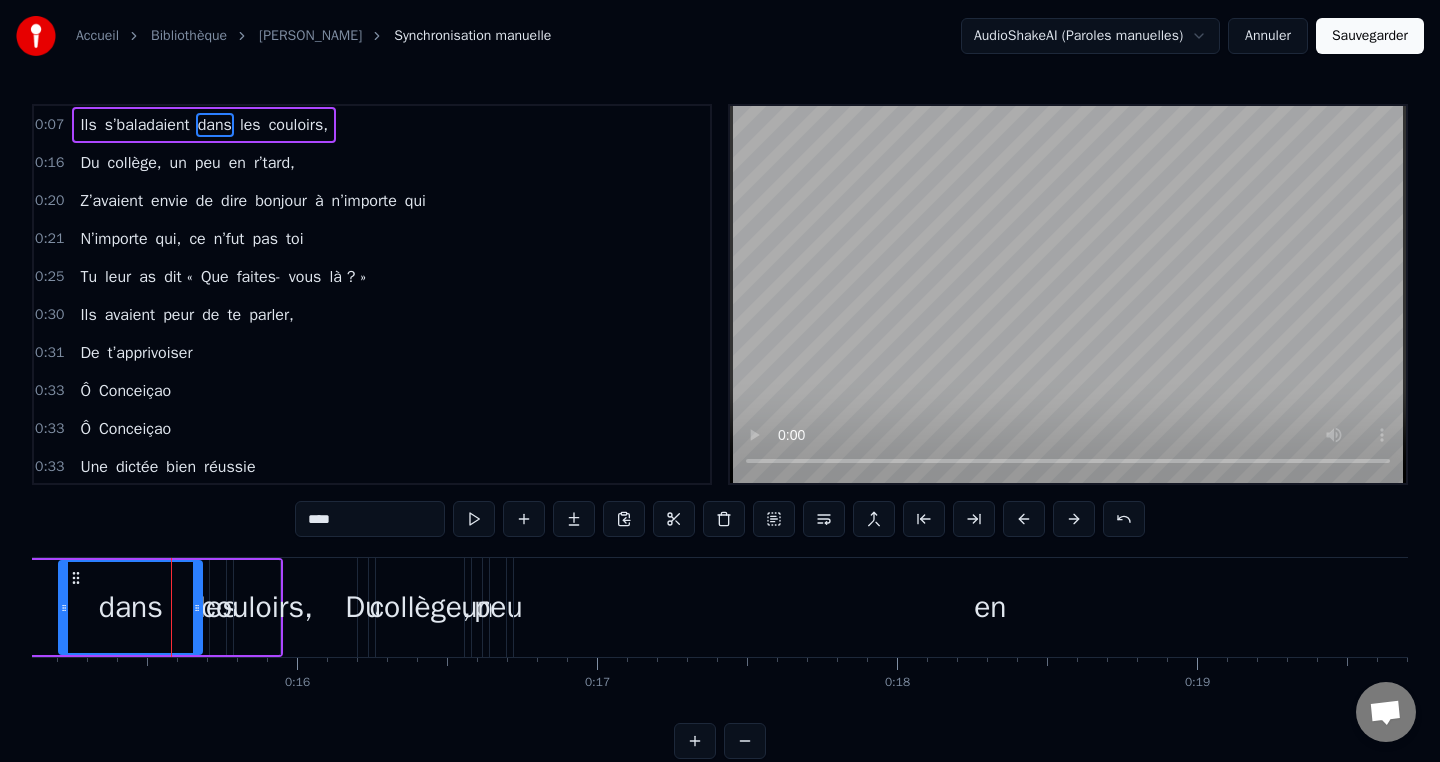 drag, startPoint x: 185, startPoint y: 607, endPoint x: 64, endPoint y: 606, distance: 121.004135 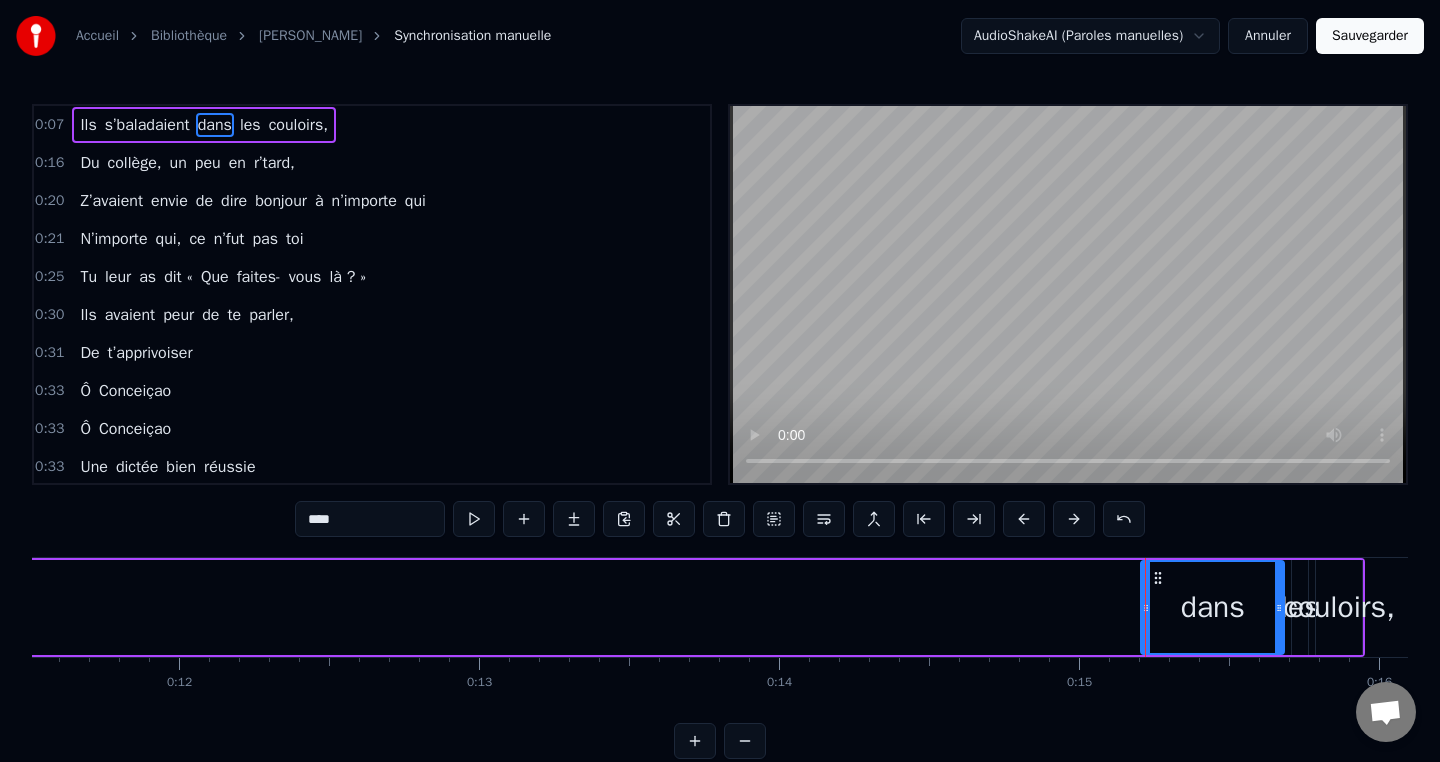 scroll, scrollTop: 0, scrollLeft: 3426, axis: horizontal 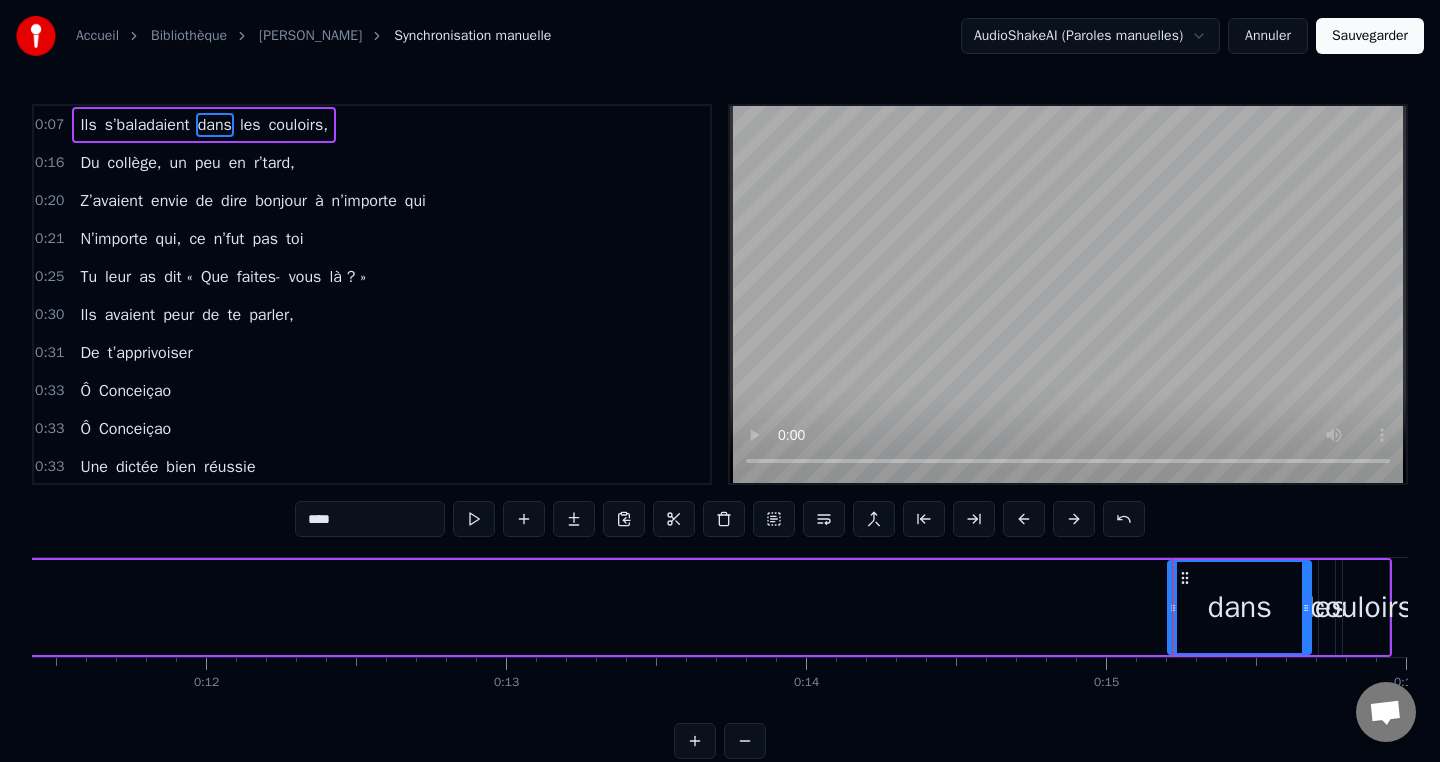 click on "Ils s’baladaient dans les couloirs," at bounding box center (183, 607) 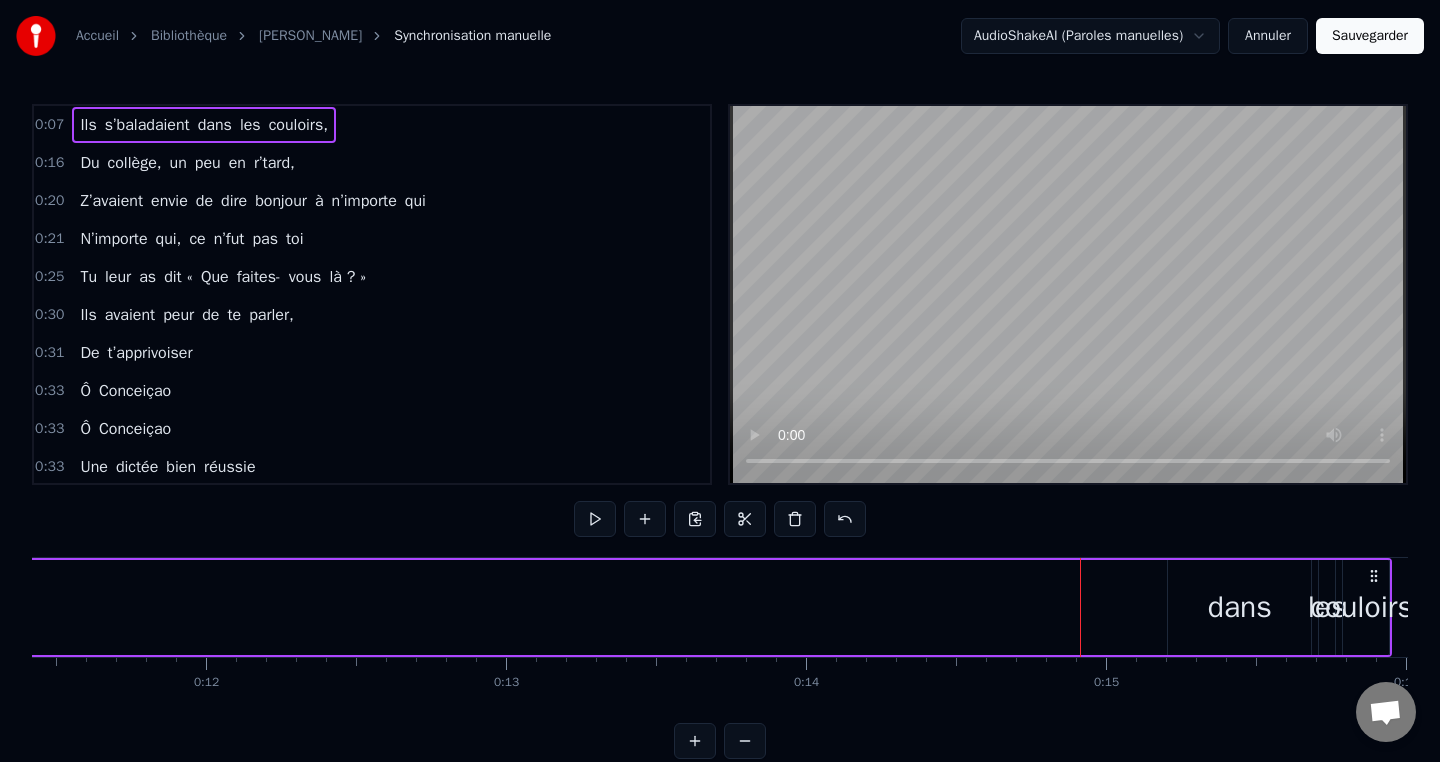 click on "Ils s’baladaient dans les couloirs," at bounding box center (183, 607) 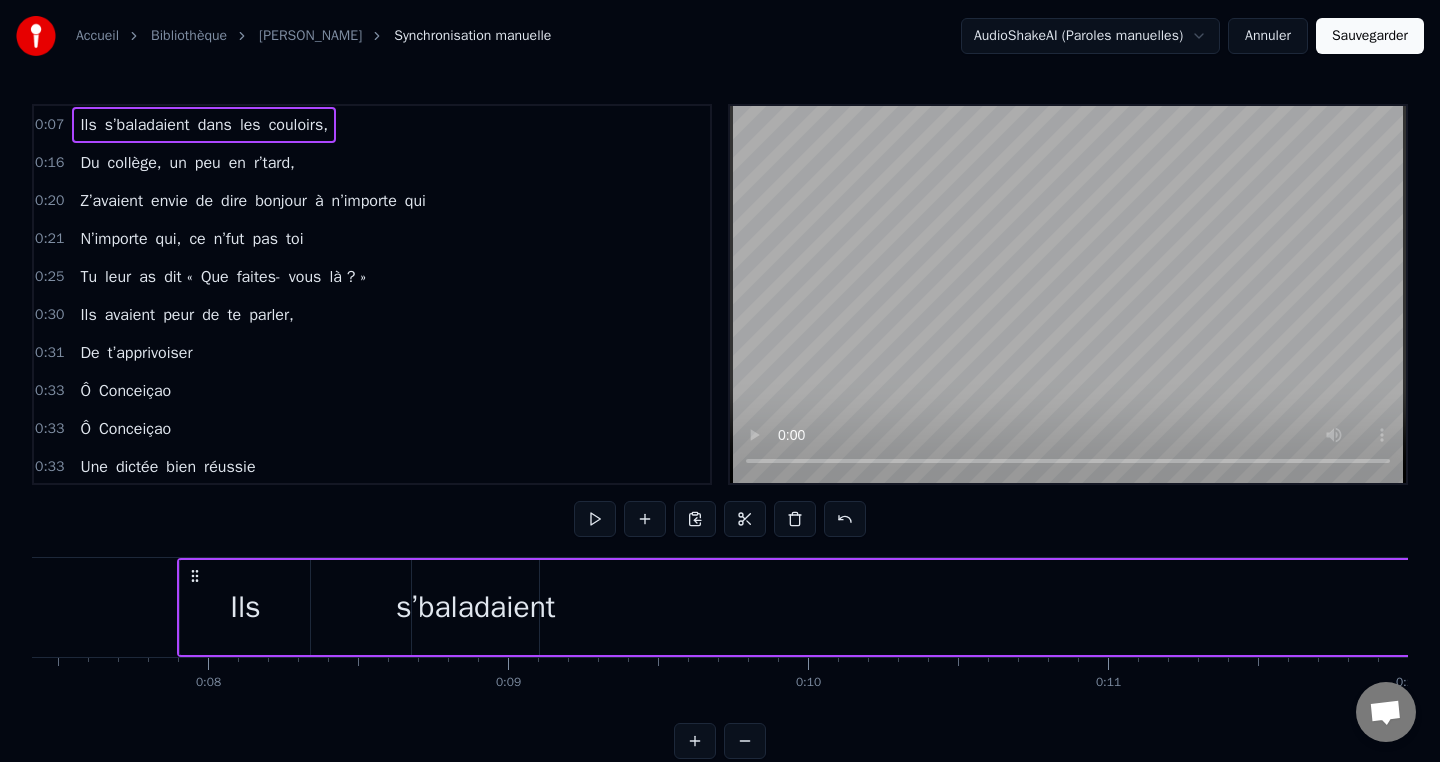 scroll, scrollTop: 0, scrollLeft: 1805, axis: horizontal 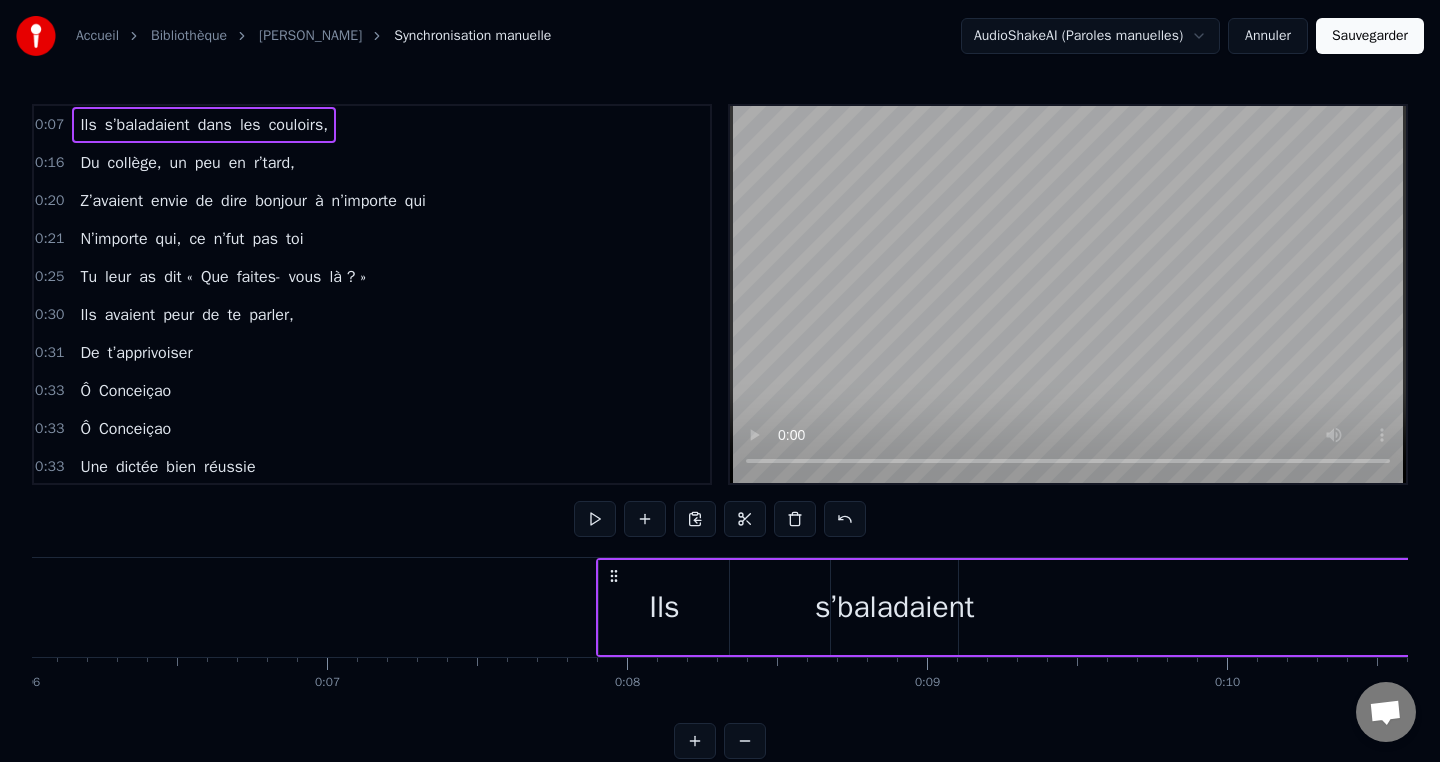 click on "s’baladaient" at bounding box center [894, 607] 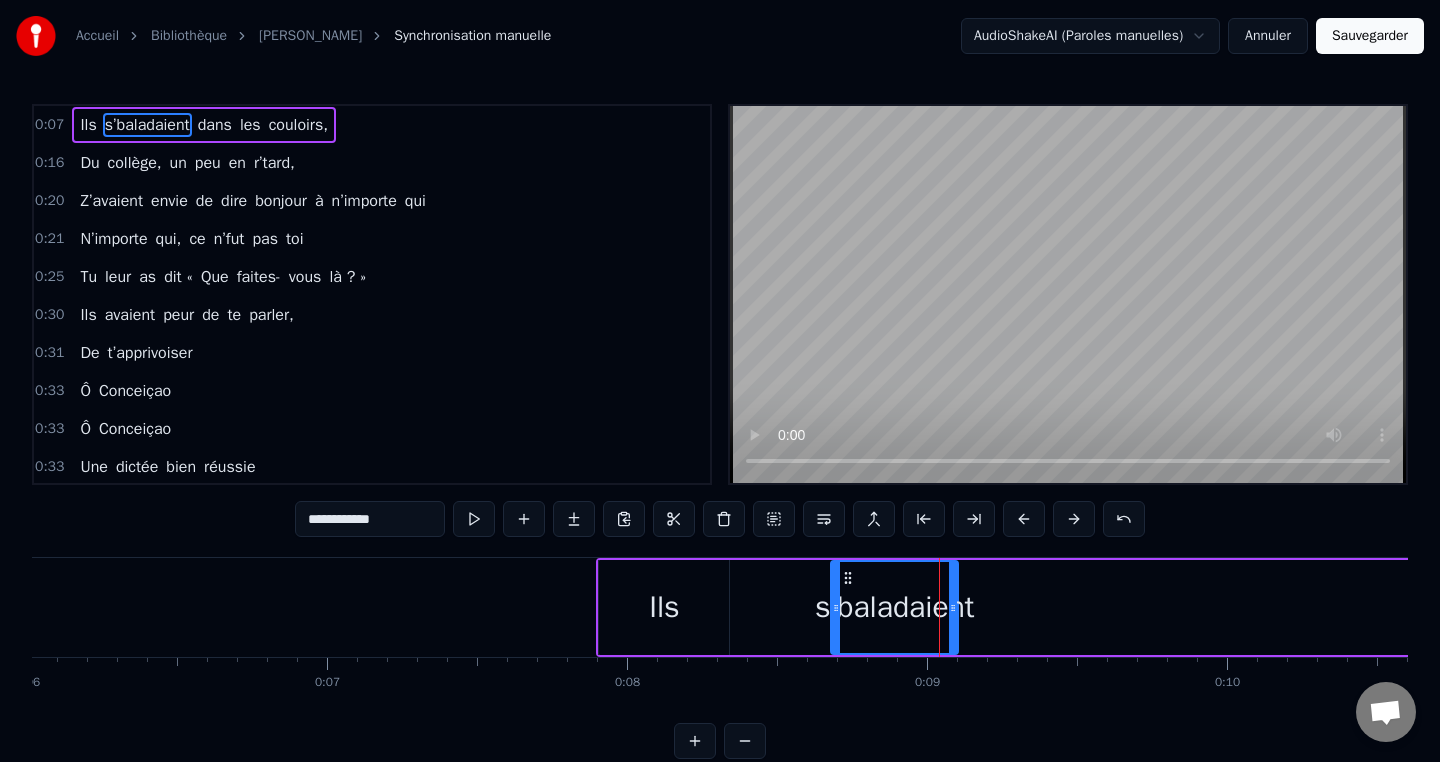 click at bounding box center (953, 607) 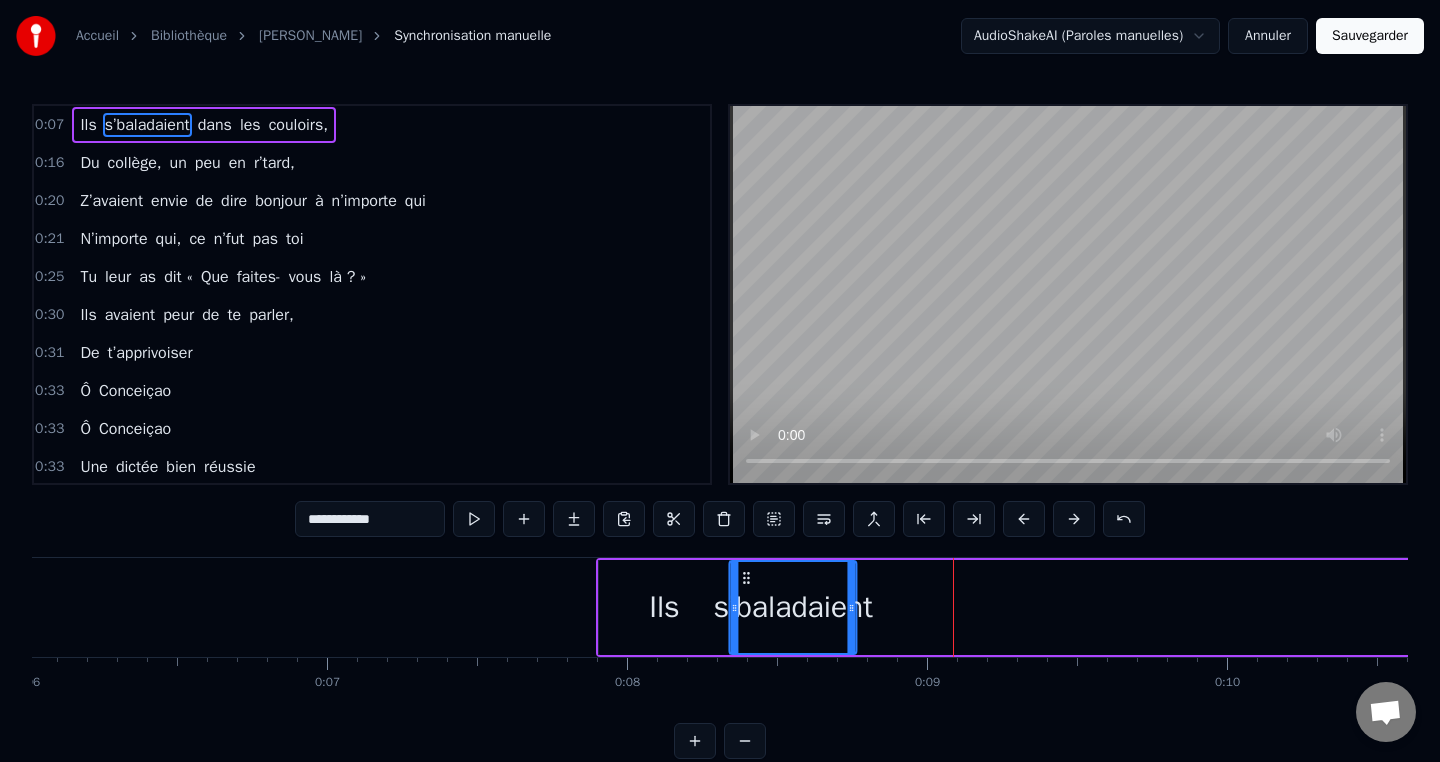 drag, startPoint x: 850, startPoint y: 581, endPoint x: 750, endPoint y: 586, distance: 100.12492 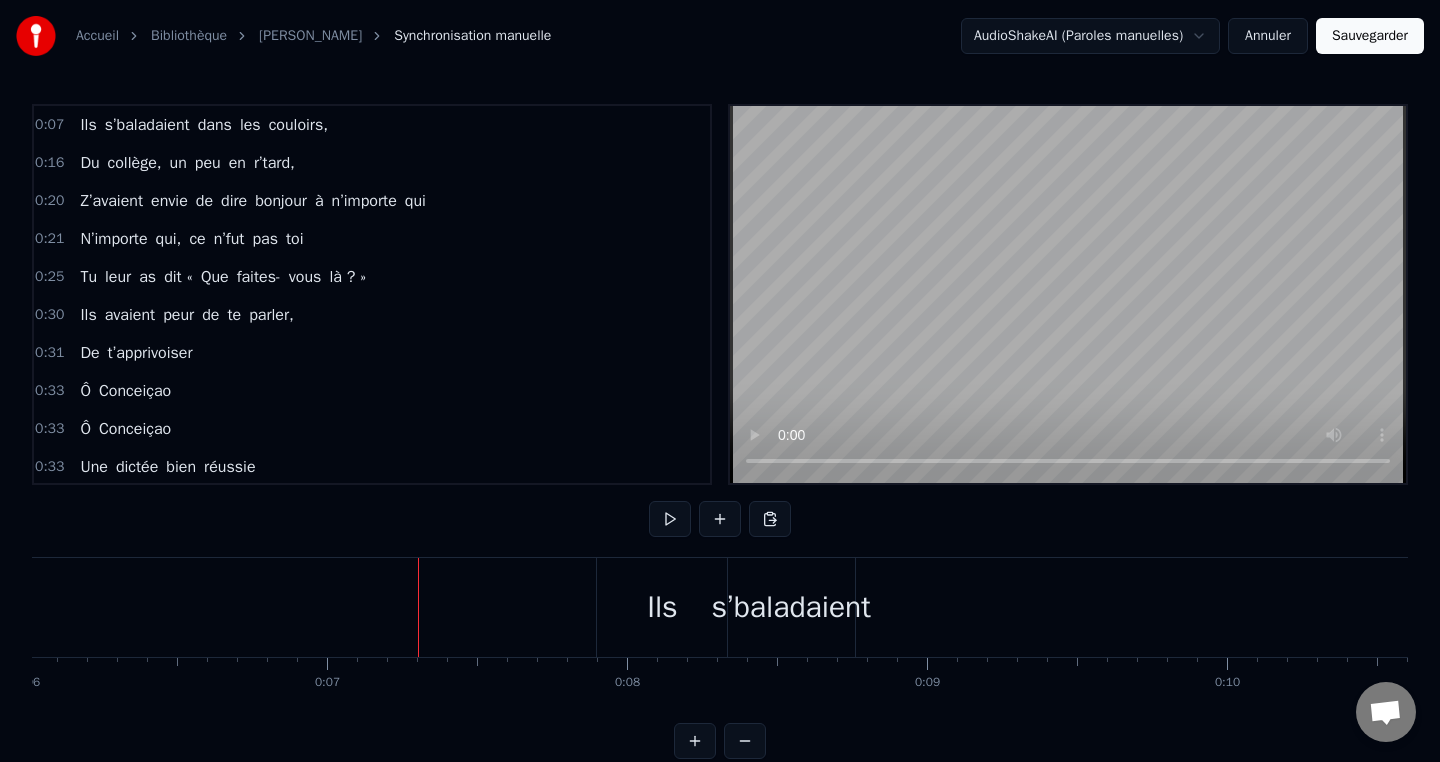 scroll, scrollTop: 29, scrollLeft: 0, axis: vertical 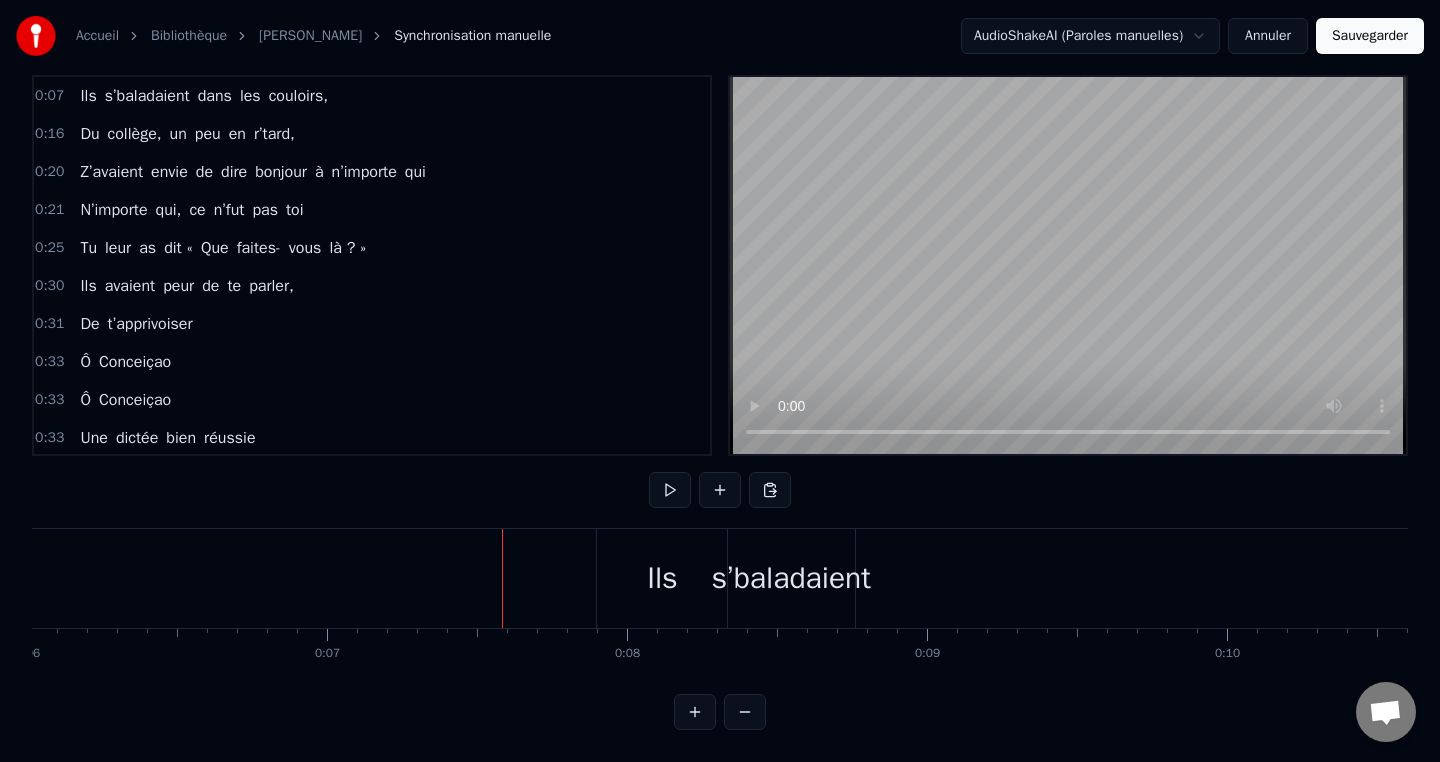 drag, startPoint x: 852, startPoint y: 566, endPoint x: 865, endPoint y: 566, distance: 13 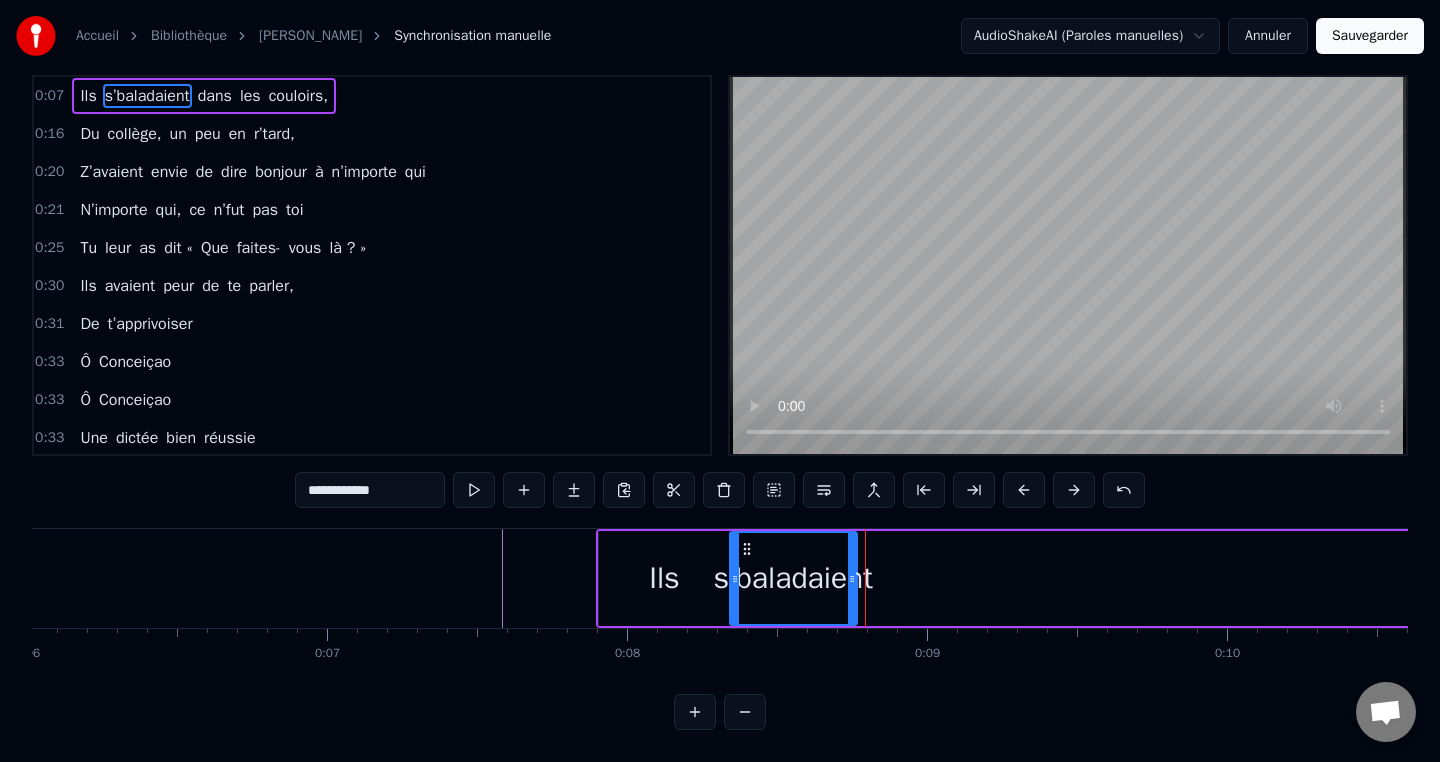 scroll, scrollTop: 0, scrollLeft: 0, axis: both 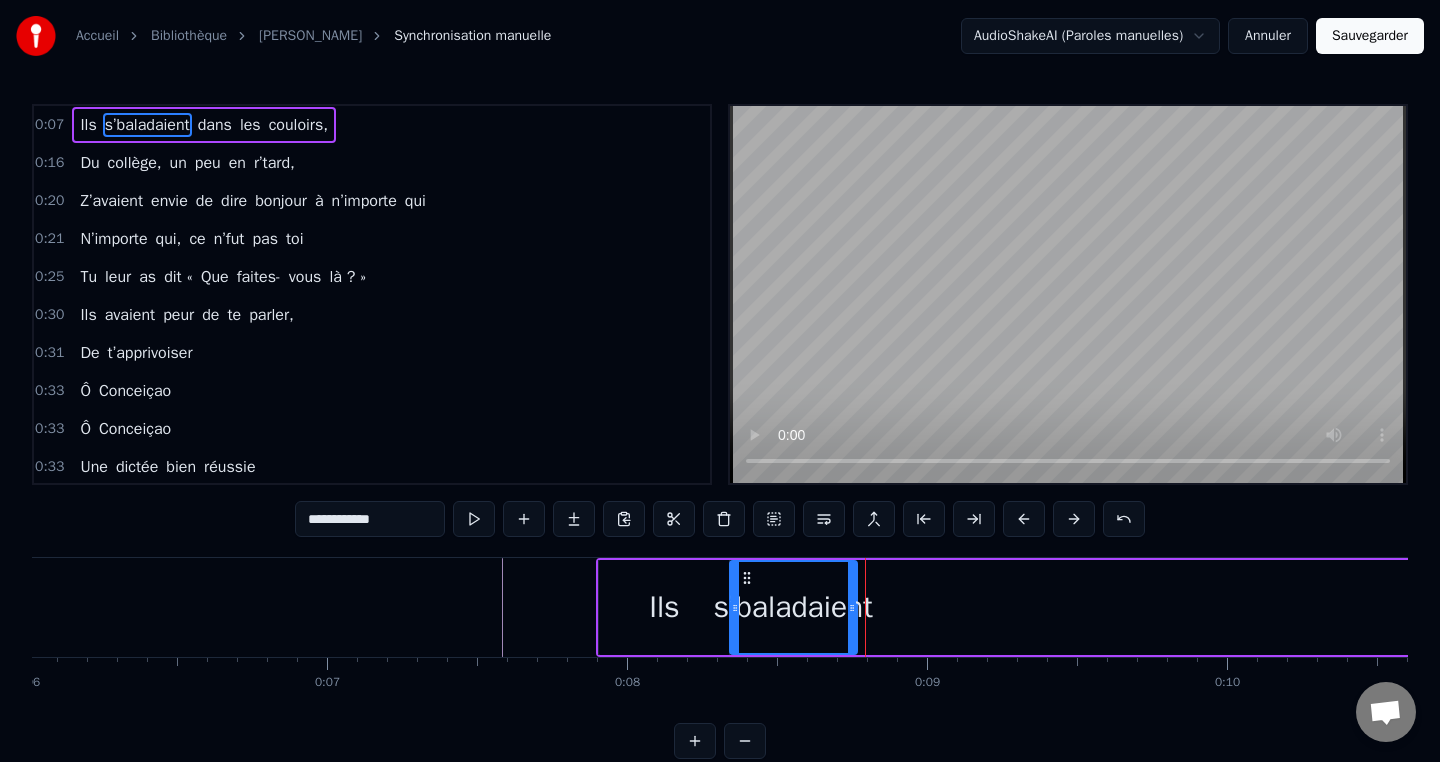 click at bounding box center (865, 607) 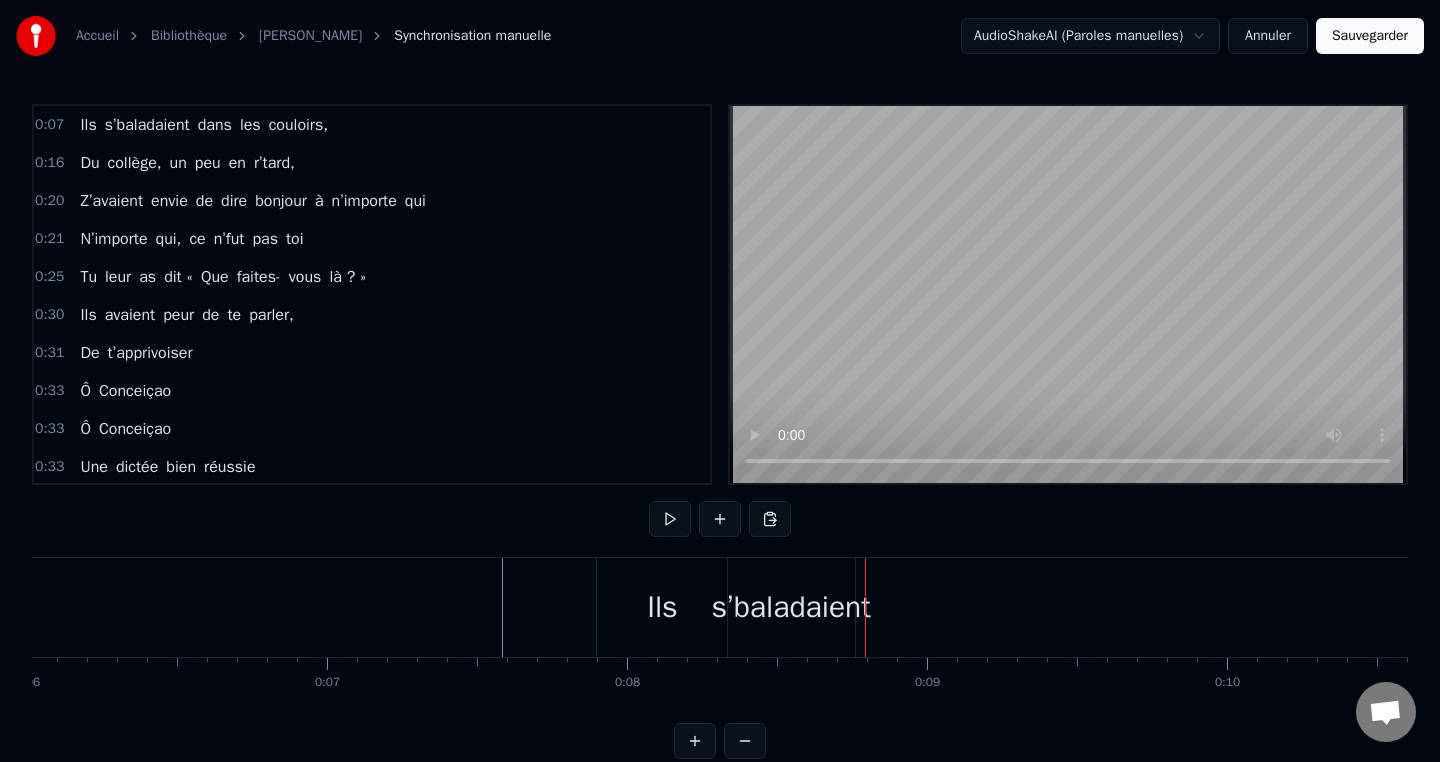 click on "s’baladaient" at bounding box center (790, 607) 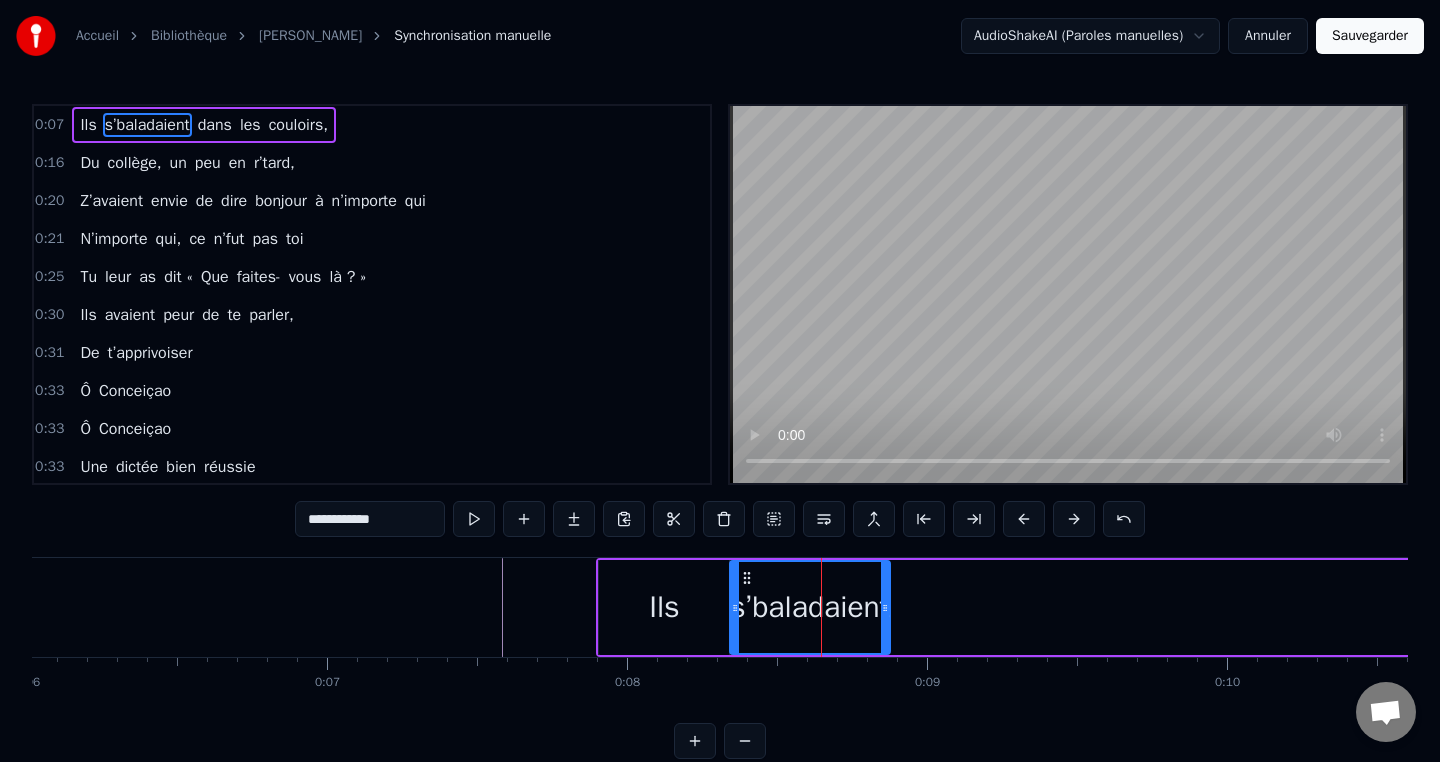 drag, startPoint x: 853, startPoint y: 602, endPoint x: 886, endPoint y: 602, distance: 33 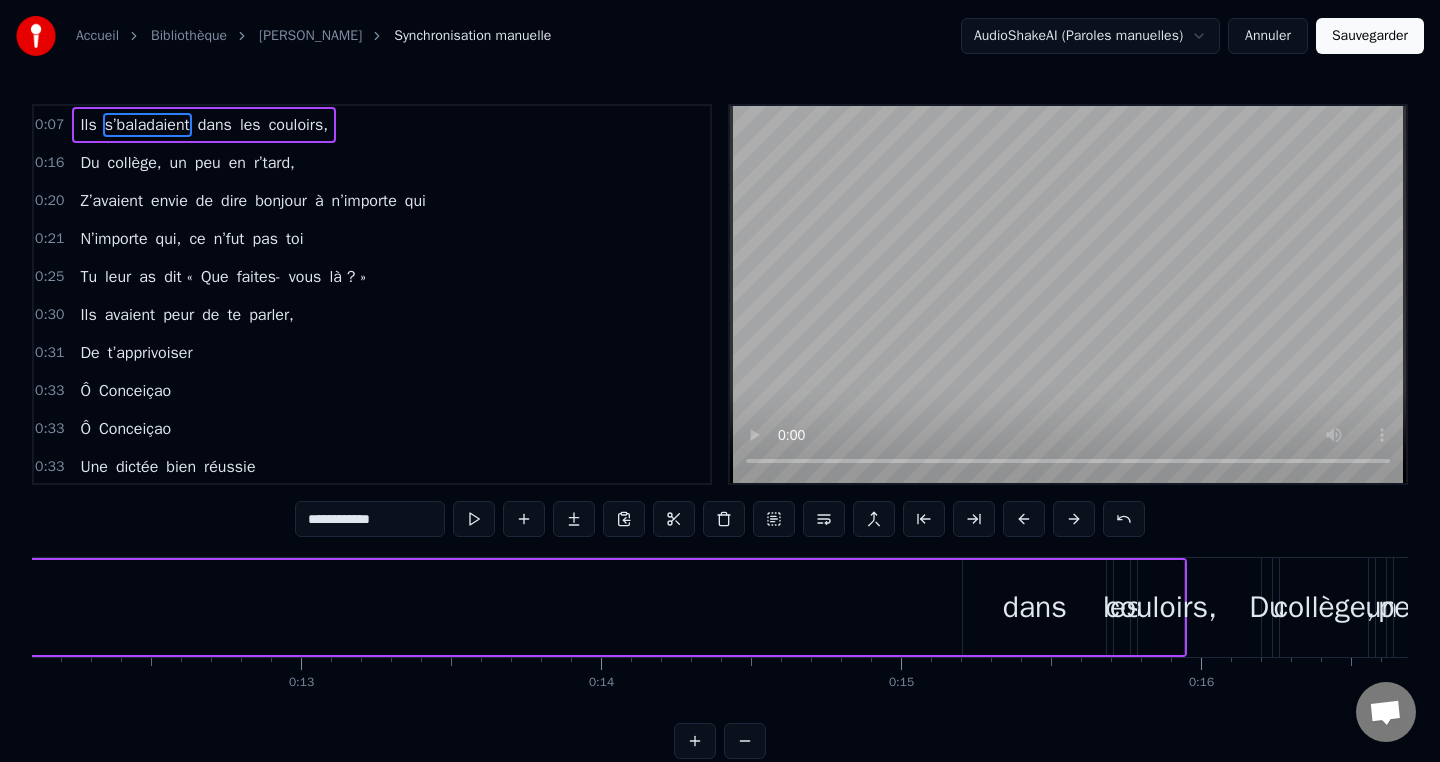 scroll, scrollTop: 0, scrollLeft: 3644, axis: horizontal 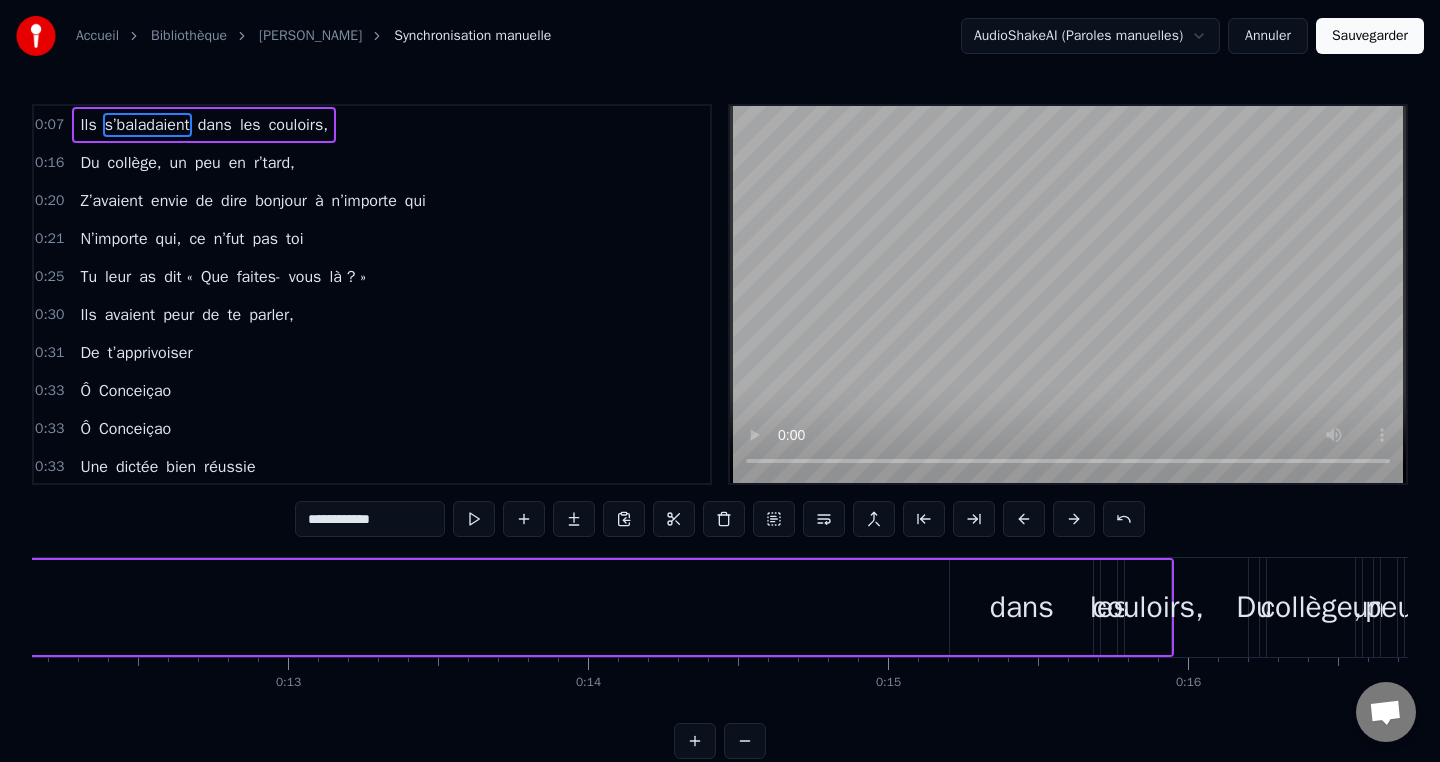 click on "dans" at bounding box center (1022, 607) 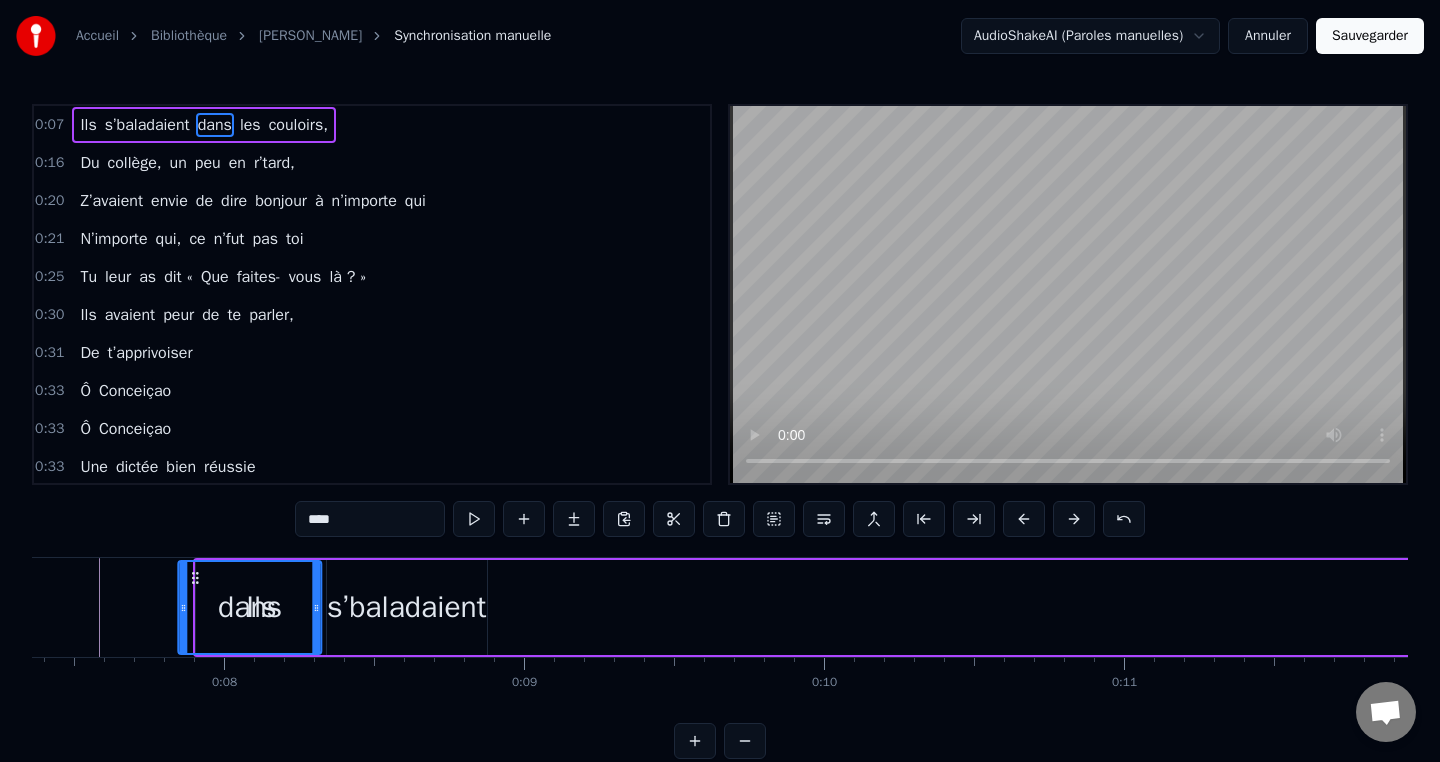 scroll, scrollTop: 0, scrollLeft: 2206, axis: horizontal 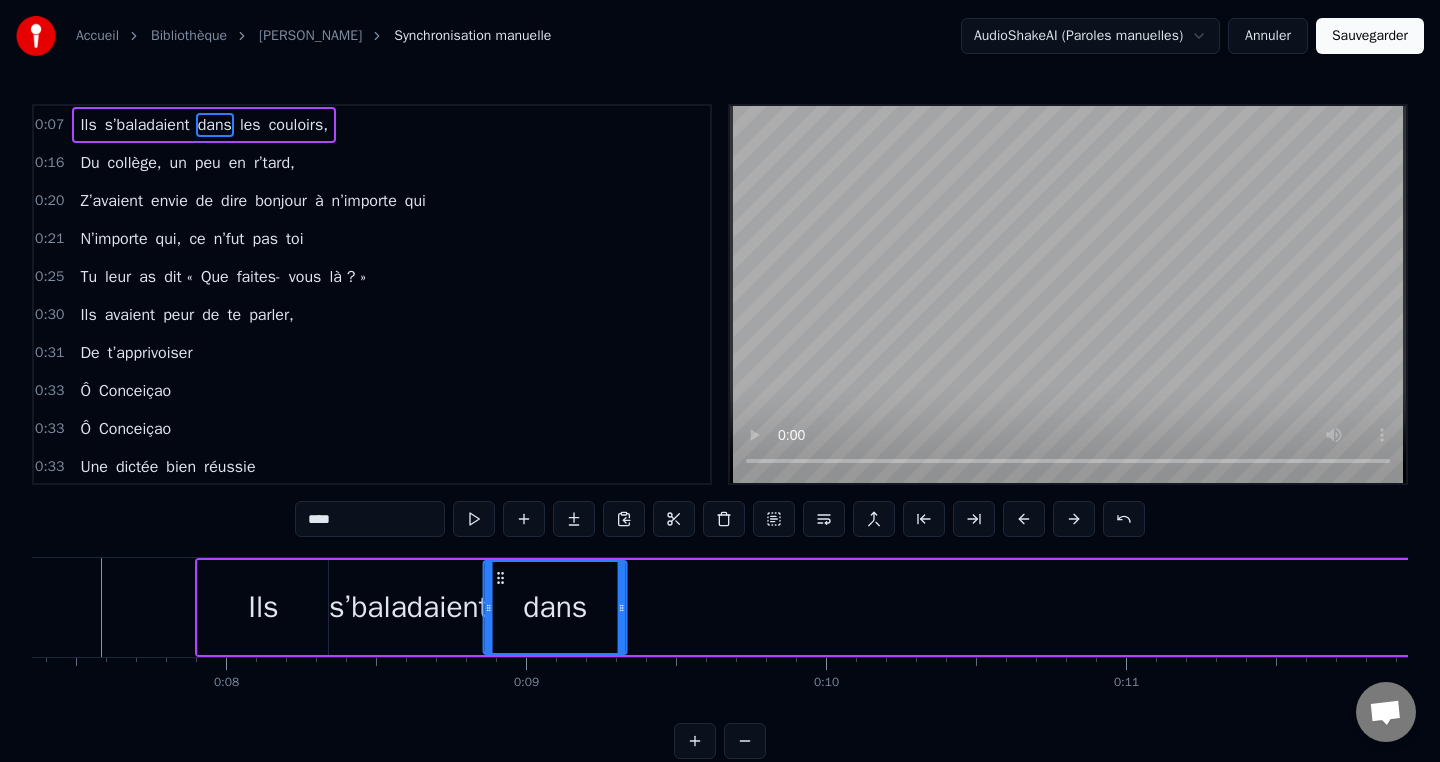drag, startPoint x: 966, startPoint y: 580, endPoint x: 500, endPoint y: 589, distance: 466.0869 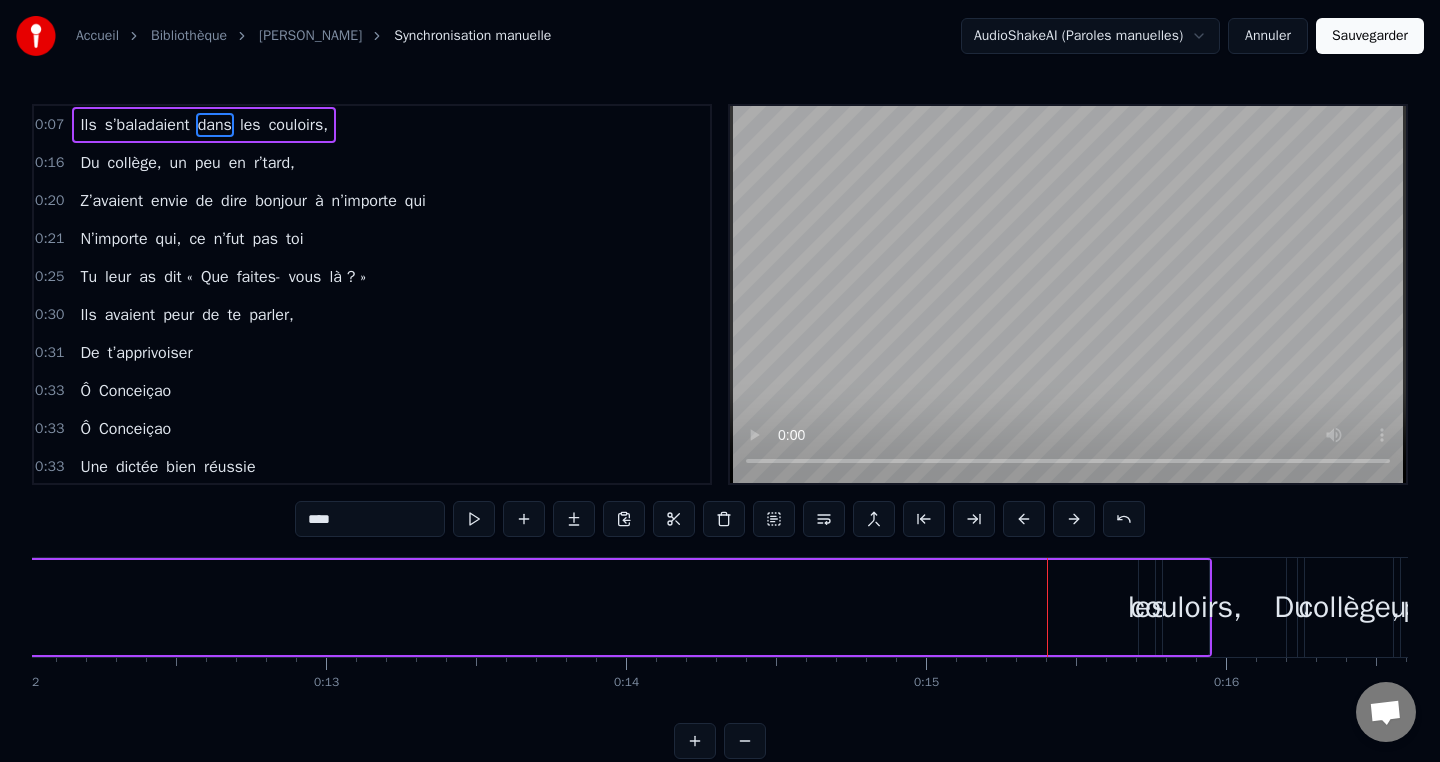 scroll, scrollTop: 0, scrollLeft: 3607, axis: horizontal 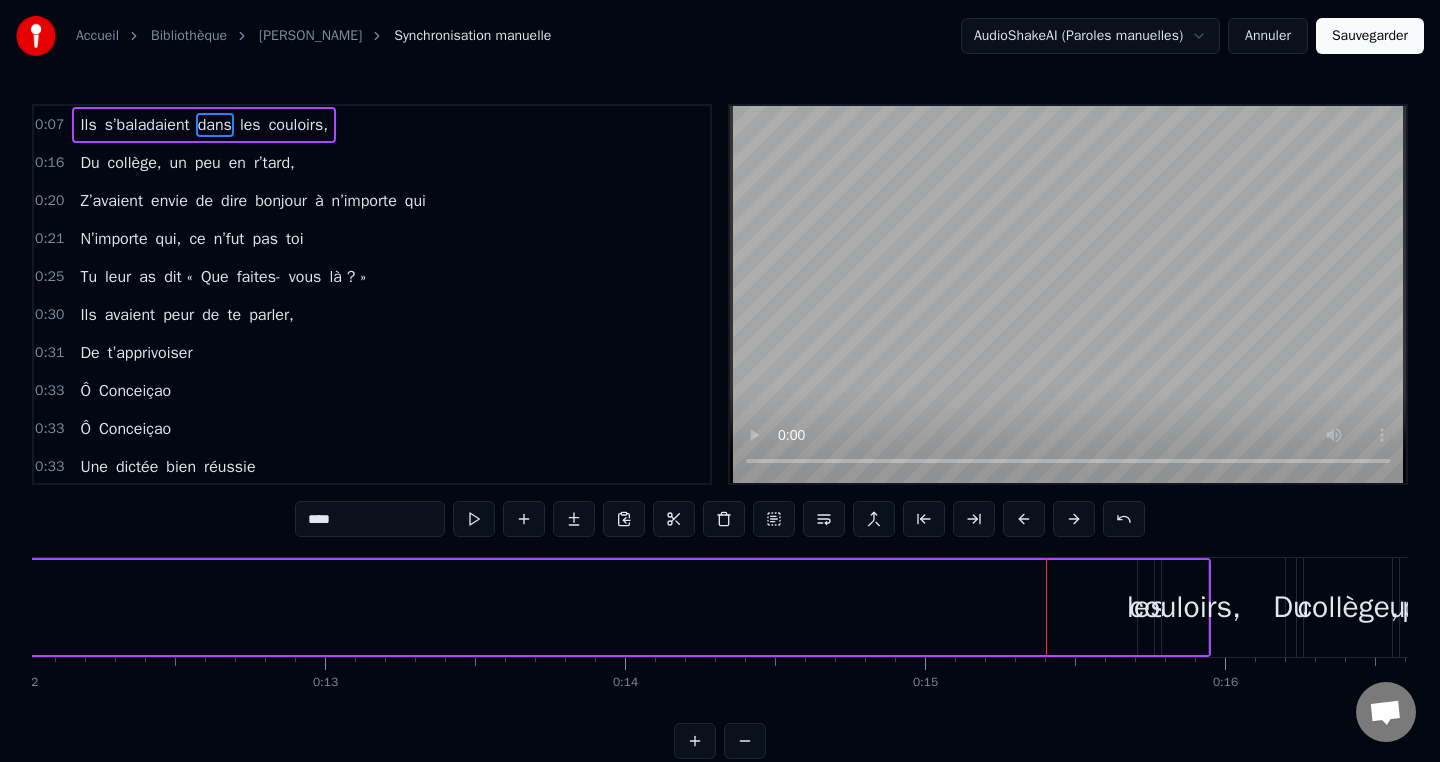 click on "couloirs," at bounding box center (1185, 607) 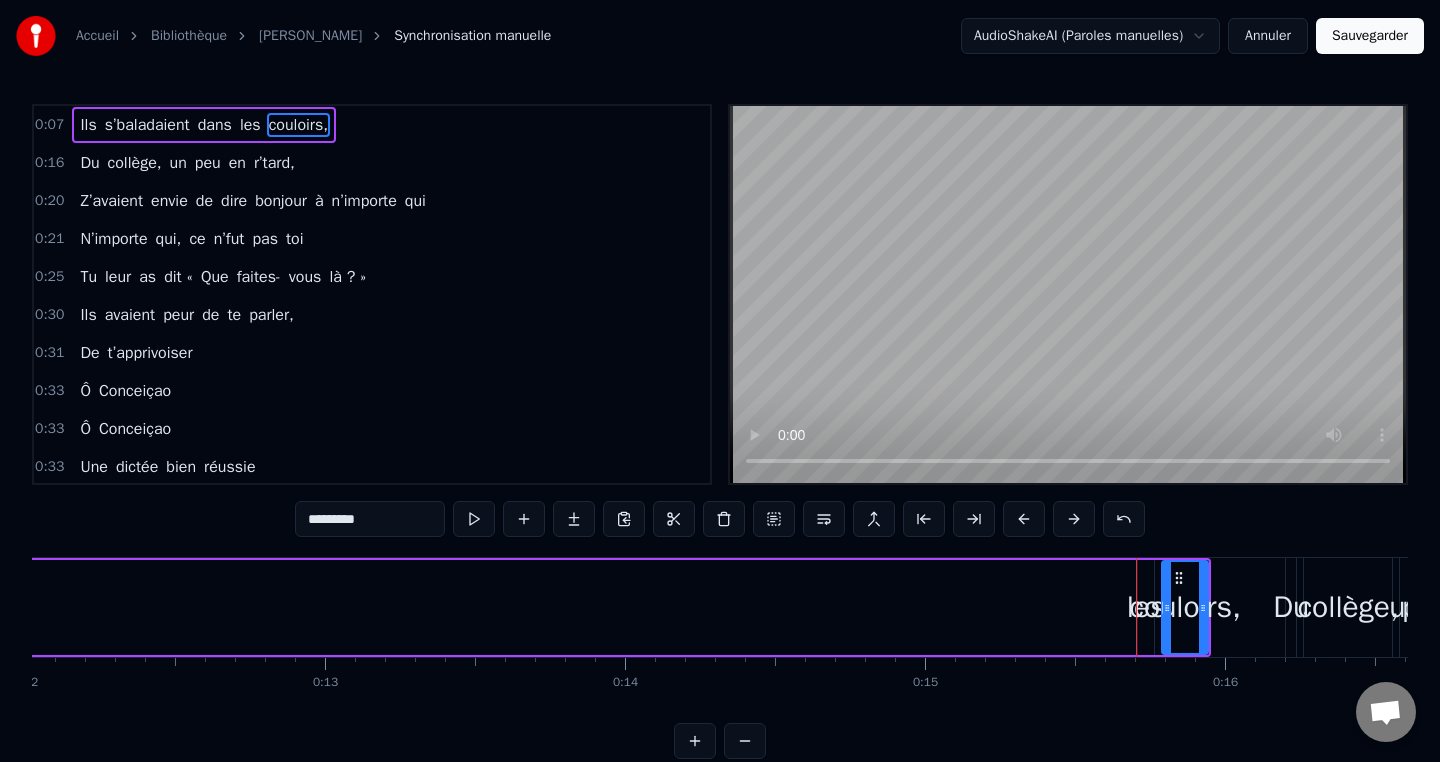 click on "couloirs," at bounding box center (1185, 607) 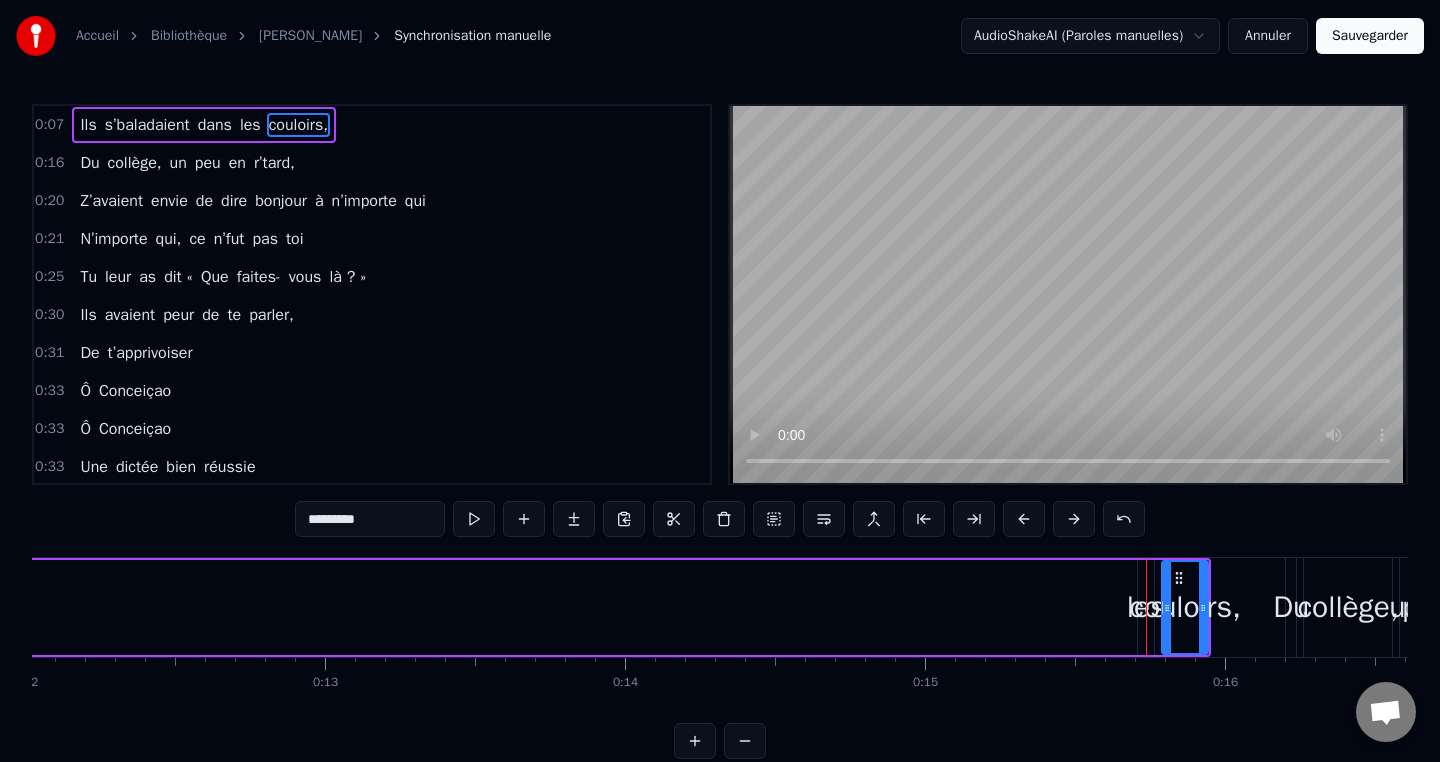 click on "Ils s’baladaient dans les couloirs," at bounding box center [2, 607] 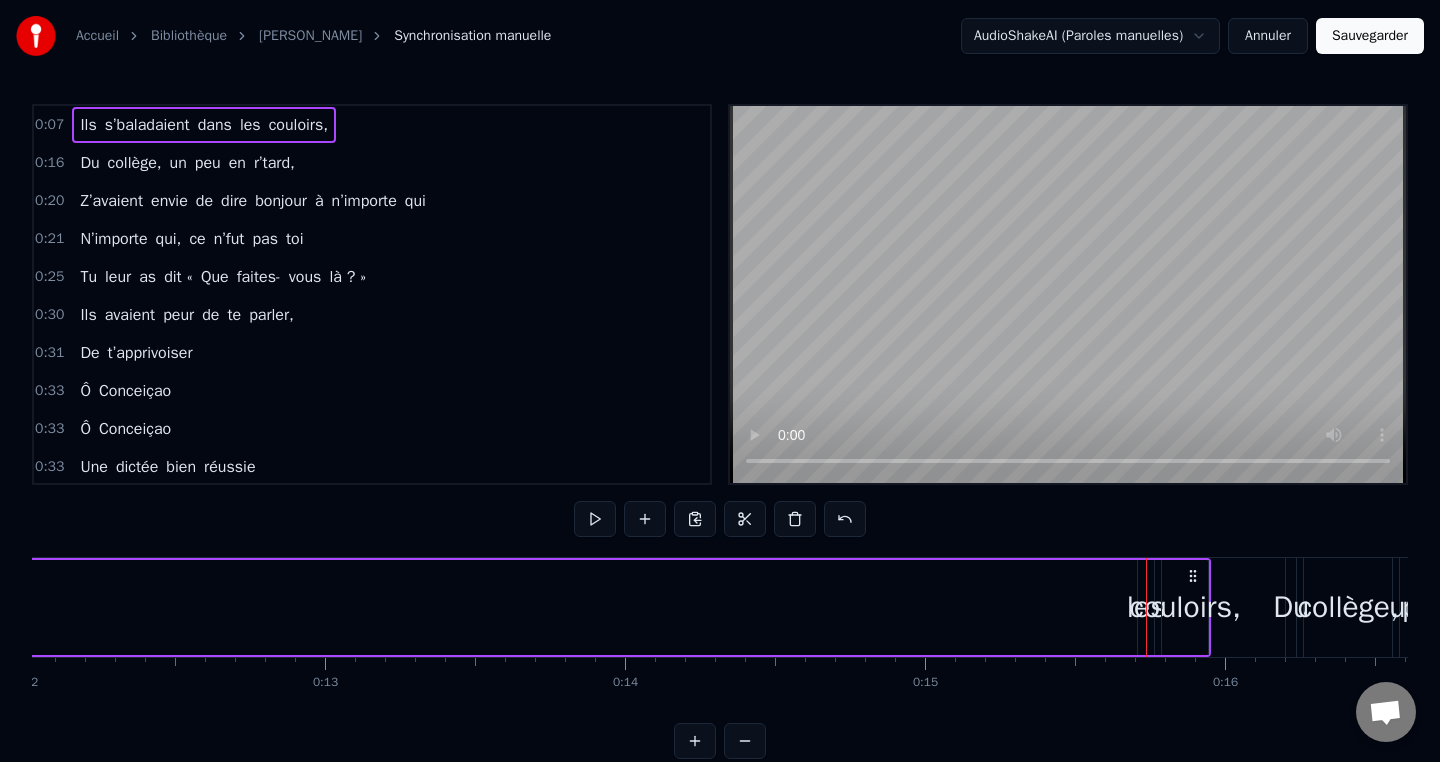click at bounding box center (695, 741) 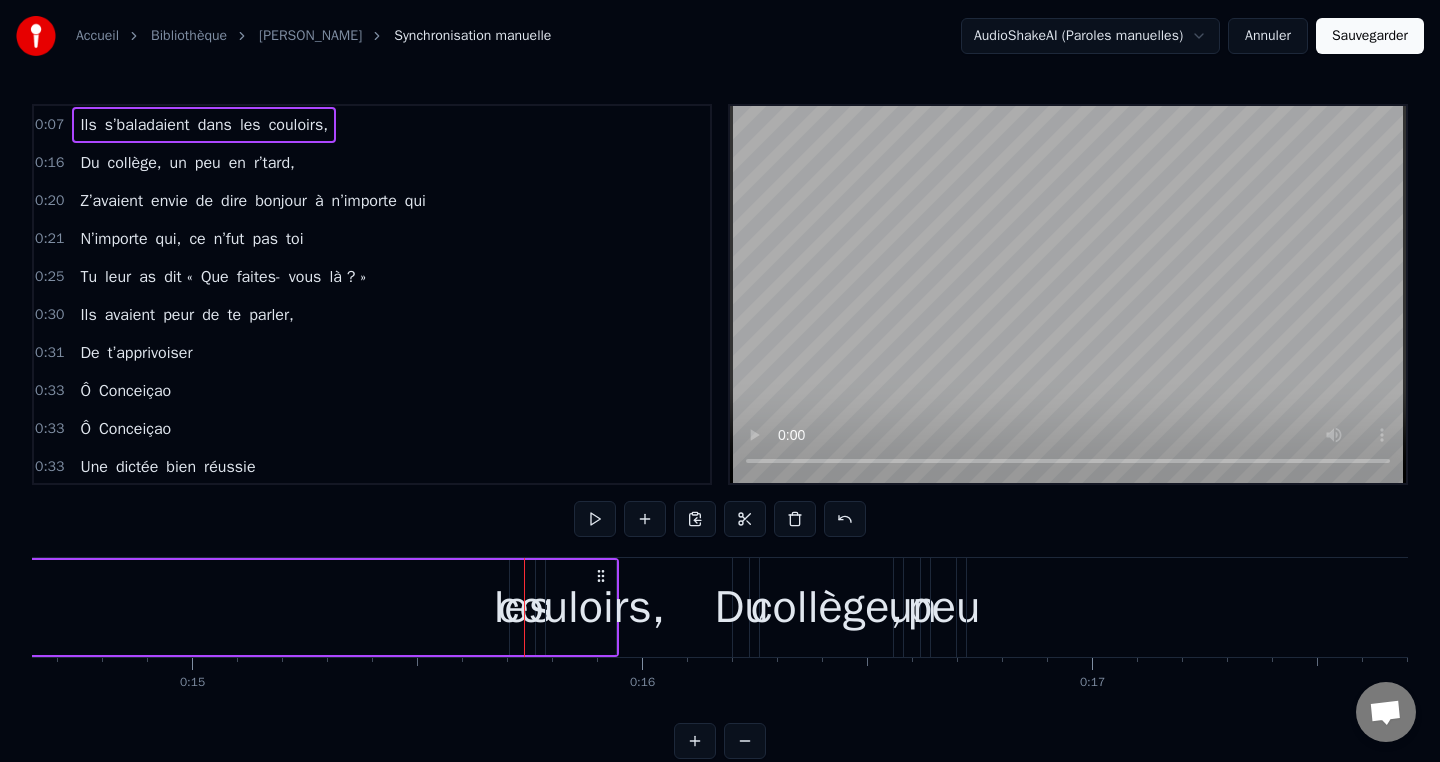 scroll, scrollTop: 0, scrollLeft: 6582, axis: horizontal 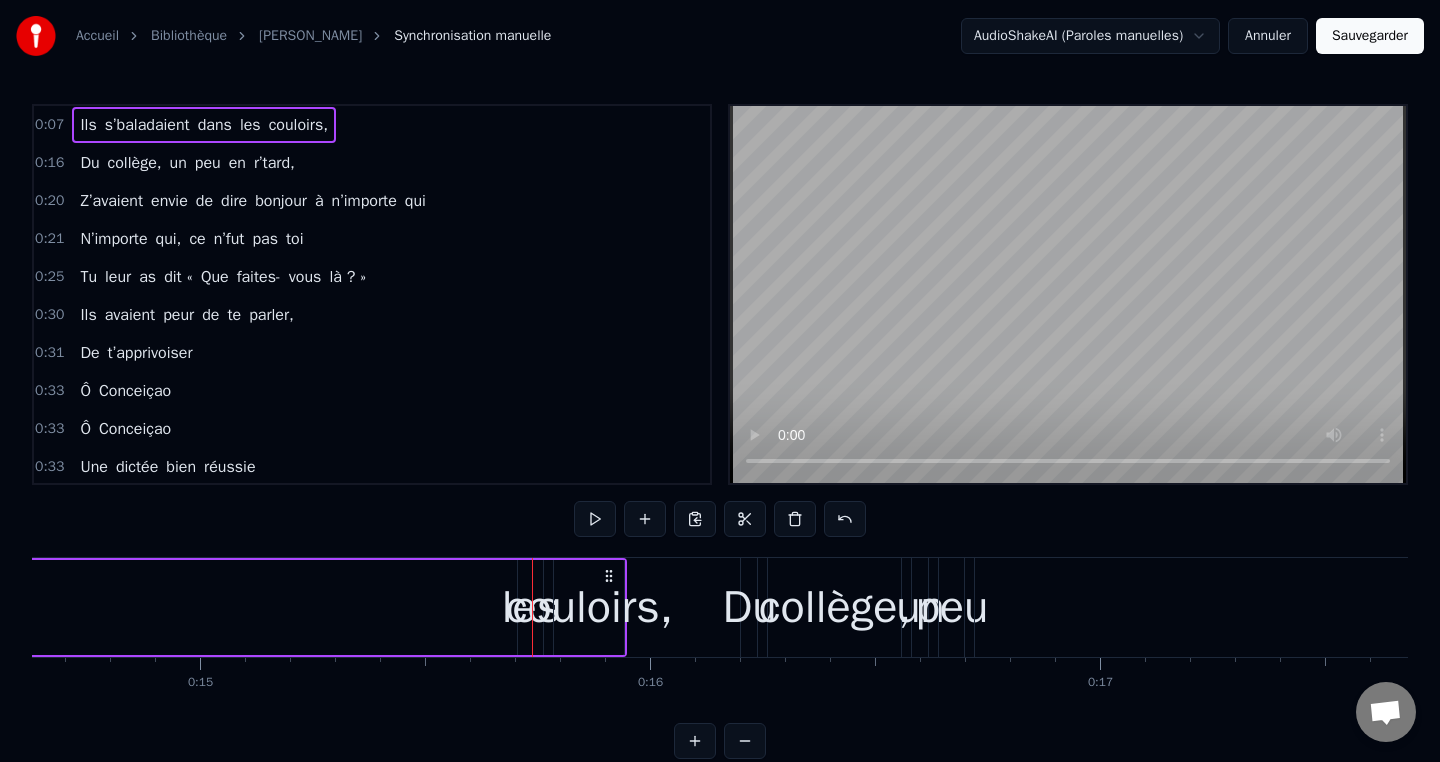 click on "couloirs," at bounding box center (589, 608) 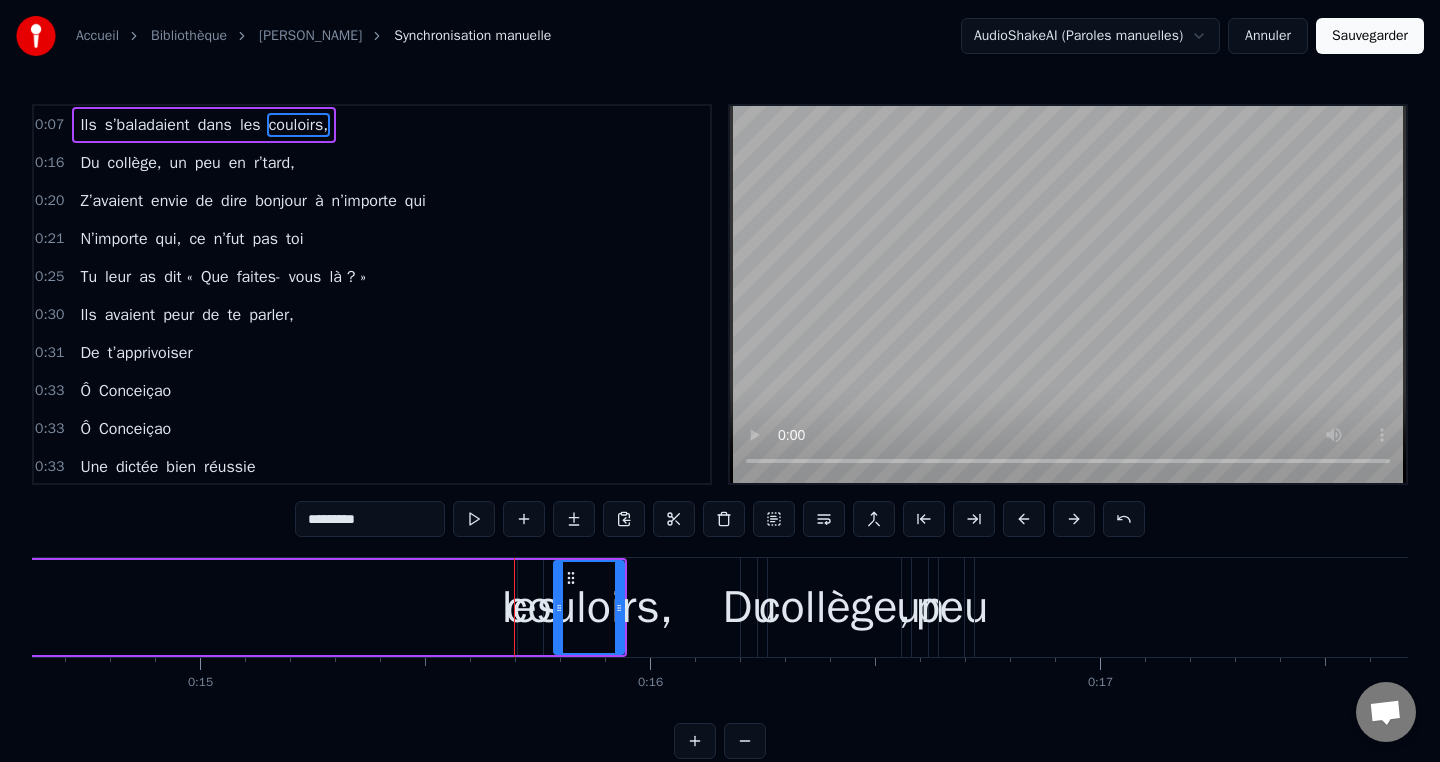 click on "couloirs," at bounding box center (589, 608) 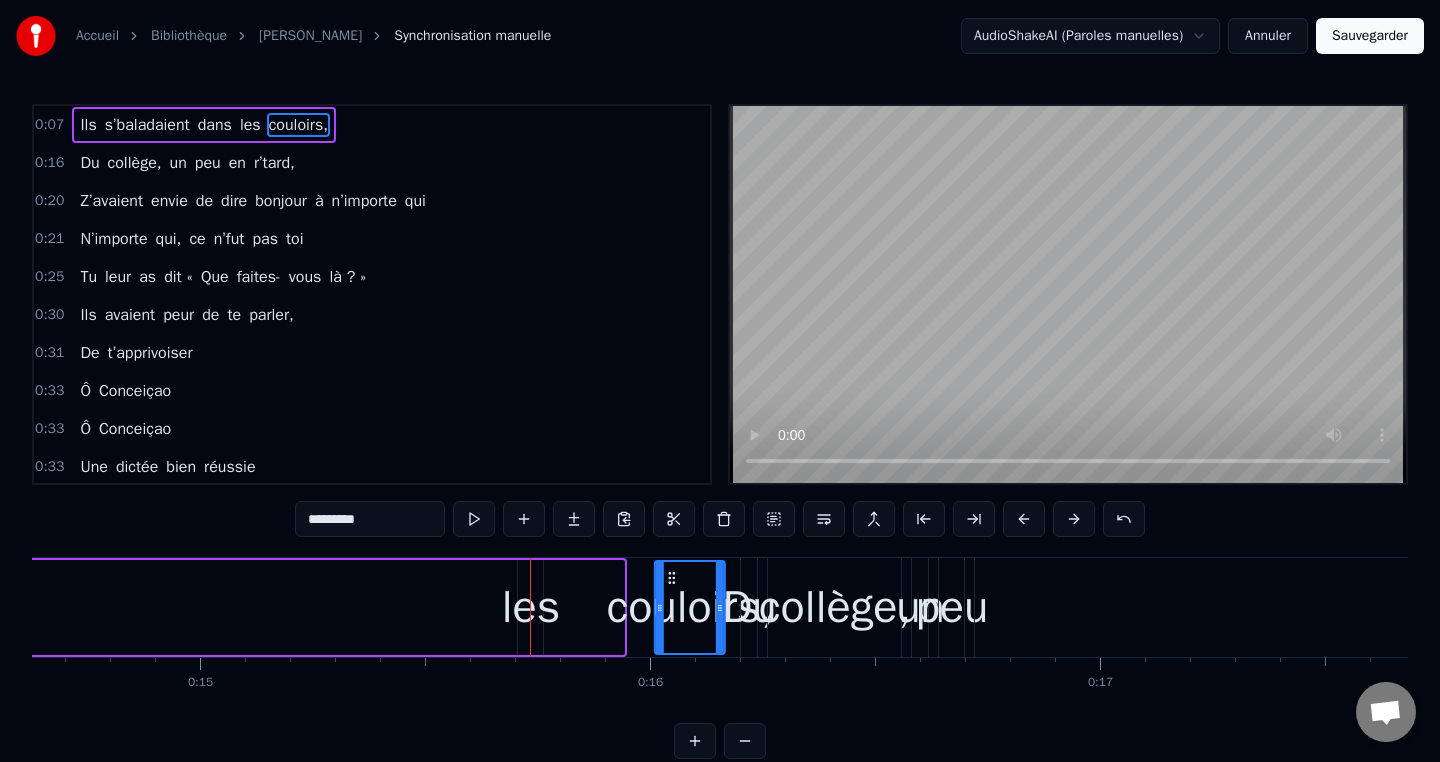 drag, startPoint x: 569, startPoint y: 579, endPoint x: 670, endPoint y: 598, distance: 102.77159 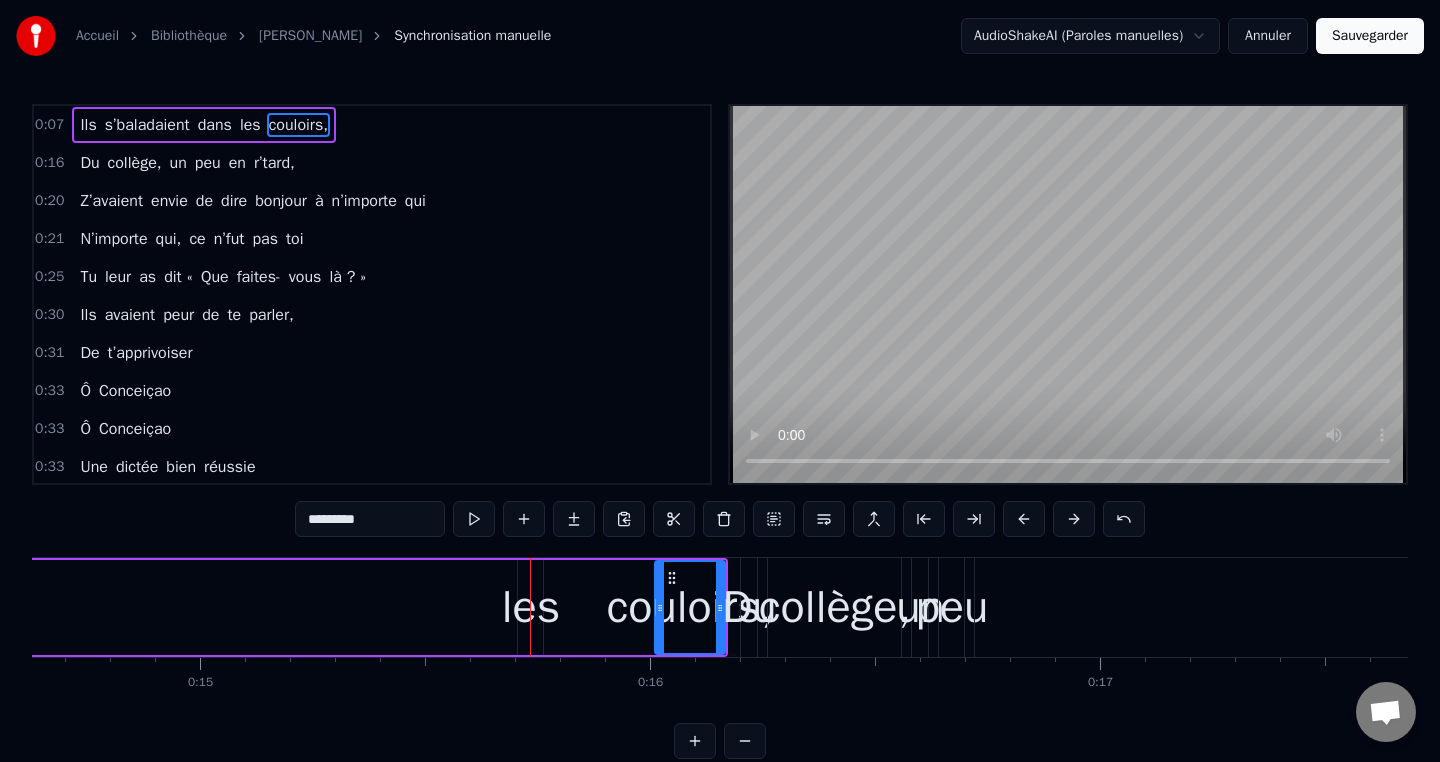 click on "les" at bounding box center (531, 608) 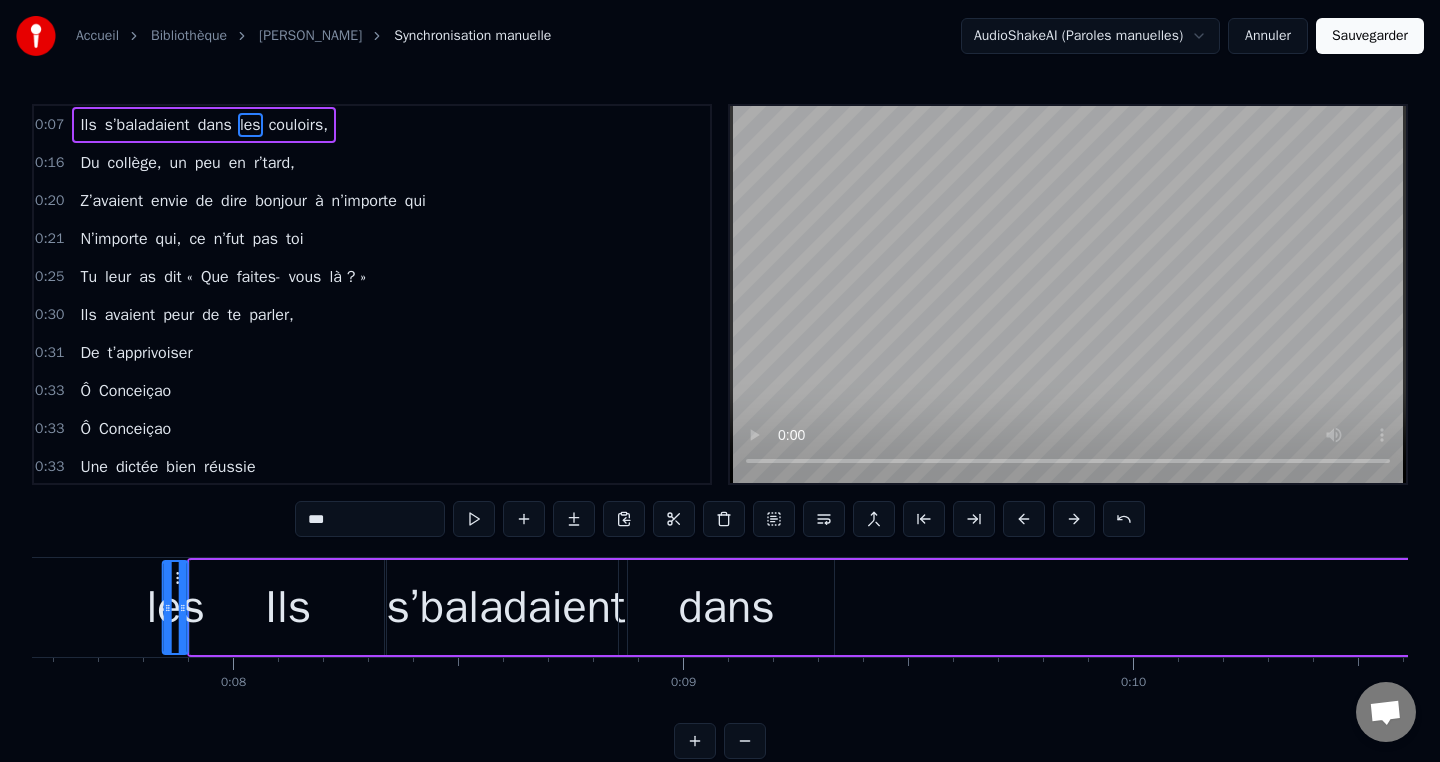 scroll, scrollTop: 0, scrollLeft: 3345, axis: horizontal 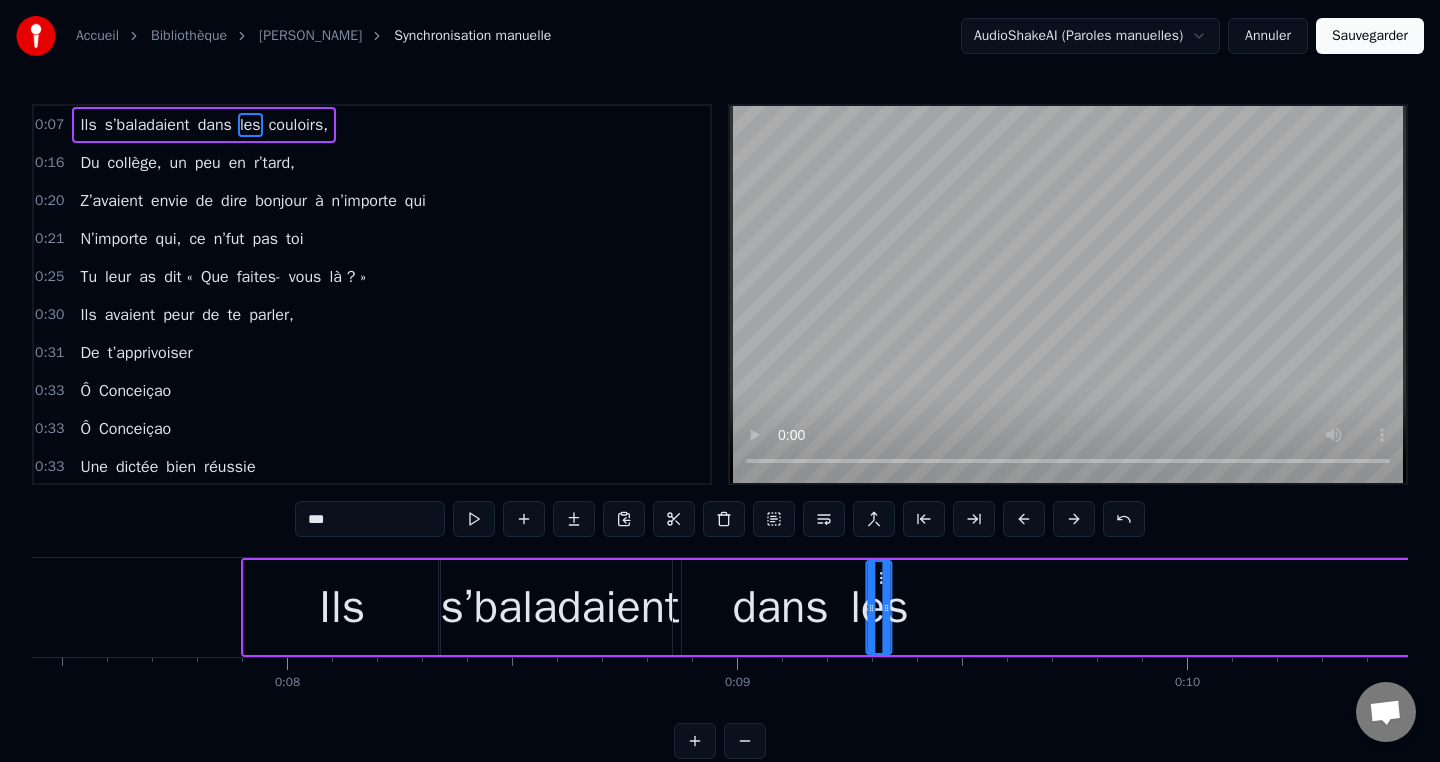 drag, startPoint x: 533, startPoint y: 578, endPoint x: 1113, endPoint y: 580, distance: 580.0034 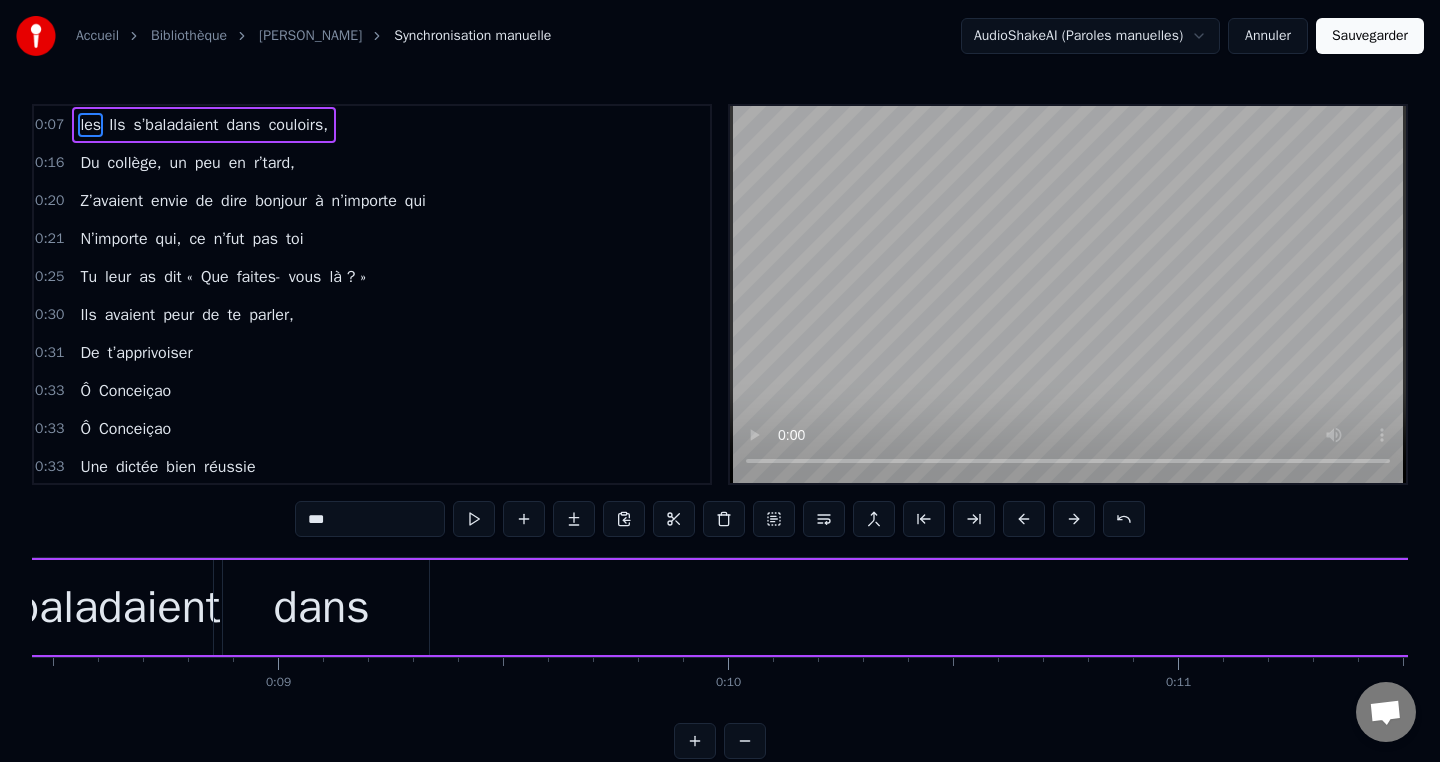 scroll, scrollTop: 0, scrollLeft: 3798, axis: horizontal 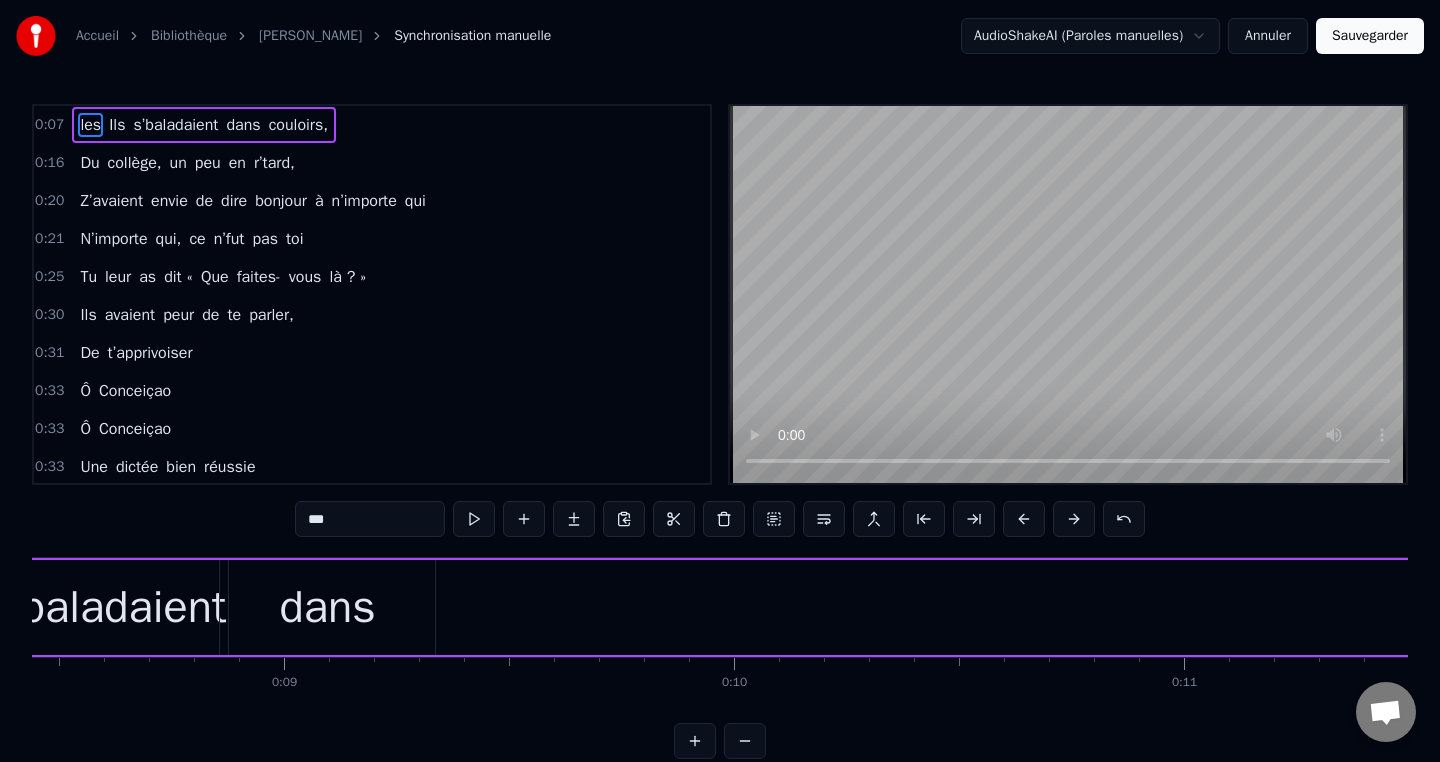 click on "les Ils s’baladaient dans couloirs," at bounding box center (1650, 607) 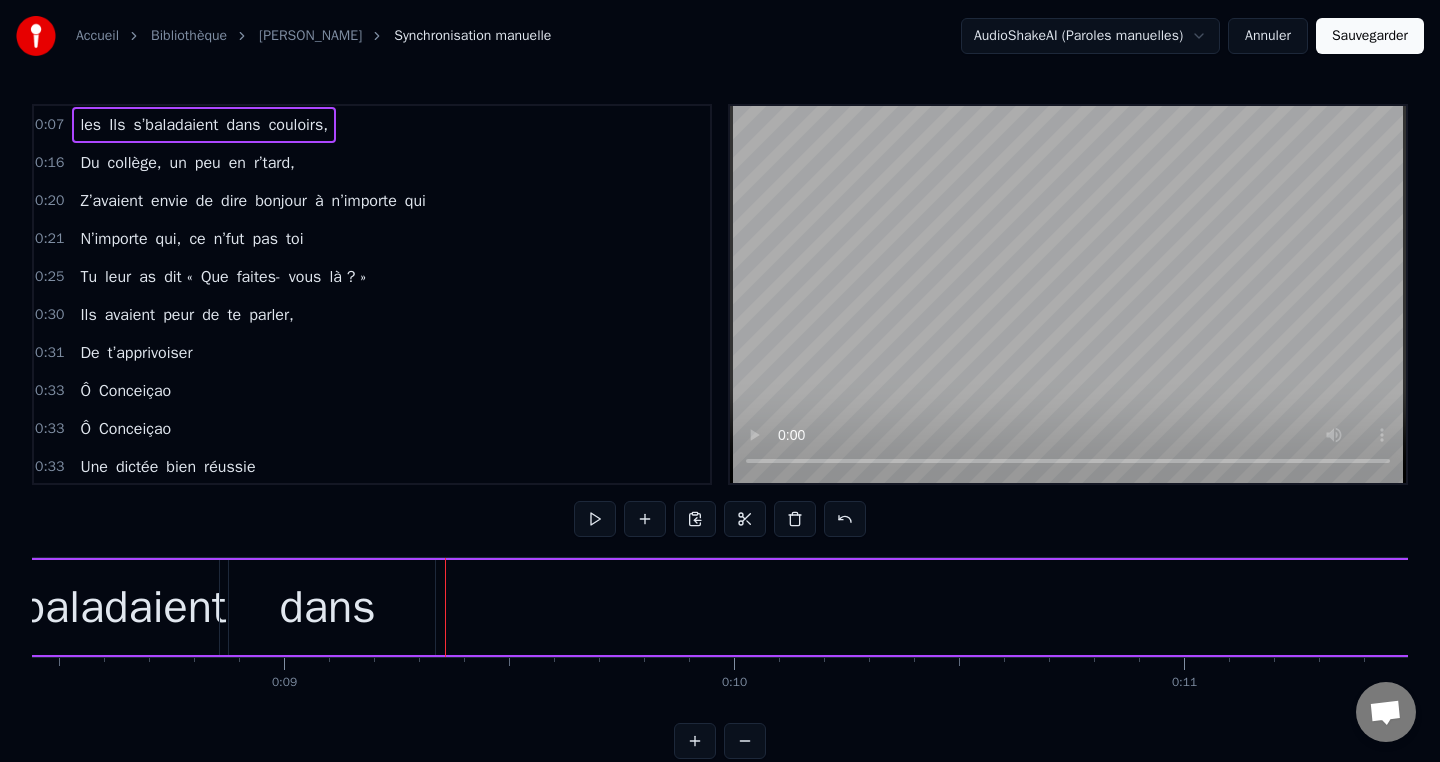 click on "dans" at bounding box center [327, 608] 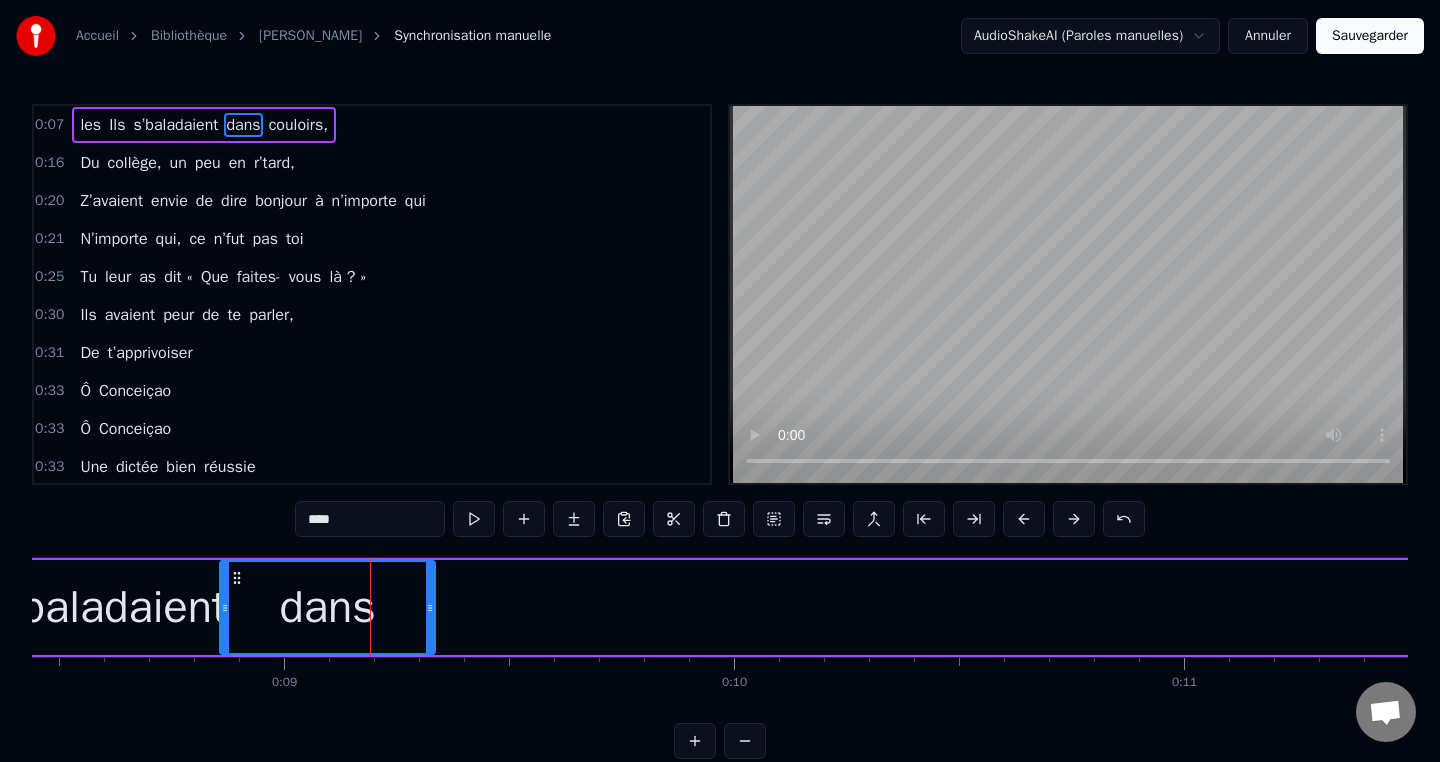 click on "dans" at bounding box center [327, 608] 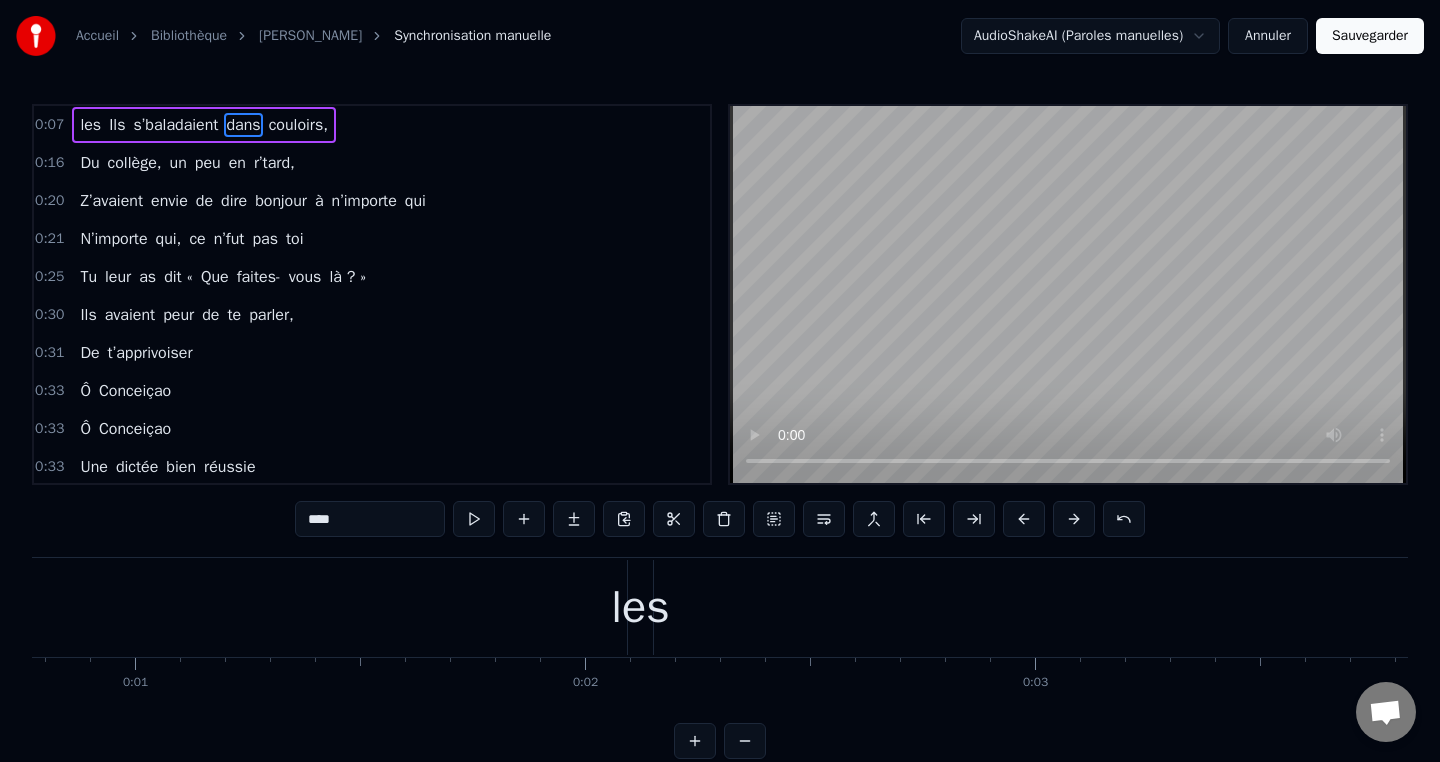 scroll, scrollTop: 0, scrollLeft: 0, axis: both 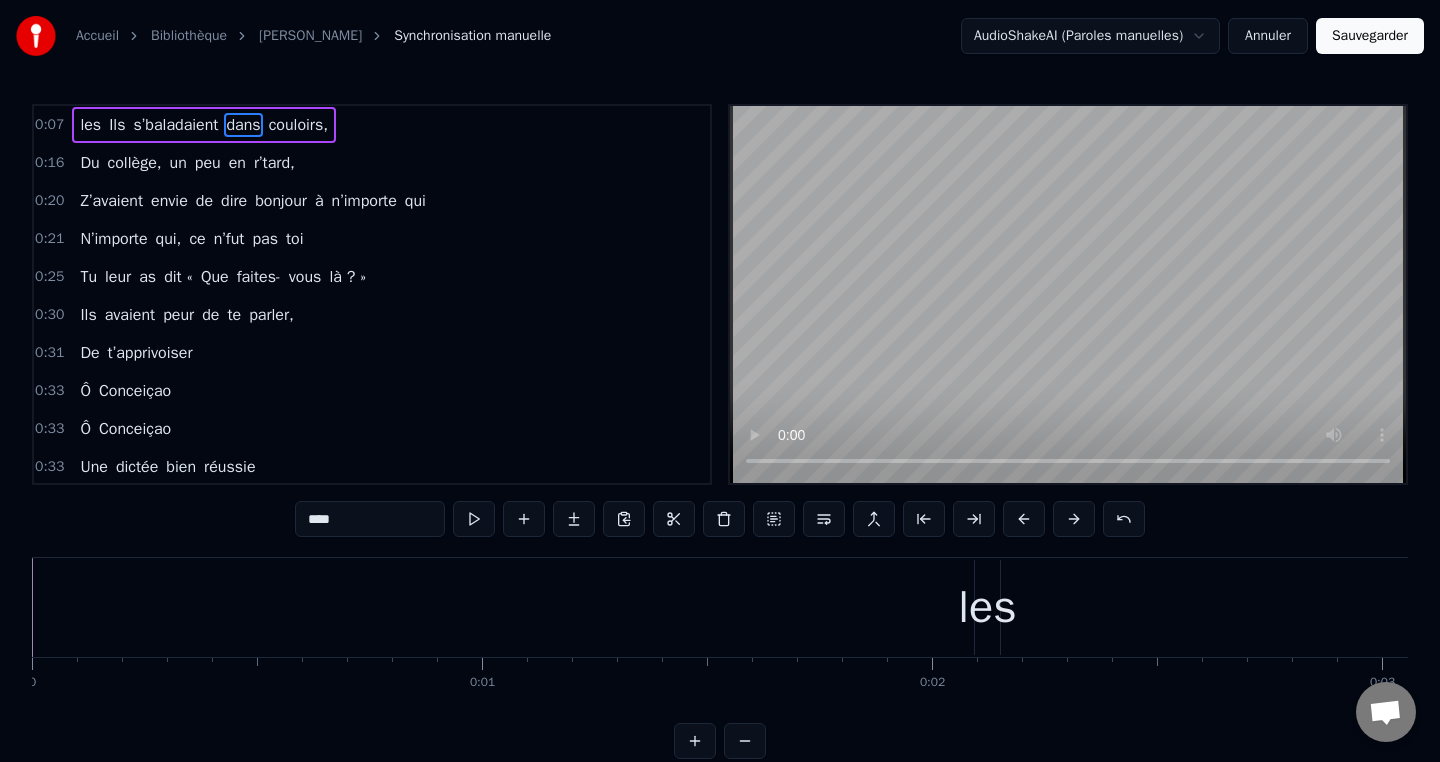 click on "les Ils s’baladaient dans couloirs, Du collège, un peu en r’tard, Z’avaient envie de dire bonjour à n’importe qui N’importe qui, ce n’fut pas toi Tu leur as dit « Que faites- vous là ? » Ils avaient peur de te parler, De t’apprivoiser Ô Conceiçao Ô Conceiçao Une dictée bien réussie Des exercices à l’infini Tu savais bien les corriger Ô Conceiçao. Tu nous as dit, "j'ai rendez- vous" "En 122, avec des fous" "Qui ne comprennent vraiment rien, et n’lèvent pas la main" Alors tu les as fait trimer Ils ont gratté, ils ont planché Et ils ont presque tous fini par progresser. Ô Conceiçao Ô Conceiçao À ton âge t’as plus envie Pour toi c’est clair et défini Ceux qui ne veulent pas bosser Faut pas la ramener. Et maintenant voilà le jour, Où tu refermes ton grand parcours, Mais dans nos cœurs et ceux des p’tits, Tu rest’ras à vie… On te souhaite une retraite Faite de voyages et de porto. Ce sera l’pied, faut pas l’casser ça c’est pas possible. Ô Conceiçao" at bounding box center [34884, 607] 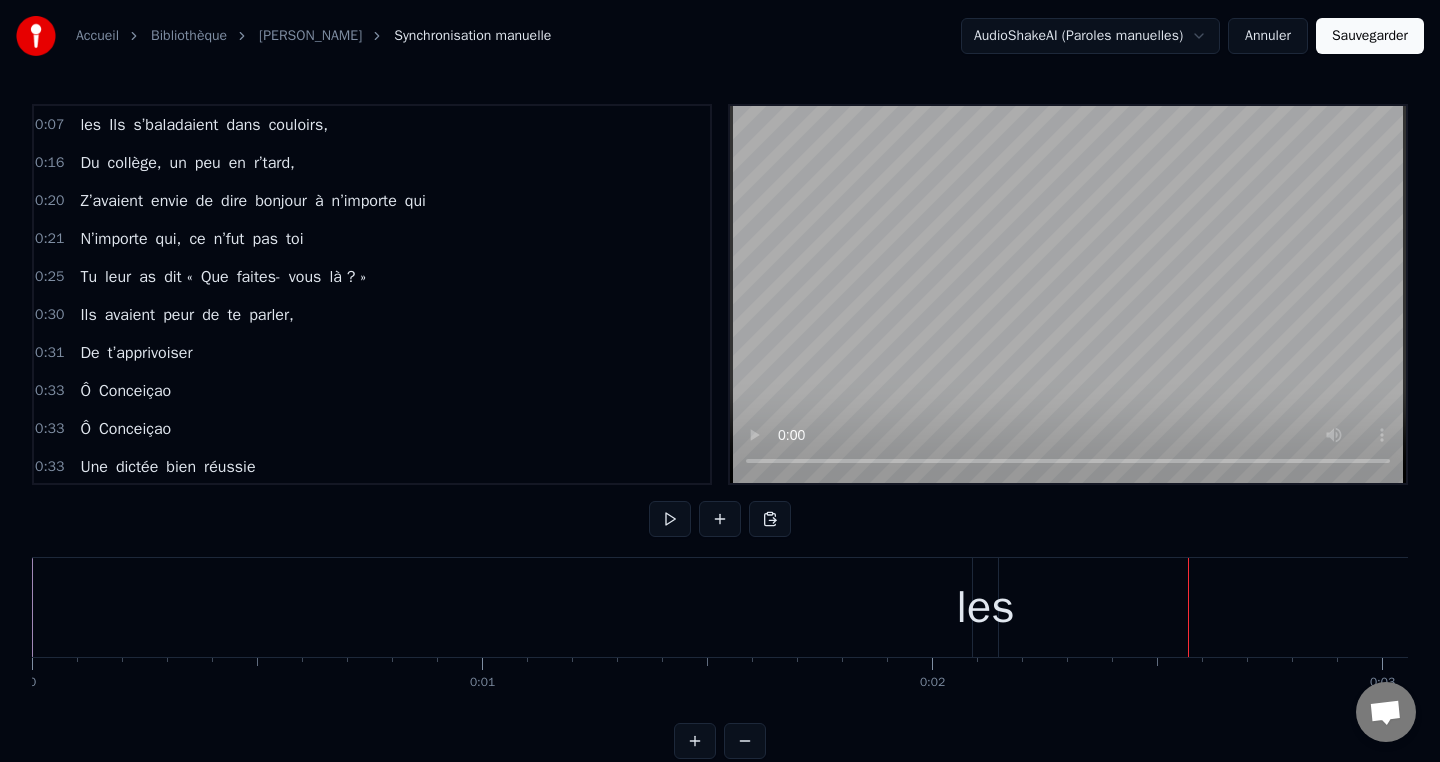 click on "les" at bounding box center (985, 608) 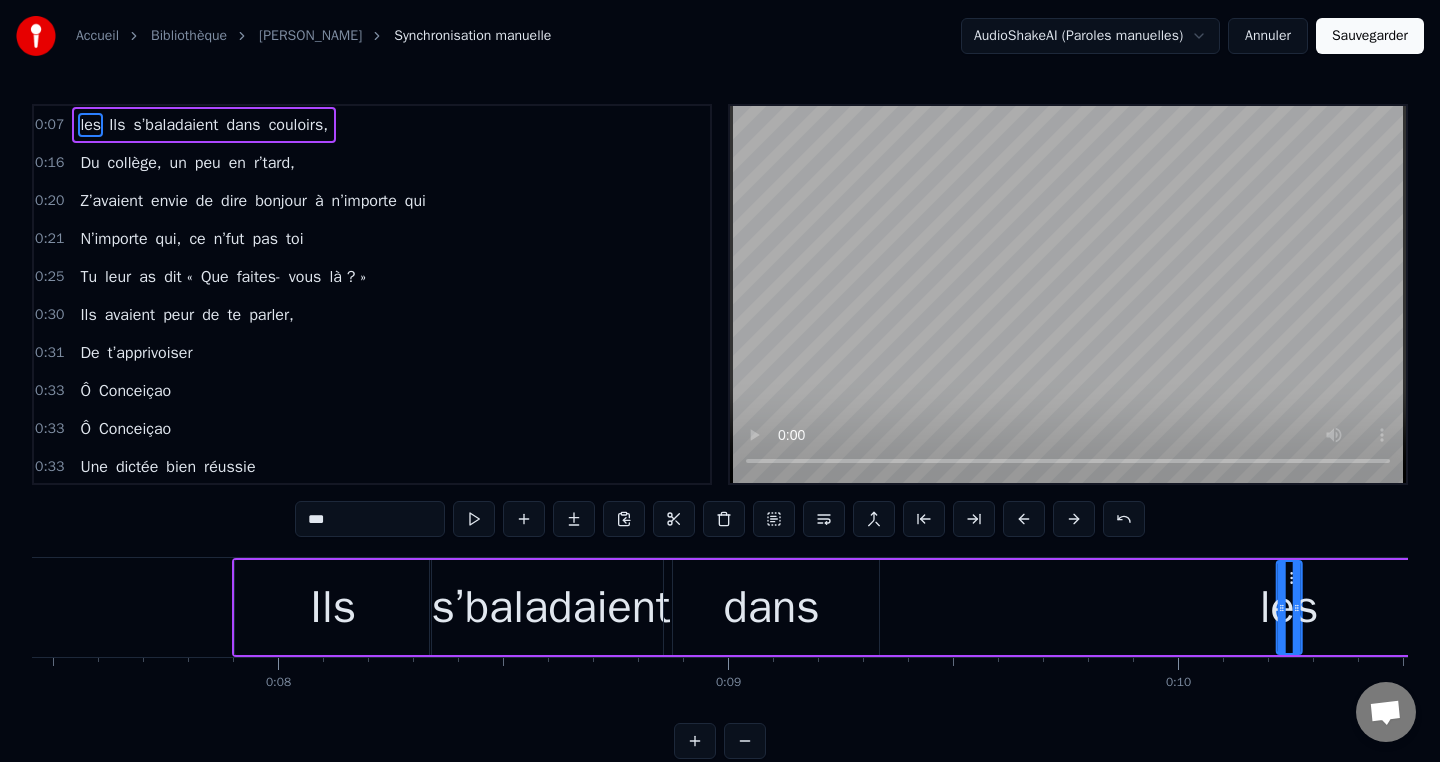 scroll, scrollTop: 0, scrollLeft: 3372, axis: horizontal 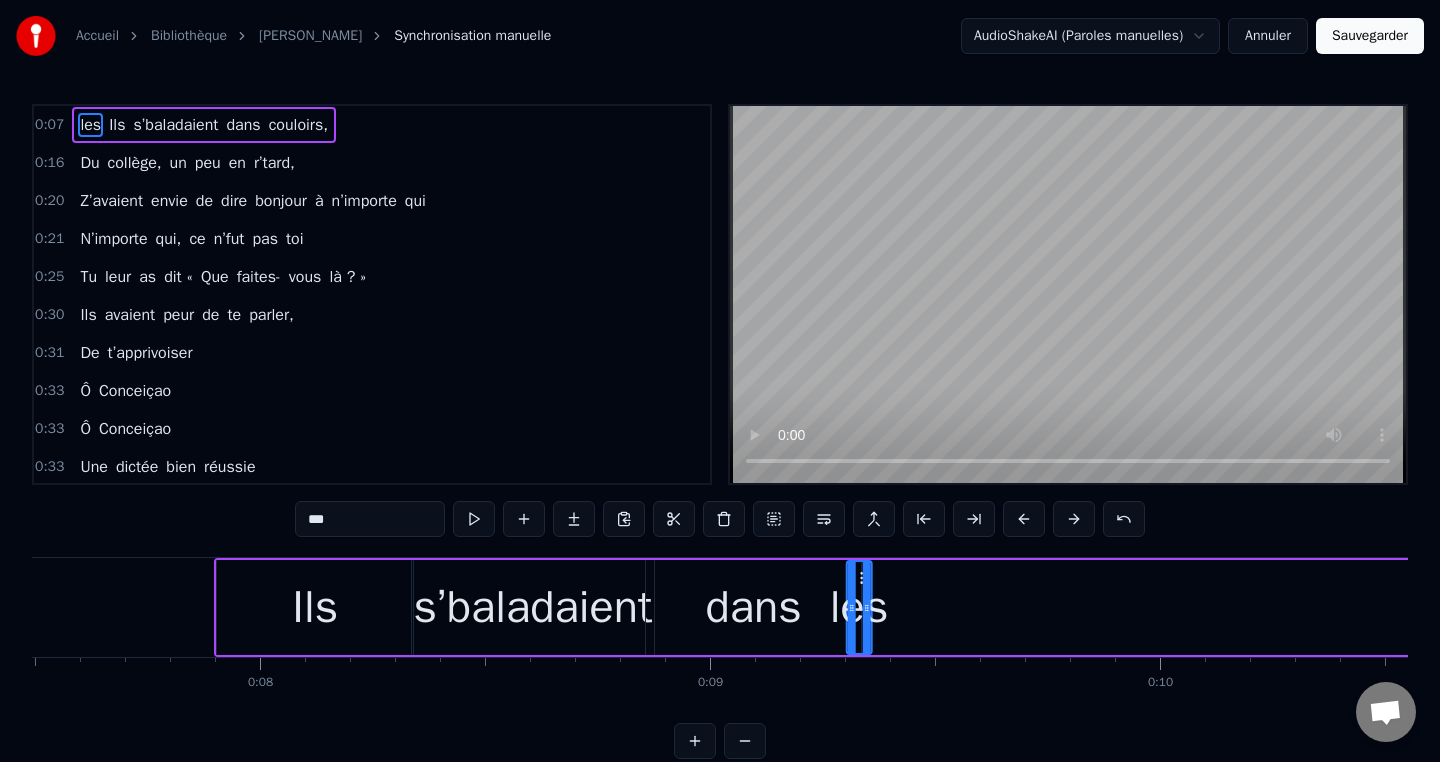 drag, startPoint x: 987, startPoint y: 583, endPoint x: 859, endPoint y: 597, distance: 128.76335 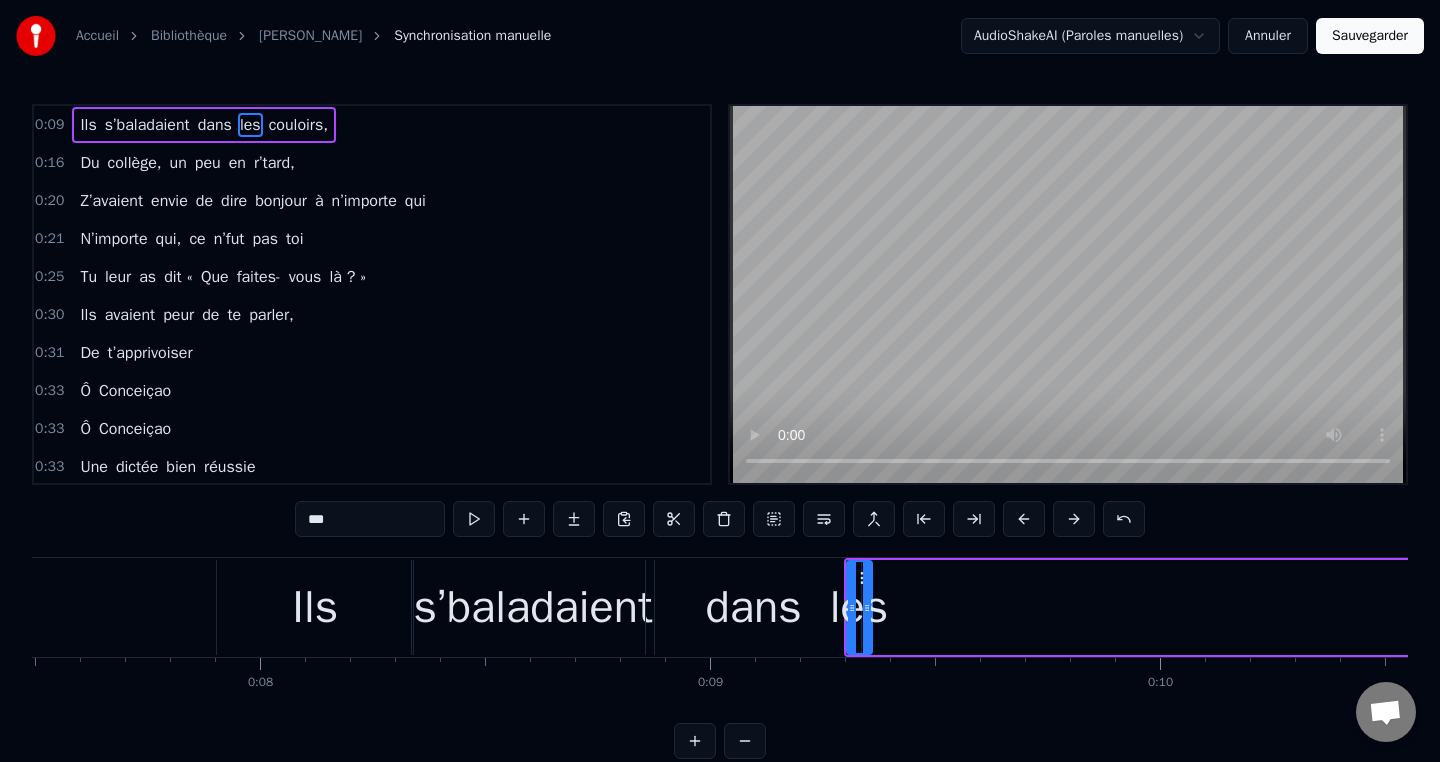 scroll, scrollTop: 0, scrollLeft: 3372, axis: horizontal 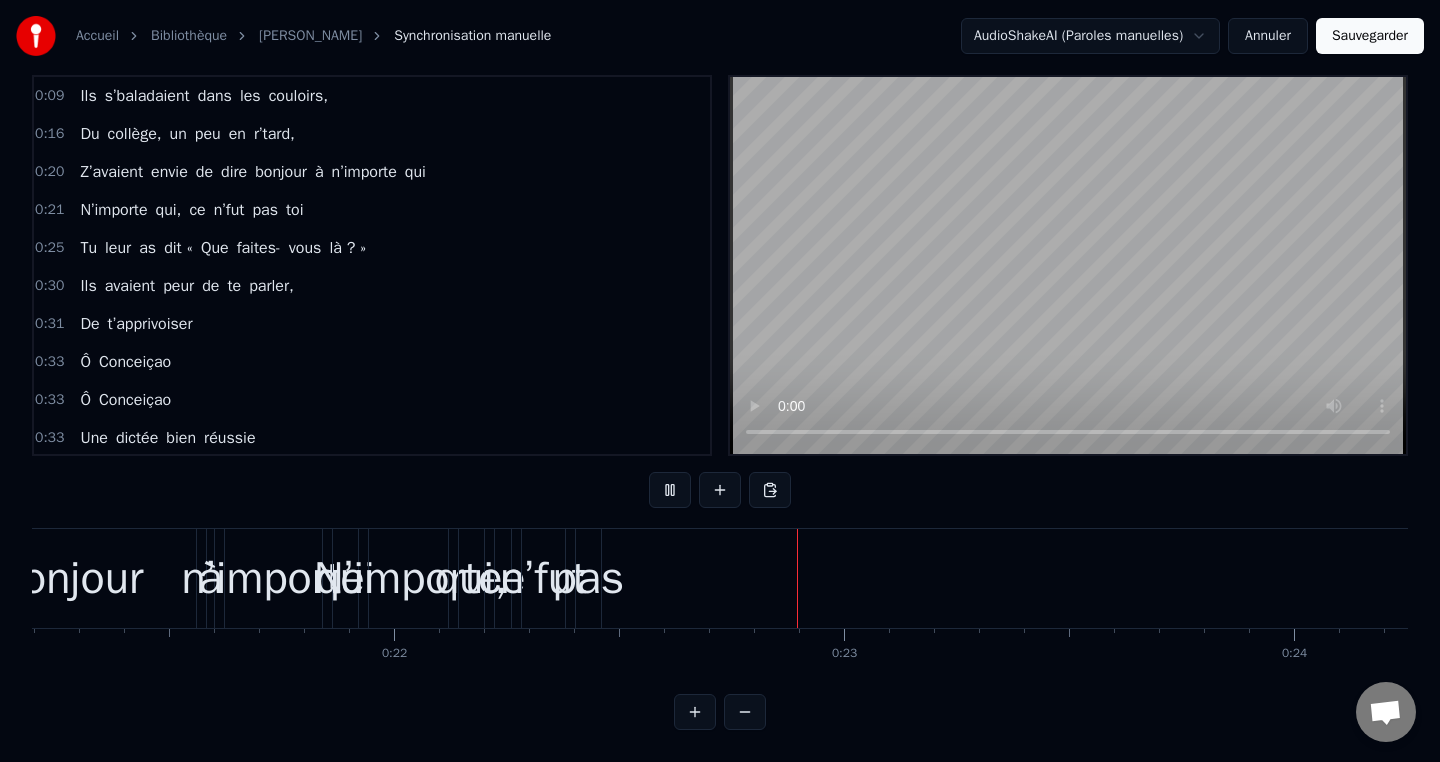 click on "N’importe qui, ce n’fut pas toi" at bounding box center (1117, 578) 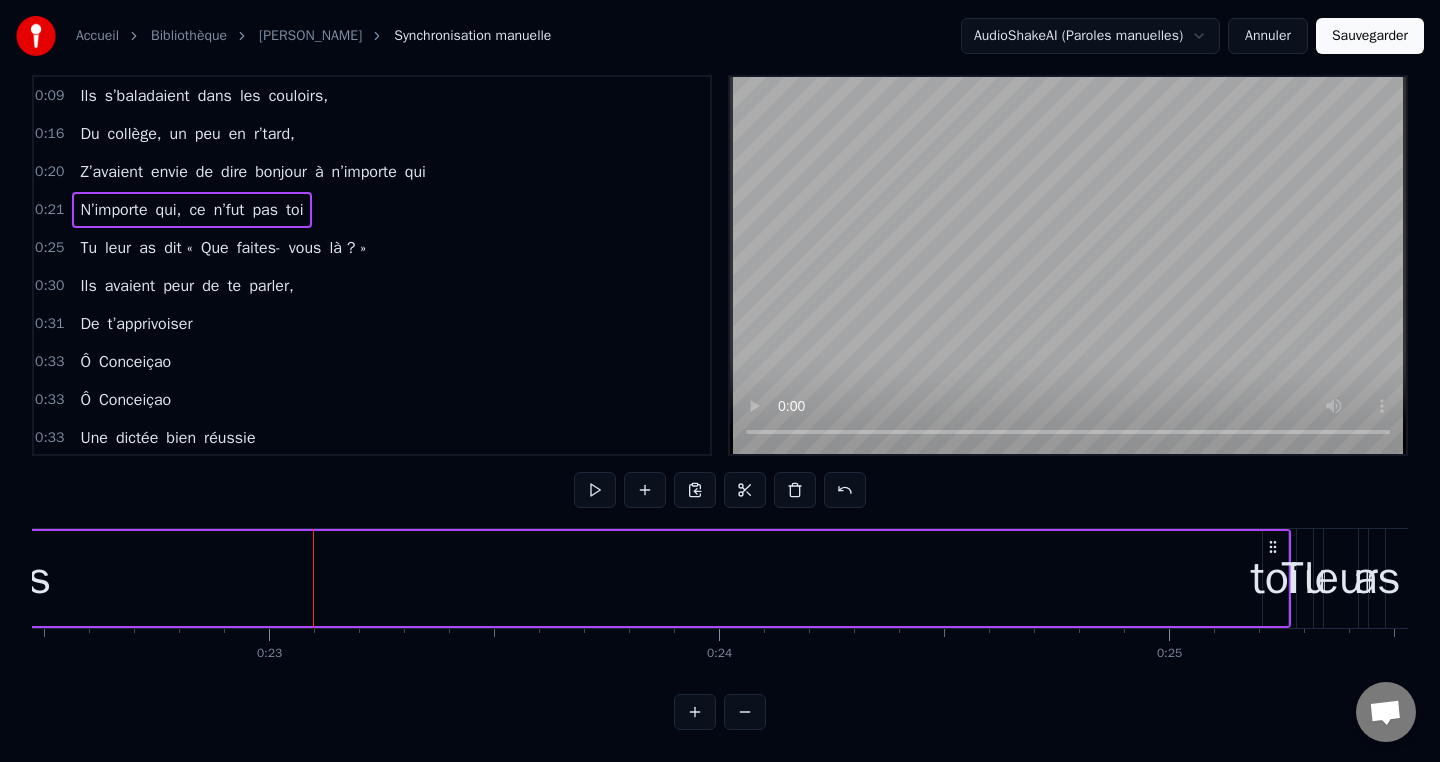 scroll, scrollTop: 0, scrollLeft: 10120, axis: horizontal 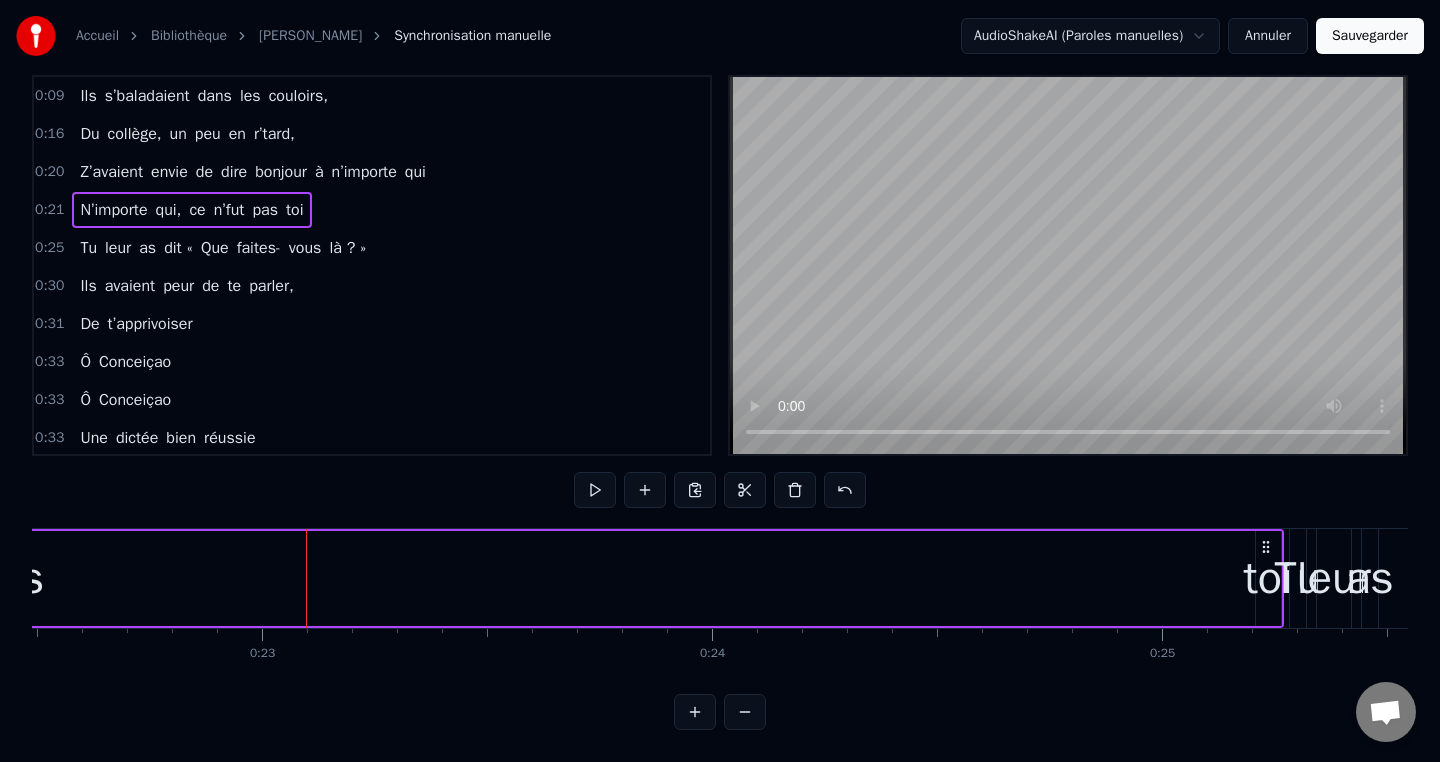 click on "s’baladaient" at bounding box center (147, 96) 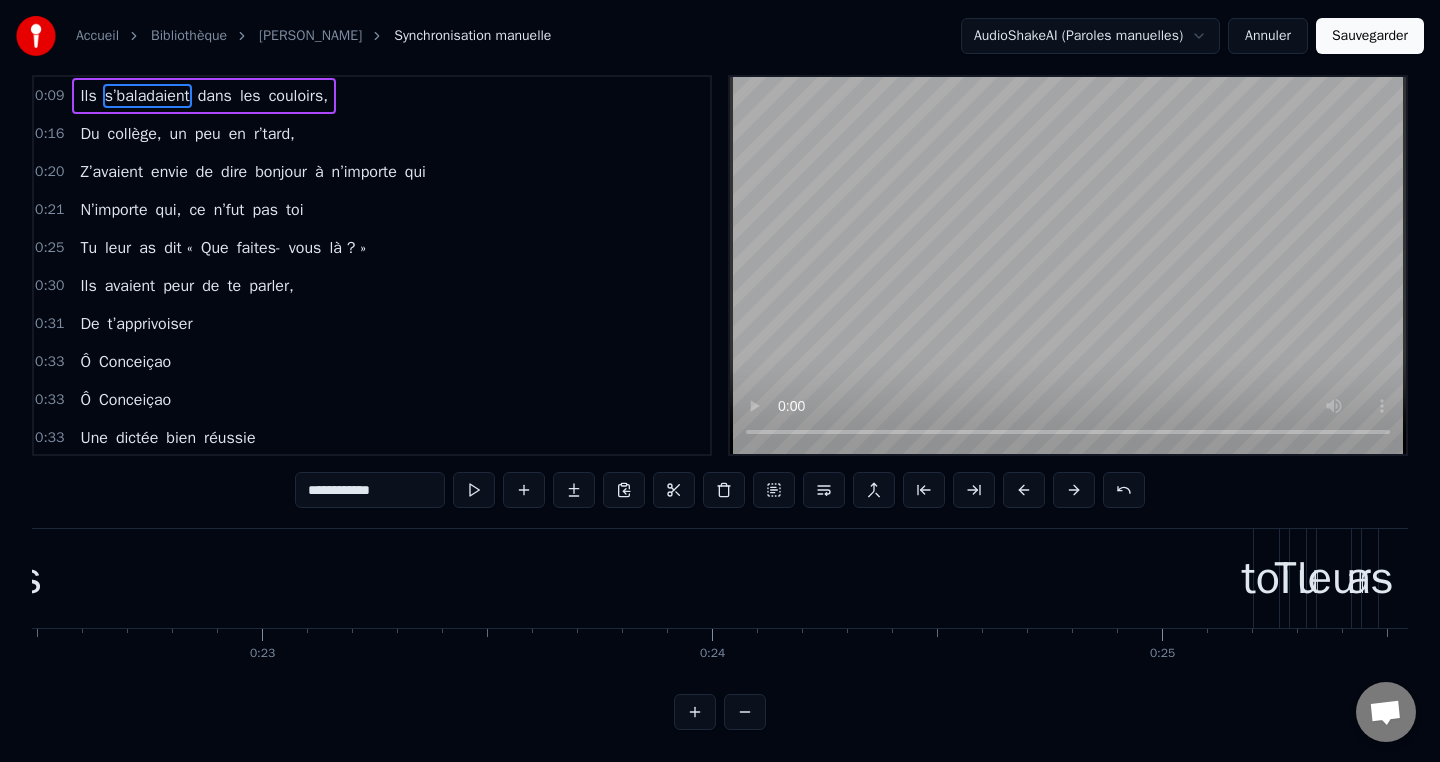scroll, scrollTop: 0, scrollLeft: 0, axis: both 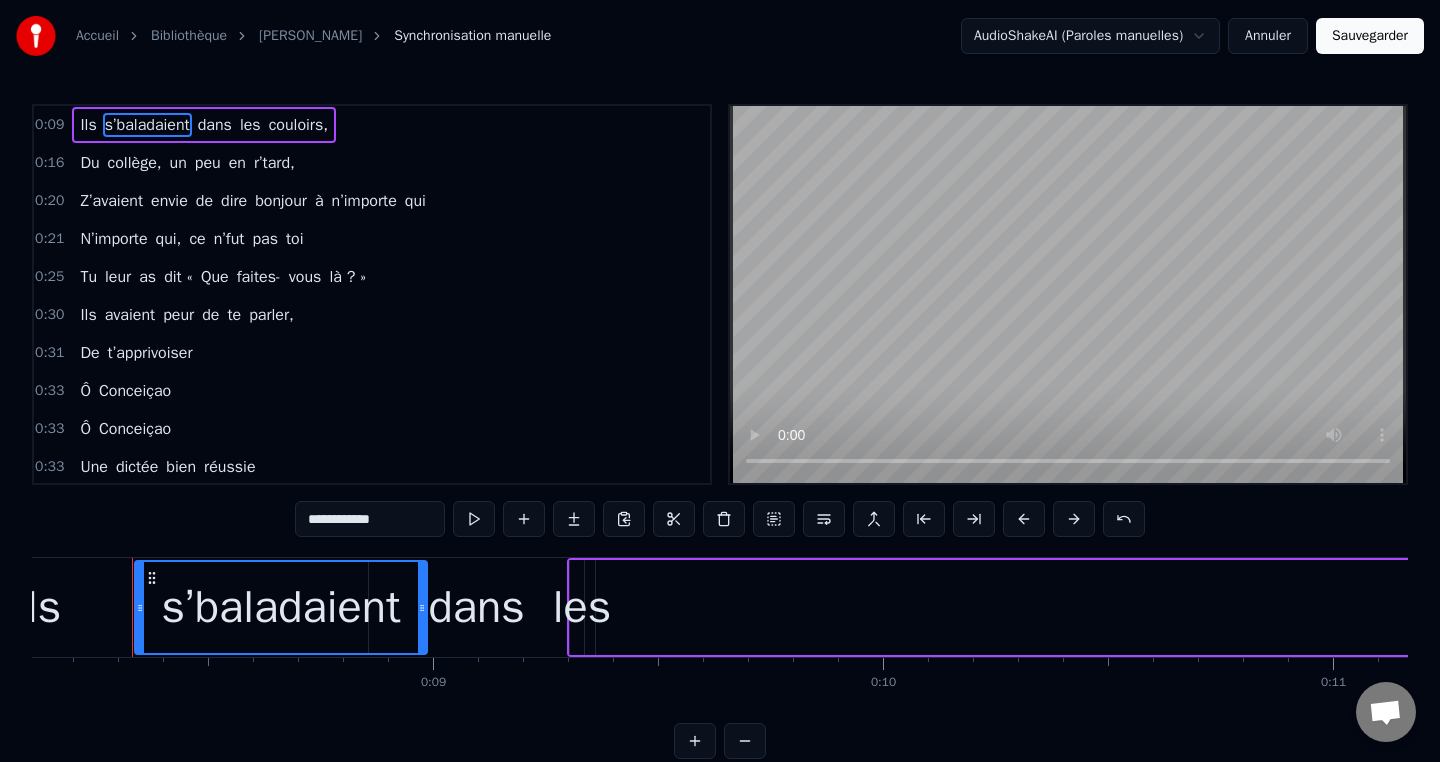 drag, startPoint x: 375, startPoint y: 599, endPoint x: 425, endPoint y: 595, distance: 50.159744 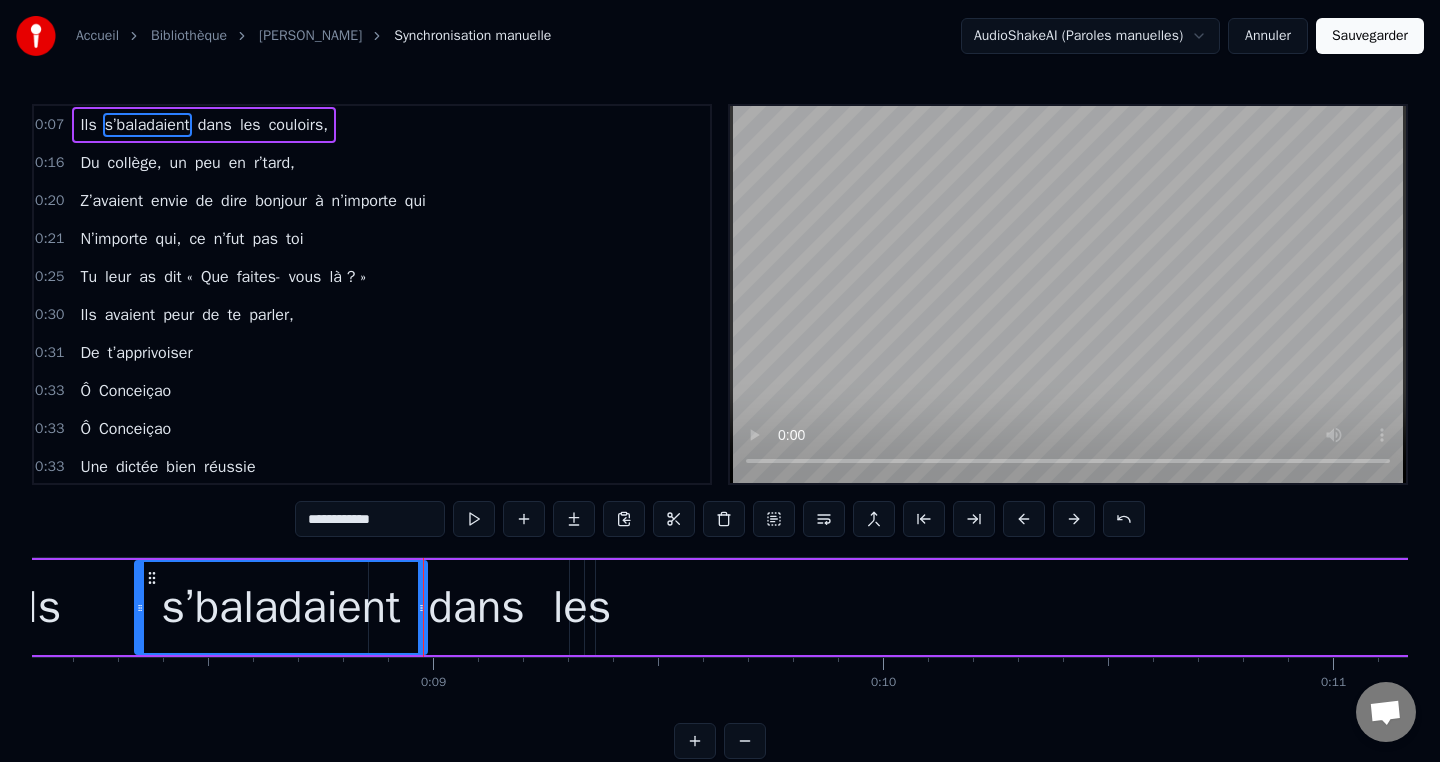 click on "dans" at bounding box center (477, 607) 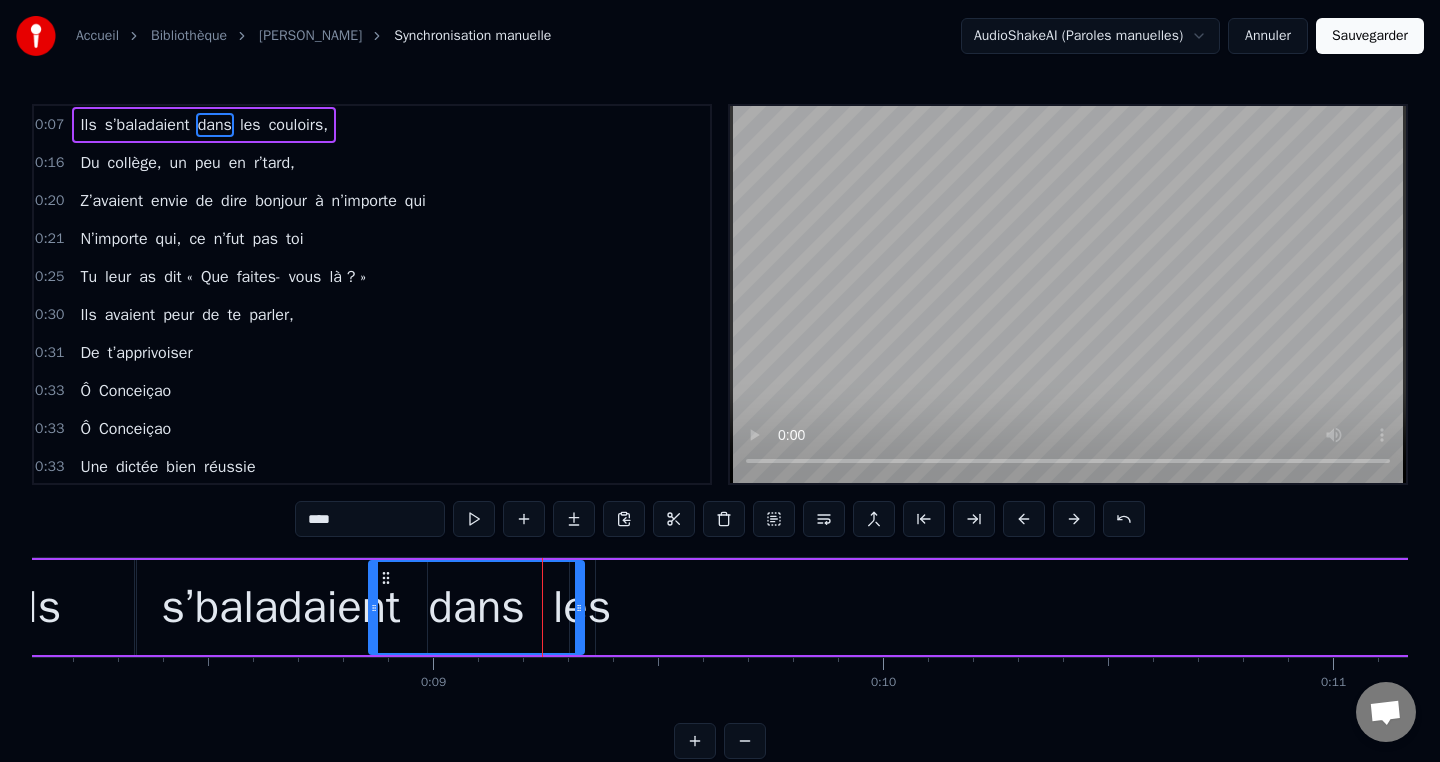 drag, startPoint x: 596, startPoint y: 590, endPoint x: 625, endPoint y: 590, distance: 29 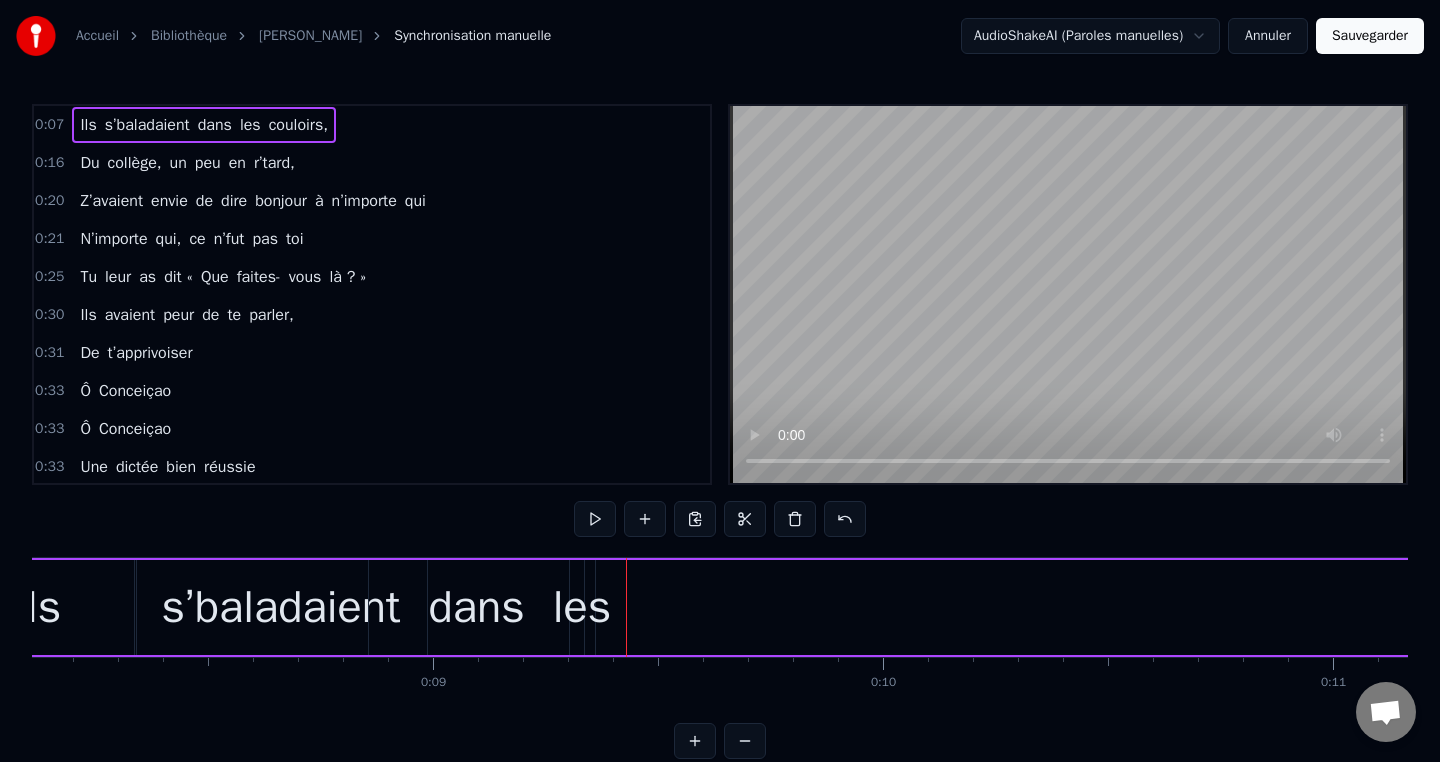 click on "les" at bounding box center (582, 608) 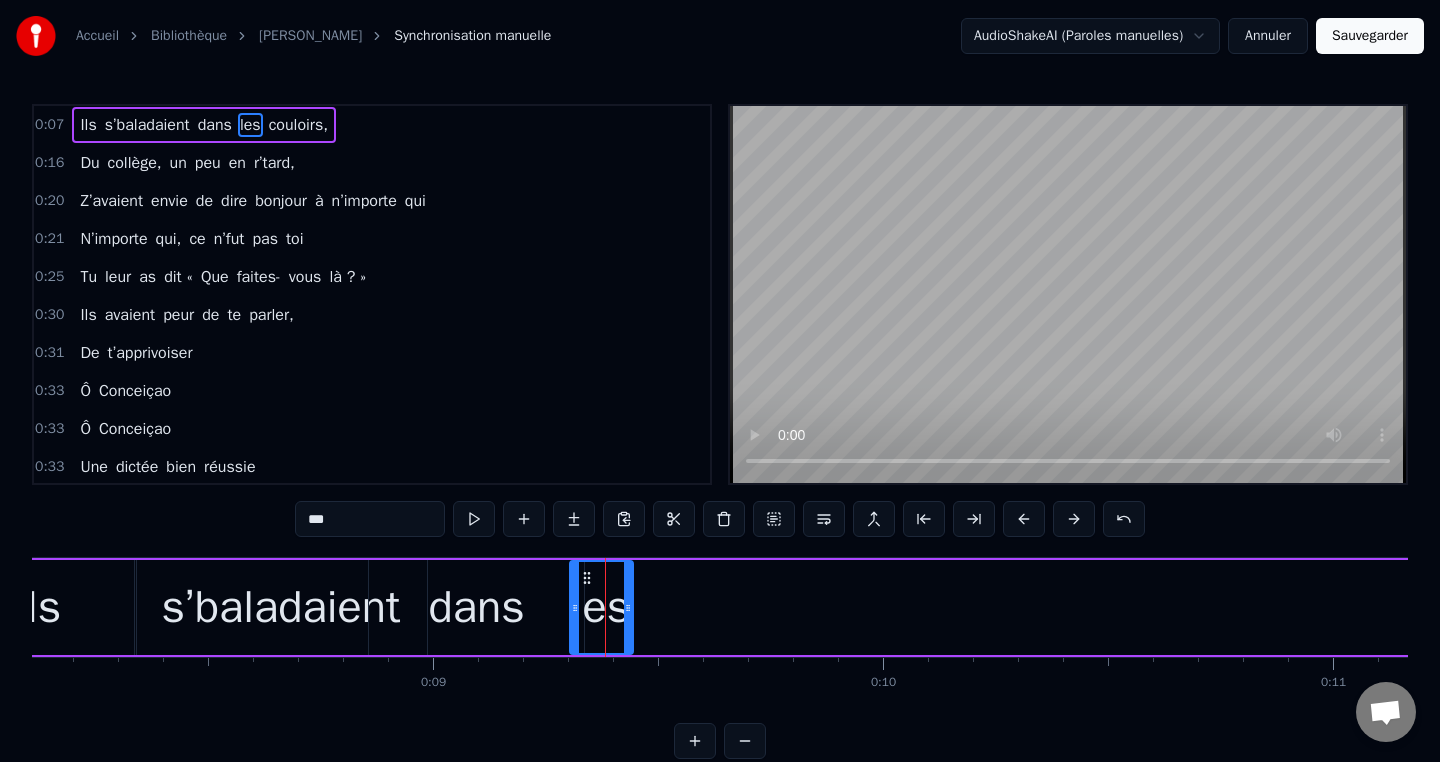 drag, startPoint x: 590, startPoint y: 607, endPoint x: 628, endPoint y: 607, distance: 38 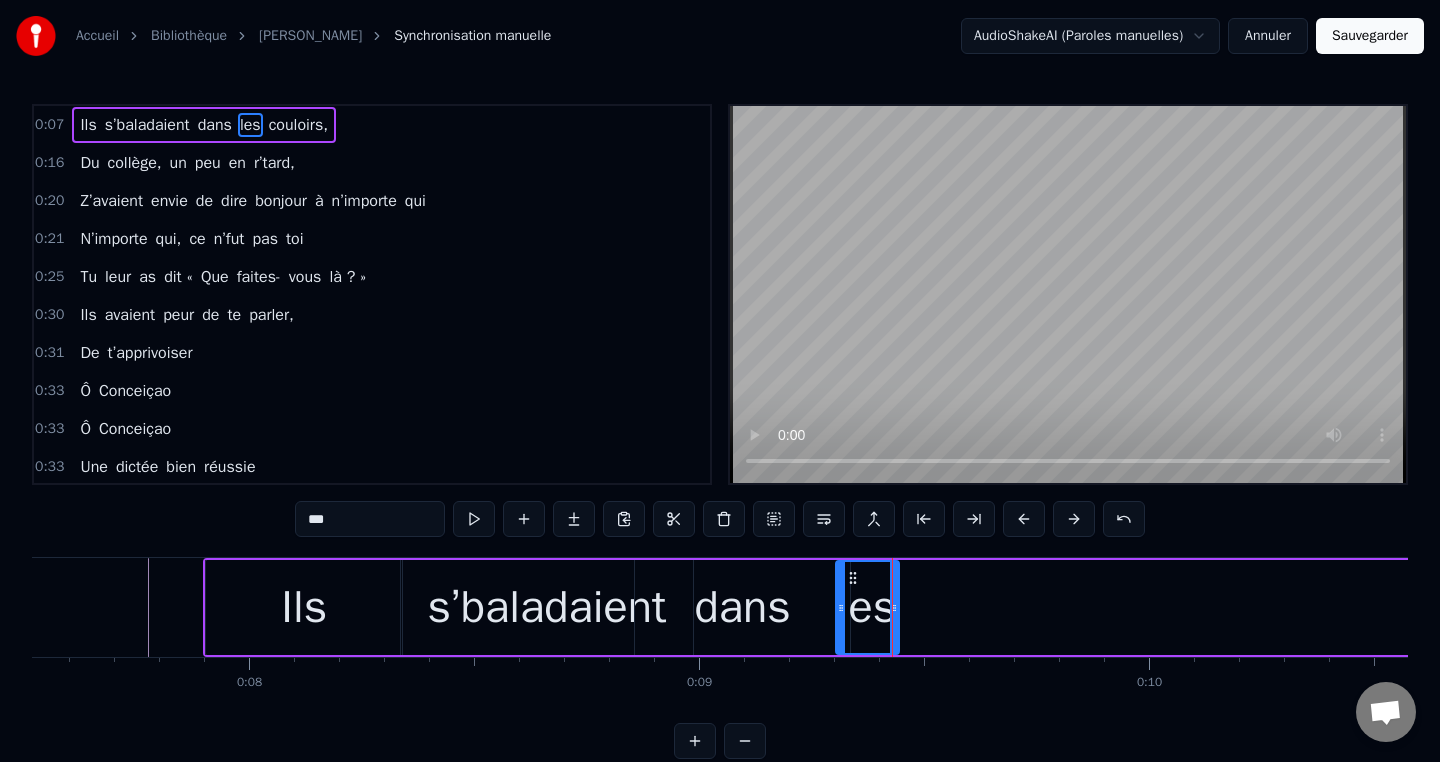 scroll, scrollTop: 0, scrollLeft: 3370, axis: horizontal 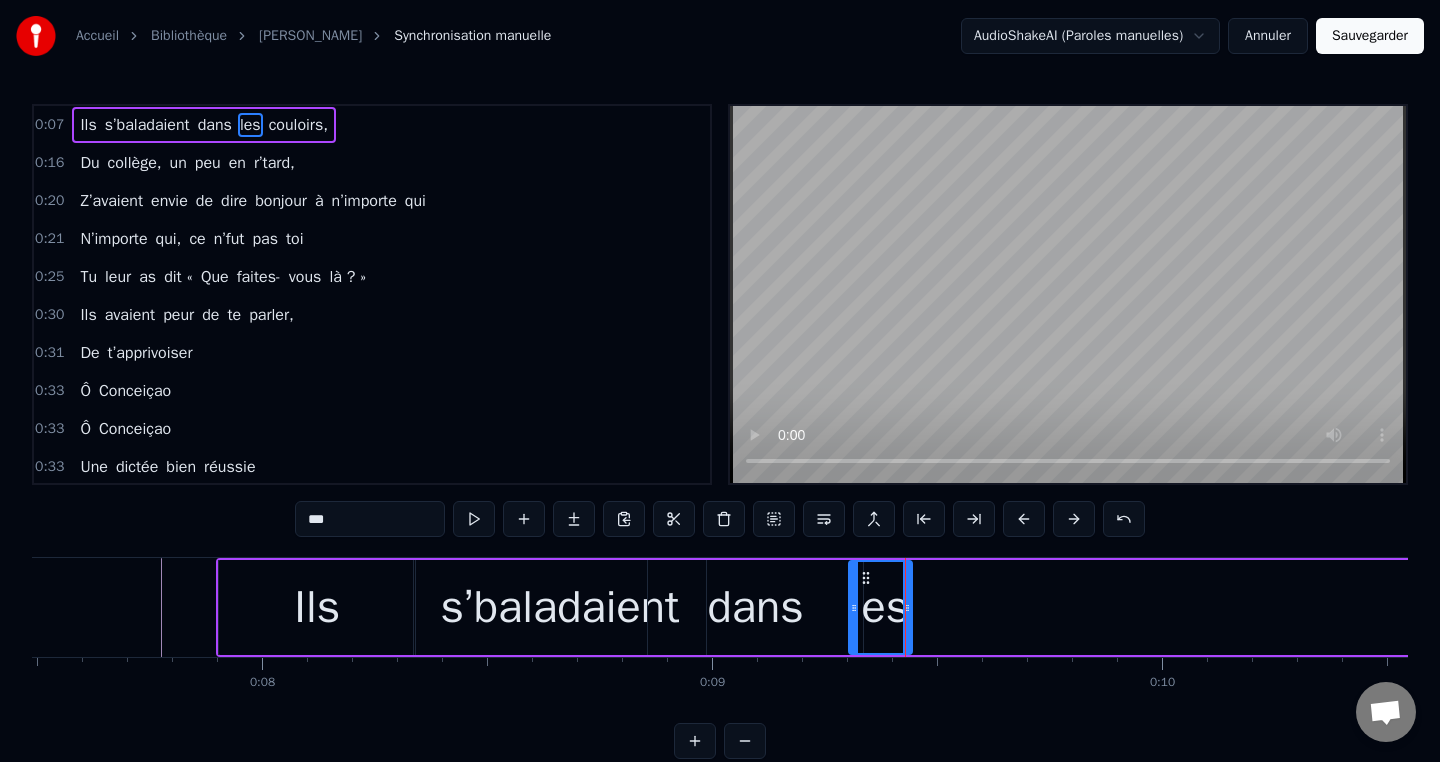 click at bounding box center [31514, 607] 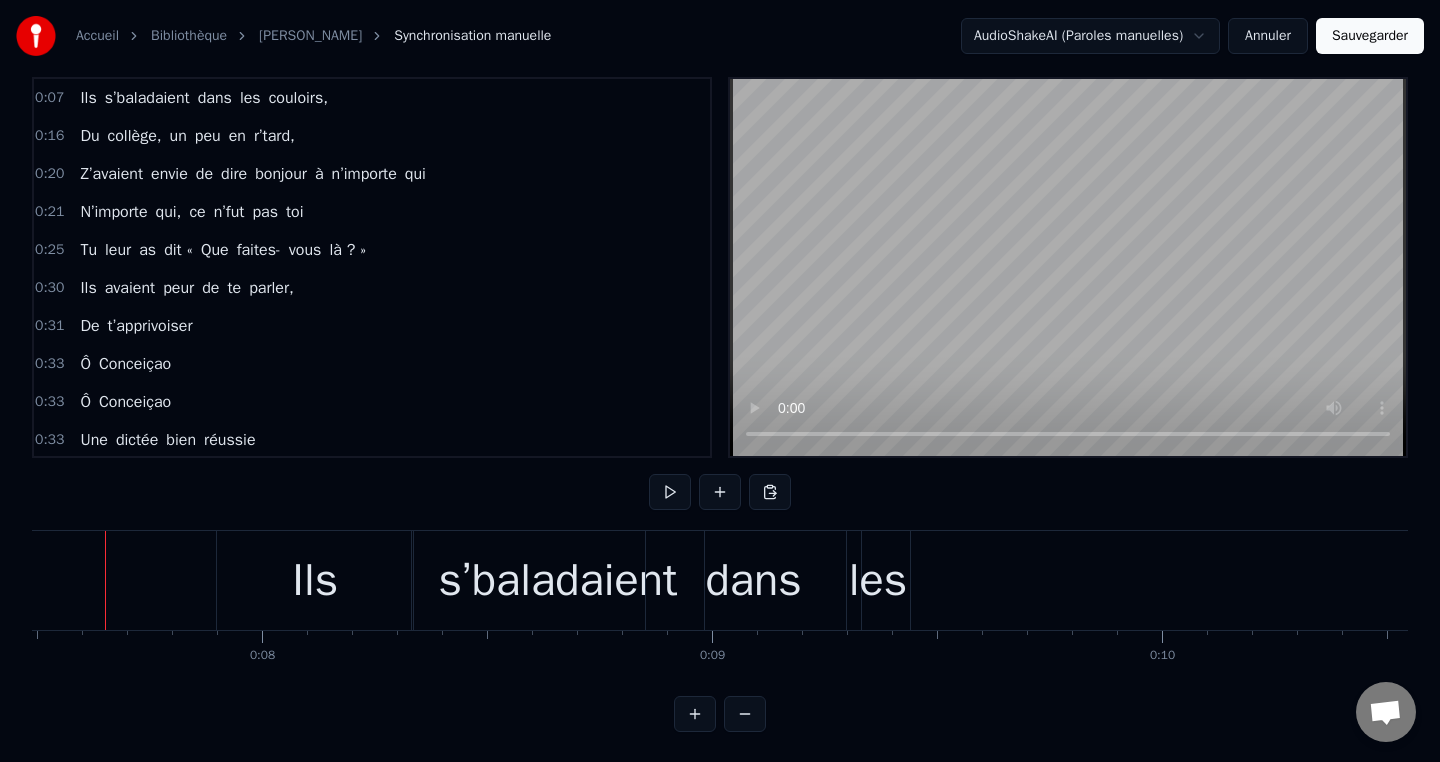 scroll, scrollTop: 29, scrollLeft: 0, axis: vertical 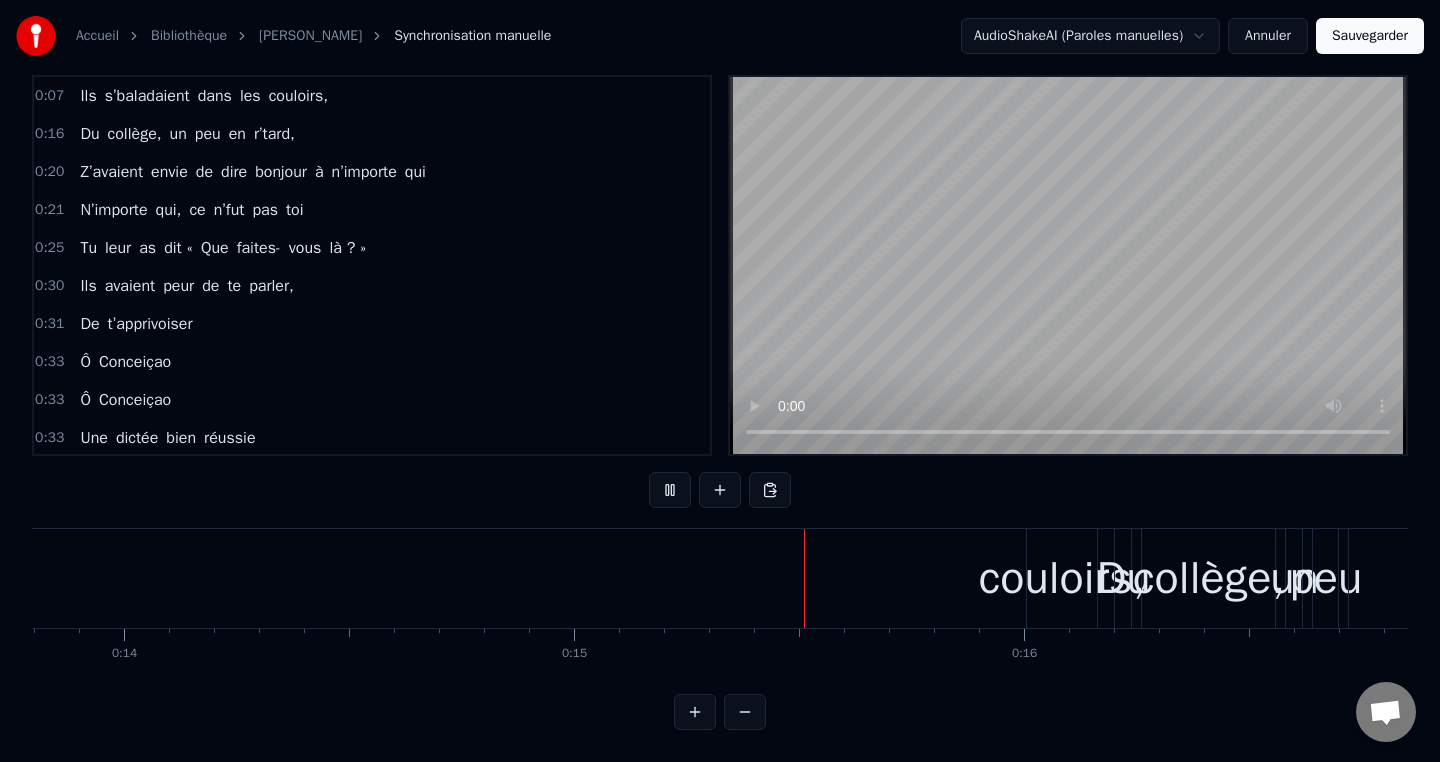 click on "couloirs," at bounding box center (1062, 579) 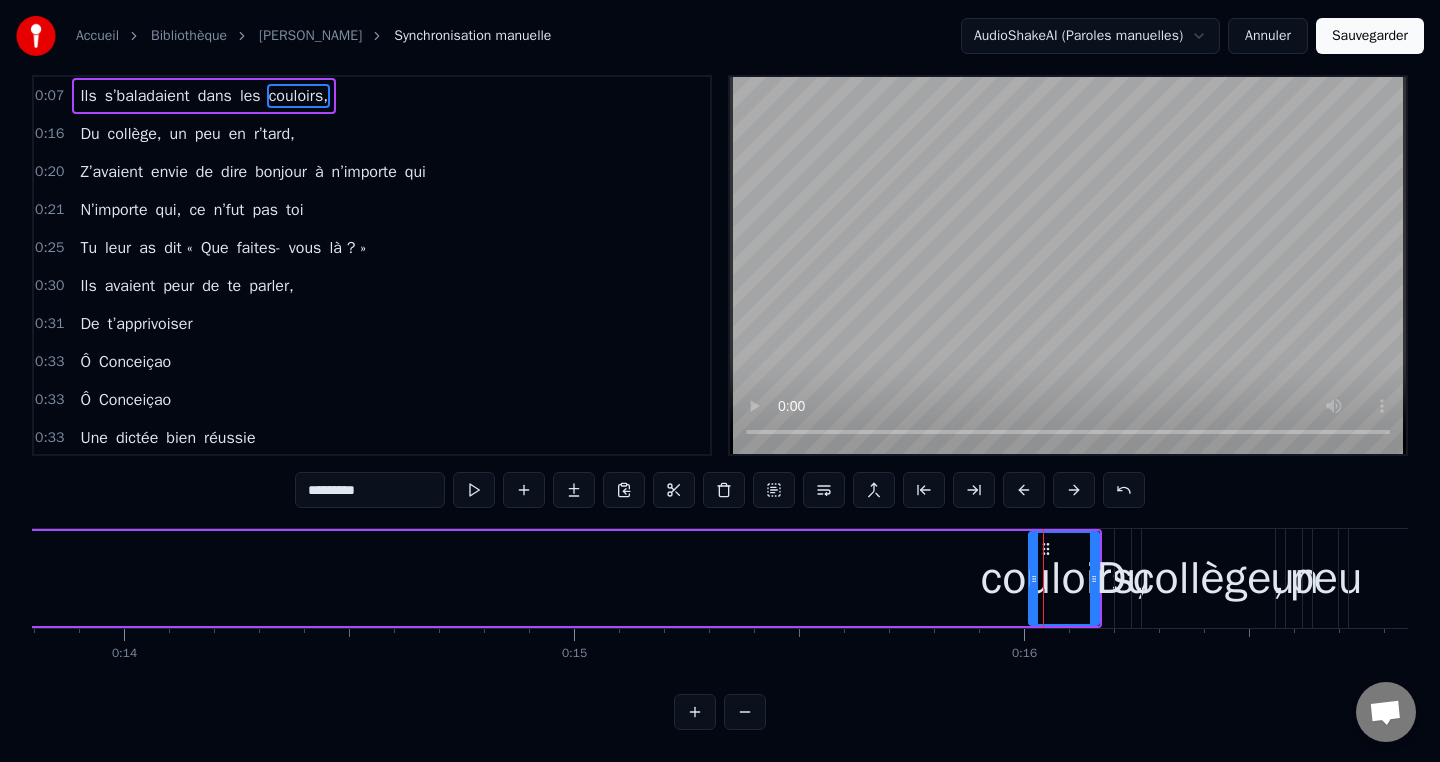 scroll, scrollTop: 0, scrollLeft: 0, axis: both 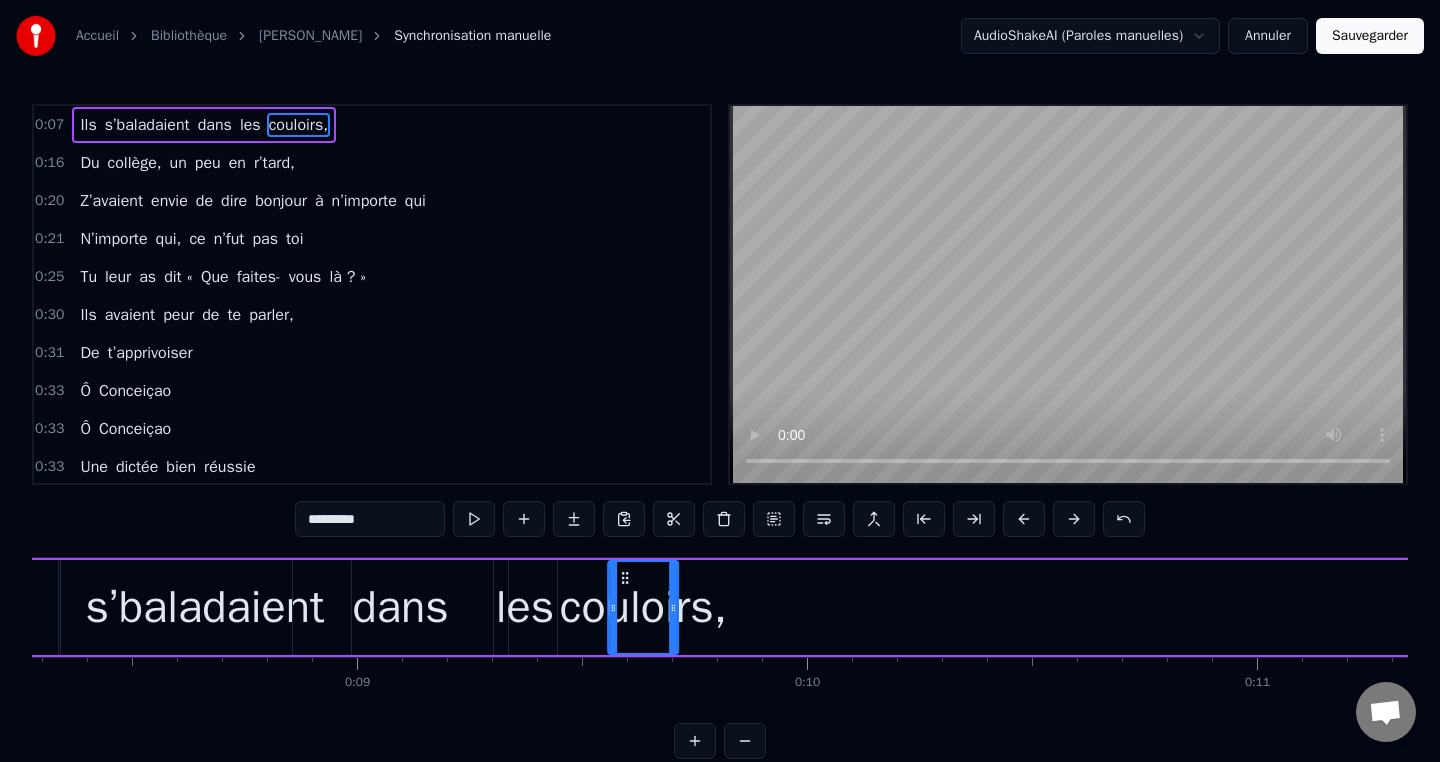 drag, startPoint x: 1049, startPoint y: 579, endPoint x: 629, endPoint y: 558, distance: 420.52466 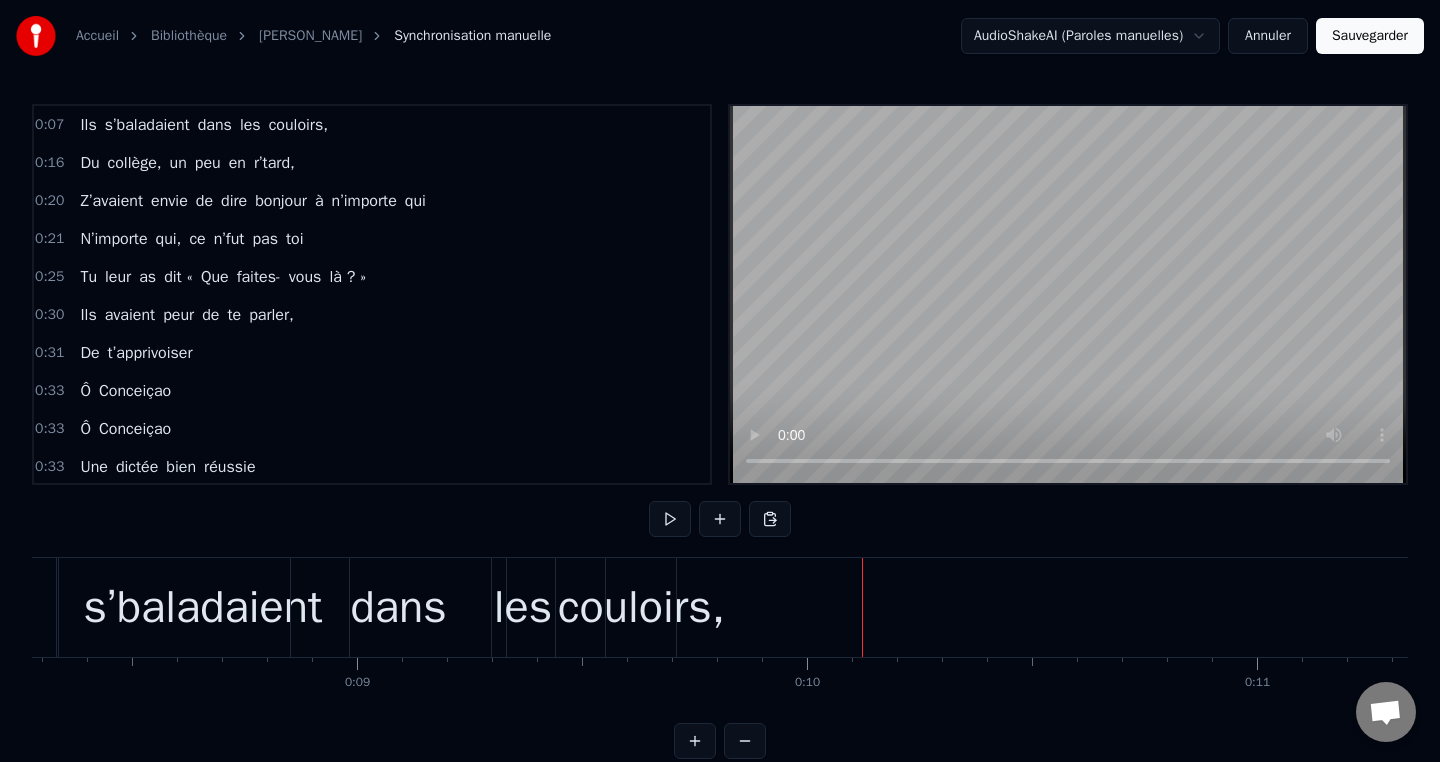 click at bounding box center (745, 741) 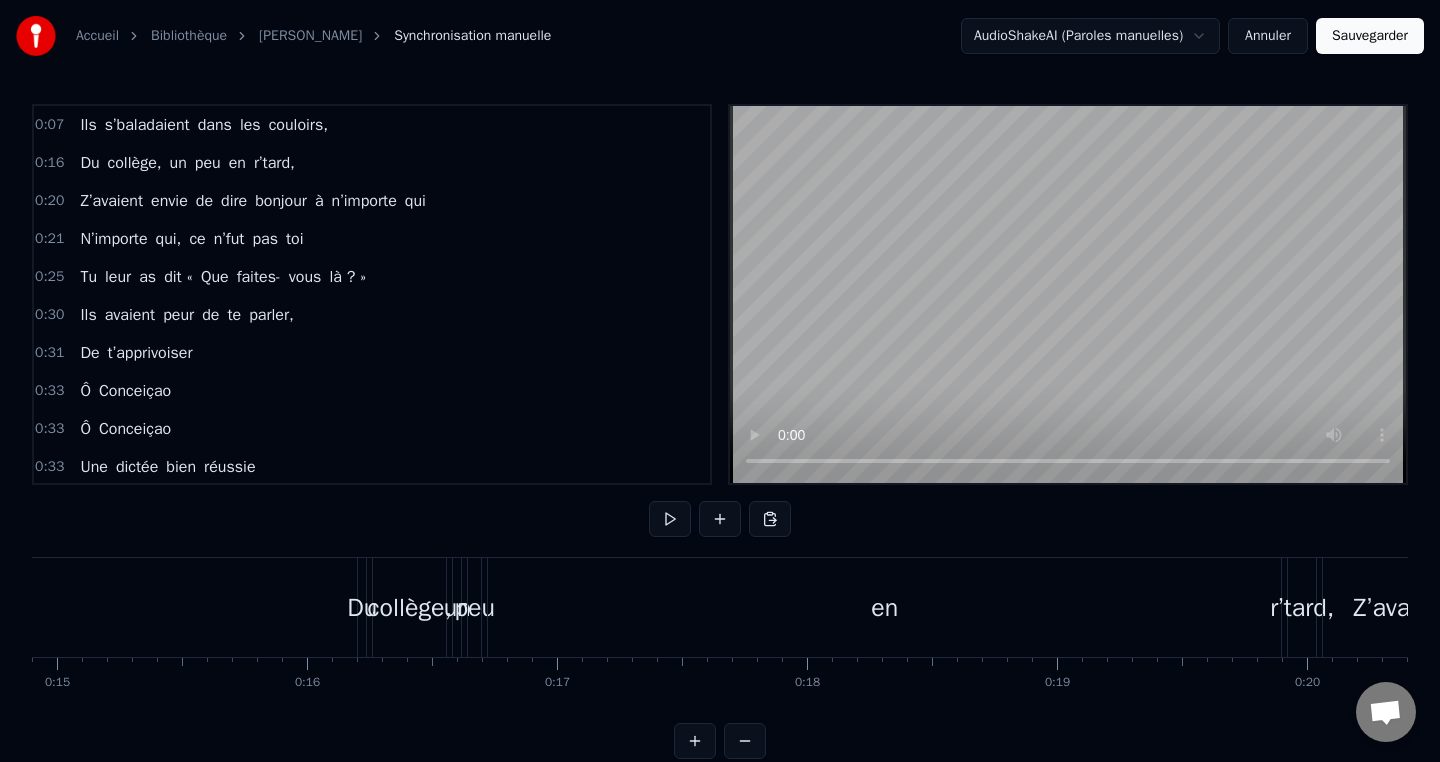 click at bounding box center (745, 741) 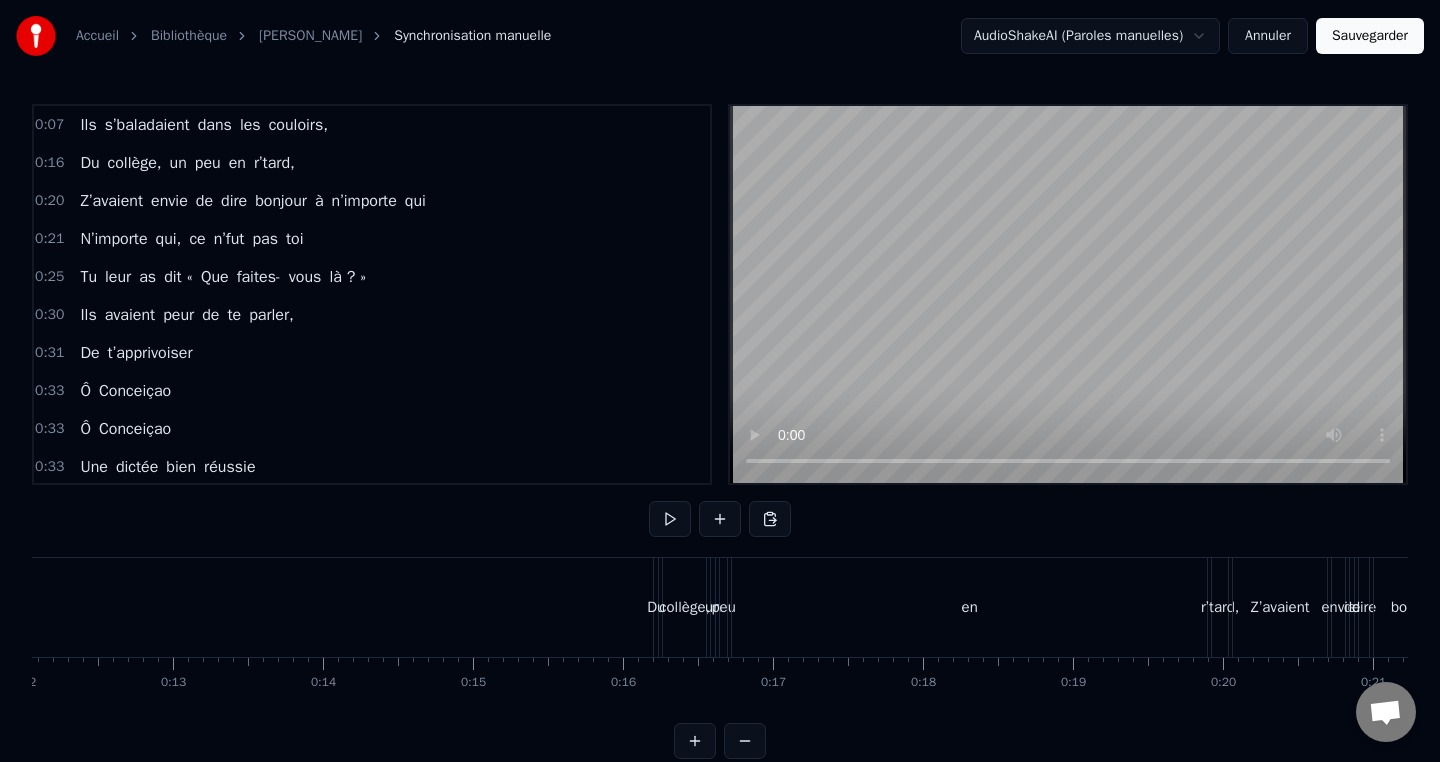 scroll, scrollTop: 0, scrollLeft: 1418, axis: horizontal 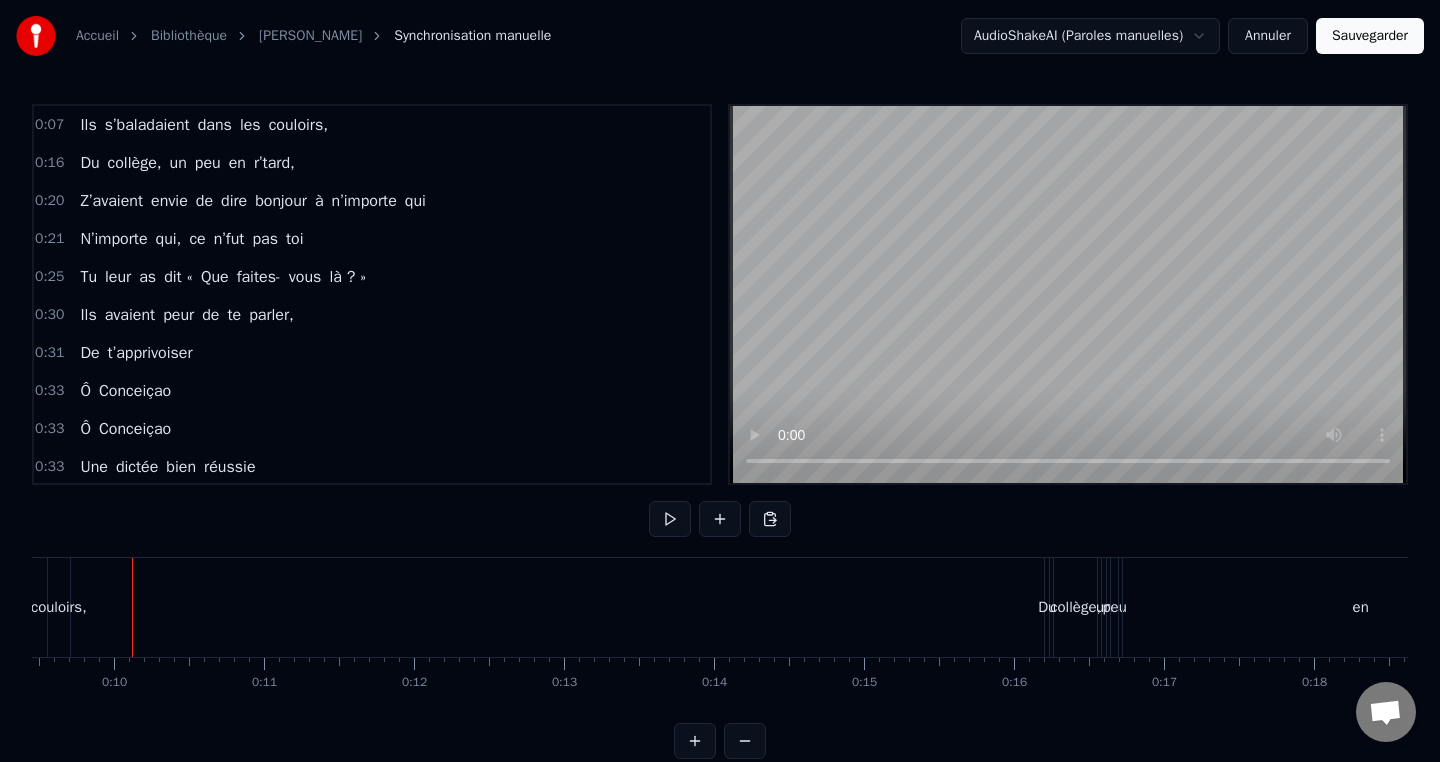 click on "Du" at bounding box center [1047, 607] 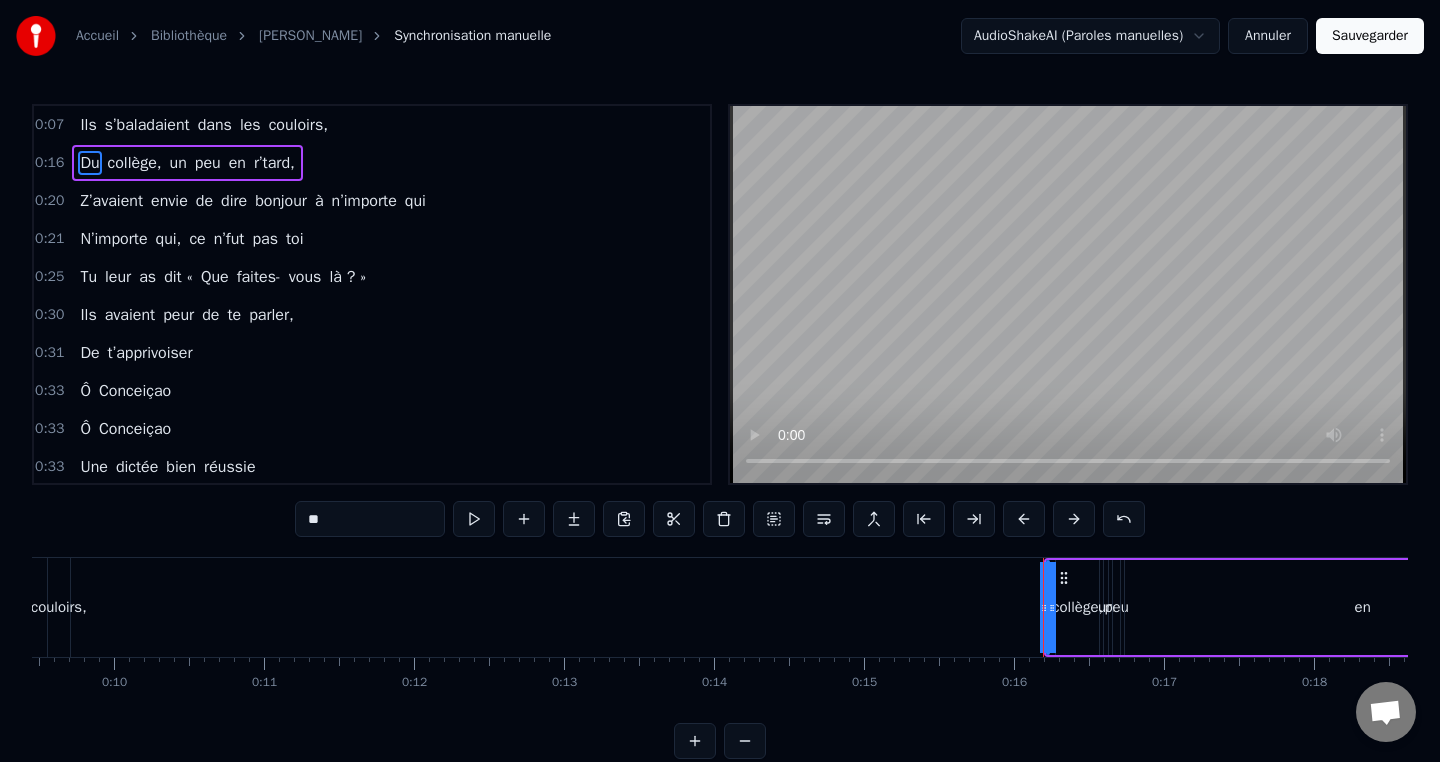 click on "Ils s’baladaient dans les couloirs, Du collège, un peu en r’tard, Z’avaient envie de dire bonjour à n’importe qui N’importe qui, ce n’fut pas toi Tu leur as dit « Que faites- vous là ? » Ils avaient peur de te parler, De t’apprivoiser Ô [PERSON_NAME] Une dictée bien réussie Des exercices à l’infini Tu savais bien les corriger [PERSON_NAME]. Tu nous as dit, "j'ai rendez- vous" "En 122, avec des fous" "Qui ne comprennent vraiment rien, et n’lèvent pas la main" Alors tu les as fait trimer Ils ont gratté, ils ont planché Et ils ont presque tous fini par progresser. Ô [PERSON_NAME] À ton âge t’as plus envie Pour toi c’est clair et défini [PERSON_NAME] qui ne veulent pas bosser Faut pas la ramener. Et maintenant voilà le jour, Où tu refermes ton grand parcours, Mais dans nos cœurs et ceux des p’tits, Tu rest’ras à vie… On te souhaite une retraite Faite de voyages et de porto. Ce sera l’pied, faut pas l’casser ça c’est pas possible. [PERSON_NAME][GEOGRAPHIC_DATA]" at bounding box center [10231, 607] 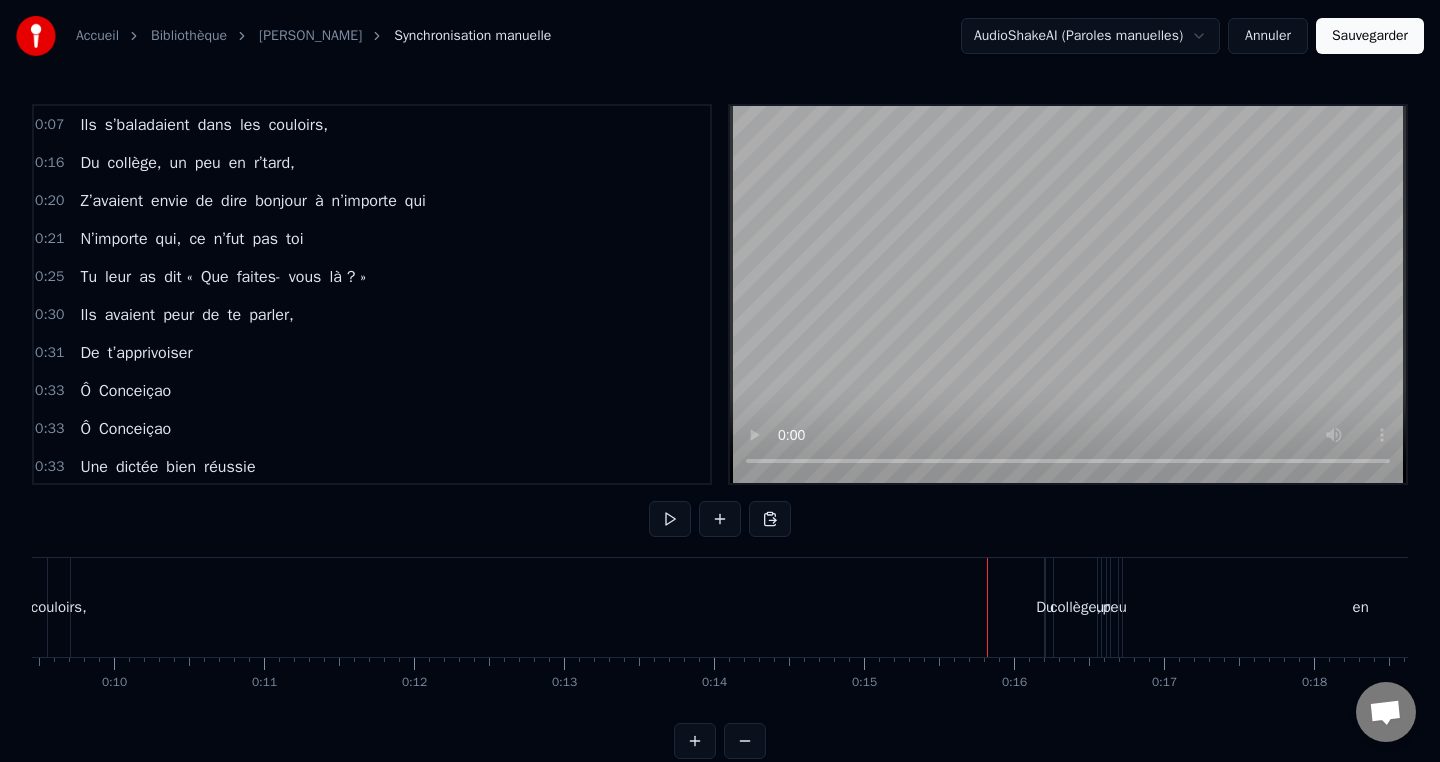 click on "Ils s’baladaient dans les couloirs, Du collège, un peu en r’tard, Z’avaient envie de dire bonjour à n’importe qui N’importe qui, ce n’fut pas toi Tu leur as dit « Que faites- vous là ? » Ils avaient peur de te parler, De t’apprivoiser Ô [PERSON_NAME] Une dictée bien réussie Des exercices à l’infini Tu savais bien les corriger [PERSON_NAME]. Tu nous as dit, "j'ai rendez- vous" "En 122, avec des fous" "Qui ne comprennent vraiment rien, et n’lèvent pas la main" Alors tu les as fait trimer Ils ont gratté, ils ont planché Et ils ont presque tous fini par progresser. Ô [PERSON_NAME] À ton âge t’as plus envie Pour toi c’est clair et défini [PERSON_NAME] qui ne veulent pas bosser Faut pas la ramener. Et maintenant voilà le jour, Où tu refermes ton grand parcours, Mais dans nos cœurs et ceux des p’tits, Tu rest’ras à vie… On te souhaite une retraite Faite de voyages et de porto. Ce sera l’pied, faut pas l’casser ça c’est pas possible. [PERSON_NAME][GEOGRAPHIC_DATA]" at bounding box center [10231, 607] 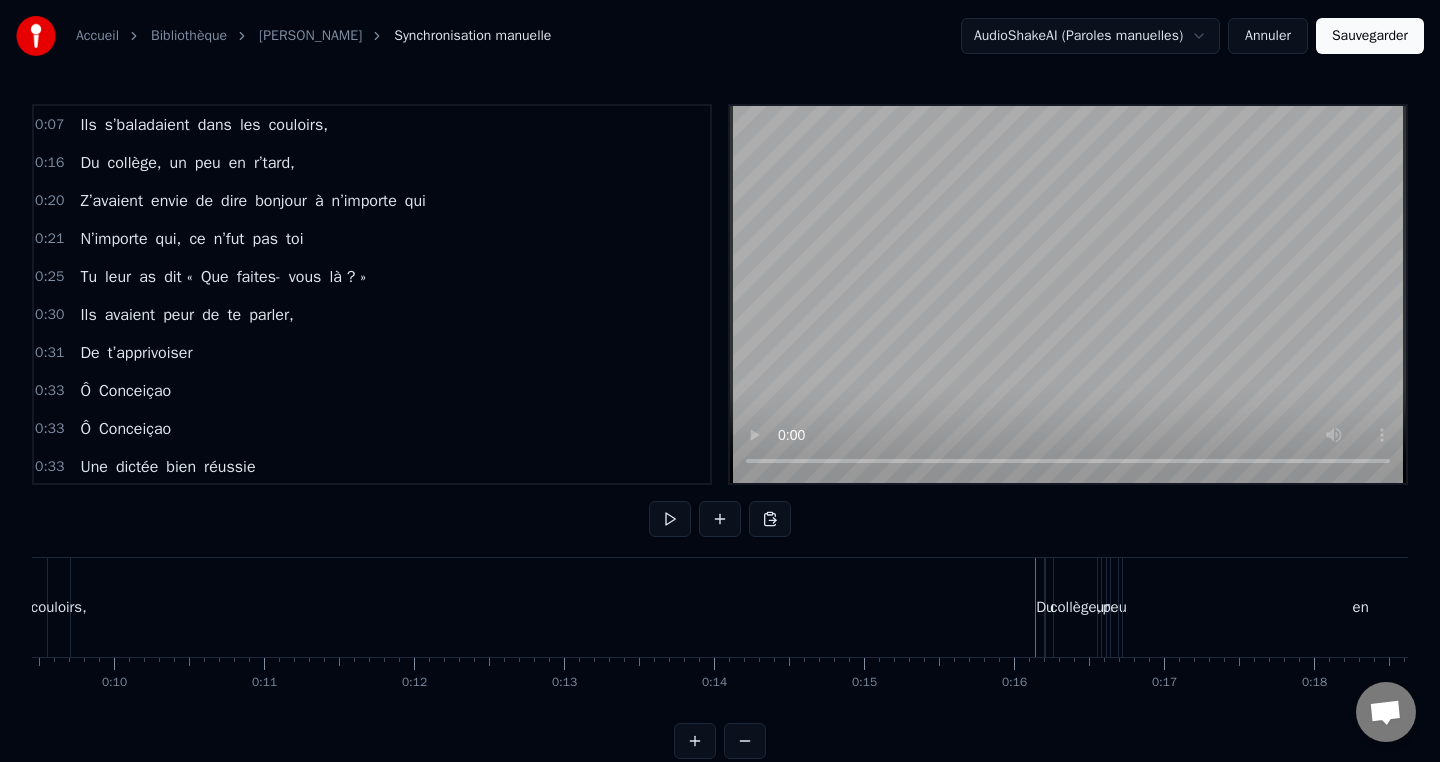 click on "Du" at bounding box center [1045, 607] 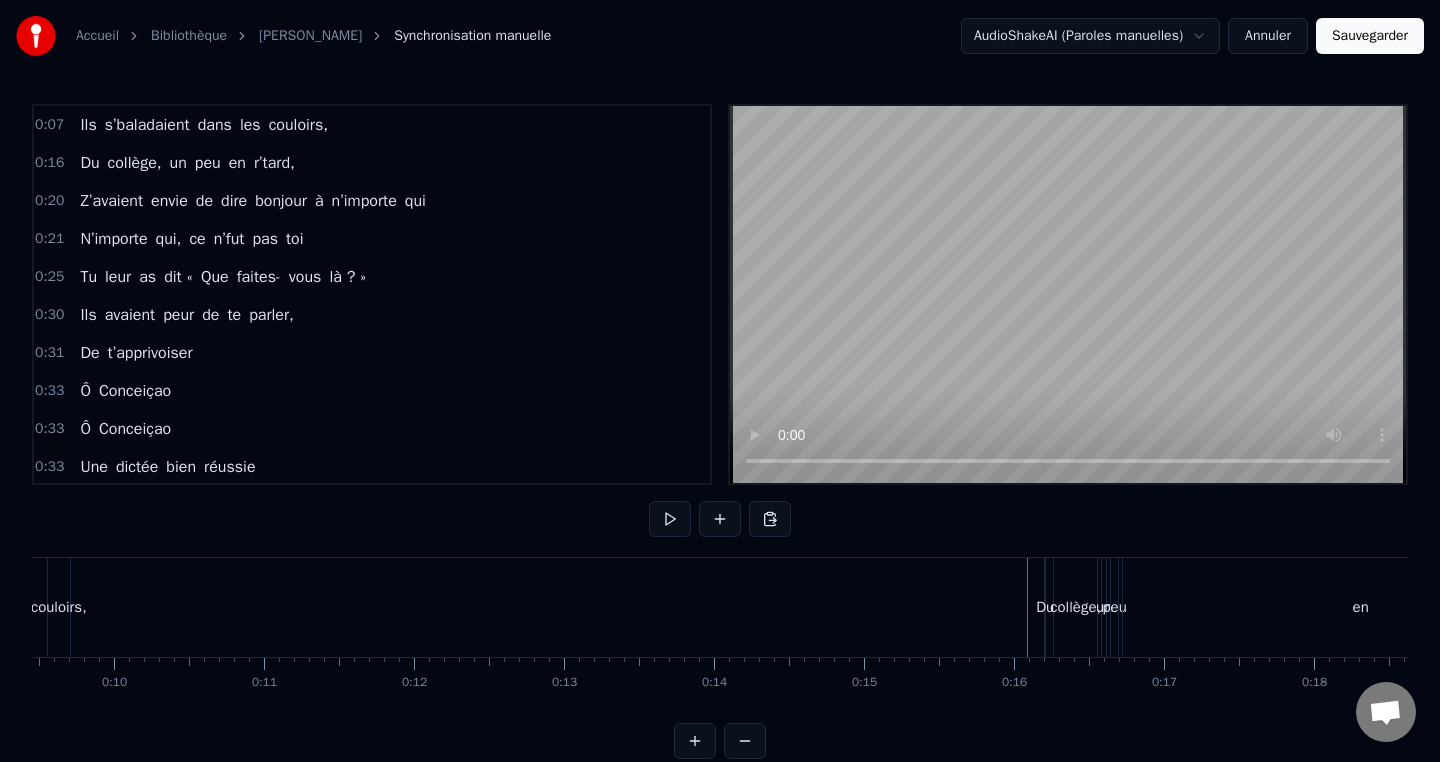 click at bounding box center [695, 741] 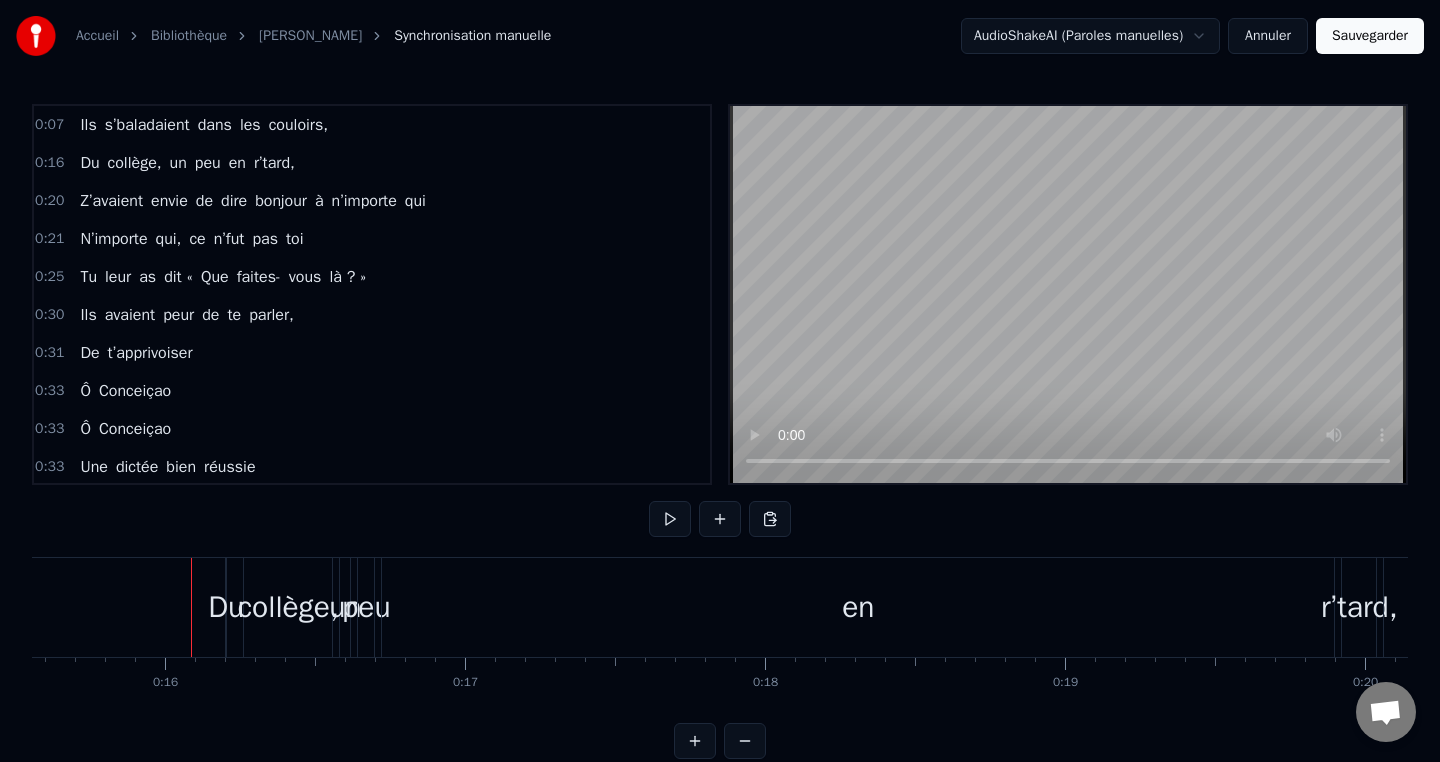 scroll, scrollTop: 0, scrollLeft: 4726, axis: horizontal 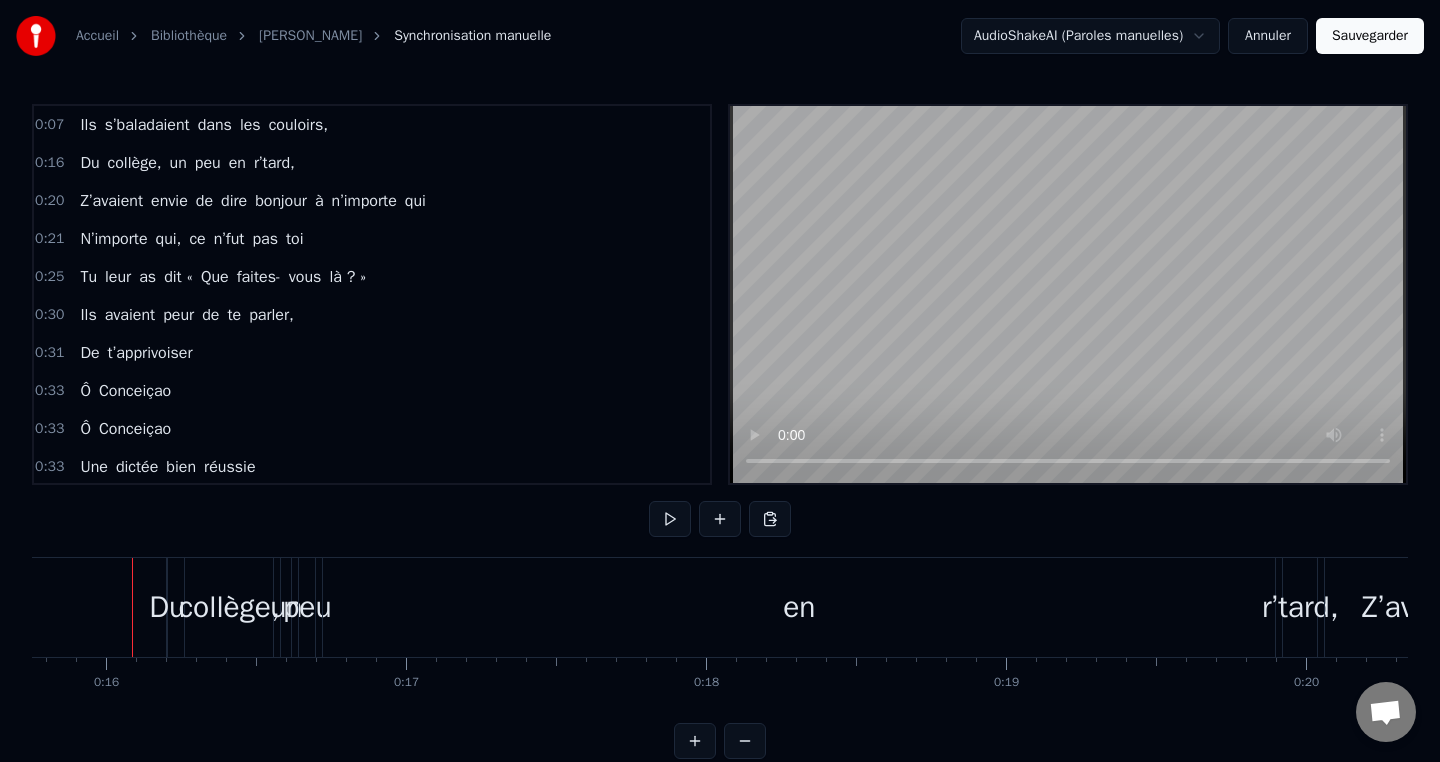 click on "Du" at bounding box center (167, 607) 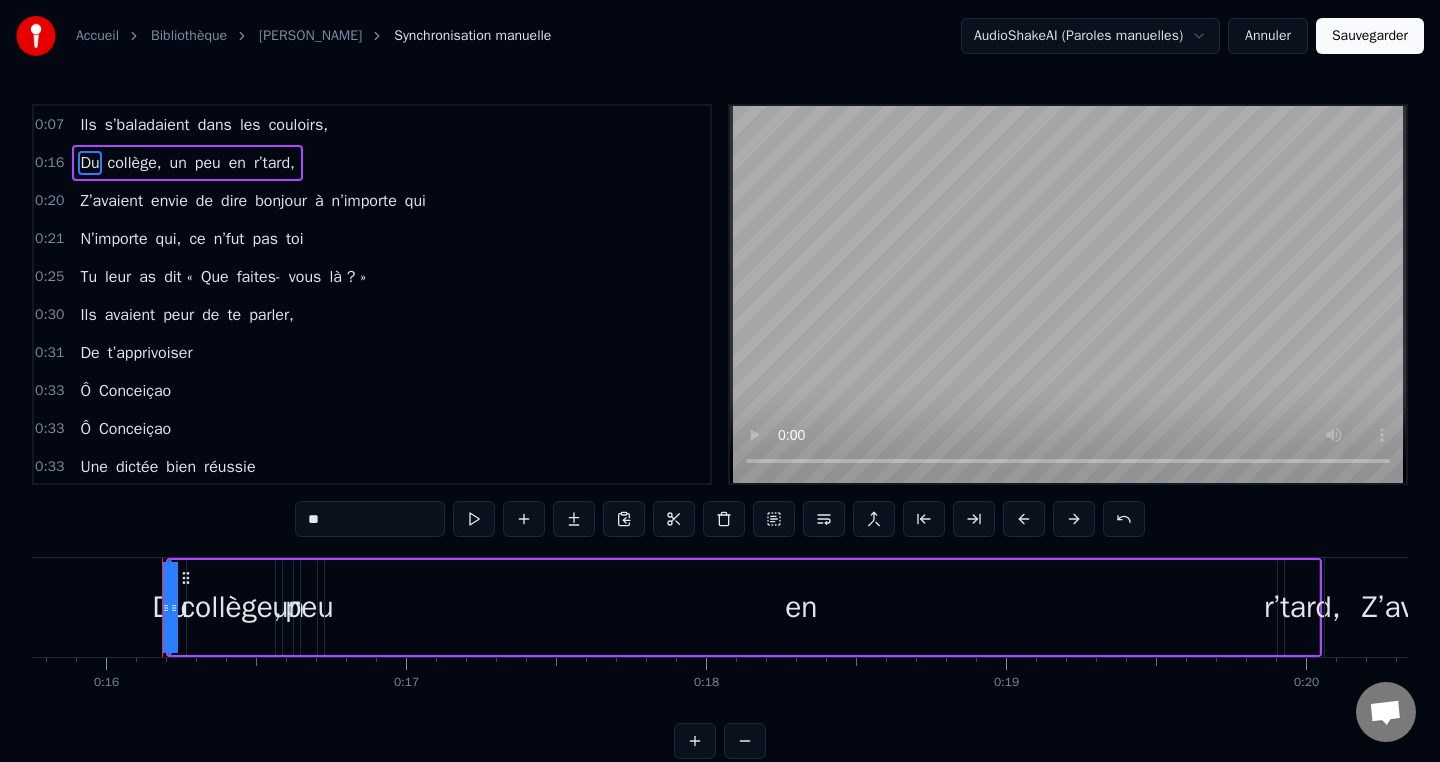 click at bounding box center (162, 607) 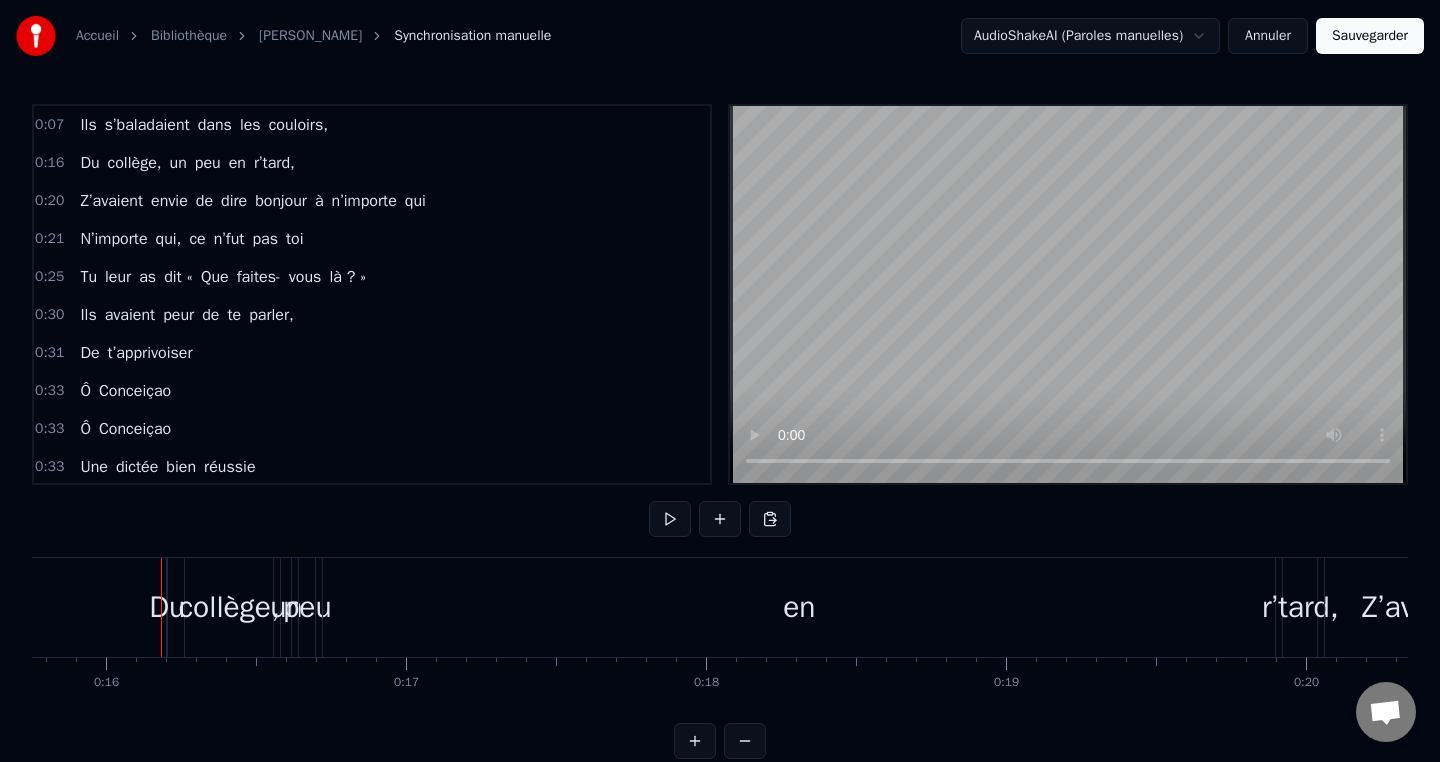 click on "Du" at bounding box center (167, 607) 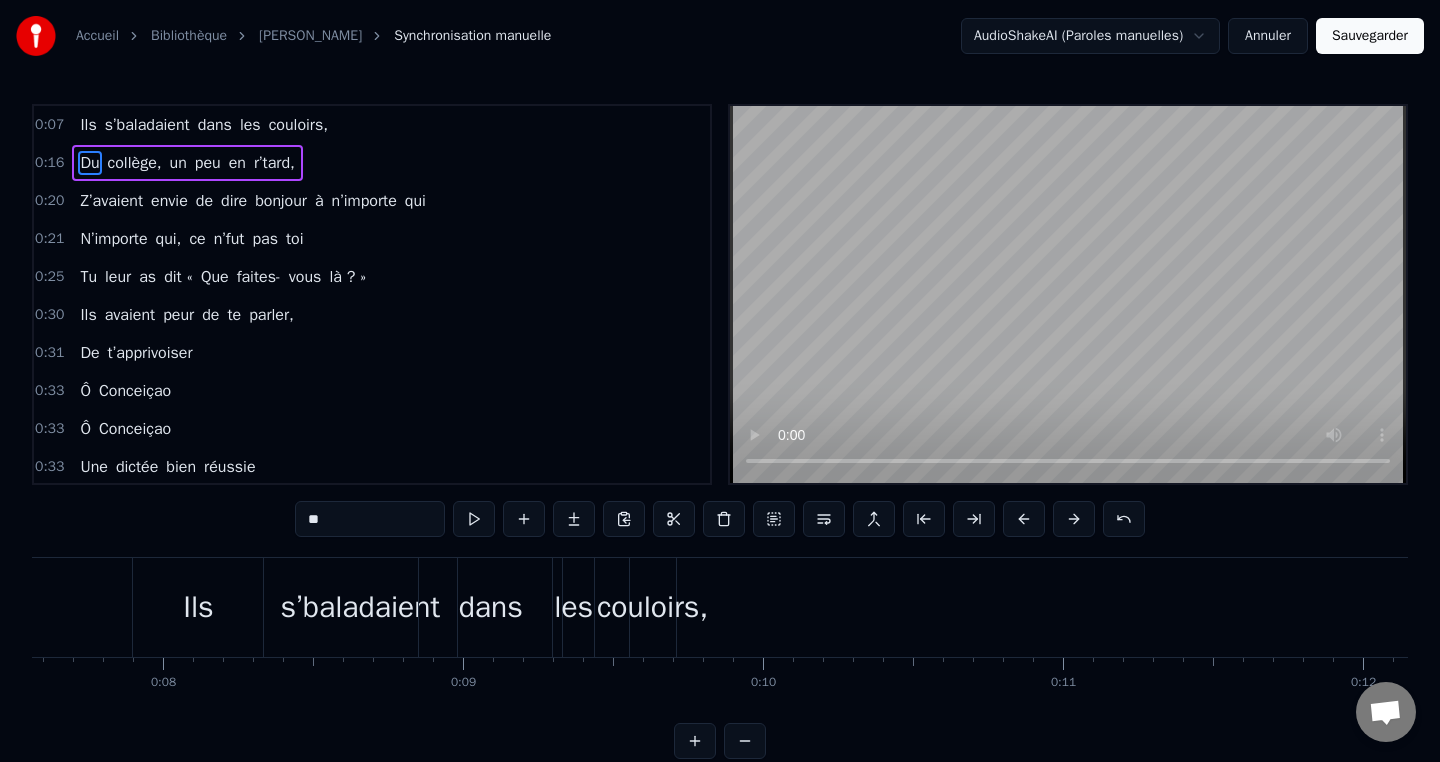 scroll, scrollTop: 0, scrollLeft: 2268, axis: horizontal 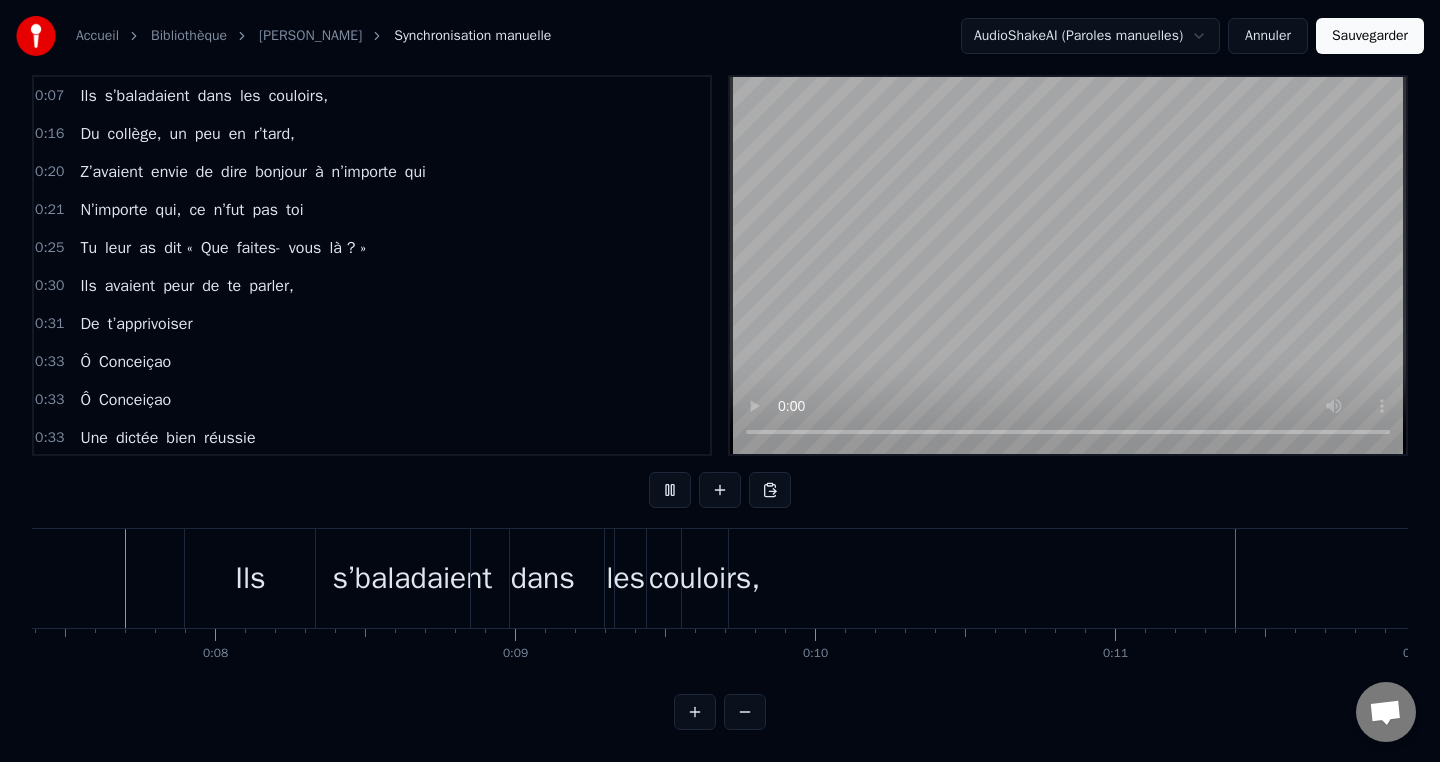 click on "couloirs," at bounding box center (704, 578) 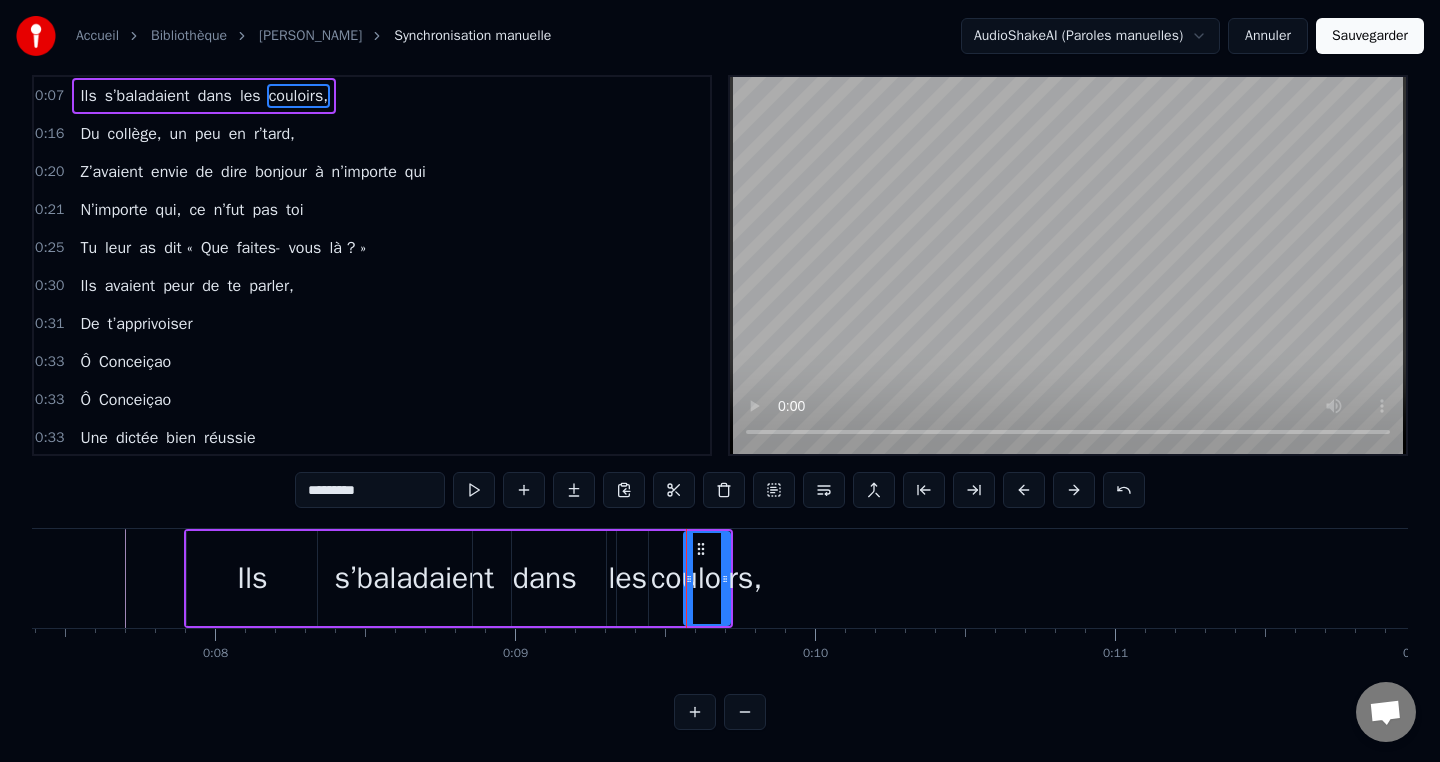 scroll, scrollTop: 0, scrollLeft: 0, axis: both 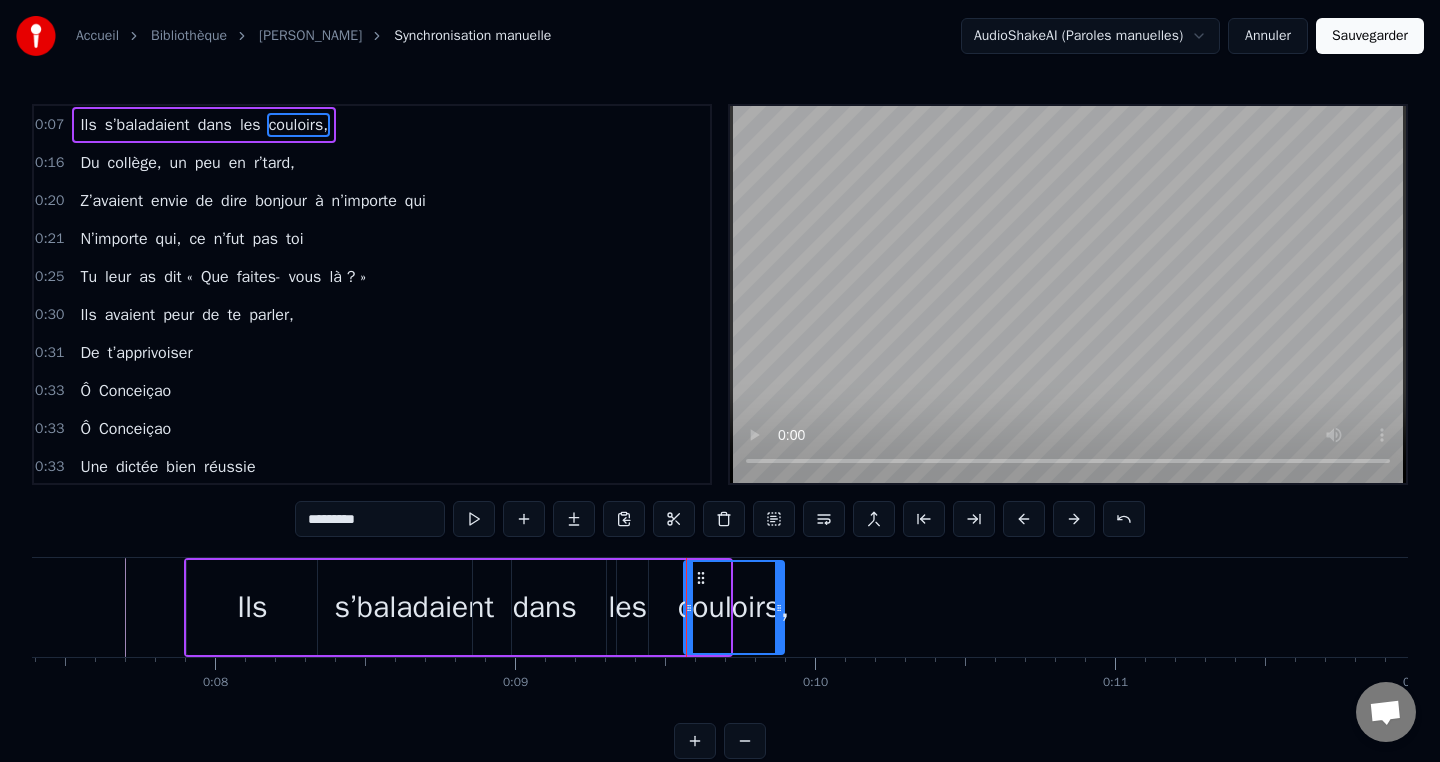 drag, startPoint x: 726, startPoint y: 613, endPoint x: 785, endPoint y: 613, distance: 59 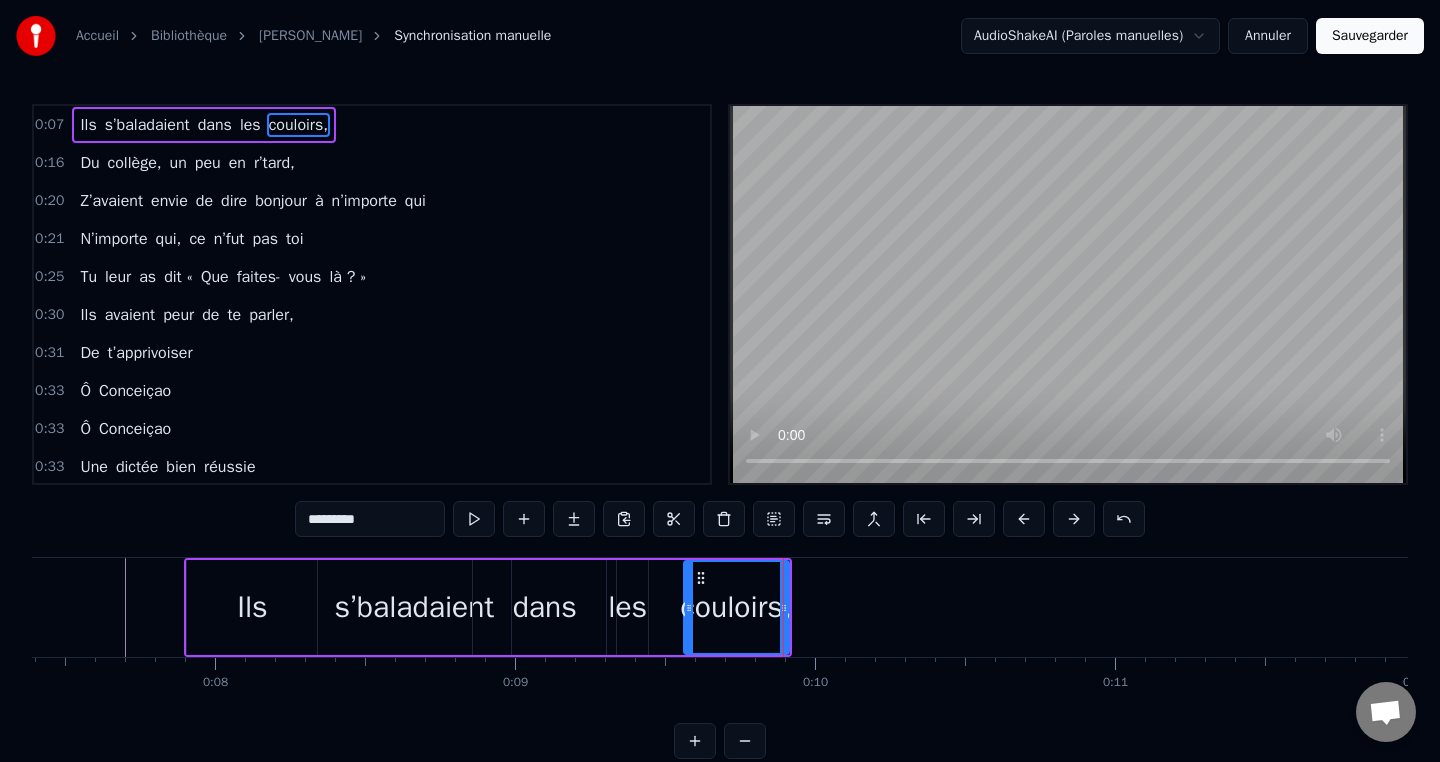 click at bounding box center [21050, 607] 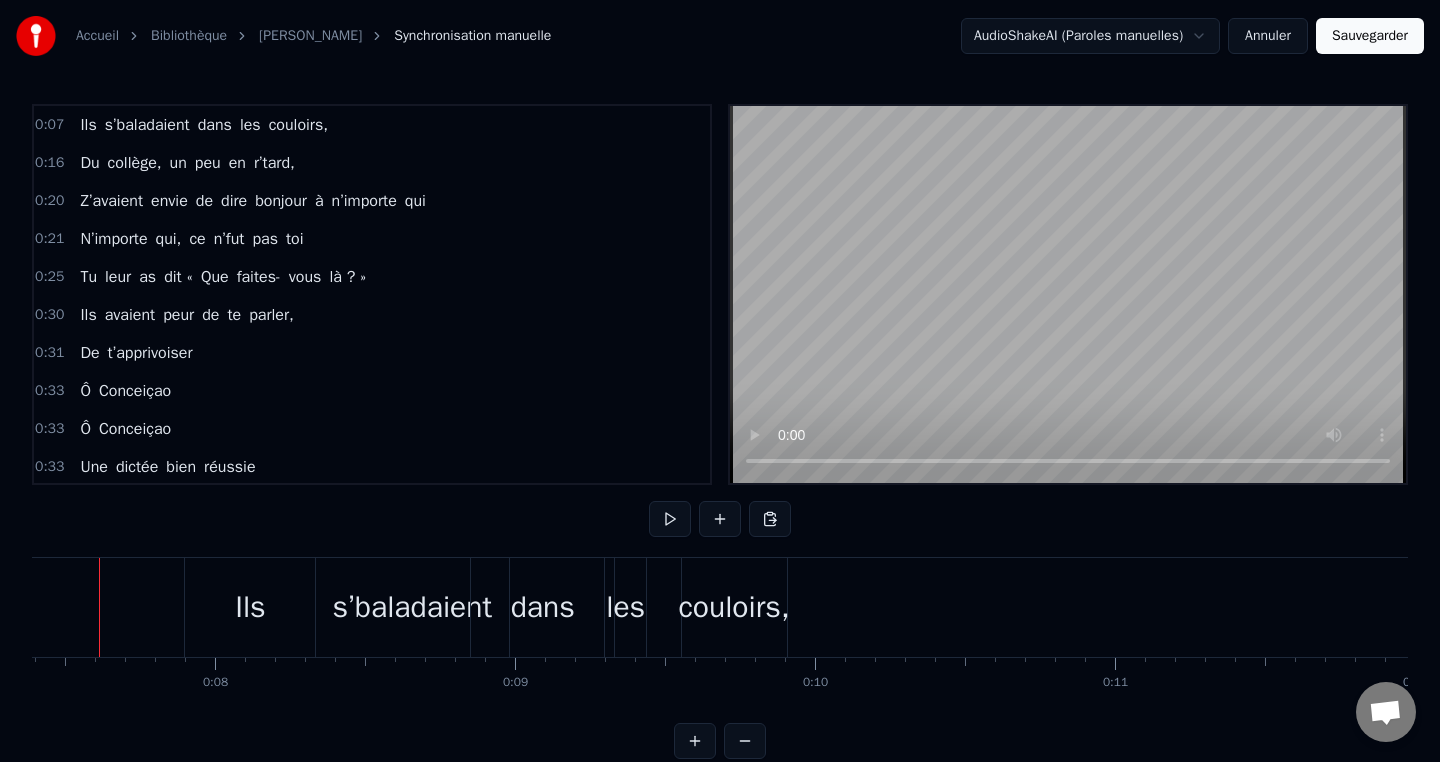 scroll, scrollTop: 29, scrollLeft: 0, axis: vertical 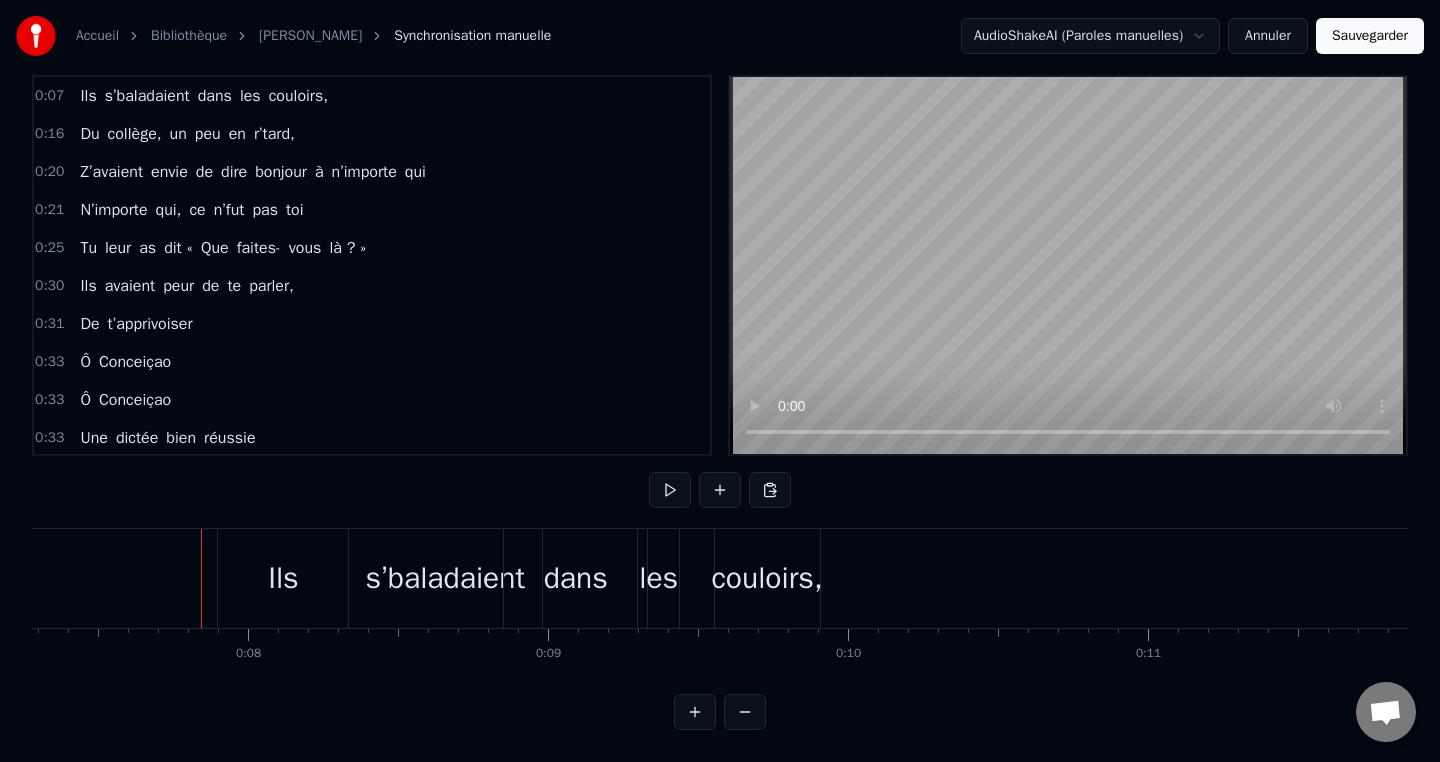 click at bounding box center [201, 578] 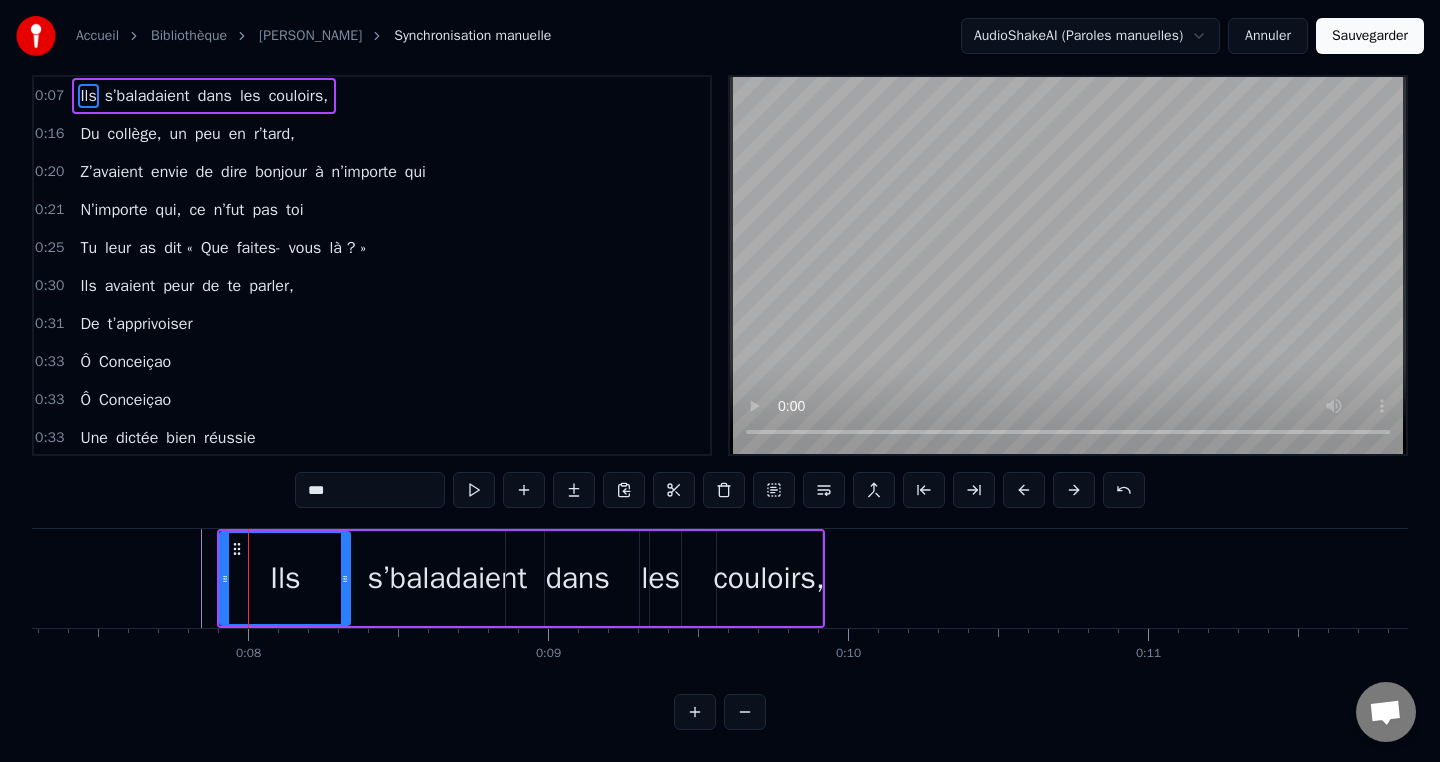 scroll, scrollTop: 0, scrollLeft: 0, axis: both 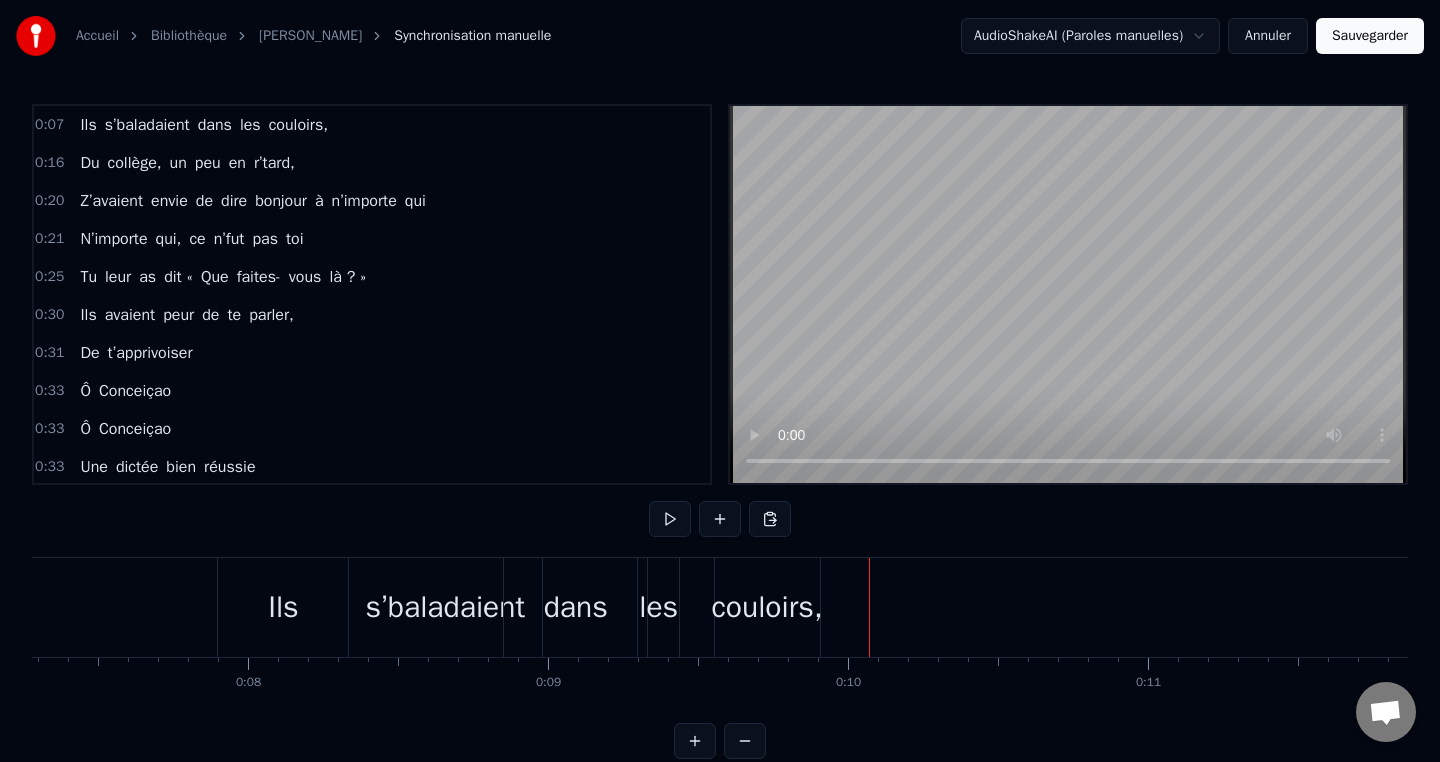 click at bounding box center [21083, 607] 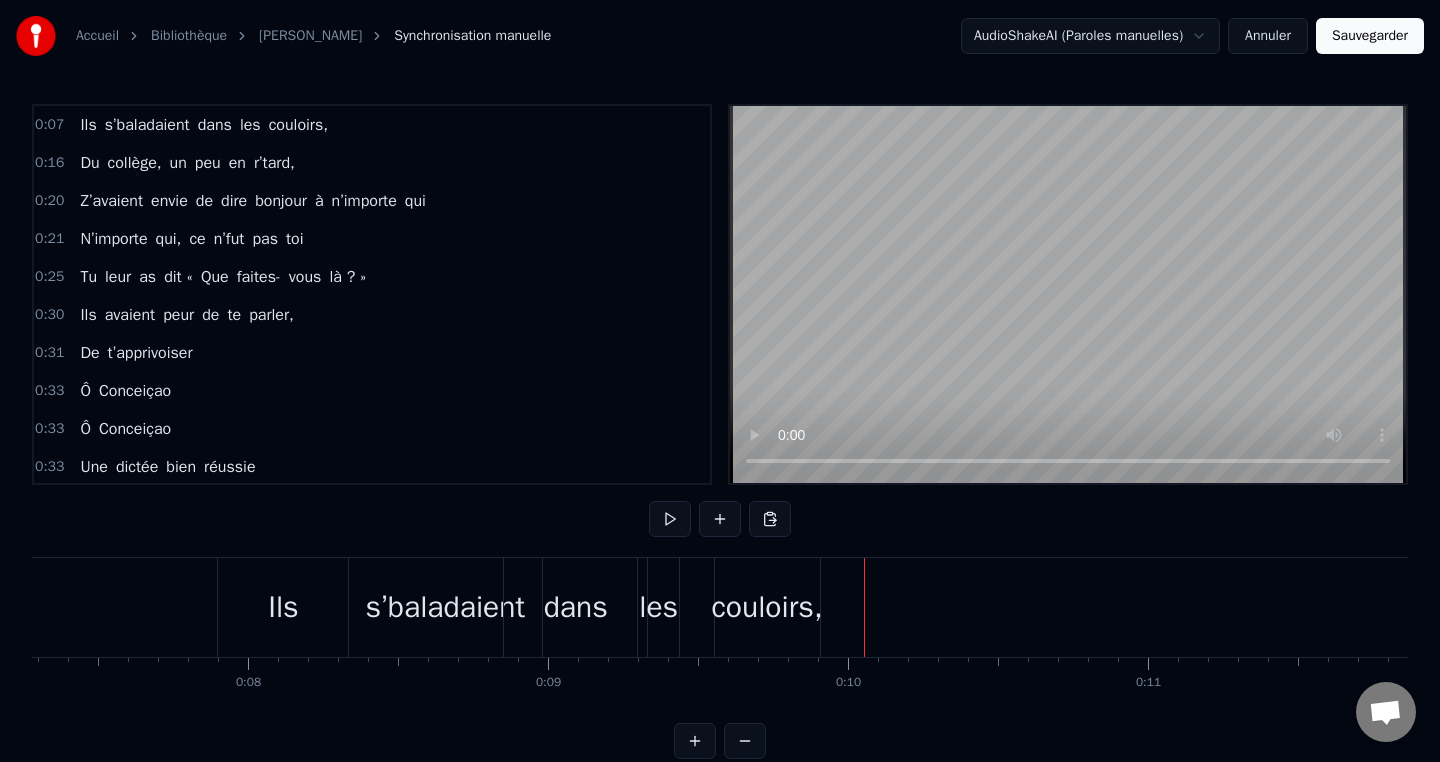 click on "couloirs," at bounding box center [767, 607] 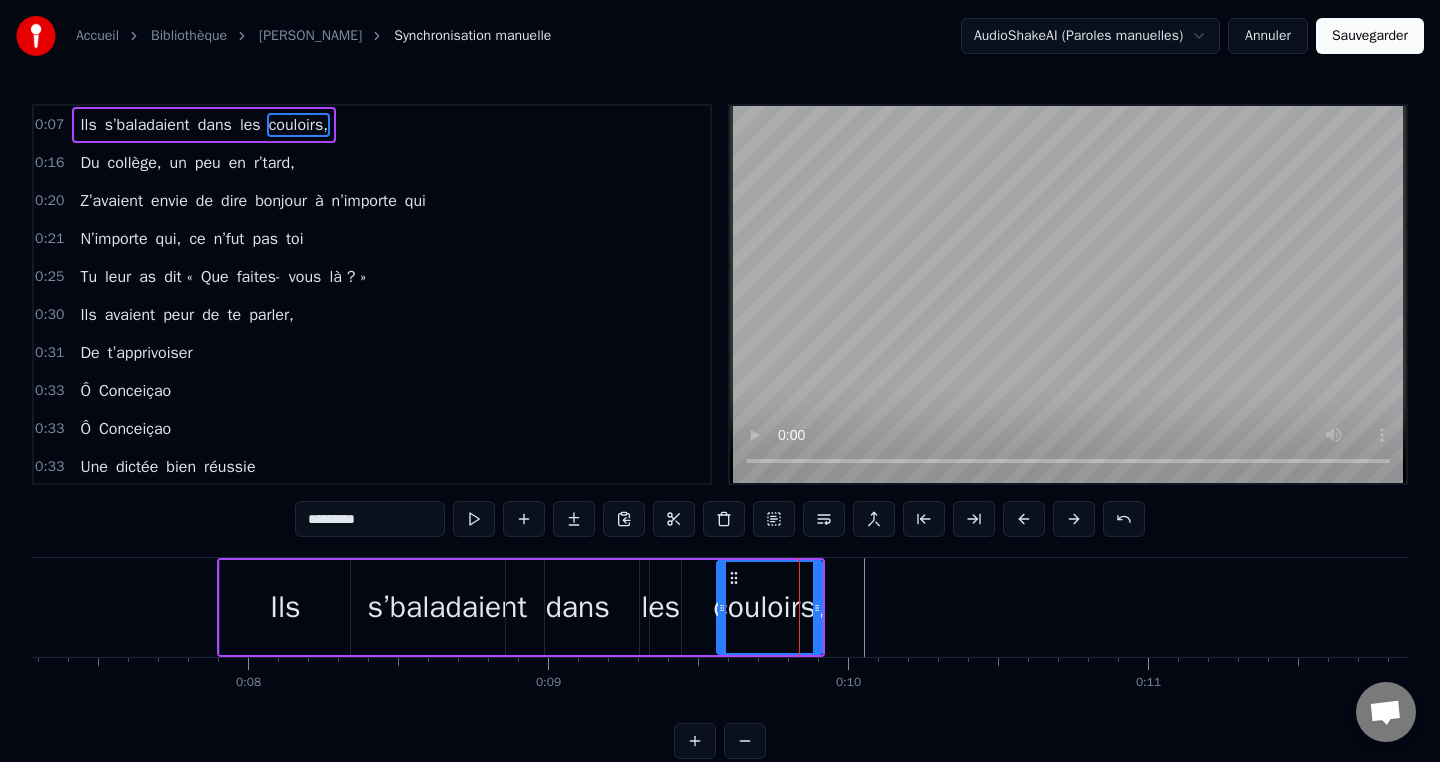 drag, startPoint x: 217, startPoint y: 565, endPoint x: 264, endPoint y: 566, distance: 47.010635 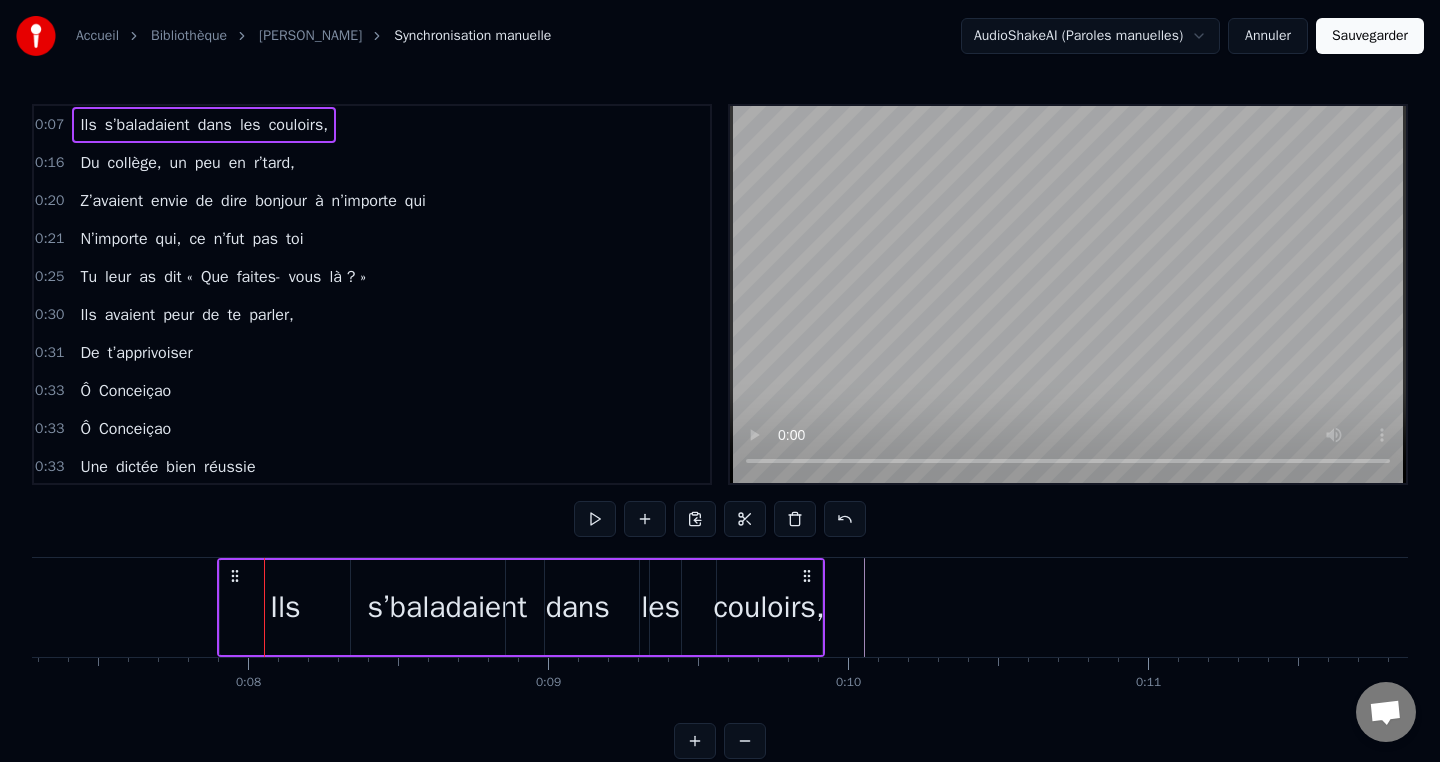 click at bounding box center [21083, 607] 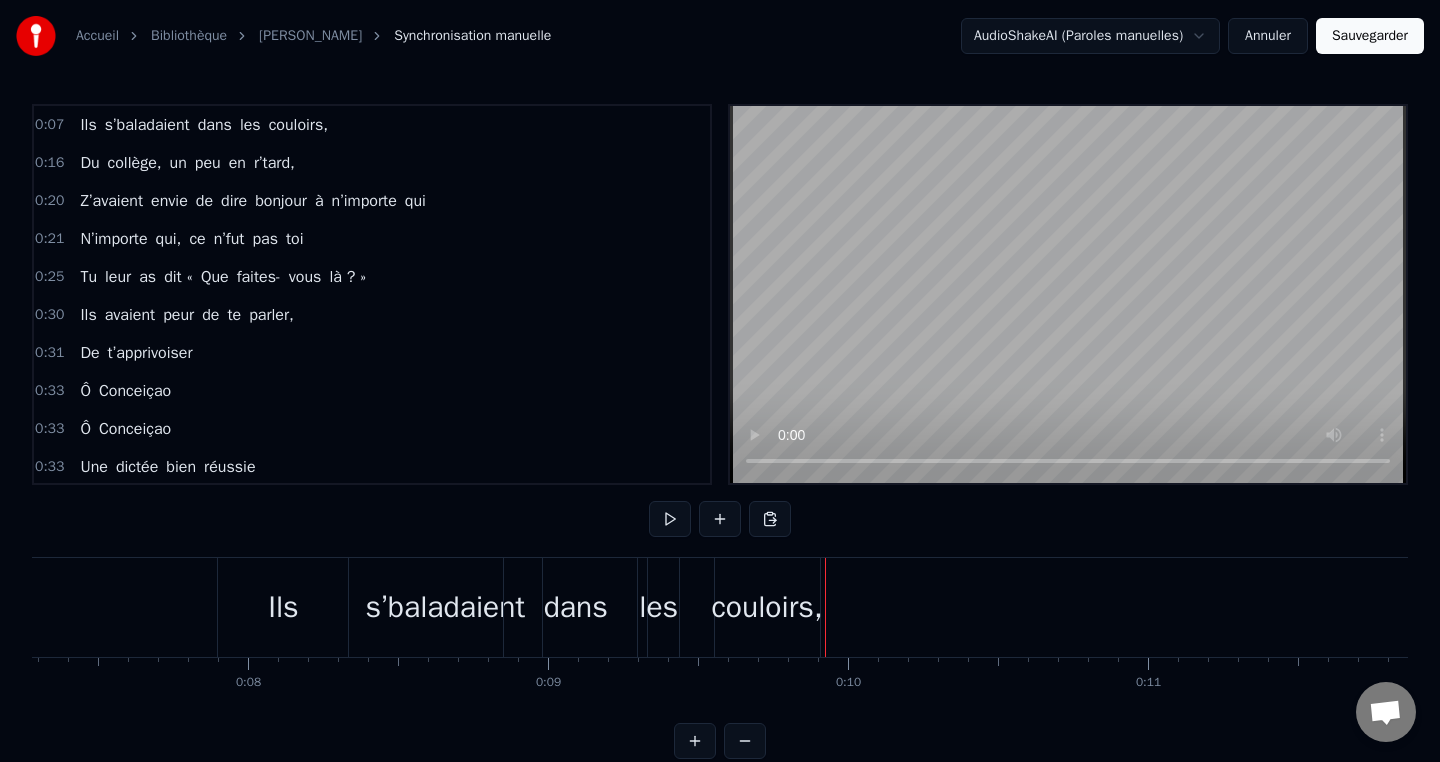 click on "couloirs," at bounding box center (766, 607) 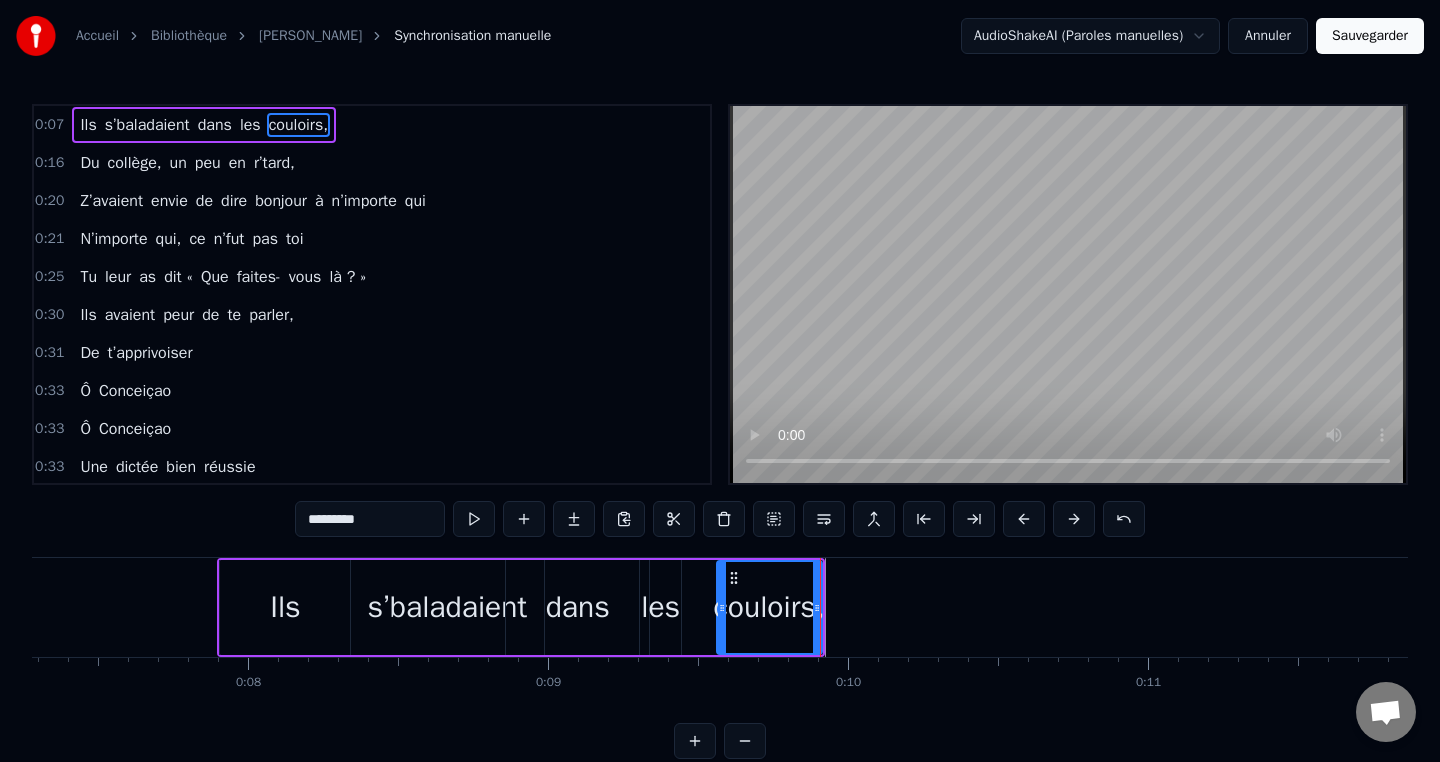 click on "Ils s’baladaient dans les couloirs, Du collège, un peu en r’tard, Z’avaient envie de dire bonjour à n’importe qui N’importe qui, ce n’fut pas toi Tu leur as dit « Que faites- vous là ? » Ils avaient peur de te parler, De t’apprivoiser Ô [PERSON_NAME] Une dictée bien réussie Des exercices à l’infini Tu savais bien les corriger [PERSON_NAME]. Tu nous as dit, "j'ai rendez- vous" "En 122, avec des fous" "Qui ne comprennent vraiment rien, et n’lèvent pas la main" Alors tu les as fait trimer Ils ont gratté, ils ont planché Et ils ont presque tous fini par progresser. Ô [PERSON_NAME] À ton âge t’as plus envie Pour toi c’est clair et défini [PERSON_NAME] qui ne veulent pas bosser Faut pas la ramener. Et maintenant voilà le jour, Où tu refermes ton grand parcours, Mais dans nos cœurs et ceux des p’tits, Tu rest’ras à vie… On te souhaite une retraite Faite de voyages et de porto. Ce sera l’pied, faut pas l’casser ça c’est pas possible. [PERSON_NAME][GEOGRAPHIC_DATA]" at bounding box center [21083, 607] 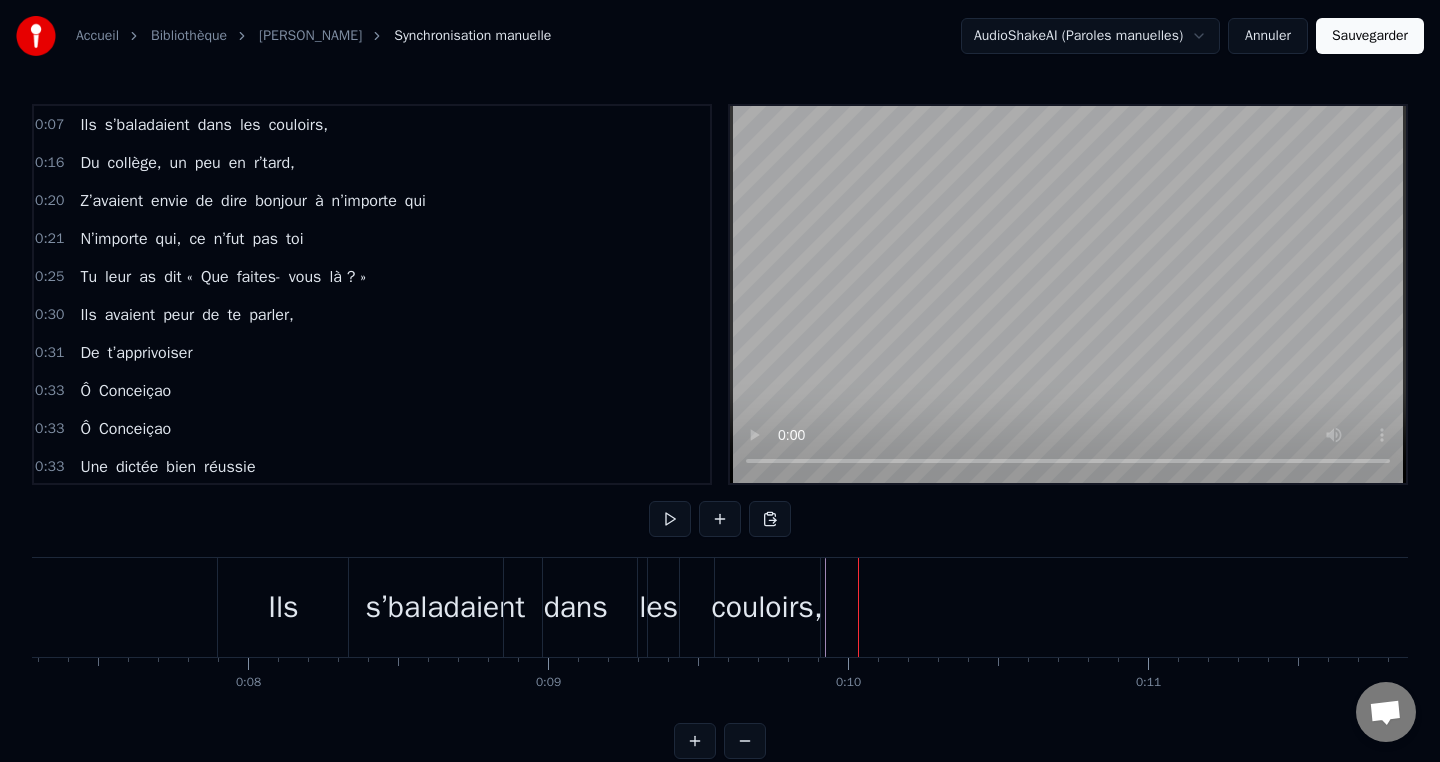 click on "Ils" at bounding box center (283, 607) 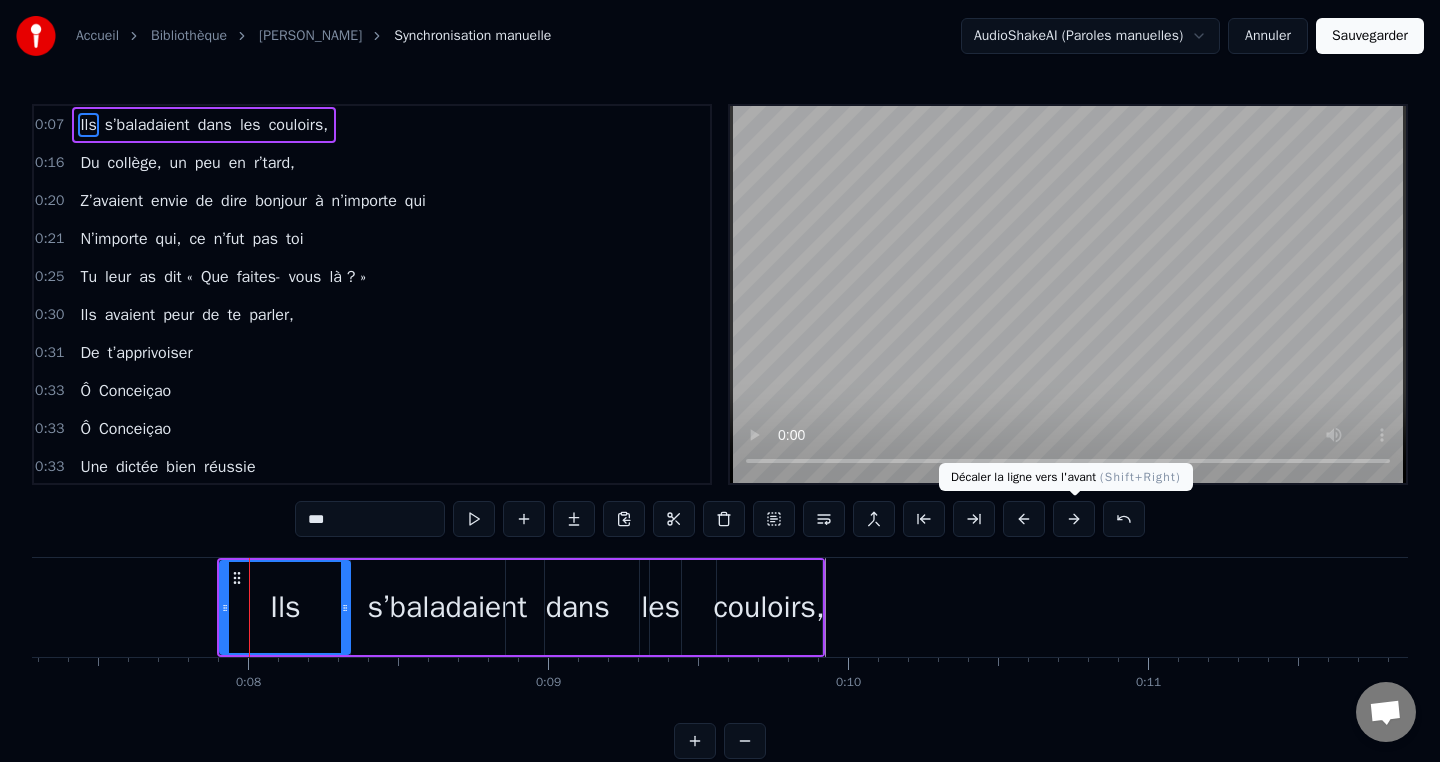 click at bounding box center (1074, 519) 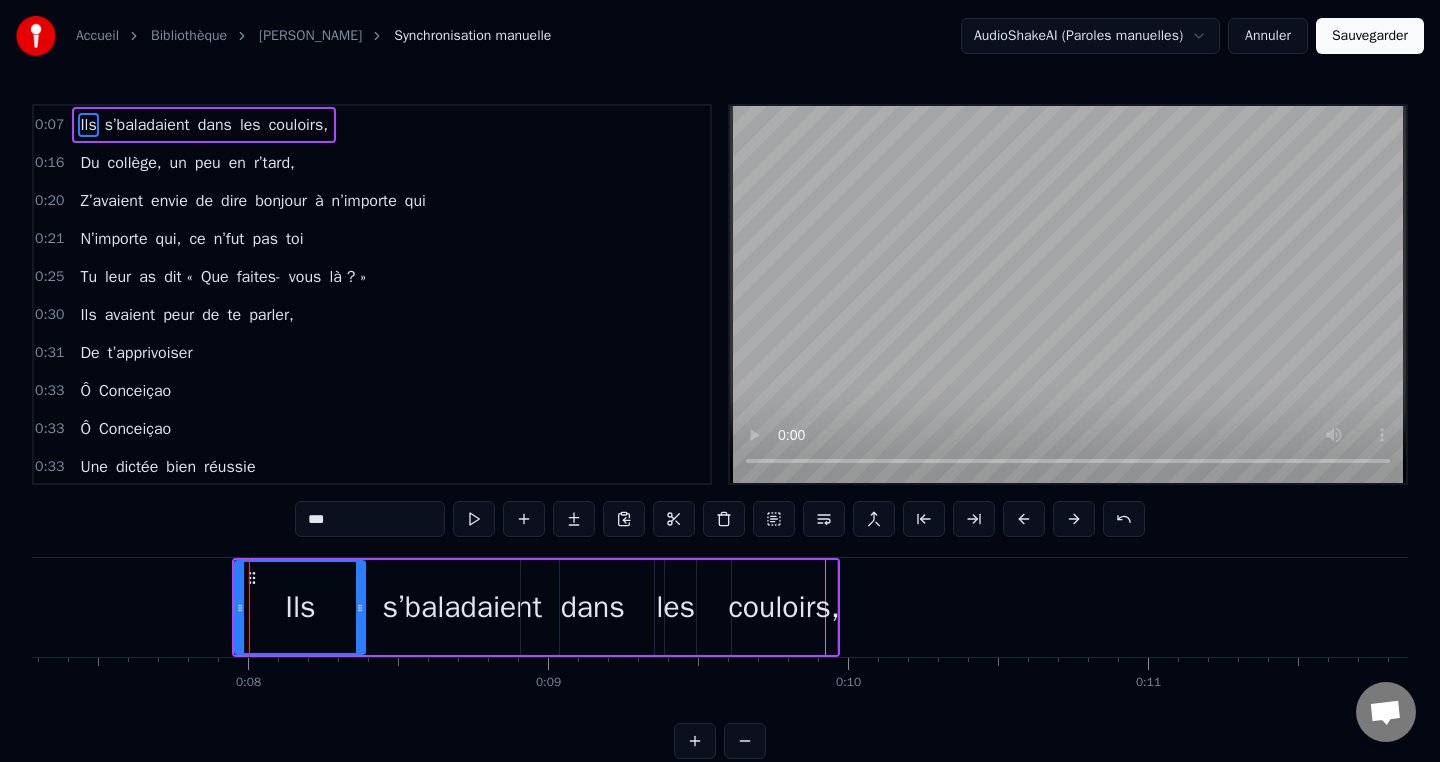 click at bounding box center [1074, 519] 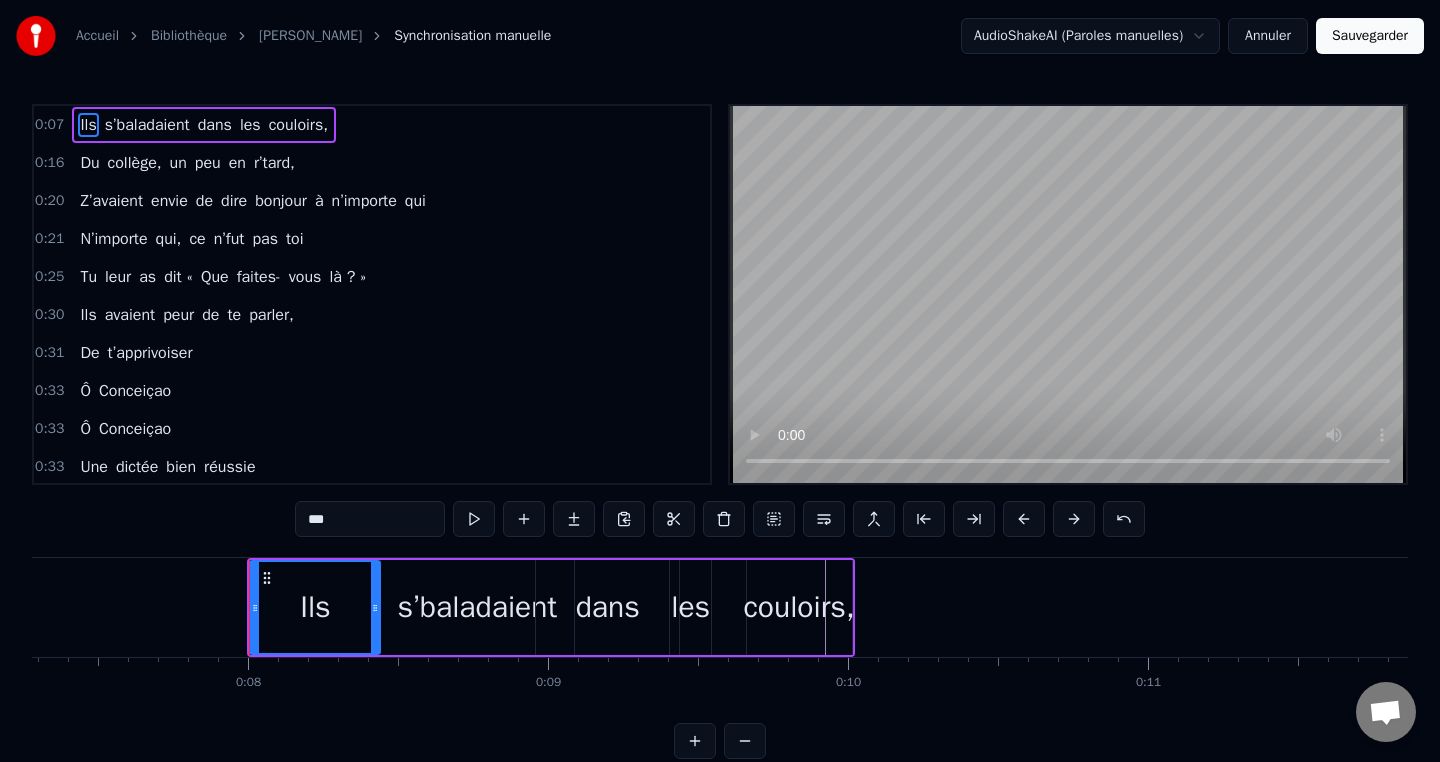 click at bounding box center [21083, 607] 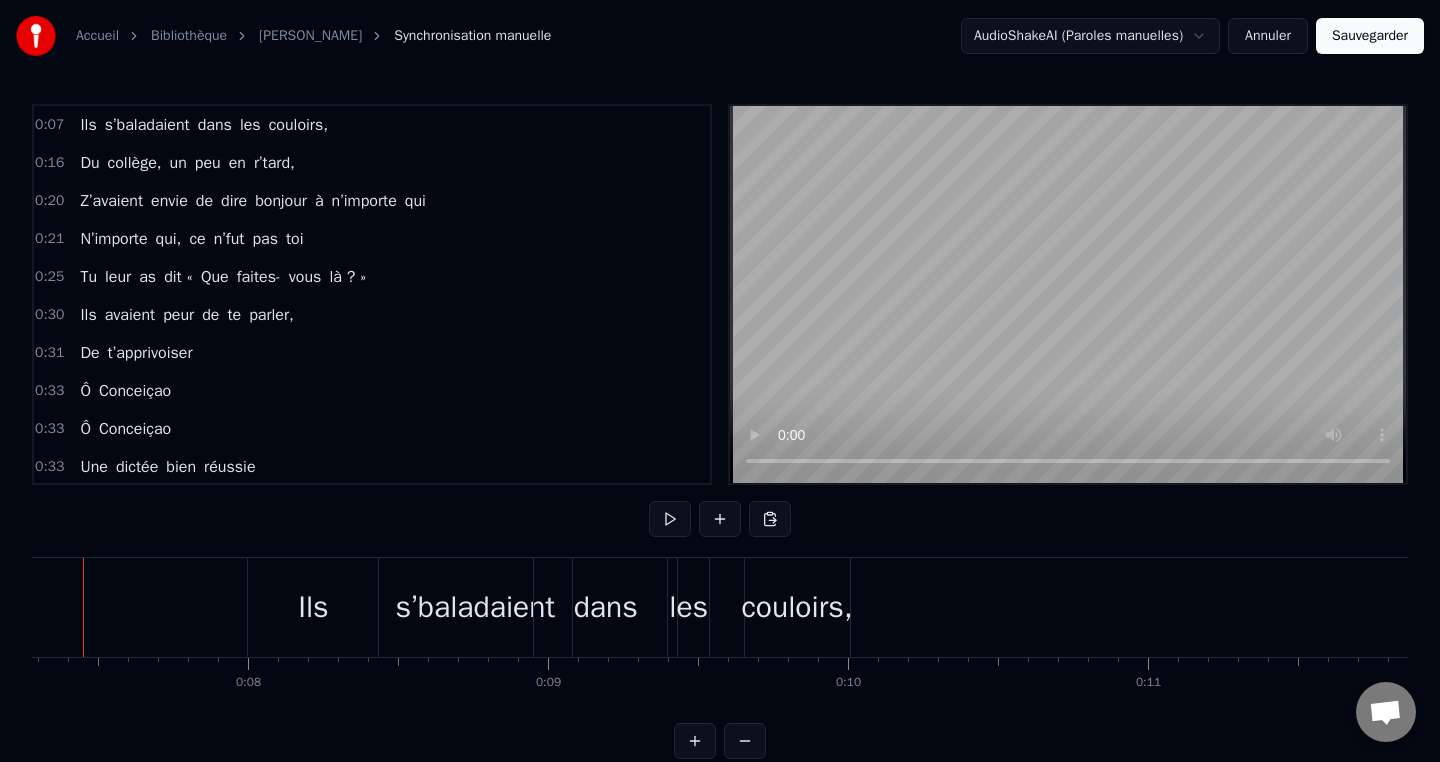 scroll, scrollTop: 29, scrollLeft: 0, axis: vertical 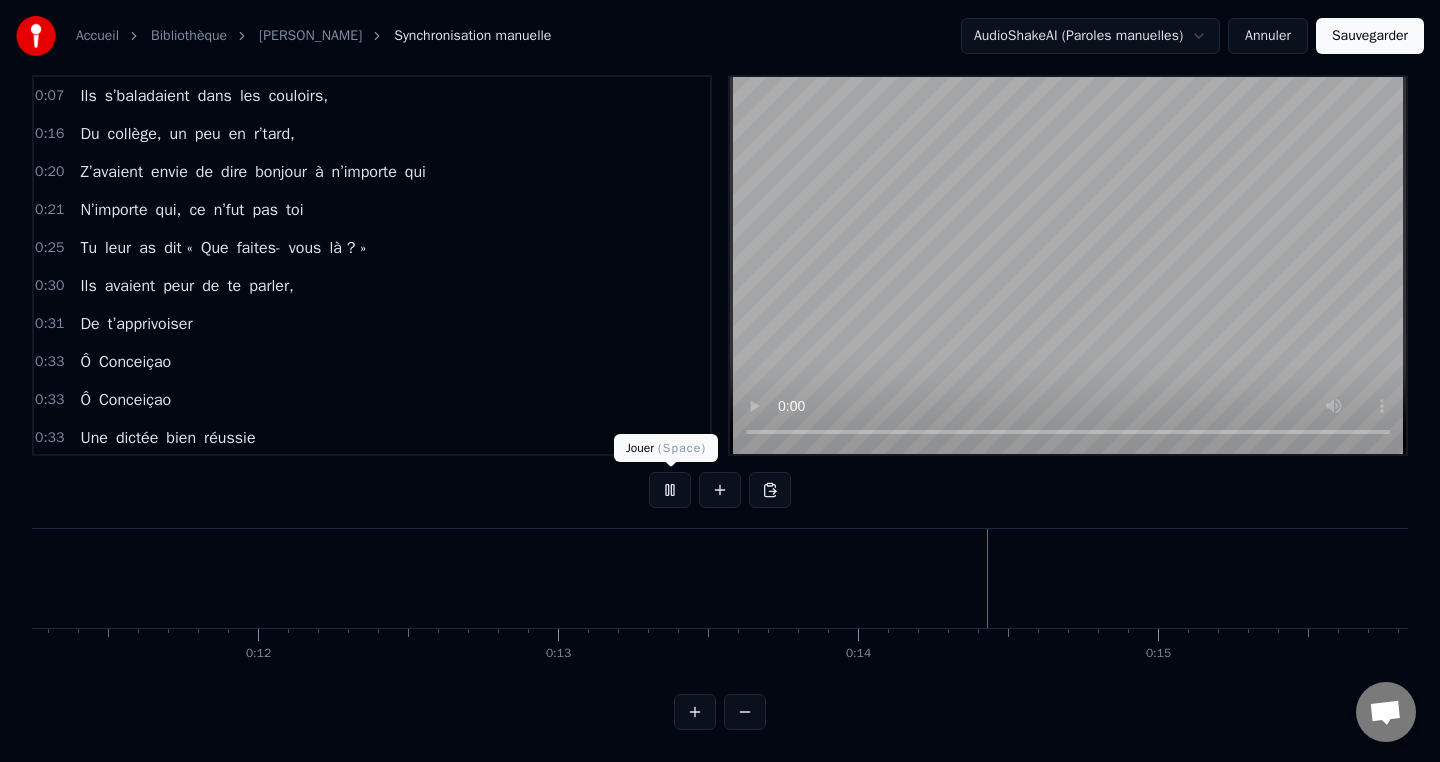 click at bounding box center (670, 490) 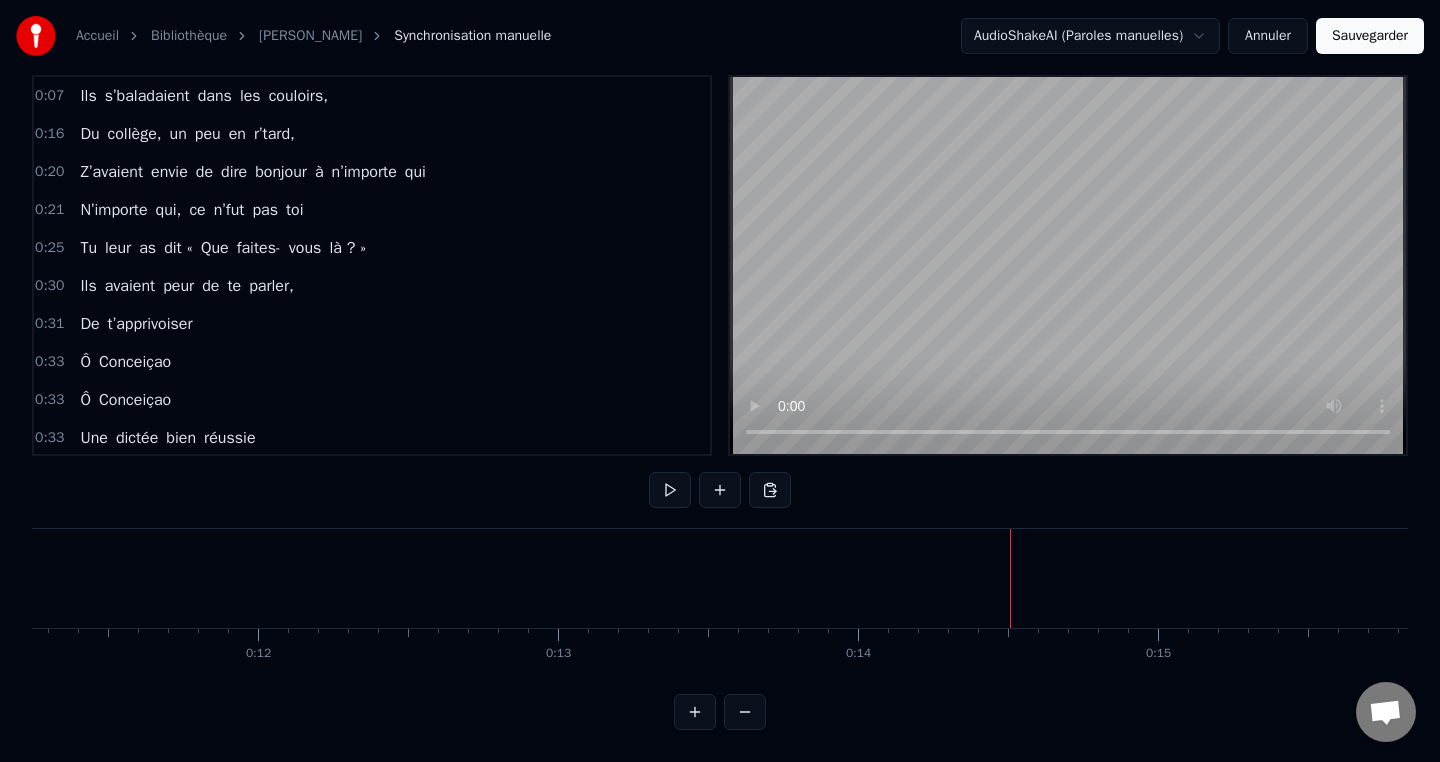 scroll, scrollTop: 28, scrollLeft: 0, axis: vertical 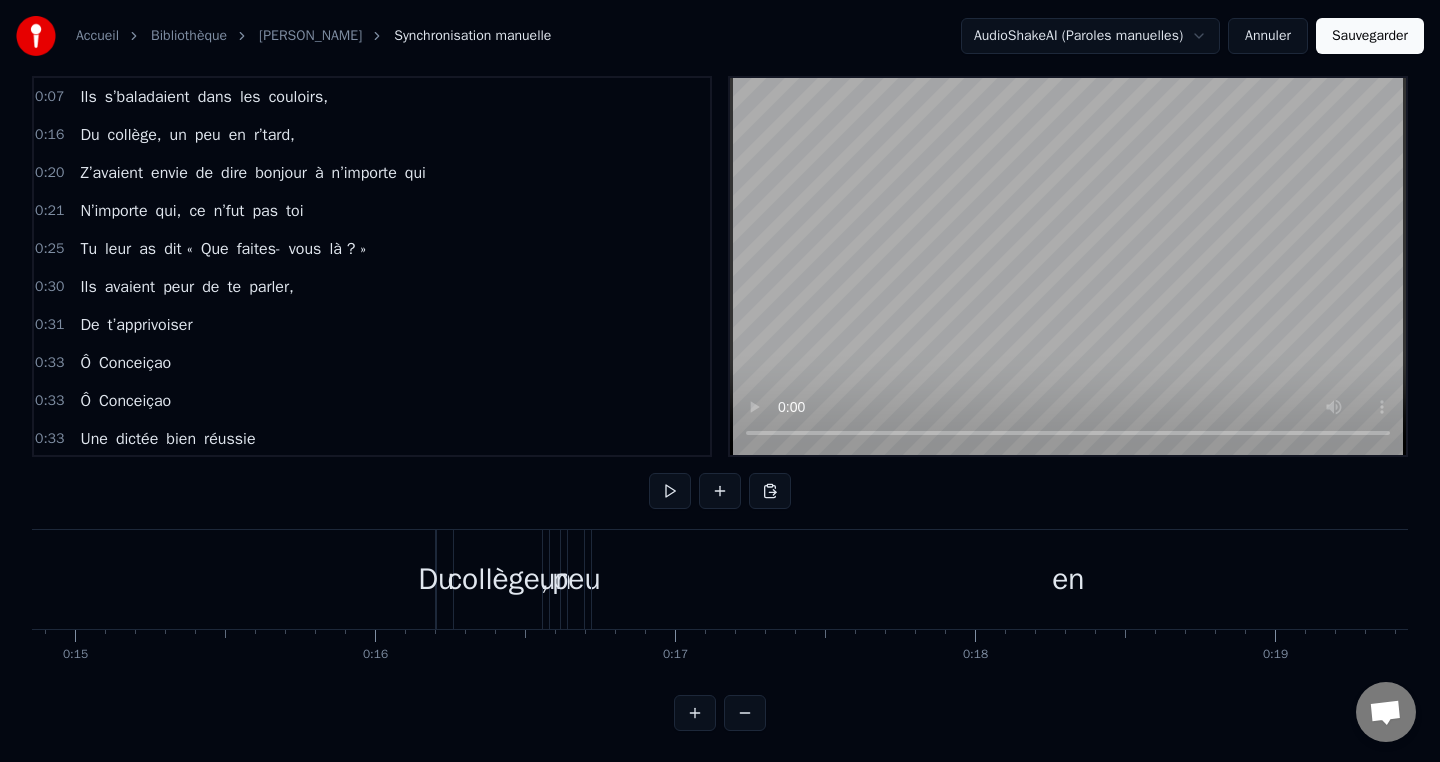 click on "collège," at bounding box center (498, 579) 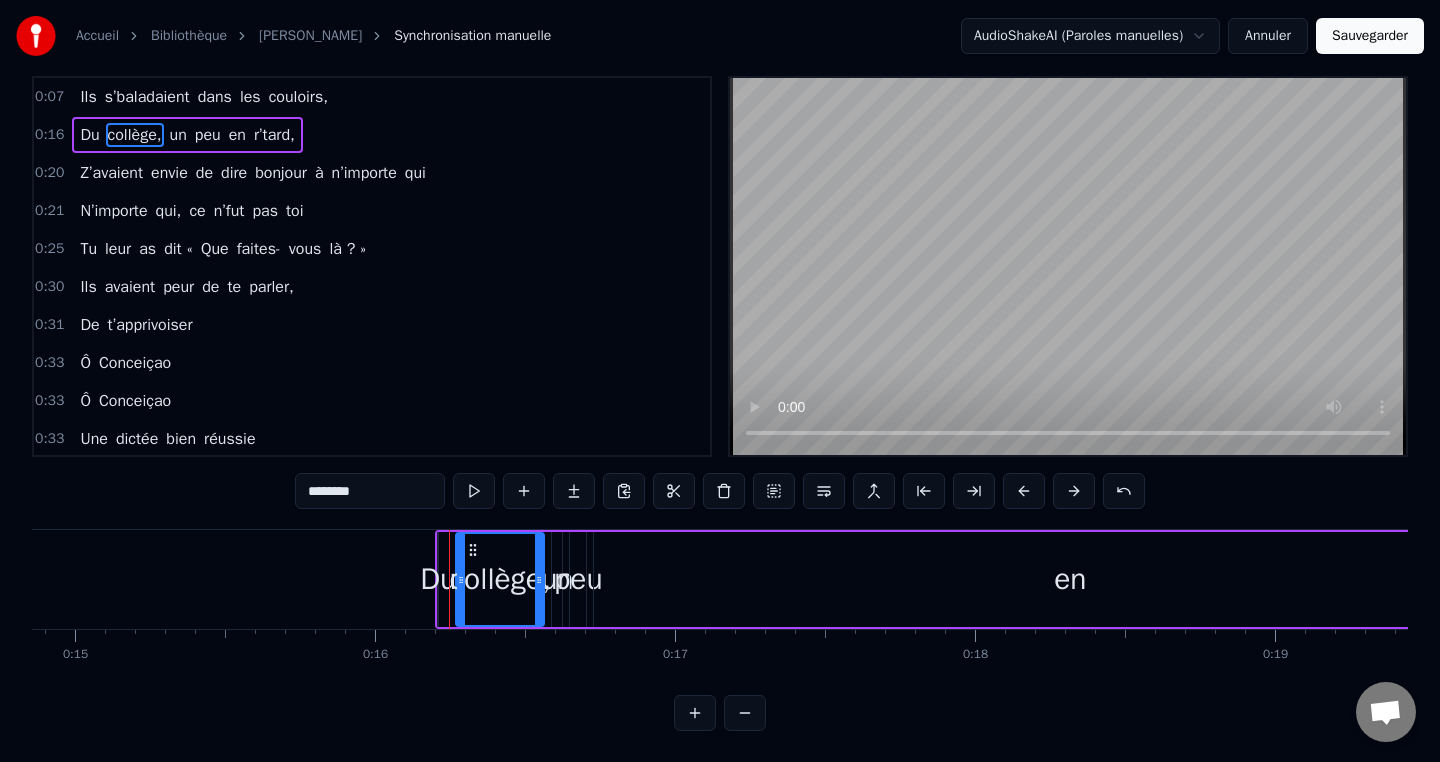 scroll, scrollTop: 0, scrollLeft: 0, axis: both 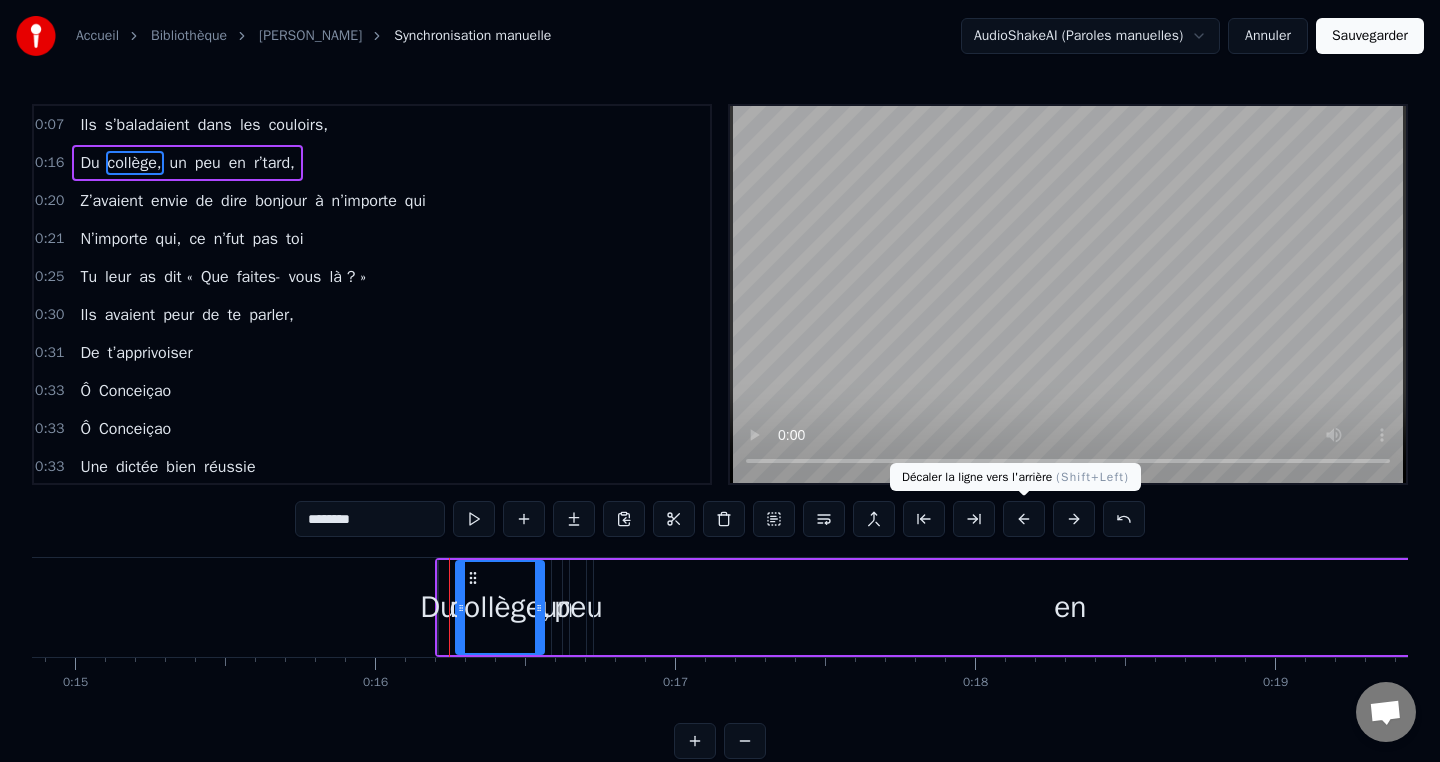 click at bounding box center (1024, 519) 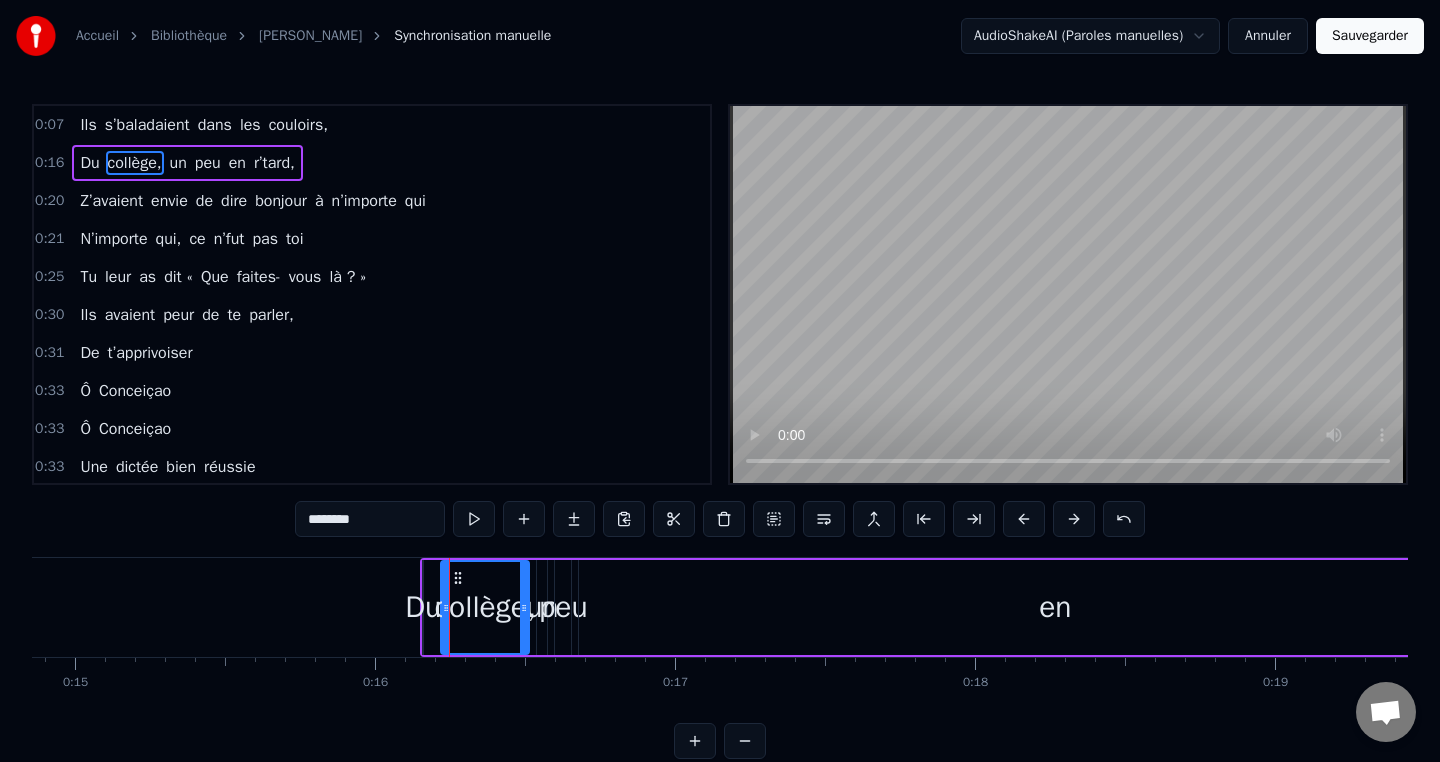 click at bounding box center (1024, 519) 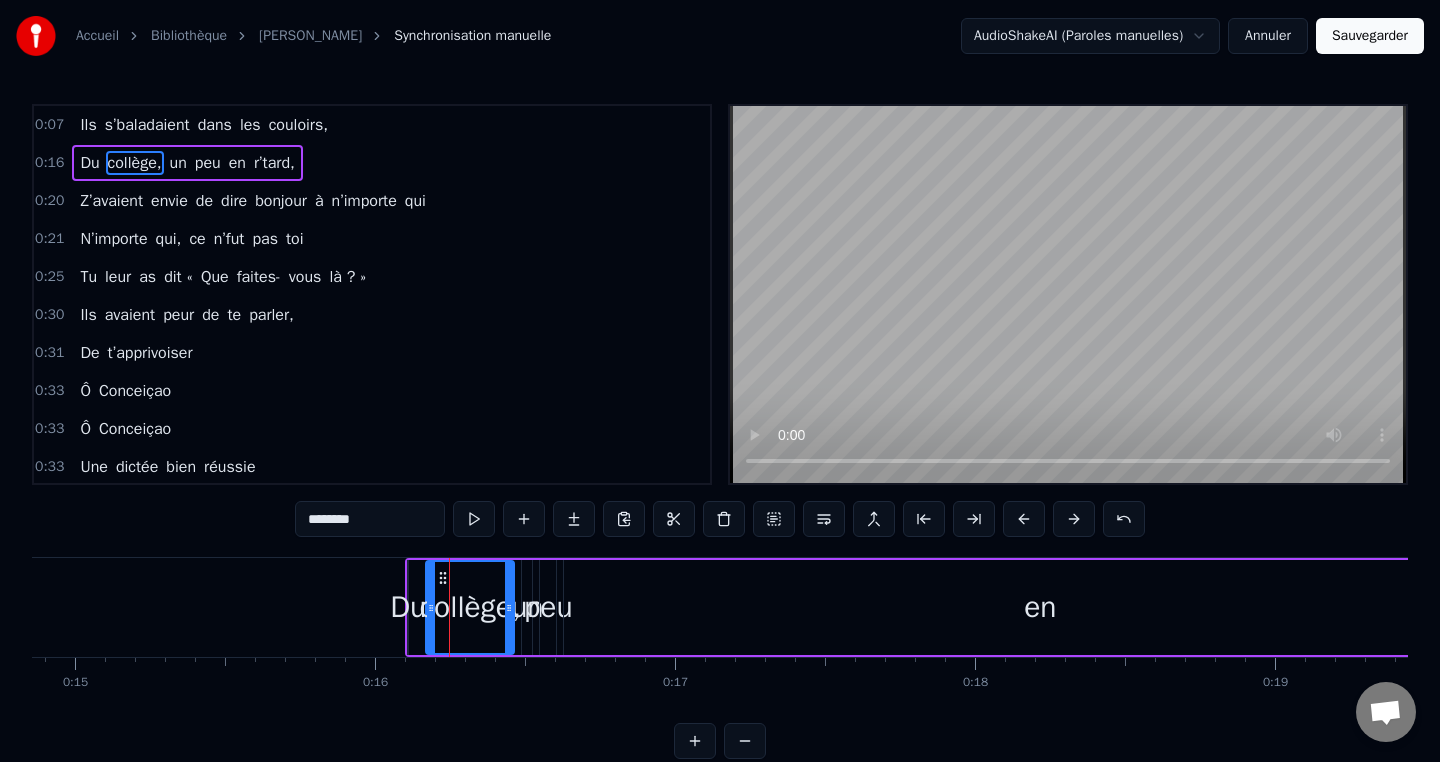 click at bounding box center (1024, 519) 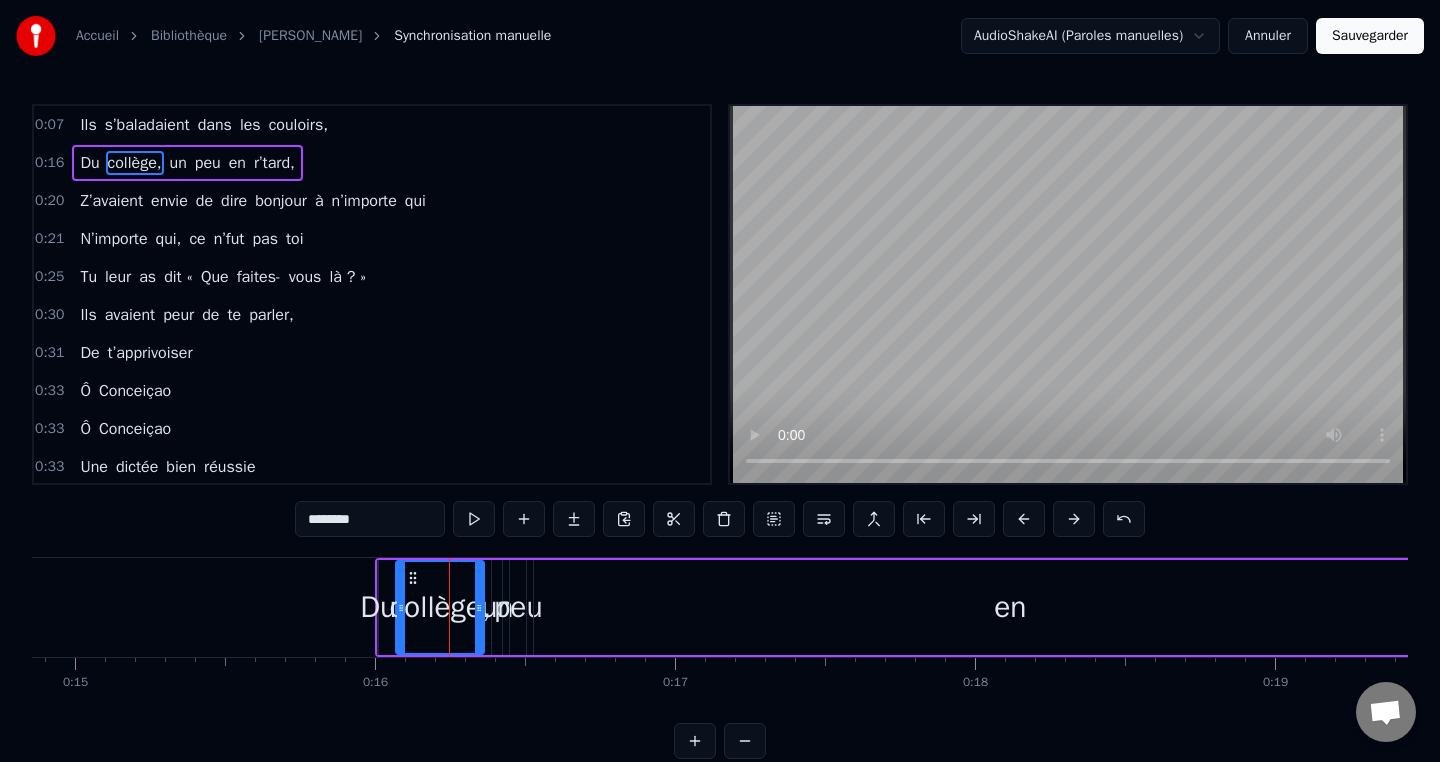 click at bounding box center [1024, 519] 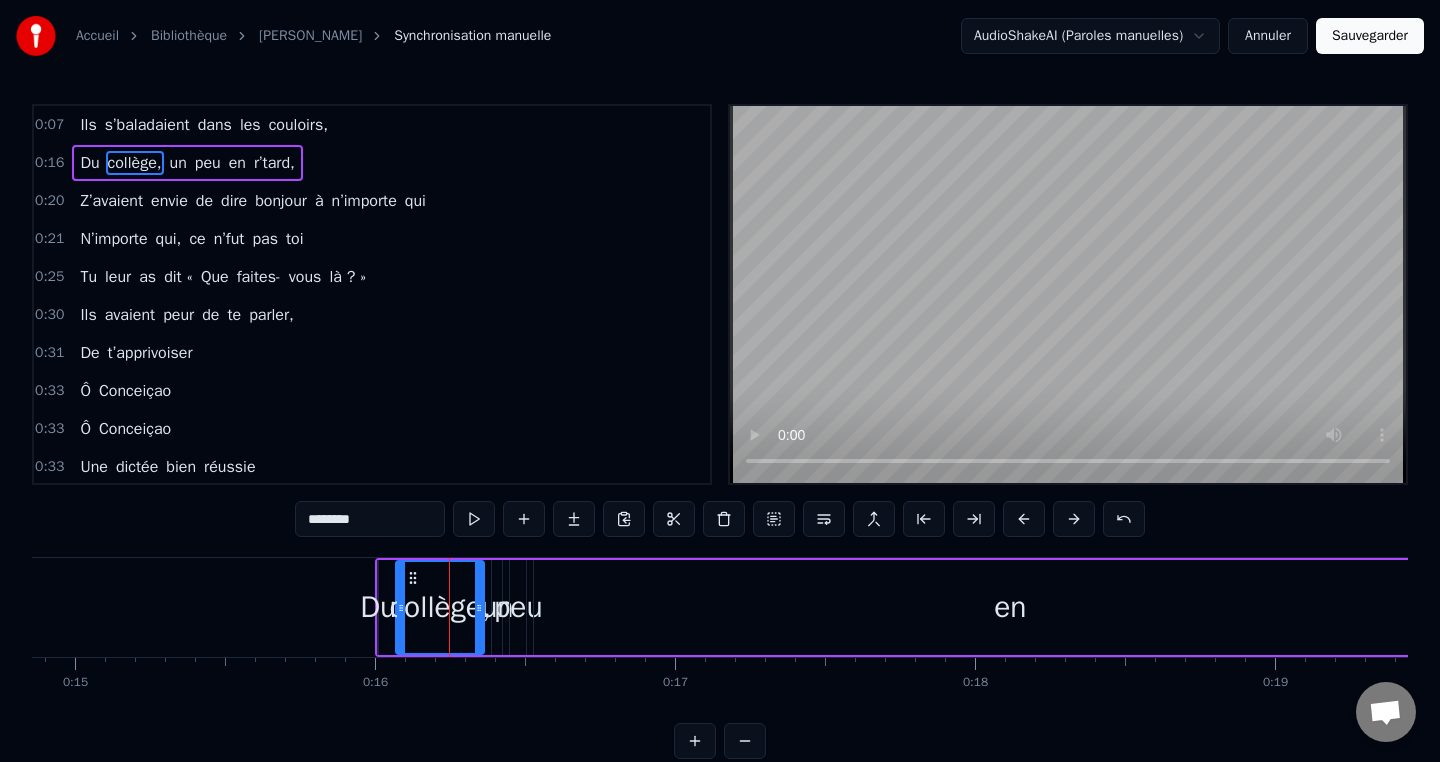 click at bounding box center [1024, 519] 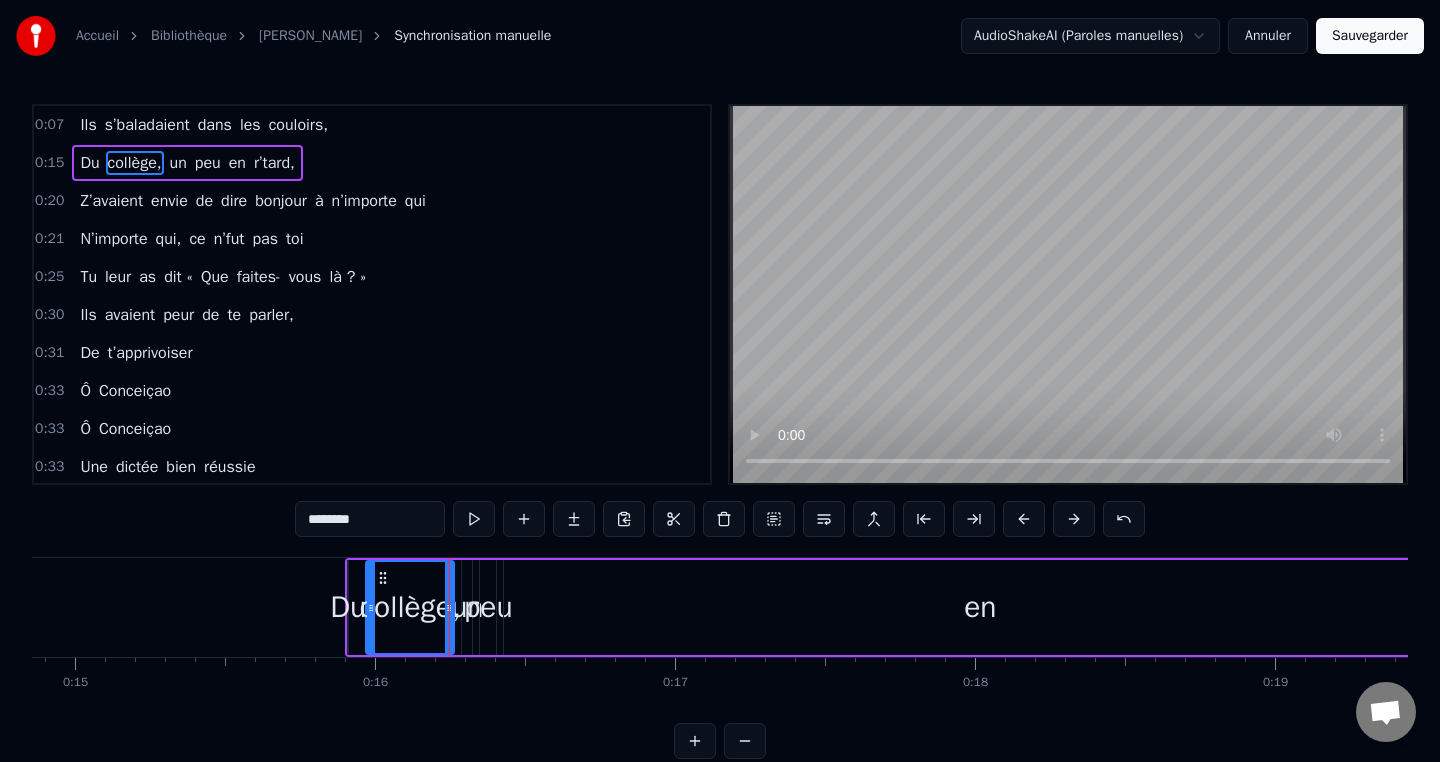 click at bounding box center [1024, 519] 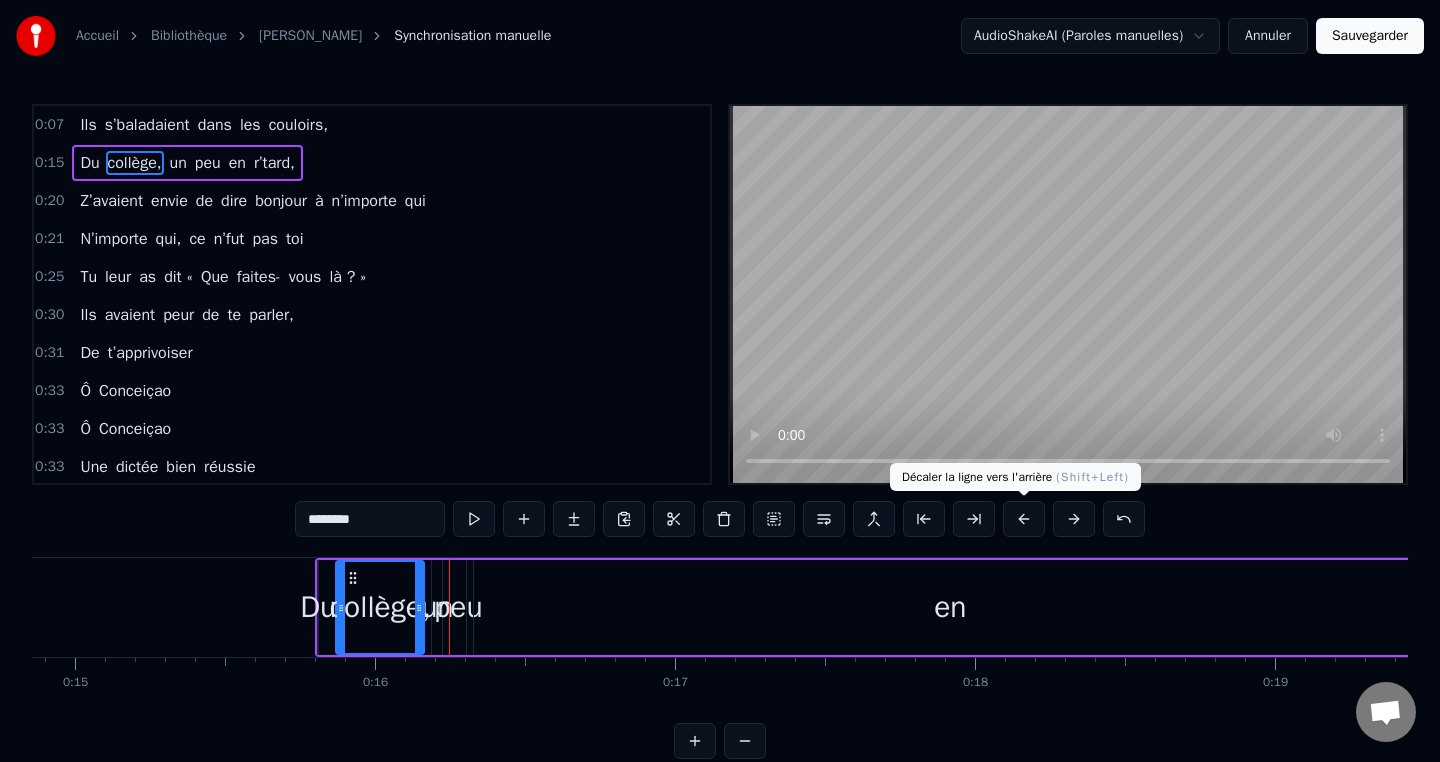 click at bounding box center (1024, 519) 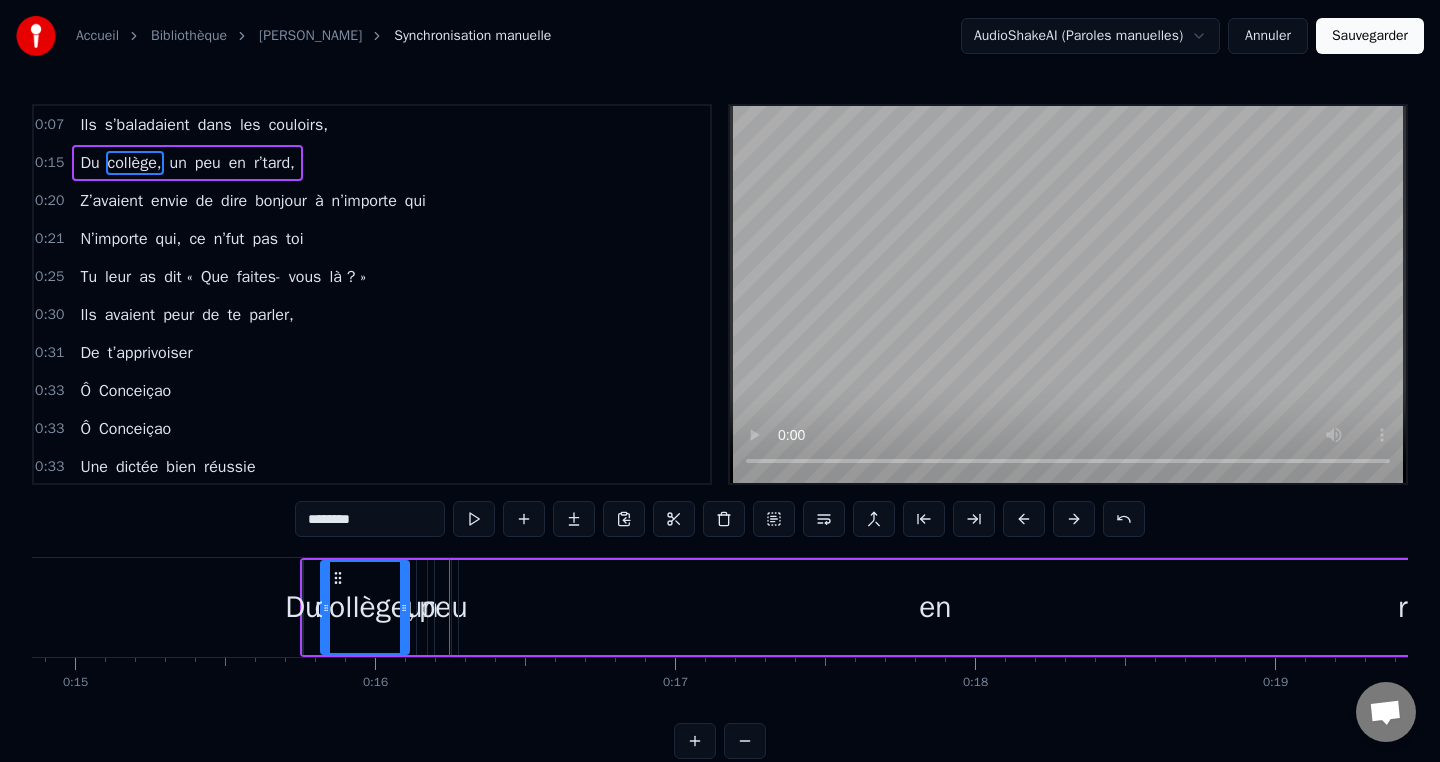 click at bounding box center [1024, 519] 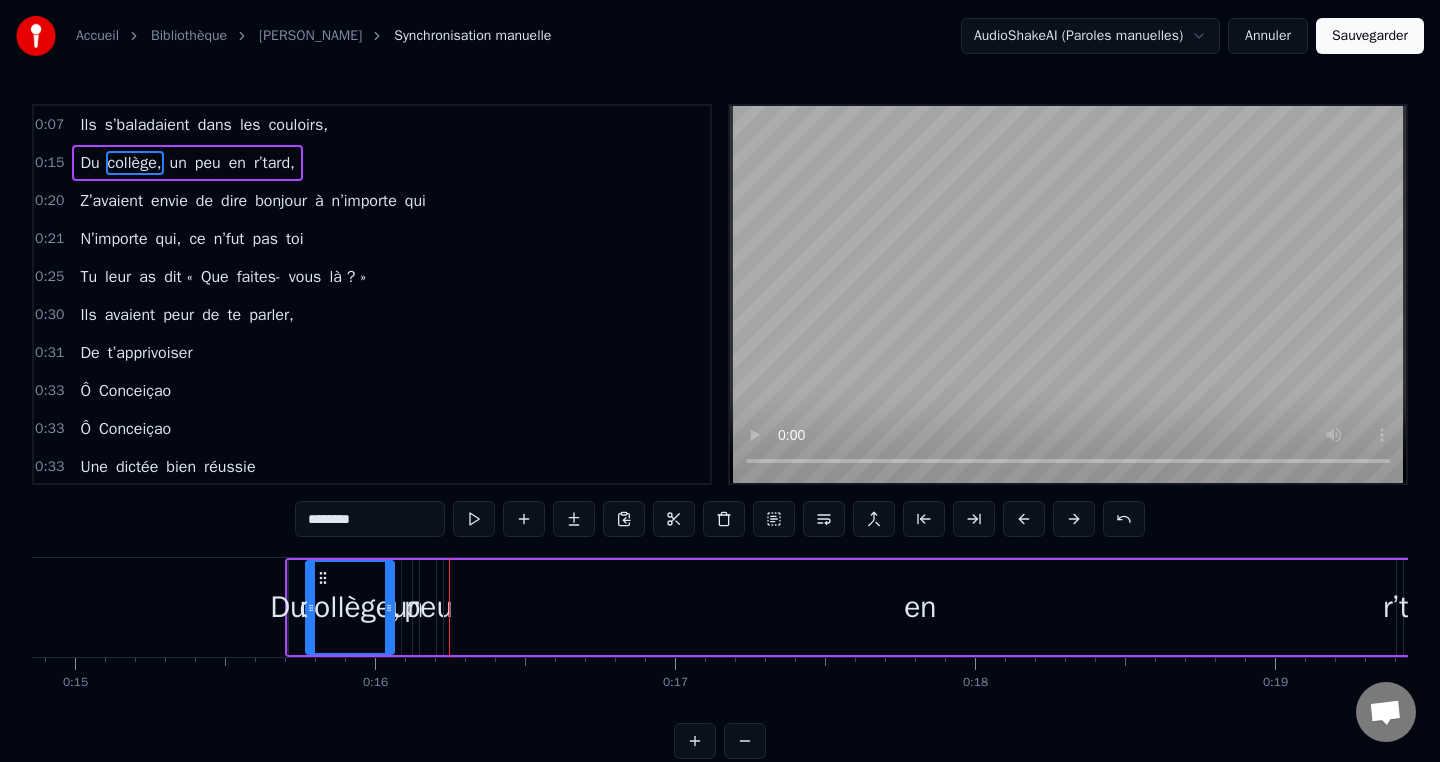click at bounding box center [1024, 519] 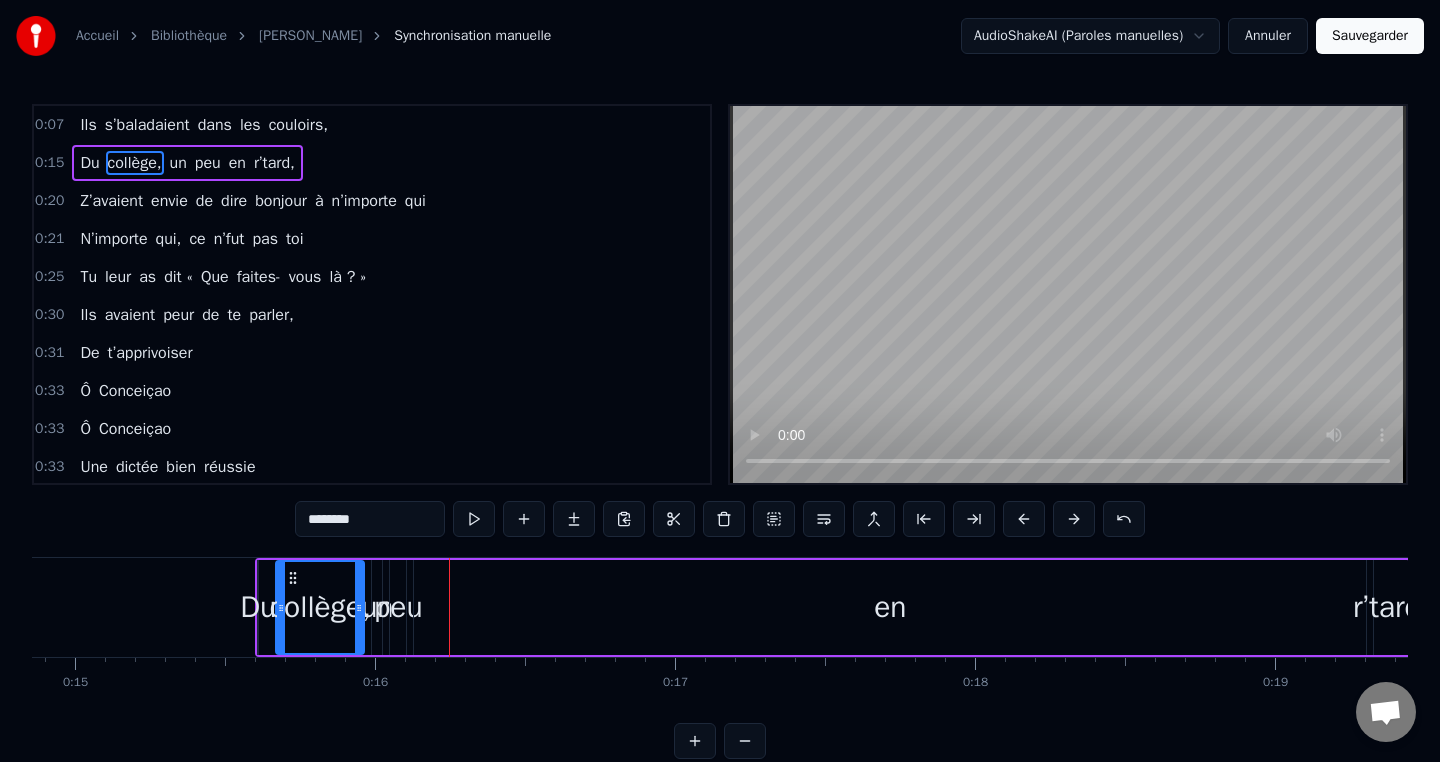 click at bounding box center [1024, 519] 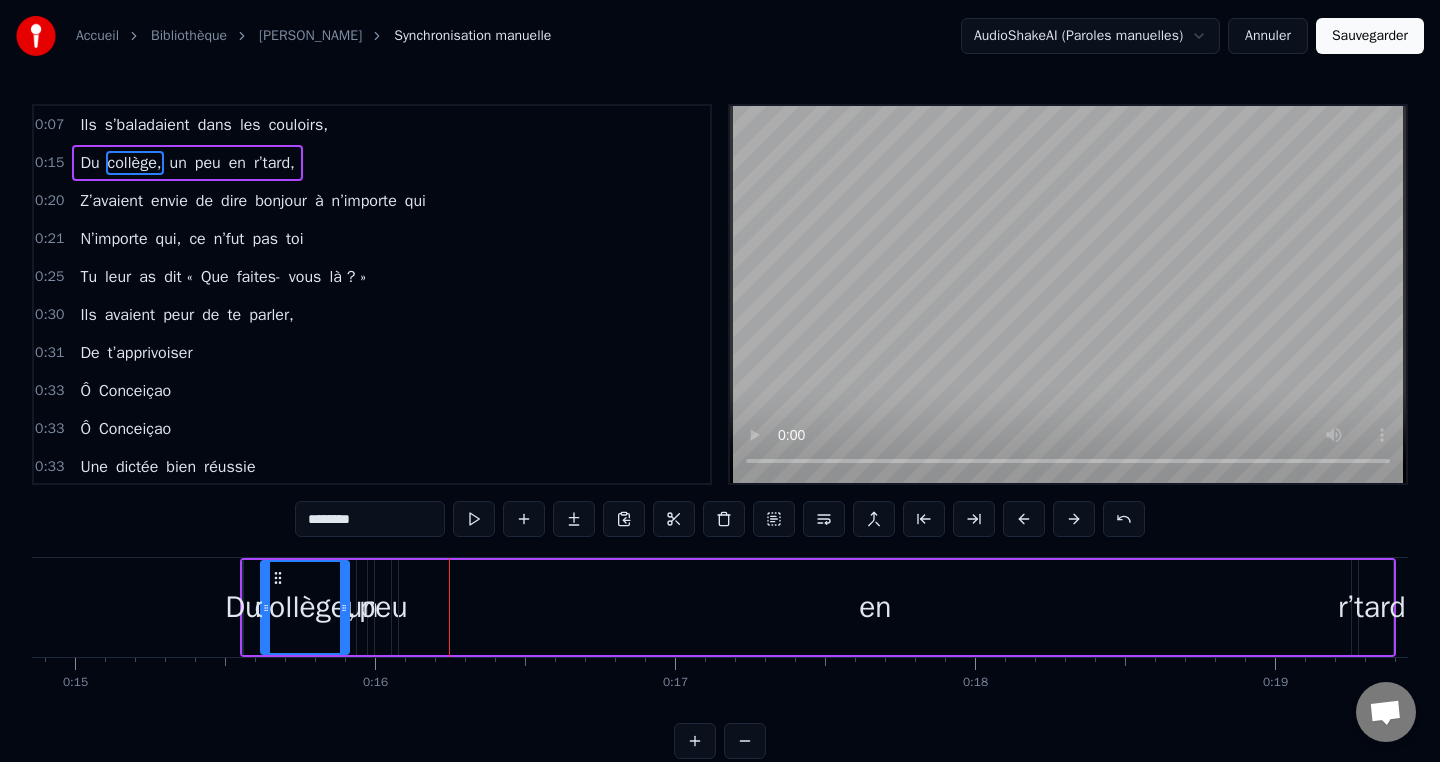 click at bounding box center [1024, 519] 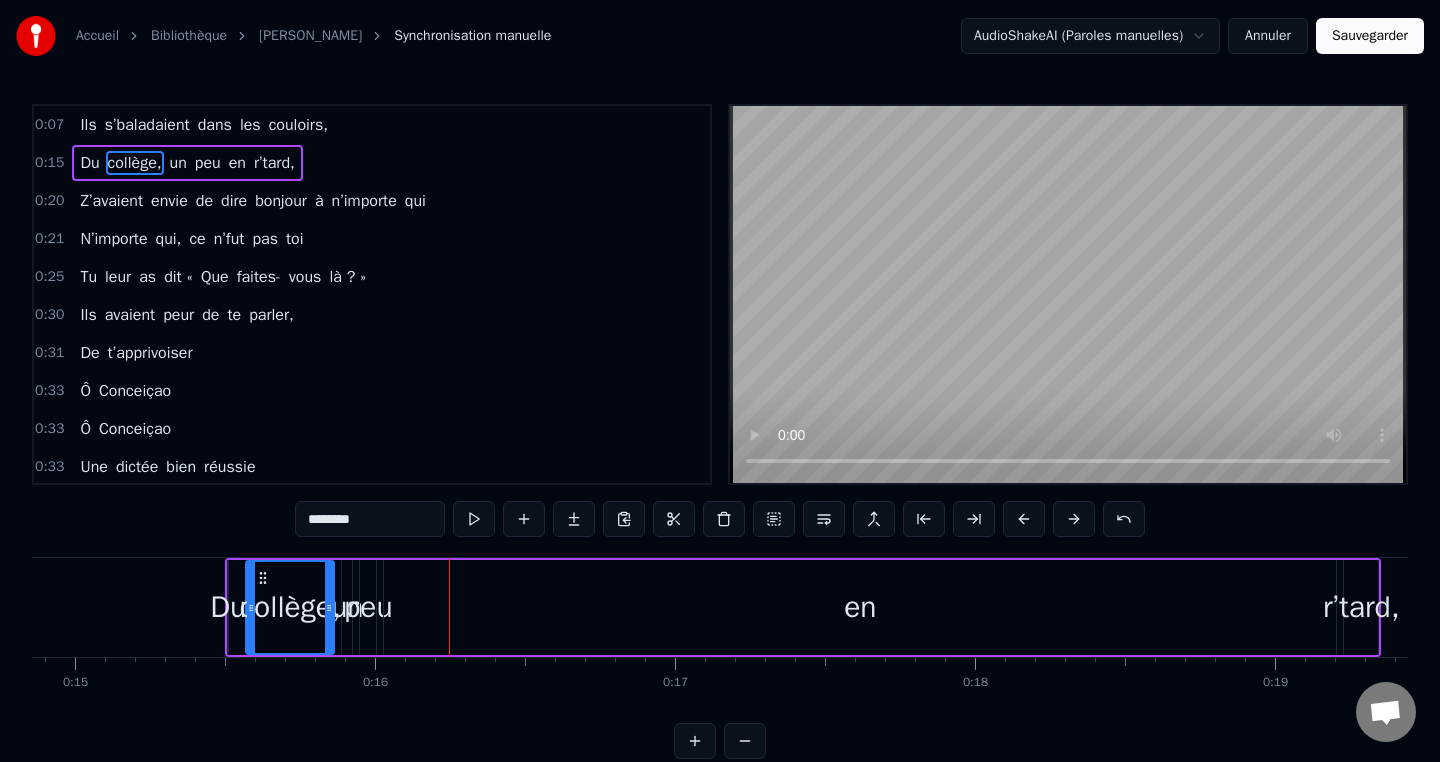 click at bounding box center [1024, 519] 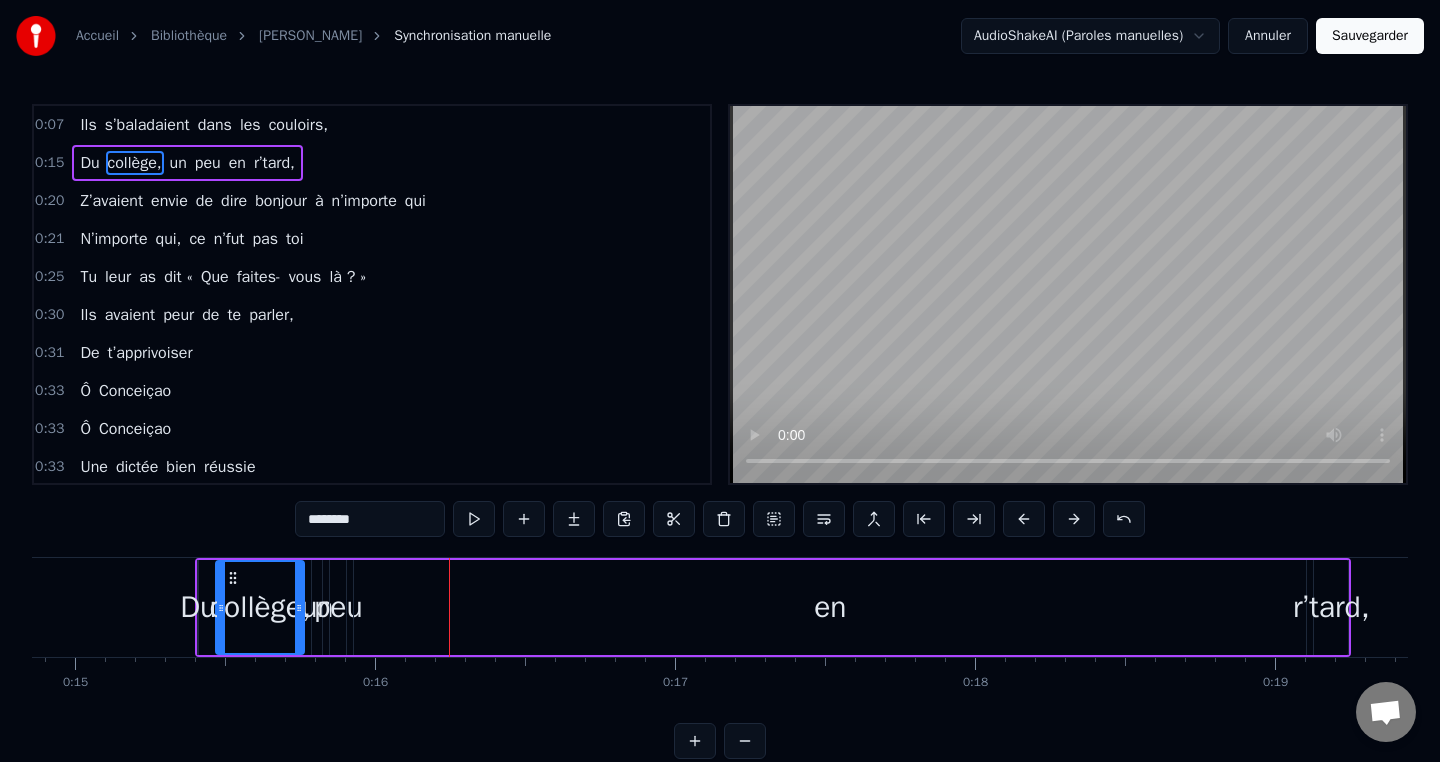 click at bounding box center [1024, 519] 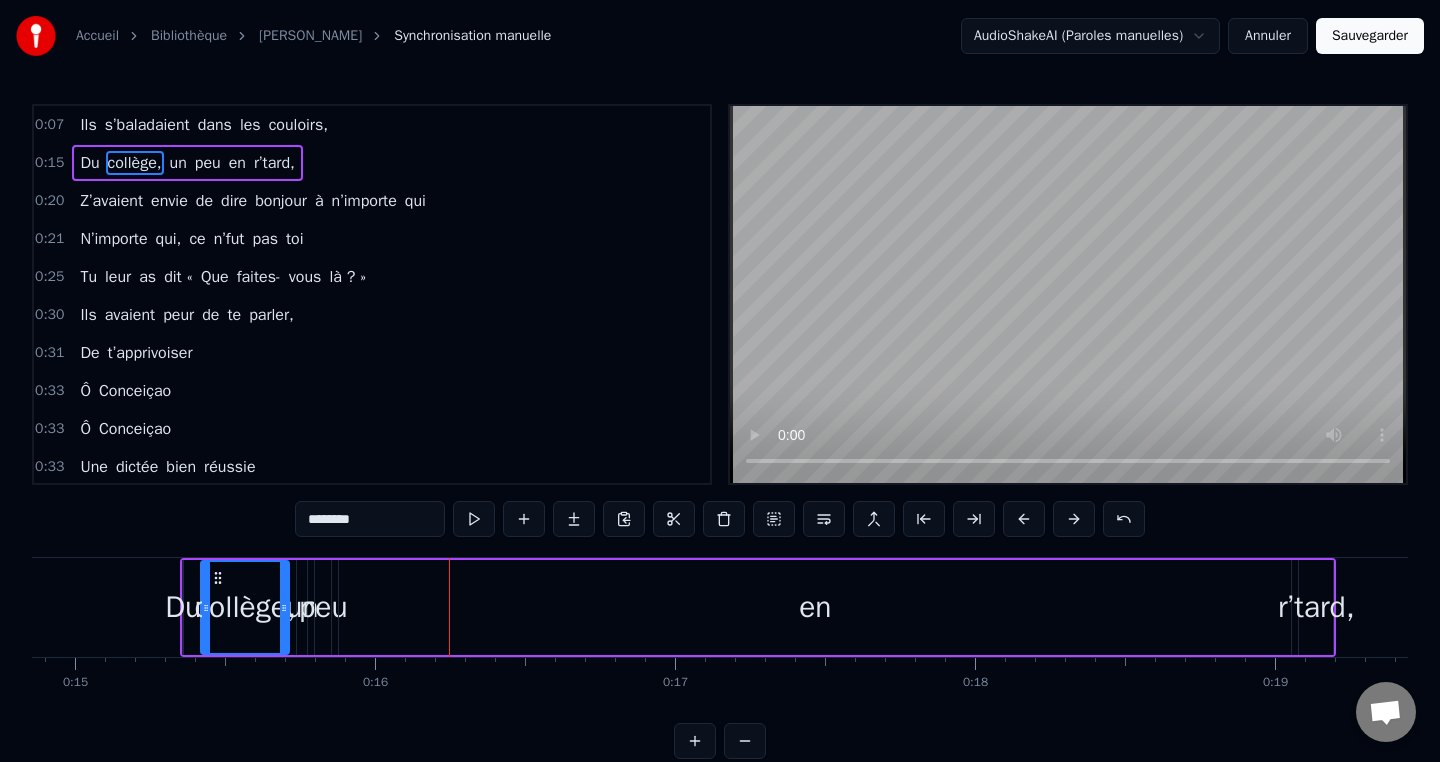 click at bounding box center [1024, 519] 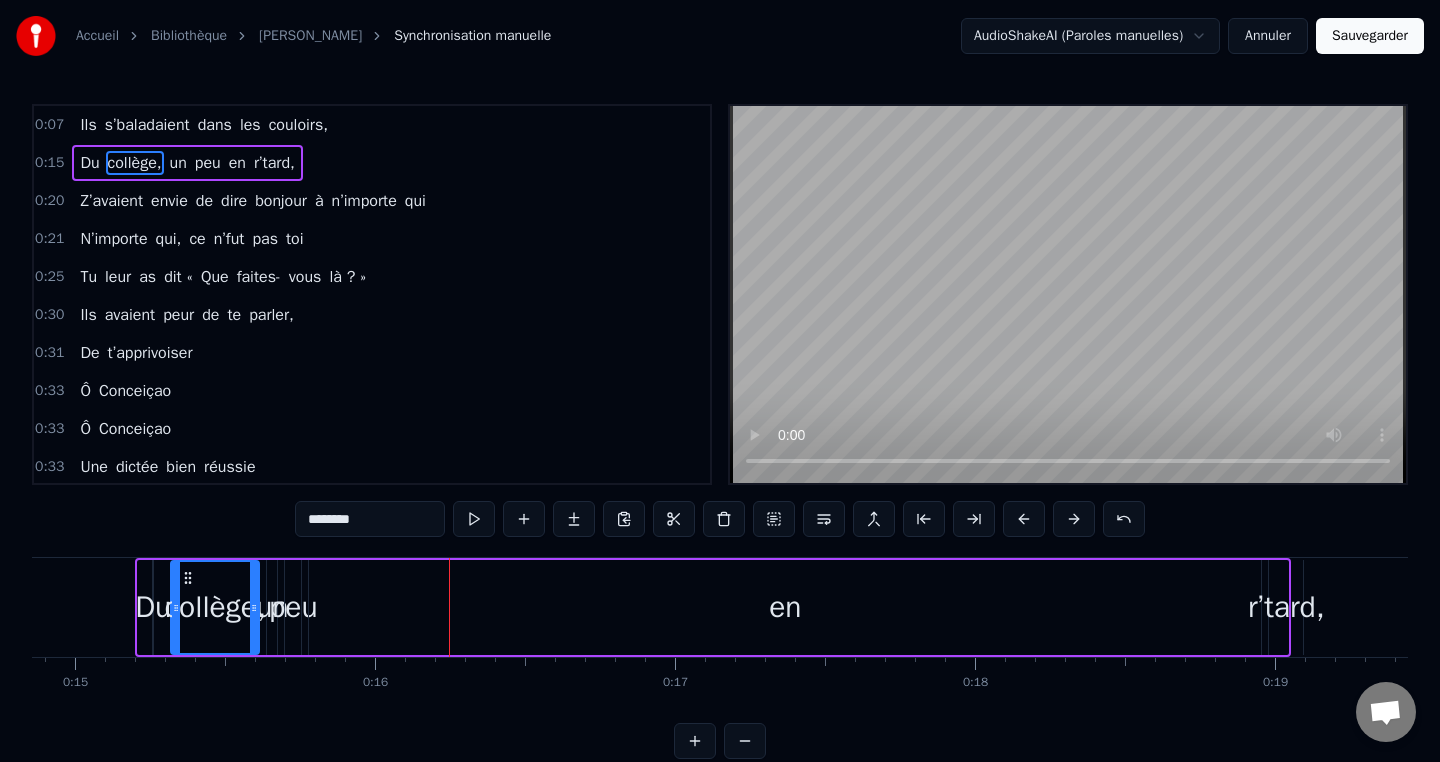 click at bounding box center [1024, 519] 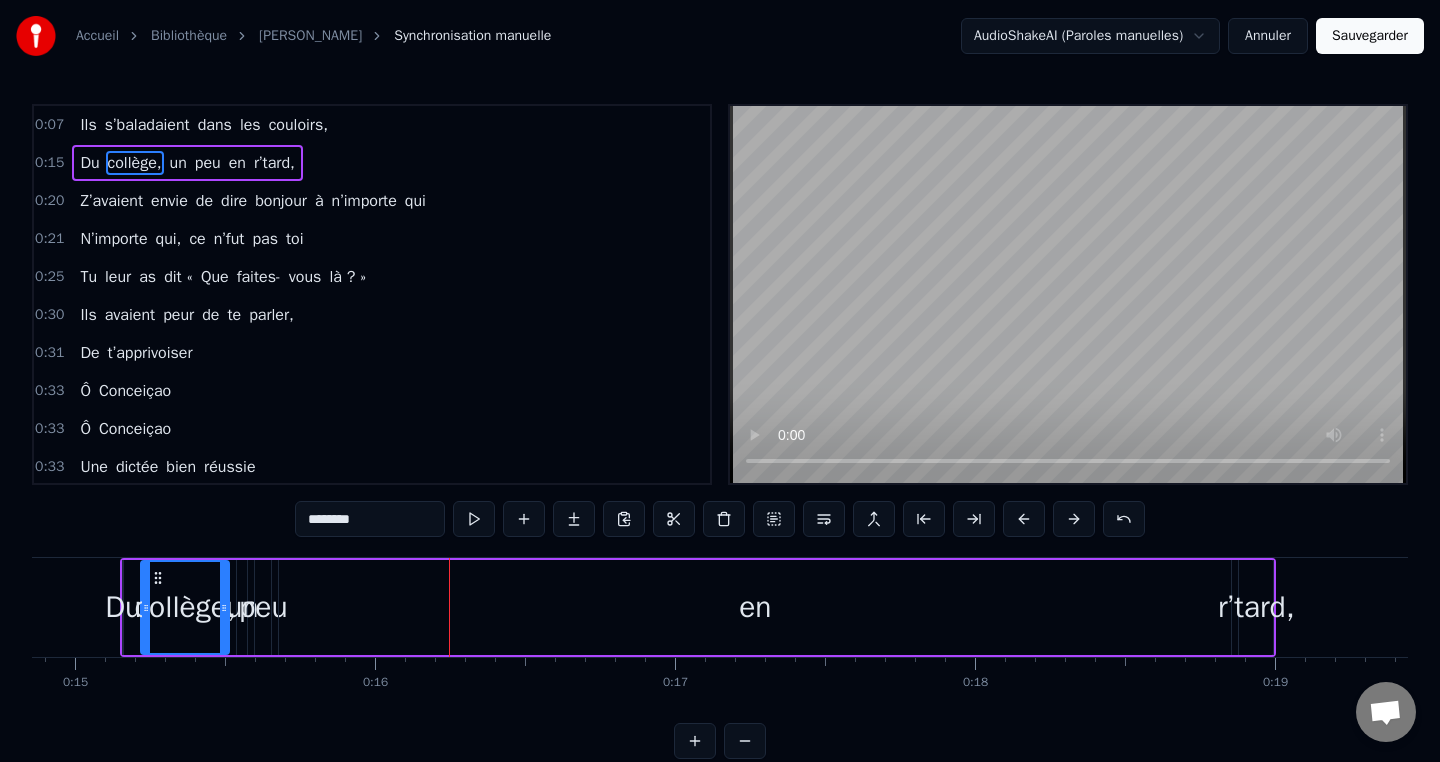 click at bounding box center (1024, 519) 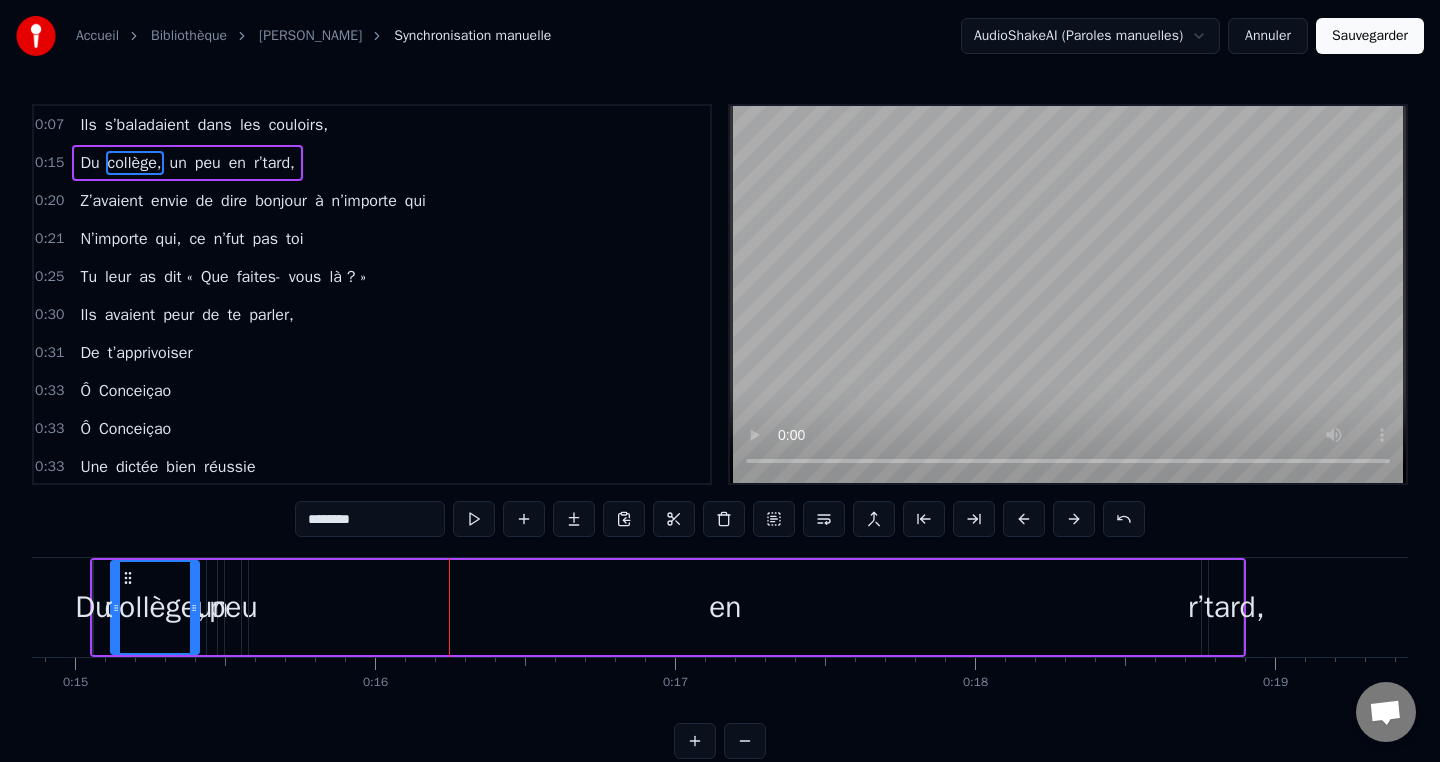 click at bounding box center [1024, 519] 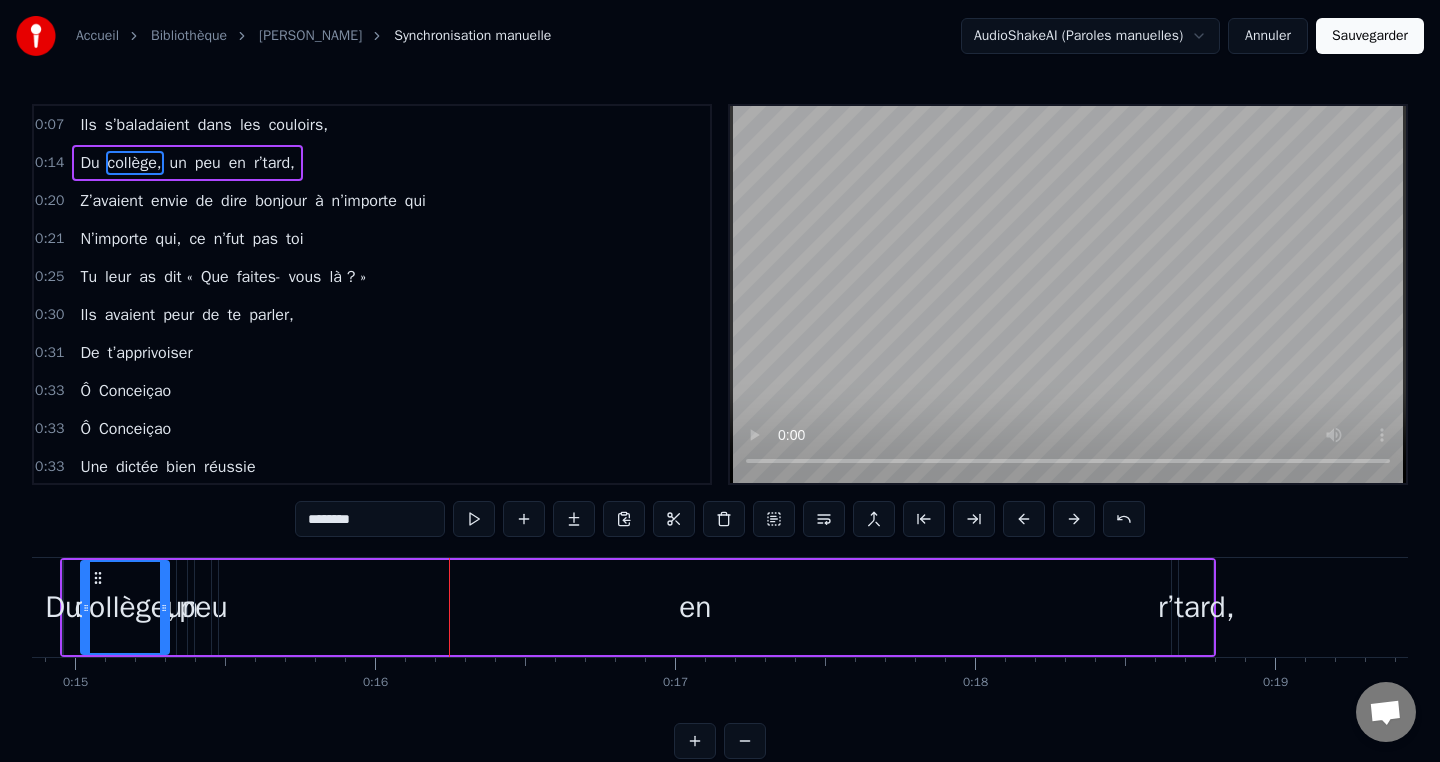 click at bounding box center [1024, 519] 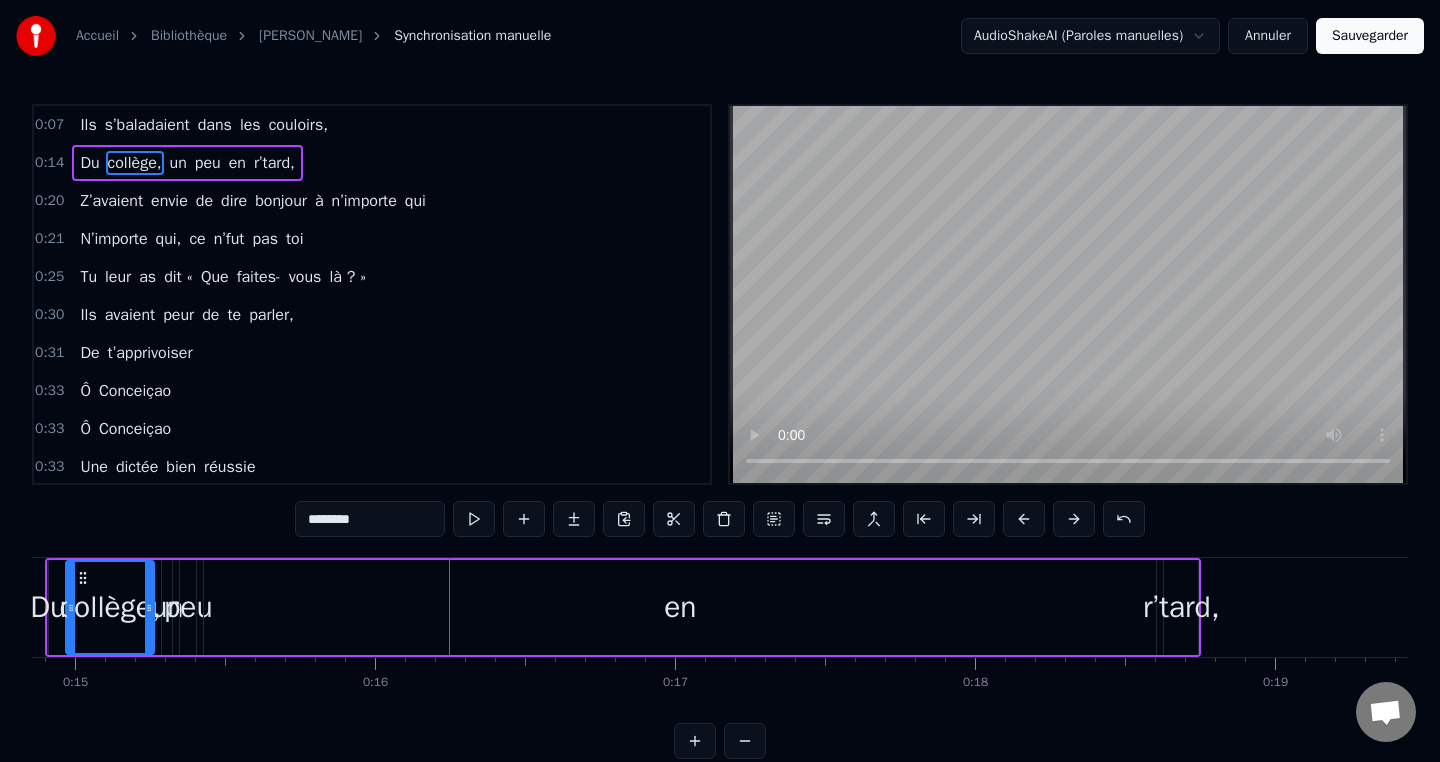click at bounding box center [745, 741] 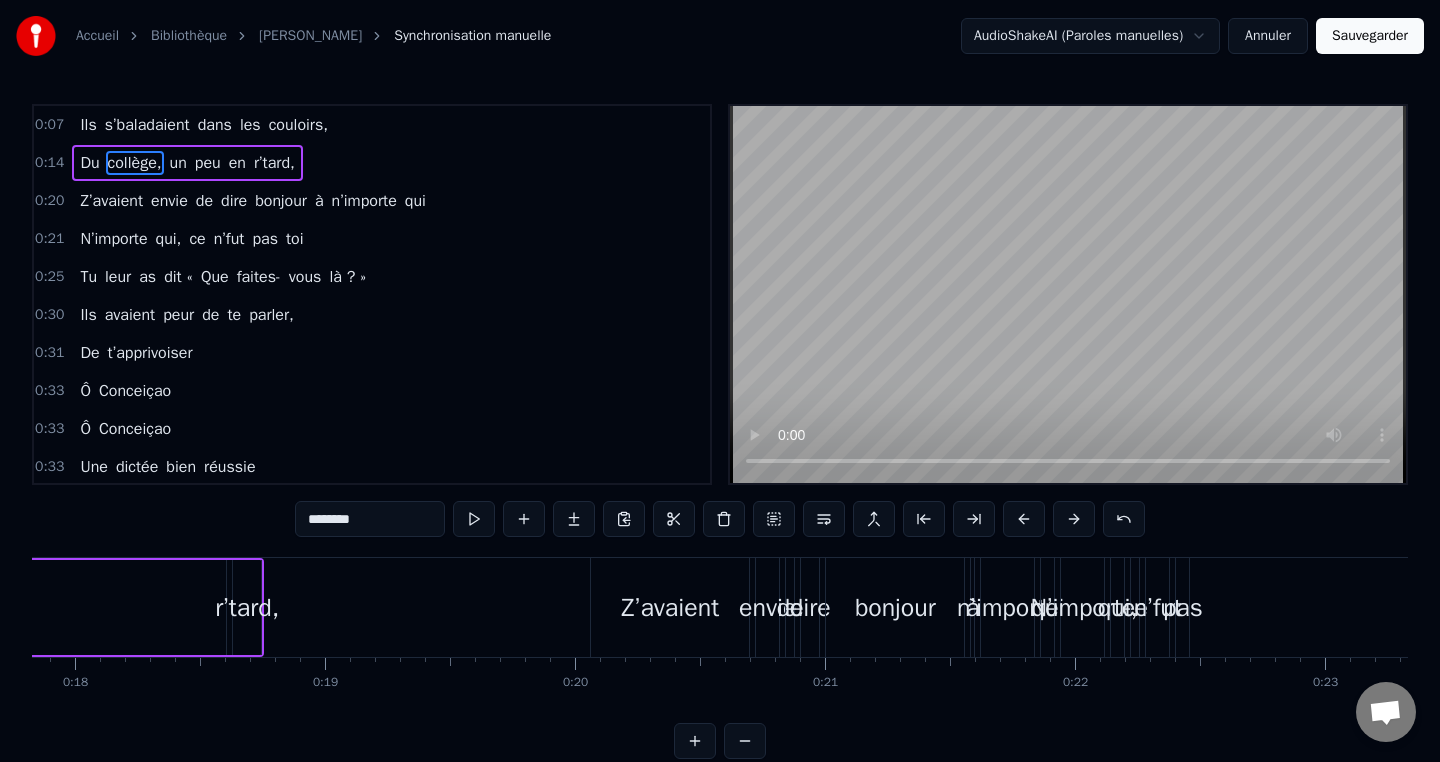 click at bounding box center [745, 741] 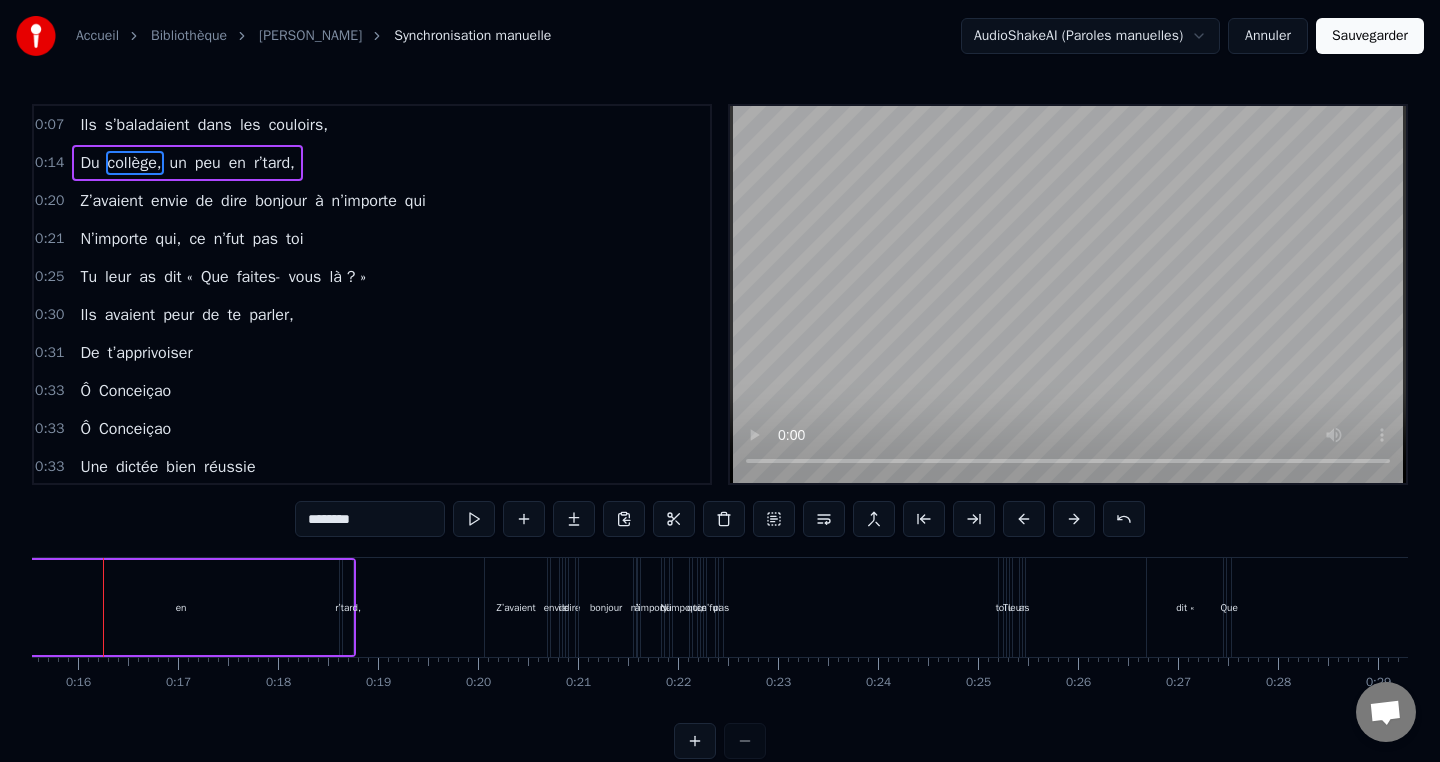 scroll, scrollTop: 0, scrollLeft: 1525, axis: horizontal 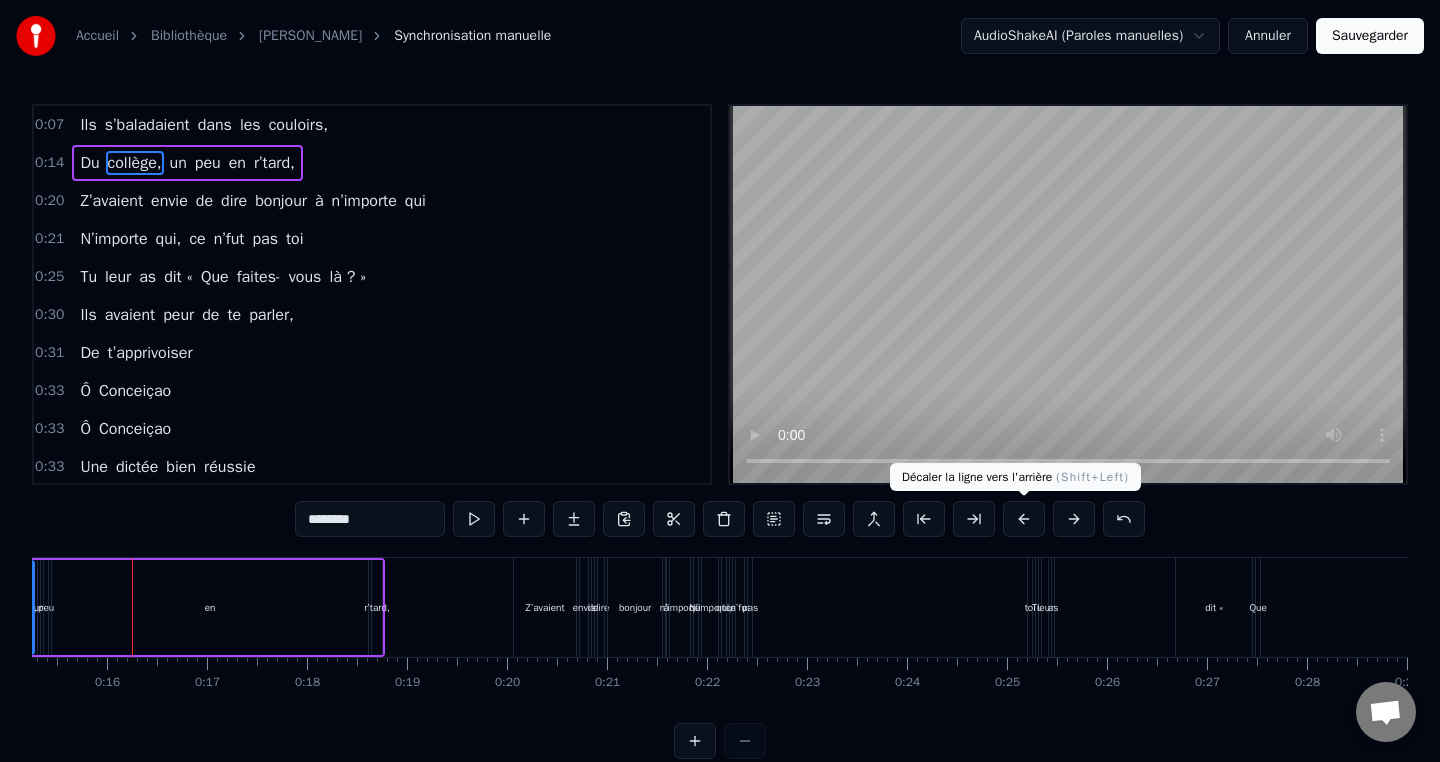 click at bounding box center [1024, 519] 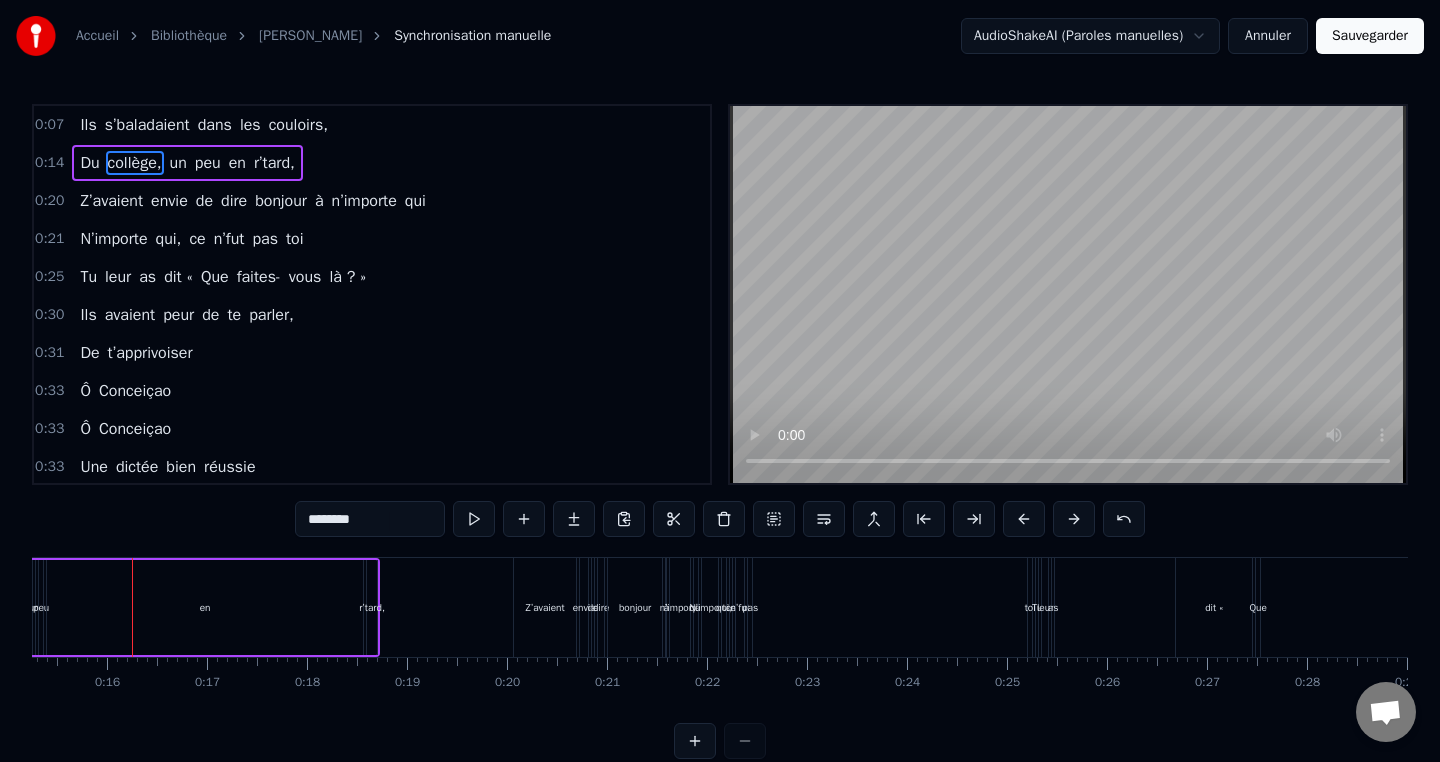 click at bounding box center [1024, 519] 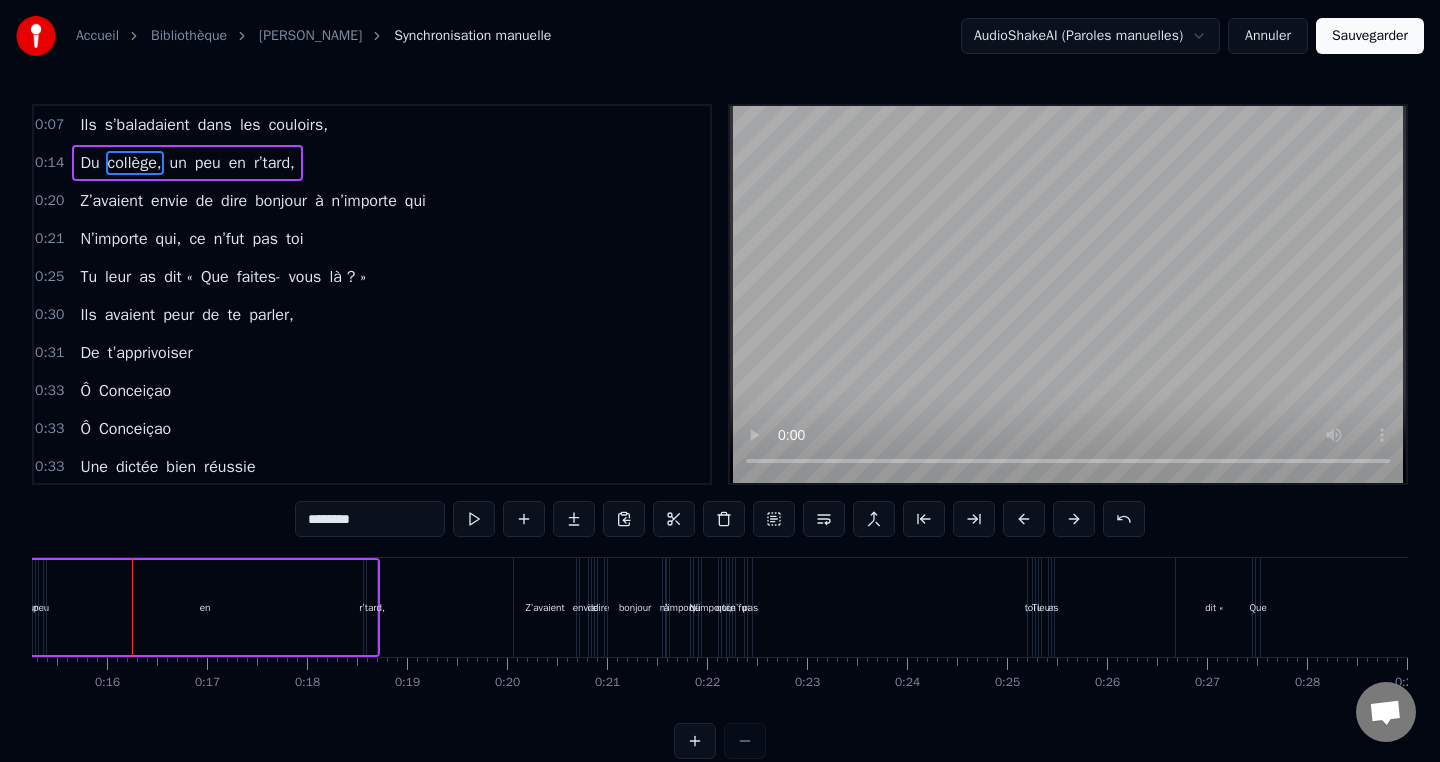 click at bounding box center [1024, 519] 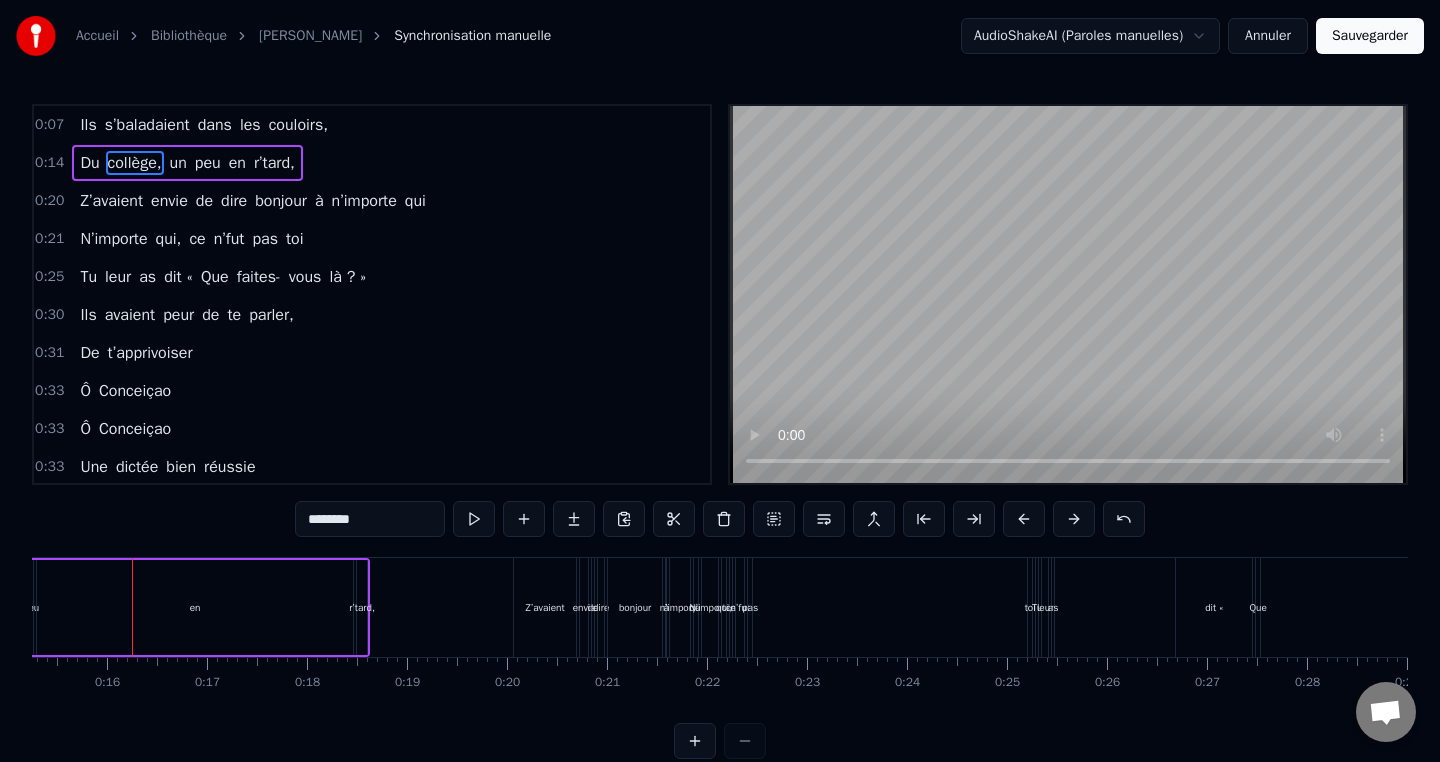 click at bounding box center [1024, 519] 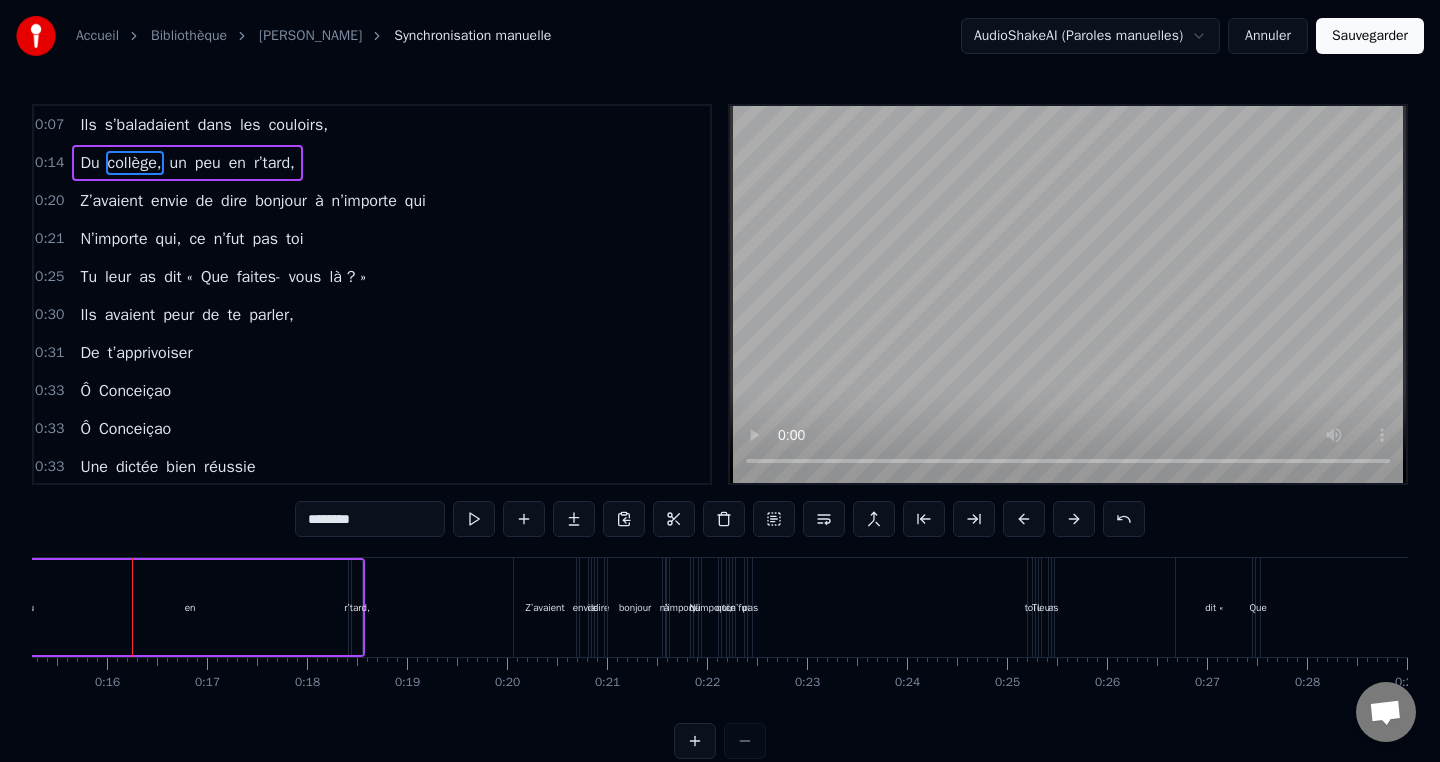click at bounding box center (1024, 519) 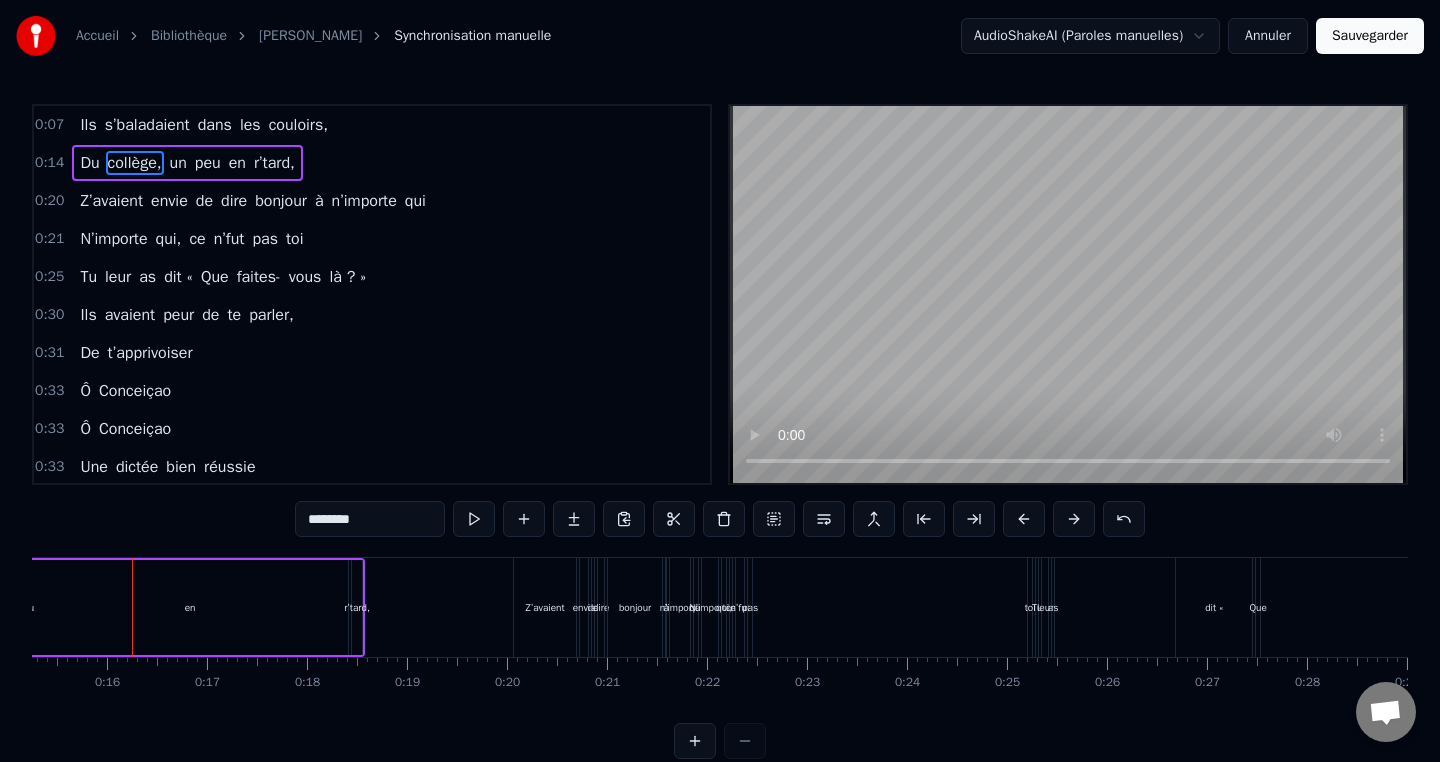 click at bounding box center [1024, 519] 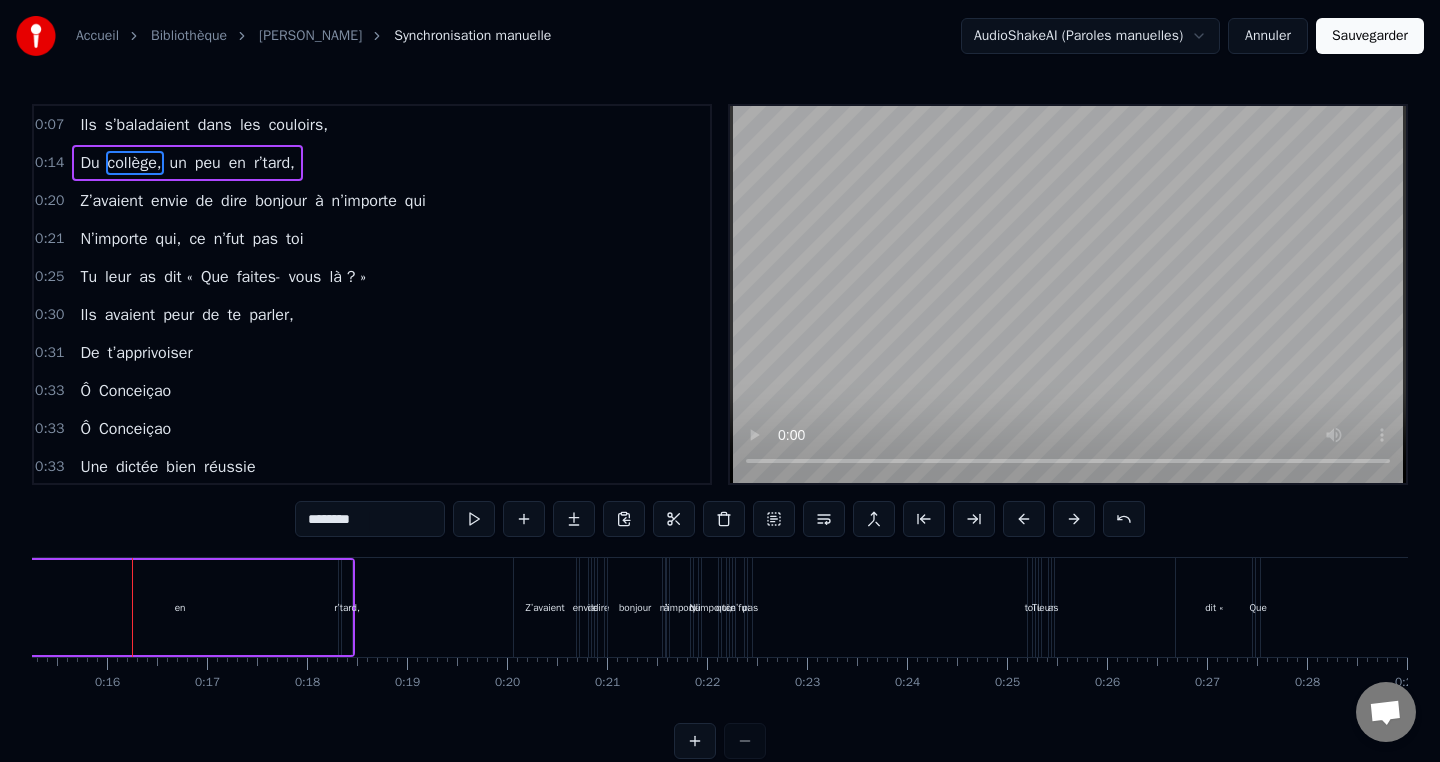 click at bounding box center (1024, 519) 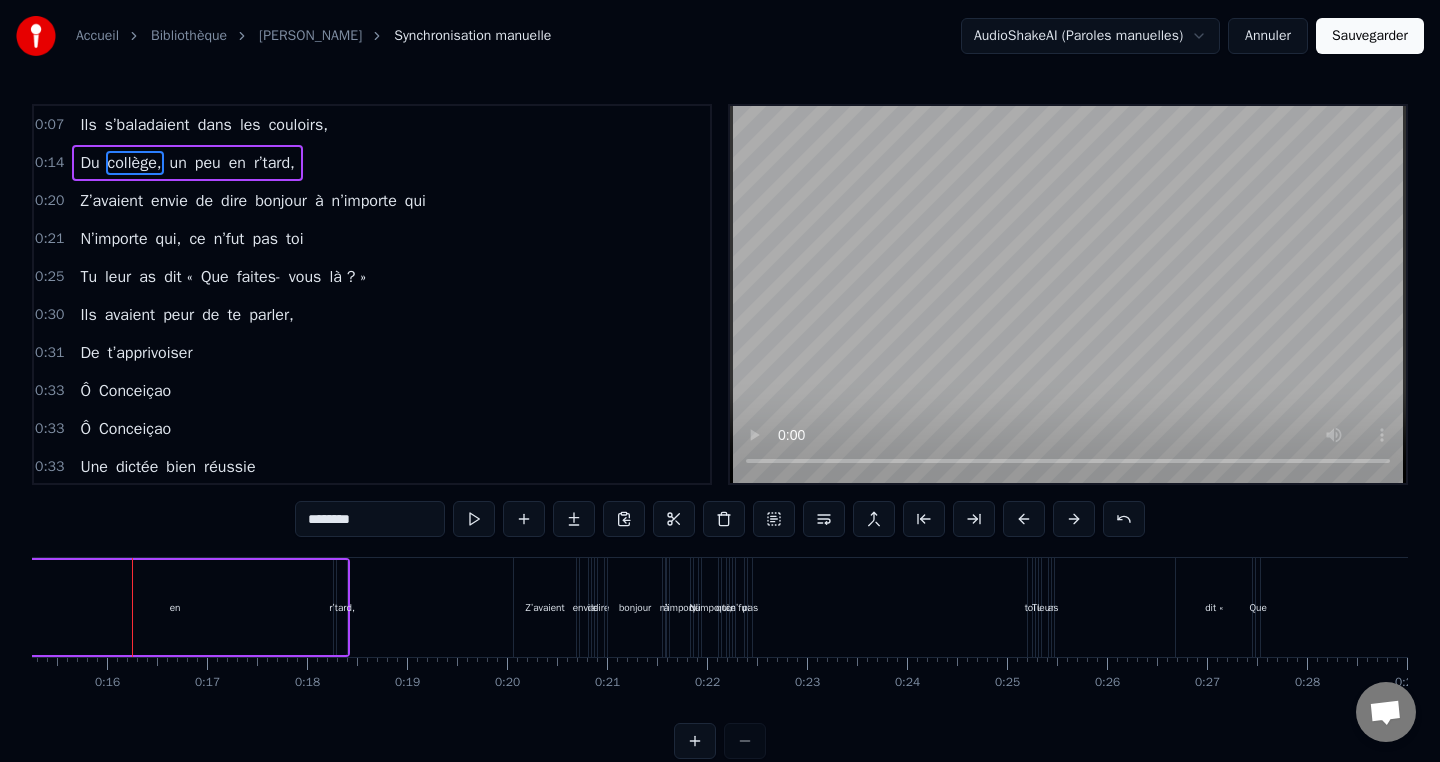 click at bounding box center (1024, 519) 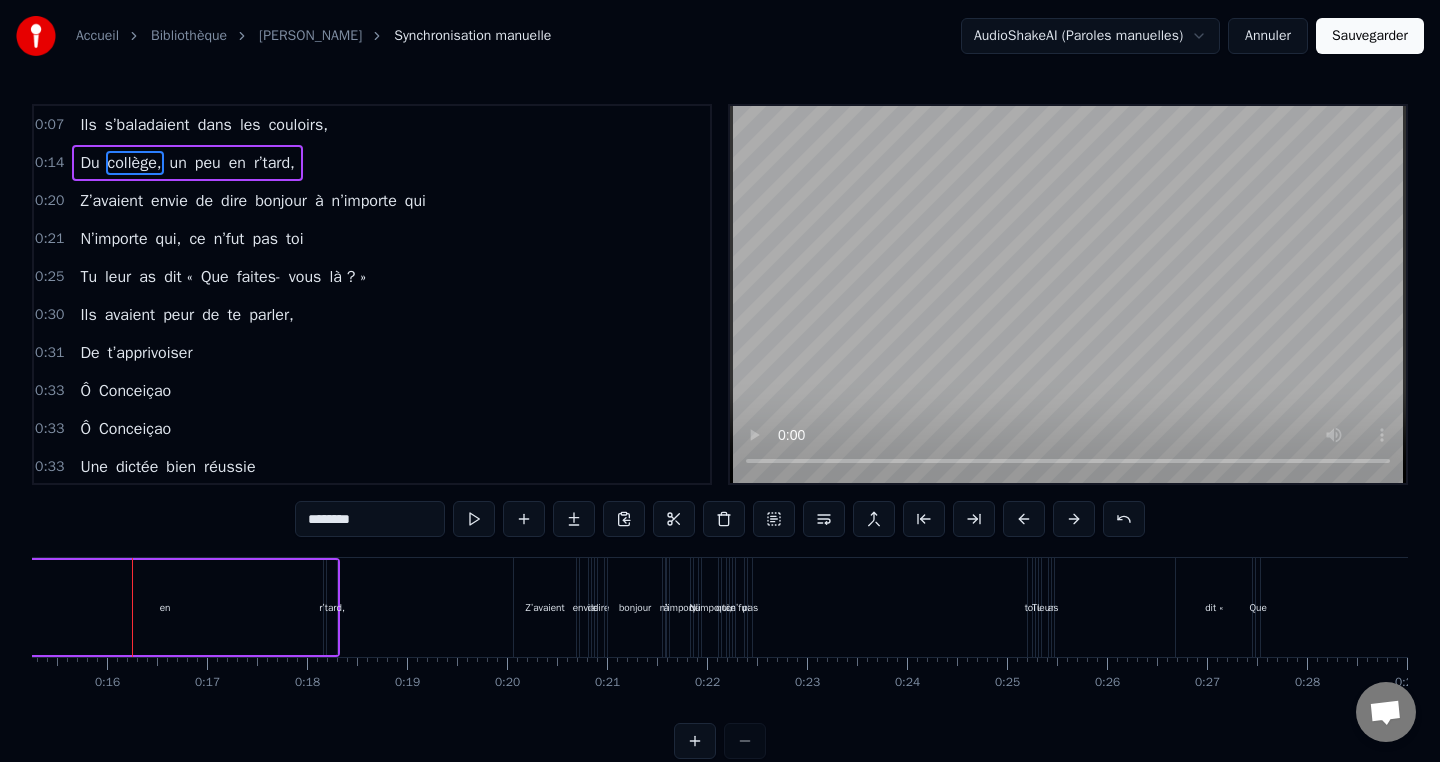 click at bounding box center [1024, 519] 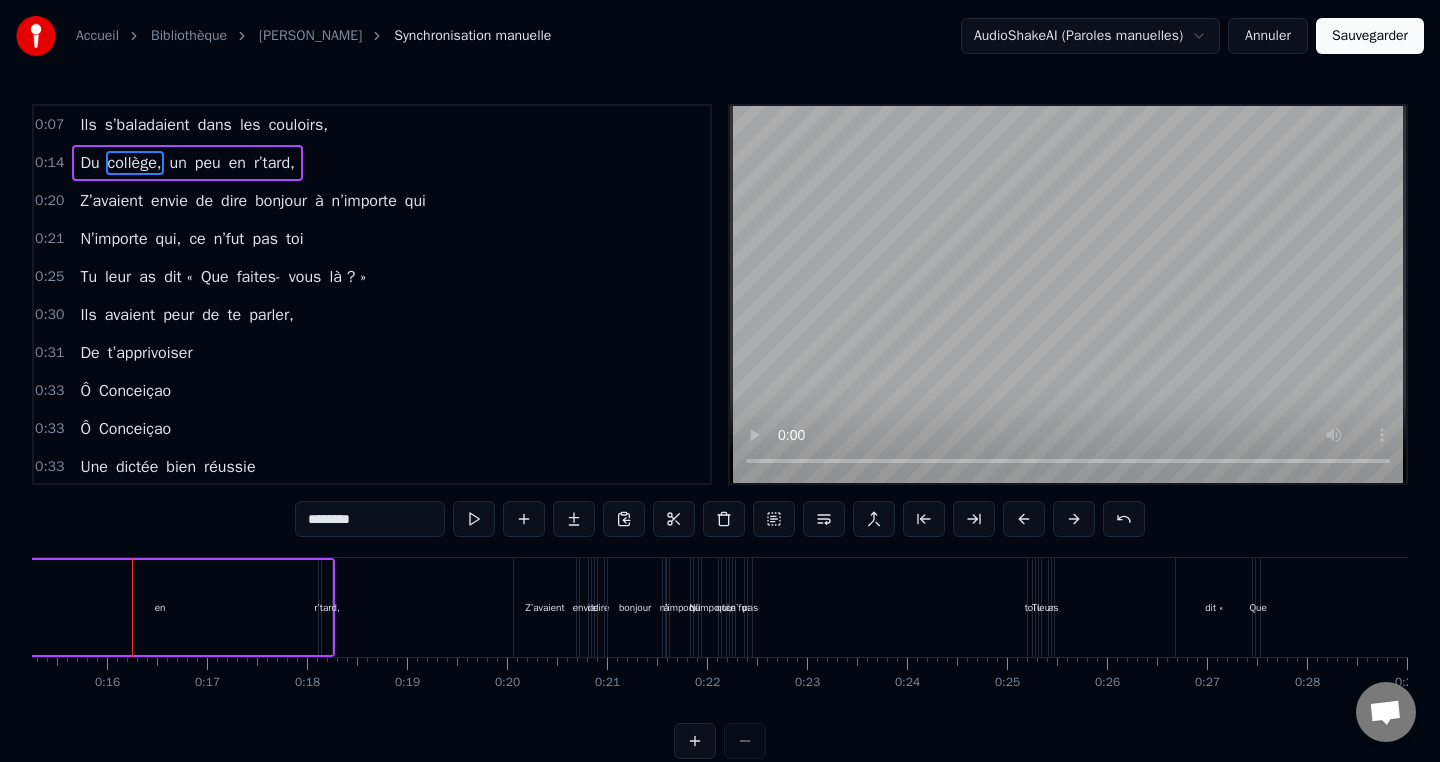click at bounding box center (1024, 519) 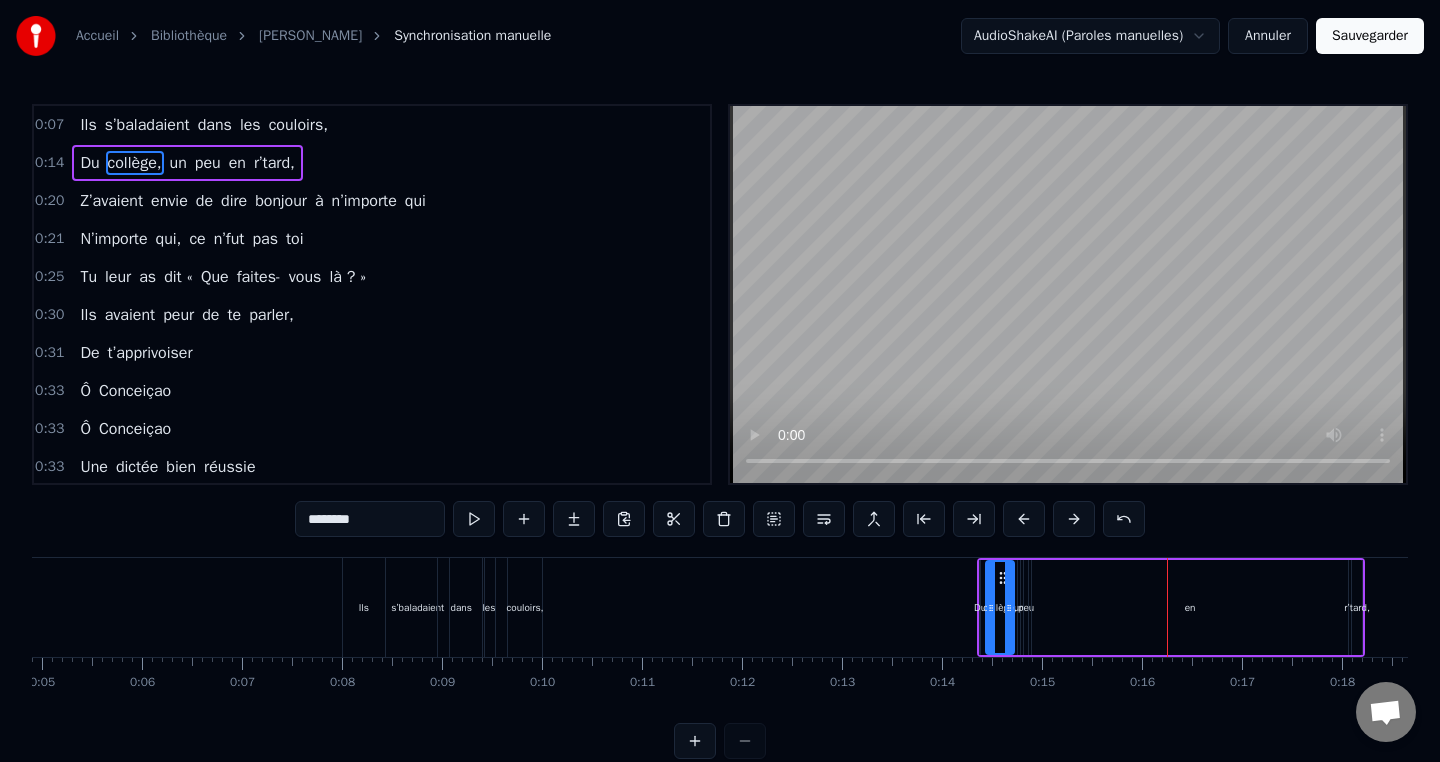 scroll, scrollTop: 0, scrollLeft: 499, axis: horizontal 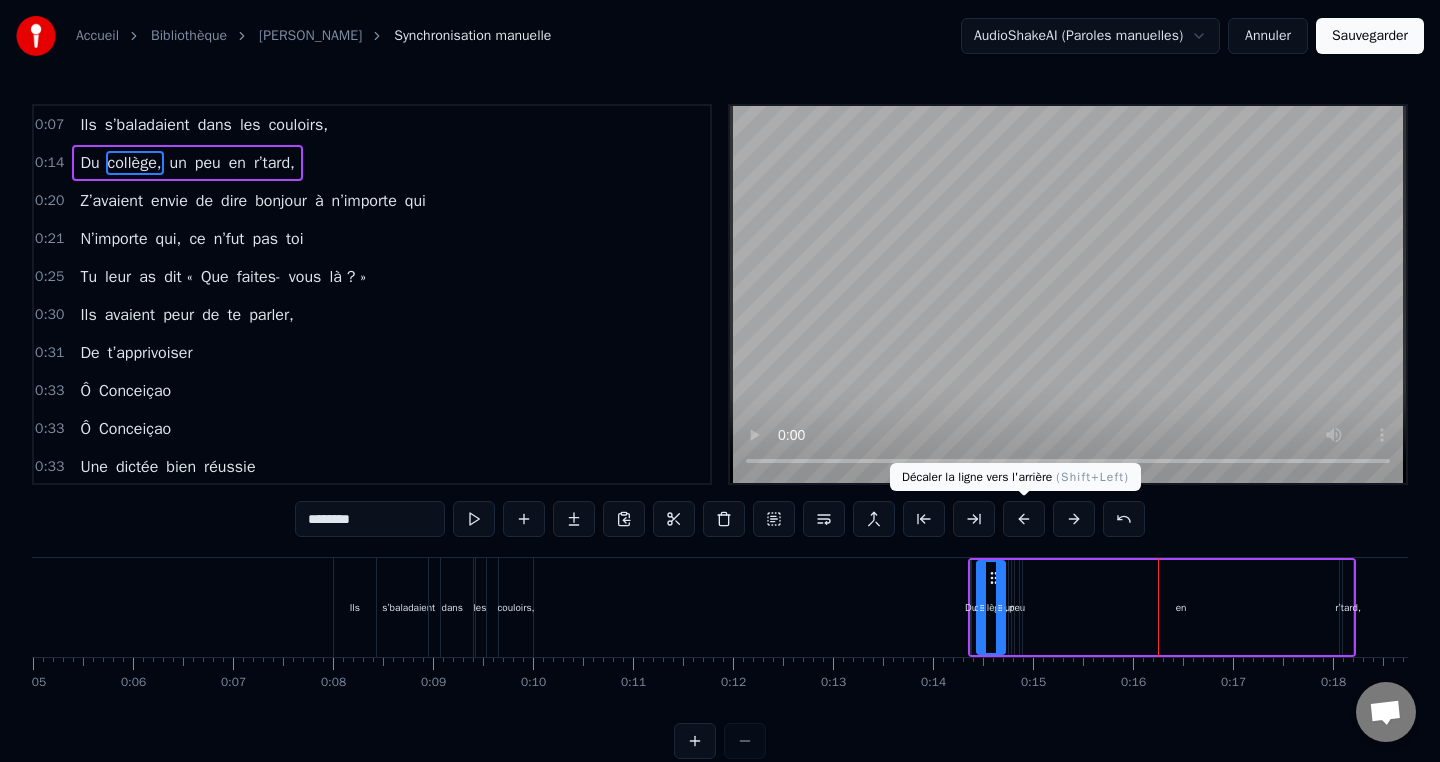 click at bounding box center (1024, 519) 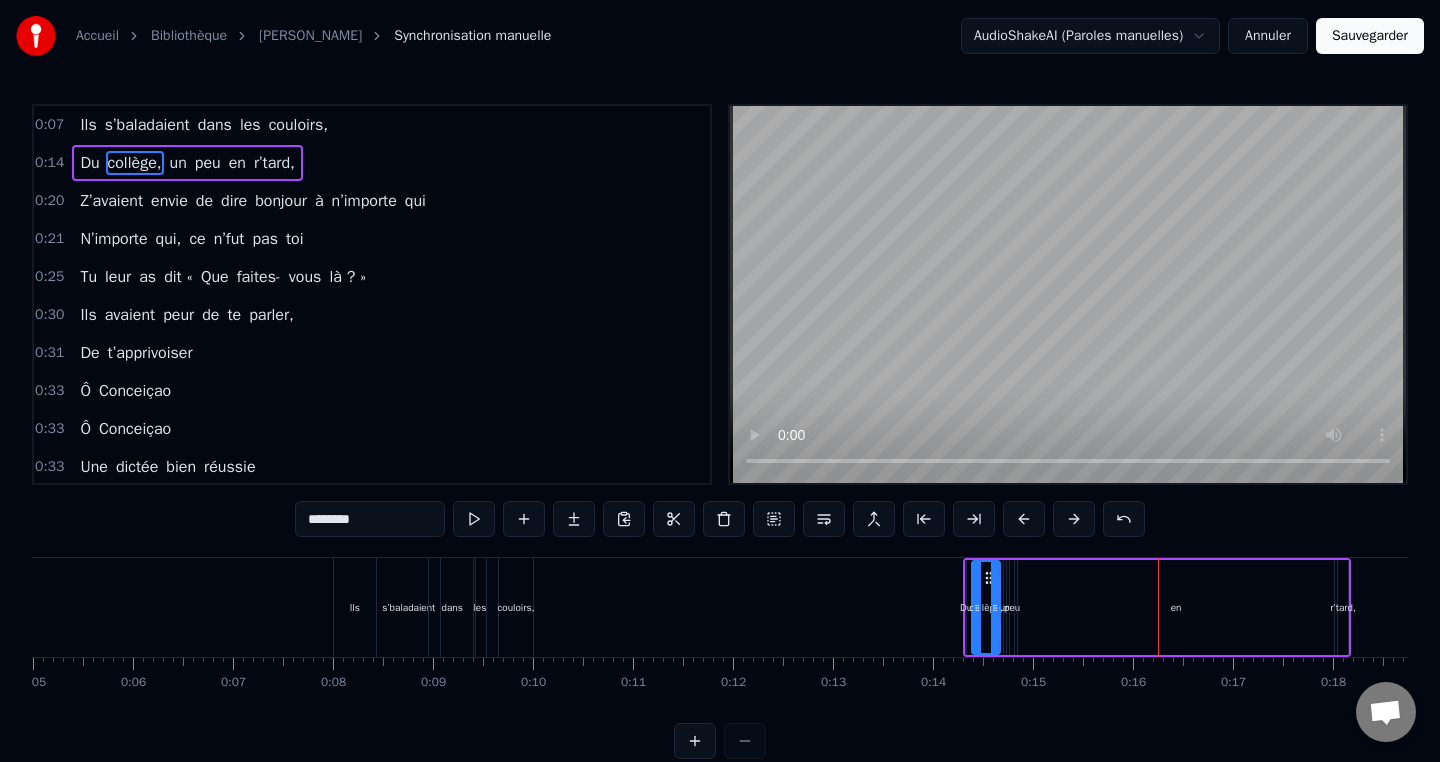 click at bounding box center (1024, 519) 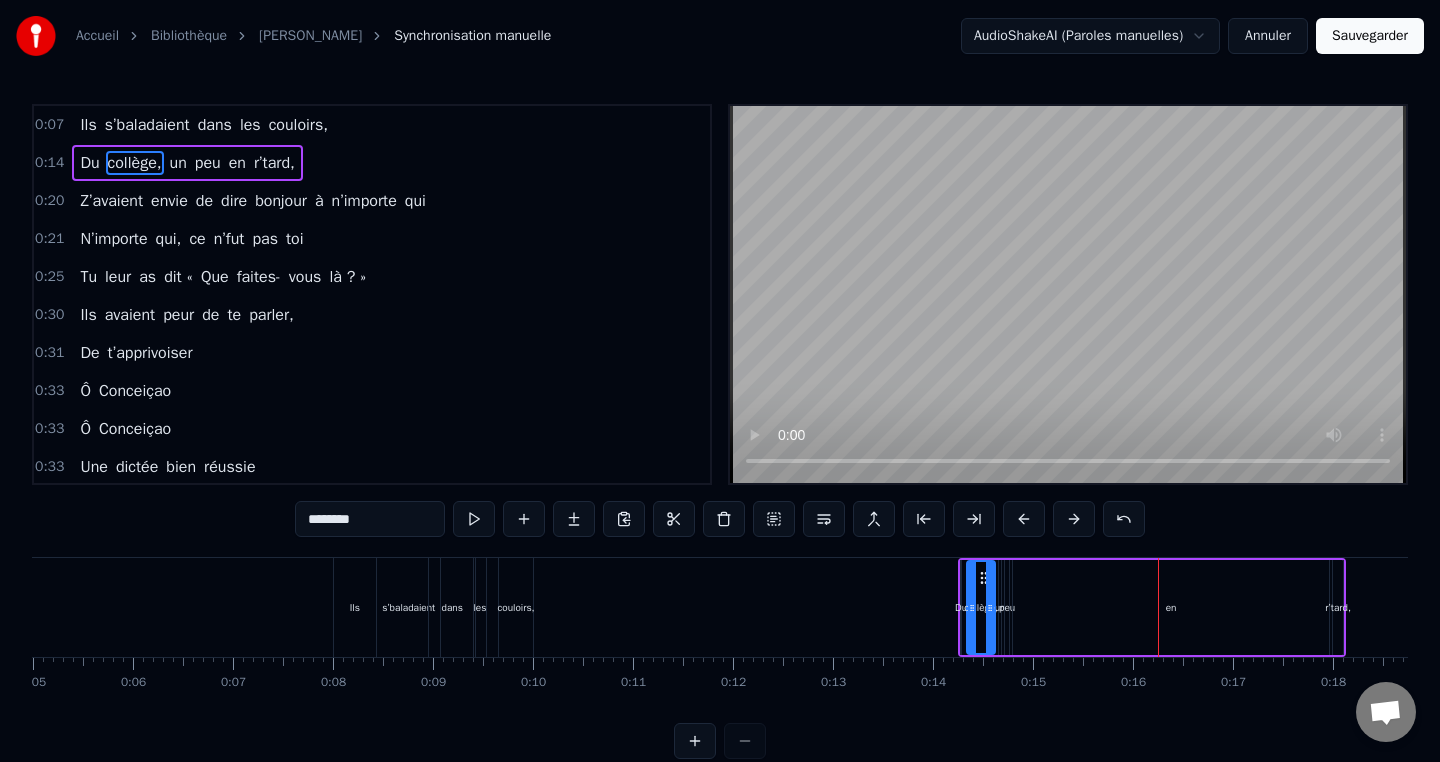 click at bounding box center [1024, 519] 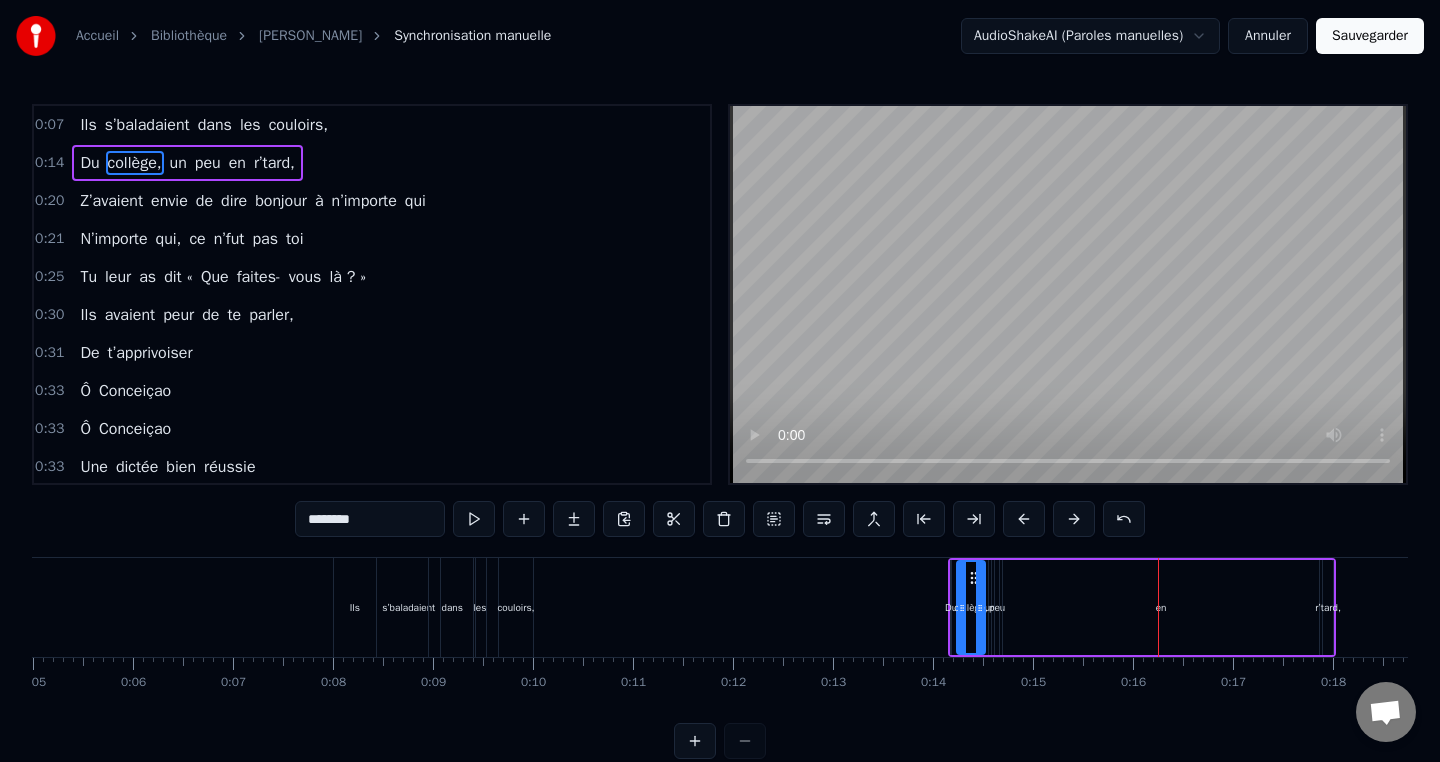 click at bounding box center [1024, 519] 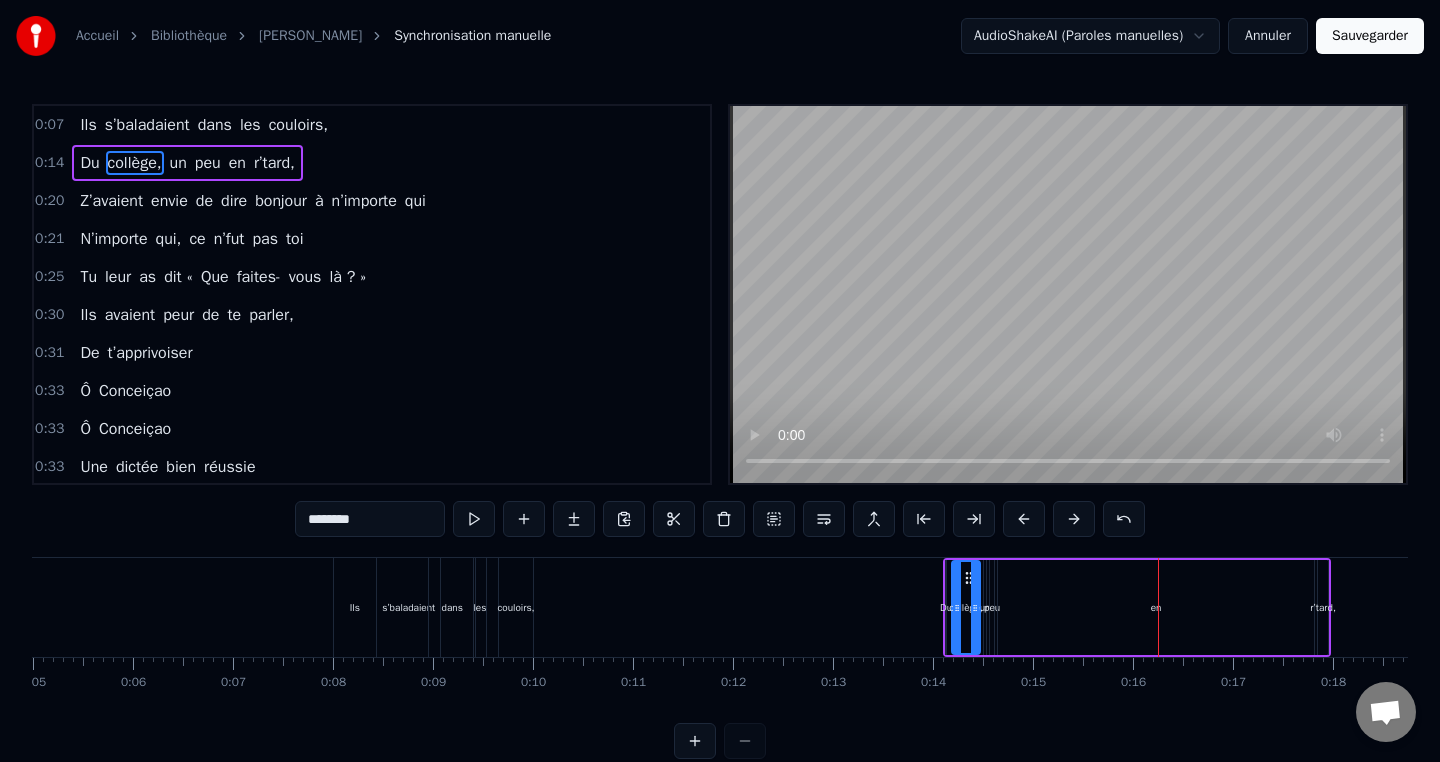 click at bounding box center (1024, 519) 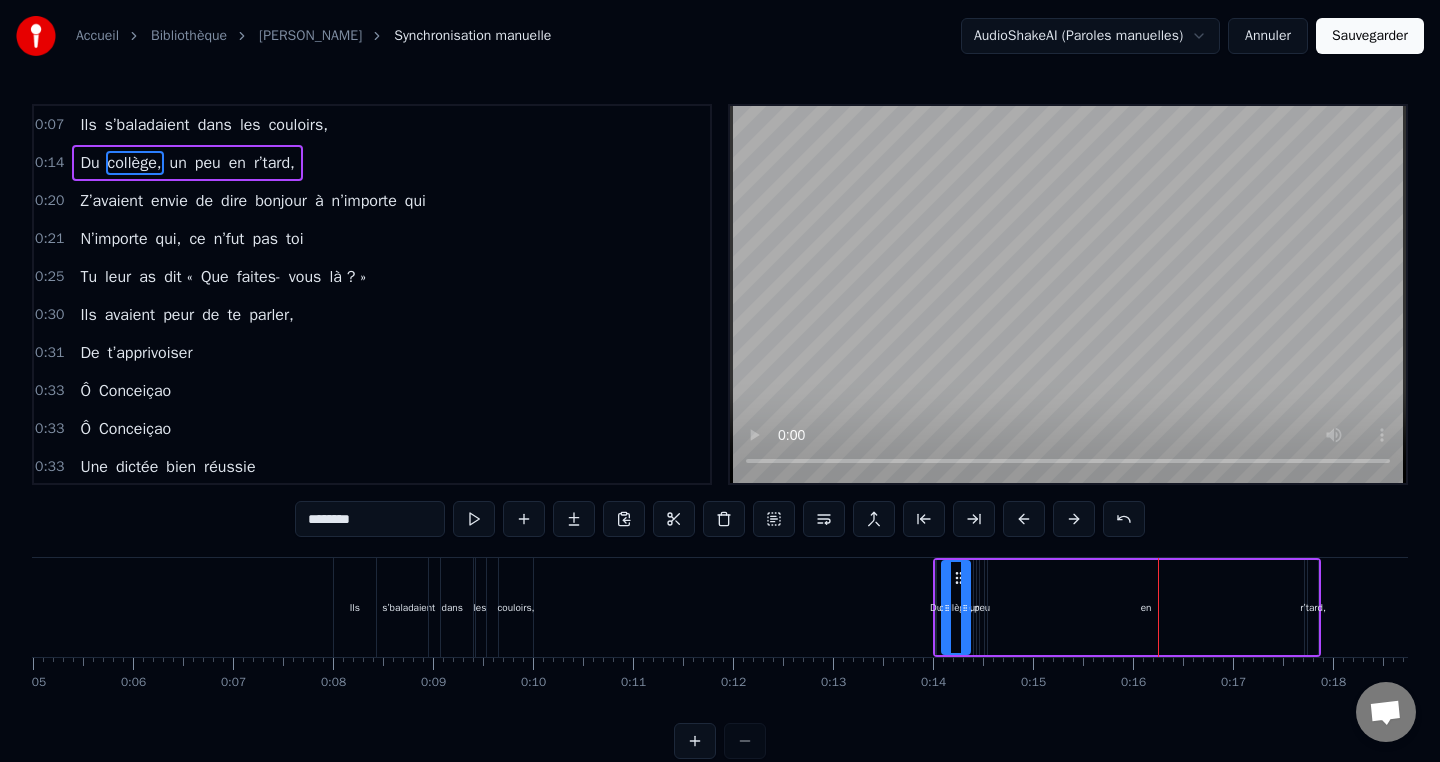 click at bounding box center (1024, 519) 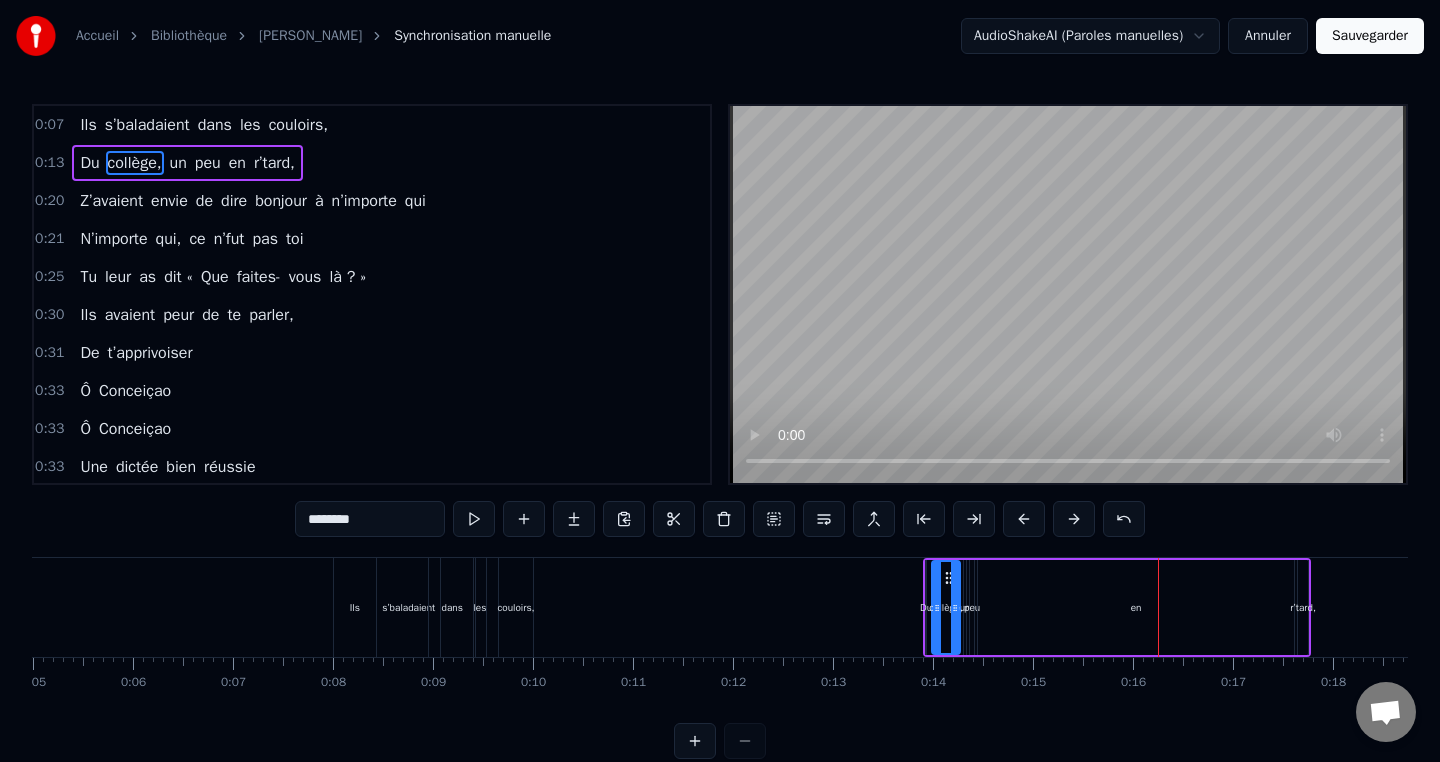 click at bounding box center [1024, 519] 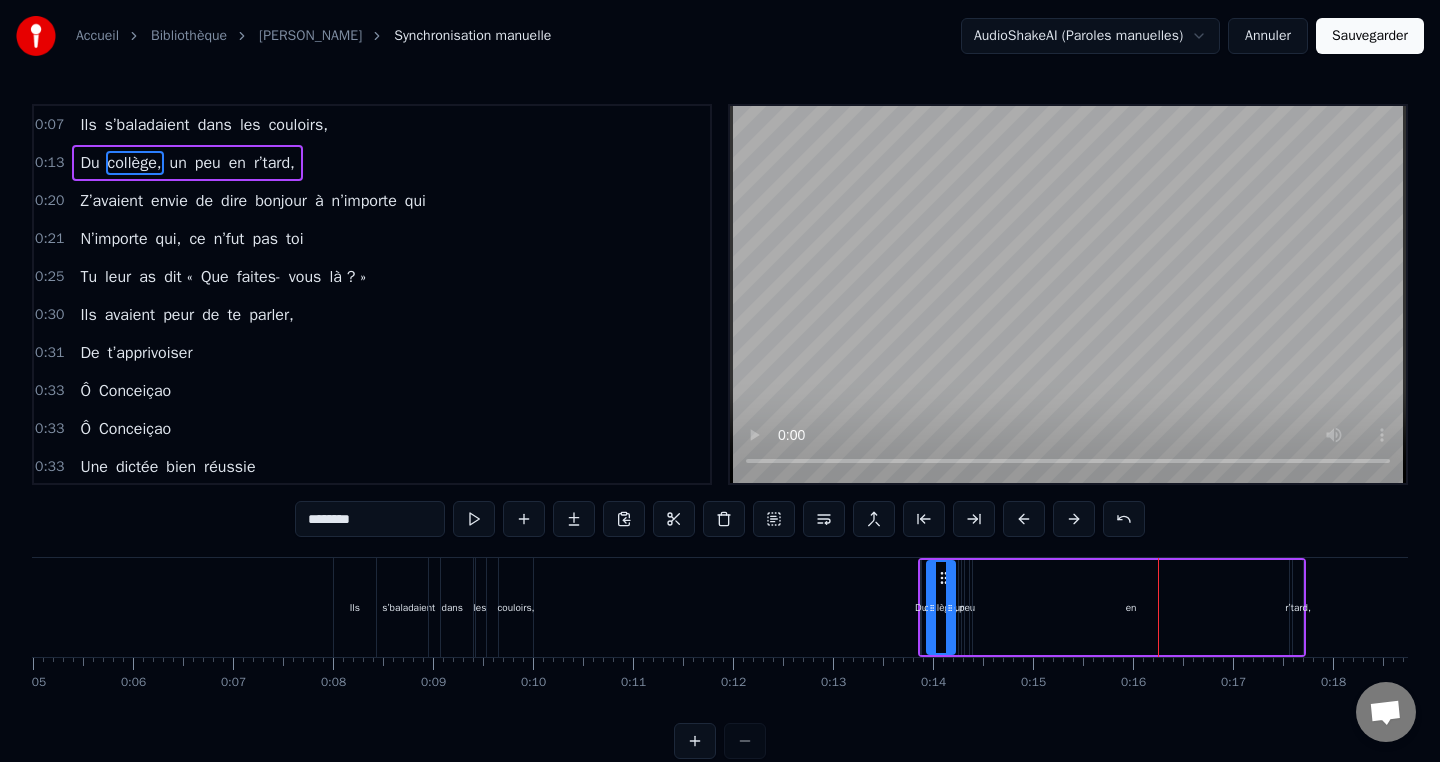 click at bounding box center (1024, 519) 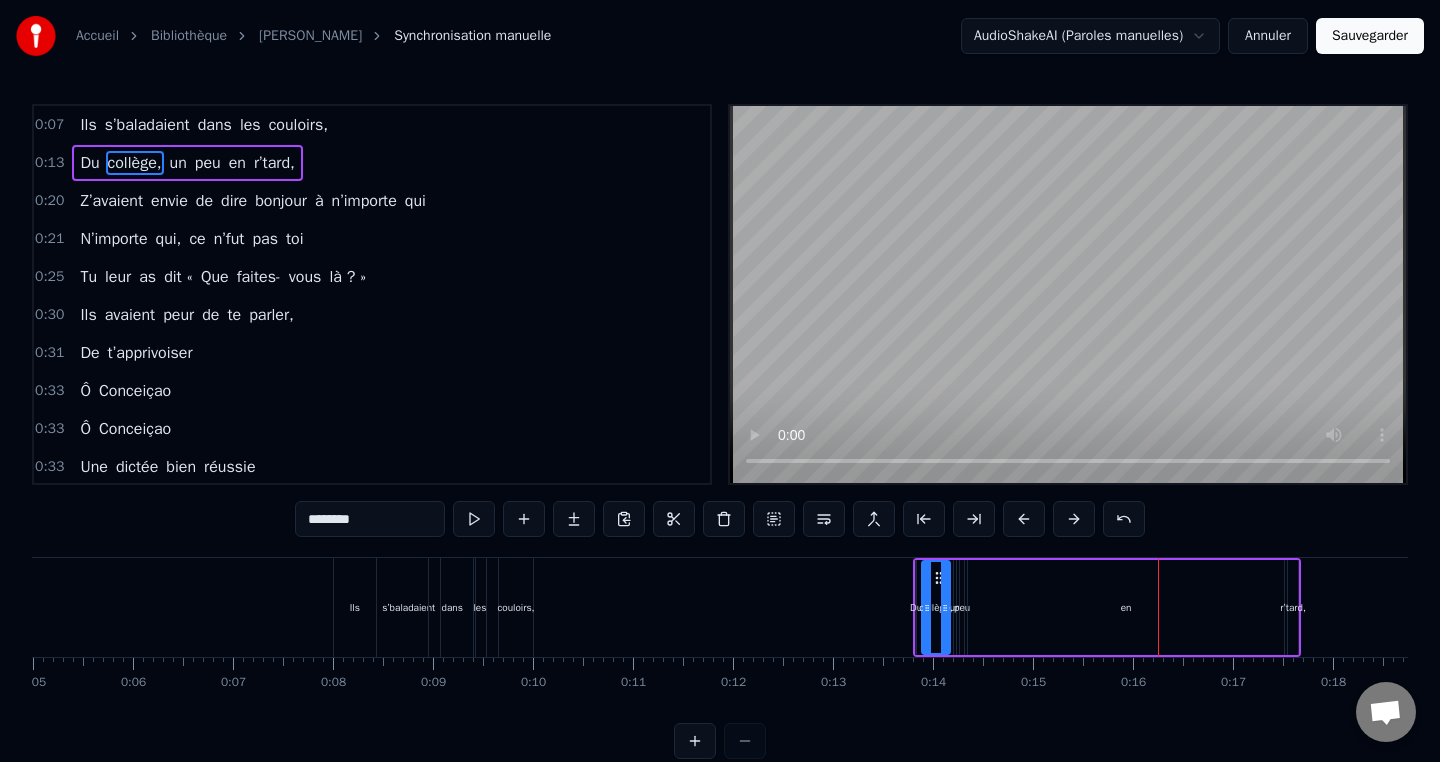 click at bounding box center [1024, 519] 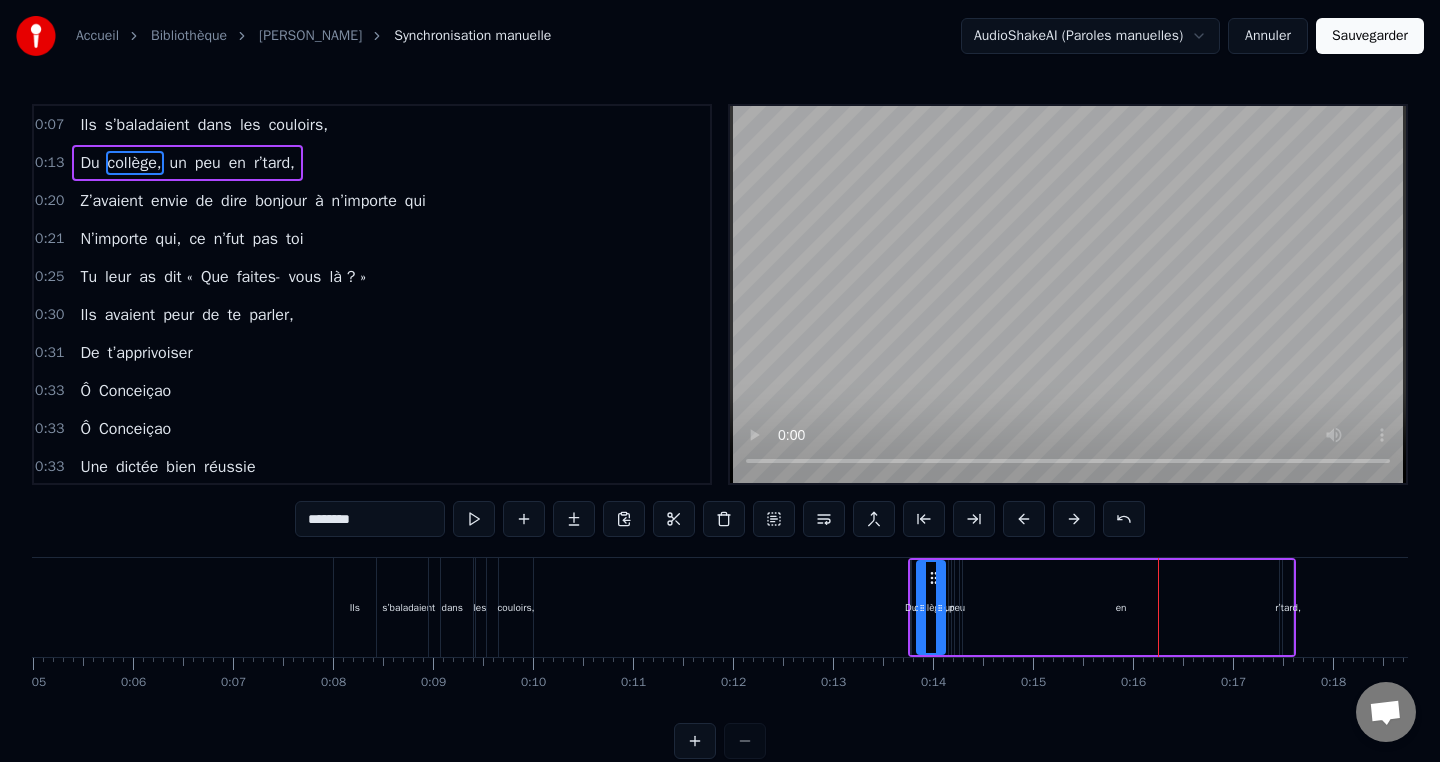 click at bounding box center [1024, 519] 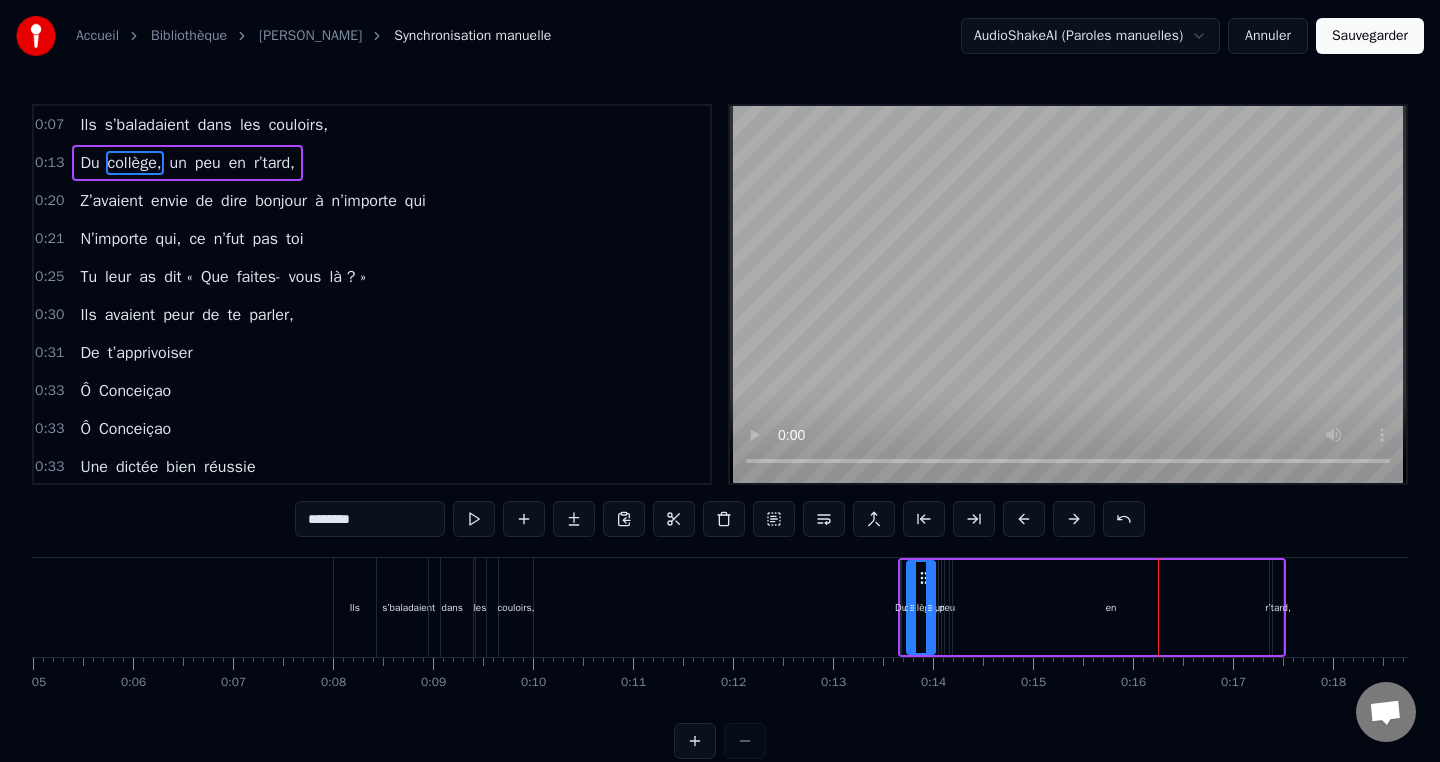 click at bounding box center (1024, 519) 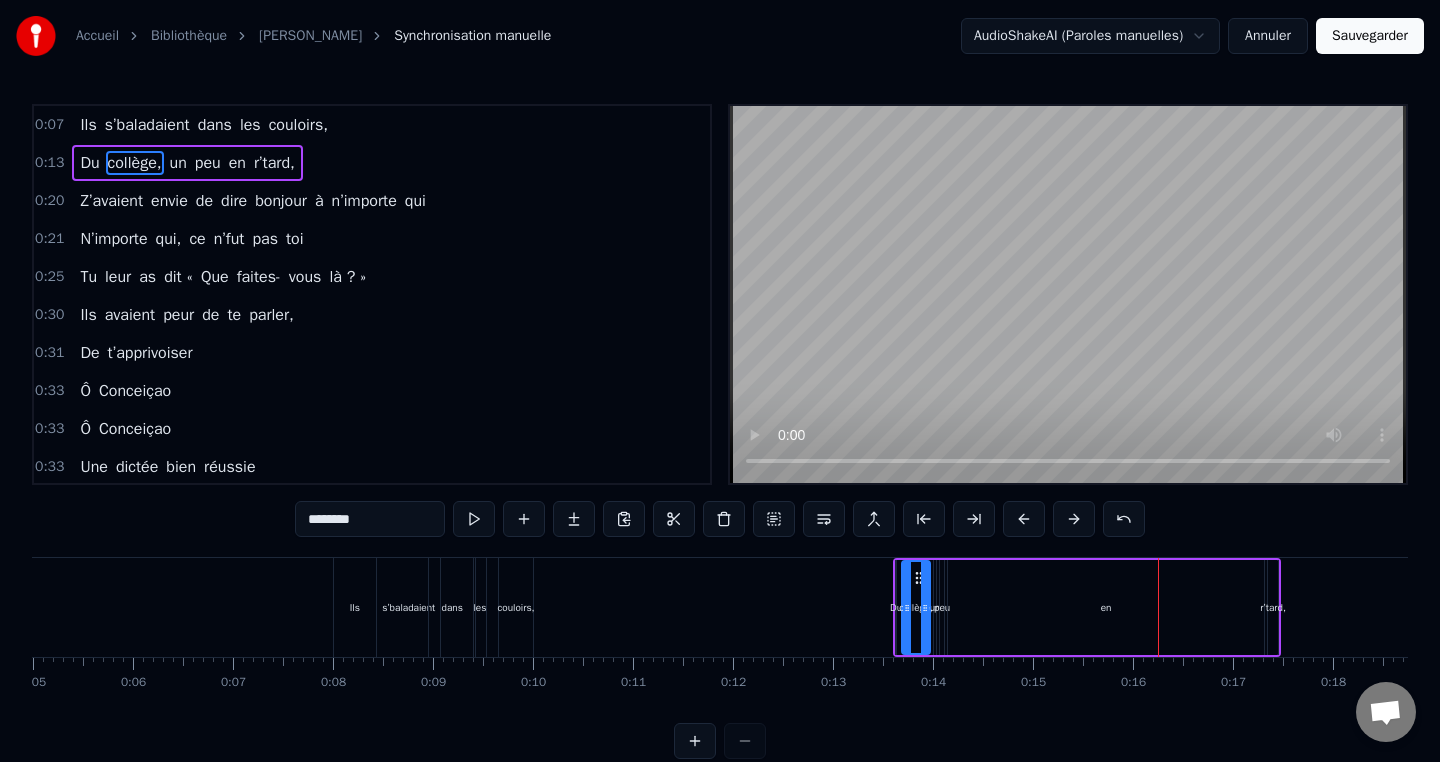 click at bounding box center (1024, 519) 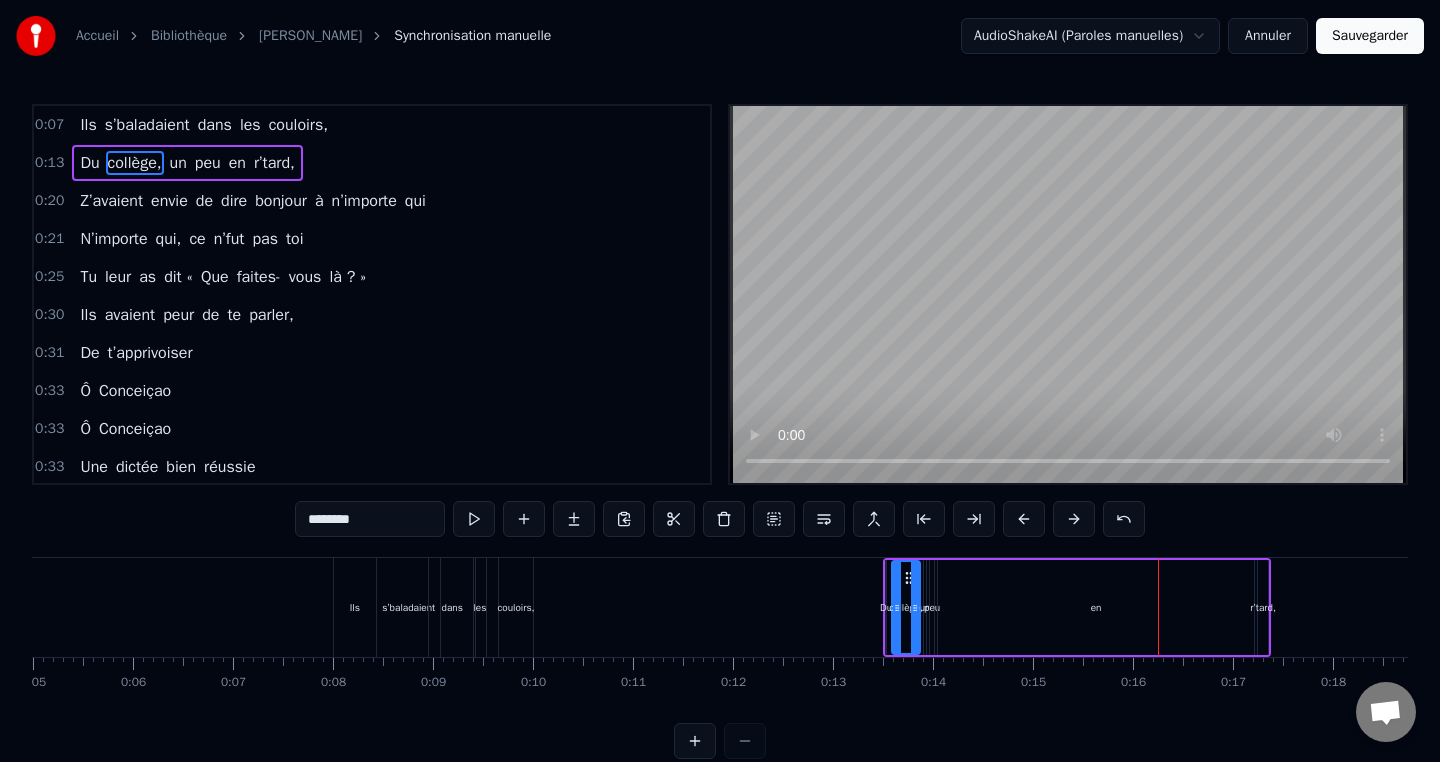 click at bounding box center (1024, 519) 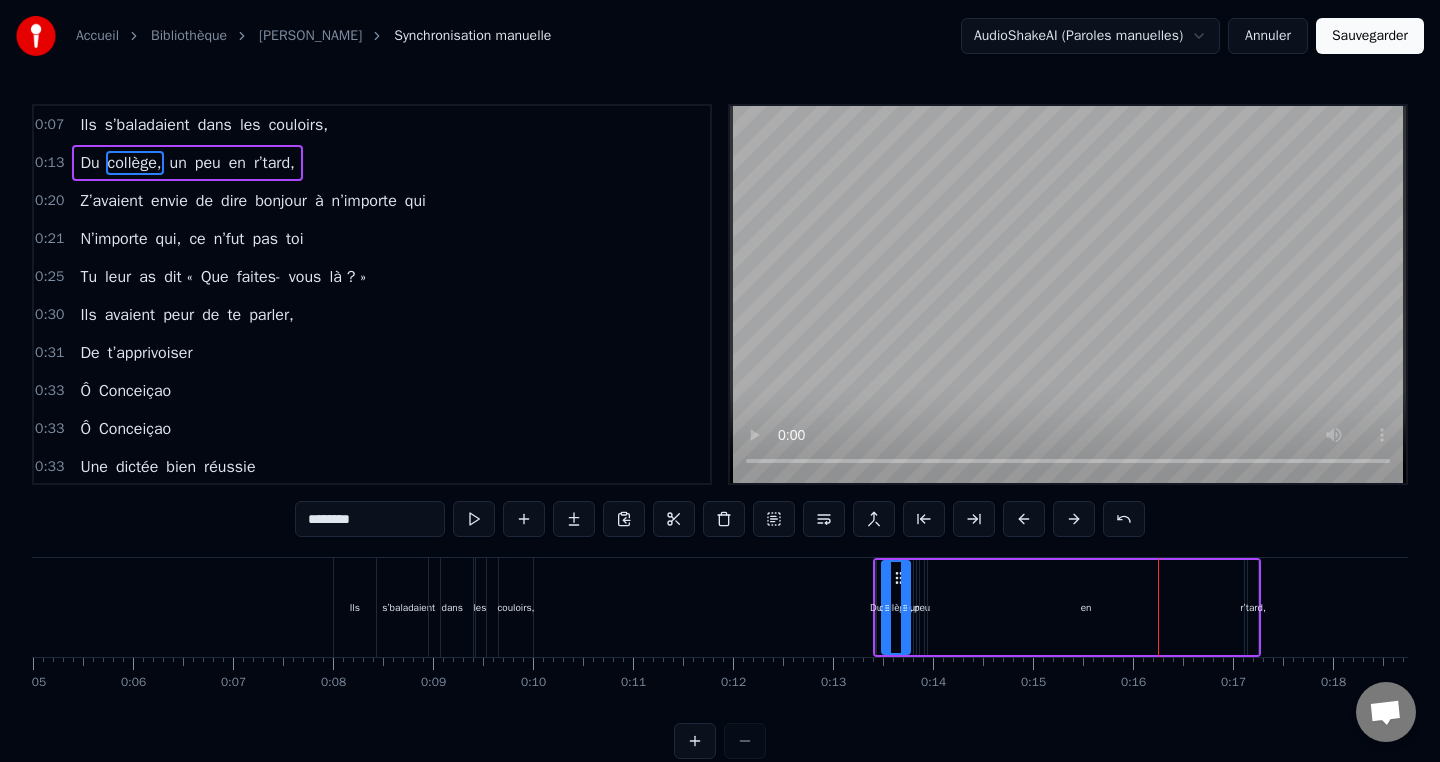 click at bounding box center [1024, 519] 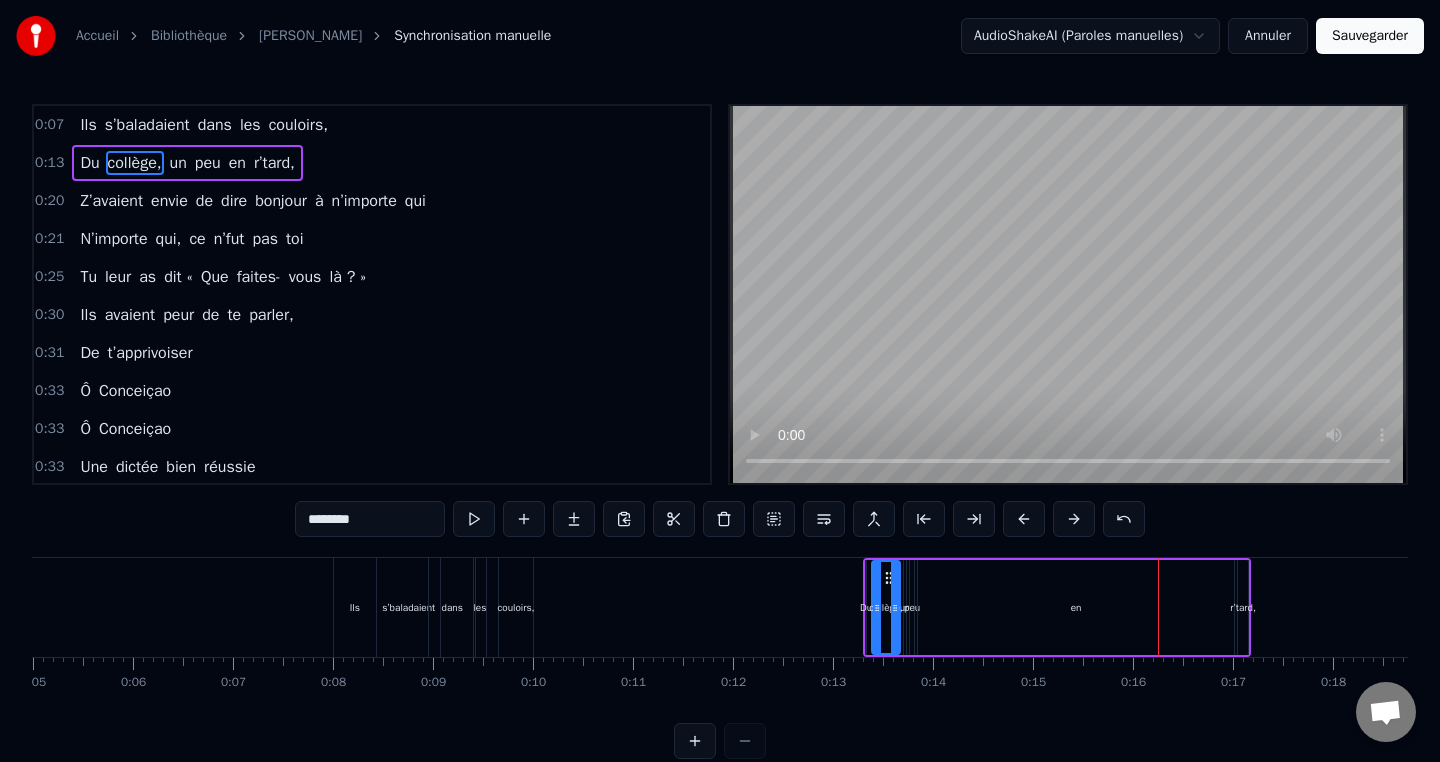click at bounding box center [1024, 519] 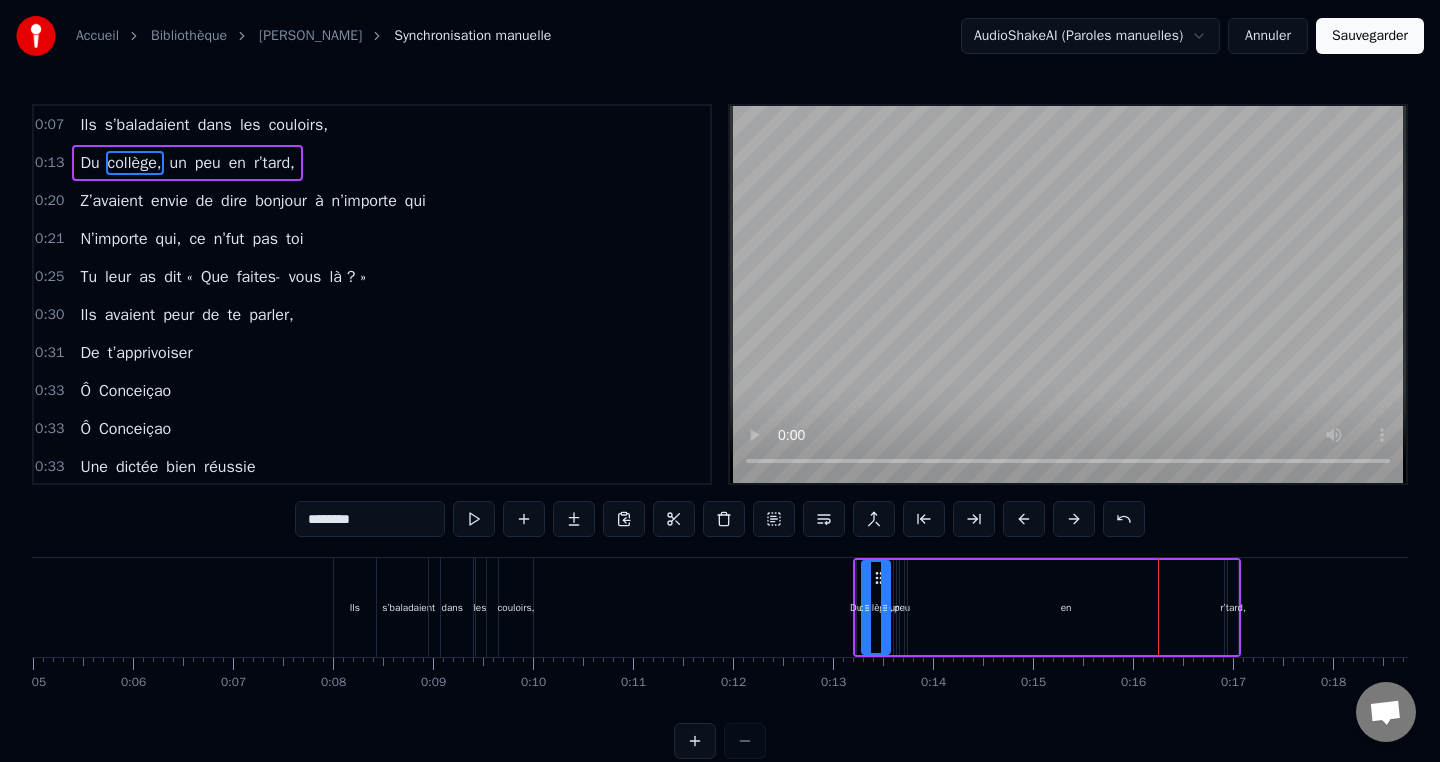 click at bounding box center (1024, 519) 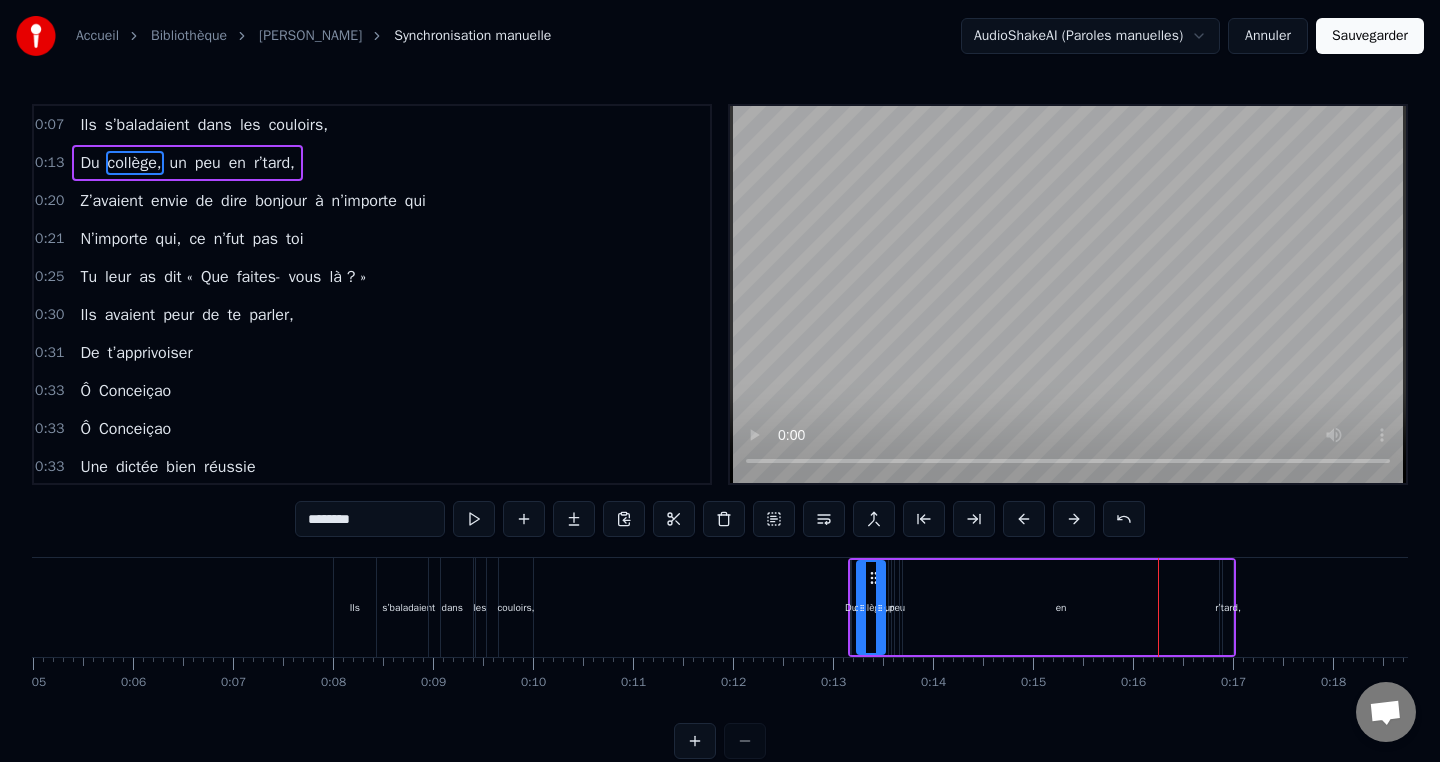 click at bounding box center [1024, 519] 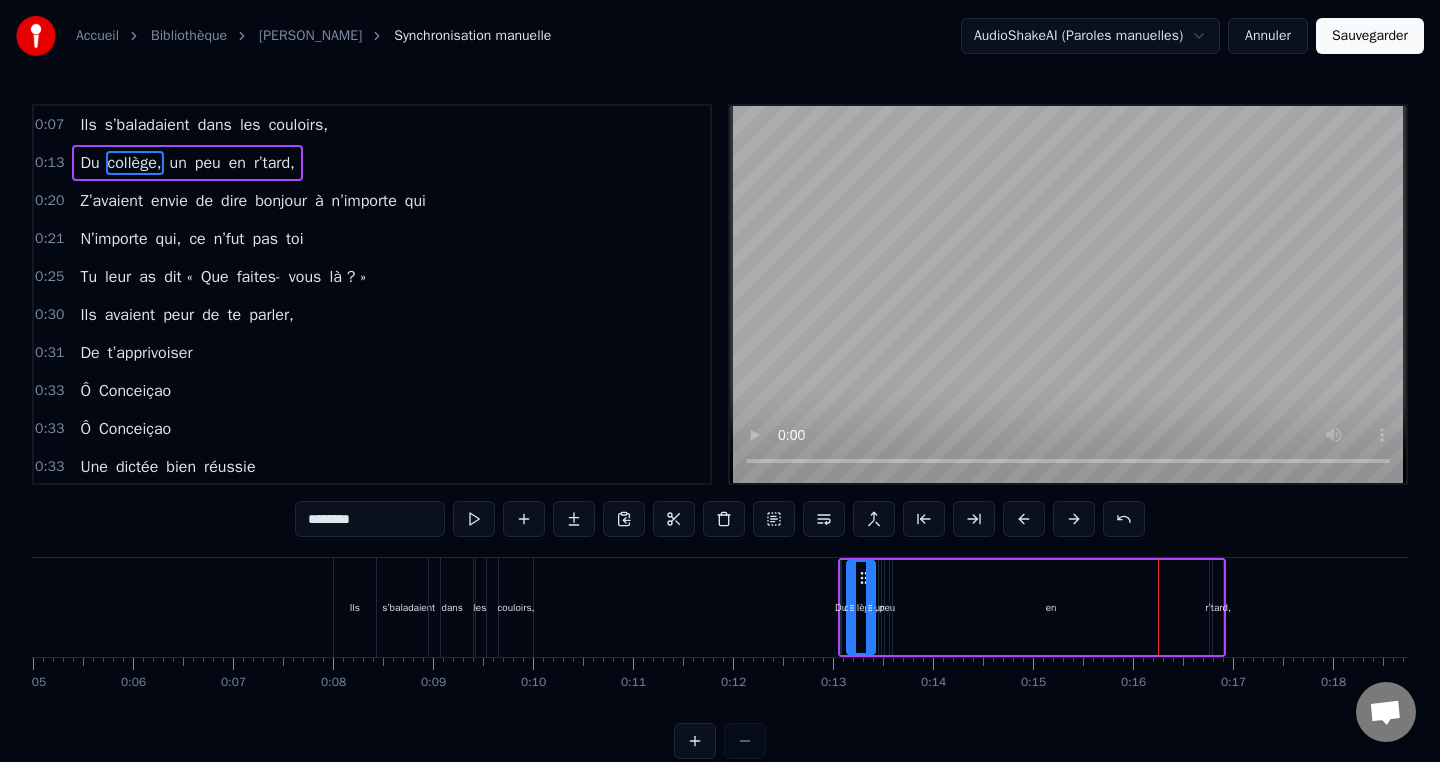click at bounding box center (1024, 519) 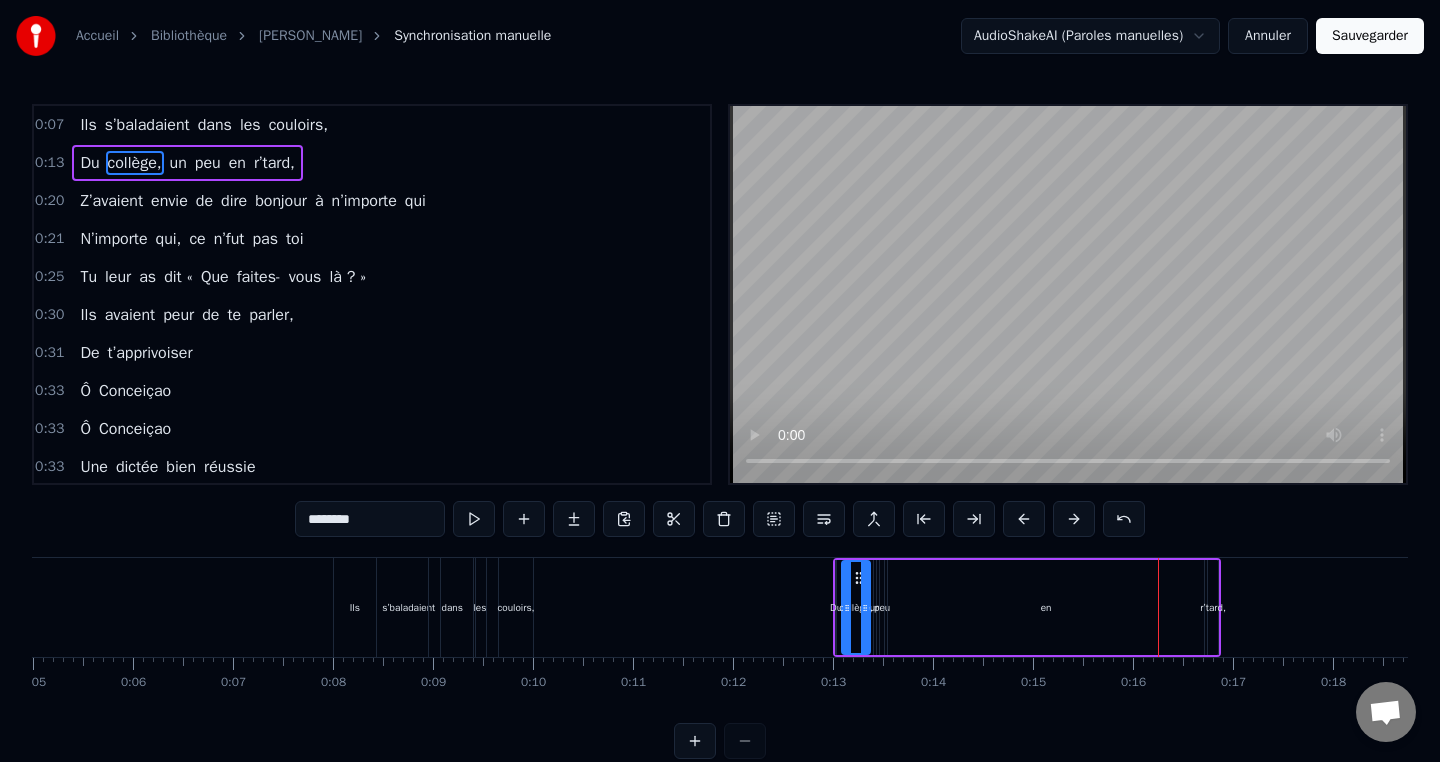 click at bounding box center [1024, 519] 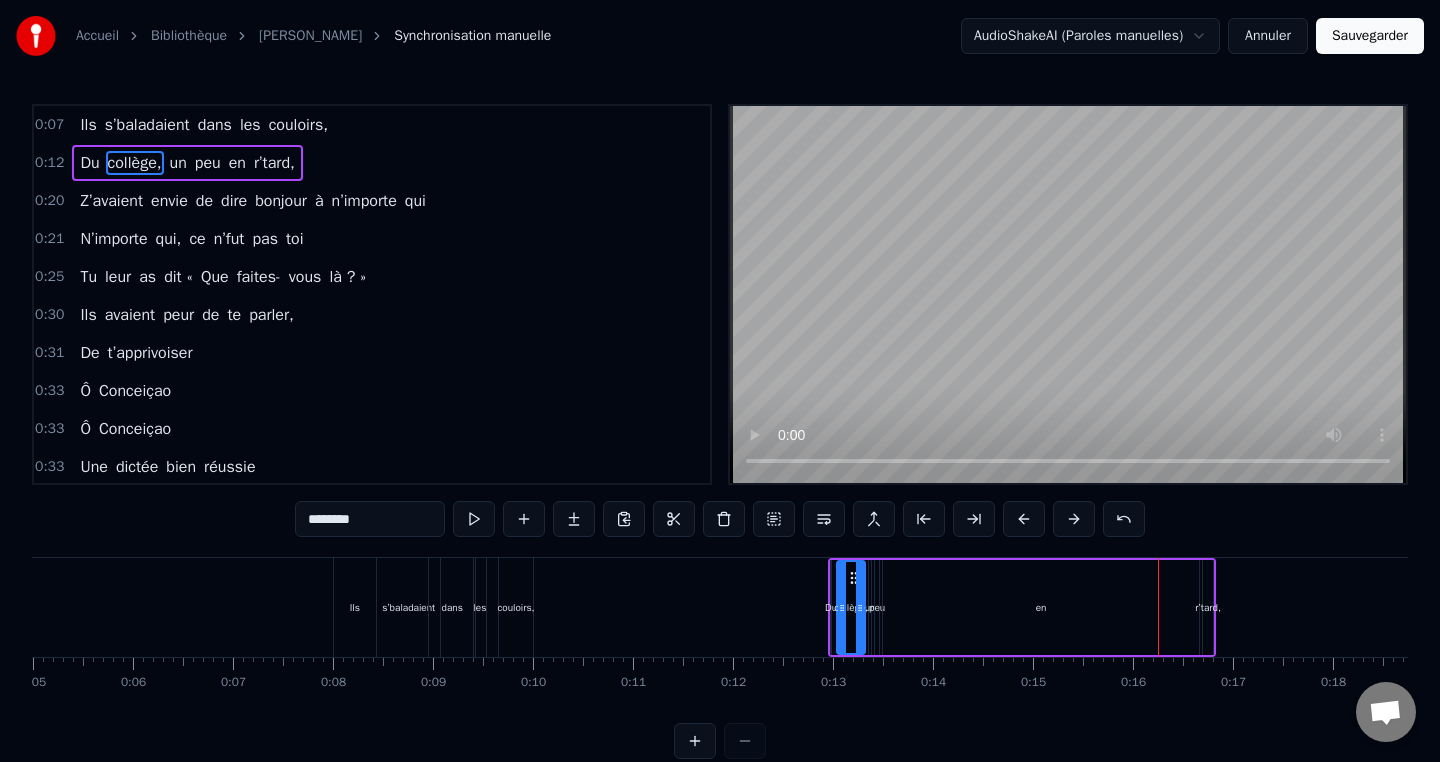 click at bounding box center (1024, 519) 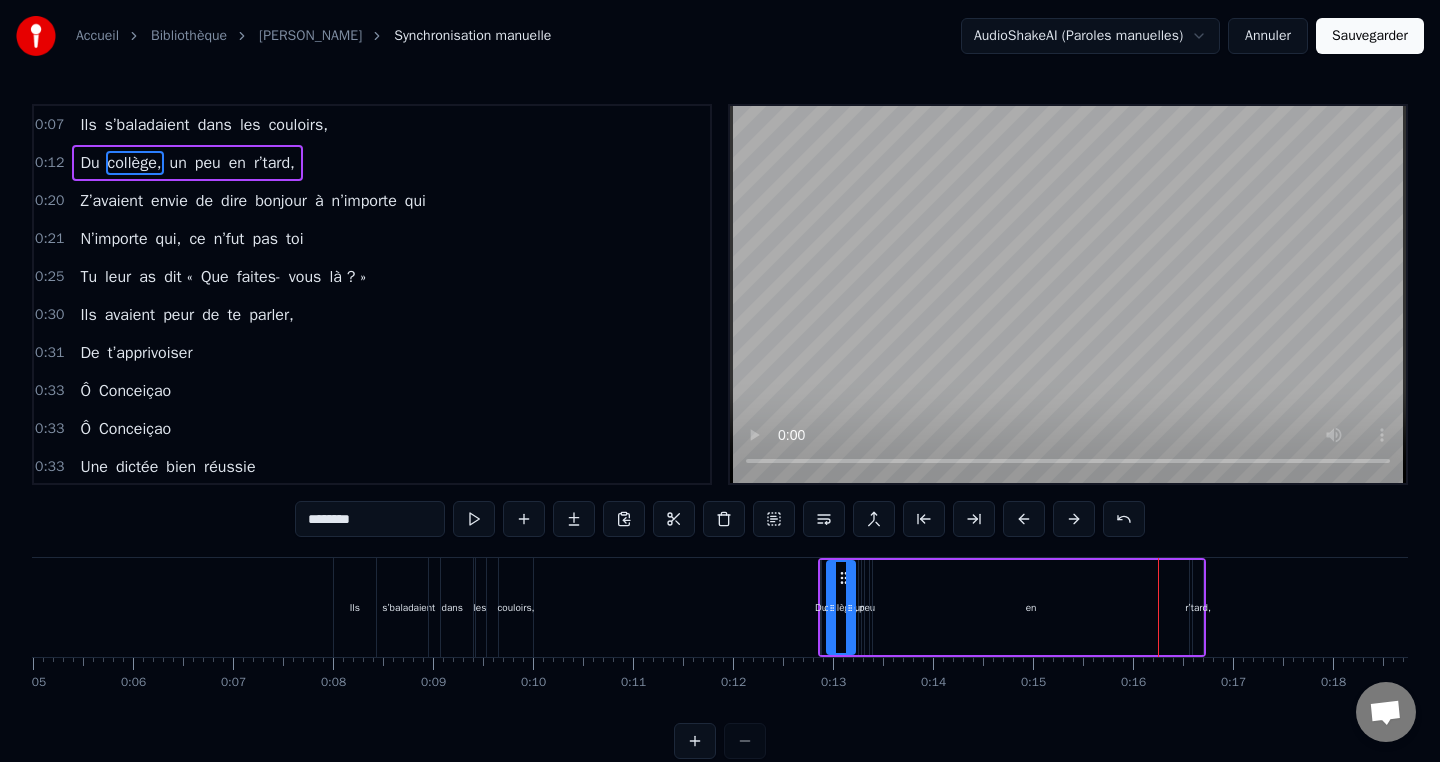 click at bounding box center [1024, 519] 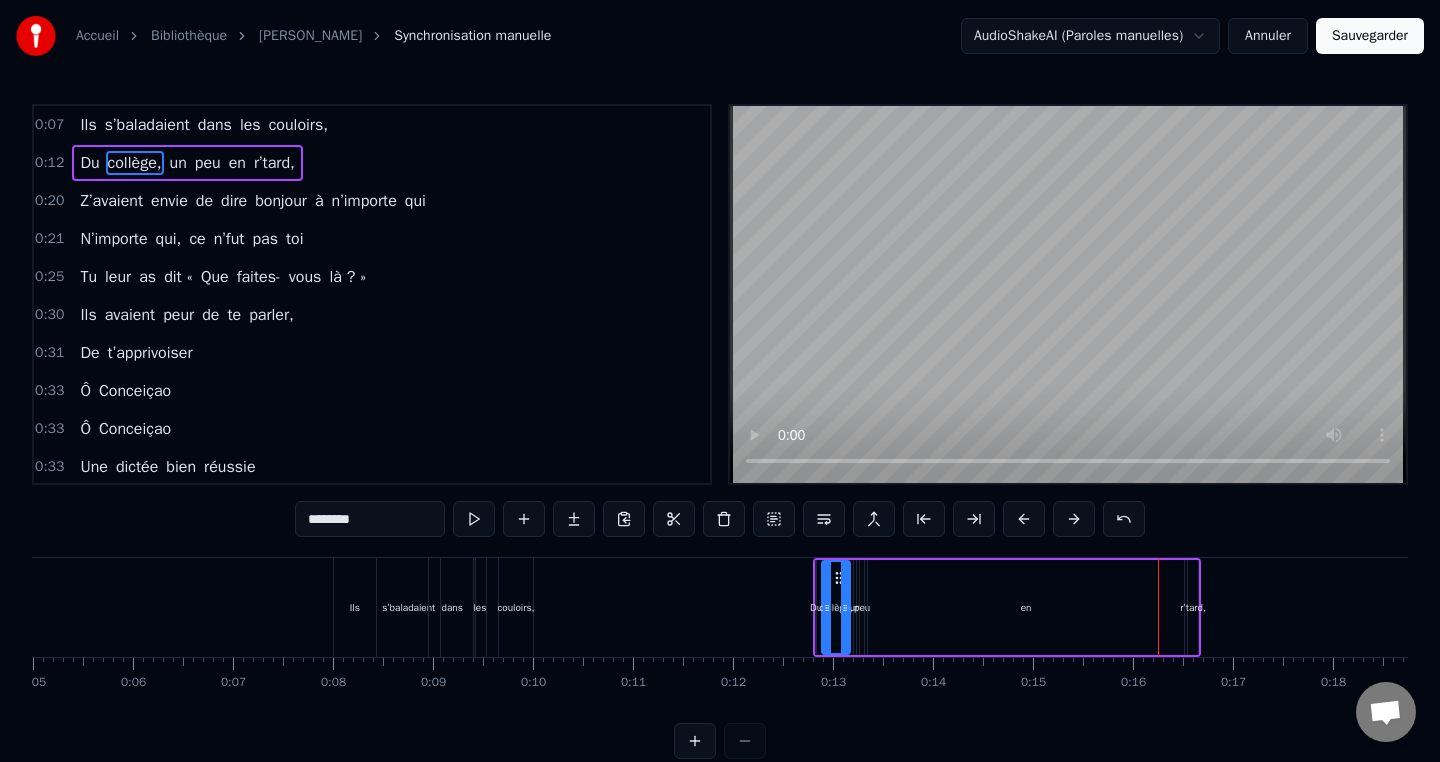 click at bounding box center [1024, 519] 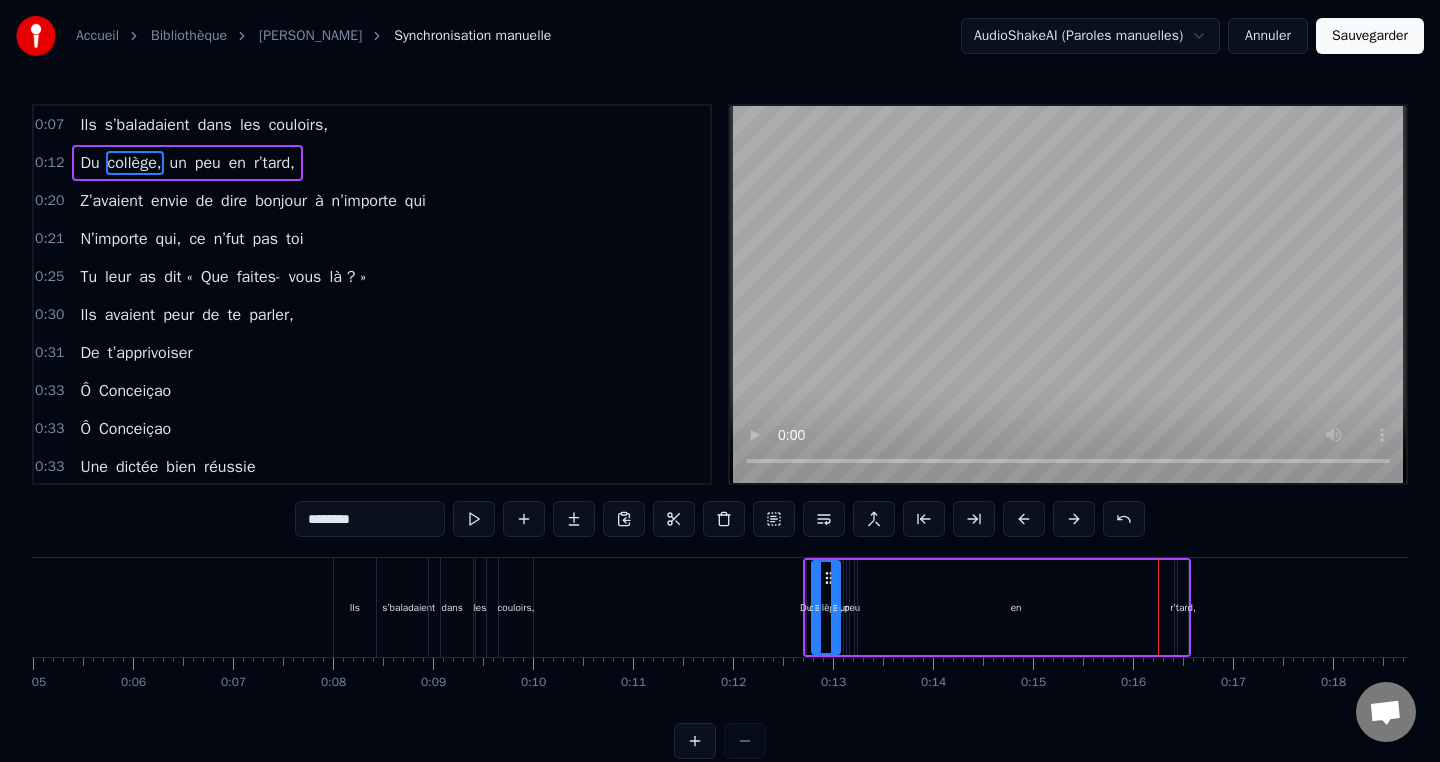 click at bounding box center (1024, 519) 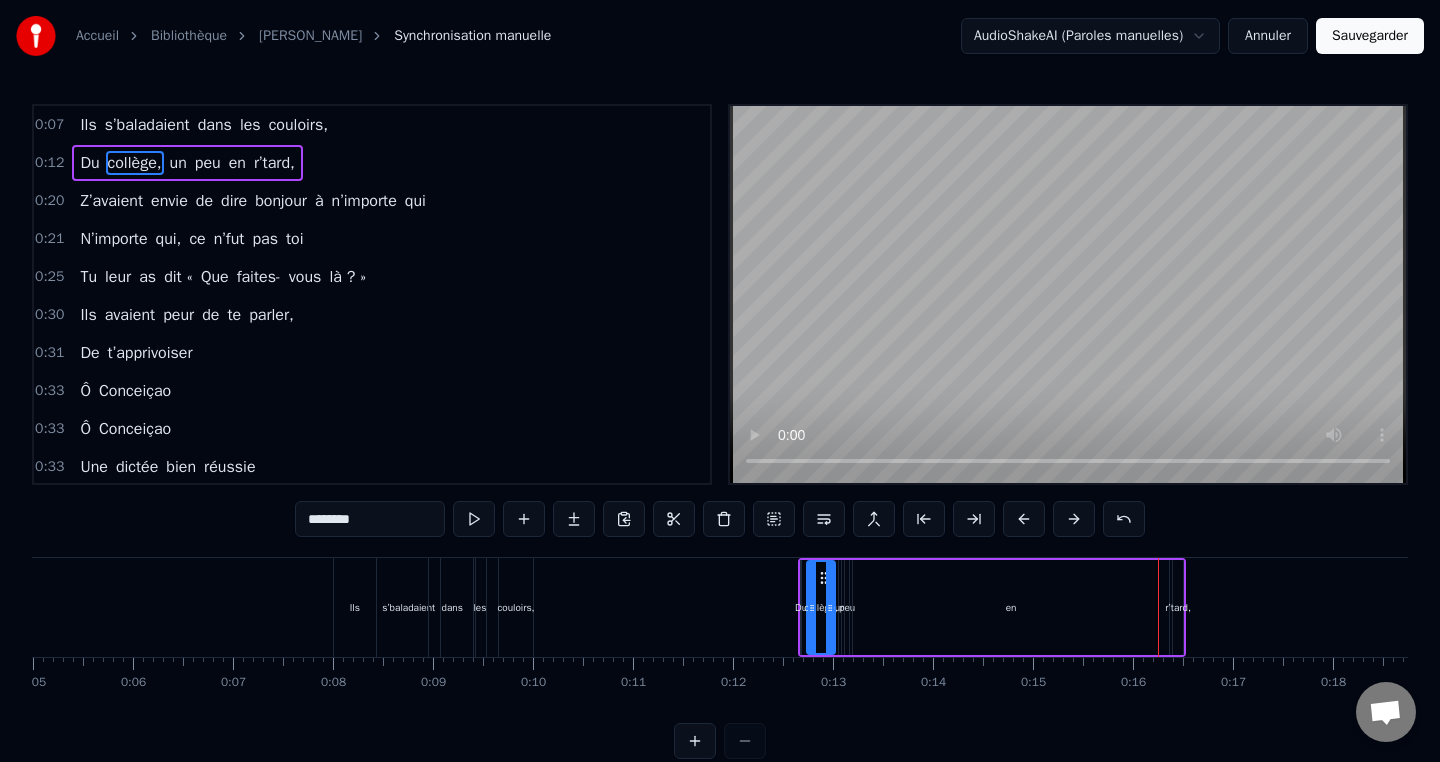 click at bounding box center [1024, 519] 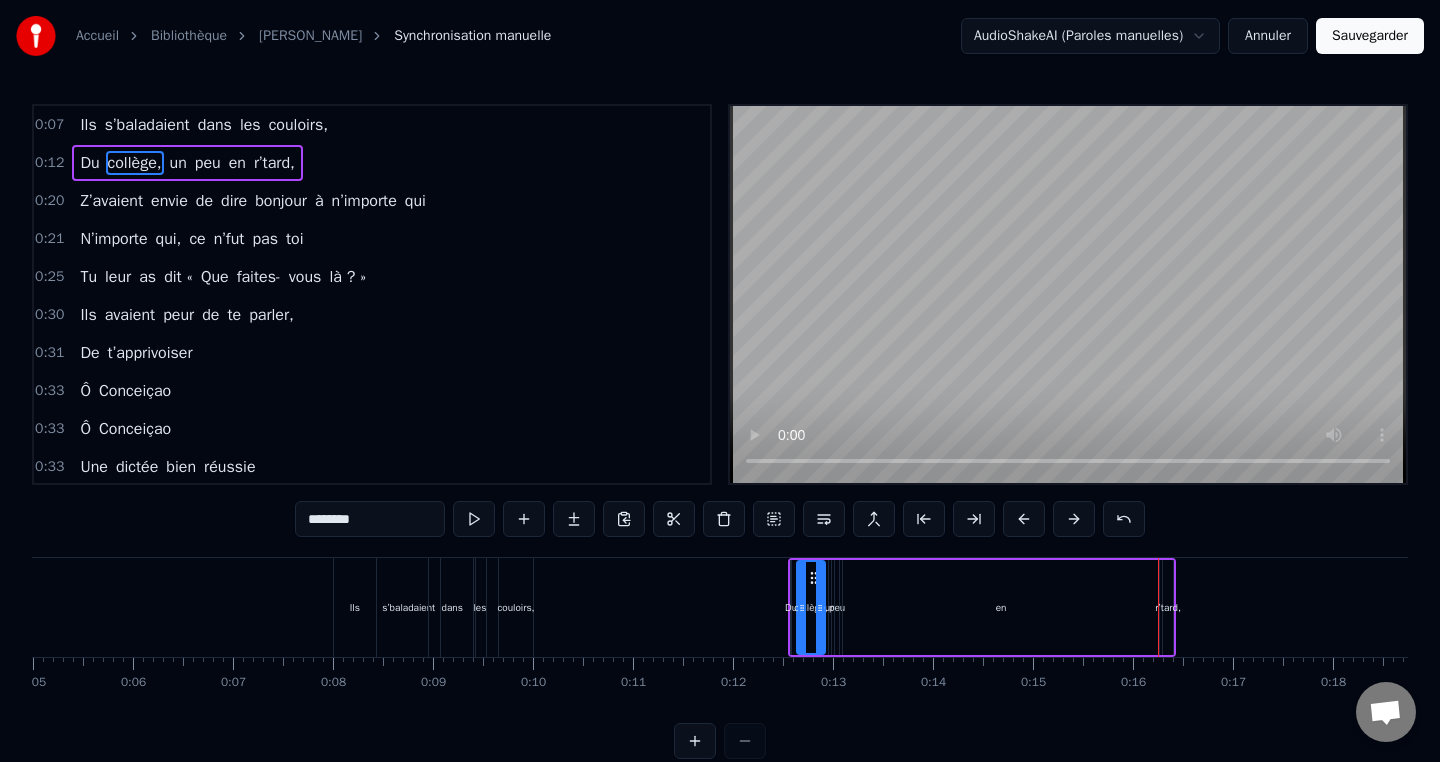 click at bounding box center [1024, 519] 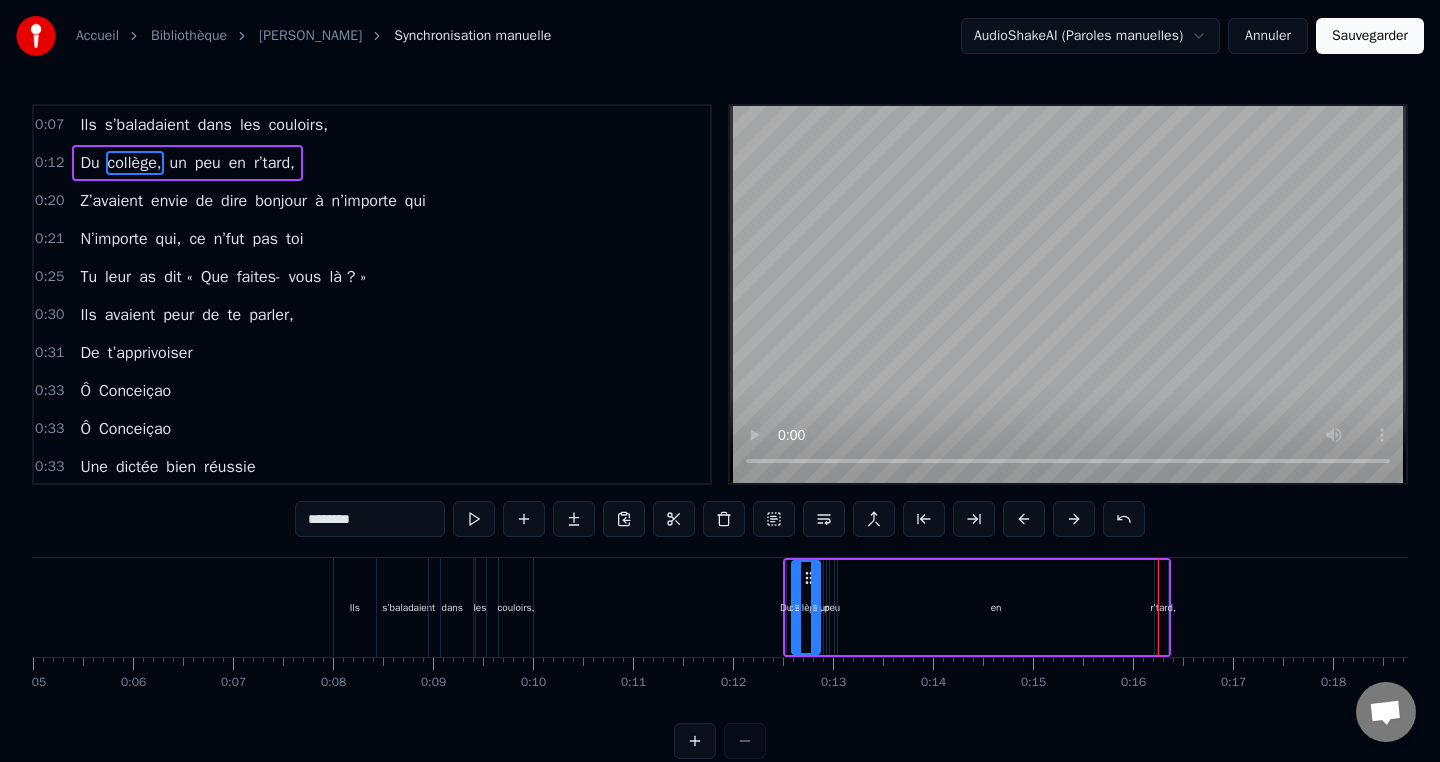 click at bounding box center [1024, 519] 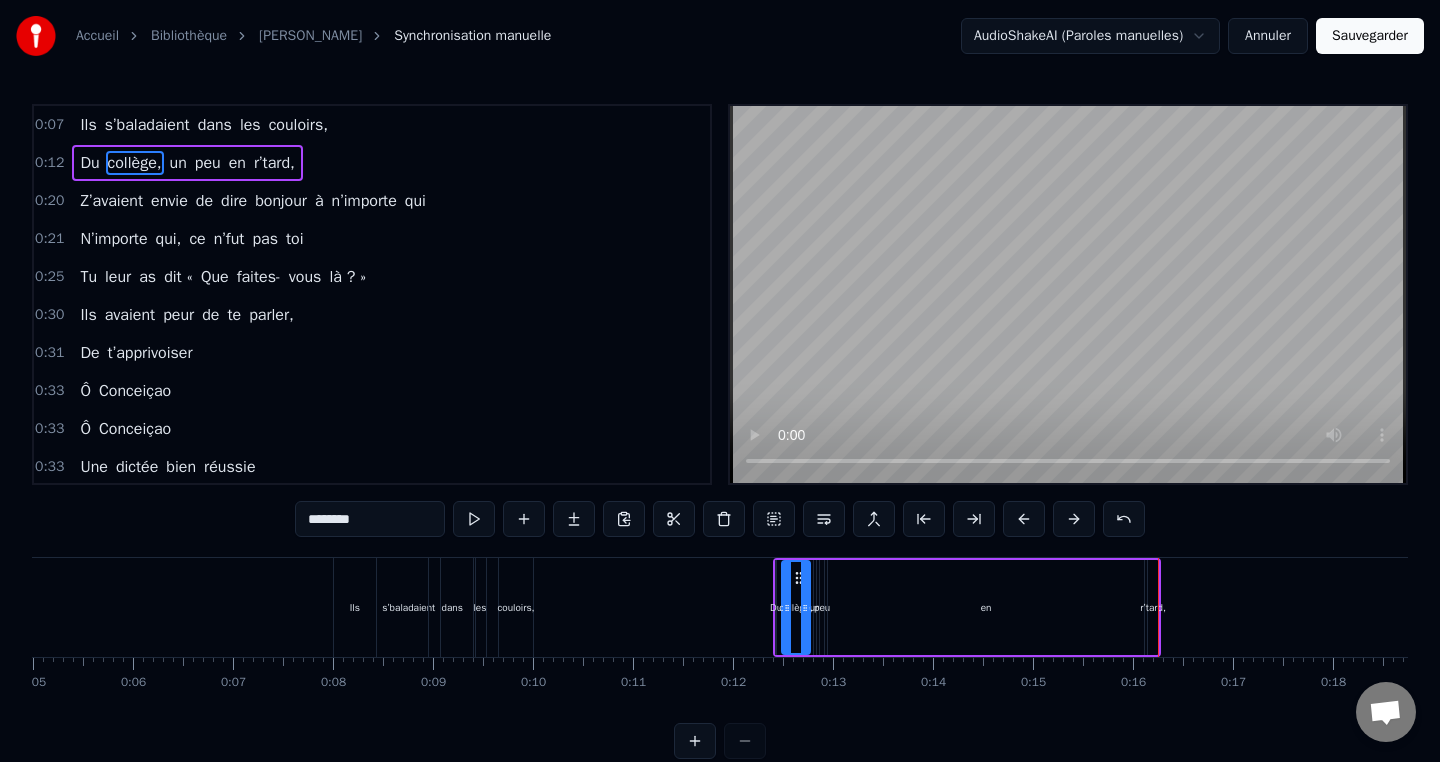 click at bounding box center (1024, 519) 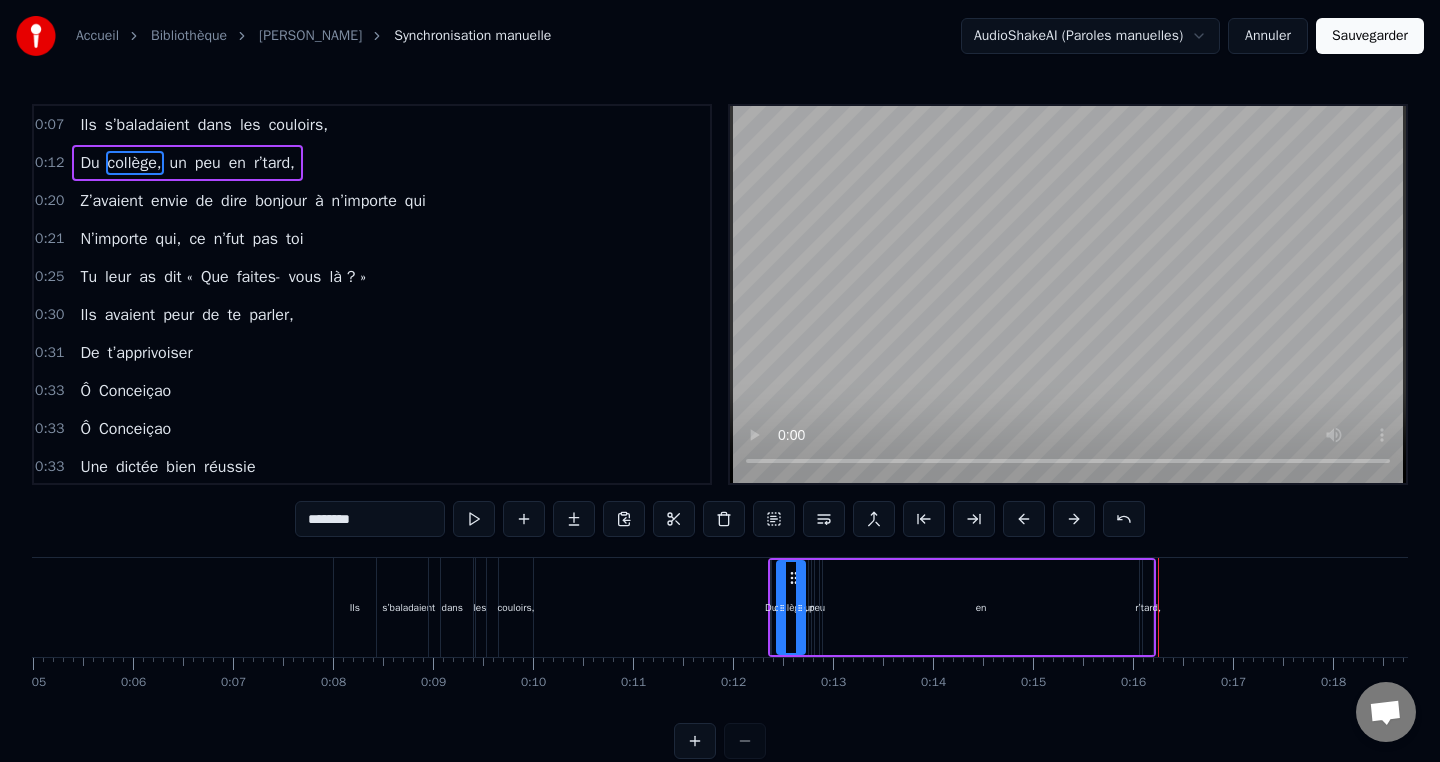 click at bounding box center [1024, 519] 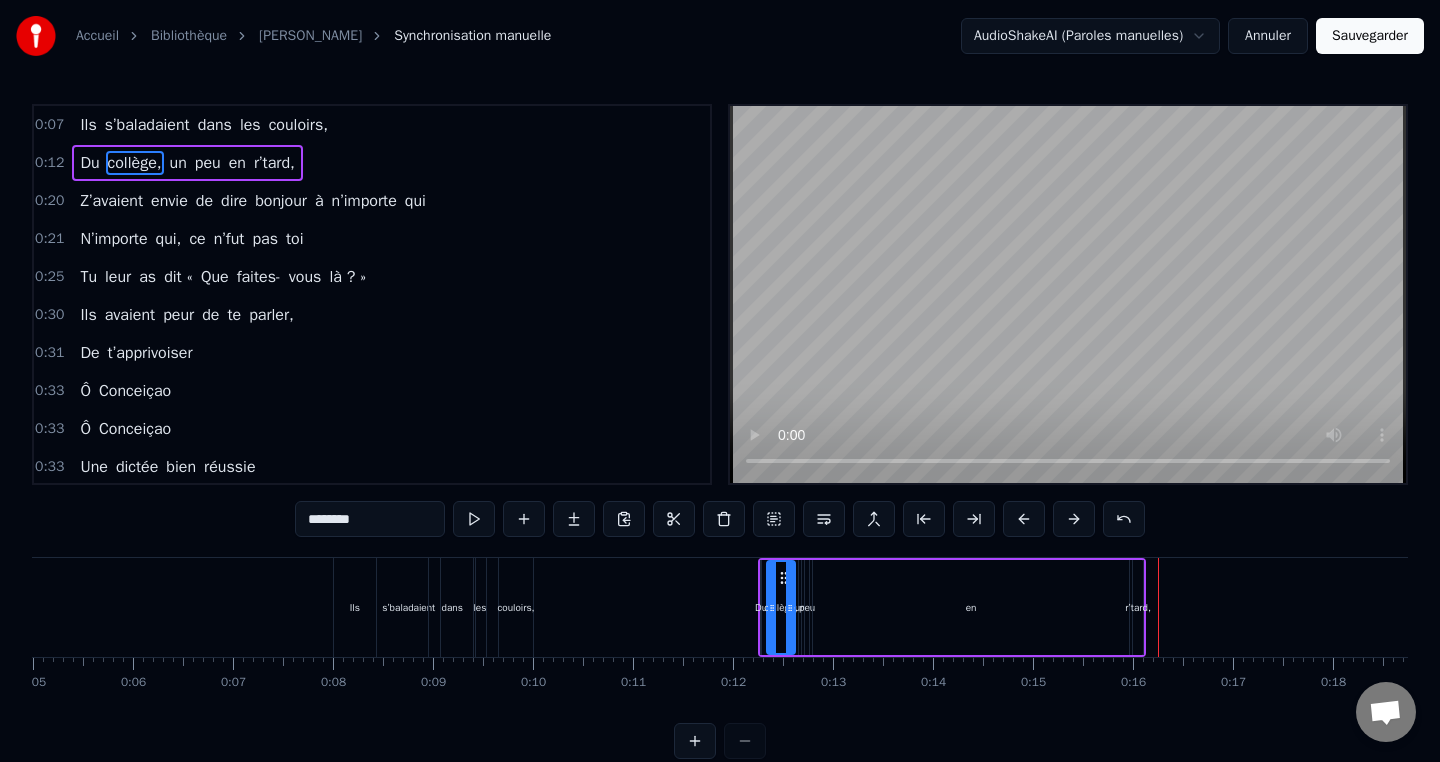 click at bounding box center [1024, 519] 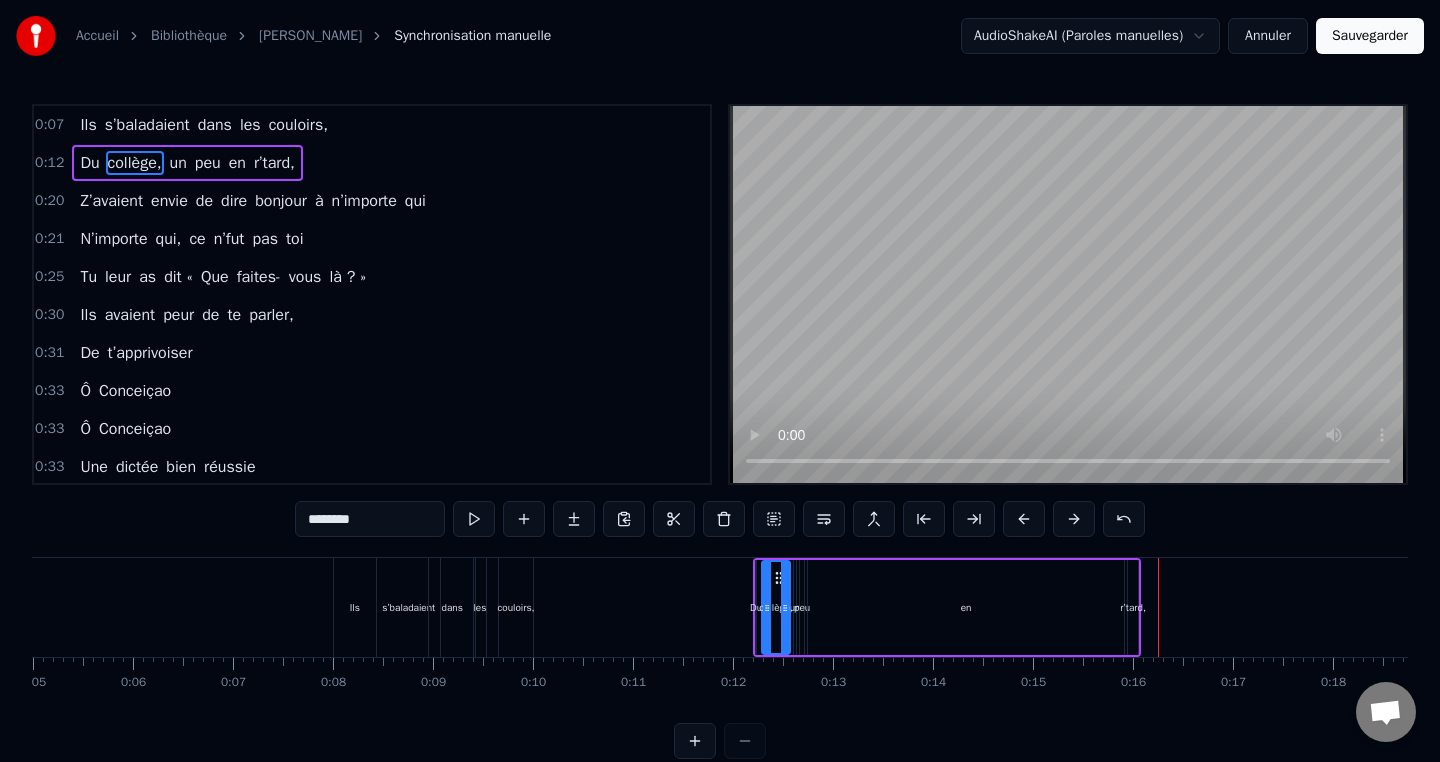 click at bounding box center [1024, 519] 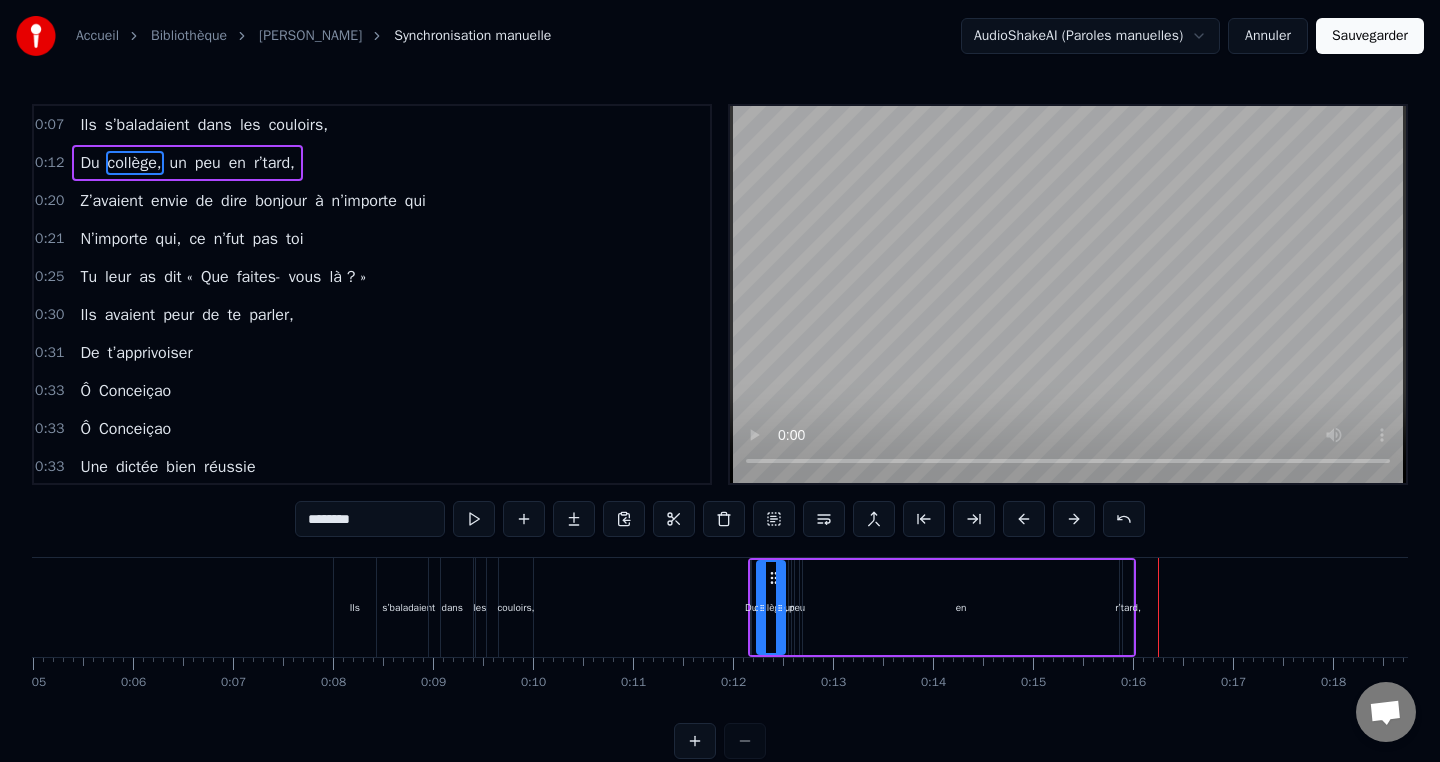 click at bounding box center (1024, 519) 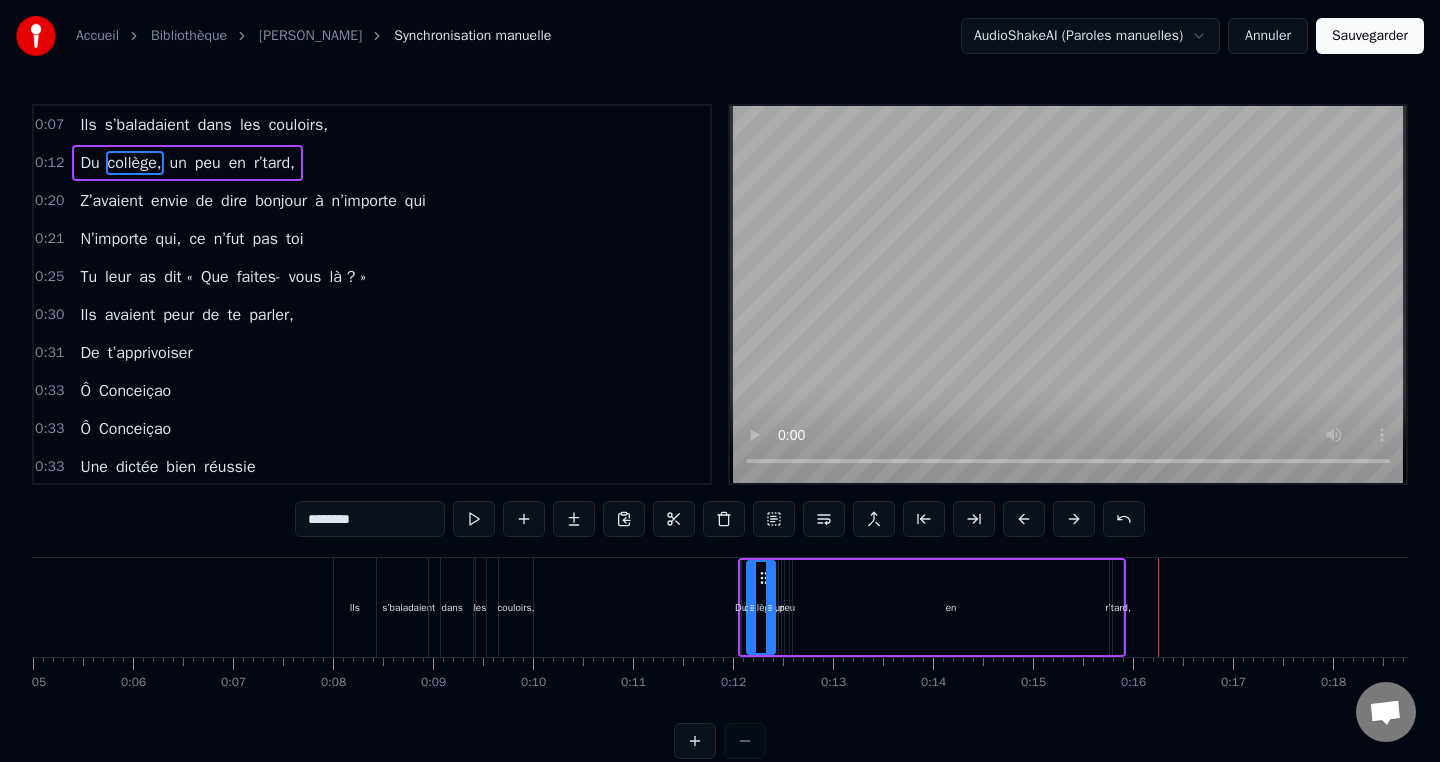 click at bounding box center (1024, 519) 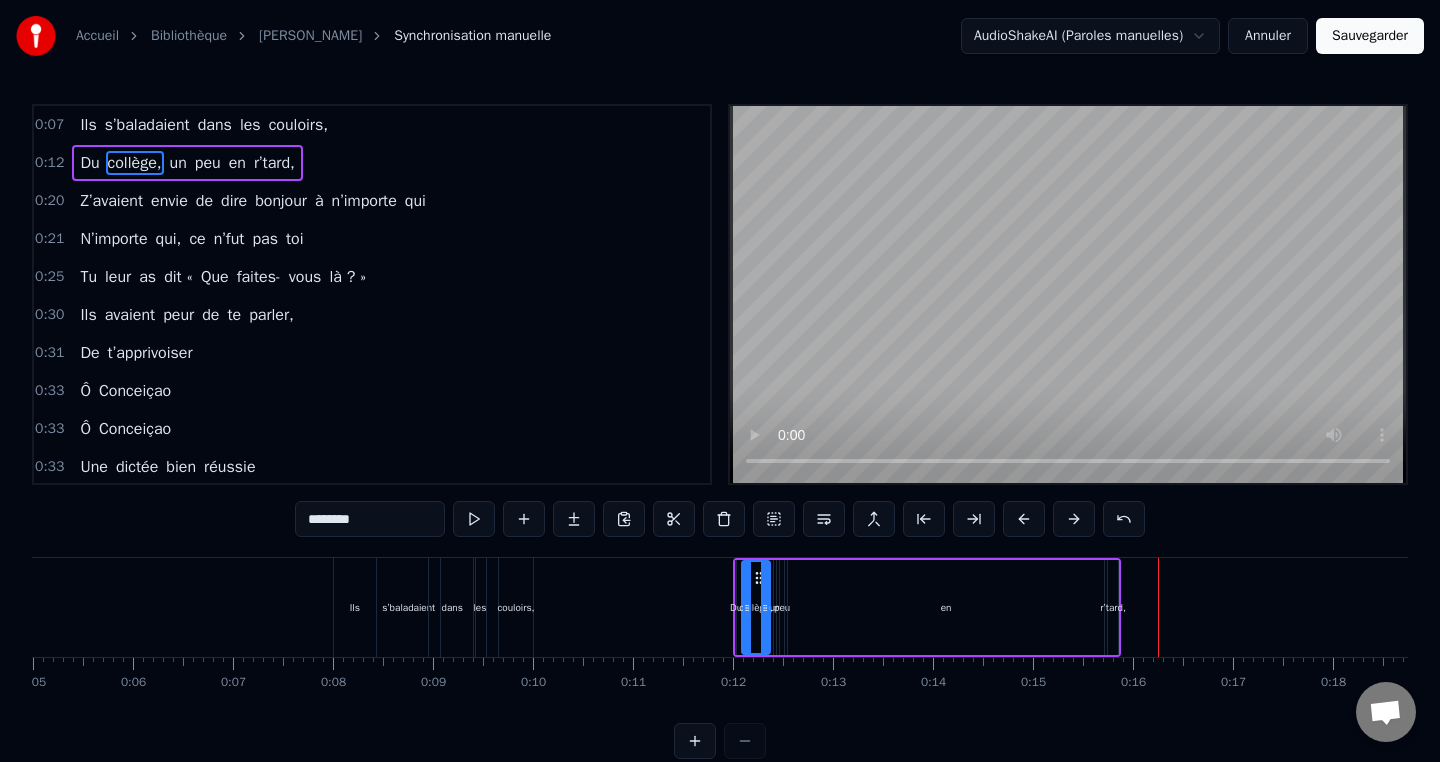 click at bounding box center (1024, 519) 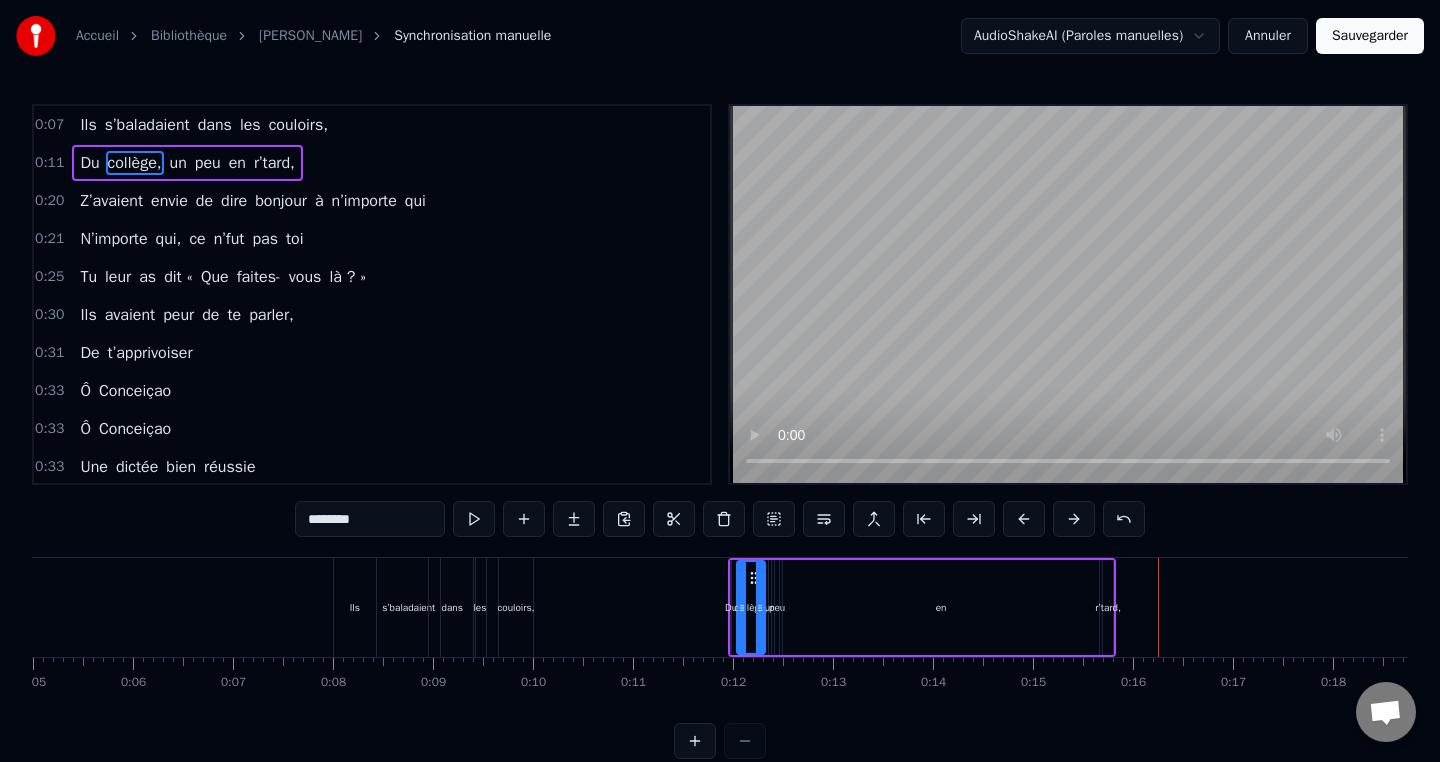 click at bounding box center (1024, 519) 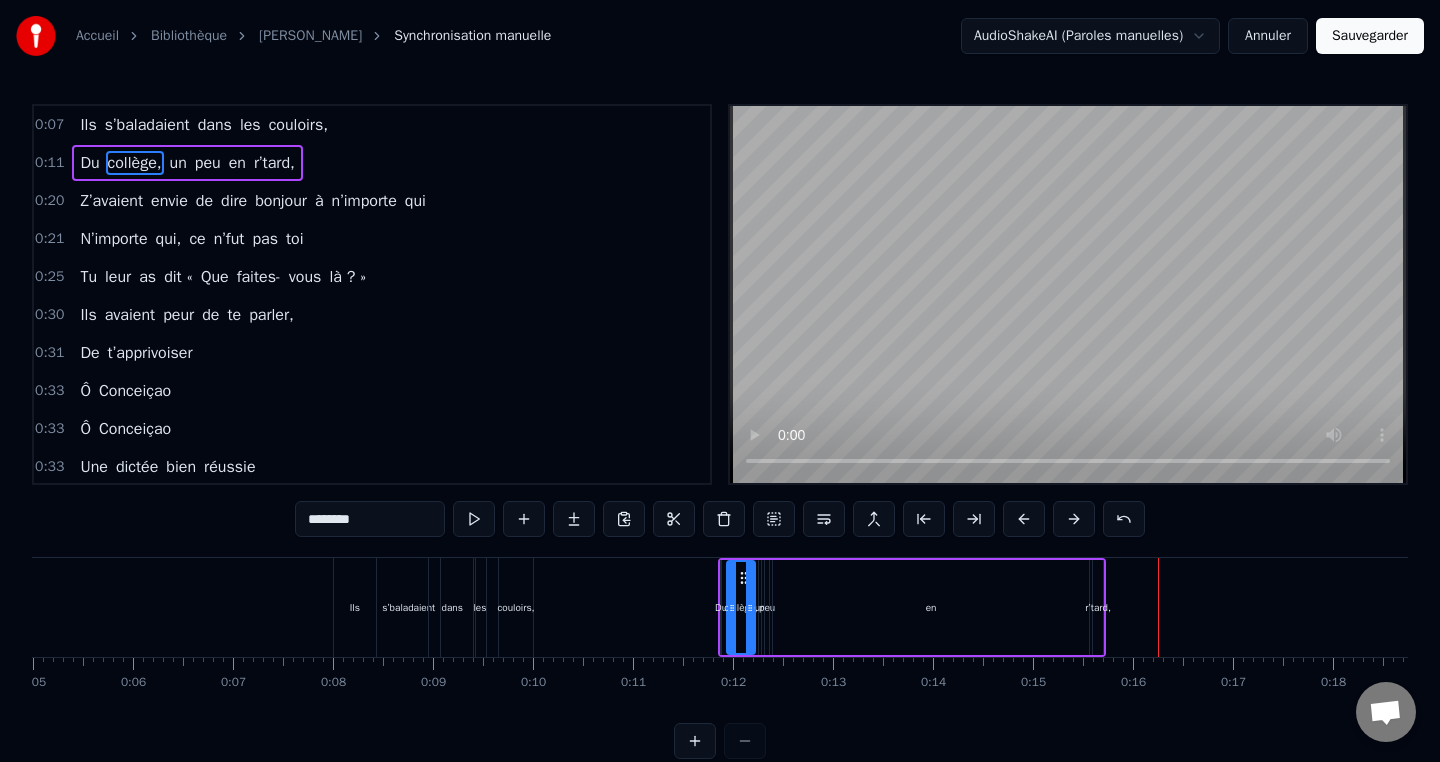 click at bounding box center (1024, 519) 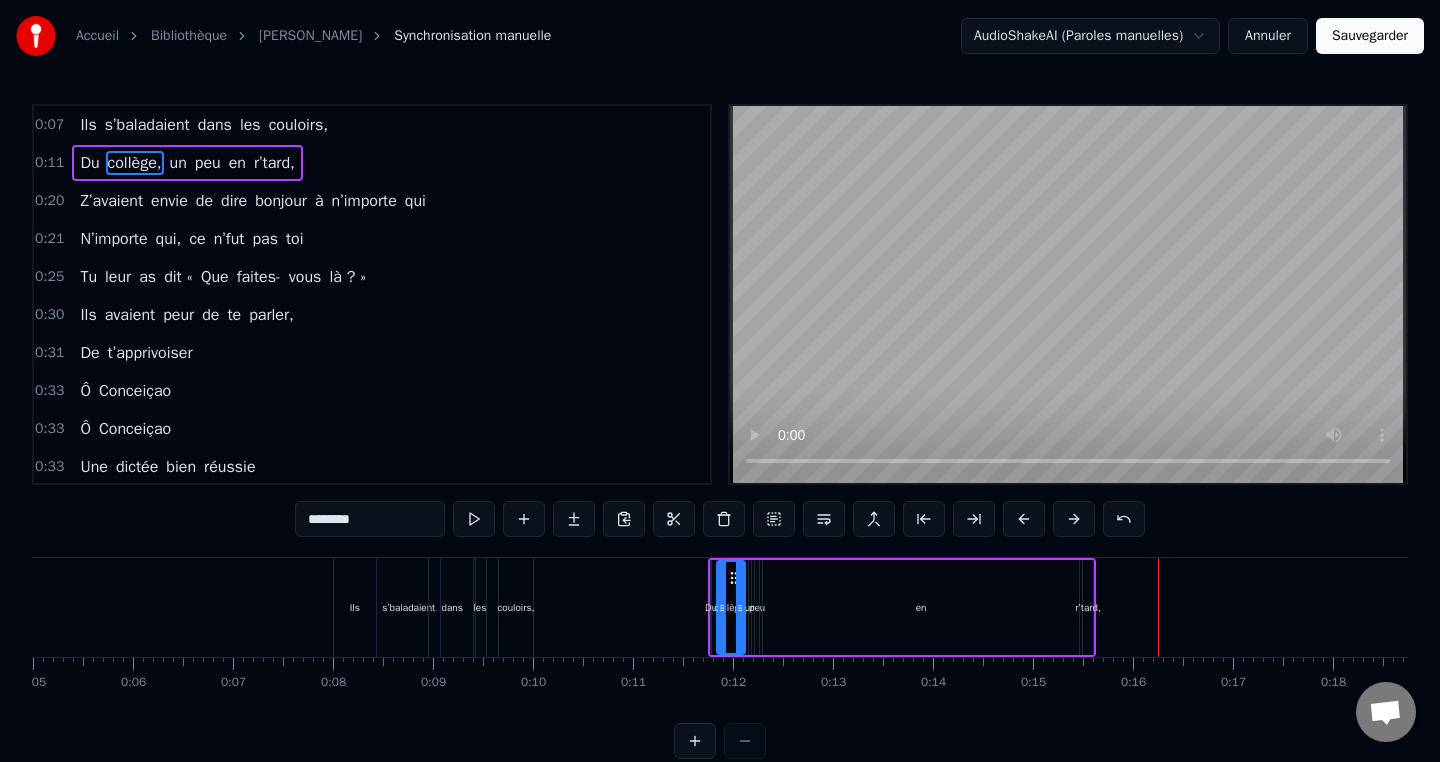 click at bounding box center (1024, 519) 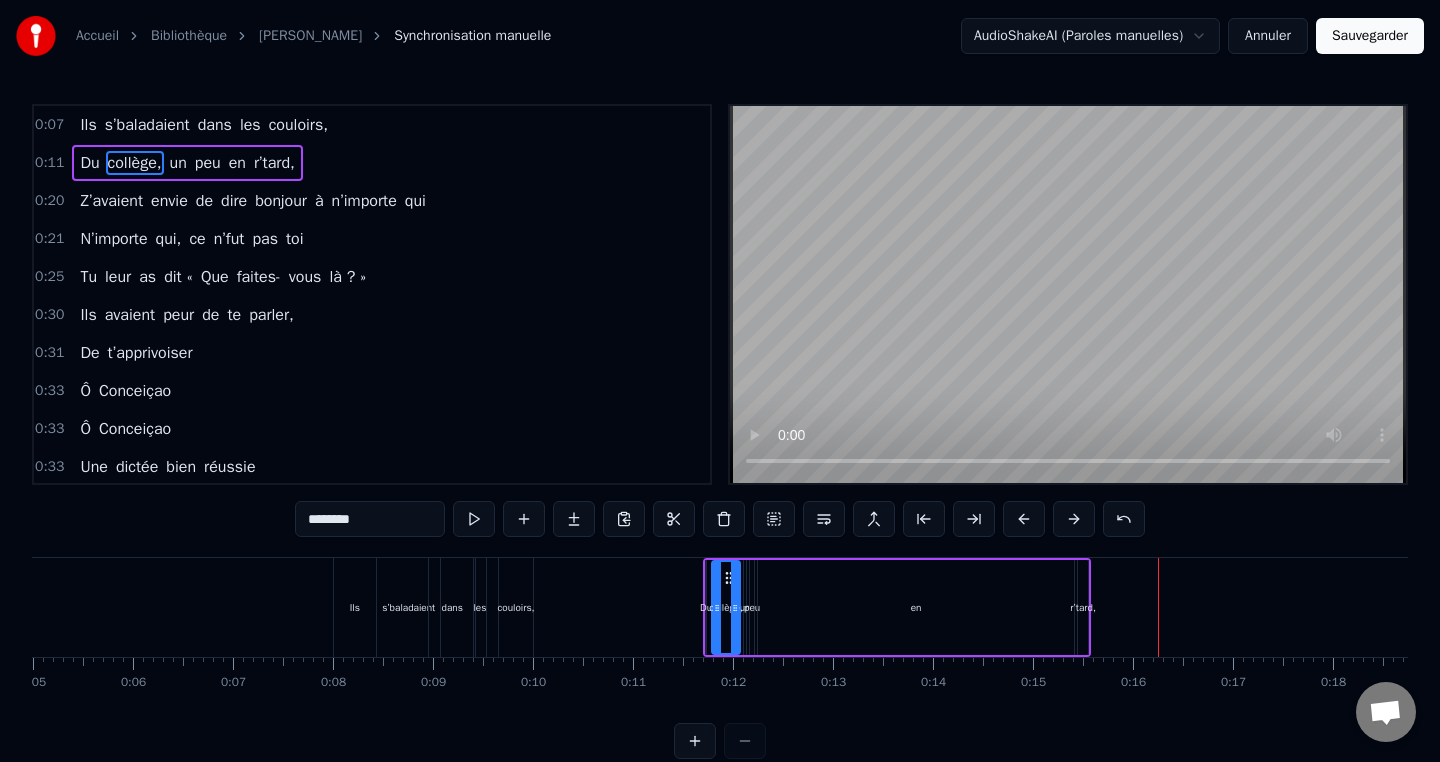 click at bounding box center [1024, 519] 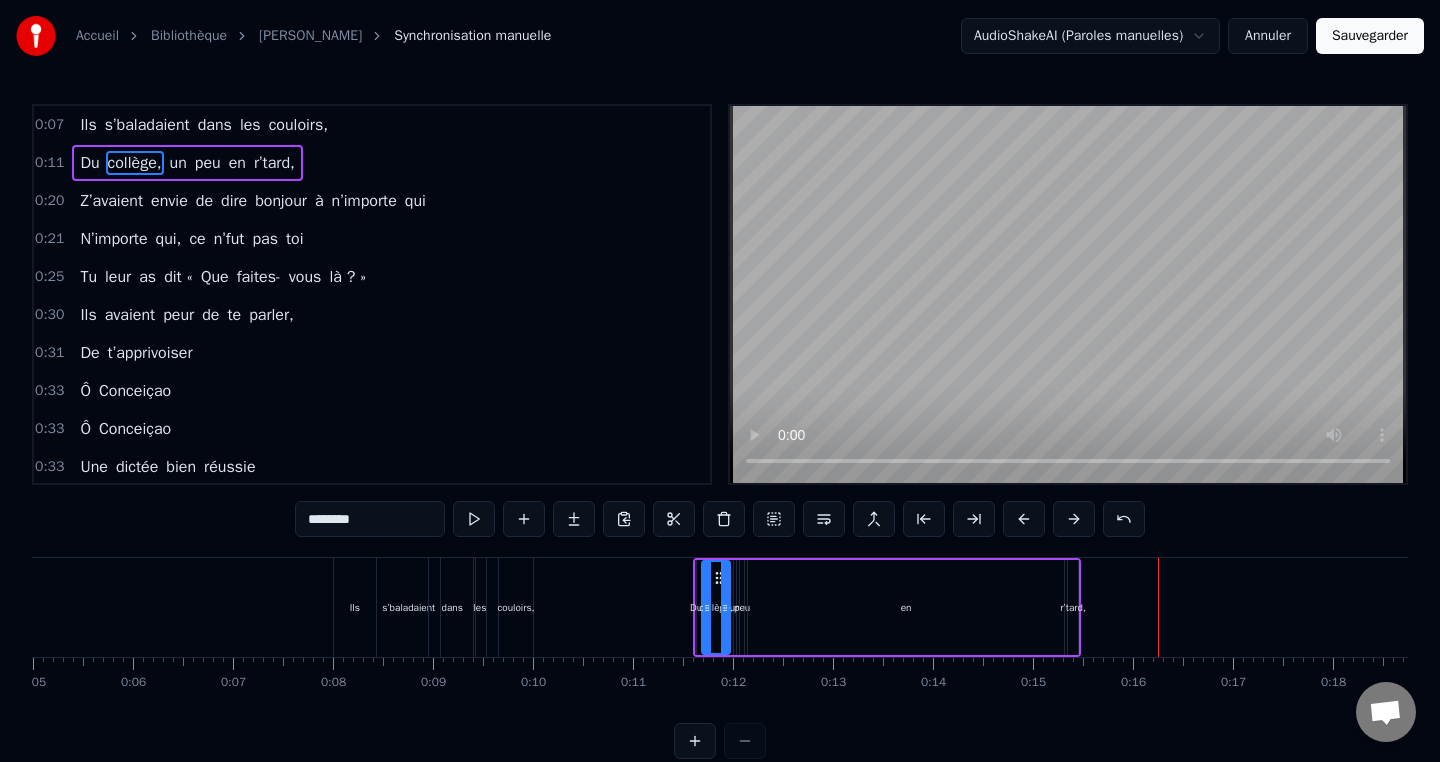 click at bounding box center [1024, 519] 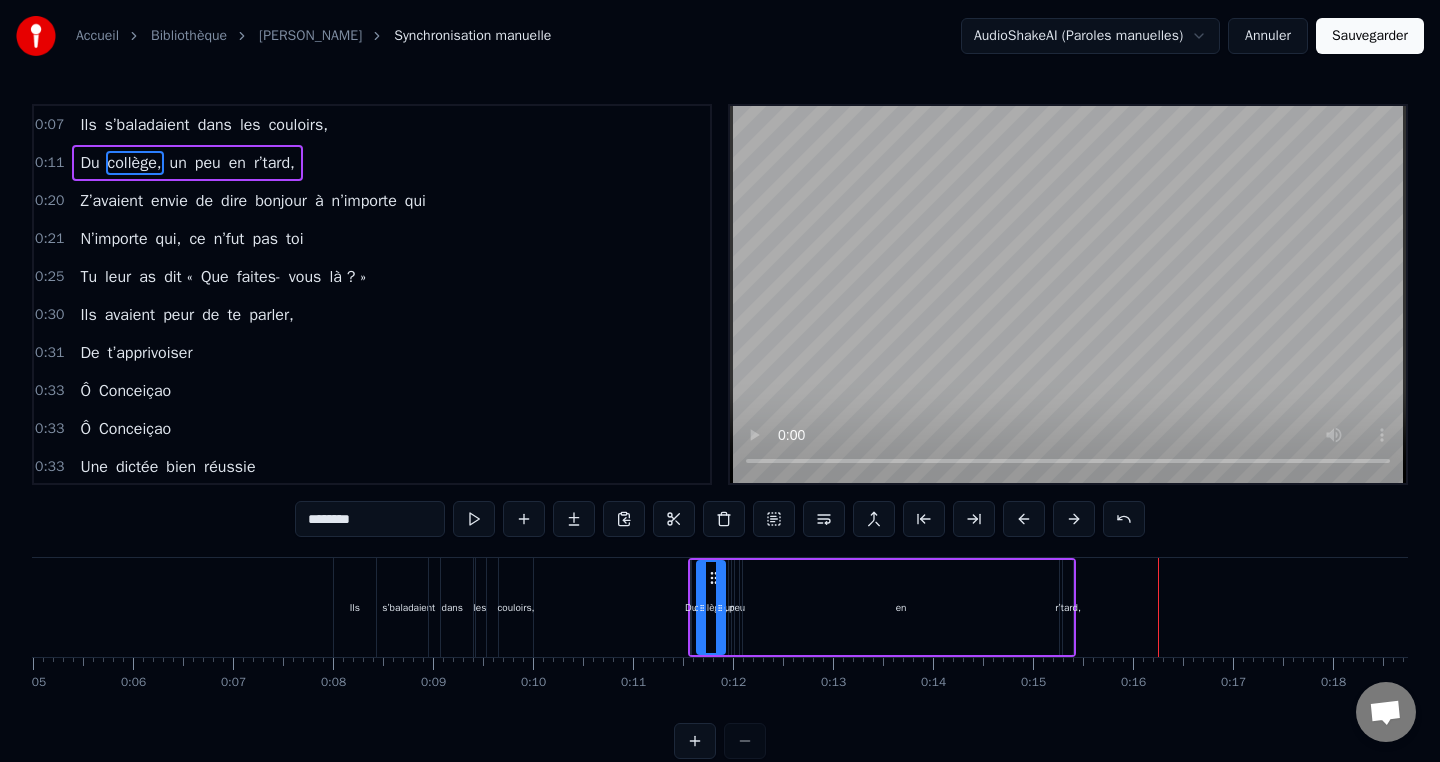 click at bounding box center (1024, 519) 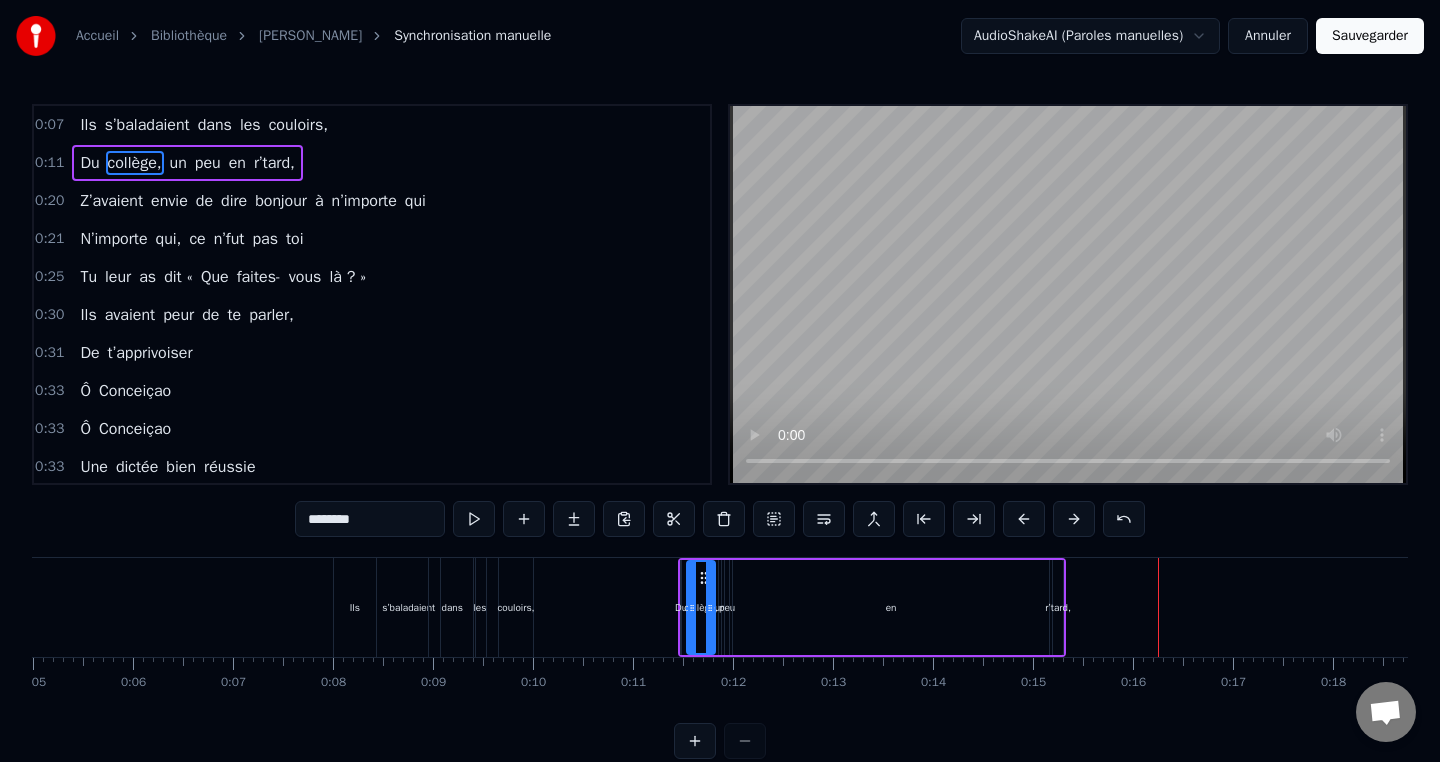 click at bounding box center [1024, 519] 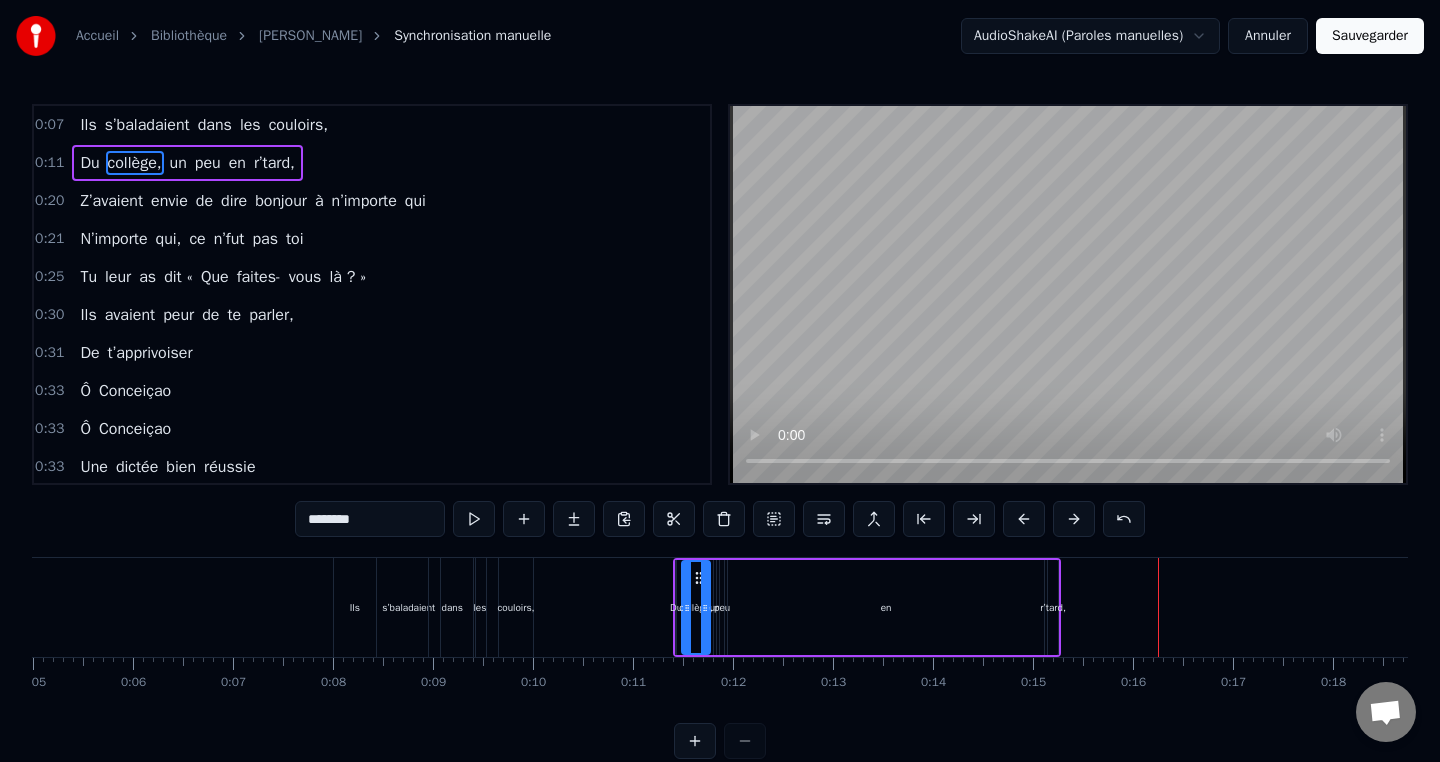 click at bounding box center [1024, 519] 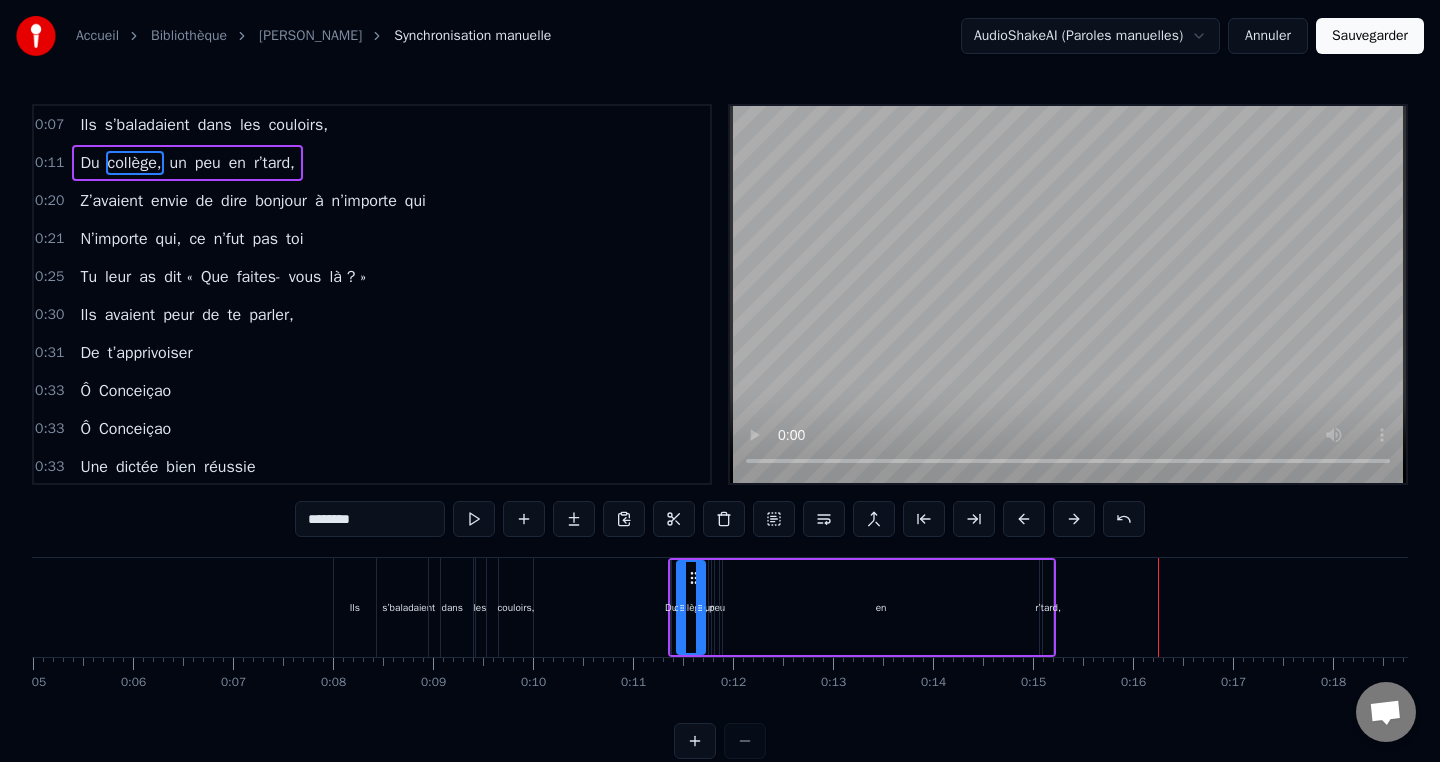 click at bounding box center (1024, 519) 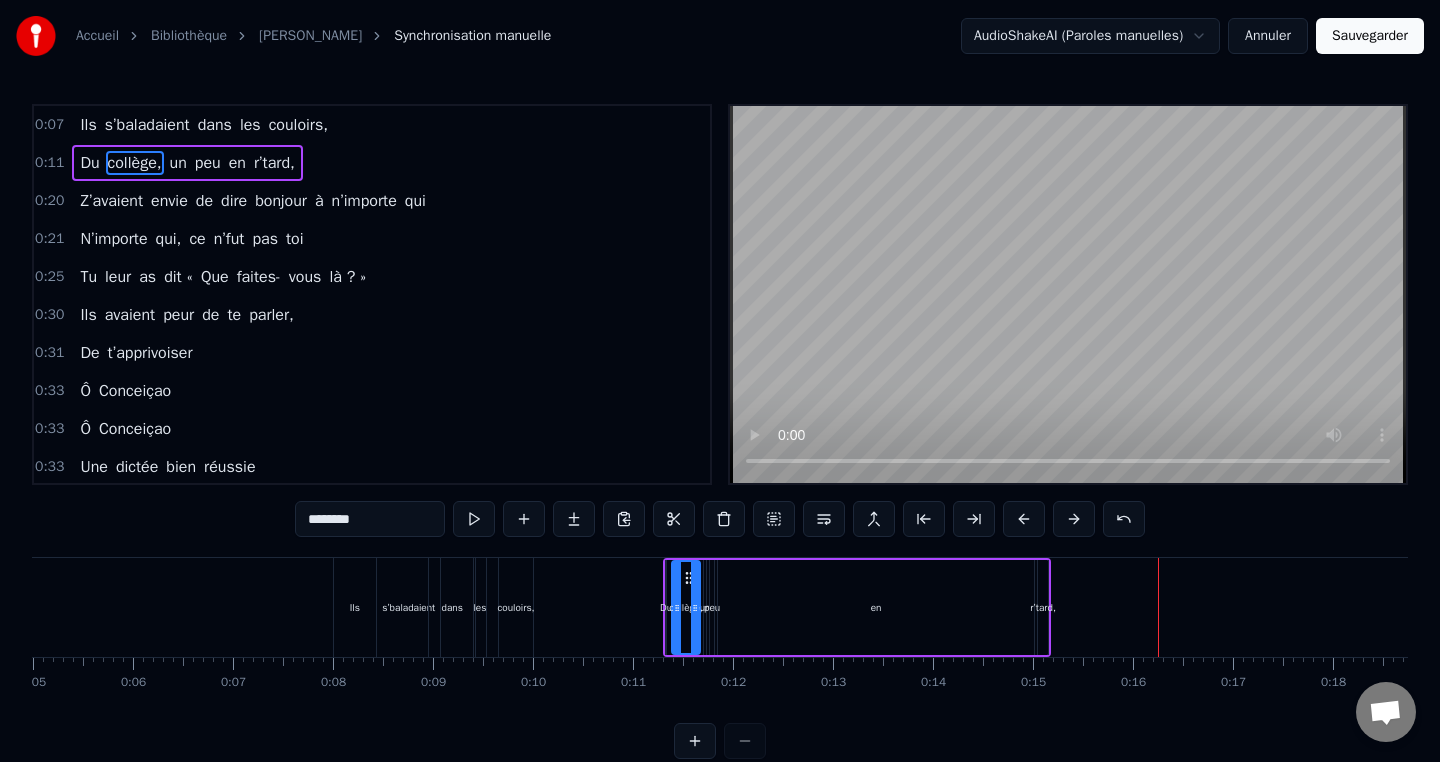 click at bounding box center (1024, 519) 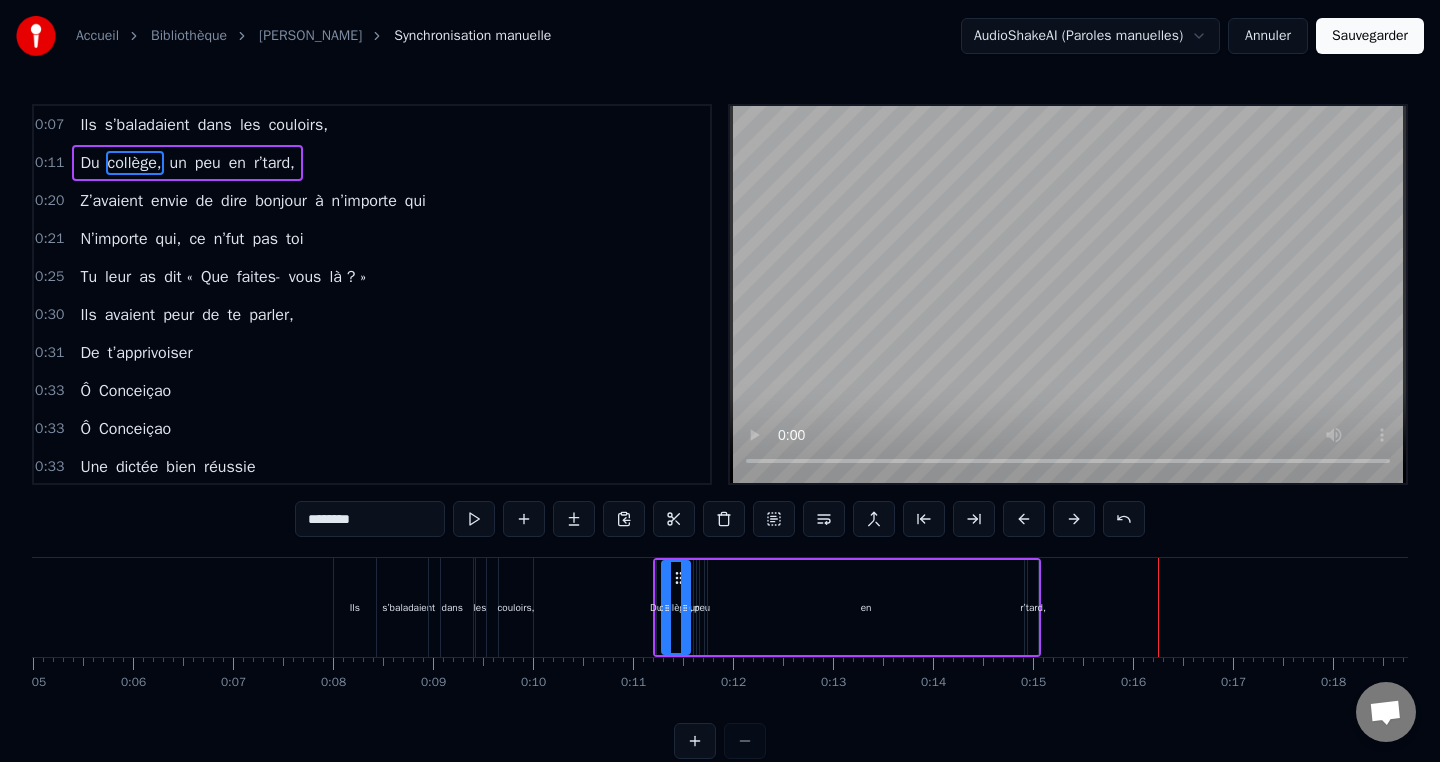 click at bounding box center [1024, 519] 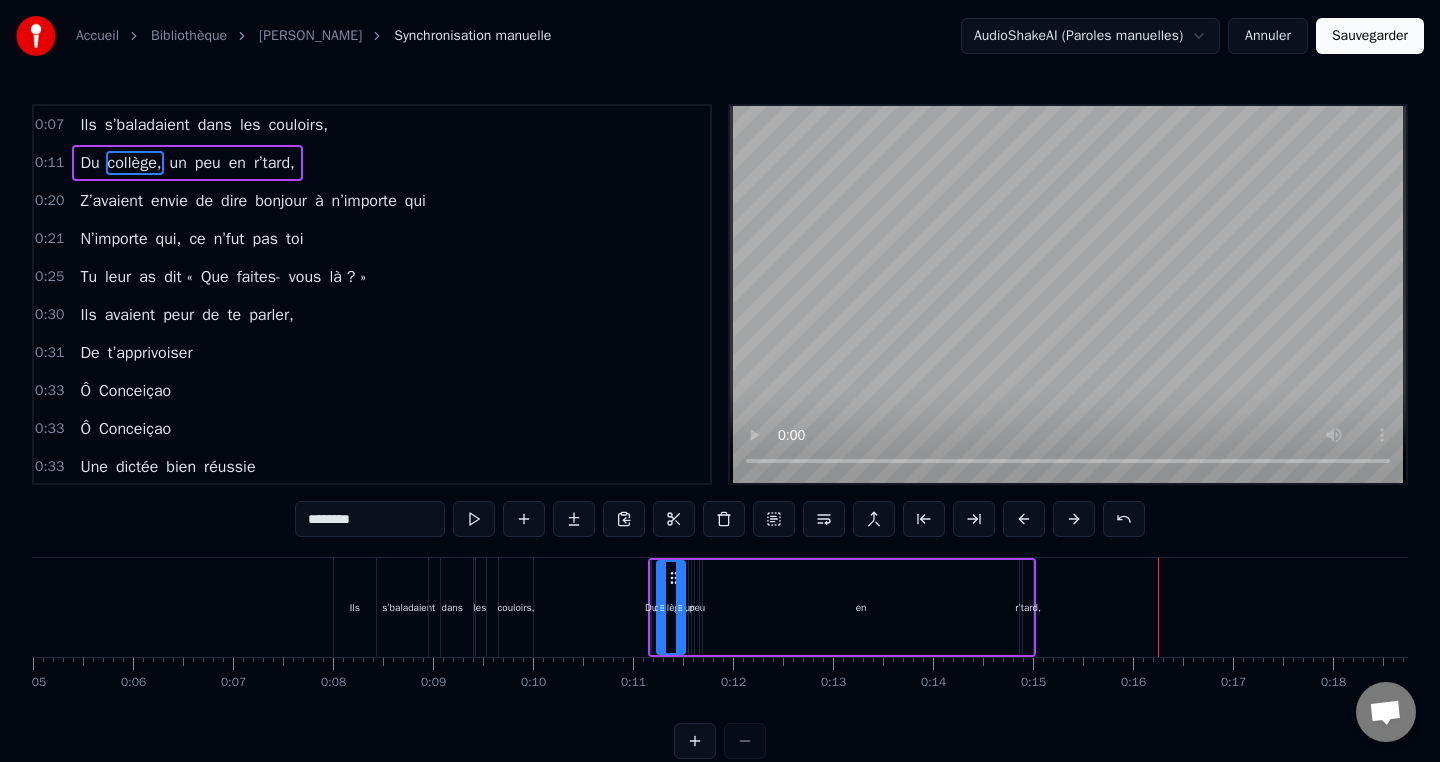 click at bounding box center (1024, 519) 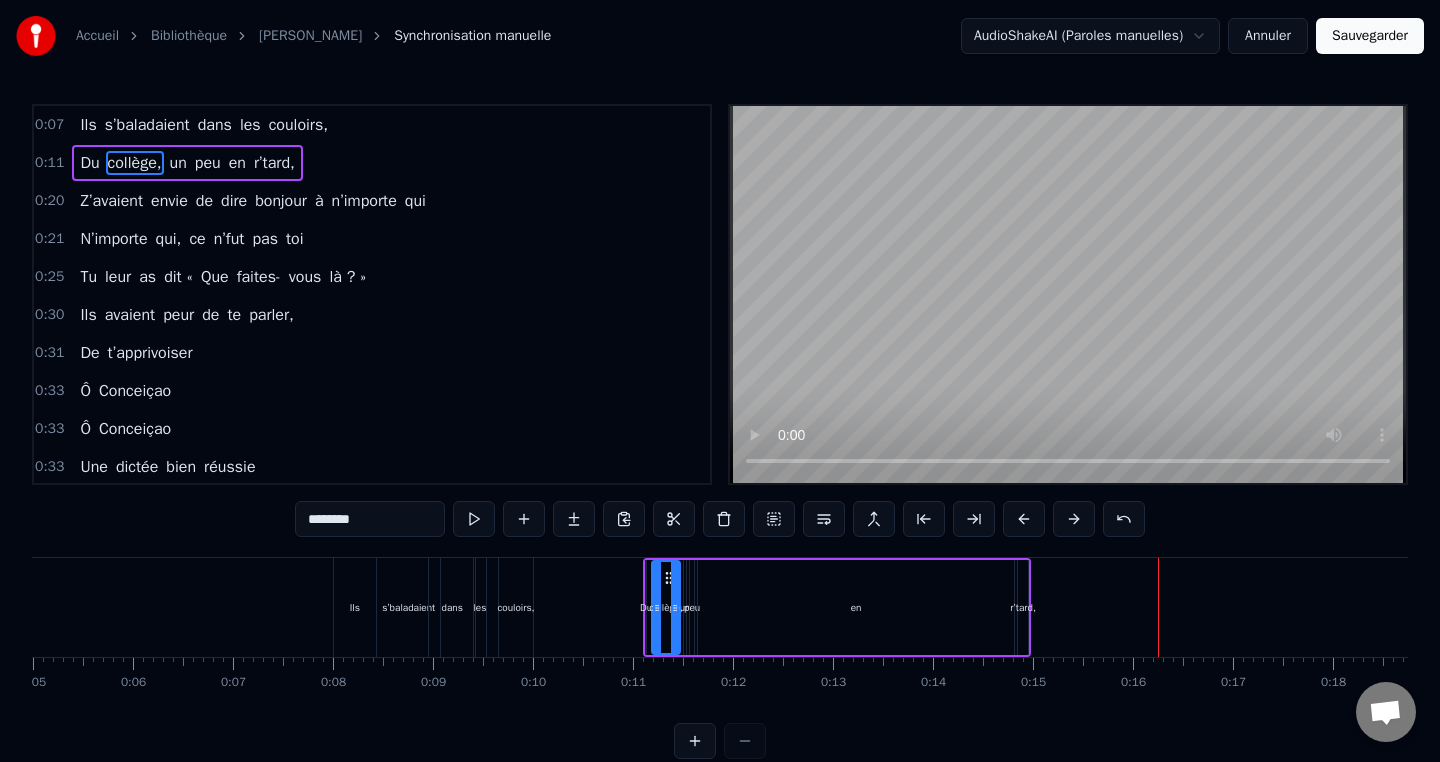 click at bounding box center [1024, 519] 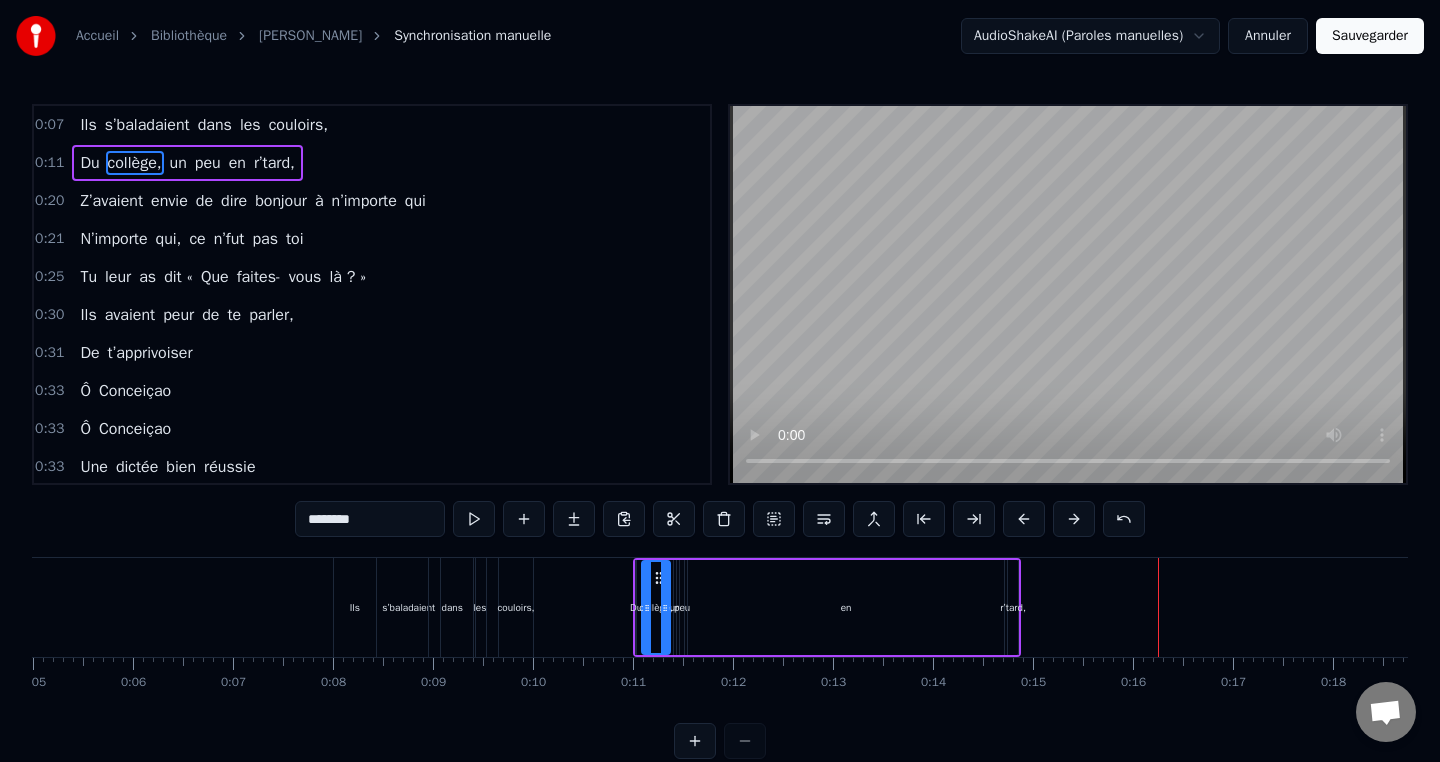 click at bounding box center [1024, 519] 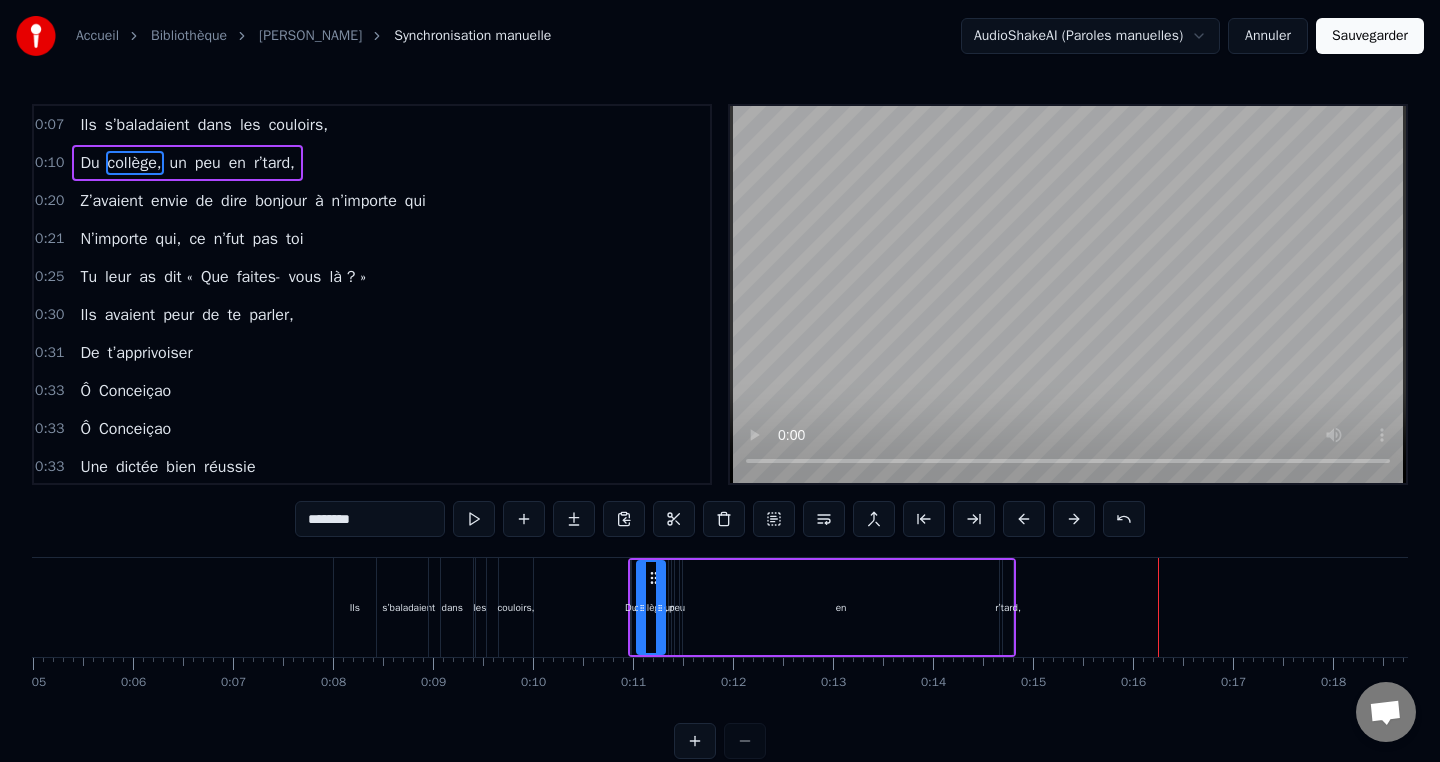 click at bounding box center (1024, 519) 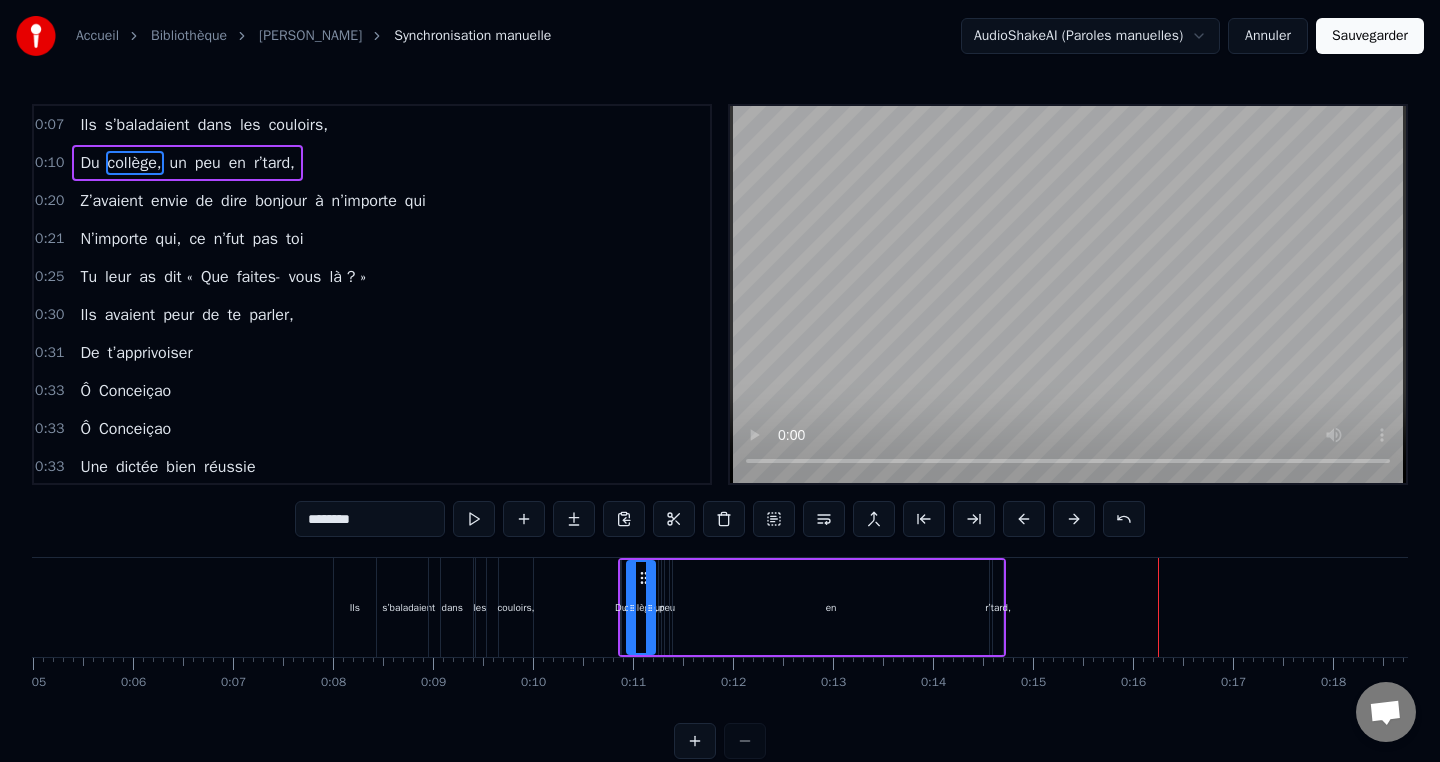 click at bounding box center [1024, 519] 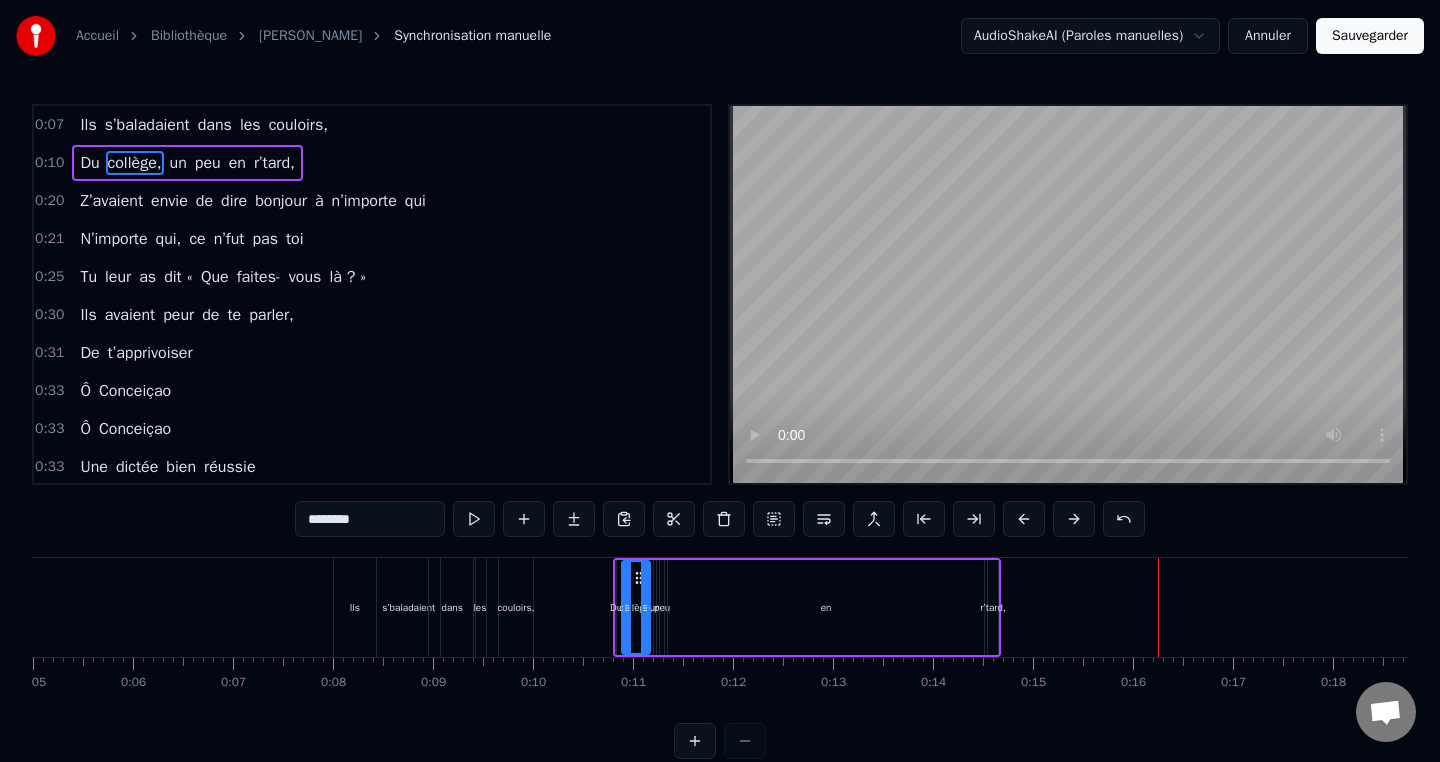 click at bounding box center (1024, 519) 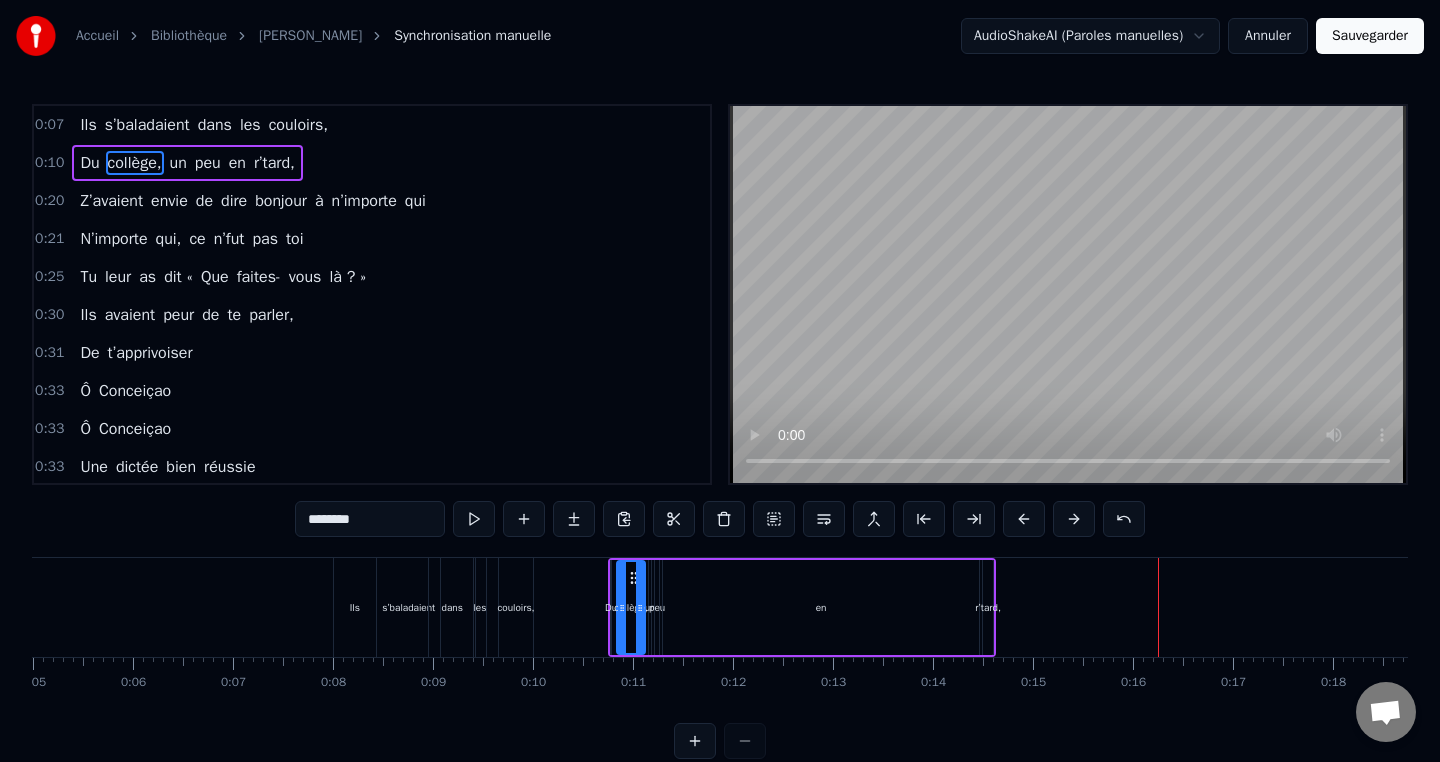 click at bounding box center [1024, 519] 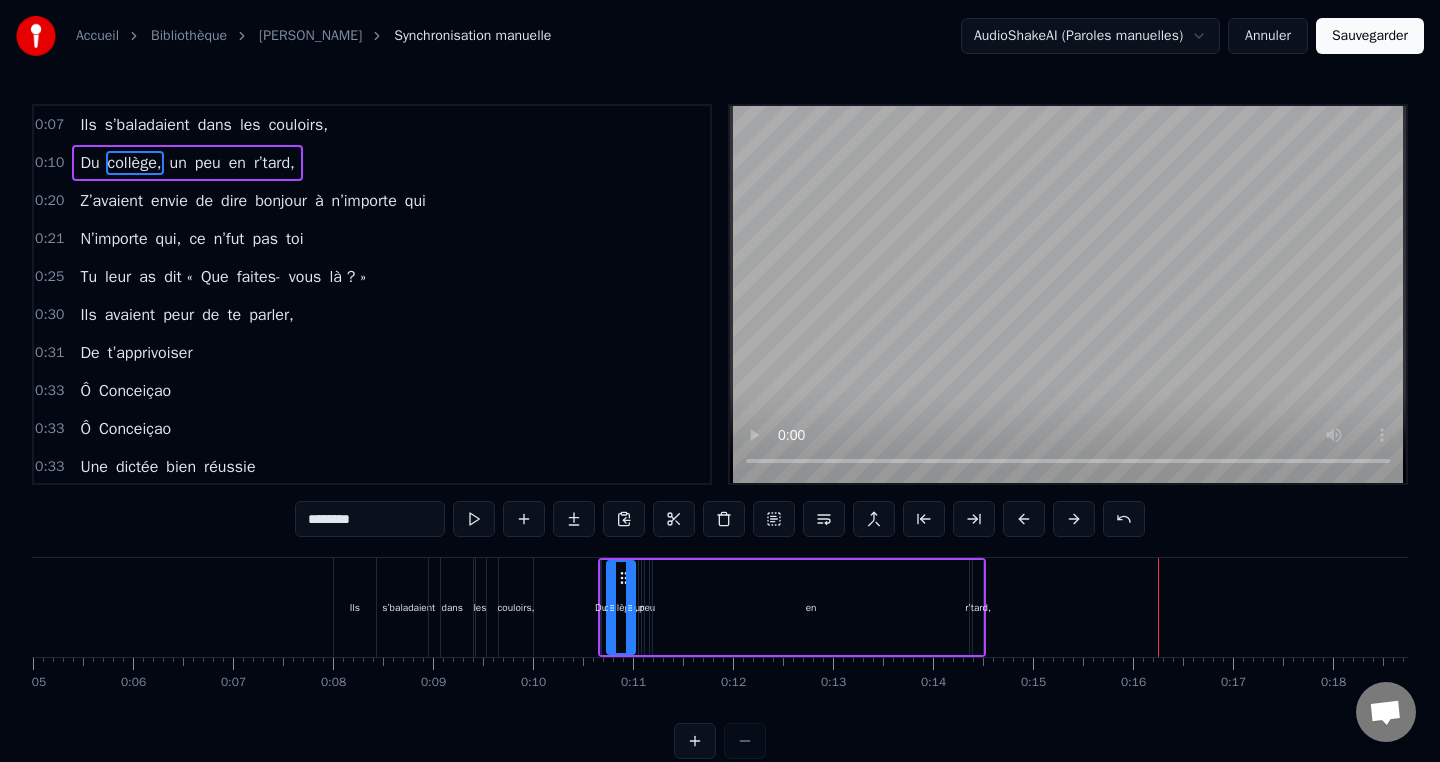 click at bounding box center [1024, 519] 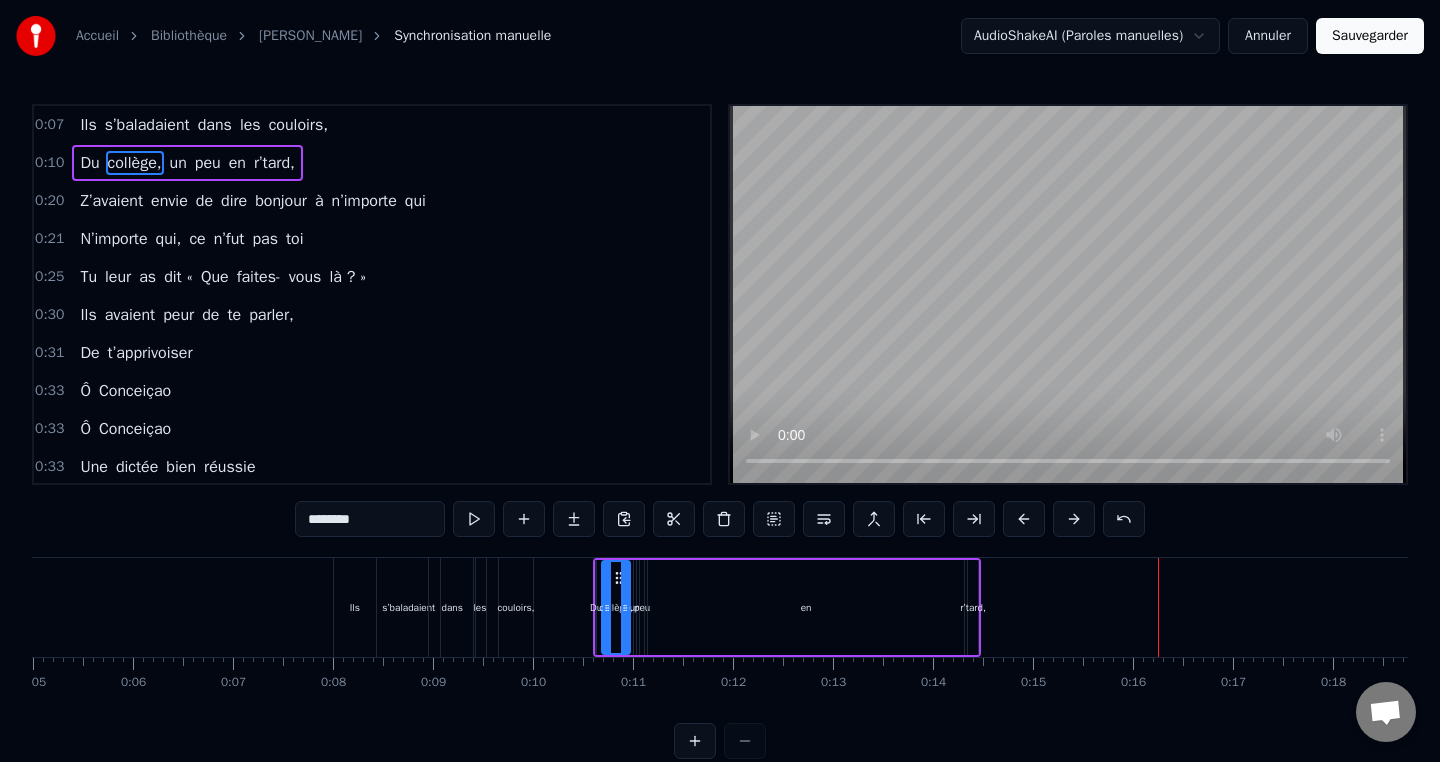 click at bounding box center [1024, 519] 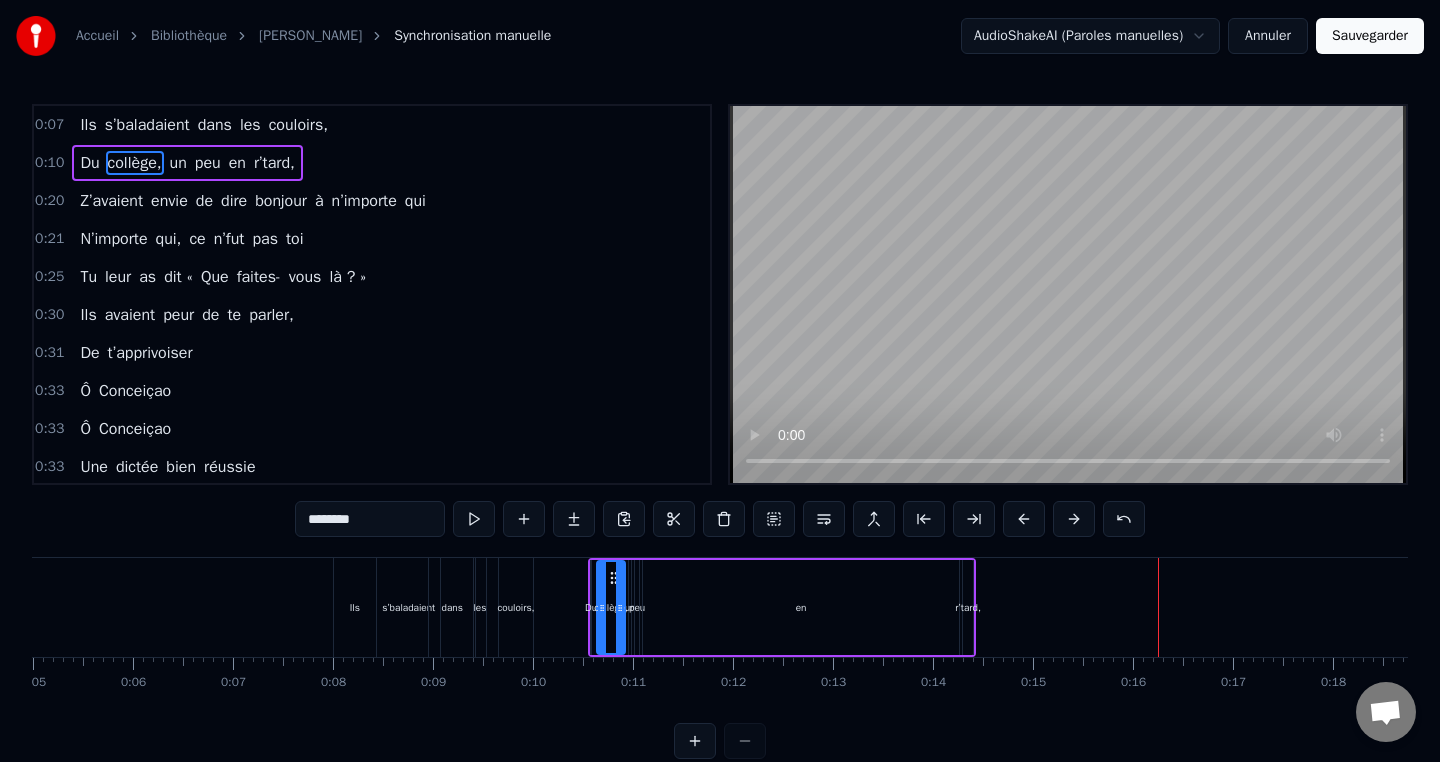 click at bounding box center [1024, 519] 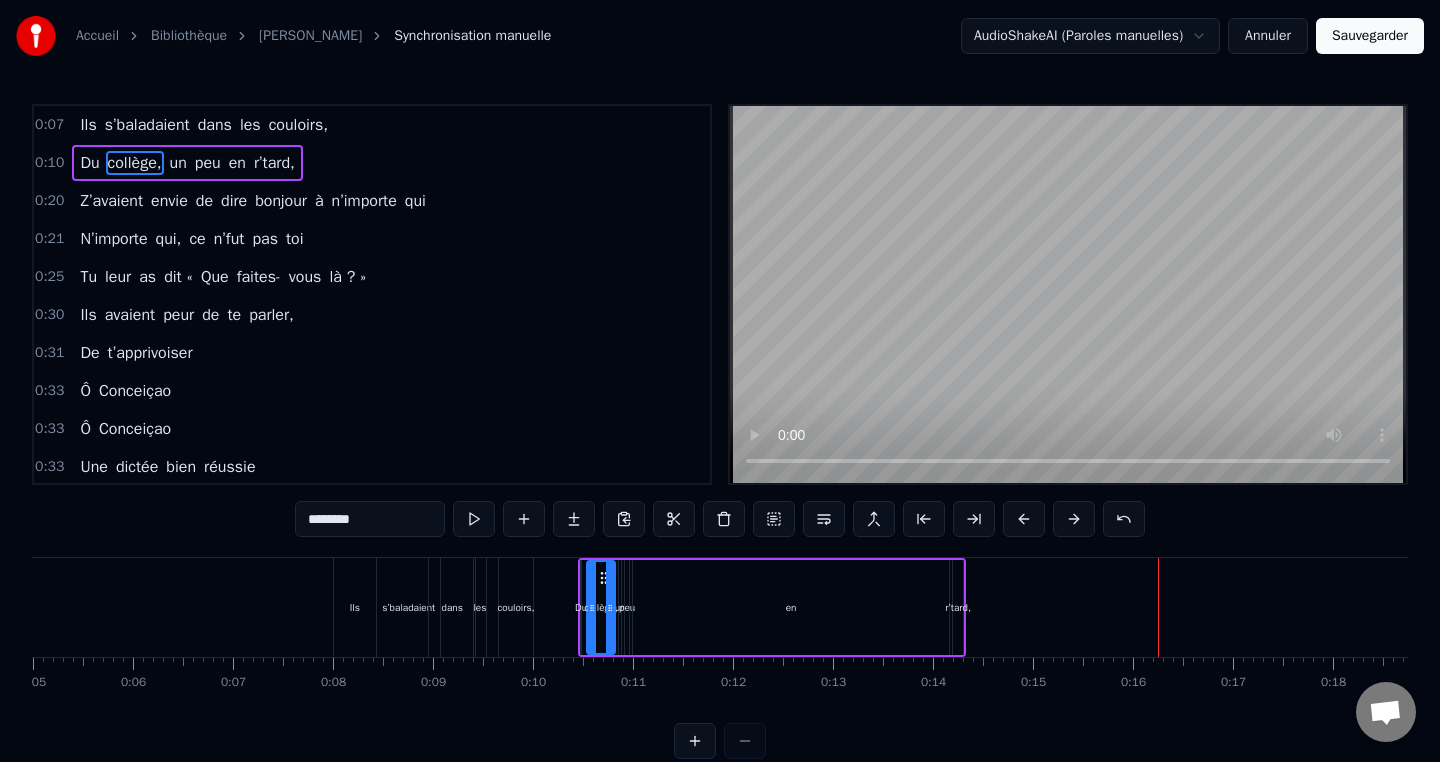 click at bounding box center (1024, 519) 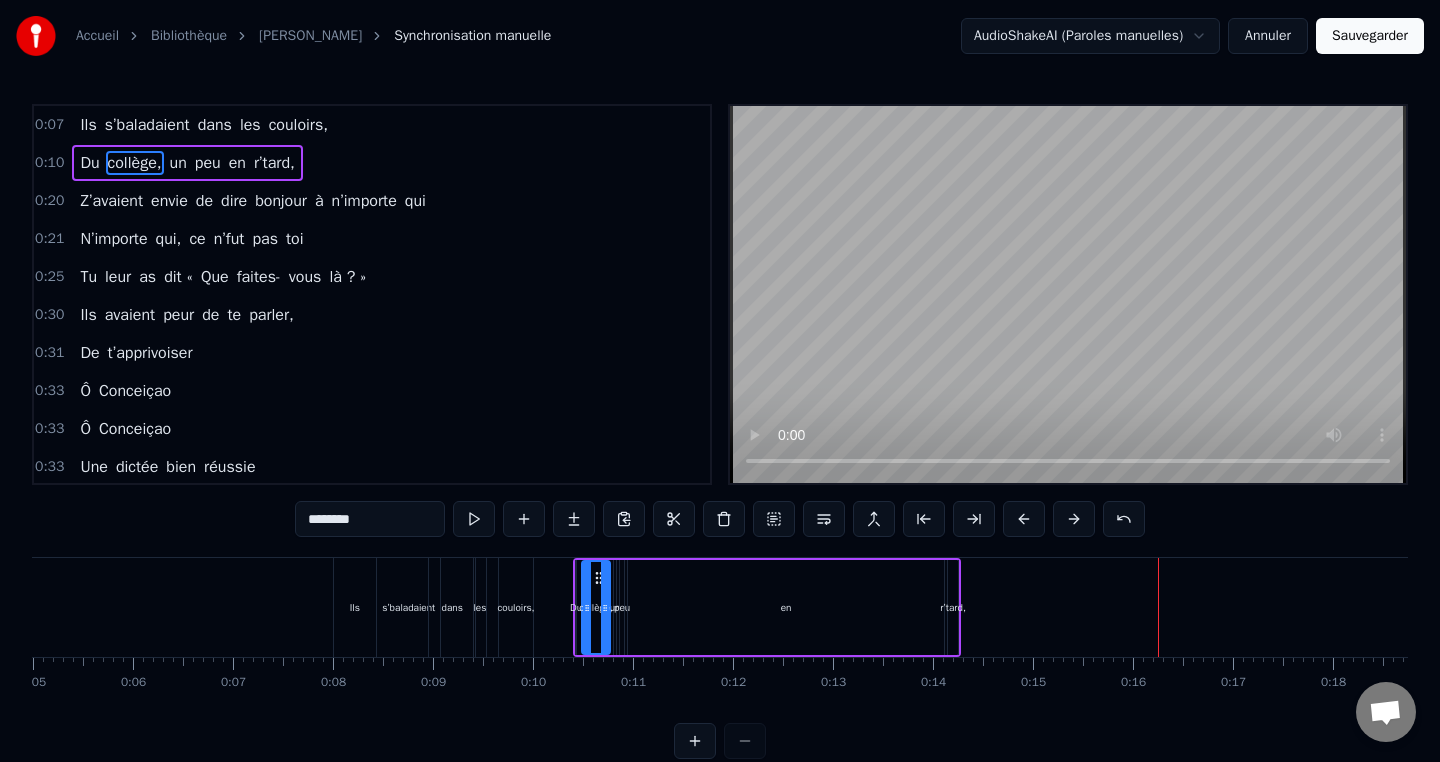 click at bounding box center [1024, 519] 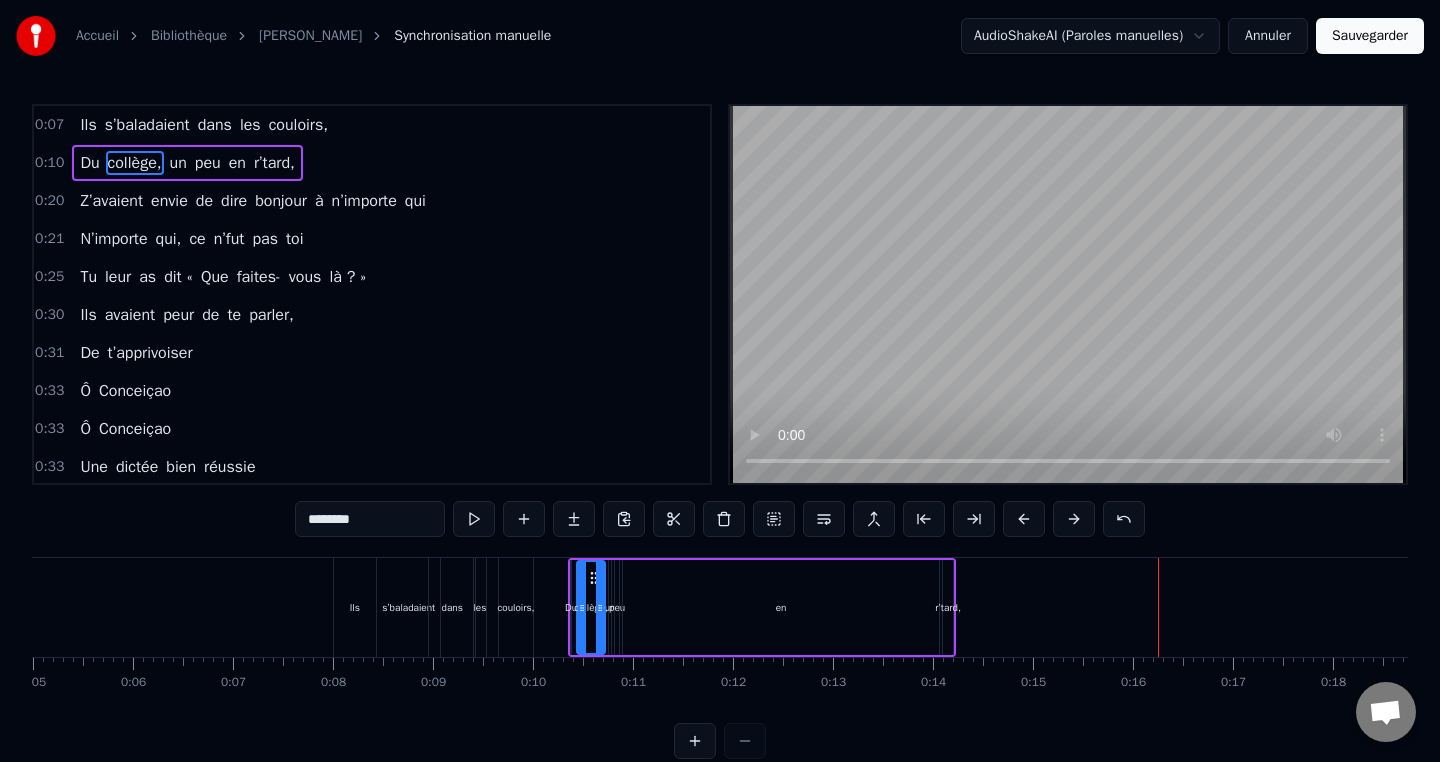 click at bounding box center (1024, 519) 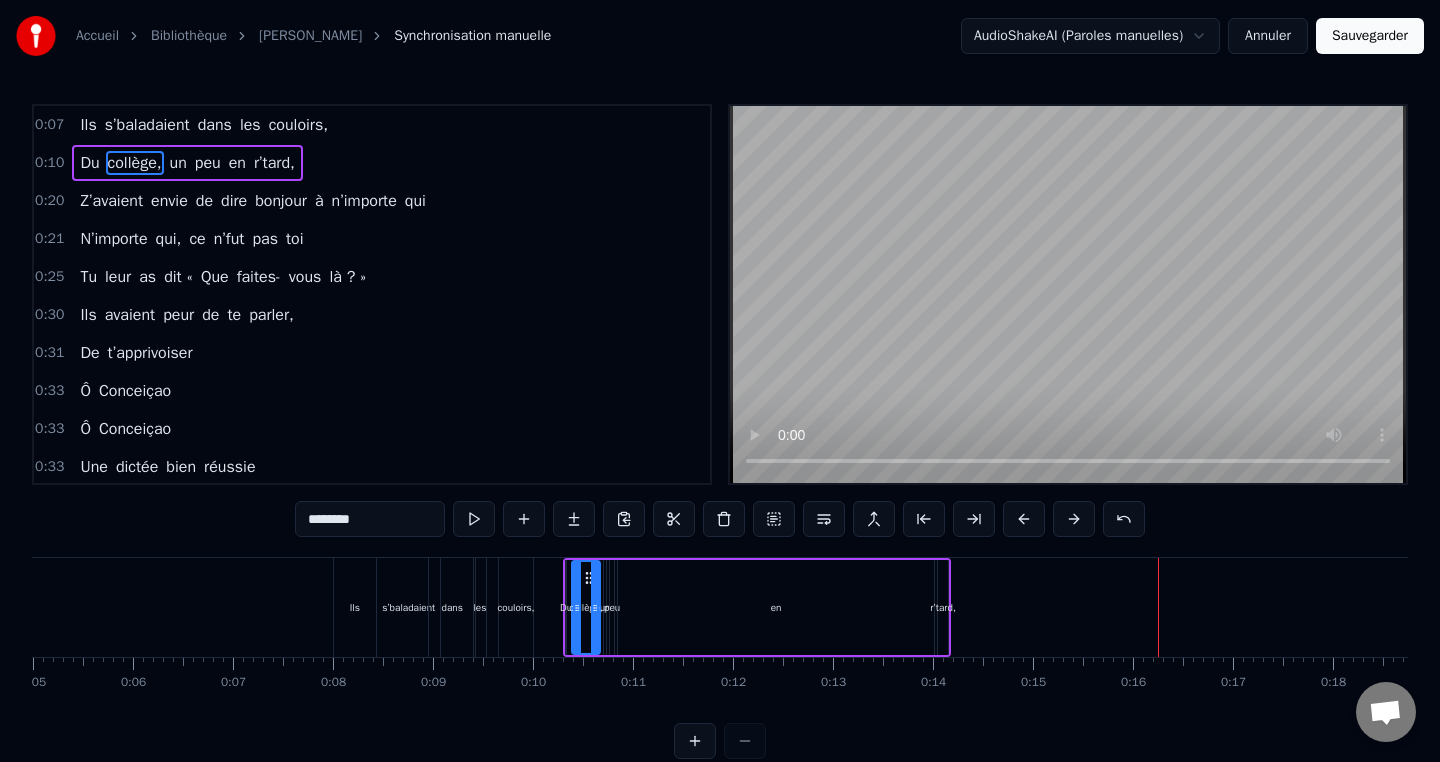 click at bounding box center [1024, 519] 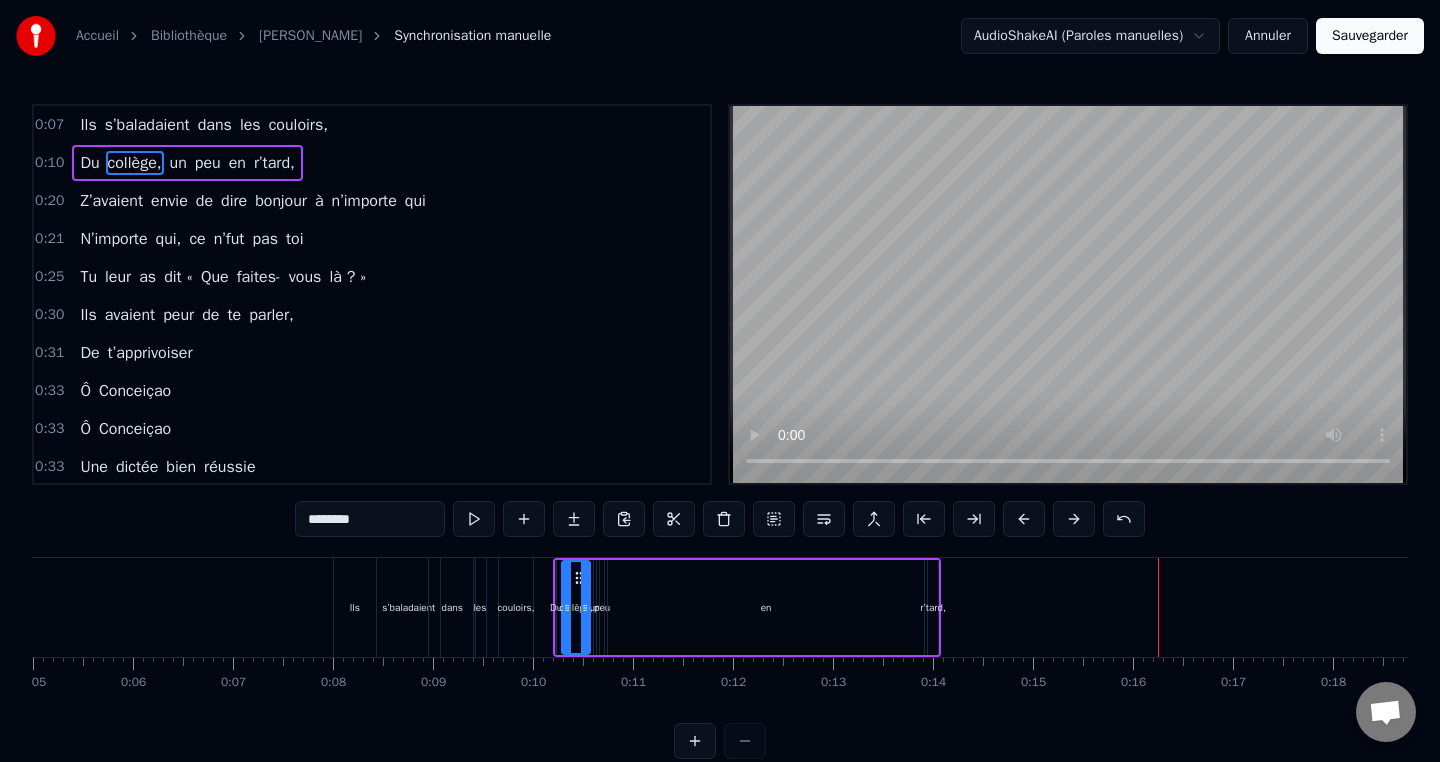click at bounding box center [1024, 519] 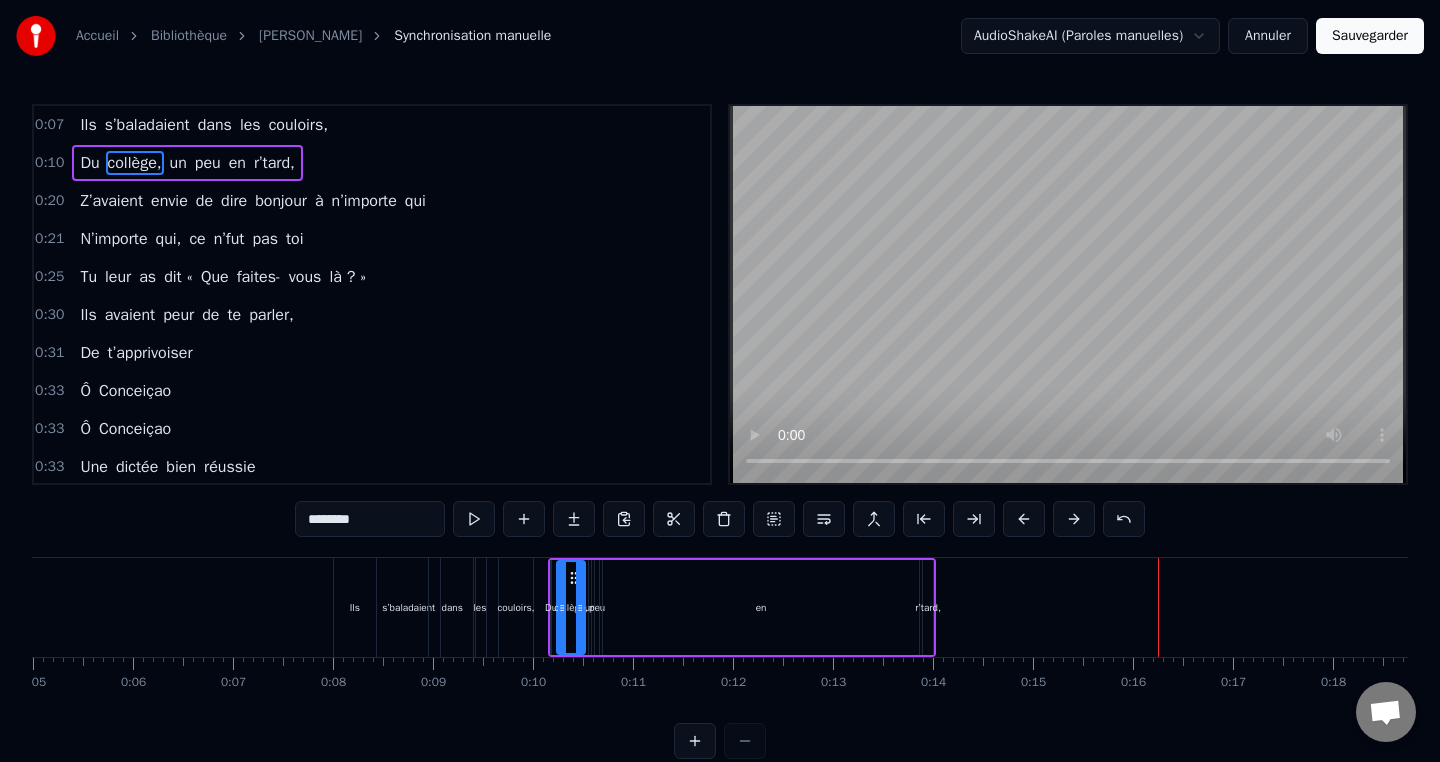 click at bounding box center (1024, 519) 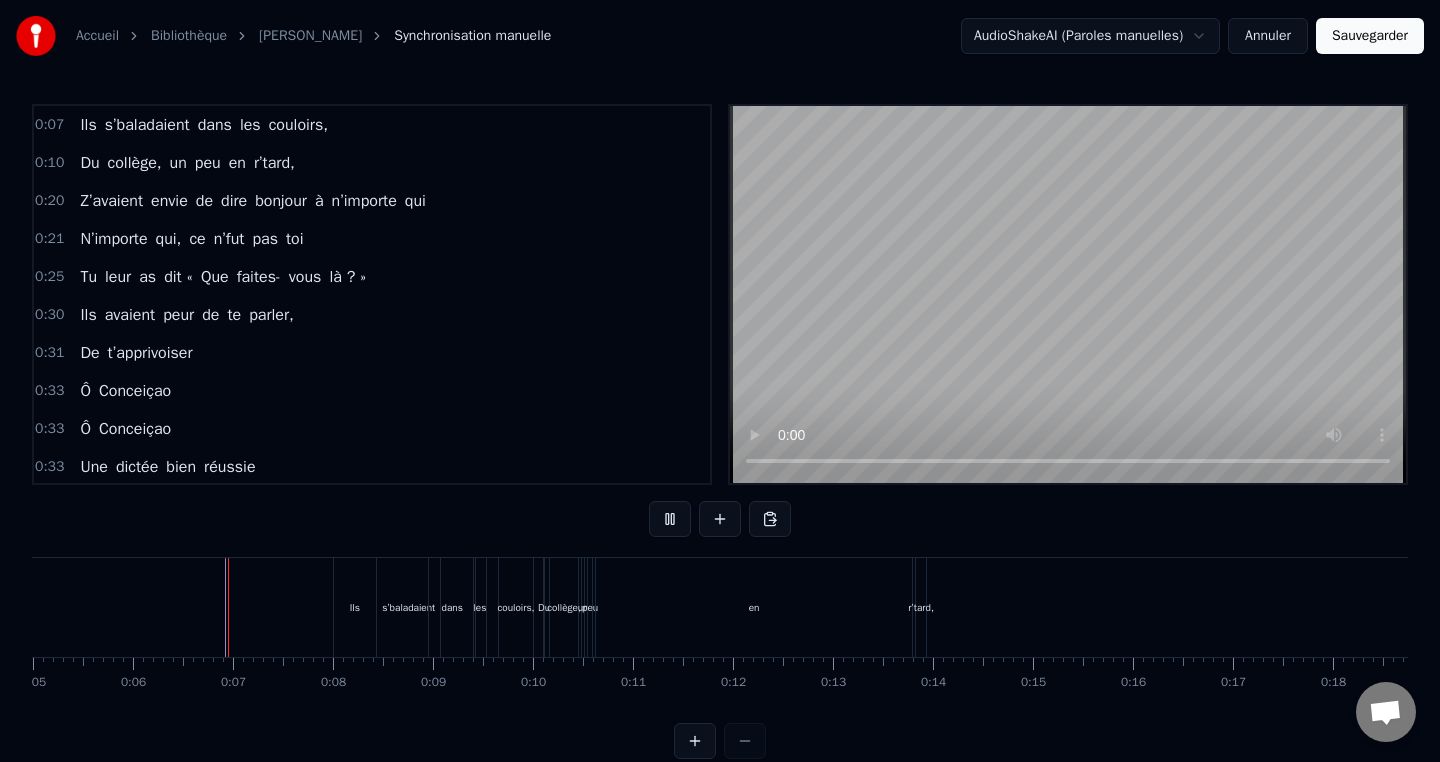 scroll, scrollTop: 29, scrollLeft: 0, axis: vertical 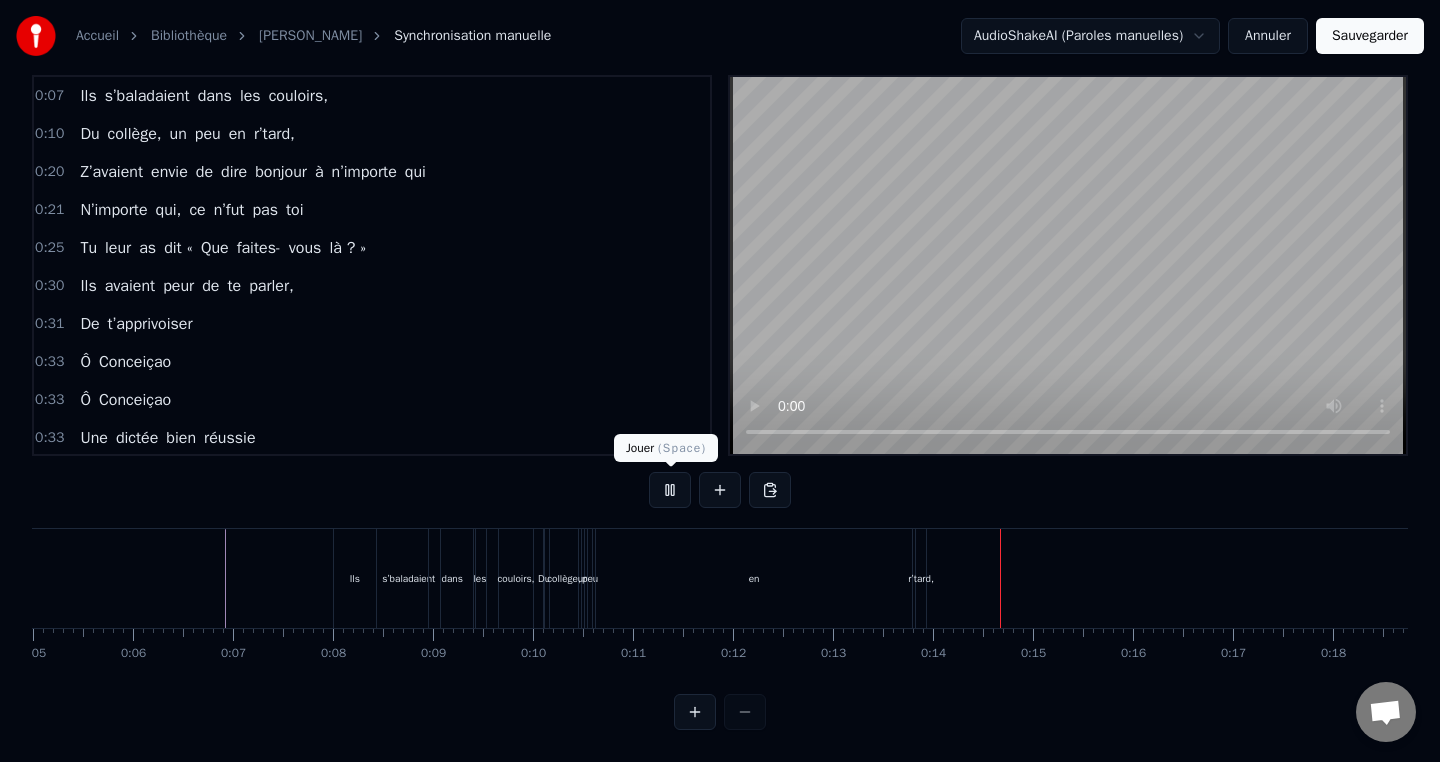 click at bounding box center [670, 490] 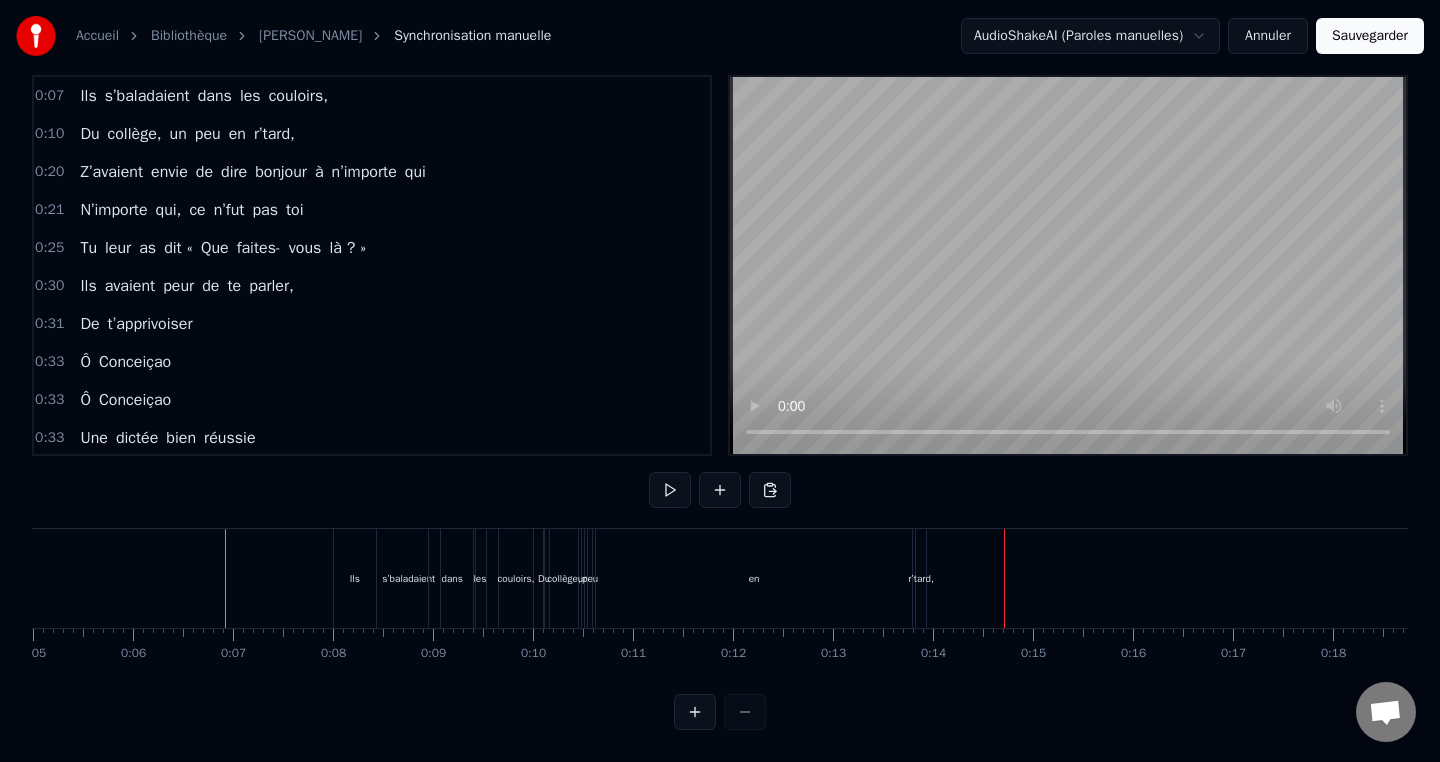 click at bounding box center (695, 712) 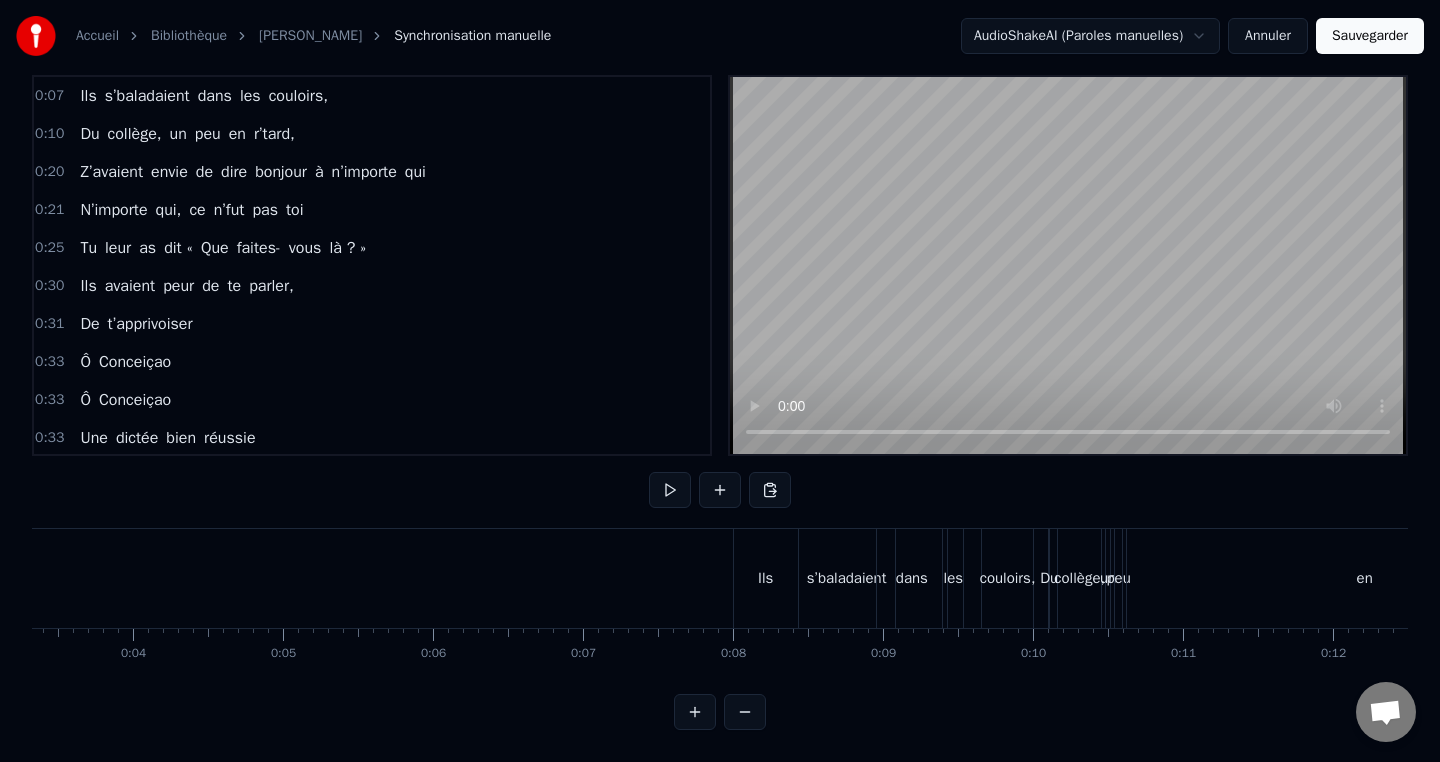 click at bounding box center (695, 712) 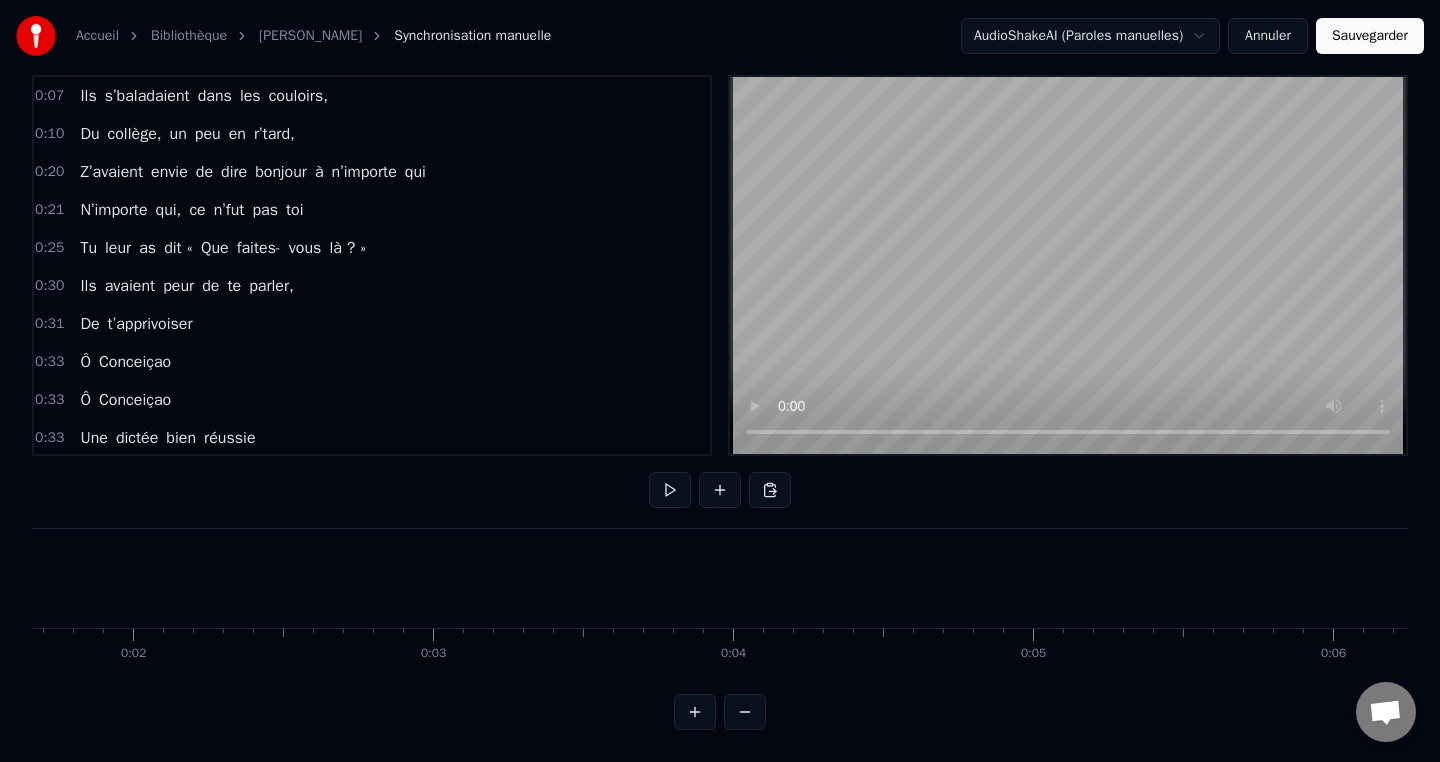 click at bounding box center (695, 712) 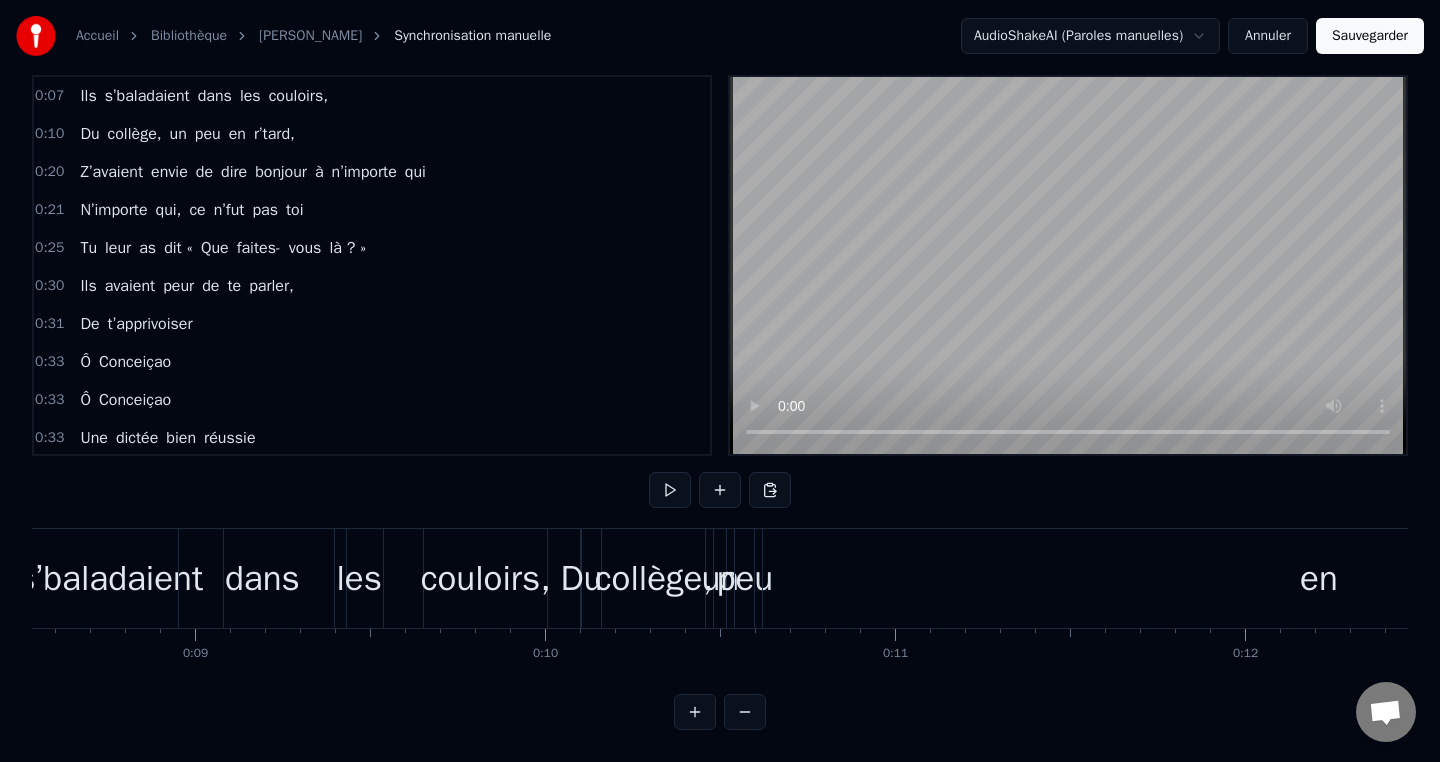 scroll, scrollTop: 0, scrollLeft: 2944, axis: horizontal 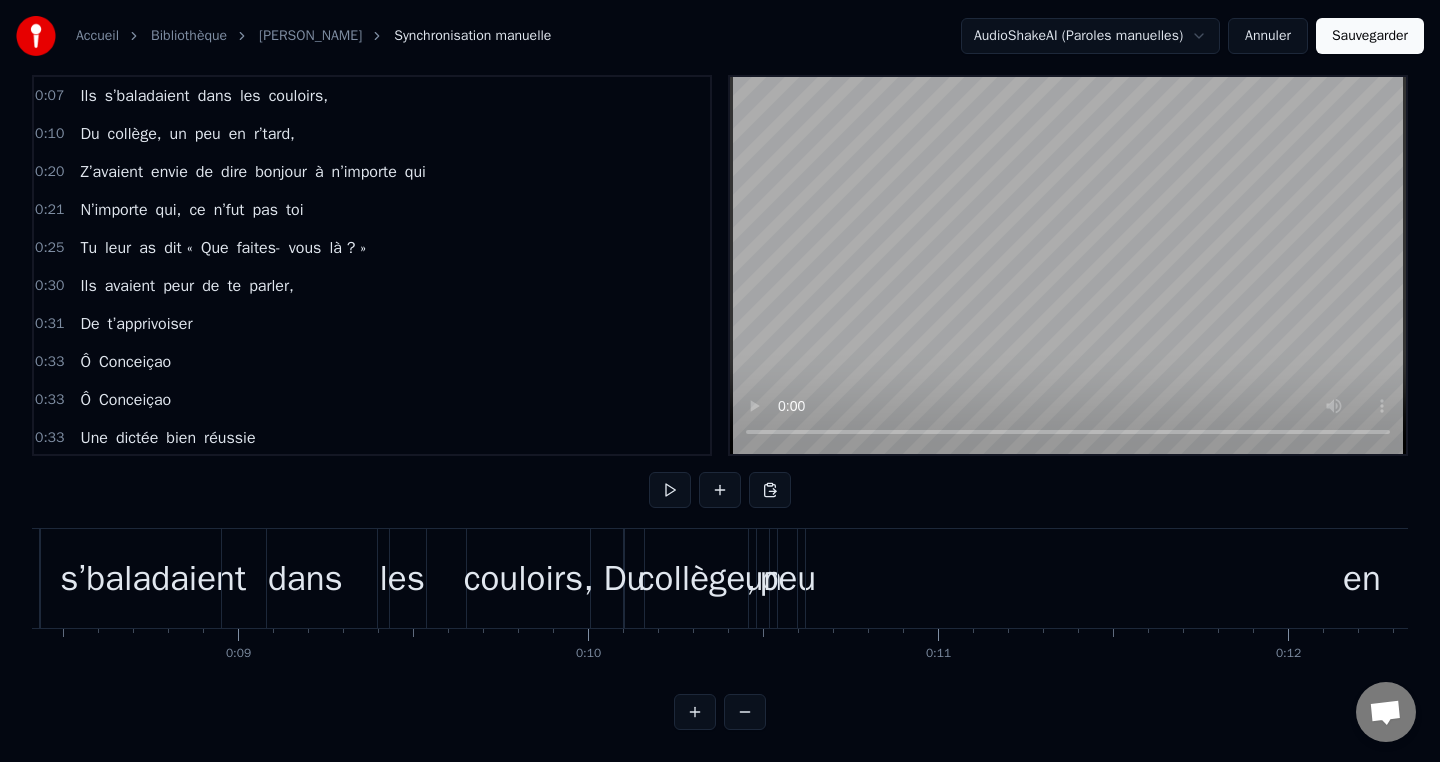 click on "Du" at bounding box center (624, 578) 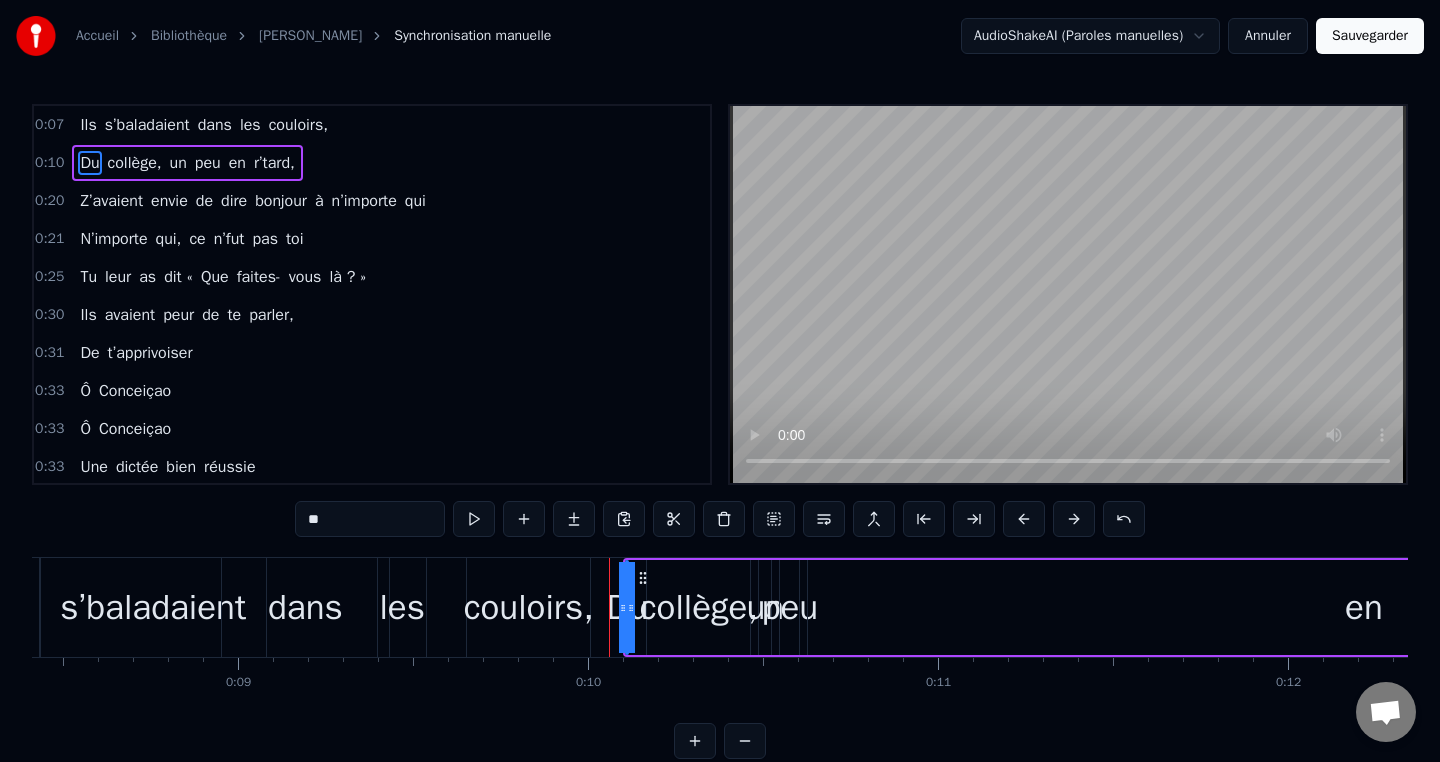 click on "collège," at bounding box center [699, 607] 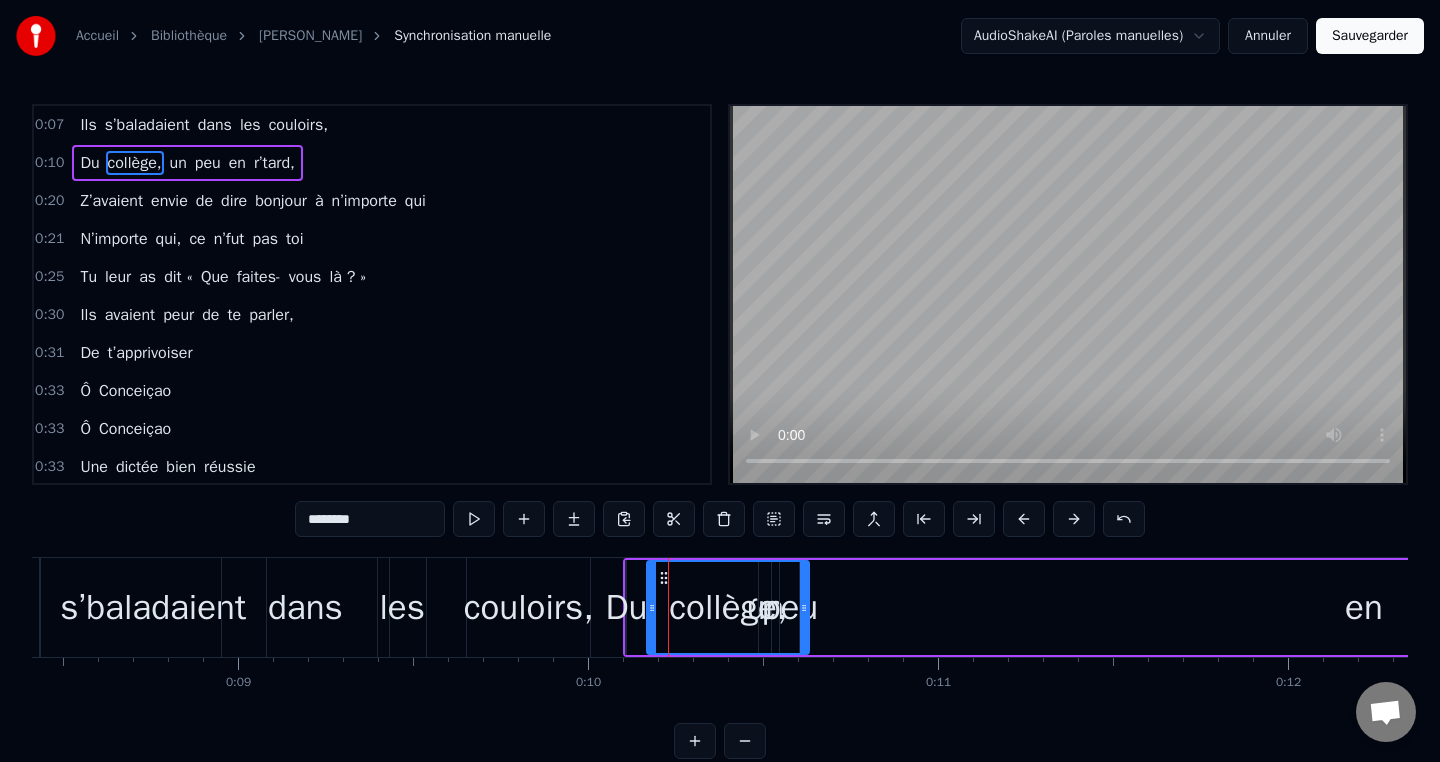 drag, startPoint x: 746, startPoint y: 604, endPoint x: 805, endPoint y: 602, distance: 59.03389 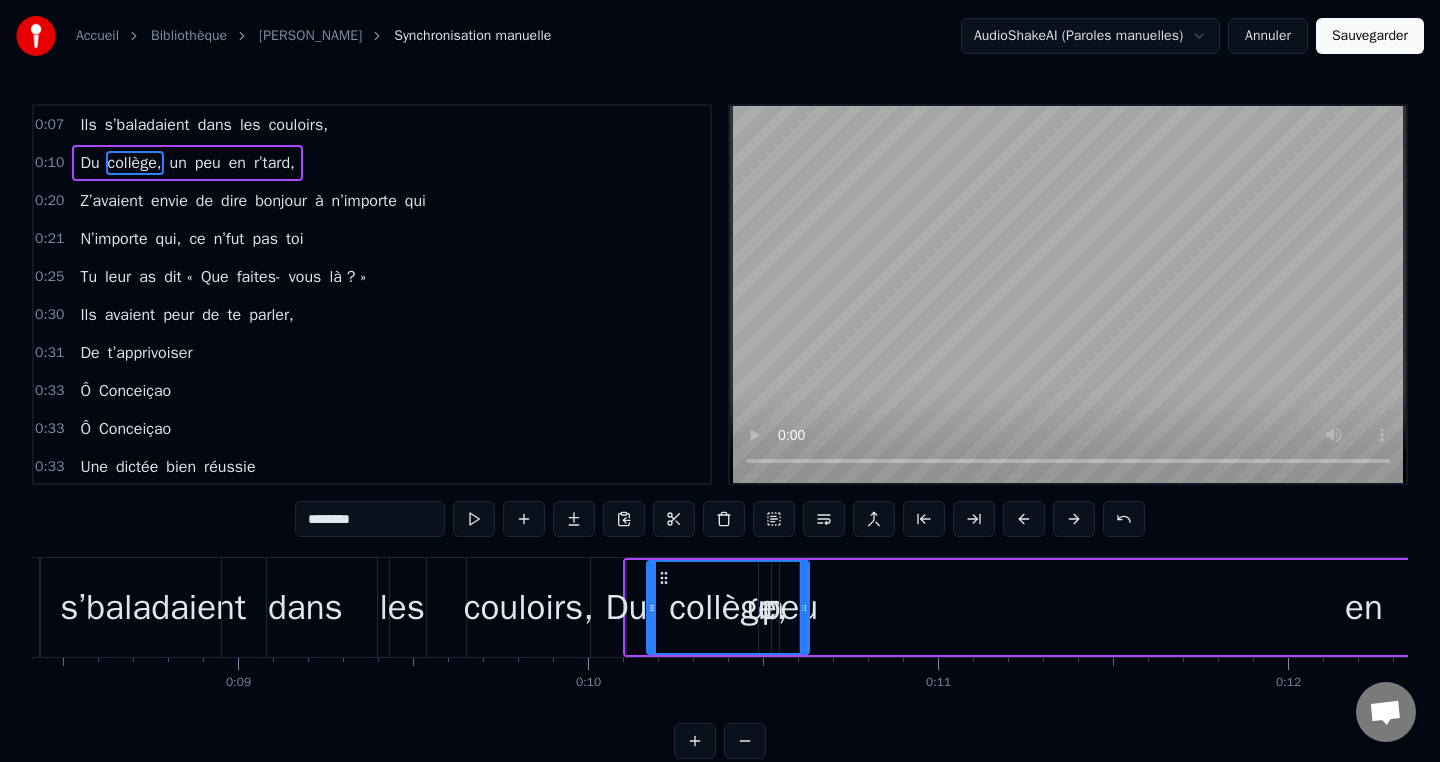 click on "en" at bounding box center [1363, 607] 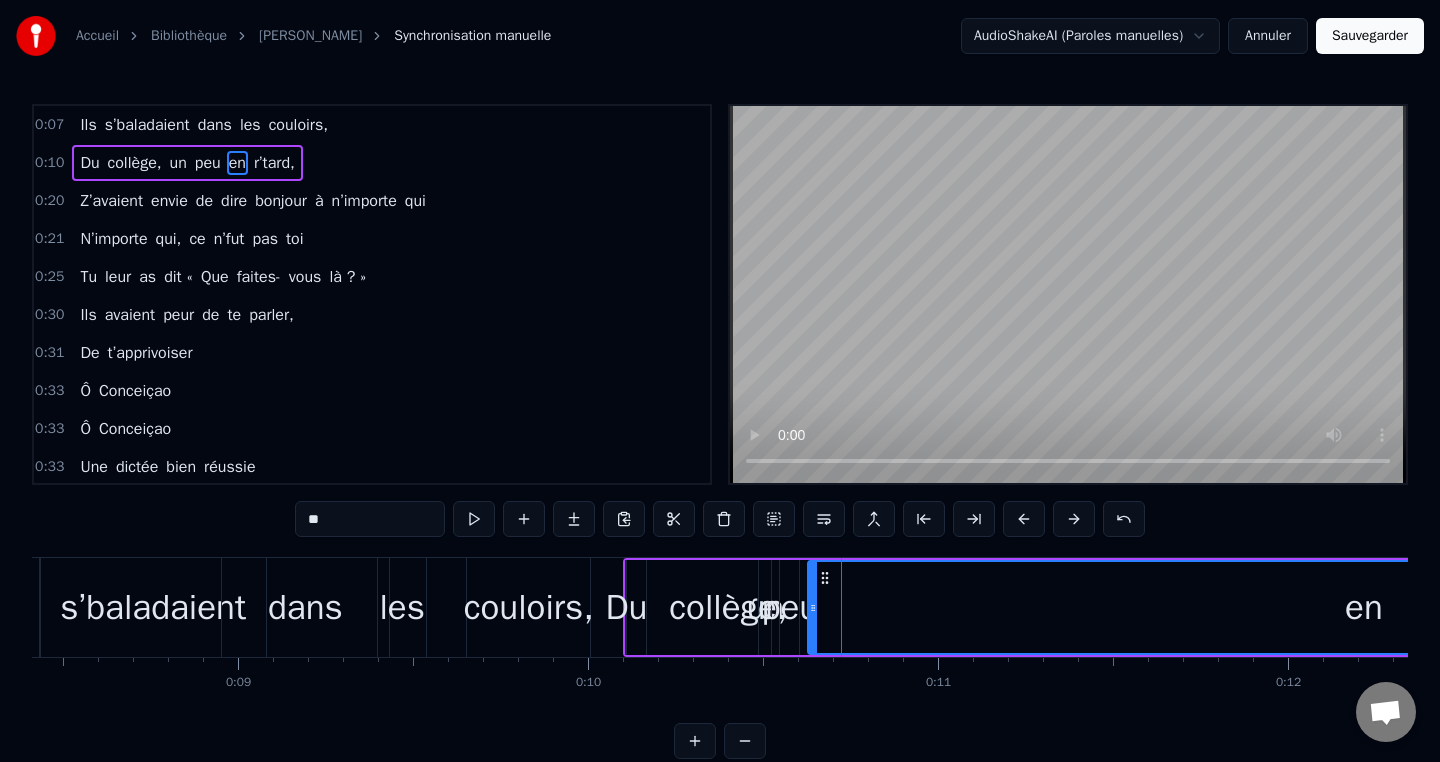 click on "peu" at bounding box center (790, 607) 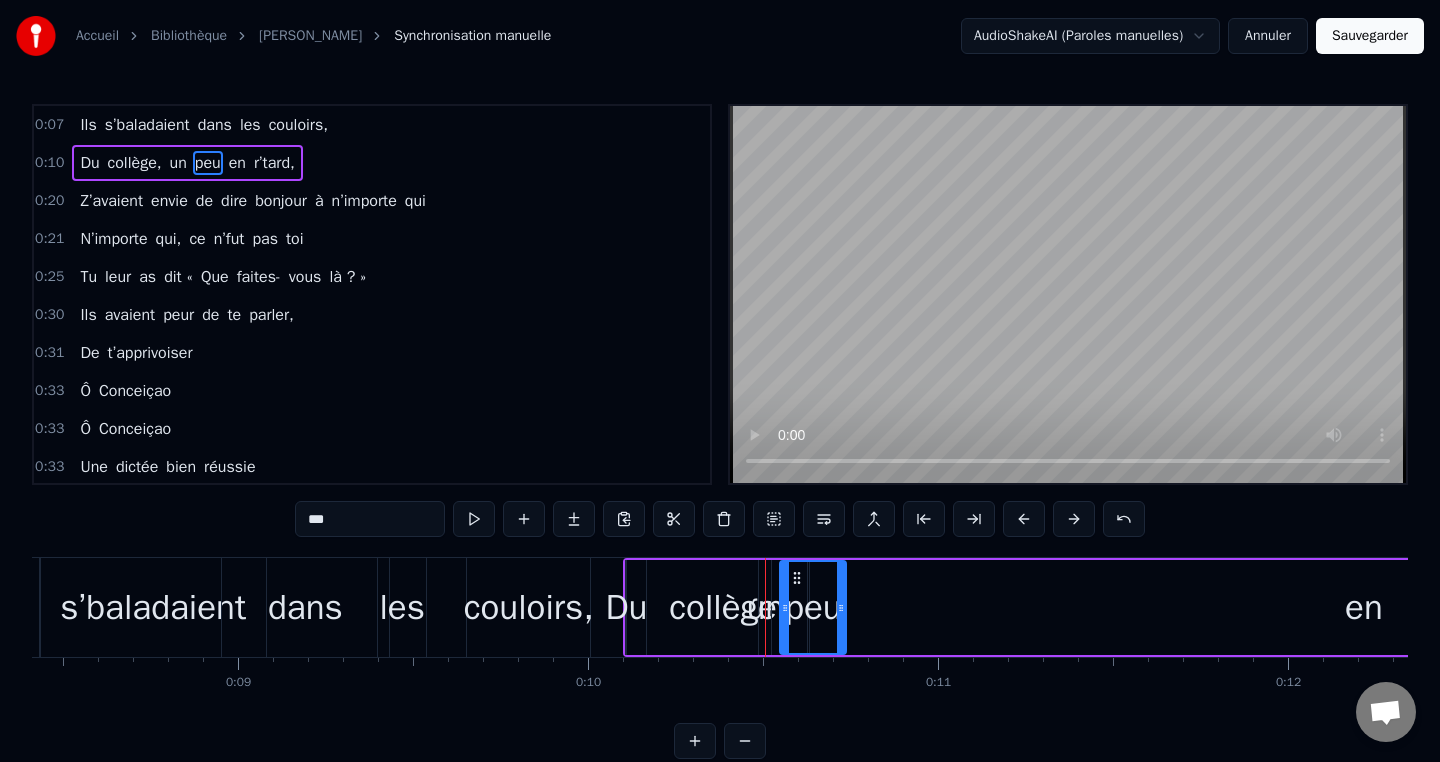 drag, startPoint x: 795, startPoint y: 605, endPoint x: 842, endPoint y: 603, distance: 47.042534 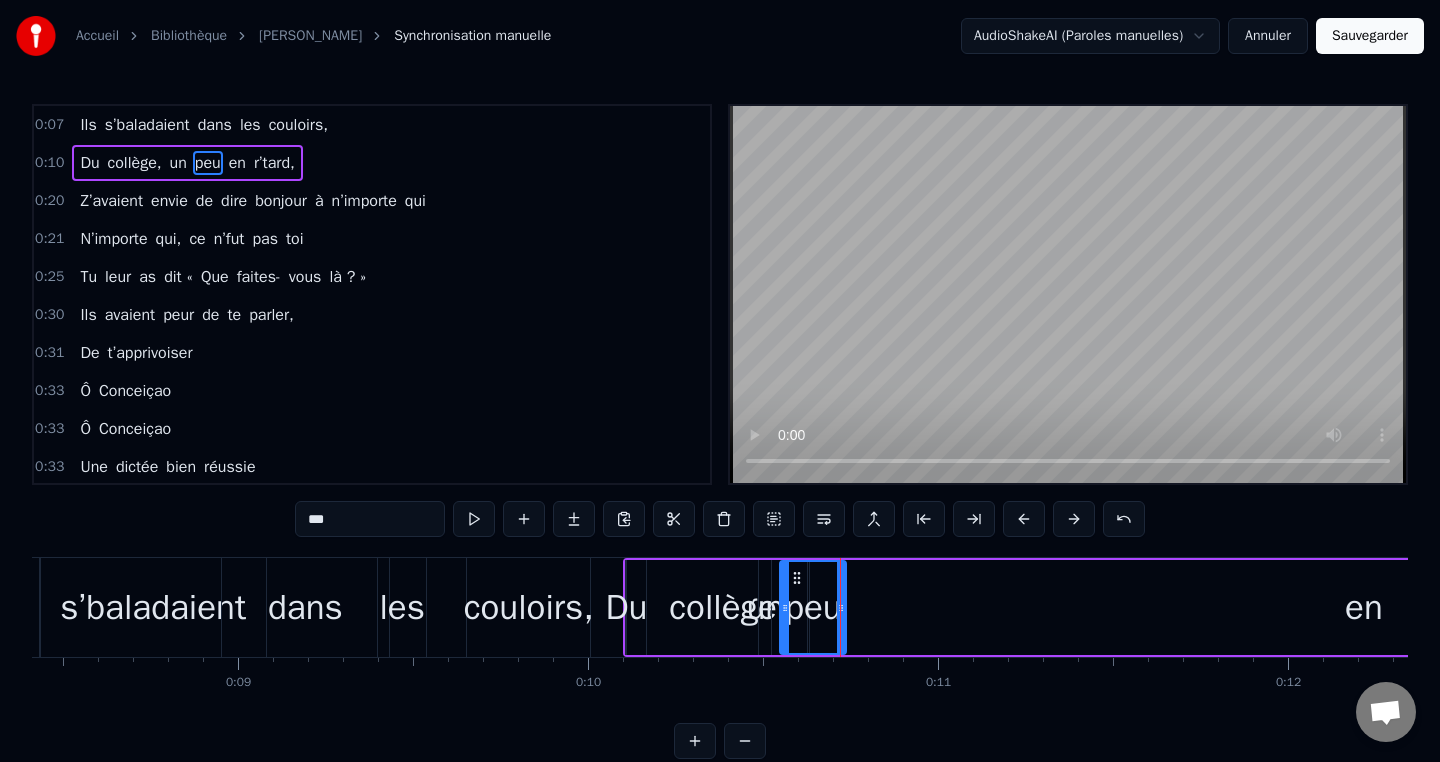 click on "un" at bounding box center (766, 607) 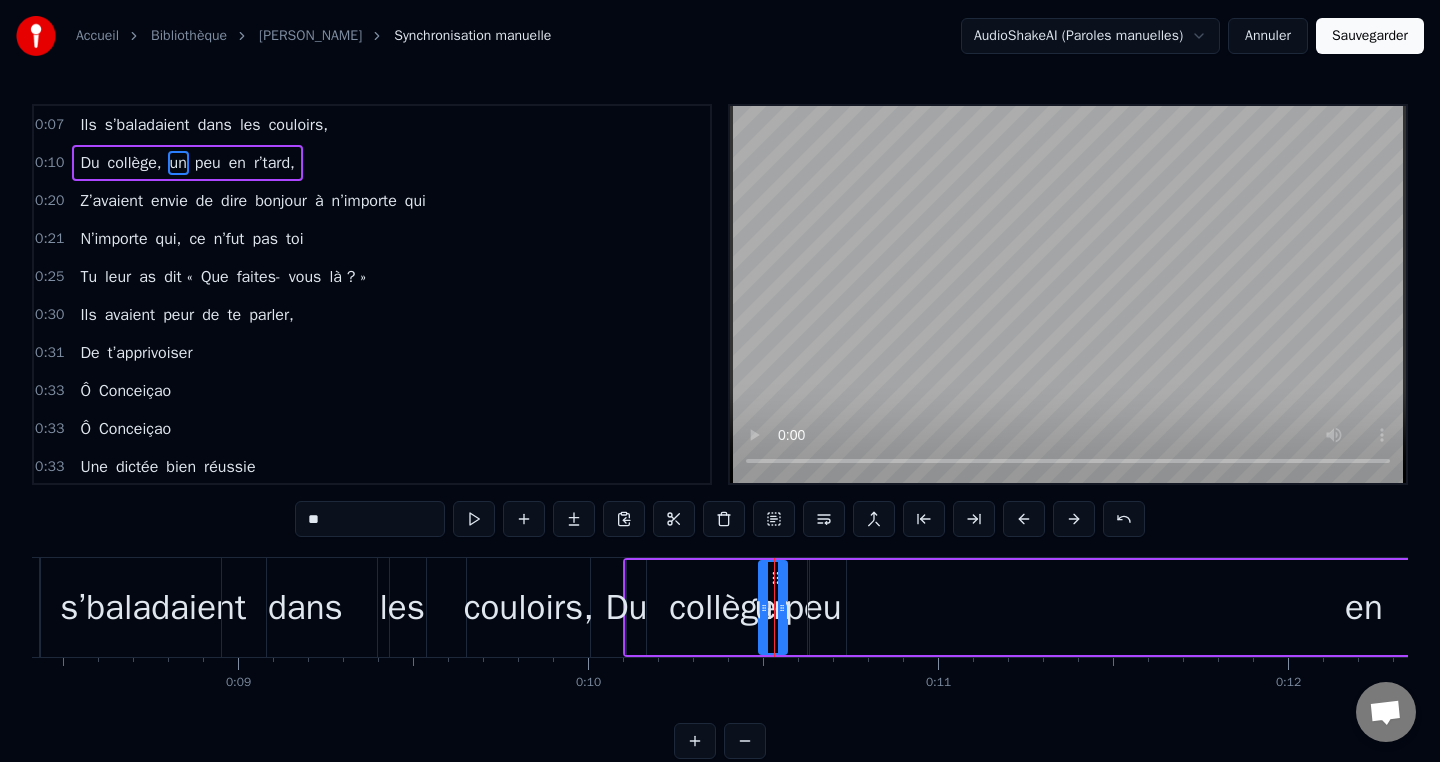 drag, startPoint x: 767, startPoint y: 607, endPoint x: 783, endPoint y: 607, distance: 16 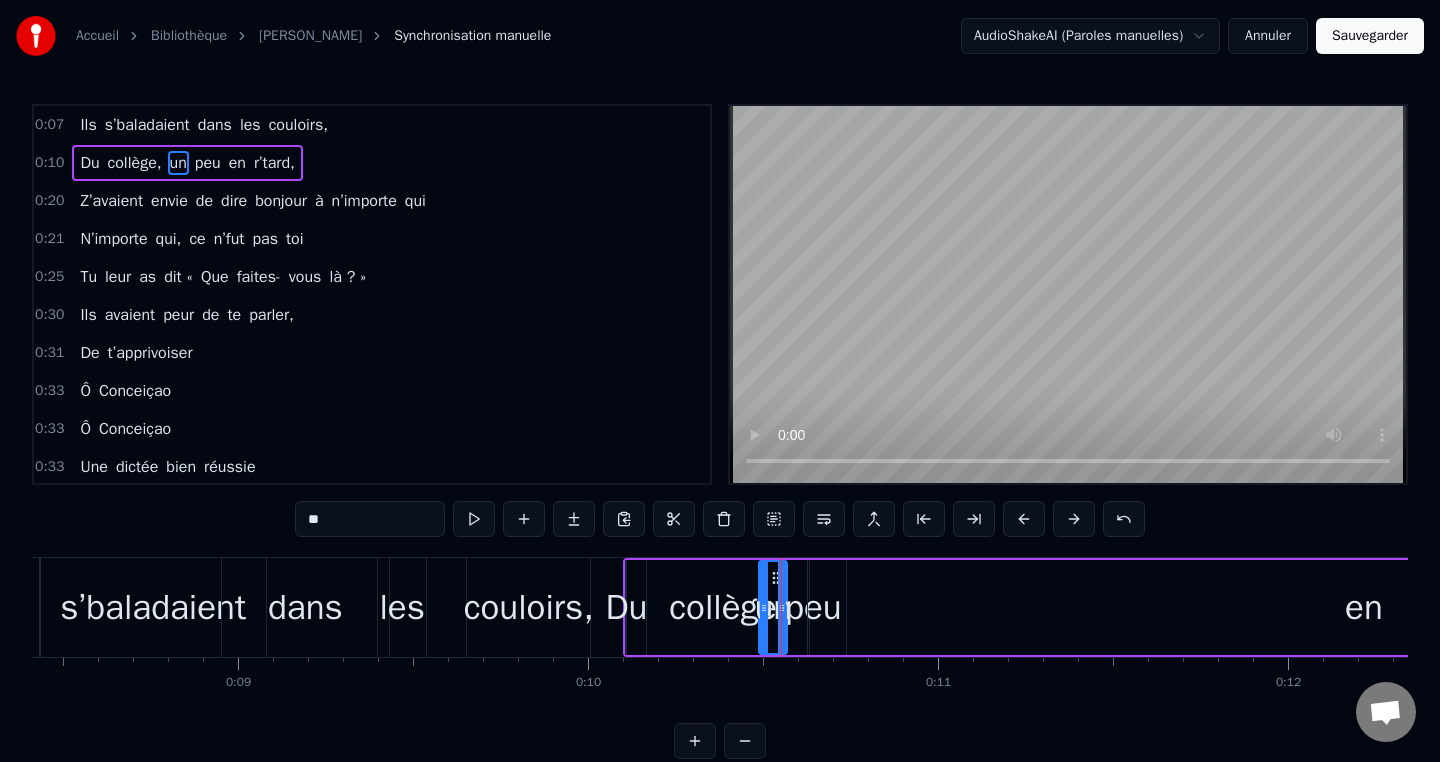click on "0:07 Ils s’baladaient dans les couloirs, 0:10 Du collège, un peu en r’tard, 0:20 Z’avaient envie de dire bonjour à n’importe qui 0:21 N’importe qui, ce n’fut pas toi 0:25 Tu leur as dit « Que faites- vous là ? » 0:30 Ils avaient peur de te parler, 0:31 De t’apprivoiser 0:33 Ô Conceiçao 0:33 Ô Conceiçao 0:33 Une dictée bien réussie 0:34 Des exercices à l’infini 0:34 Tu savais bien les corriger 0:38 Ô Conceiçao. 0:38 Tu nous as dit, "j'ai rendez- vous" 0:40 "En 122, avec des fous" 0:49 "Qui ne comprennent vraiment rien, et n’lèvent pas la main" 1:06 Alors tu les as fait trimer 1:07 Ils ont gratté, ils ont planché 1:08 Et ils ont presque tous fini par progresser. 1:17 Ô Conceiçao 1:17 Ô Conceiçao 1:28 À ton âge t’as plus envie 1:29 Pour toi c’est clair et défini 1:29 Ceux qui ne veulent pas bosser 1:30 Faut pas la ramener. 1:32 Et maintenant voilà le jour, 1:33 Où tu refermes ton grand parcours, 1:34 Mais dans nos cœurs et ceux des p’tits, 1:37 Tu rest’ras à" at bounding box center (720, 431) 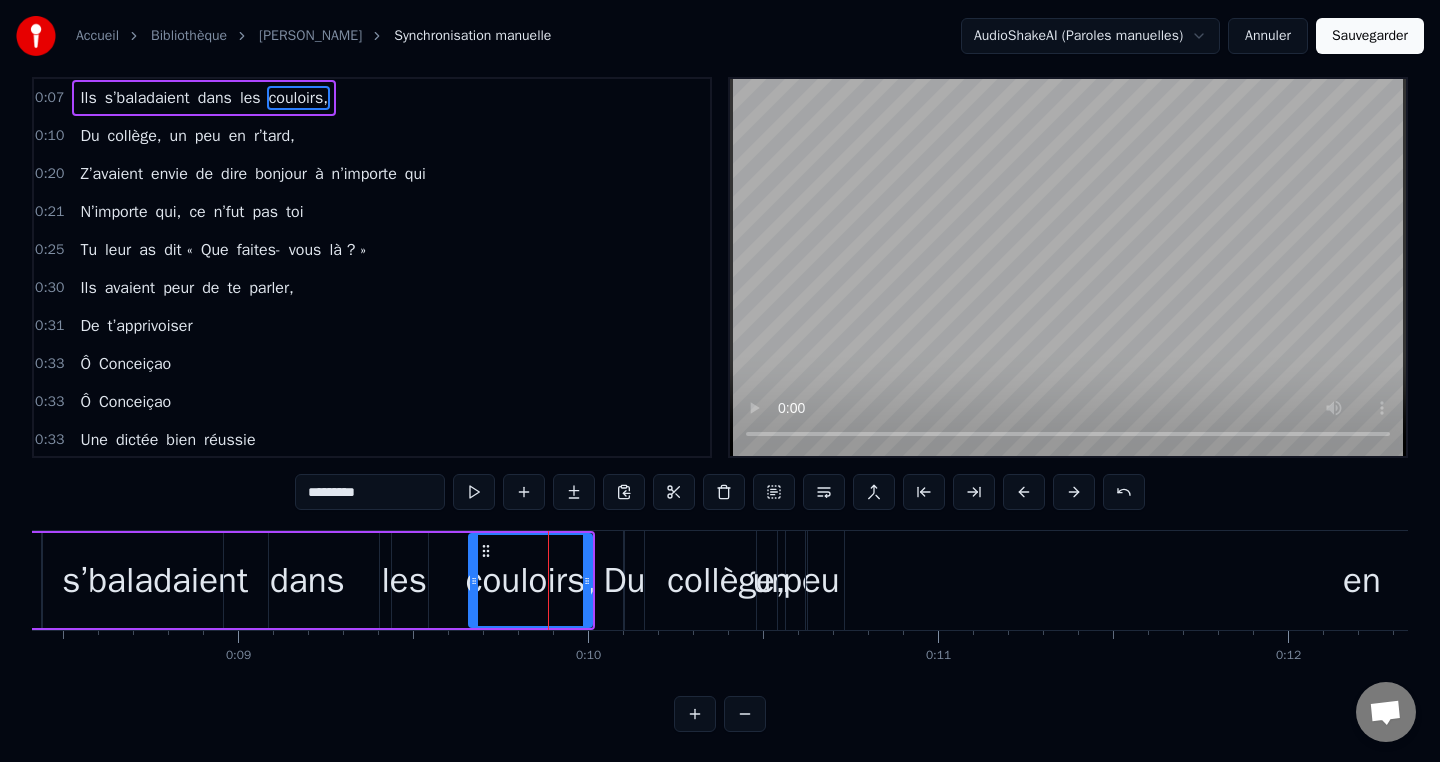 scroll, scrollTop: 29, scrollLeft: 0, axis: vertical 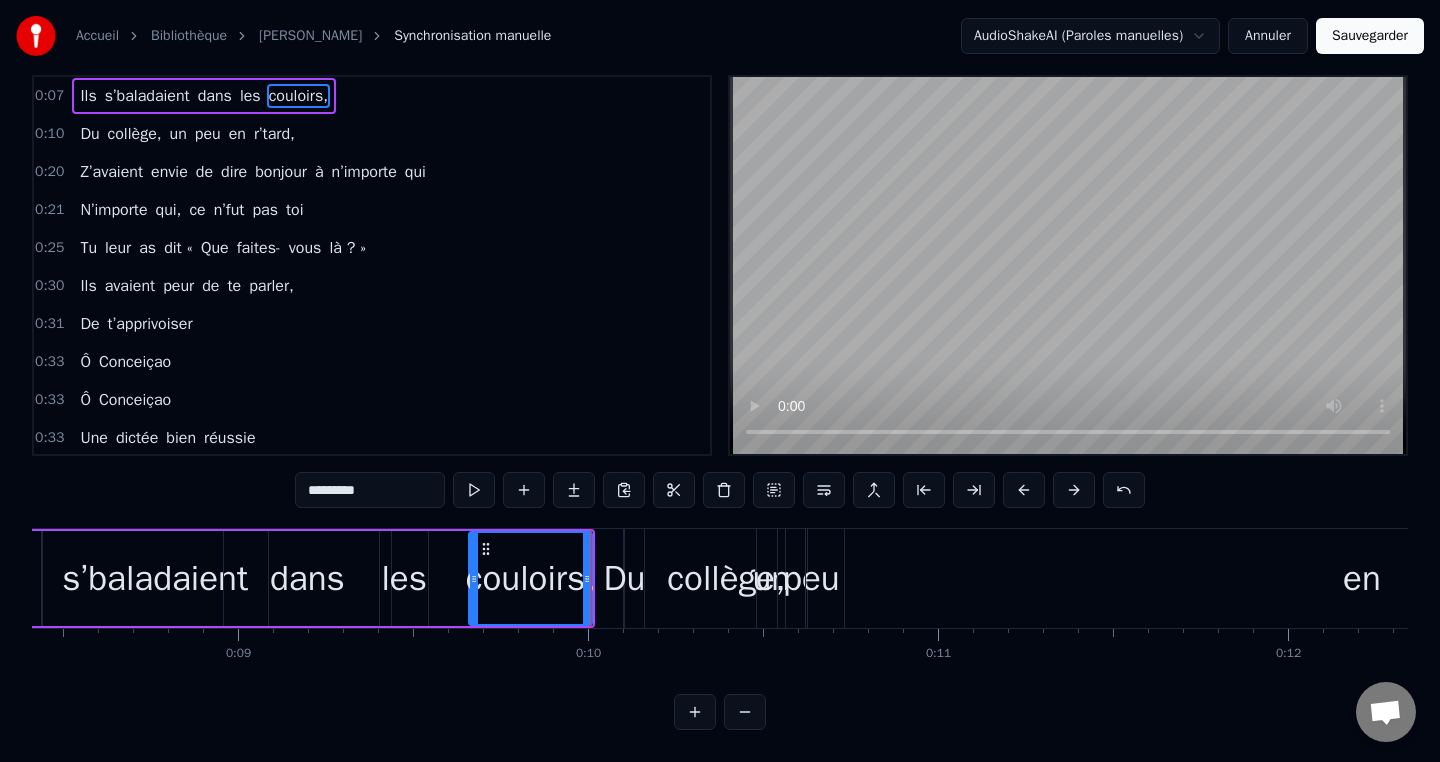 click on "0:07 Ils s’baladaient dans les couloirs, 0:10 Du collège, un peu en r’tard, 0:20 Z’avaient envie de dire bonjour à n’importe qui 0:21 N’importe qui, ce n’fut pas toi 0:25 Tu leur as dit « Que faites- vous là ? » 0:30 Ils avaient peur de te parler, 0:31 De t’apprivoiser 0:33 Ô Conceiçao 0:33 Ô Conceiçao 0:33 Une dictée bien réussie 0:34 Des exercices à l’infini 0:34 Tu savais bien les corriger 0:38 Ô Conceiçao. 0:38 Tu nous as dit, "j'ai rendez- vous" 0:40 "En 122, avec des fous" 0:49 "Qui ne comprennent vraiment rien, et n’lèvent pas la main" 1:06 Alors tu les as fait trimer 1:07 Ils ont gratté, ils ont planché 1:08 Et ils ont presque tous fini par progresser. 1:17 Ô Conceiçao 1:17 Ô Conceiçao 1:28 À ton âge t’as plus envie 1:29 Pour toi c’est clair et défini 1:29 Ceux qui ne veulent pas bosser 1:30 Faut pas la ramener. 1:32 Et maintenant voilà le jour, 1:33 Où tu refermes ton grand parcours, 1:34 Mais dans nos cœurs et ceux des p’tits, 1:37 Tu rest’ras à" at bounding box center [720, 402] 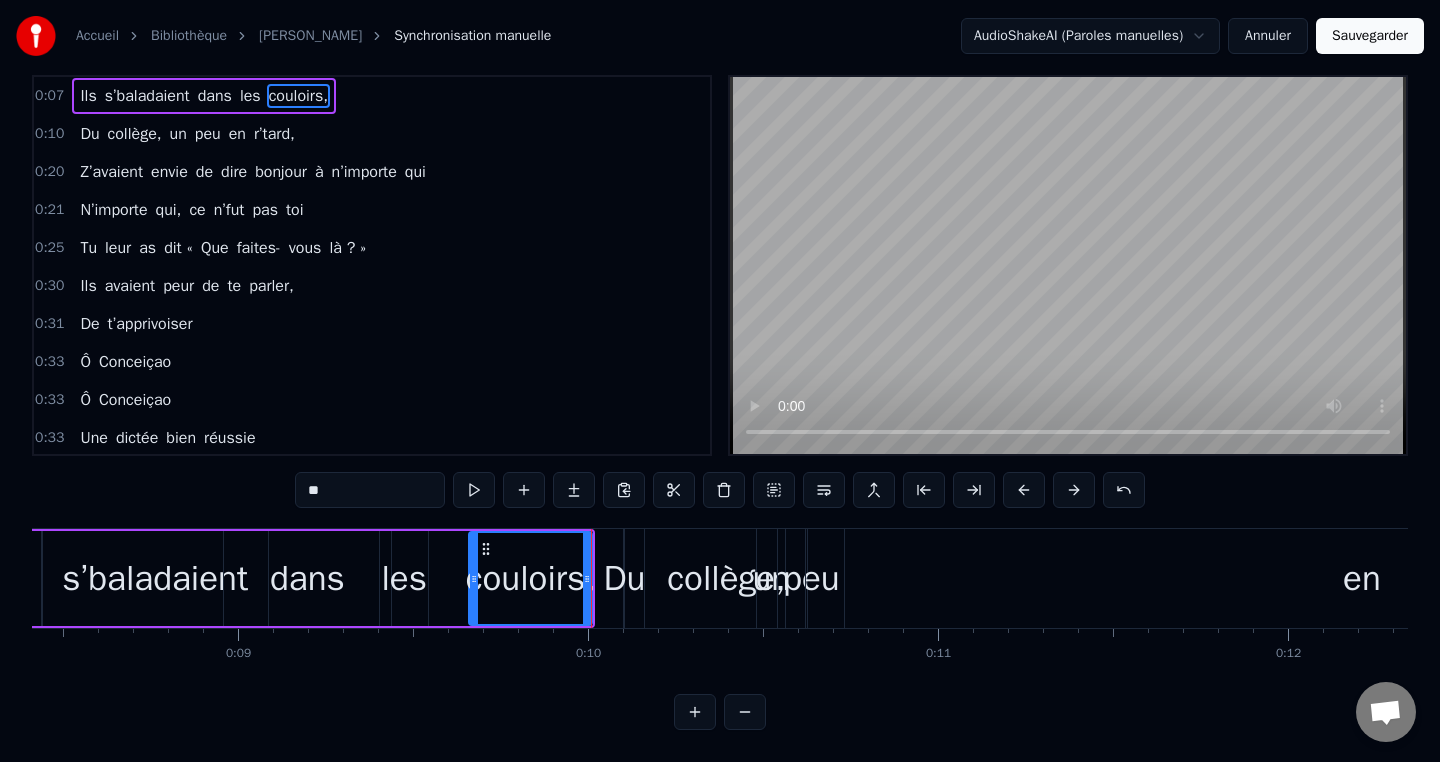 scroll, scrollTop: 0, scrollLeft: 0, axis: both 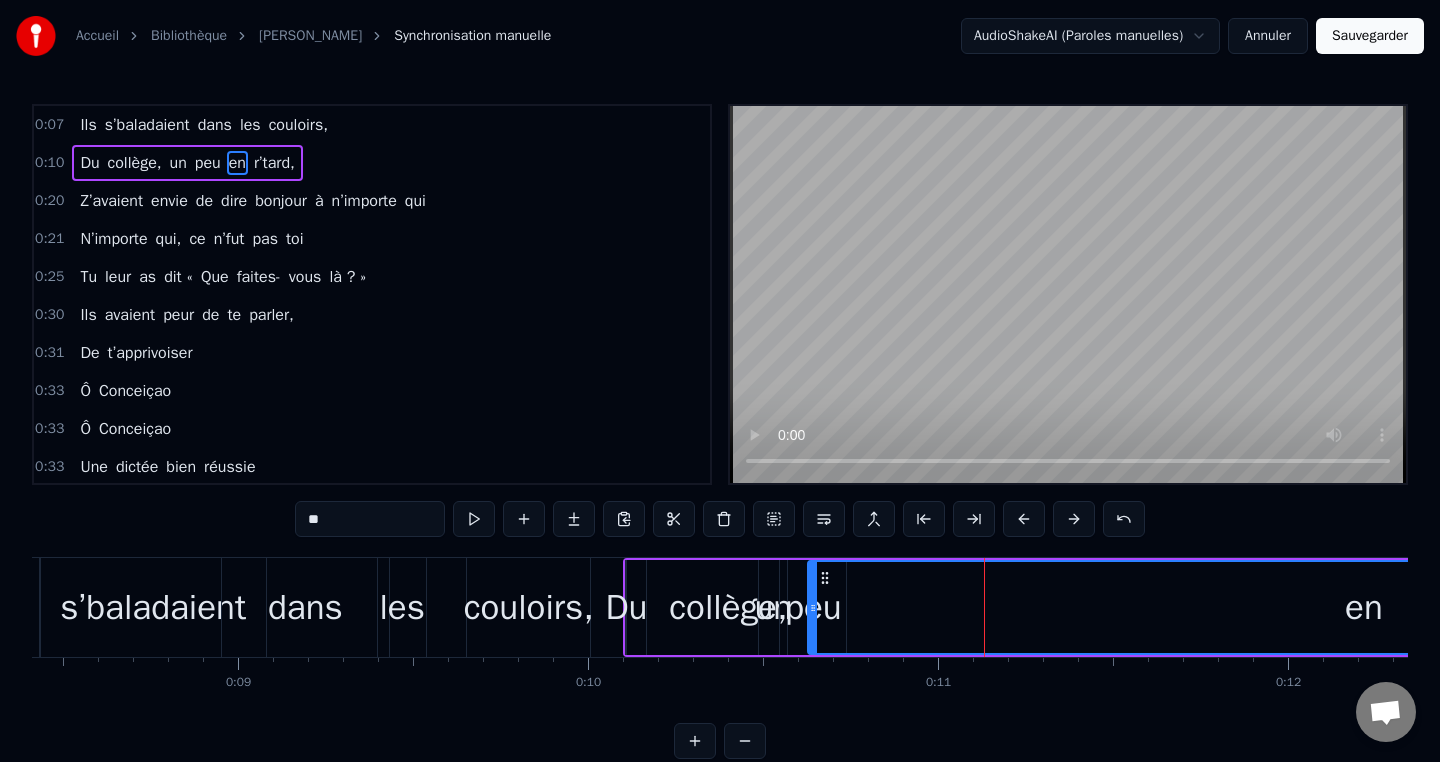 click on "0:07 Ils s’baladaient dans les couloirs, 0:10 Du collège, un peu en r’tard, 0:20 Z’avaient envie de dire bonjour à n’importe qui 0:21 N’importe qui, ce n’fut pas toi 0:25 Tu leur as dit « Que faites- vous là ? » 0:30 Ils avaient peur de te parler, 0:31 De t’apprivoiser 0:33 Ô Conceiçao 0:33 Ô Conceiçao 0:33 Une dictée bien réussie 0:34 Des exercices à l’infini 0:34 Tu savais bien les corriger 0:38 Ô Conceiçao. 0:38 Tu nous as dit, "j'ai rendez- vous" 0:40 "En 122, avec des fous" 0:49 "Qui ne comprennent vraiment rien, et n’lèvent pas la main" 1:06 Alors tu les as fait trimer 1:07 Ils ont gratté, ils ont planché 1:08 Et ils ont presque tous fini par progresser. 1:17 Ô Conceiçao 1:17 Ô Conceiçao 1:28 À ton âge t’as plus envie 1:29 Pour toi c’est clair et défini 1:29 Ceux qui ne veulent pas bosser 1:30 Faut pas la ramener. 1:32 Et maintenant voilà le jour, 1:33 Où tu refermes ton grand parcours, 1:34 Mais dans nos cœurs et ceux des p’tits, 1:37 Tu rest’ras à" at bounding box center [720, 431] 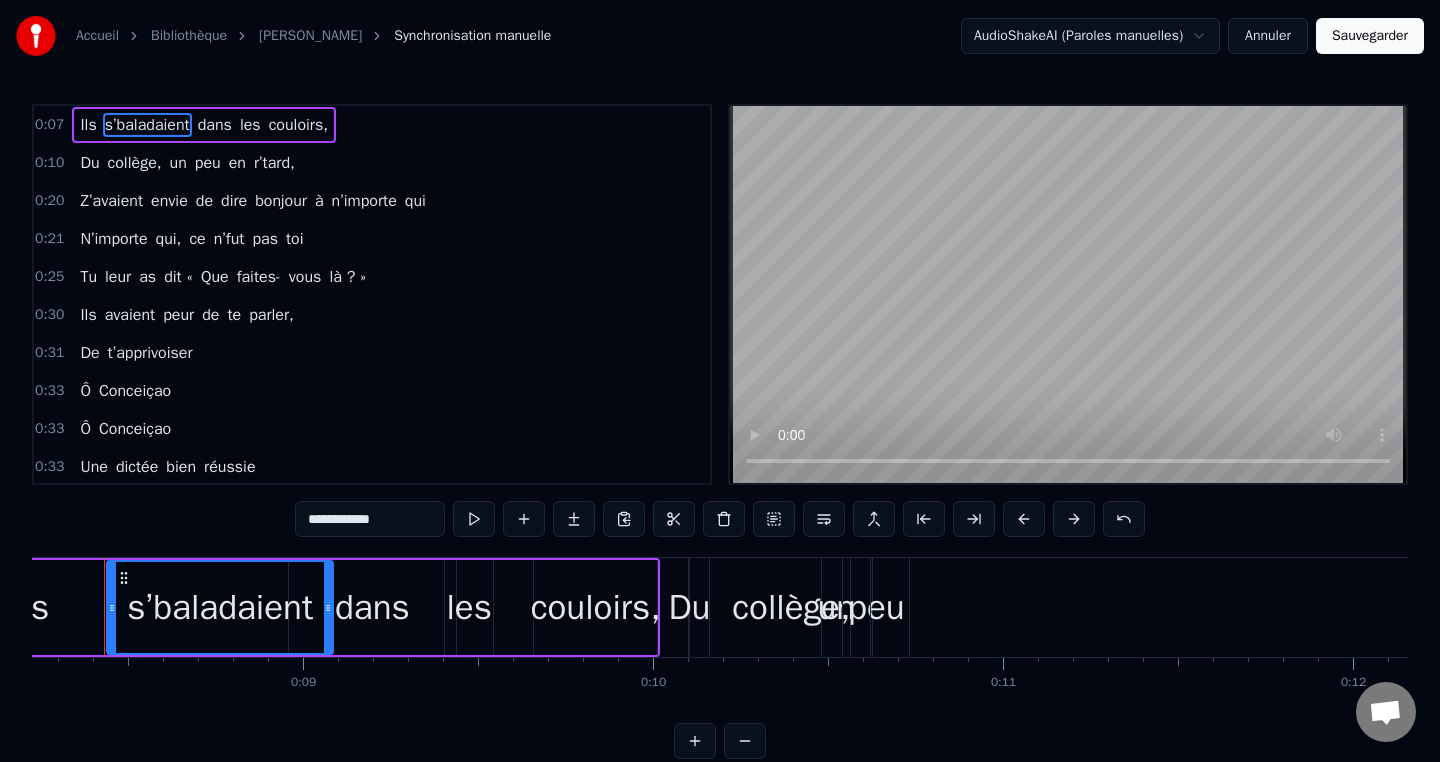 scroll, scrollTop: 0, scrollLeft: 2851, axis: horizontal 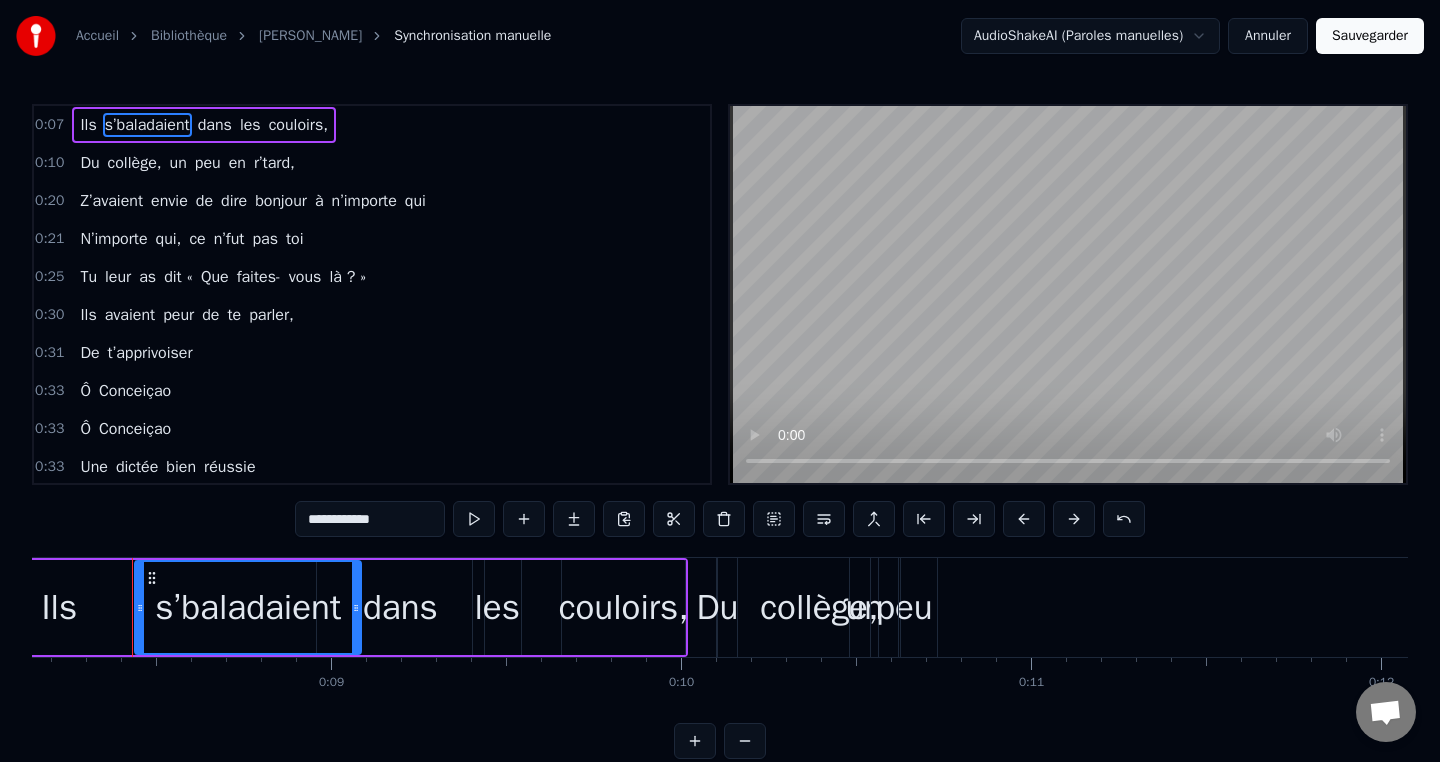 click on "Du" at bounding box center [89, 163] 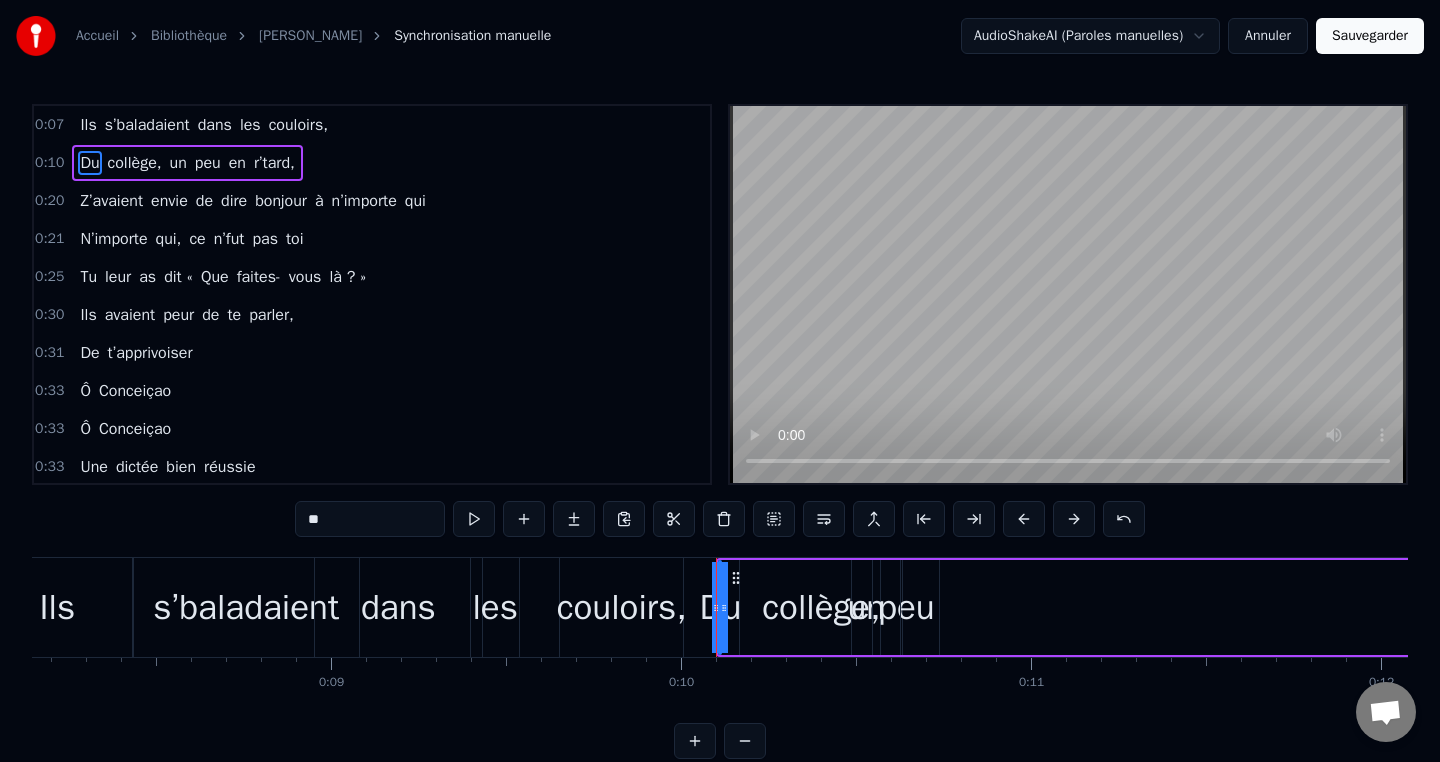 drag, startPoint x: 724, startPoint y: 611, endPoint x: 743, endPoint y: 611, distance: 19 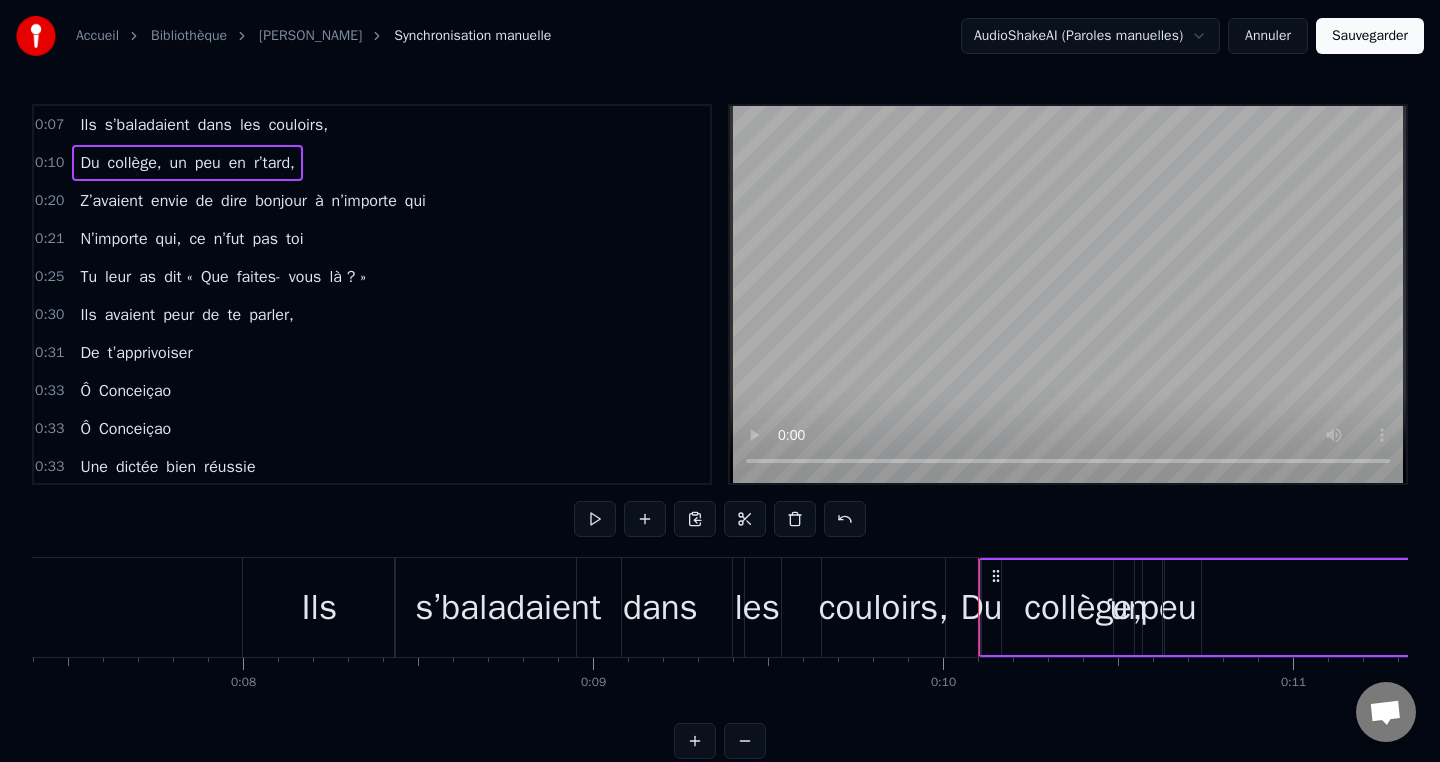 scroll, scrollTop: 0, scrollLeft: 2458, axis: horizontal 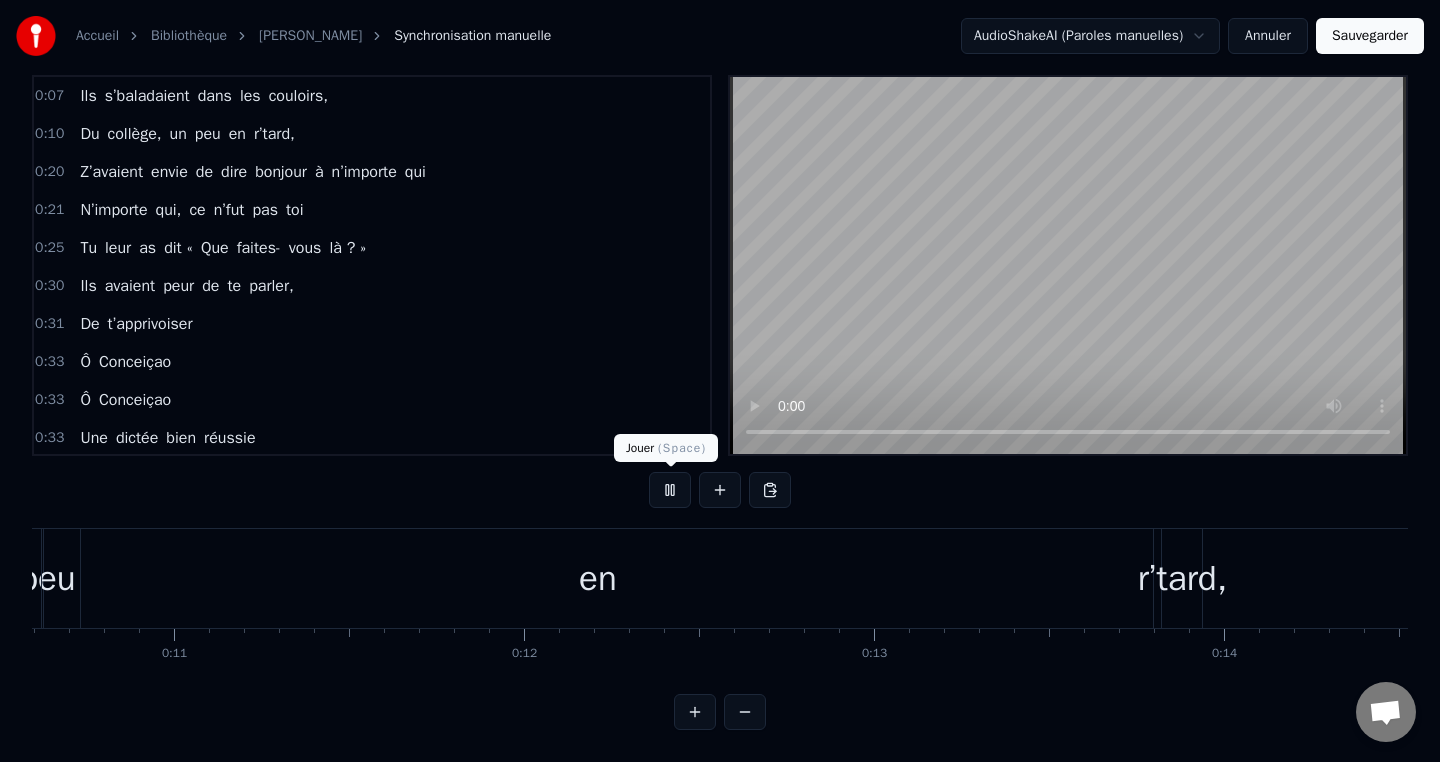 click at bounding box center [670, 490] 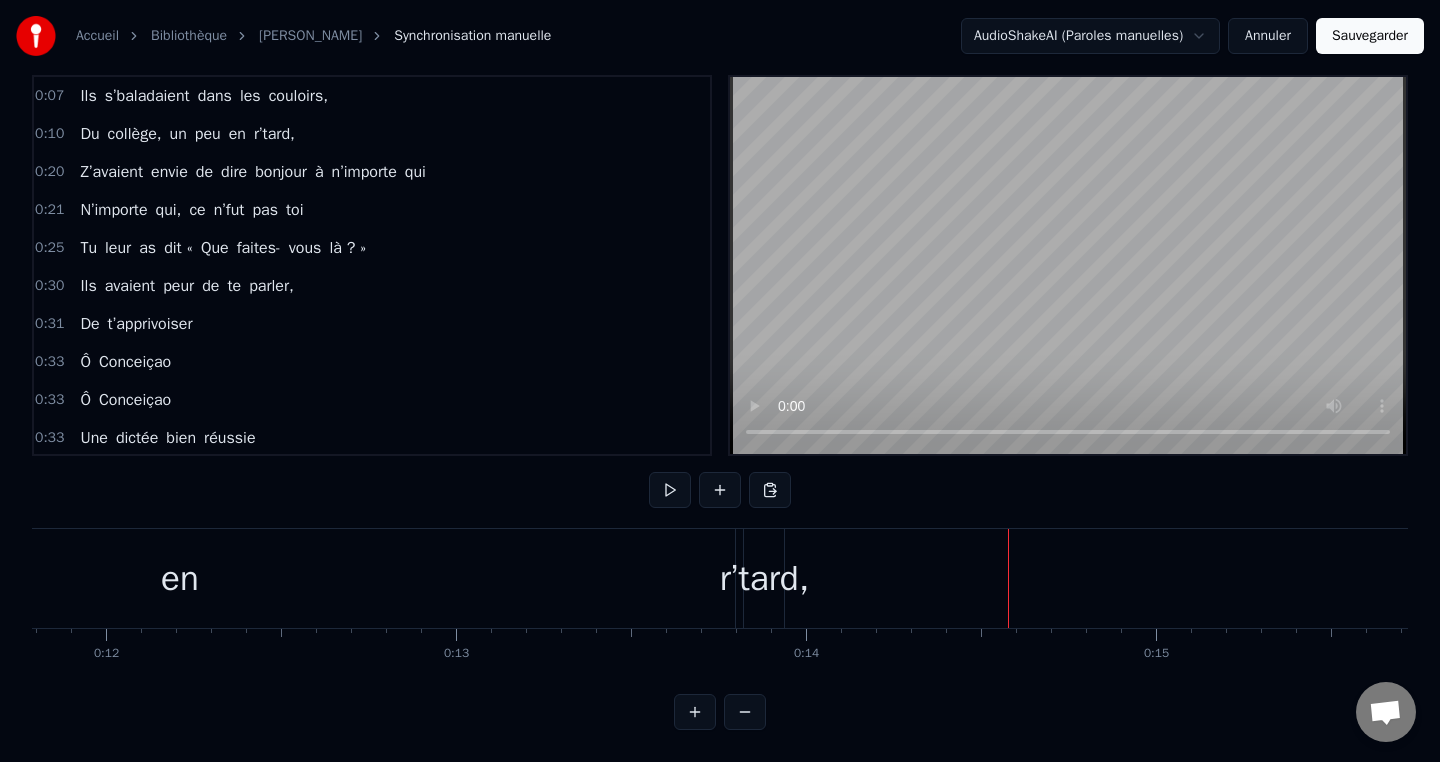 scroll, scrollTop: 0, scrollLeft: 4018, axis: horizontal 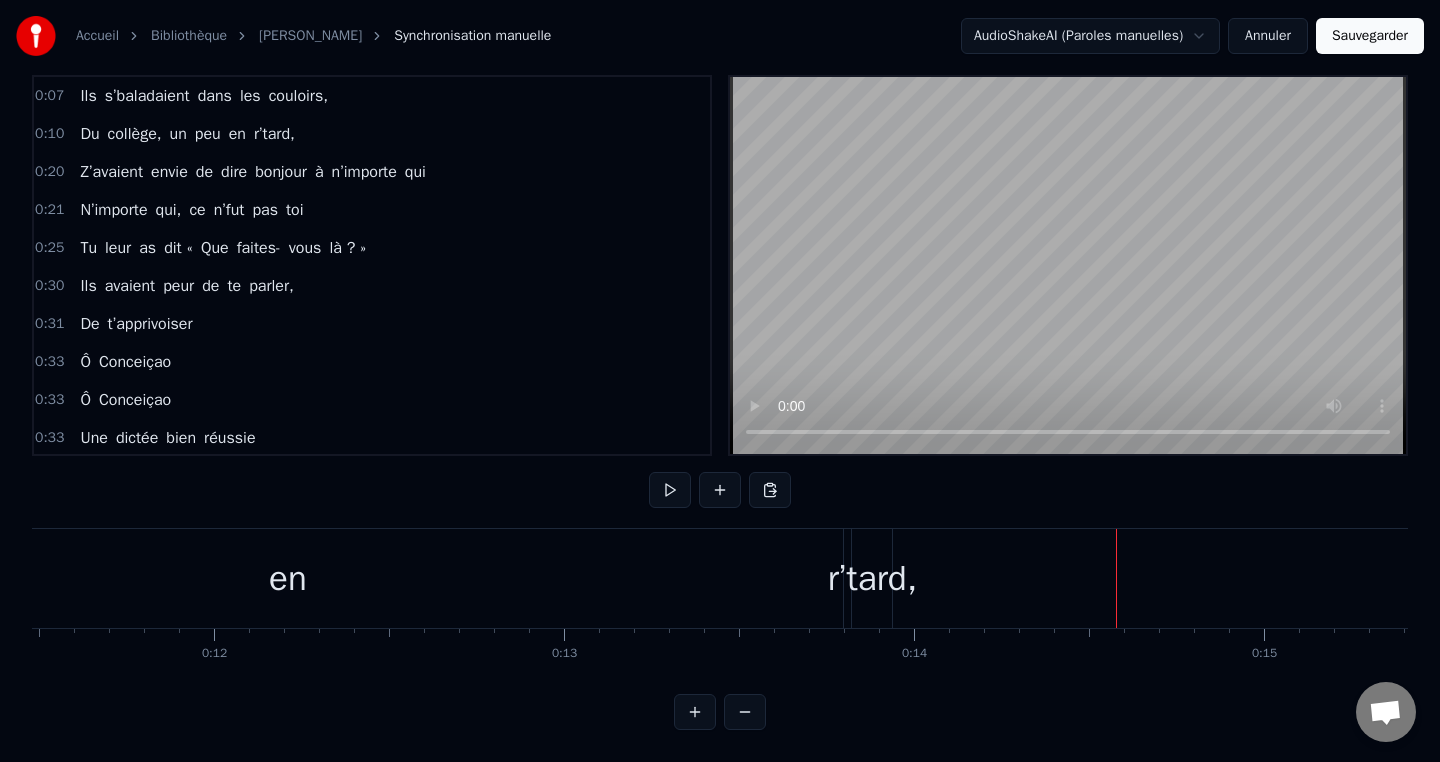click on "en" at bounding box center (287, 578) 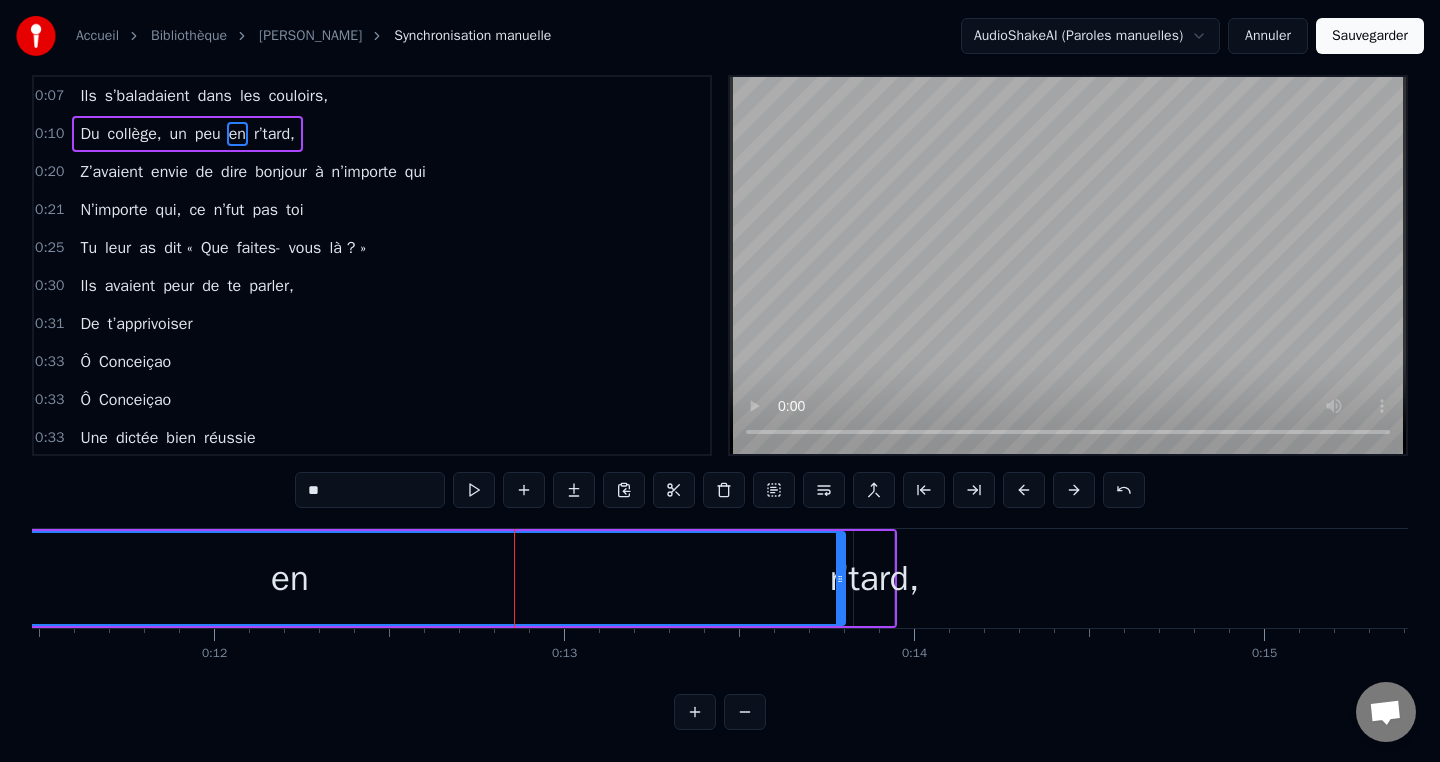 scroll, scrollTop: 0, scrollLeft: 0, axis: both 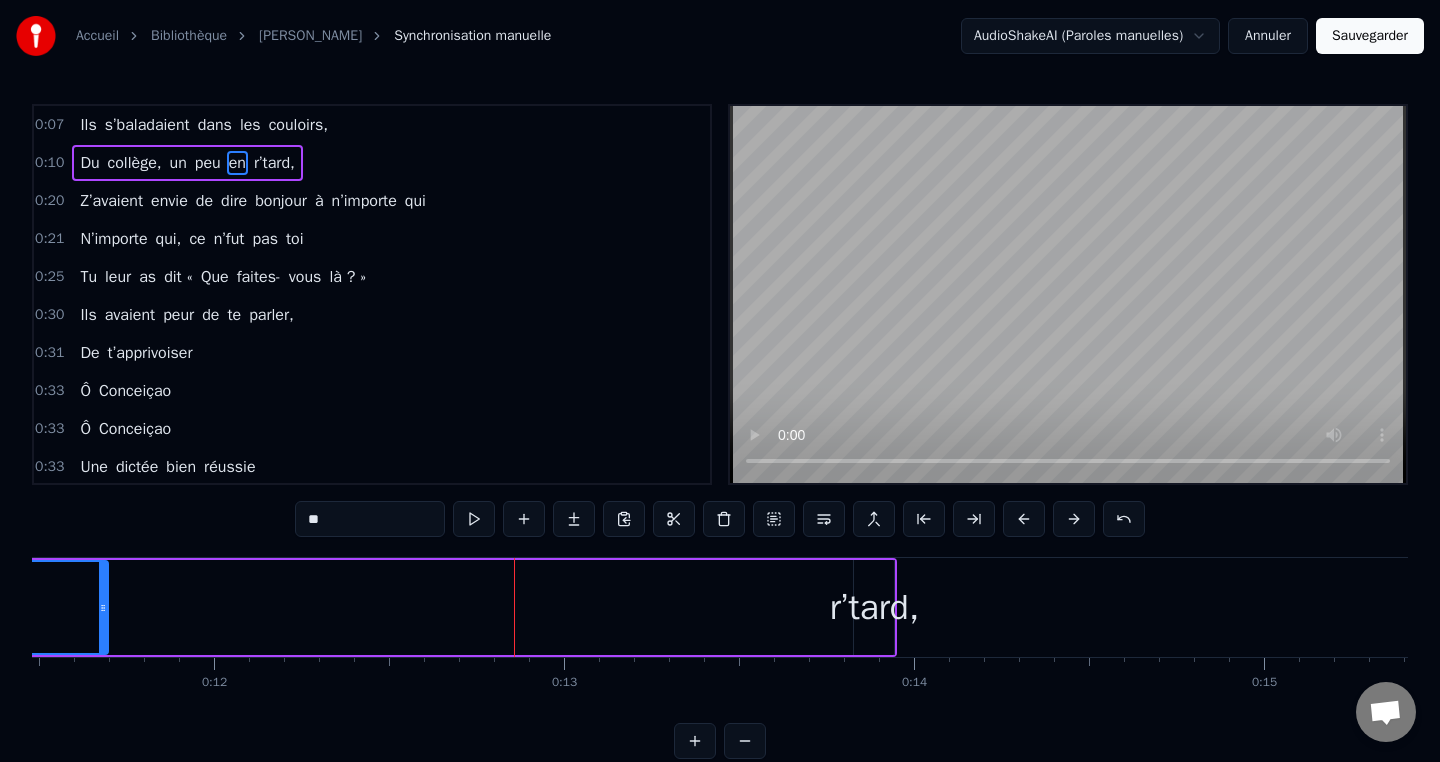 drag, startPoint x: 836, startPoint y: 605, endPoint x: 92, endPoint y: 644, distance: 745.0215 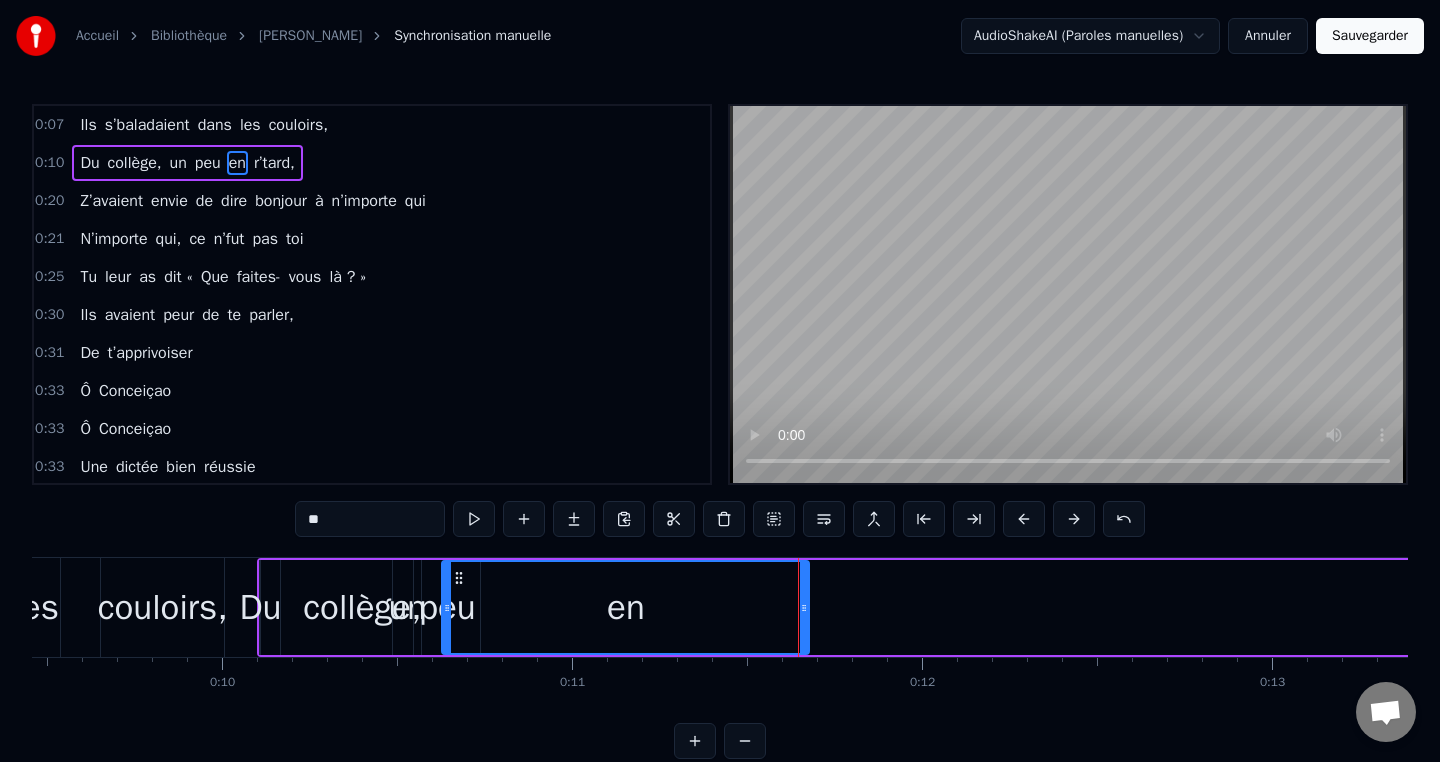 scroll, scrollTop: 0, scrollLeft: 3303, axis: horizontal 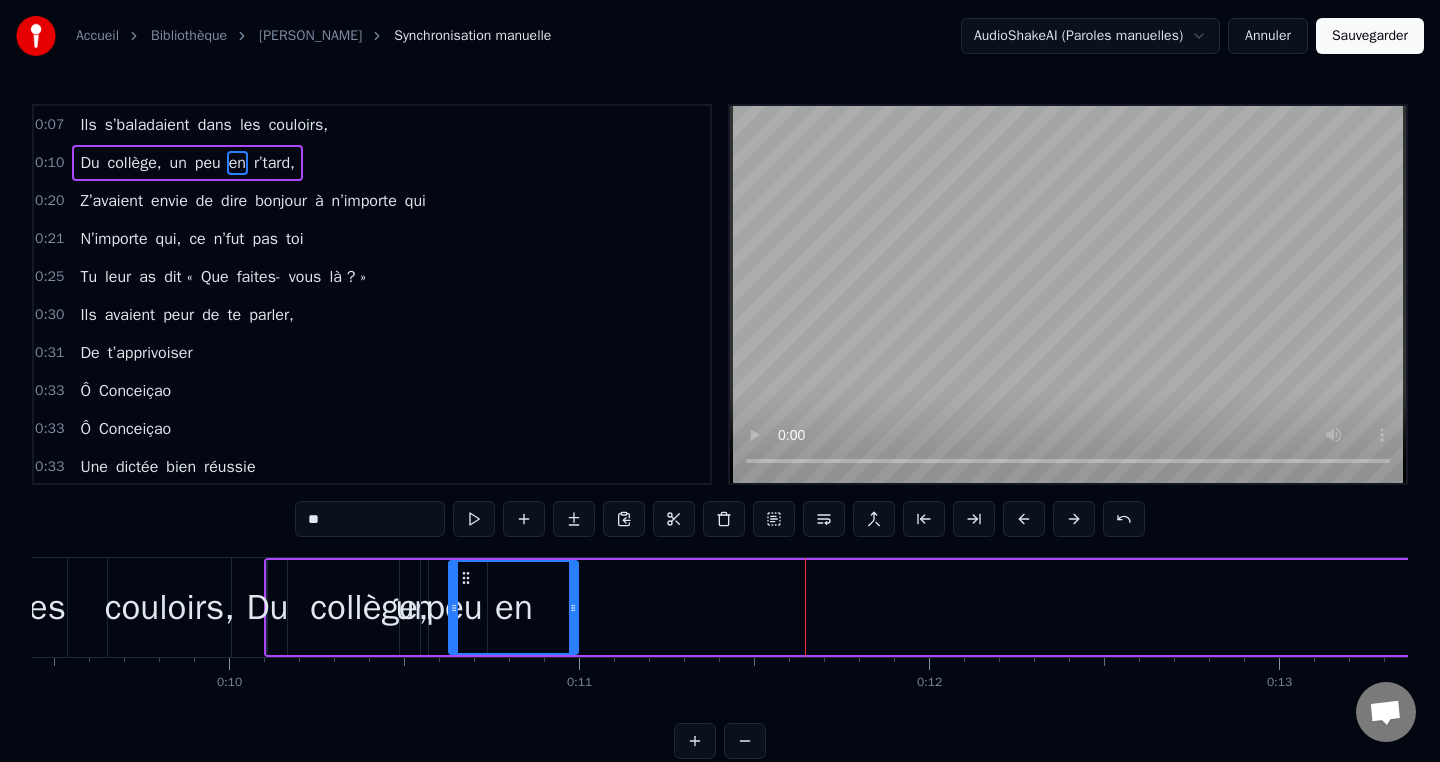 drag, startPoint x: 812, startPoint y: 604, endPoint x: 574, endPoint y: 602, distance: 238.0084 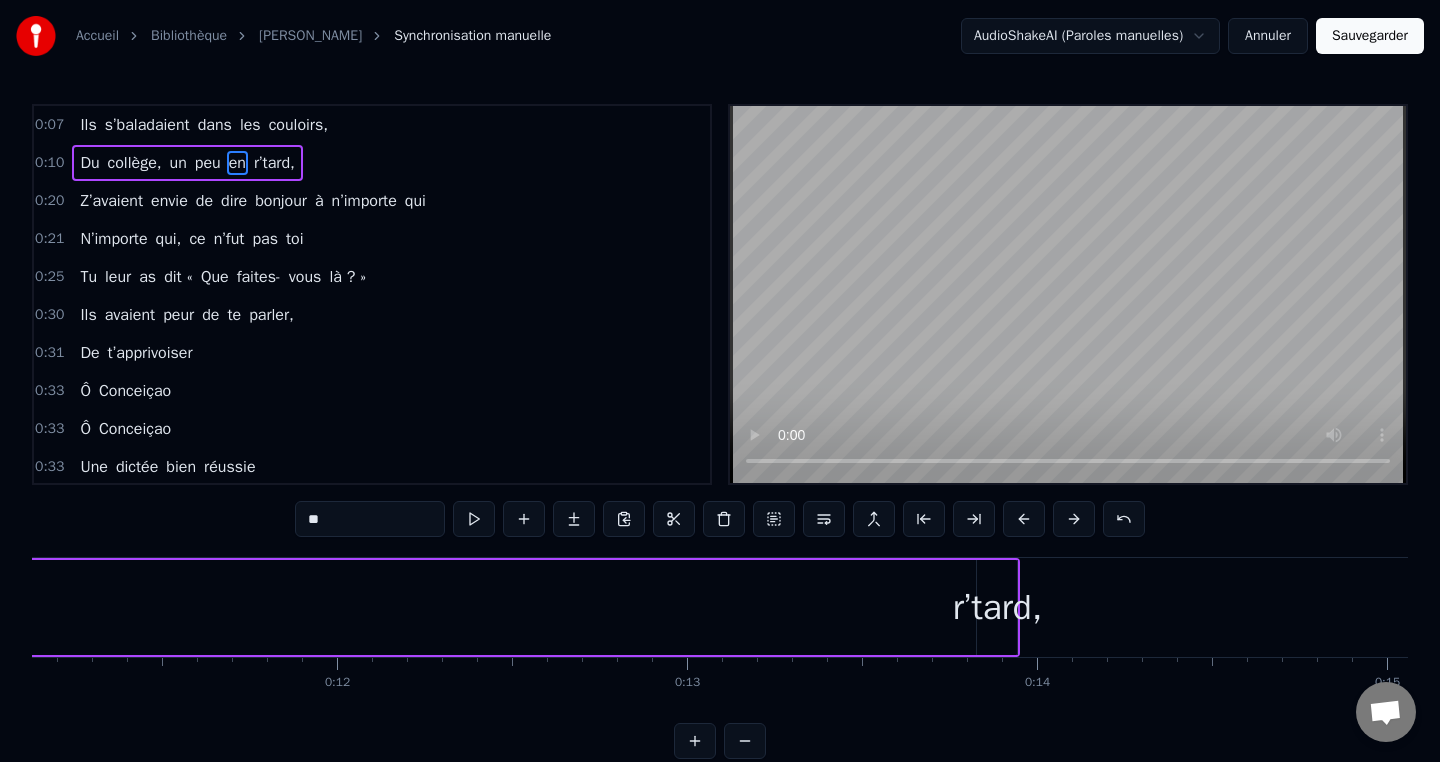 scroll, scrollTop: 0, scrollLeft: 3872, axis: horizontal 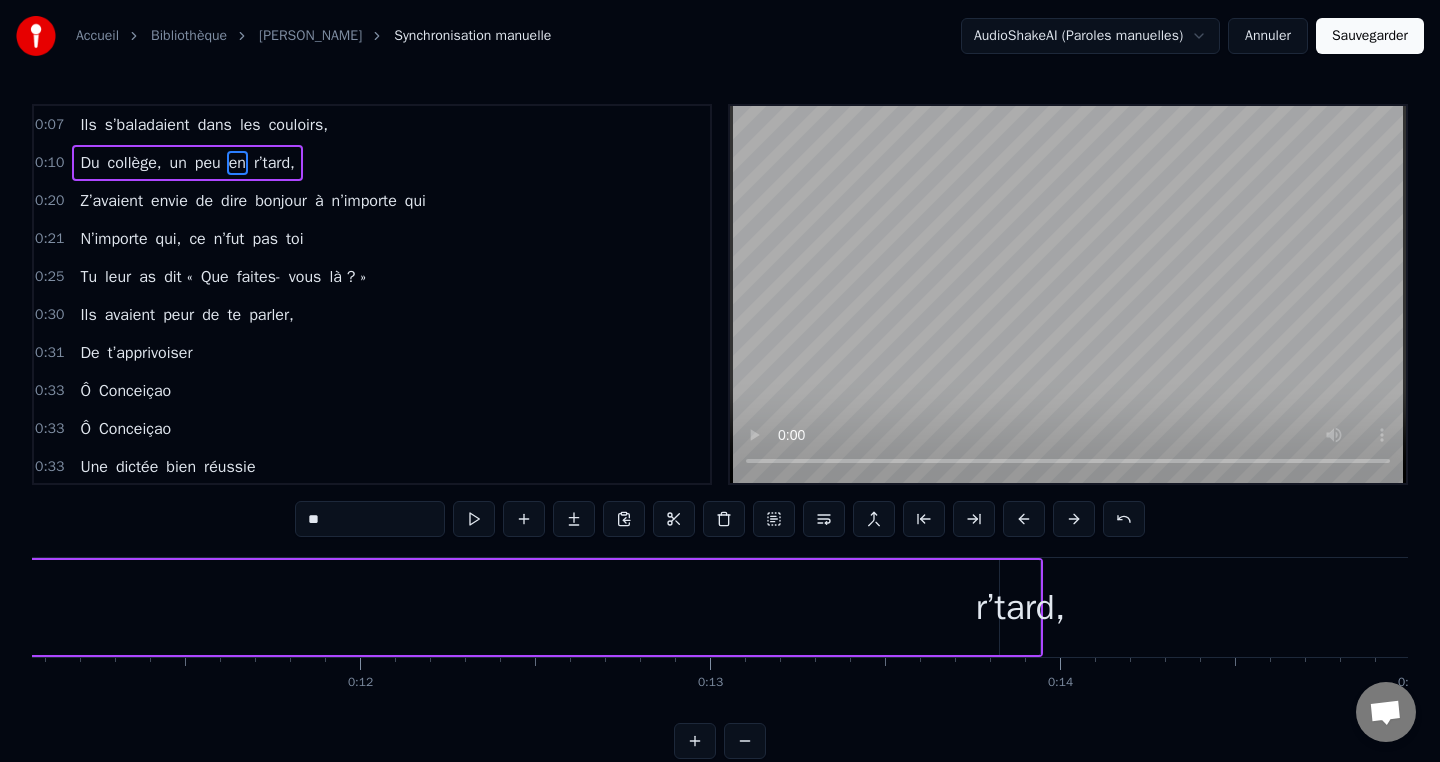 click on "r’tard," at bounding box center (1021, 607) 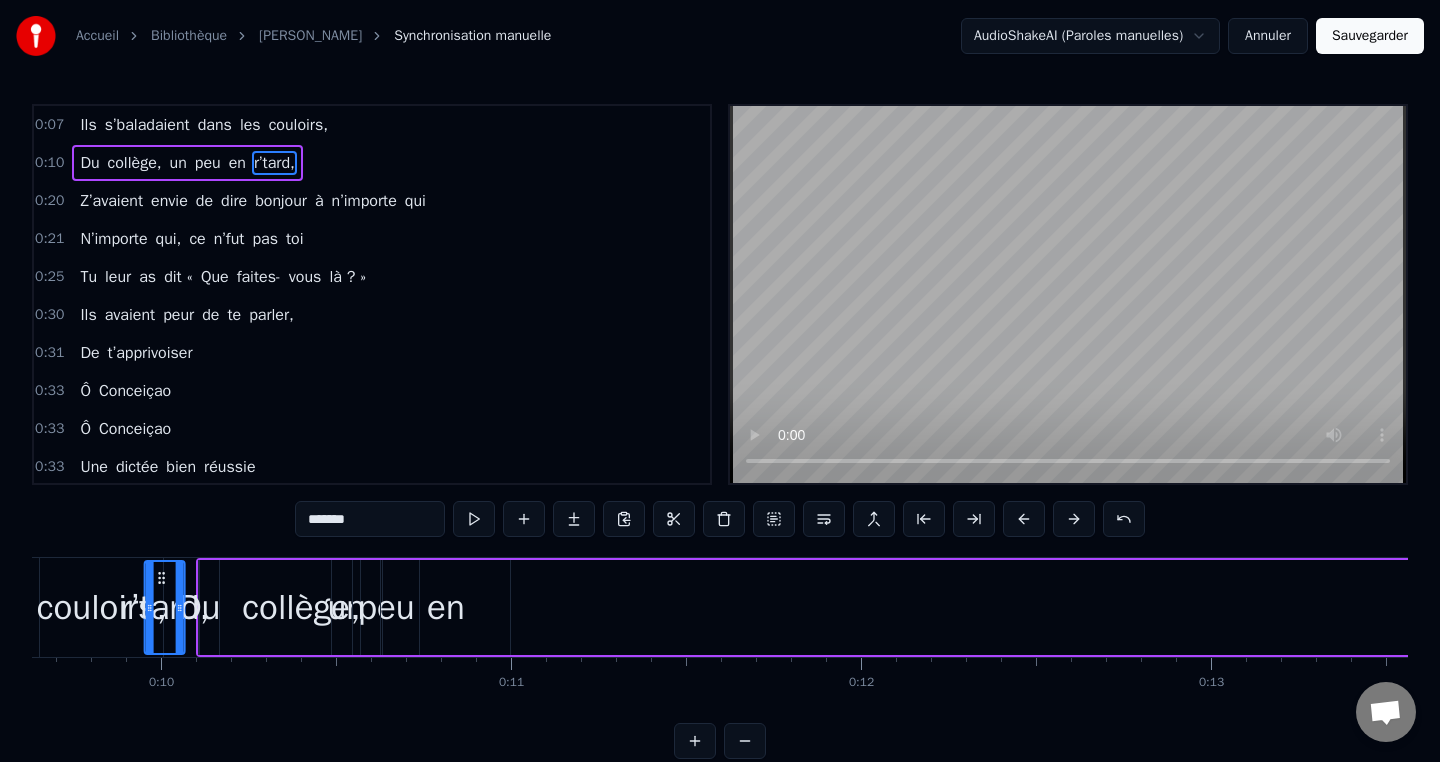 scroll, scrollTop: 0, scrollLeft: 3357, axis: horizontal 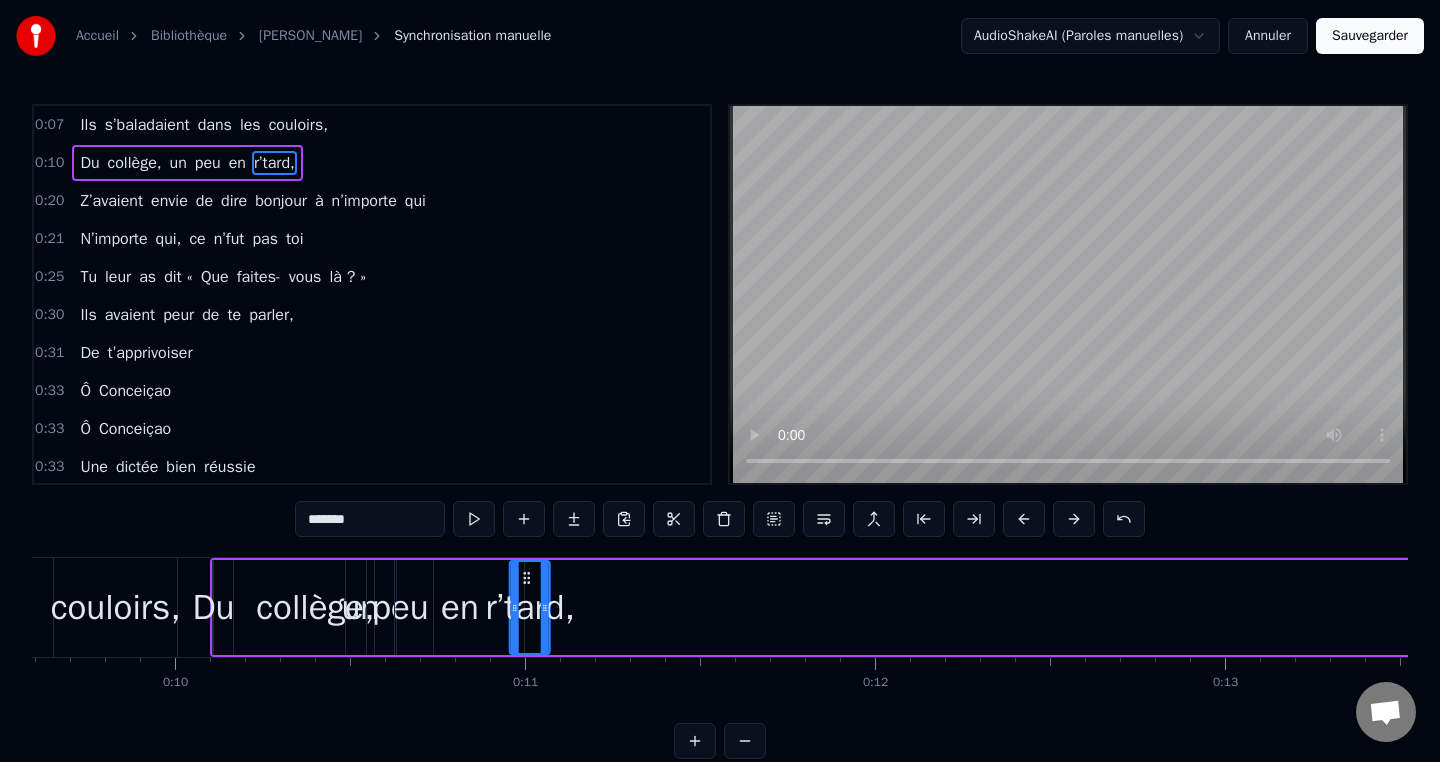 drag, startPoint x: 1017, startPoint y: 577, endPoint x: 527, endPoint y: 562, distance: 490.22955 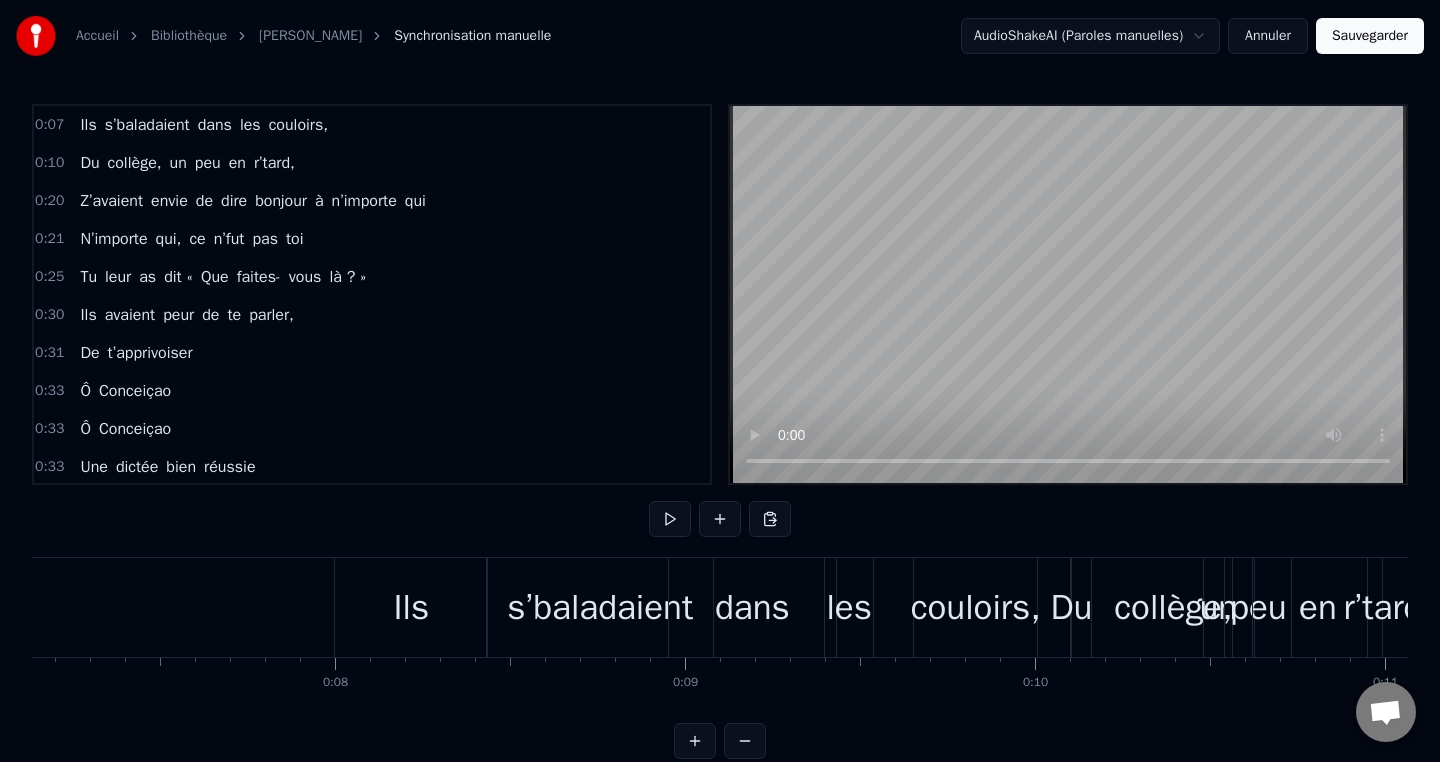 scroll, scrollTop: 0, scrollLeft: 2475, axis: horizontal 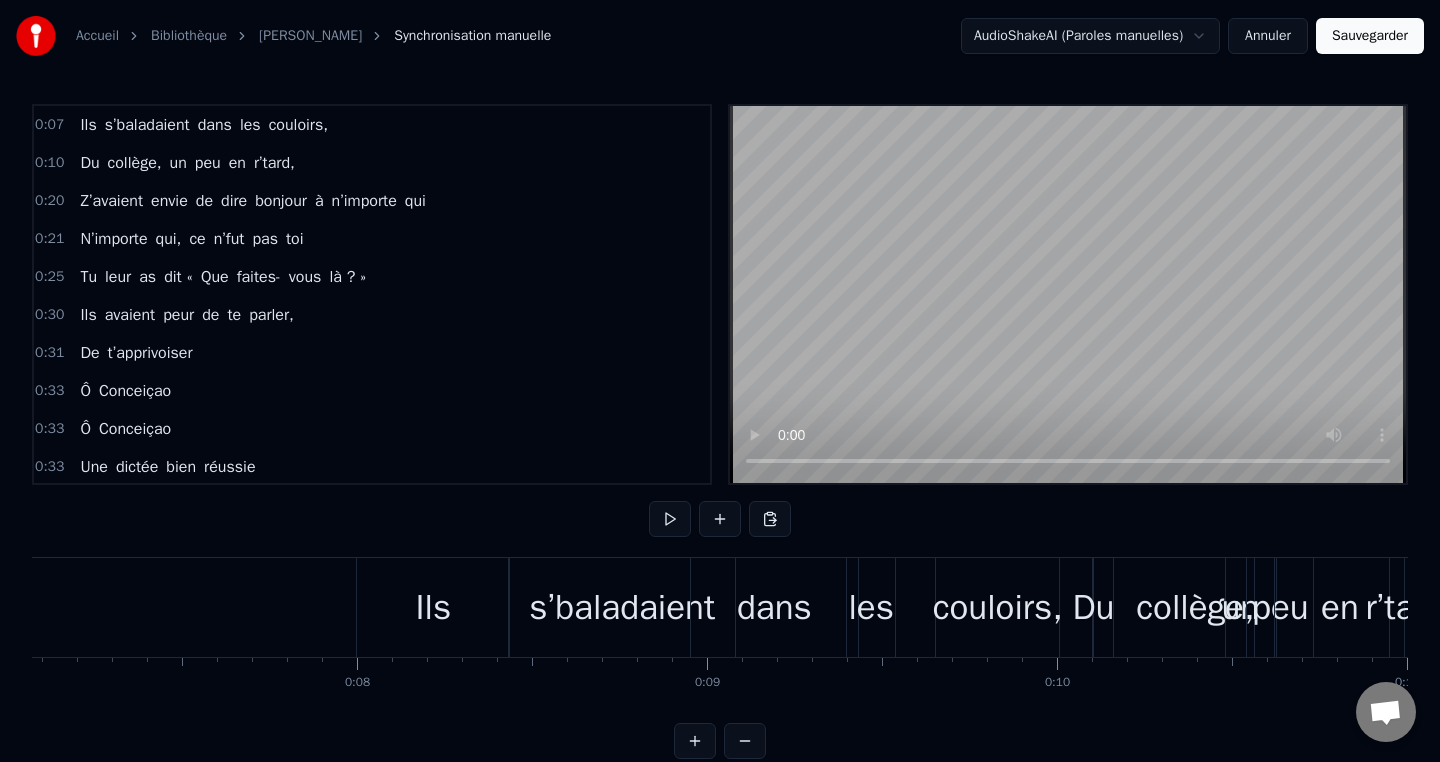 click at bounding box center [24664, 607] 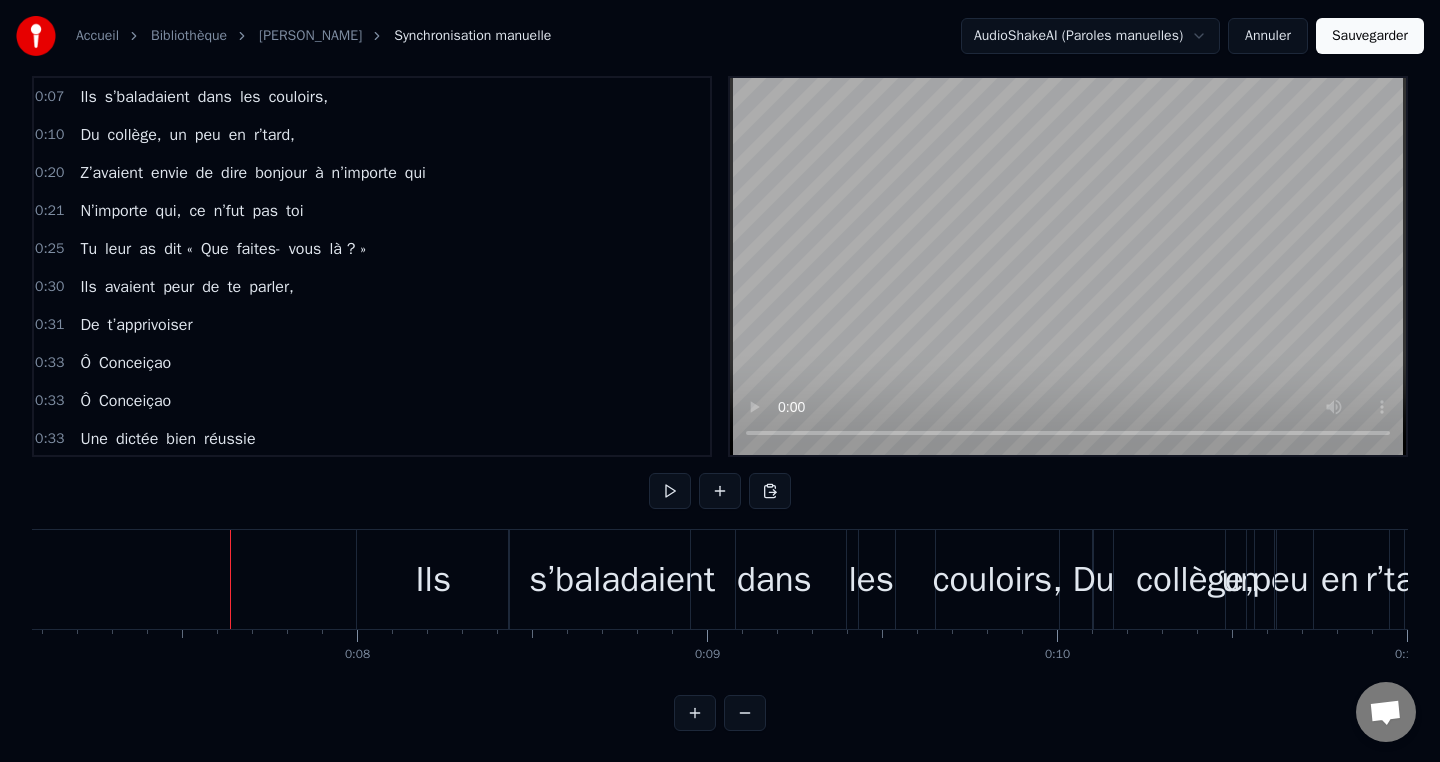 scroll, scrollTop: 29, scrollLeft: 0, axis: vertical 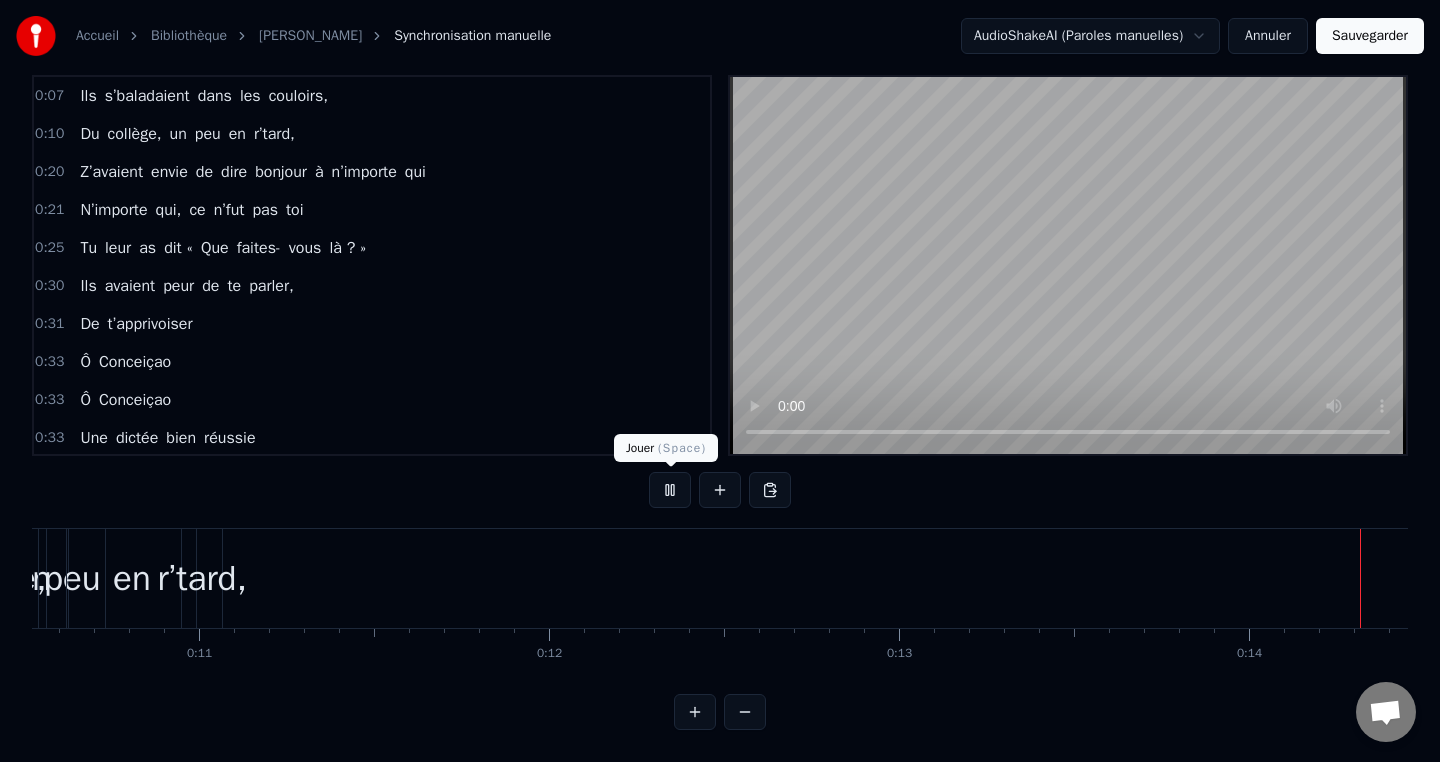 click at bounding box center [670, 490] 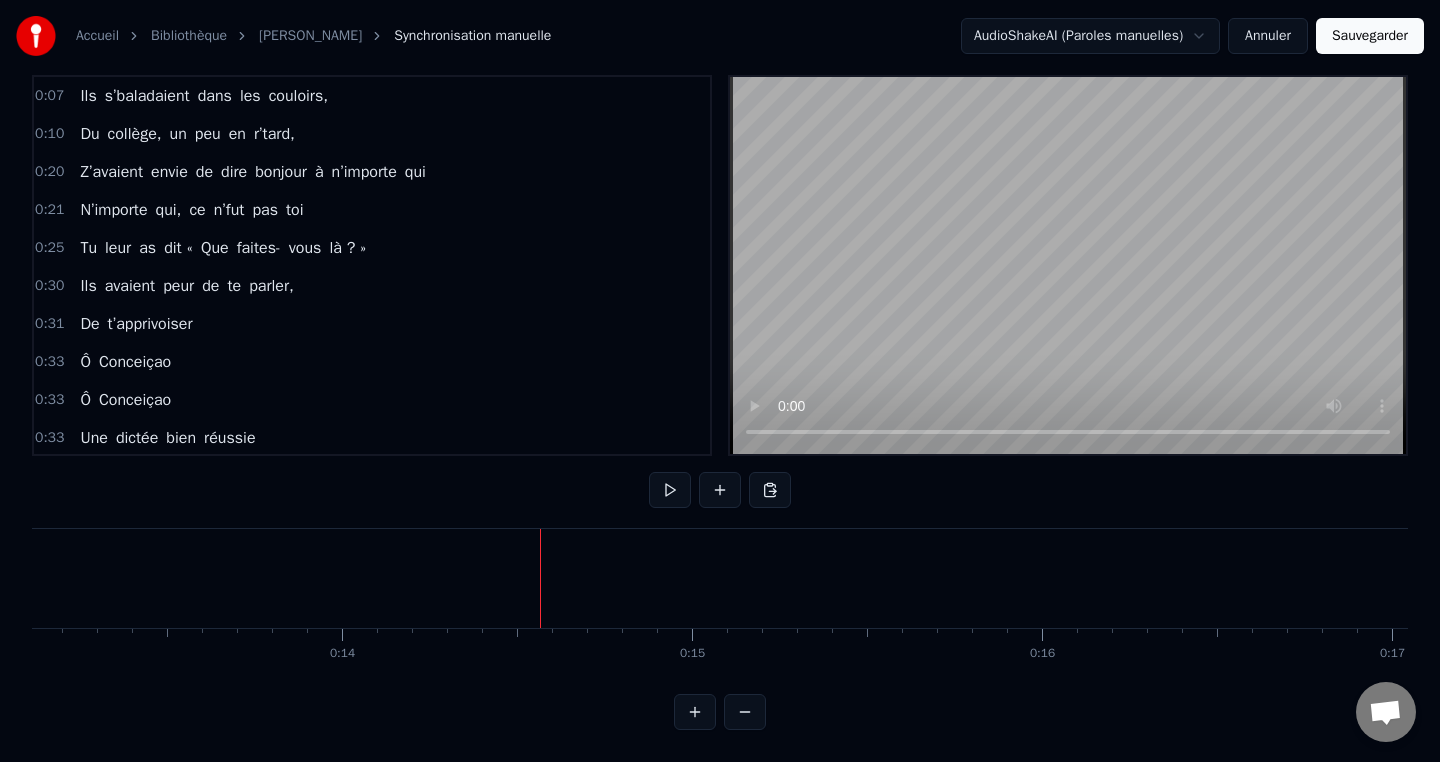 scroll, scrollTop: 0, scrollLeft: 4998, axis: horizontal 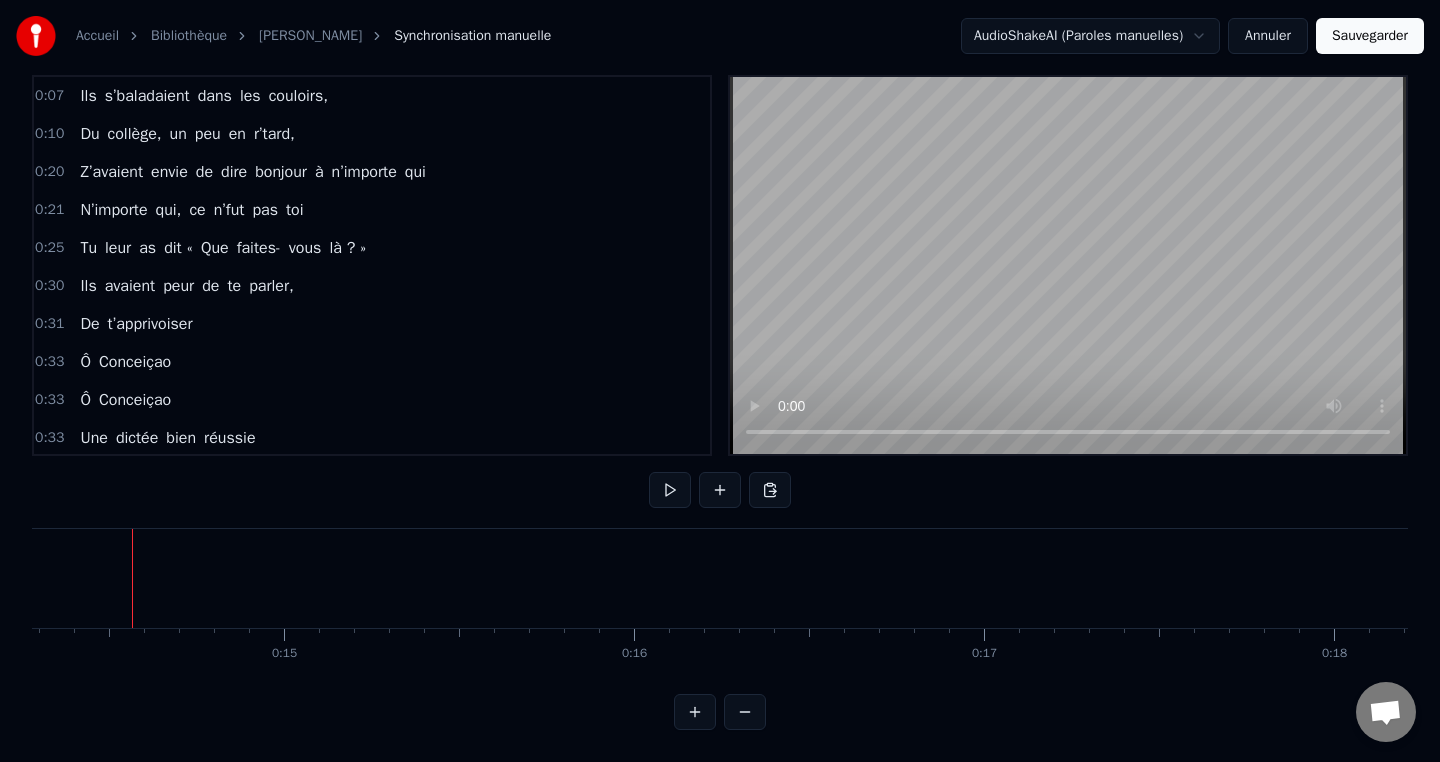click on "Accueil Bibliothèque Ô Conceiçao Synchronisation manuelle AudioShakeAI (Paroles manuelles) Annuler Sauvegarder 0:07 Ils s’baladaient dans les couloirs, 0:10 Du collège, un peu en r’tard, 0:20 Z’avaient envie de dire bonjour à n’importe qui 0:21 N’importe qui, ce n’fut pas toi 0:25 Tu leur as dit « Que faites- vous là ? » 0:30 Ils avaient peur de te parler, 0:31 De t’apprivoiser 0:33 Ô Conceiçao 0:33 Ô Conceiçao 0:33 Une dictée bien réussie 0:34 Des exercices à l’infini 0:34 Tu savais bien les corriger 0:38 Ô Conceiçao. 0:38 Tu nous as dit, "j'ai rendez- vous" 0:40 "En 122, avec des fous" 0:49 "Qui ne comprennent vraiment rien, et n’lèvent pas la main" 1:06 Alors tu les as fait trimer 1:07 Ils ont gratté, ils ont planché 1:08 Et ils ont presque tous fini par progresser. 1:17 Ô Conceiçao 1:17 Ô Conceiçao 1:28 À ton âge t’as plus envie 1:29 Pour toi c’est clair et défini 1:29 Ceux qui ne veulent pas bosser 1:30 Faut pas la ramener. 1:32 Et maintenant voilà le" at bounding box center [720, 366] 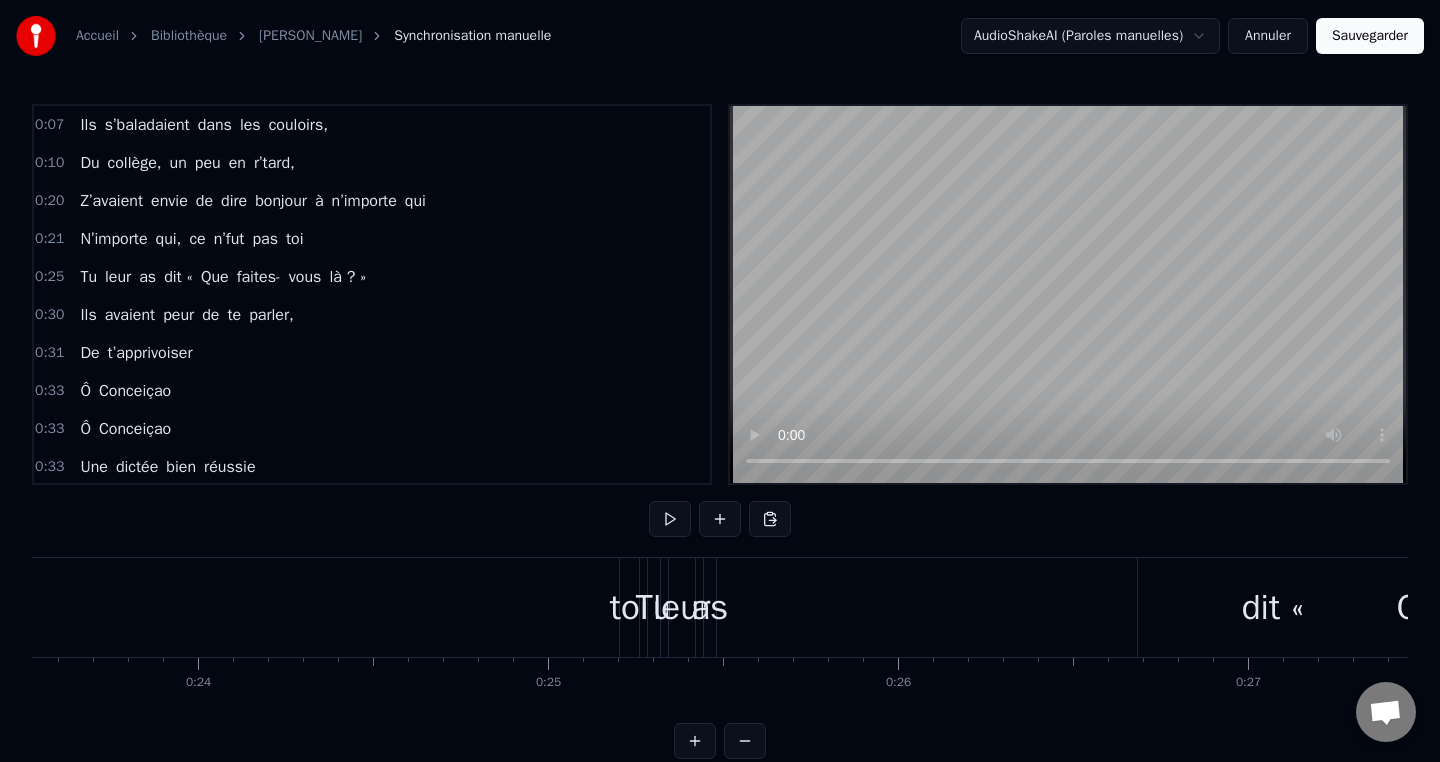 scroll, scrollTop: 0, scrollLeft: 8292, axis: horizontal 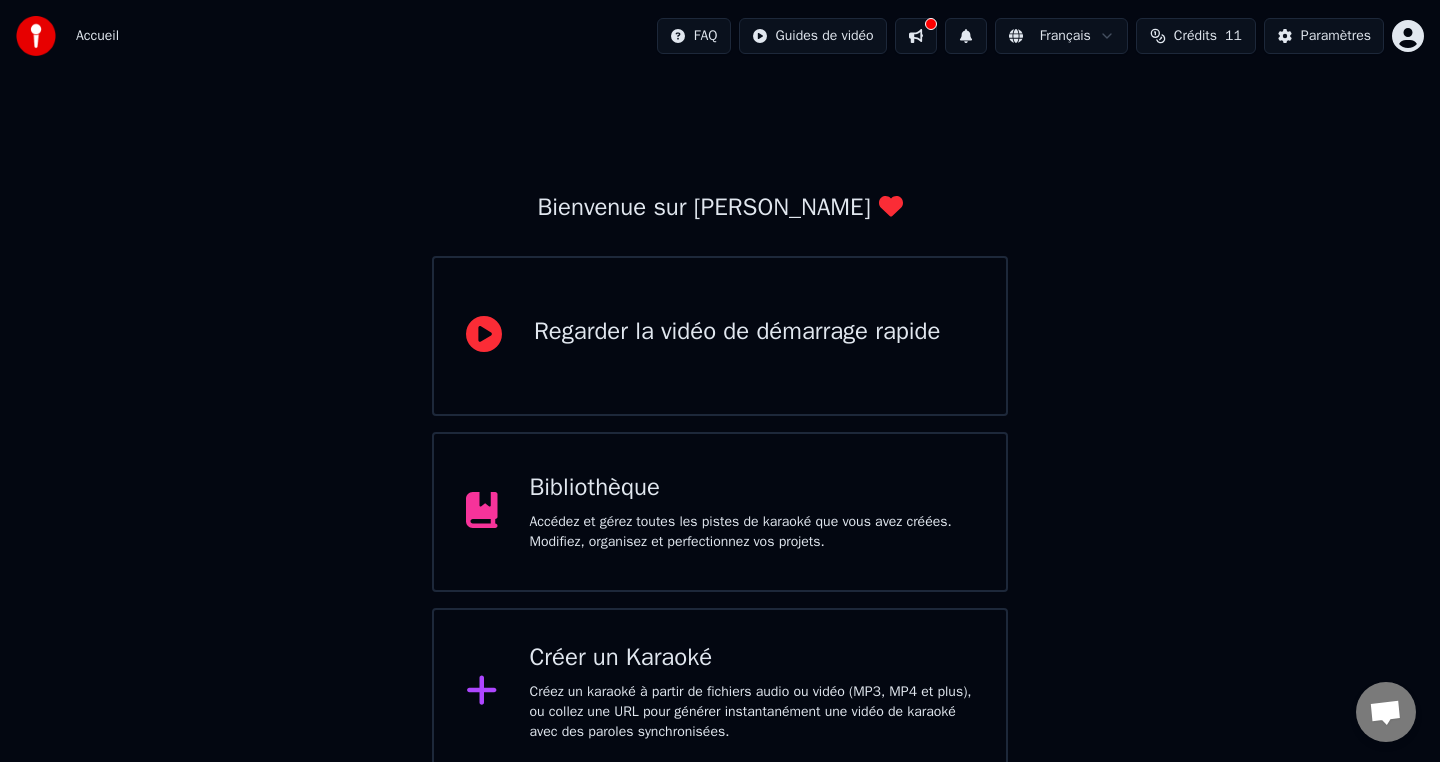 click on "Créer un Karaoké" at bounding box center (752, 658) 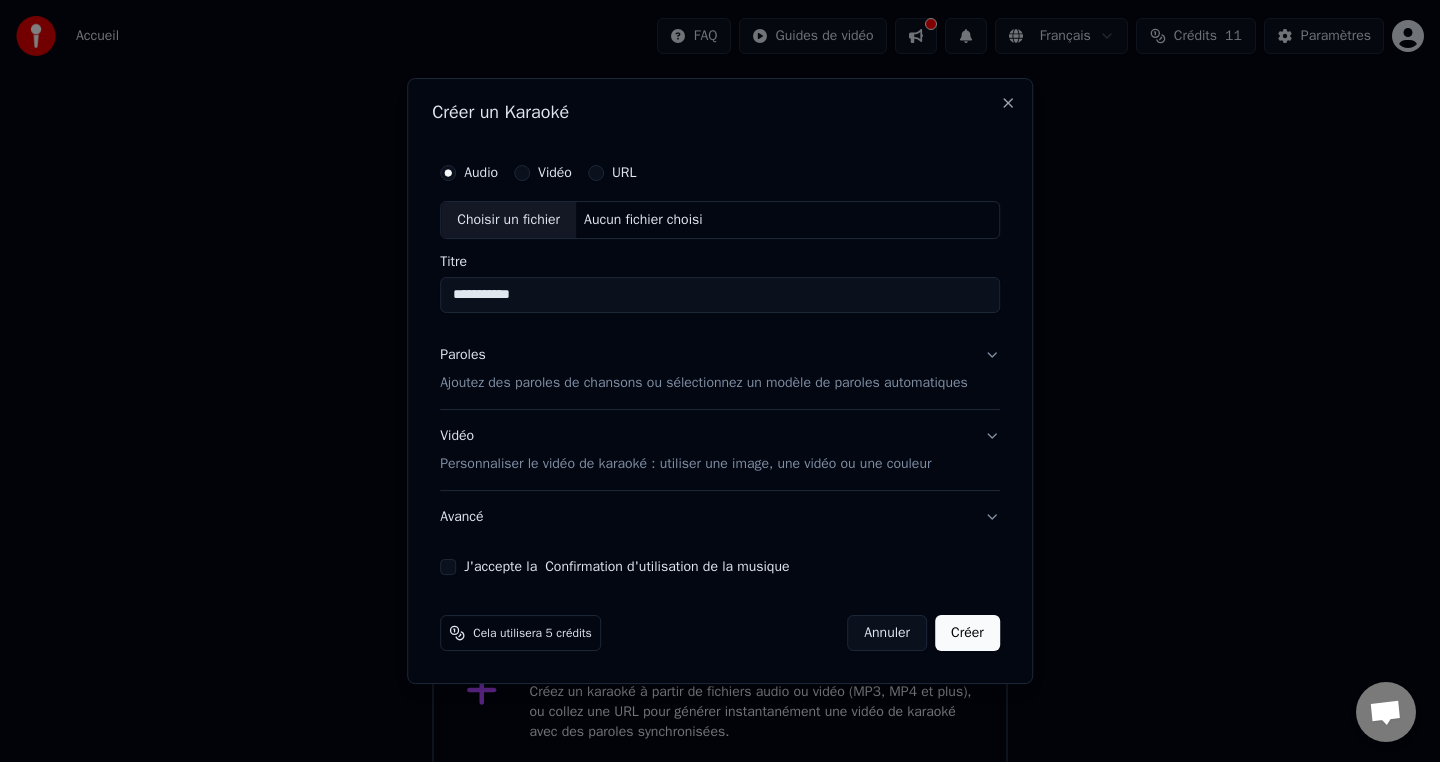 click on "Choisir un fichier" at bounding box center (508, 220) 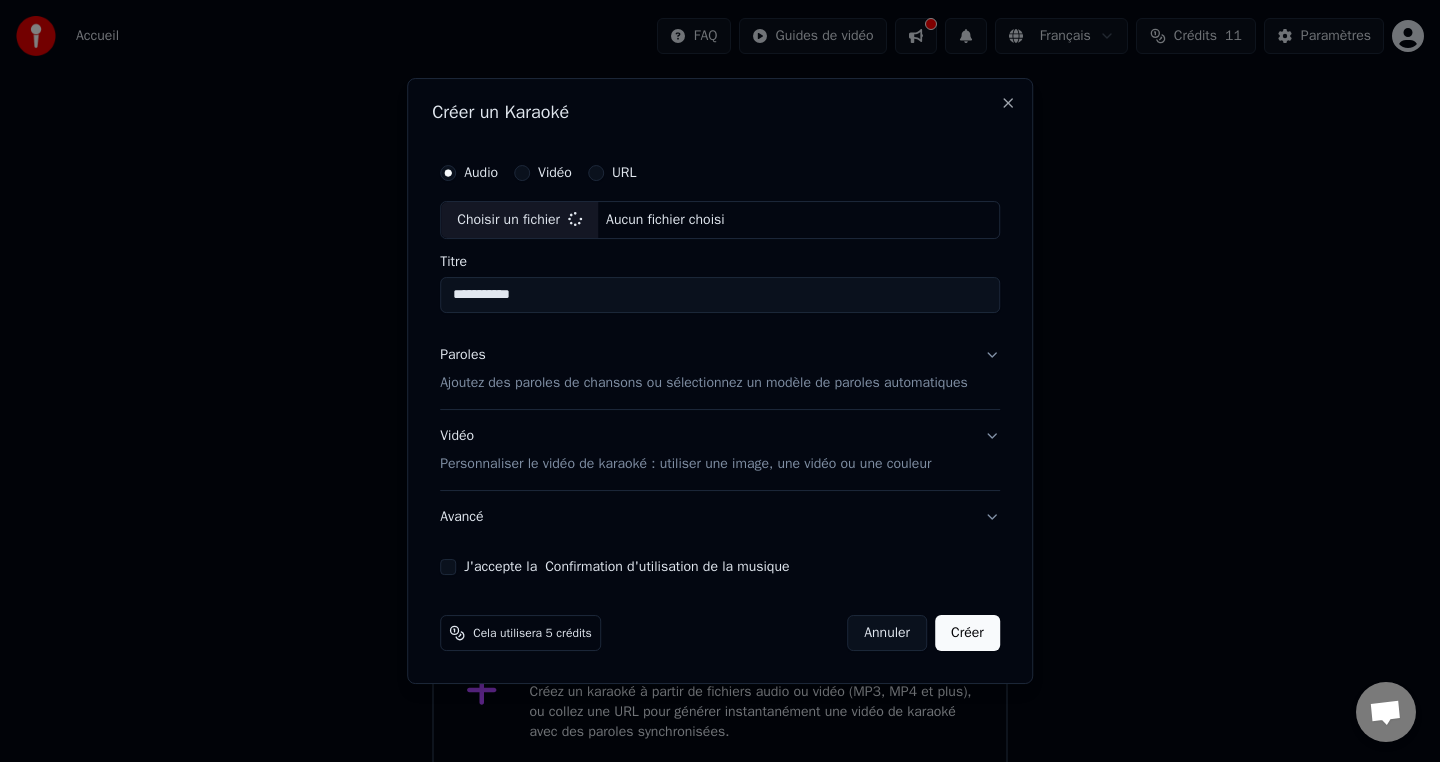 type on "**********" 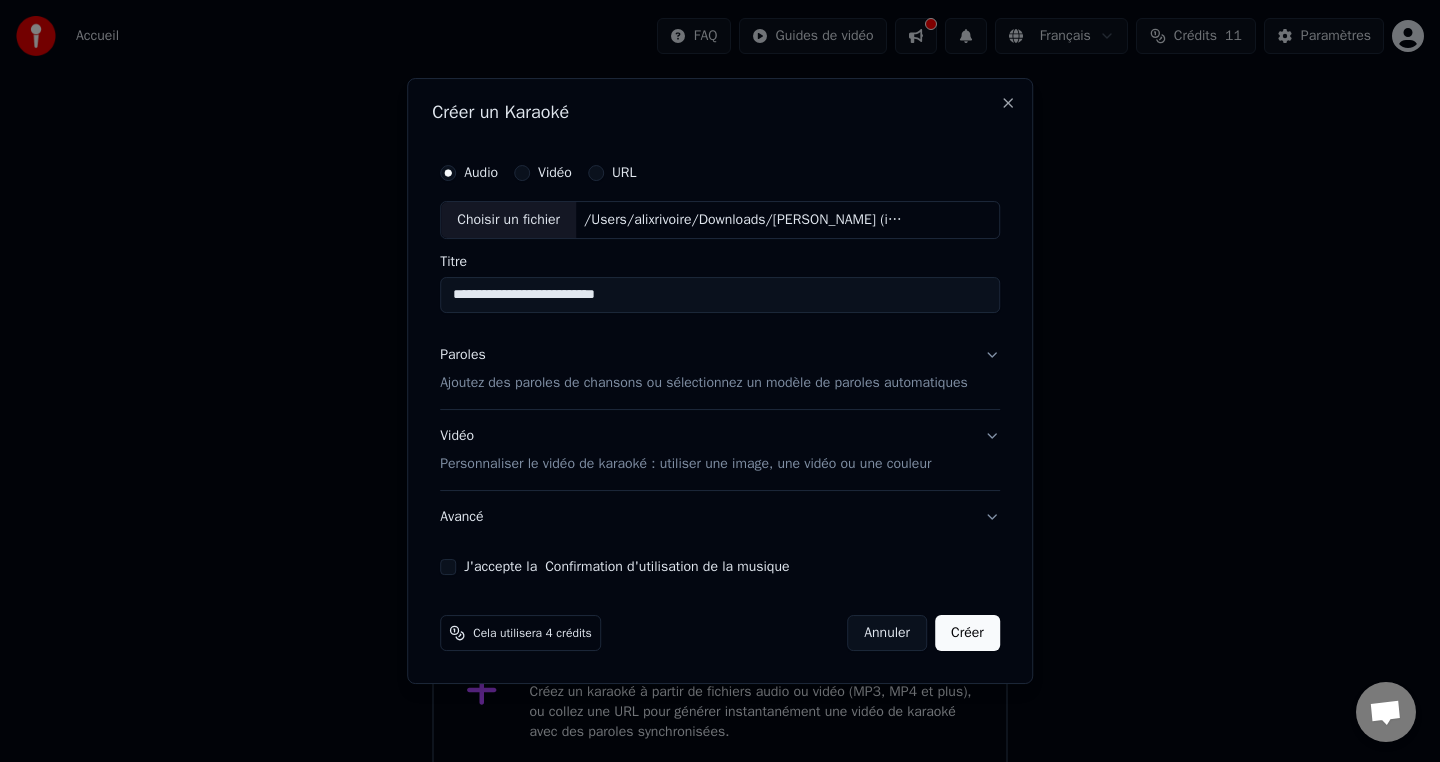 click on "J'accepte la   Confirmation d'utilisation de la musique" at bounding box center (448, 567) 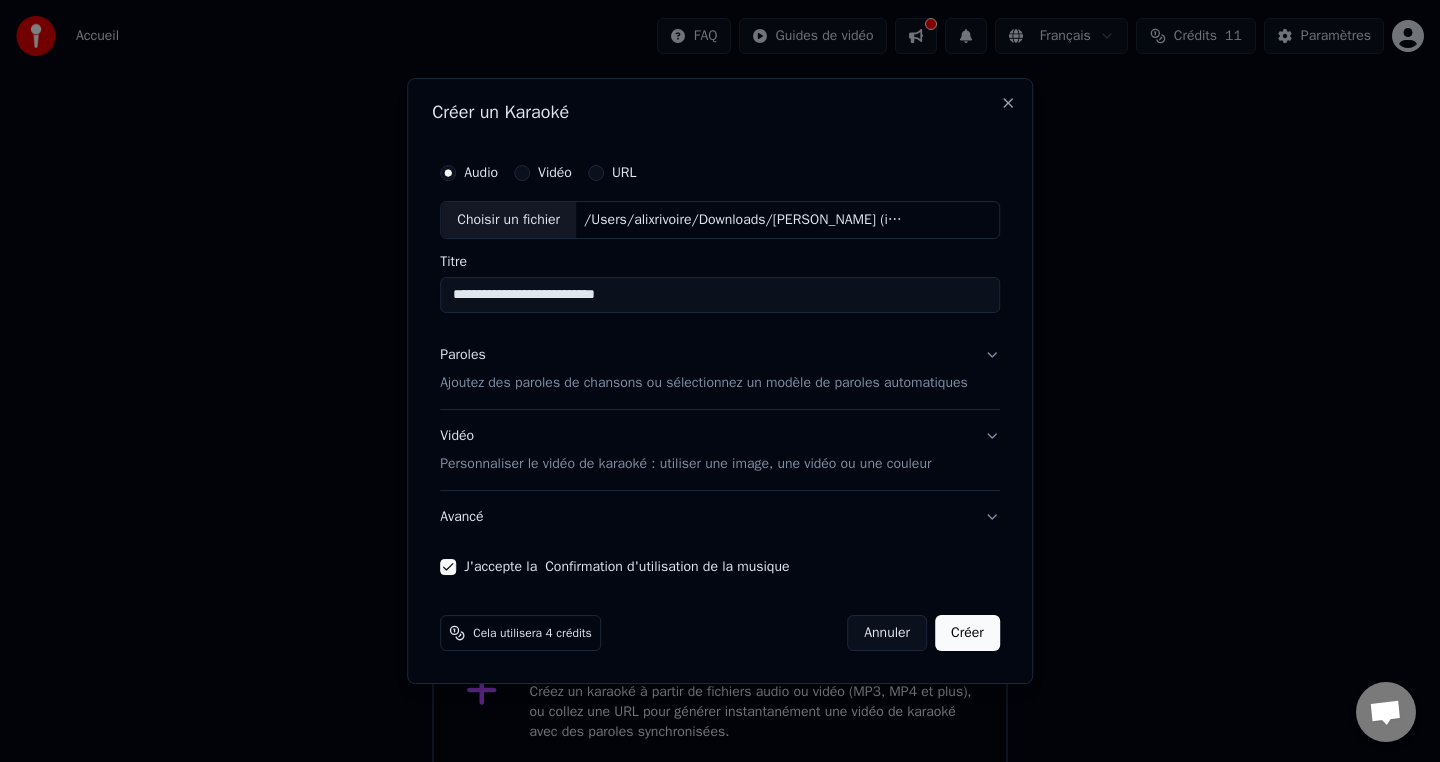 click on "Vidéo Personnaliser le vidéo de karaoké : utiliser une image, une vidéo ou une couleur" at bounding box center (720, 450) 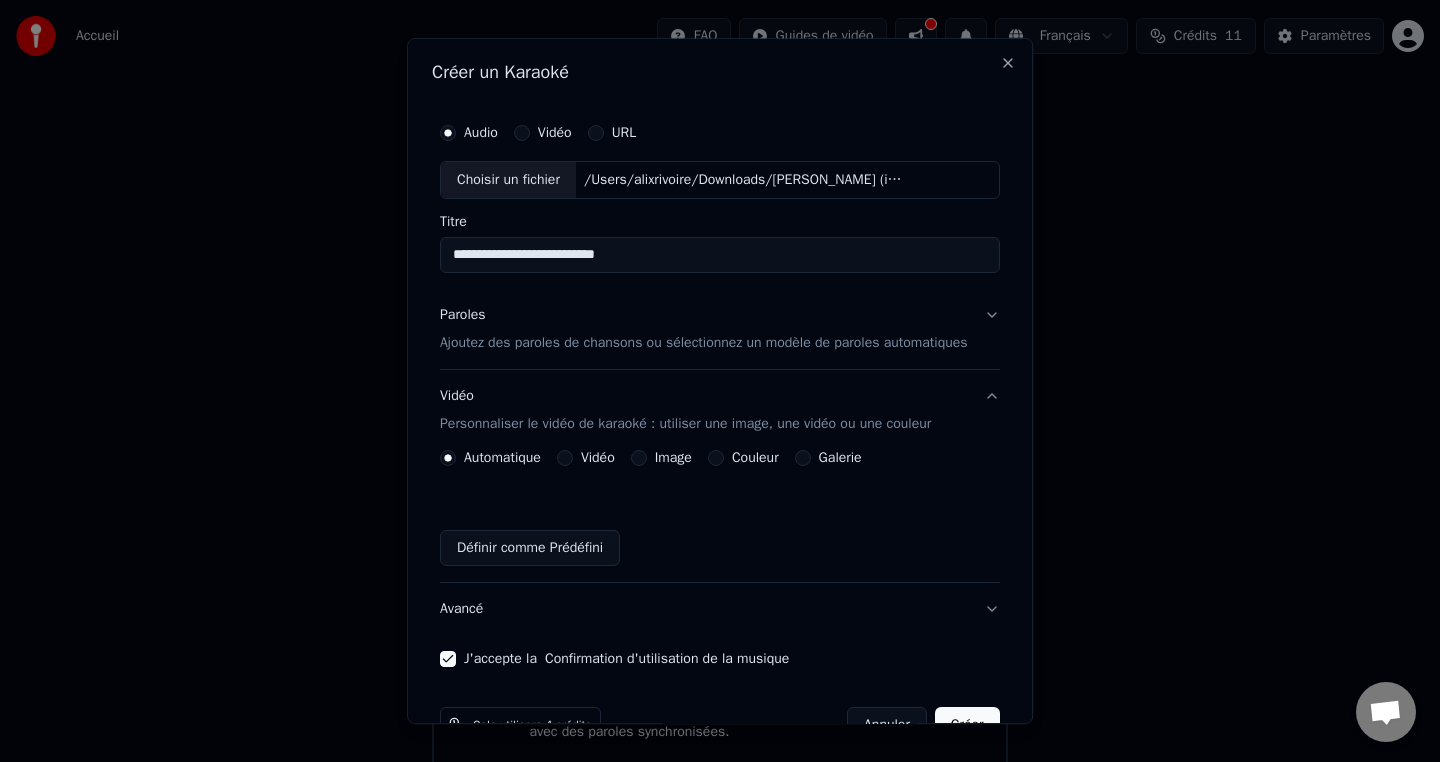 click on "Image" at bounding box center (639, 458) 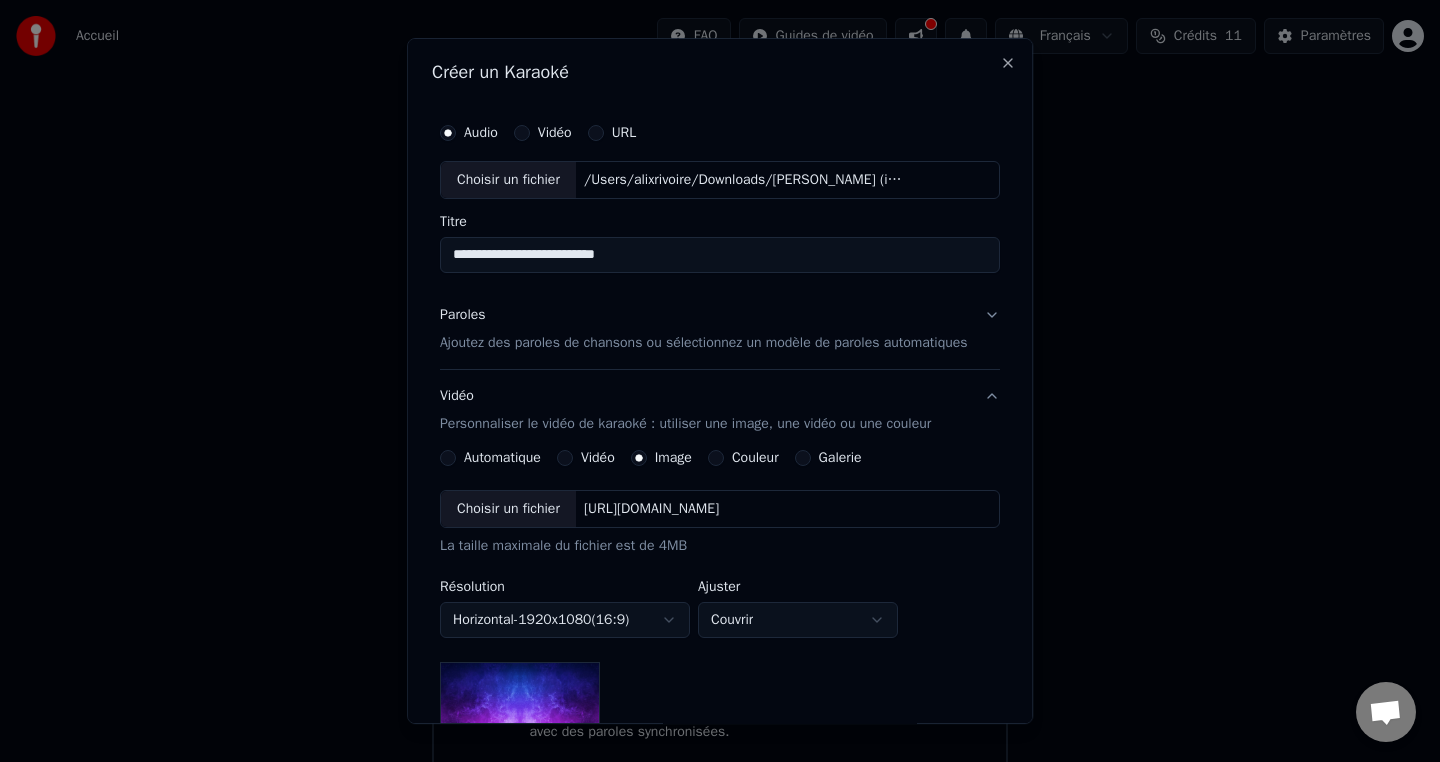 click on "Galerie" at bounding box center (803, 458) 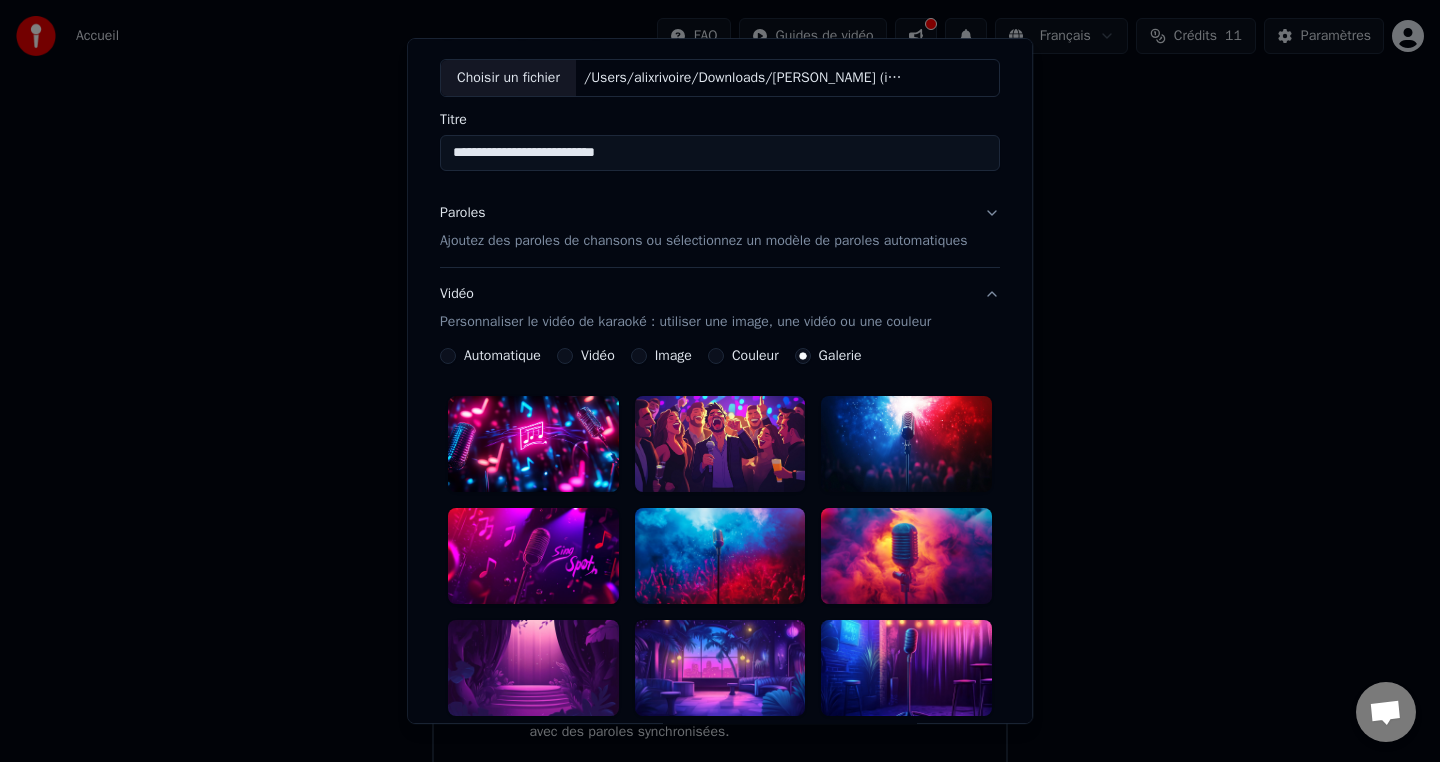 scroll, scrollTop: 63, scrollLeft: 0, axis: vertical 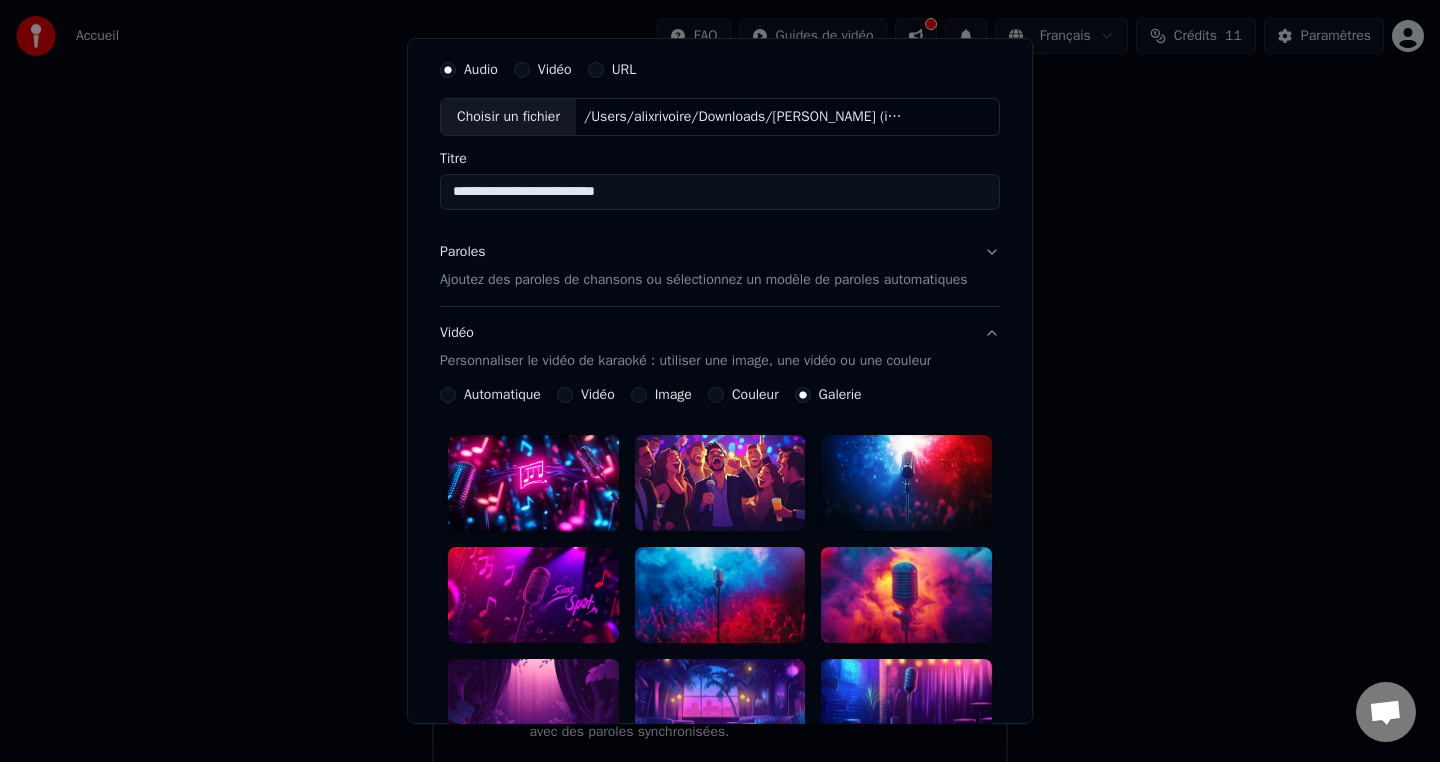 click on "Image" at bounding box center [639, 395] 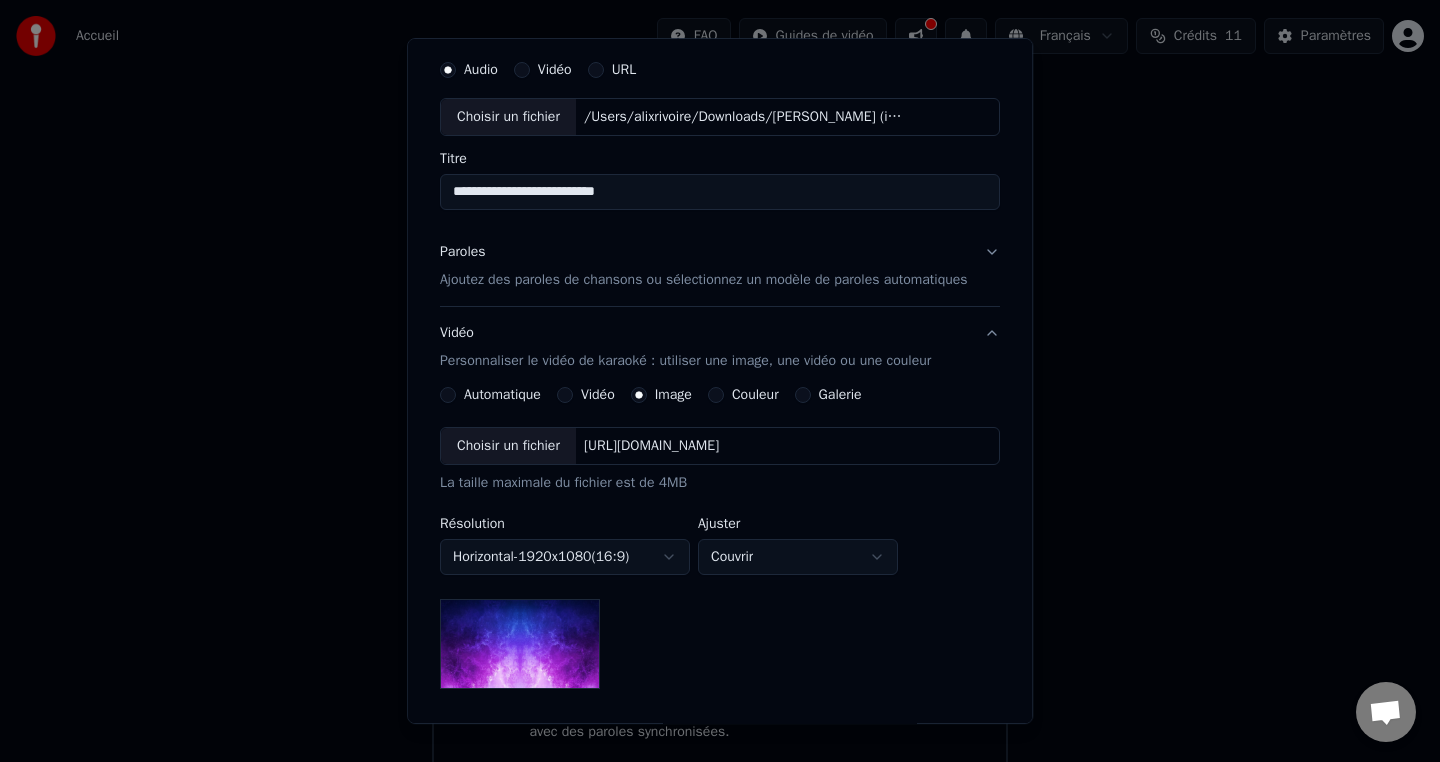 click on "Choisir un fichier" at bounding box center [508, 446] 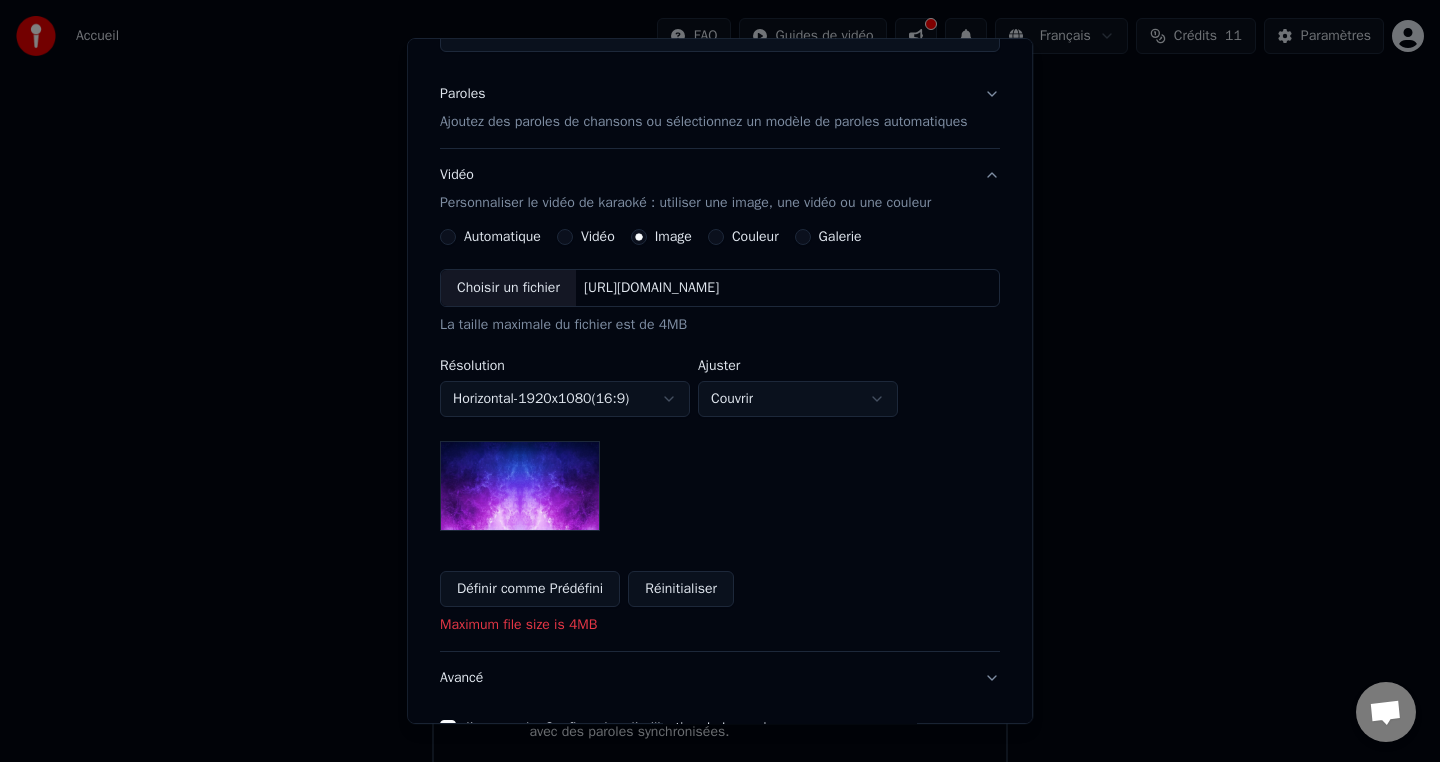 scroll, scrollTop: 204, scrollLeft: 0, axis: vertical 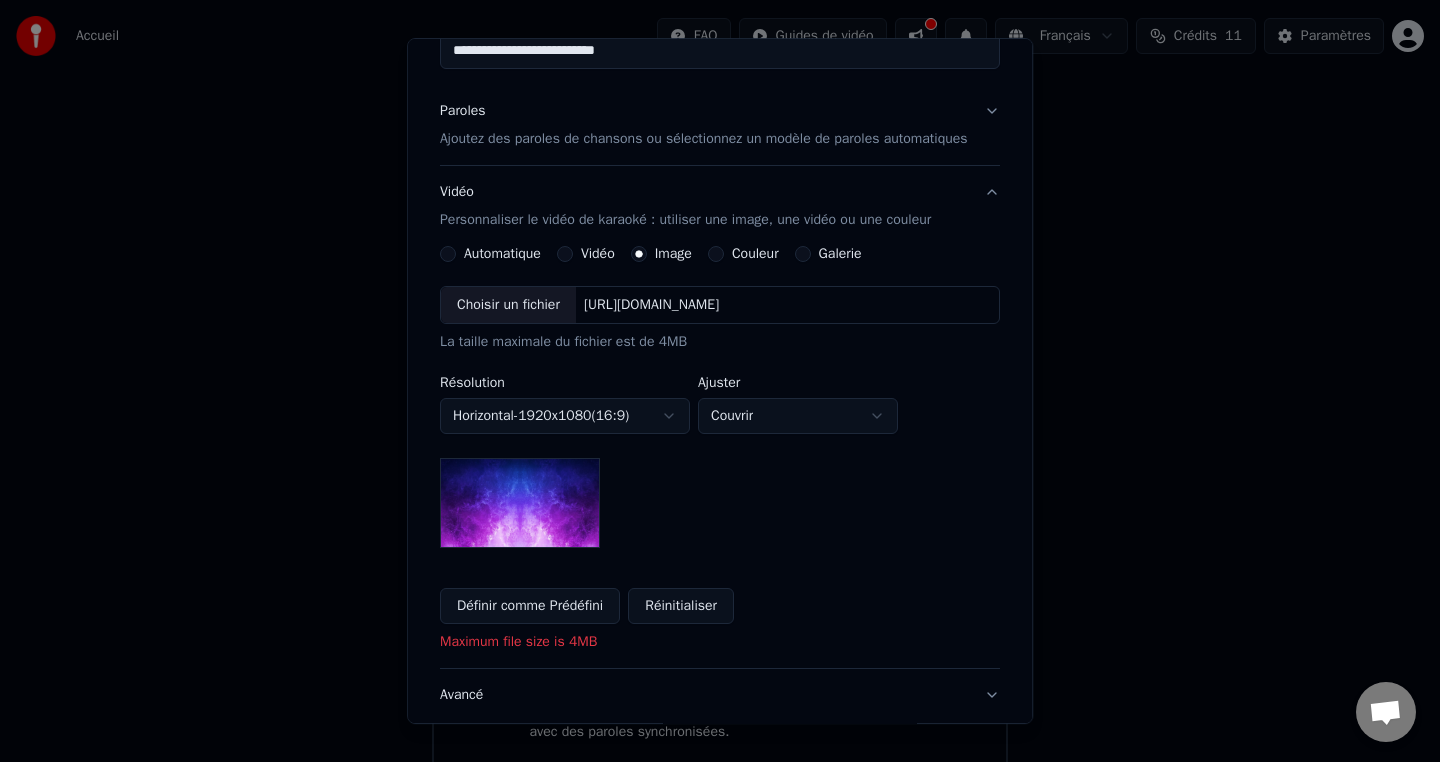 click on "Définir comme Prédéfini" at bounding box center [530, 606] 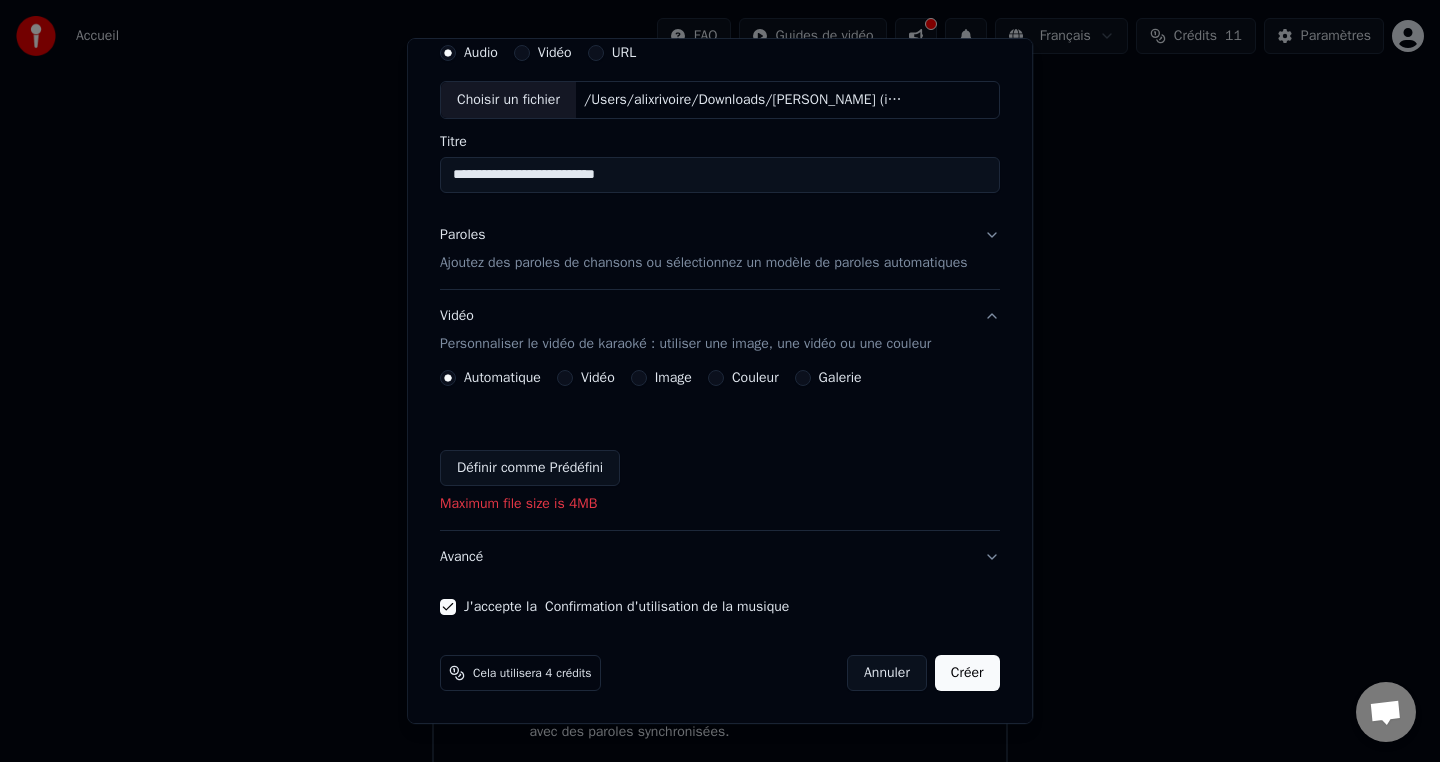 click on "Définir comme Prédéfini" at bounding box center (530, 468) 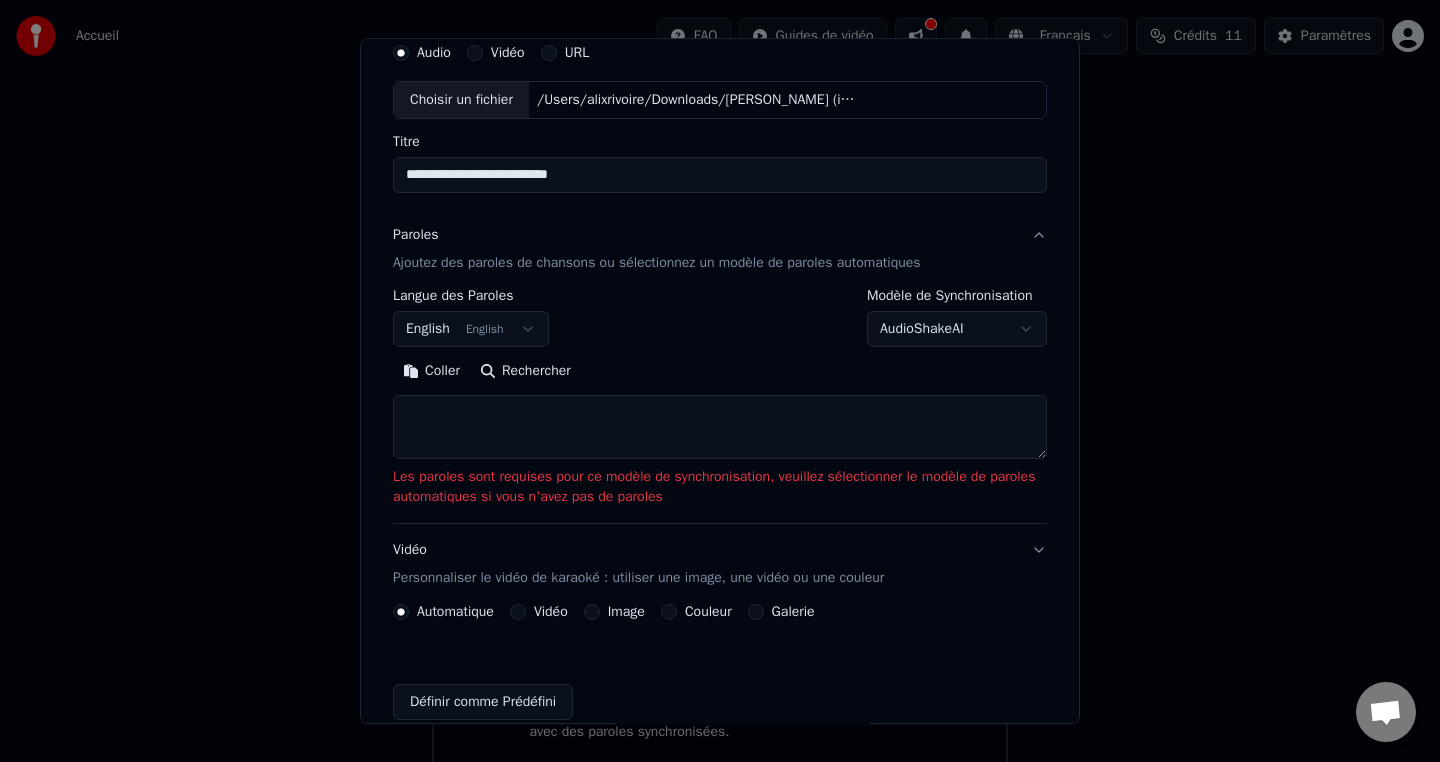 scroll, scrollTop: 80, scrollLeft: 0, axis: vertical 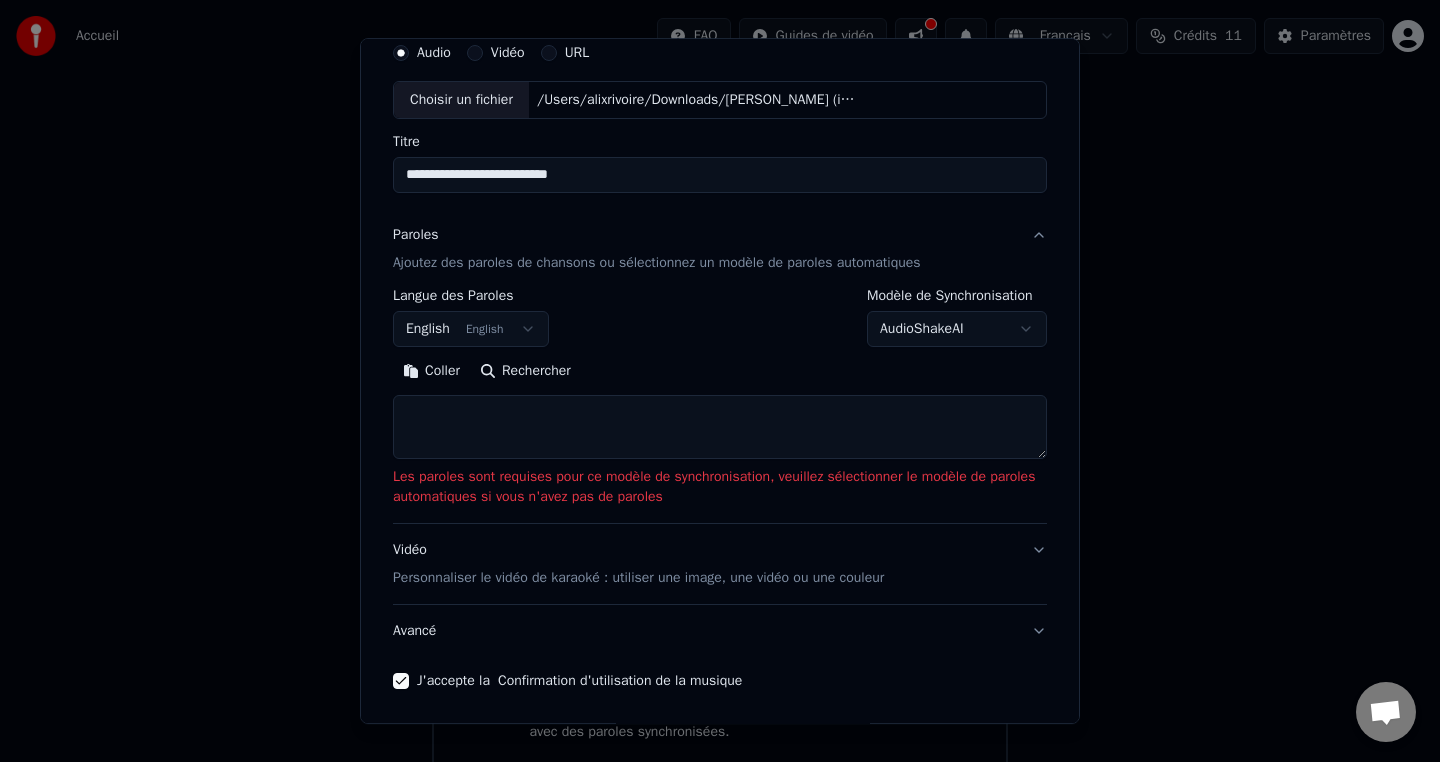 click at bounding box center [720, 427] 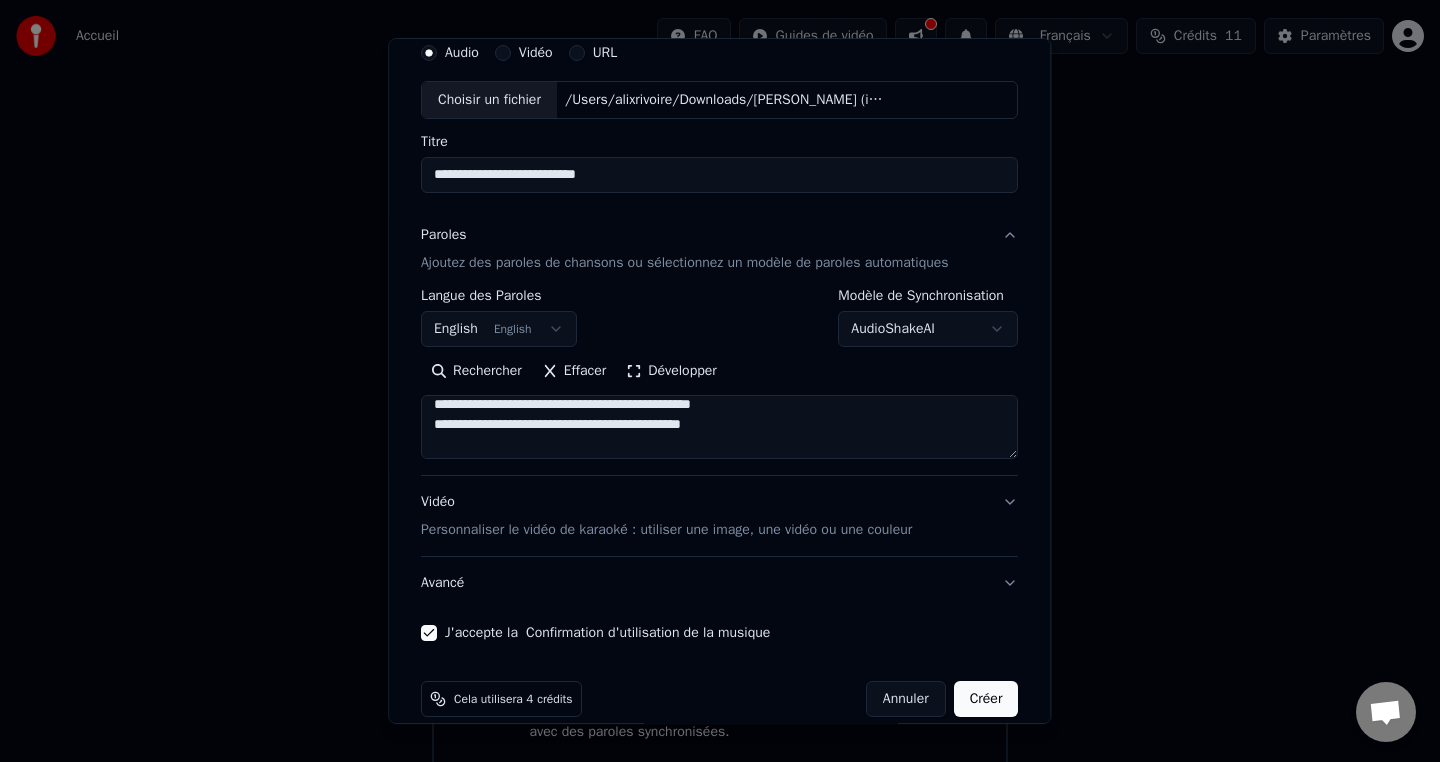 scroll, scrollTop: 953, scrollLeft: 0, axis: vertical 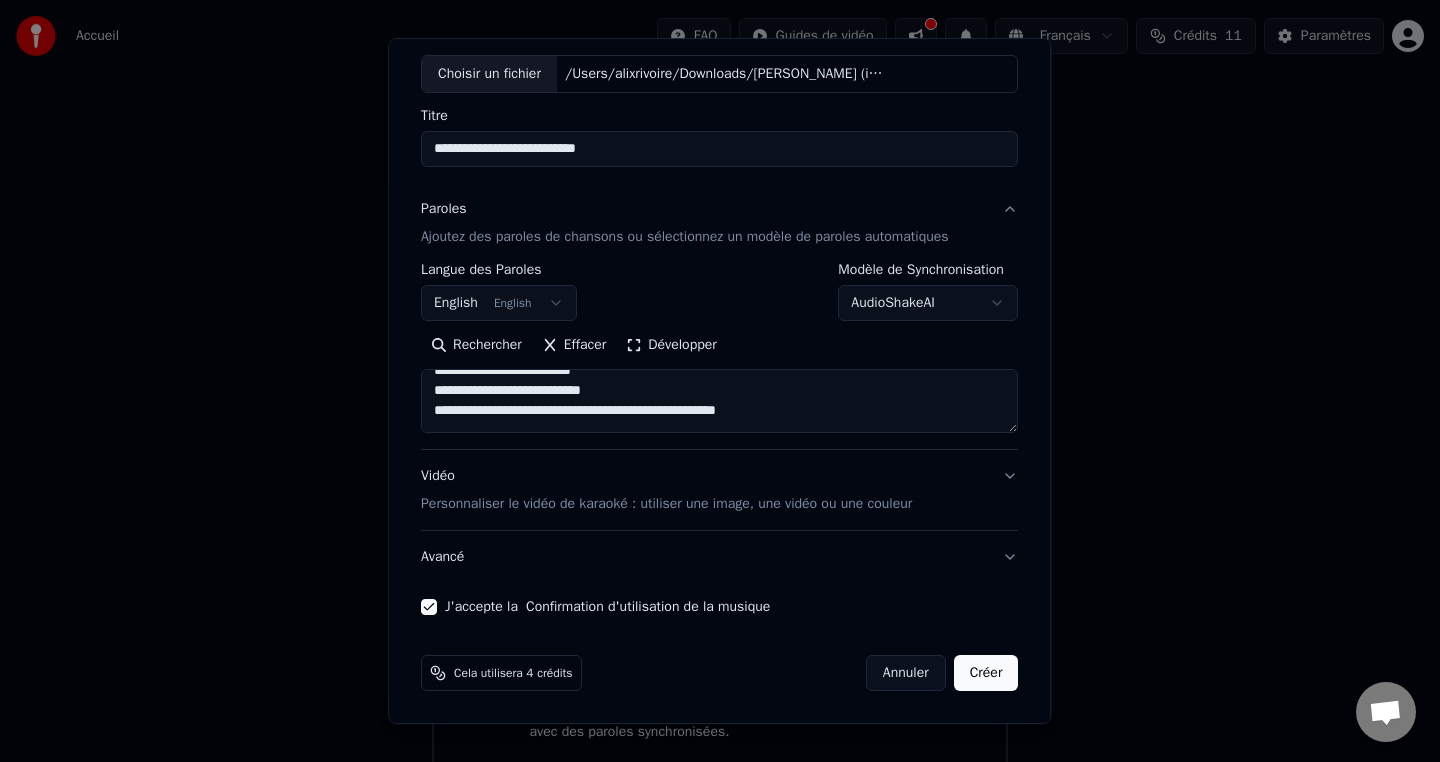 click on "**********" at bounding box center [720, 388] 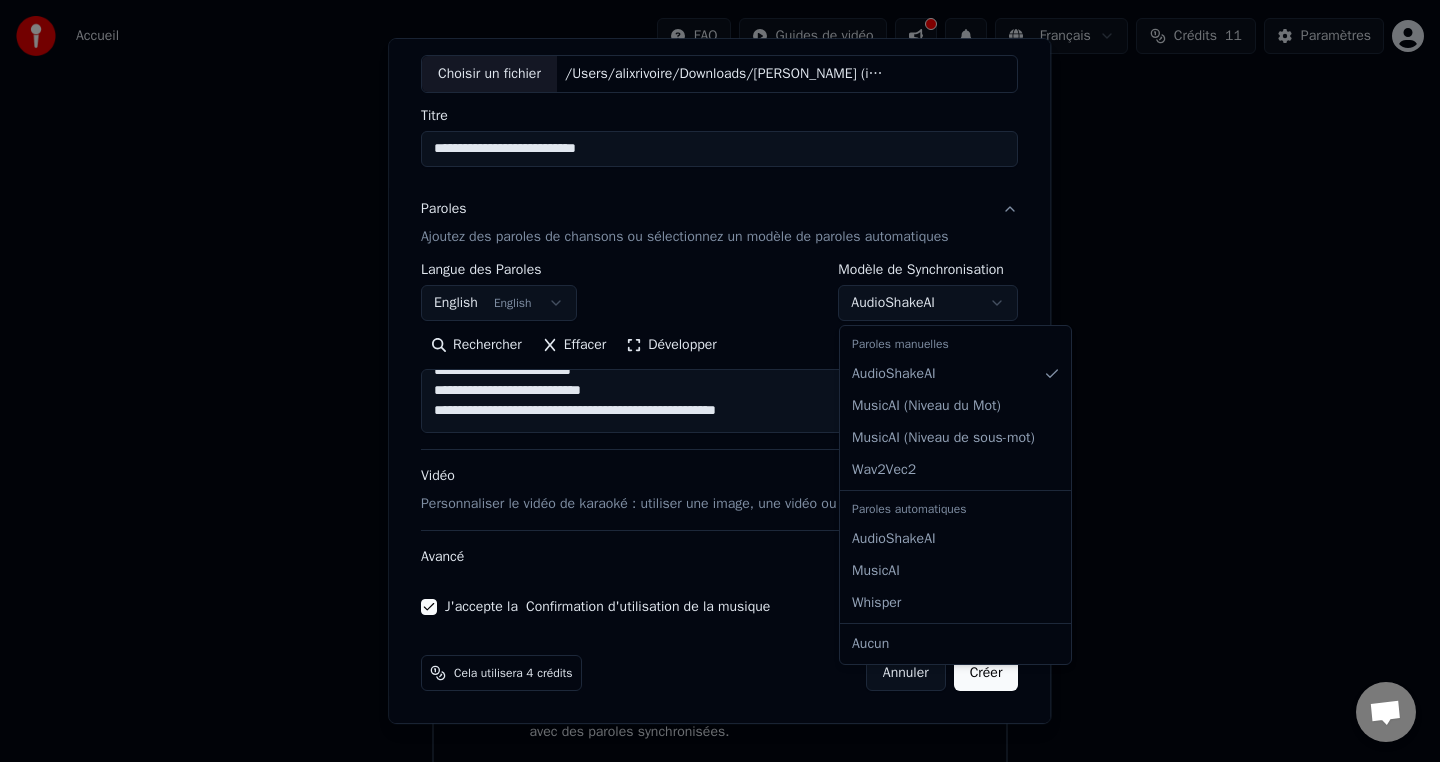 select on "**********" 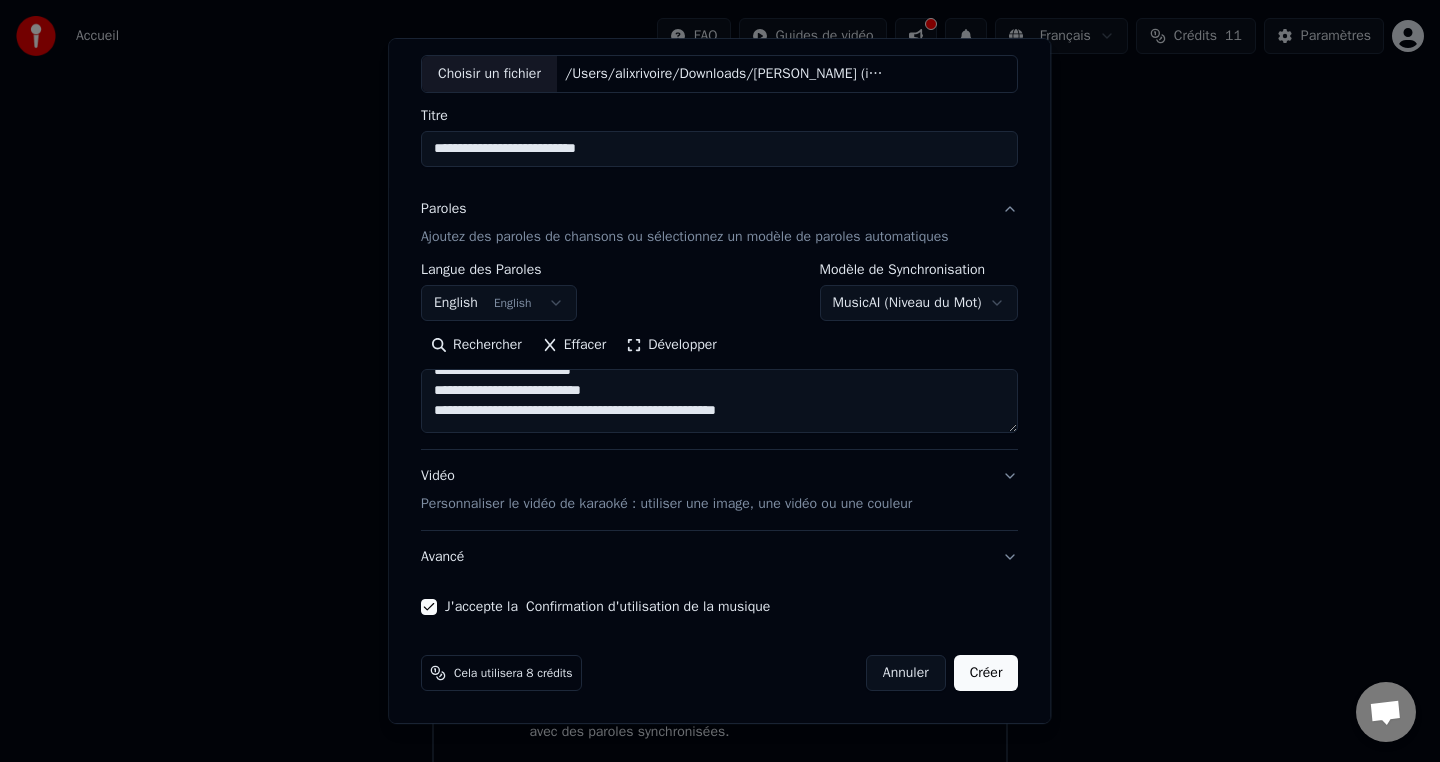 click on "Créer" at bounding box center [986, 673] 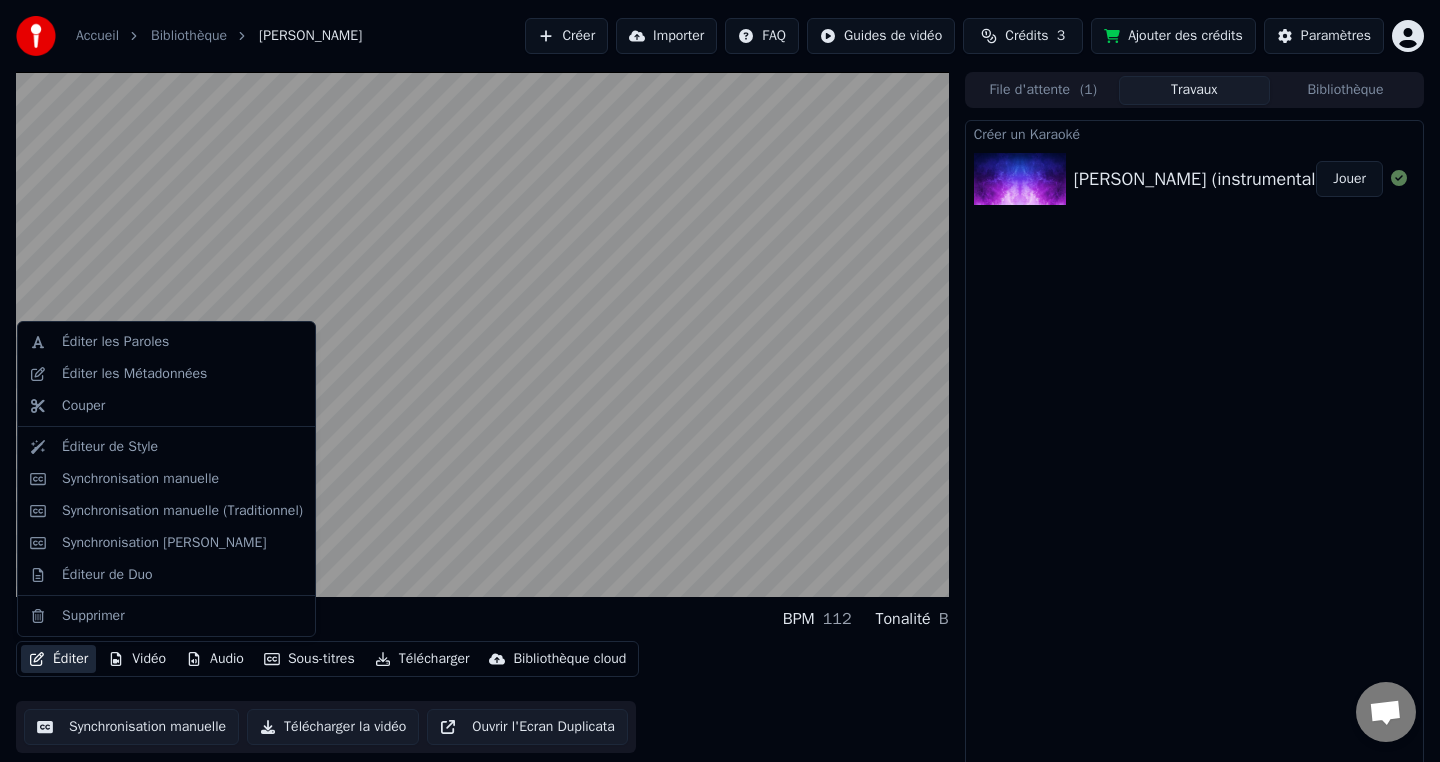 click on "Éditer" at bounding box center [58, 659] 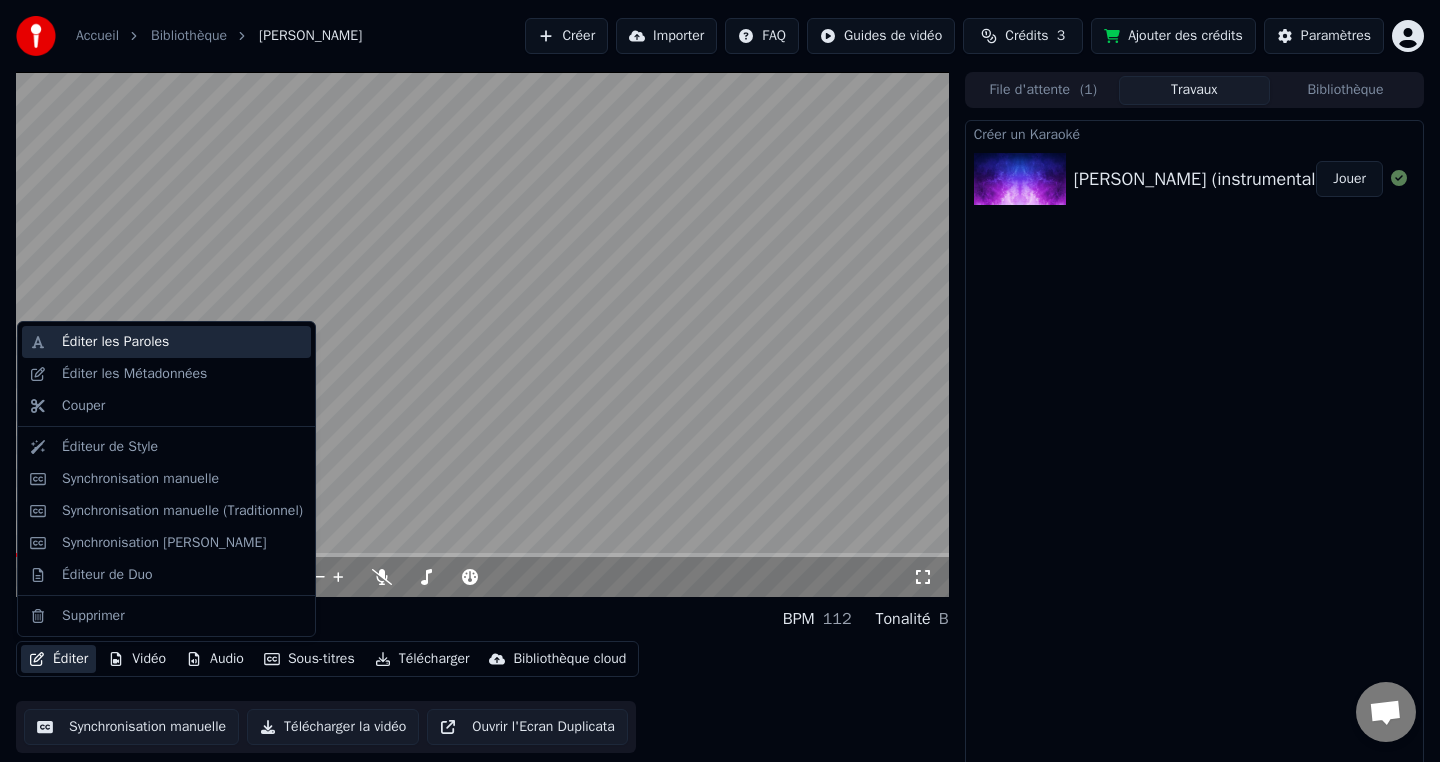 click on "Éditer les Paroles" at bounding box center (182, 342) 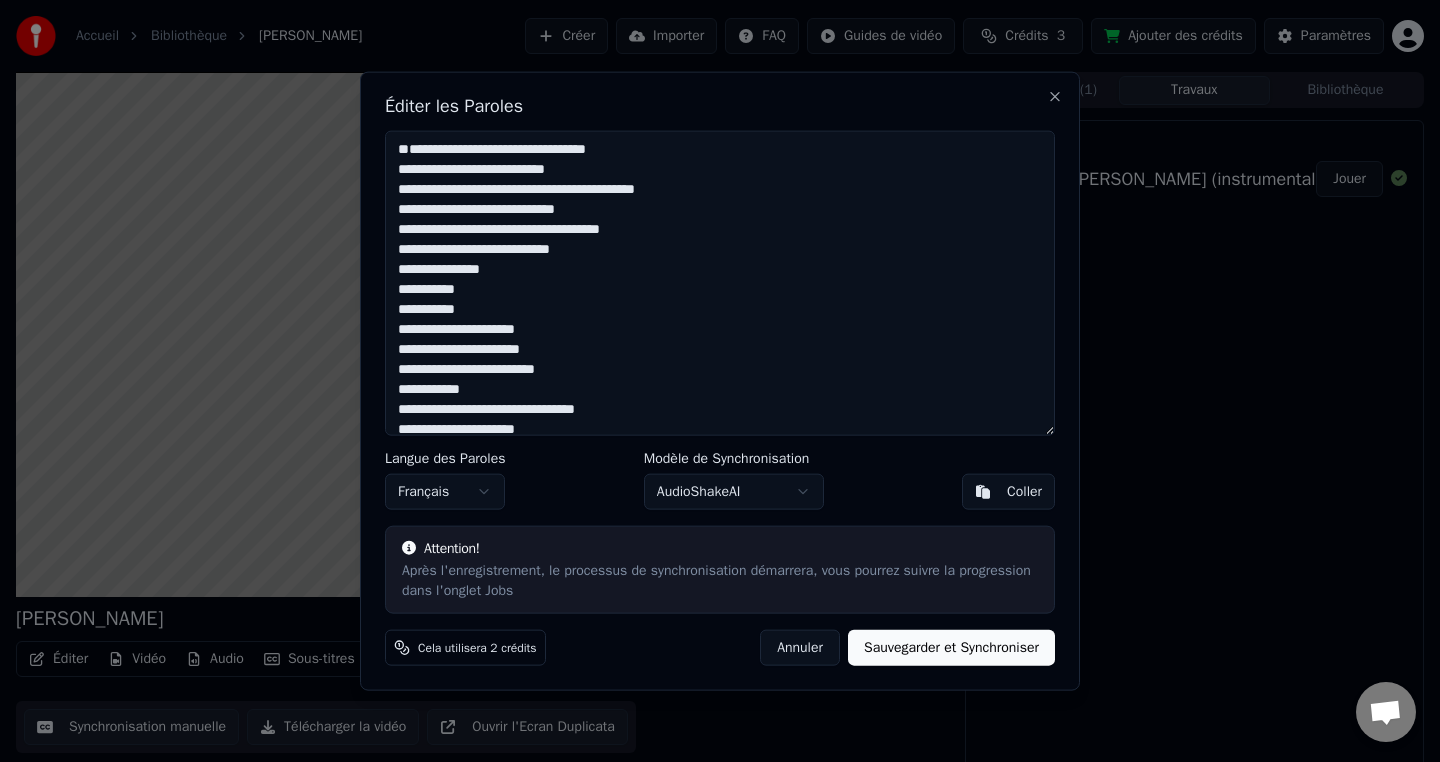 click on "Sauvegarder et Synchroniser" at bounding box center [951, 647] 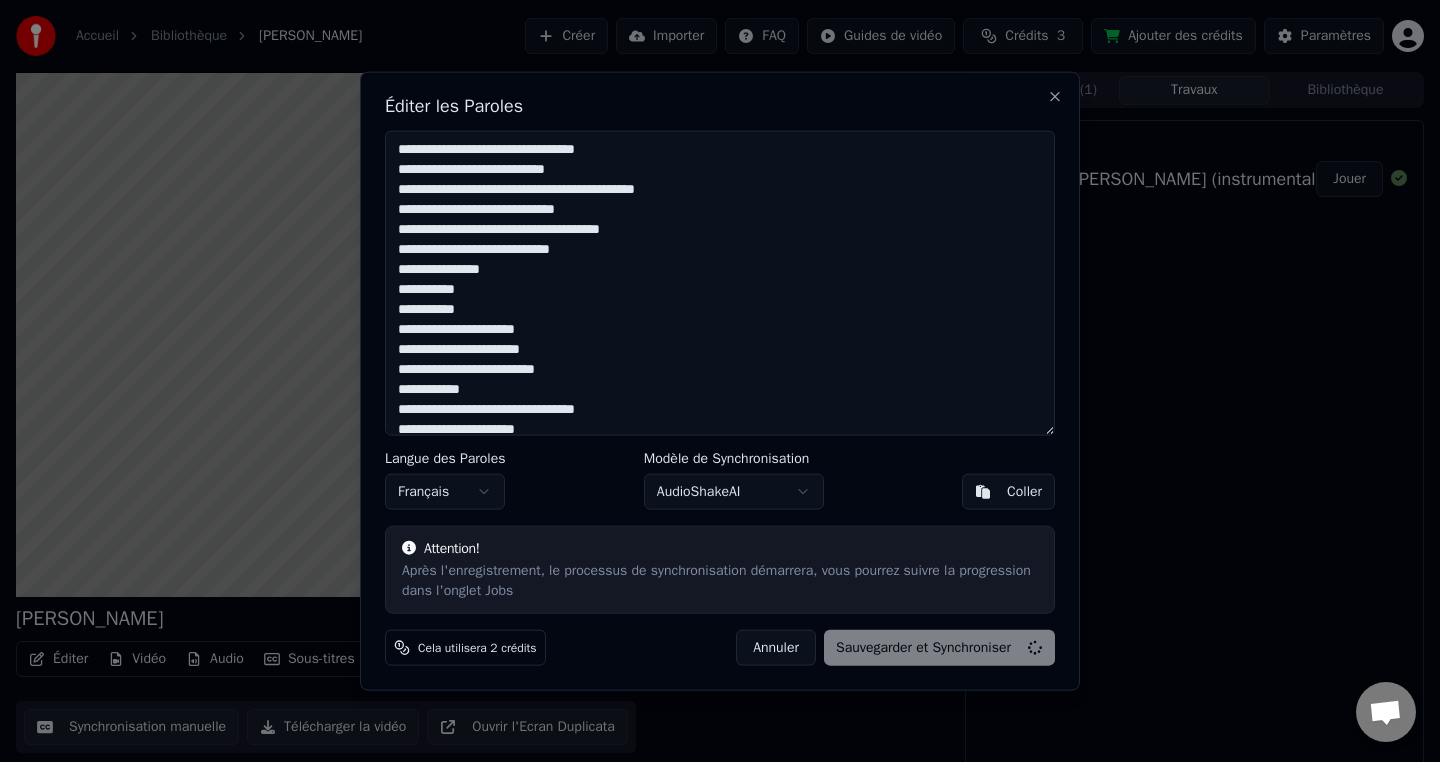 type on "**********" 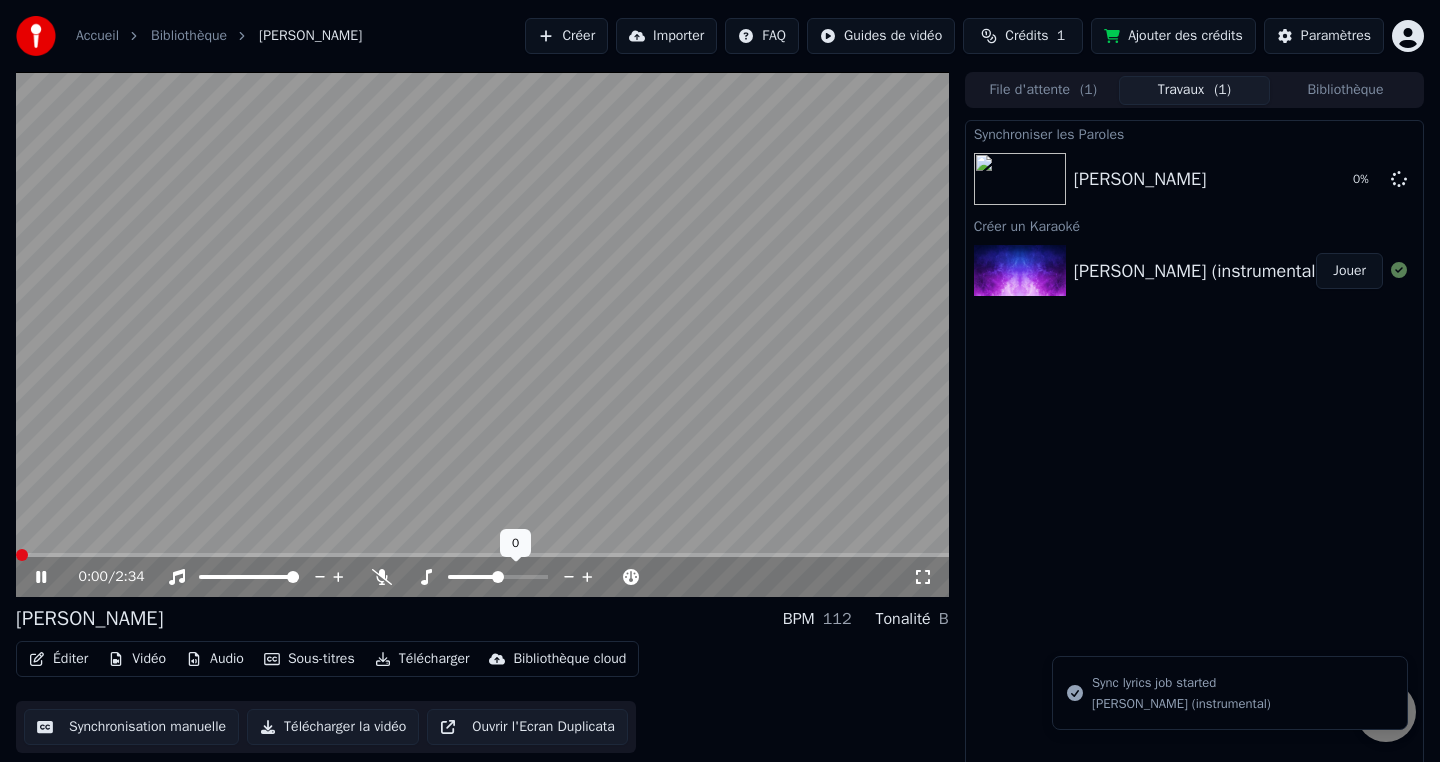 click at bounding box center [22, 555] 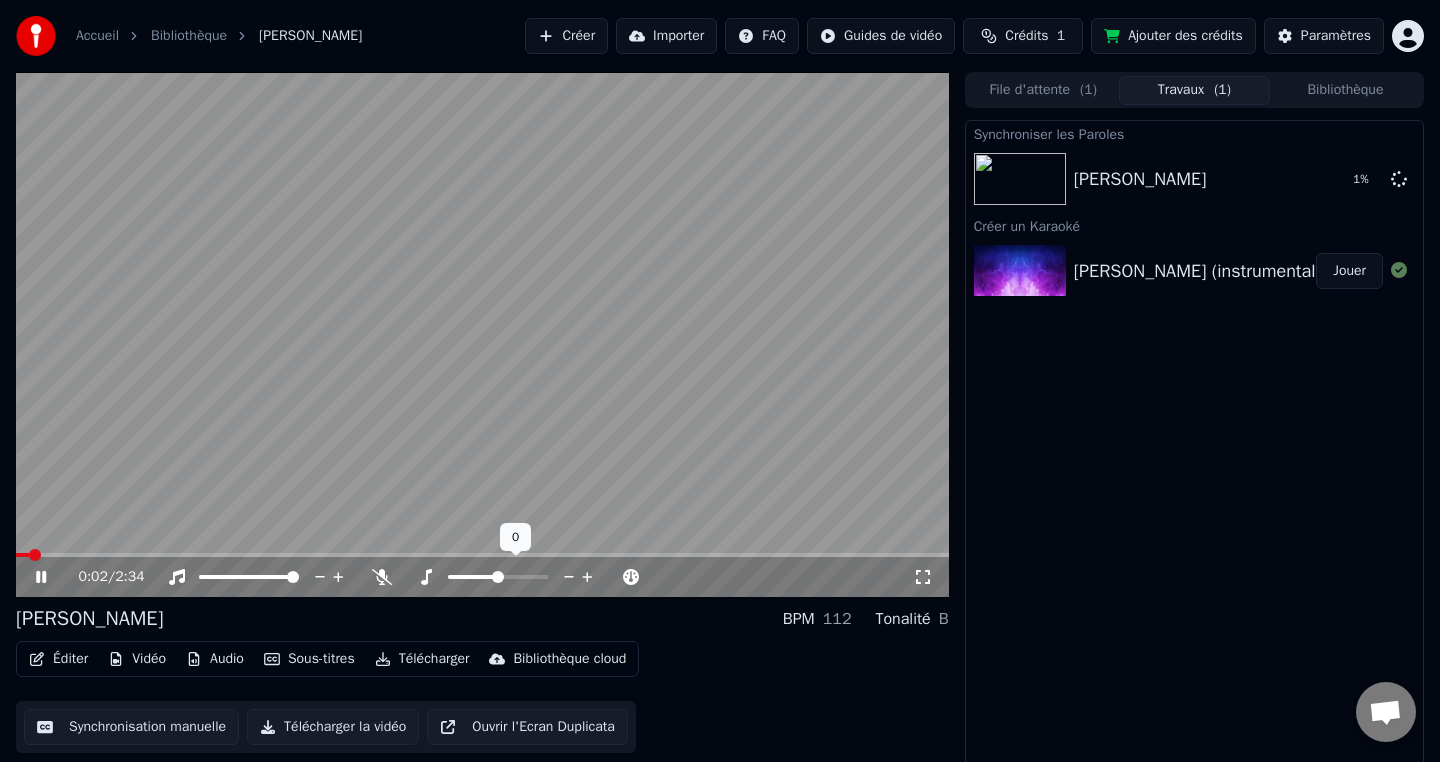 scroll, scrollTop: 6, scrollLeft: 0, axis: vertical 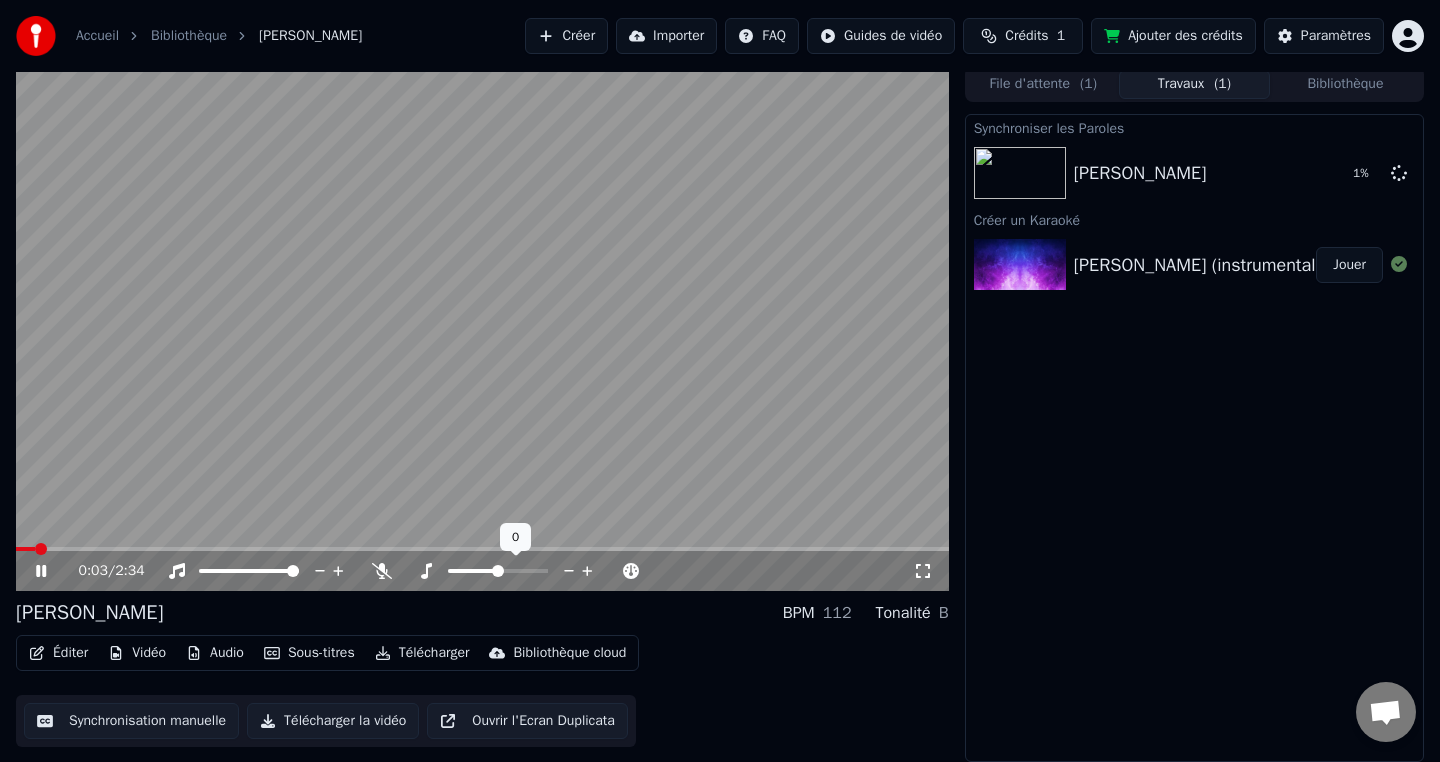 click on "Synchronisation manuelle" at bounding box center (131, 721) 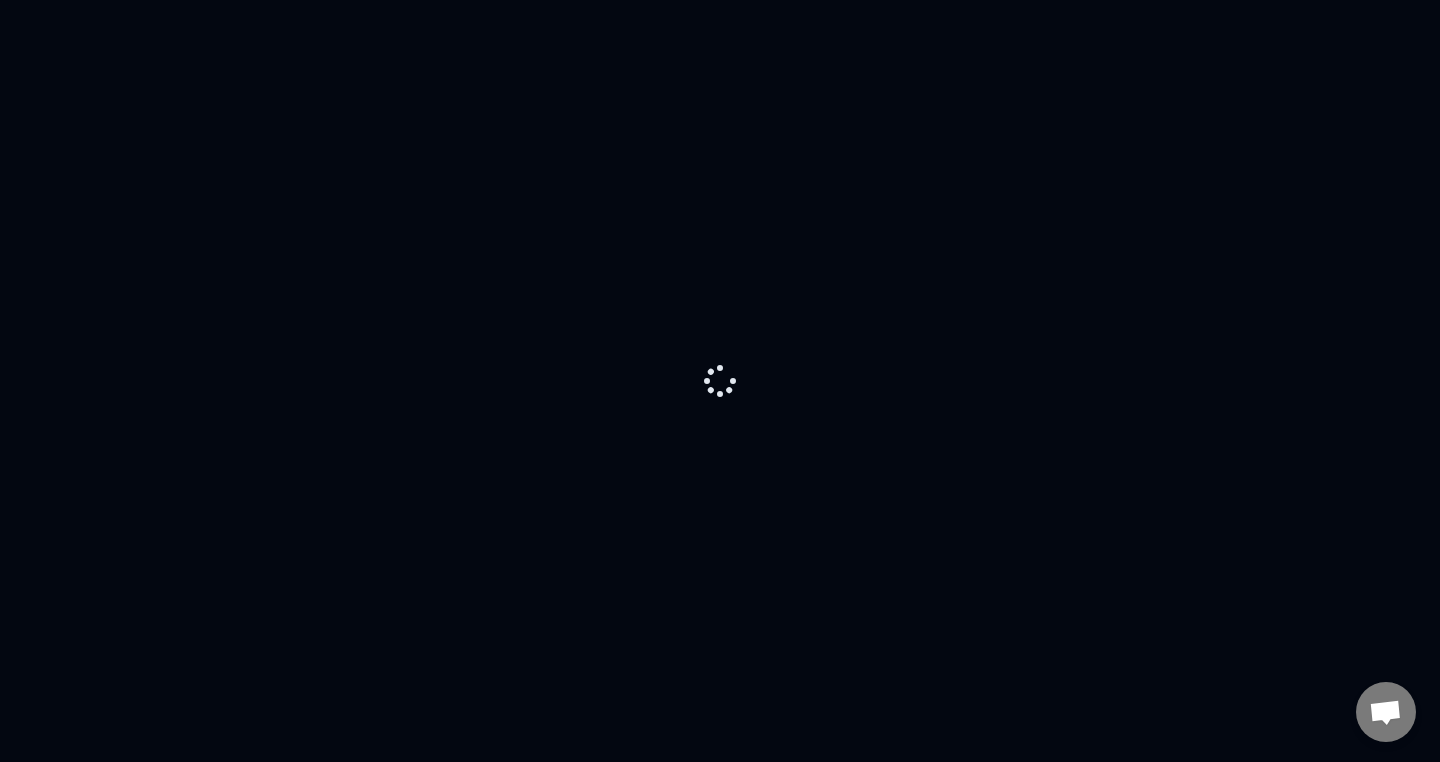 scroll, scrollTop: 0, scrollLeft: 0, axis: both 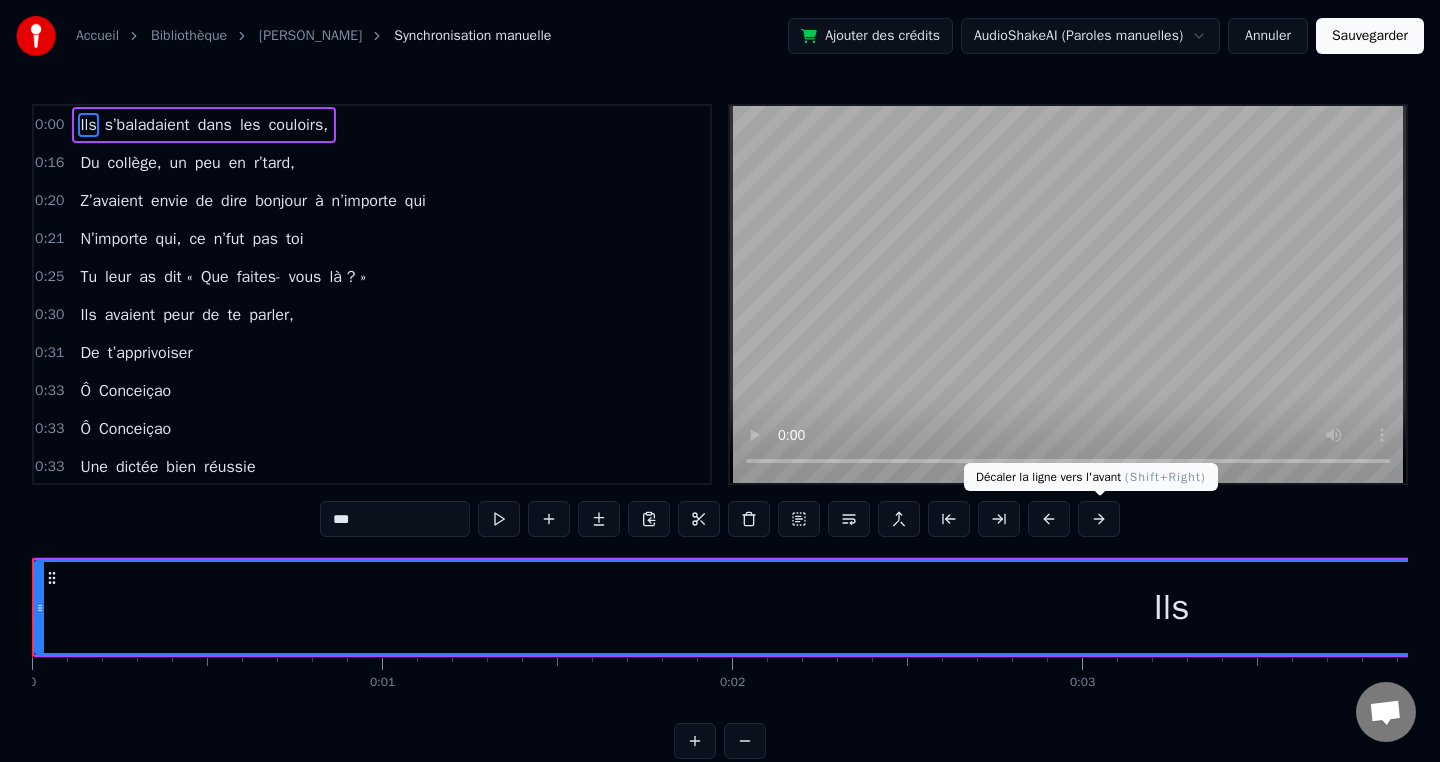 click at bounding box center [1099, 519] 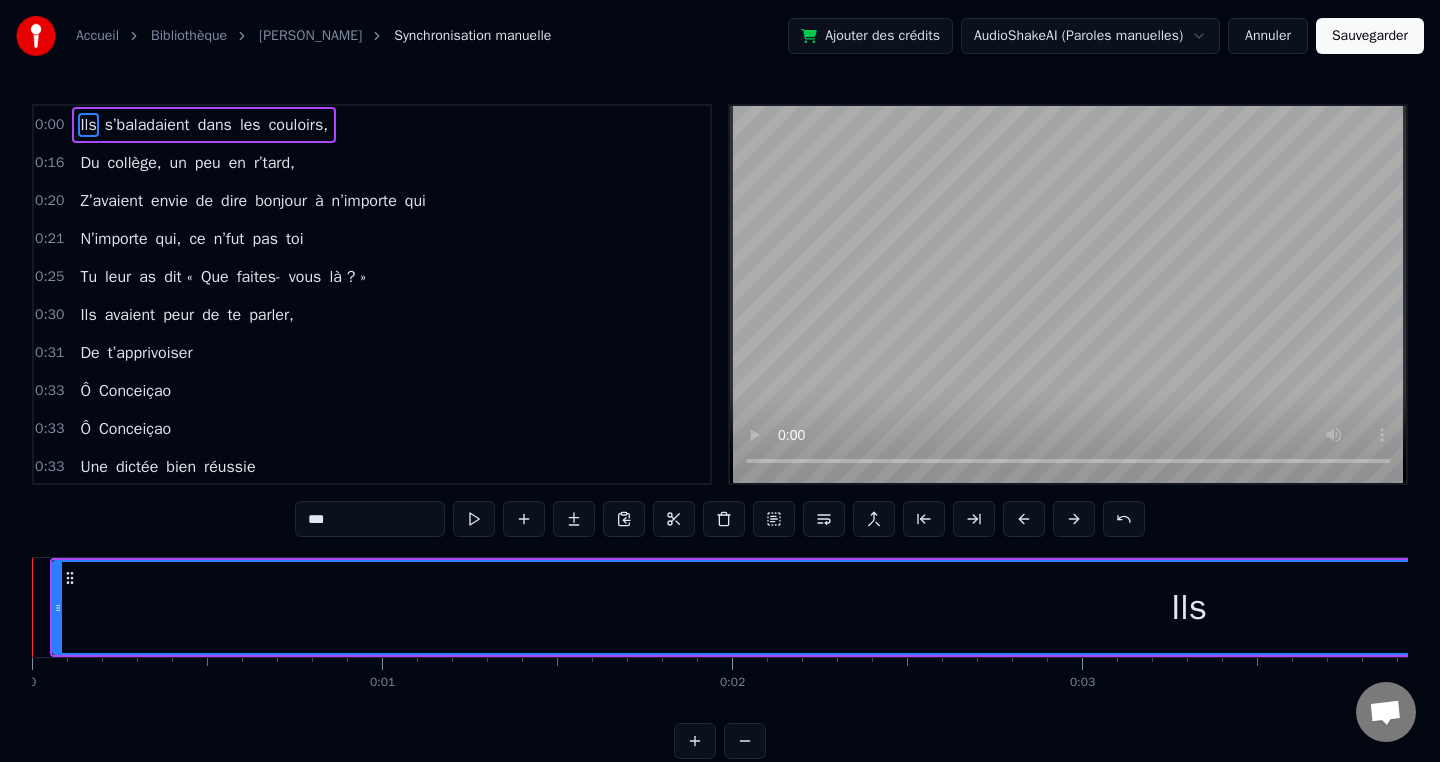 click at bounding box center (1074, 519) 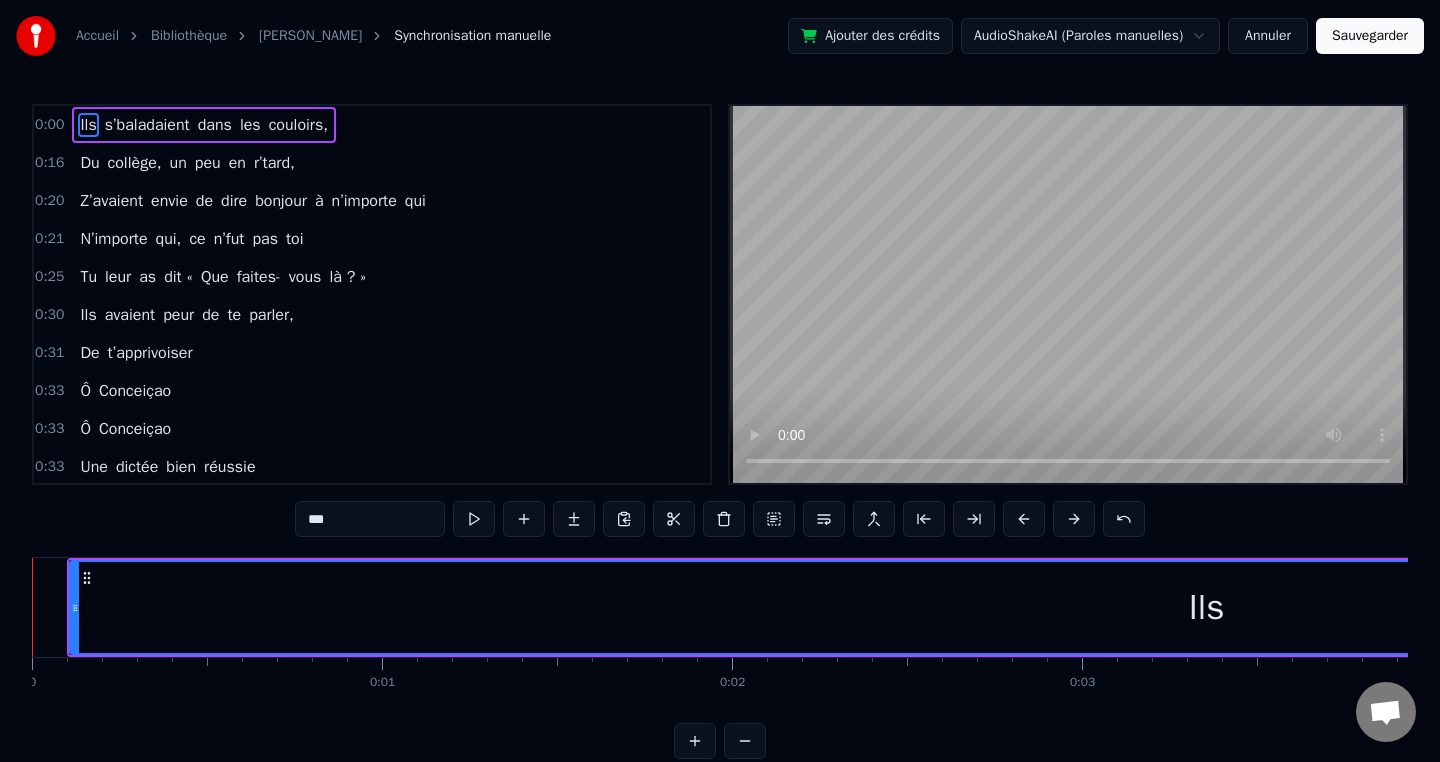 click at bounding box center [1074, 519] 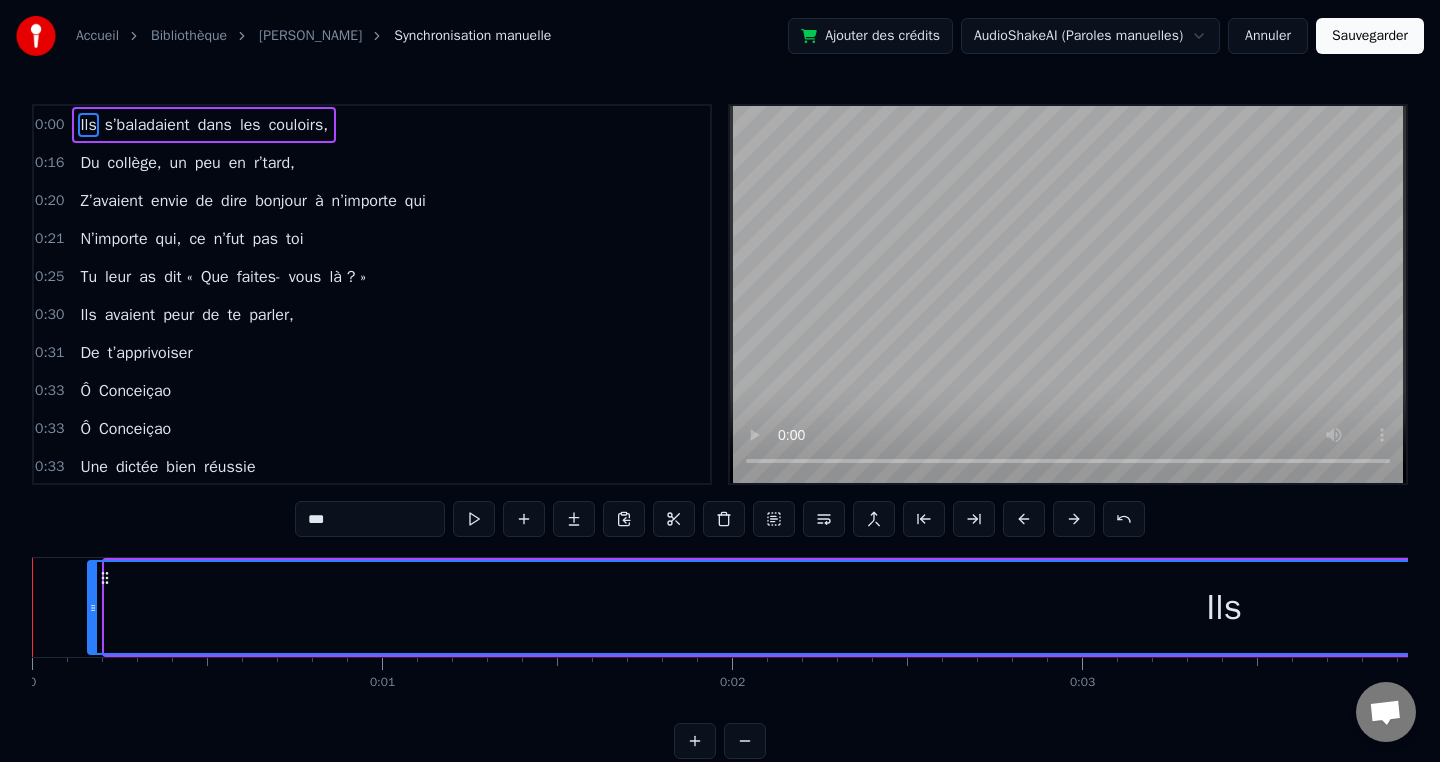 click at bounding box center [1074, 519] 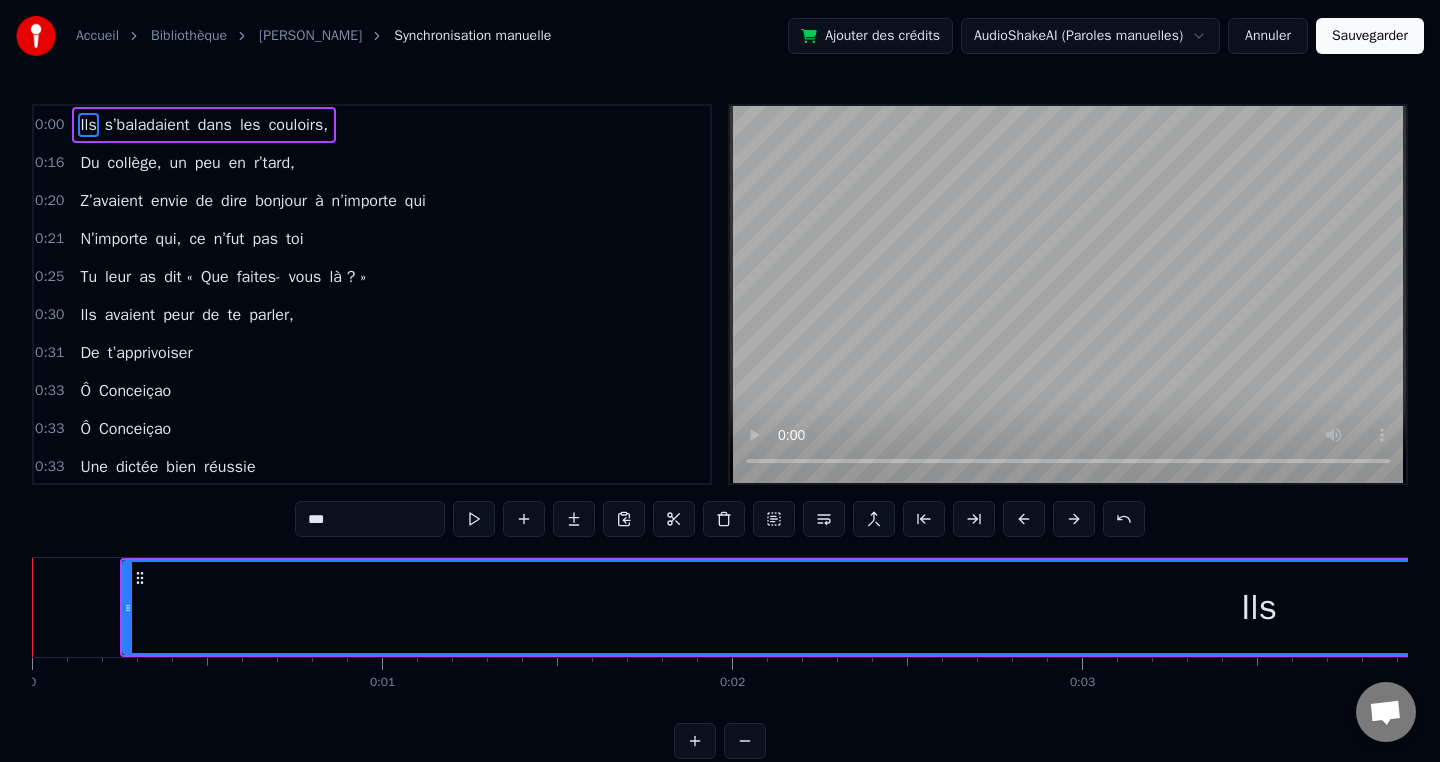 click at bounding box center (1074, 519) 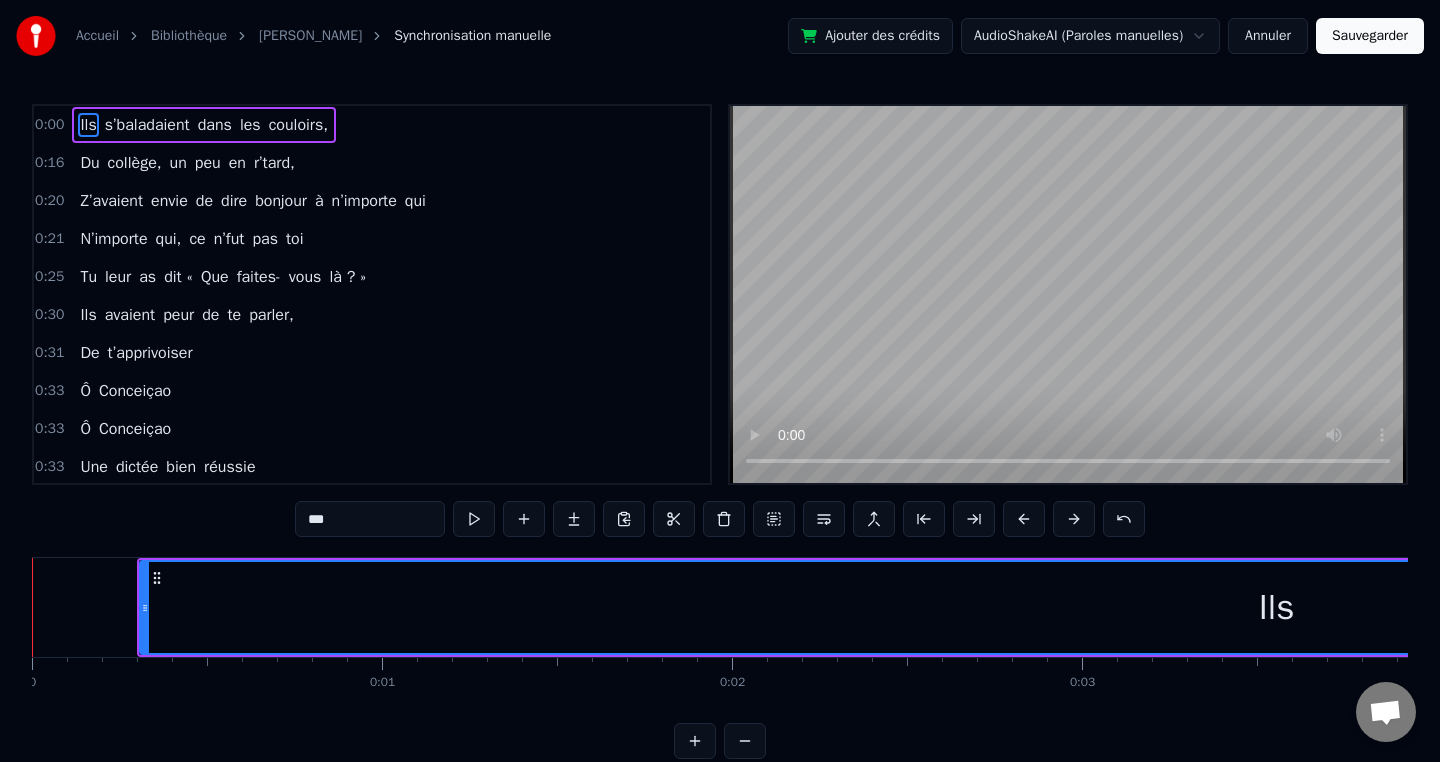 click at bounding box center (1074, 519) 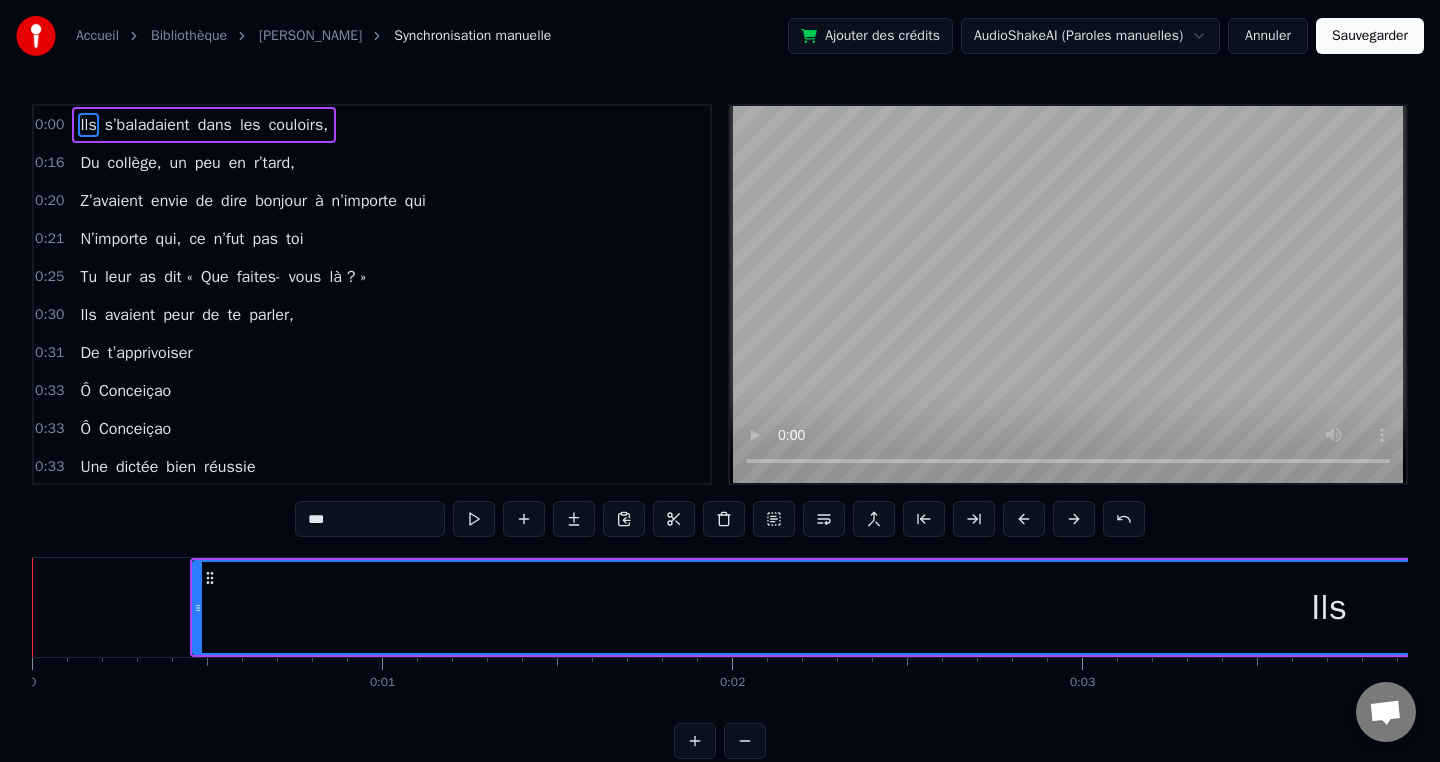 click at bounding box center [1074, 519] 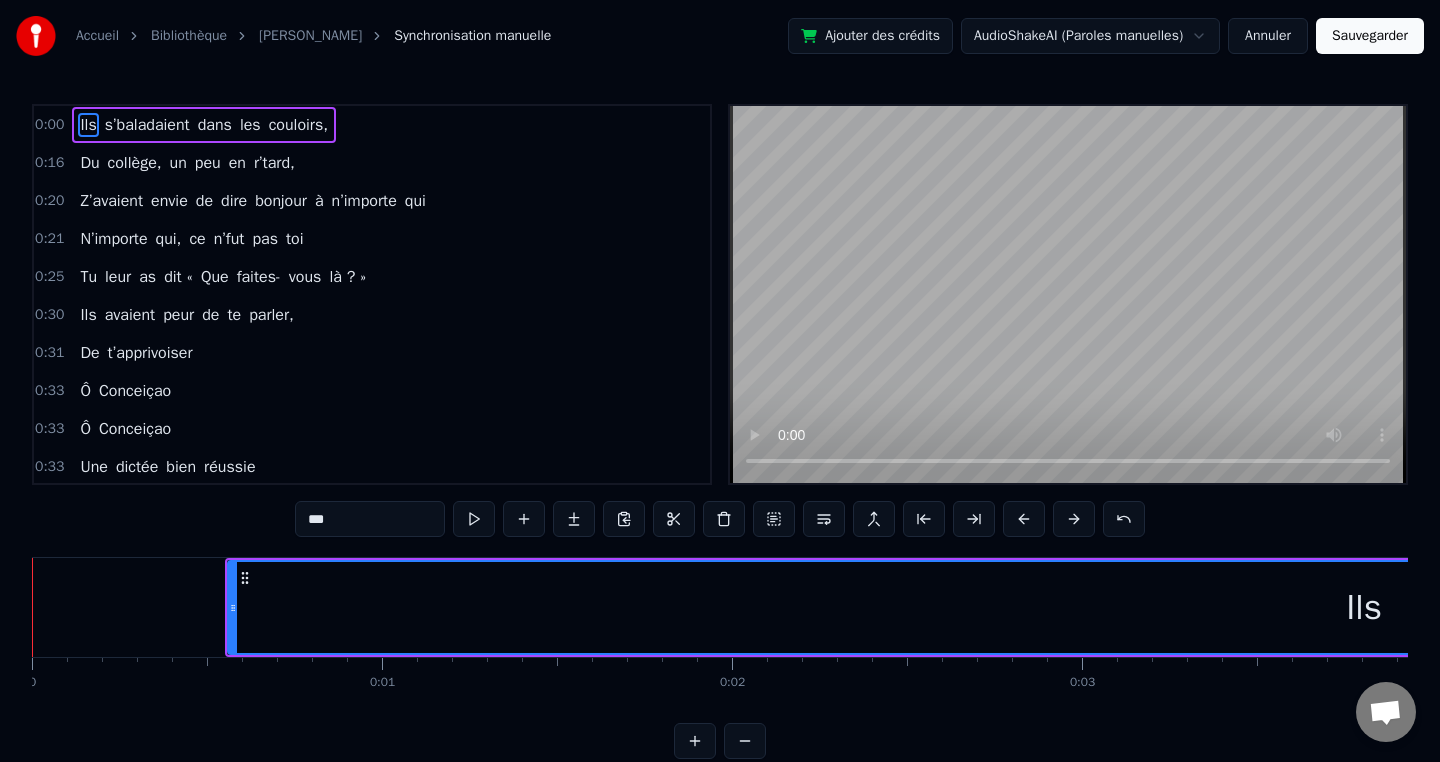 click at bounding box center (1074, 519) 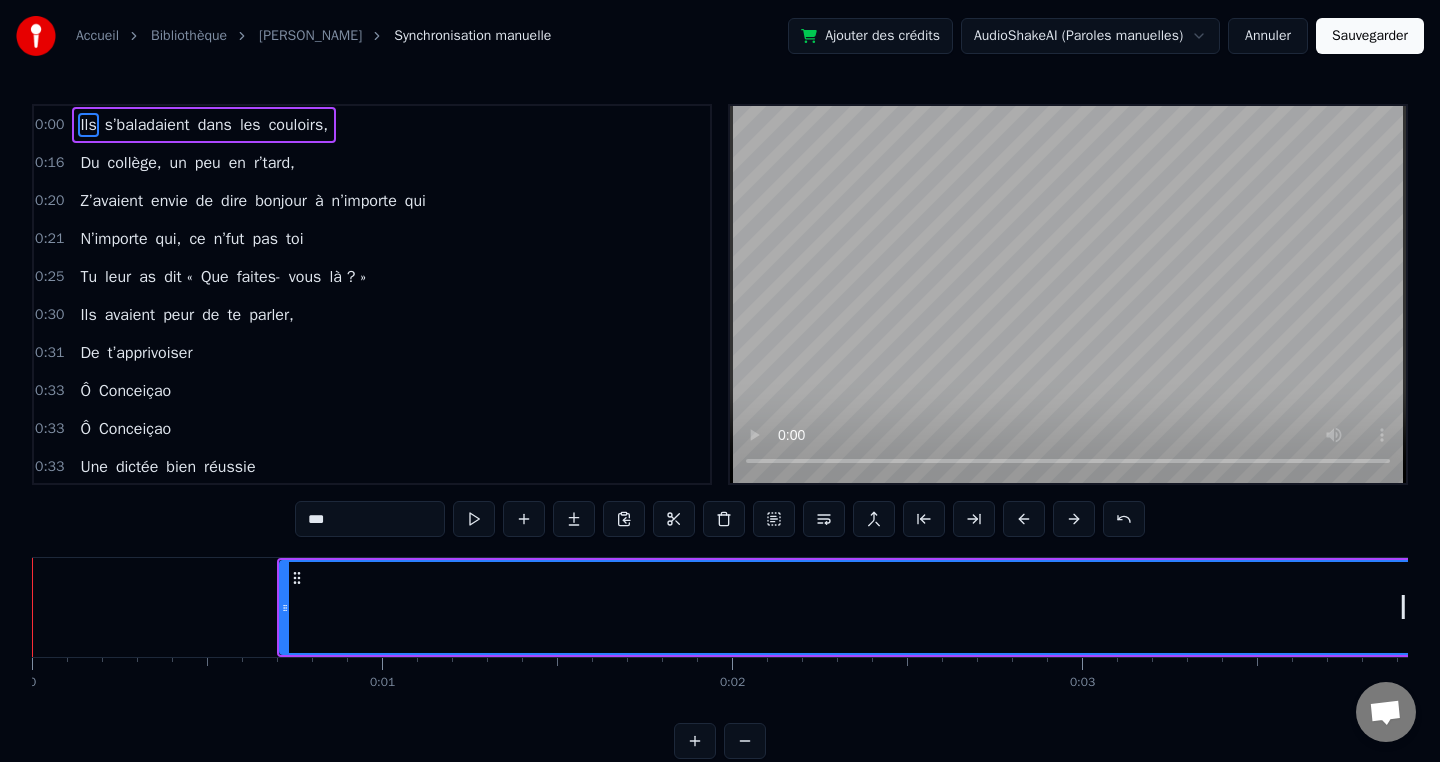 click at bounding box center (1074, 519) 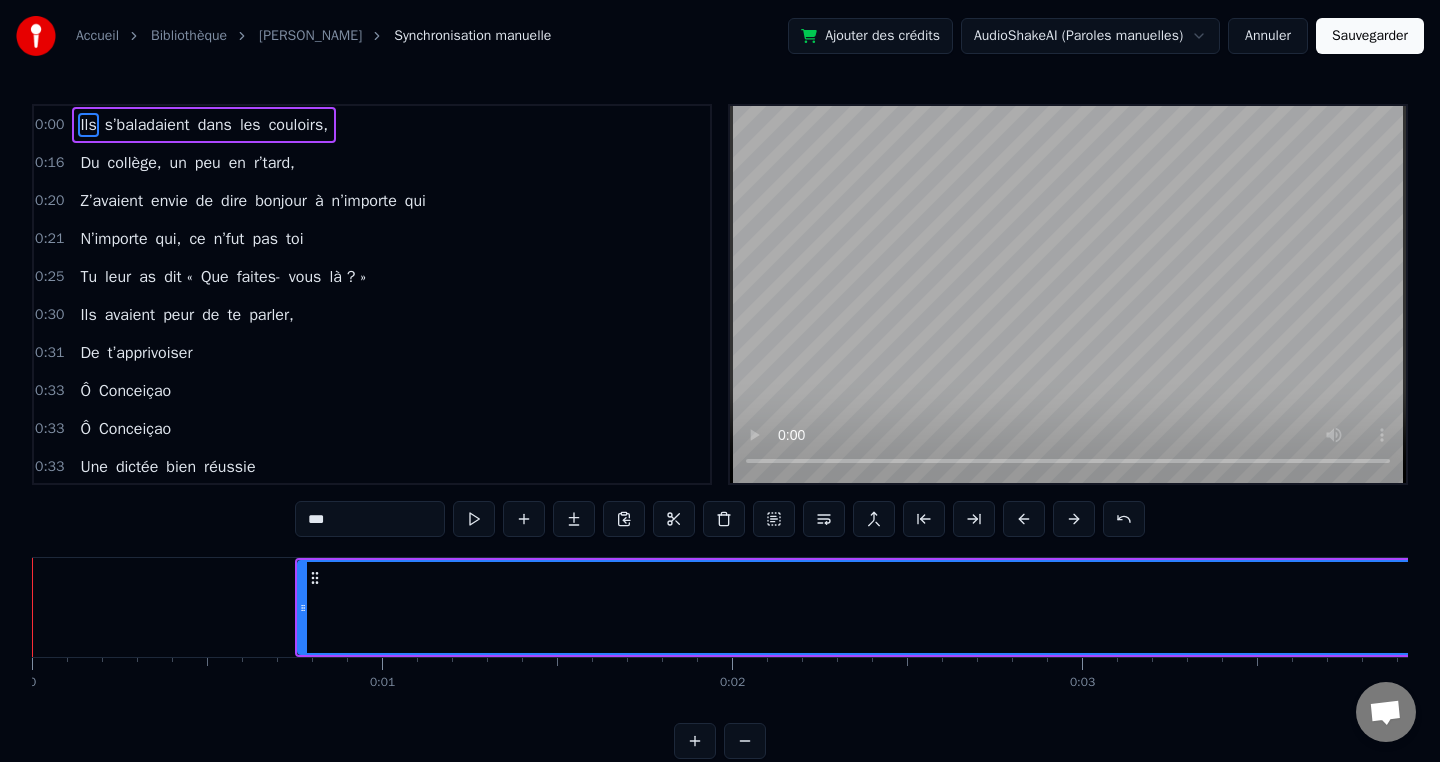 click at bounding box center (1074, 519) 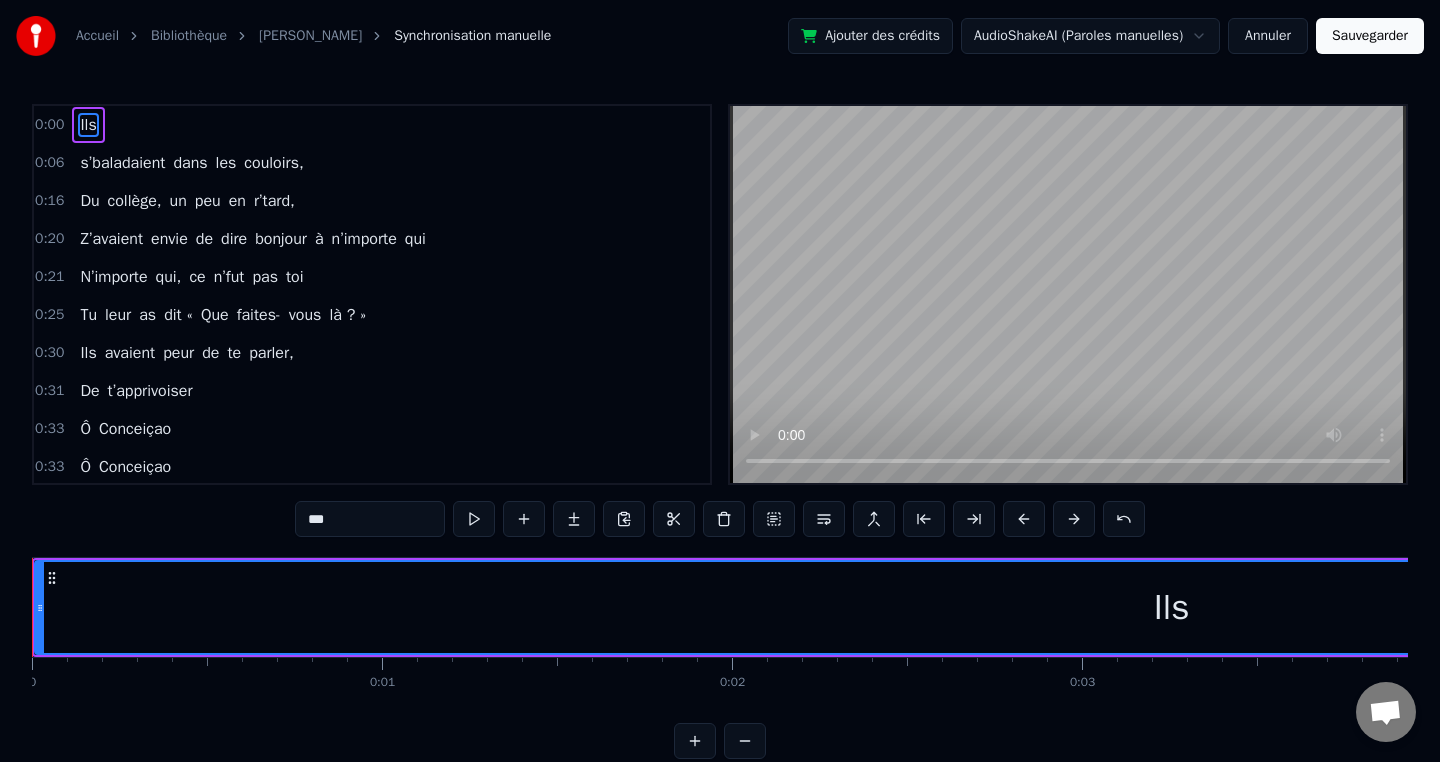 click at bounding box center [1074, 519] 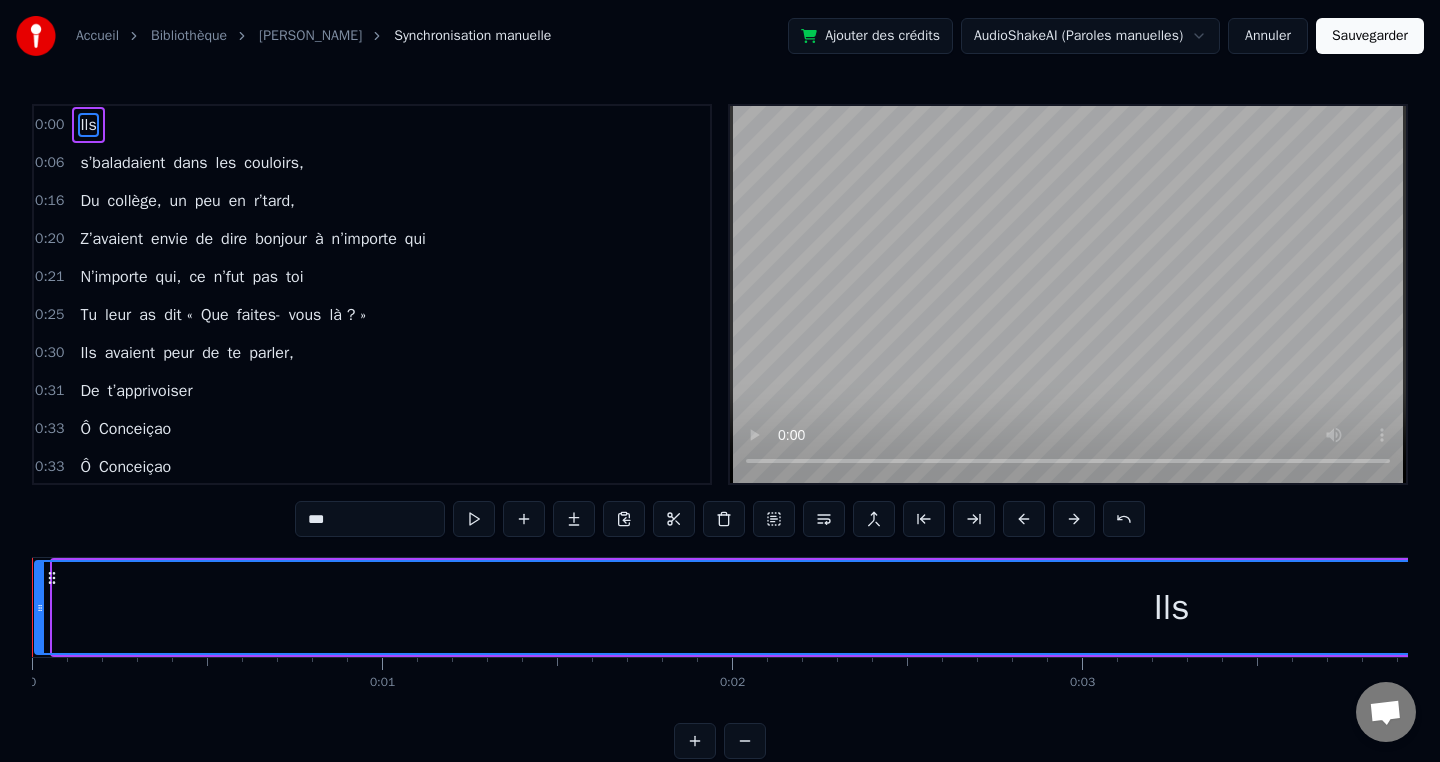 click at bounding box center [1074, 519] 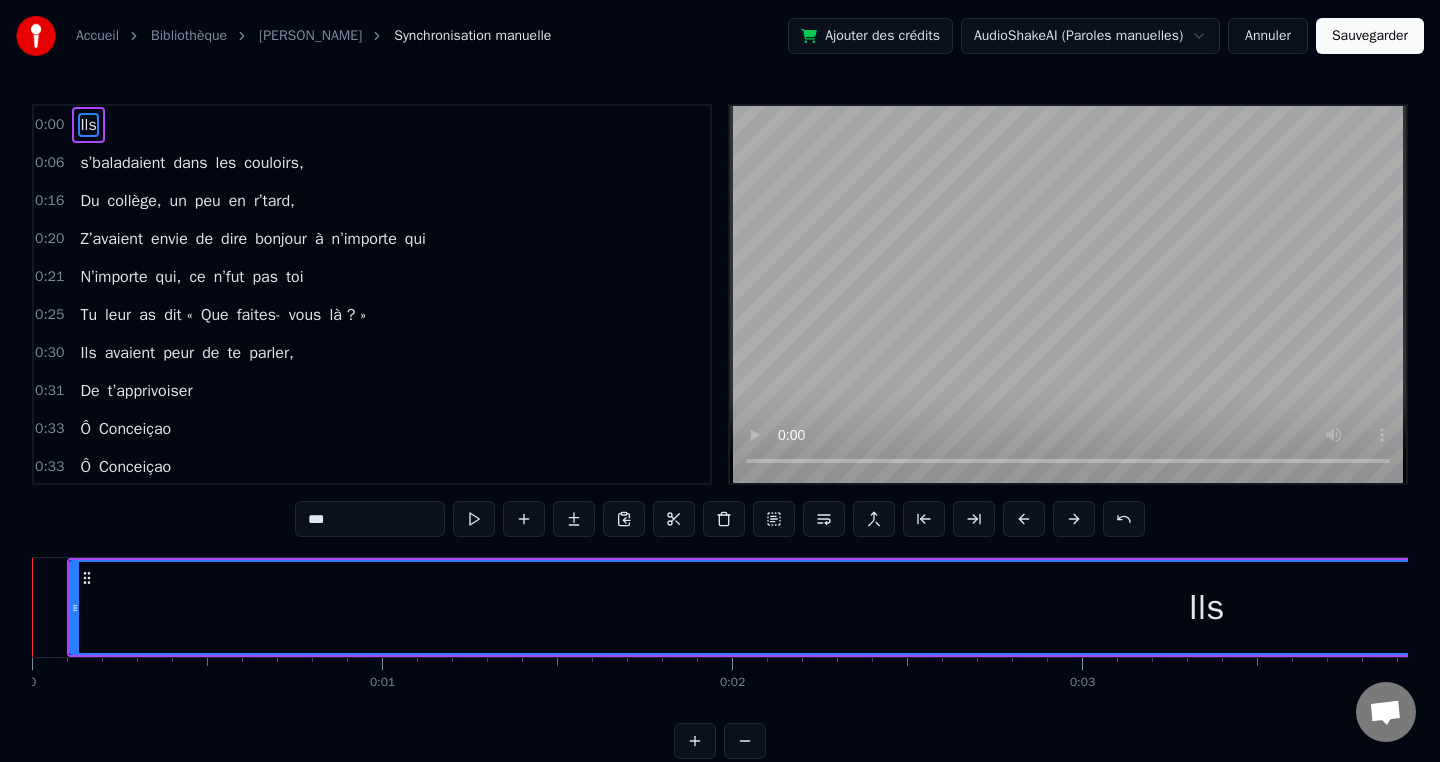 click at bounding box center (1074, 519) 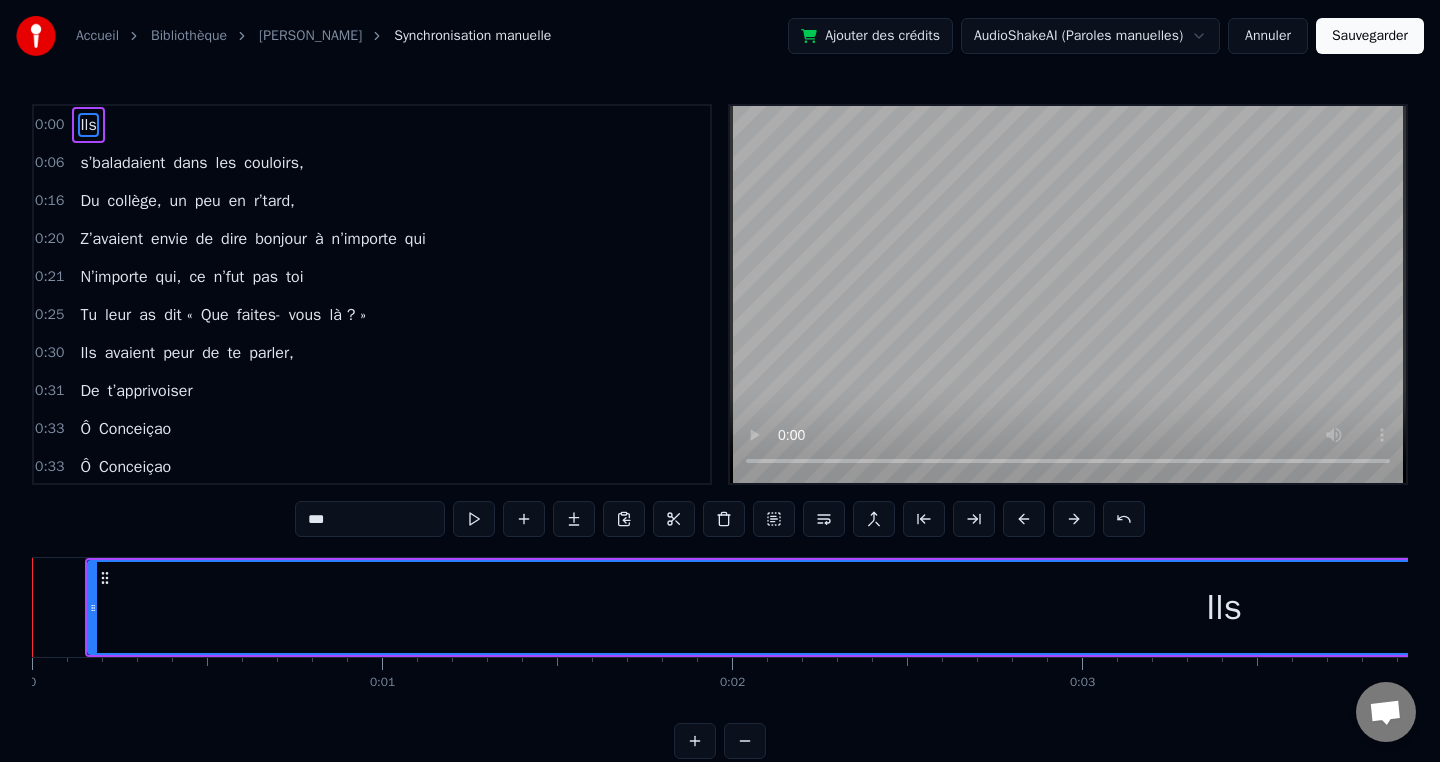 click at bounding box center [1074, 519] 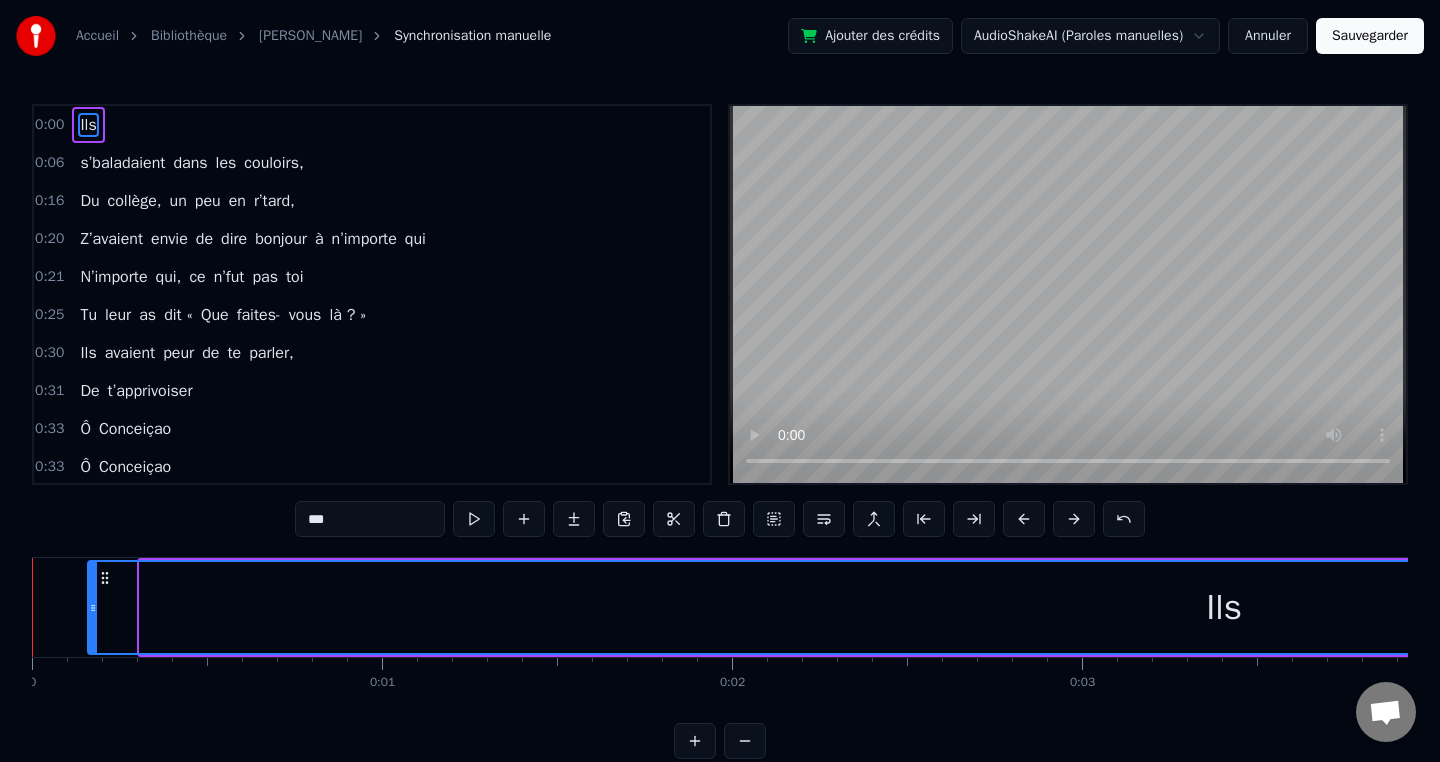 click at bounding box center (1074, 519) 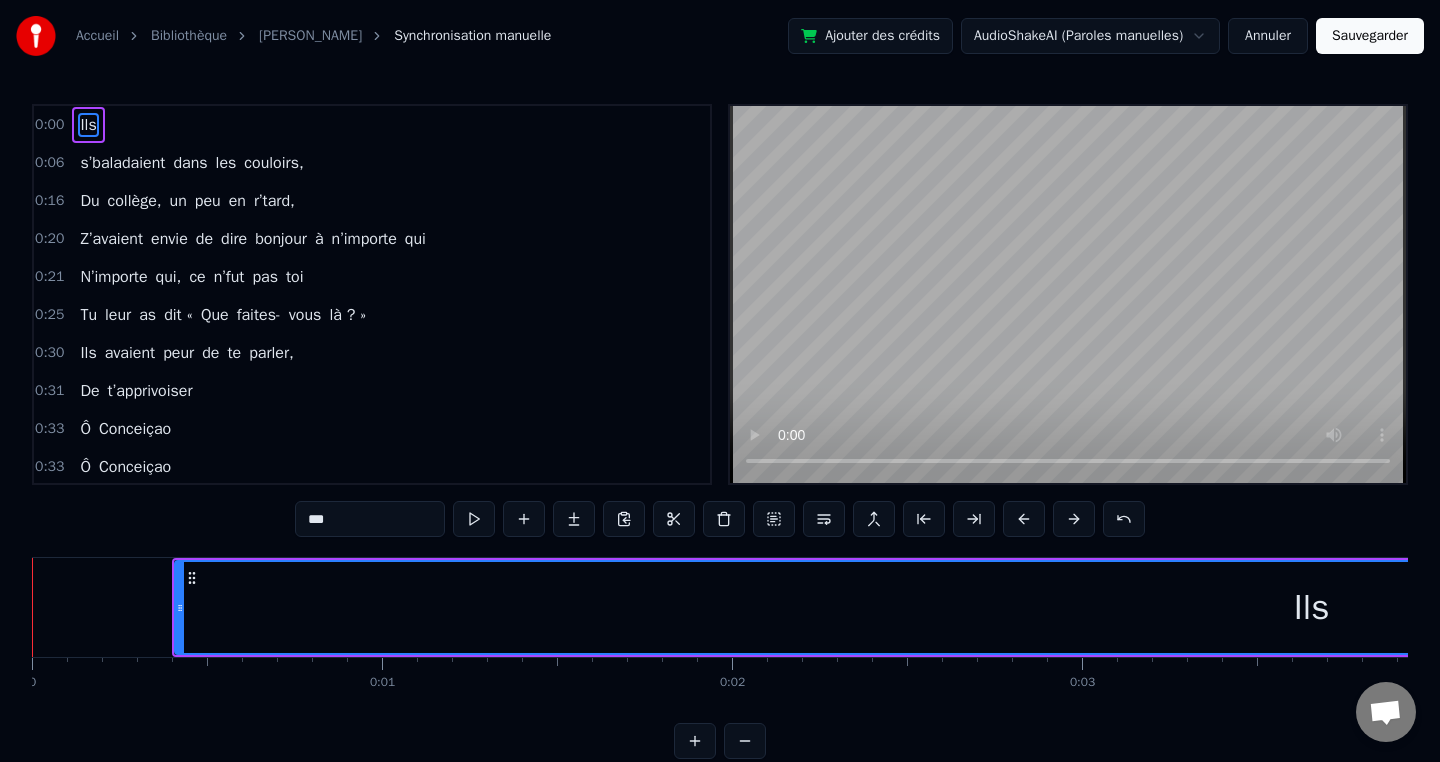 click at bounding box center [1074, 519] 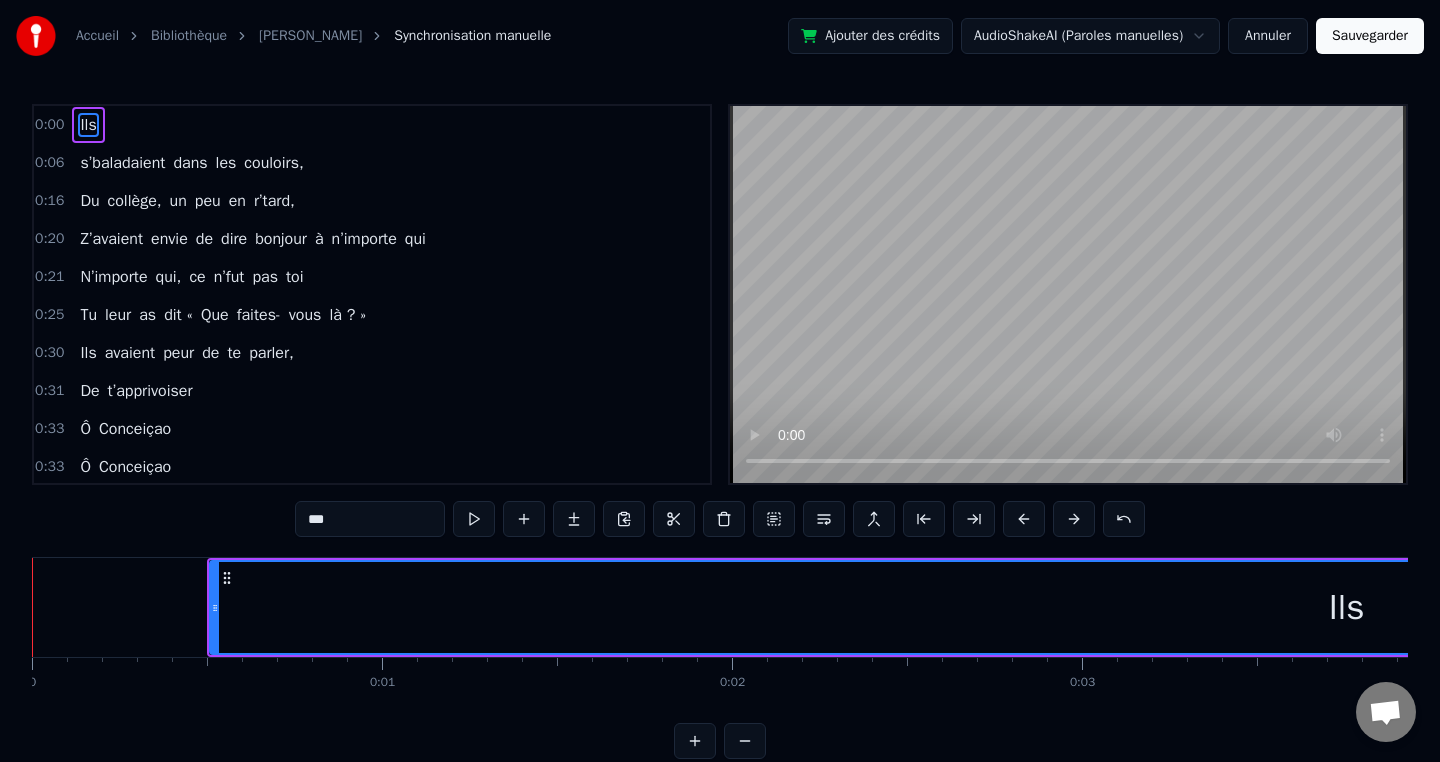click at bounding box center (1074, 519) 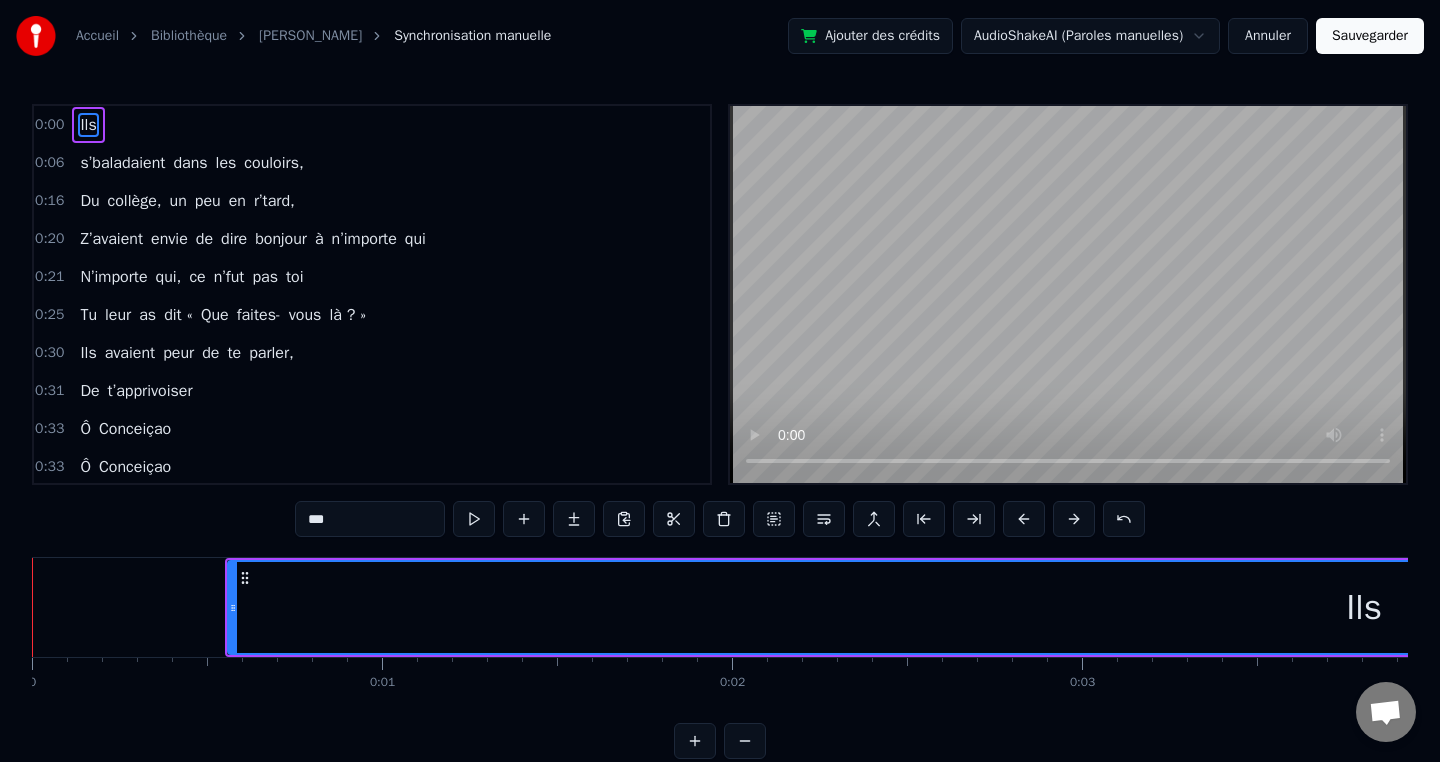 click at bounding box center (1074, 519) 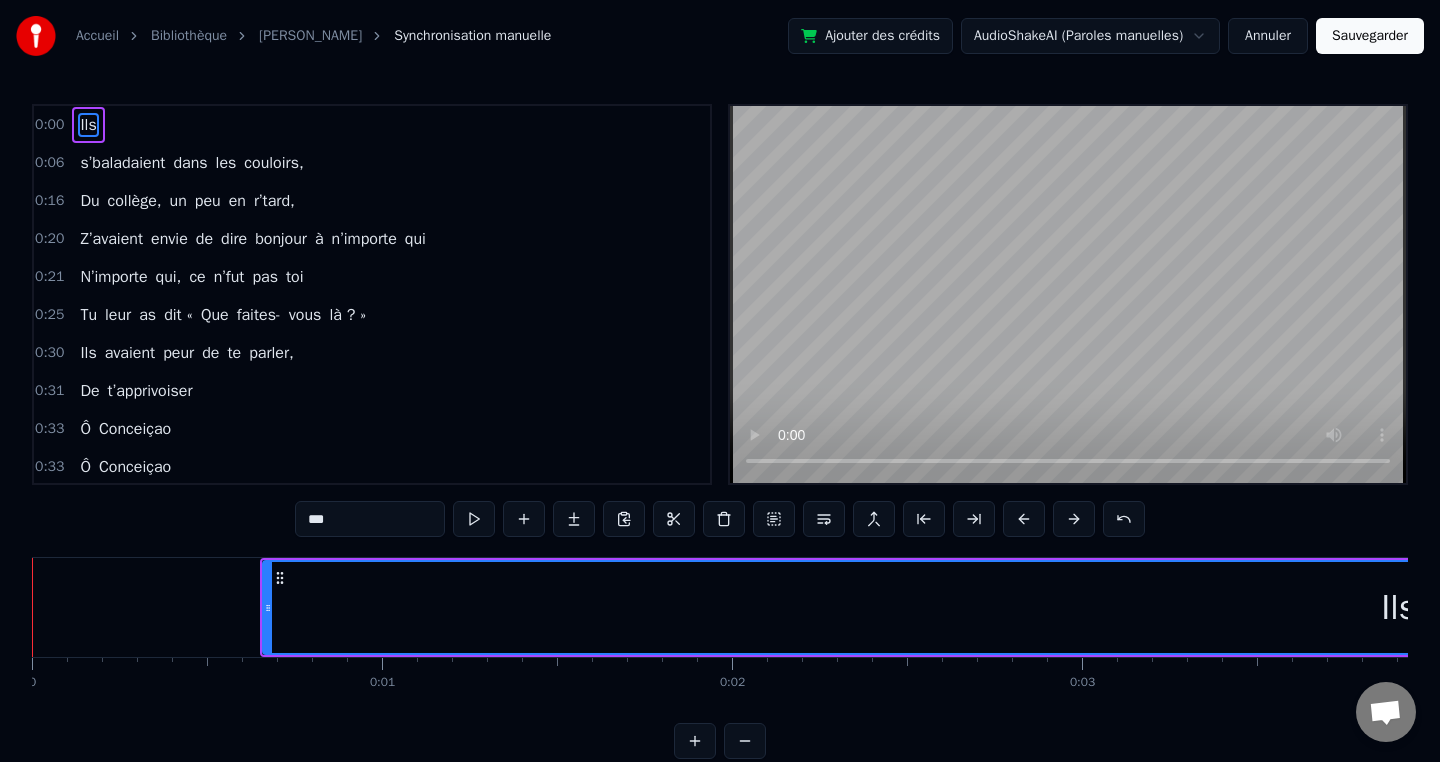 click at bounding box center (1074, 519) 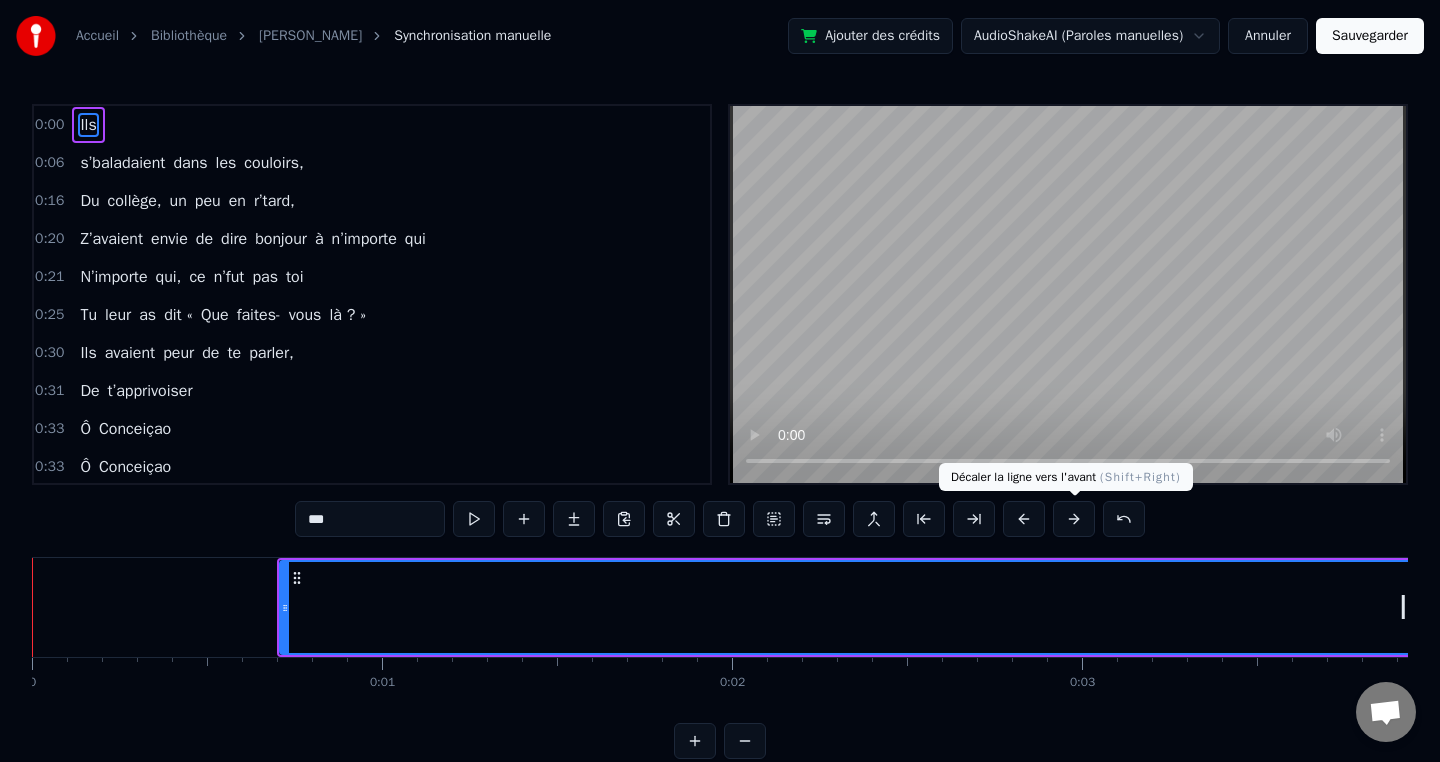 click at bounding box center [1074, 519] 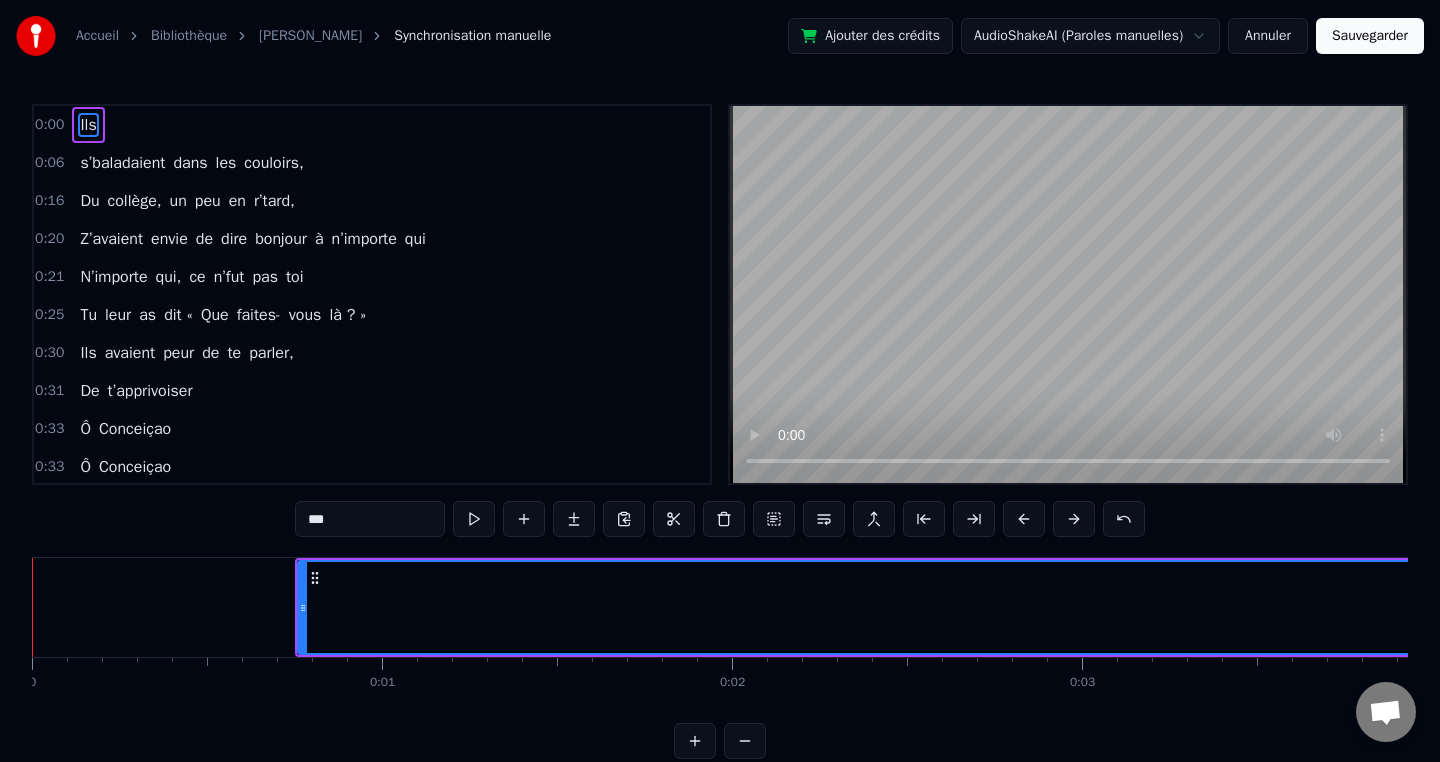 click at bounding box center [1074, 519] 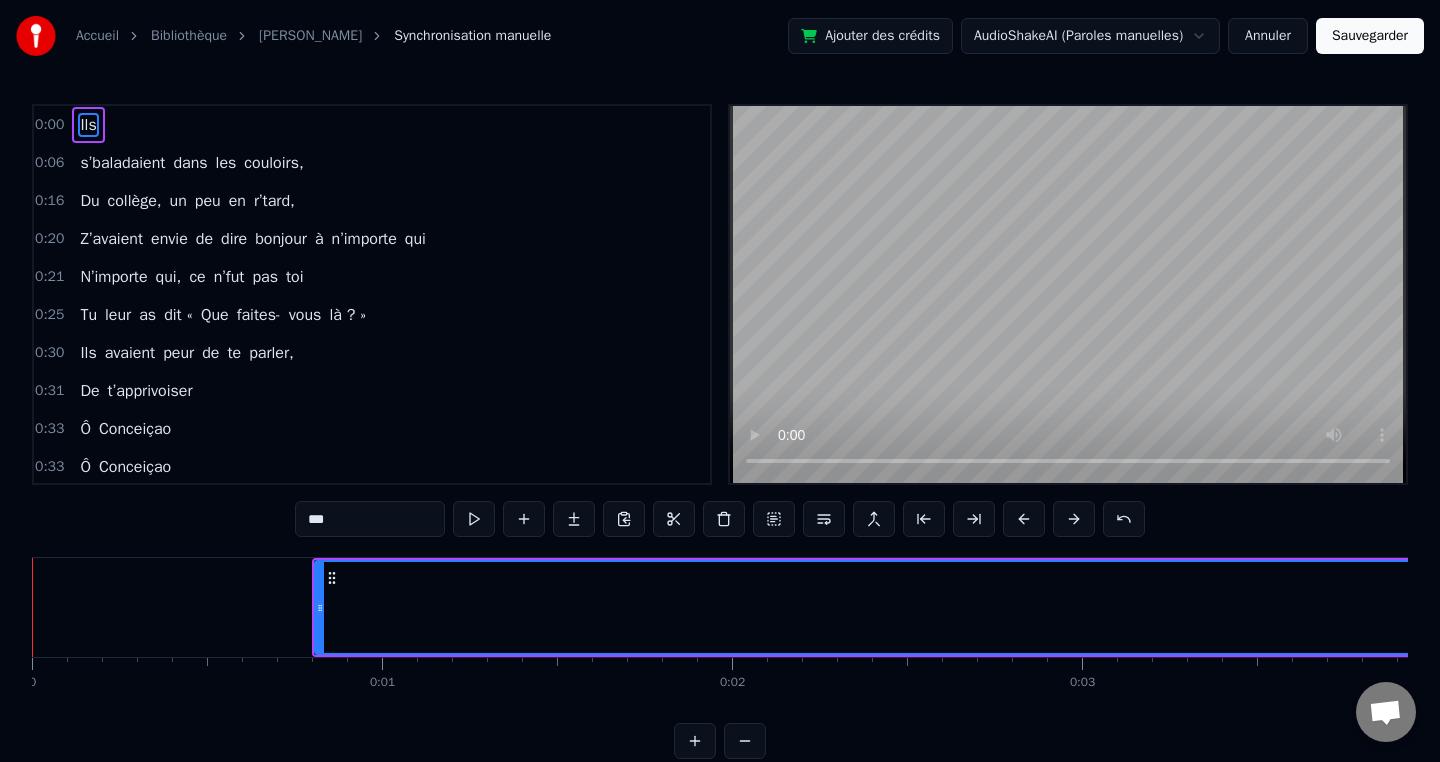 click at bounding box center (1074, 519) 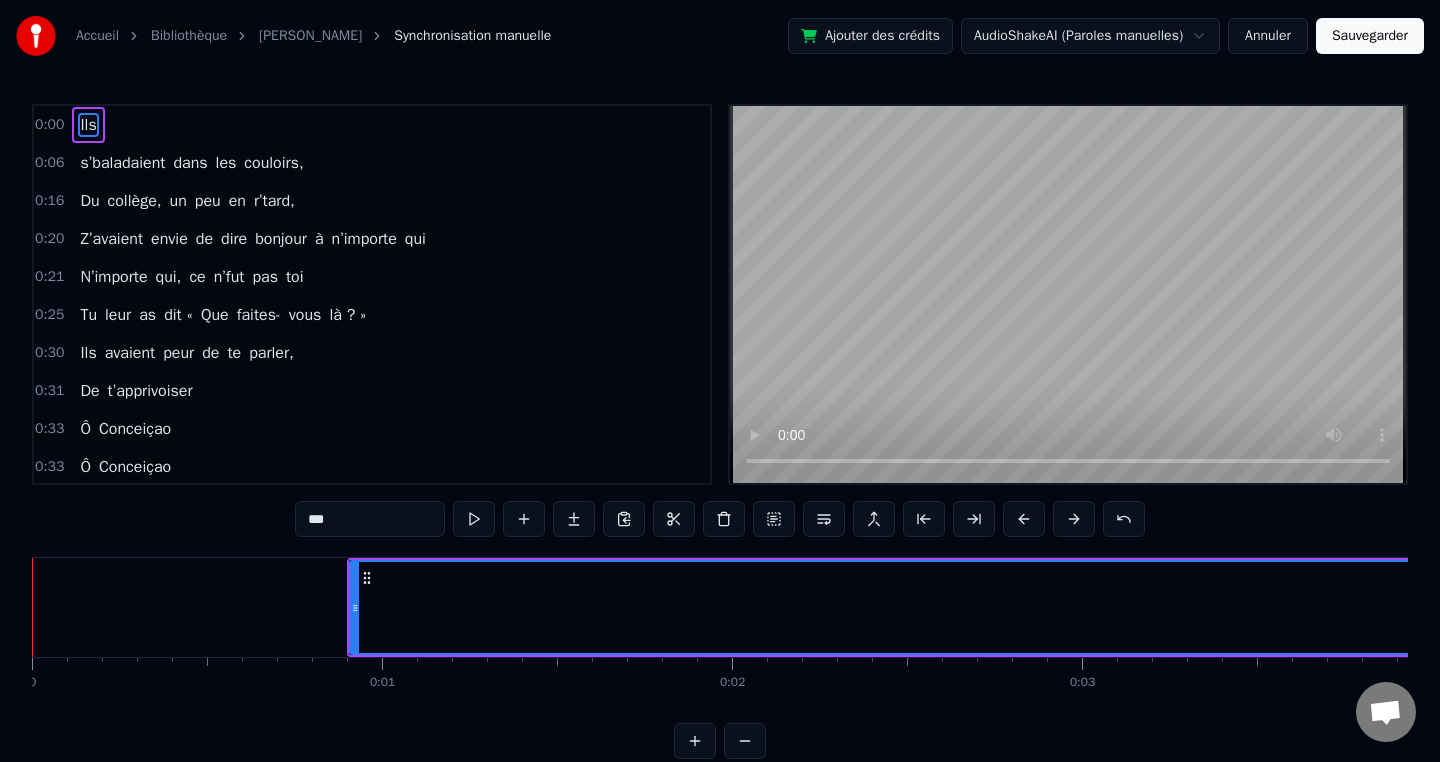 click at bounding box center [1074, 519] 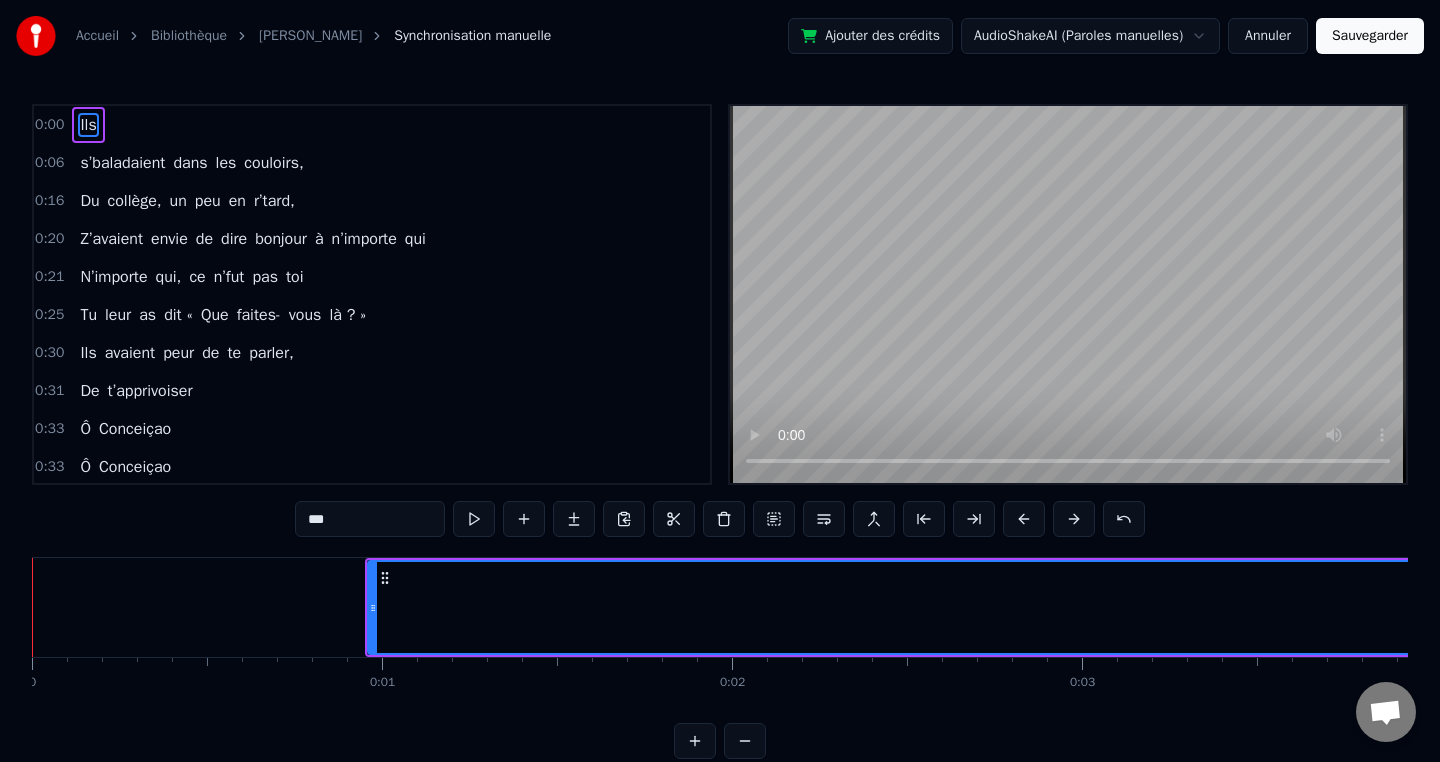 click at bounding box center [1074, 519] 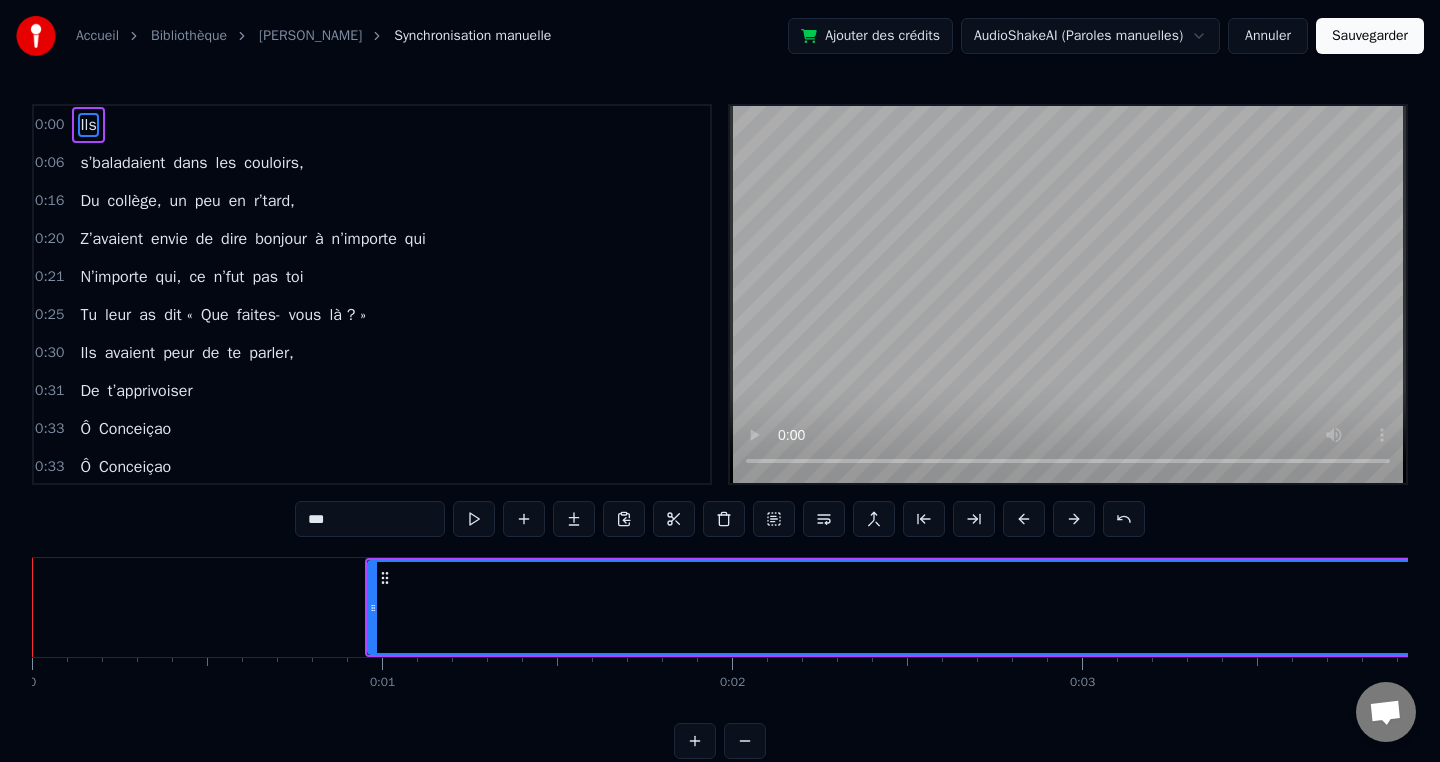 click at bounding box center [1074, 519] 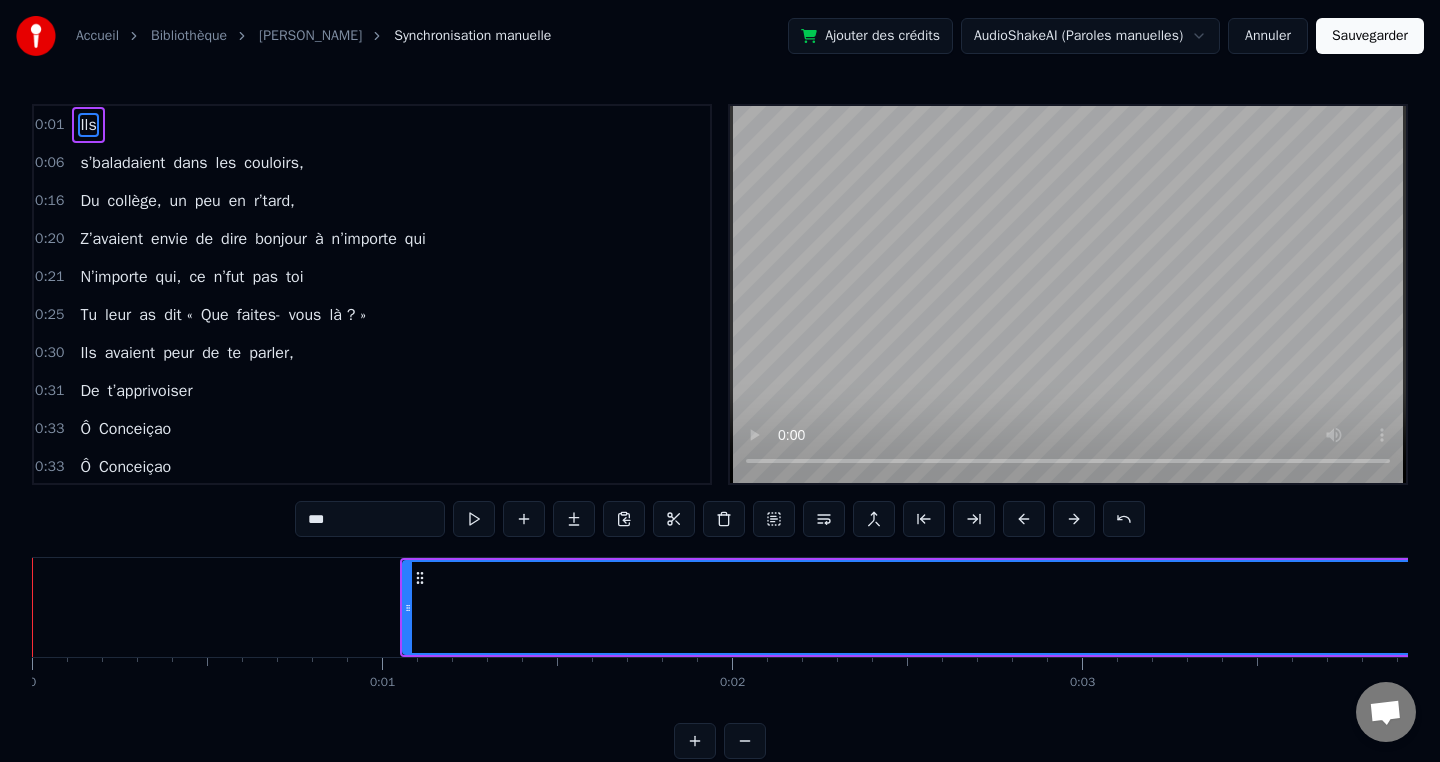 click at bounding box center [1074, 519] 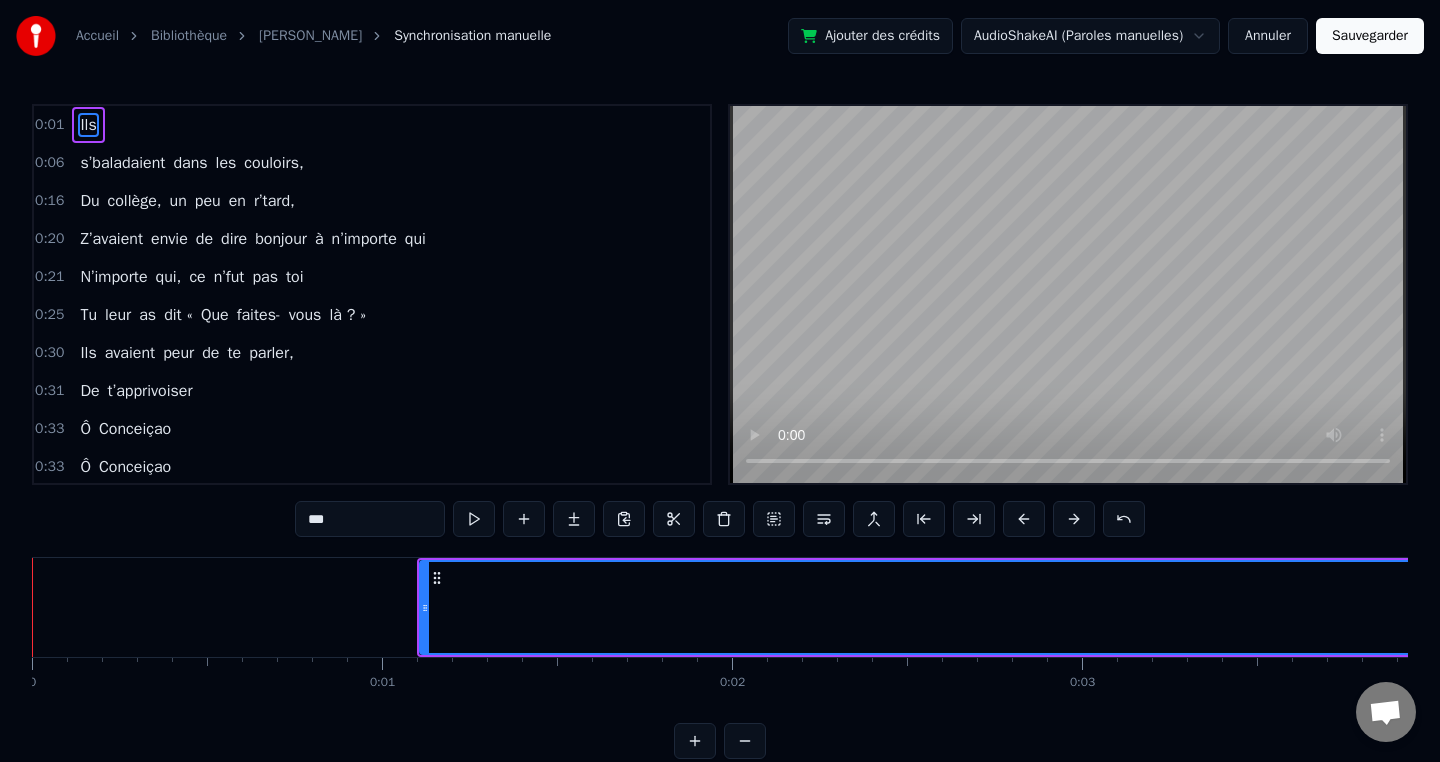 click at bounding box center (1074, 519) 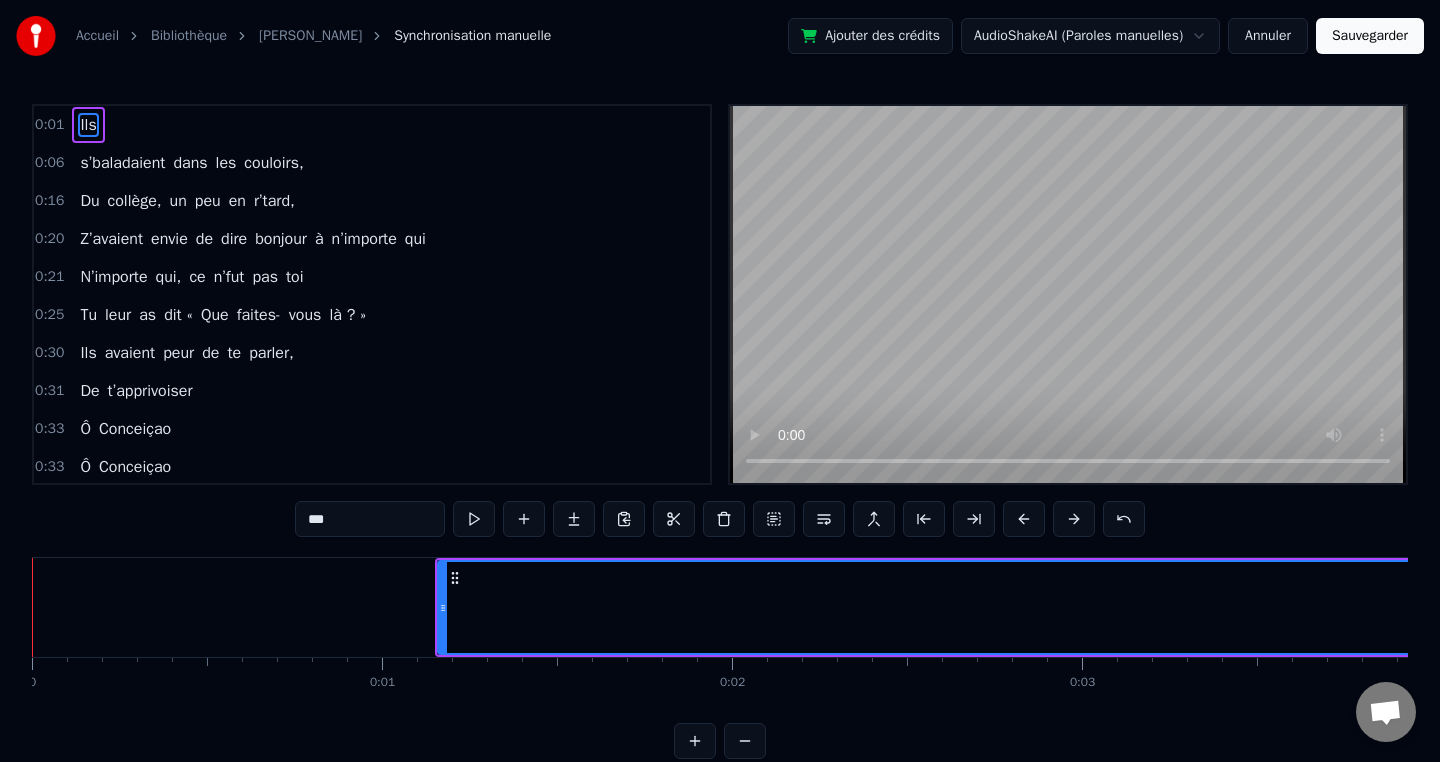 click at bounding box center (1074, 519) 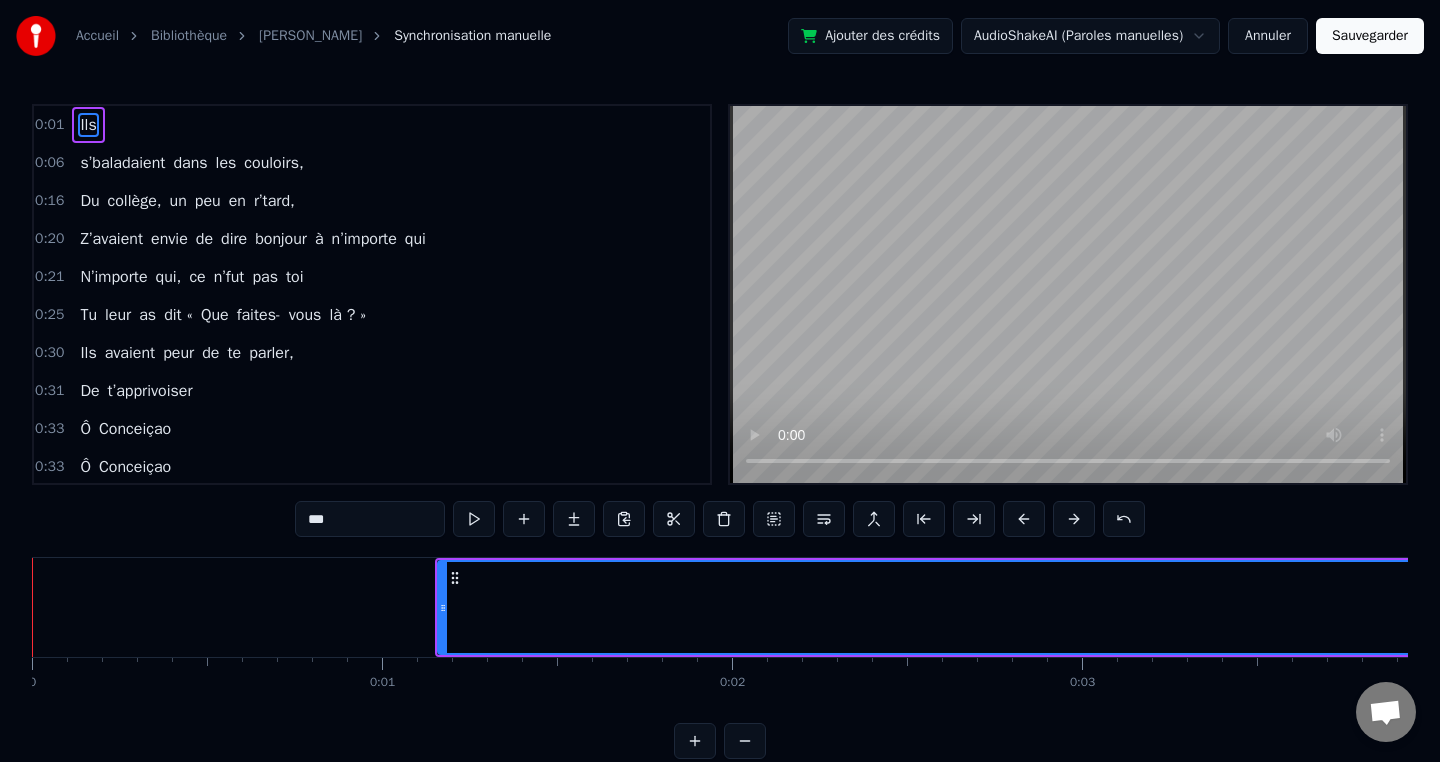 click at bounding box center [1074, 519] 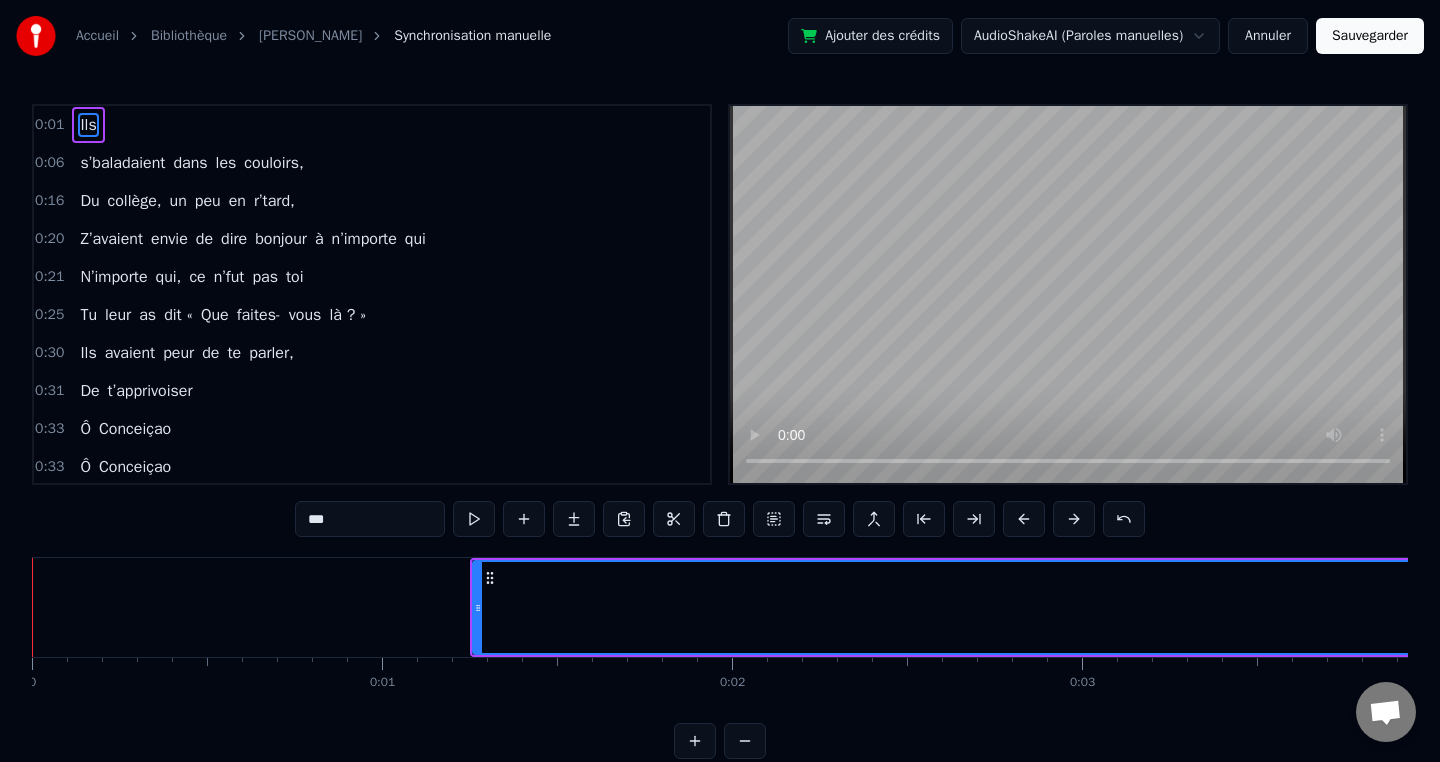 click at bounding box center (1074, 519) 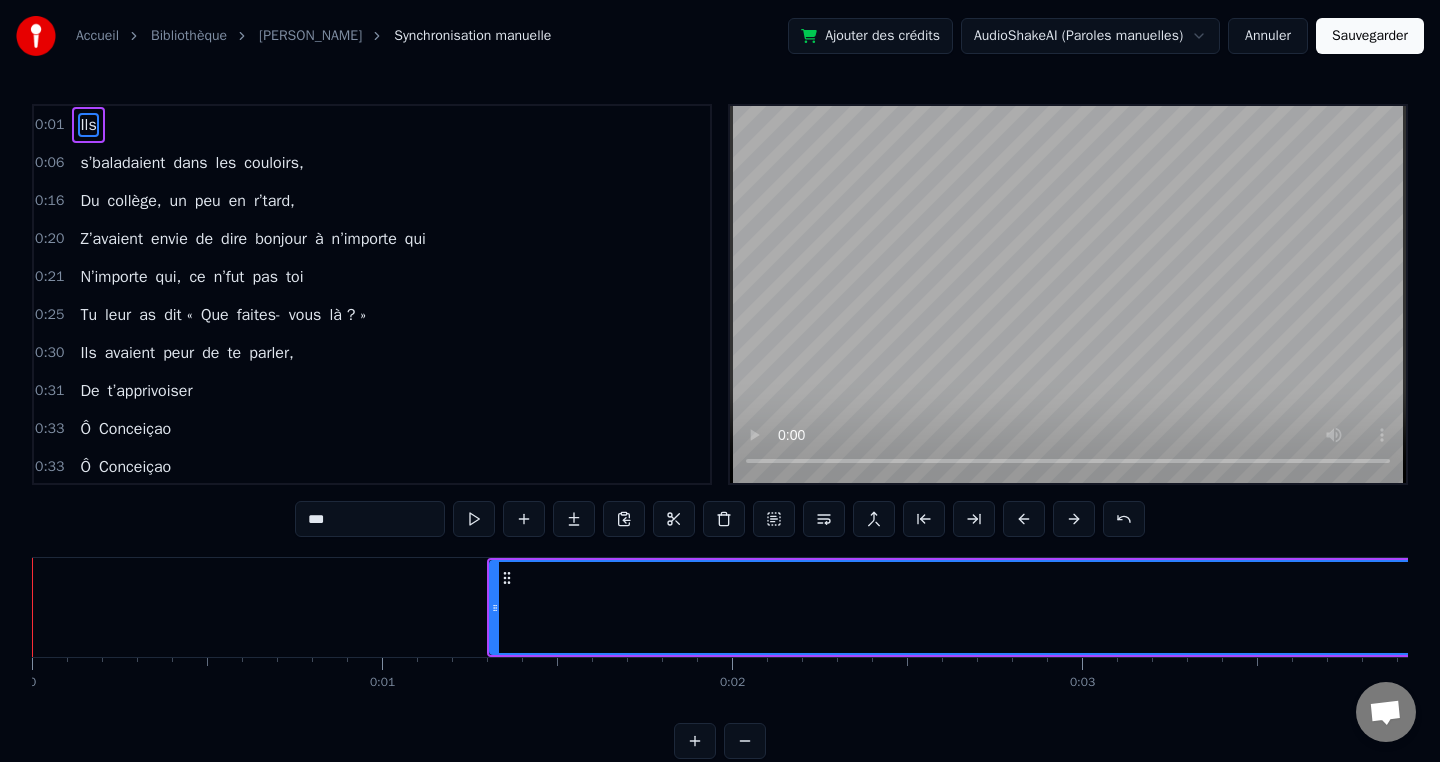 click at bounding box center (1074, 519) 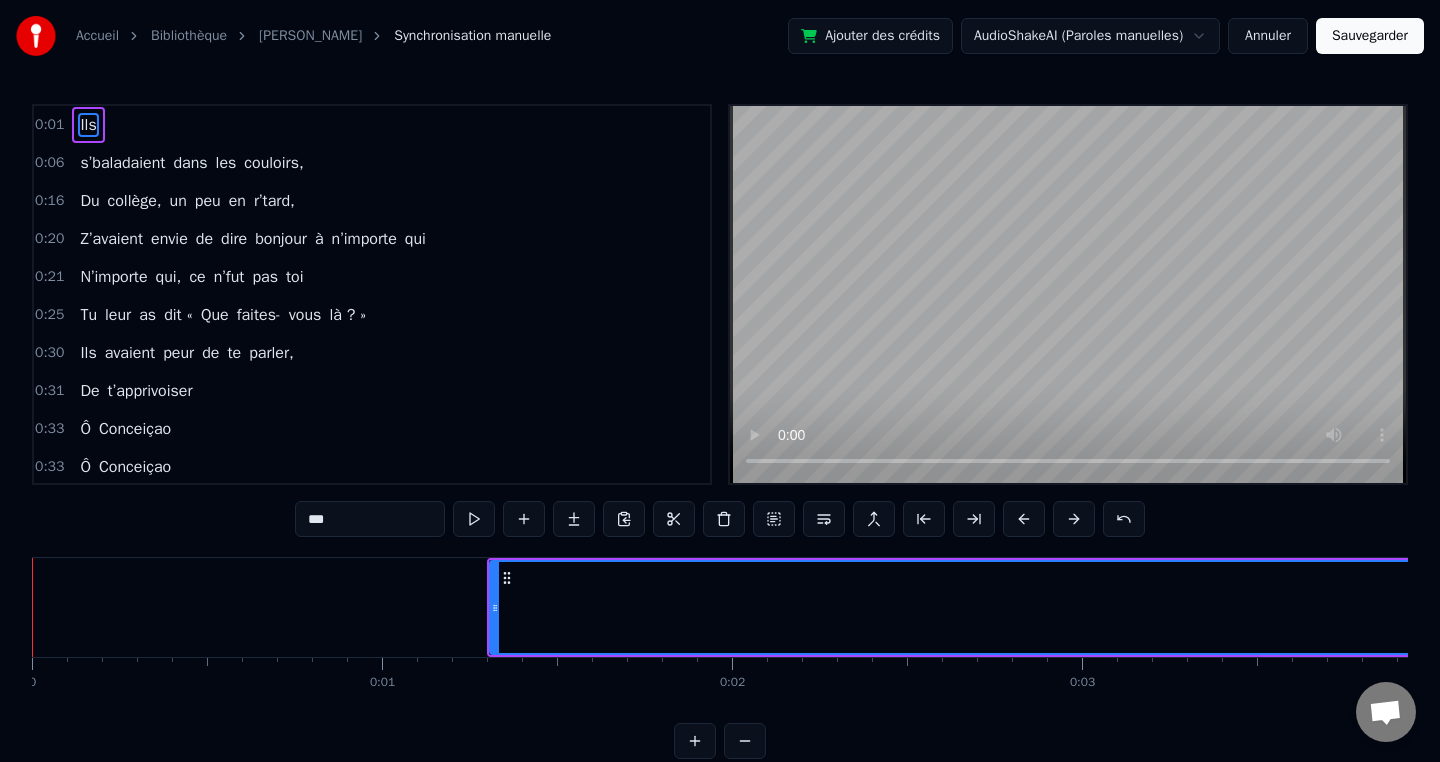 click at bounding box center [1074, 519] 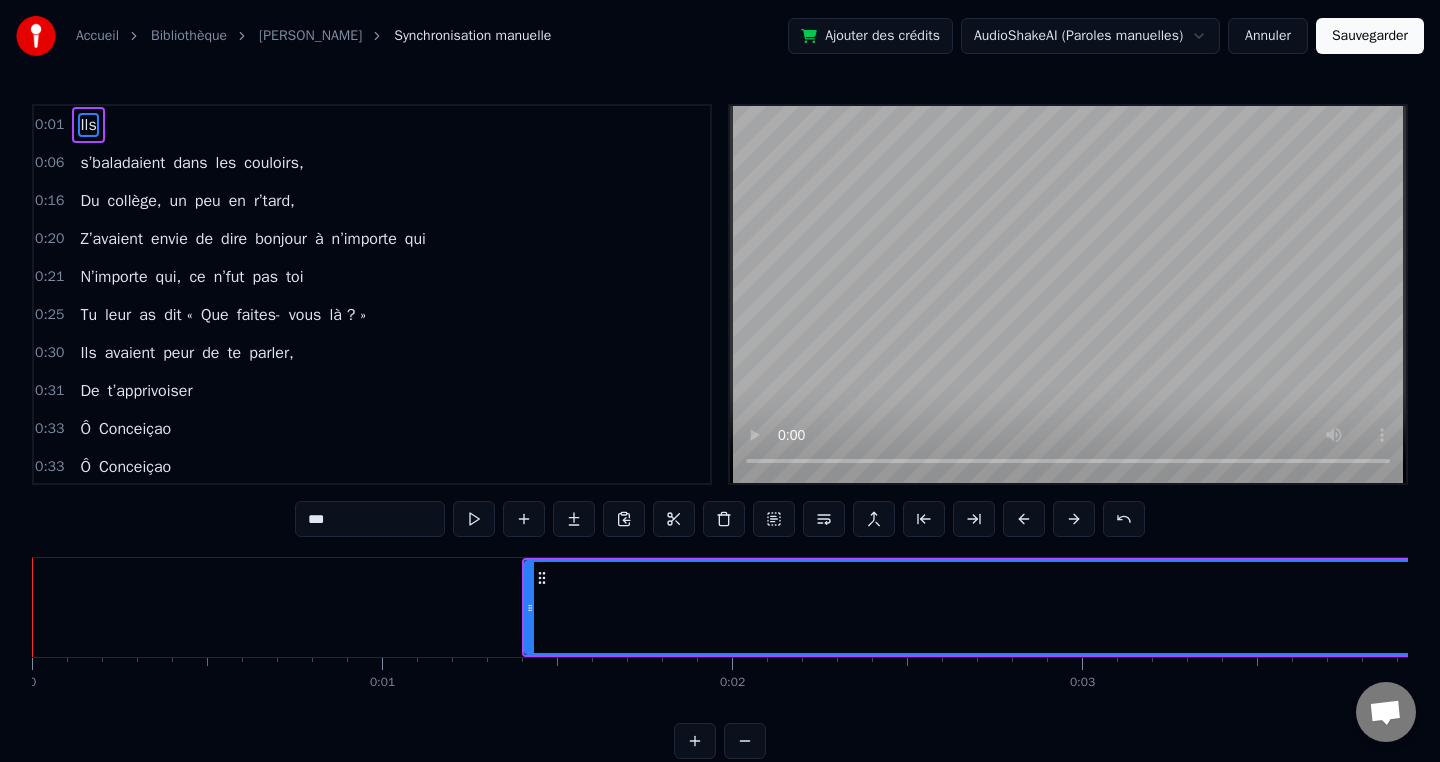 click at bounding box center (1074, 519) 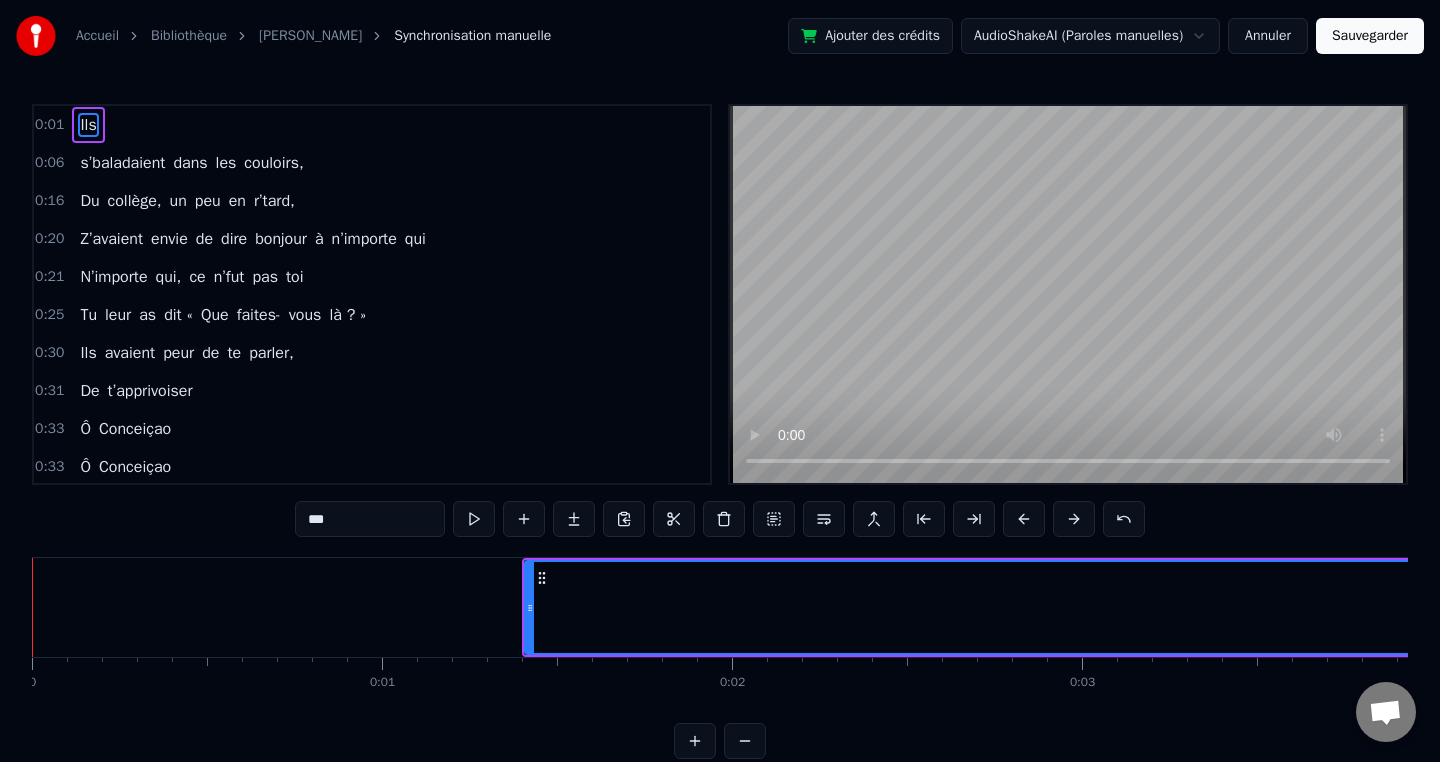 click at bounding box center [1074, 519] 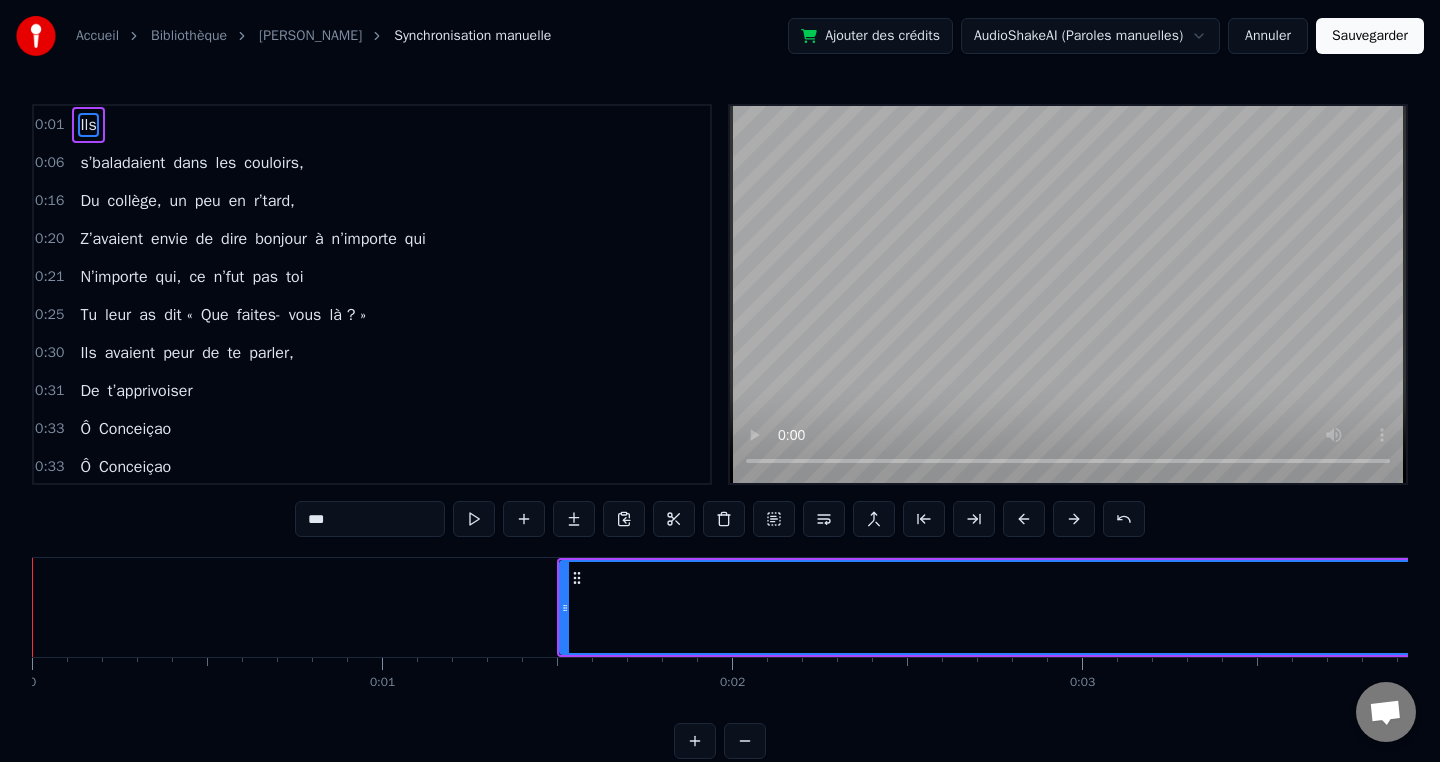 click at bounding box center (1074, 519) 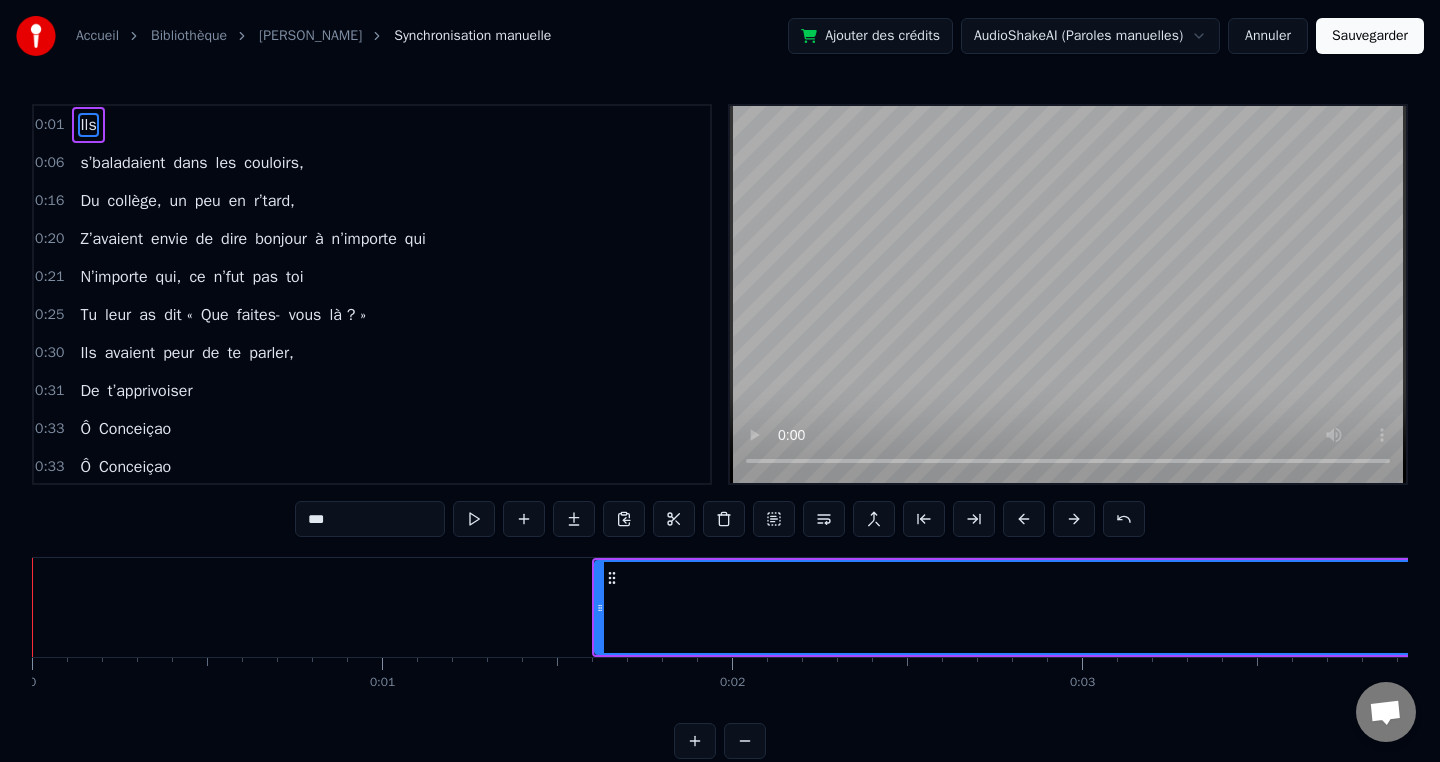 click at bounding box center (1074, 519) 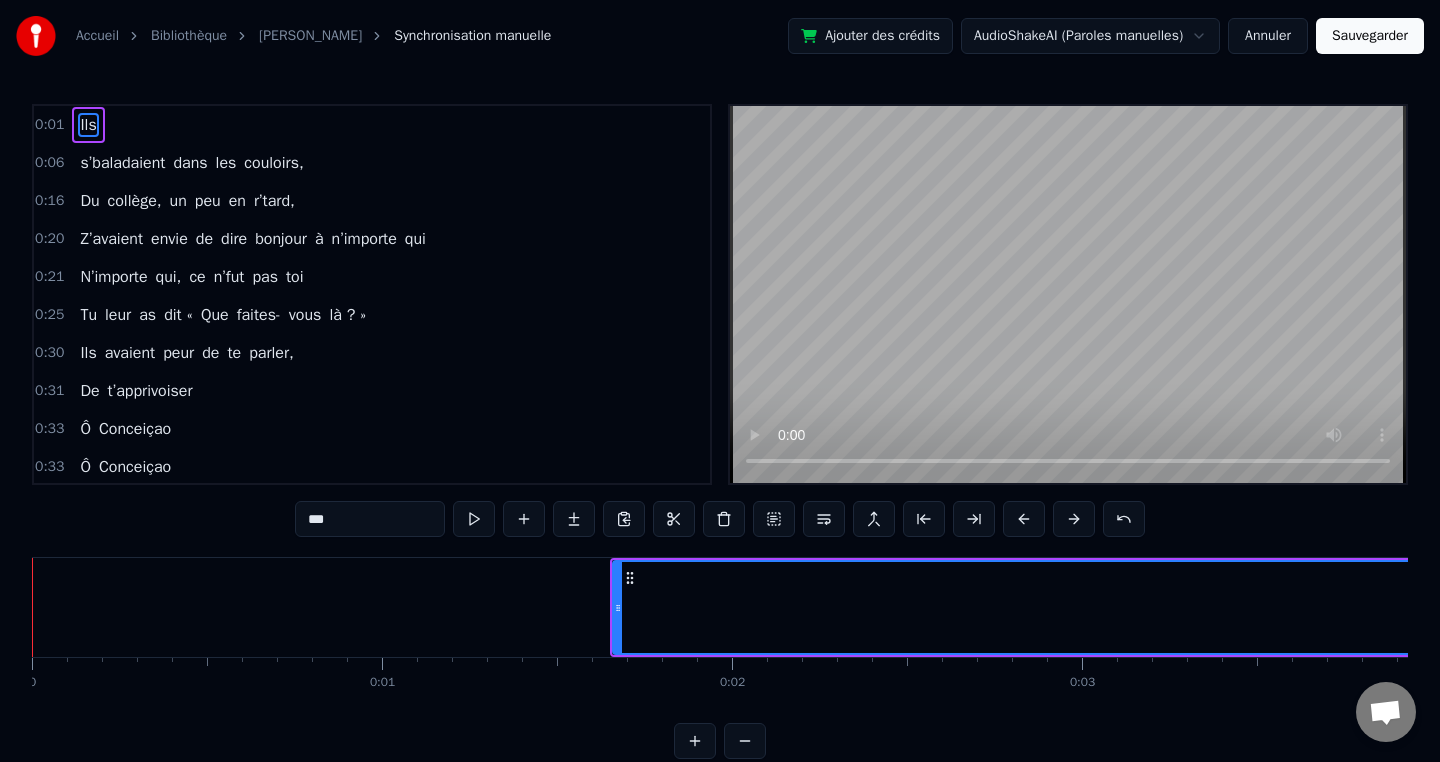 click at bounding box center (1074, 519) 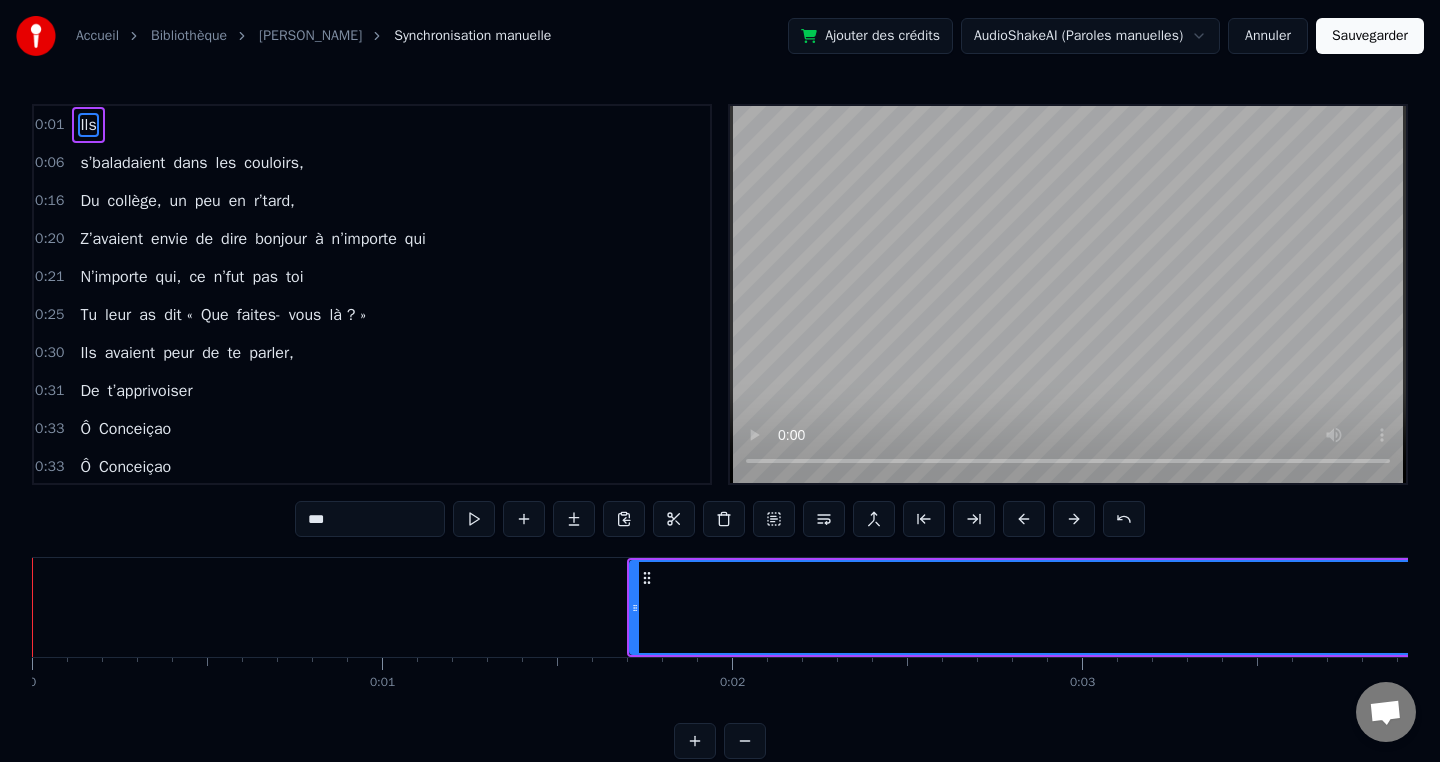 click at bounding box center [1074, 519] 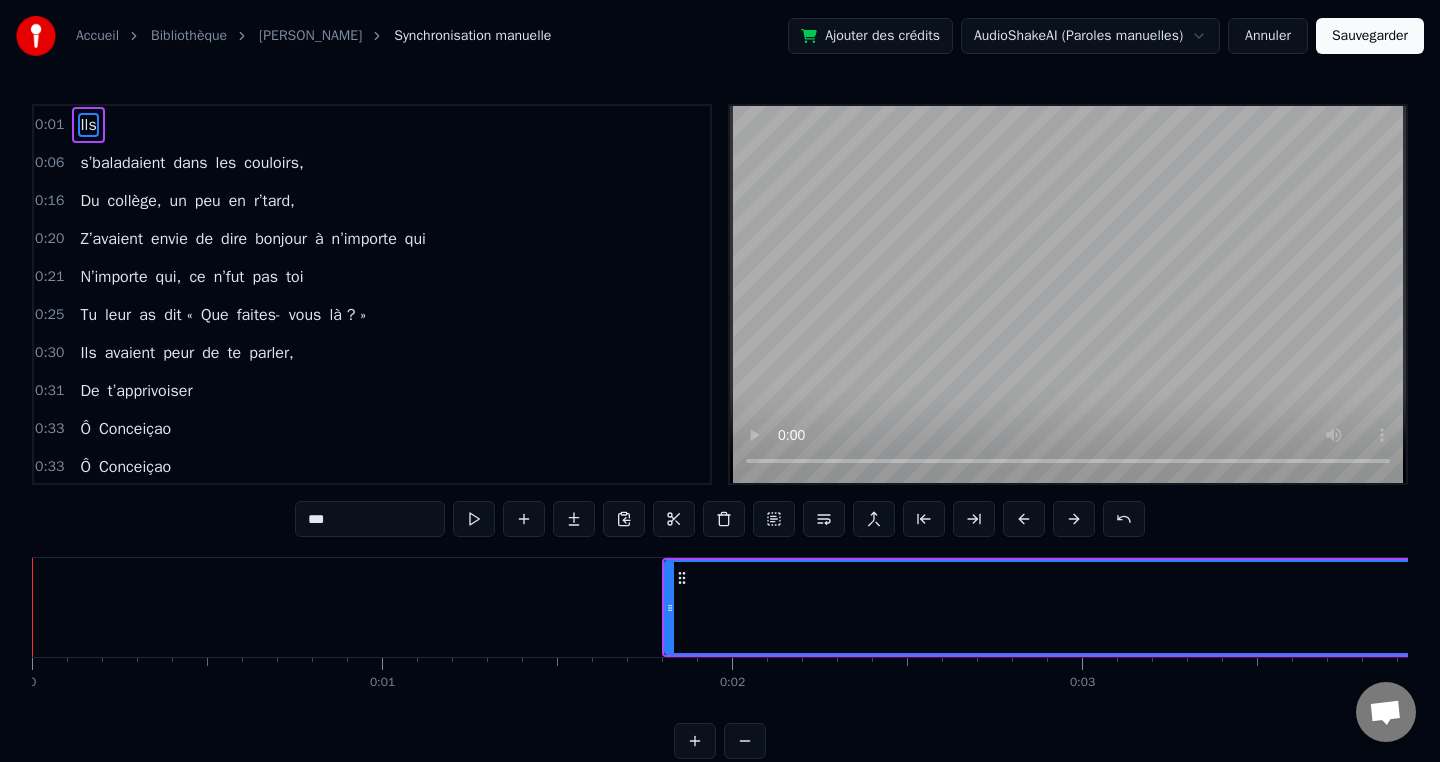 click at bounding box center [1074, 519] 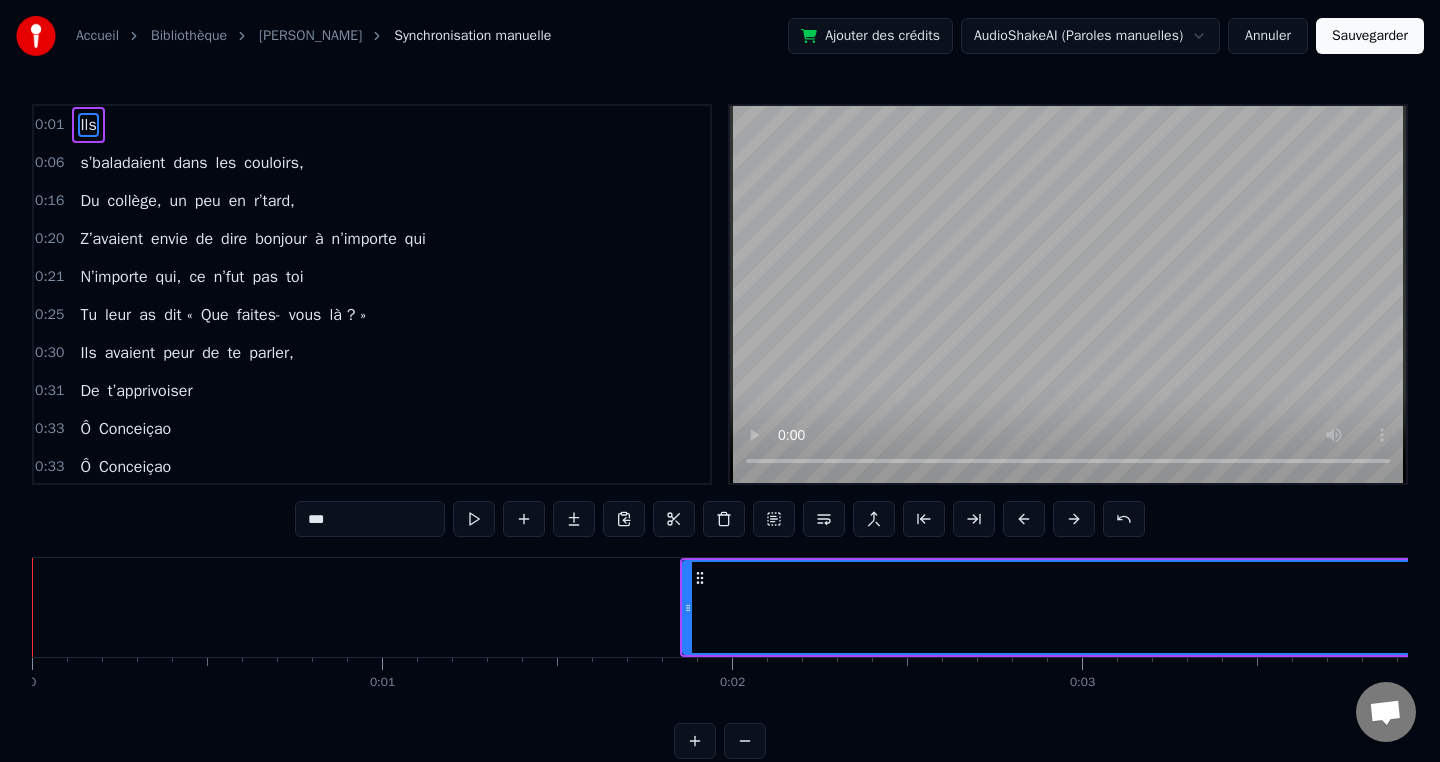click at bounding box center (1074, 519) 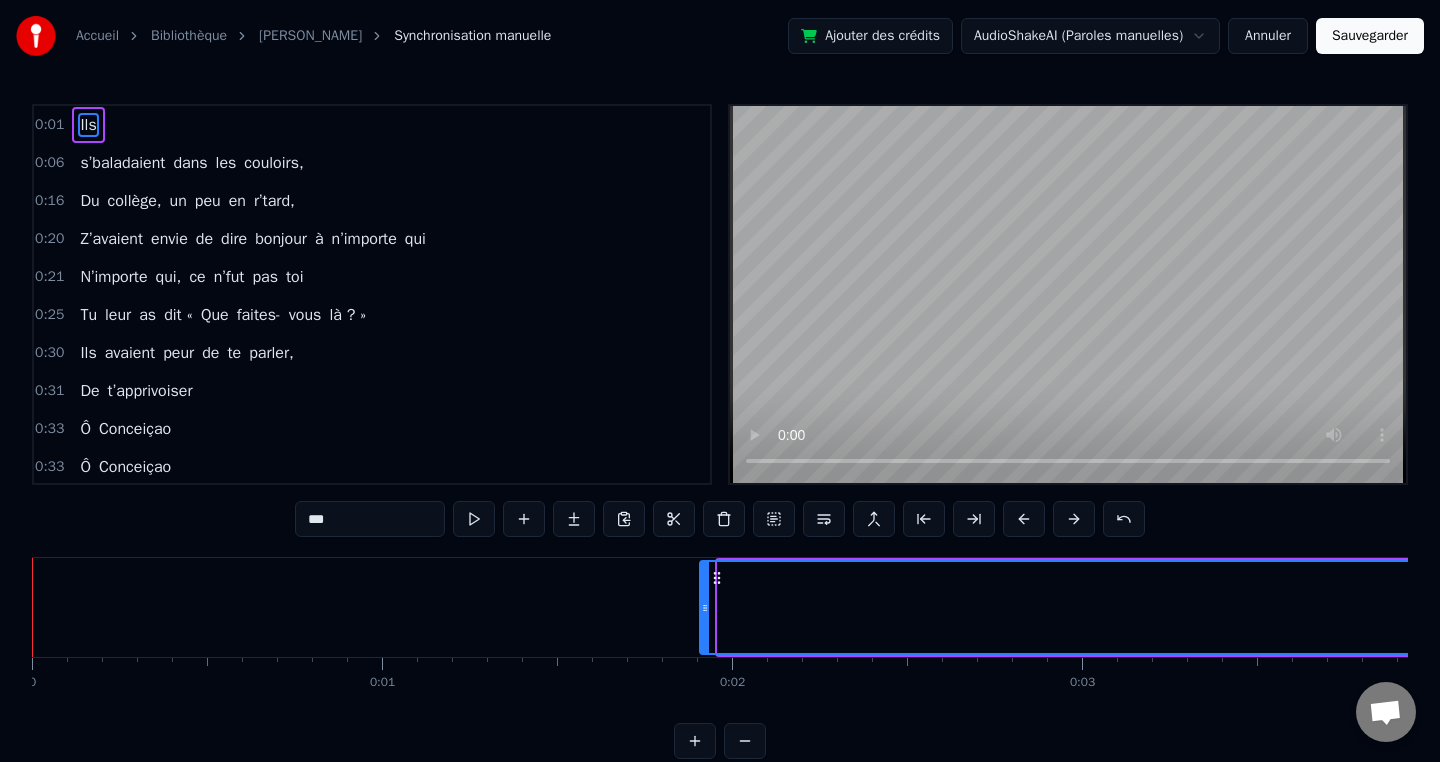 click at bounding box center [1074, 519] 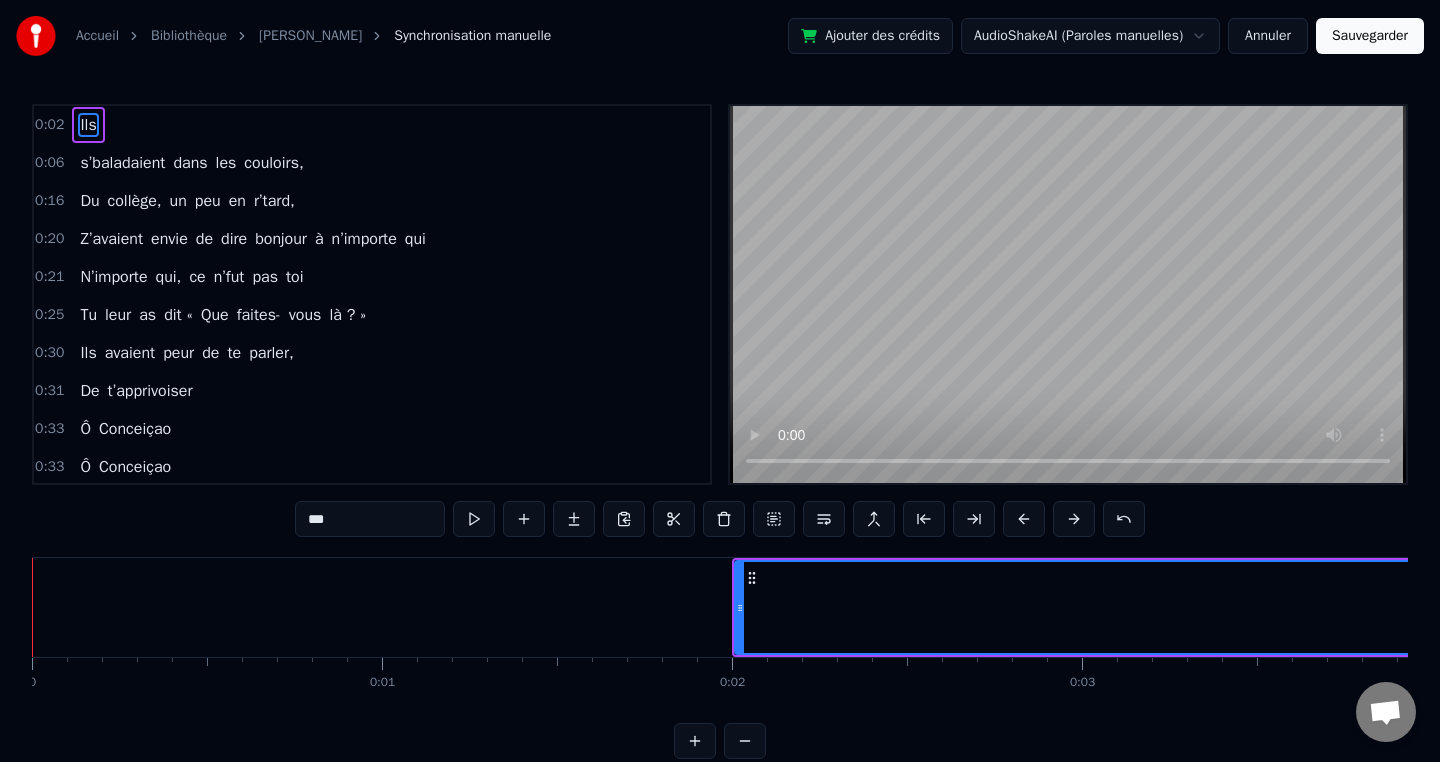 click at bounding box center [1074, 519] 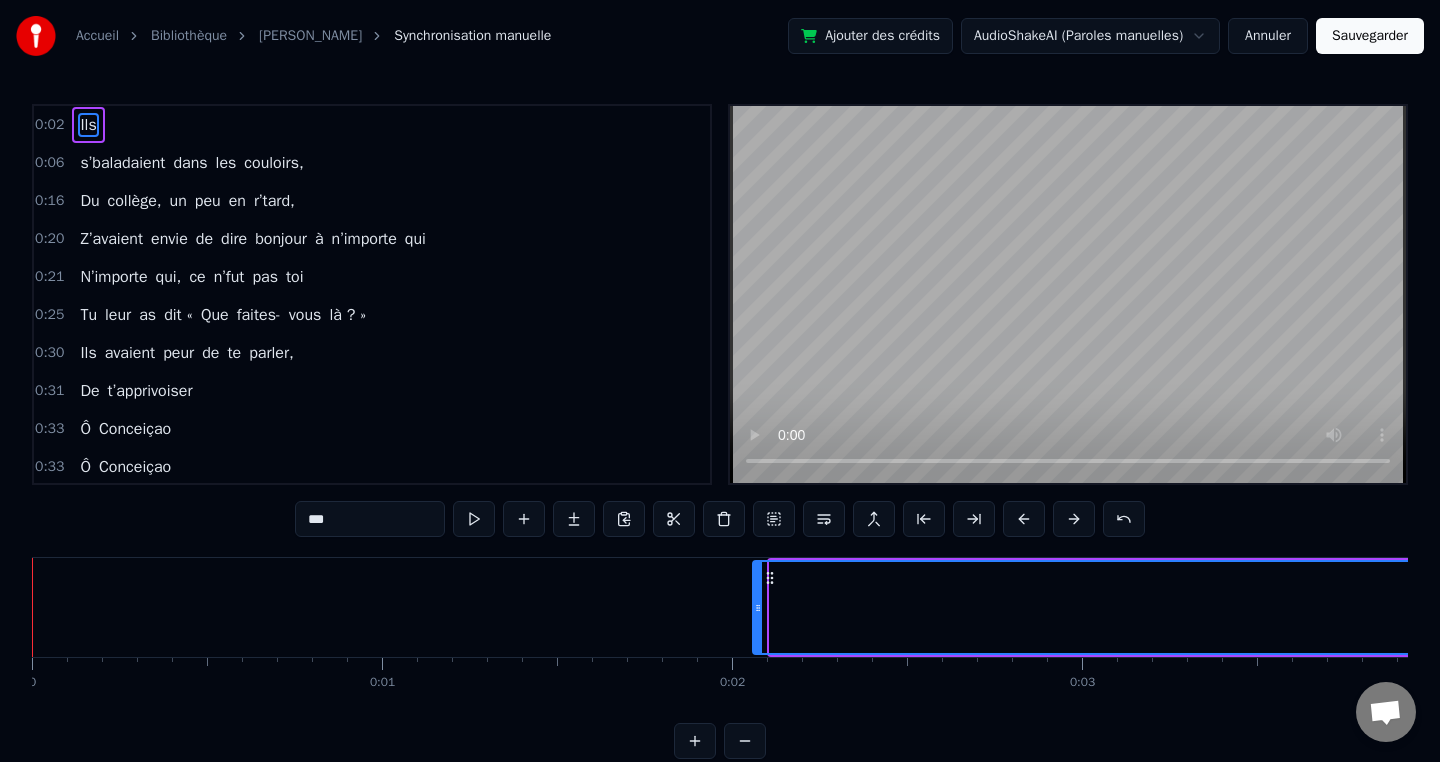 click at bounding box center (1074, 519) 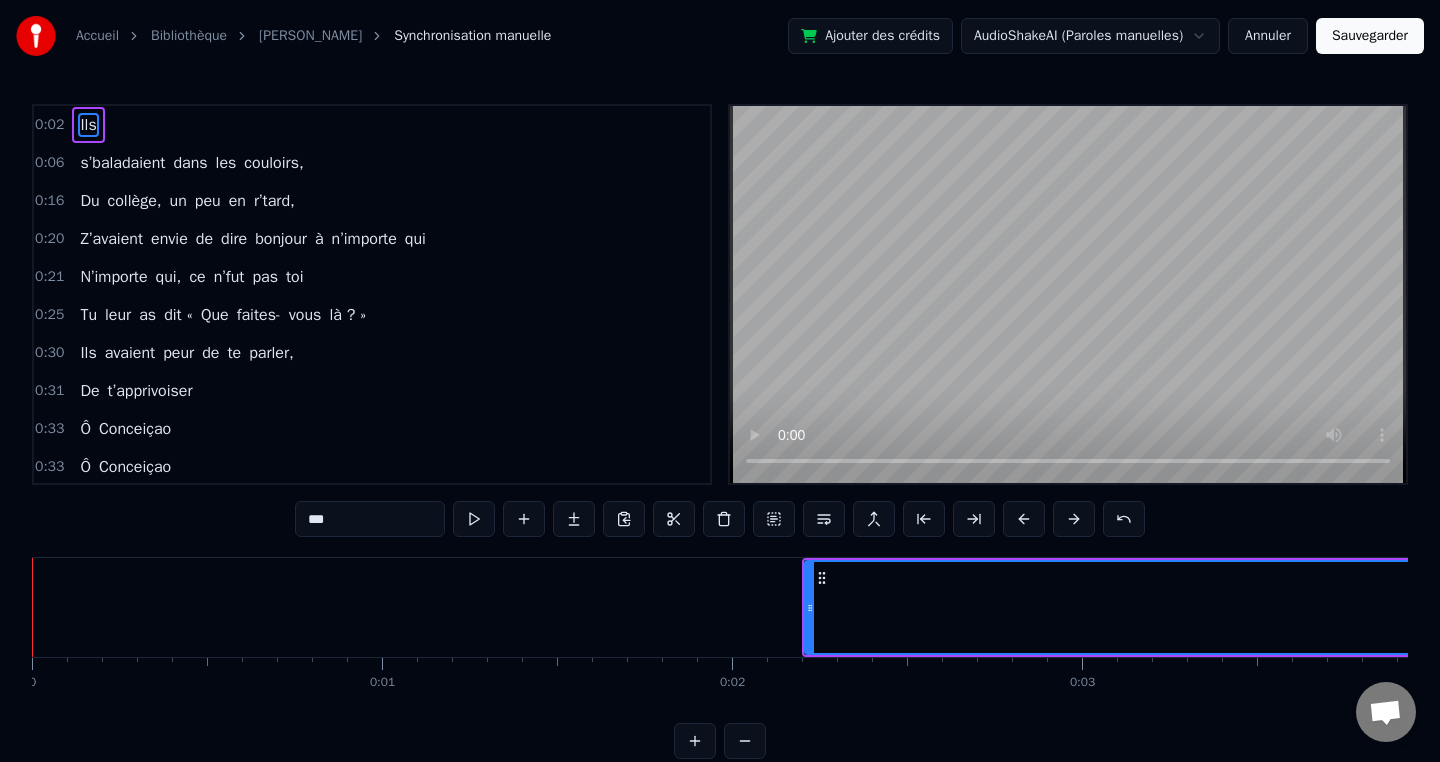 click at bounding box center (1074, 519) 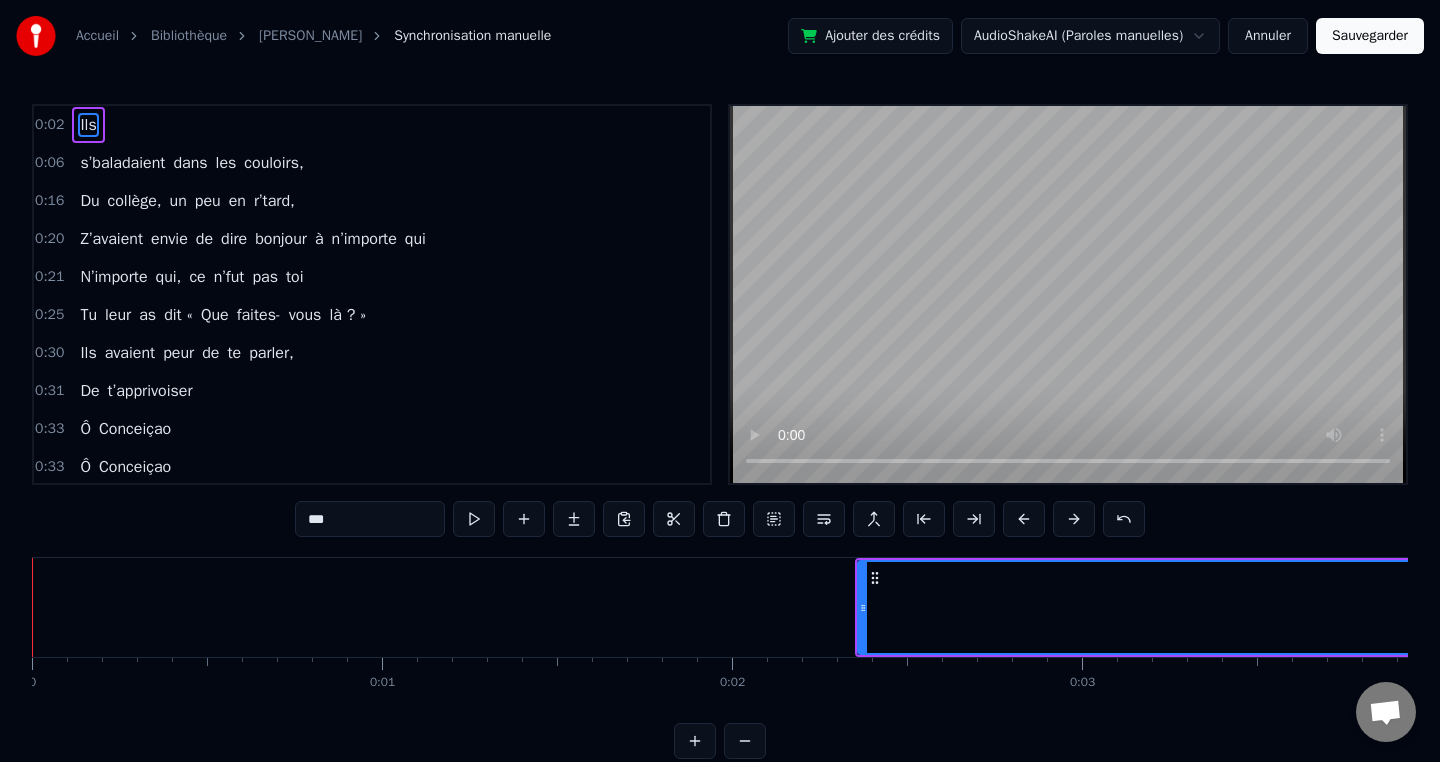 click at bounding box center [1074, 519] 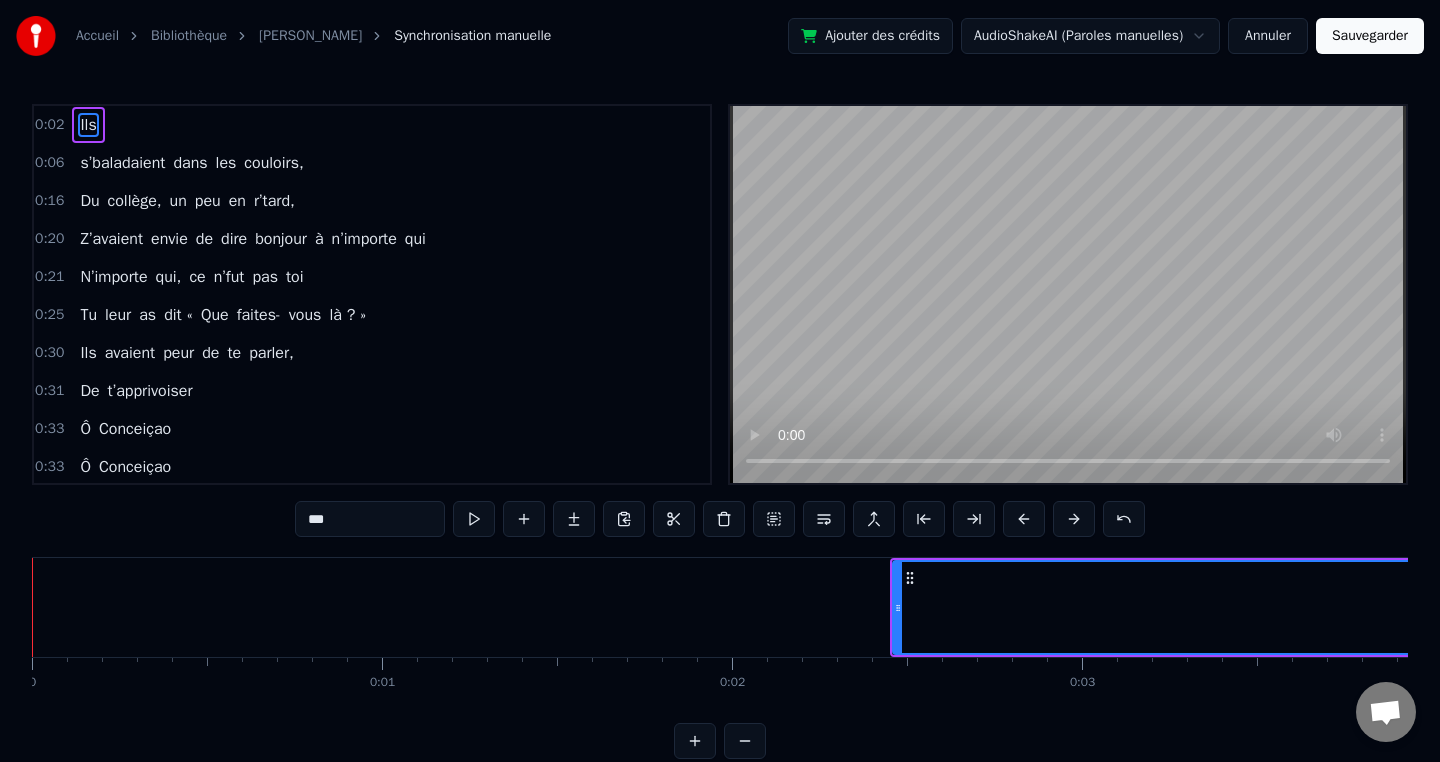 click at bounding box center (1074, 519) 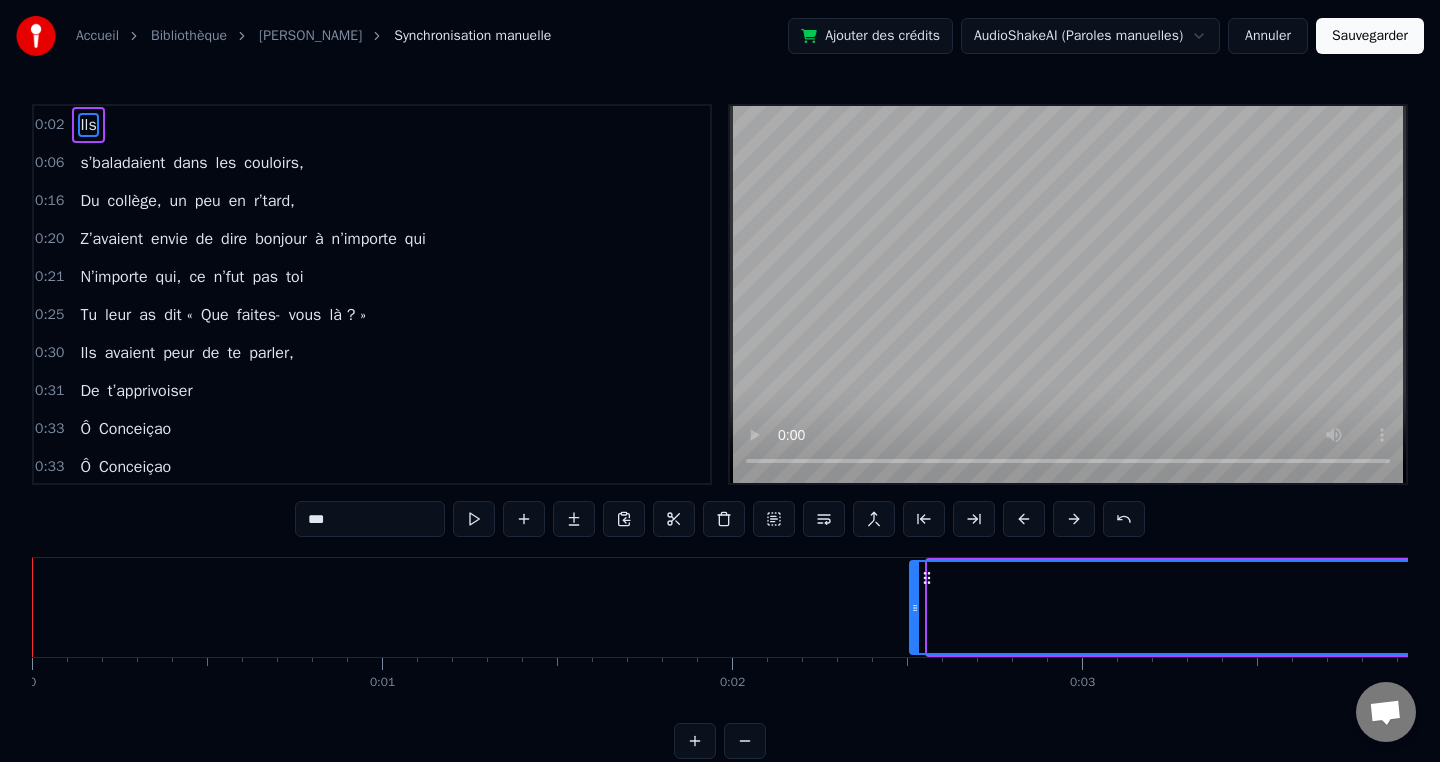 click at bounding box center (1074, 519) 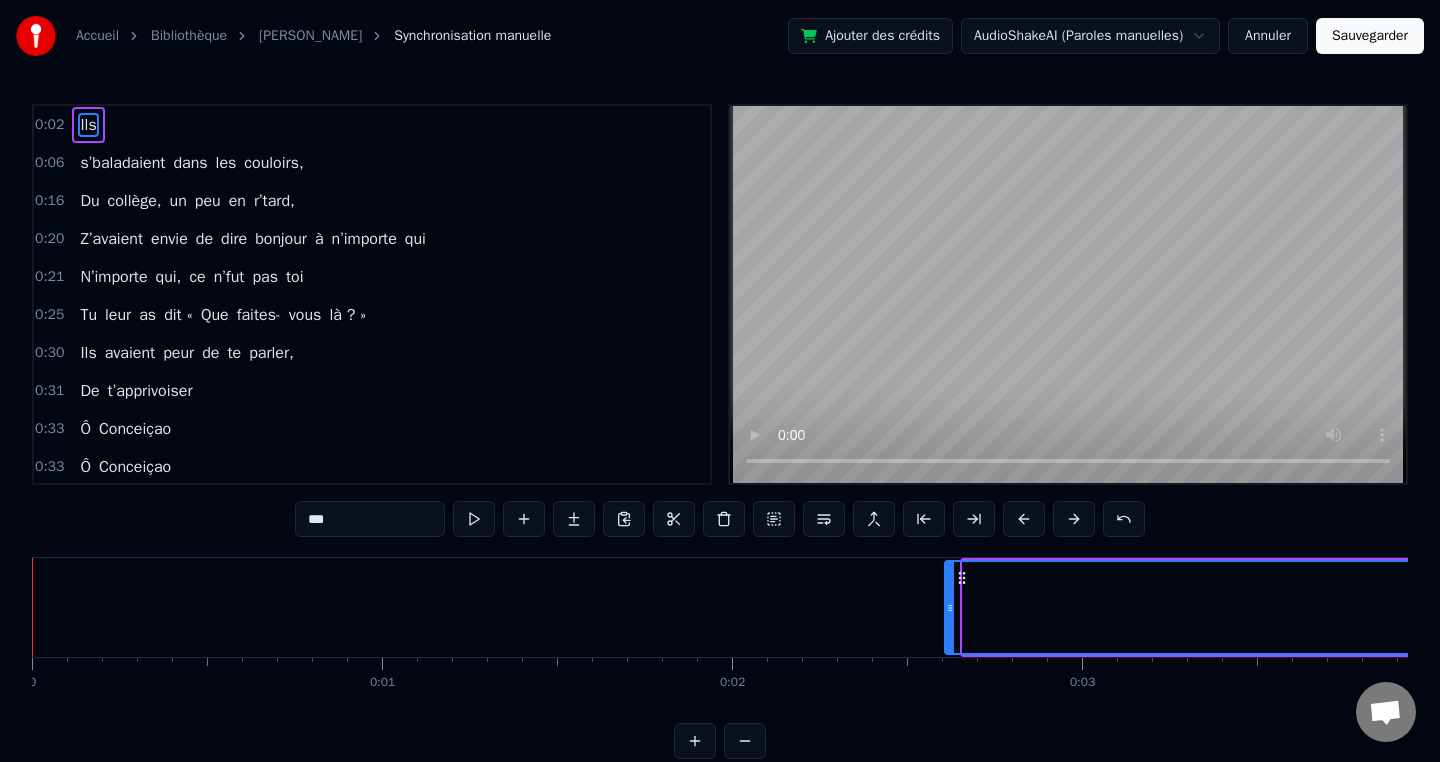 click at bounding box center (1074, 519) 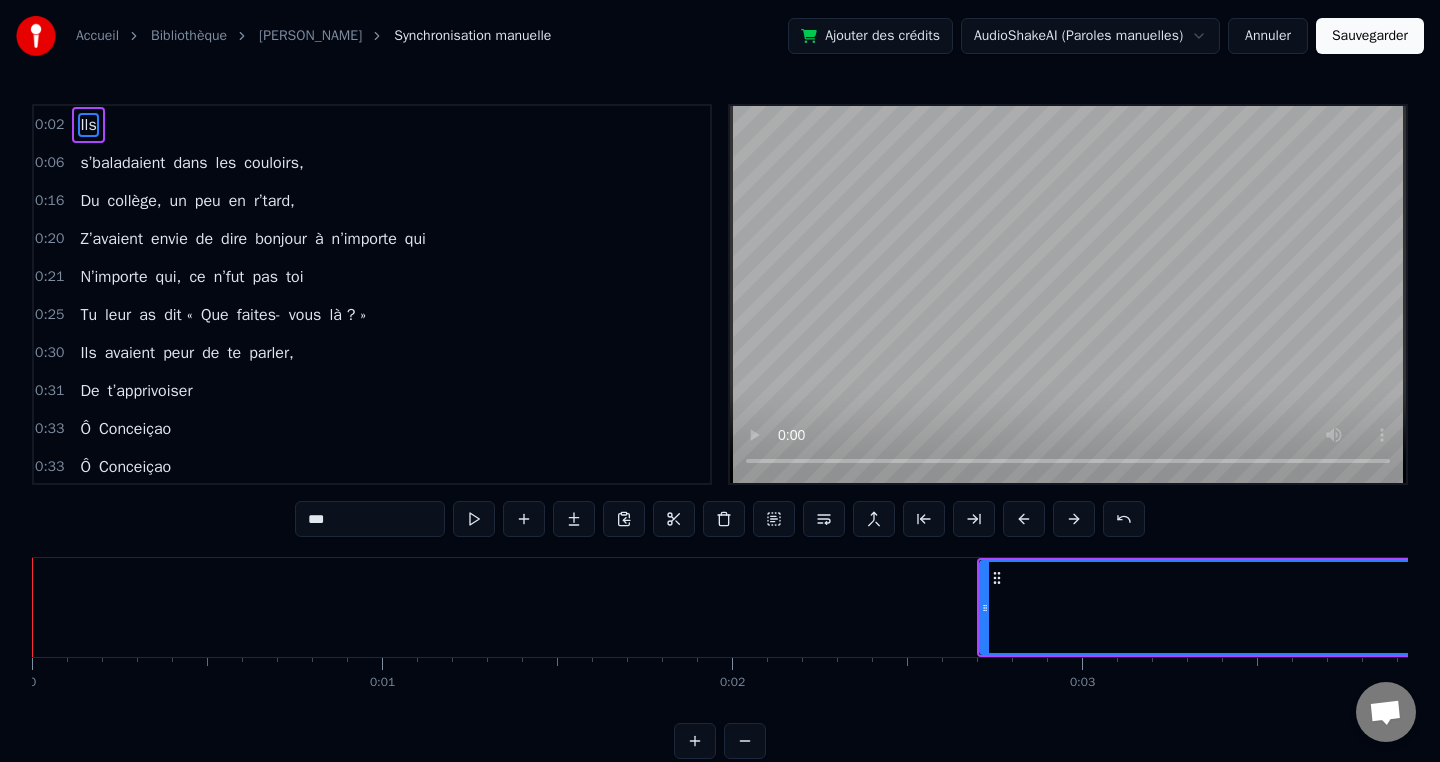 click at bounding box center (1074, 519) 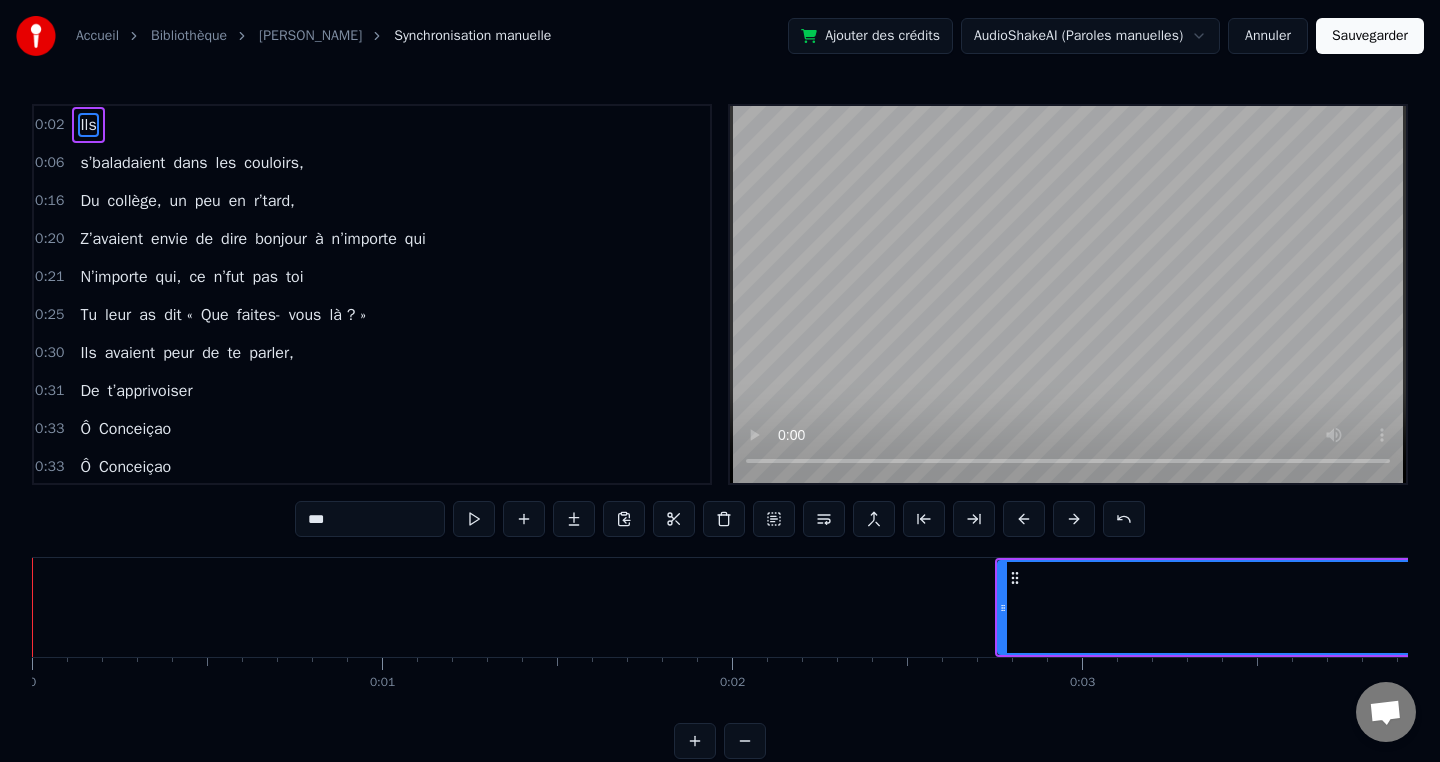 click at bounding box center [1074, 519] 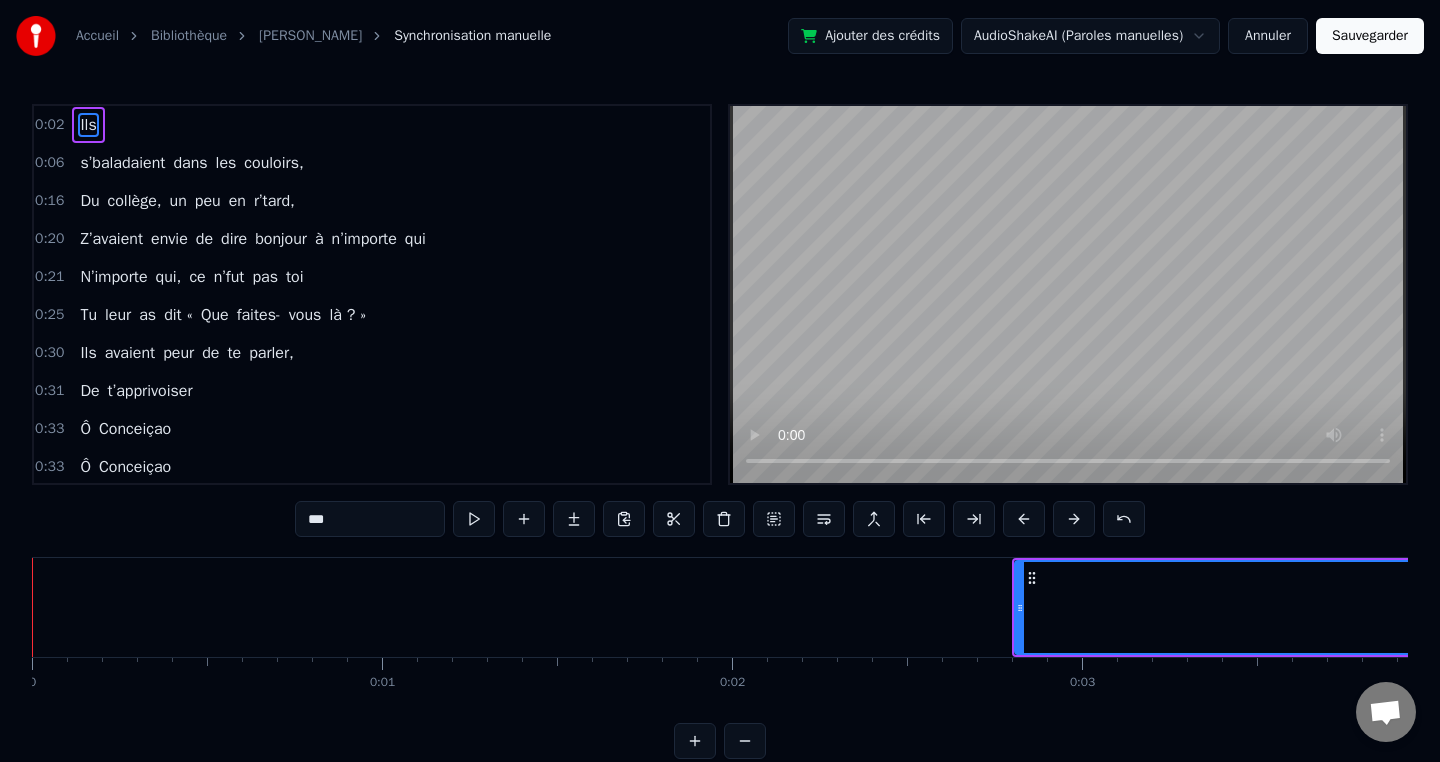 click at bounding box center (1074, 519) 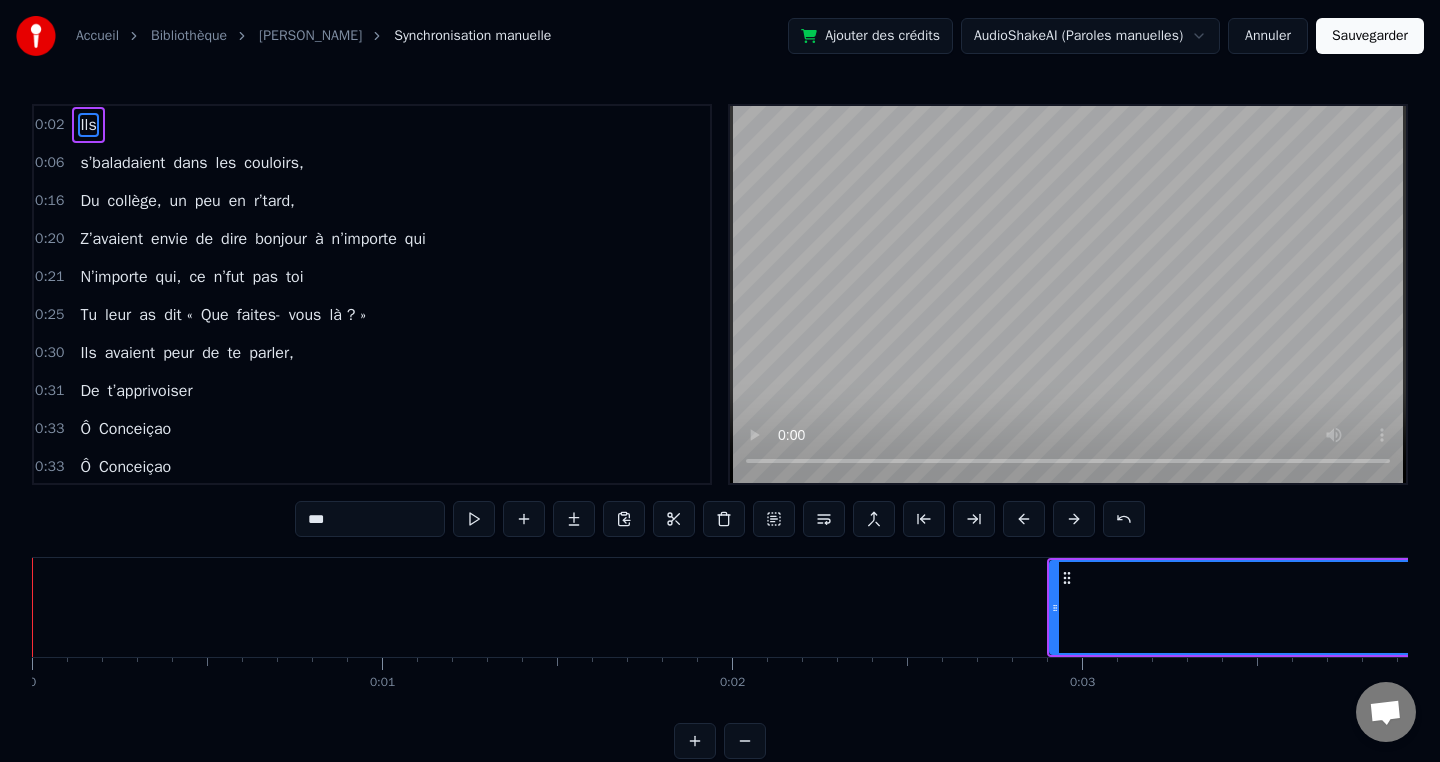 click at bounding box center (1074, 519) 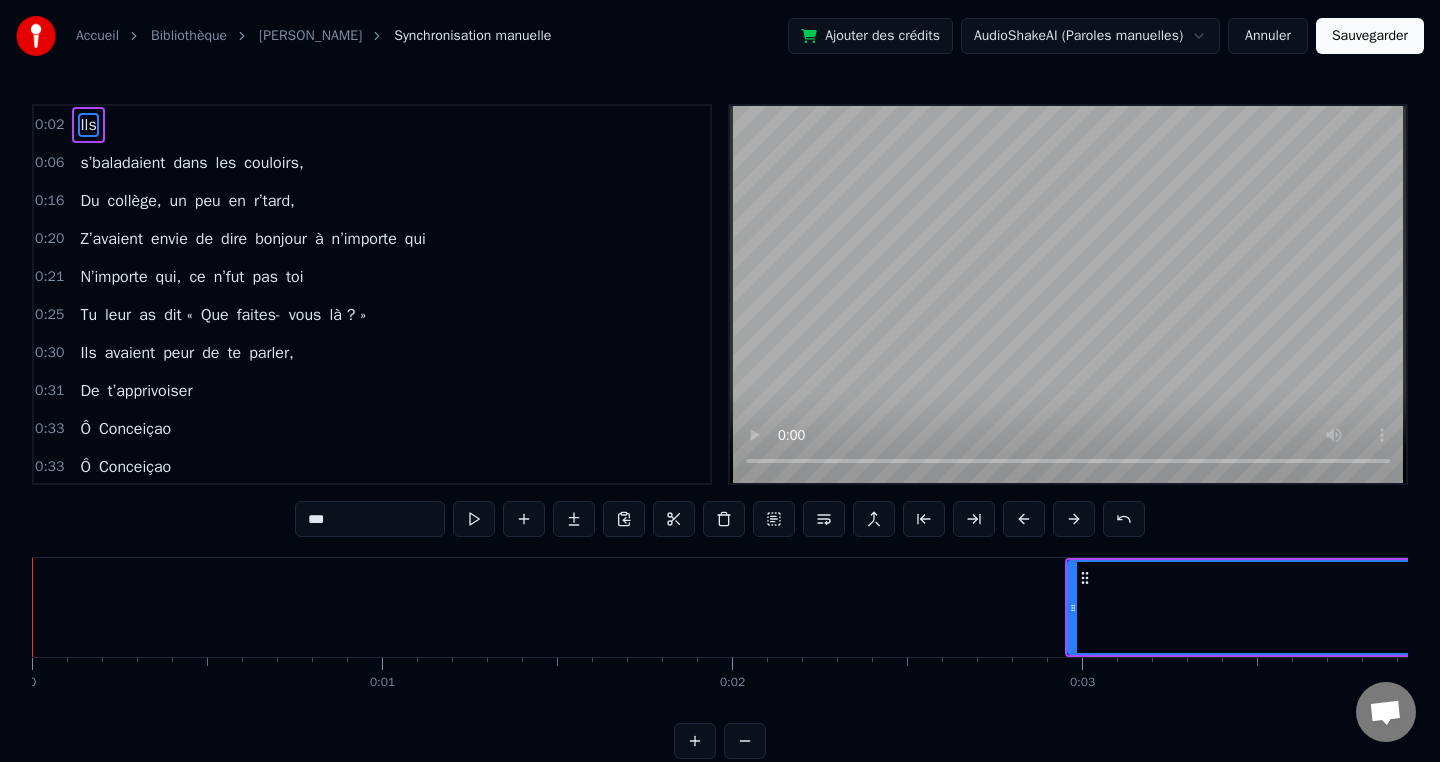 click at bounding box center (1074, 519) 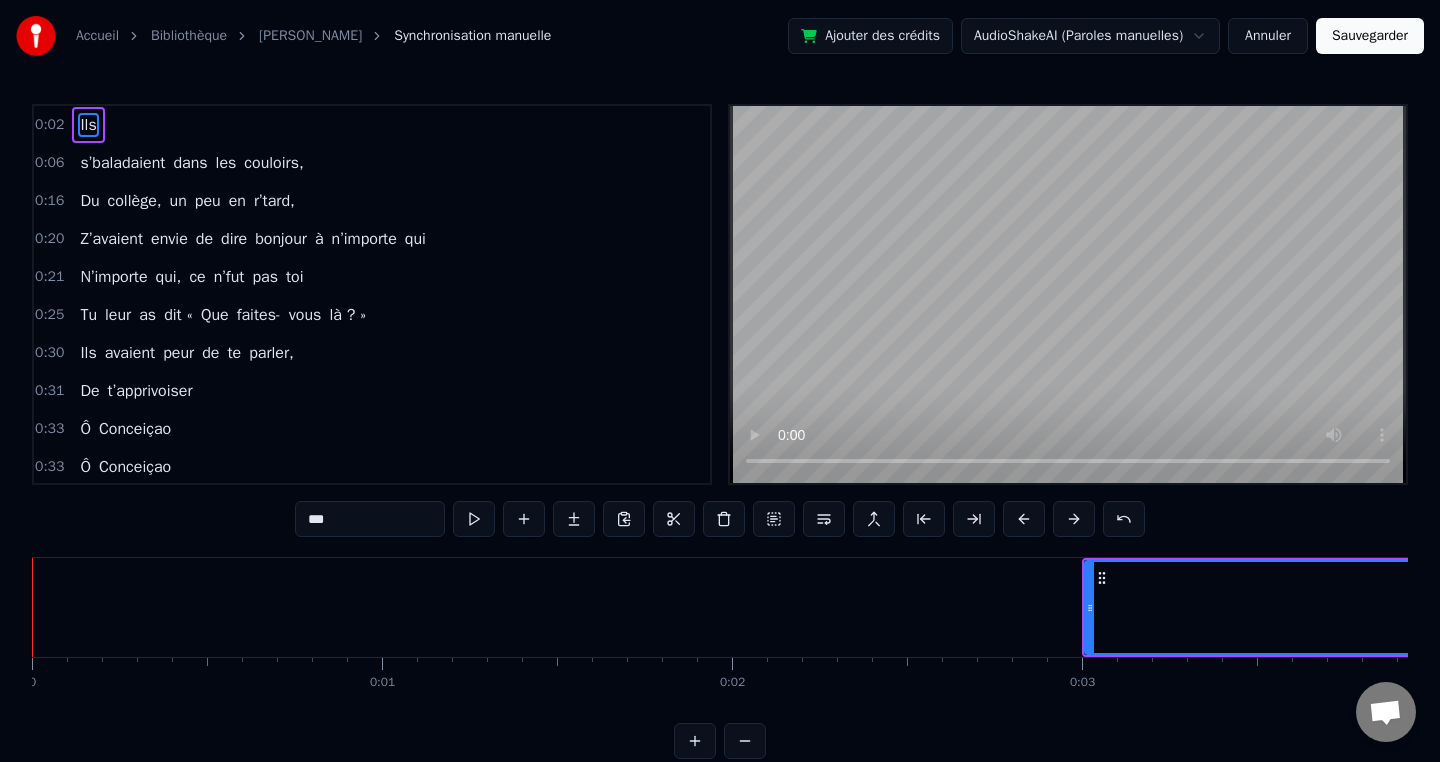 click at bounding box center (1074, 519) 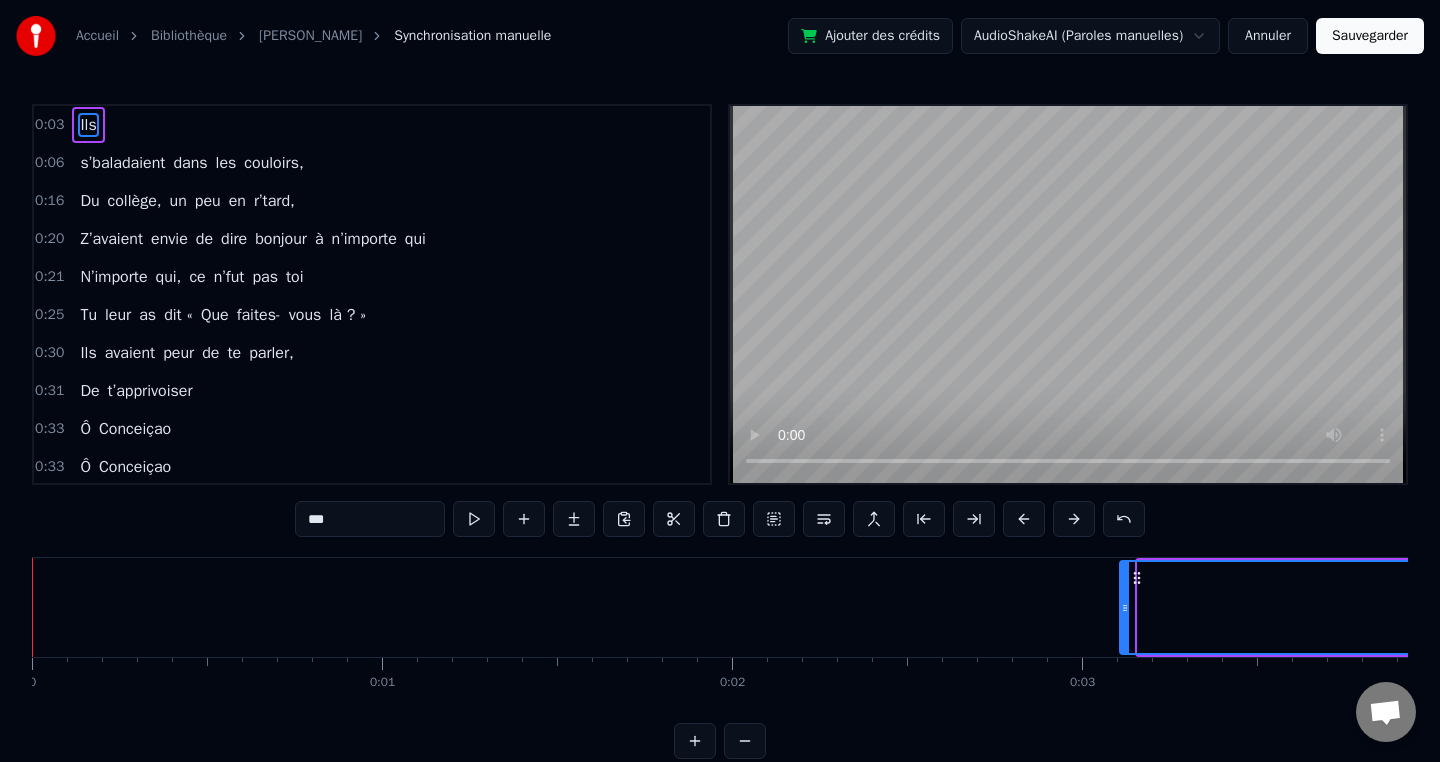 click at bounding box center [1074, 519] 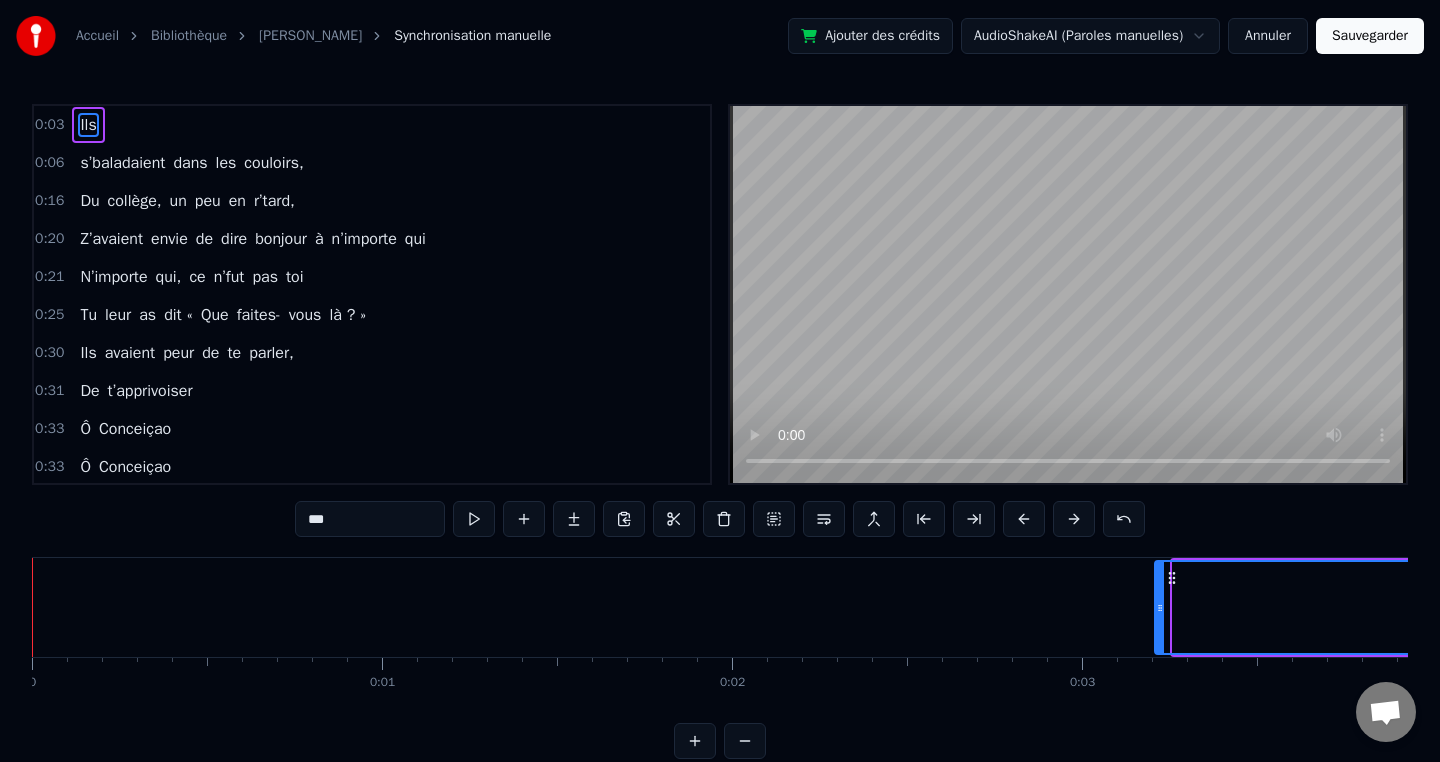 click at bounding box center (1074, 519) 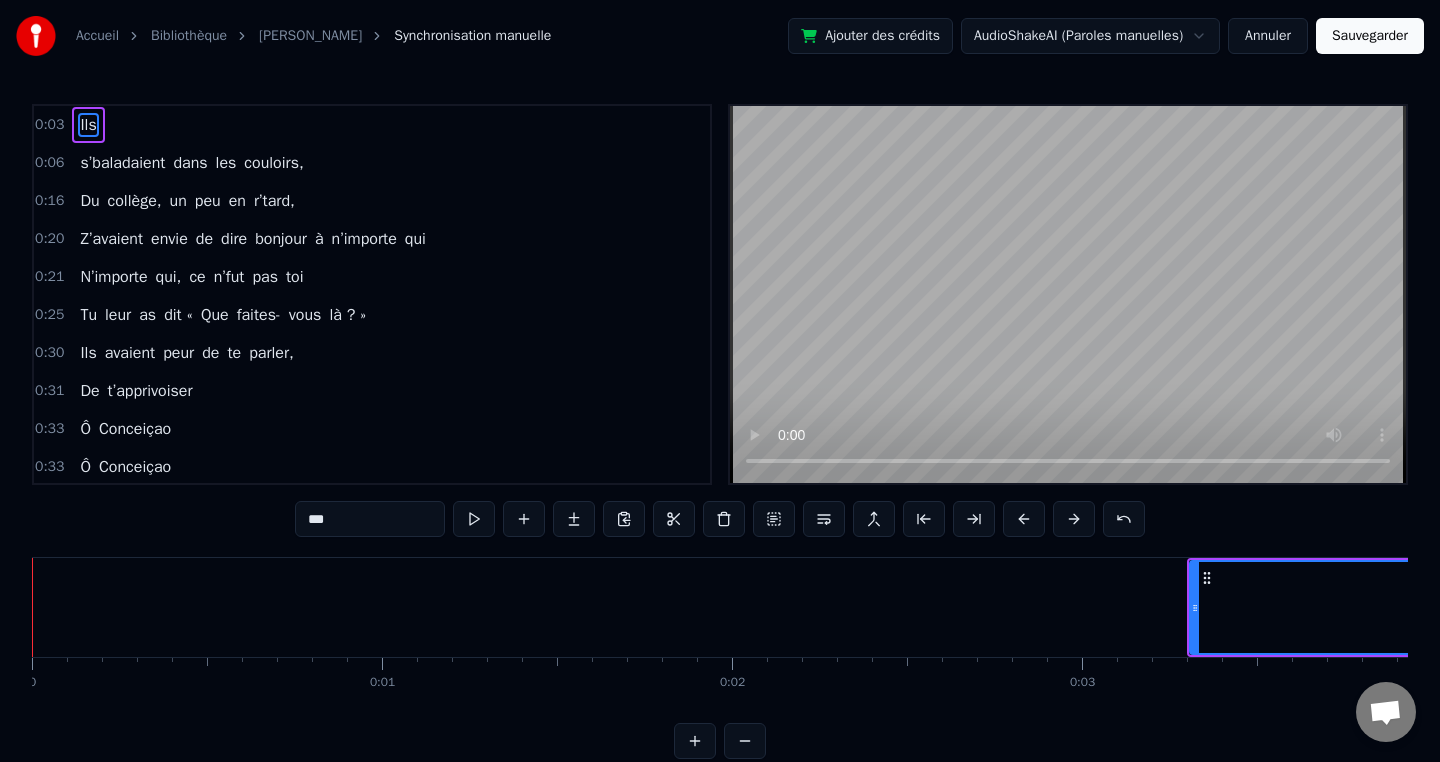 click at bounding box center (1074, 519) 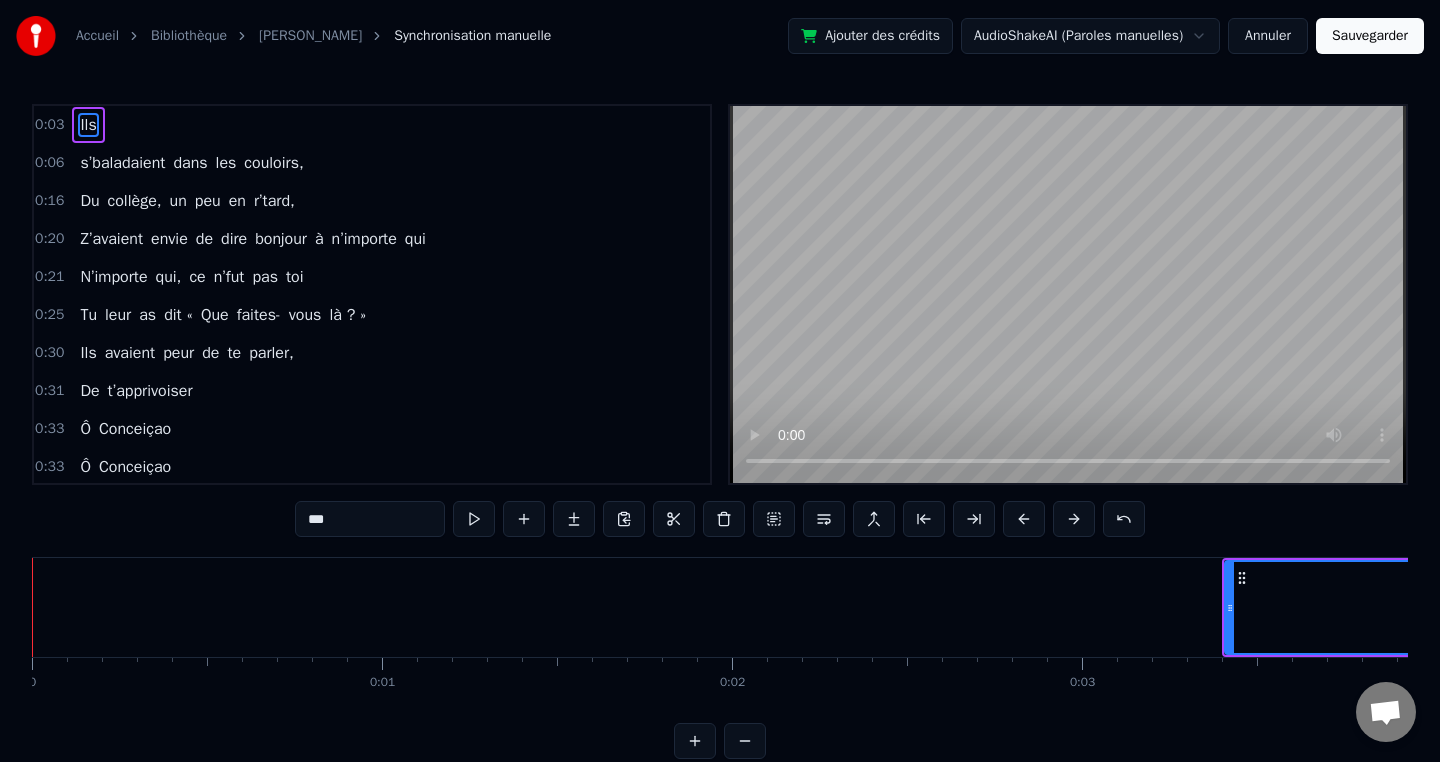 click at bounding box center (1074, 519) 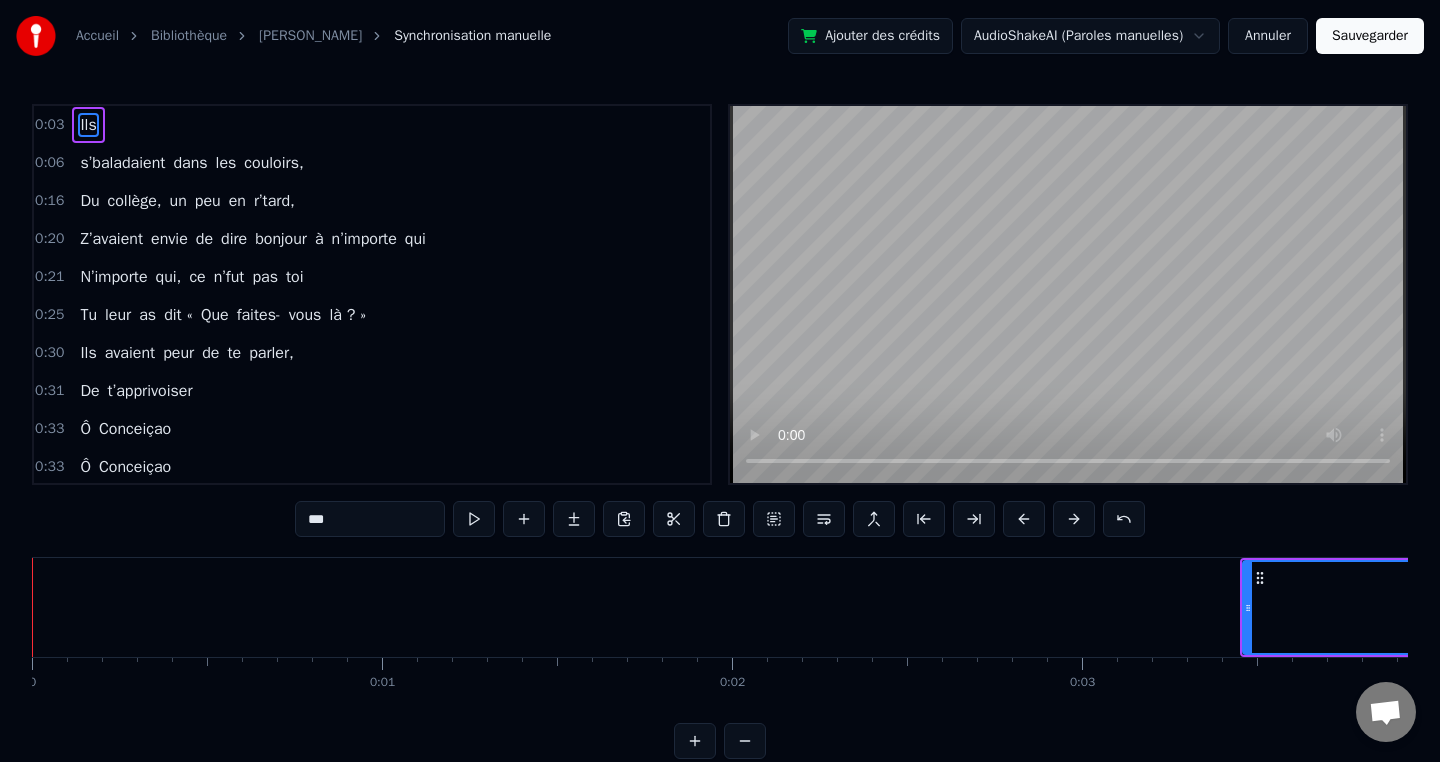 click at bounding box center (1074, 519) 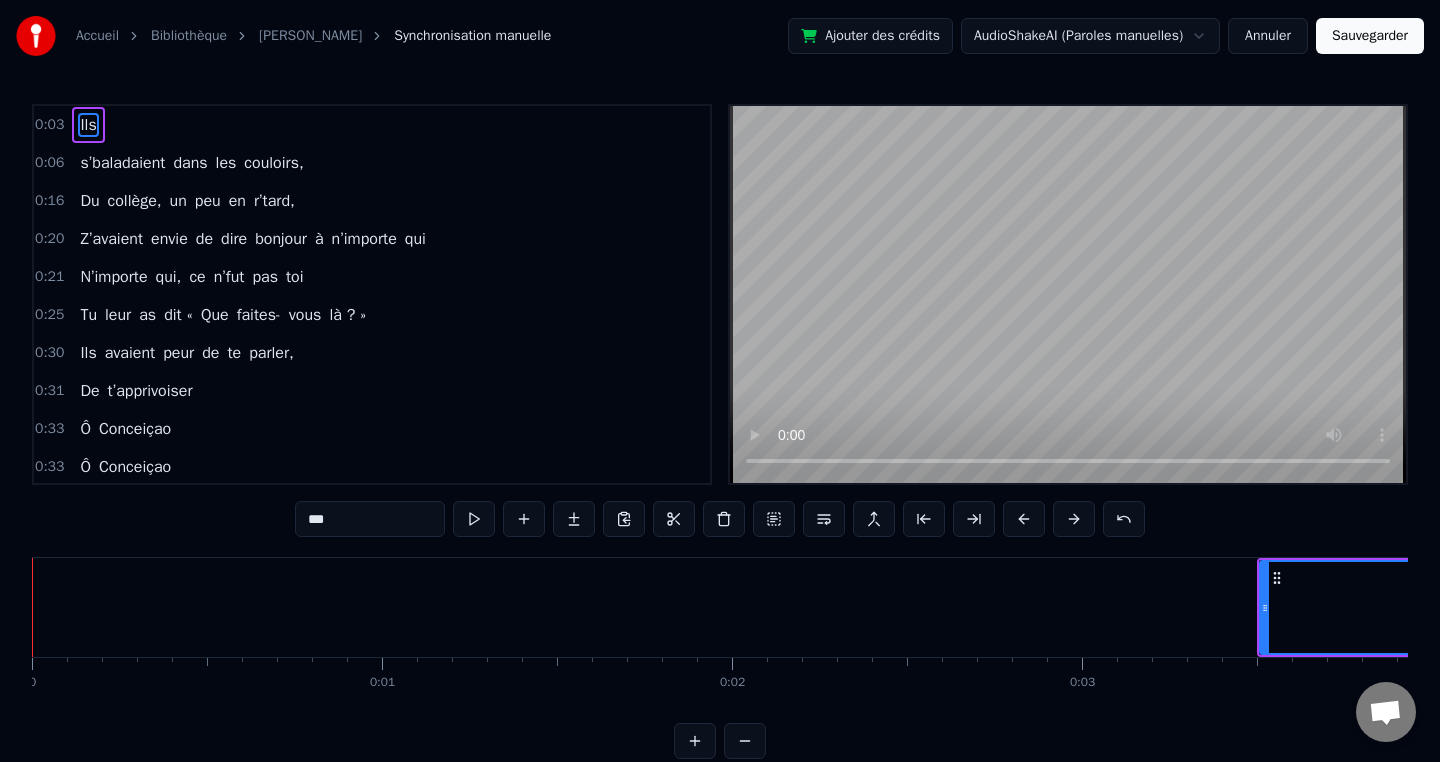 click at bounding box center (1074, 519) 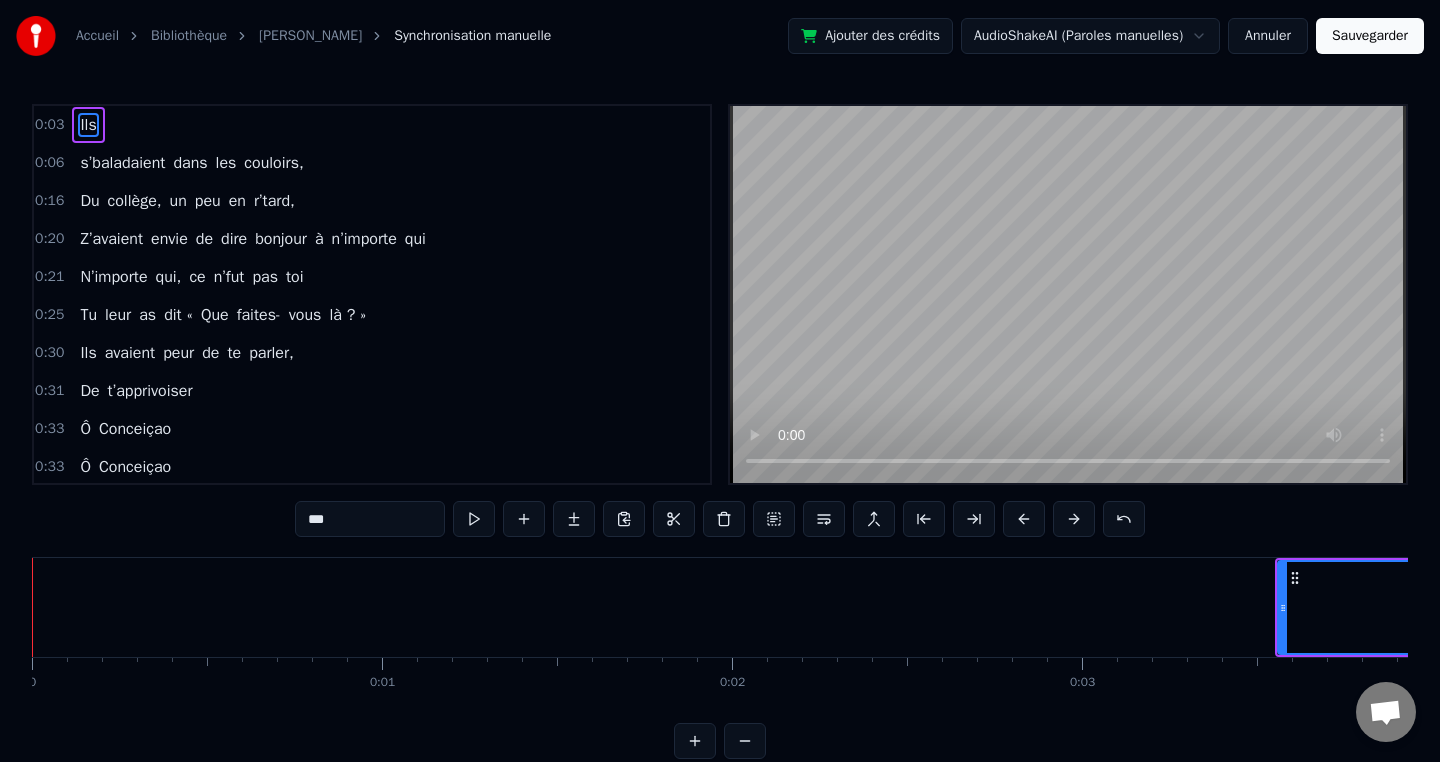 click at bounding box center [1074, 519] 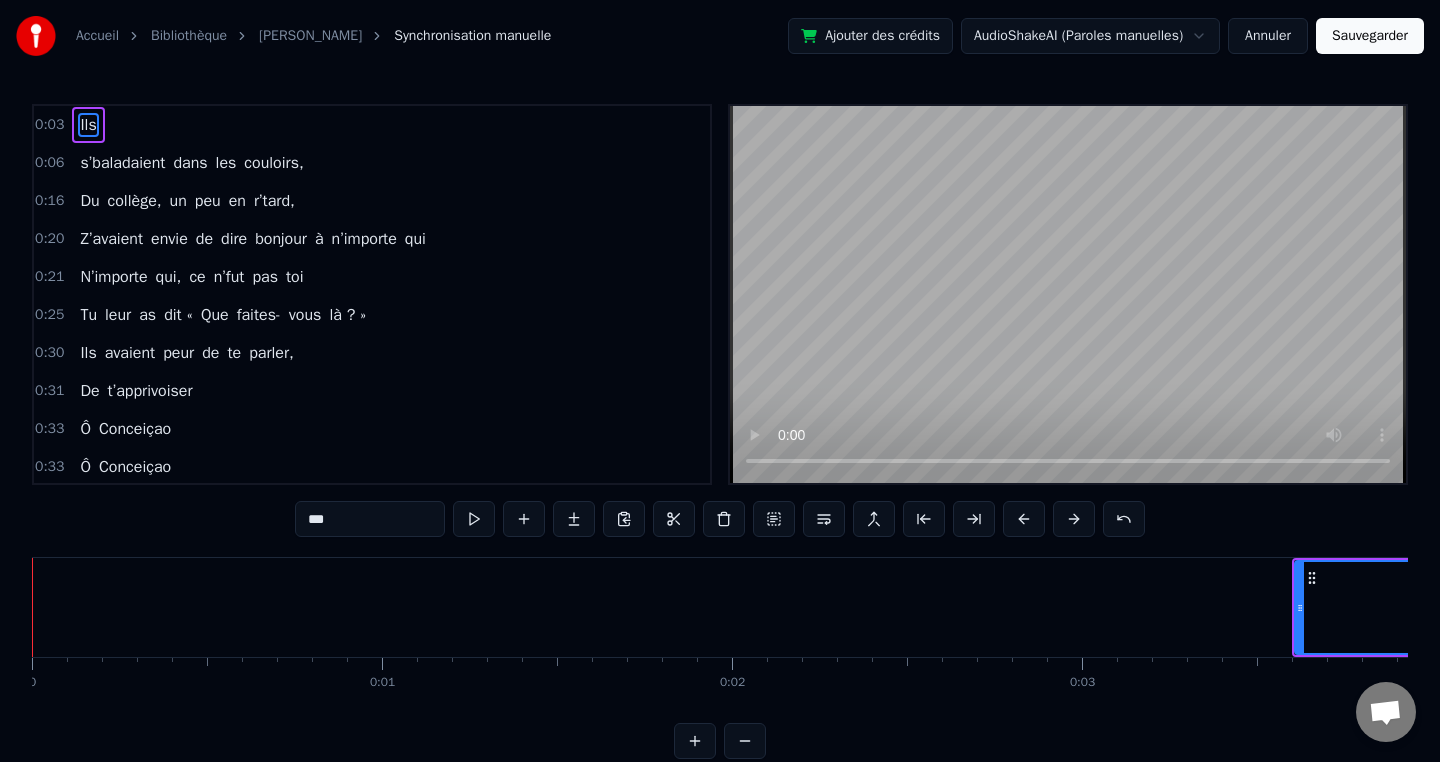 click at bounding box center (1074, 519) 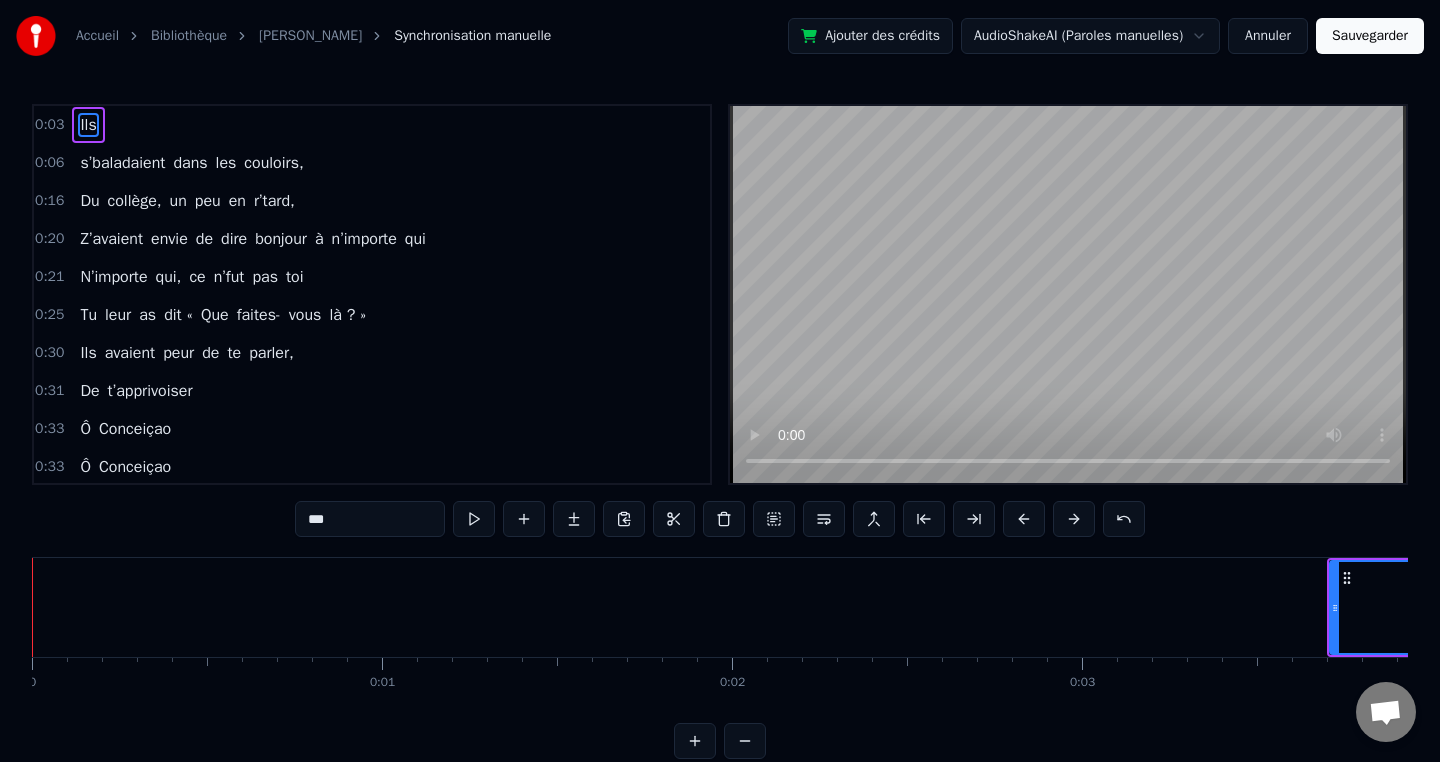 click at bounding box center (1074, 519) 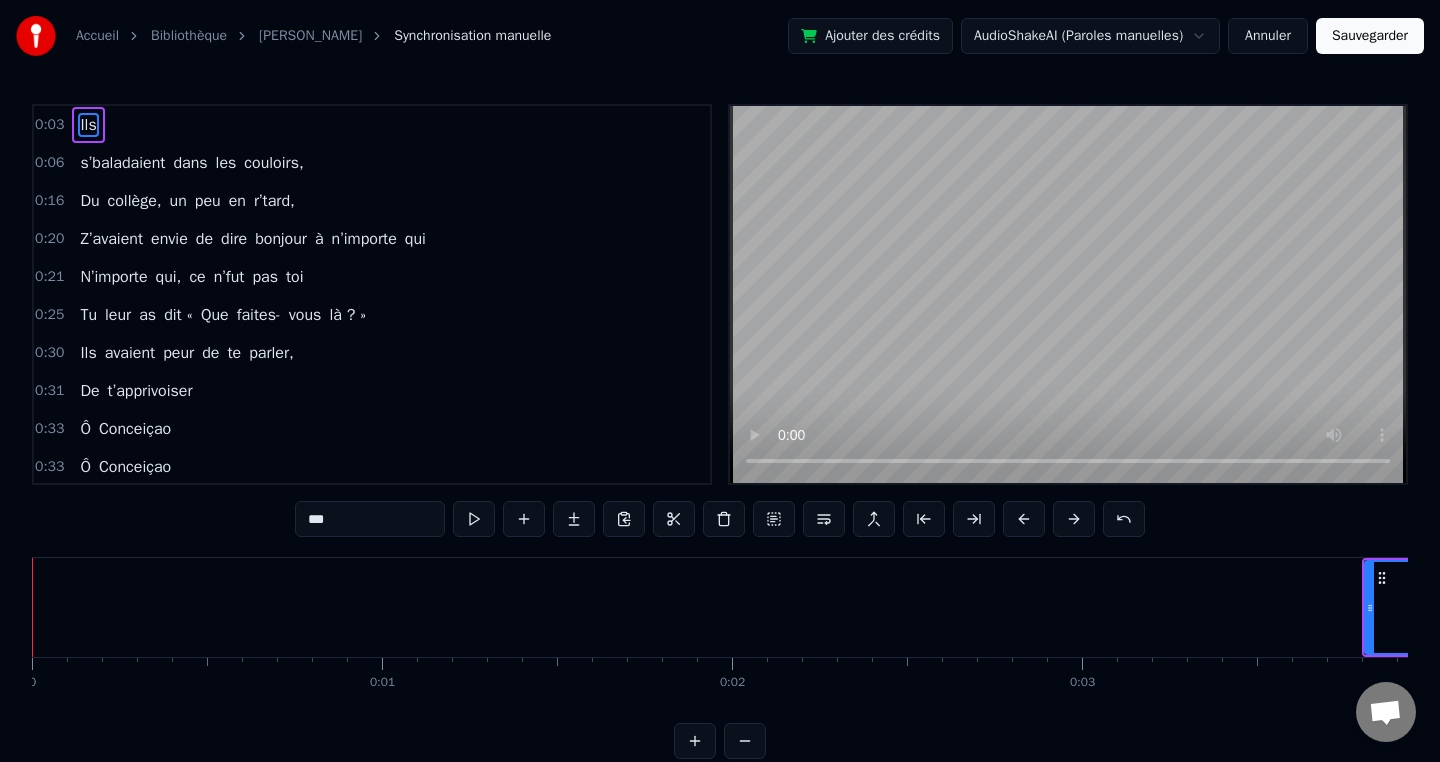 click at bounding box center (1074, 519) 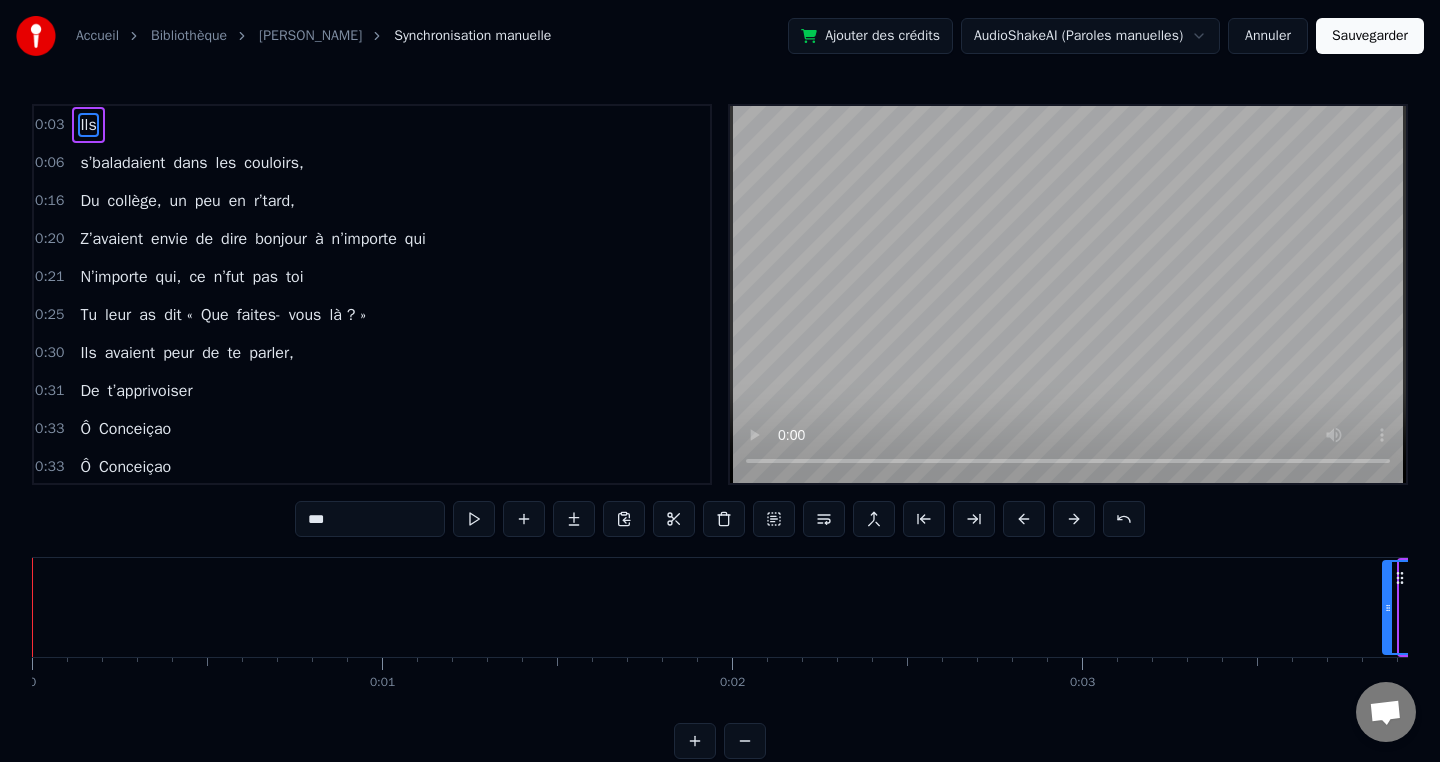 click at bounding box center [1074, 519] 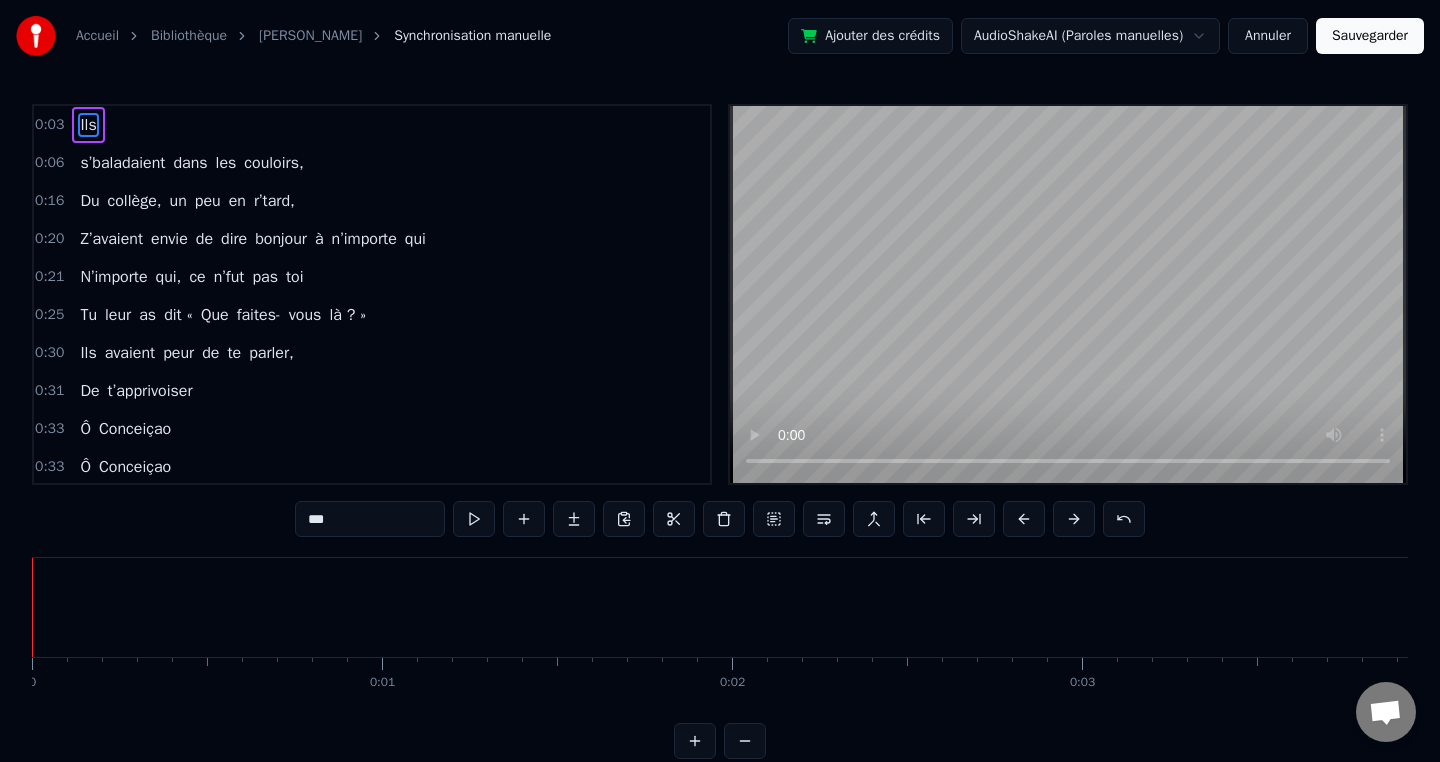 click at bounding box center (1074, 519) 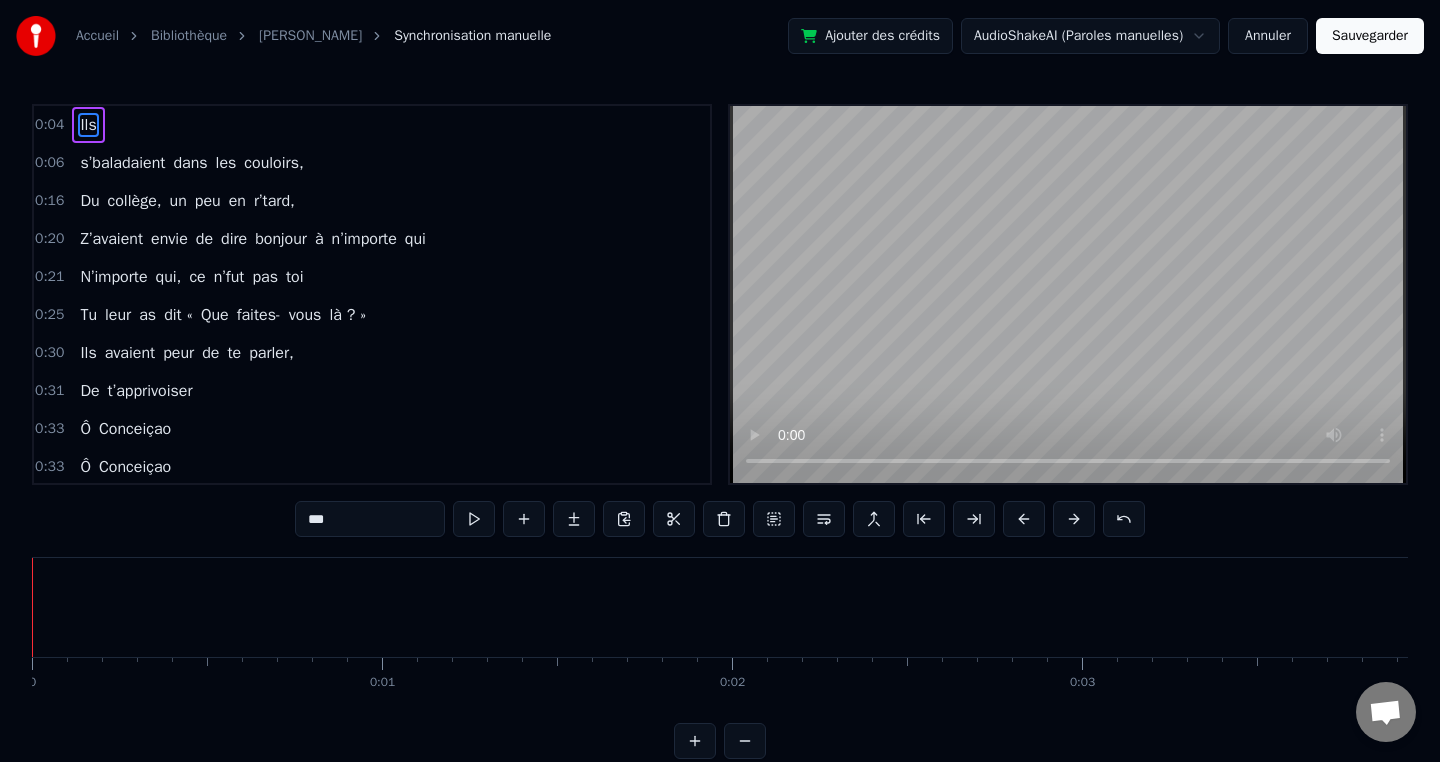 click at bounding box center (1074, 519) 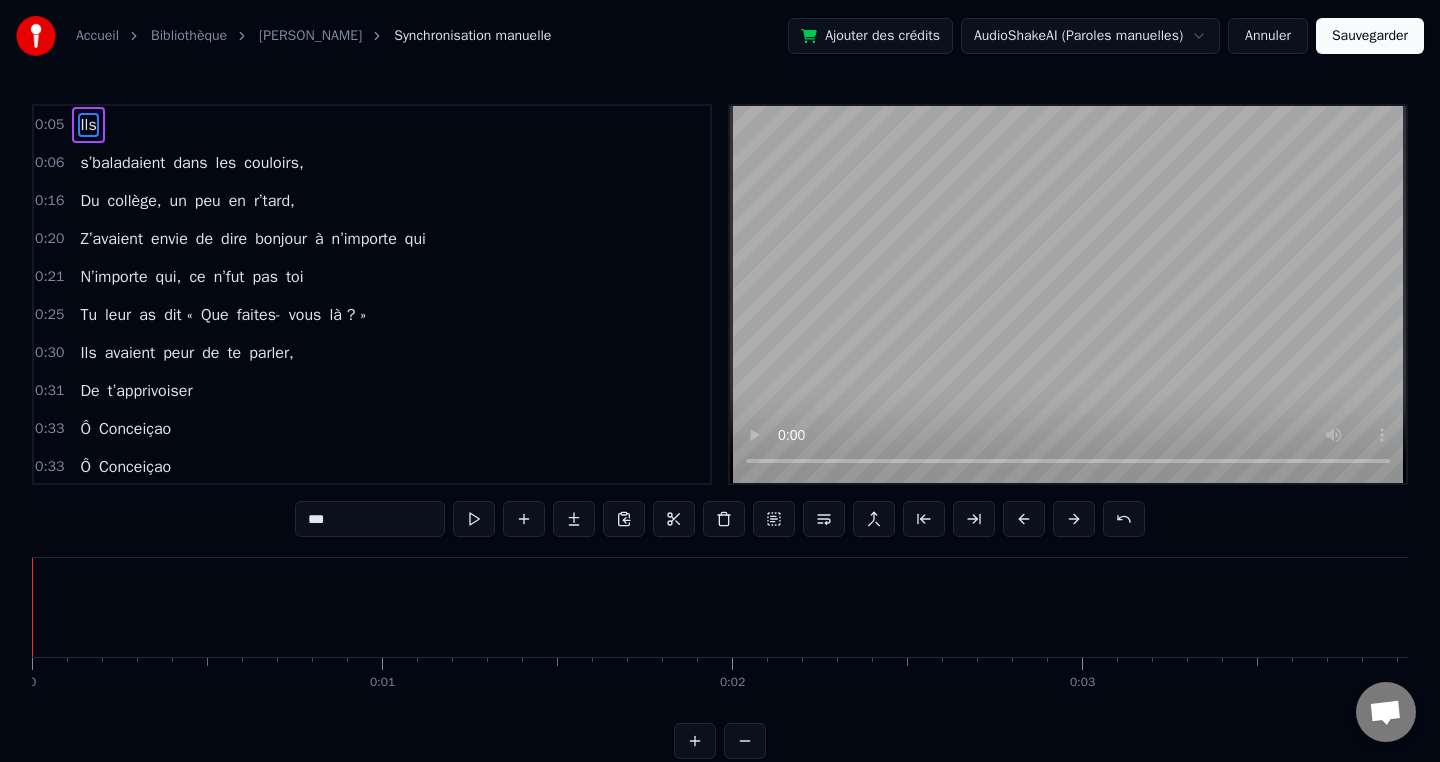 click at bounding box center (1074, 519) 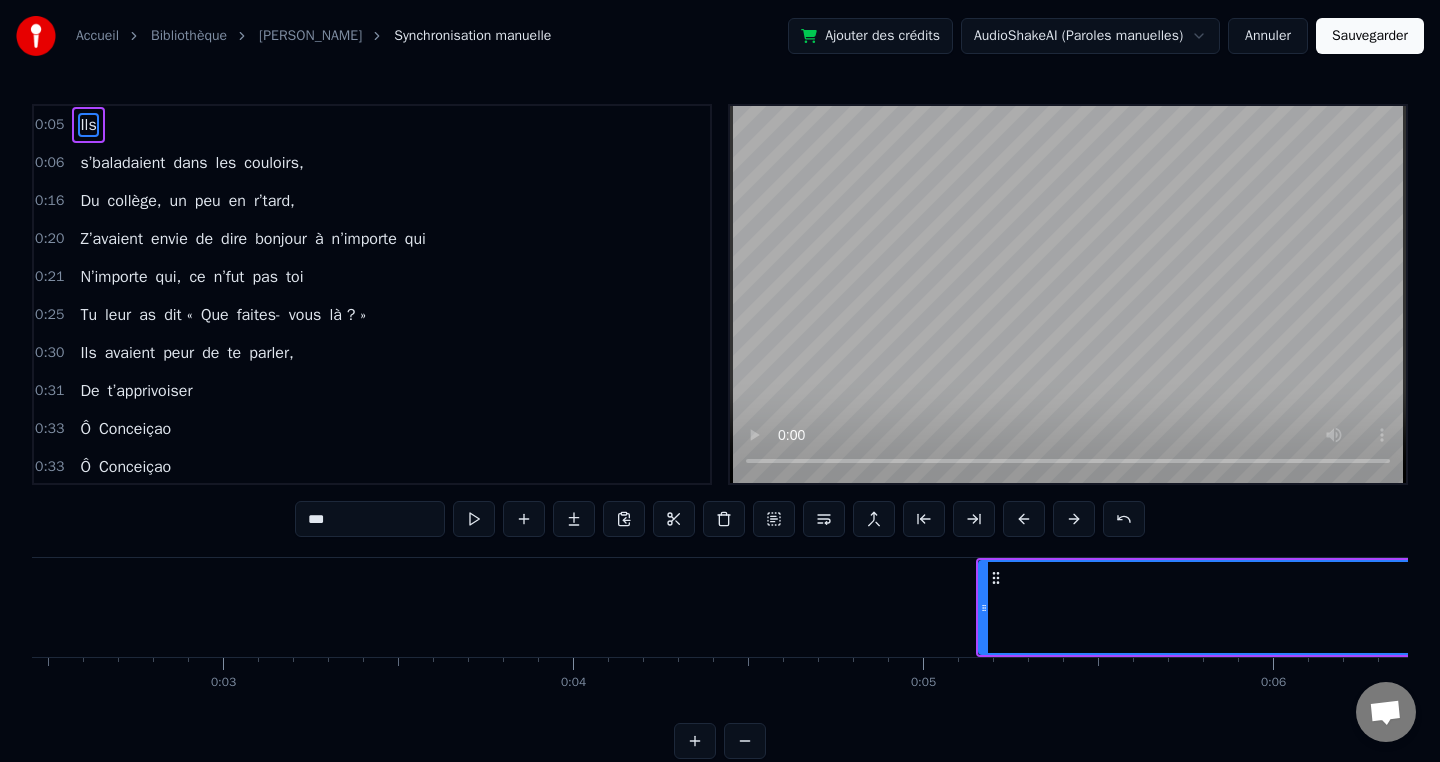 scroll, scrollTop: 0, scrollLeft: 901, axis: horizontal 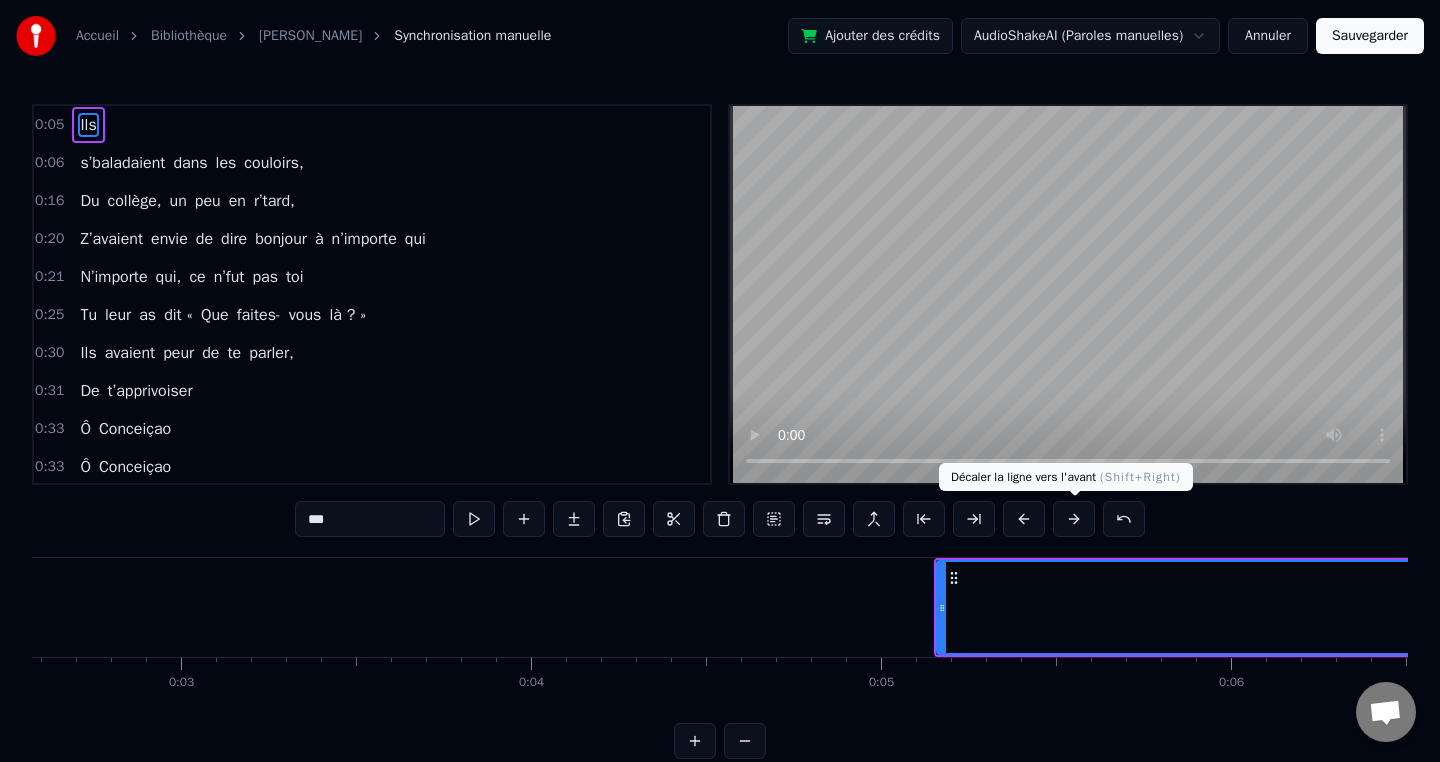 click at bounding box center (1074, 519) 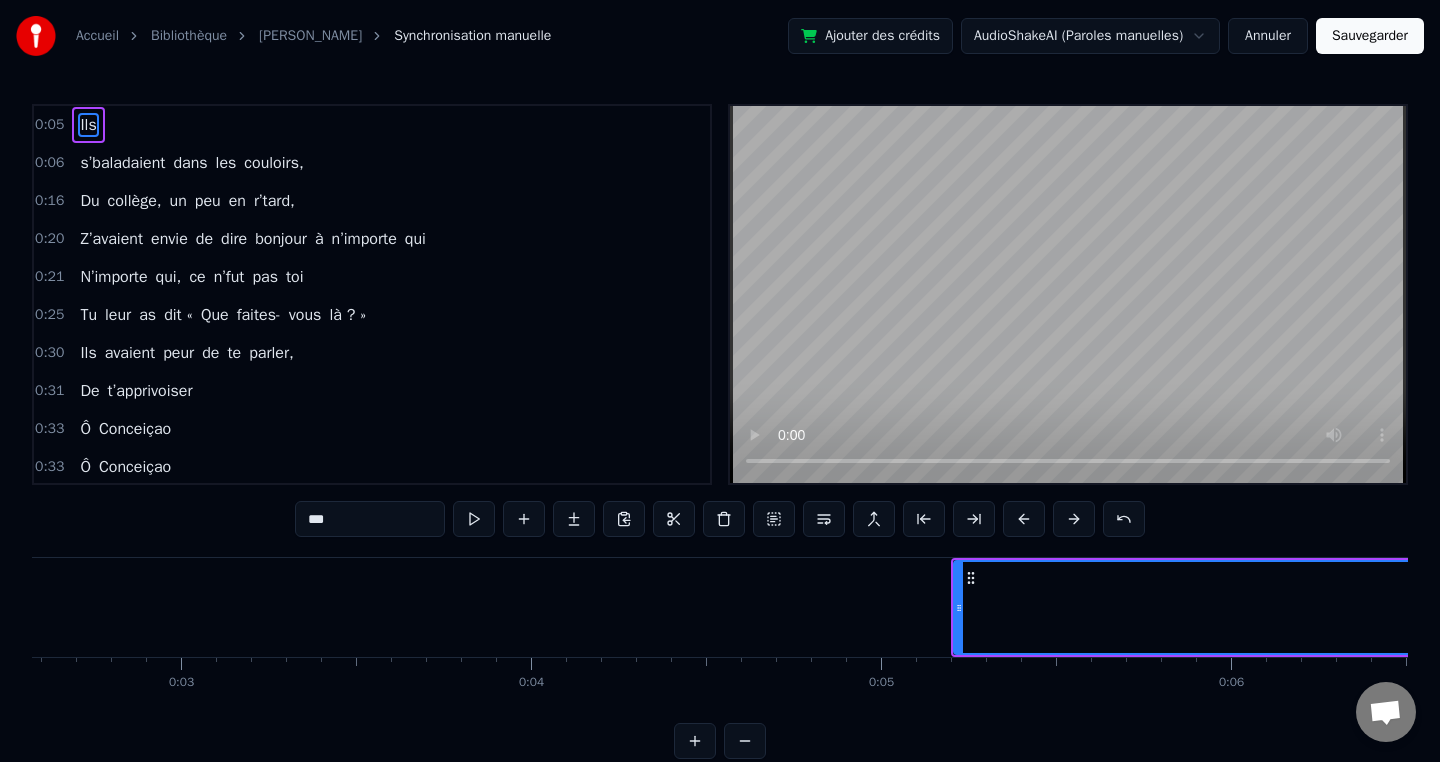 click at bounding box center [1074, 519] 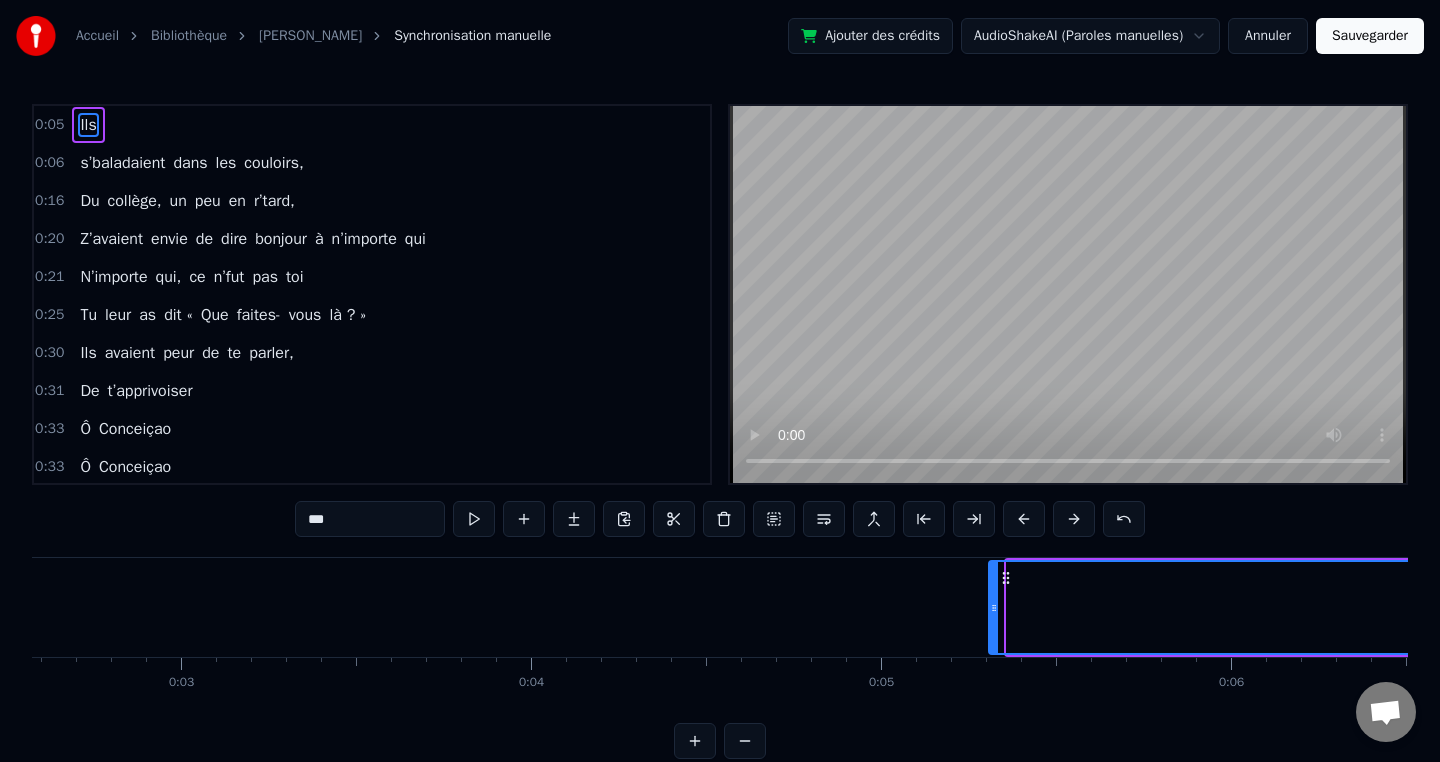 click at bounding box center [1074, 519] 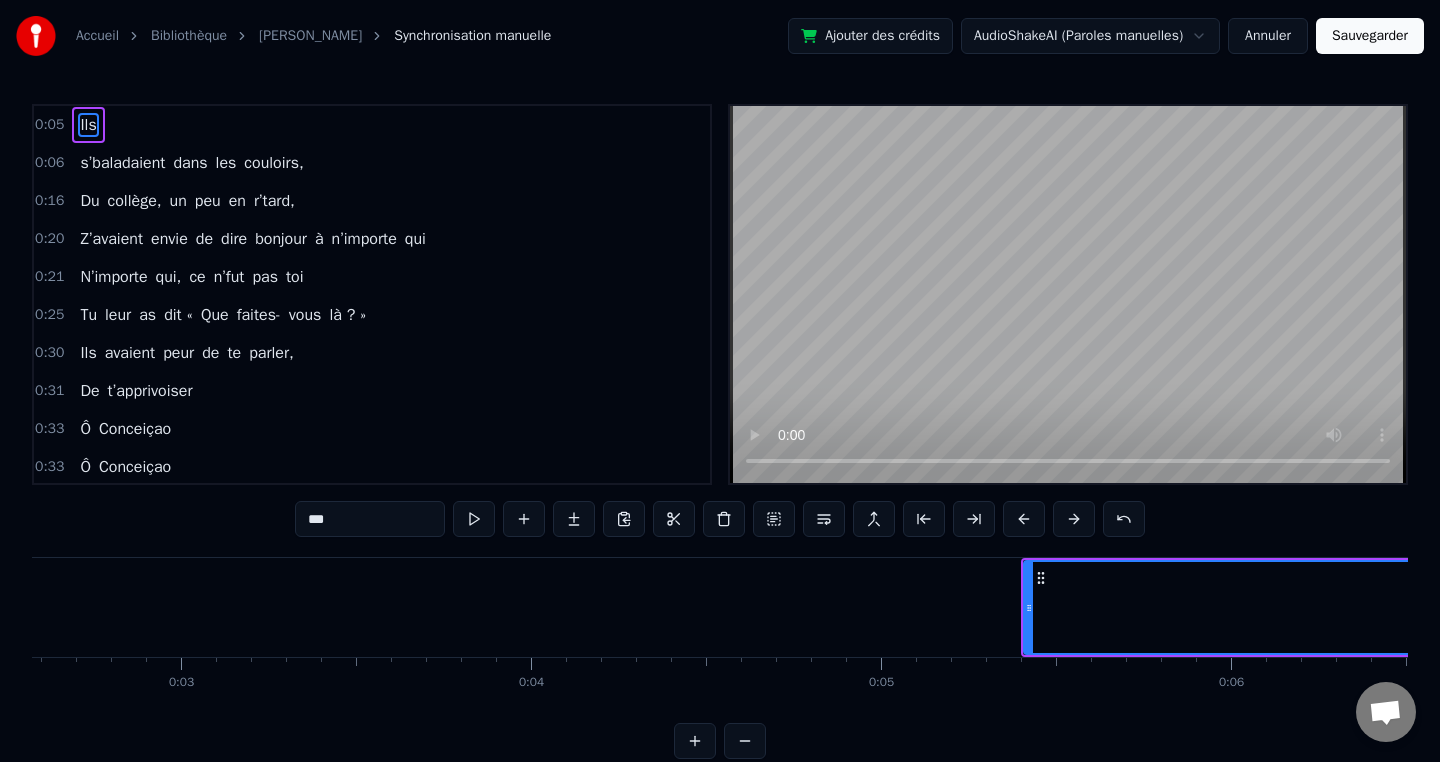 click at bounding box center (1074, 519) 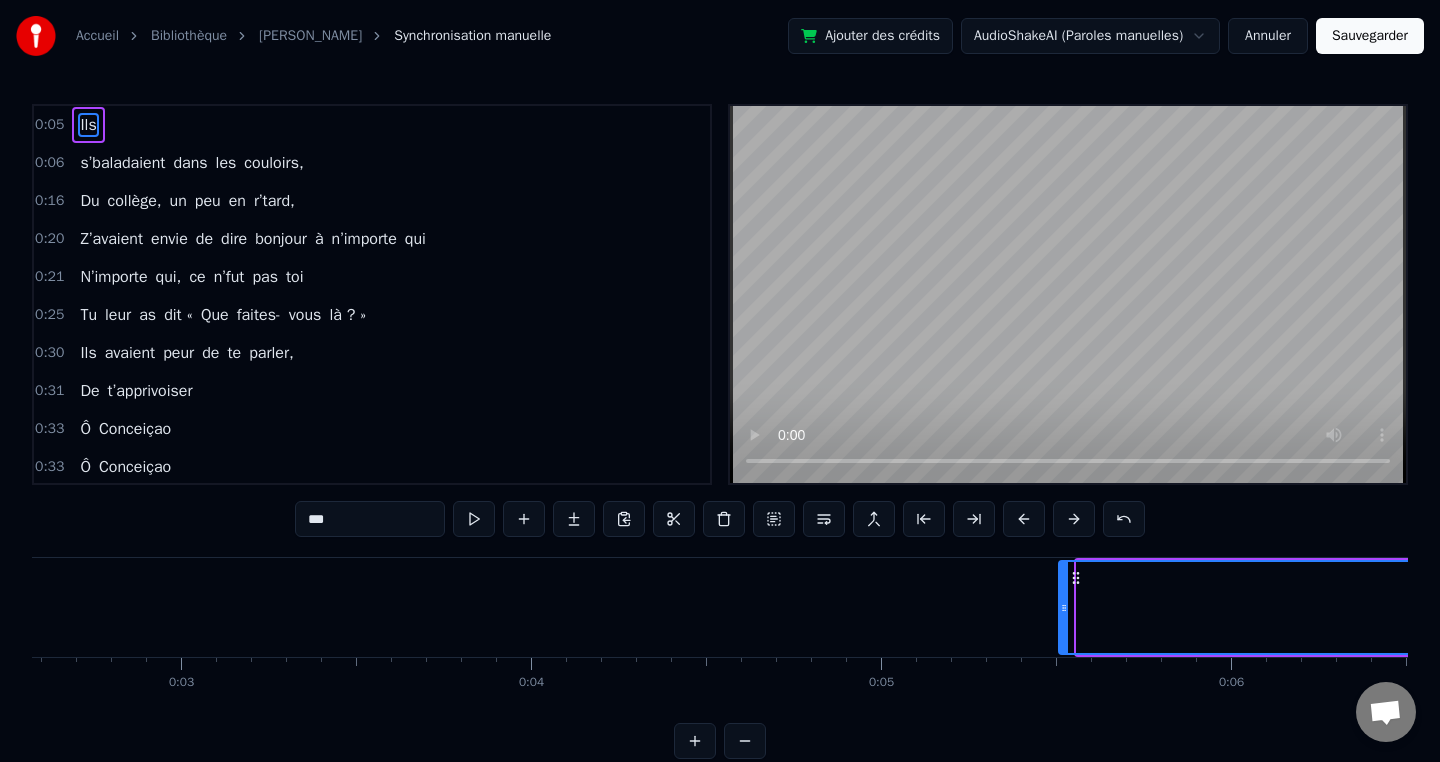 click at bounding box center [1074, 519] 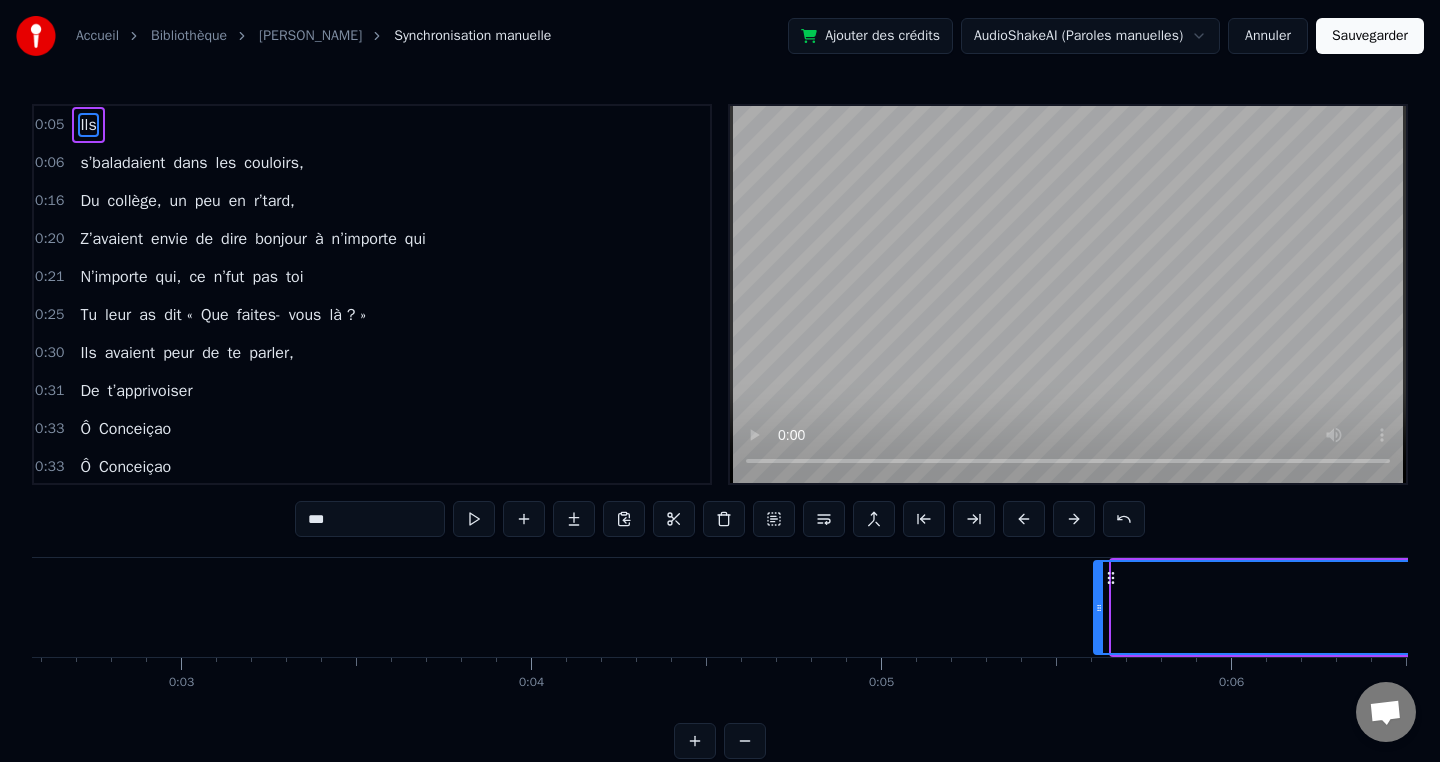 click at bounding box center (1074, 519) 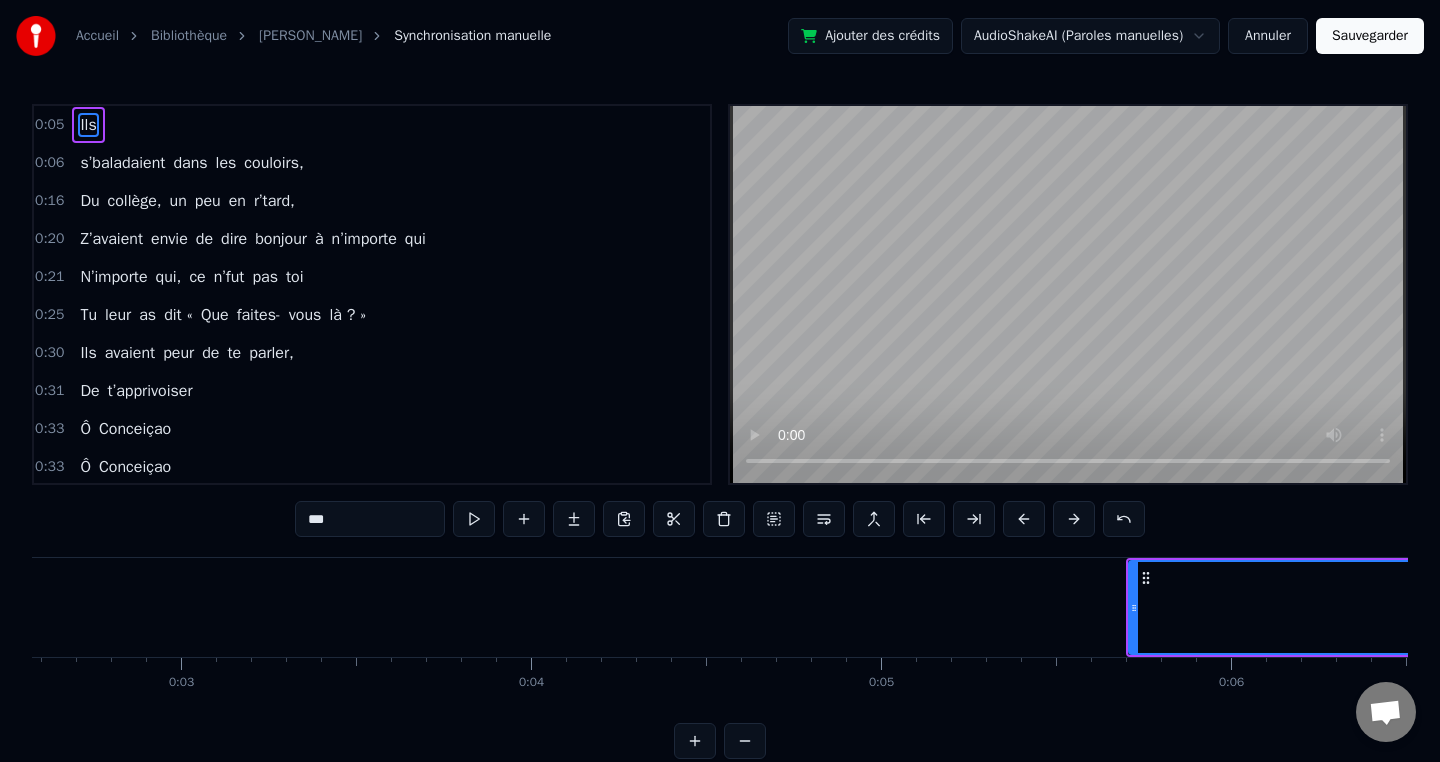 click at bounding box center [1074, 519] 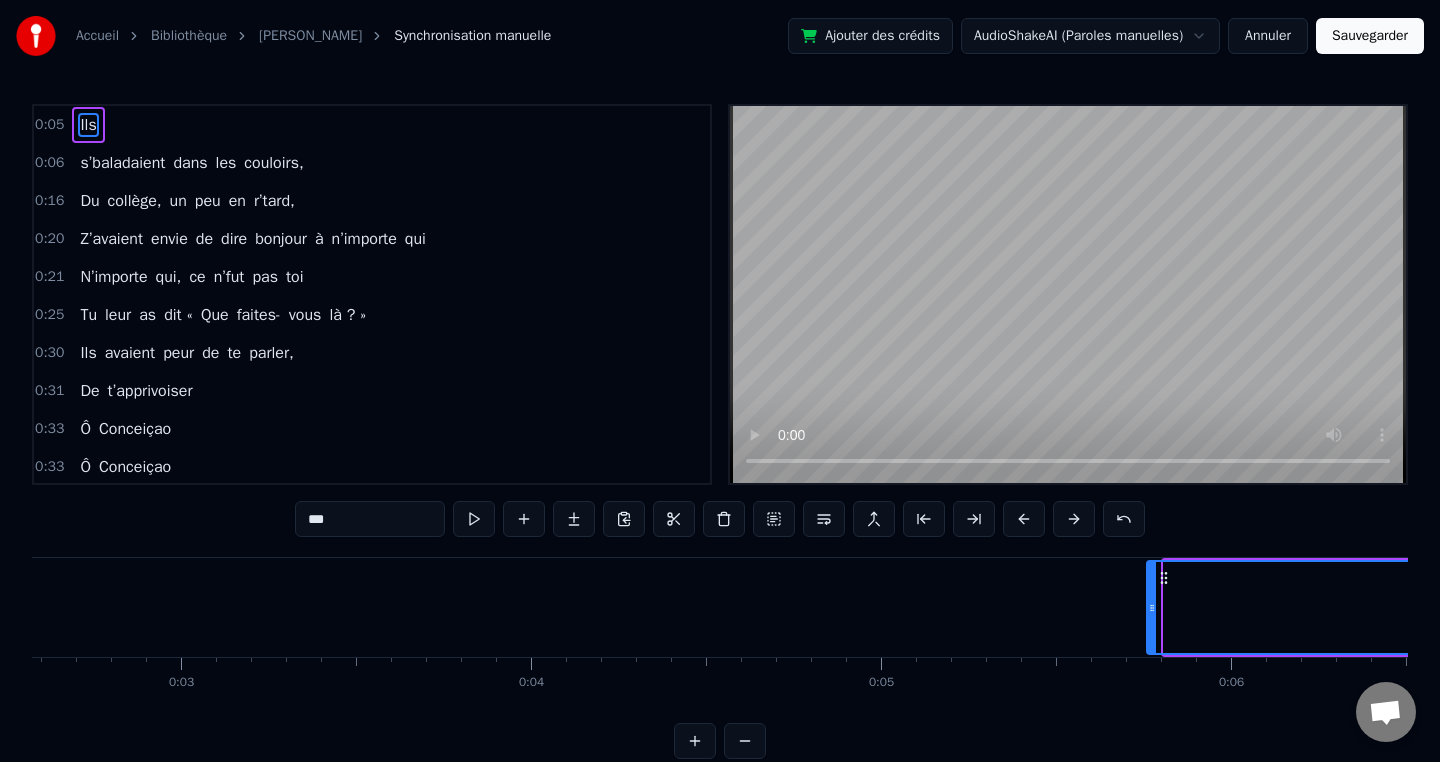 click at bounding box center (1074, 519) 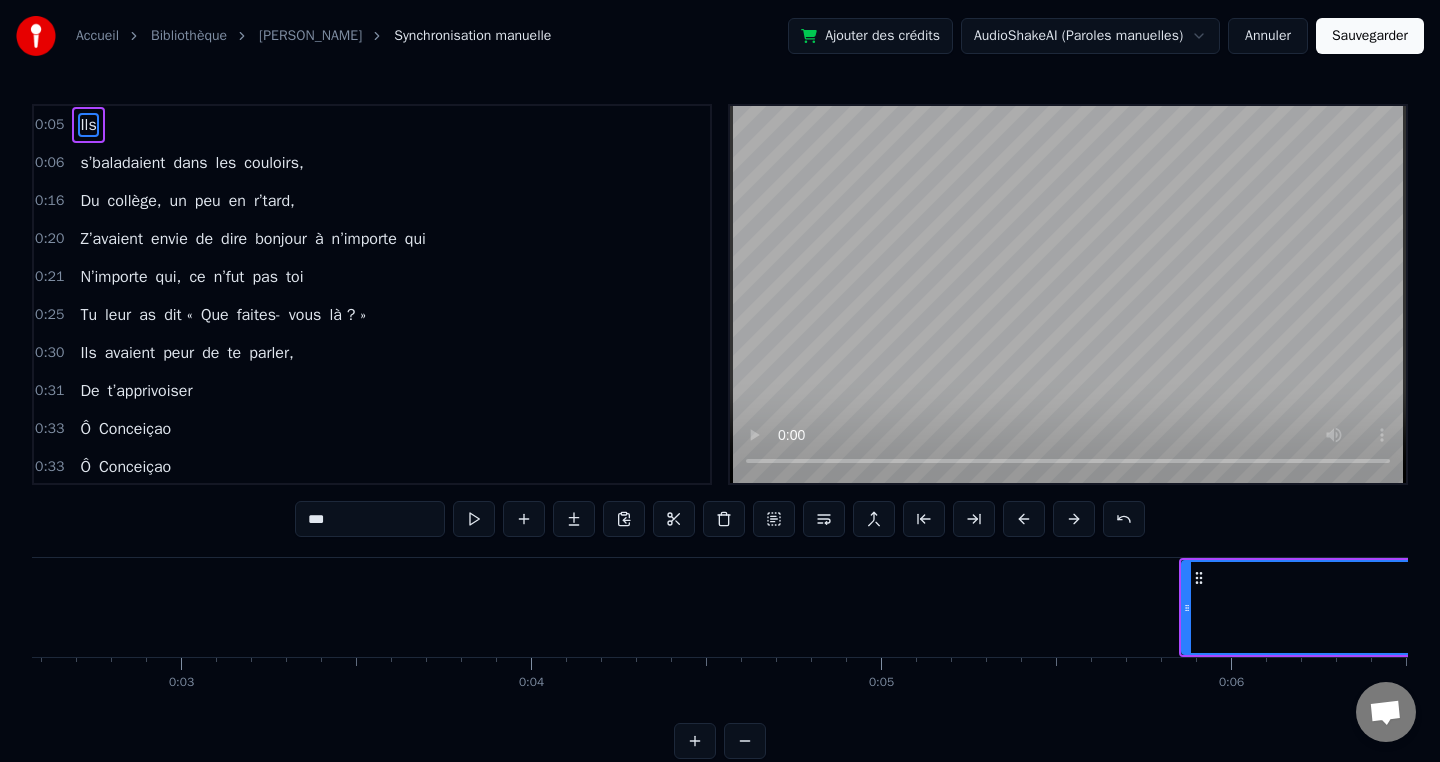 click at bounding box center [1074, 519] 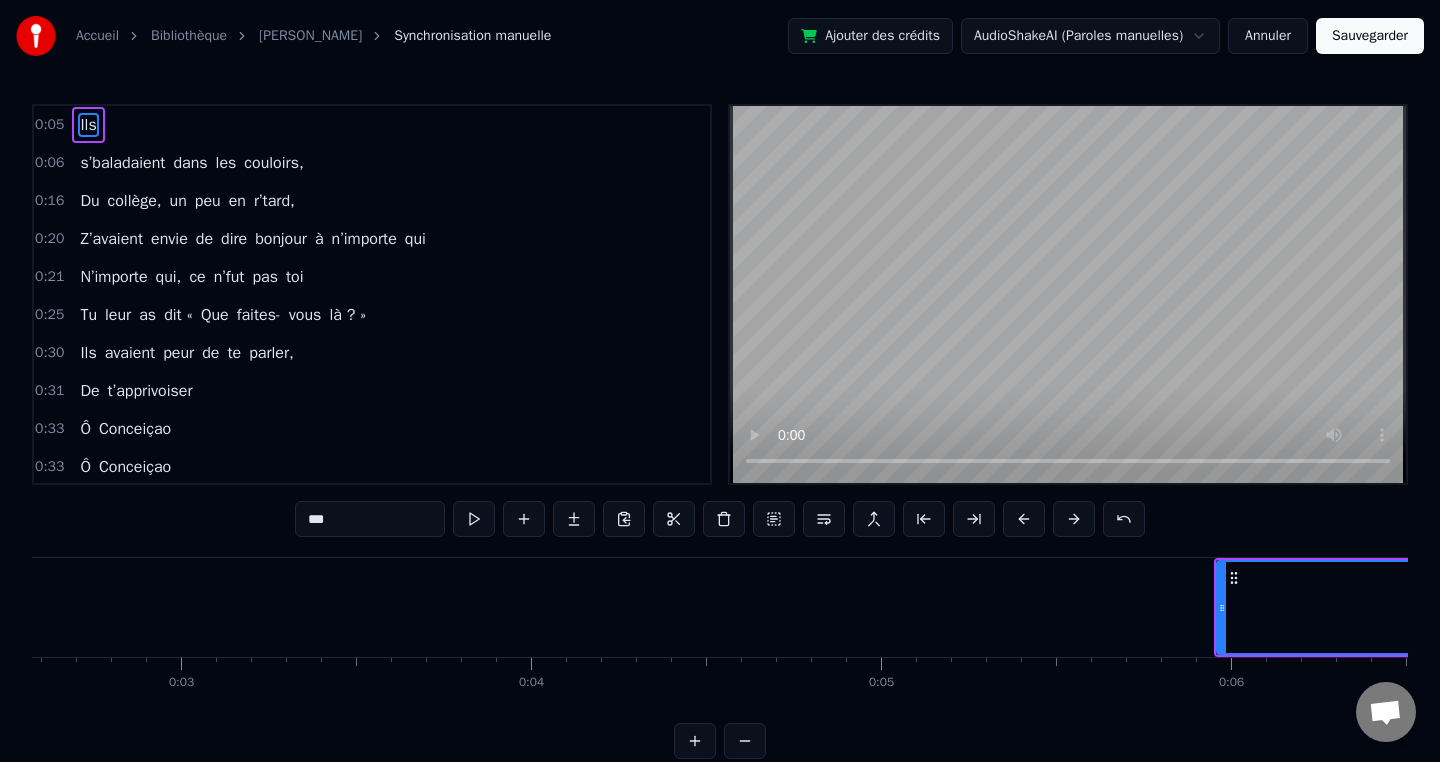 click at bounding box center [1074, 519] 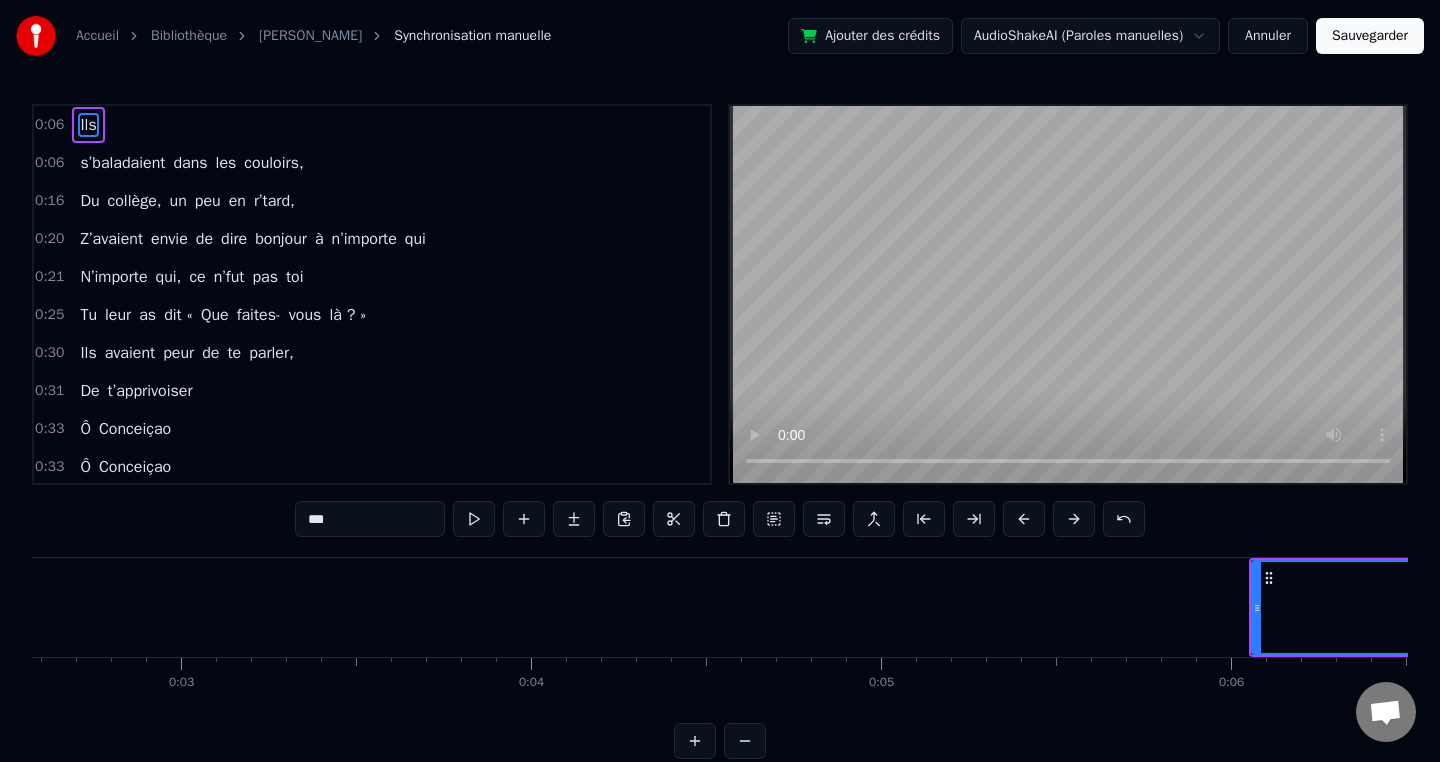 click at bounding box center [1074, 519] 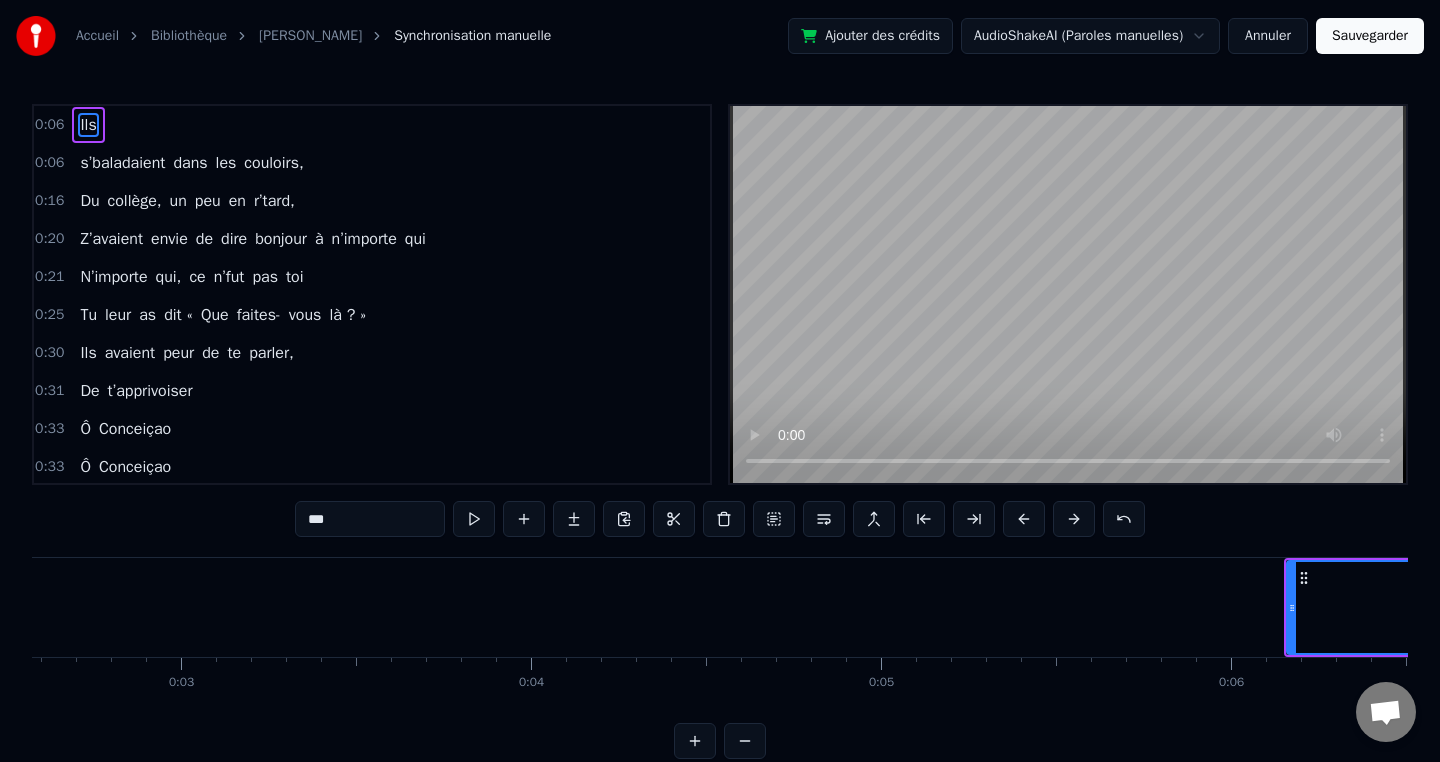 click at bounding box center (1074, 519) 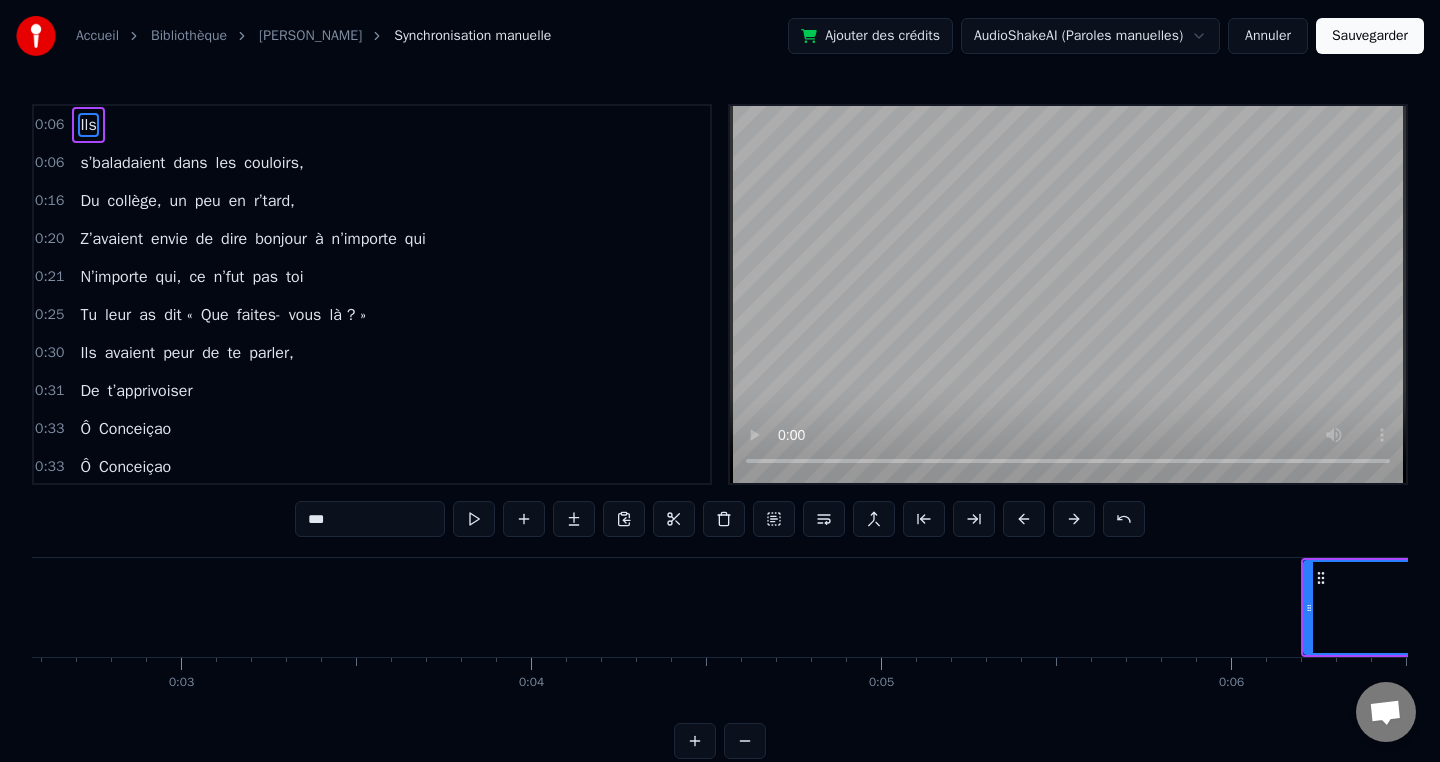 click at bounding box center [1074, 519] 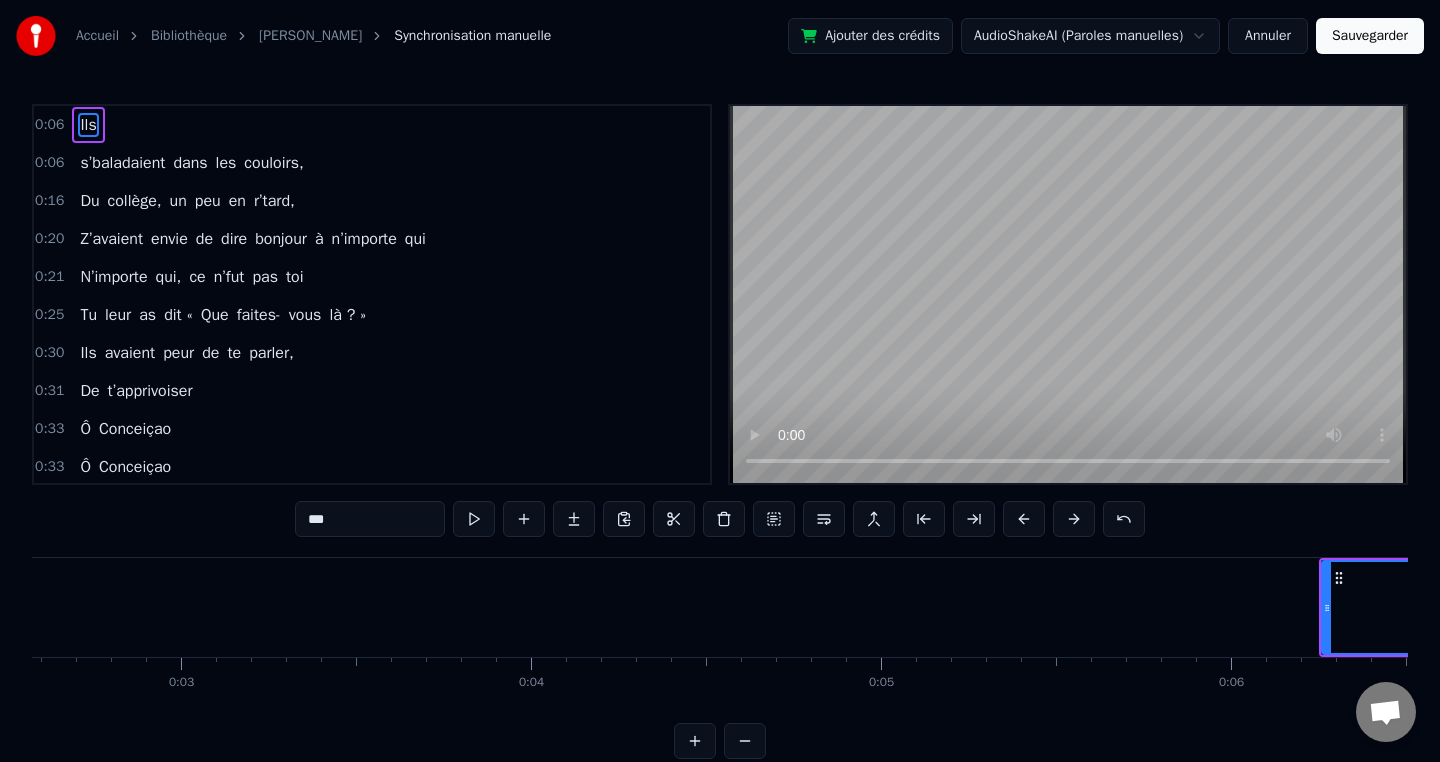 click at bounding box center (1074, 519) 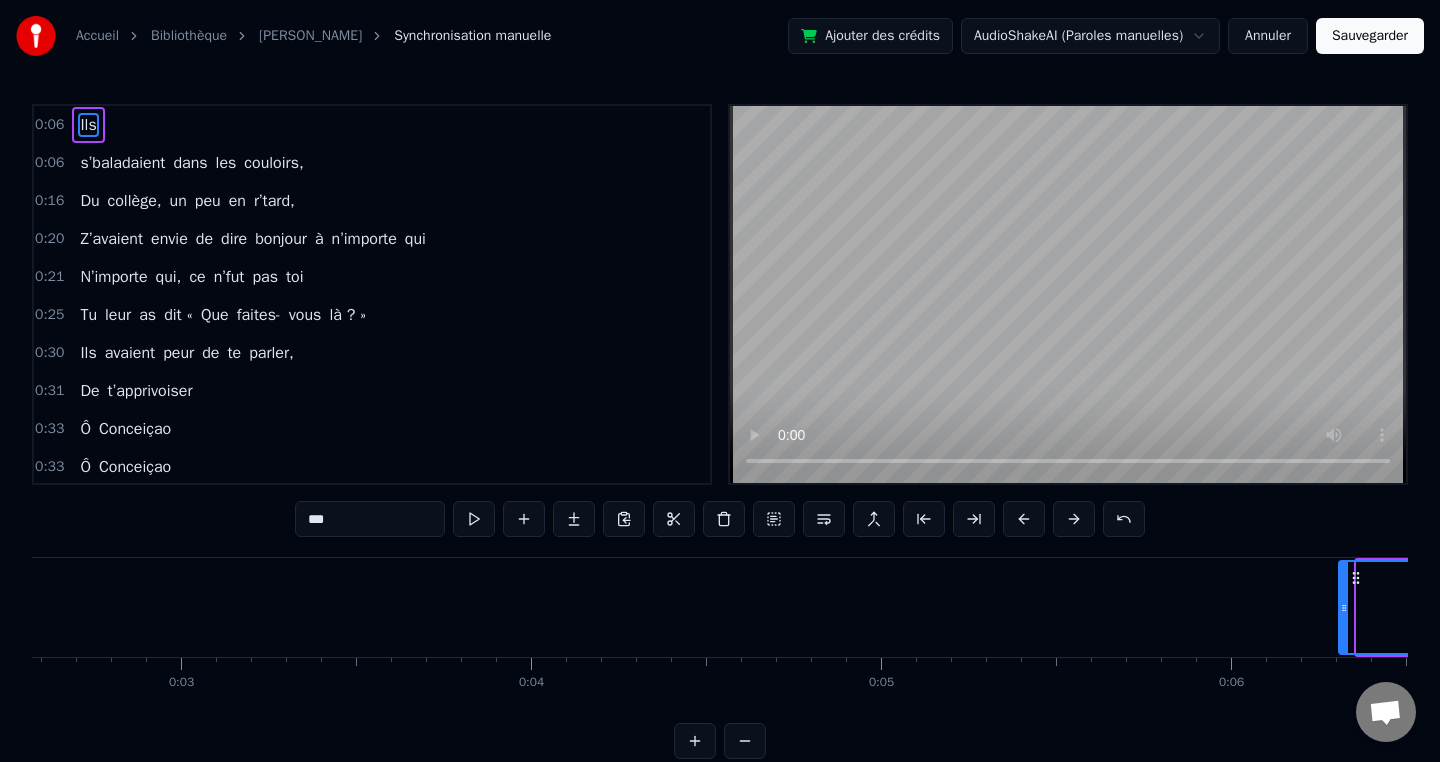 click at bounding box center [1074, 519] 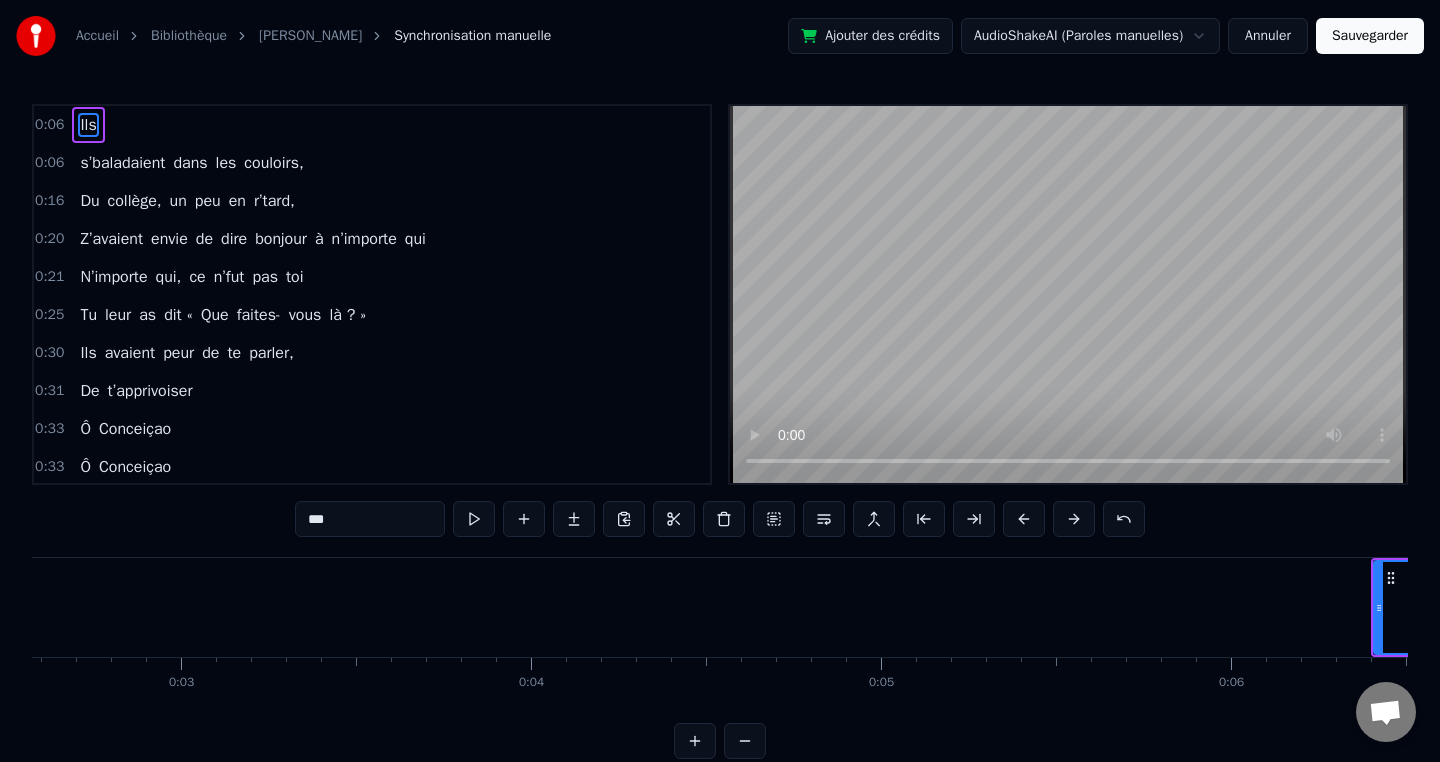 click at bounding box center (1074, 519) 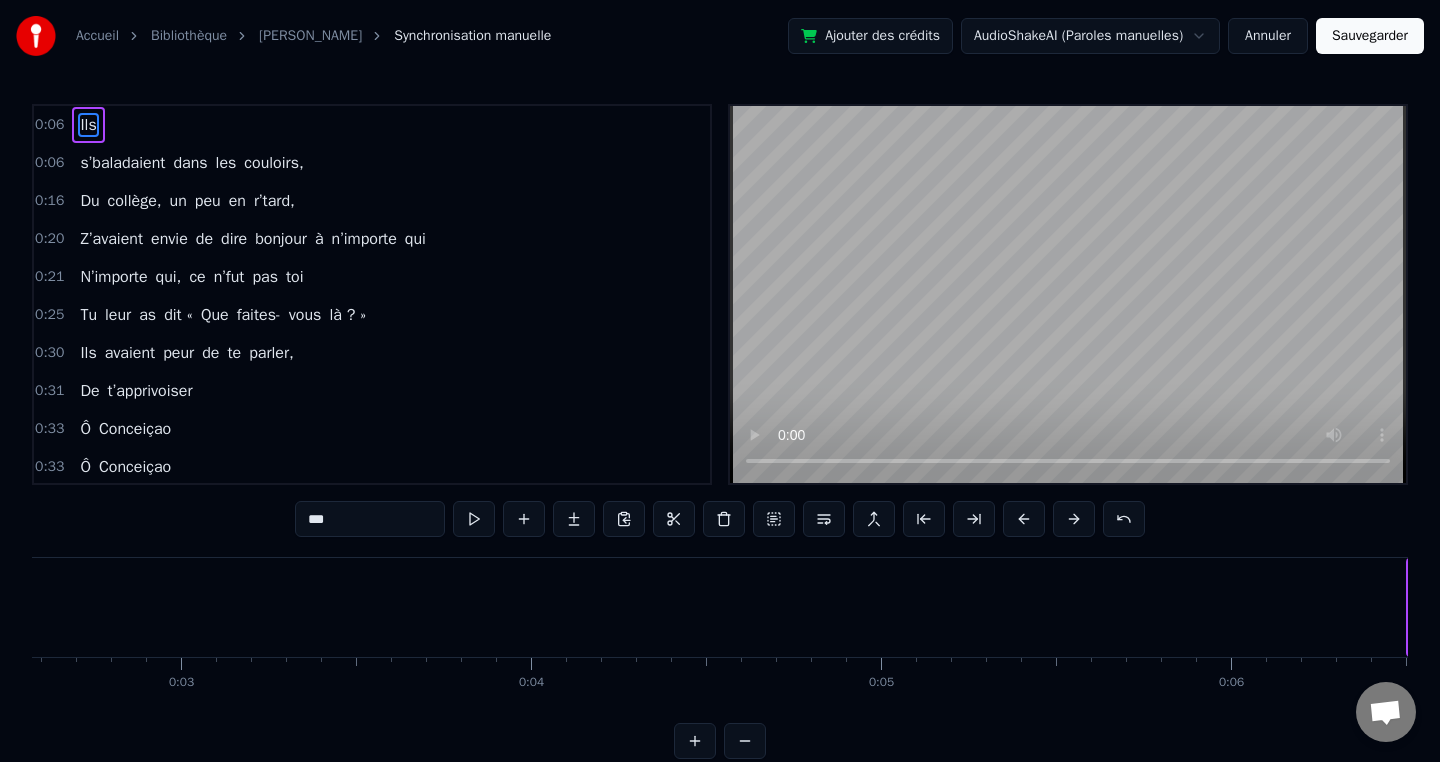 click at bounding box center [1074, 519] 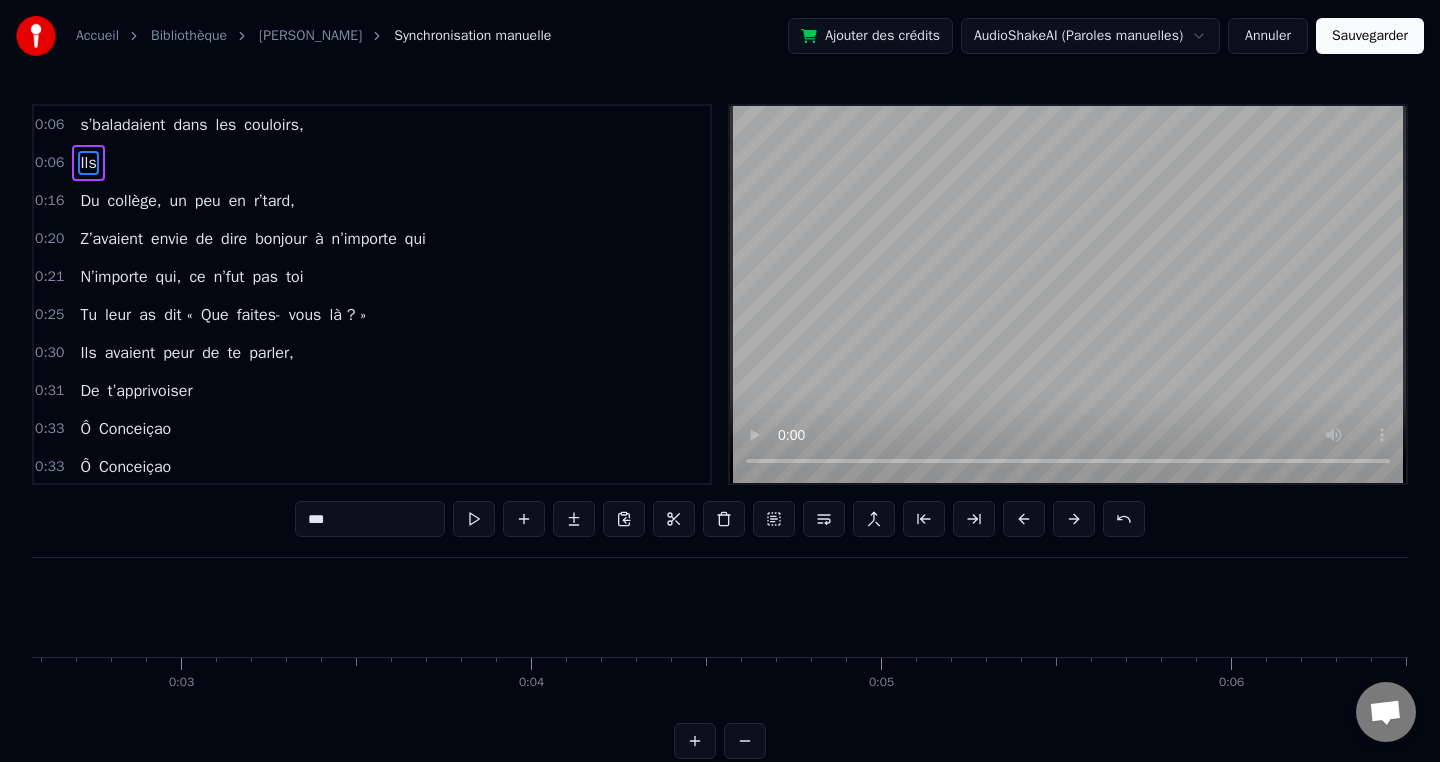 click at bounding box center (1074, 519) 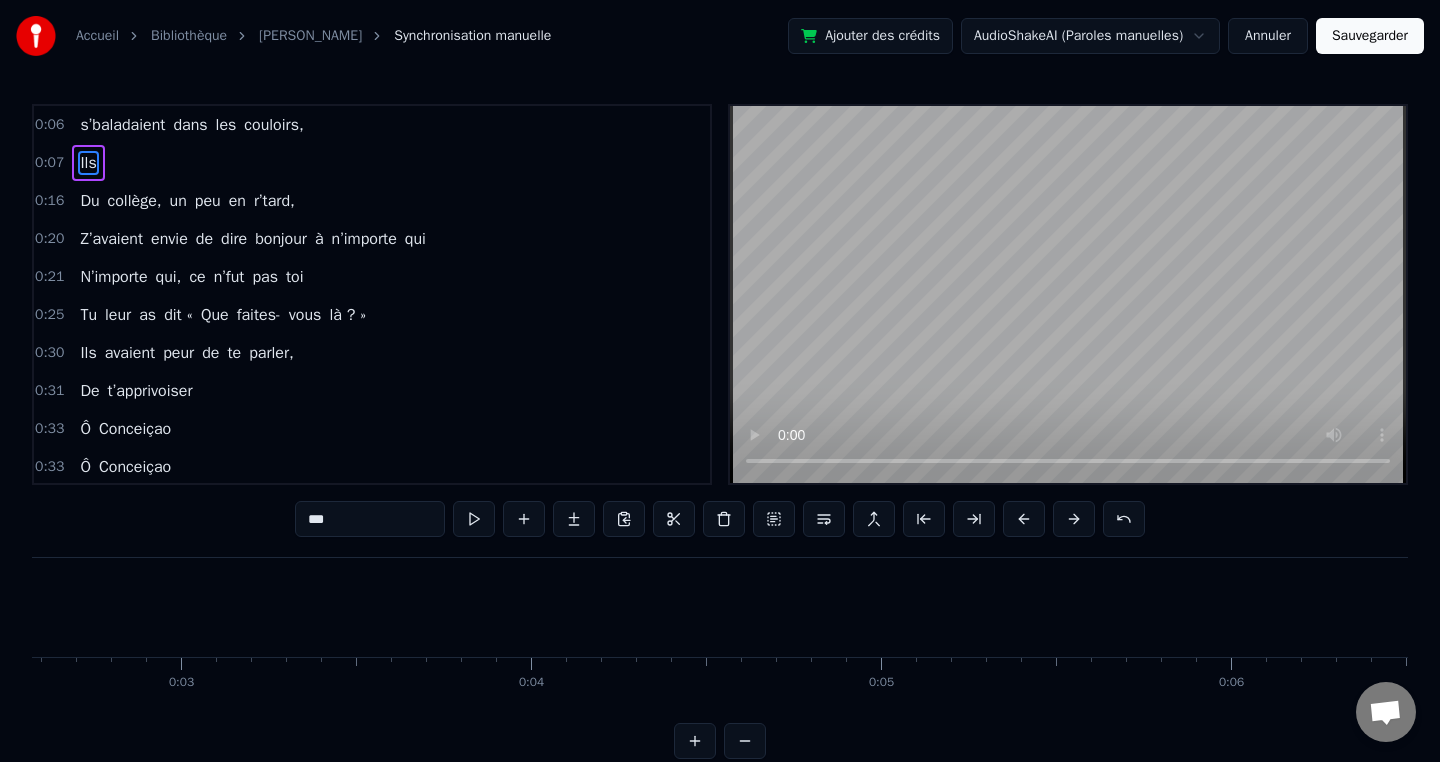 click at bounding box center [1074, 519] 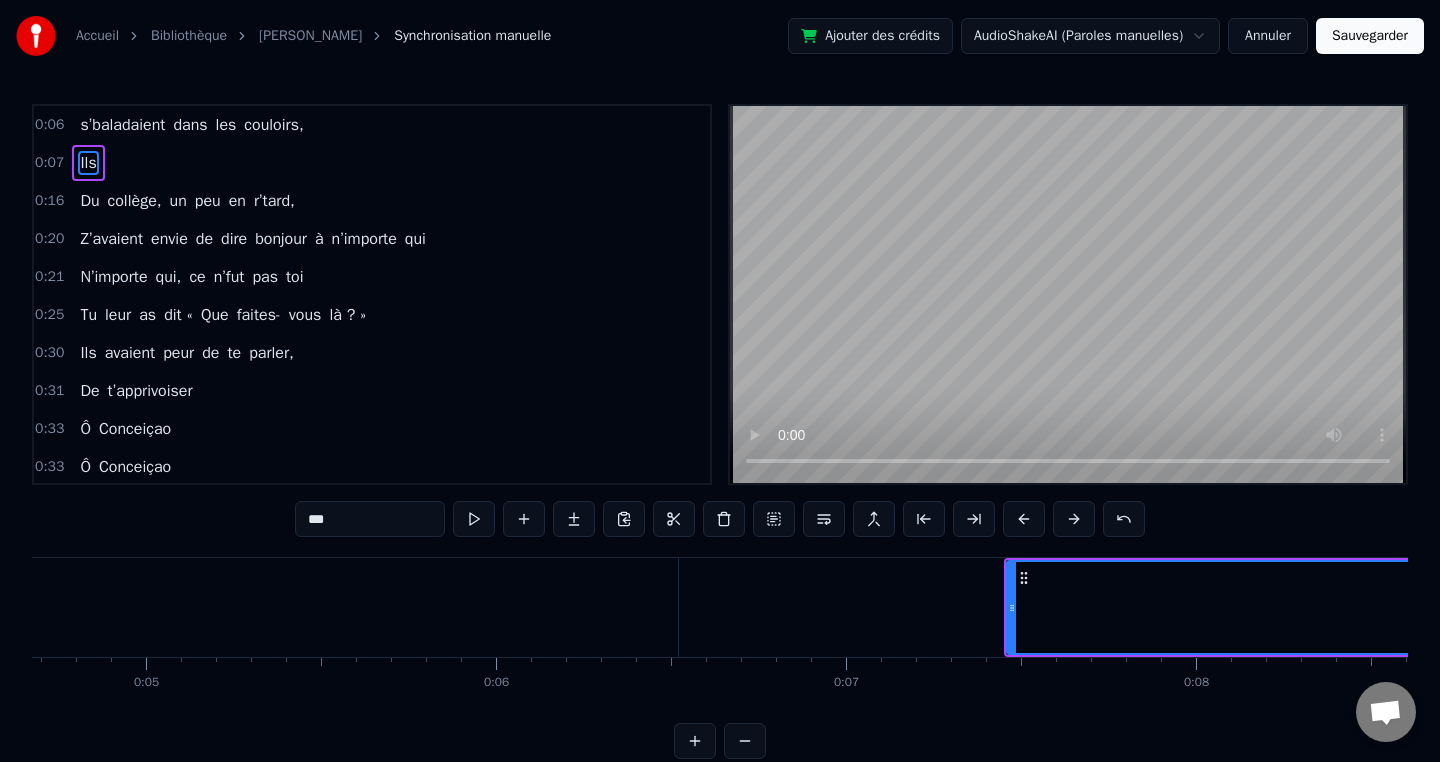 scroll, scrollTop: 0, scrollLeft: 1675, axis: horizontal 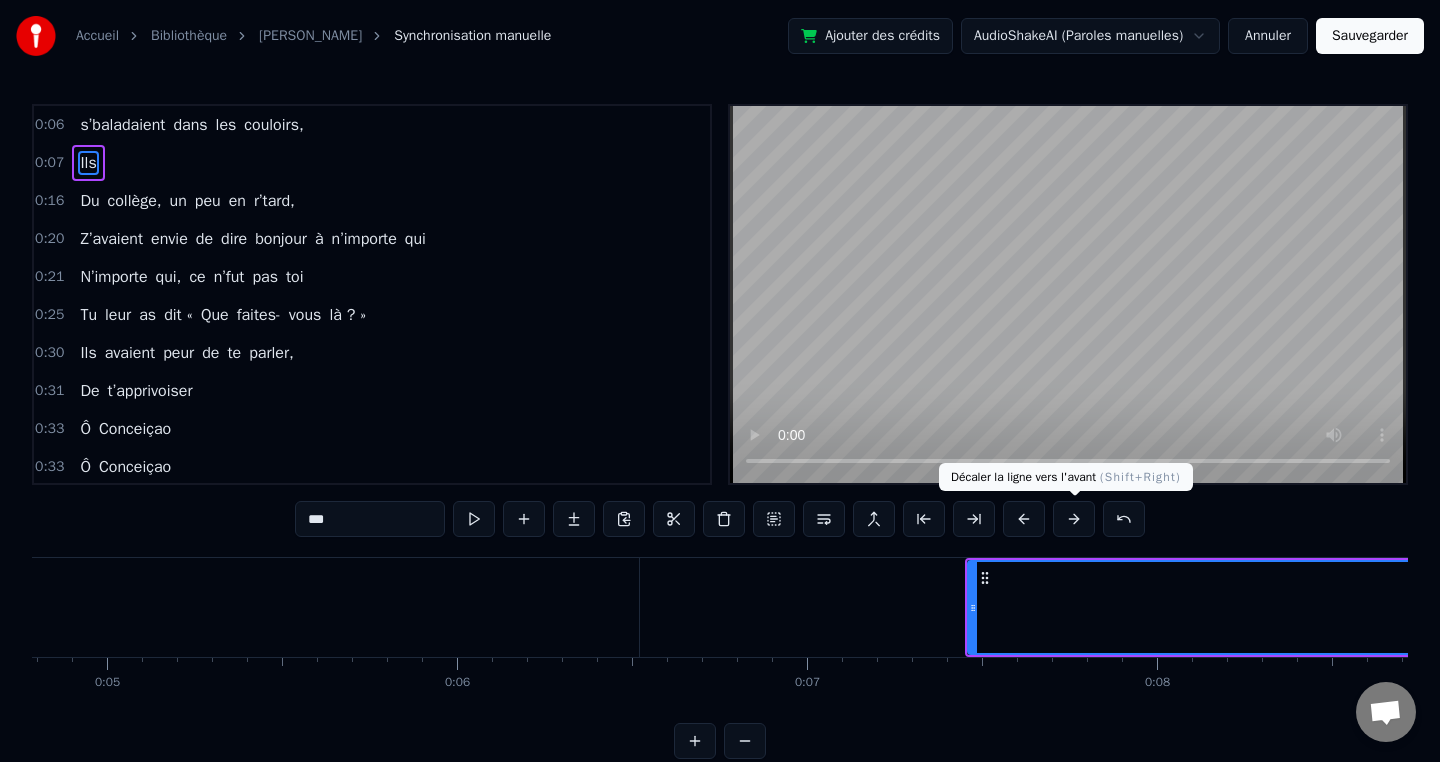 click at bounding box center [1074, 519] 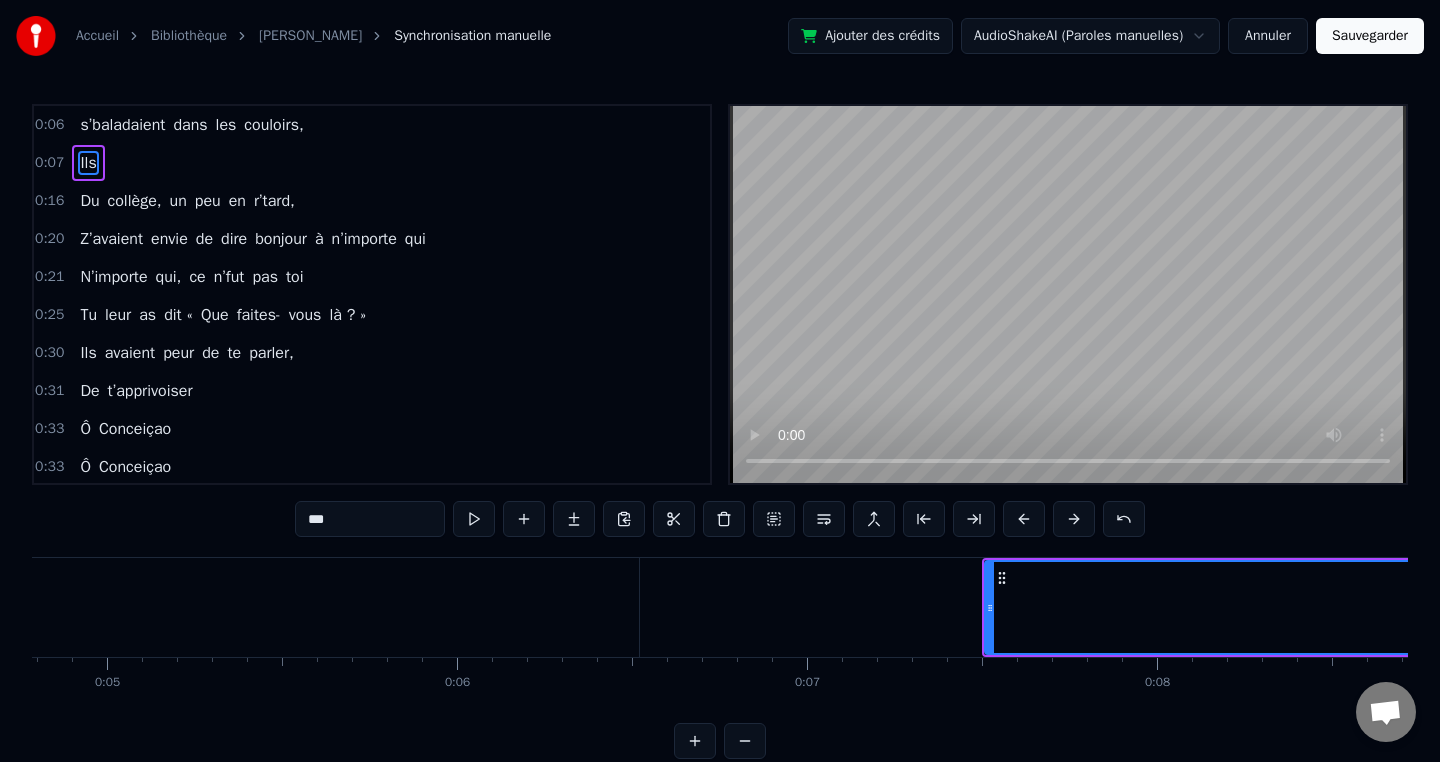 click at bounding box center [1074, 519] 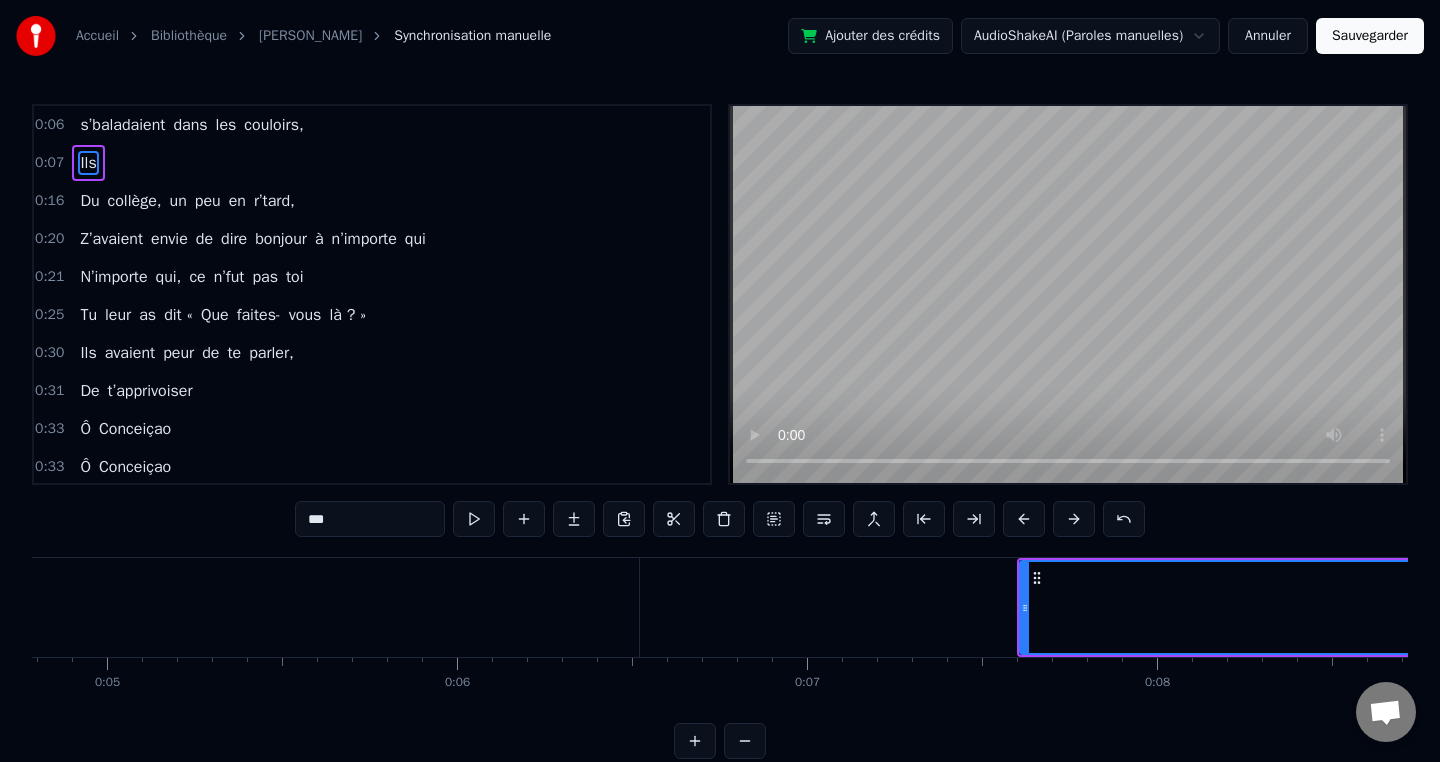 click at bounding box center [1074, 519] 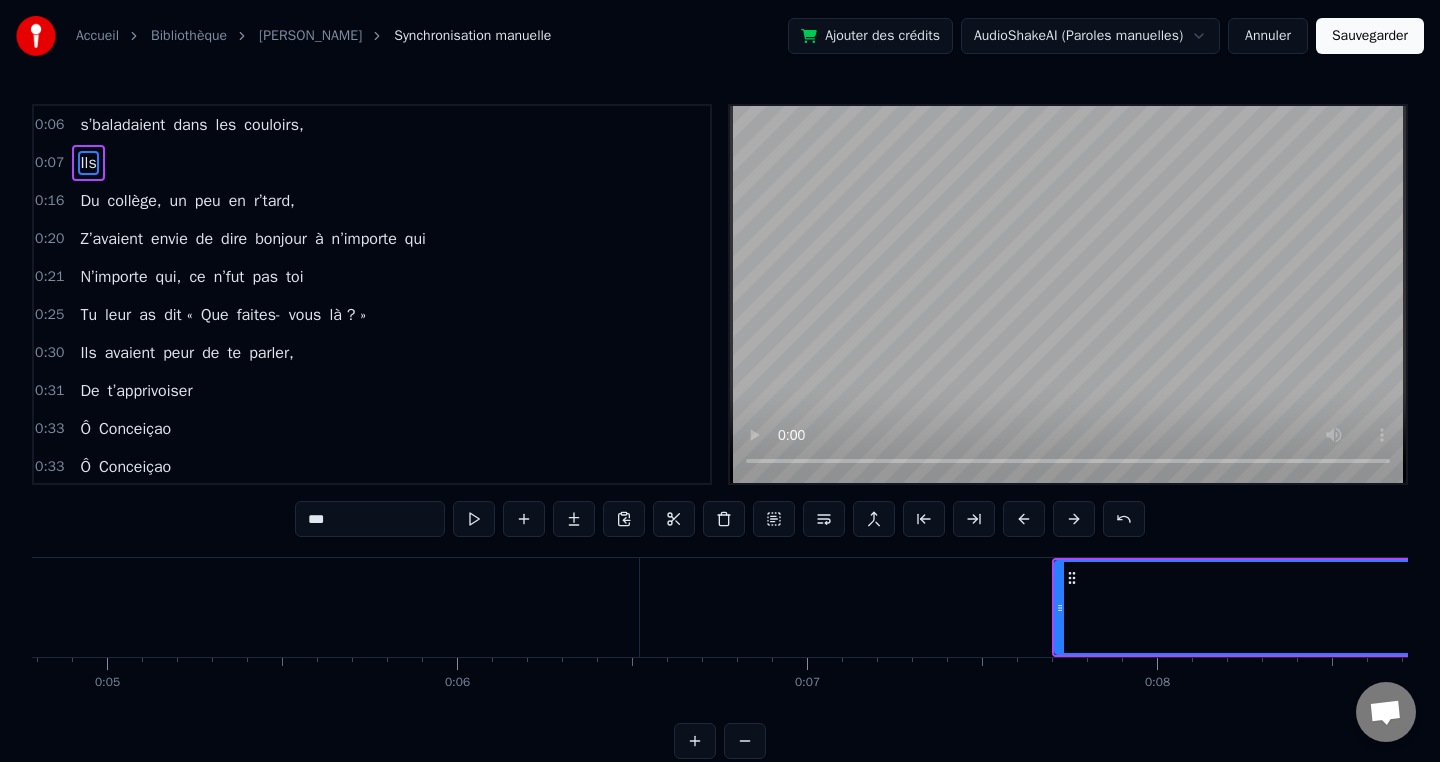 click at bounding box center [1074, 519] 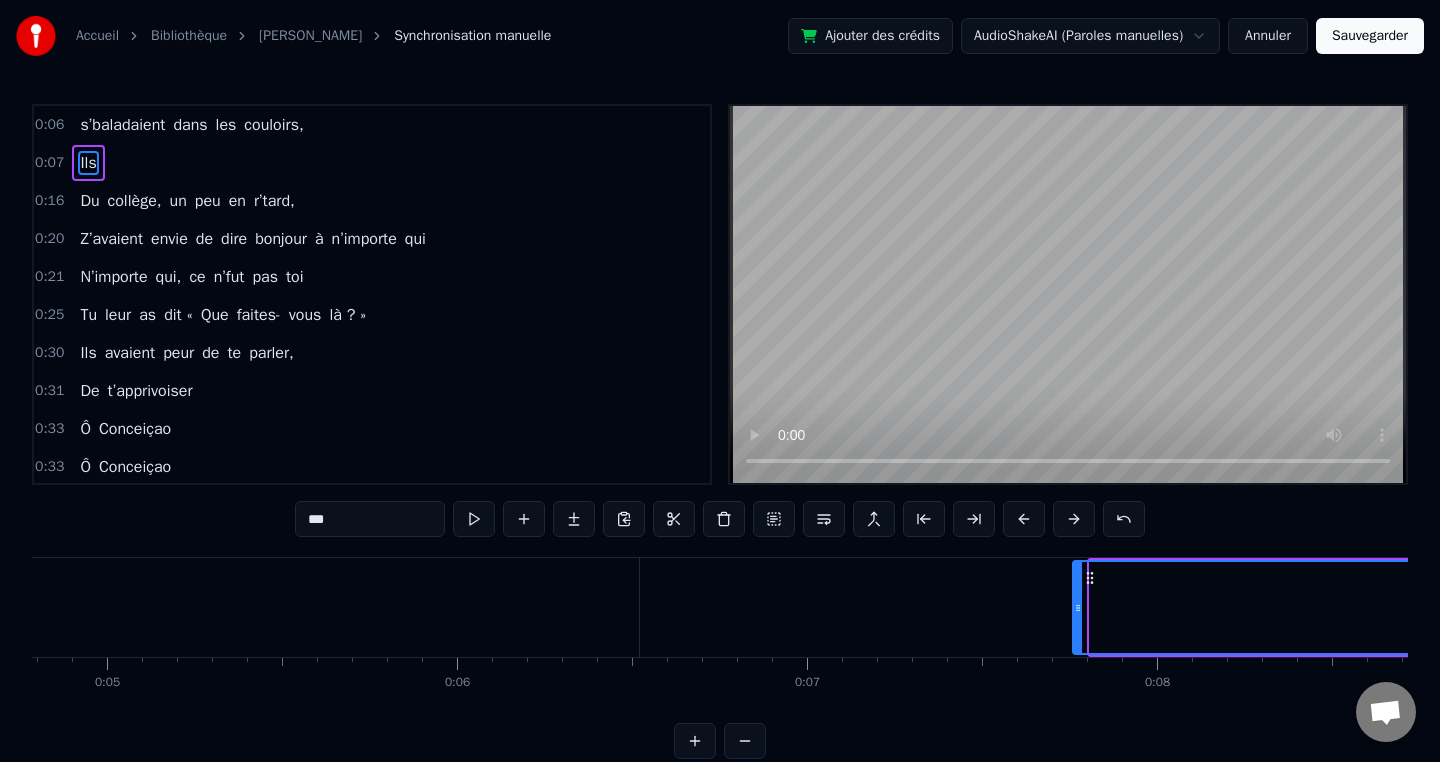 click at bounding box center [1074, 519] 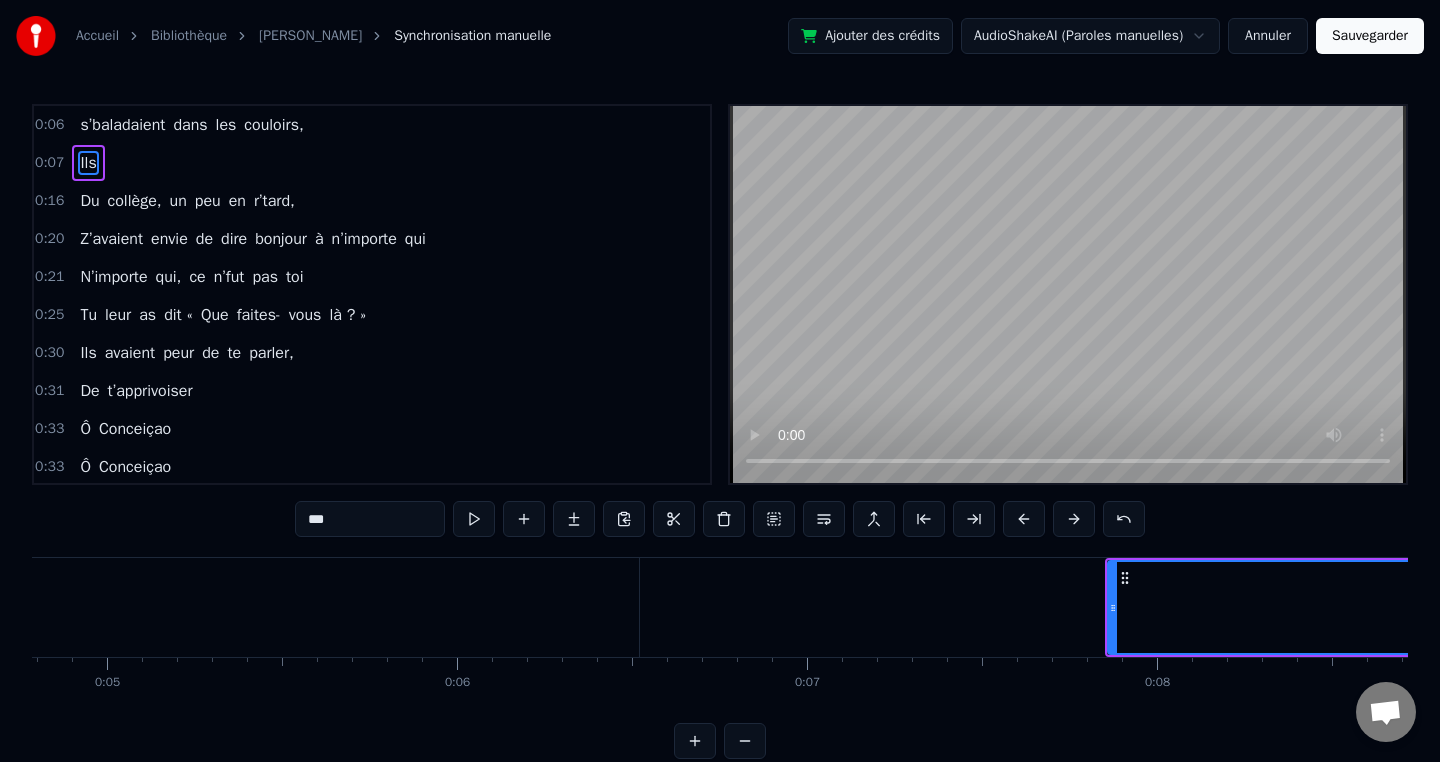 click at bounding box center [1074, 519] 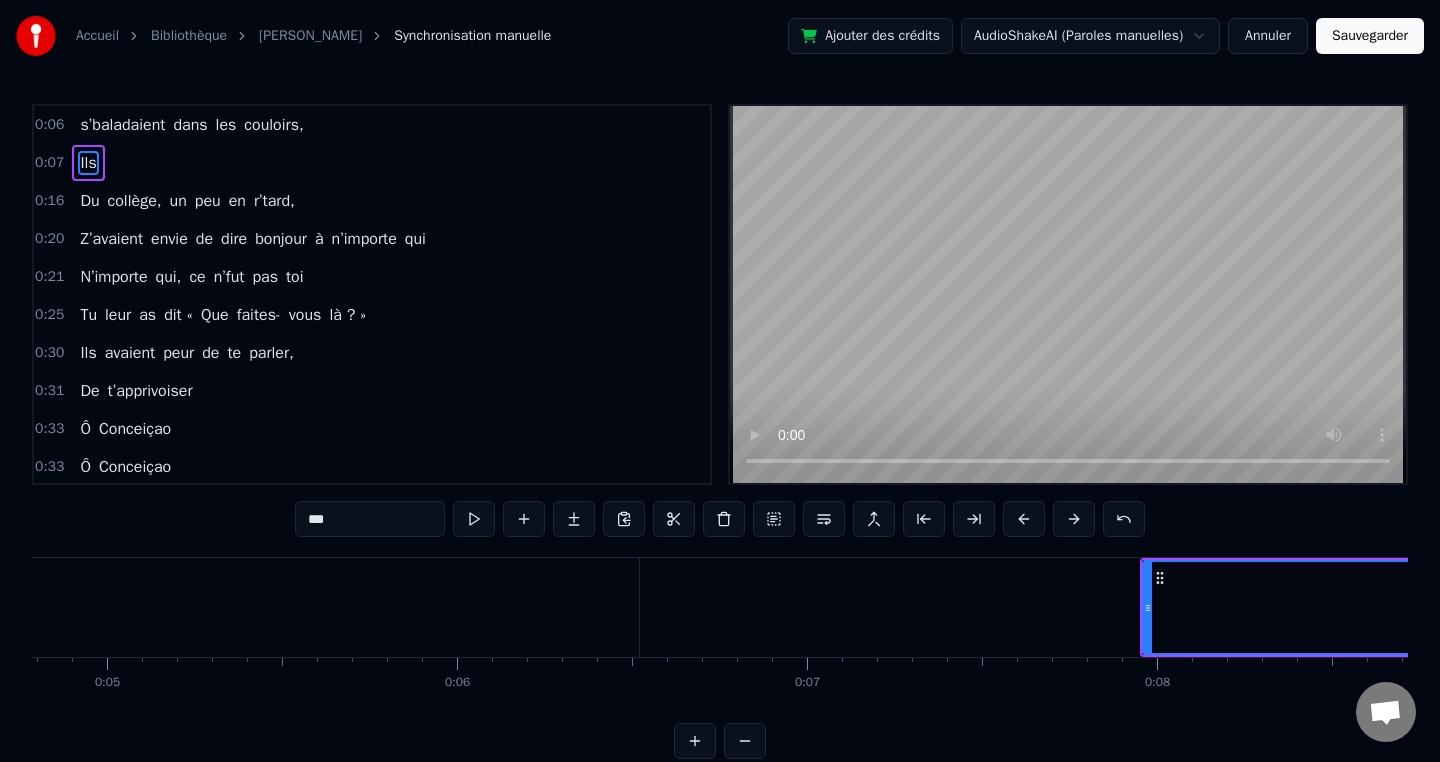 click at bounding box center (1074, 519) 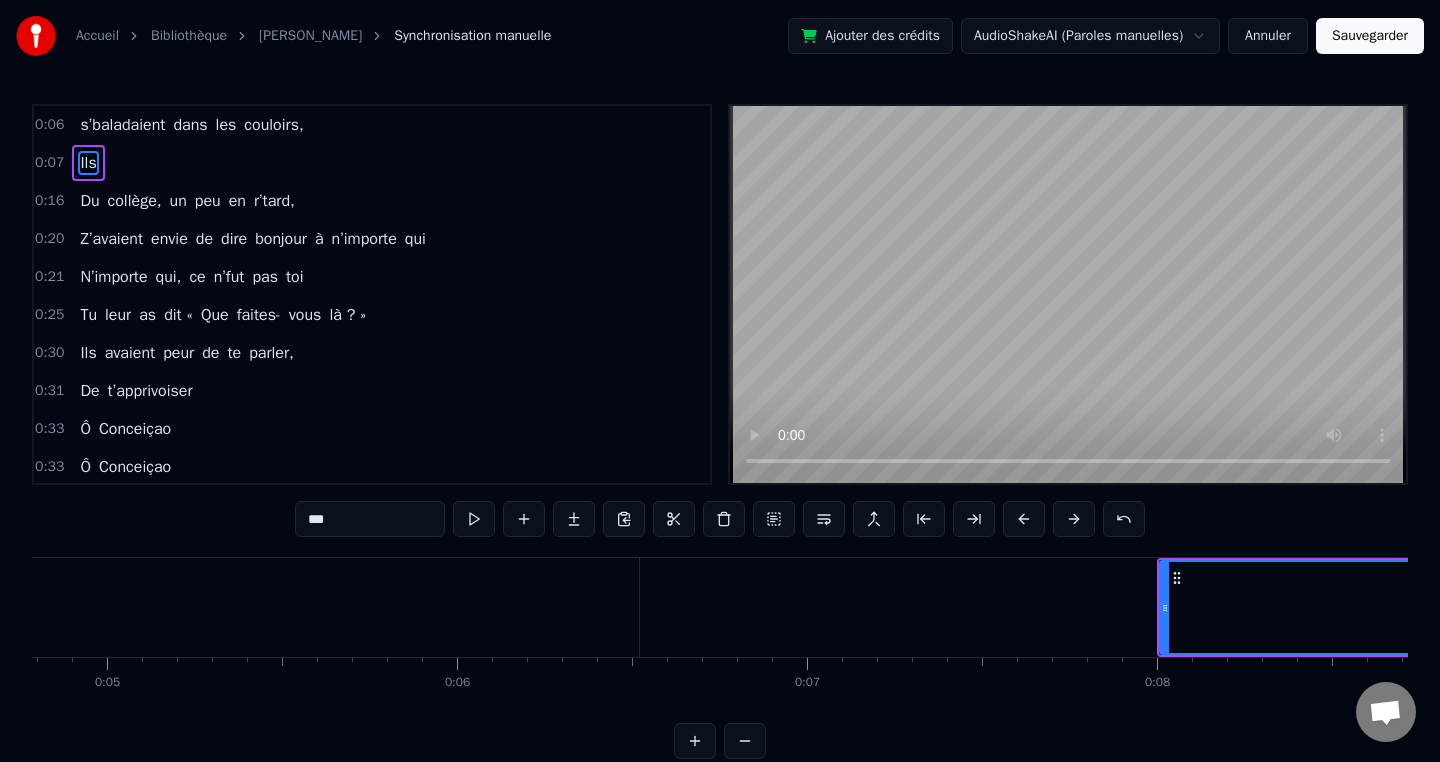 click on "0:07 Ils" at bounding box center [372, 163] 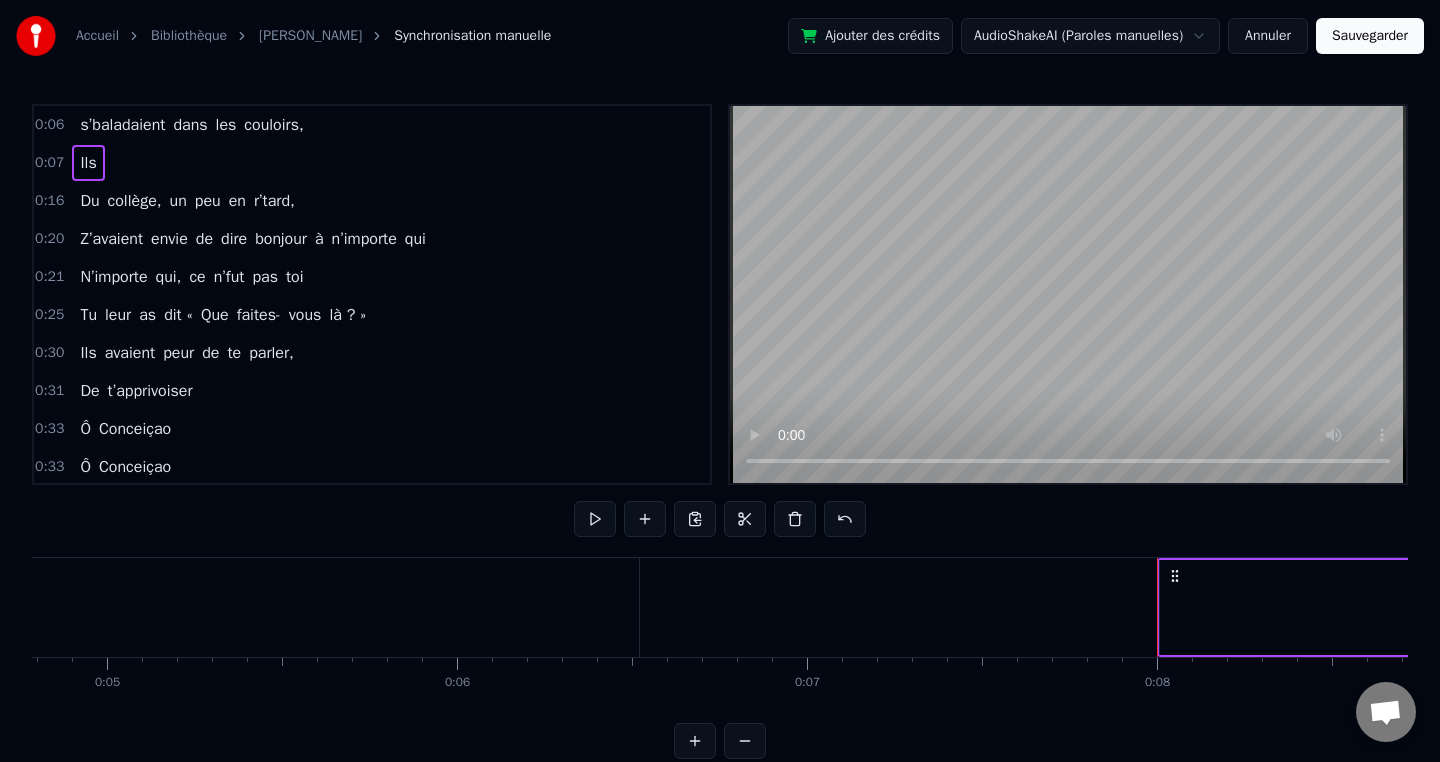click on "Ils" at bounding box center (2296, 607) 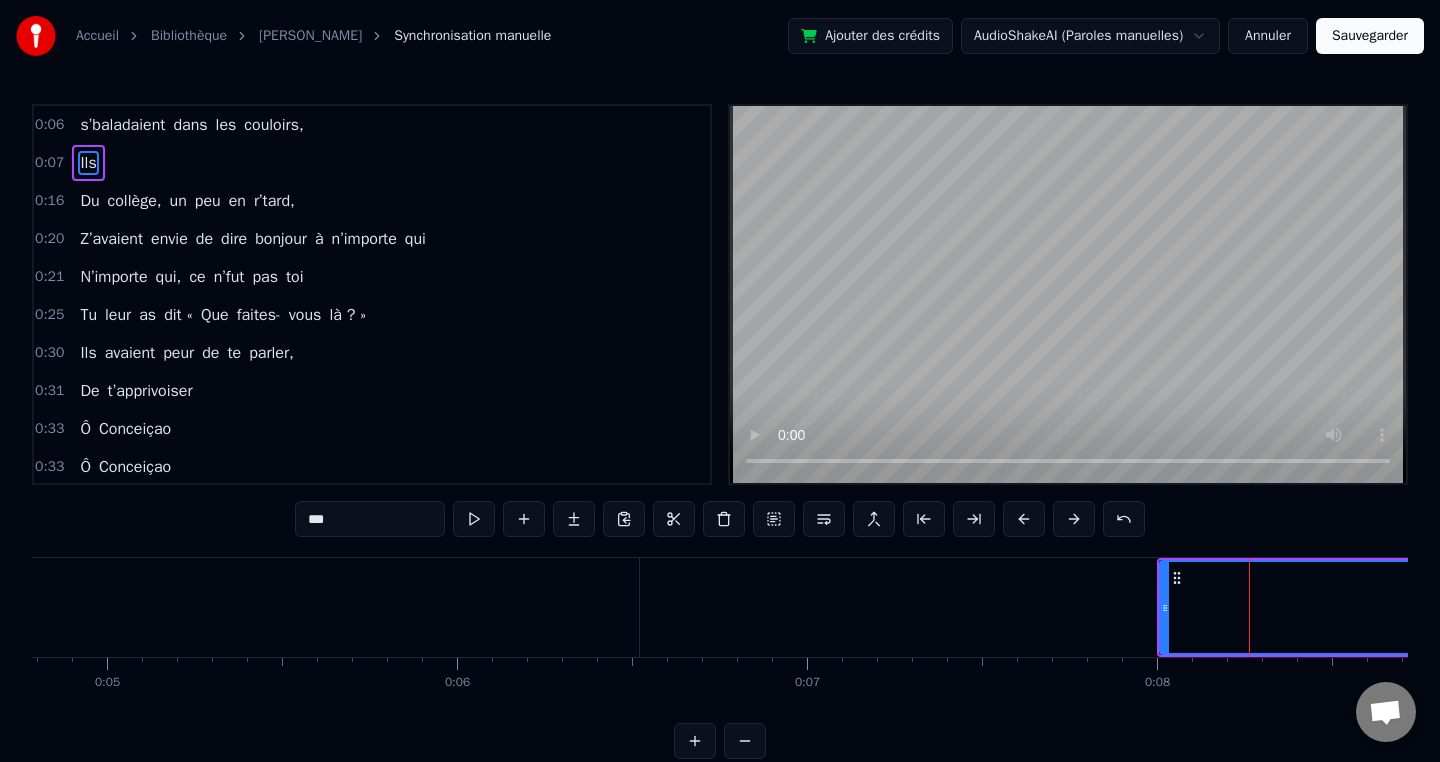 click on "s’baladaient" at bounding box center [2224, 607] 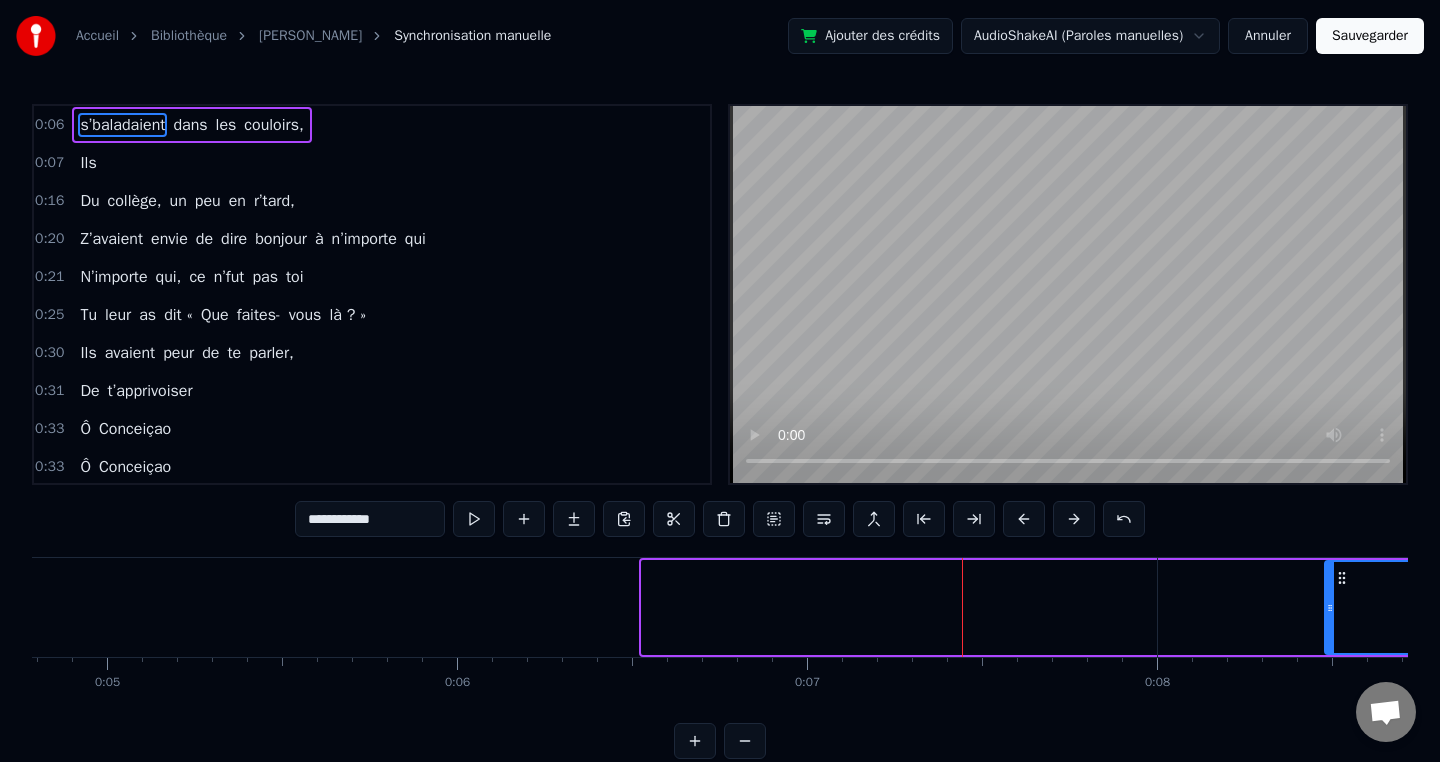 drag, startPoint x: 648, startPoint y: 608, endPoint x: 1361, endPoint y: 598, distance: 713.0701 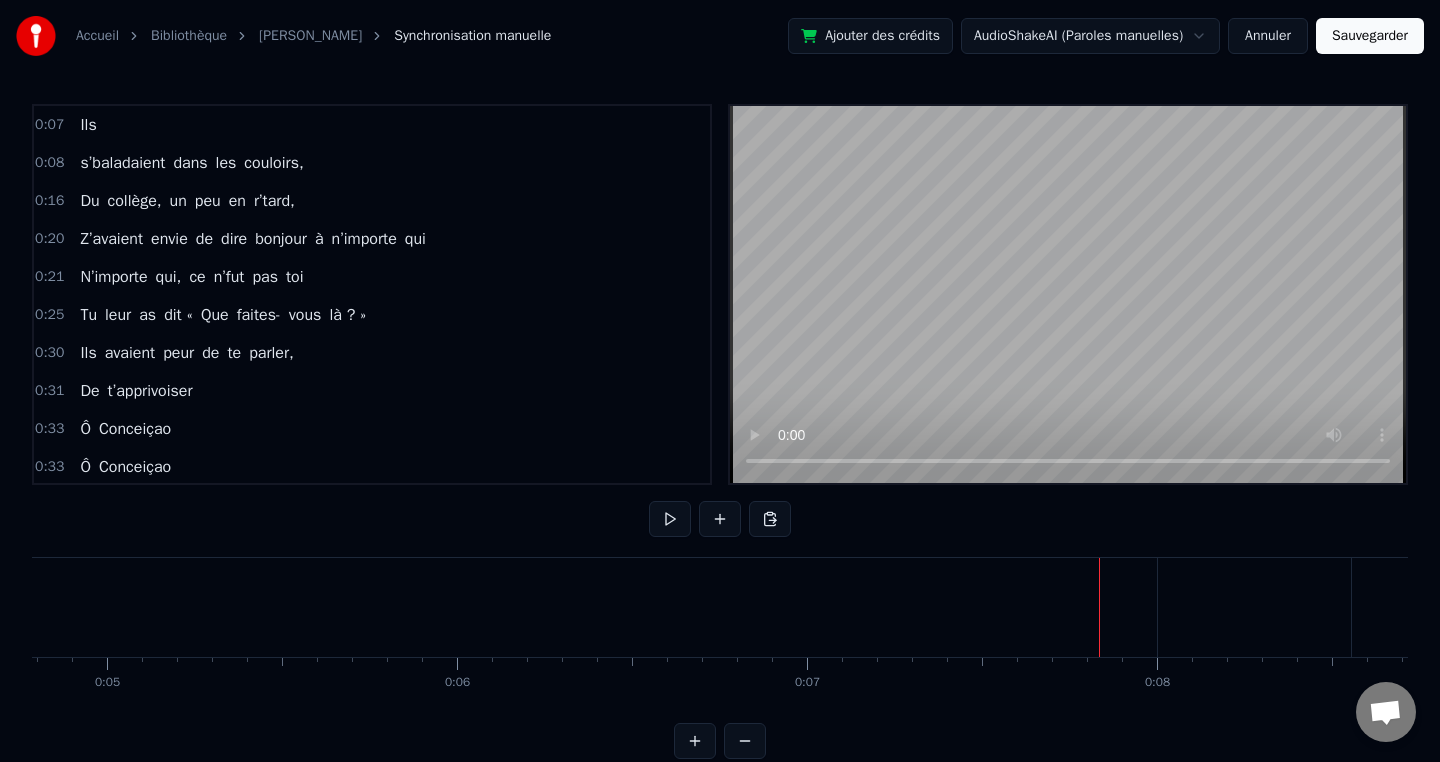 scroll, scrollTop: 29, scrollLeft: 0, axis: vertical 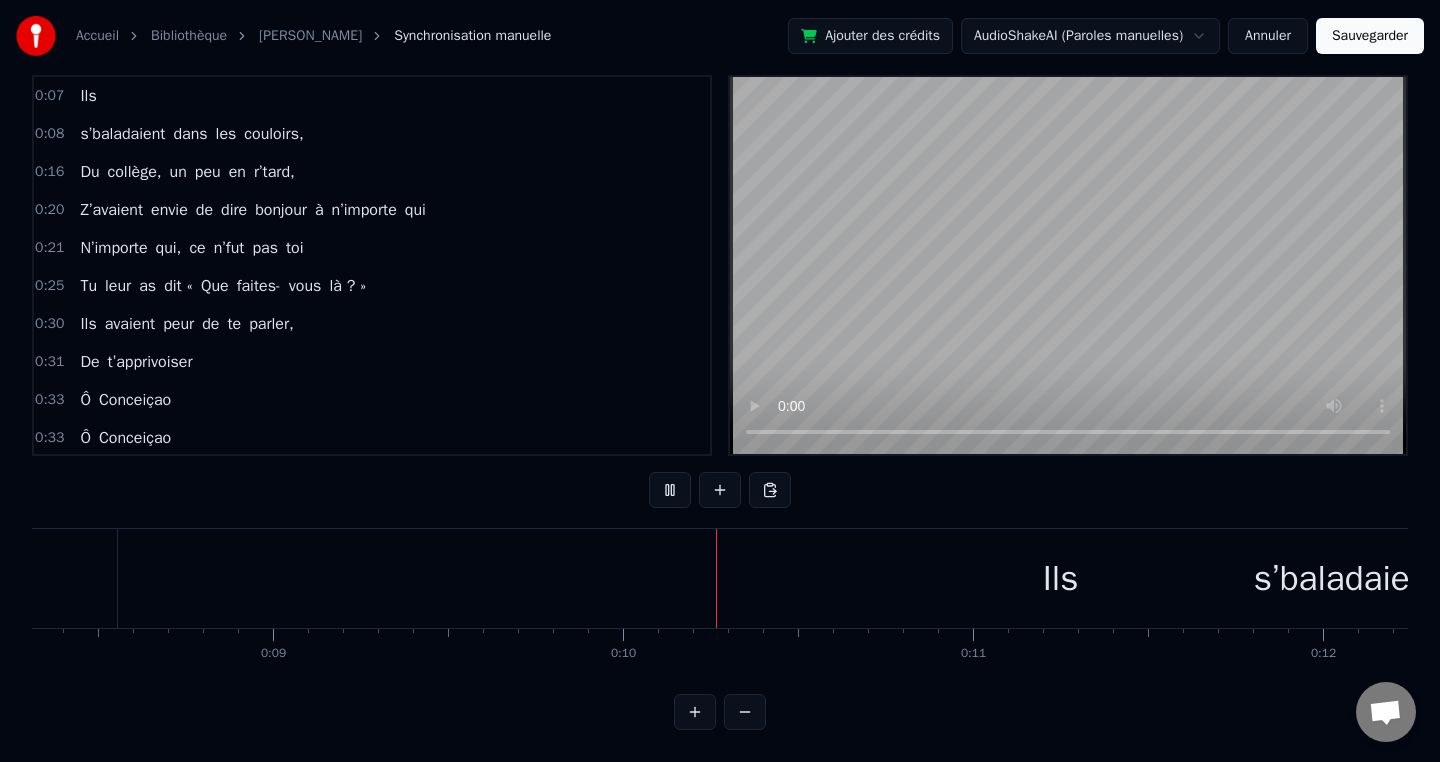 click on "s’baladaient" at bounding box center [1346, 578] 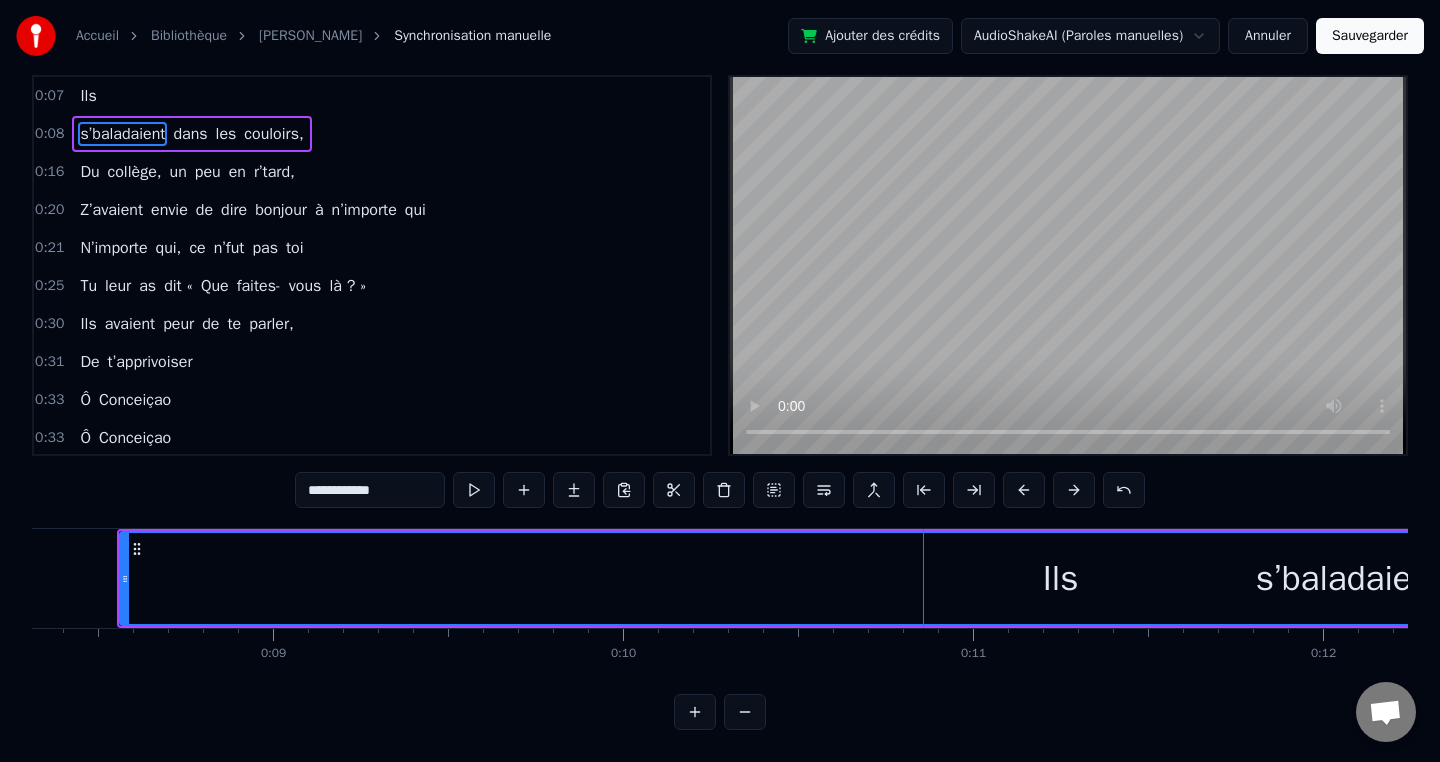scroll, scrollTop: 0, scrollLeft: 0, axis: both 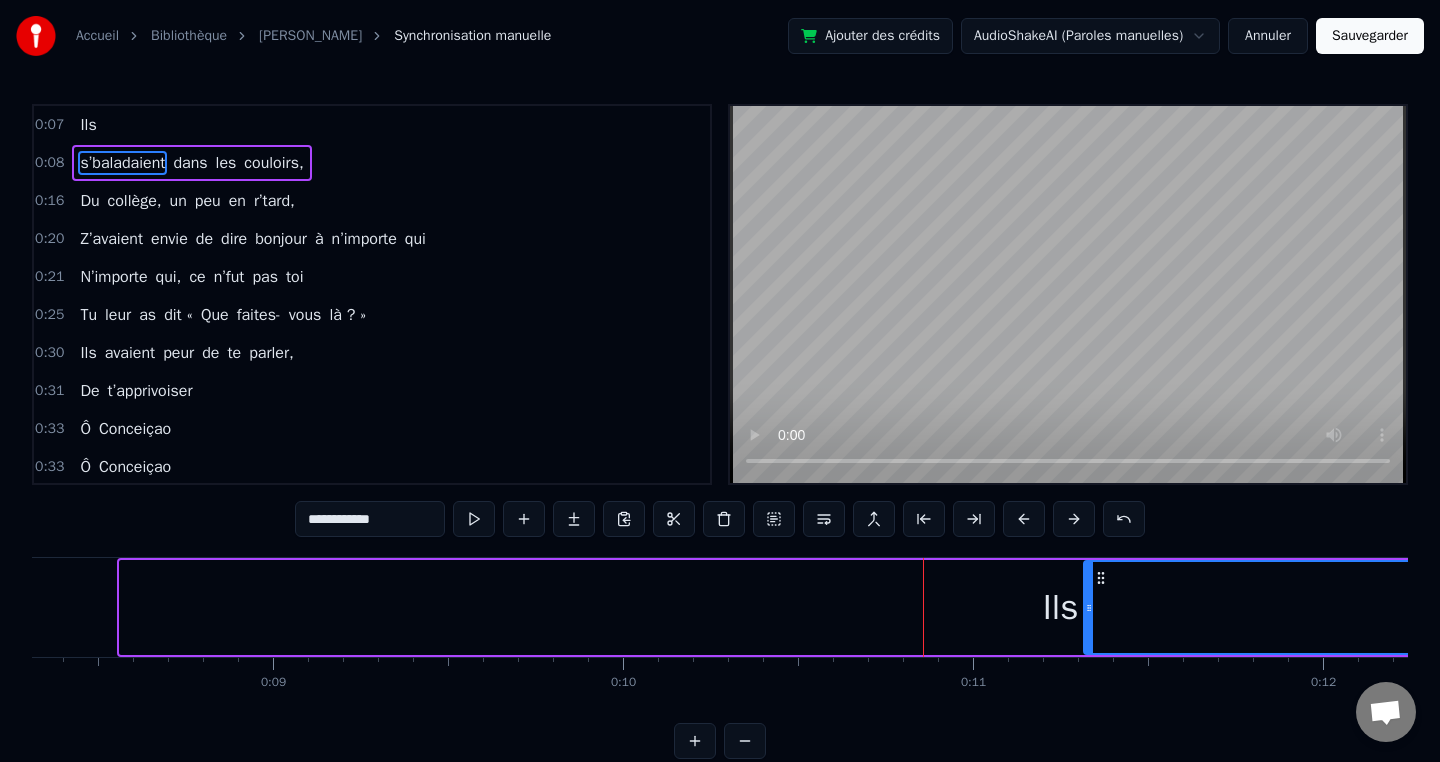 drag, startPoint x: 126, startPoint y: 597, endPoint x: 1090, endPoint y: 558, distance: 964.7886 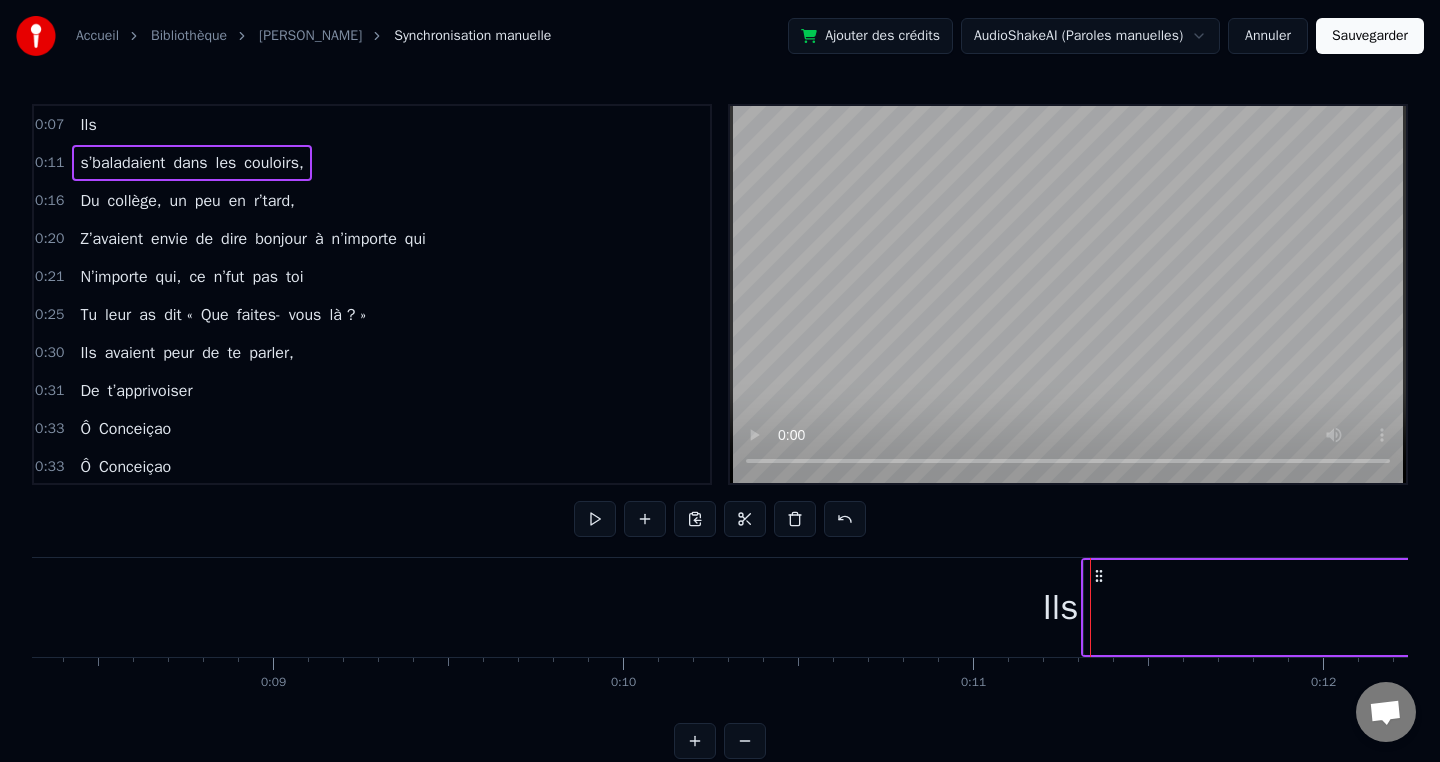 drag, startPoint x: 1125, startPoint y: 618, endPoint x: 960, endPoint y: 609, distance: 165.24527 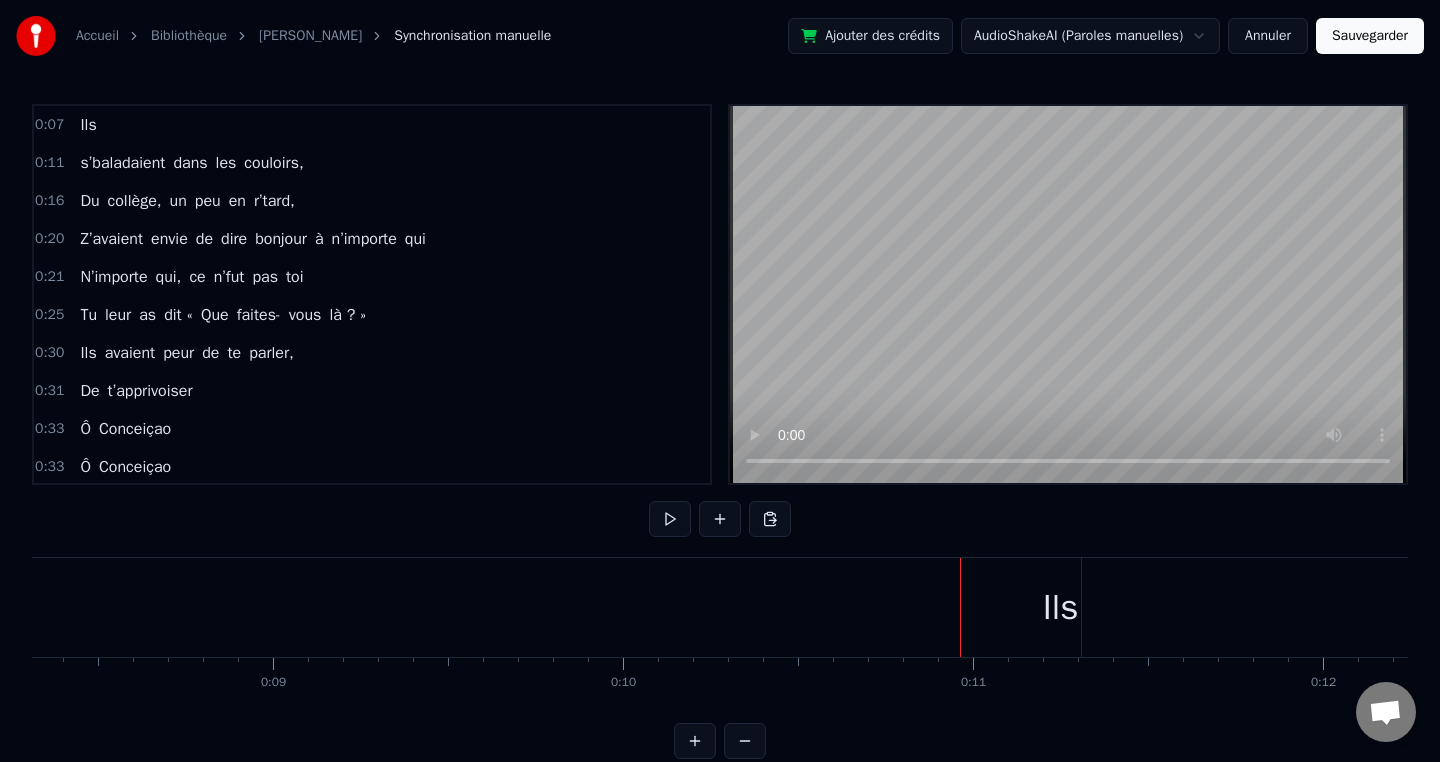 click on "Ils" at bounding box center (1060, 607) 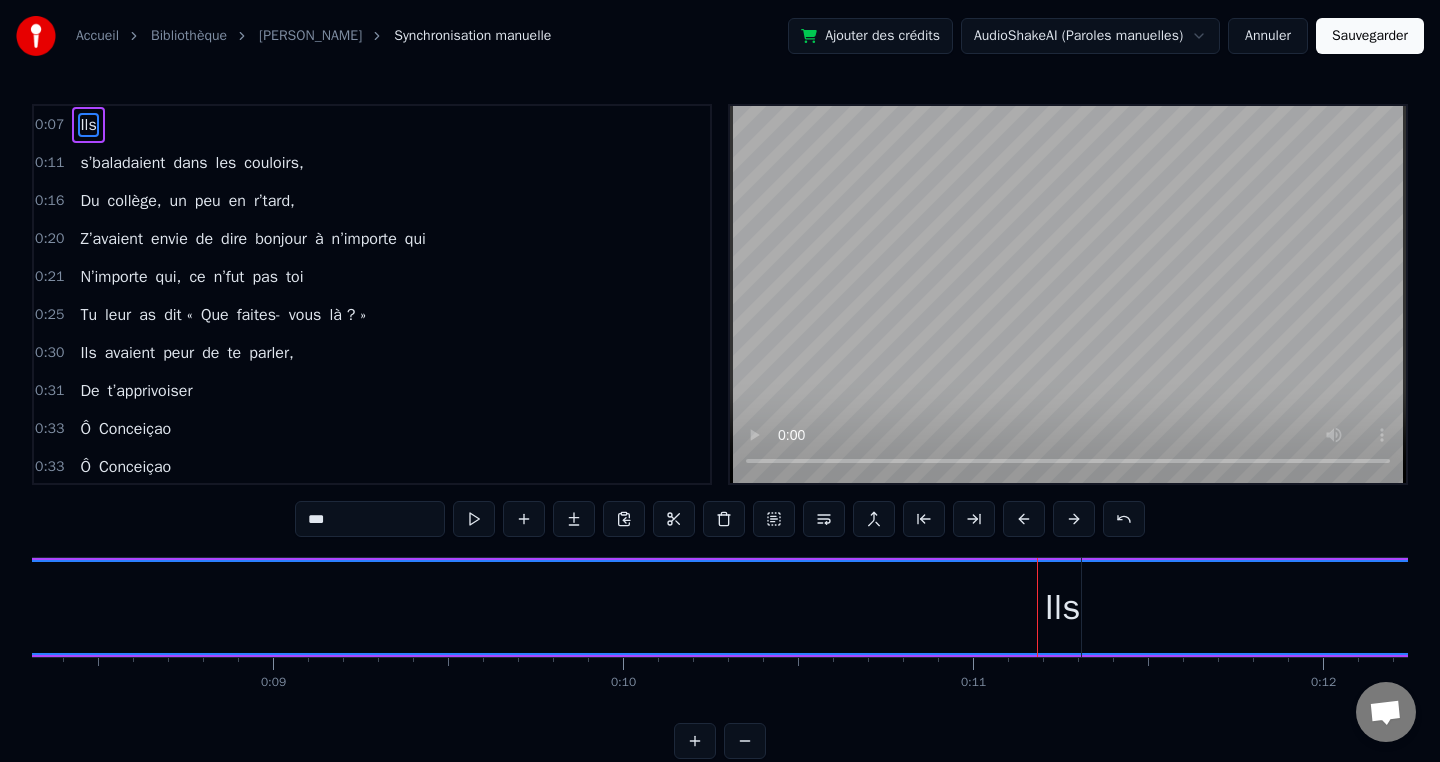 click on "Ils" at bounding box center (1063, 607) 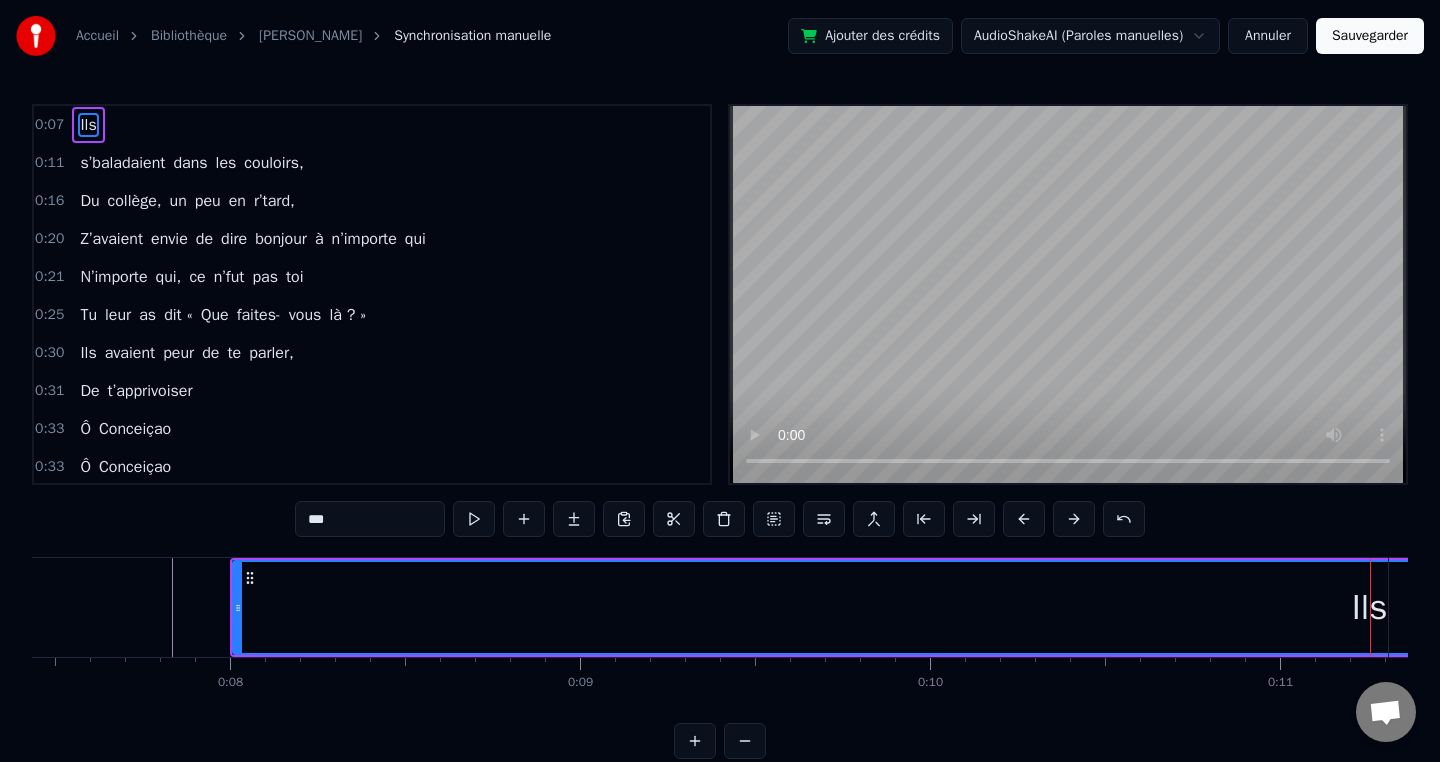 scroll, scrollTop: 0, scrollLeft: 2603, axis: horizontal 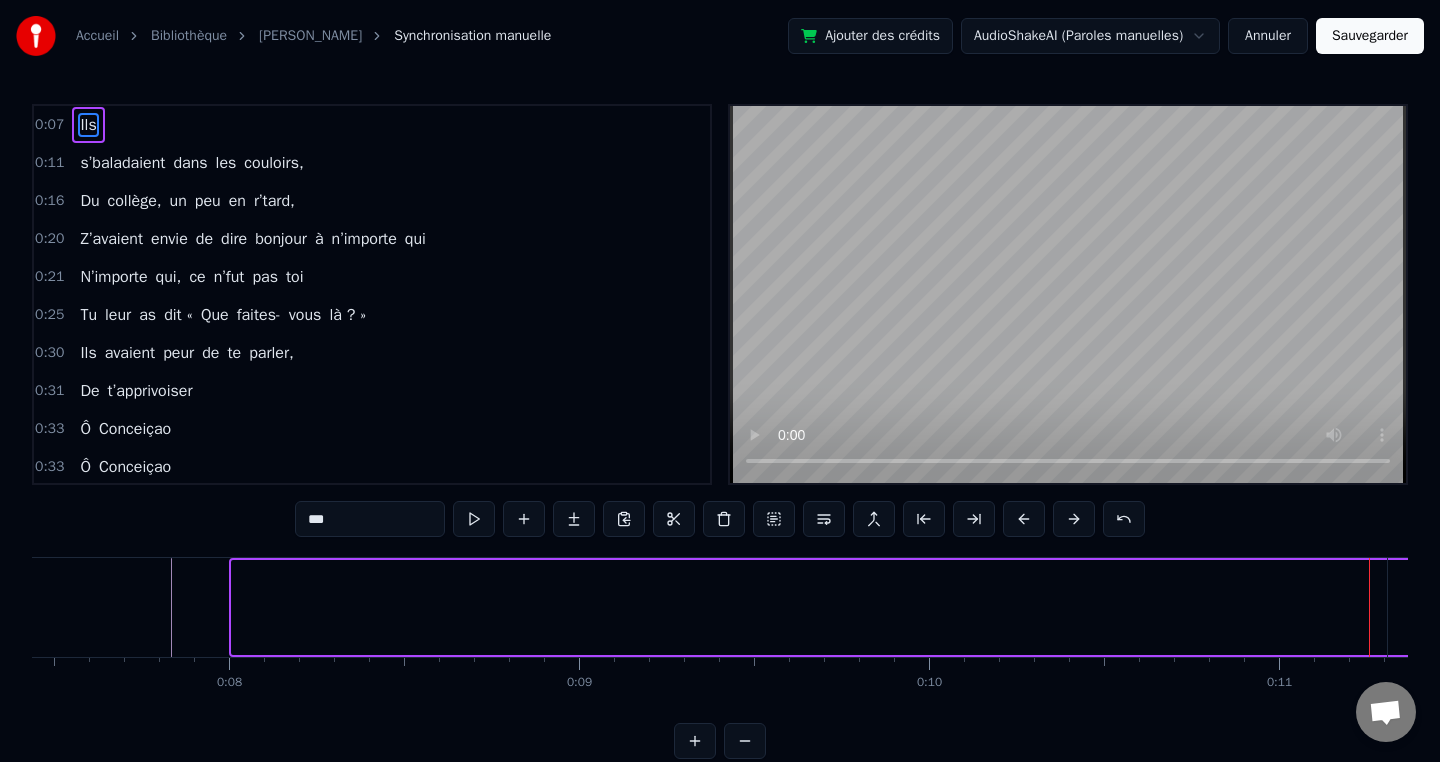 drag, startPoint x: 237, startPoint y: 609, endPoint x: 1439, endPoint y: 584, distance: 1202.26 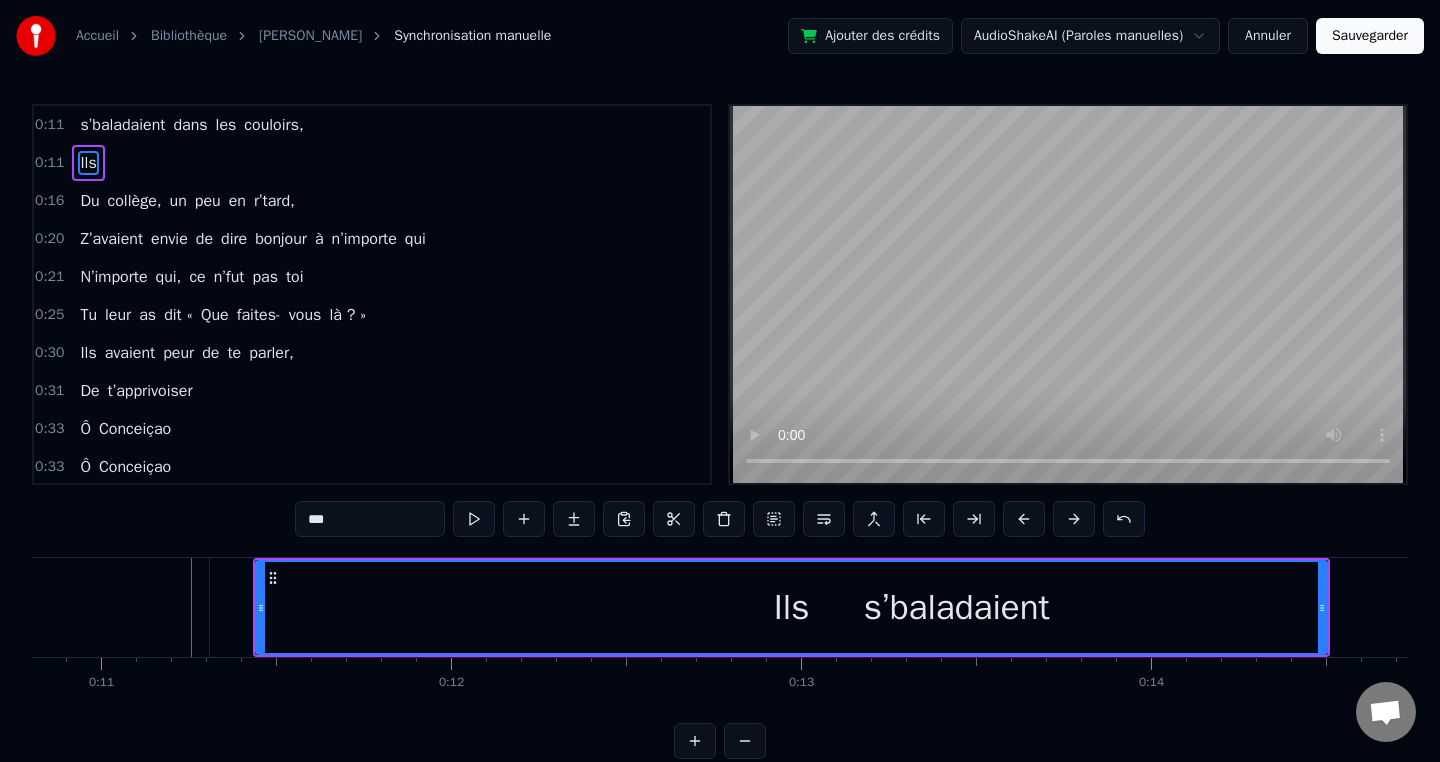 scroll, scrollTop: 0, scrollLeft: 3783, axis: horizontal 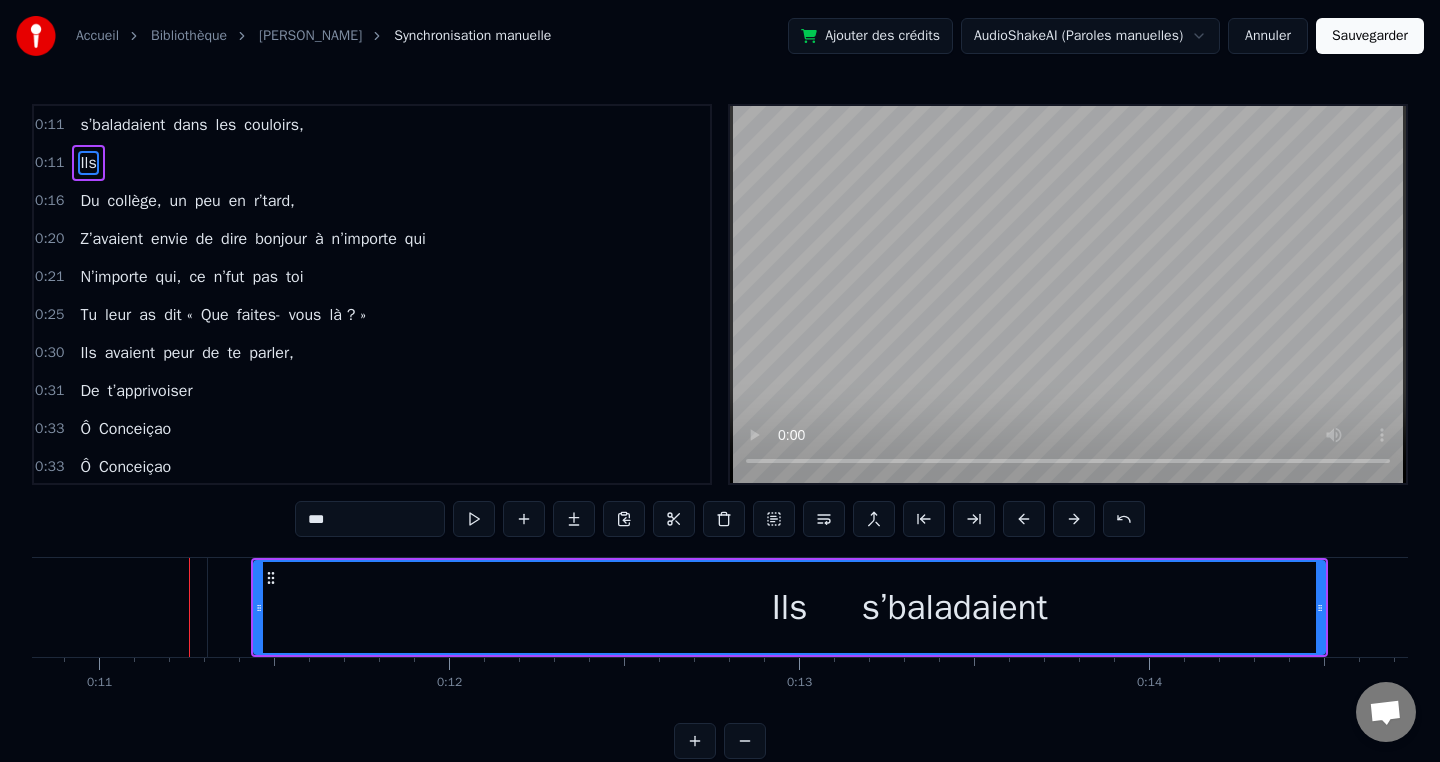 click on "Ils" at bounding box center (790, 607) 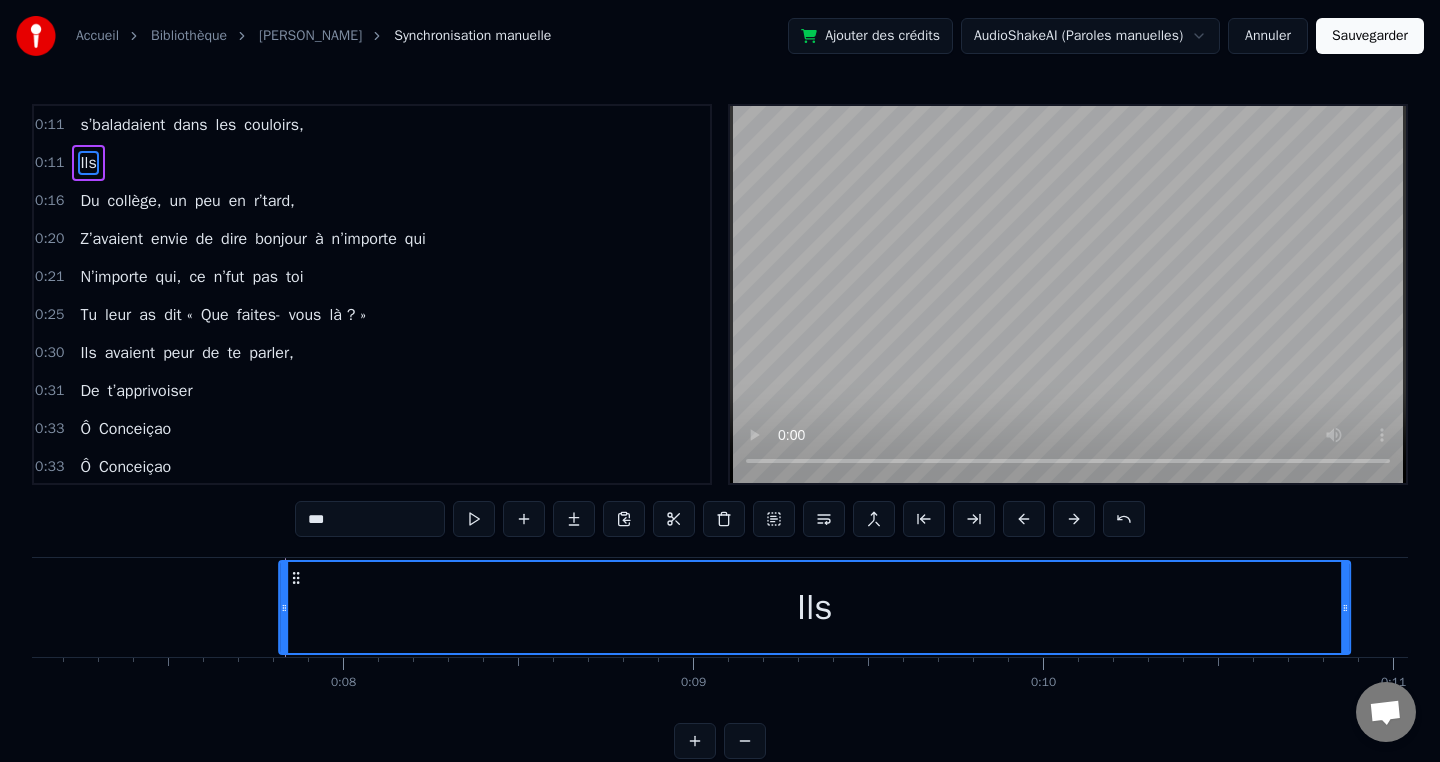scroll, scrollTop: 0, scrollLeft: 2485, axis: horizontal 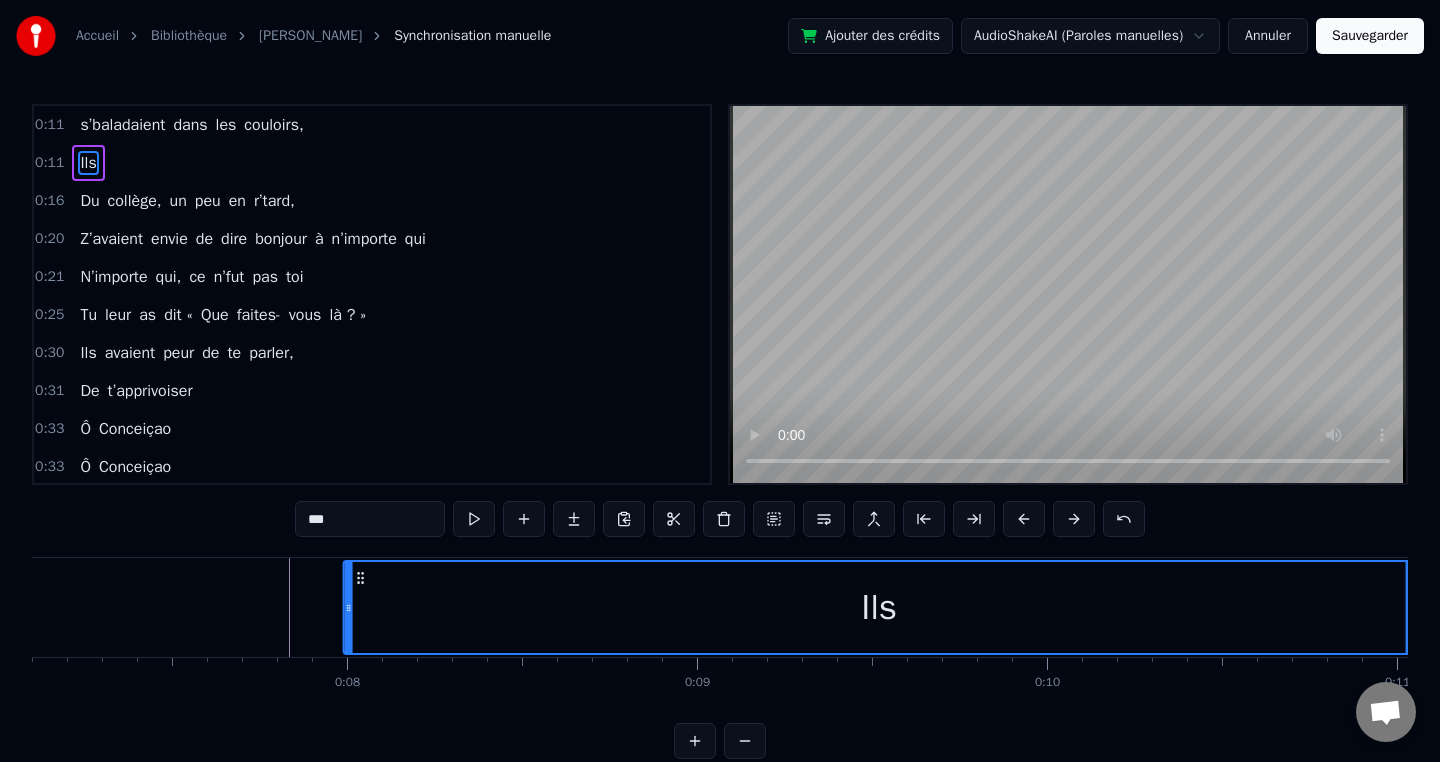 drag, startPoint x: 271, startPoint y: 580, endPoint x: 360, endPoint y: 569, distance: 89.6772 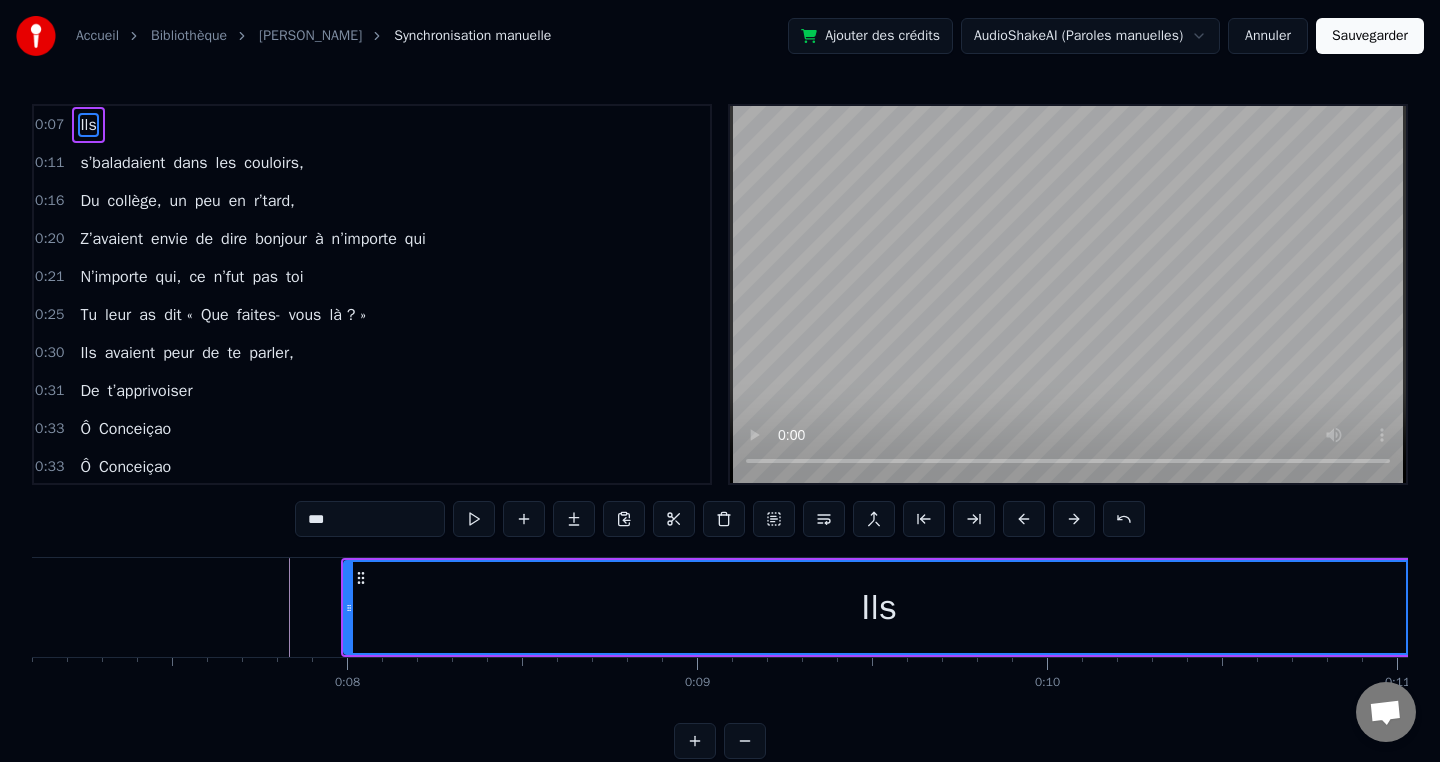 click on "Ils" at bounding box center (879, 607) 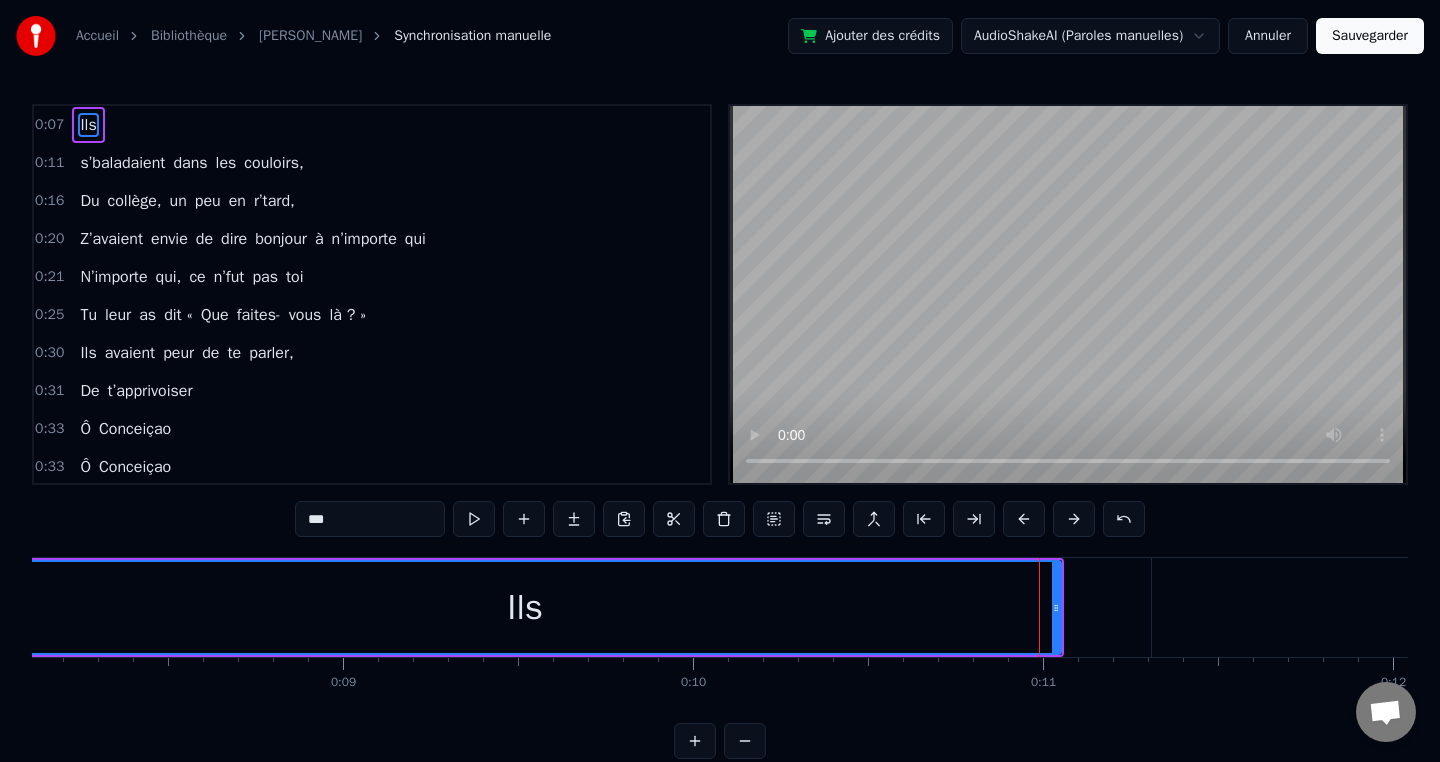 scroll, scrollTop: 0, scrollLeft: 2833, axis: horizontal 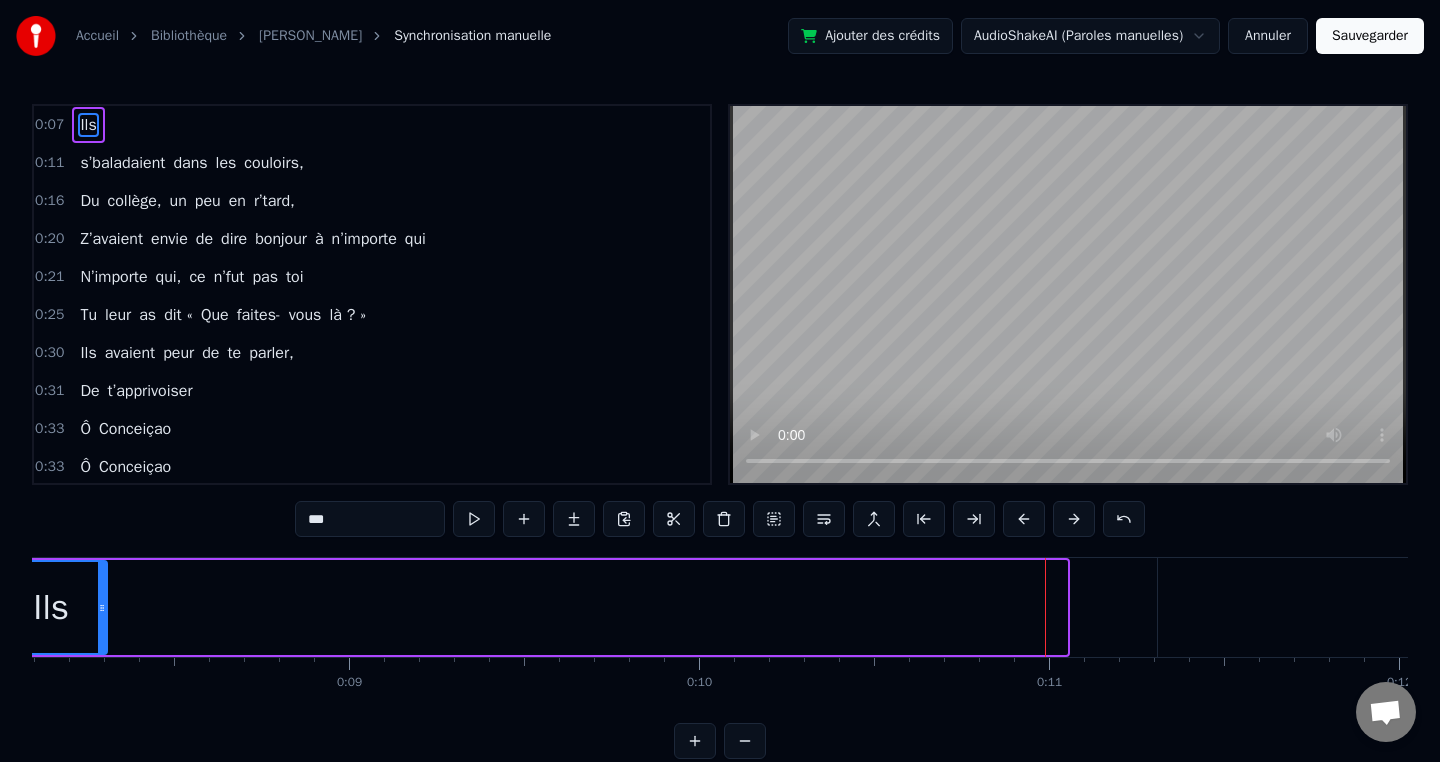 drag, startPoint x: 1062, startPoint y: 608, endPoint x: 102, endPoint y: 595, distance: 960.088 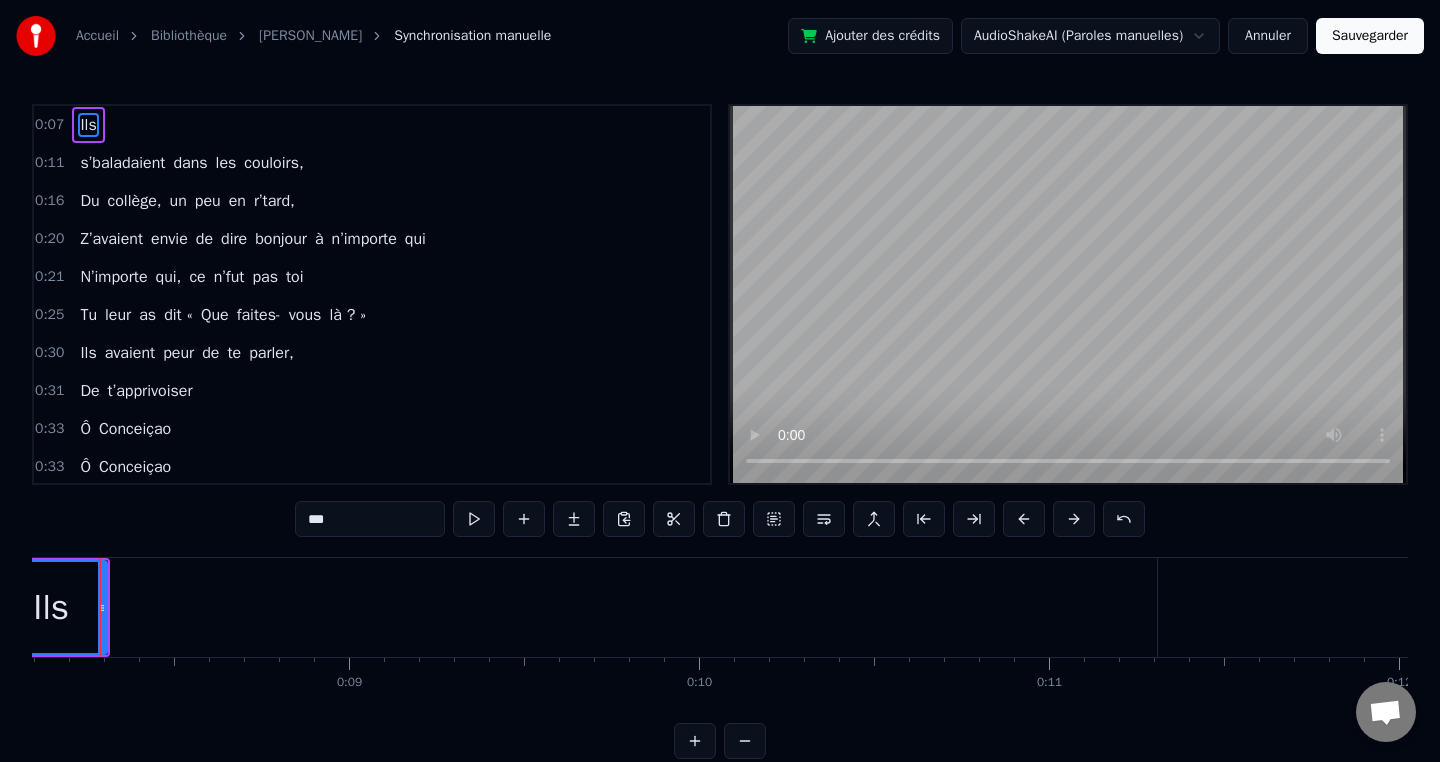 click on "s’baladaient" at bounding box center [1904, 607] 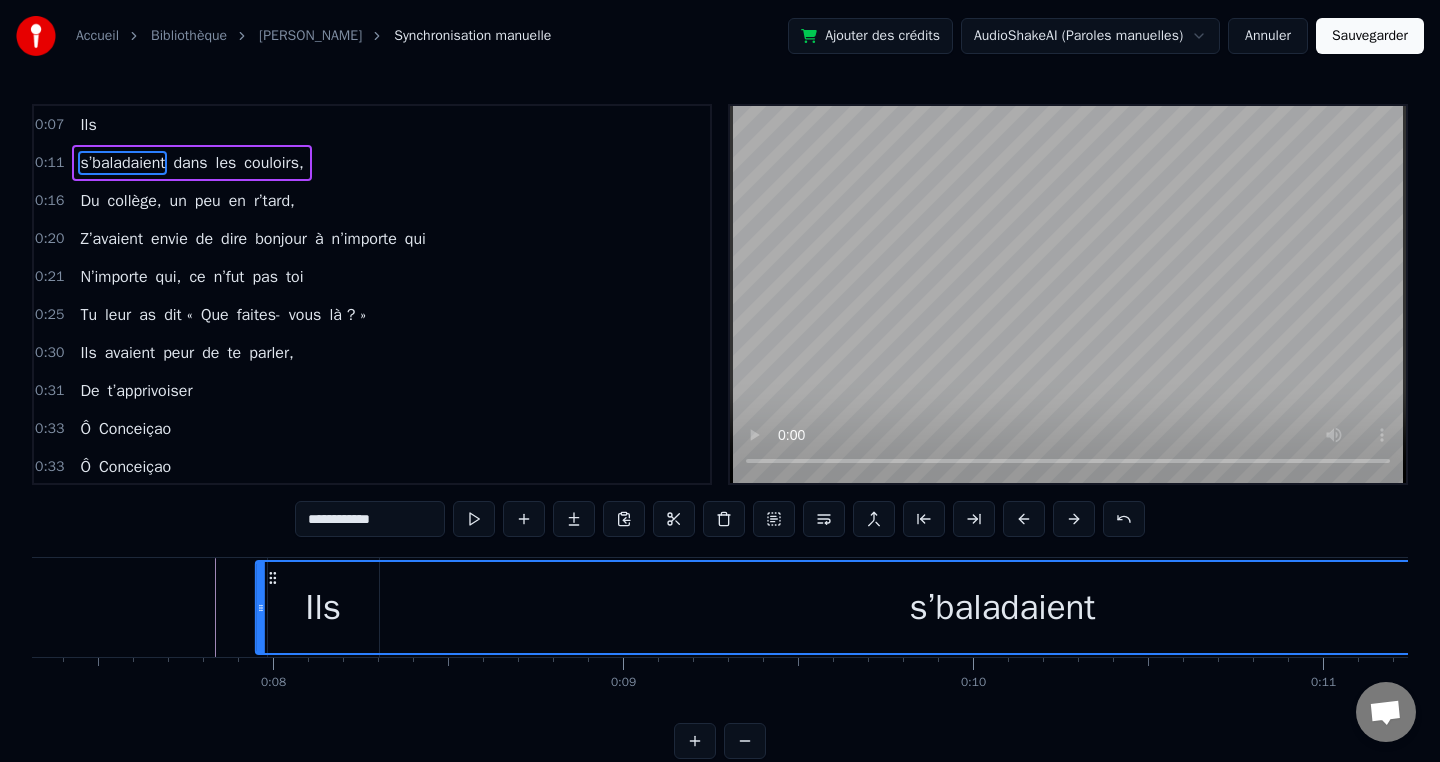 scroll, scrollTop: 0, scrollLeft: 2559, axis: horizontal 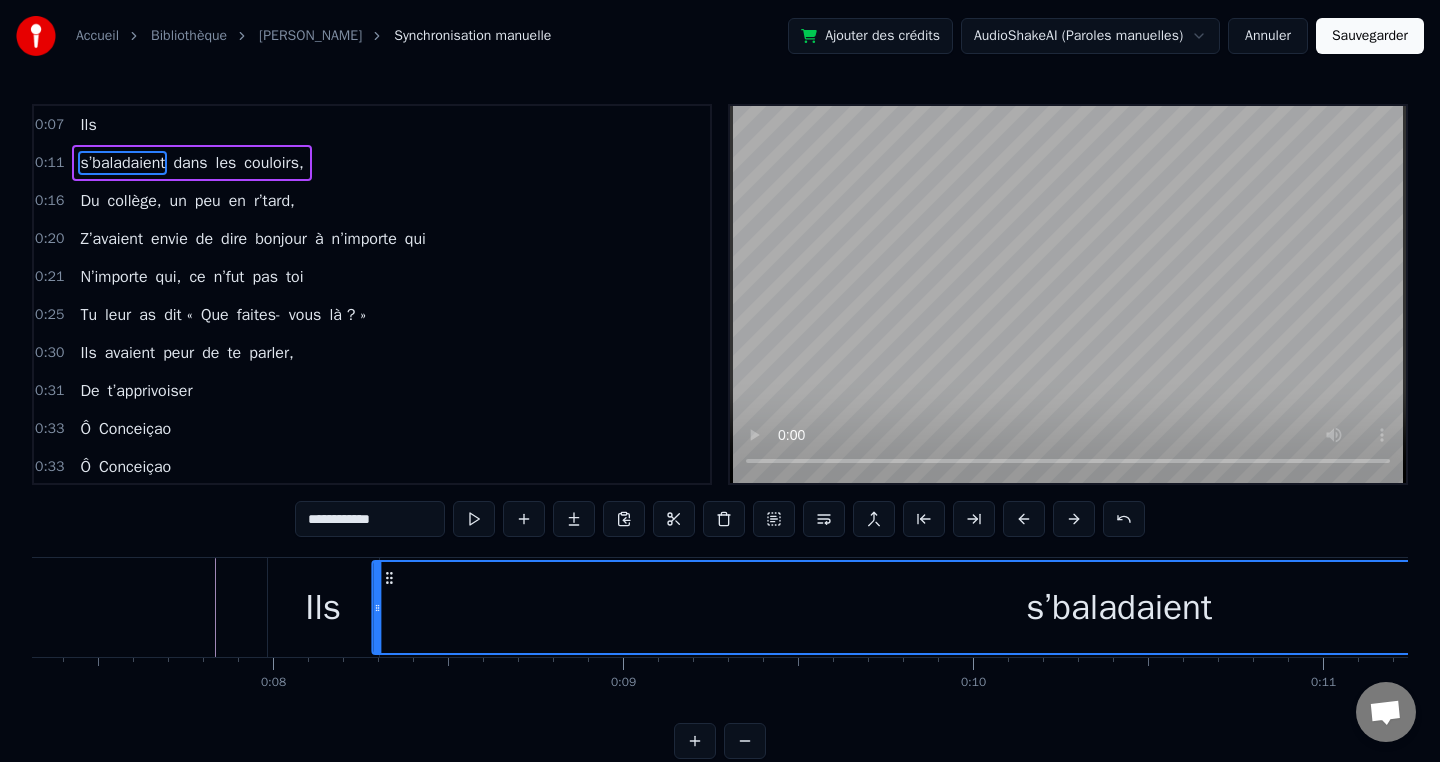 drag, startPoint x: 1176, startPoint y: 578, endPoint x: 389, endPoint y: 563, distance: 787.14294 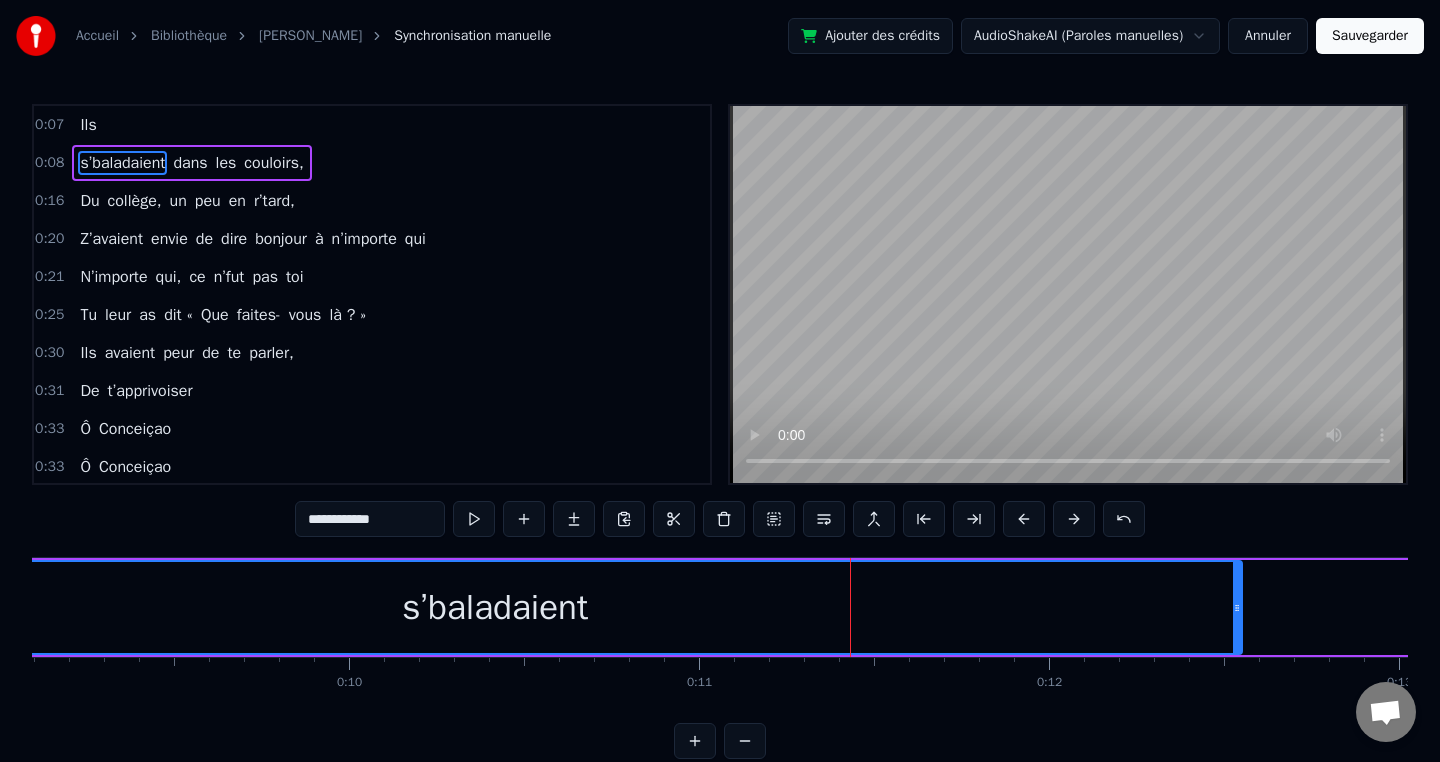 scroll, scrollTop: 0, scrollLeft: 3190, axis: horizontal 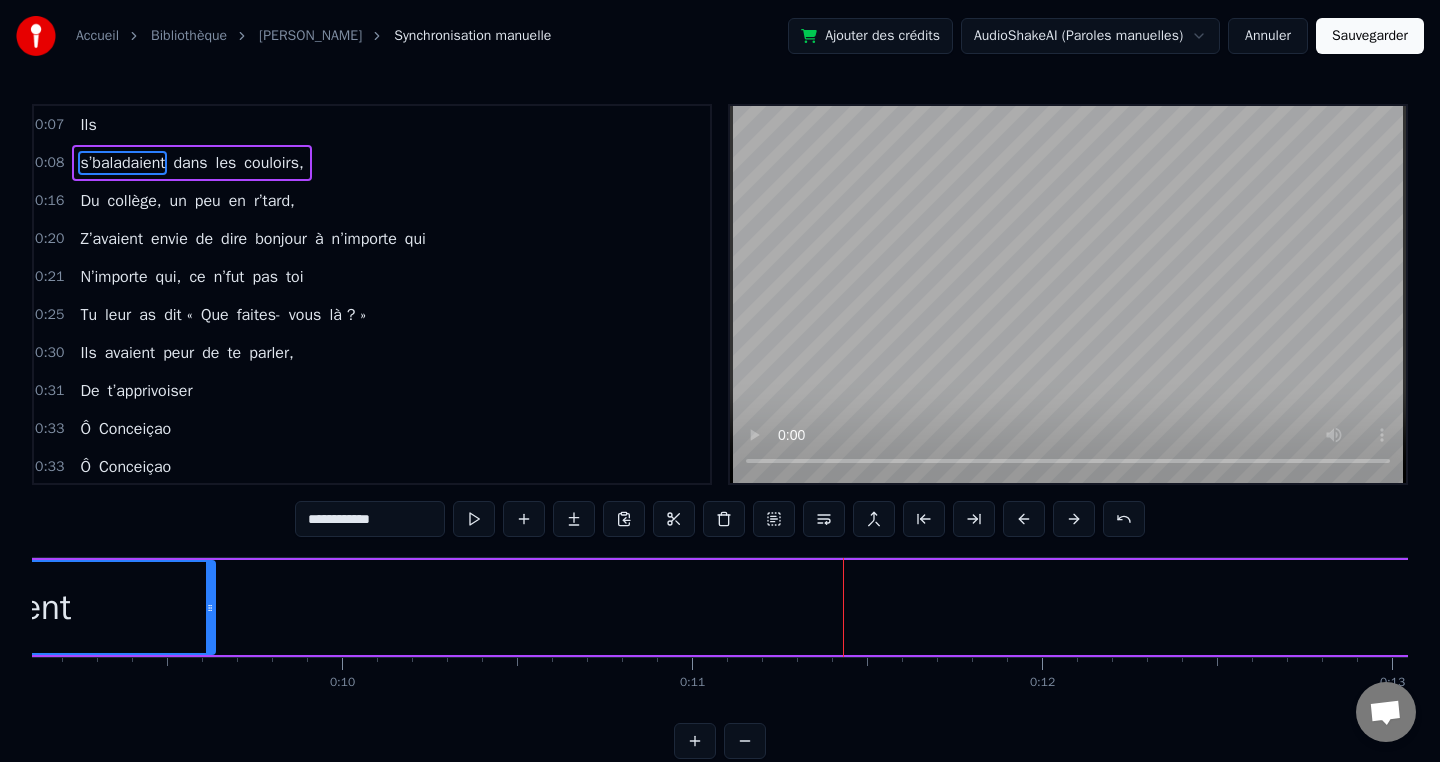 drag, startPoint x: 1229, startPoint y: 594, endPoint x: 202, endPoint y: 586, distance: 1027.0311 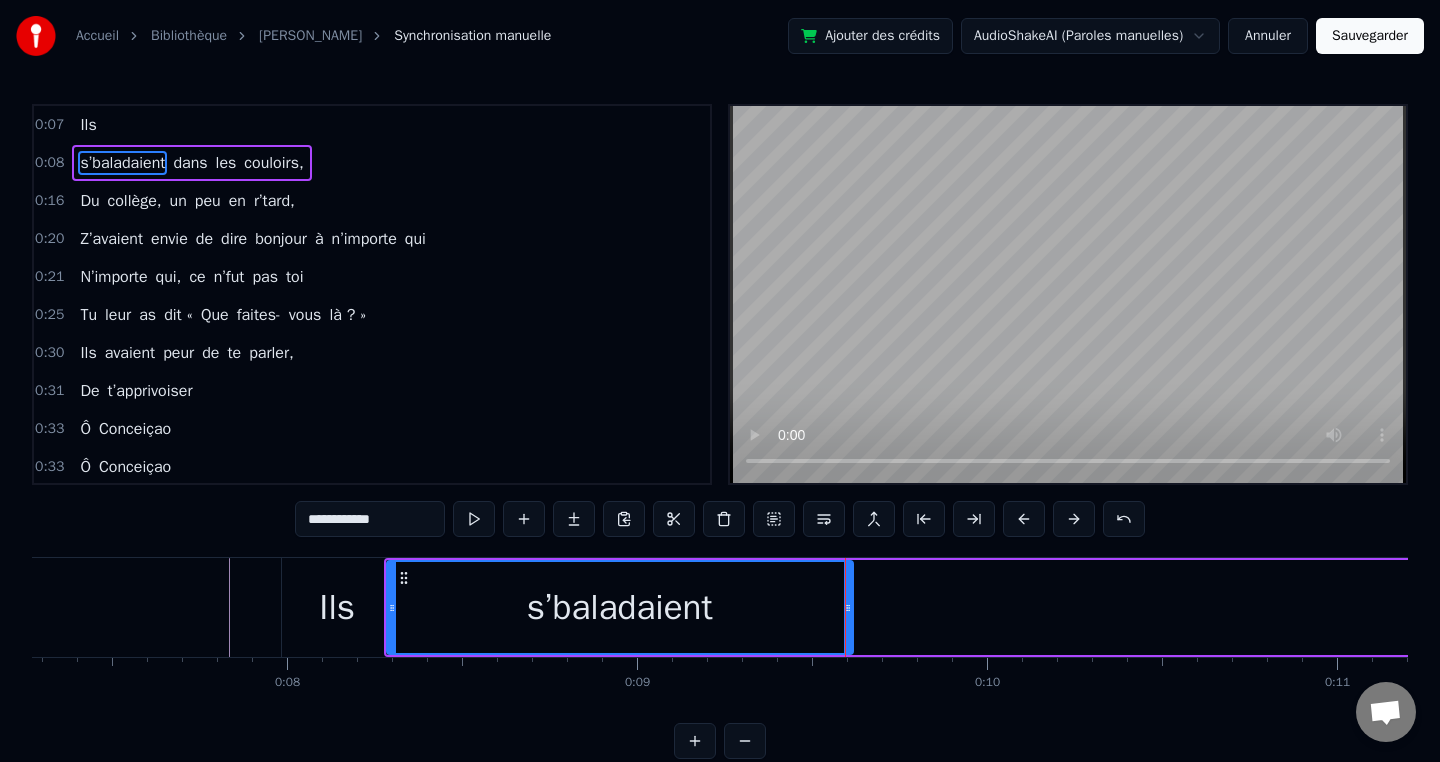scroll, scrollTop: 0, scrollLeft: 2546, axis: horizontal 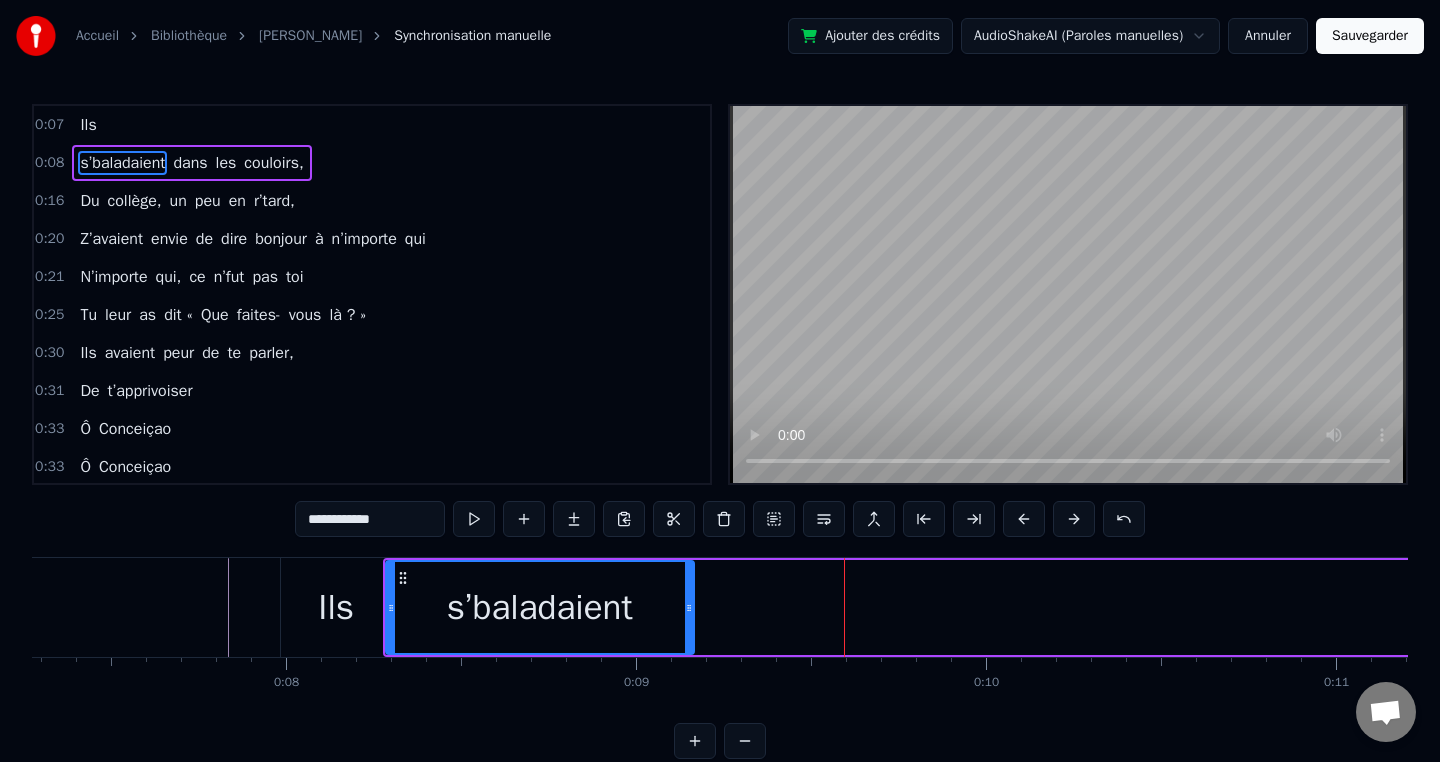 drag, startPoint x: 849, startPoint y: 606, endPoint x: 692, endPoint y: 605, distance: 157.00319 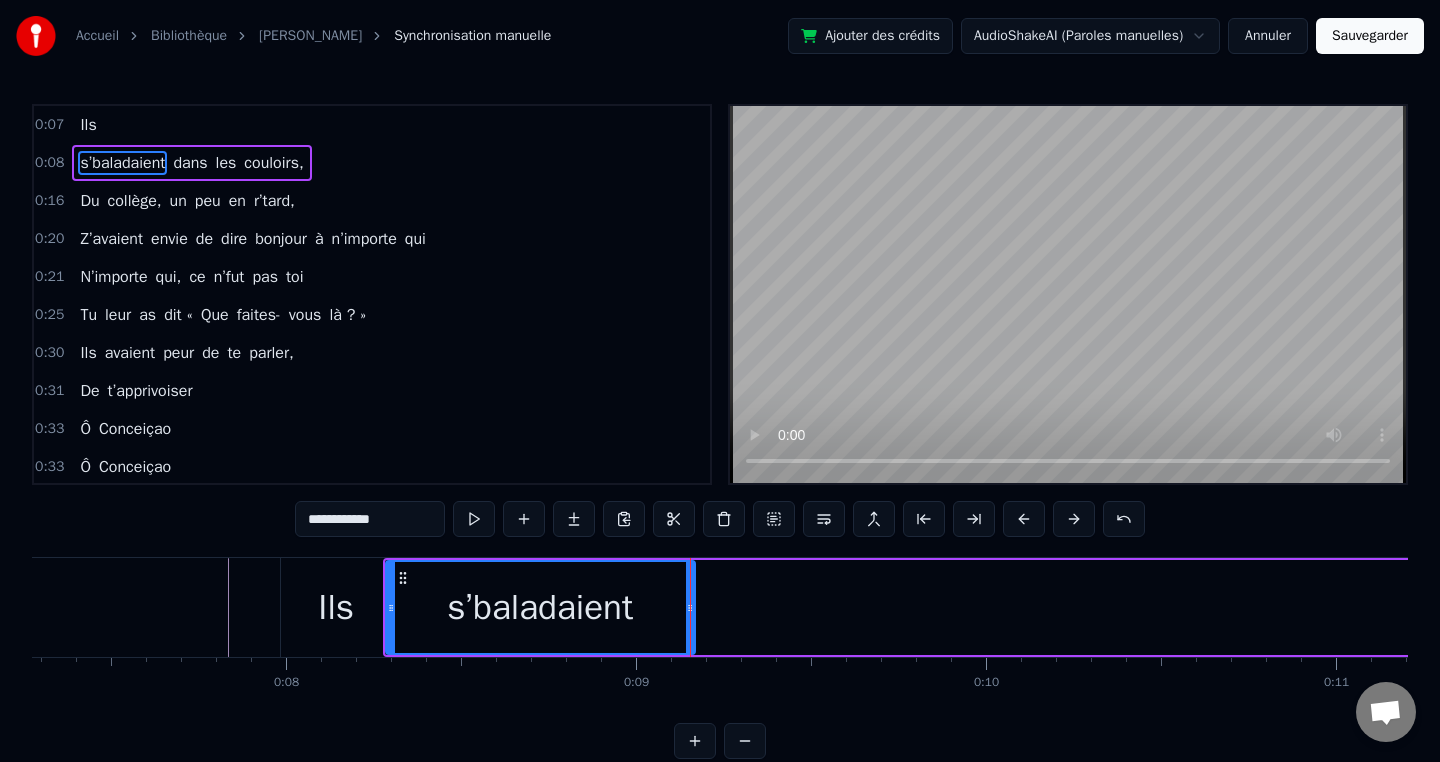 click at bounding box center (24593, 607) 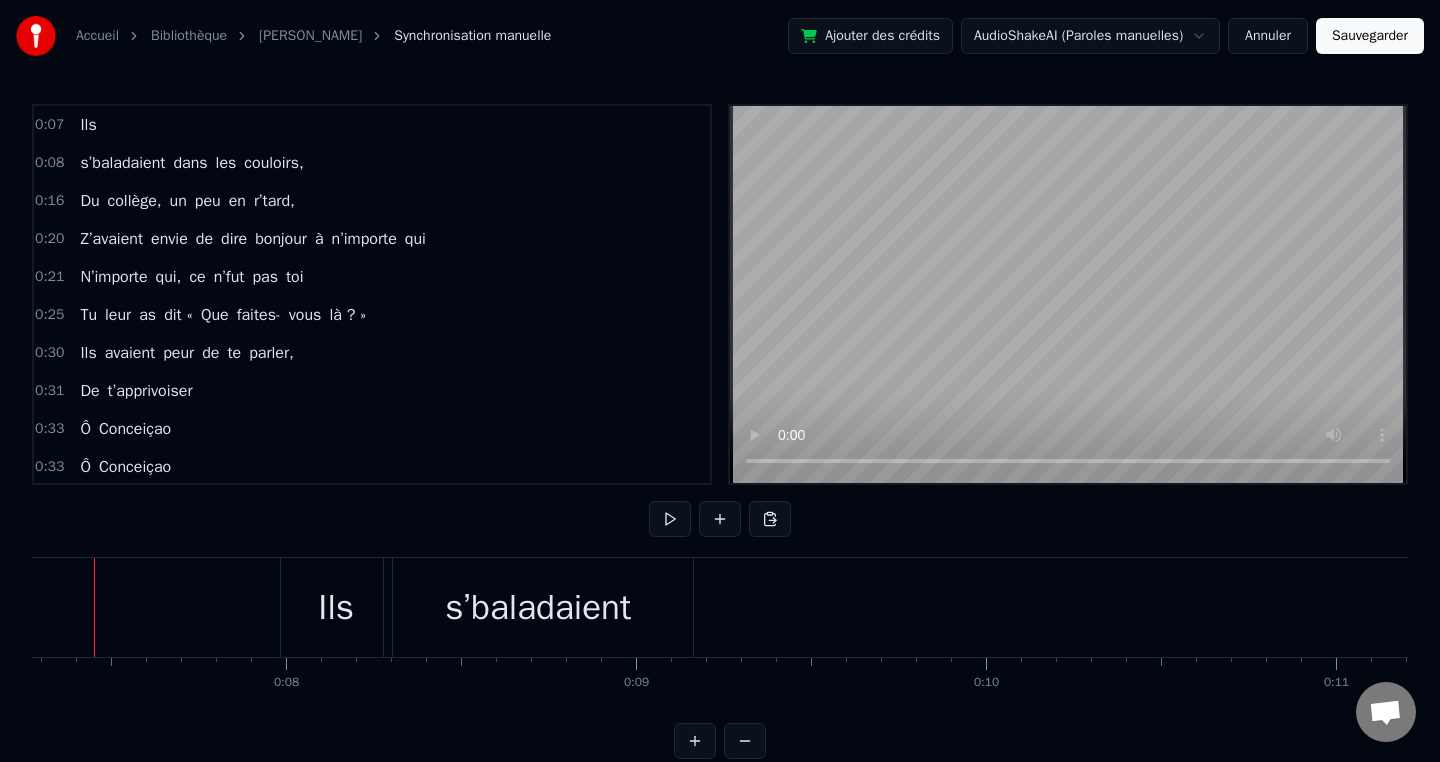 scroll, scrollTop: 29, scrollLeft: 0, axis: vertical 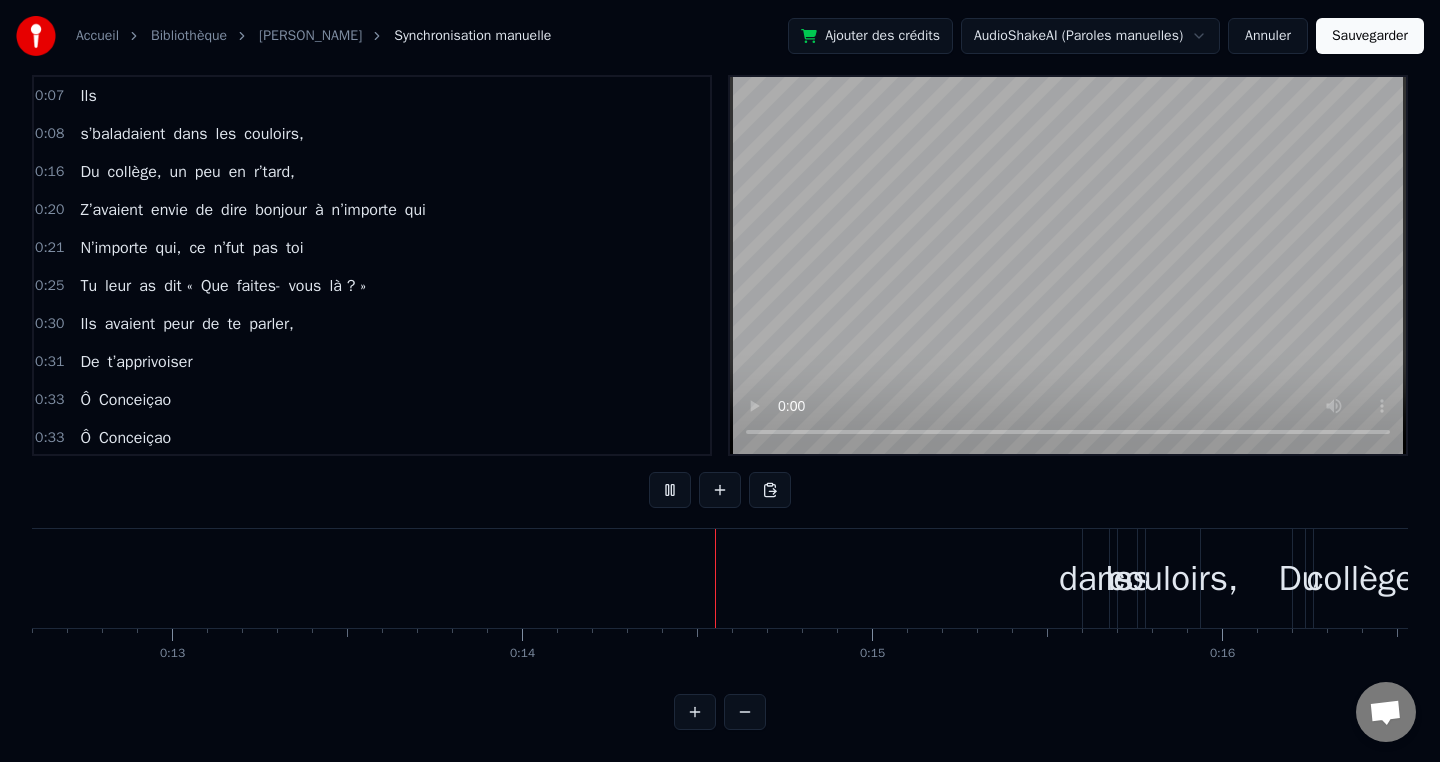 click on "dans" at bounding box center [1096, 578] 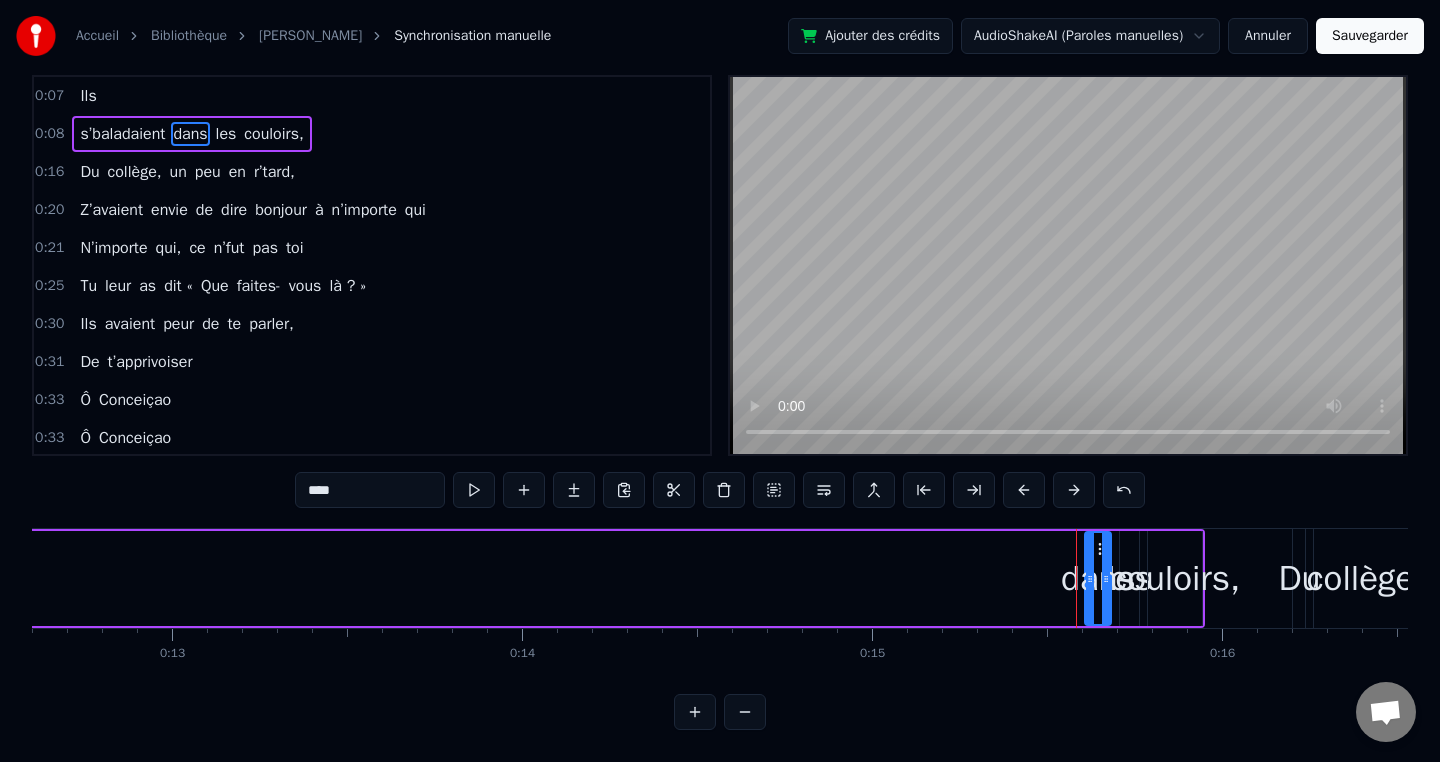 scroll, scrollTop: 0, scrollLeft: 0, axis: both 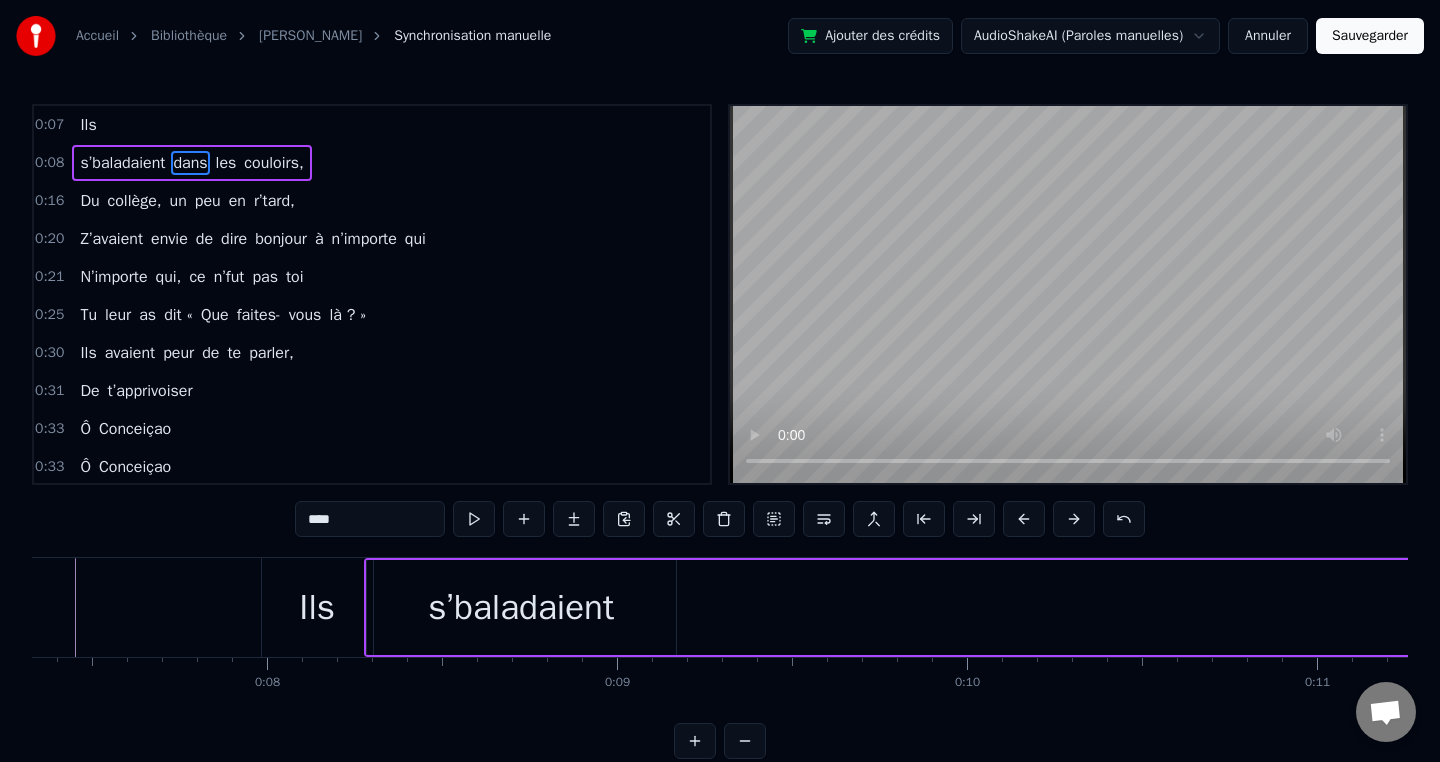 drag, startPoint x: 1099, startPoint y: 575, endPoint x: 747, endPoint y: 594, distance: 352.51242 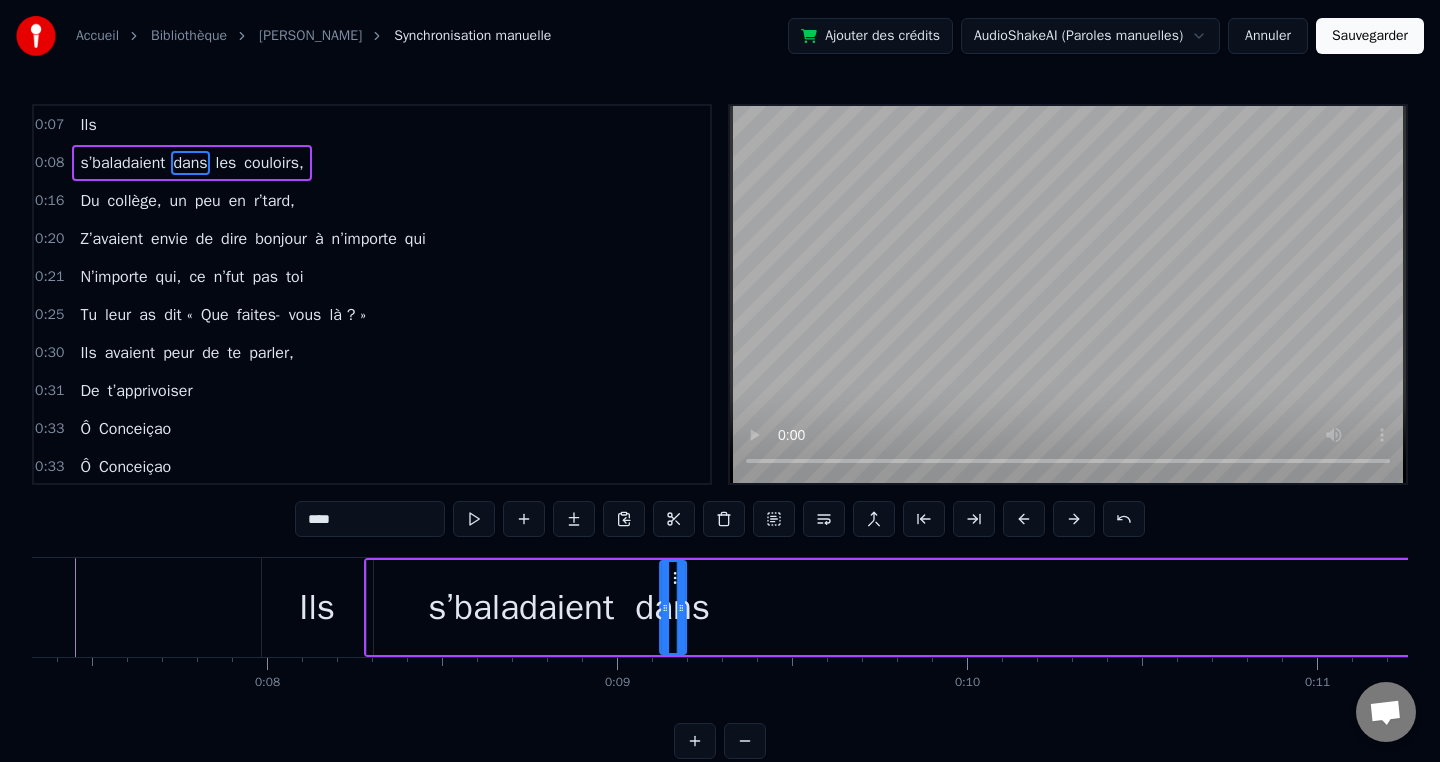 drag, startPoint x: 802, startPoint y: 575, endPoint x: 674, endPoint y: 571, distance: 128.06248 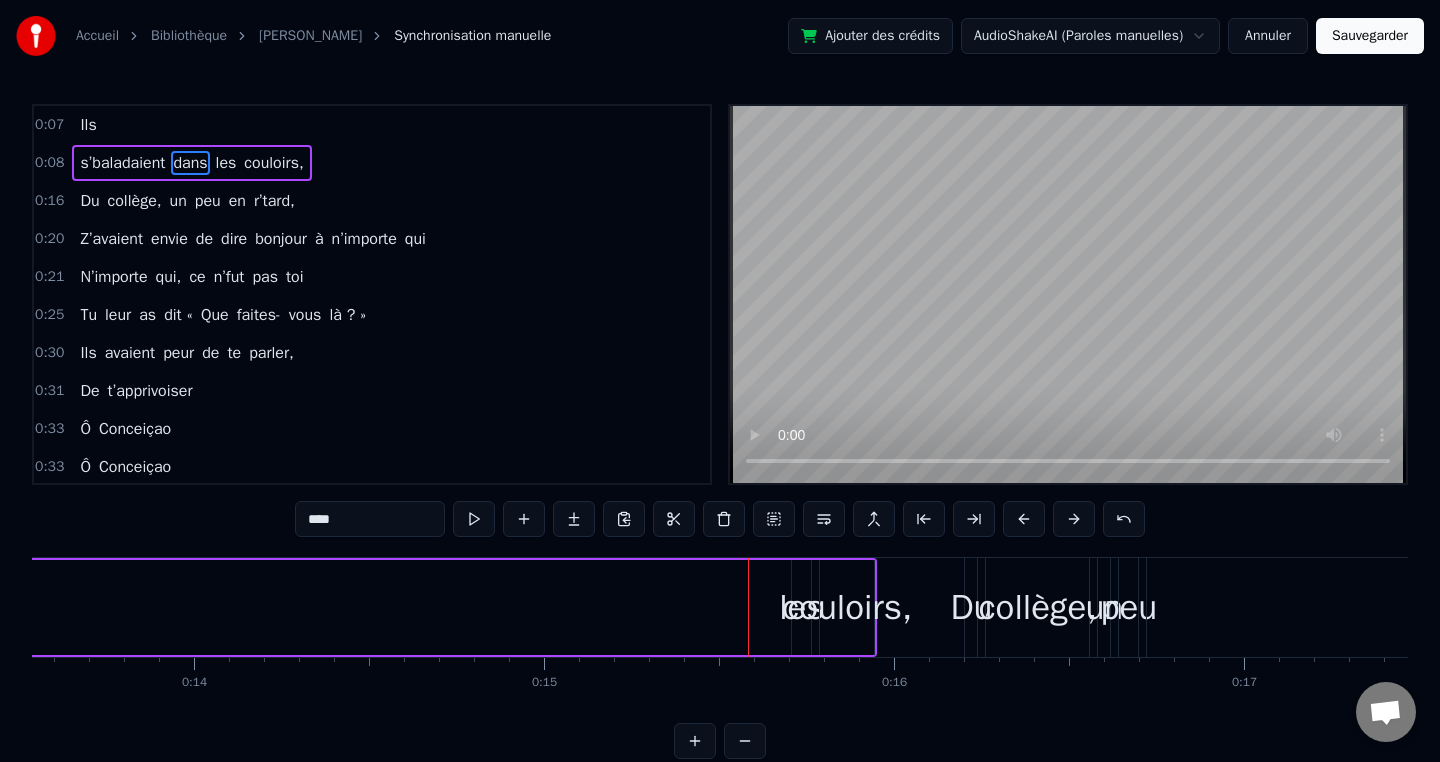 scroll, scrollTop: 0, scrollLeft: 4739, axis: horizontal 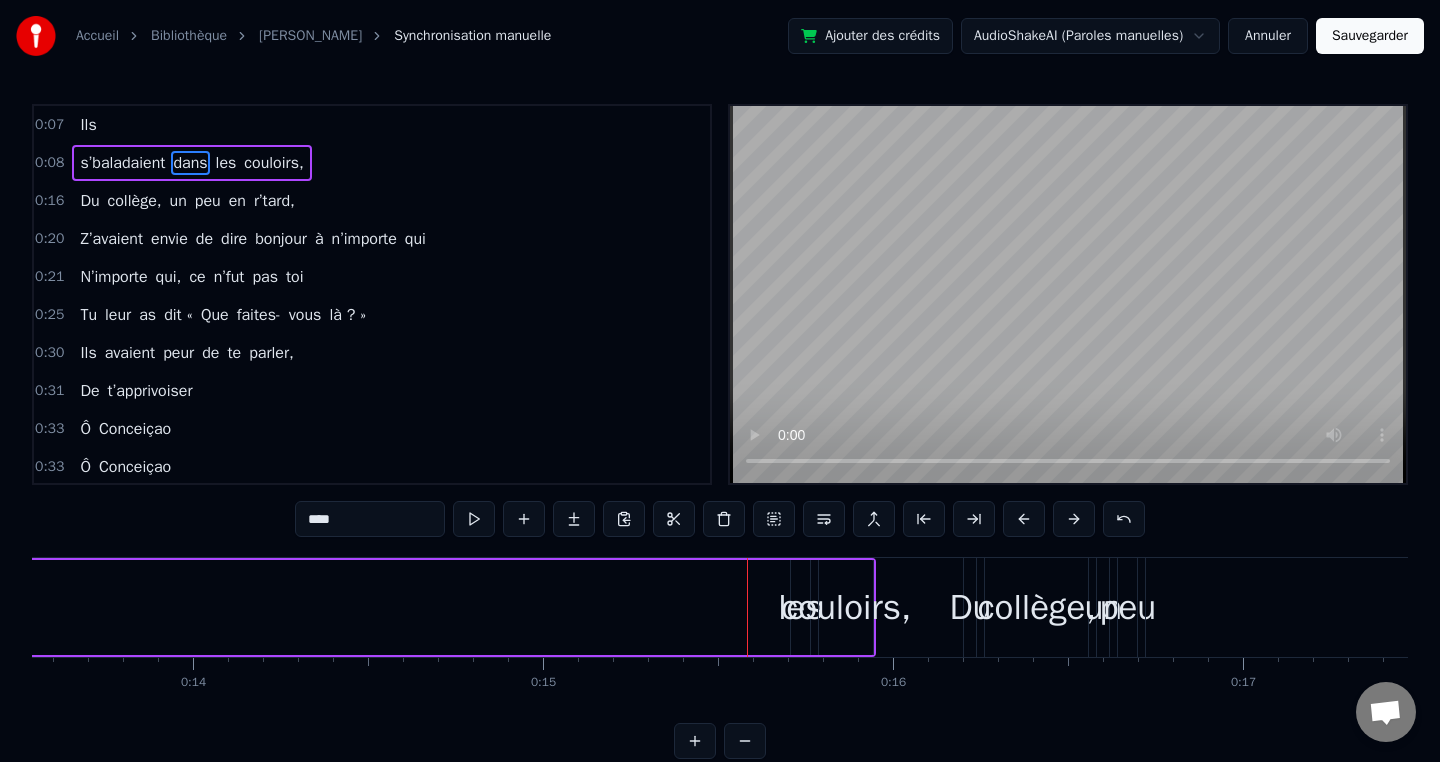 click on "couloirs," at bounding box center (846, 607) 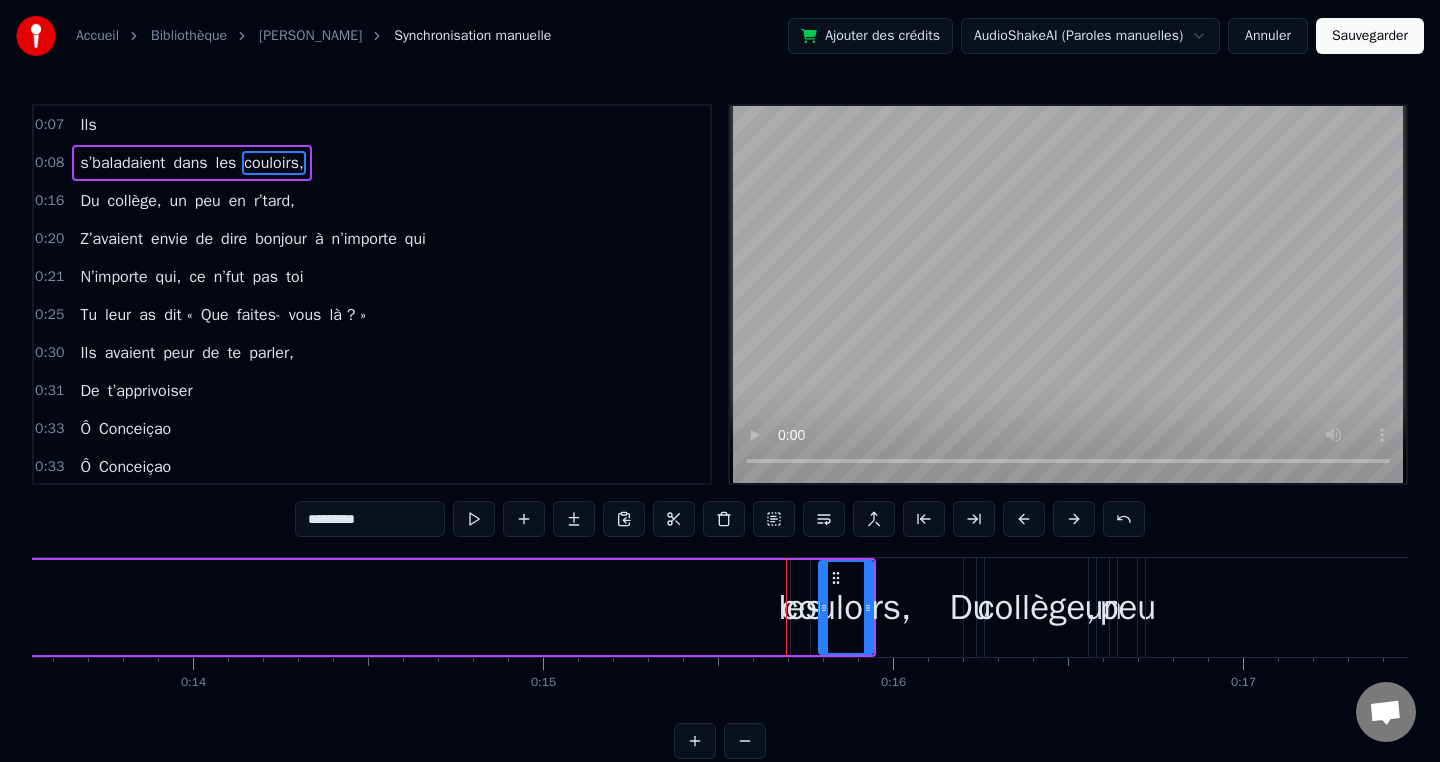 click on "couloirs," at bounding box center [846, 607] 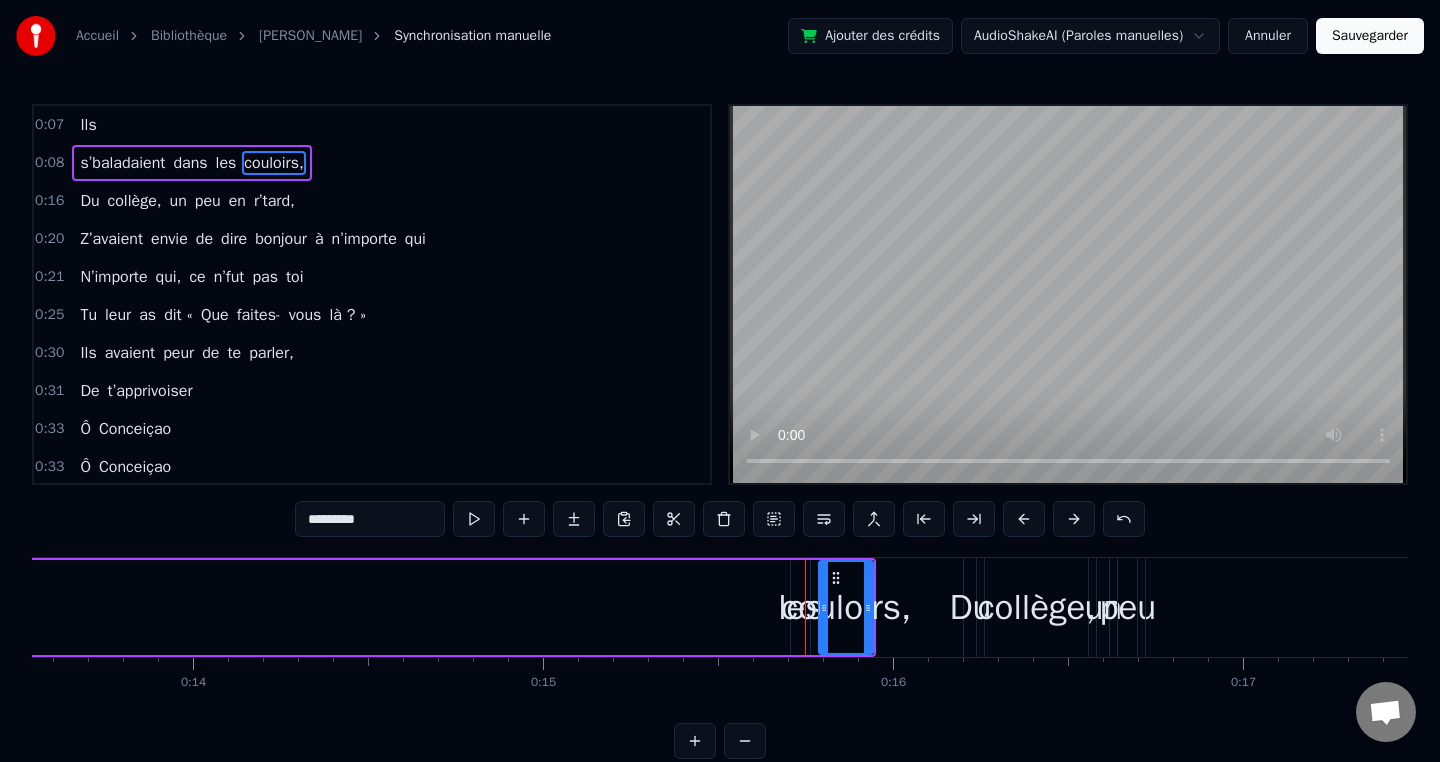 click on "couloirs," at bounding box center (846, 607) 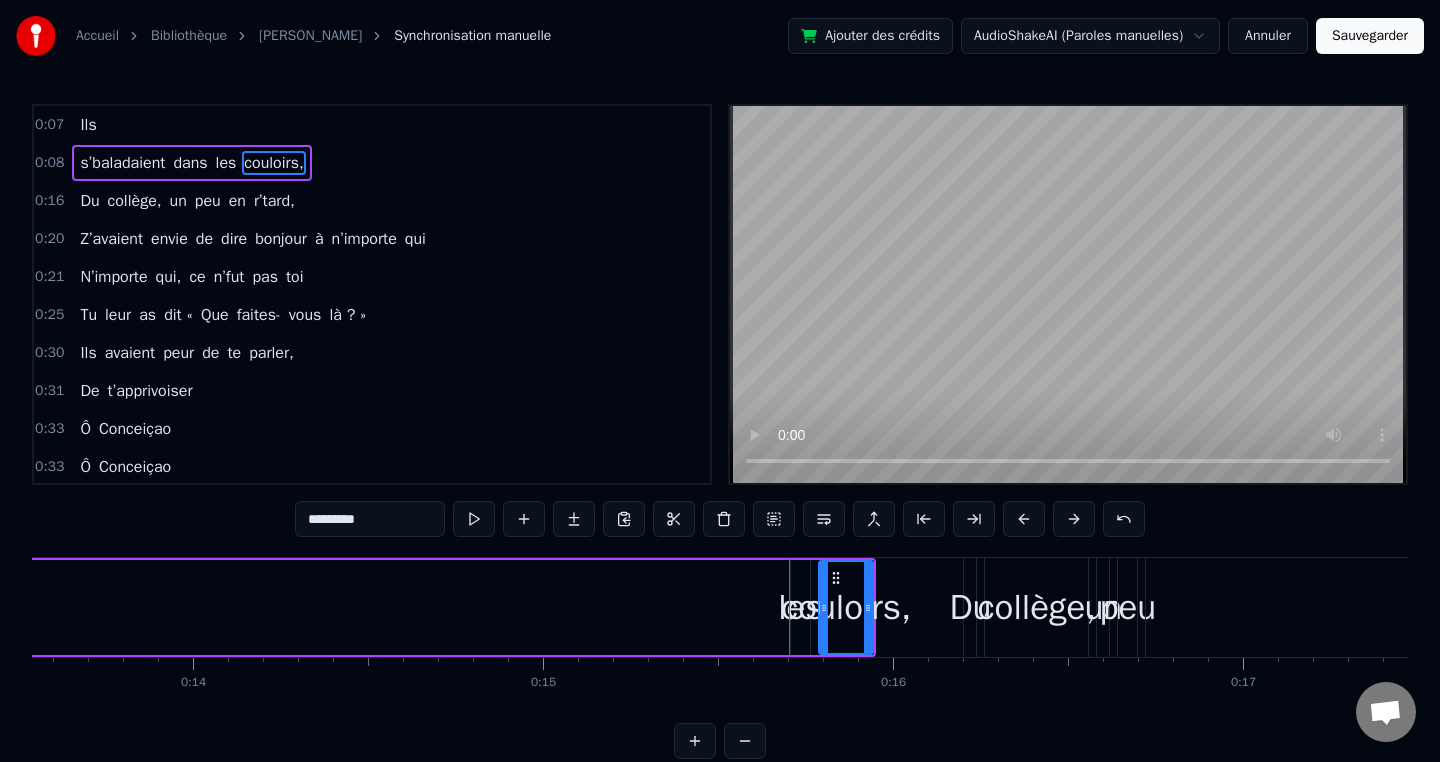 click on "s’baladaient dans les couloirs," at bounding box center [-467, 607] 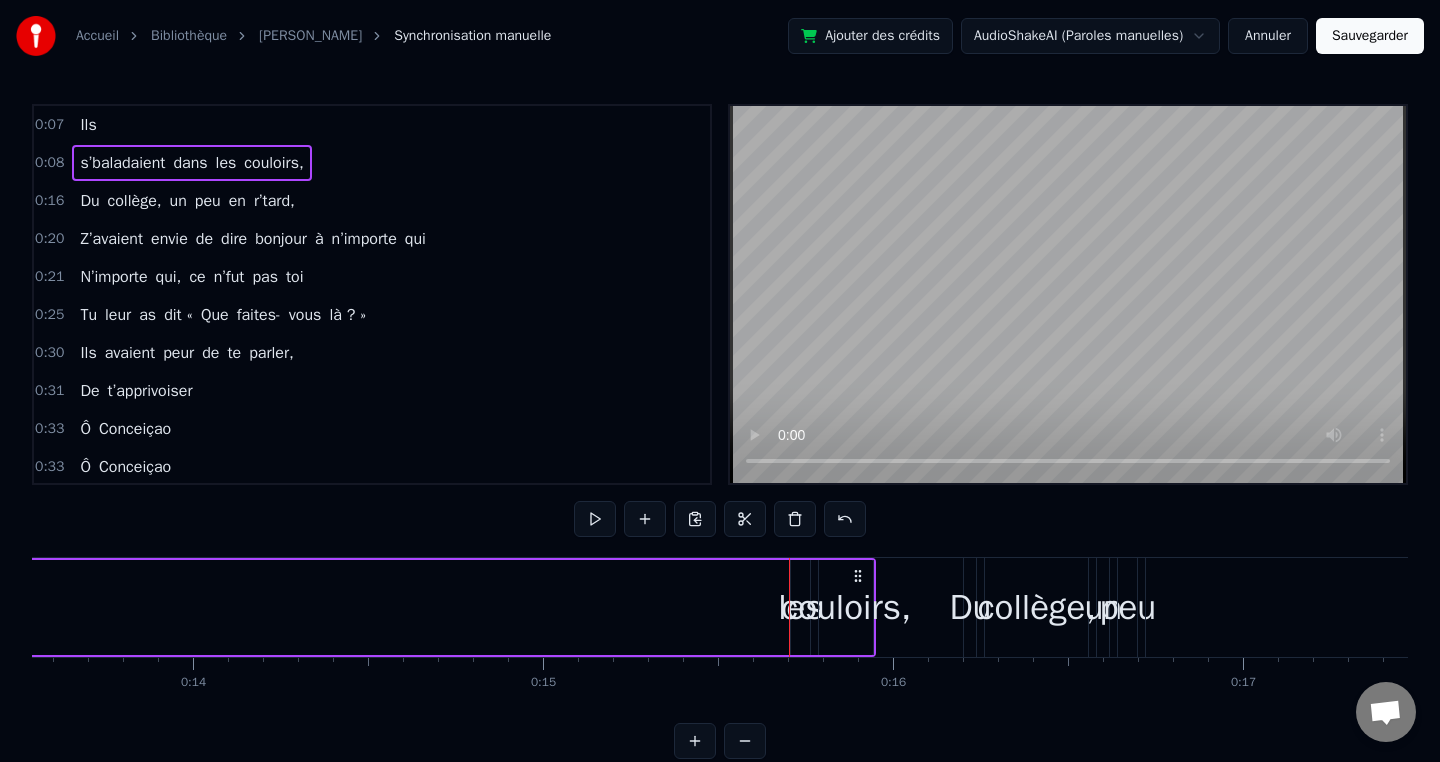 click 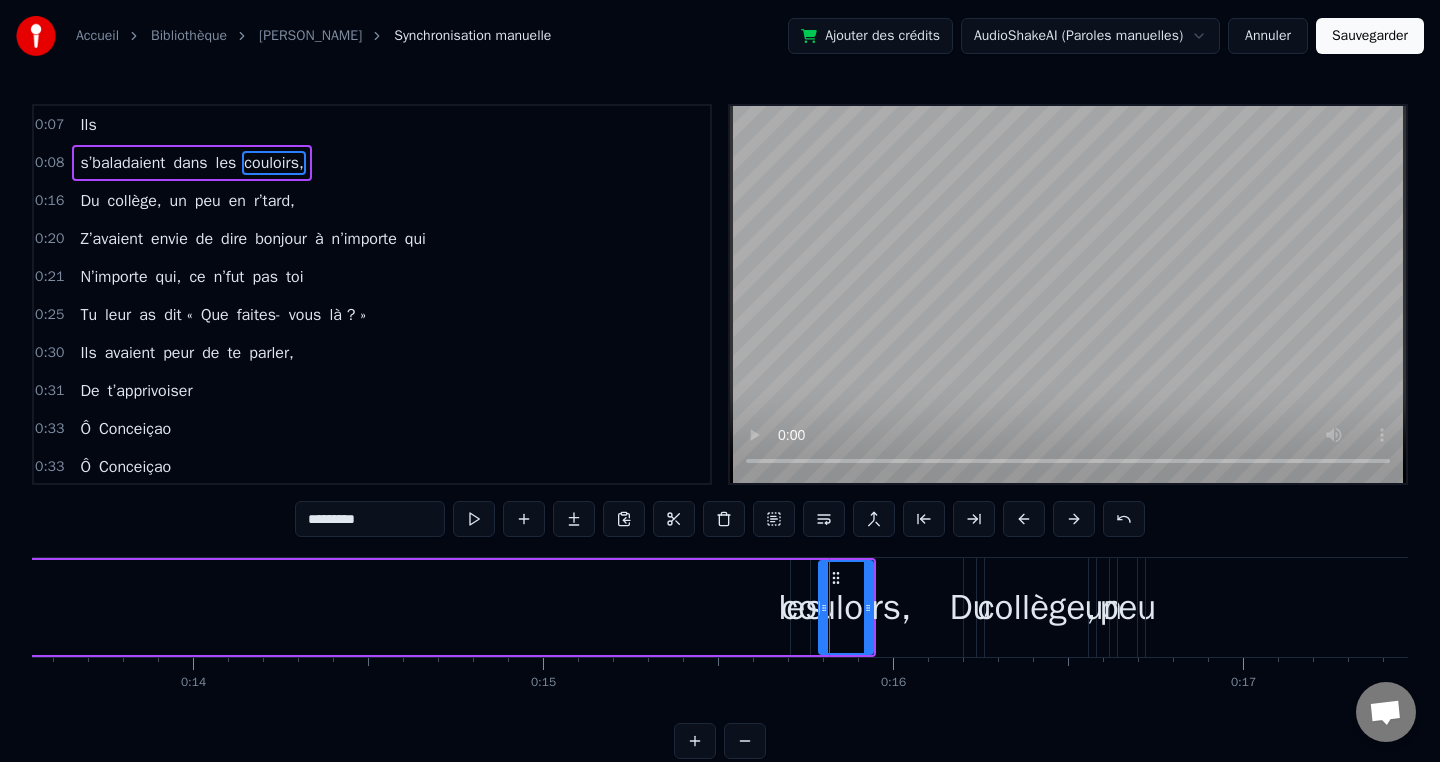click on "couloirs," at bounding box center [846, 607] 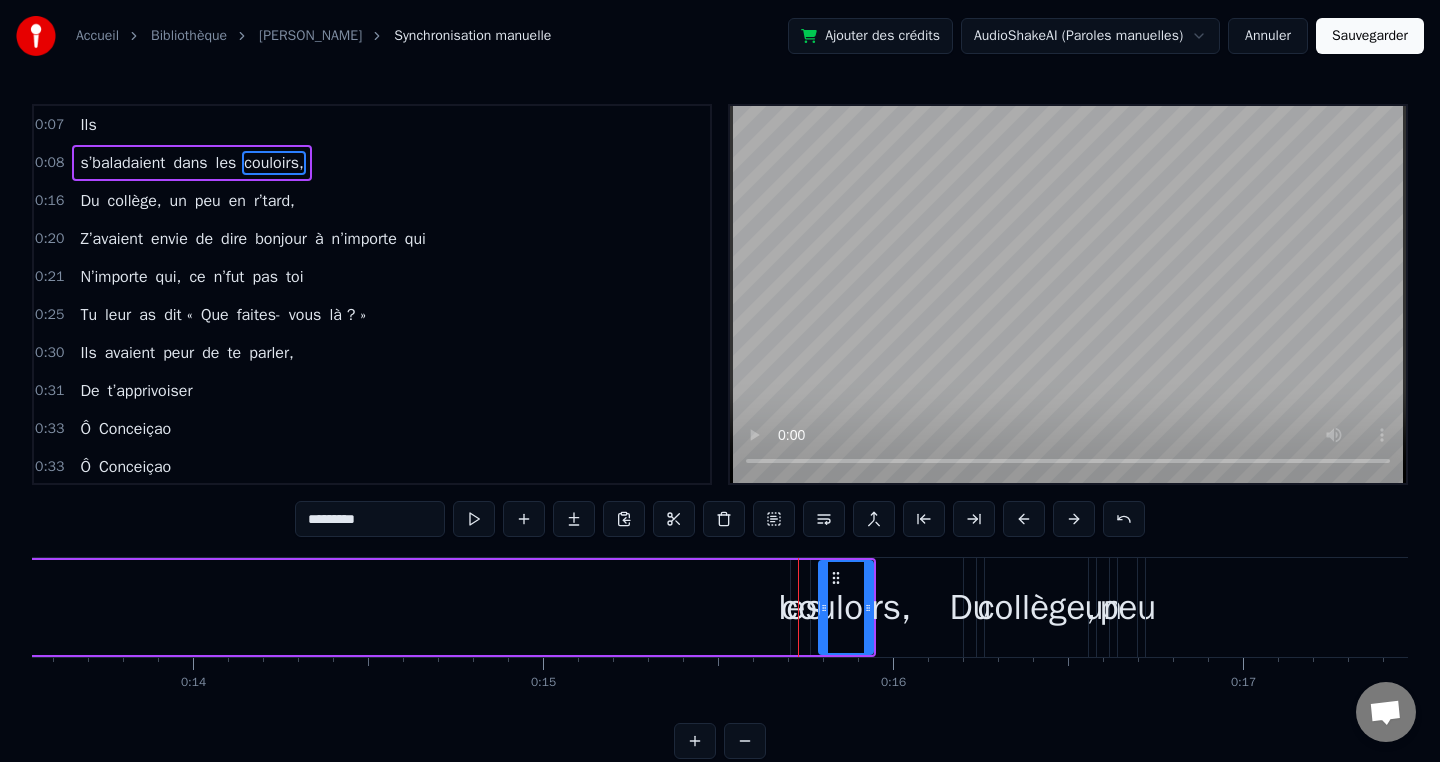 click on "couloirs," at bounding box center [846, 607] 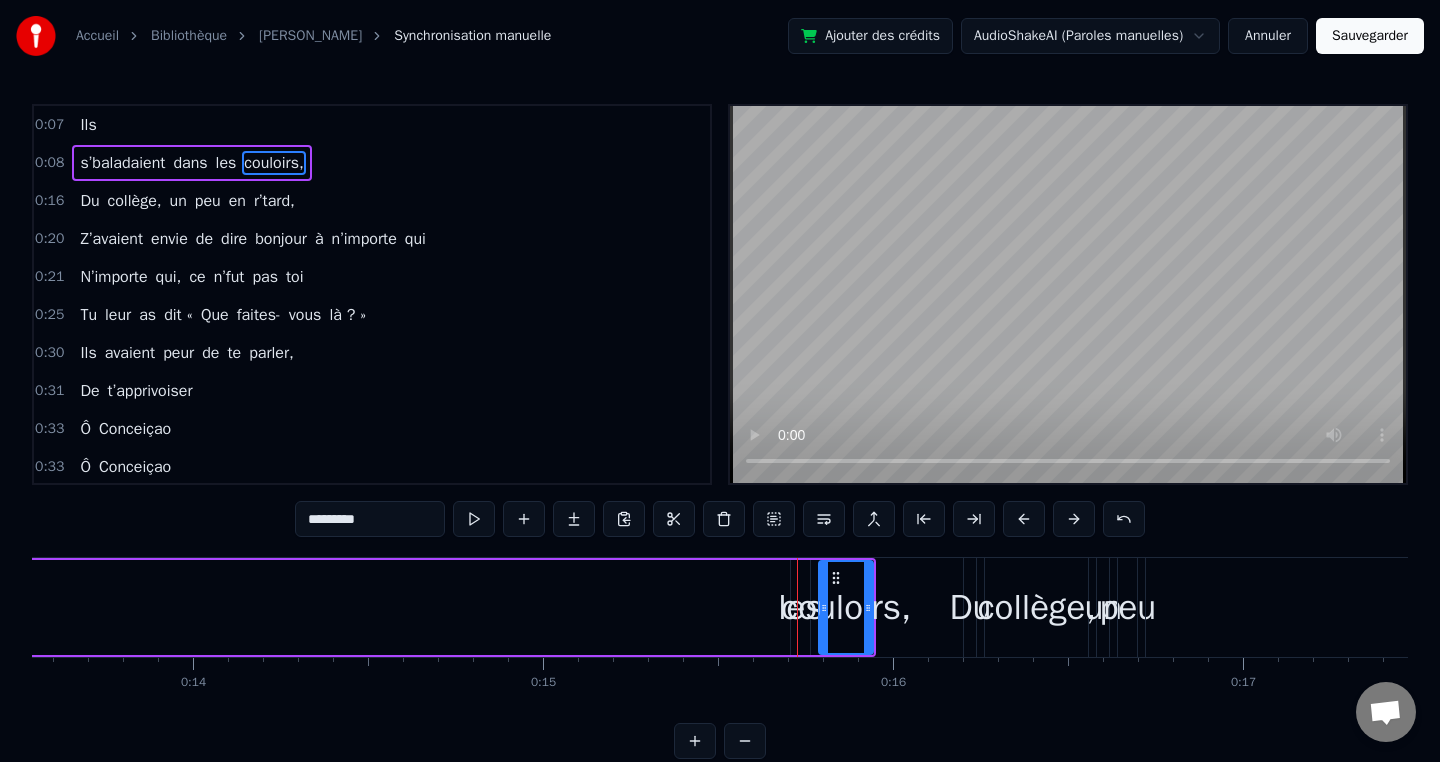 click on "couloirs," at bounding box center (846, 607) 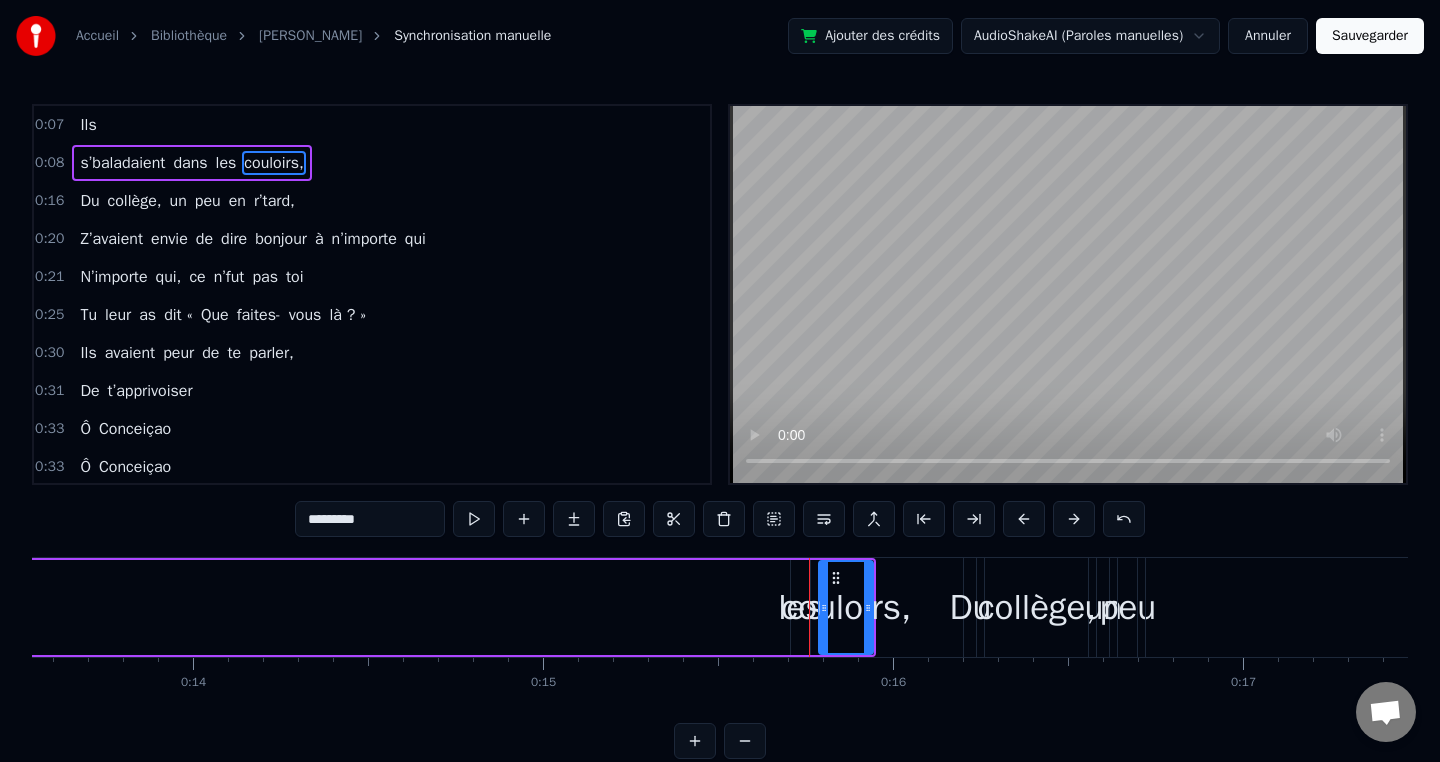 click on "couloirs," at bounding box center (846, 607) 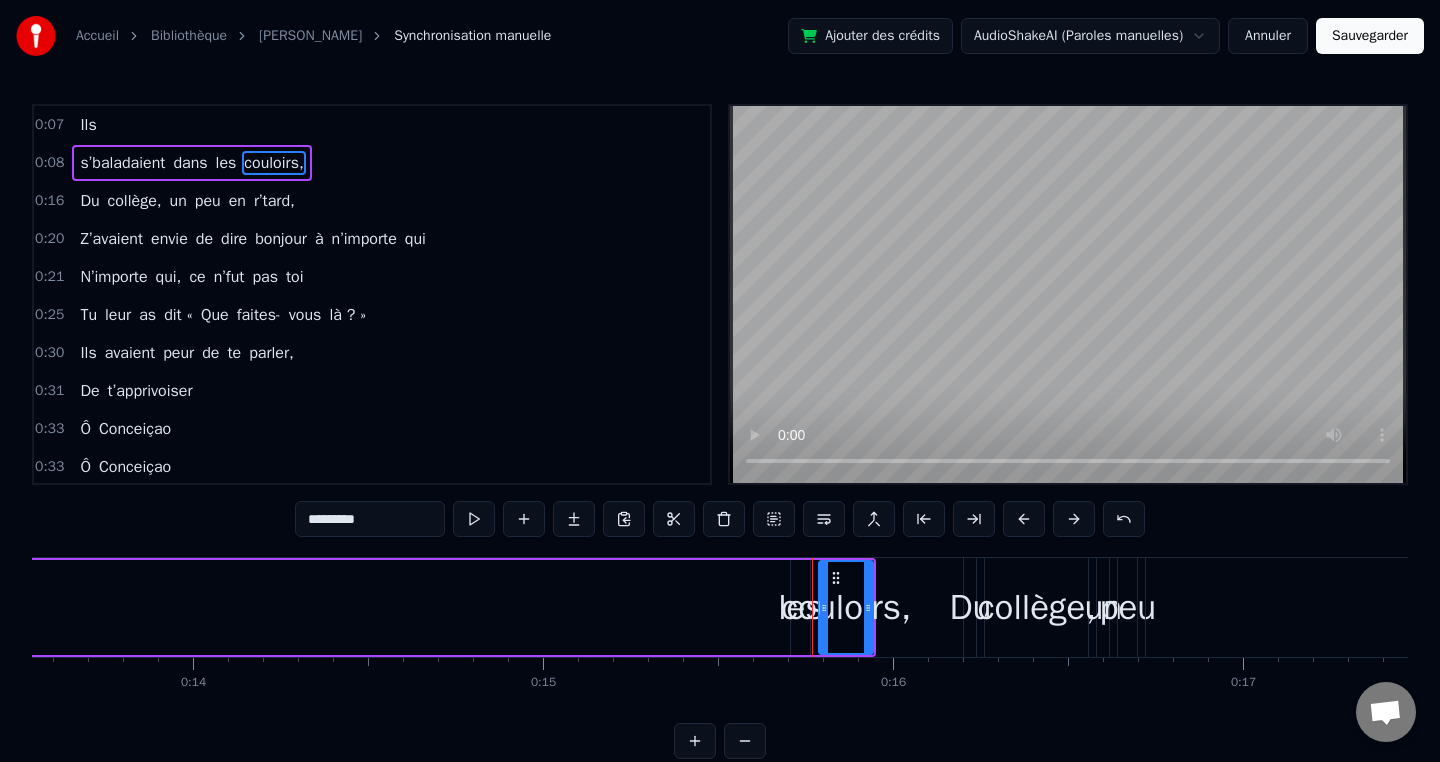 drag, startPoint x: 844, startPoint y: 577, endPoint x: 711, endPoint y: 580, distance: 133.03383 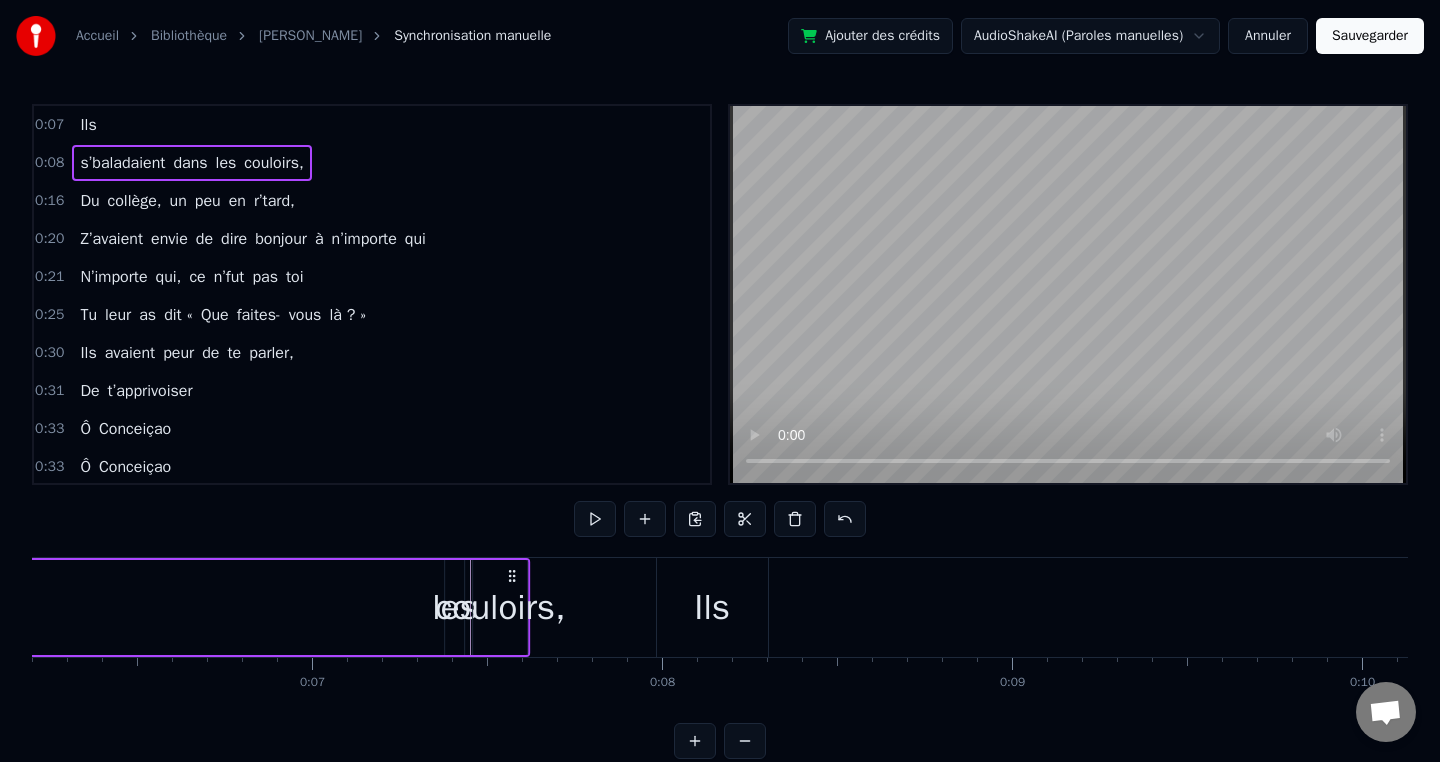 scroll, scrollTop: 0, scrollLeft: 2158, axis: horizontal 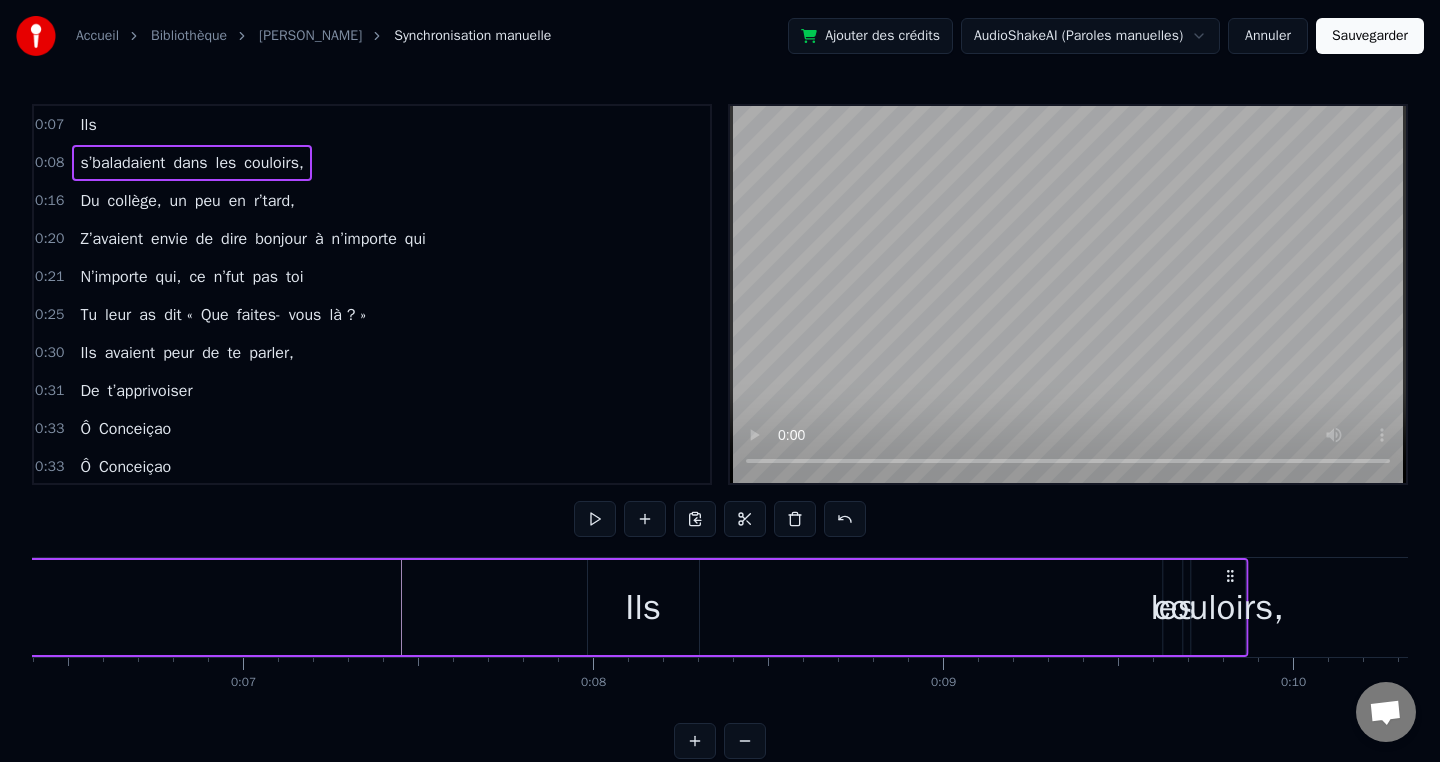 drag, startPoint x: 860, startPoint y: 578, endPoint x: 1204, endPoint y: 582, distance: 344.02325 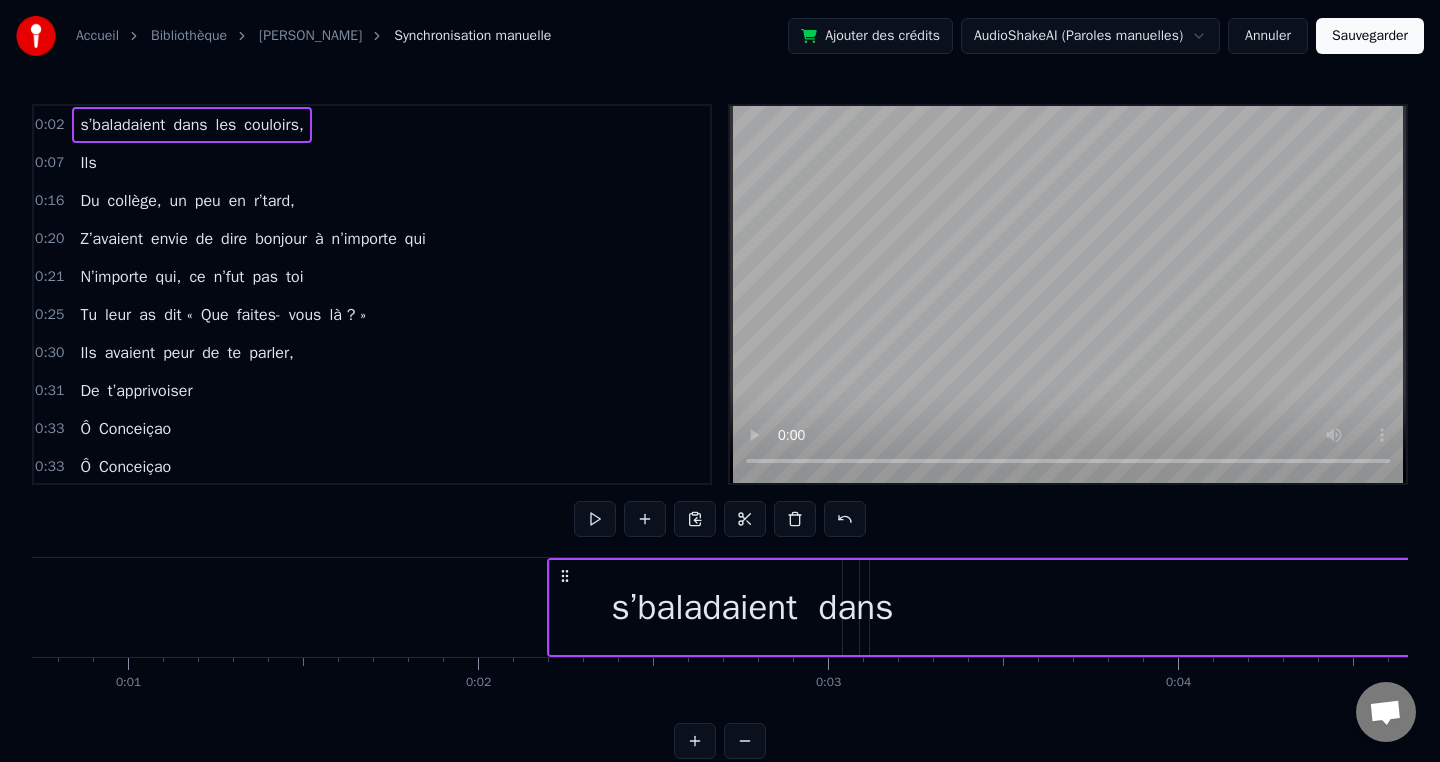 scroll, scrollTop: 0, scrollLeft: 260, axis: horizontal 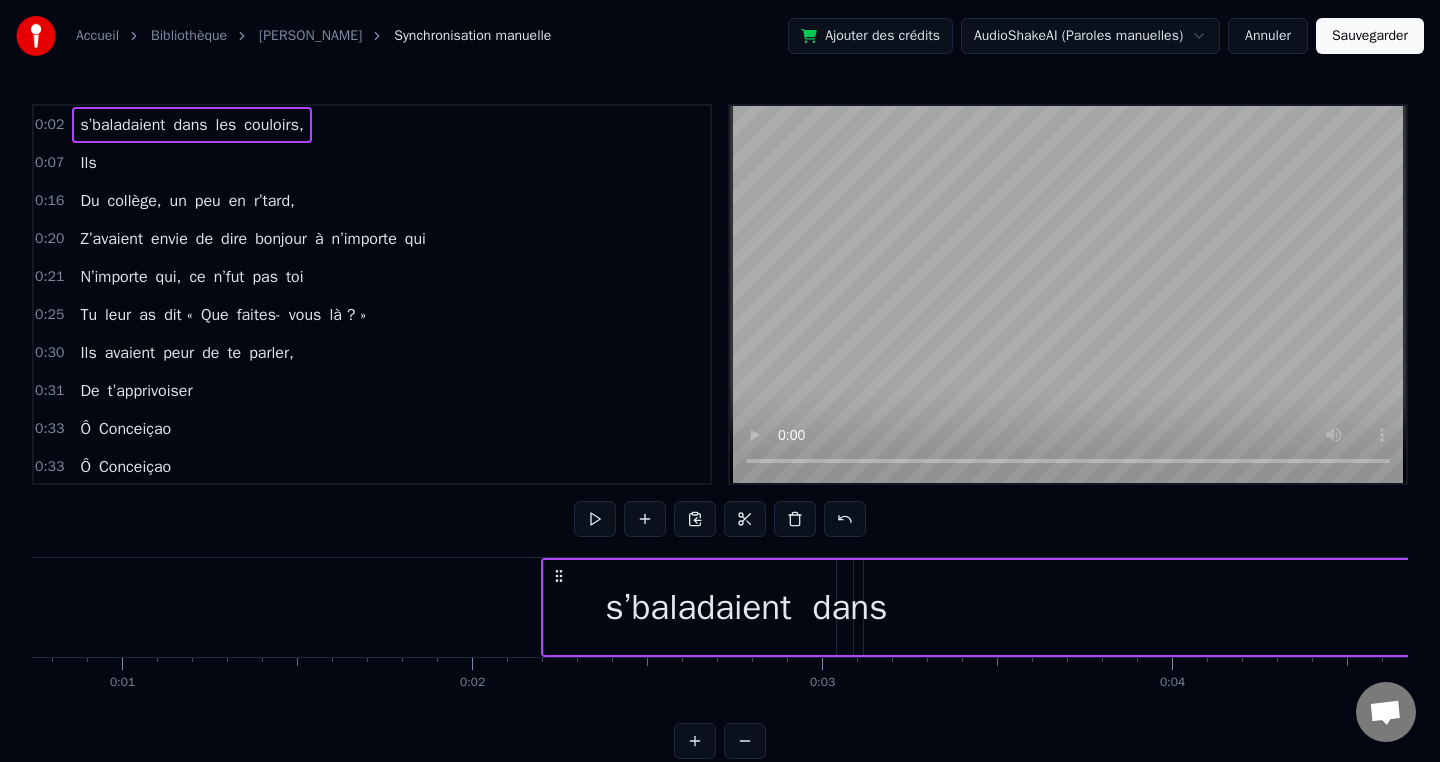 drag, startPoint x: 540, startPoint y: 596, endPoint x: 698, endPoint y: 590, distance: 158.11388 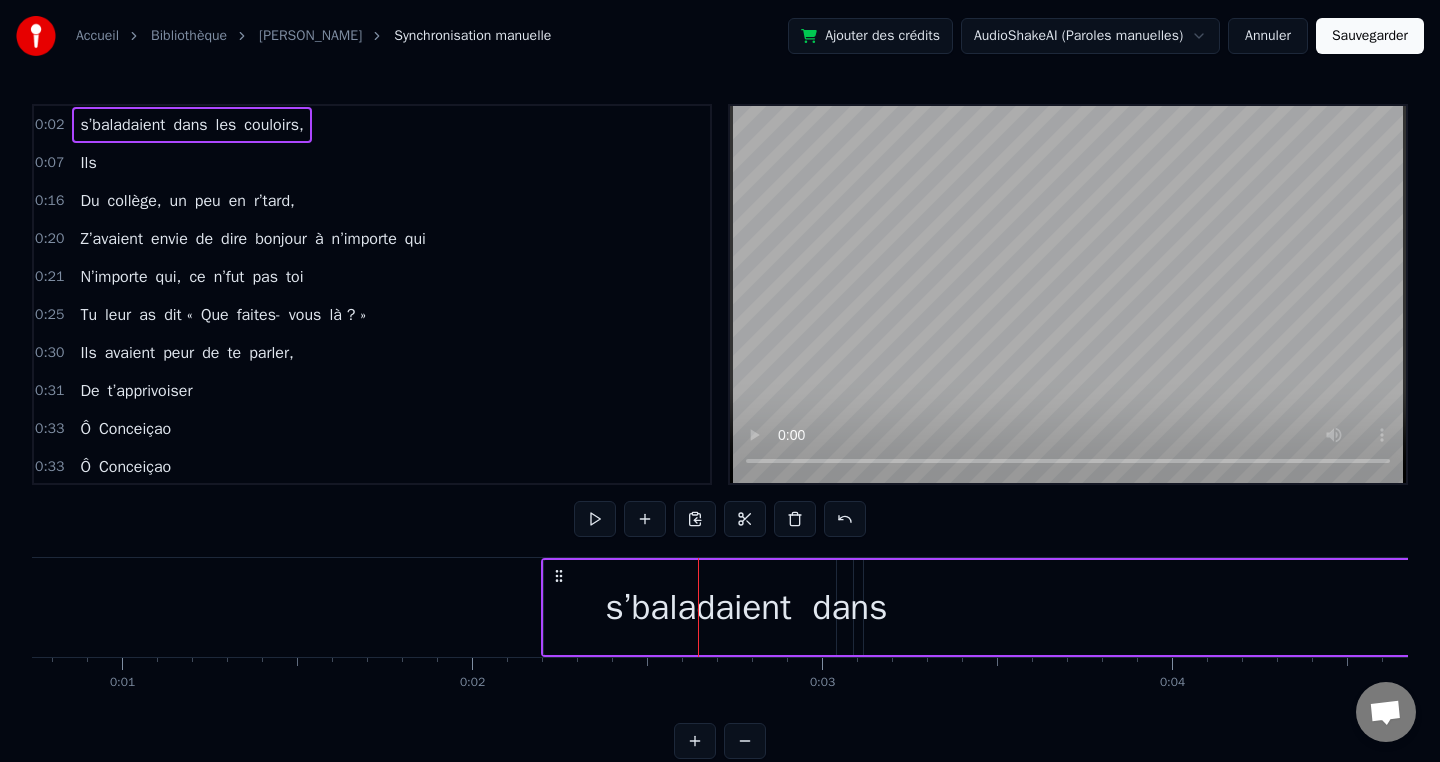 drag, startPoint x: 585, startPoint y: 593, endPoint x: 741, endPoint y: 596, distance: 156.02884 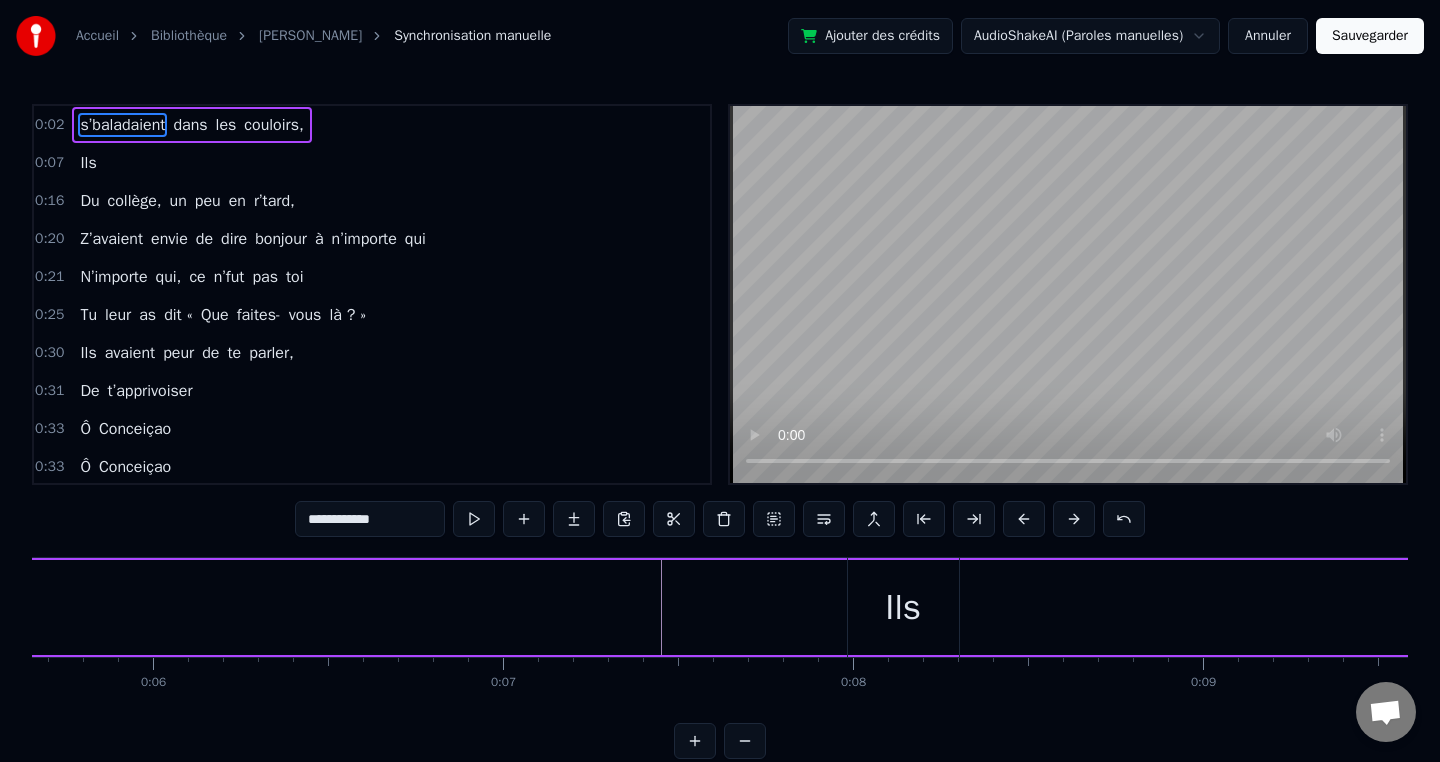 scroll, scrollTop: 0, scrollLeft: 2105, axis: horizontal 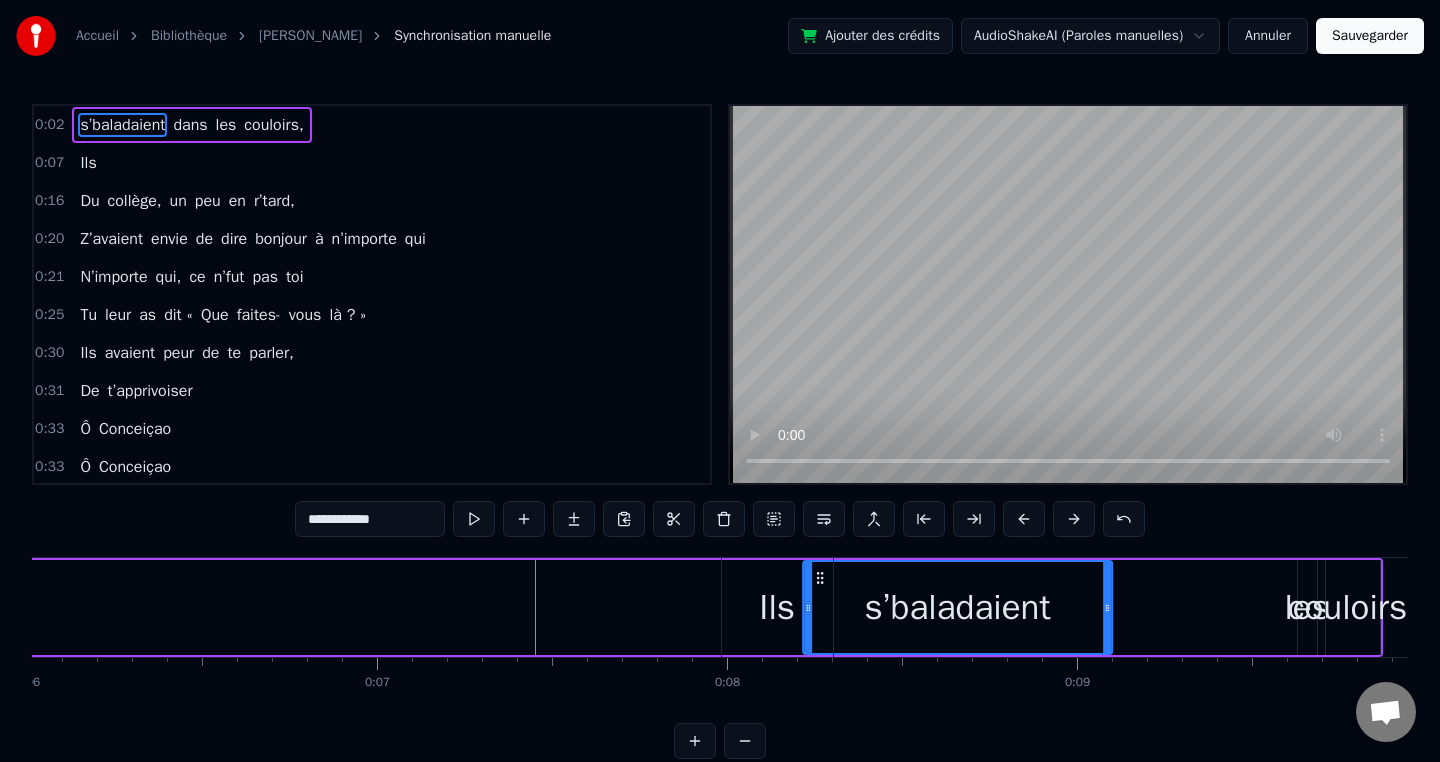 drag, startPoint x: 555, startPoint y: 576, endPoint x: 814, endPoint y: 615, distance: 261.91983 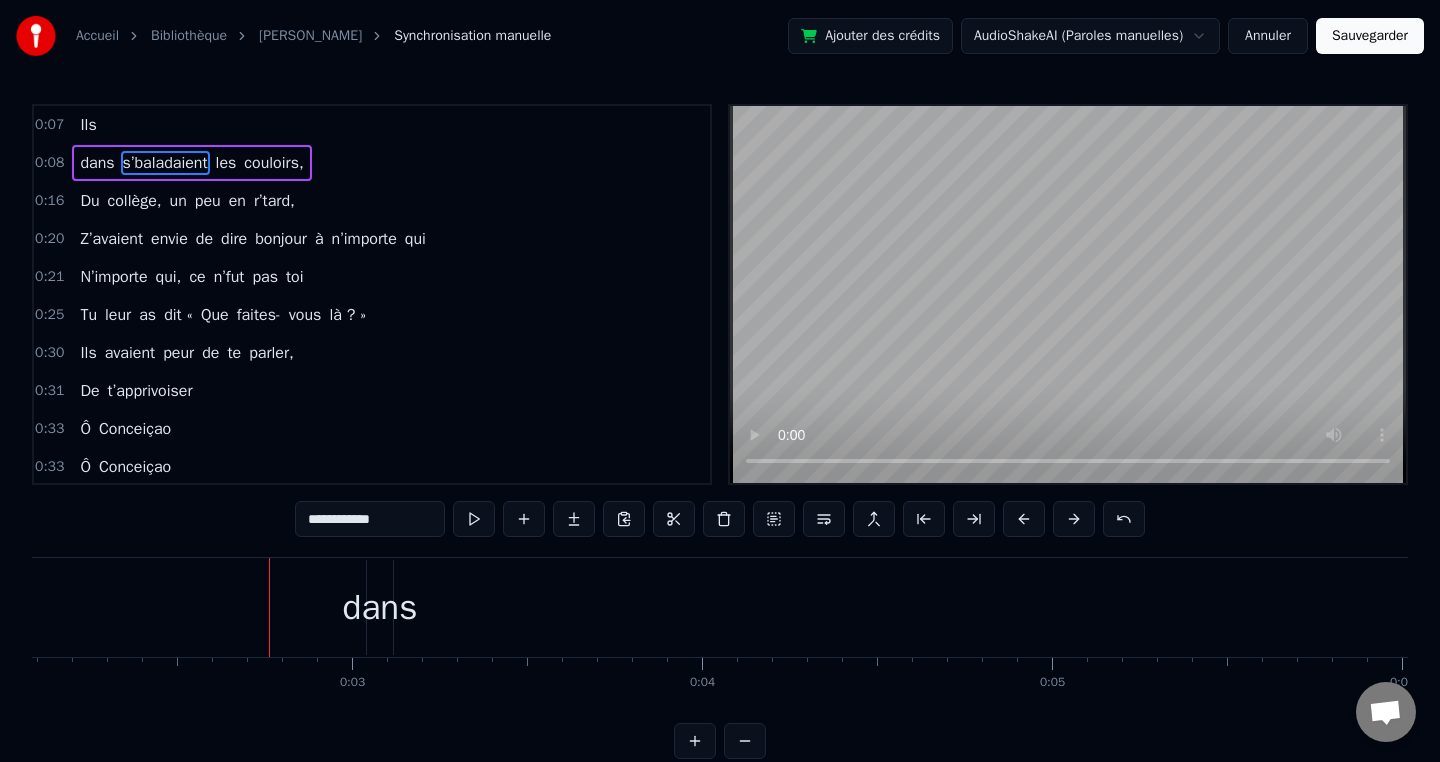 scroll, scrollTop: 0, scrollLeft: 677, axis: horizontal 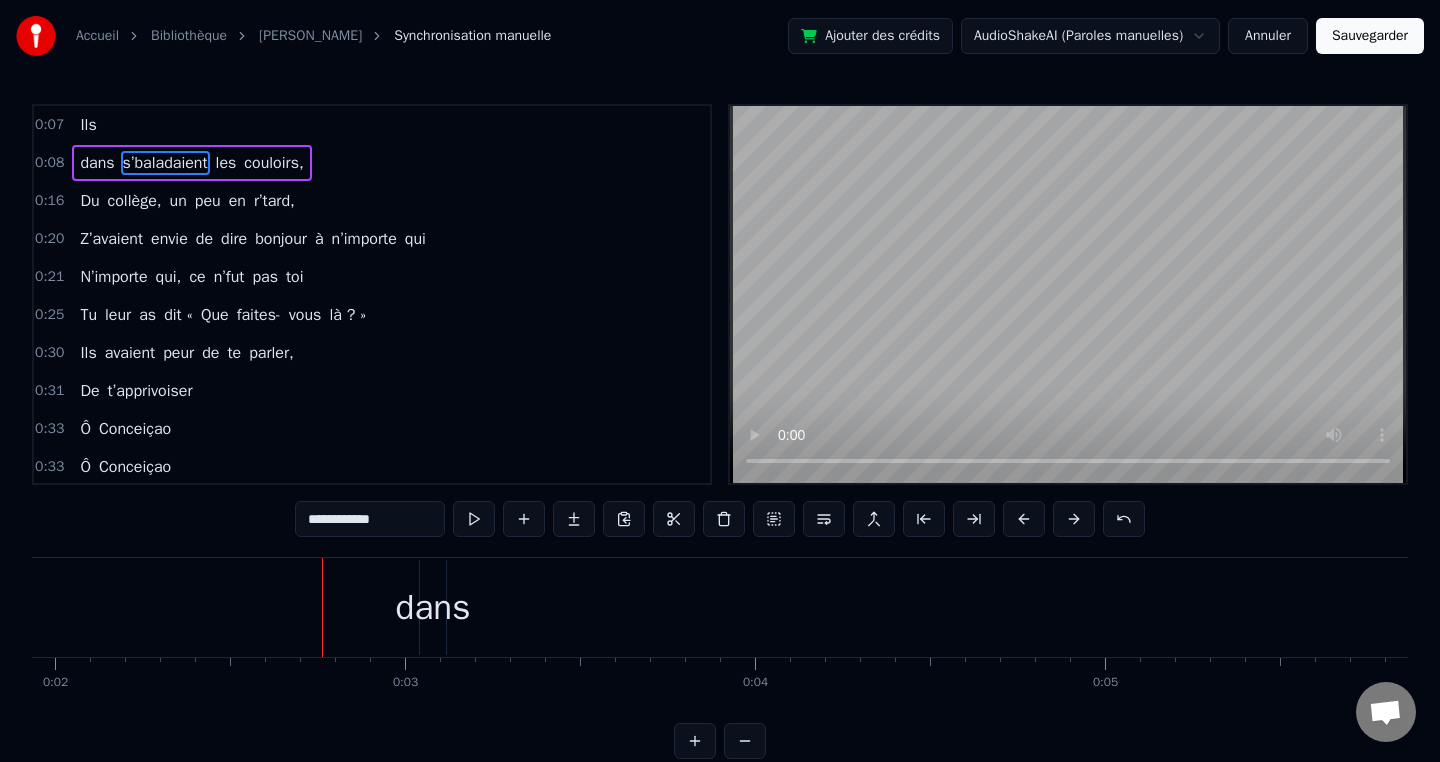 click on "dans" at bounding box center (433, 607) 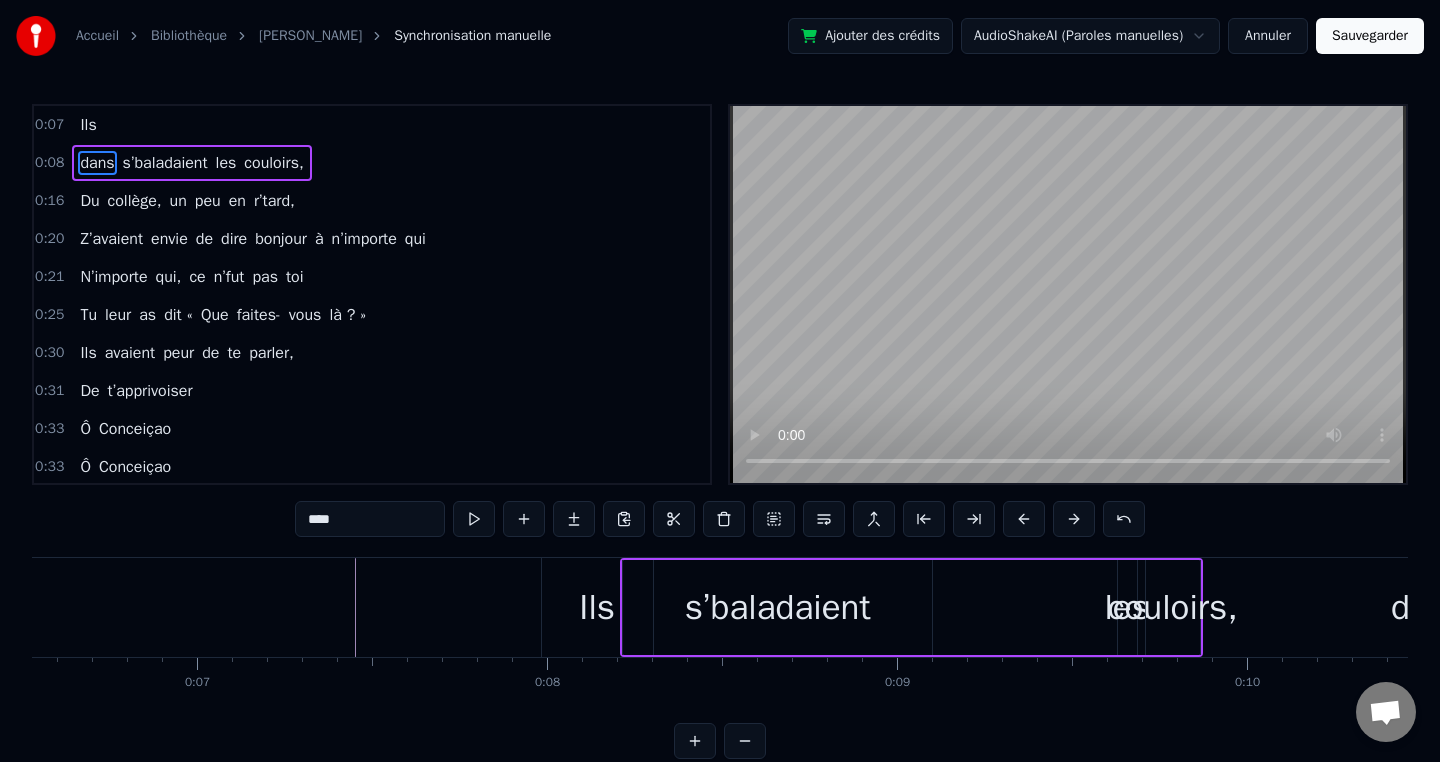 scroll, scrollTop: 0, scrollLeft: 2347, axis: horizontal 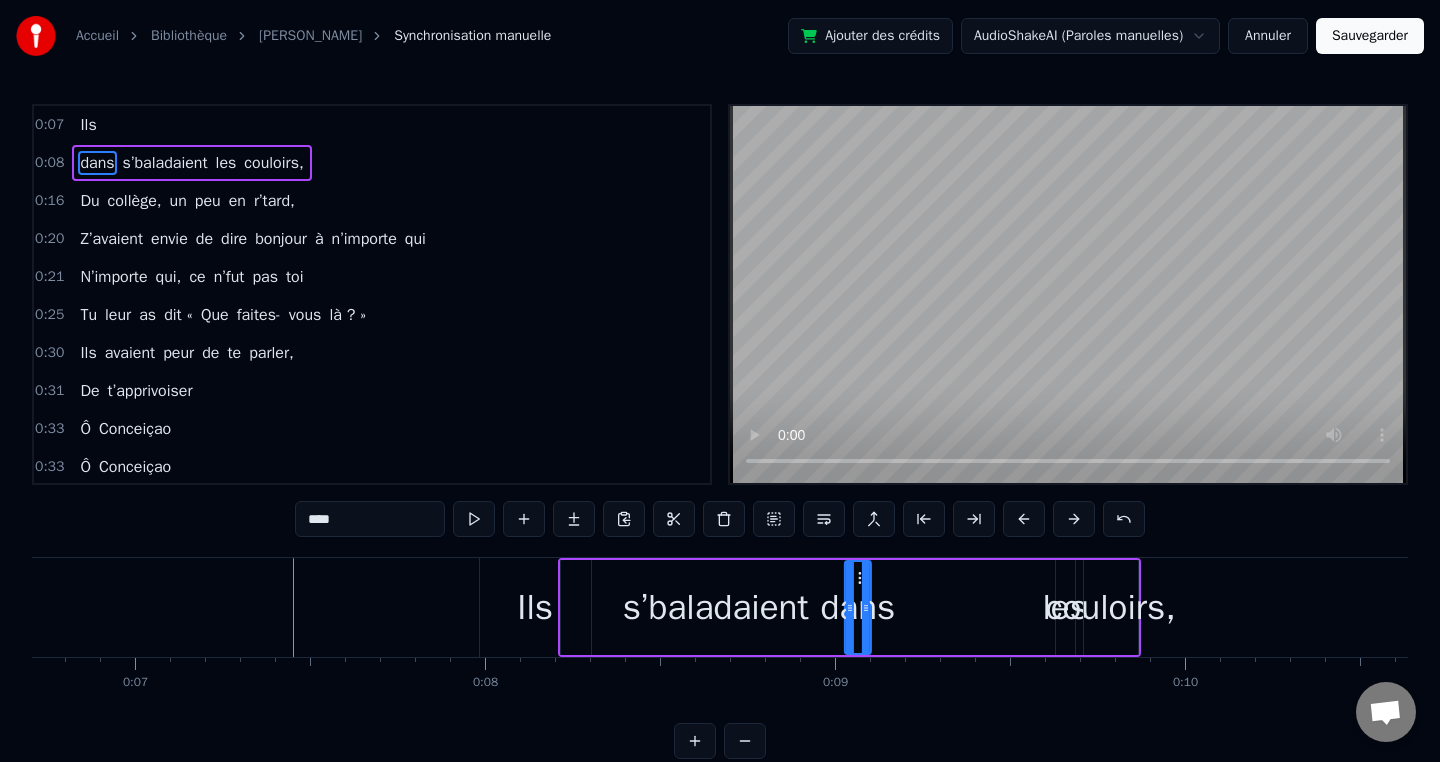 drag, startPoint x: 434, startPoint y: 578, endPoint x: 859, endPoint y: 570, distance: 425.0753 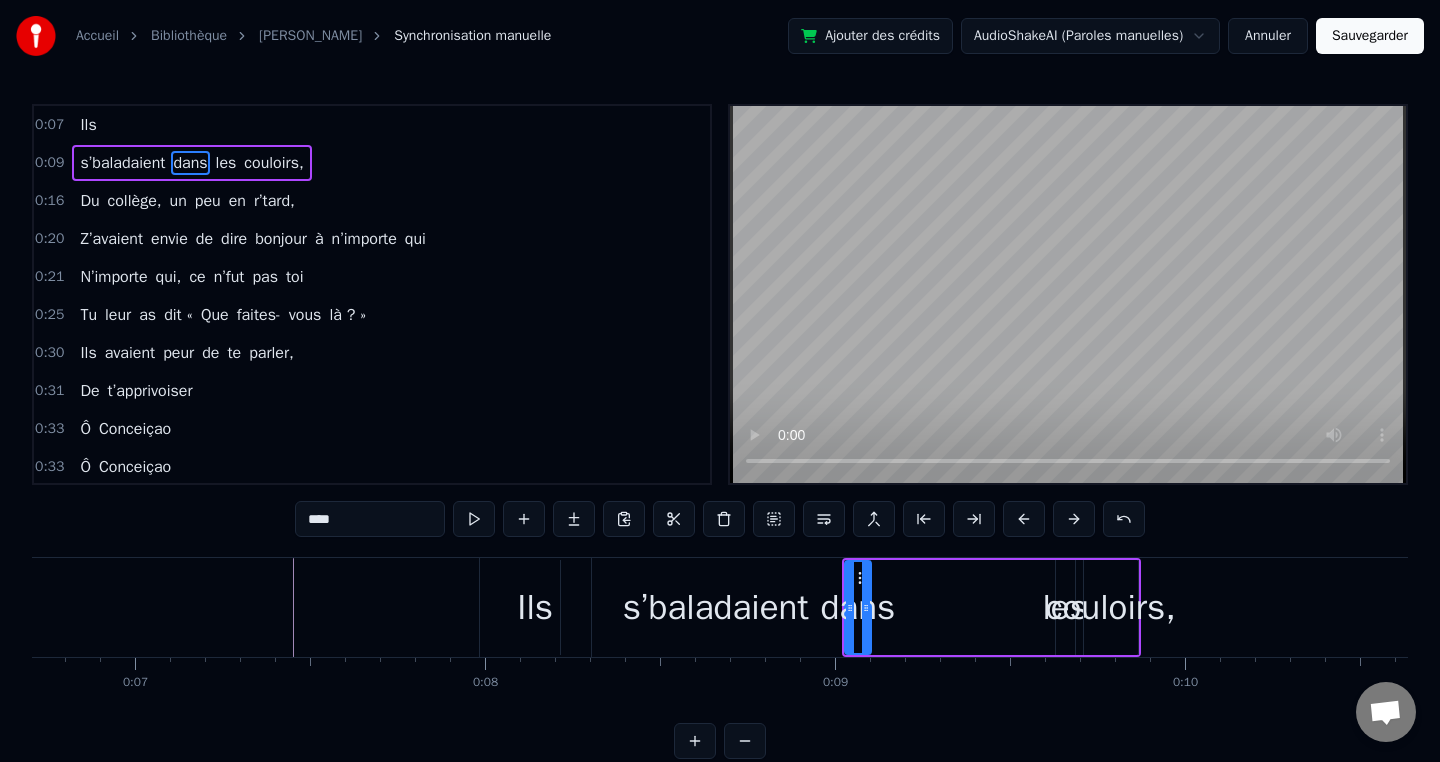drag, startPoint x: 1063, startPoint y: 576, endPoint x: 992, endPoint y: 576, distance: 71 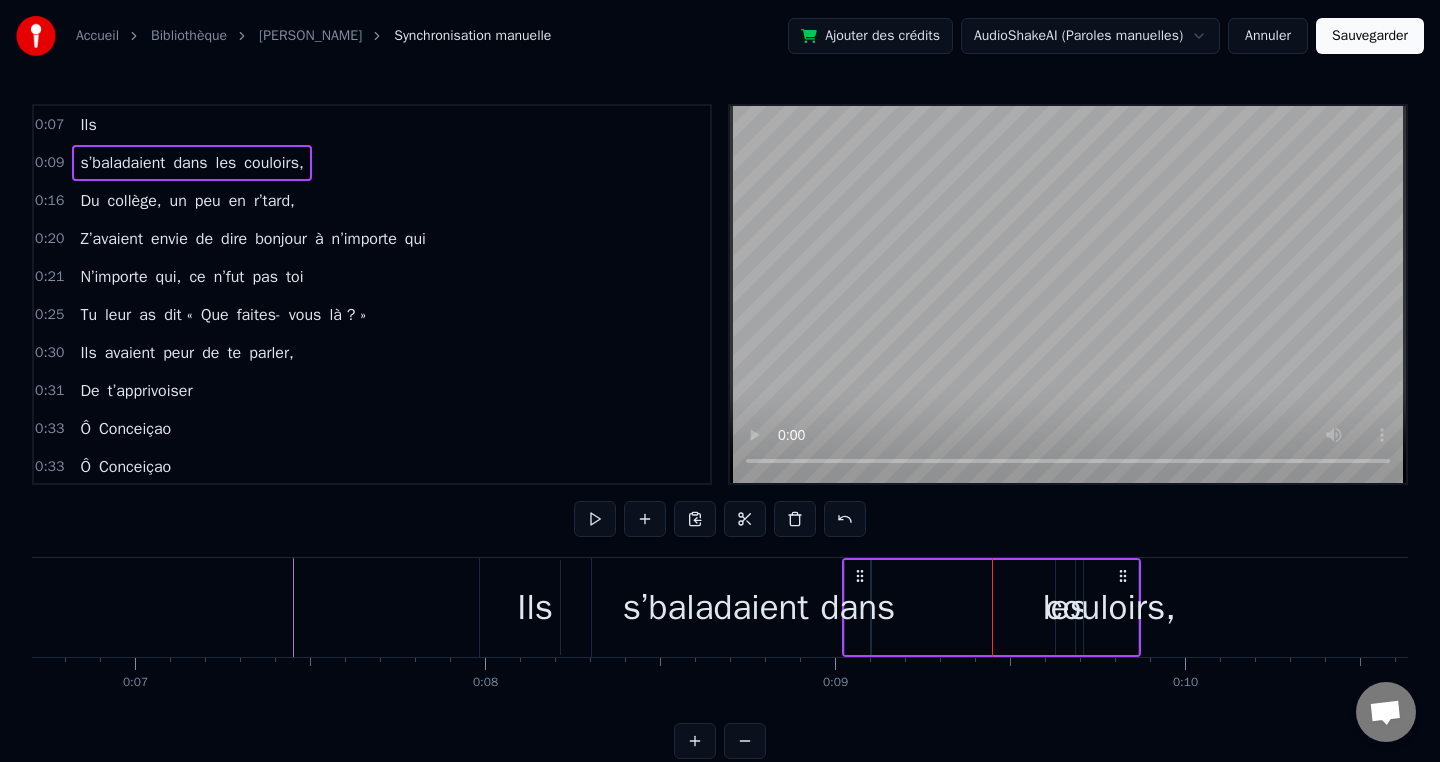 click on "couloirs," at bounding box center [1111, 607] 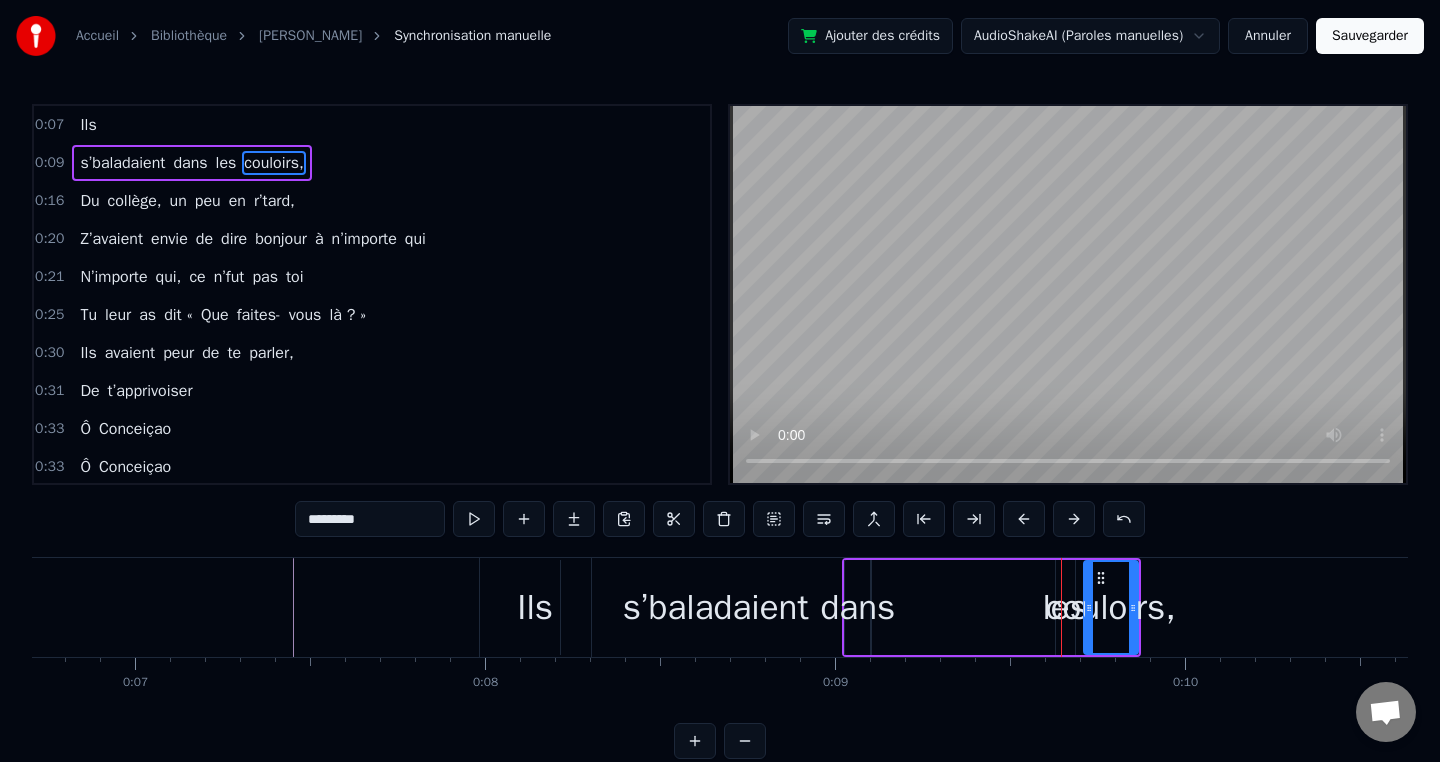 click on "s’baladaient dans les couloirs," at bounding box center [991, 607] 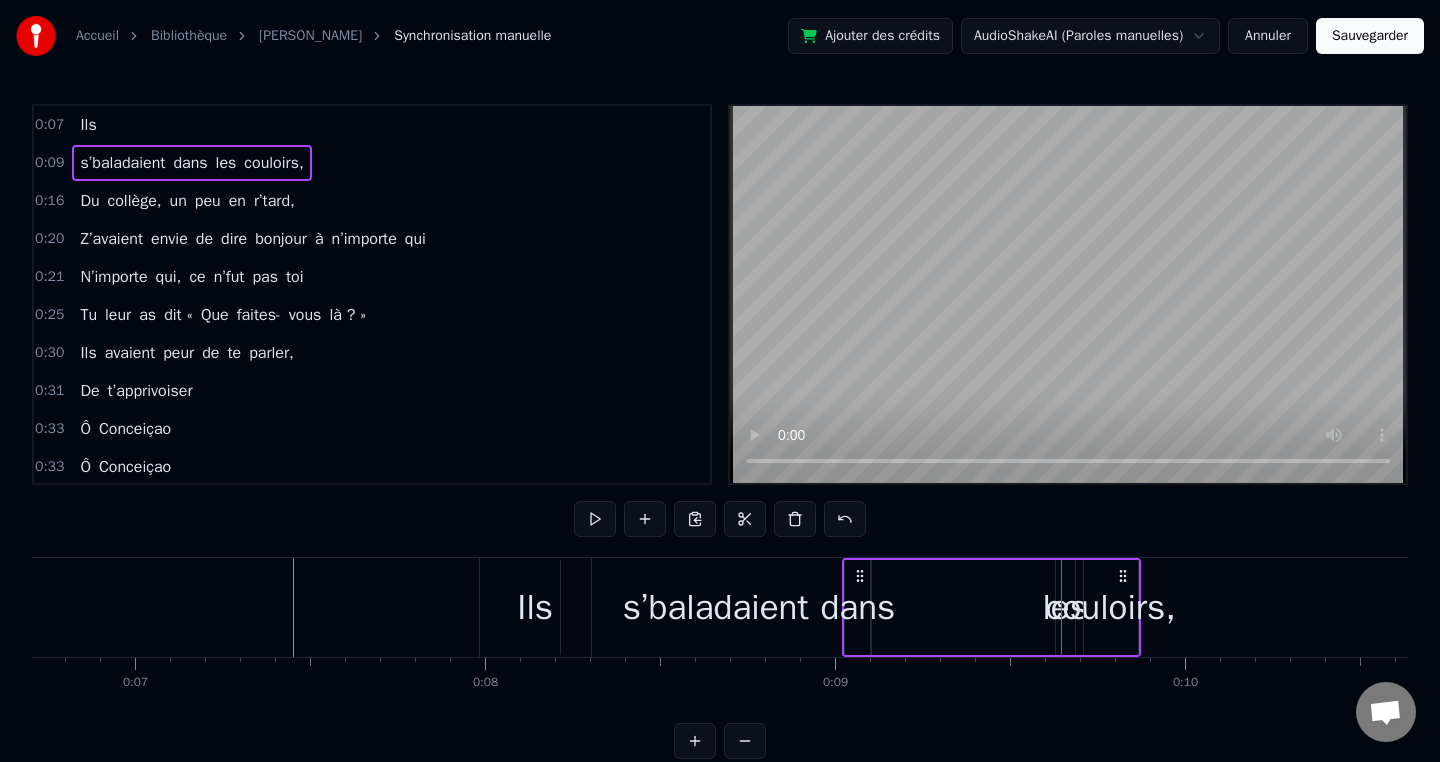 click on "couloirs," at bounding box center [1111, 607] 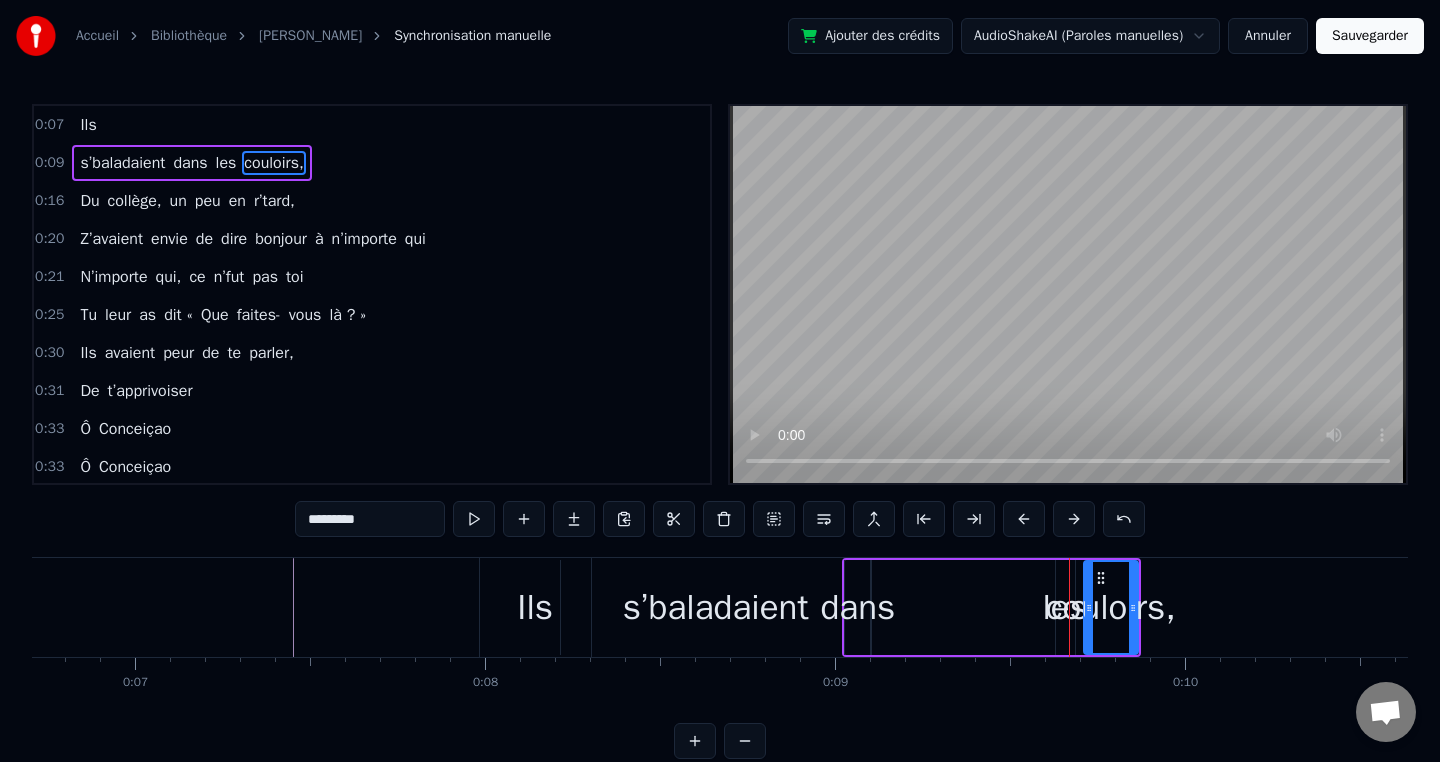 click on "les" at bounding box center [1065, 607] 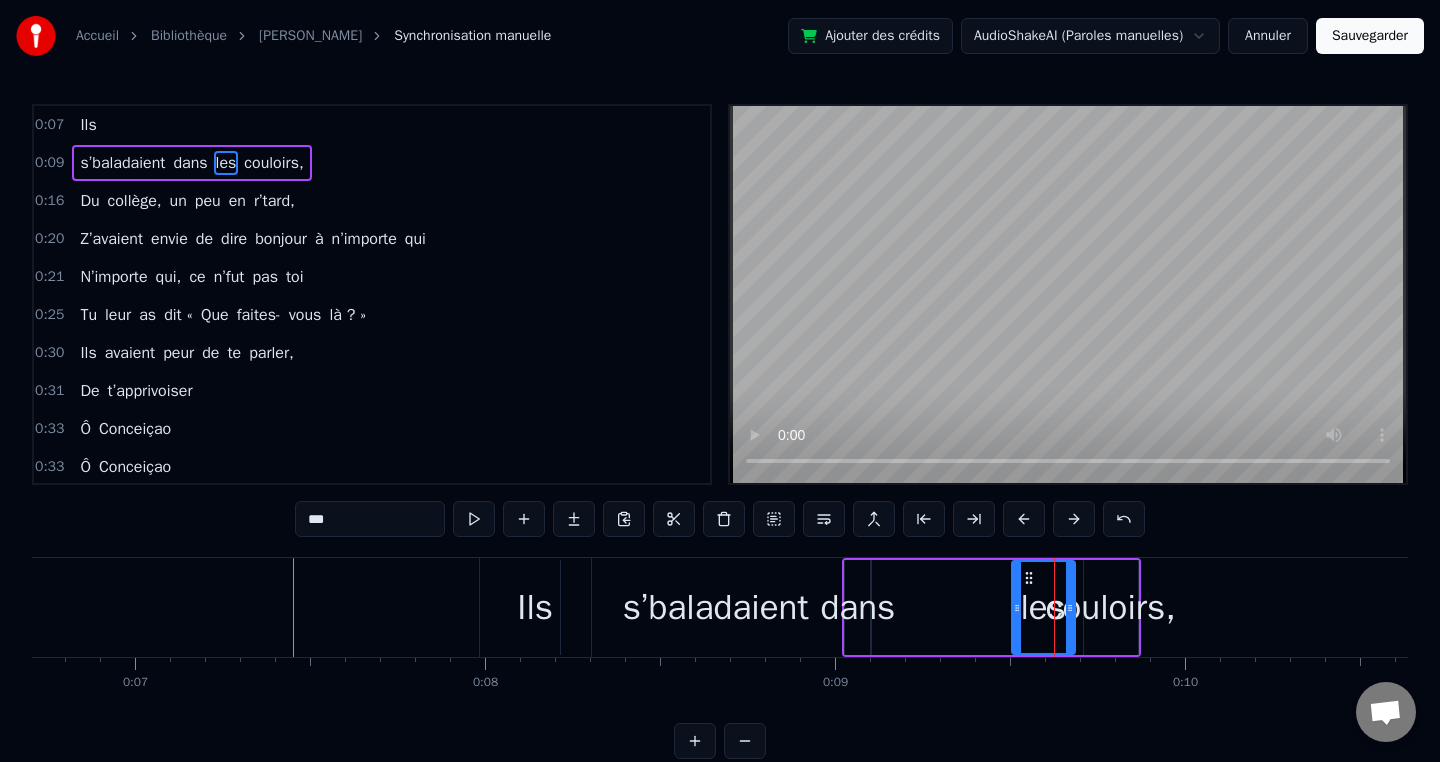 drag, startPoint x: 1058, startPoint y: 608, endPoint x: 1013, endPoint y: 605, distance: 45.099888 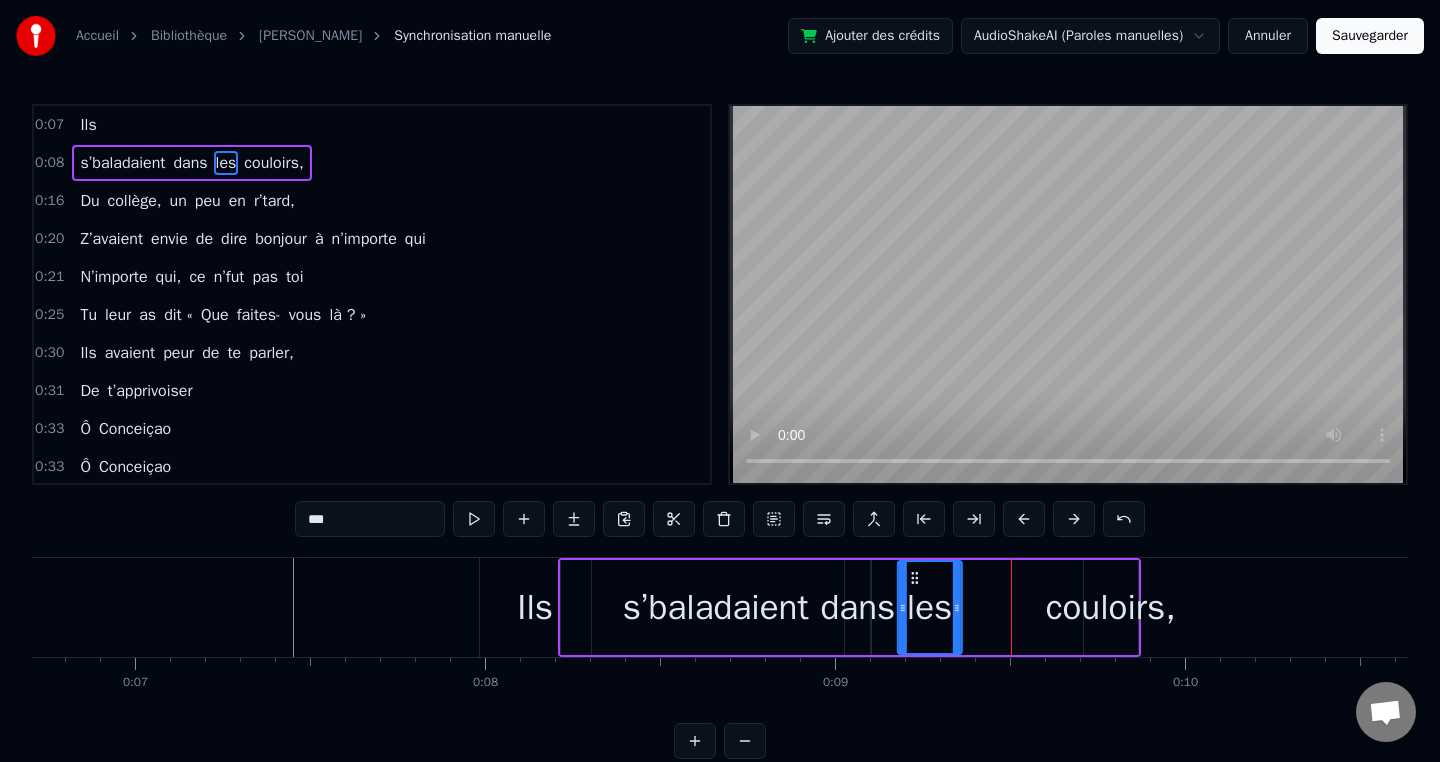 drag, startPoint x: 1029, startPoint y: 579, endPoint x: 915, endPoint y: 592, distance: 114.73883 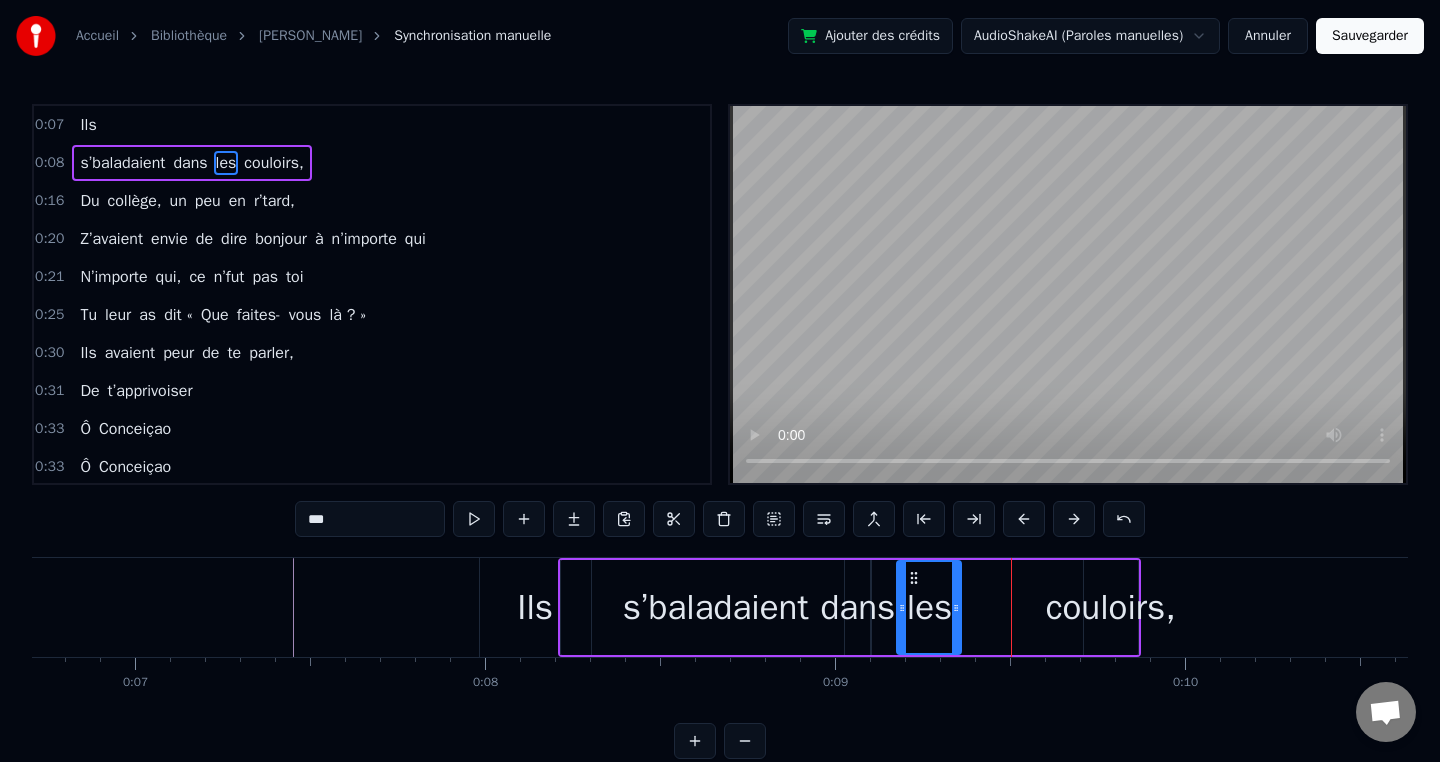 click on "couloirs," at bounding box center (1111, 607) 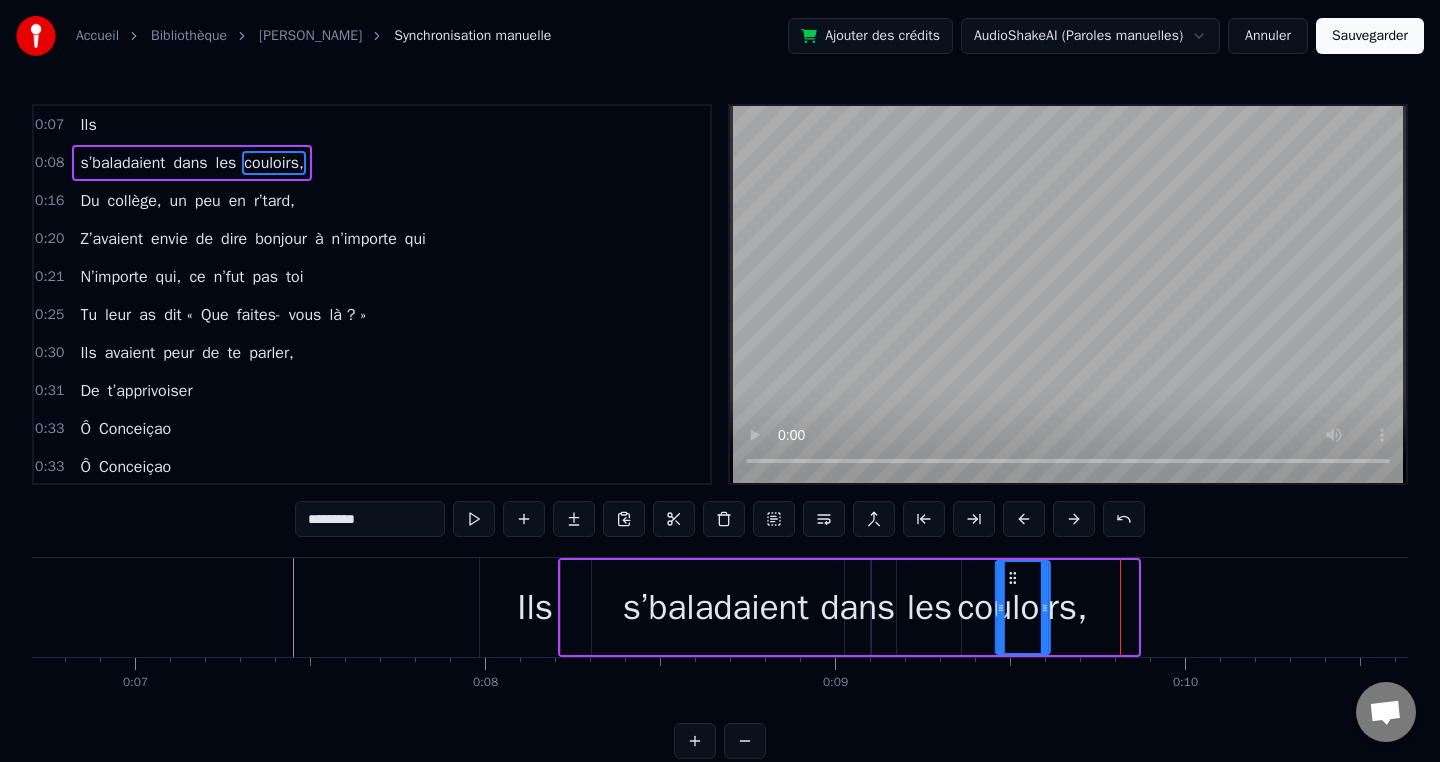 drag, startPoint x: 1103, startPoint y: 580, endPoint x: 1015, endPoint y: 582, distance: 88.02273 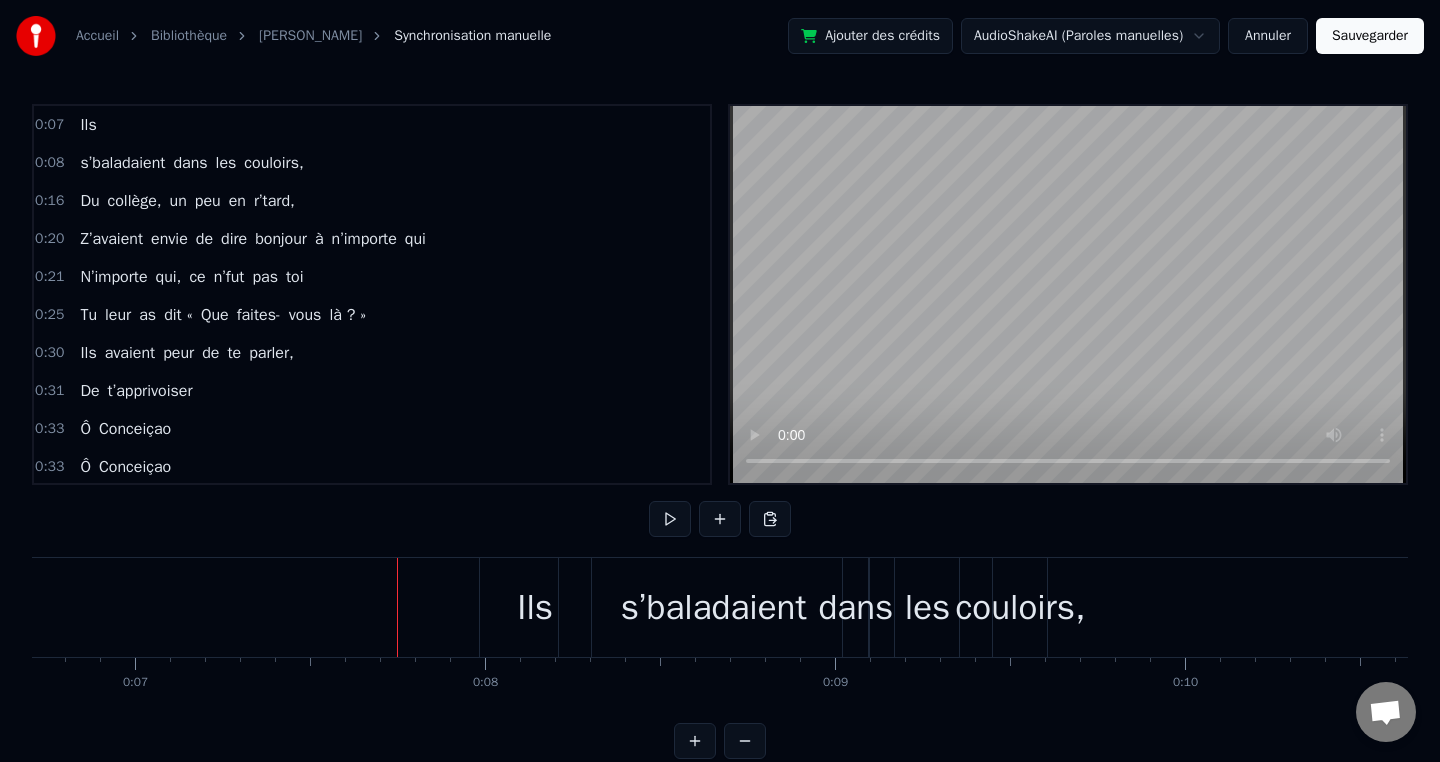 scroll, scrollTop: 29, scrollLeft: 0, axis: vertical 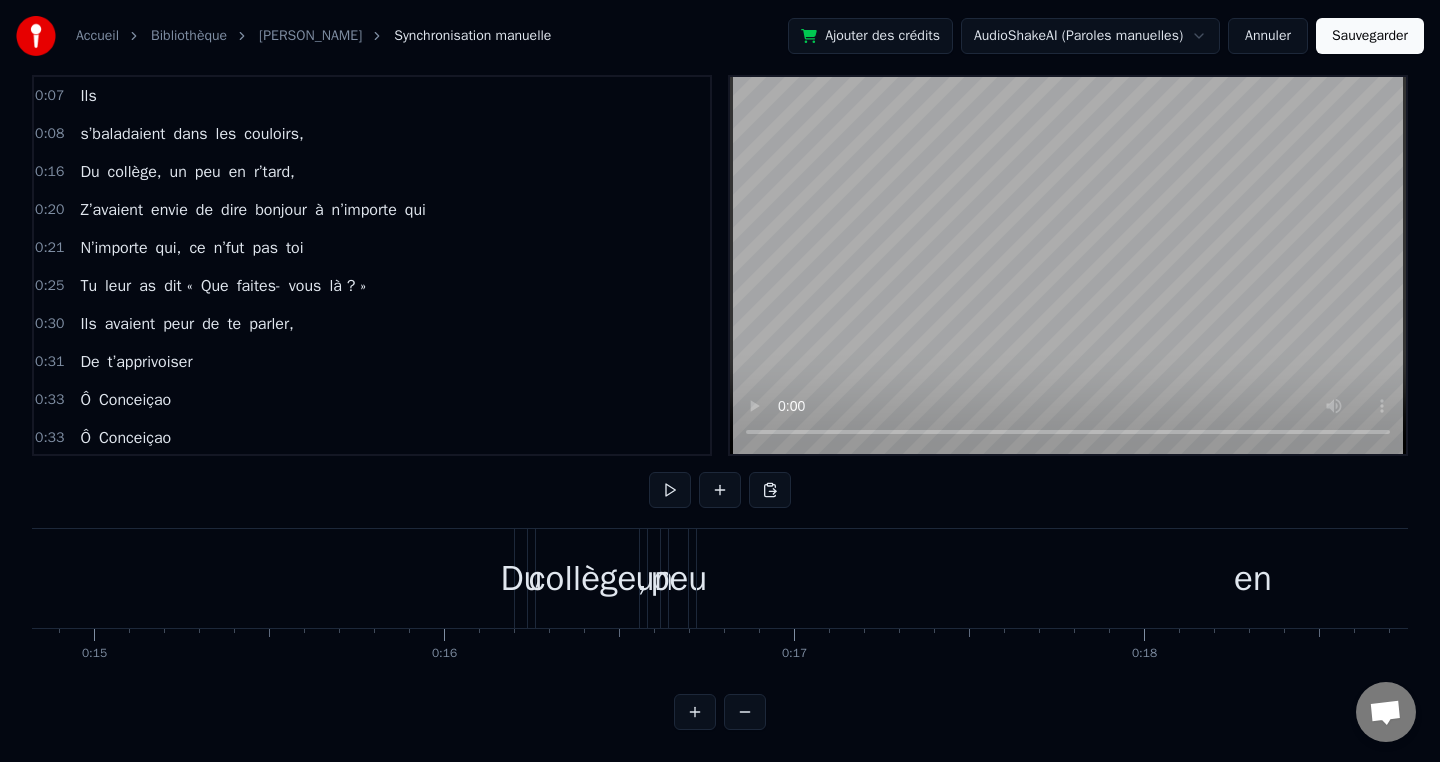 click on "collège," at bounding box center (587, 578) 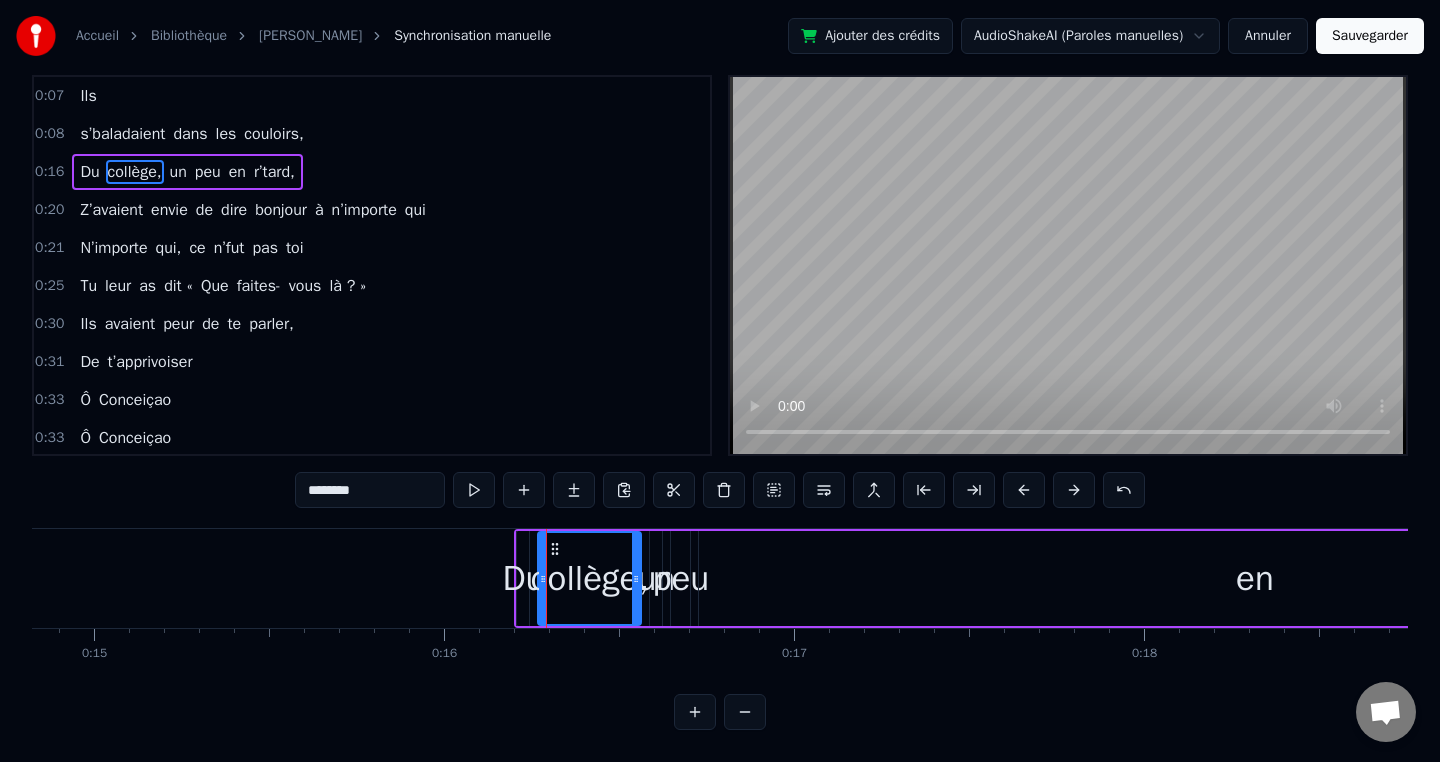 scroll, scrollTop: 0, scrollLeft: 0, axis: both 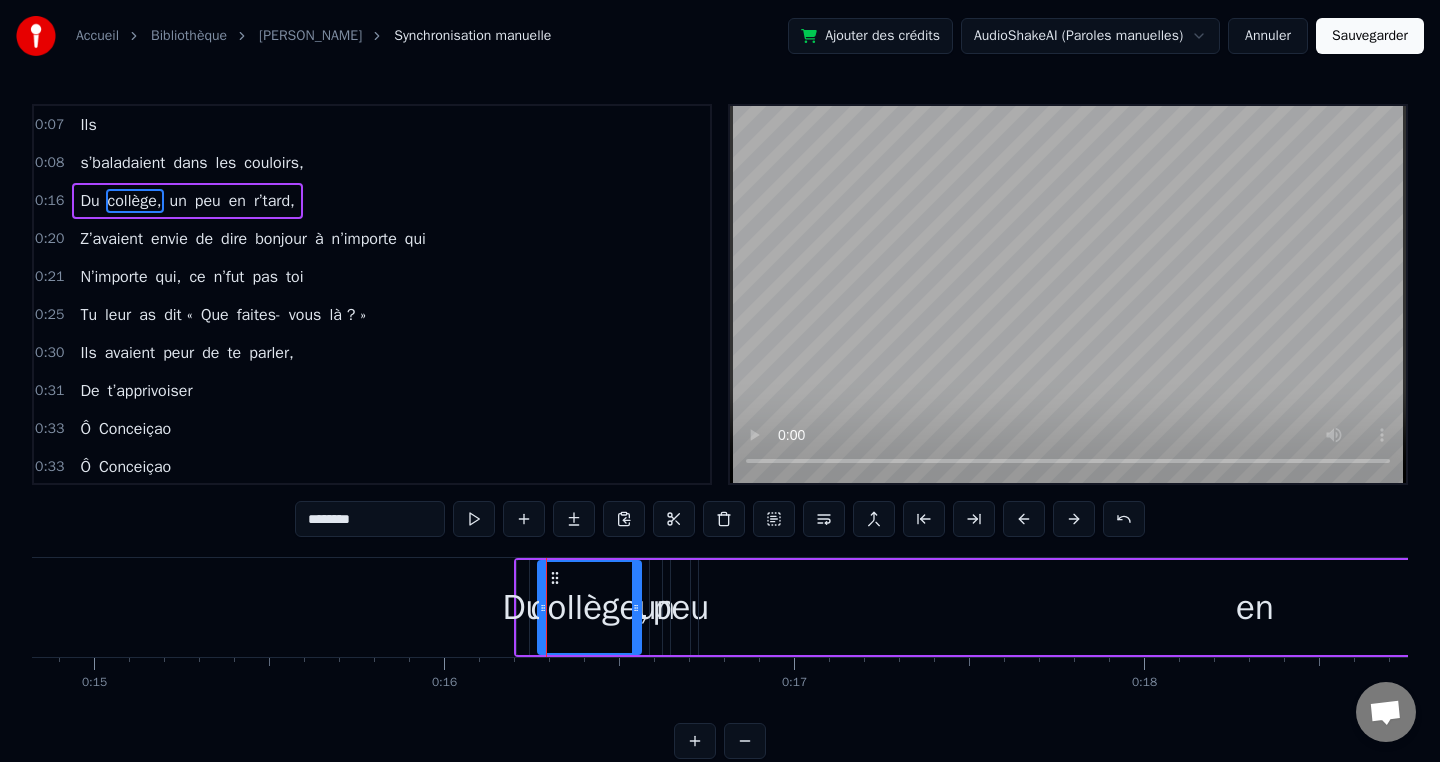 drag, startPoint x: 612, startPoint y: 560, endPoint x: 515, endPoint y: 560, distance: 97 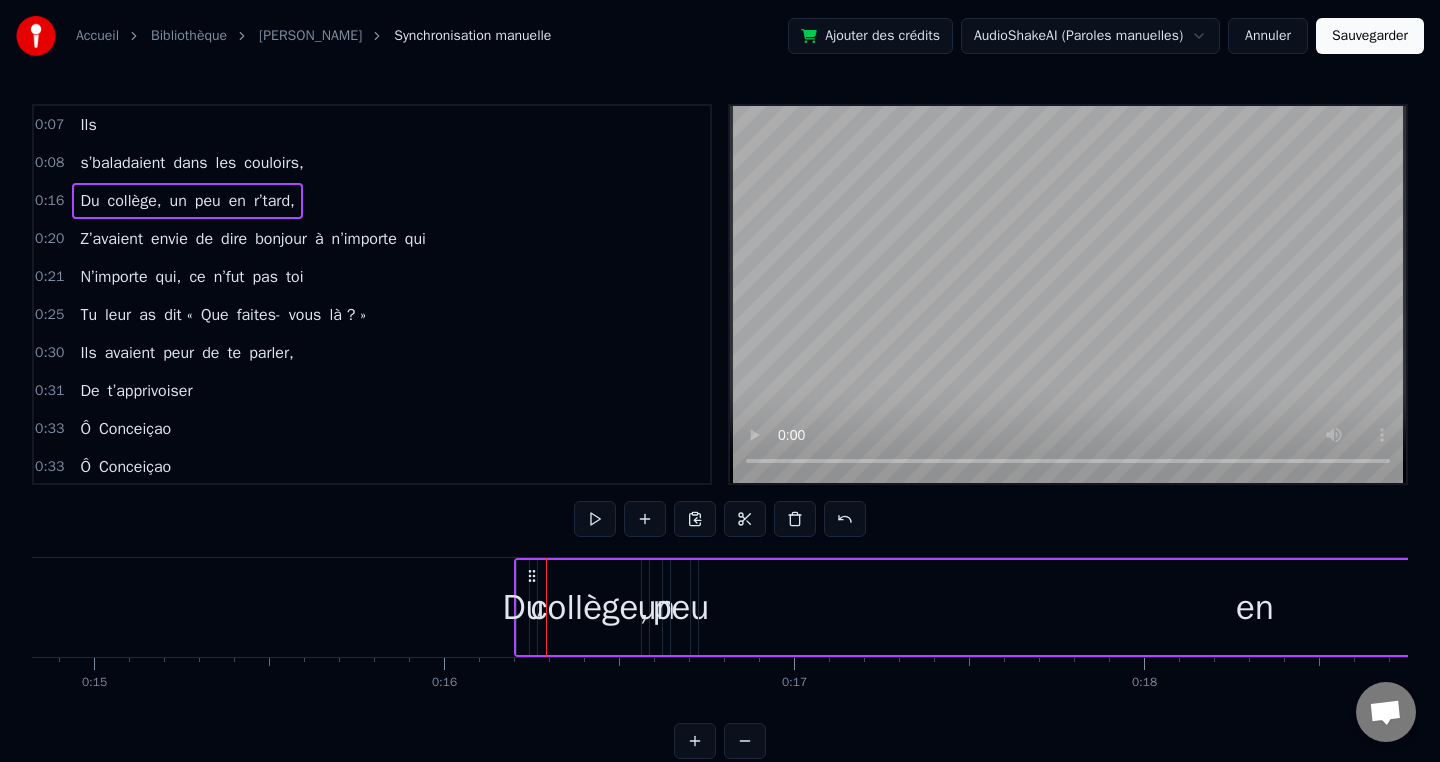 click on "en" at bounding box center (1254, 607) 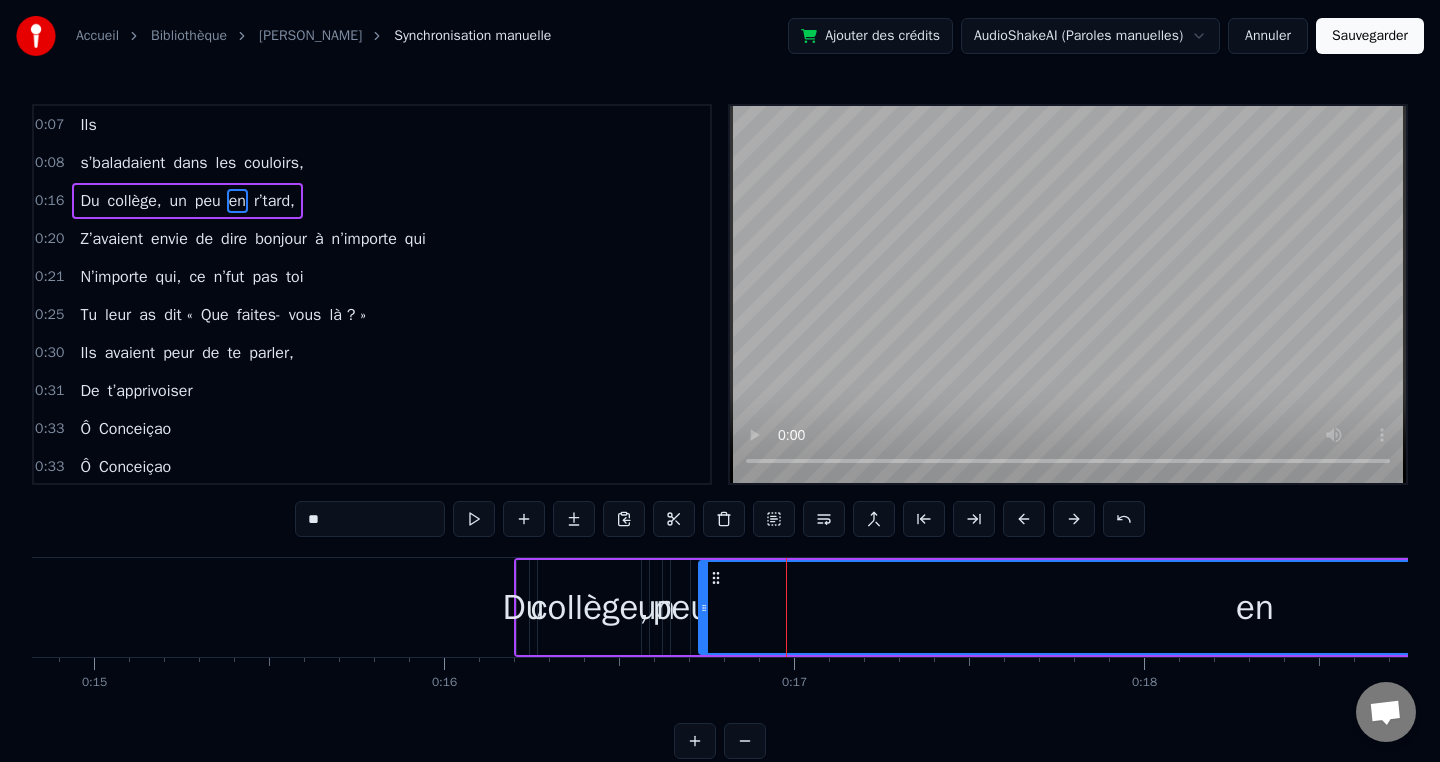 click on "Du" at bounding box center [523, 607] 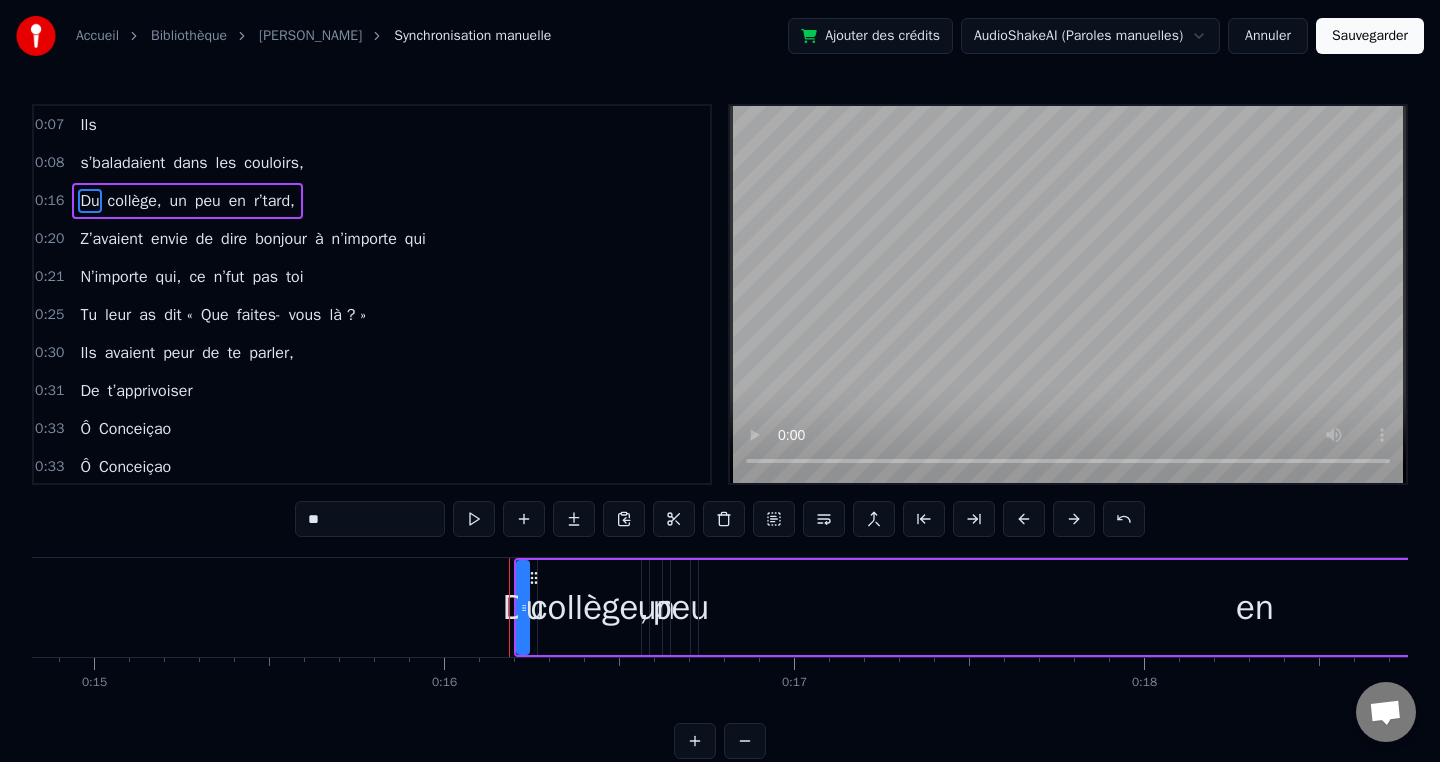 click on "0:16" at bounding box center (49, 201) 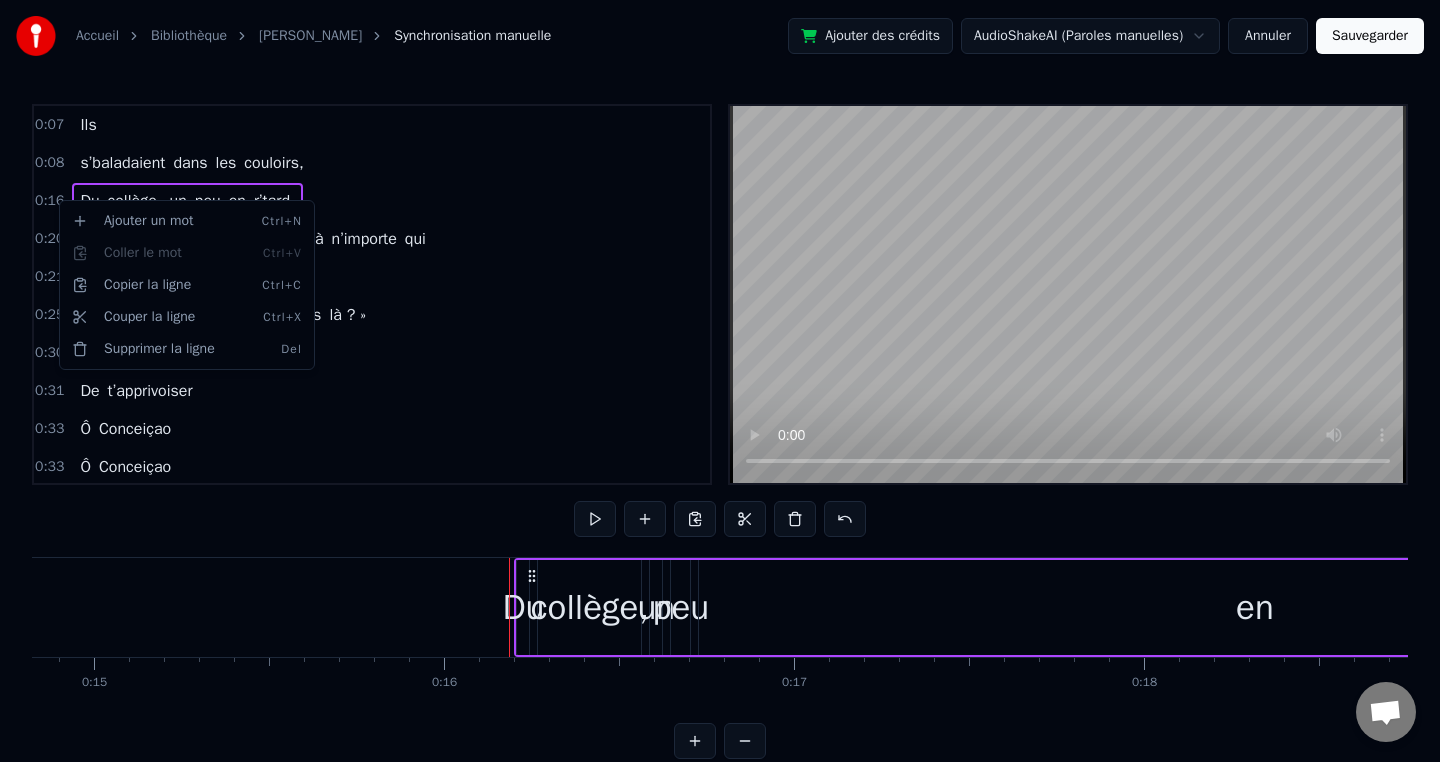 click on "Accueil Bibliothèque [PERSON_NAME] Synchronisation manuelle Ajouter des crédits AudioShakeAI (Paroles manuelles) Annuler Sauvegarder 0:07 Ils 0:08 s’baladaient dans les couloirs, 0:16 Du collège, un peu en r’tard, 0:20 Z’avaient envie de dire bonjour à n’importe qui 0:21 N’importe qui, ce n’fut pas toi 0:25 Tu leur as dit « Que faites- vous là ? » 0:30 Ils avaient peur de te parler, 0:31 De t’apprivoiser 0:33 [PERSON_NAME] 0:33 [PERSON_NAME] 0:33 Une dictée bien réussie 0:34 Des exercices à l’infini 0:34 Tu savais bien les corriger 0:38 [PERSON_NAME]. 0:38 Tu nous as dit, "j'ai rendez- vous" 0:40 "En 122, avec des fous" 0:49 "Qui ne comprennent vraiment rien, et n’lèvent pas la main" 1:06 Alors tu les as fait trimer 1:07 Ils ont gratté, ils ont planché 1:08 Et ils ont presque tous fini par progresser. 1:17 [PERSON_NAME] 1:17 [PERSON_NAME] 1:28 À ton âge t’as plus envie 1:29 Pour toi c’est clair et défini 1:29 Ceux qui ne veulent pas bosser 1:30 Faut pas la ramener. Et" at bounding box center (720, 395) 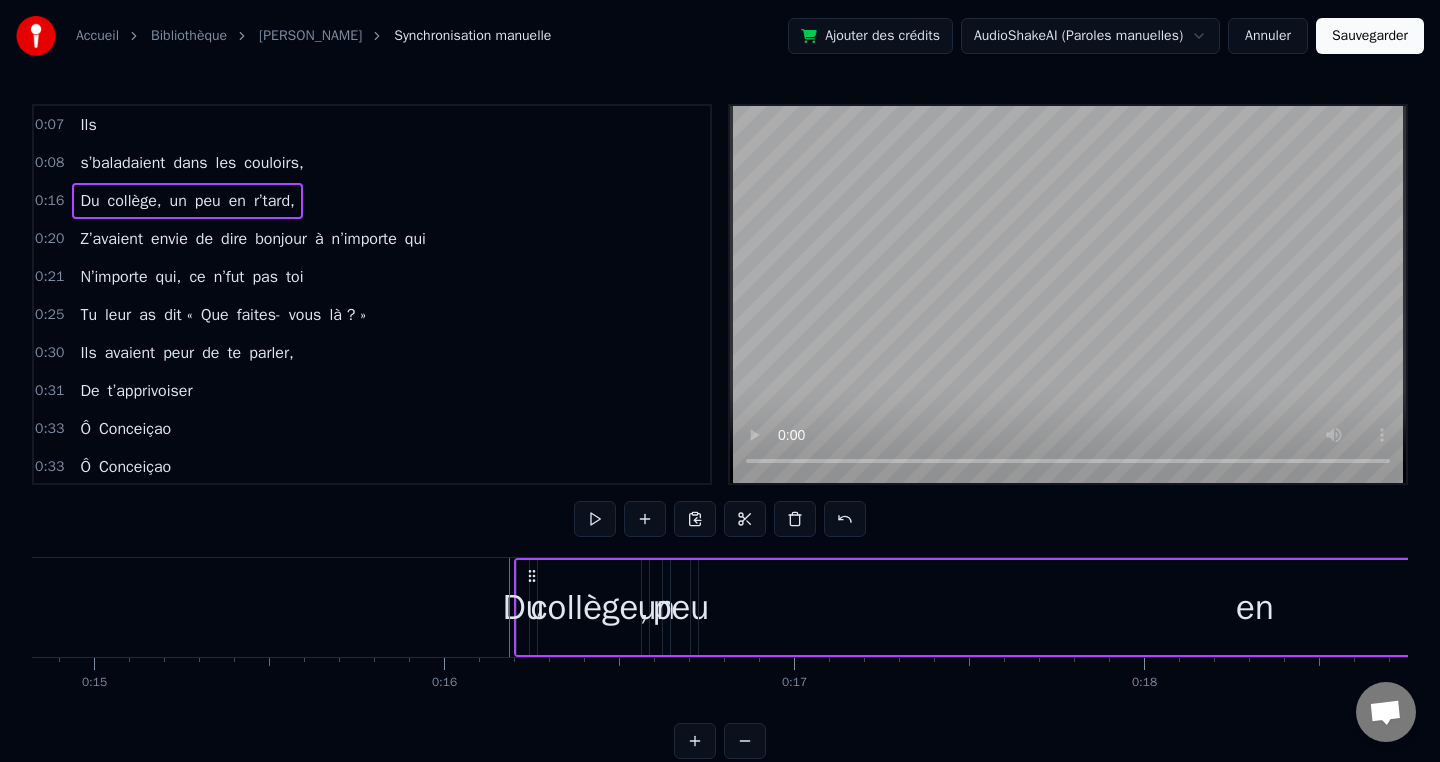 drag, startPoint x: 79, startPoint y: 149, endPoint x: 94, endPoint y: 134, distance: 21.213203 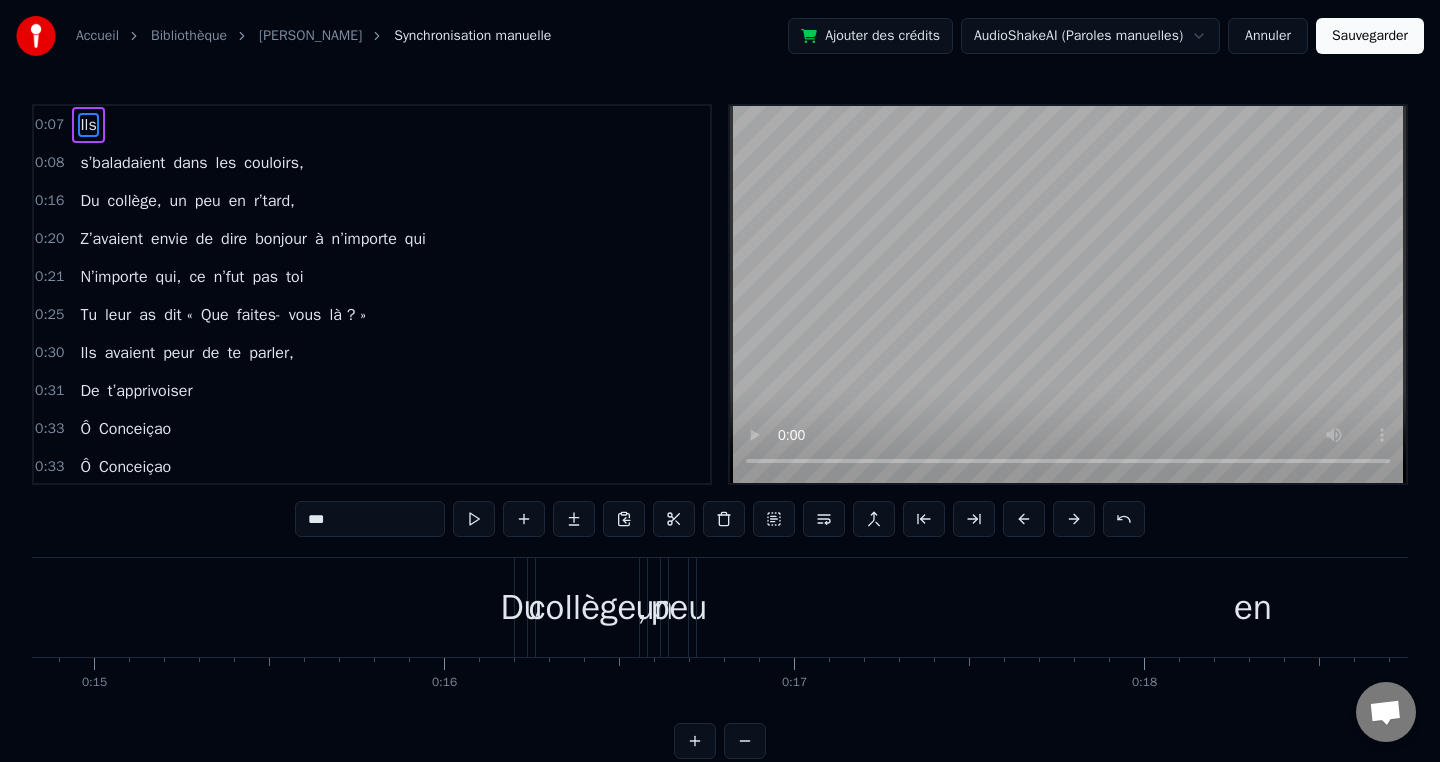 click on "Ils" at bounding box center [88, 125] 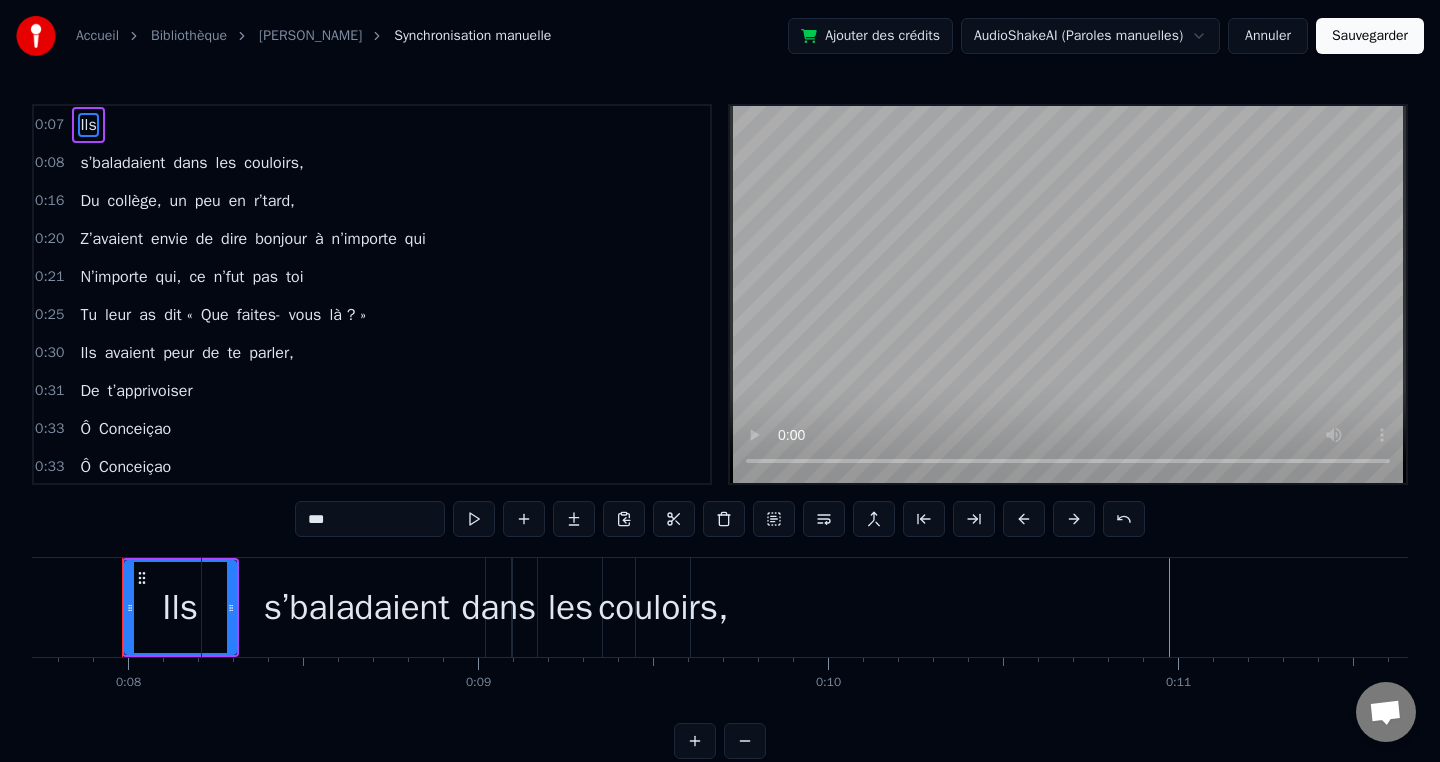 scroll, scrollTop: 0, scrollLeft: 2694, axis: horizontal 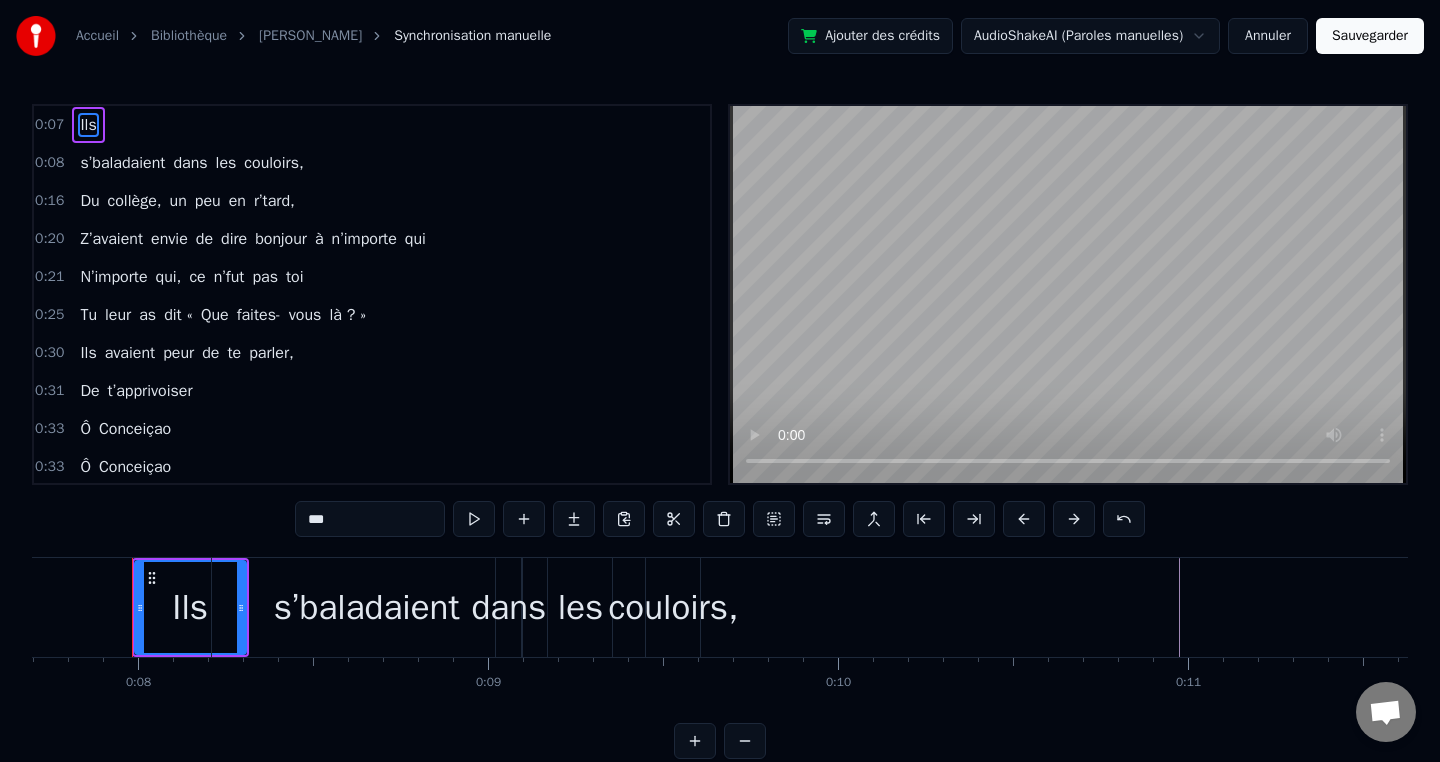 click on "couloirs," at bounding box center (273, 163) 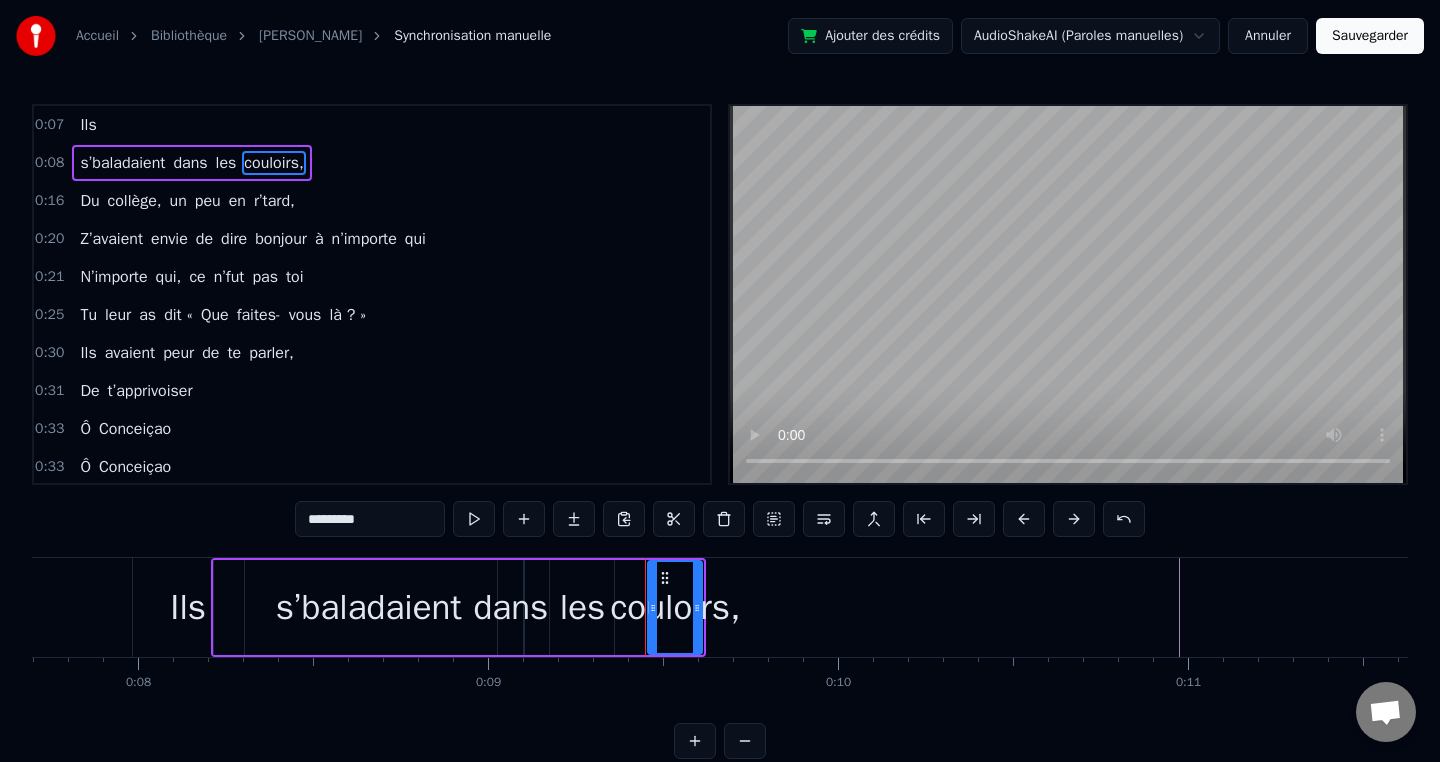 click on "Ils" at bounding box center (88, 125) 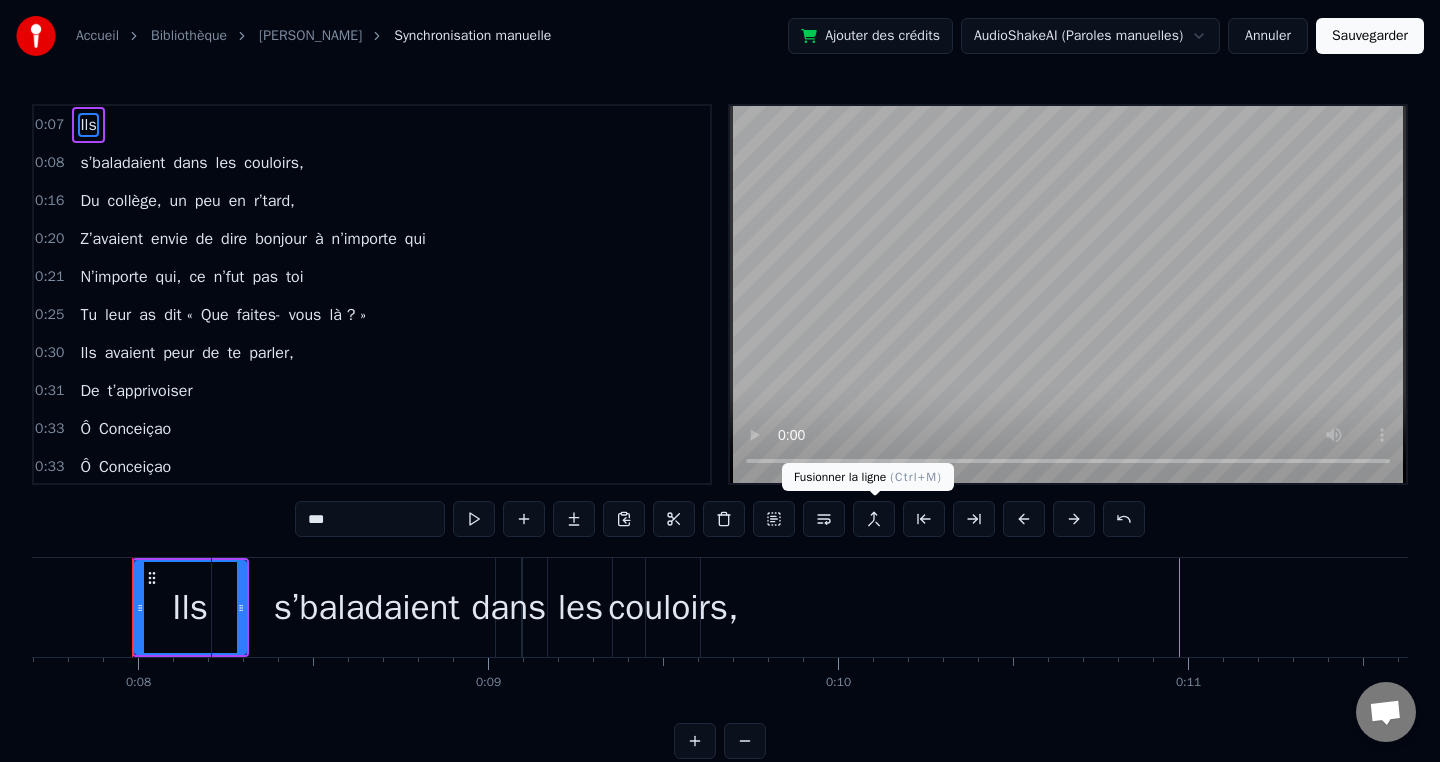 click at bounding box center (874, 519) 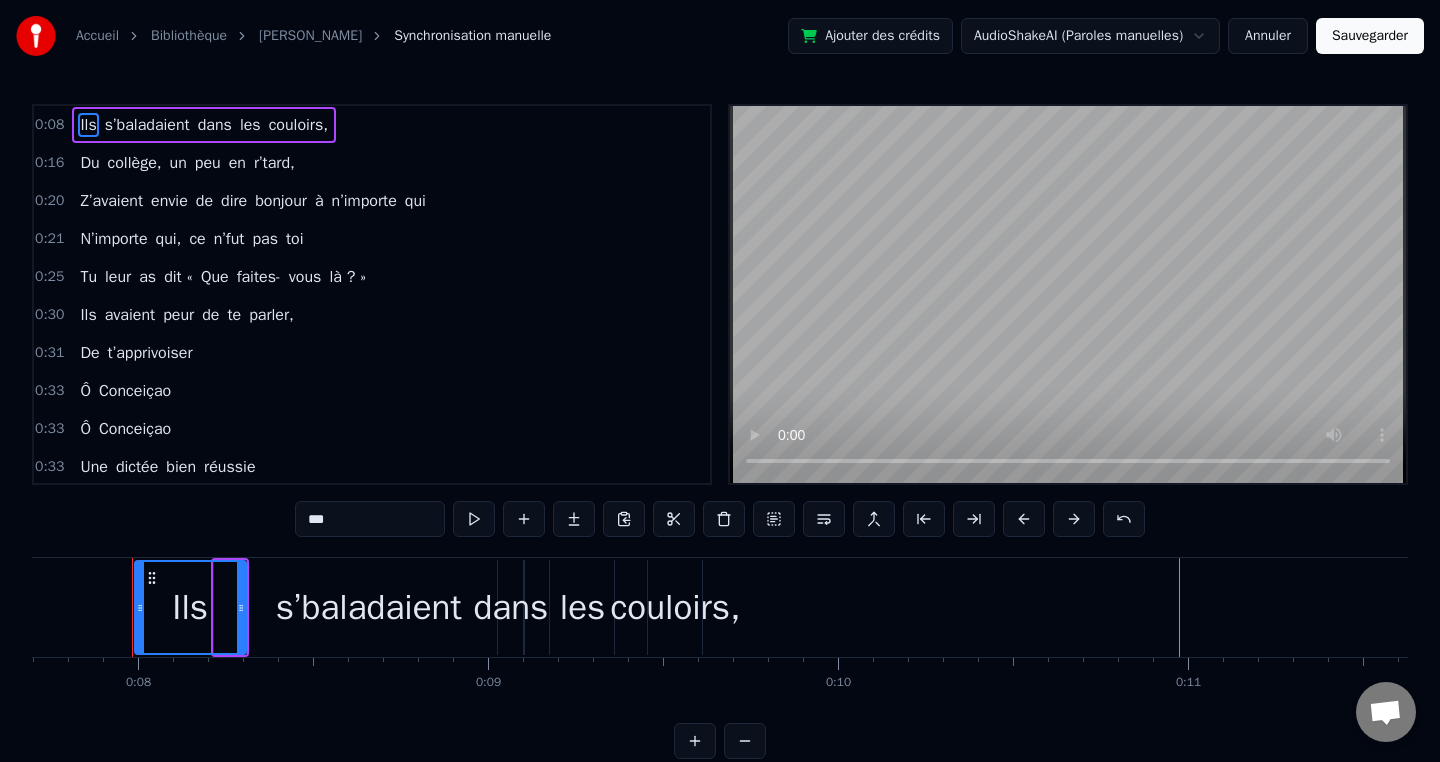 click at bounding box center [24445, 607] 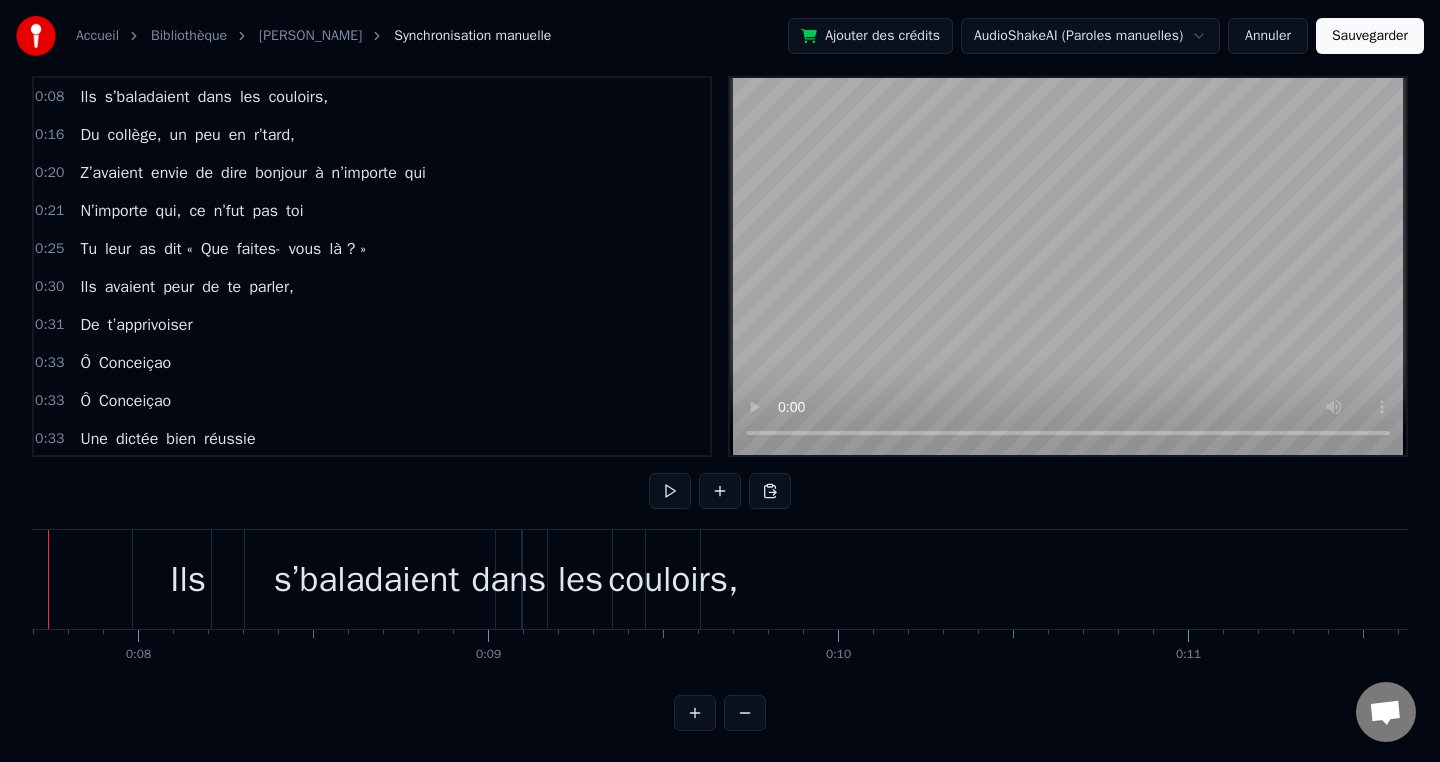 scroll, scrollTop: 29, scrollLeft: 0, axis: vertical 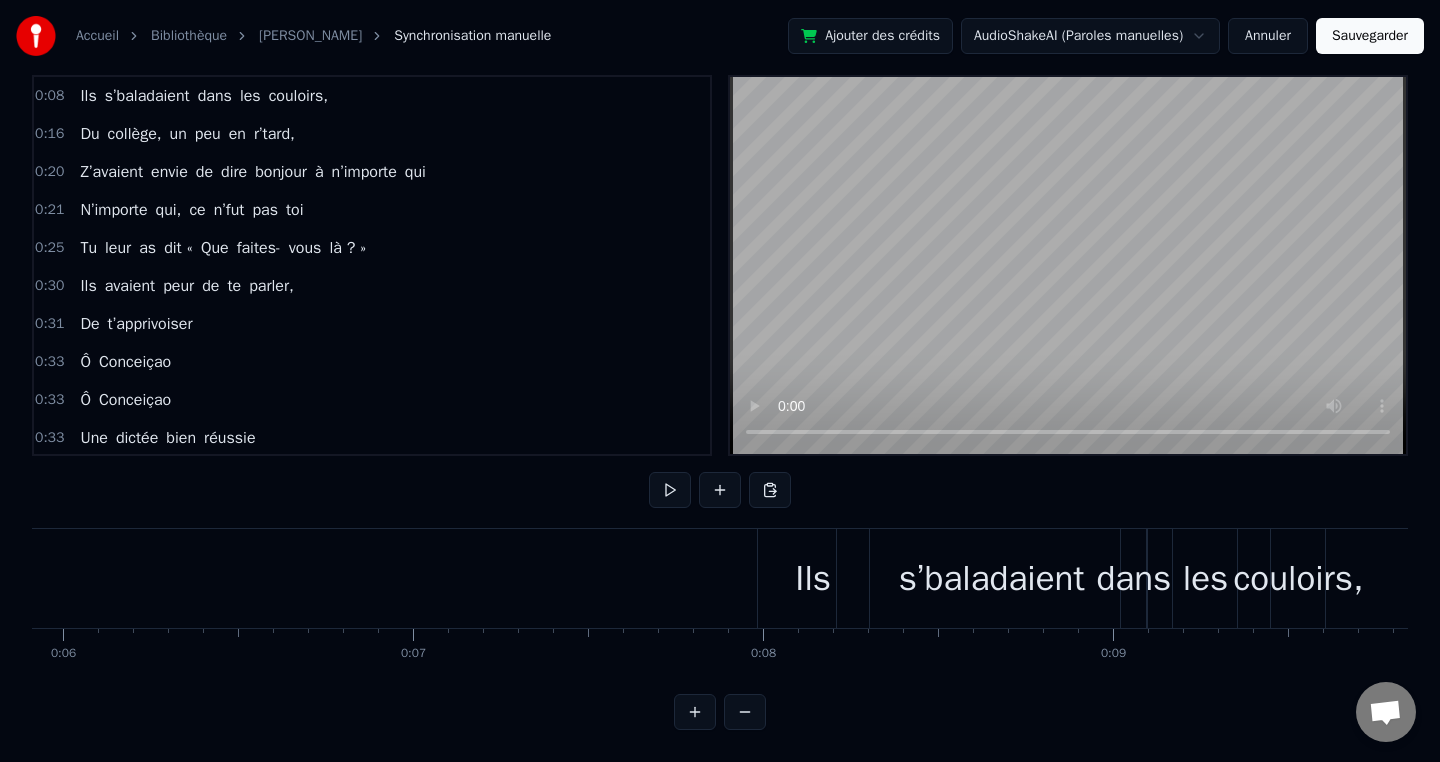 click on "dans" at bounding box center [1133, 578] 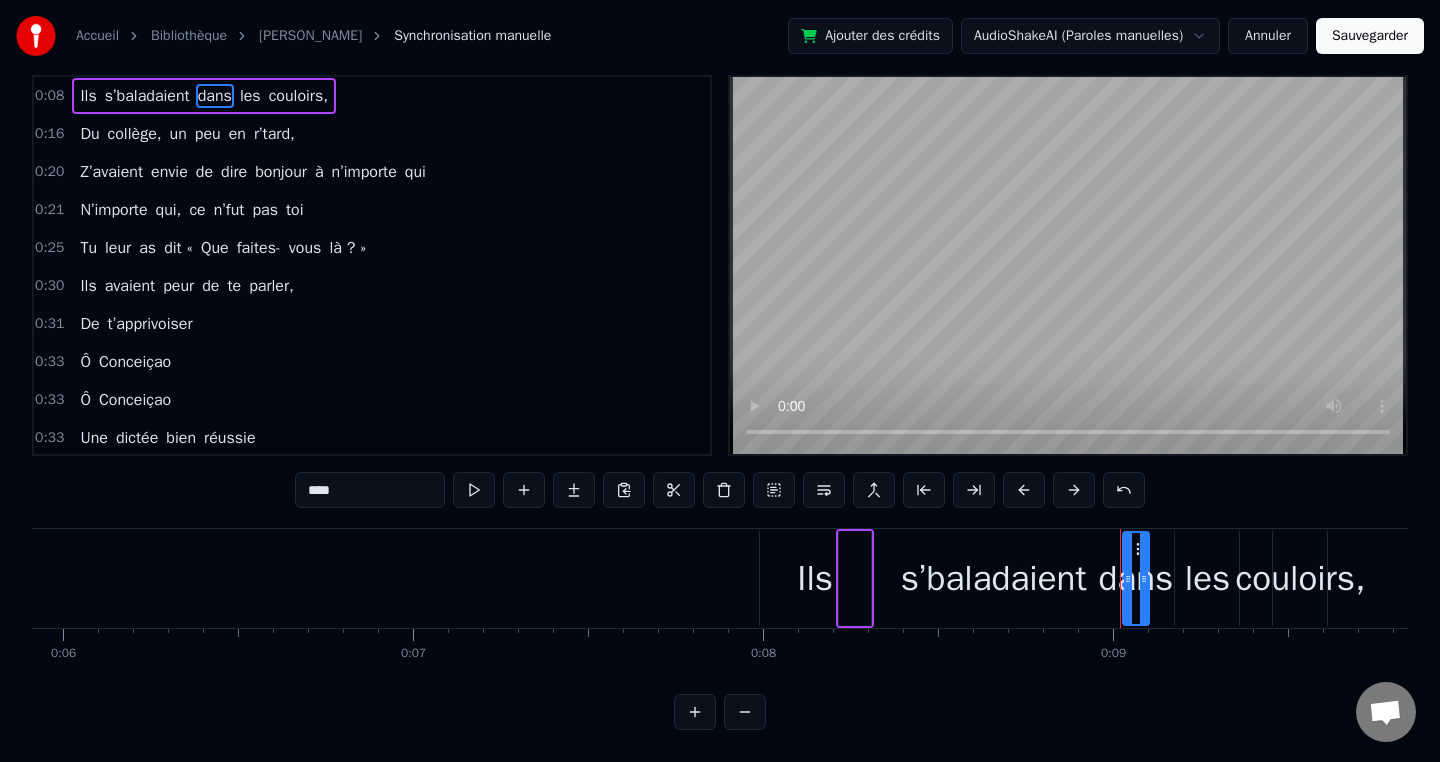 scroll, scrollTop: 0, scrollLeft: 0, axis: both 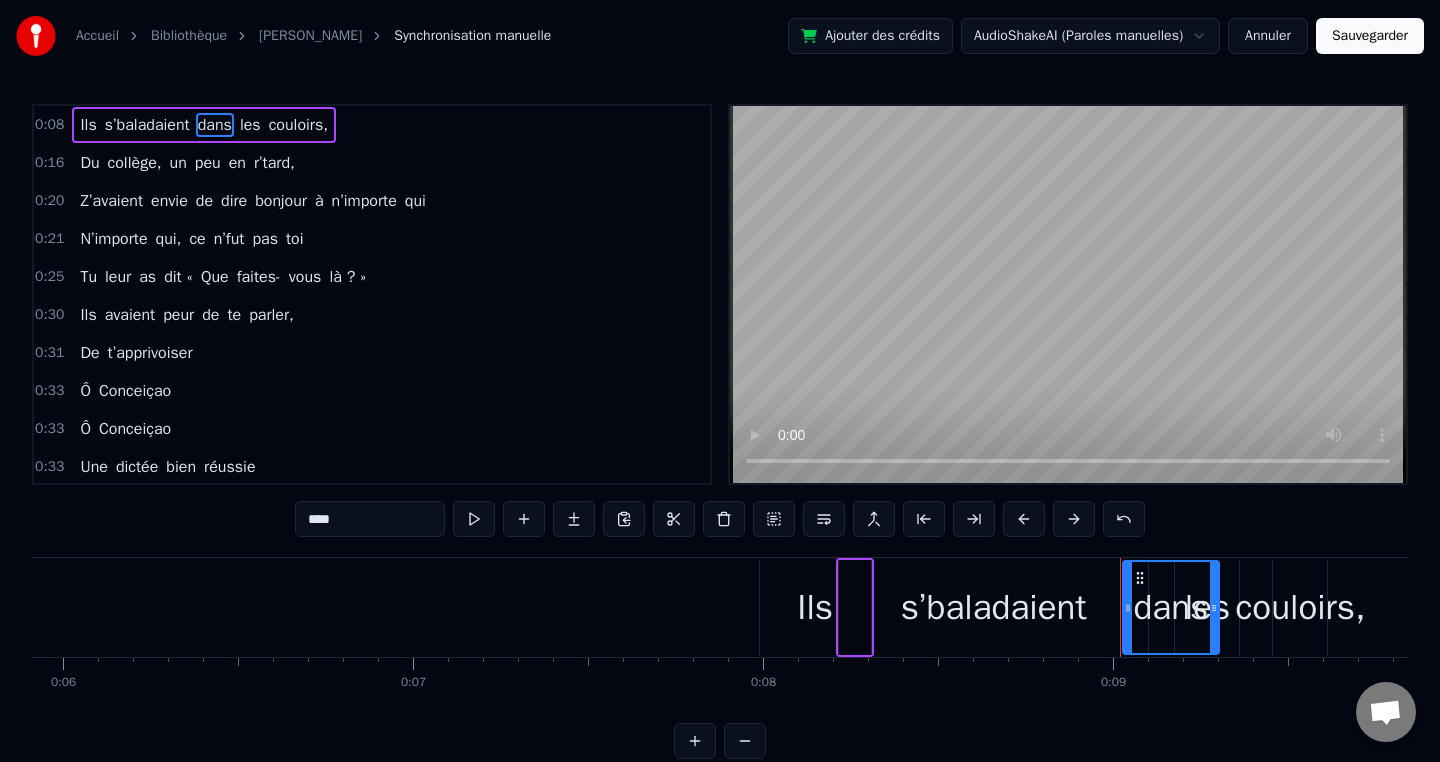 drag, startPoint x: 1144, startPoint y: 601, endPoint x: 1214, endPoint y: 598, distance: 70.064255 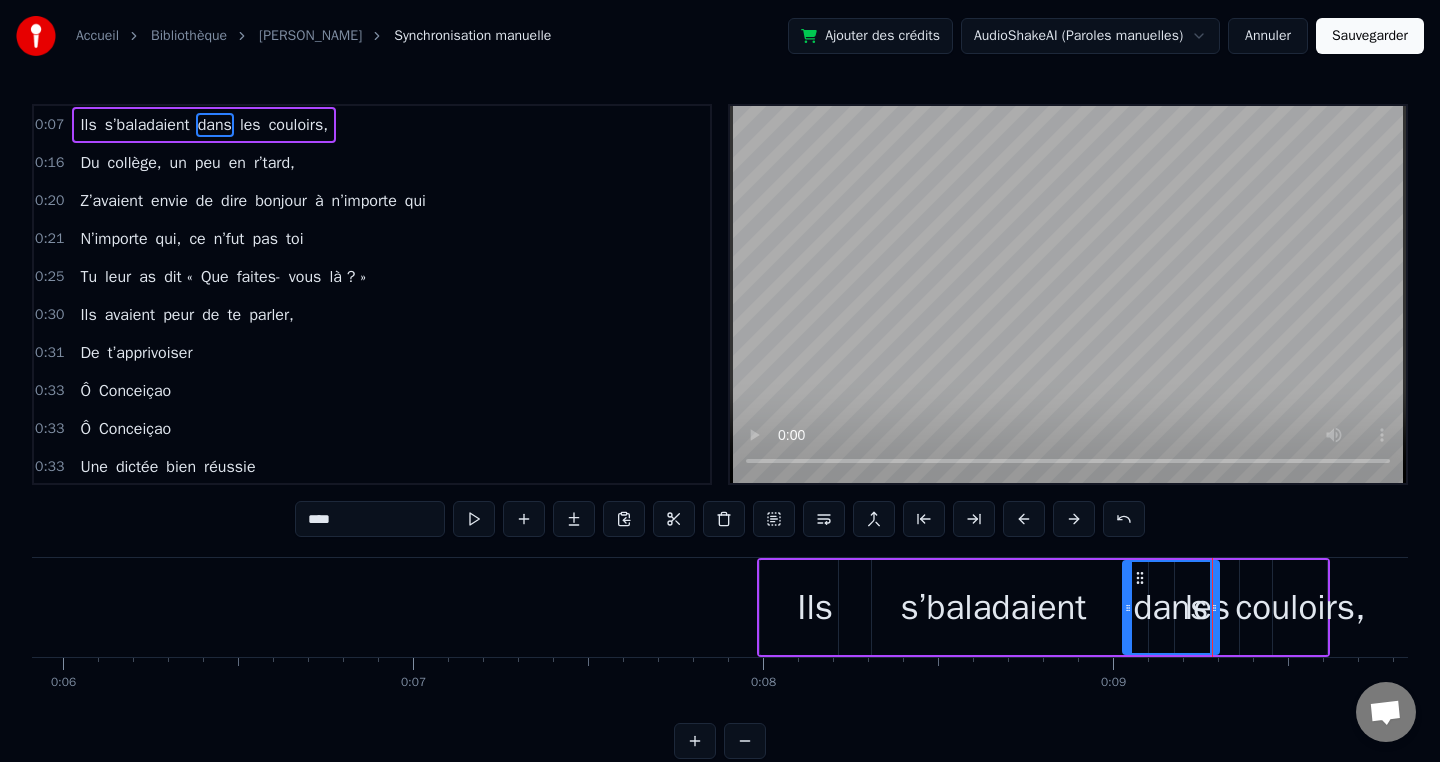 click at bounding box center [25070, 607] 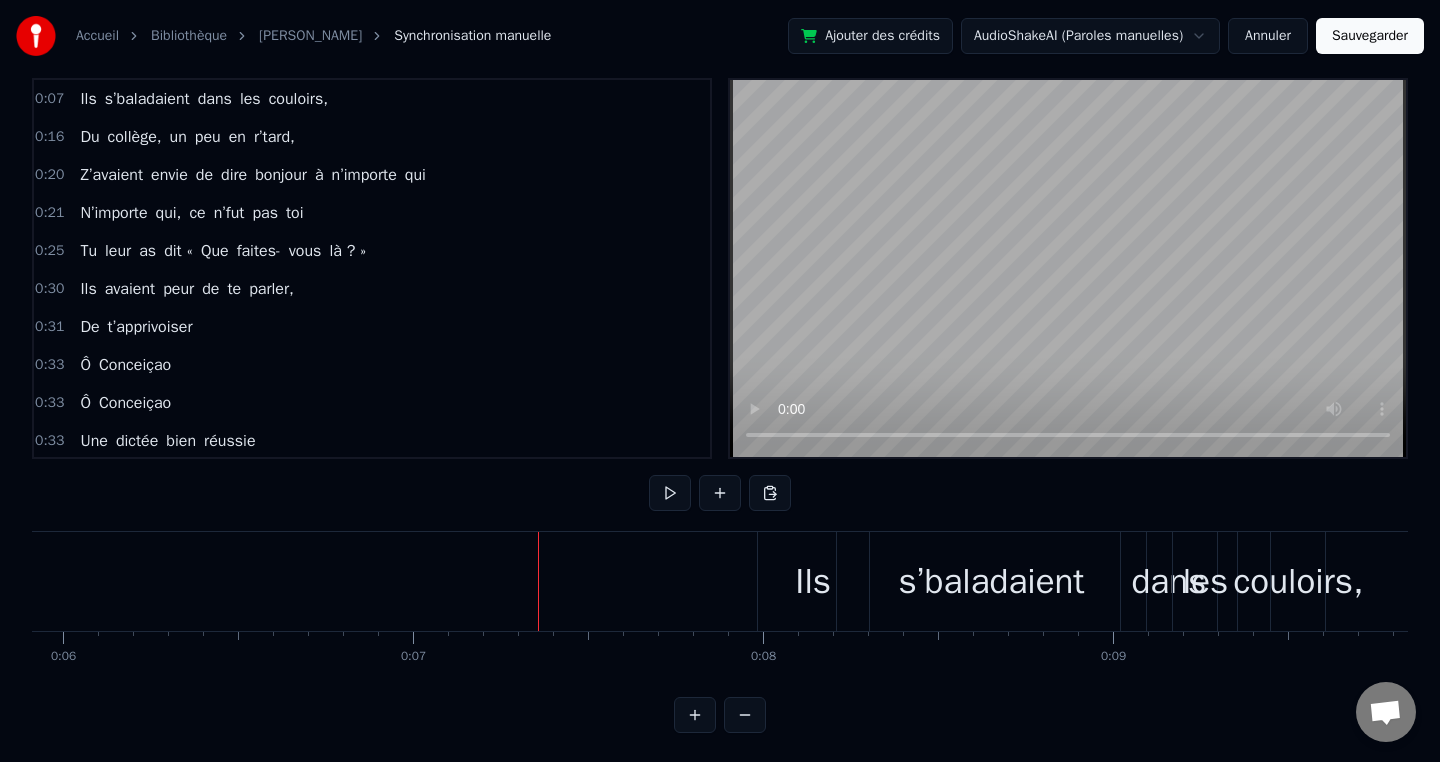scroll, scrollTop: 29, scrollLeft: 0, axis: vertical 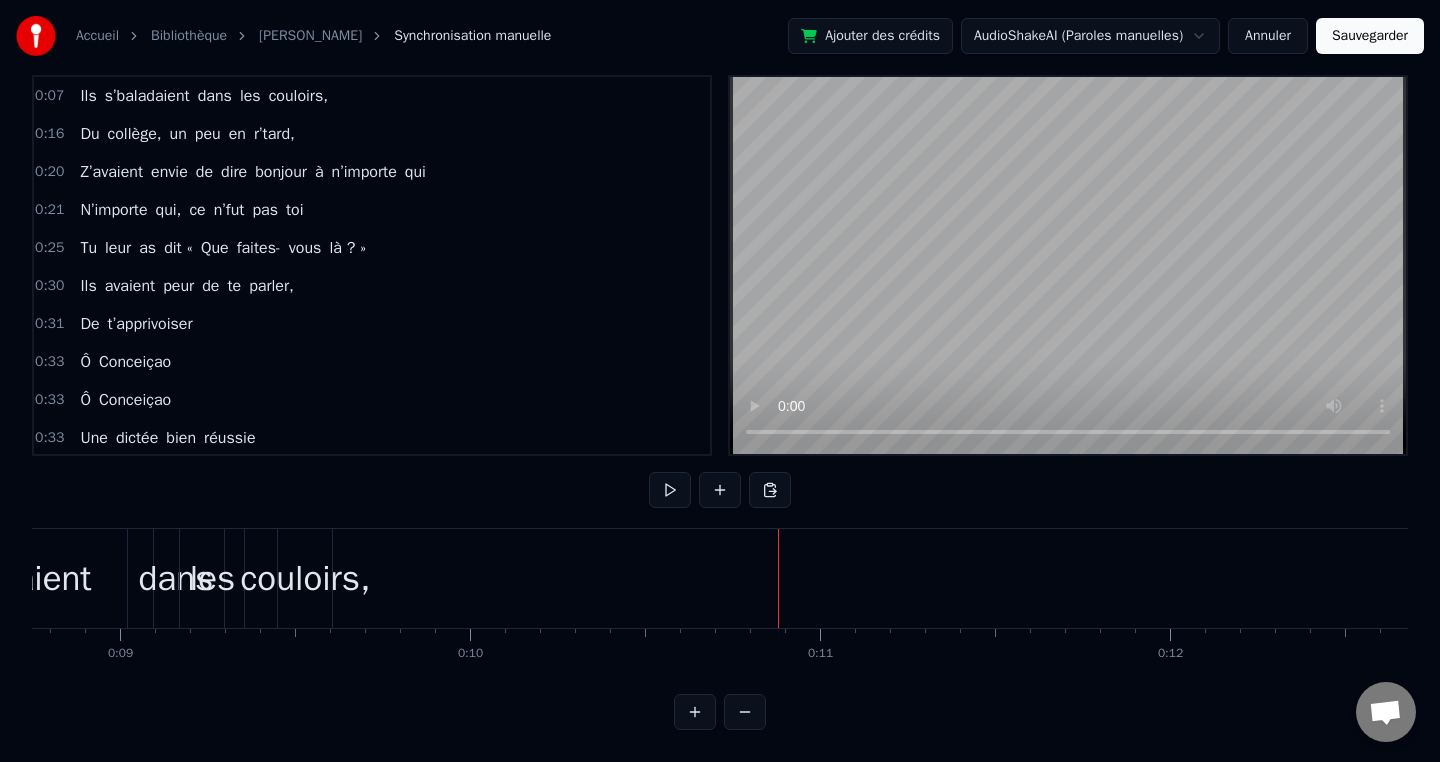 click on "couloirs," at bounding box center (305, 578) 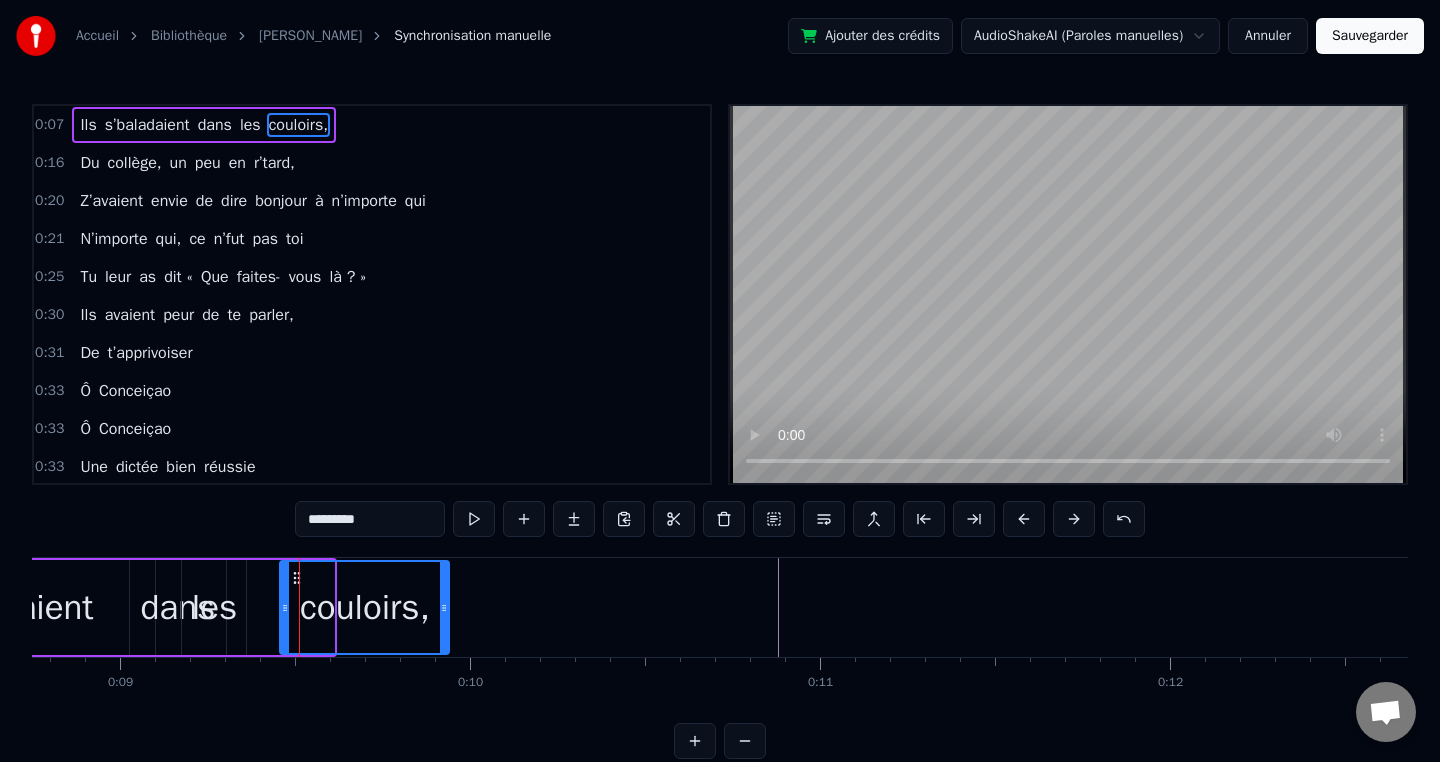 drag, startPoint x: 331, startPoint y: 606, endPoint x: 450, endPoint y: 604, distance: 119.01681 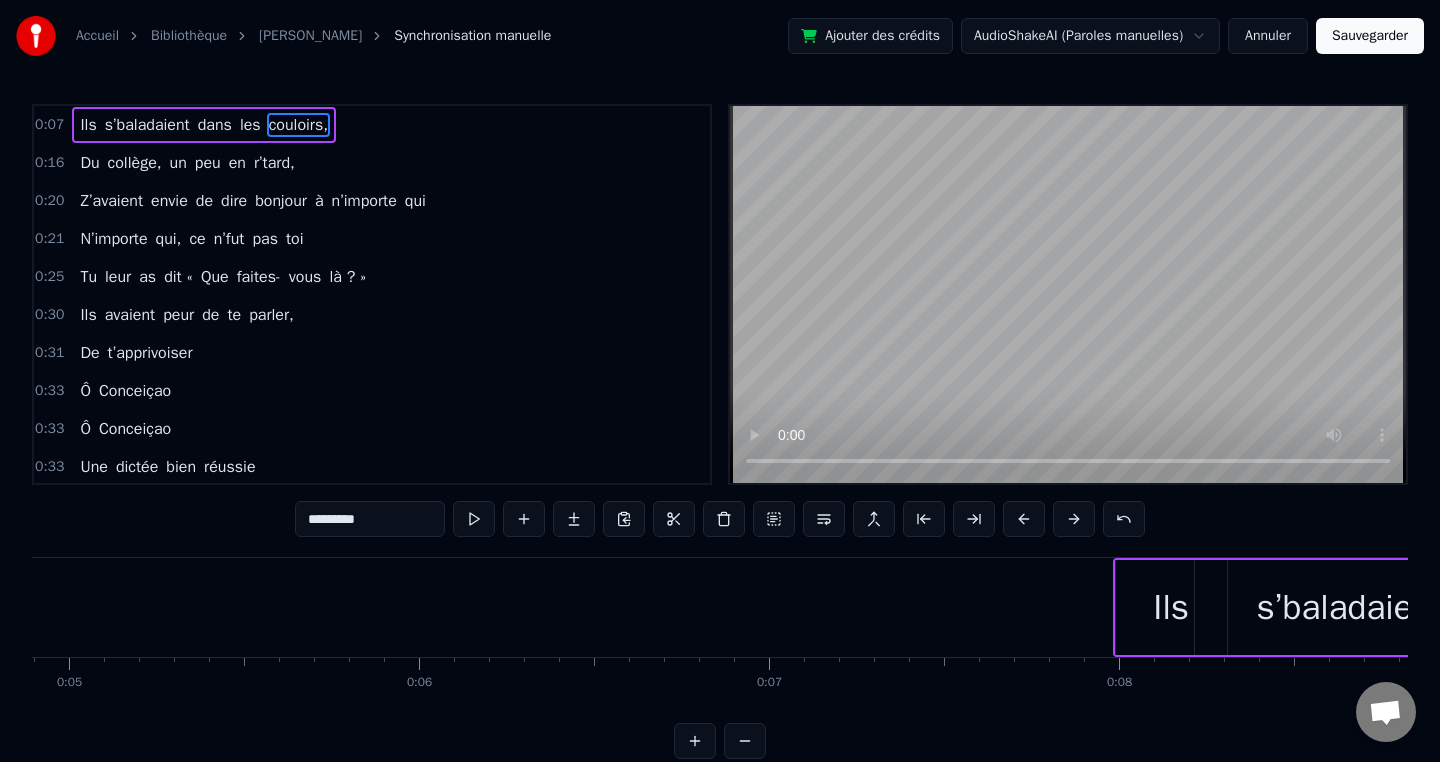 scroll, scrollTop: 0, scrollLeft: 1675, axis: horizontal 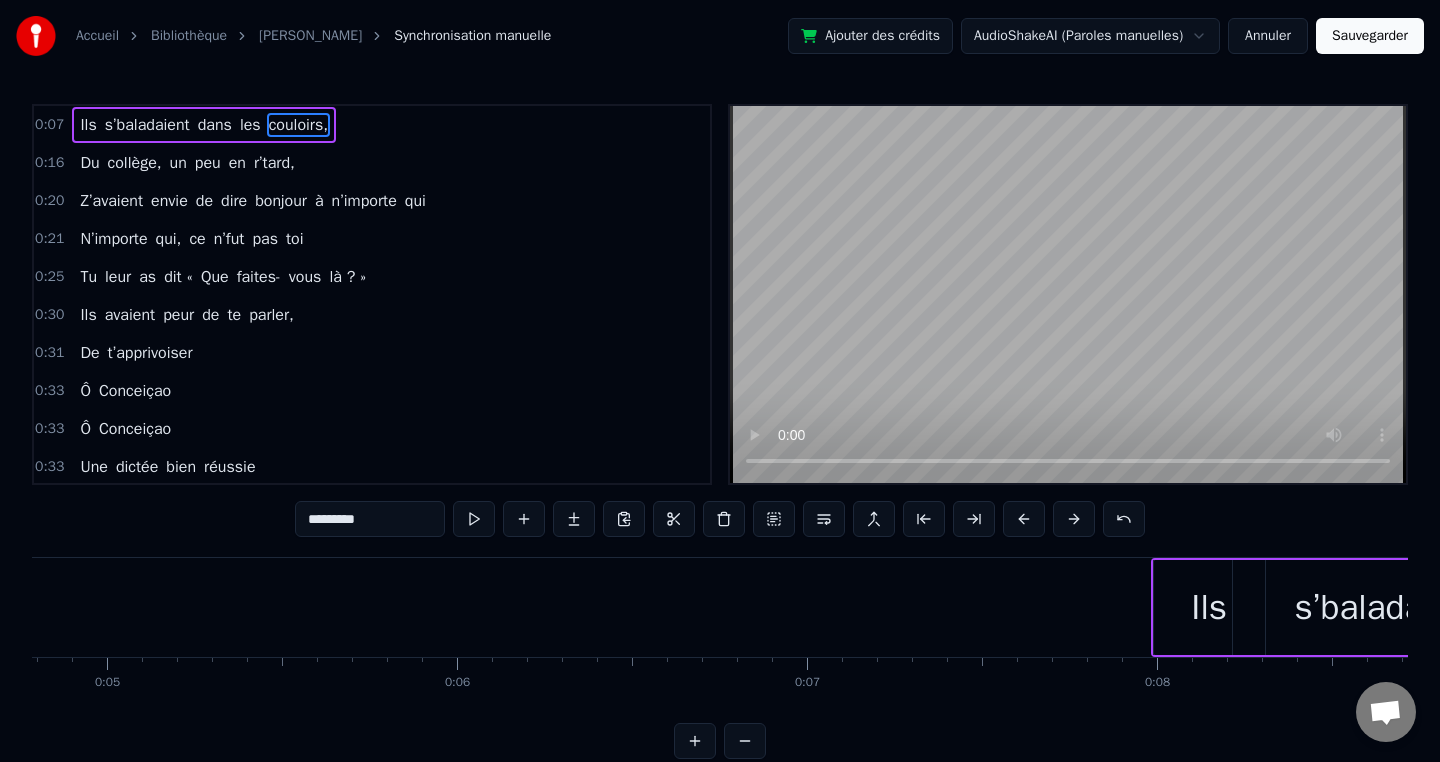 click at bounding box center (25464, 607) 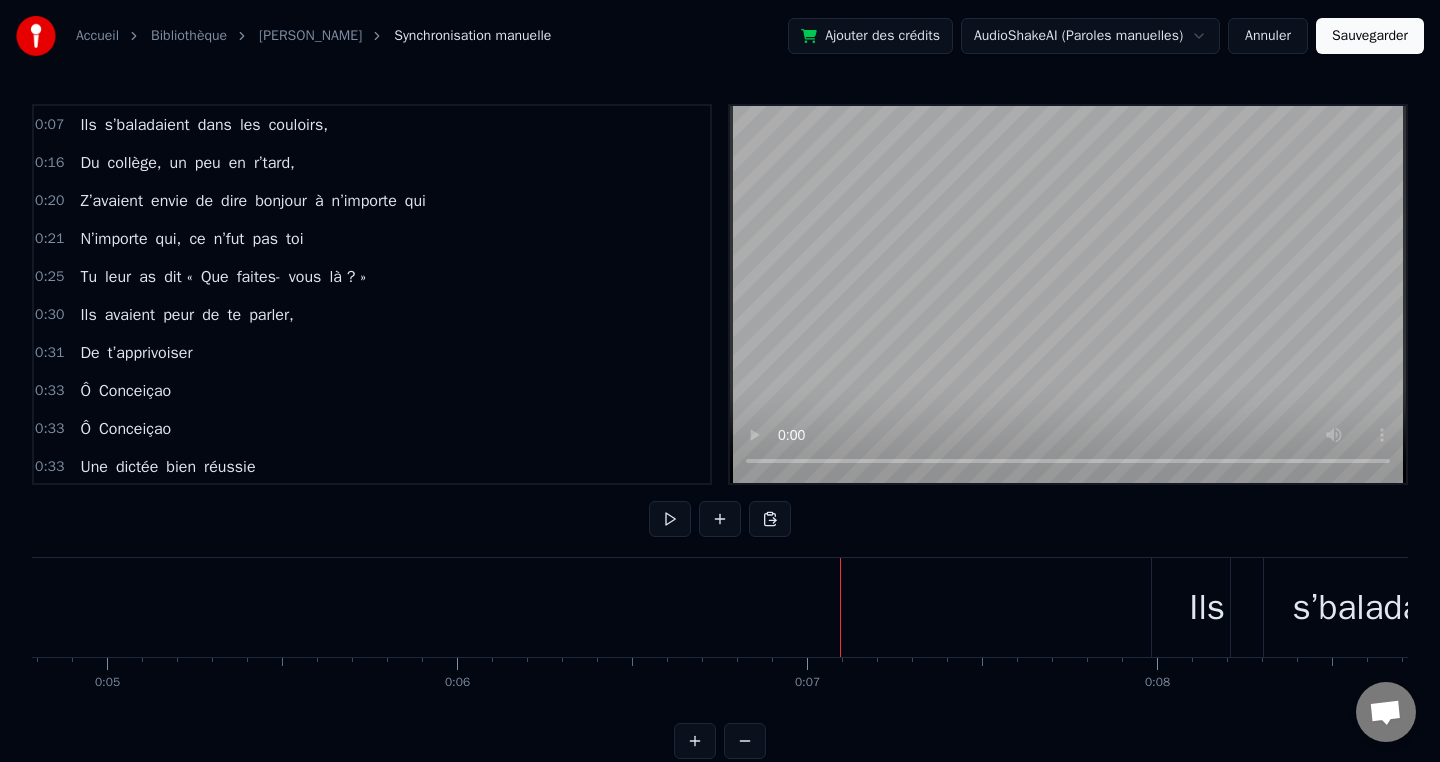 scroll, scrollTop: 29, scrollLeft: 0, axis: vertical 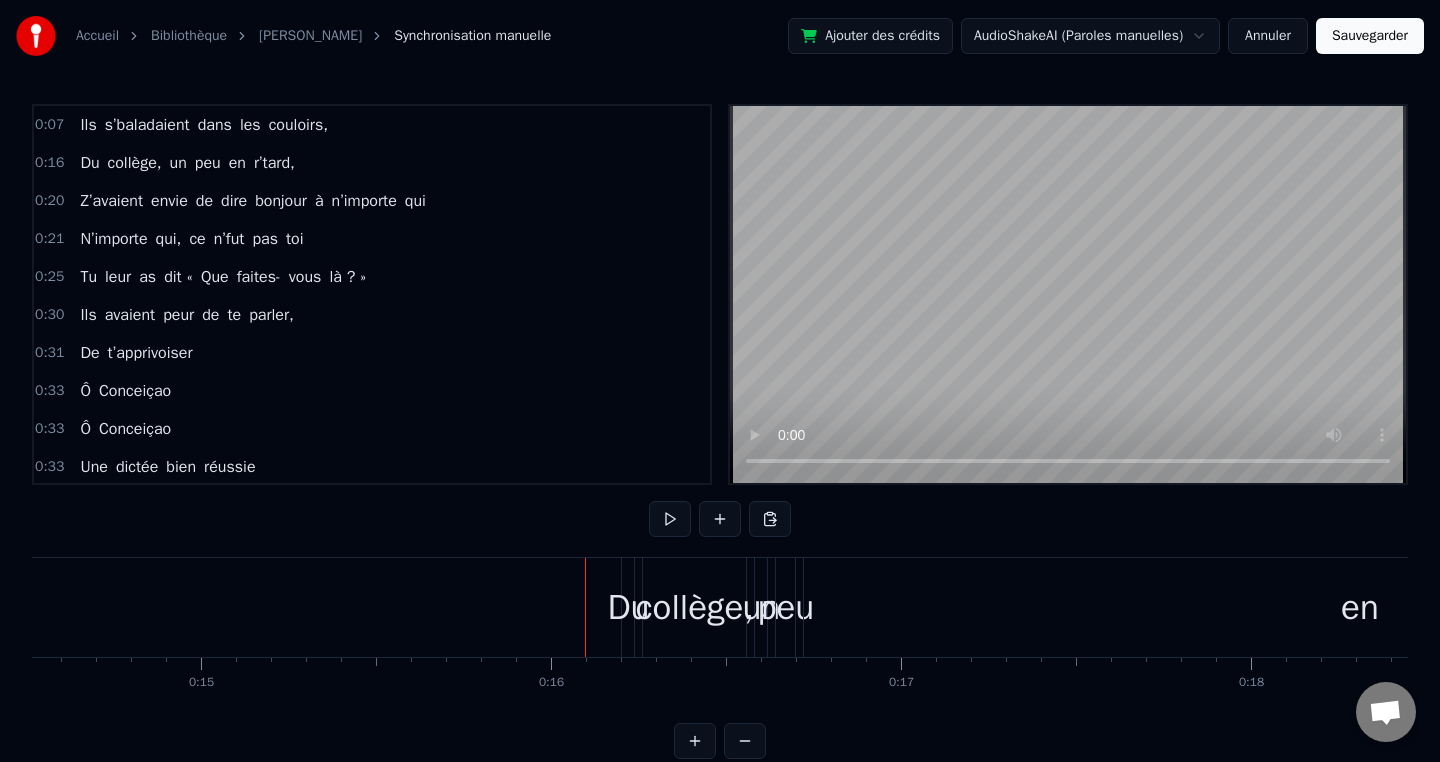 click on "collège," at bounding box center (135, 163) 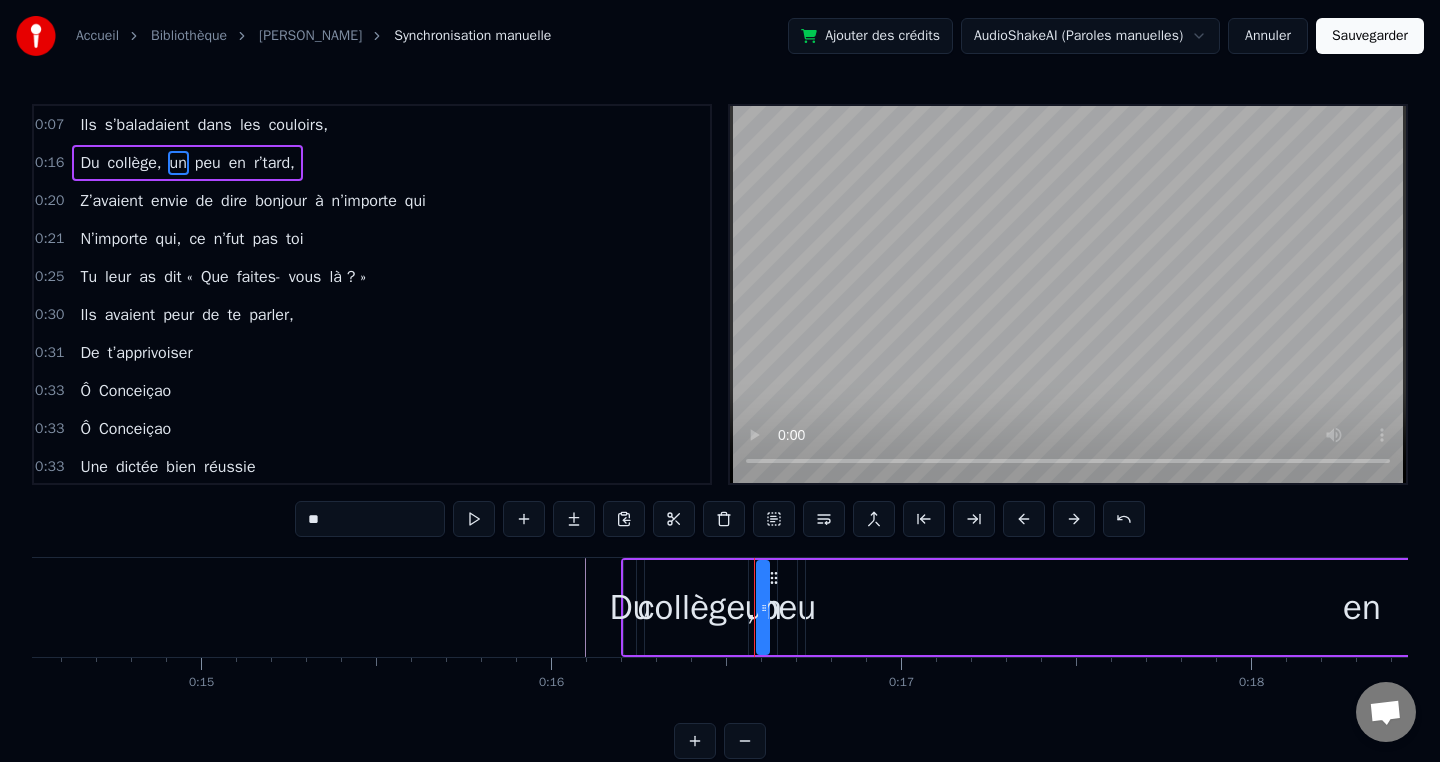 click at bounding box center (1024, 519) 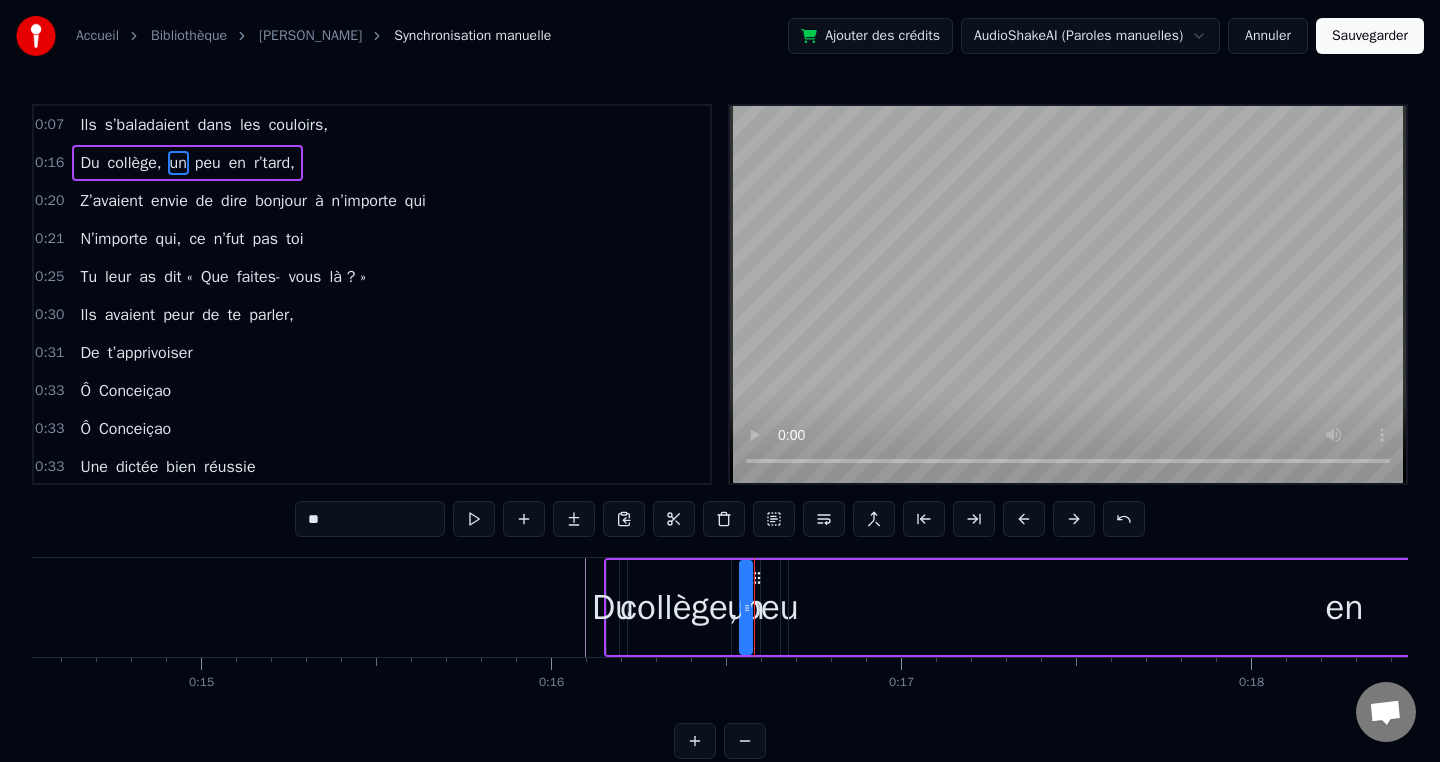 click at bounding box center [1024, 519] 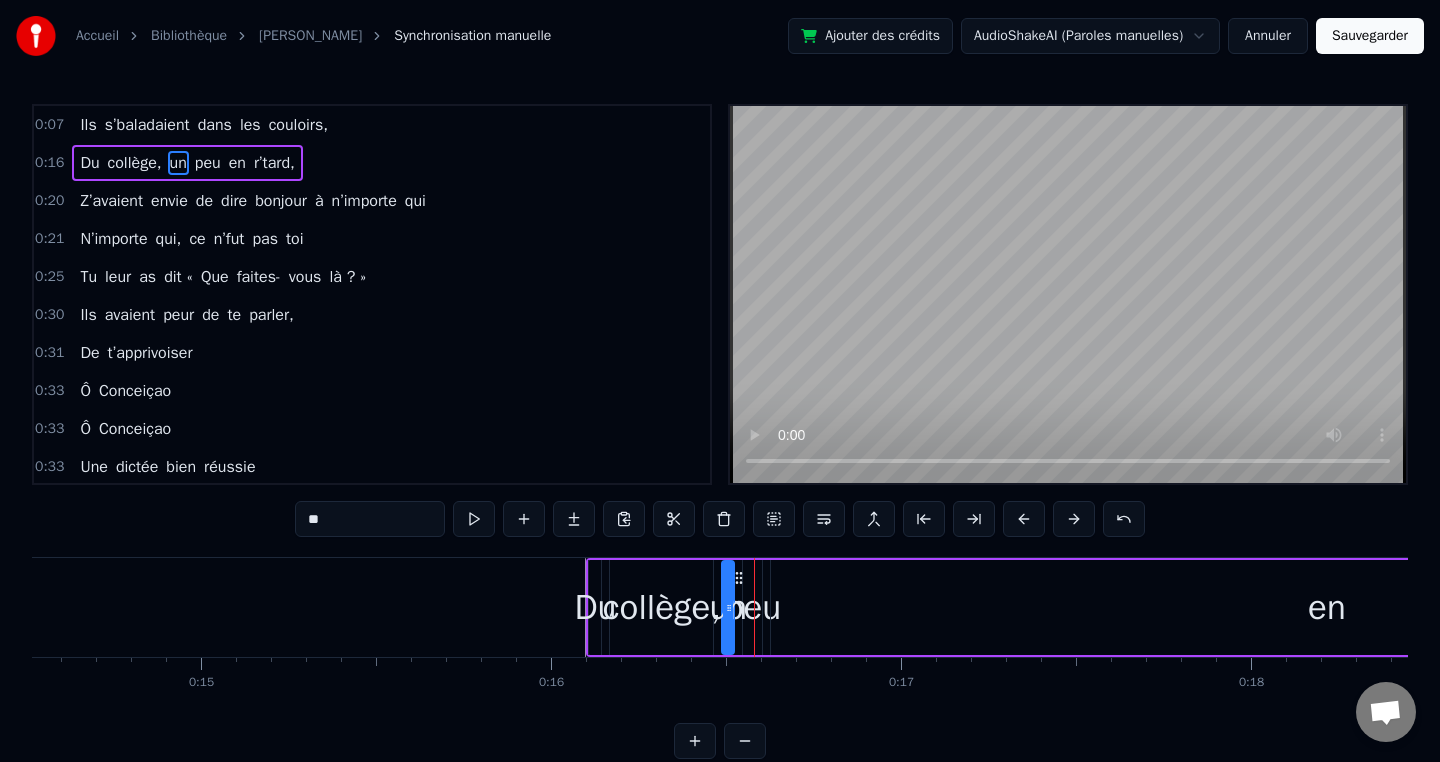 click at bounding box center (1024, 519) 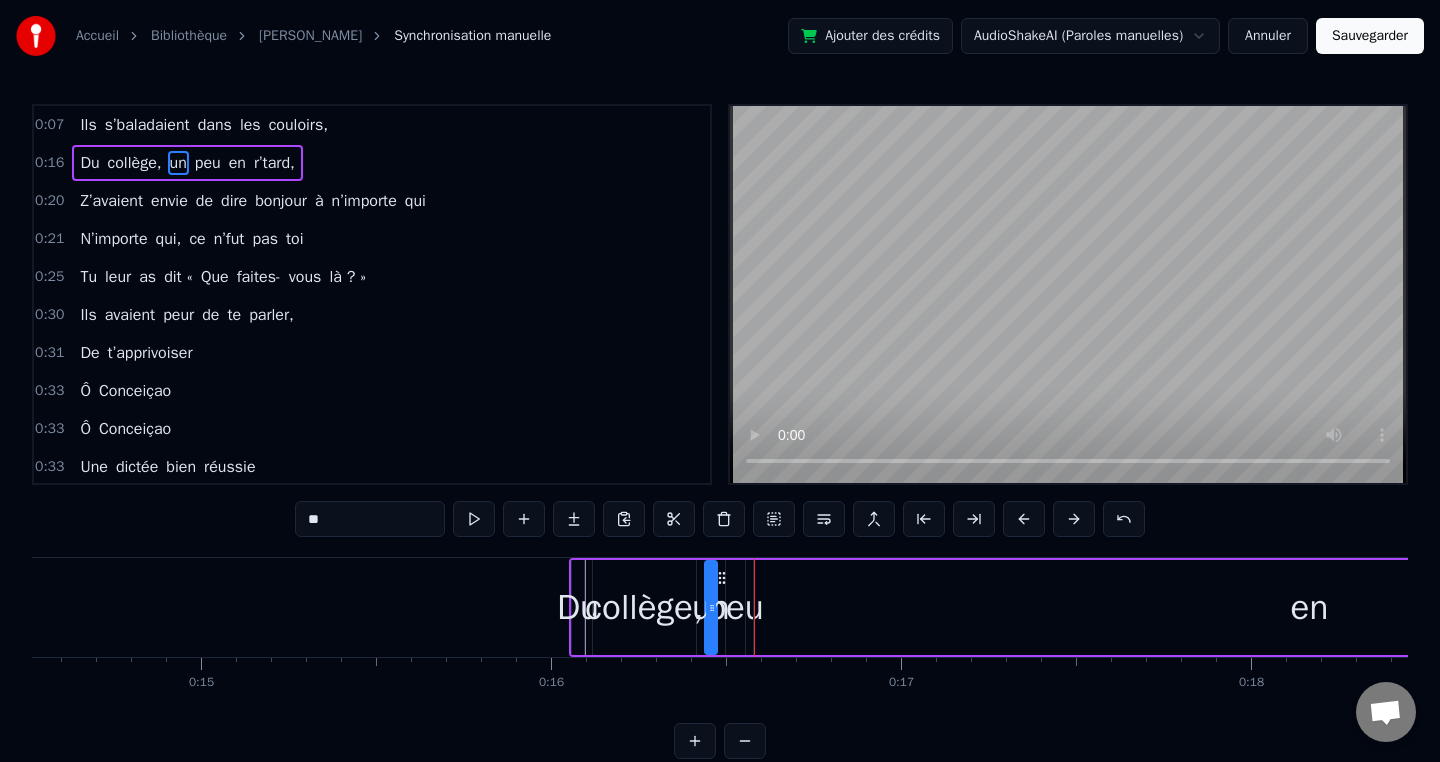 click at bounding box center (1024, 519) 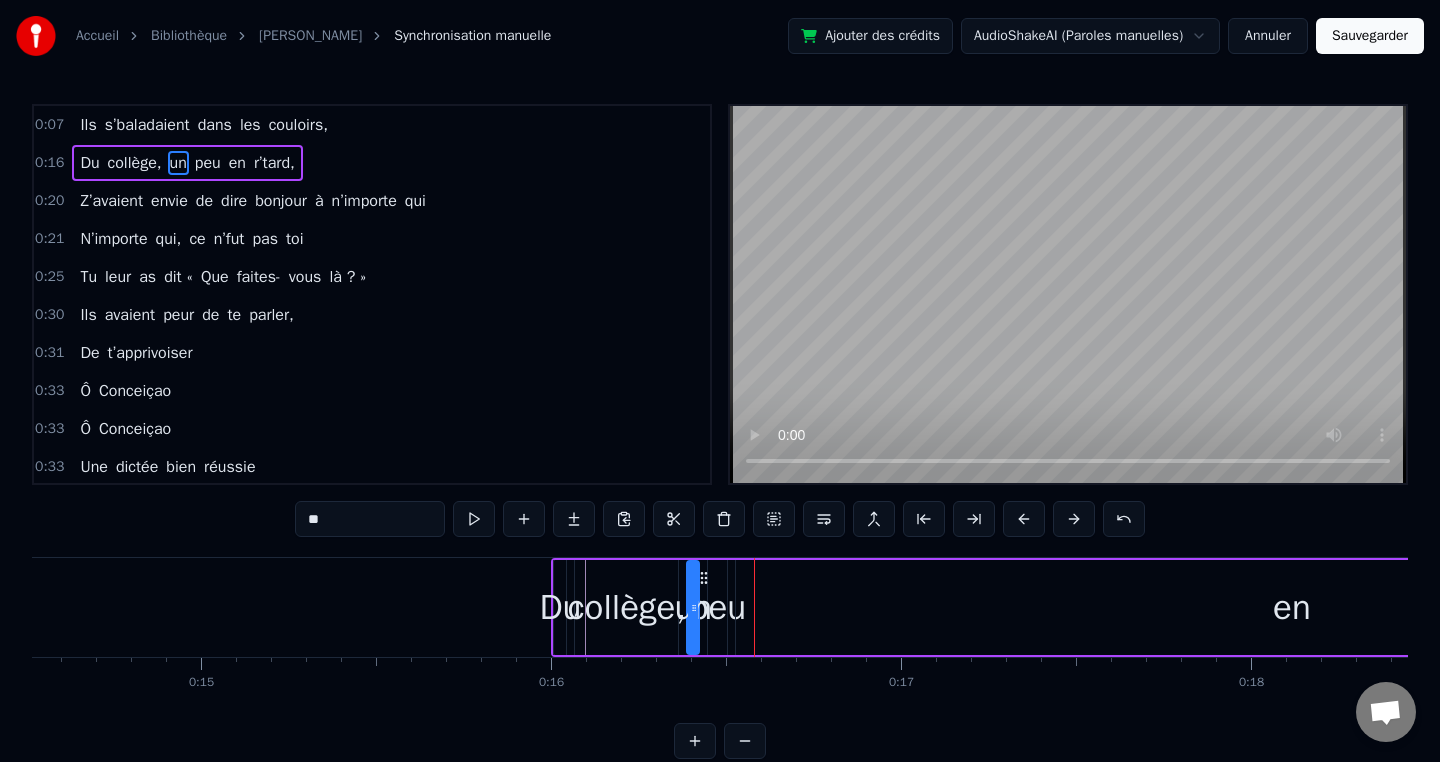 click at bounding box center [1024, 519] 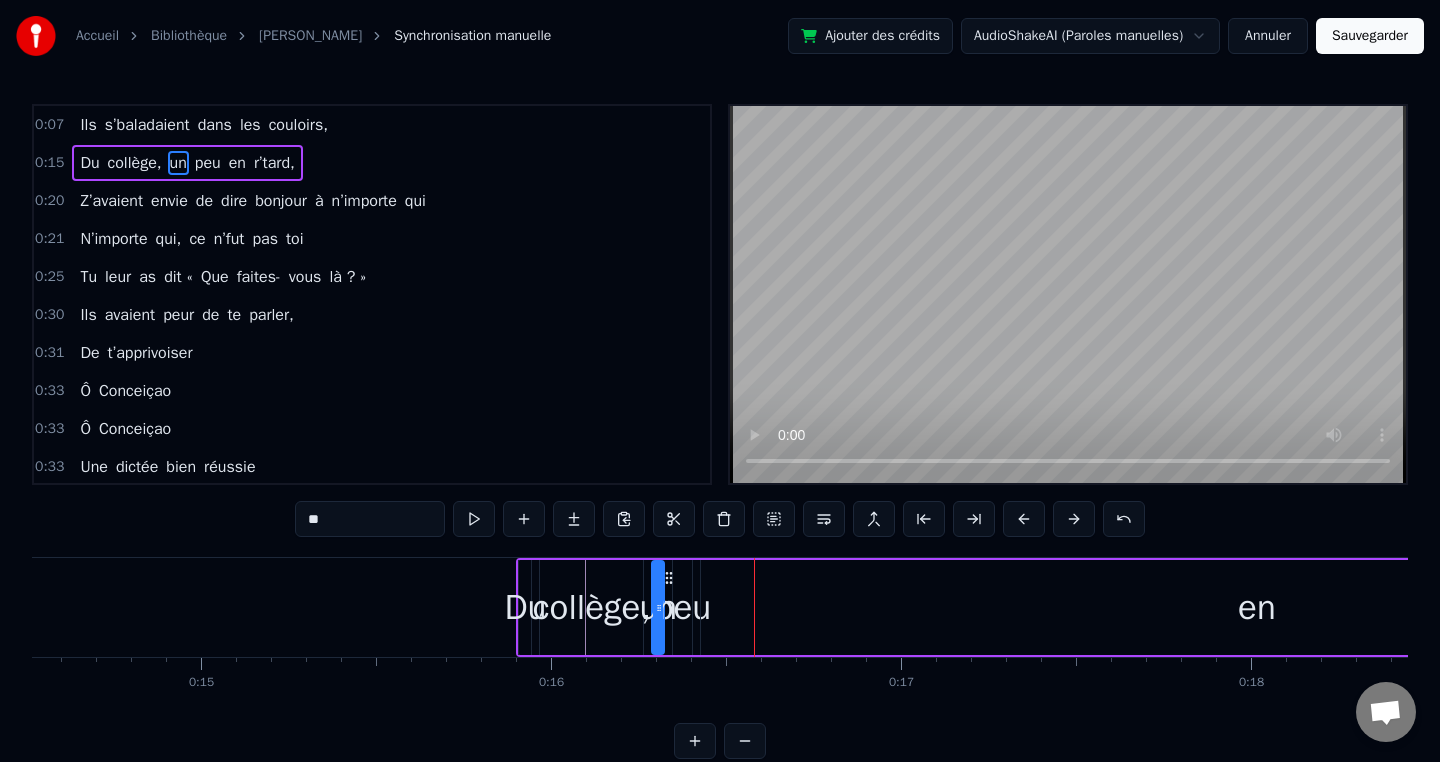 click at bounding box center [1024, 519] 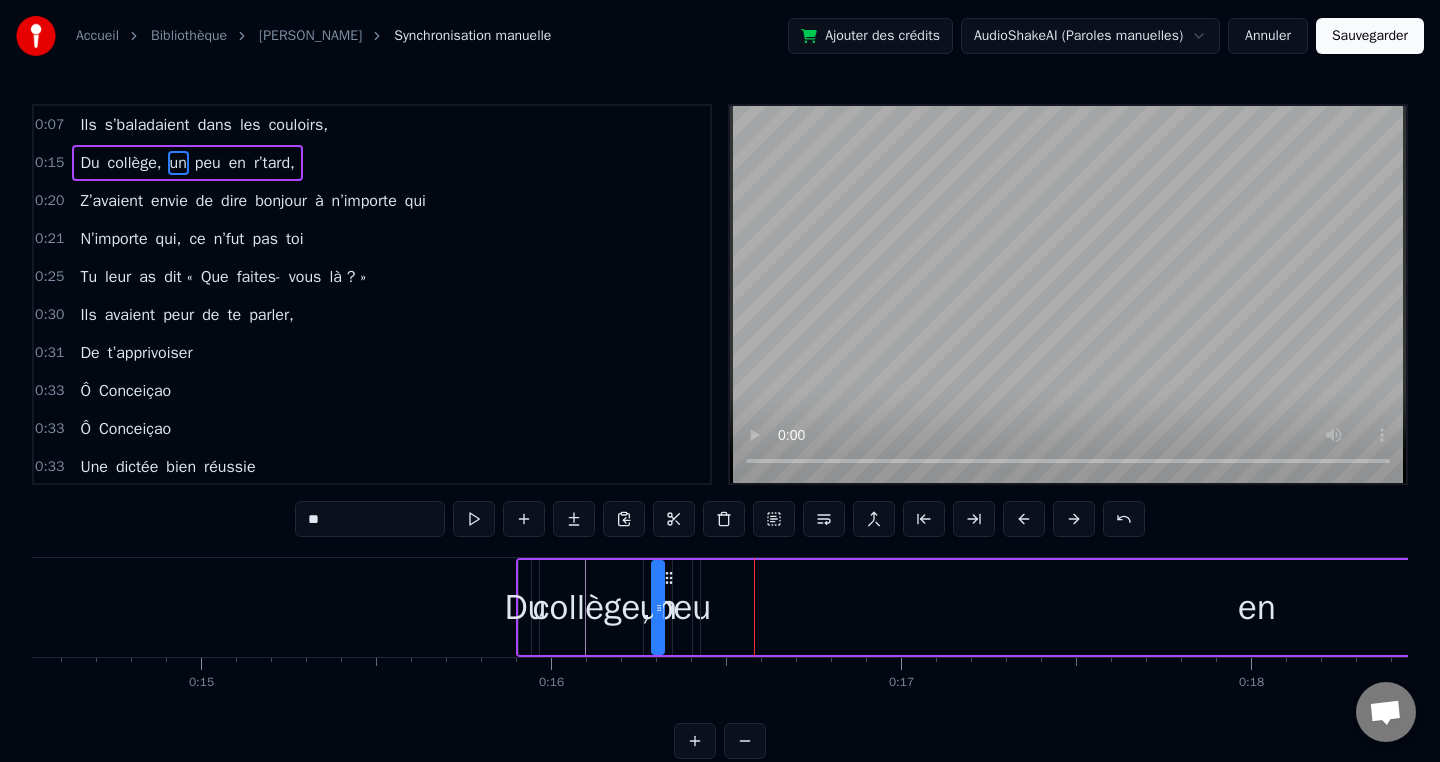 click at bounding box center (1024, 519) 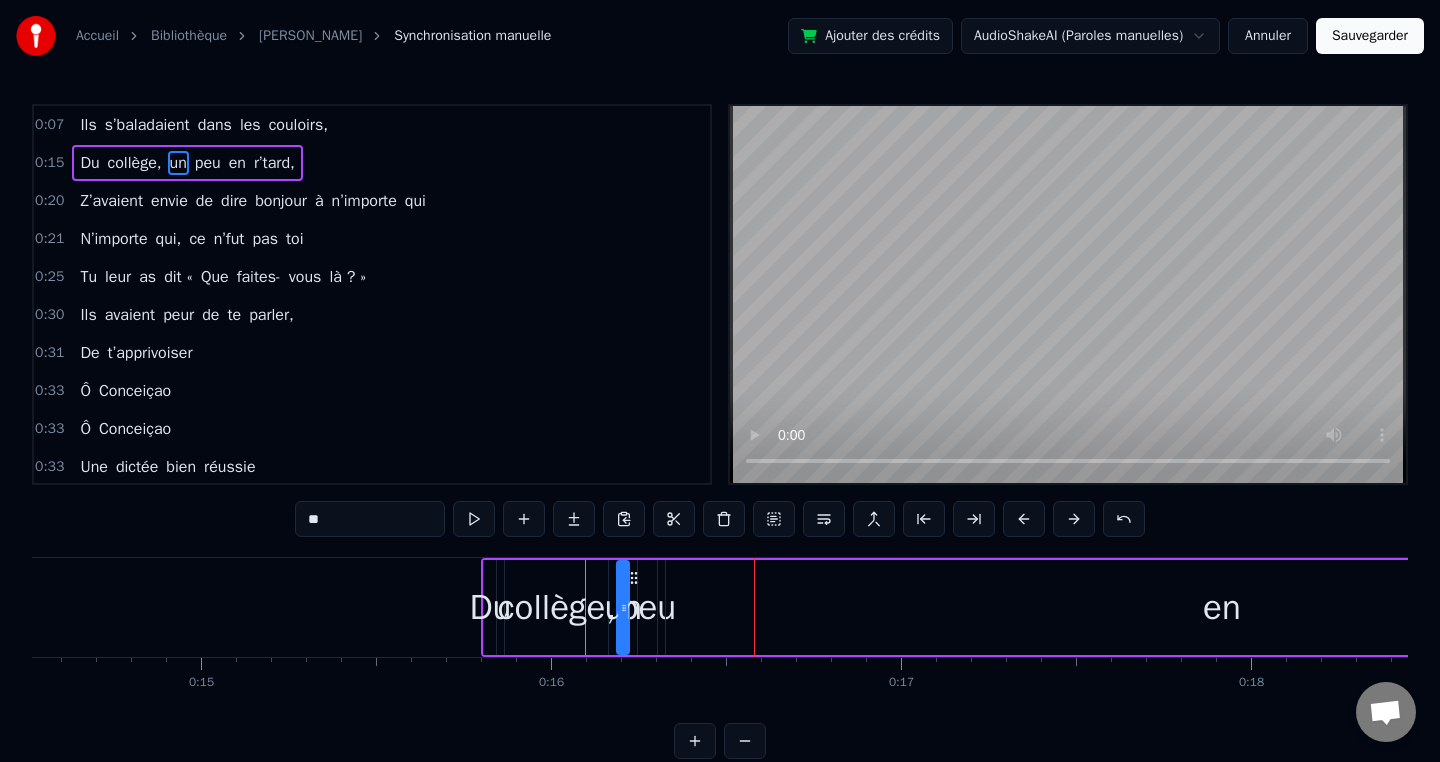 click at bounding box center (1024, 519) 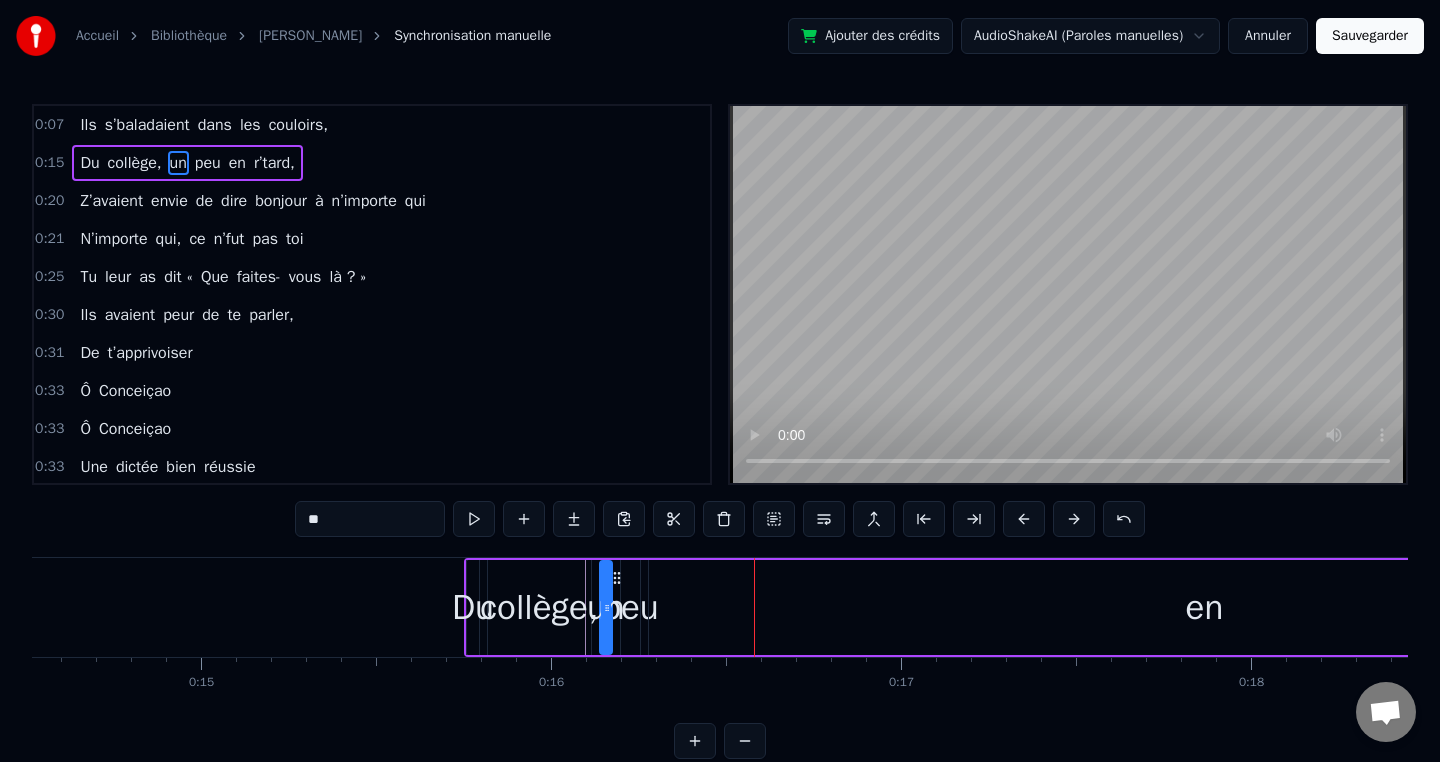 click at bounding box center [1024, 519] 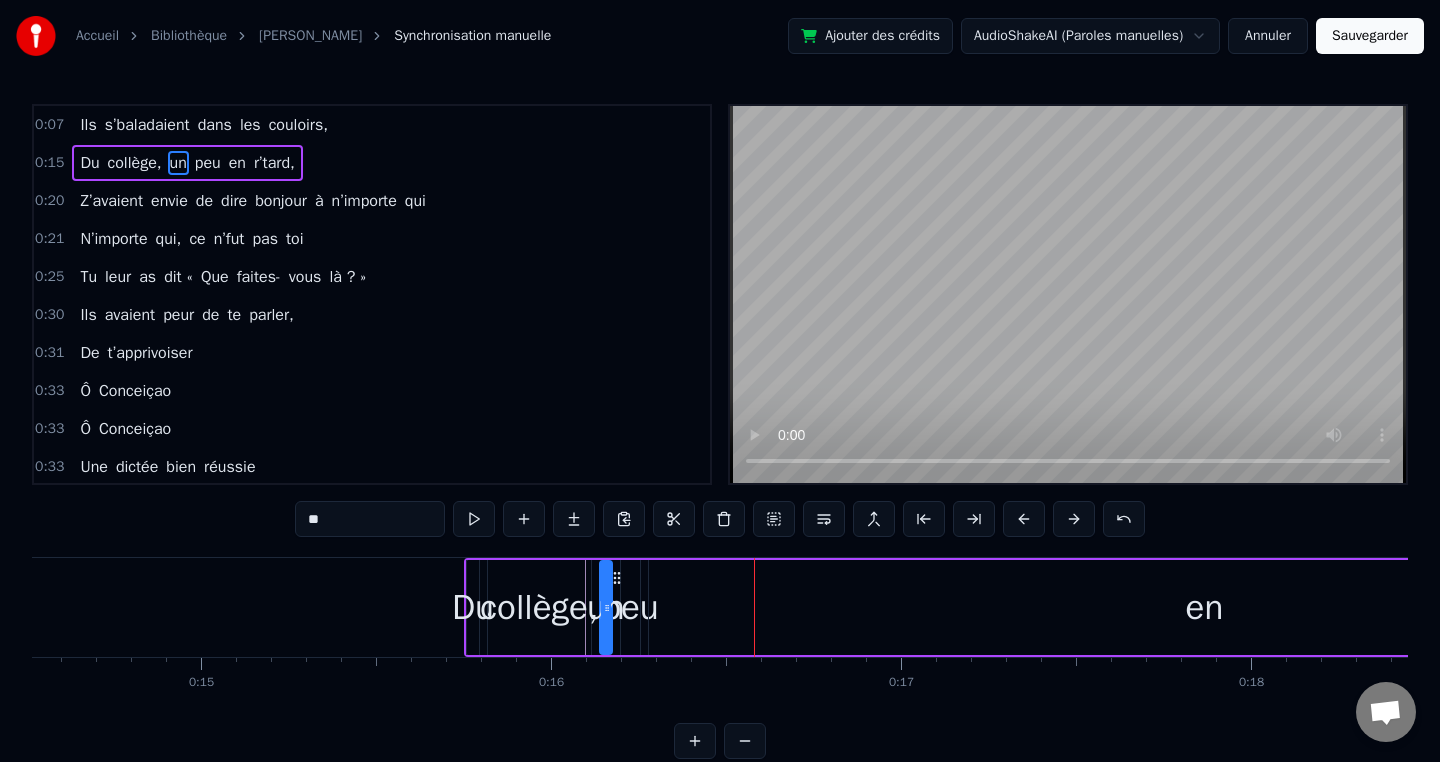 click at bounding box center (1024, 519) 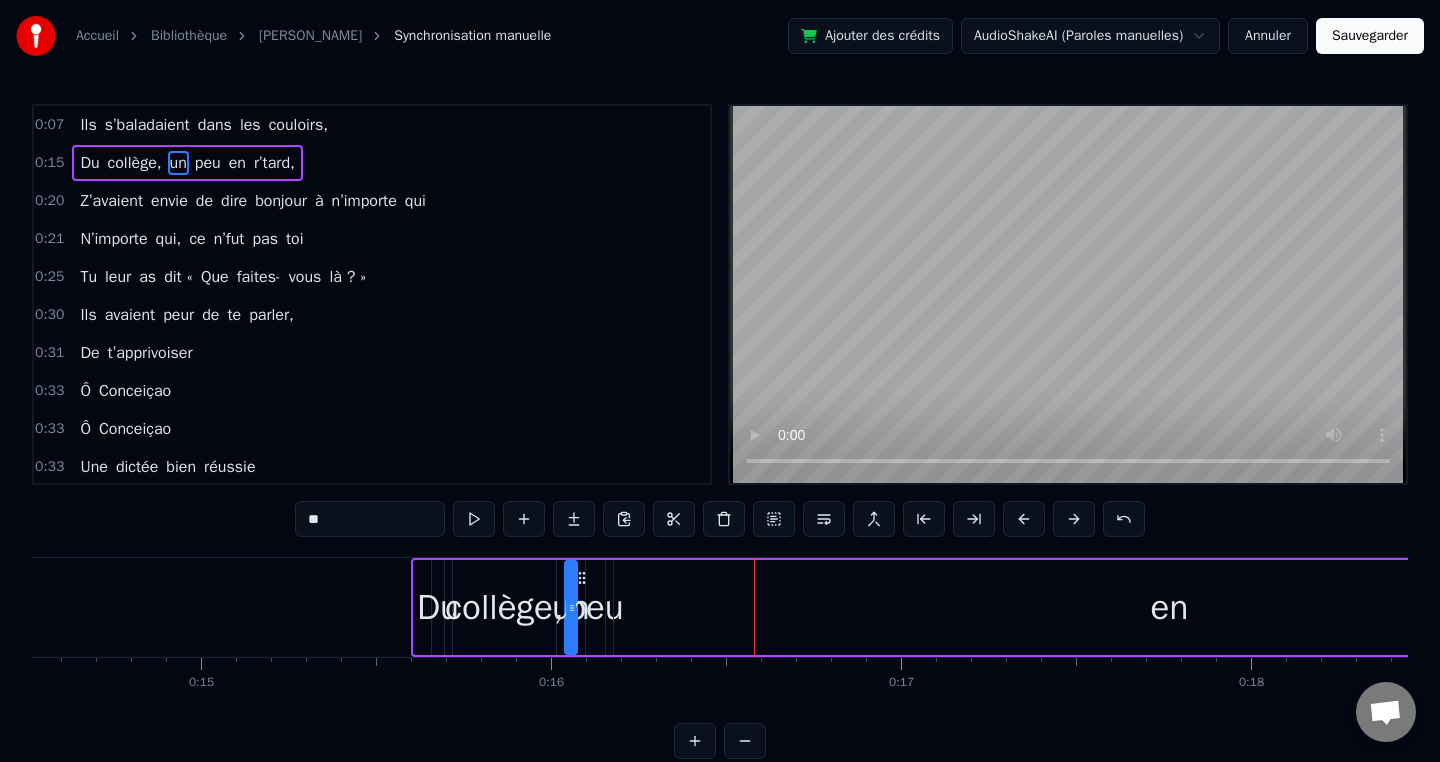click at bounding box center (1024, 519) 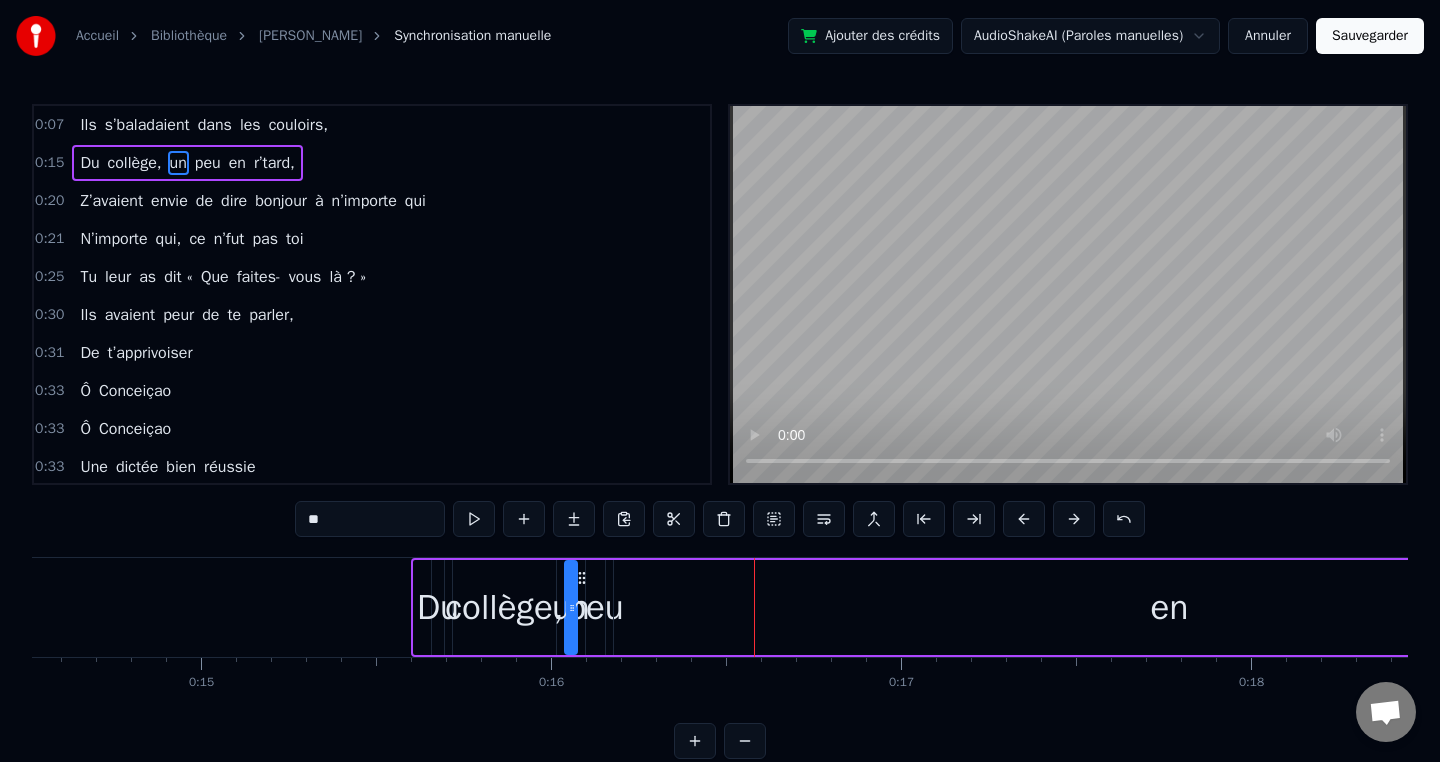 click at bounding box center (1024, 519) 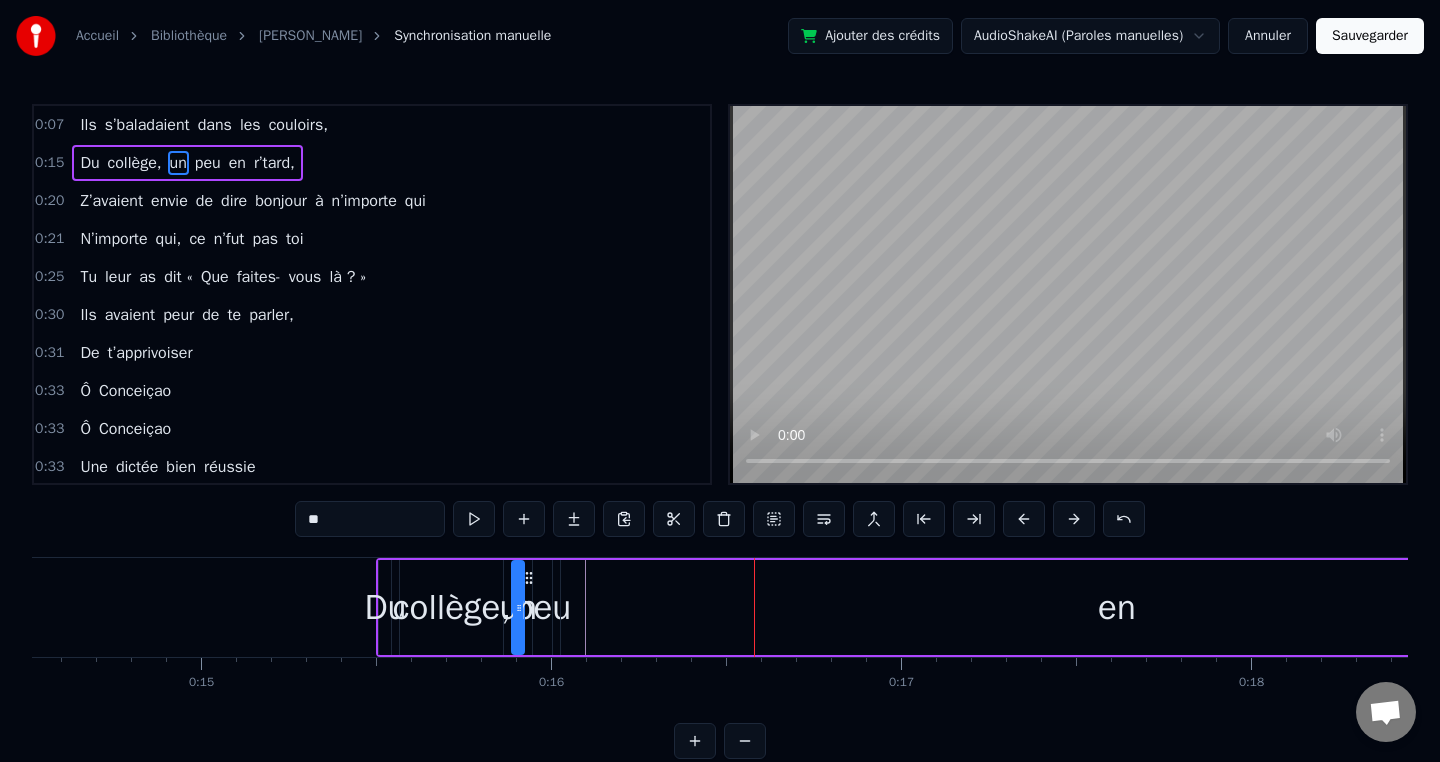 click at bounding box center [1024, 519] 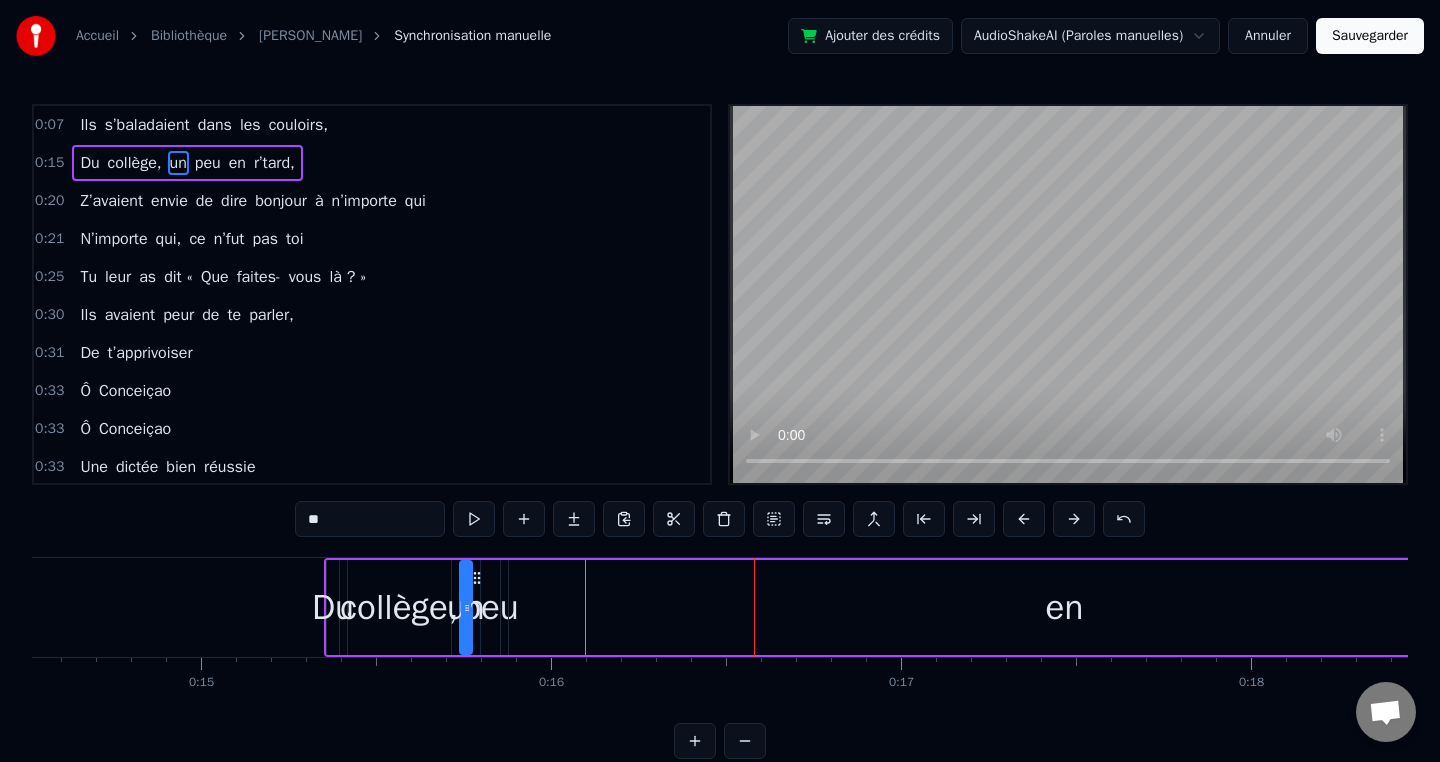 click at bounding box center (1024, 519) 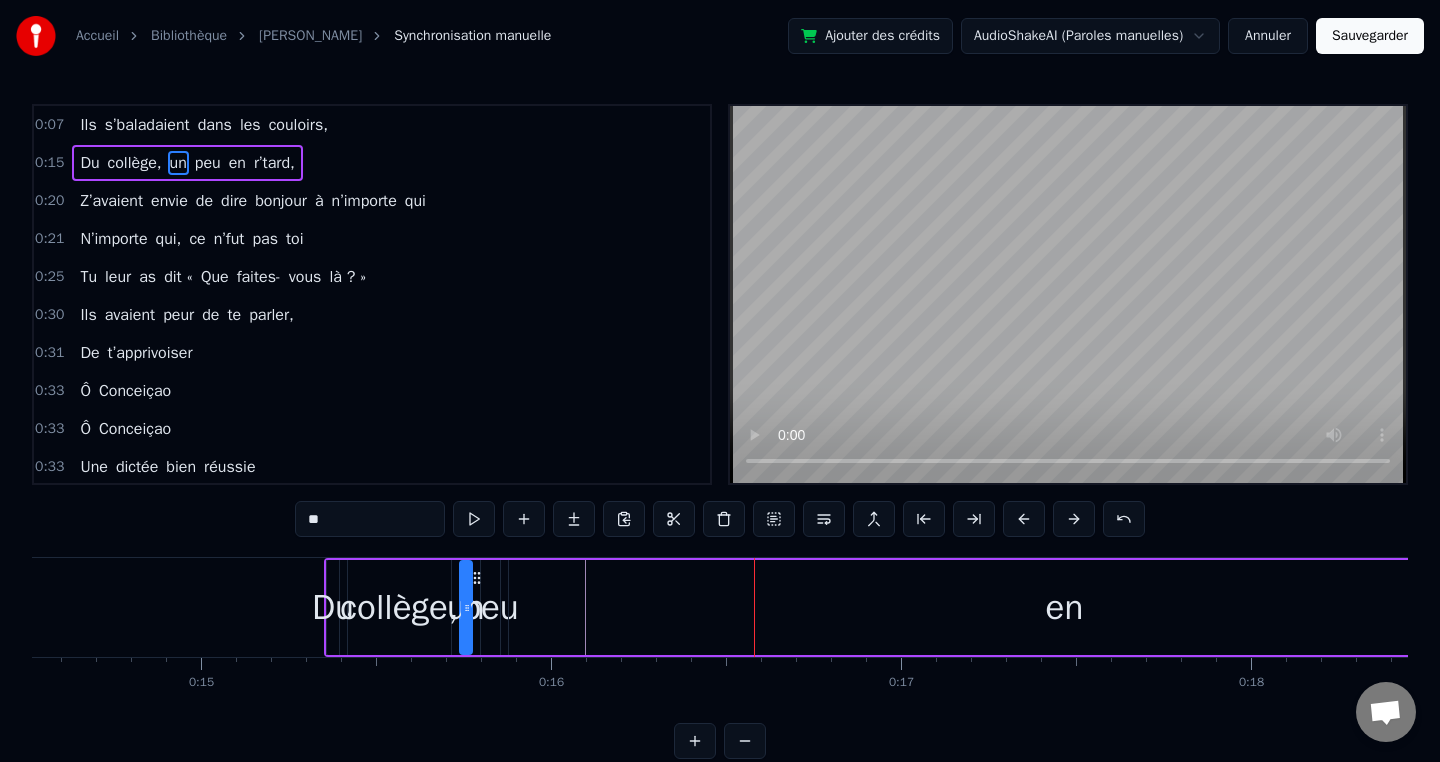 click at bounding box center [1024, 519] 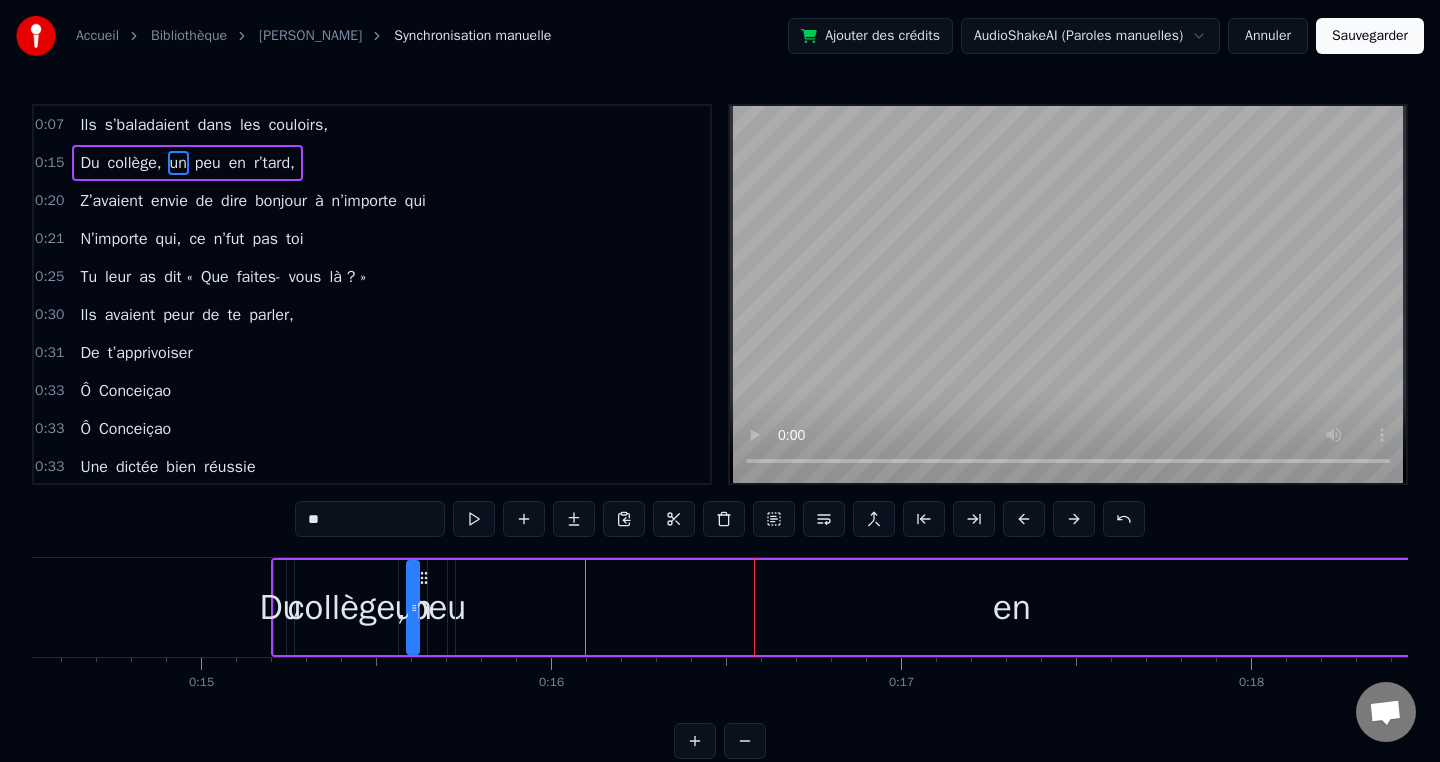click at bounding box center (1024, 519) 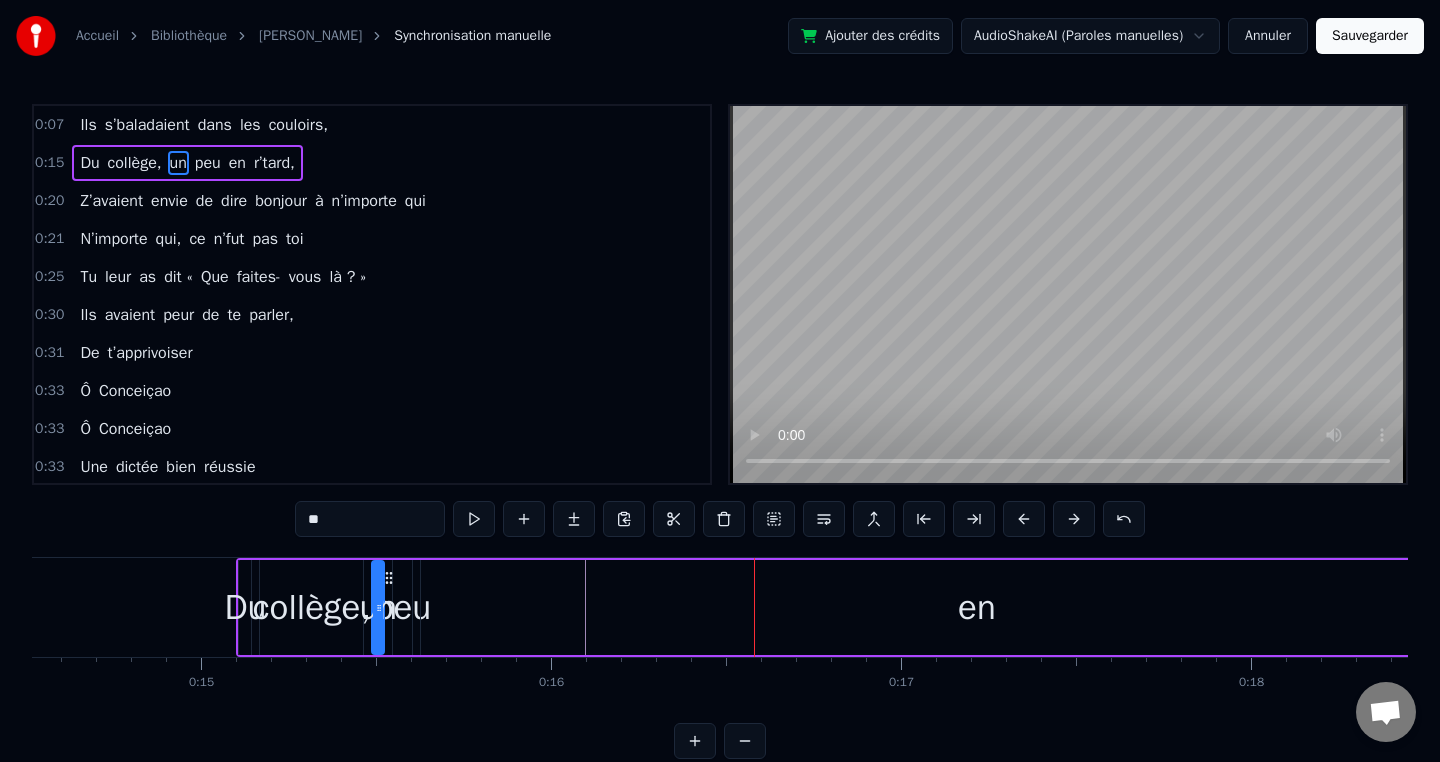 click at bounding box center [1024, 519] 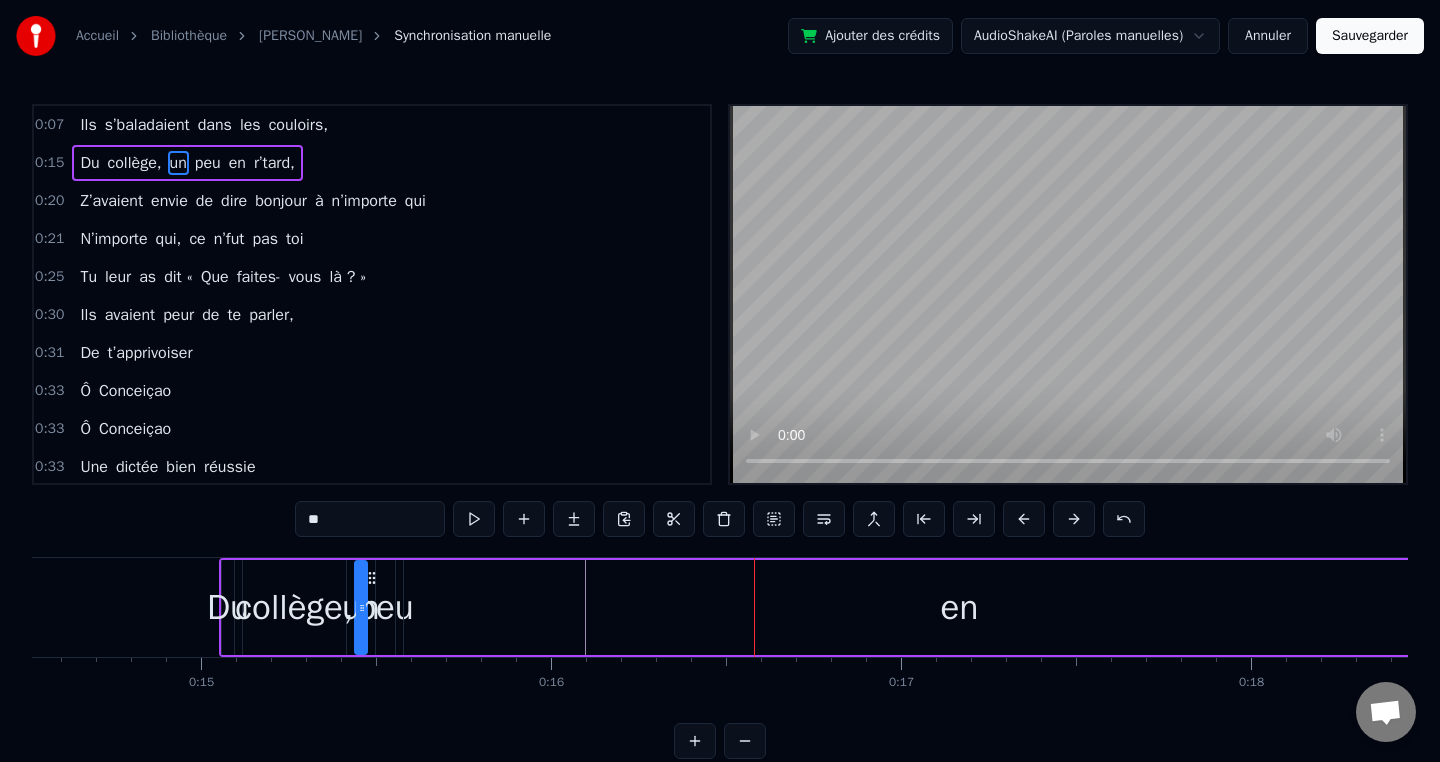 click at bounding box center [1024, 519] 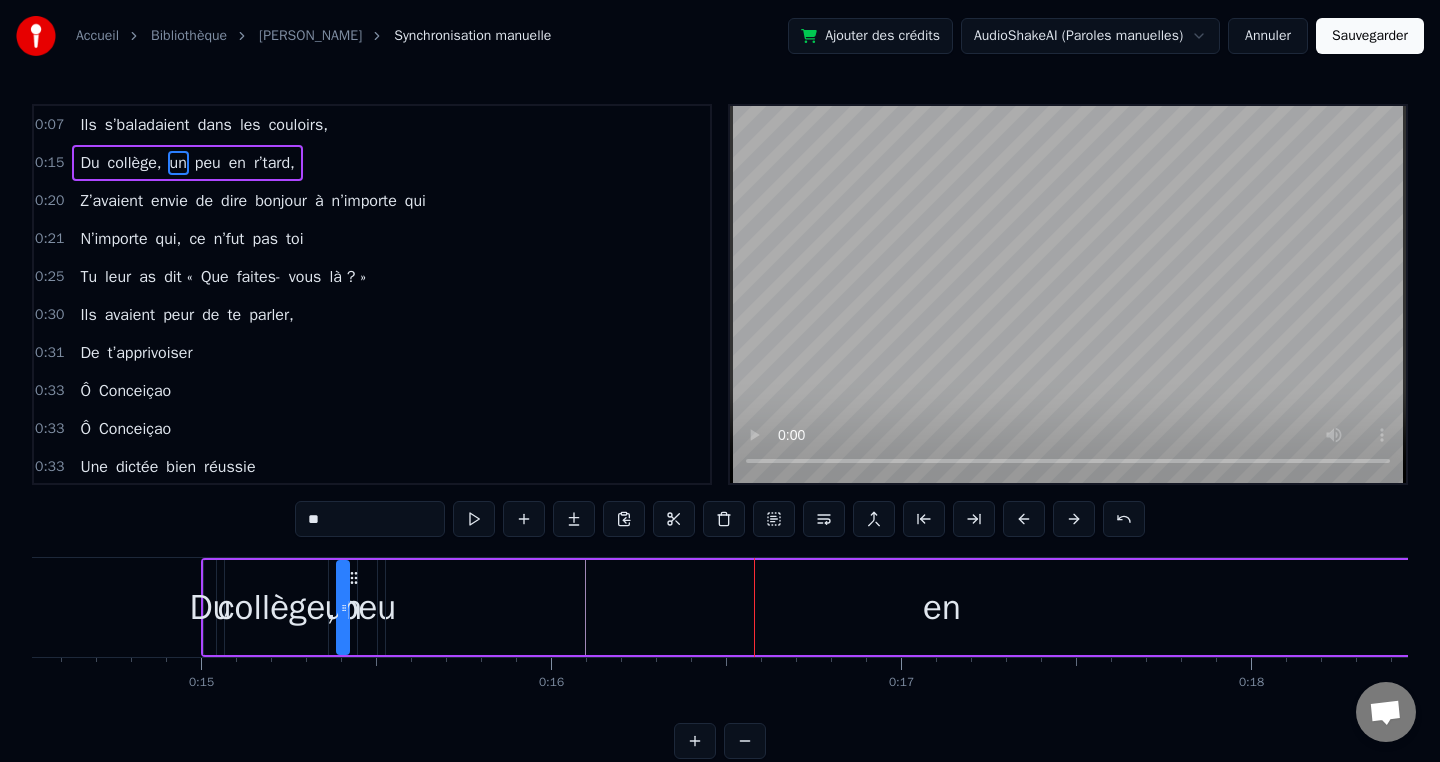 click at bounding box center [1024, 519] 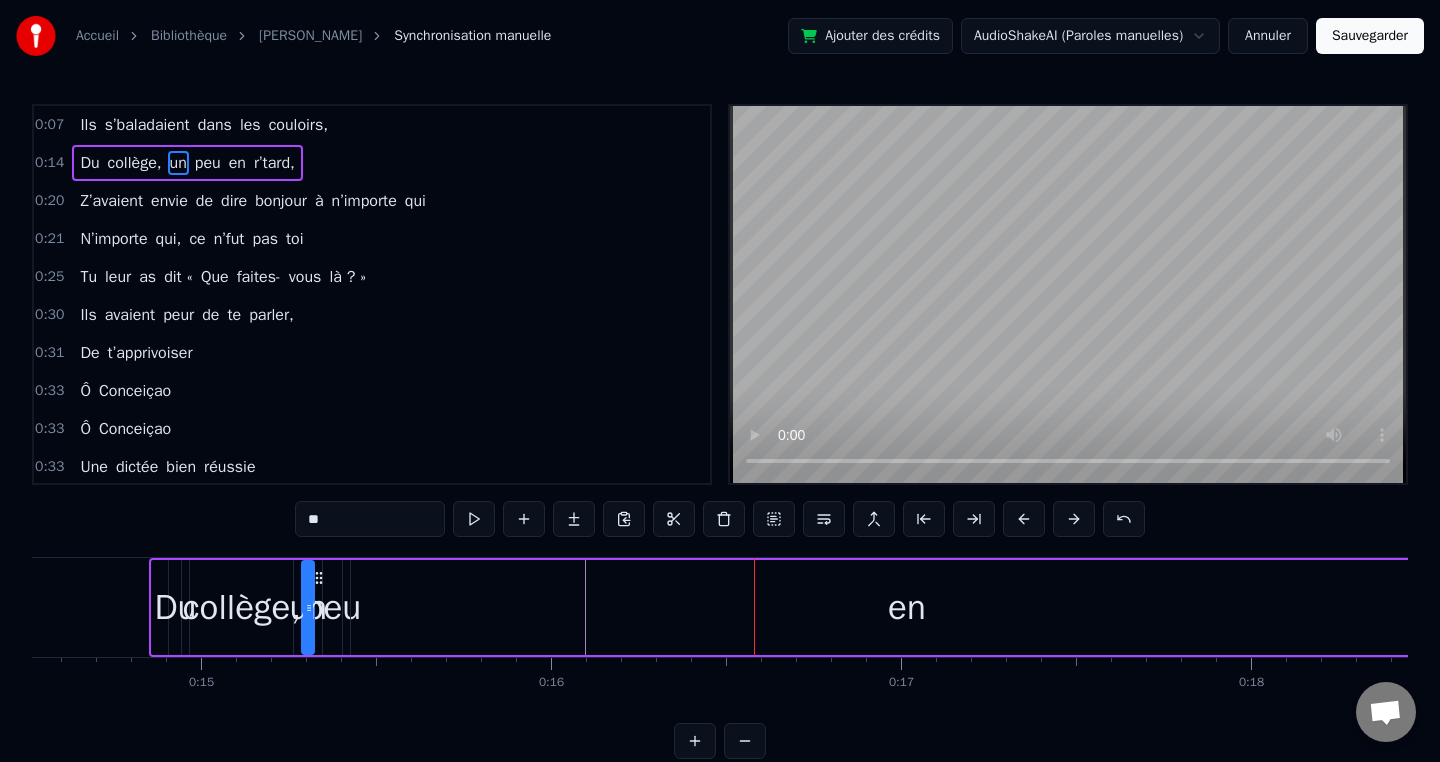 click at bounding box center (1024, 519) 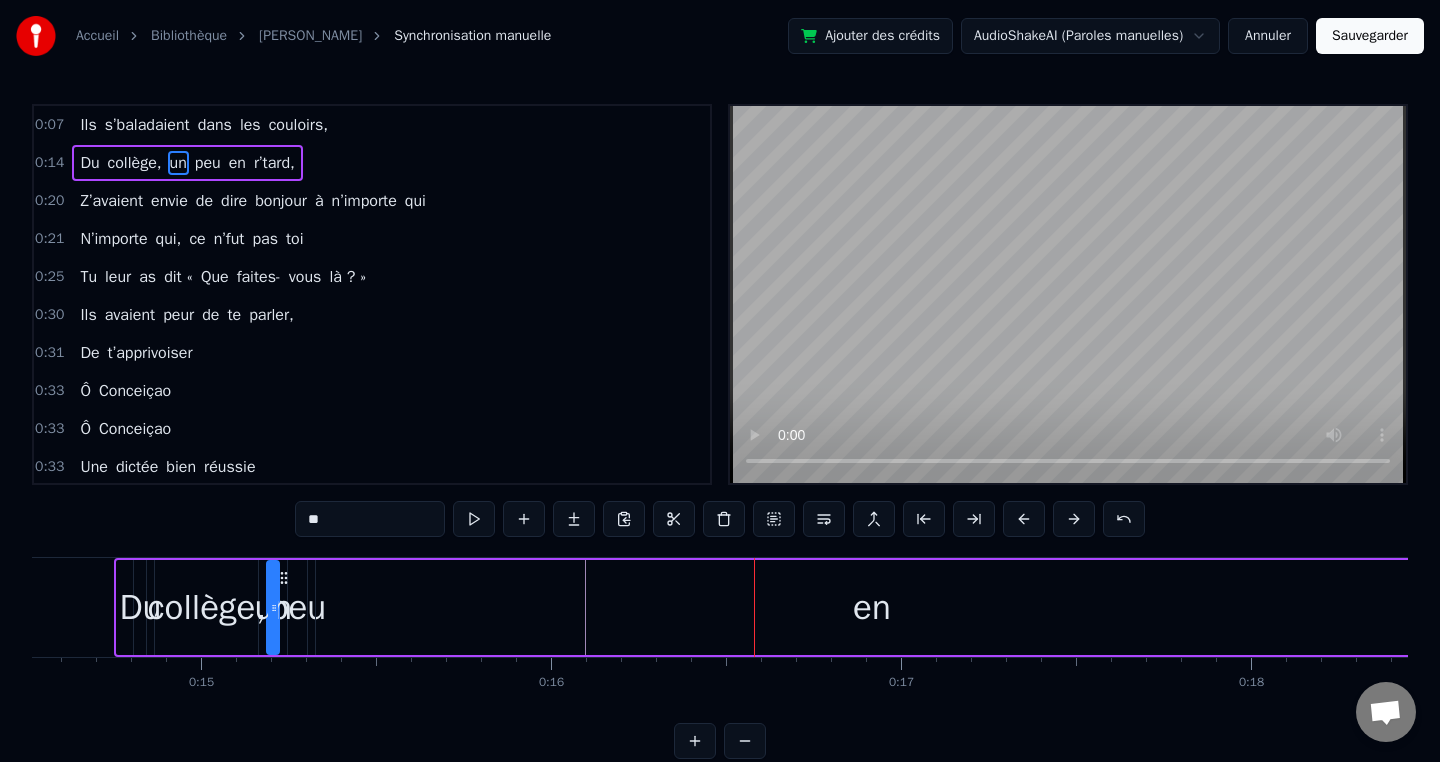 click at bounding box center [1024, 519] 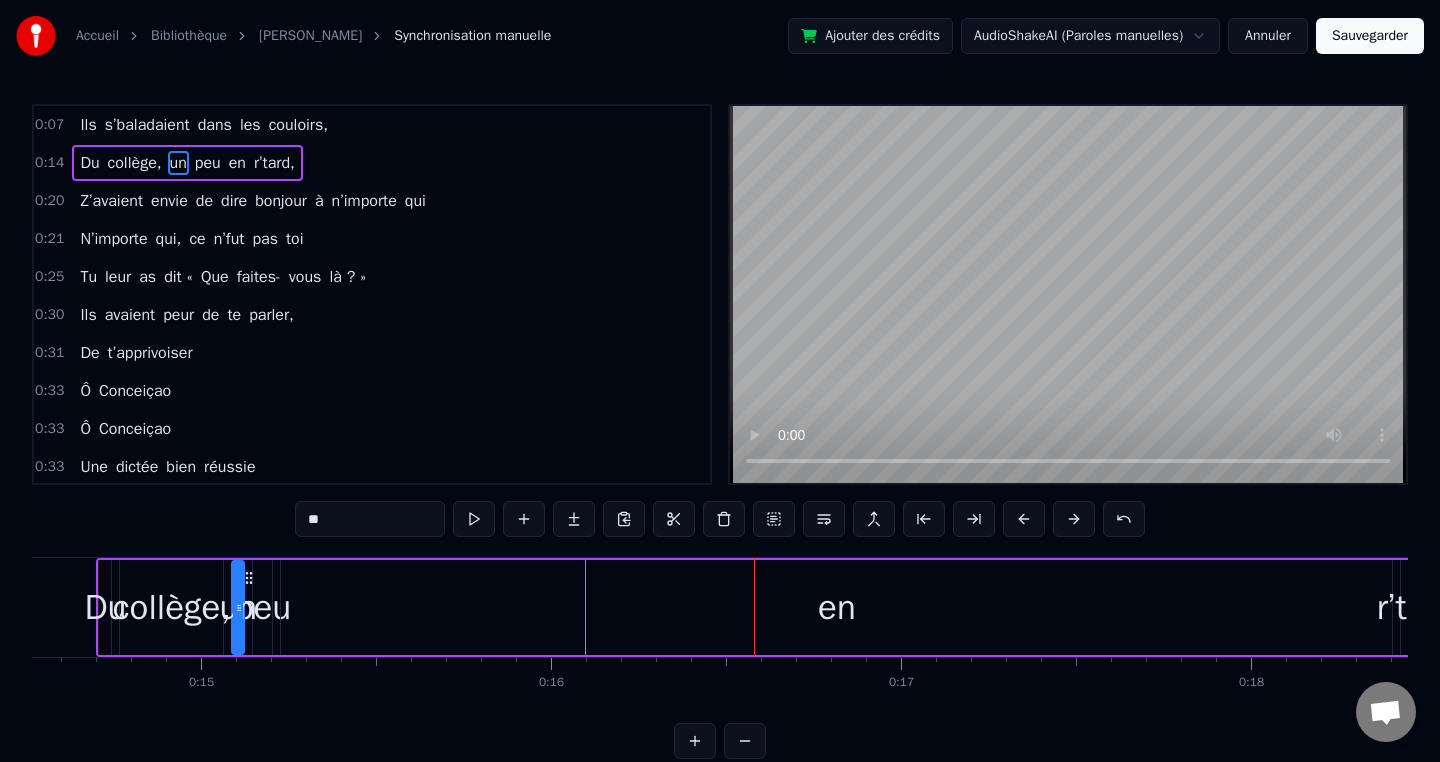 click at bounding box center [1024, 519] 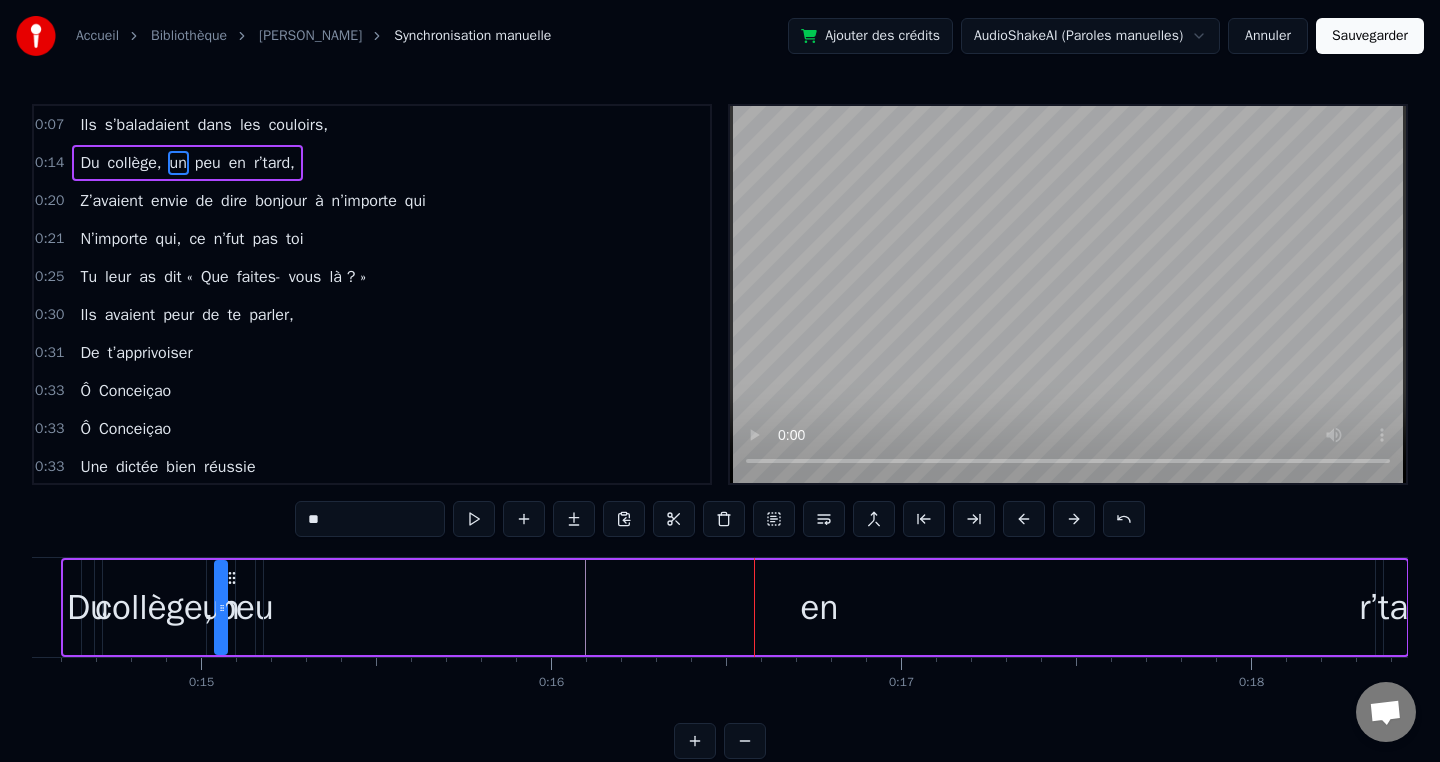 click at bounding box center (1024, 519) 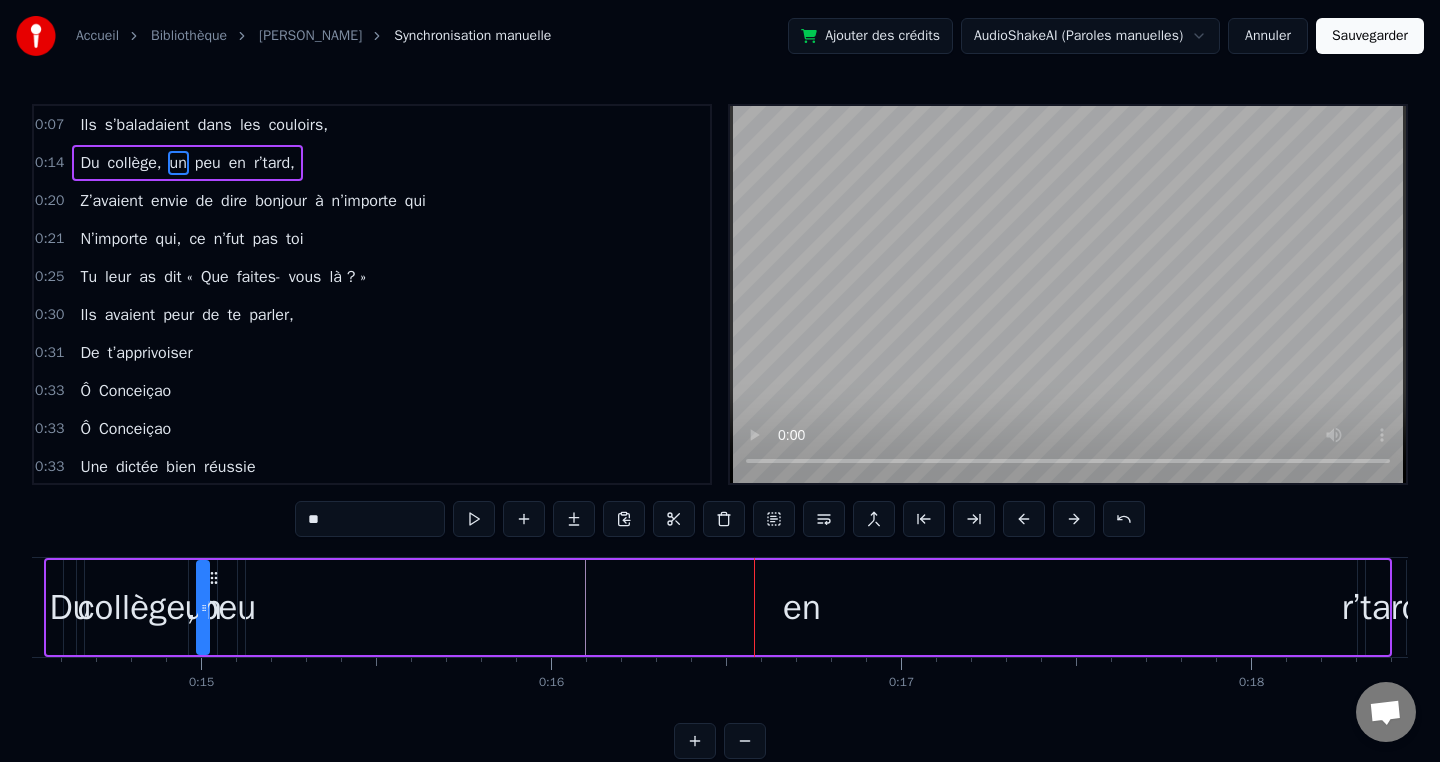 click at bounding box center (1024, 519) 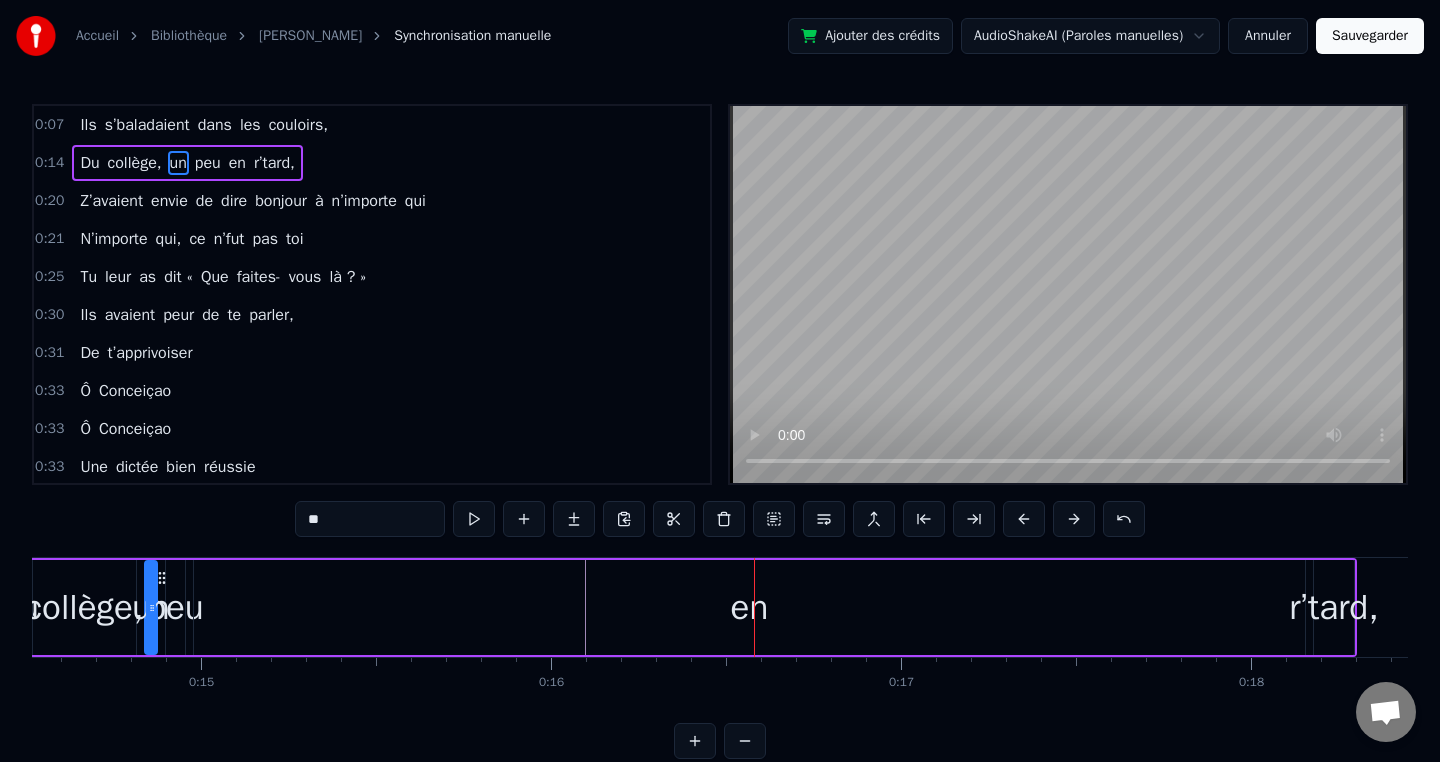 click at bounding box center (1024, 519) 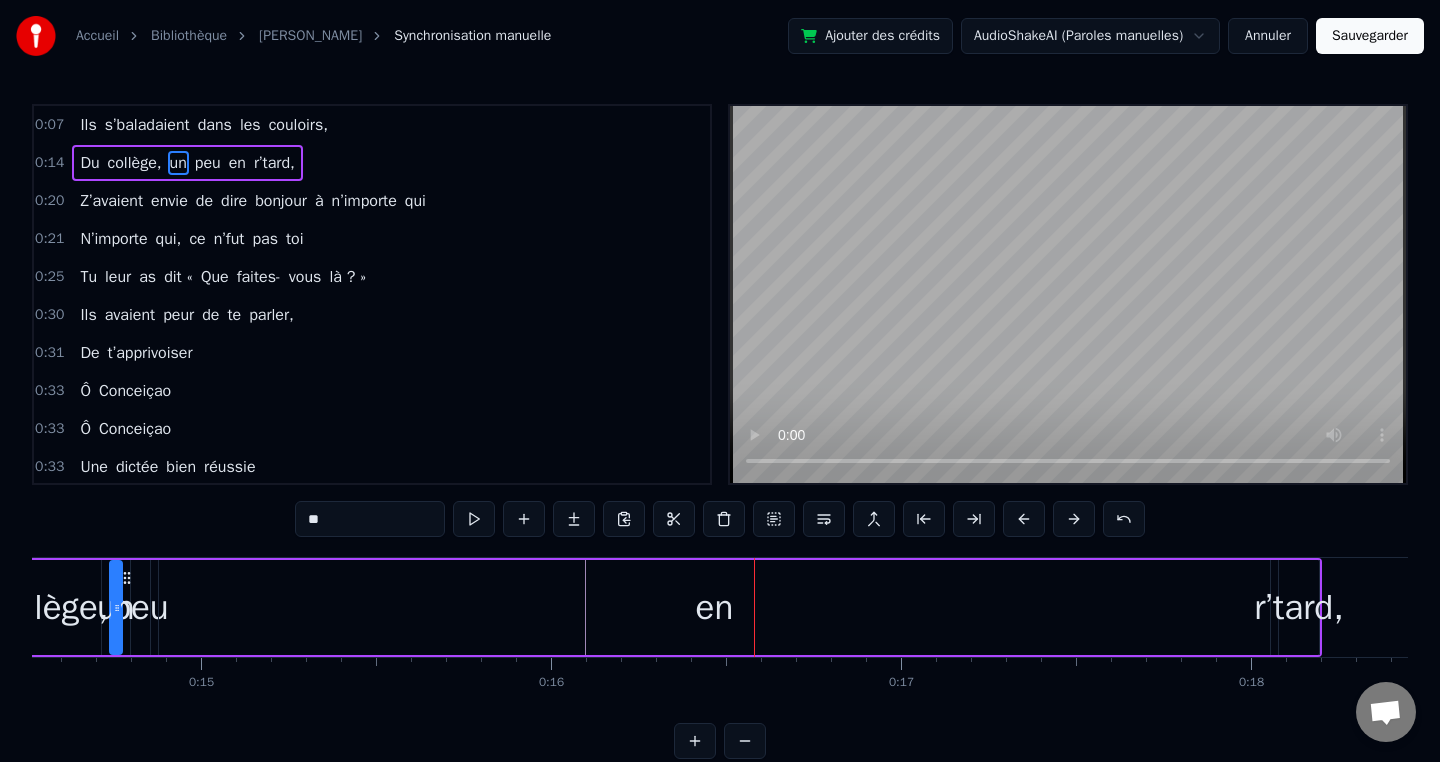 click at bounding box center (1024, 519) 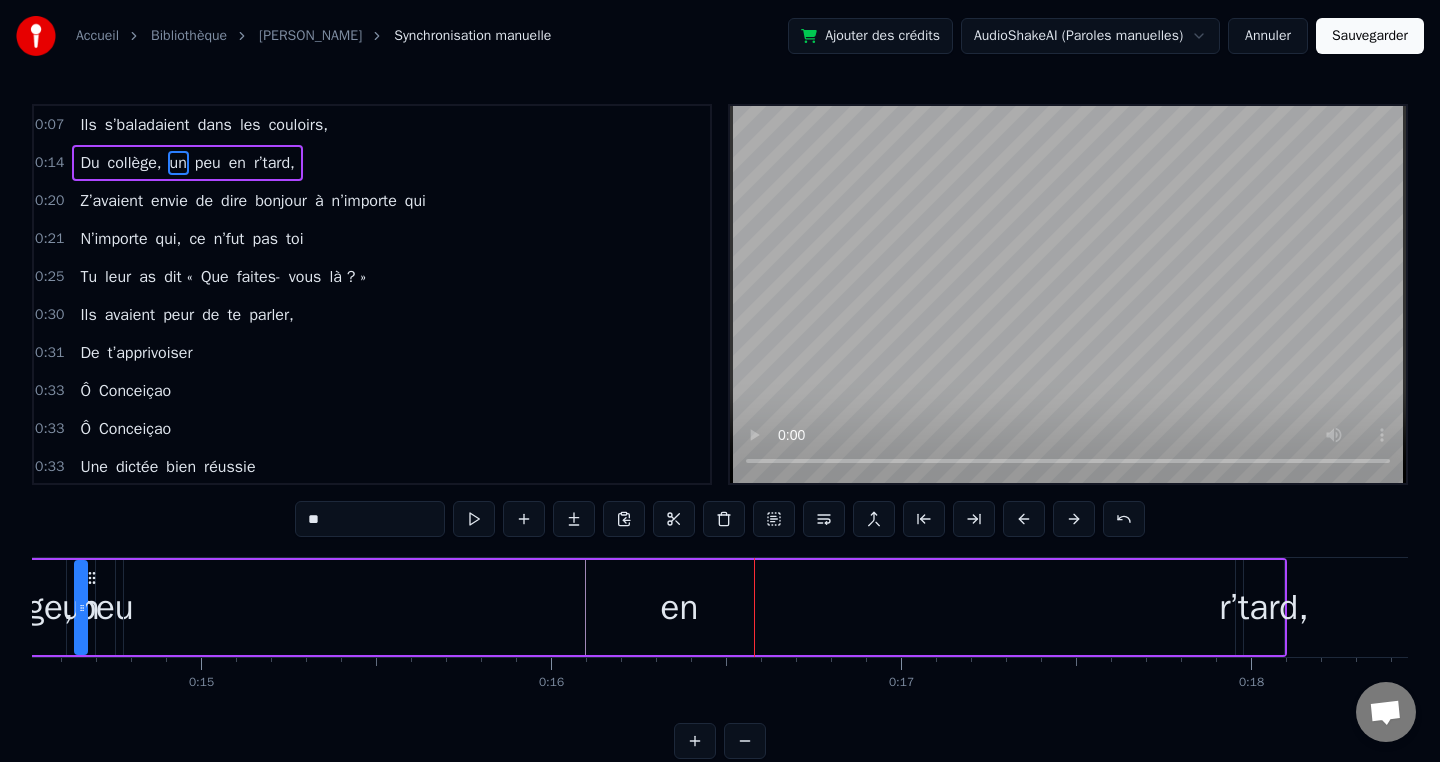 click at bounding box center [1024, 519] 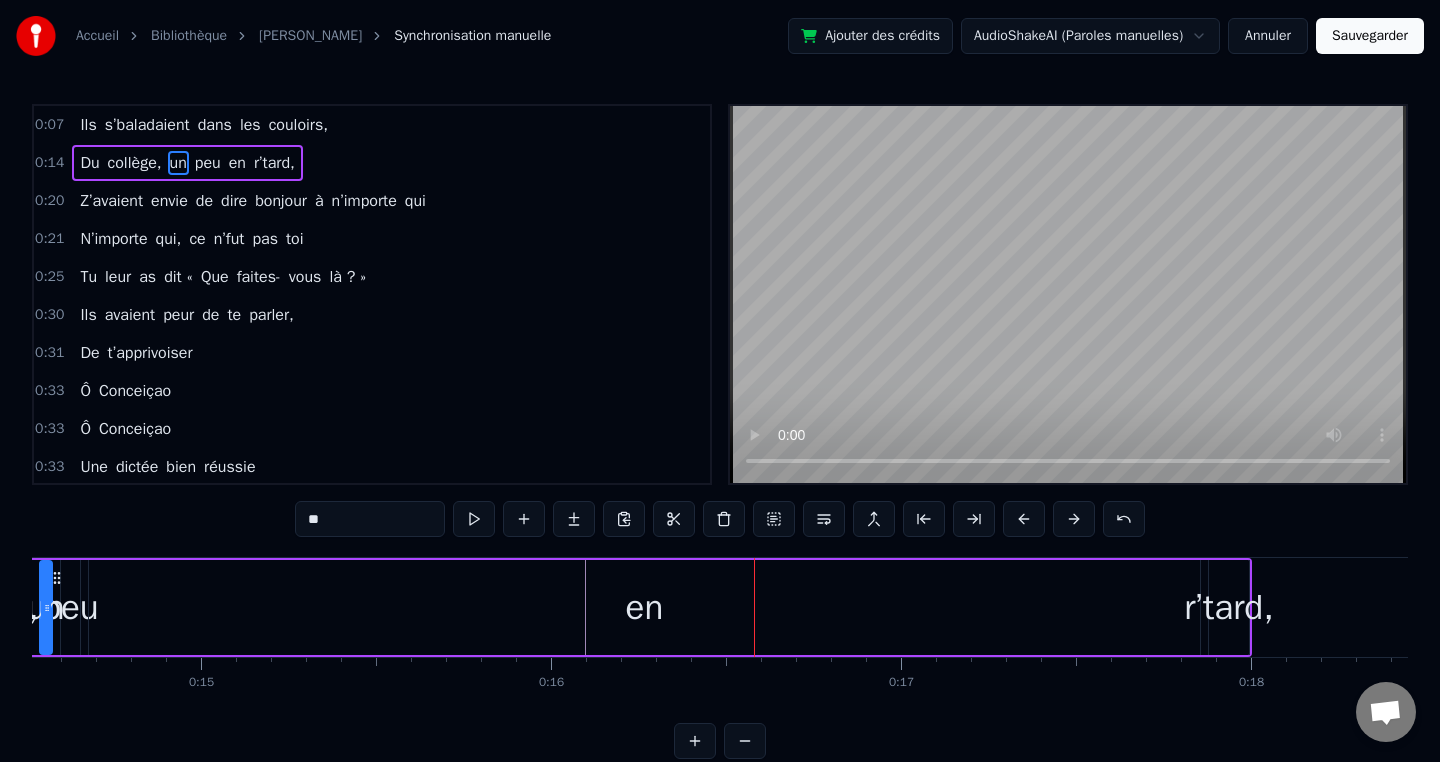 click at bounding box center (1024, 519) 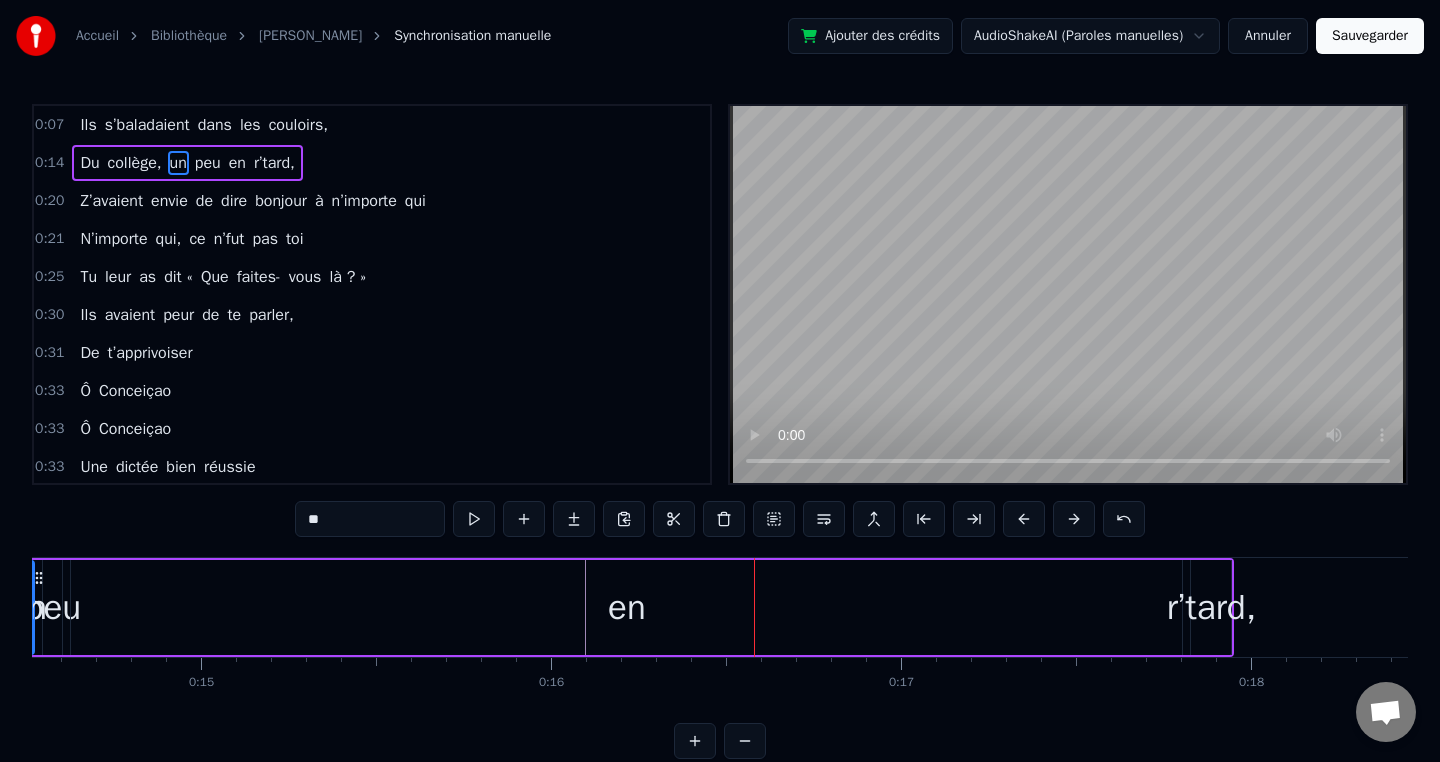 click at bounding box center [1024, 519] 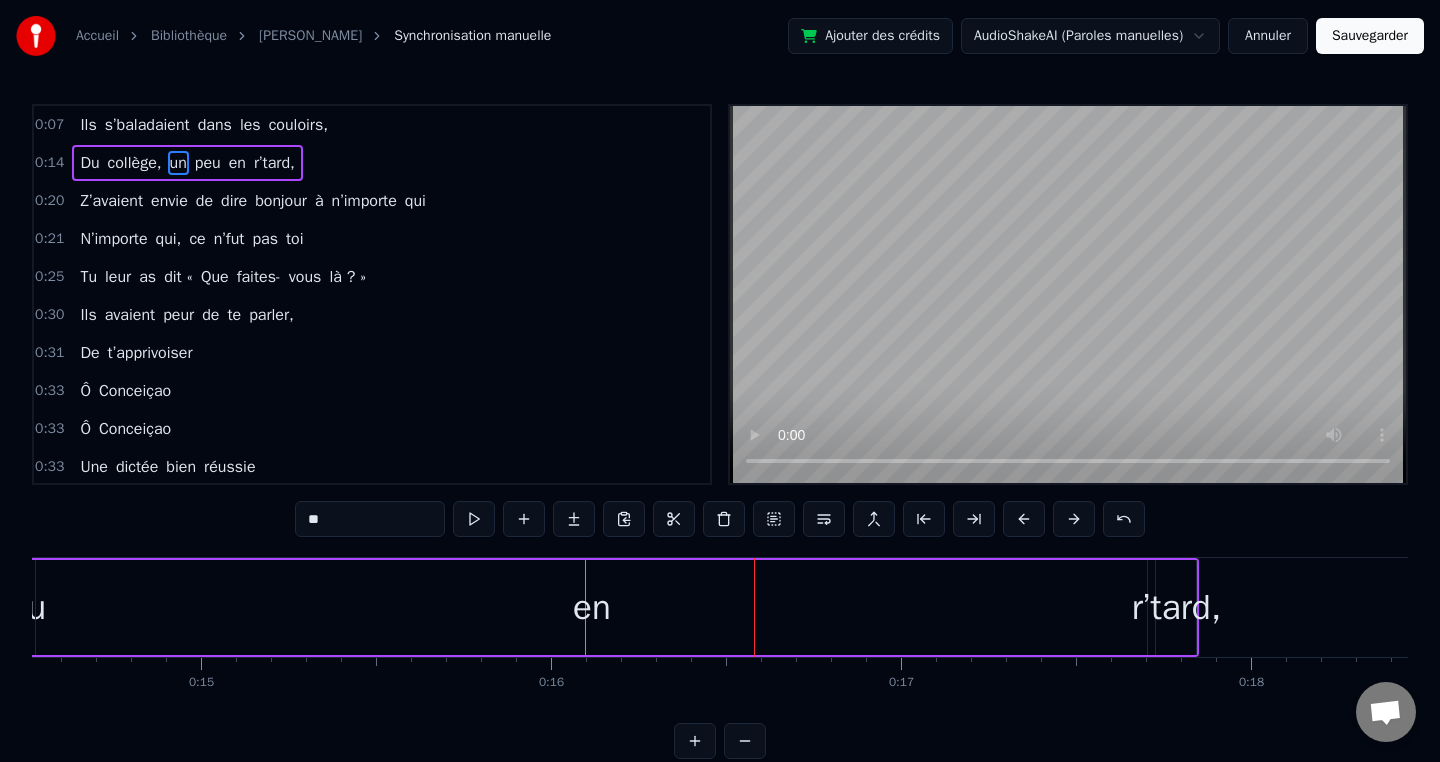 click at bounding box center [1024, 519] 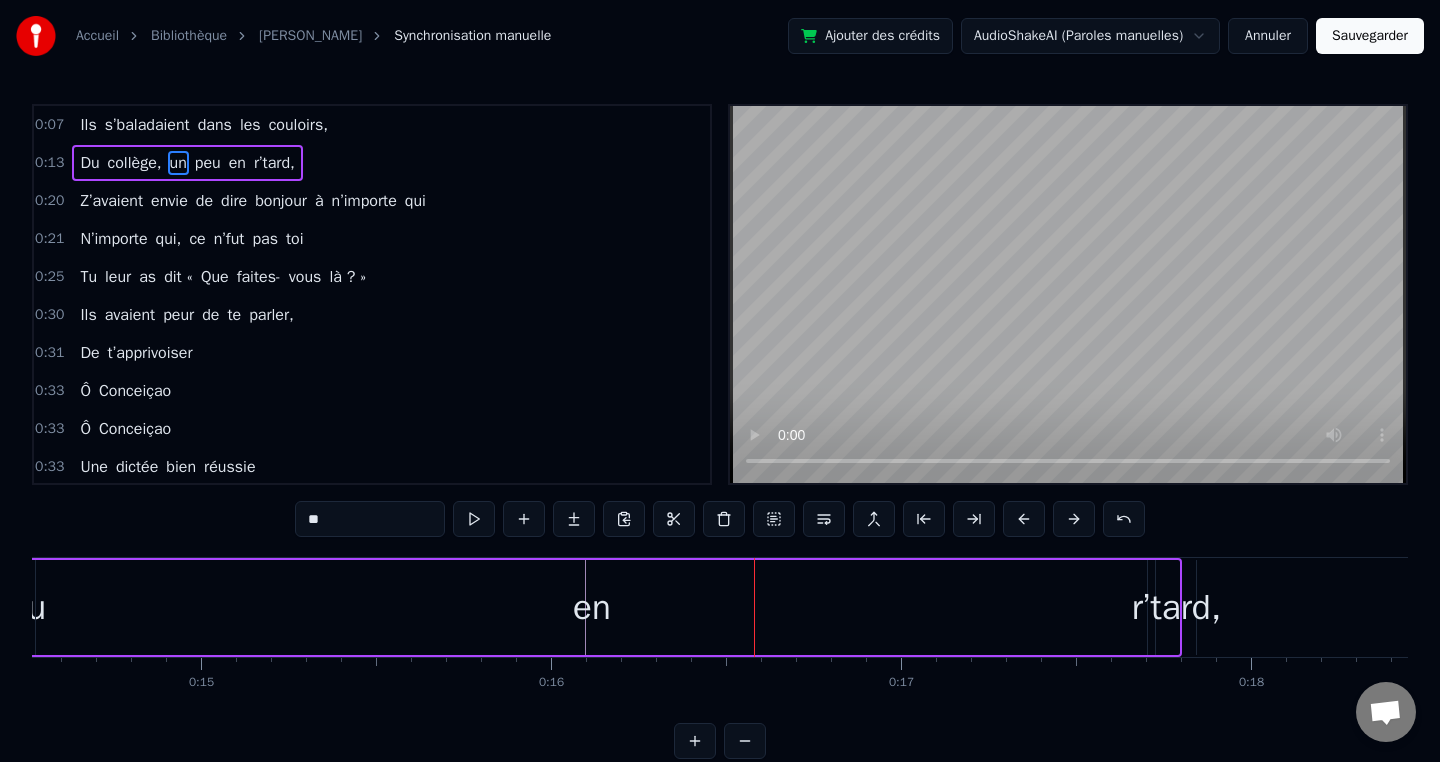 click at bounding box center [1024, 519] 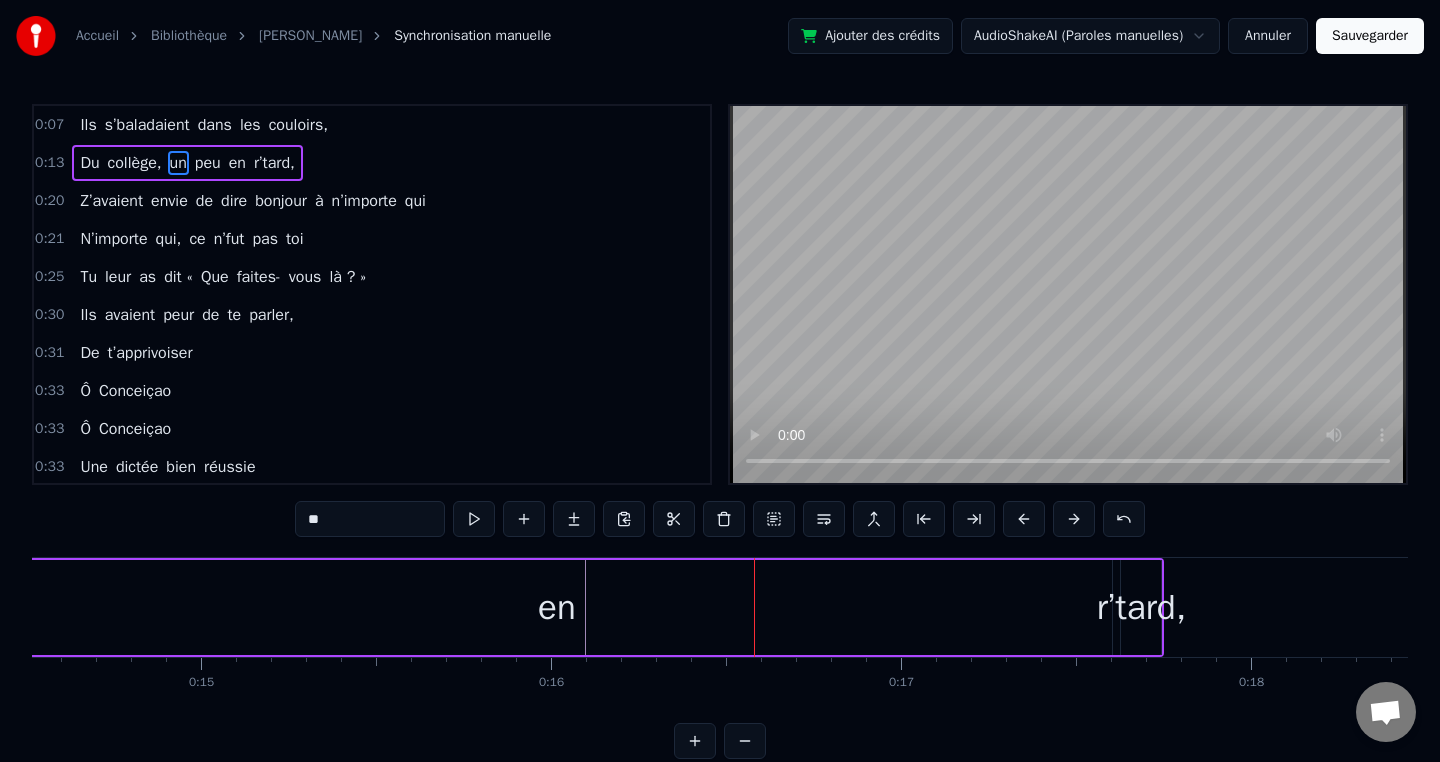 click at bounding box center [1024, 519] 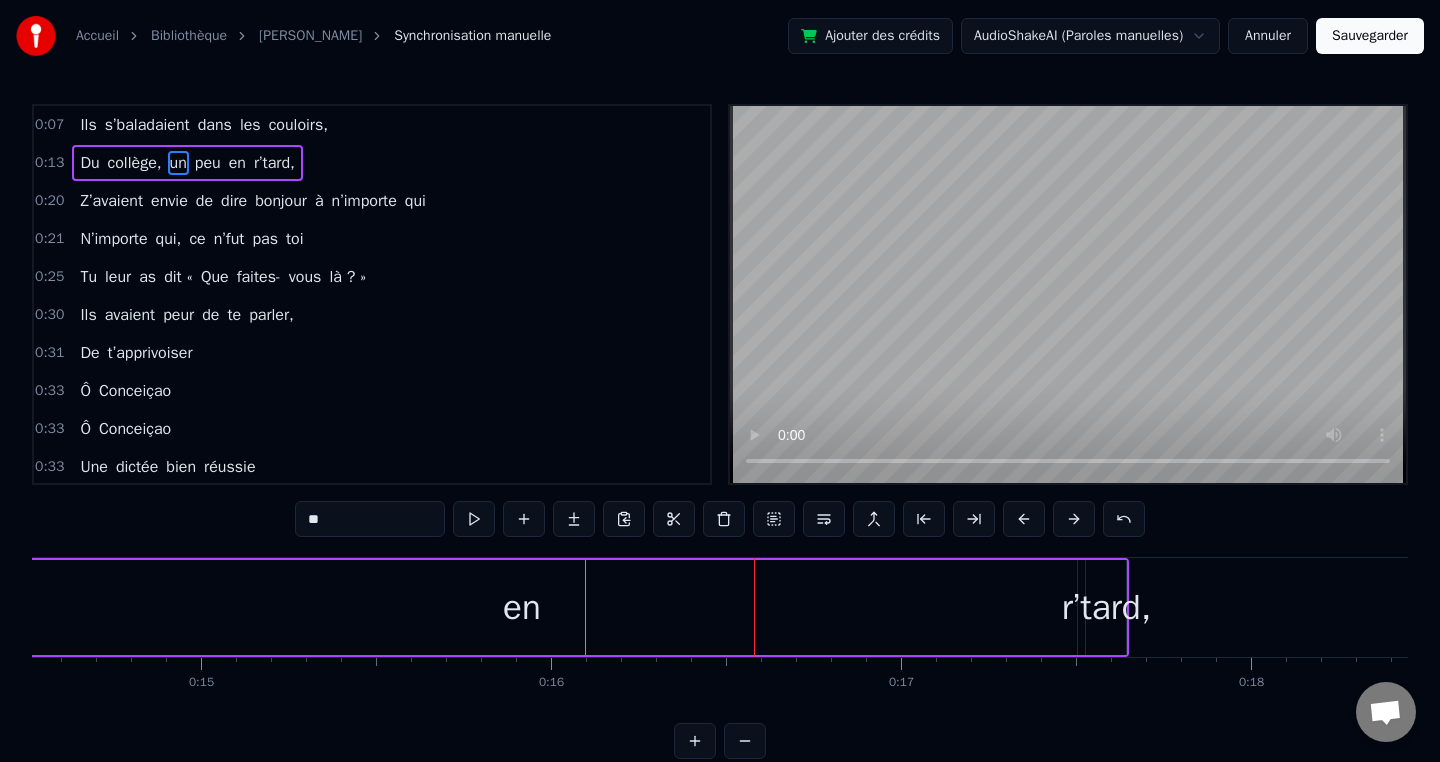 click at bounding box center [1024, 519] 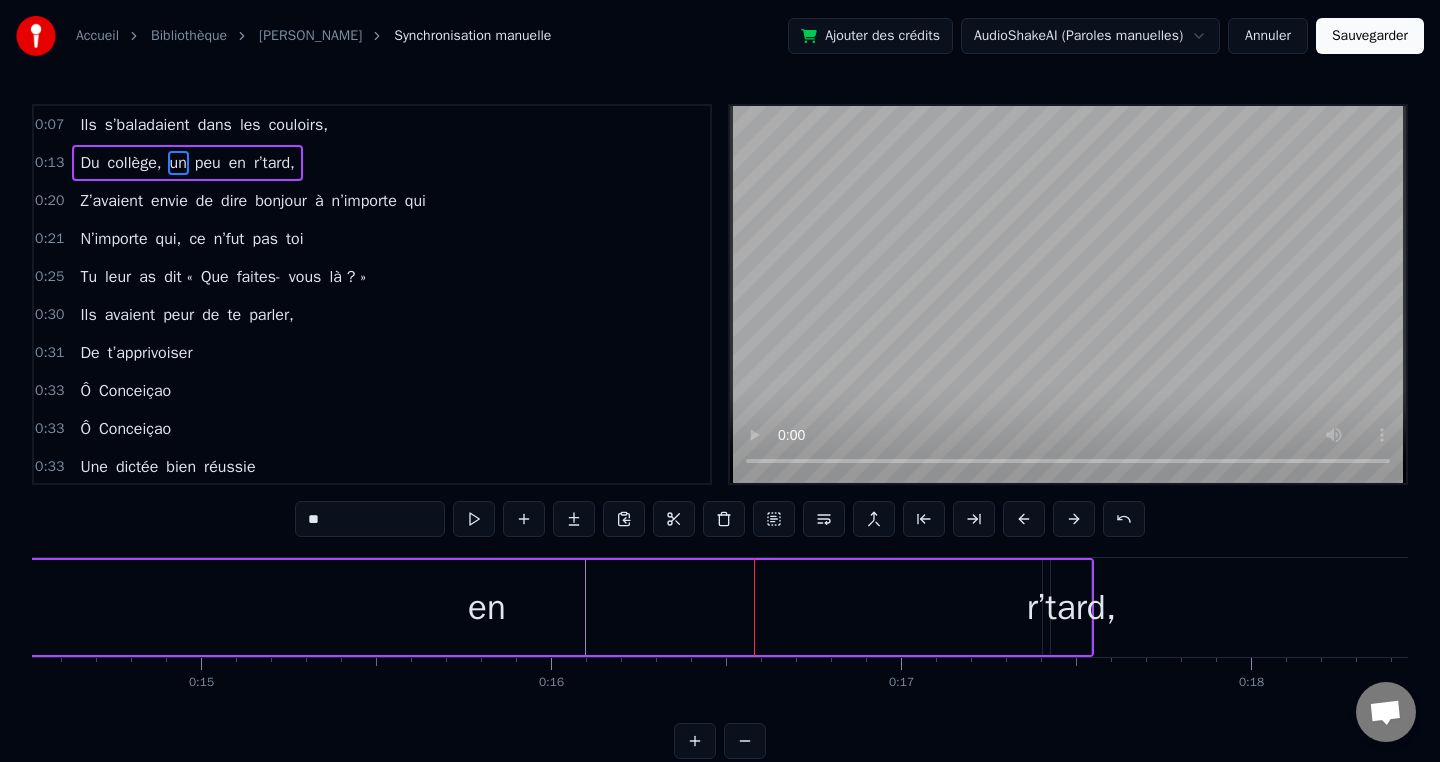 click at bounding box center [1024, 519] 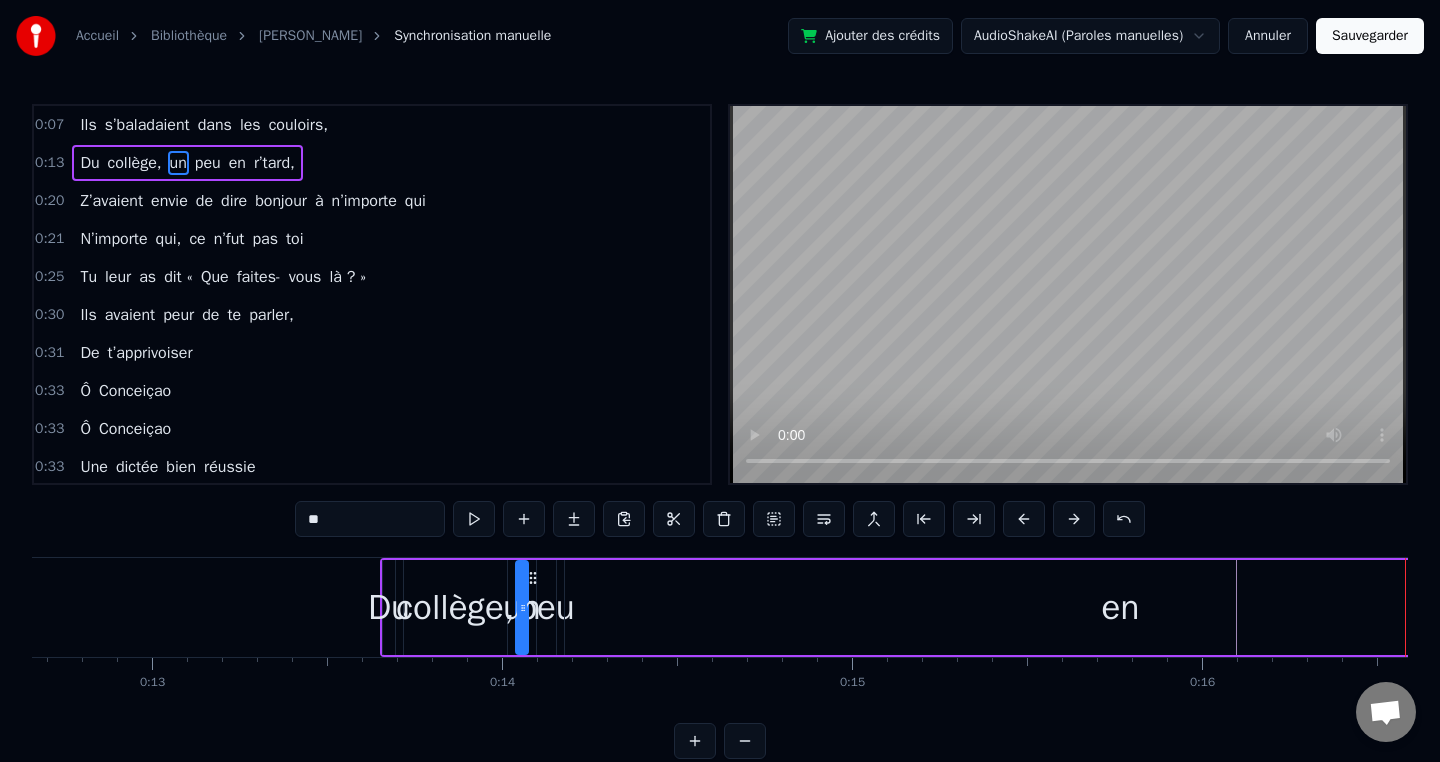 scroll, scrollTop: 0, scrollLeft: 4433, axis: horizontal 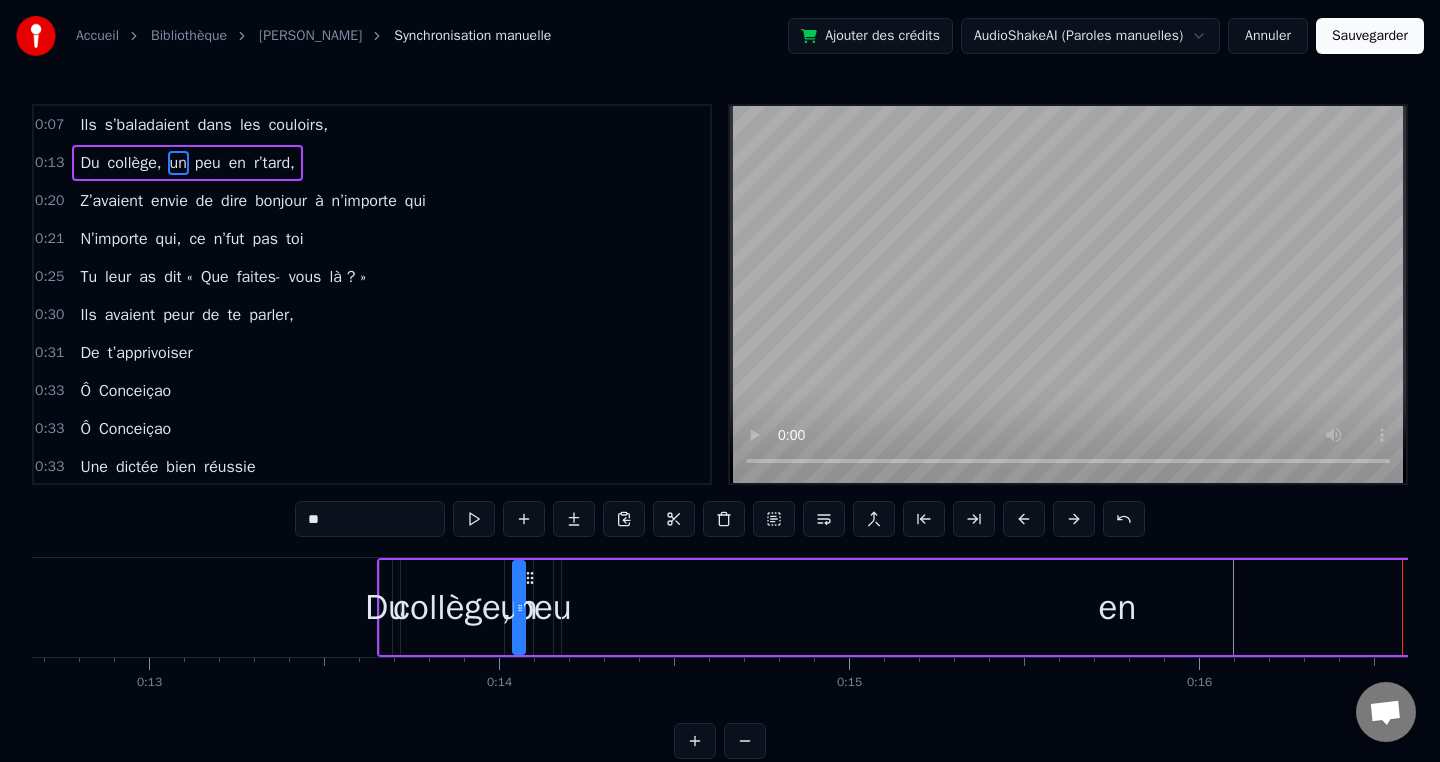 click at bounding box center [745, 741] 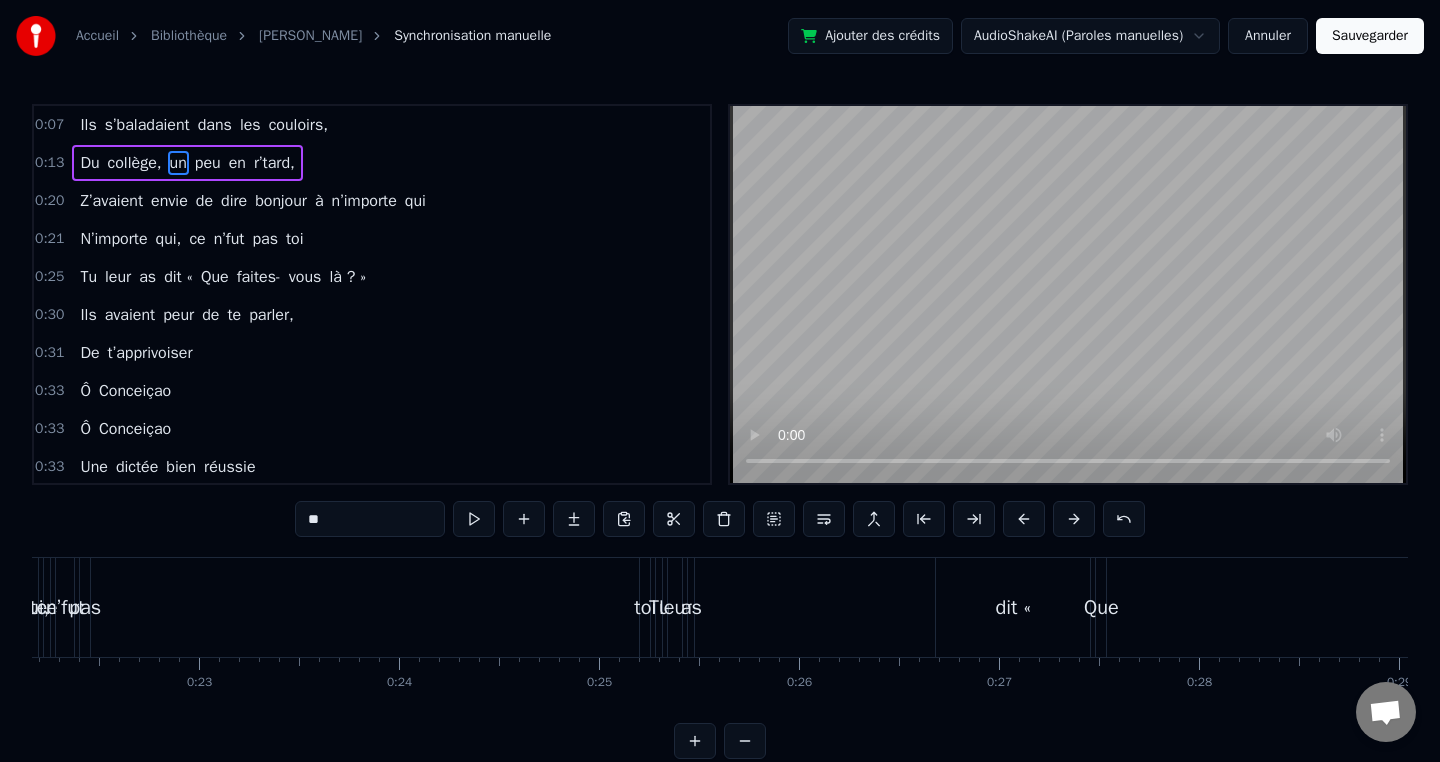 click at bounding box center (745, 741) 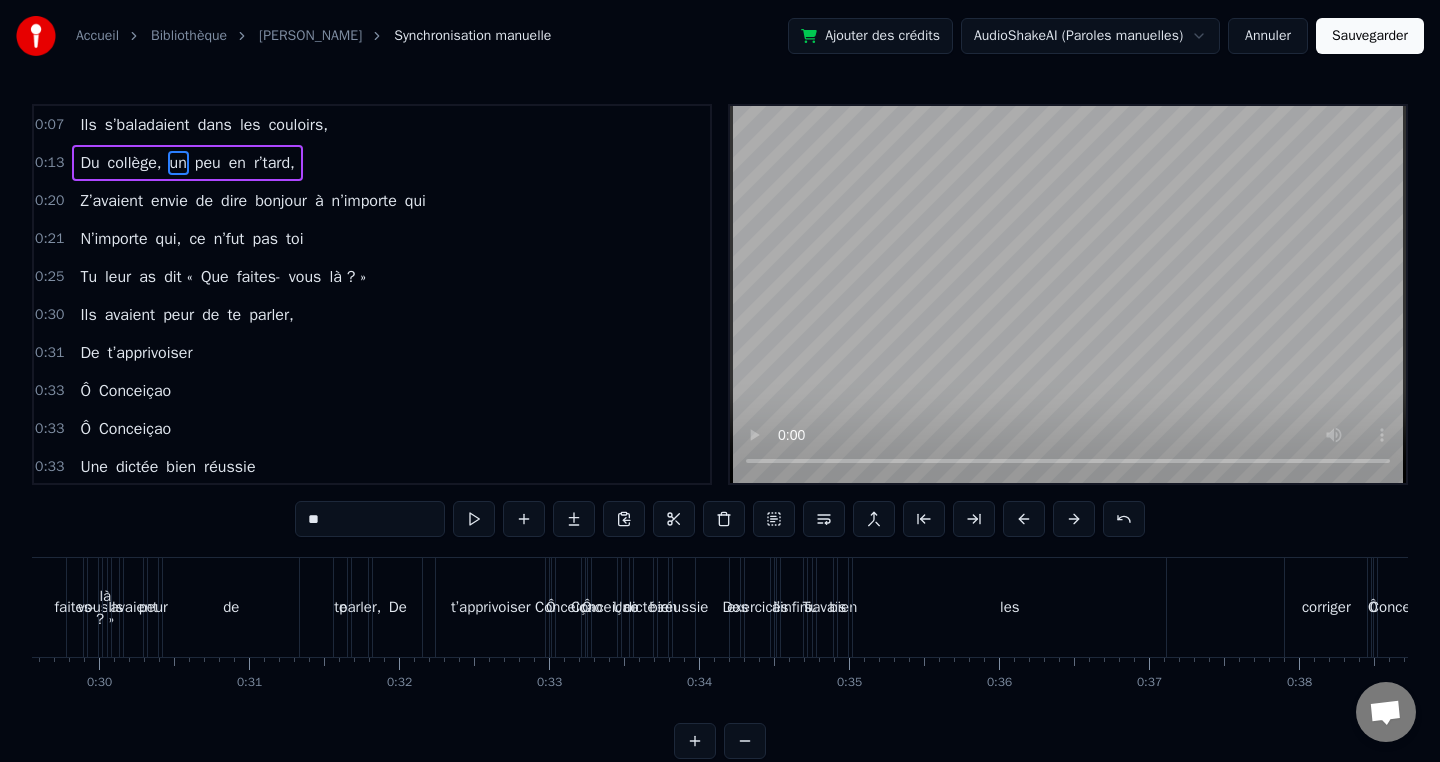 click at bounding box center [745, 741] 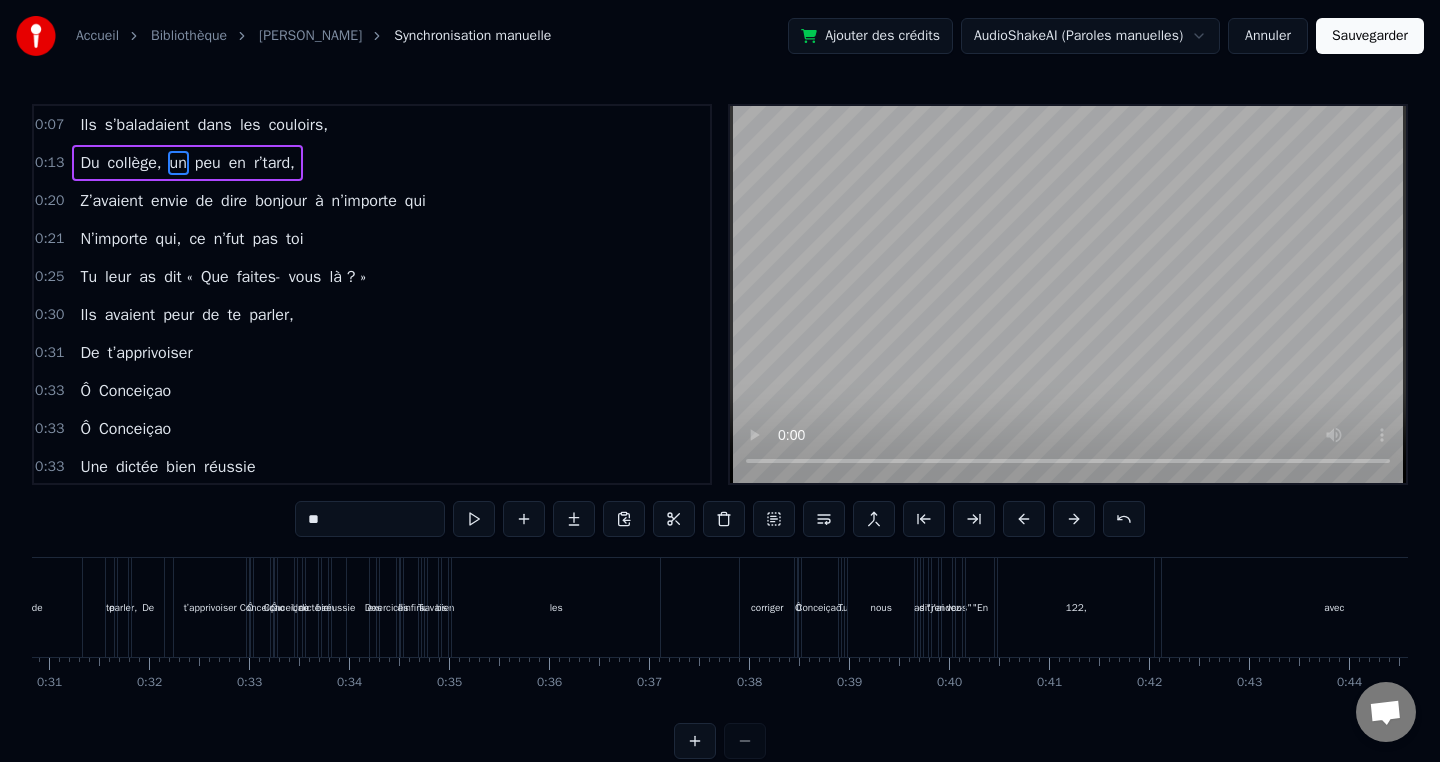 click at bounding box center (720, 741) 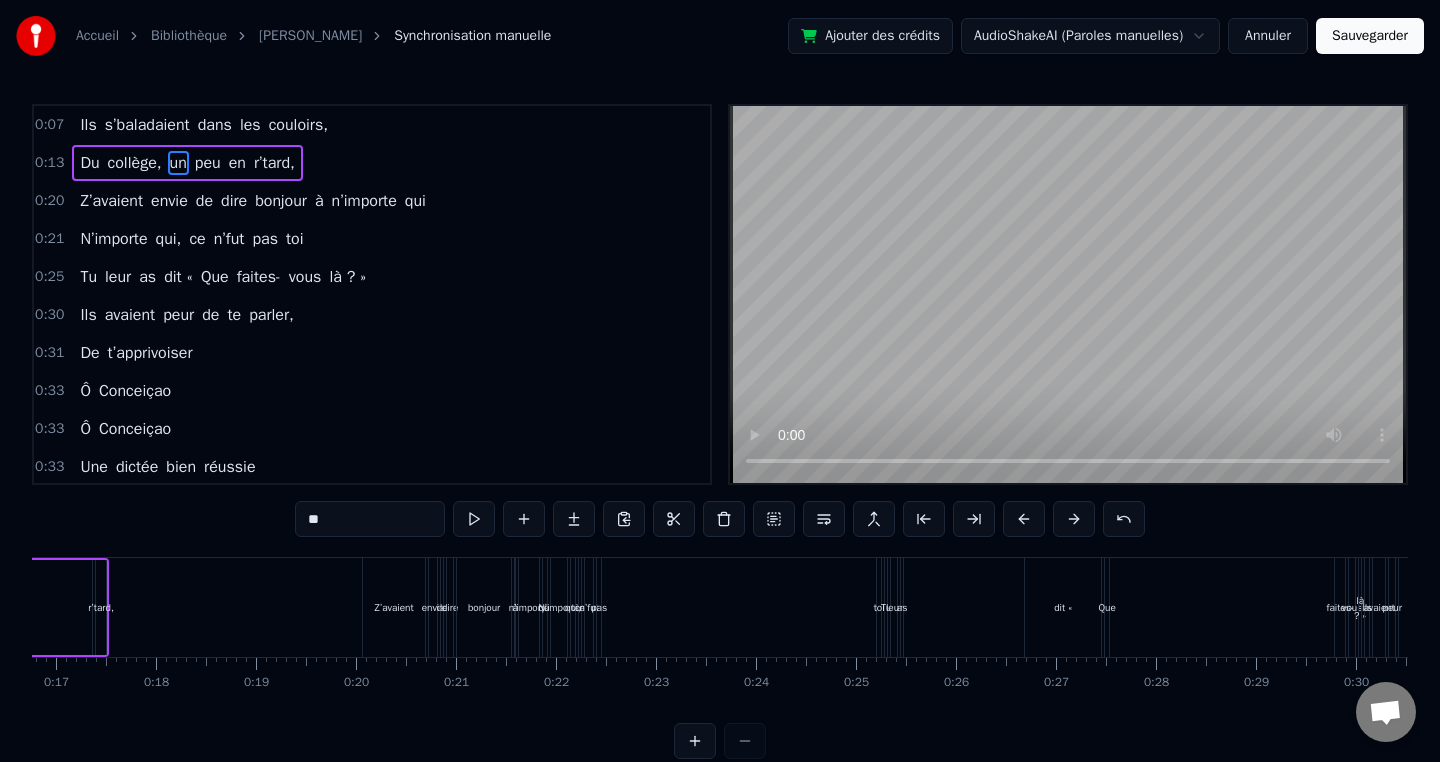 scroll, scrollTop: 0, scrollLeft: 1558, axis: horizontal 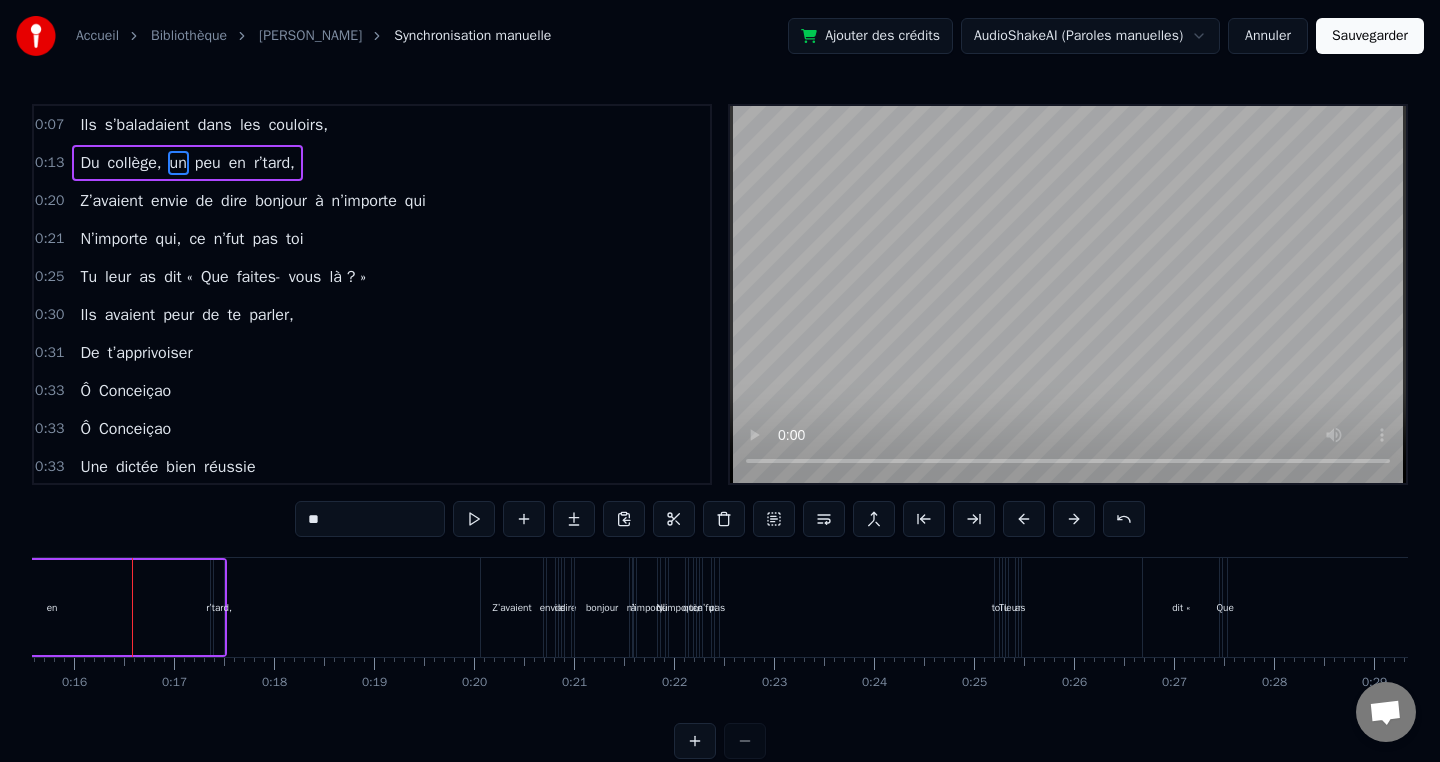 click at bounding box center [720, 741] 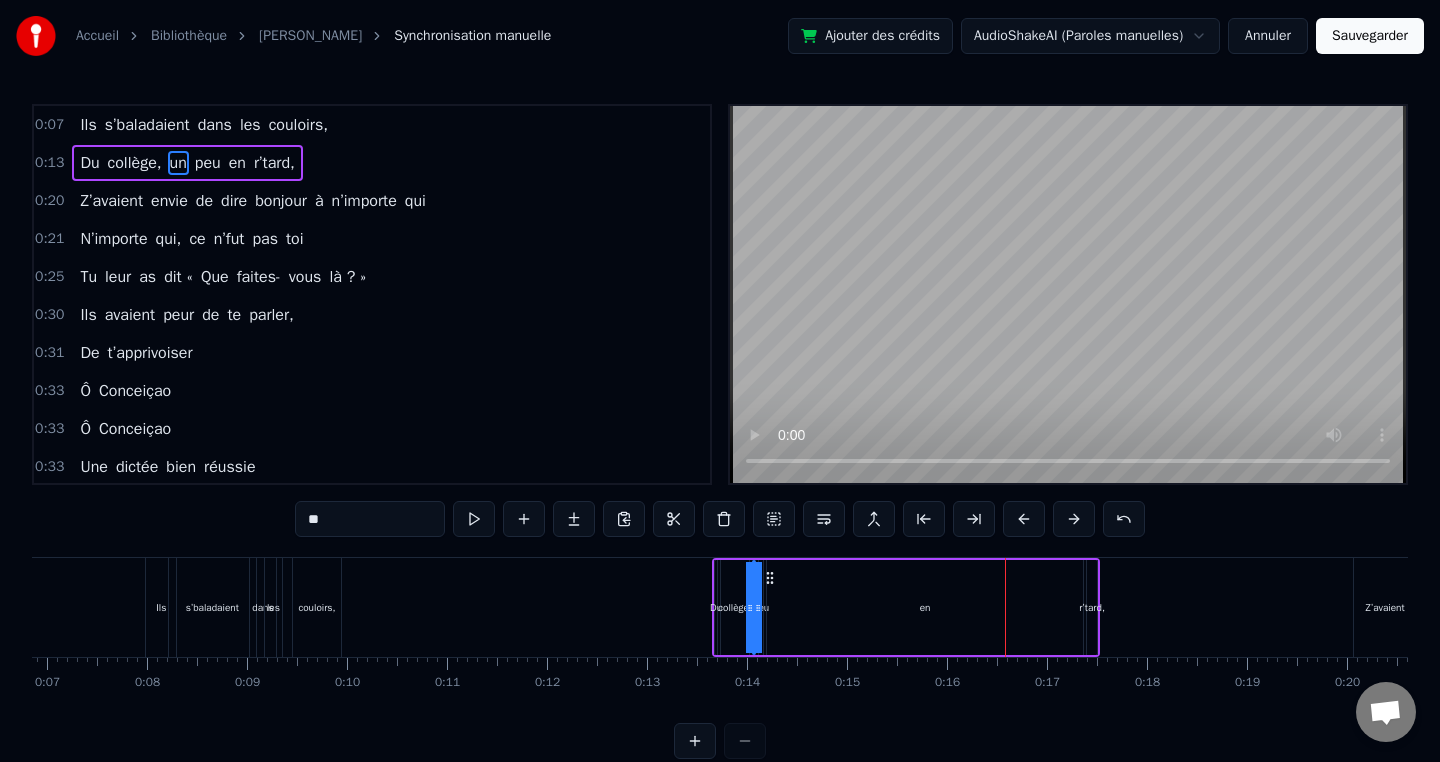 scroll, scrollTop: 0, scrollLeft: 684, axis: horizontal 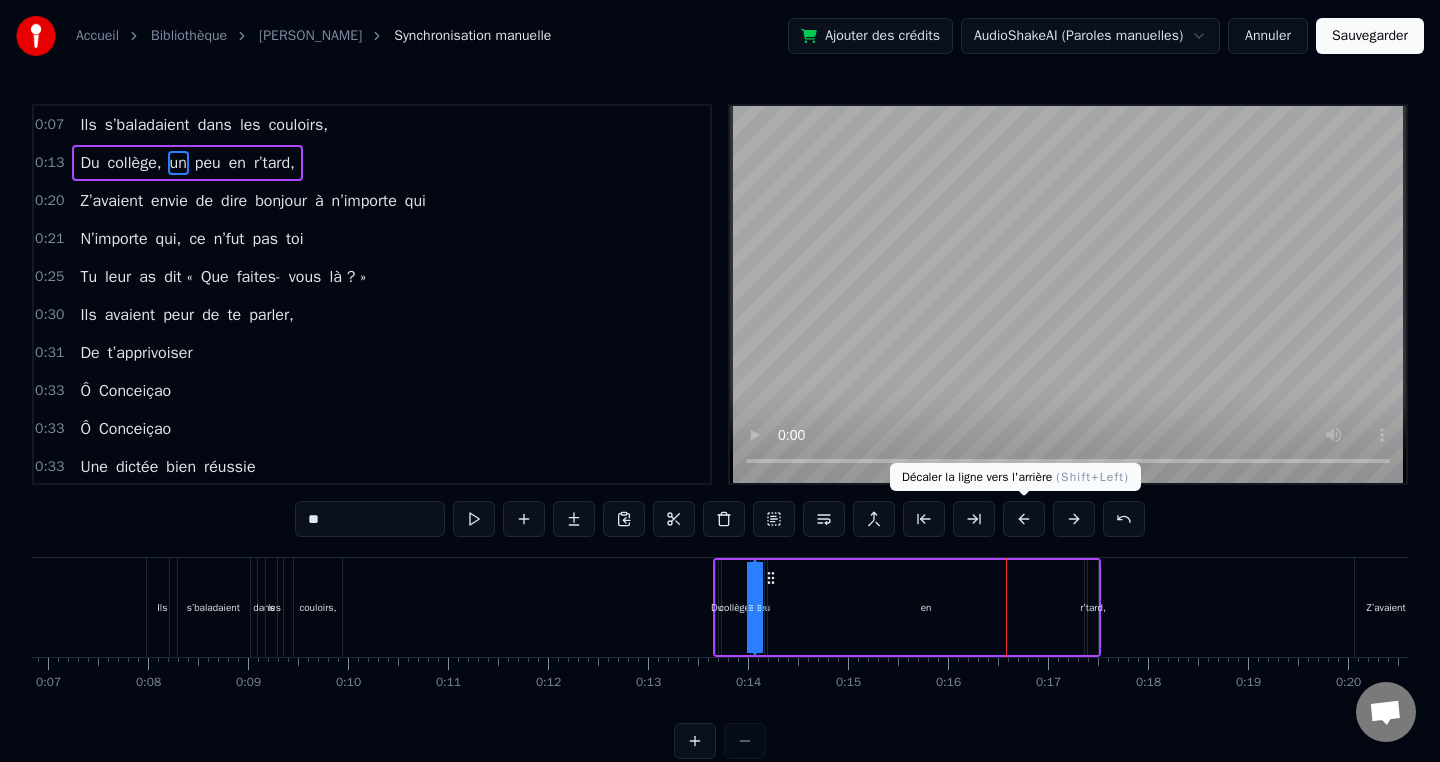click at bounding box center [1024, 519] 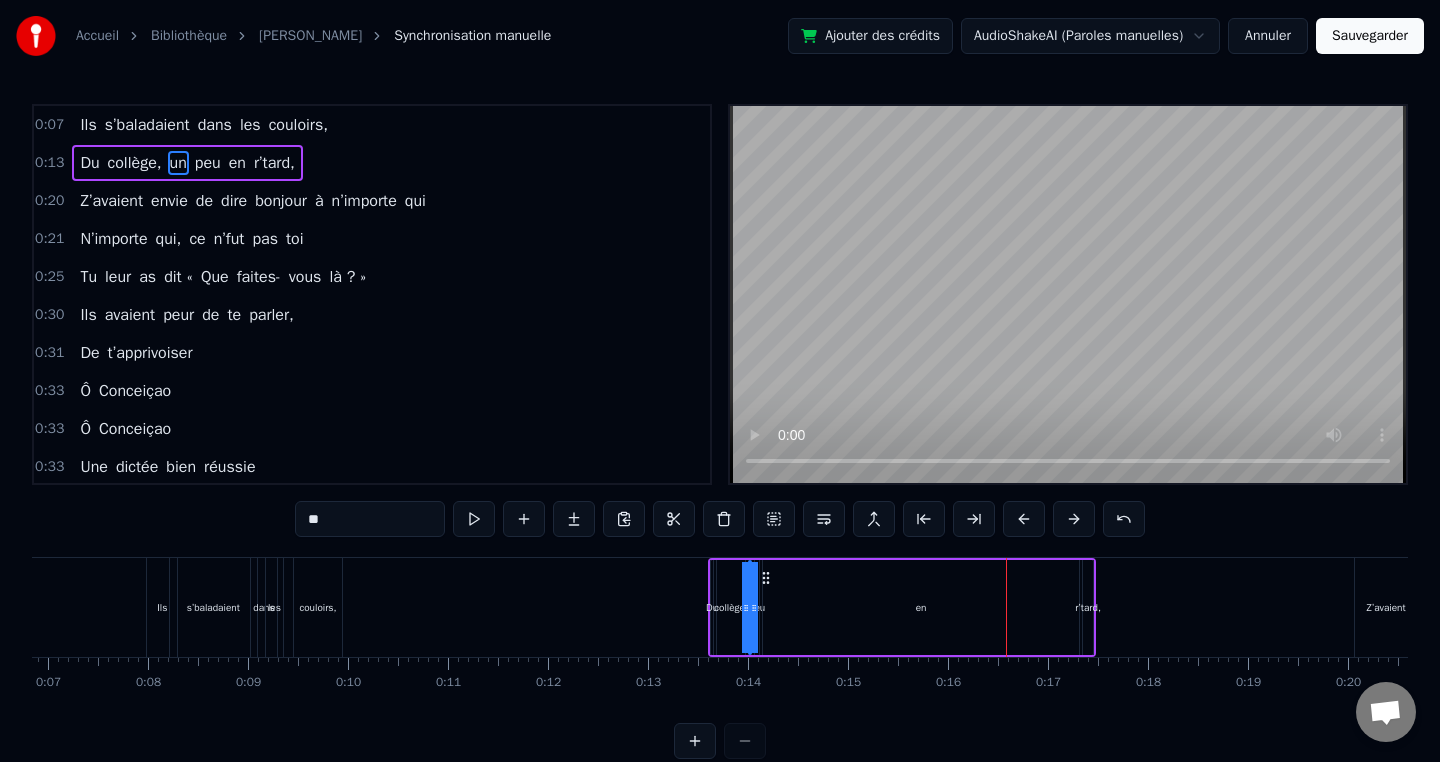 click at bounding box center (1024, 519) 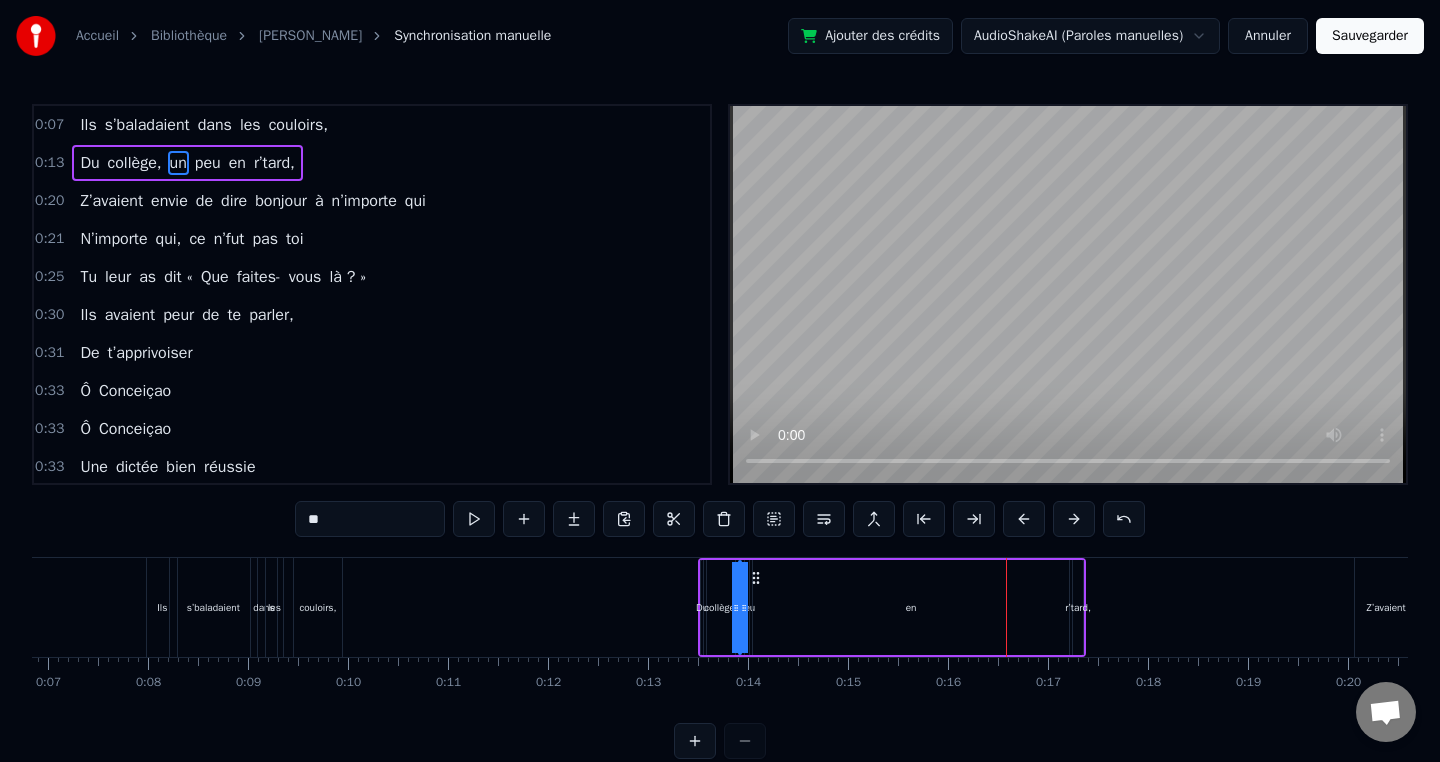 click at bounding box center (1024, 519) 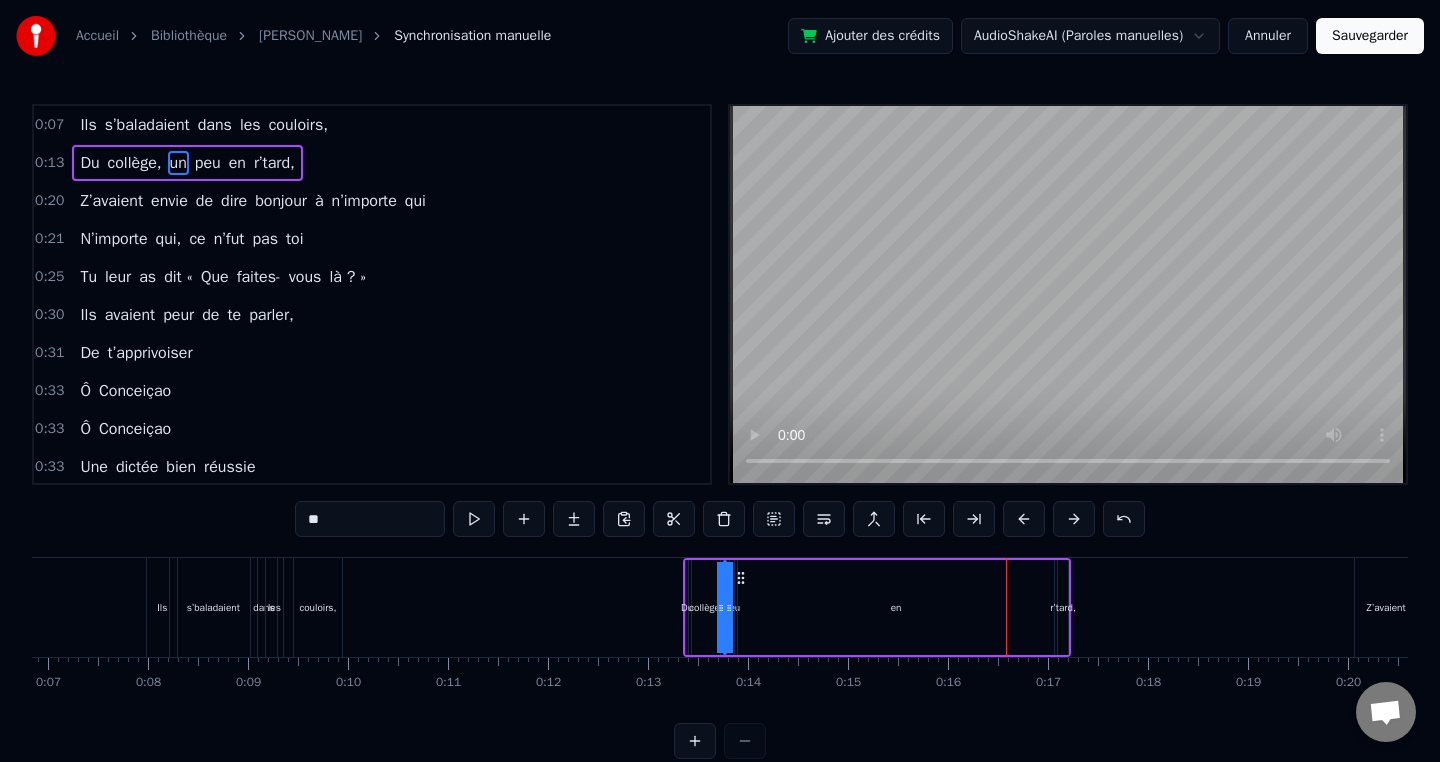 click at bounding box center (1024, 519) 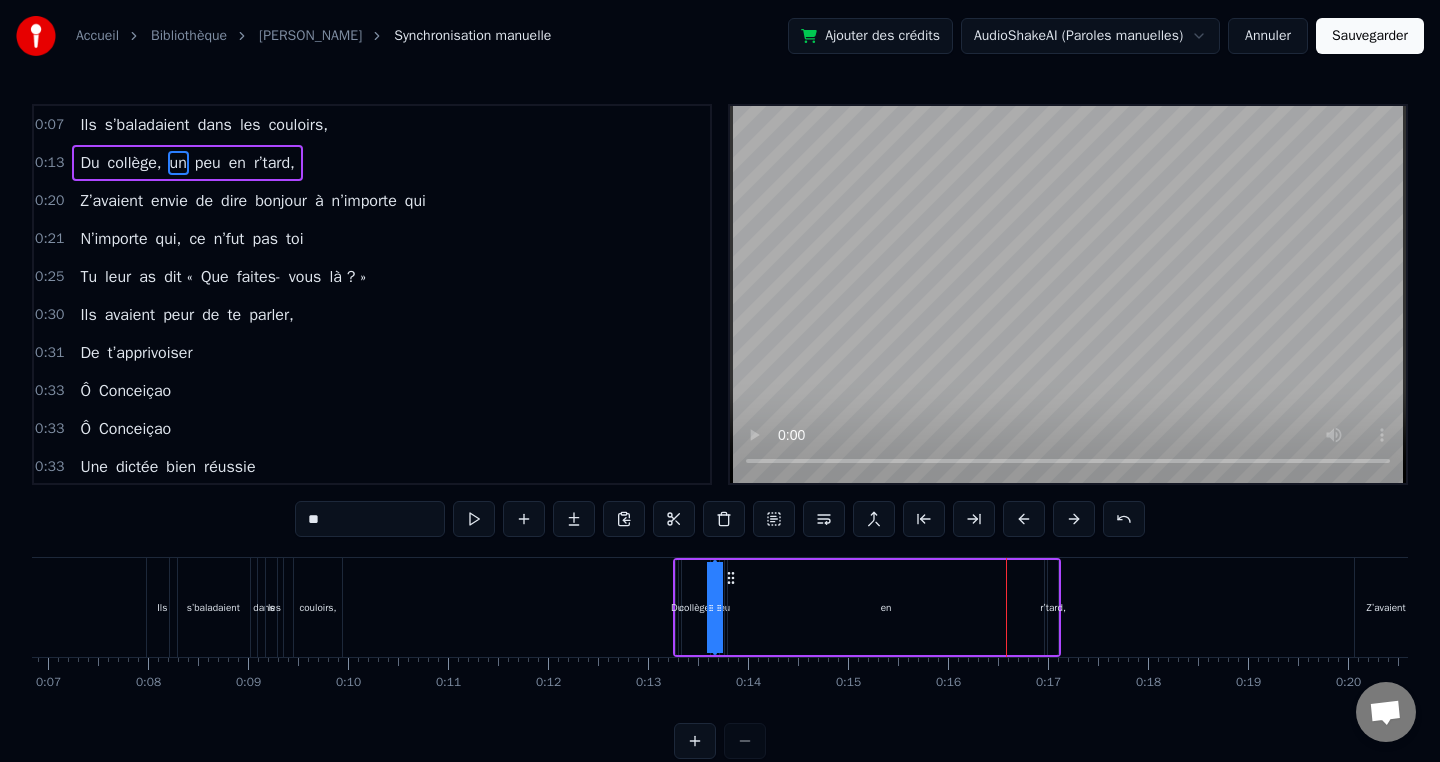 click at bounding box center [1024, 519] 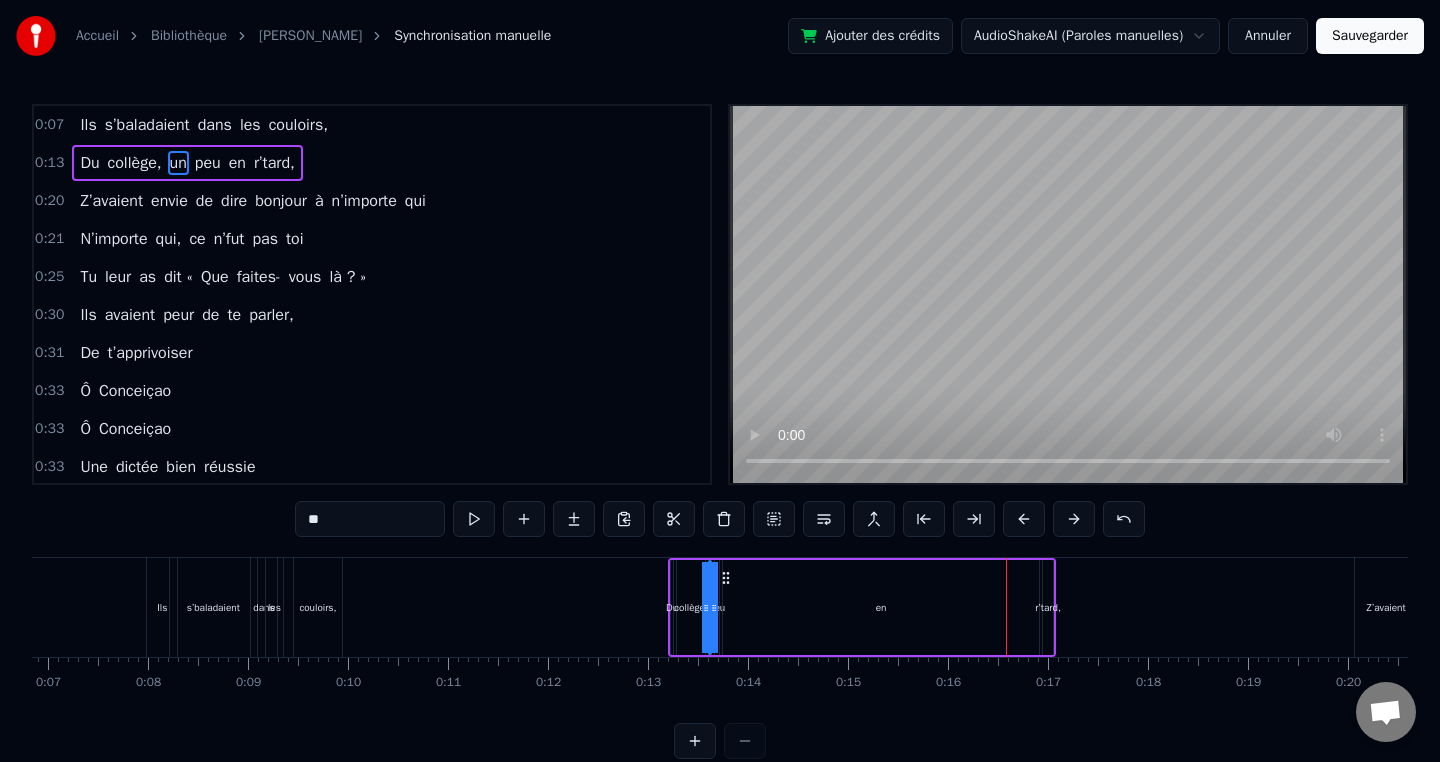 click at bounding box center [1024, 519] 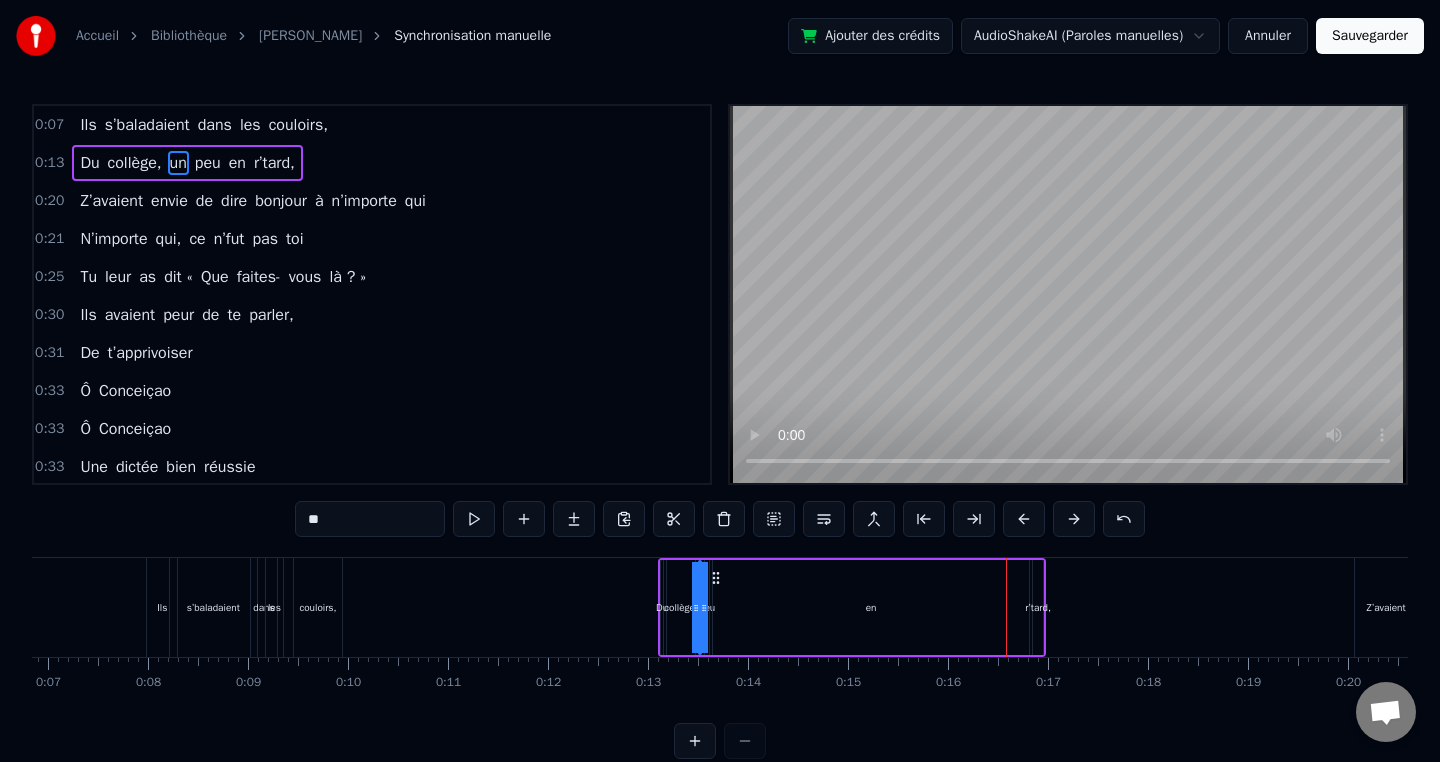 click at bounding box center [1024, 519] 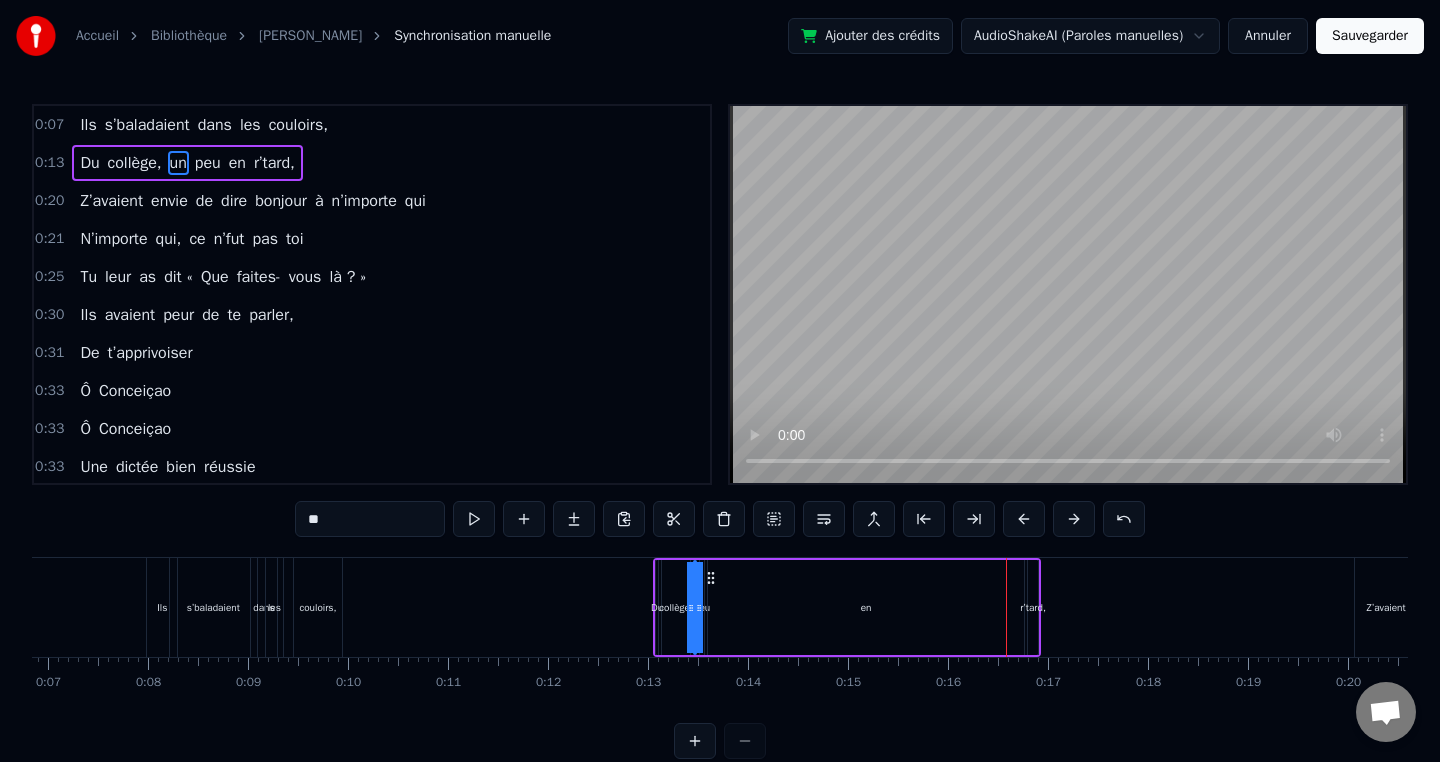 click at bounding box center [1024, 519] 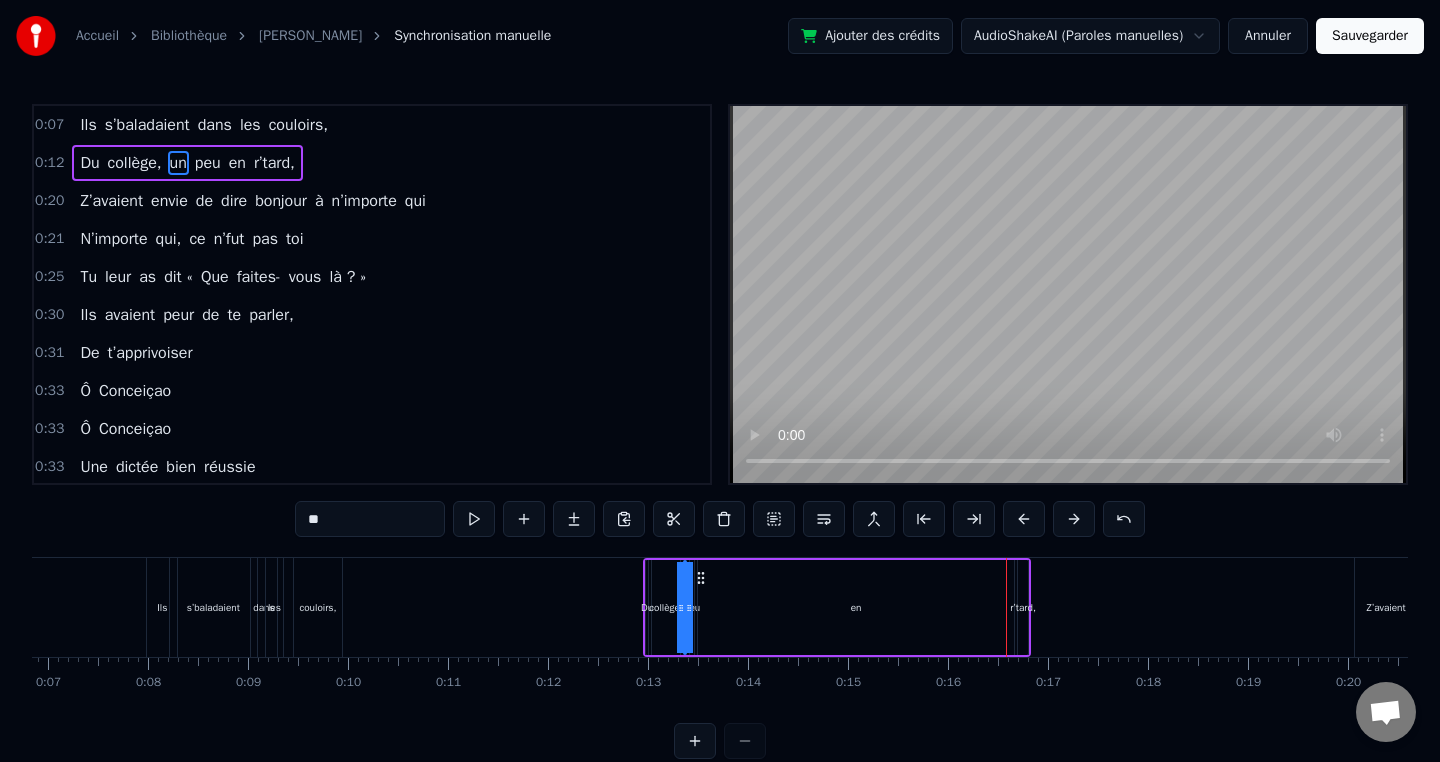 click at bounding box center (1024, 519) 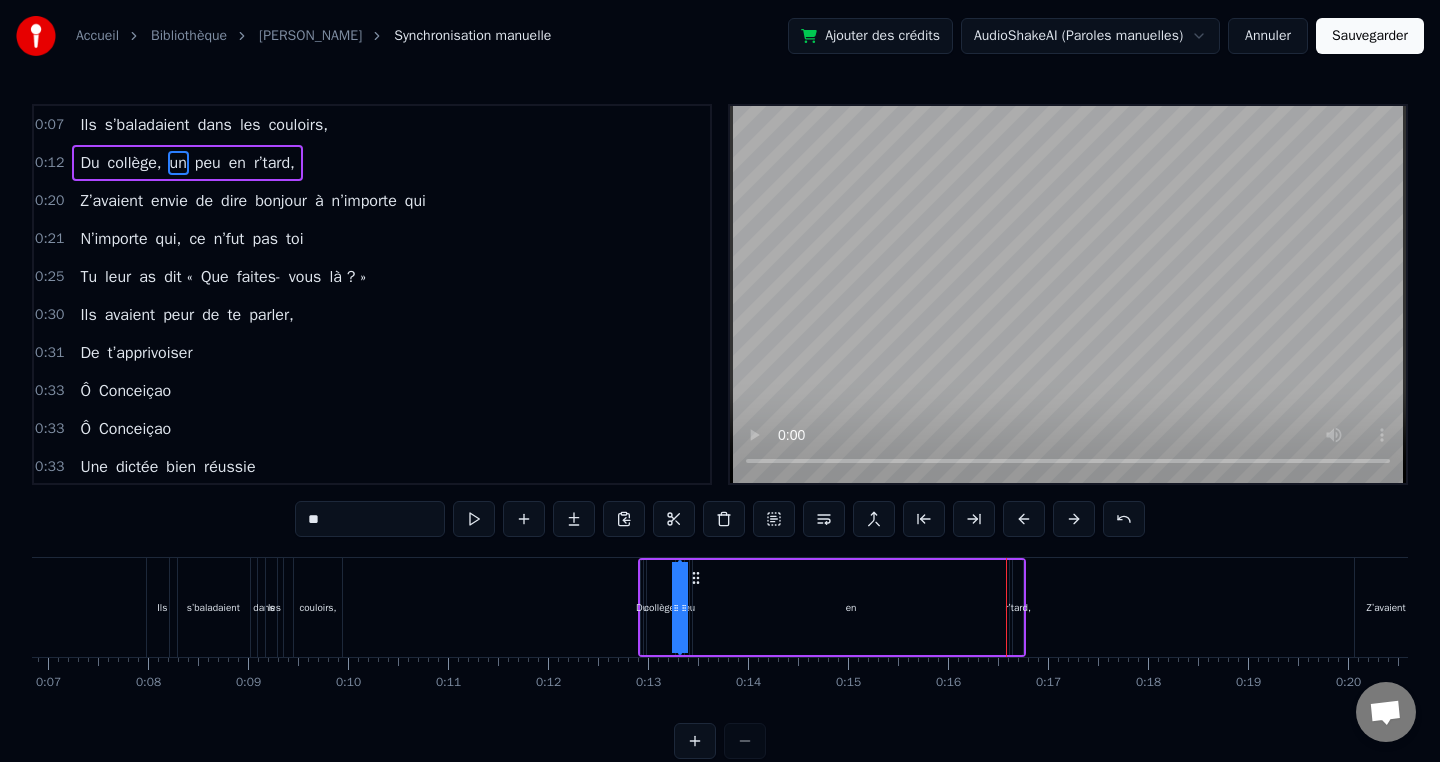 click at bounding box center (1024, 519) 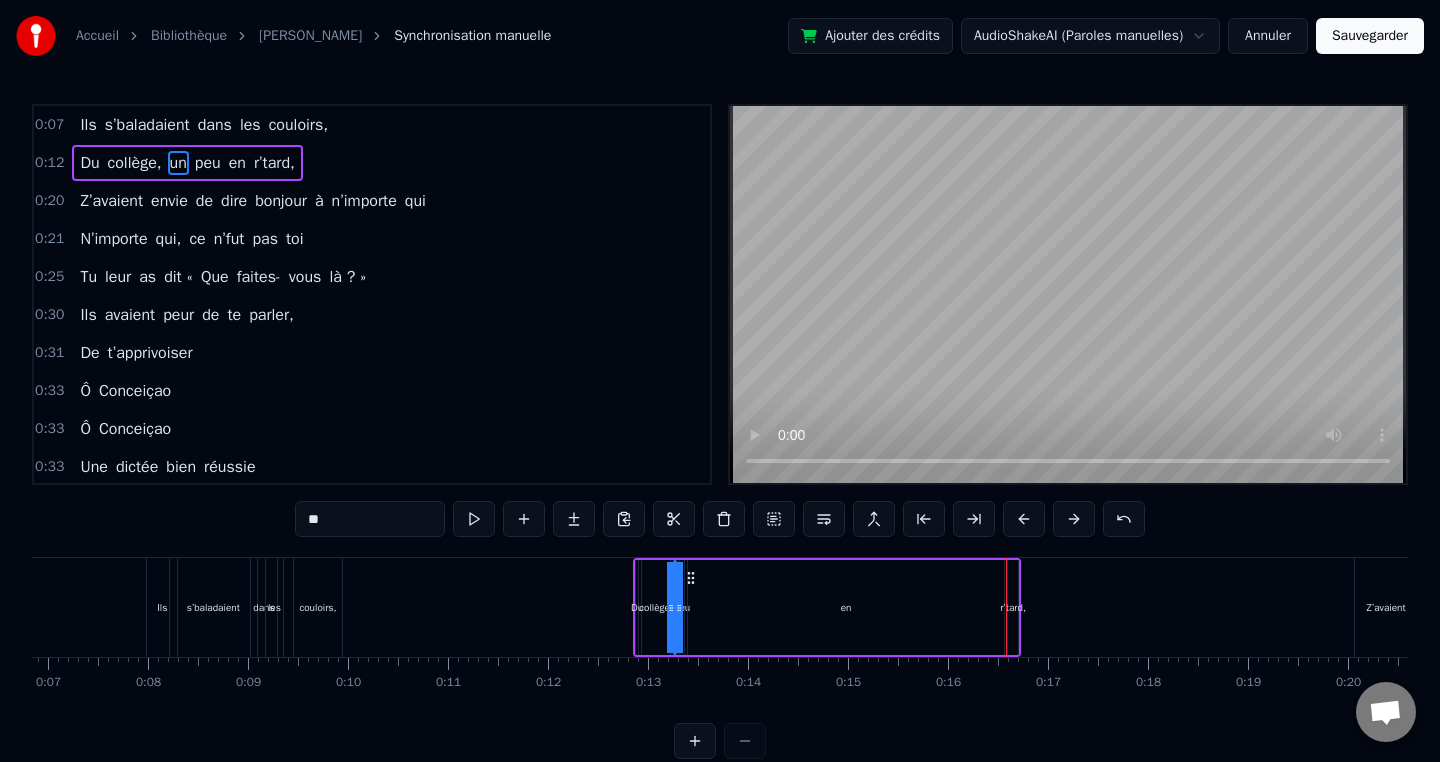 click at bounding box center [1024, 519] 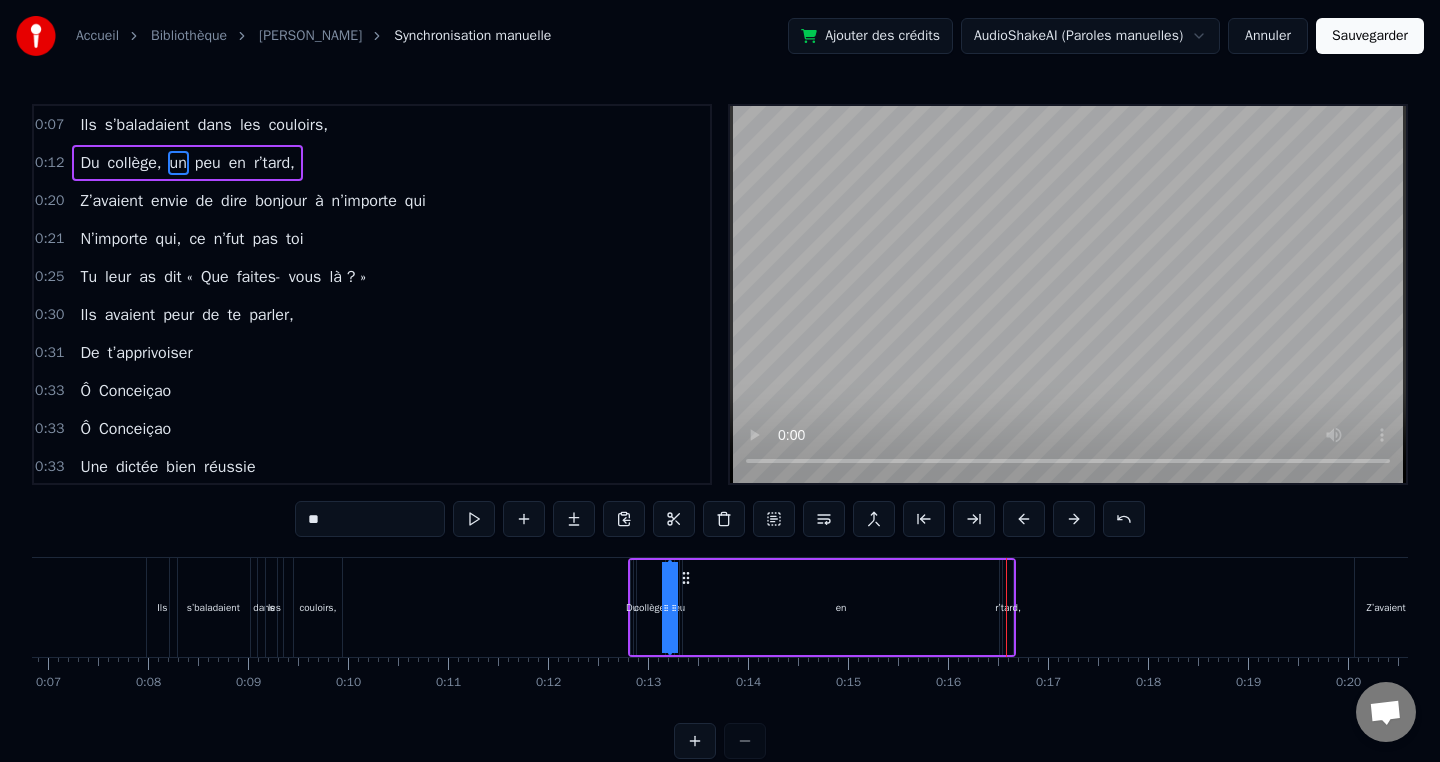click at bounding box center [1024, 519] 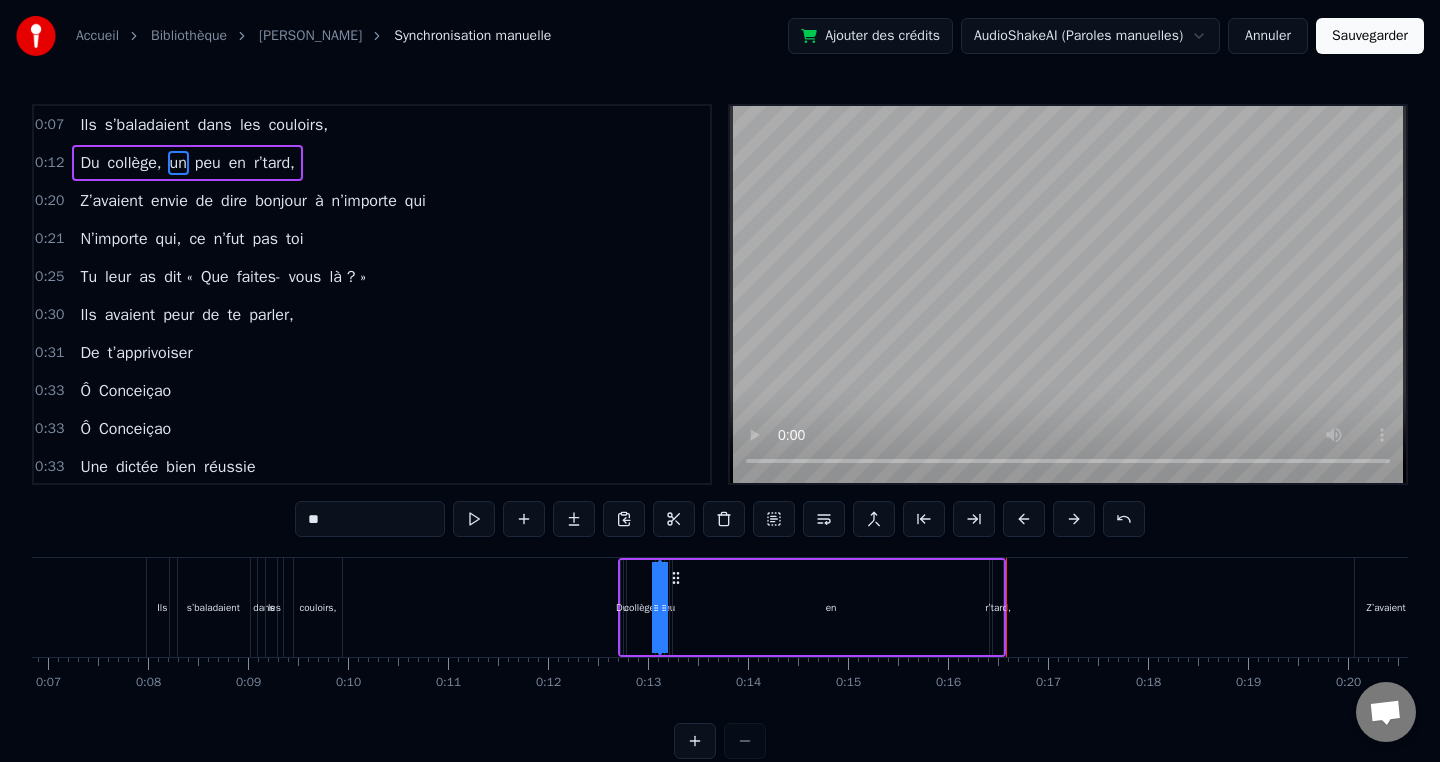 click at bounding box center [1024, 519] 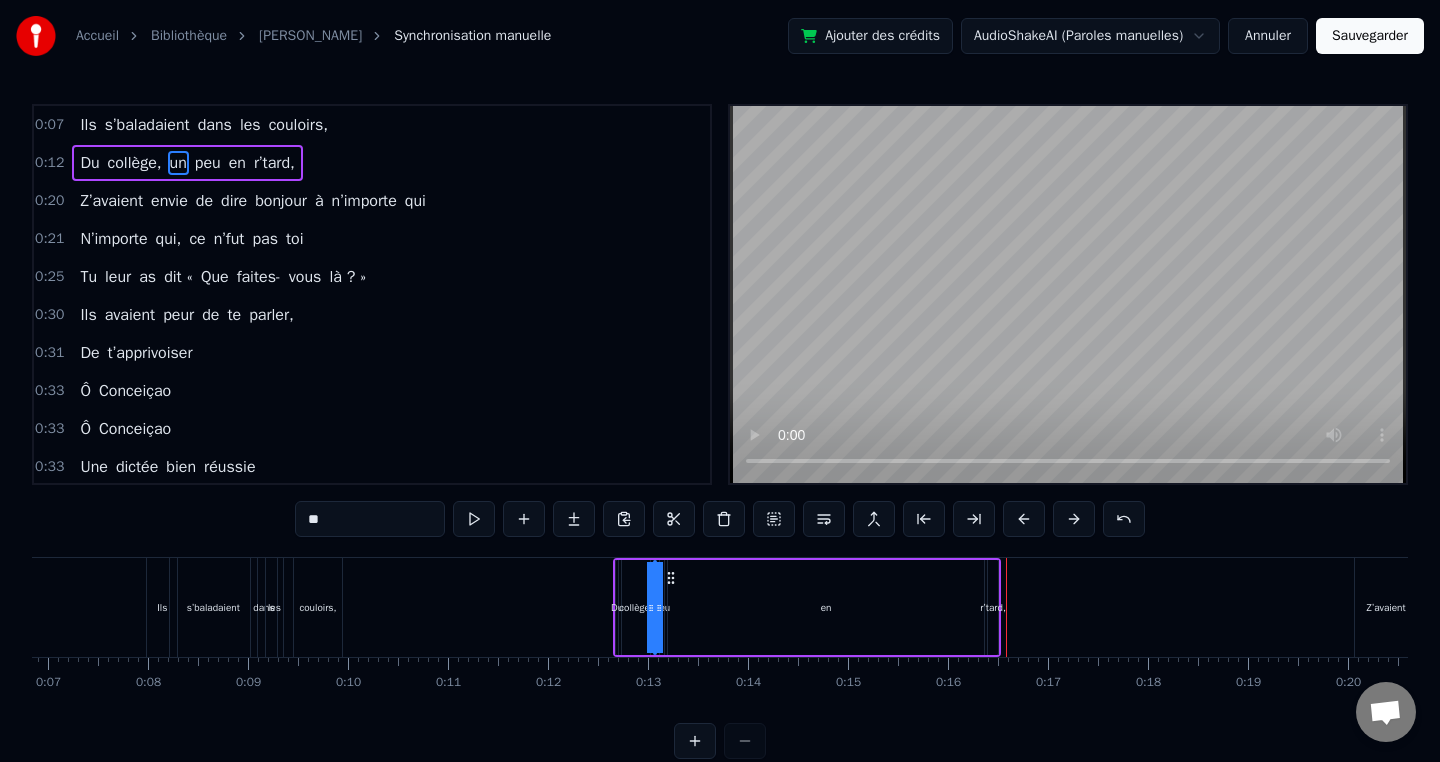 click at bounding box center [1024, 519] 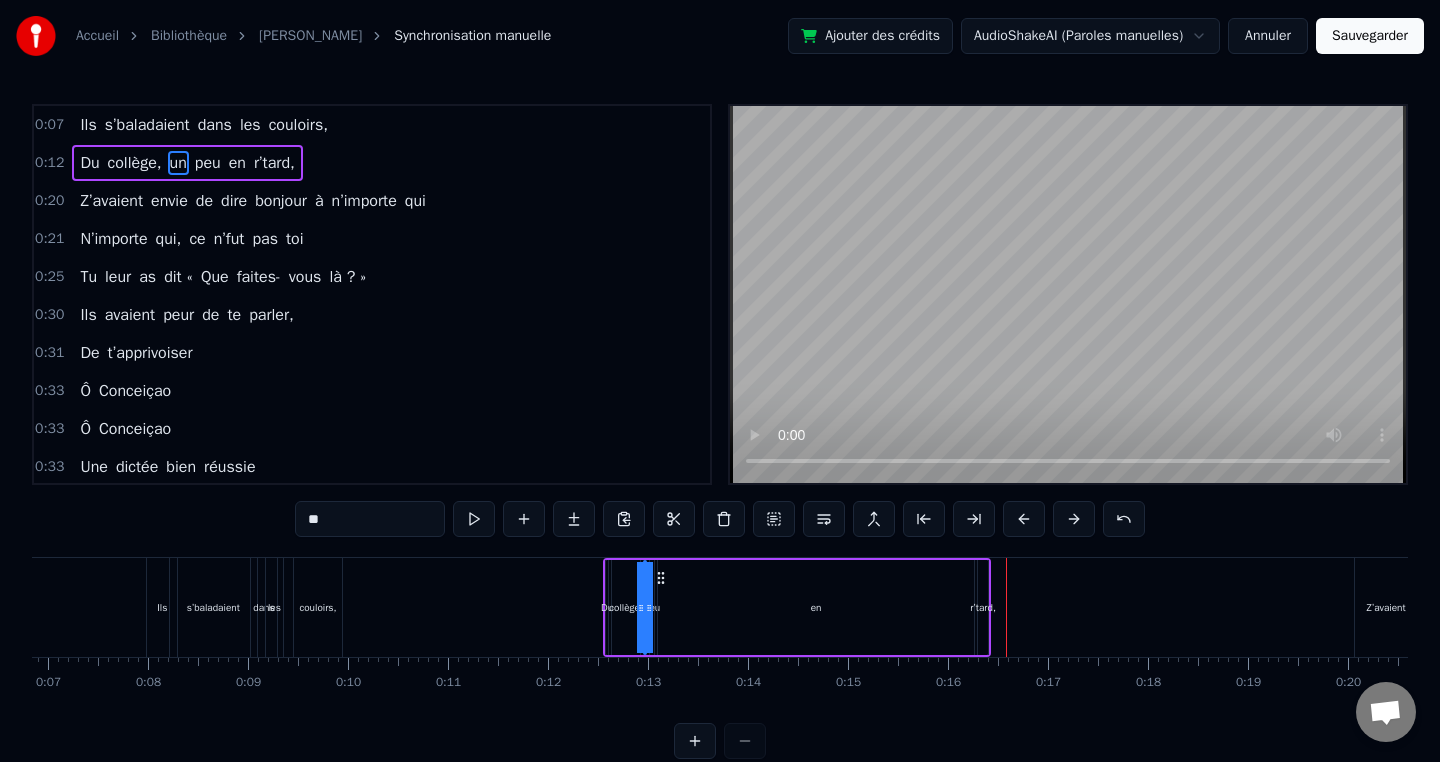 click at bounding box center [1024, 519] 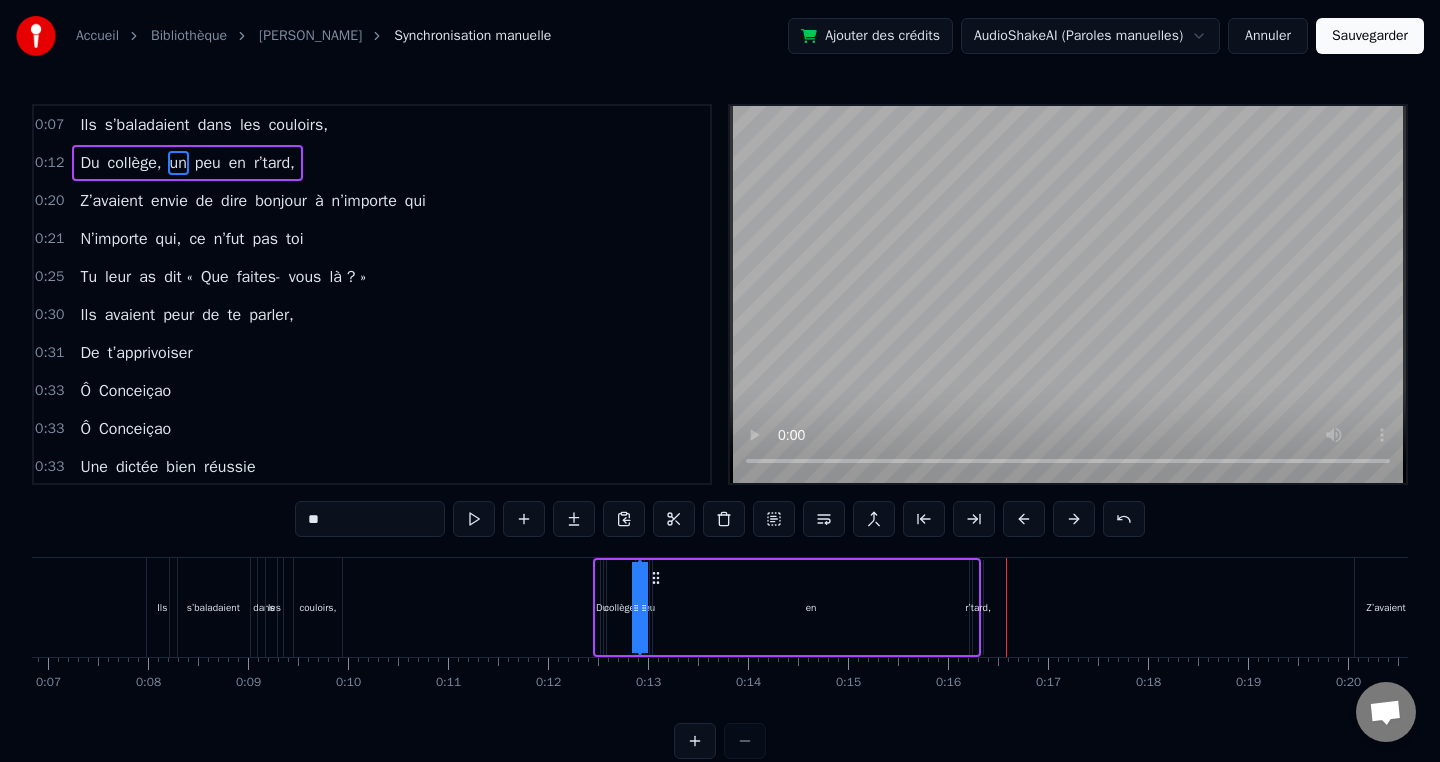 click at bounding box center (1024, 519) 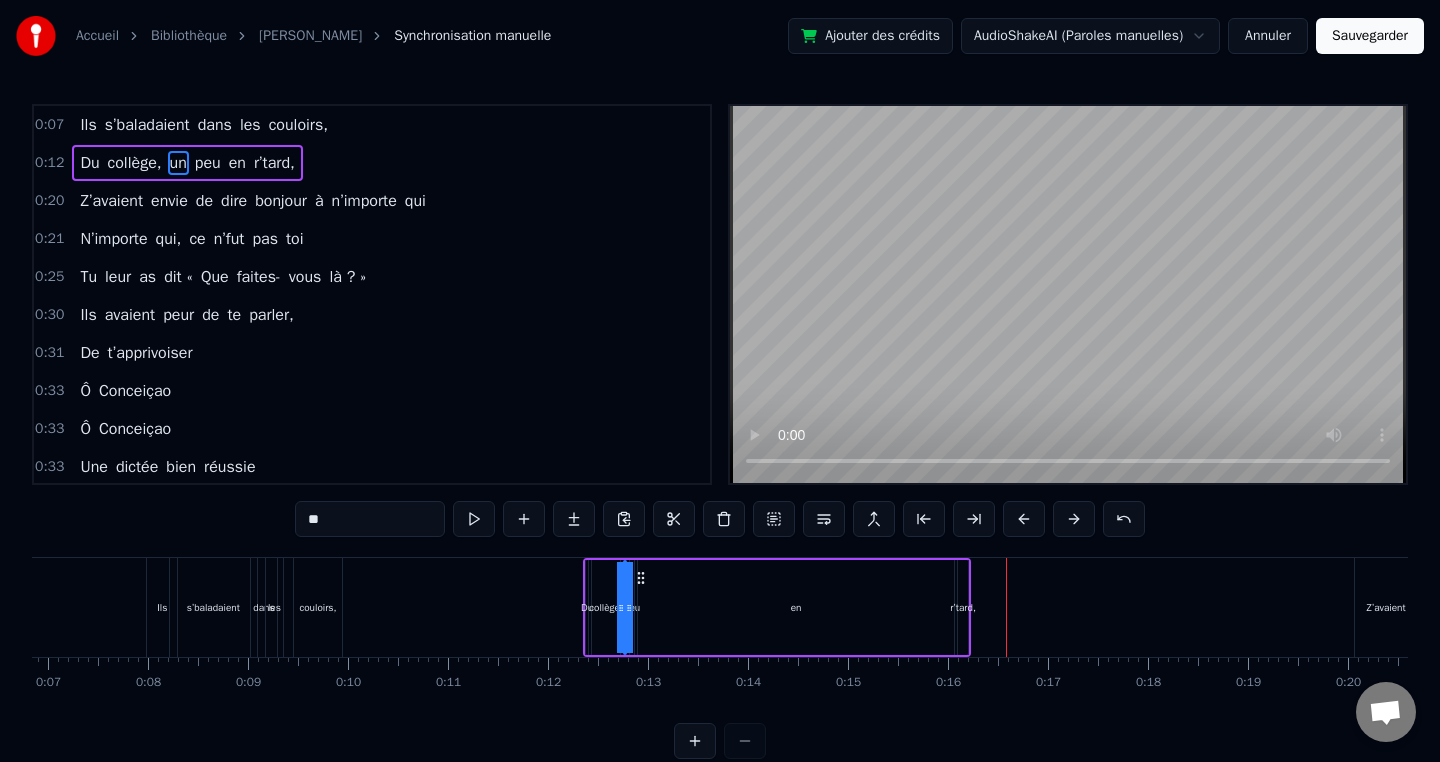 click at bounding box center [1024, 519] 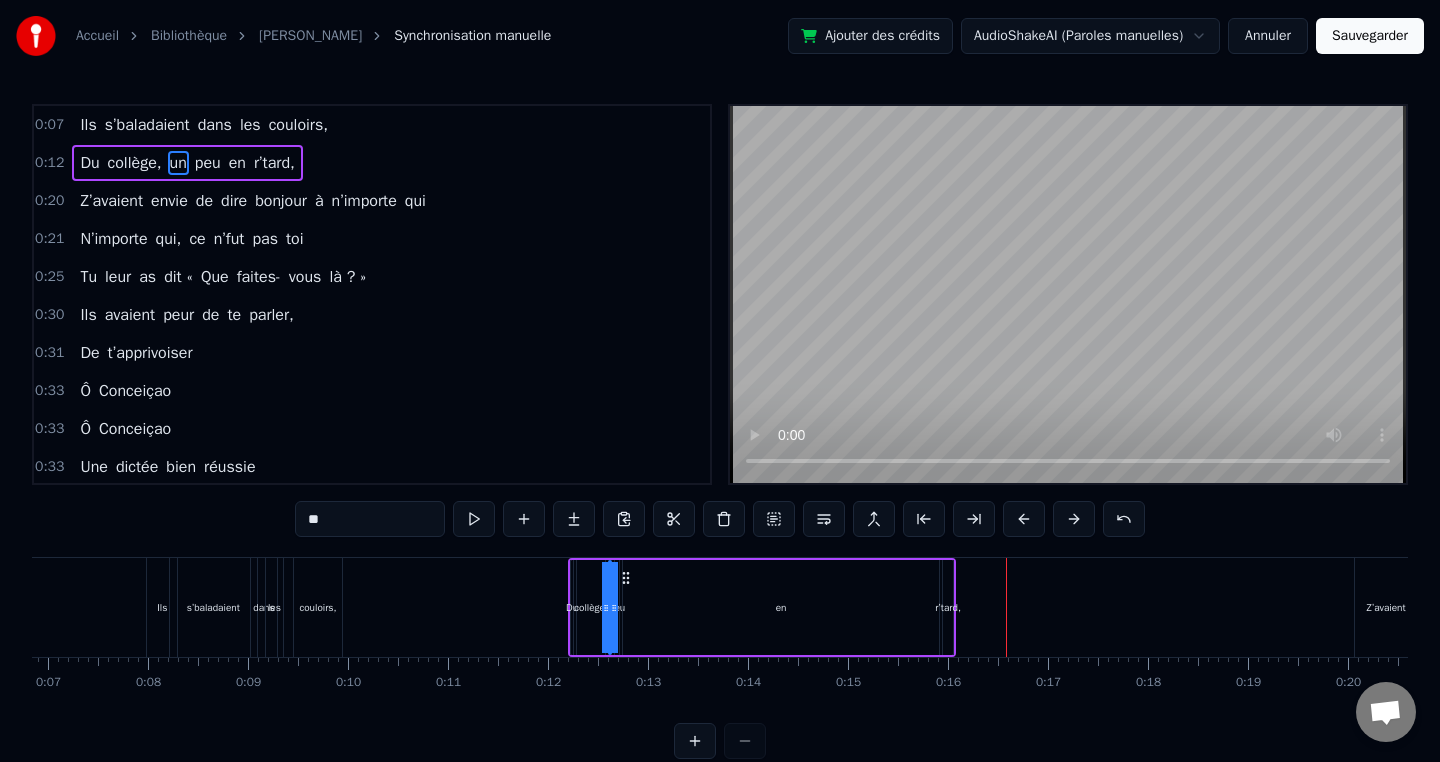 click at bounding box center (1024, 519) 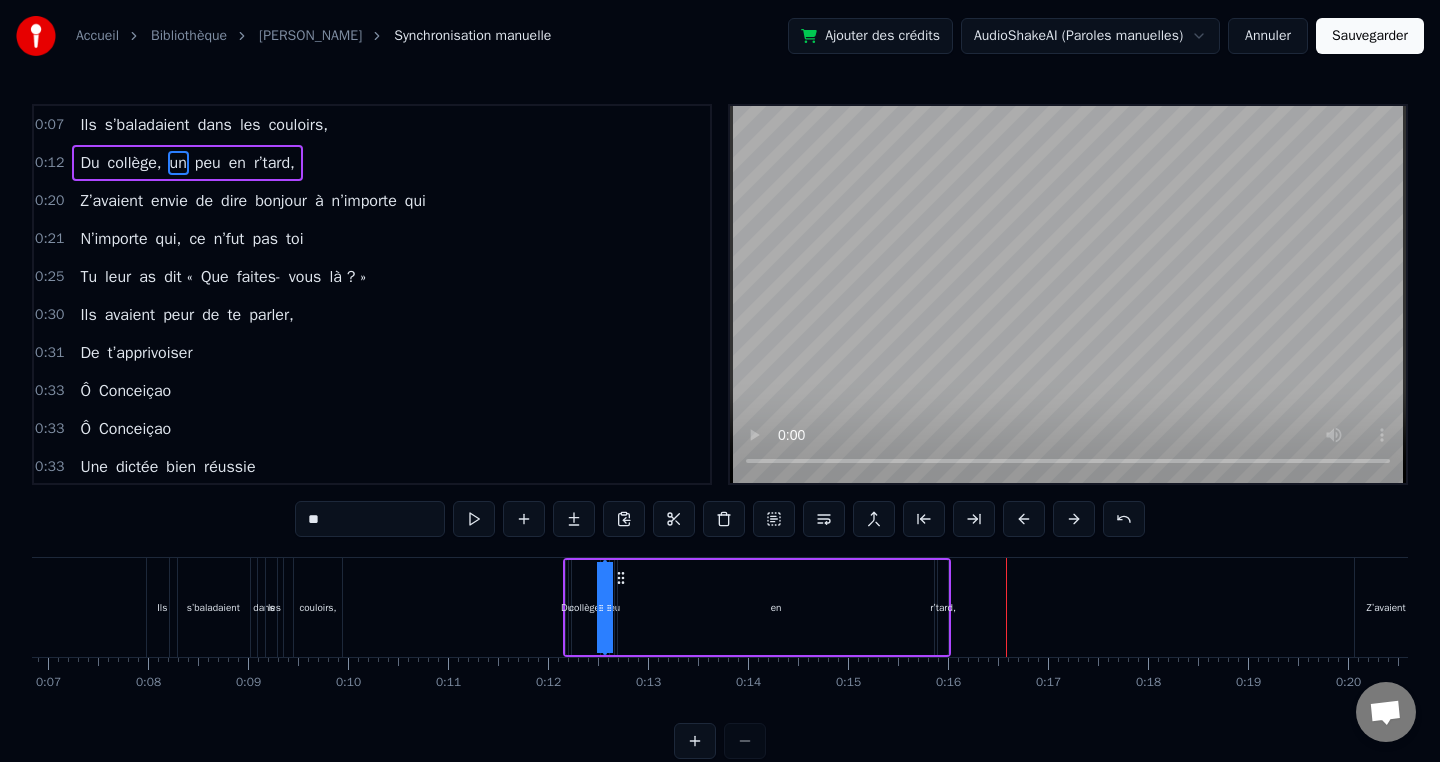 click at bounding box center (1024, 519) 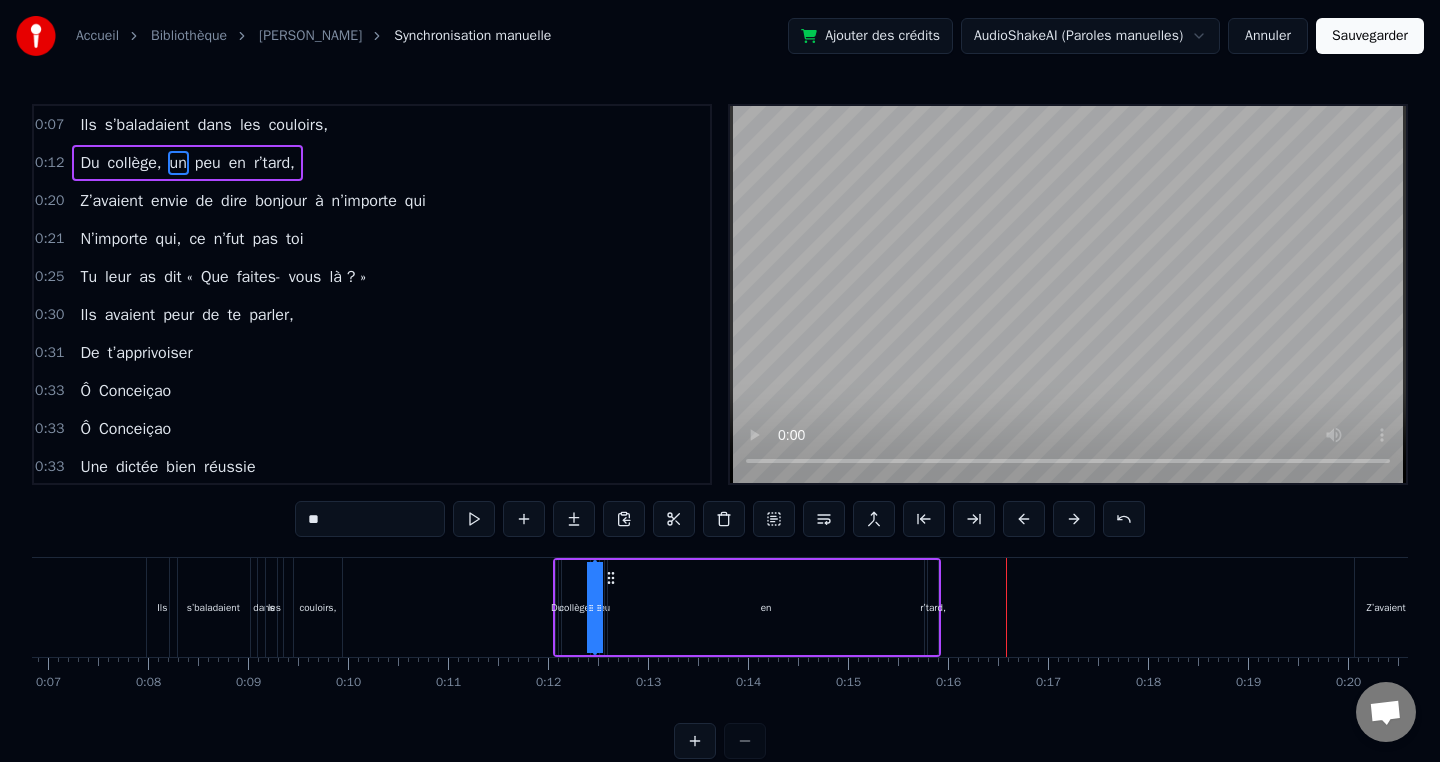 click at bounding box center (1024, 519) 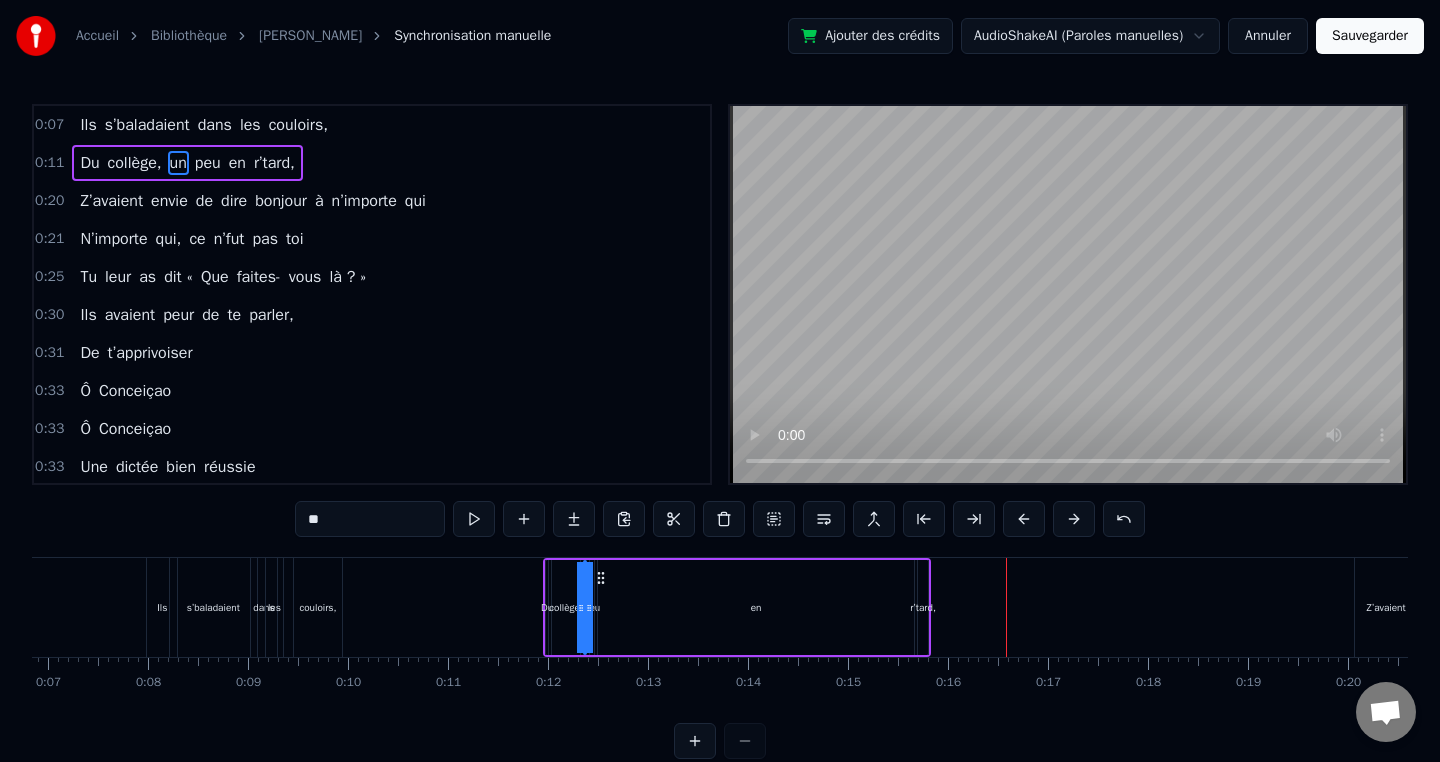 click at bounding box center [1024, 519] 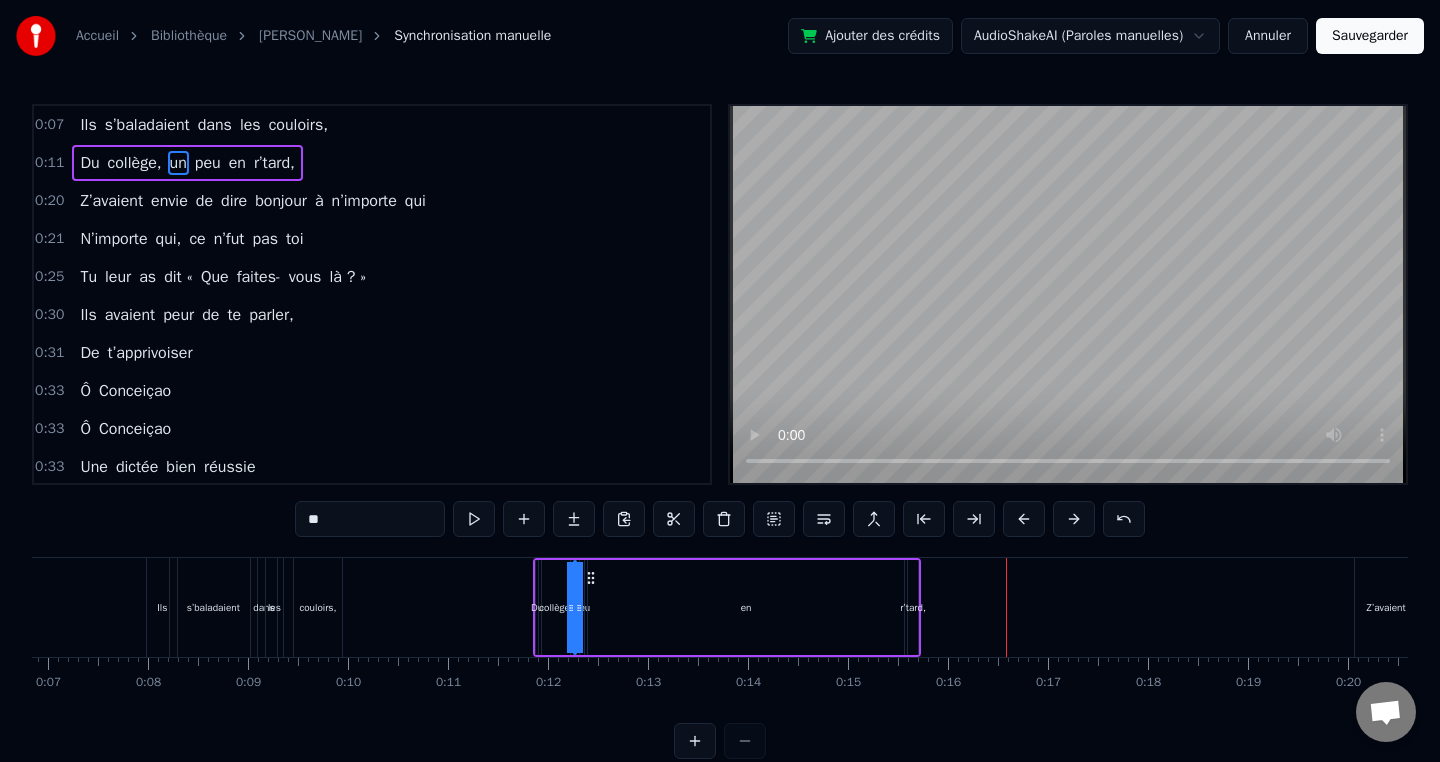click at bounding box center (1024, 519) 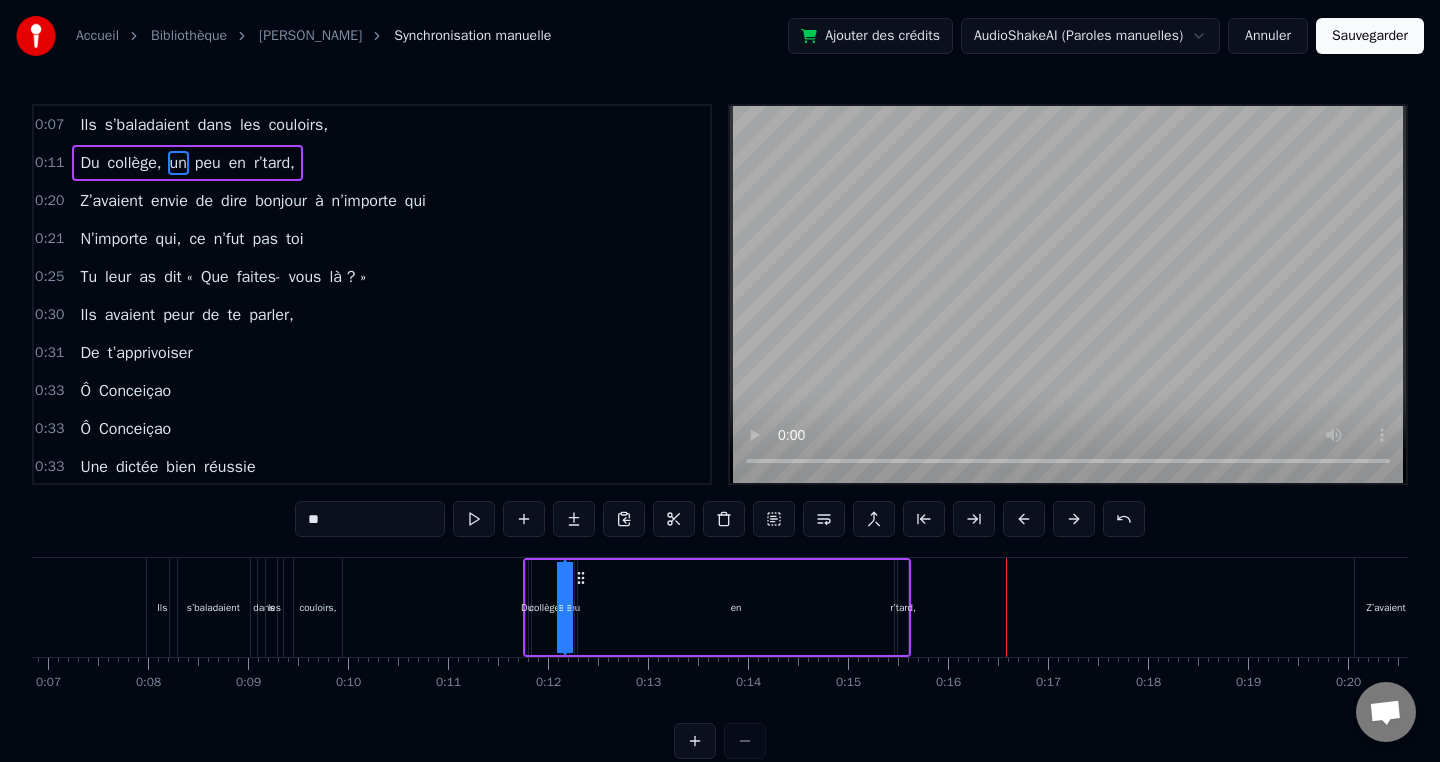 click at bounding box center [1024, 519] 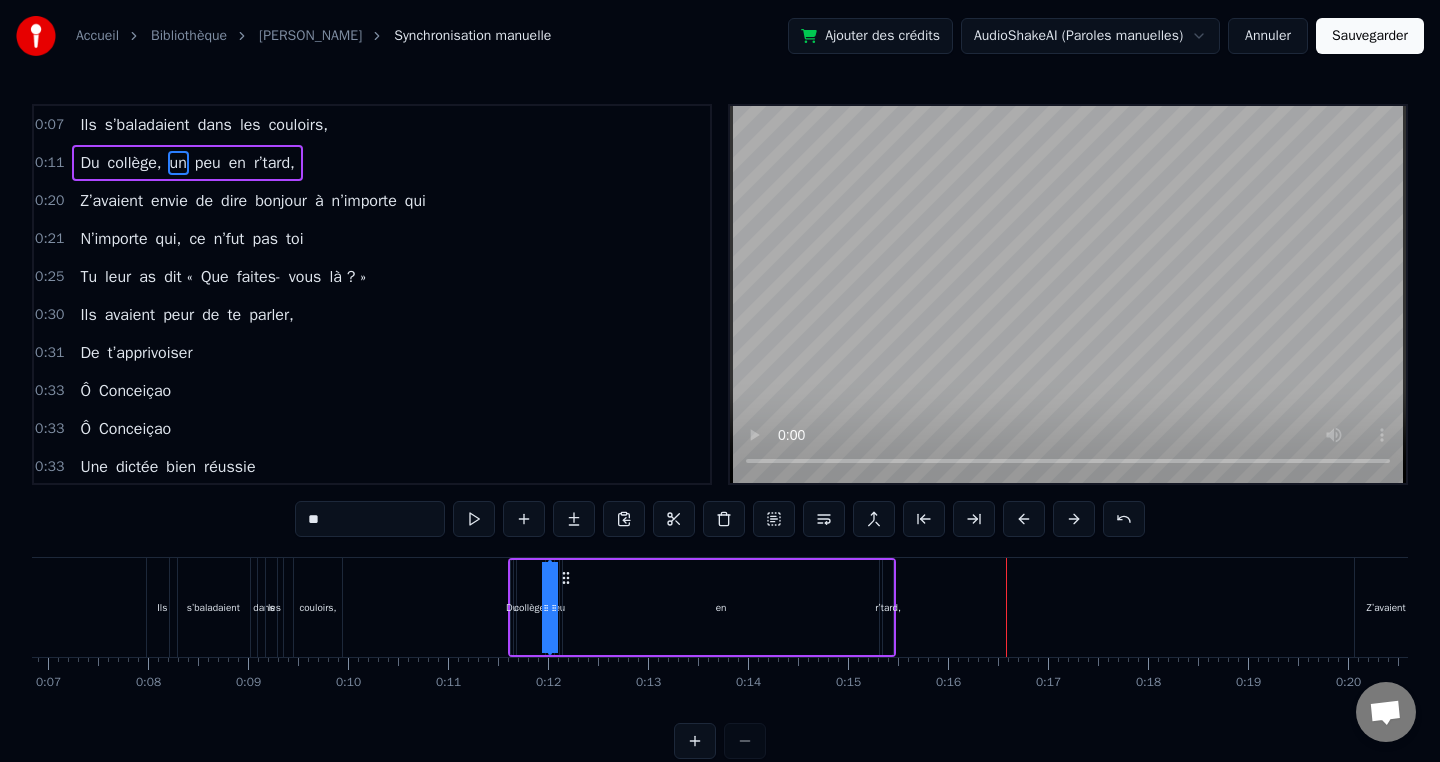 click at bounding box center [1024, 519] 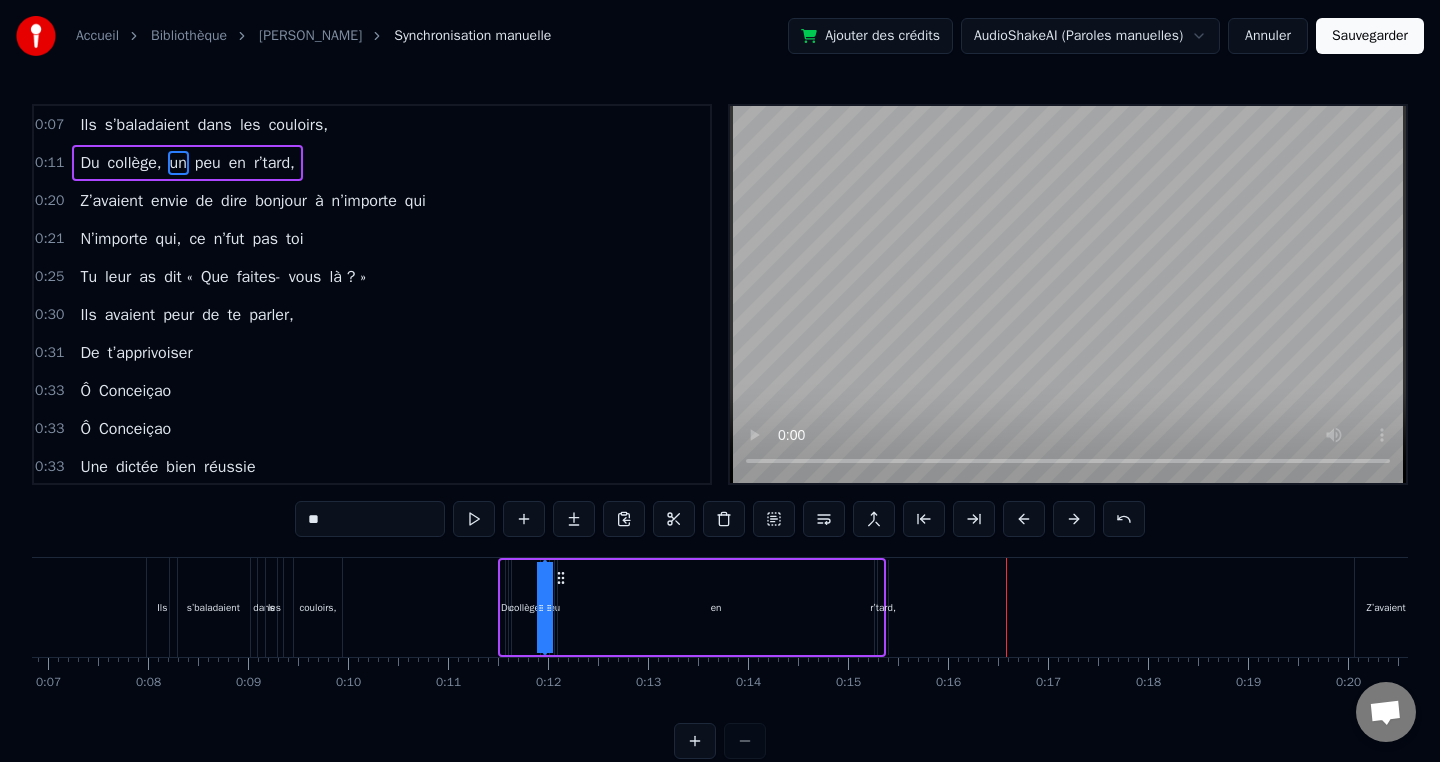 click at bounding box center (1024, 519) 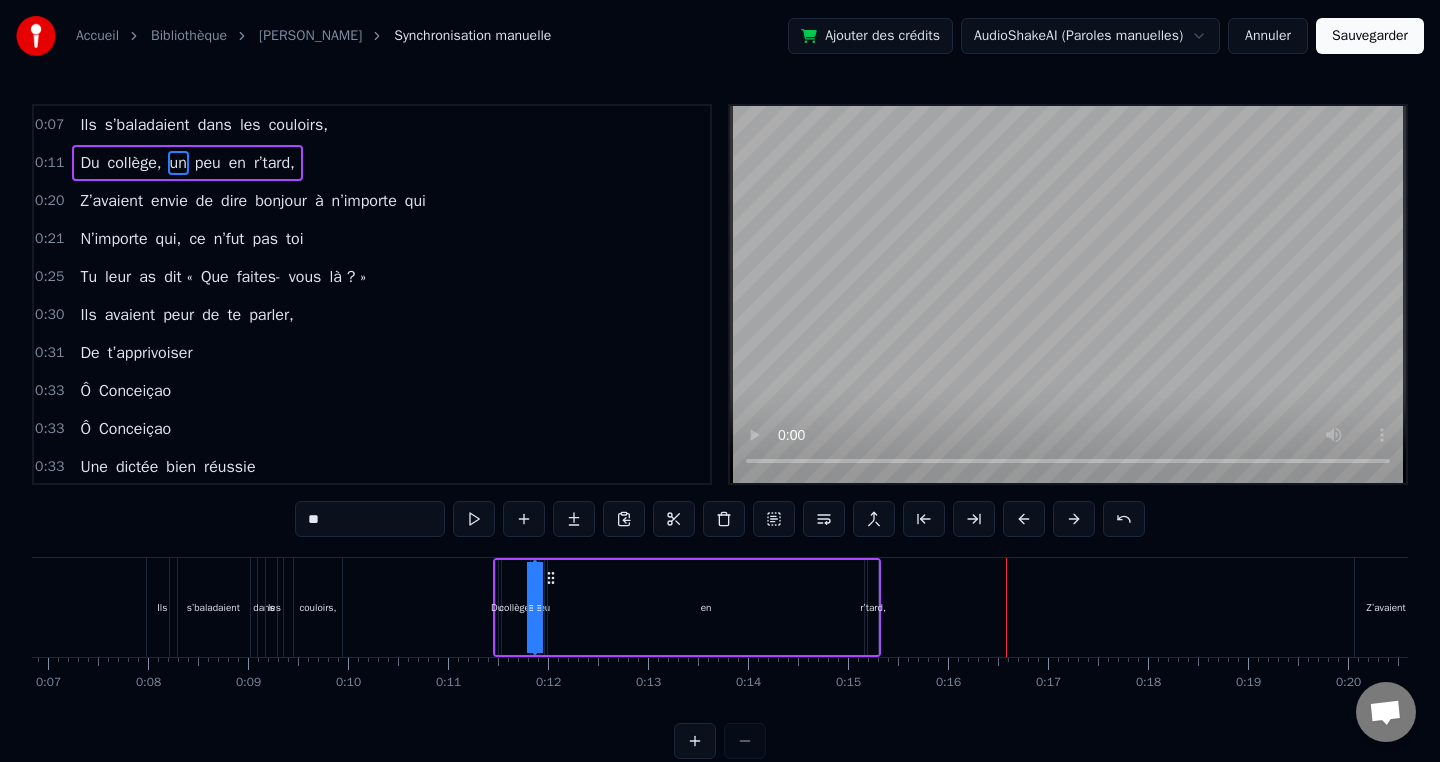 click at bounding box center (1024, 519) 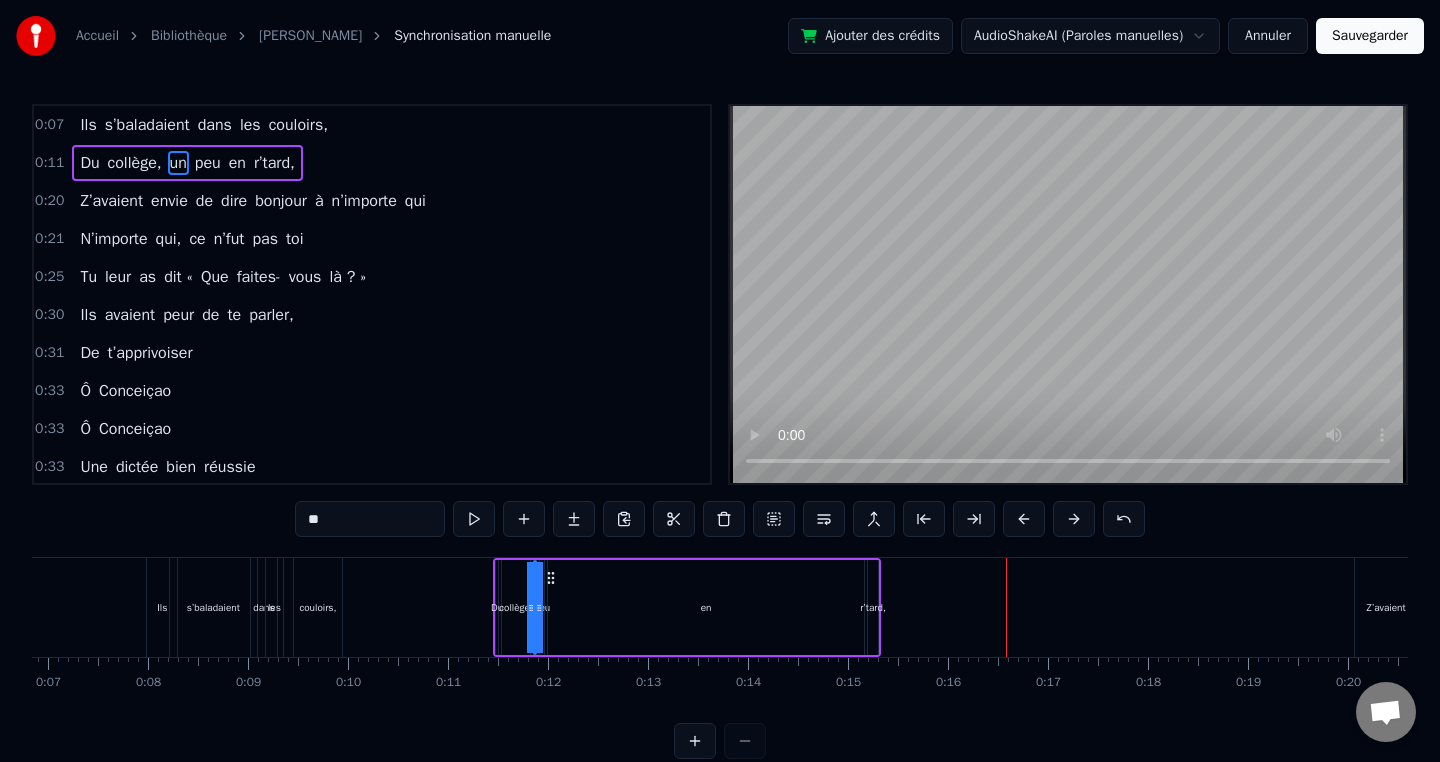 click at bounding box center (1024, 519) 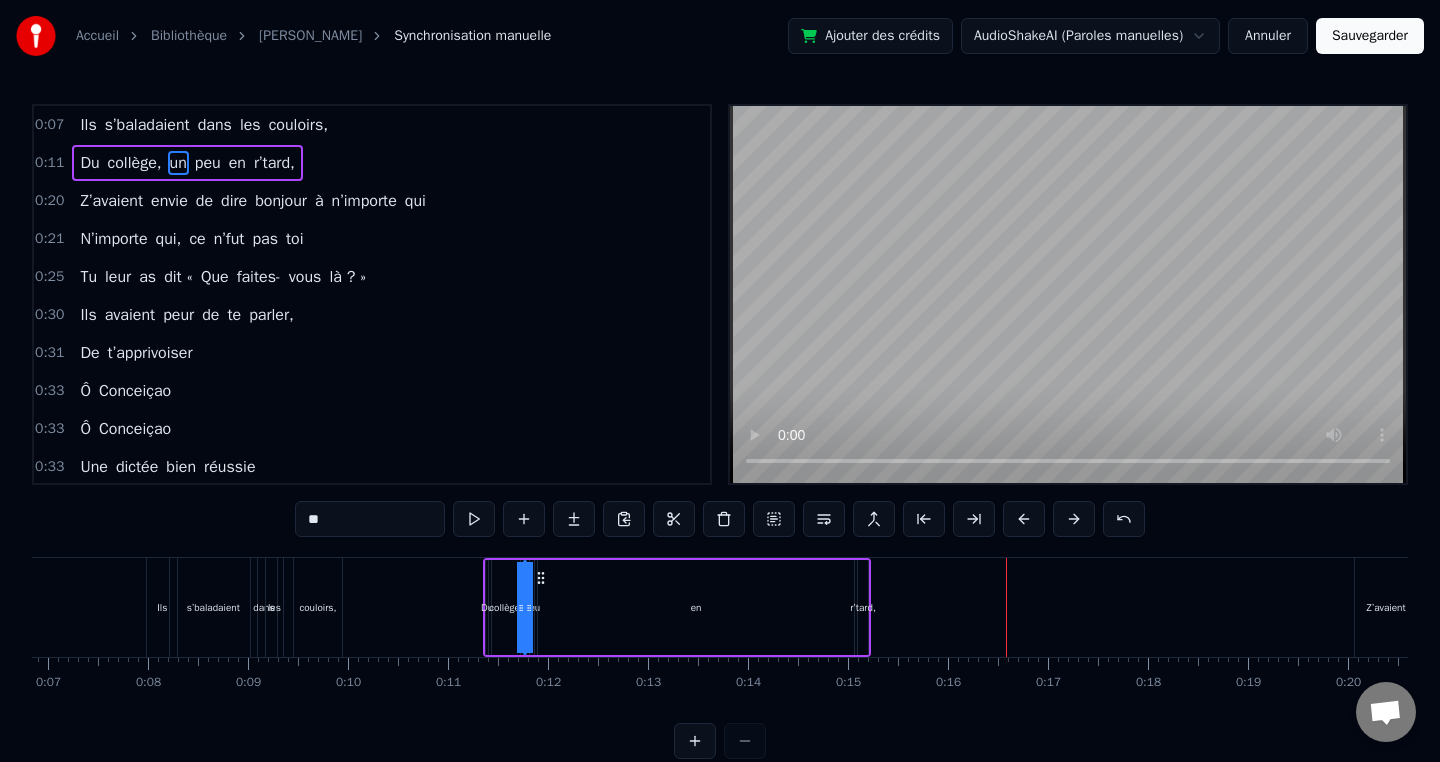 click at bounding box center (1024, 519) 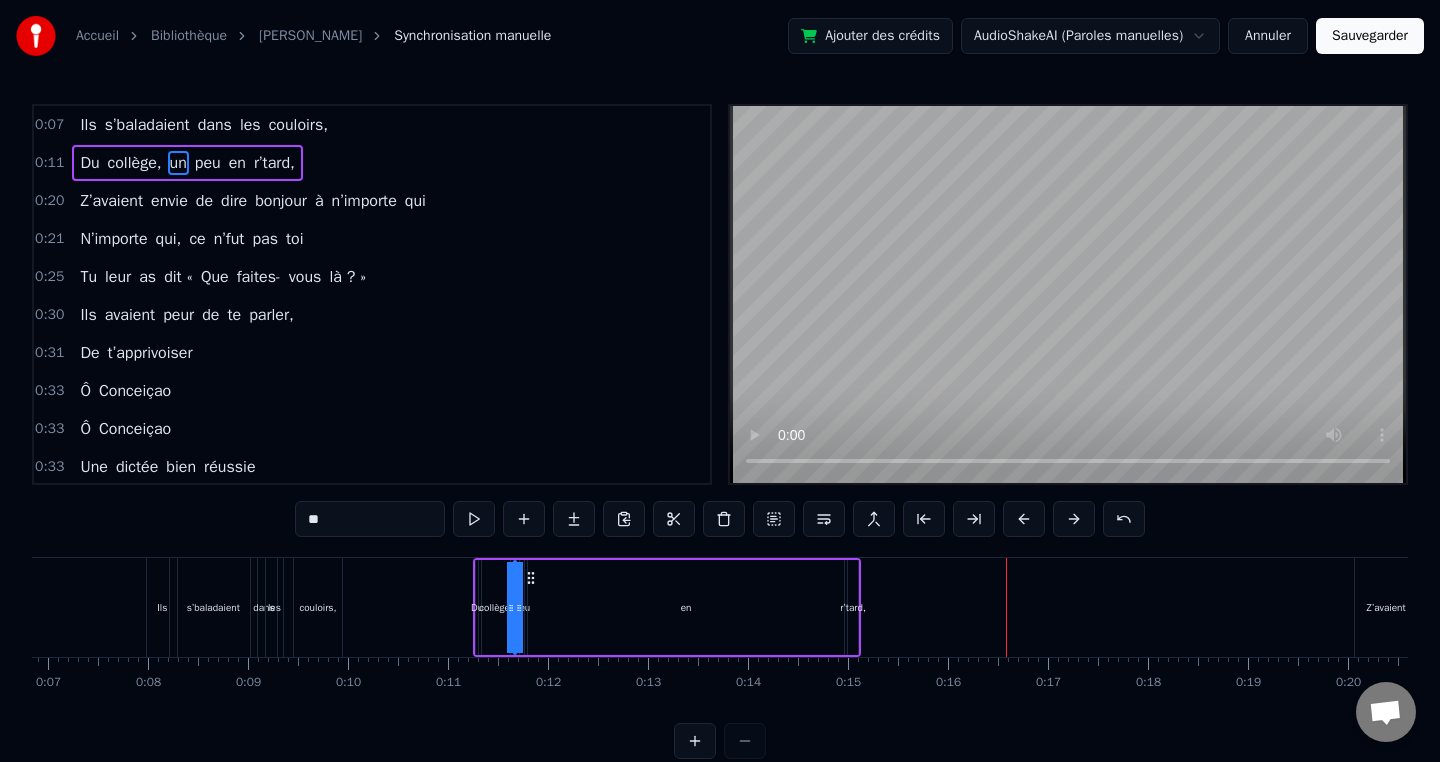 click at bounding box center (1024, 519) 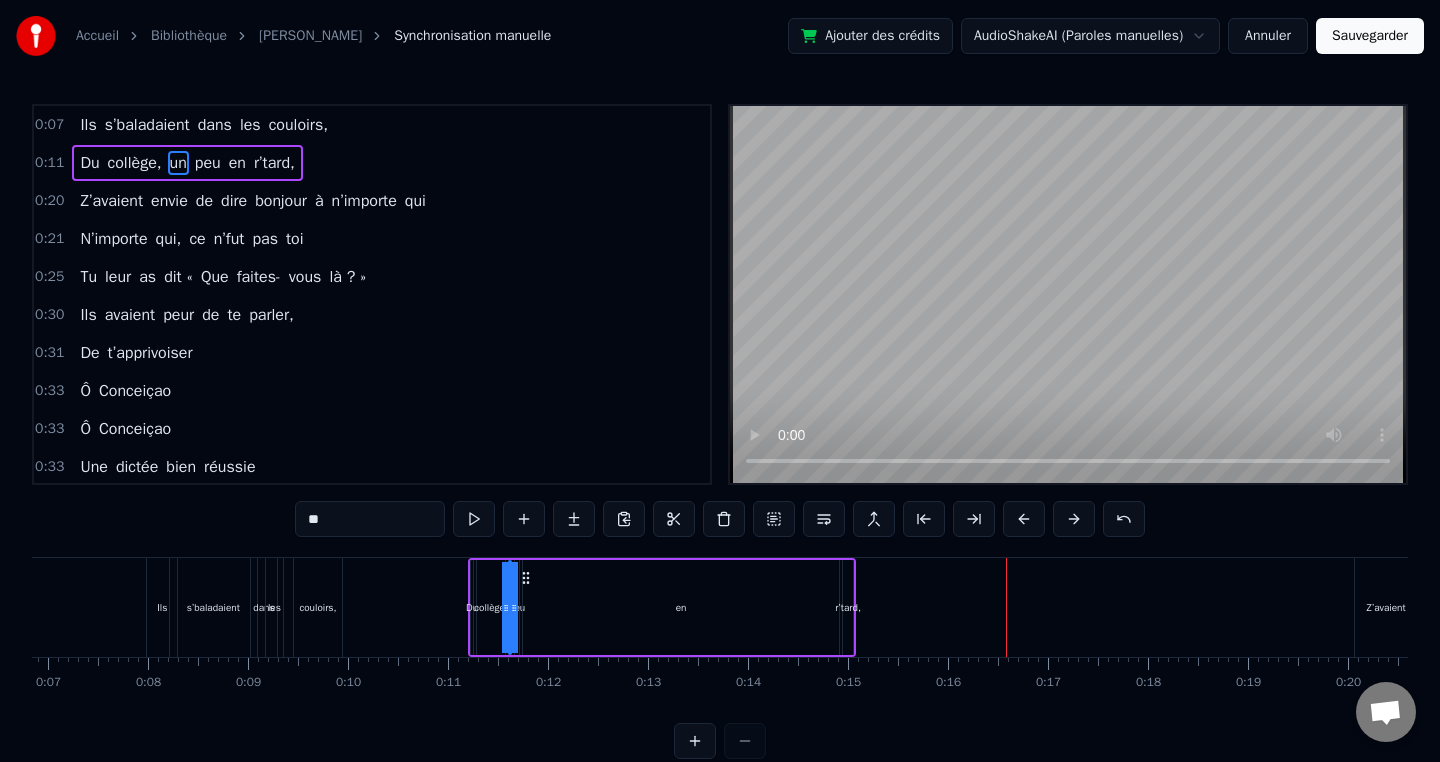 click at bounding box center (1024, 519) 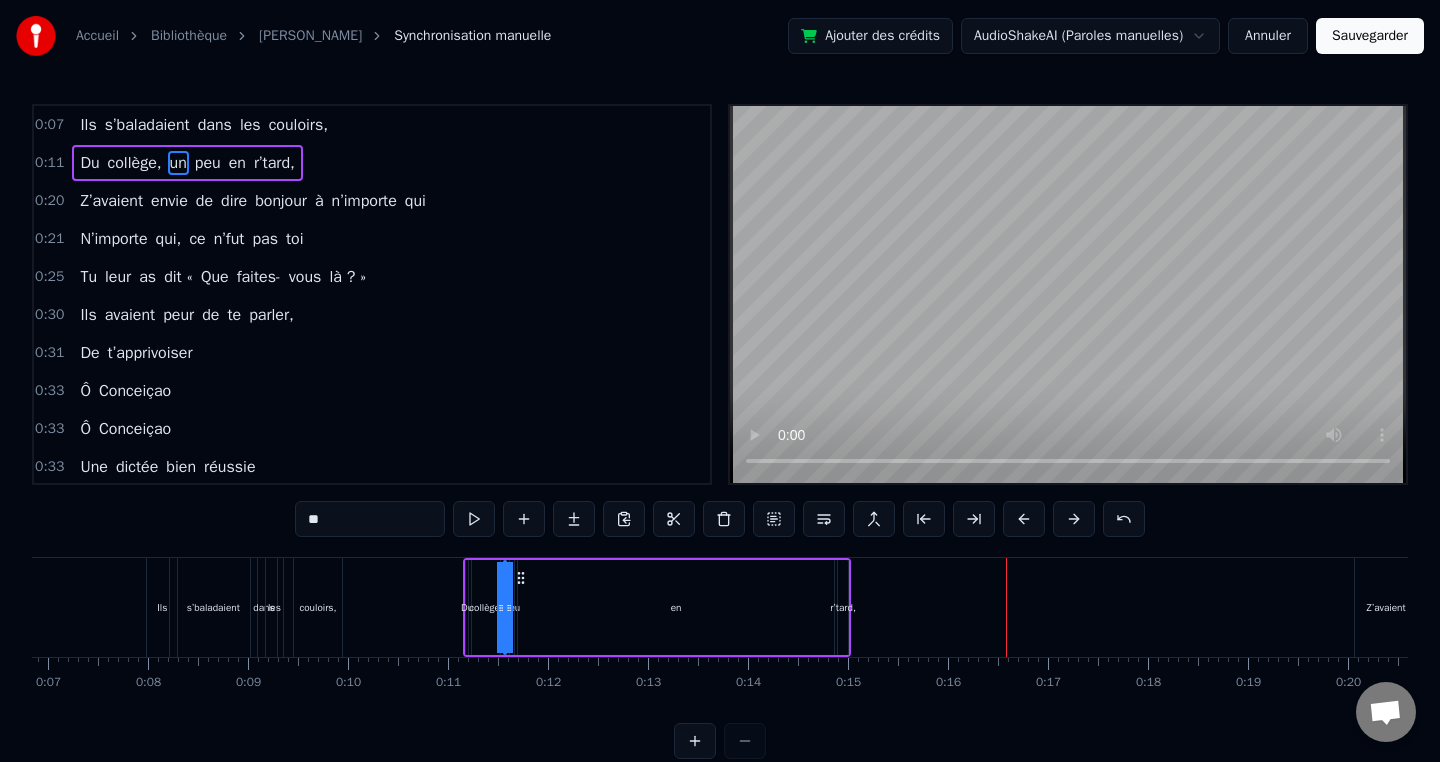 click at bounding box center [1024, 519] 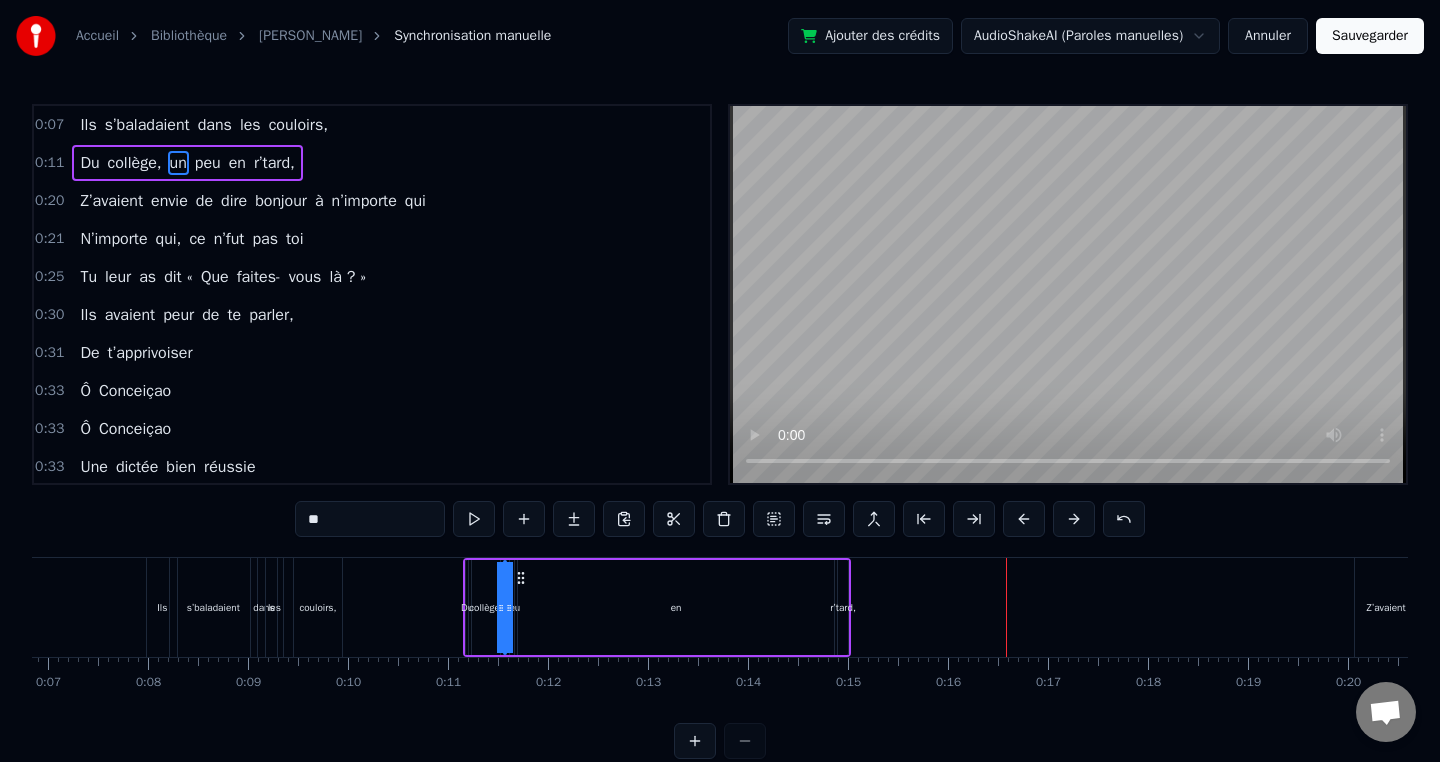 click at bounding box center [1024, 519] 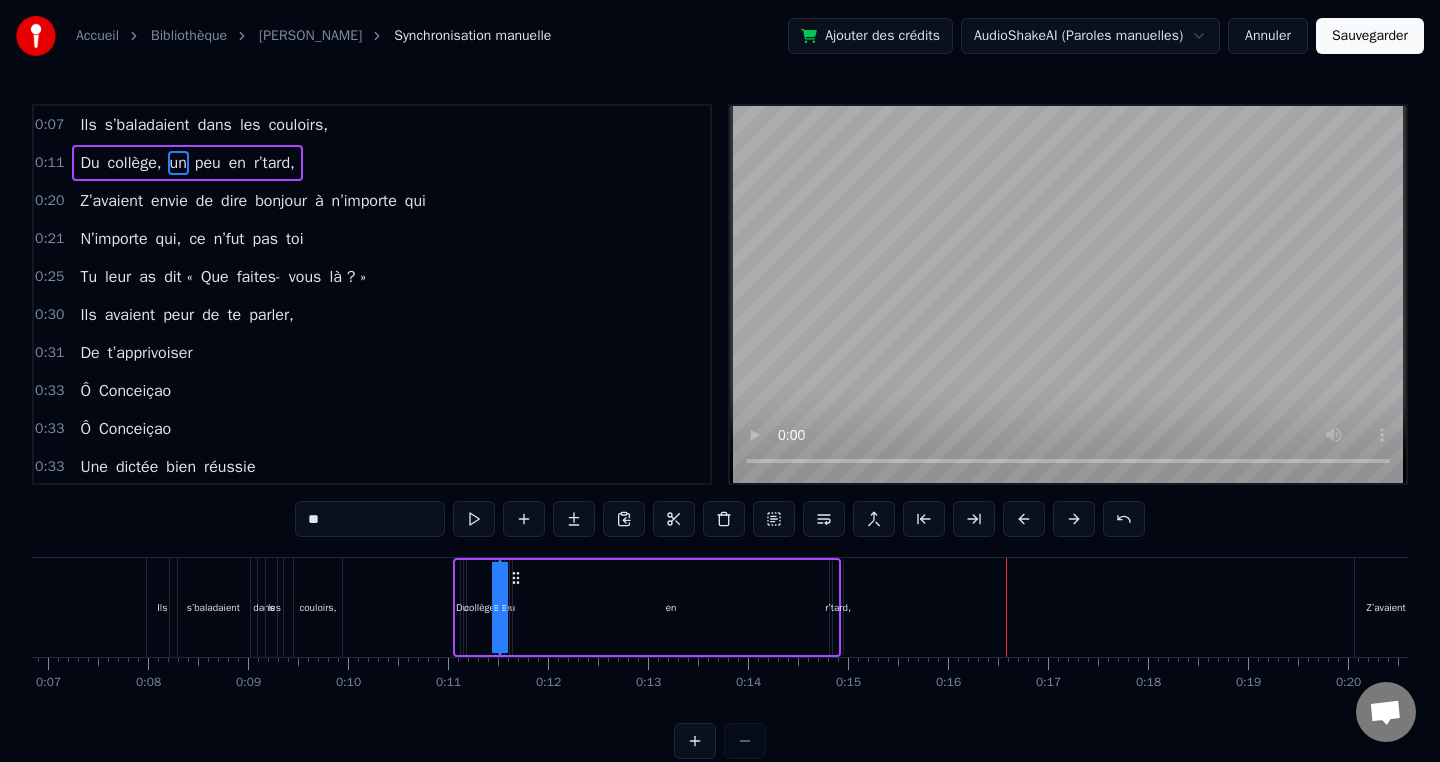 click at bounding box center (1024, 519) 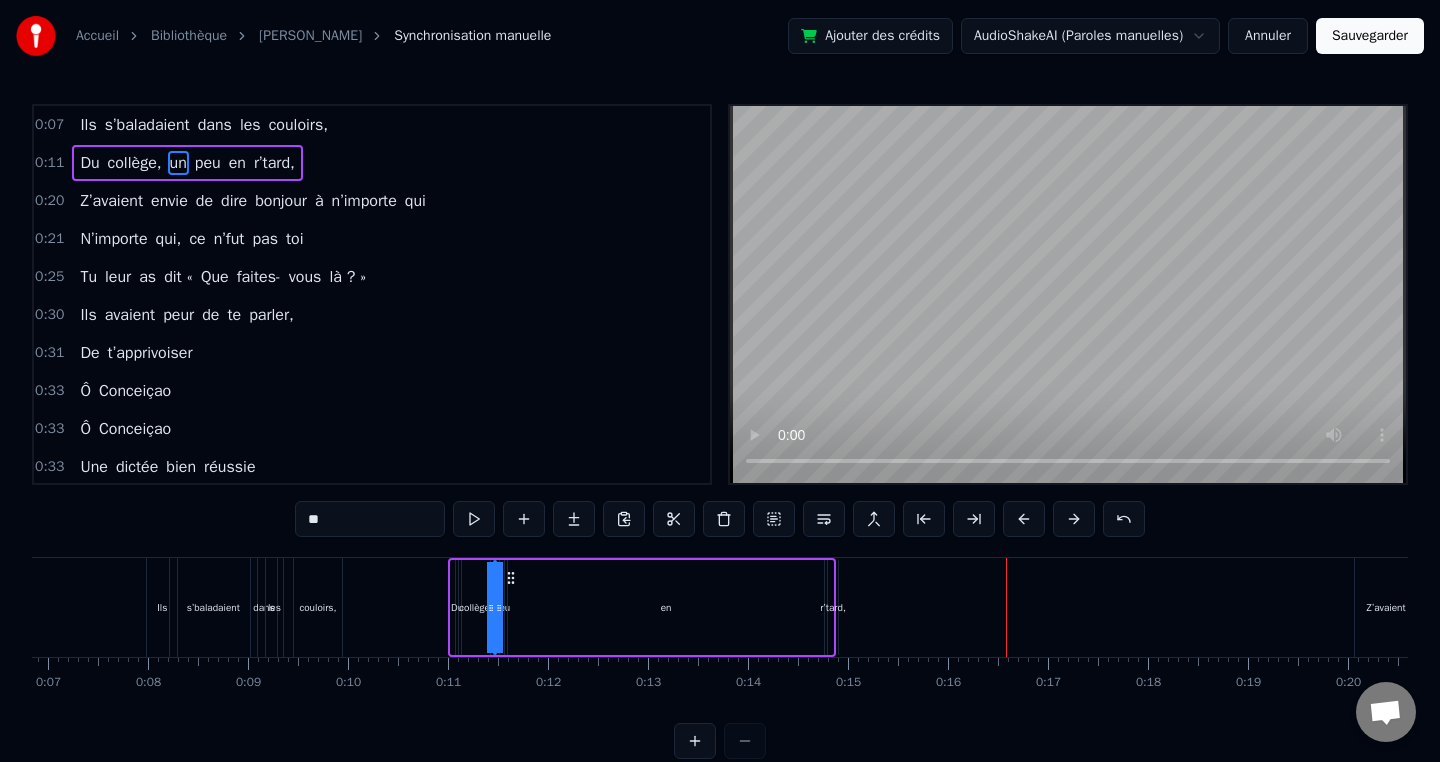 click at bounding box center (1024, 519) 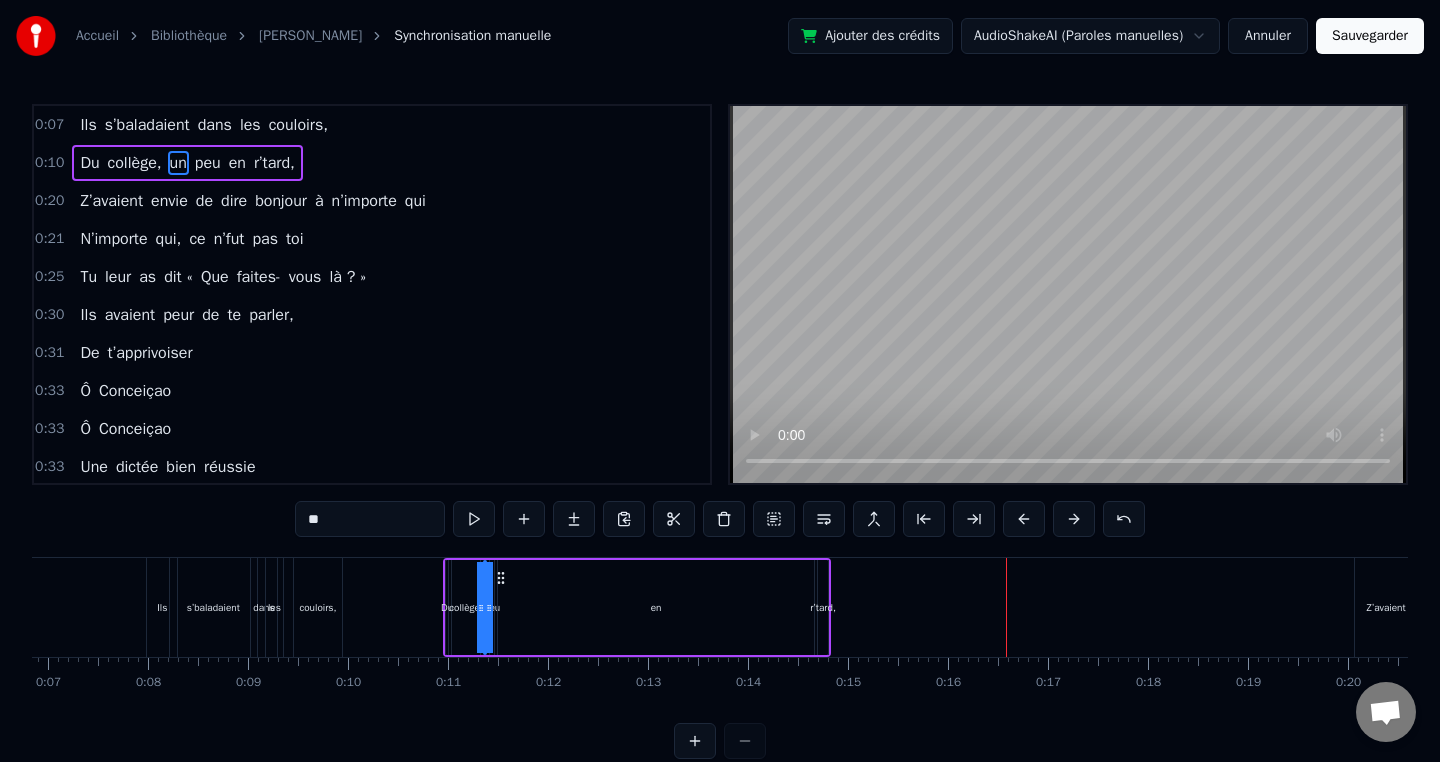 click at bounding box center (1024, 519) 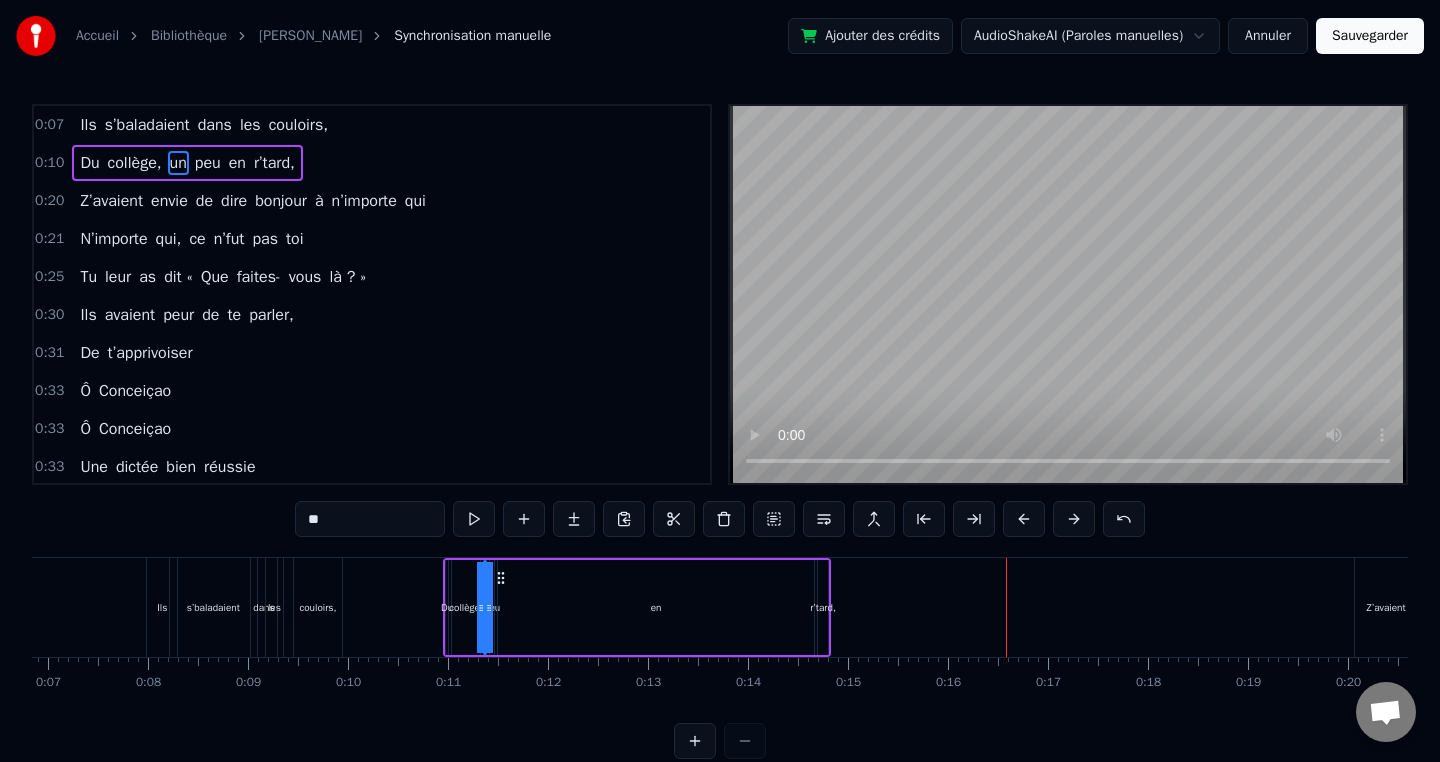 click at bounding box center [1024, 519] 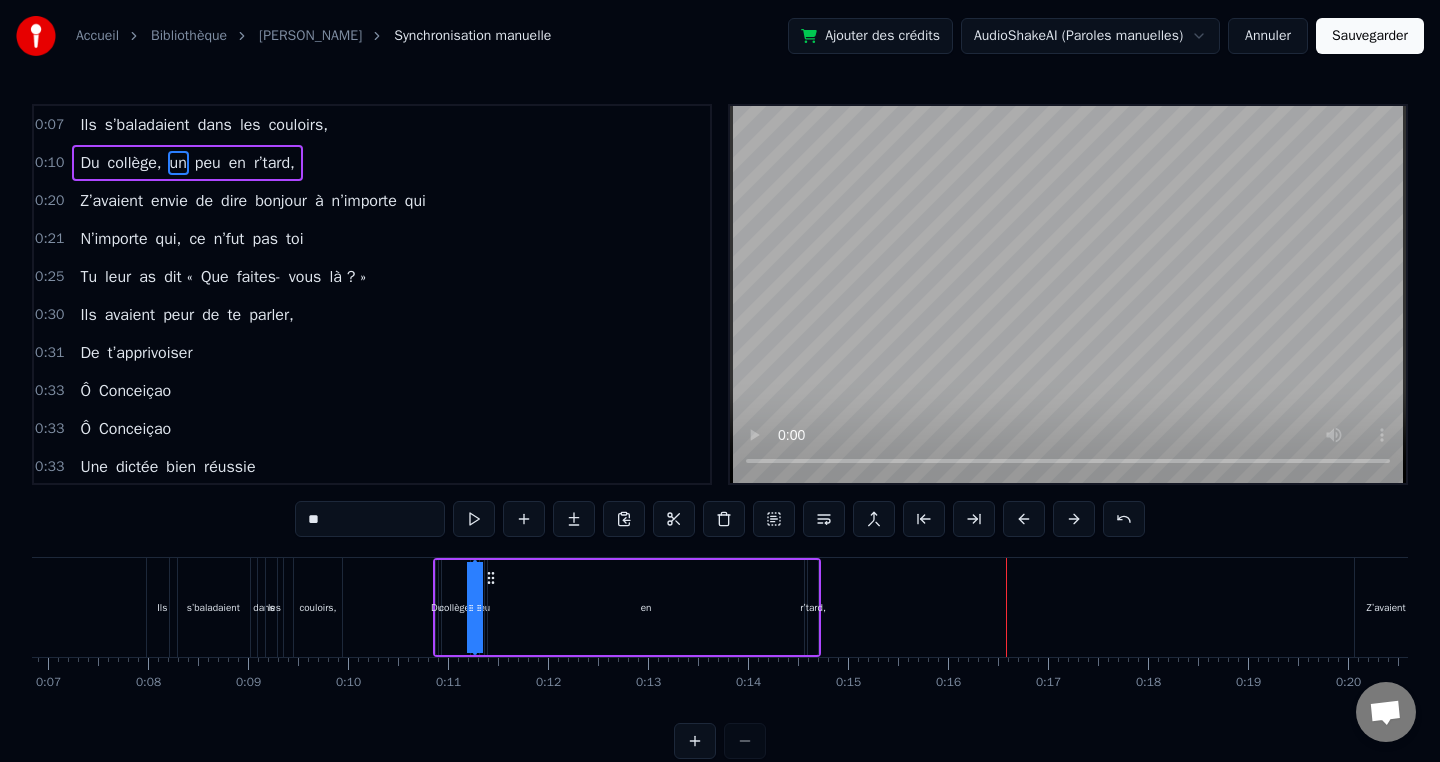 click at bounding box center [1024, 519] 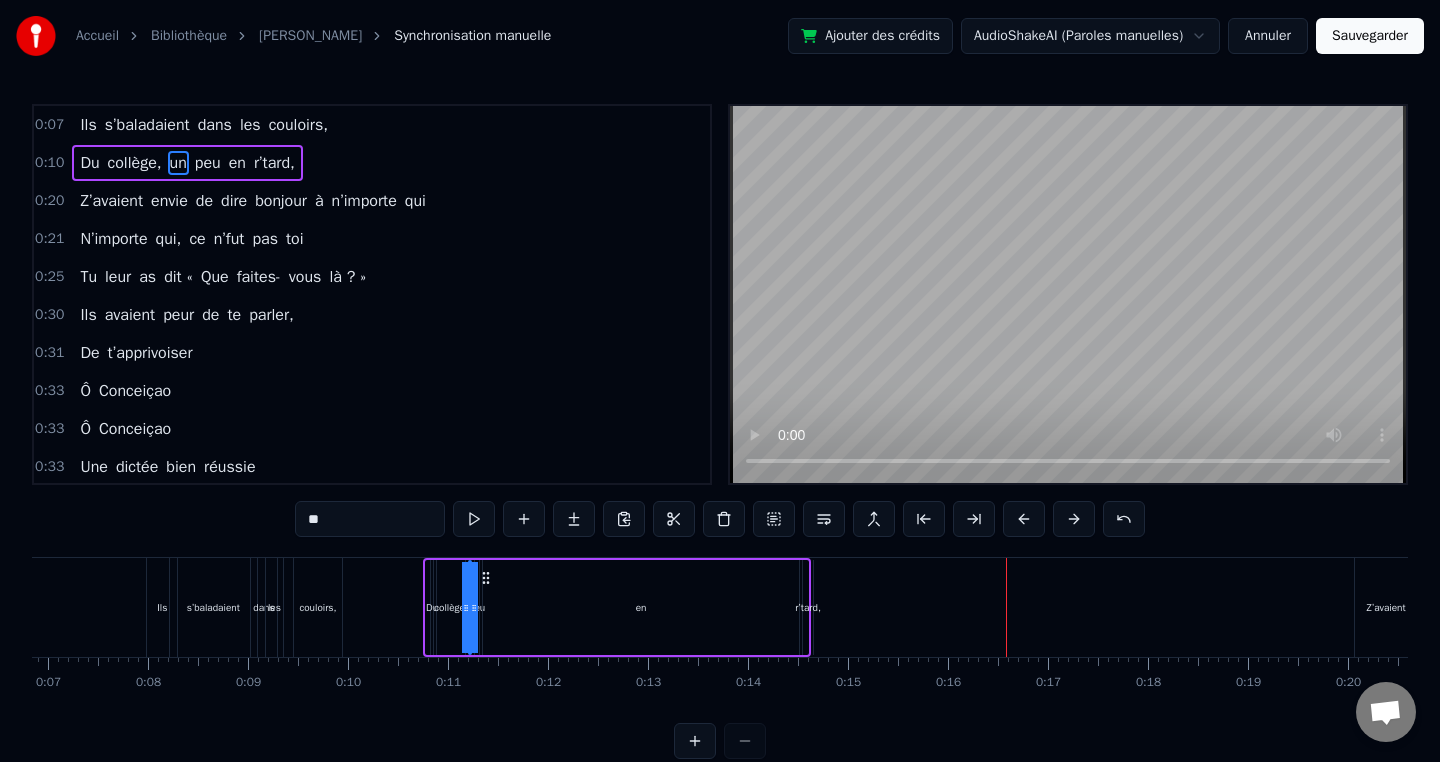 click at bounding box center (1024, 519) 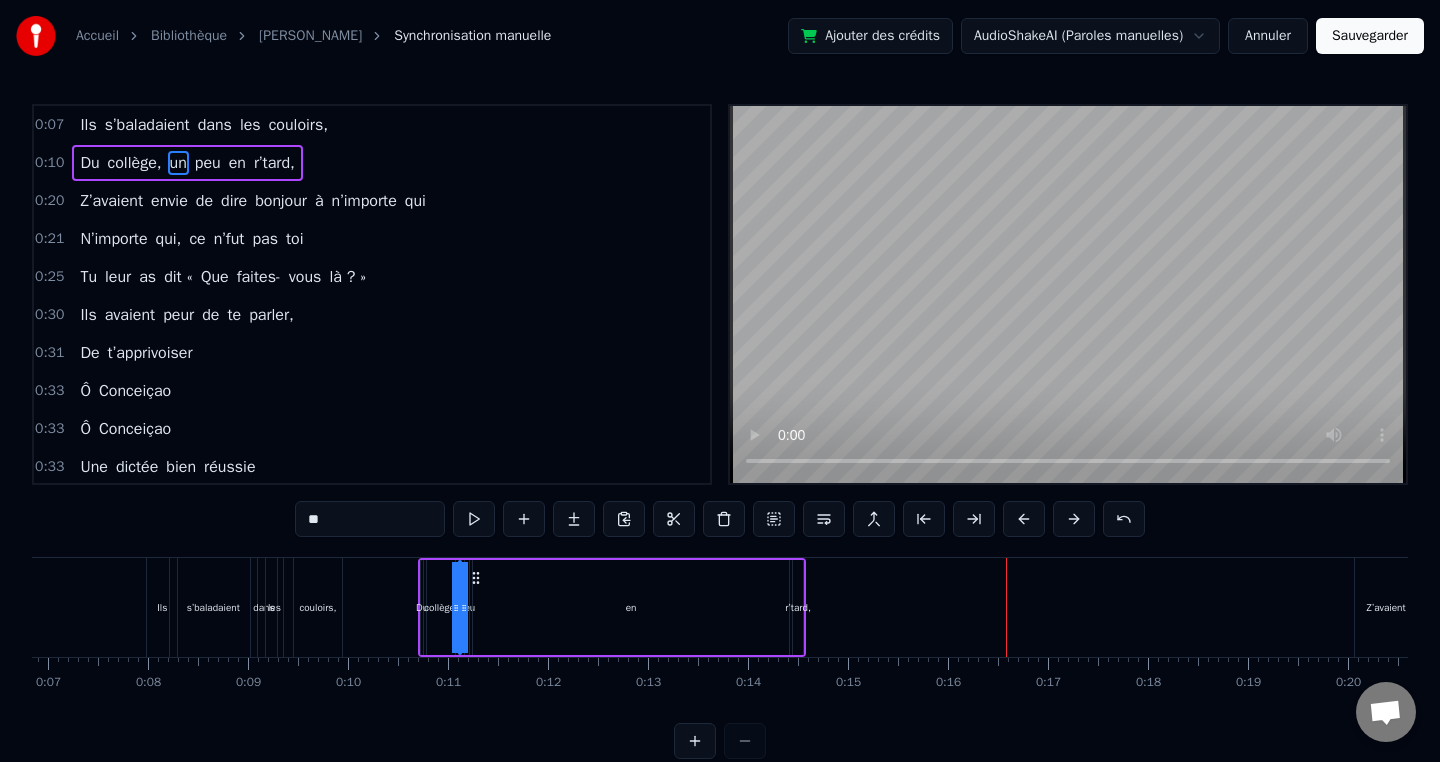 click at bounding box center [1024, 519] 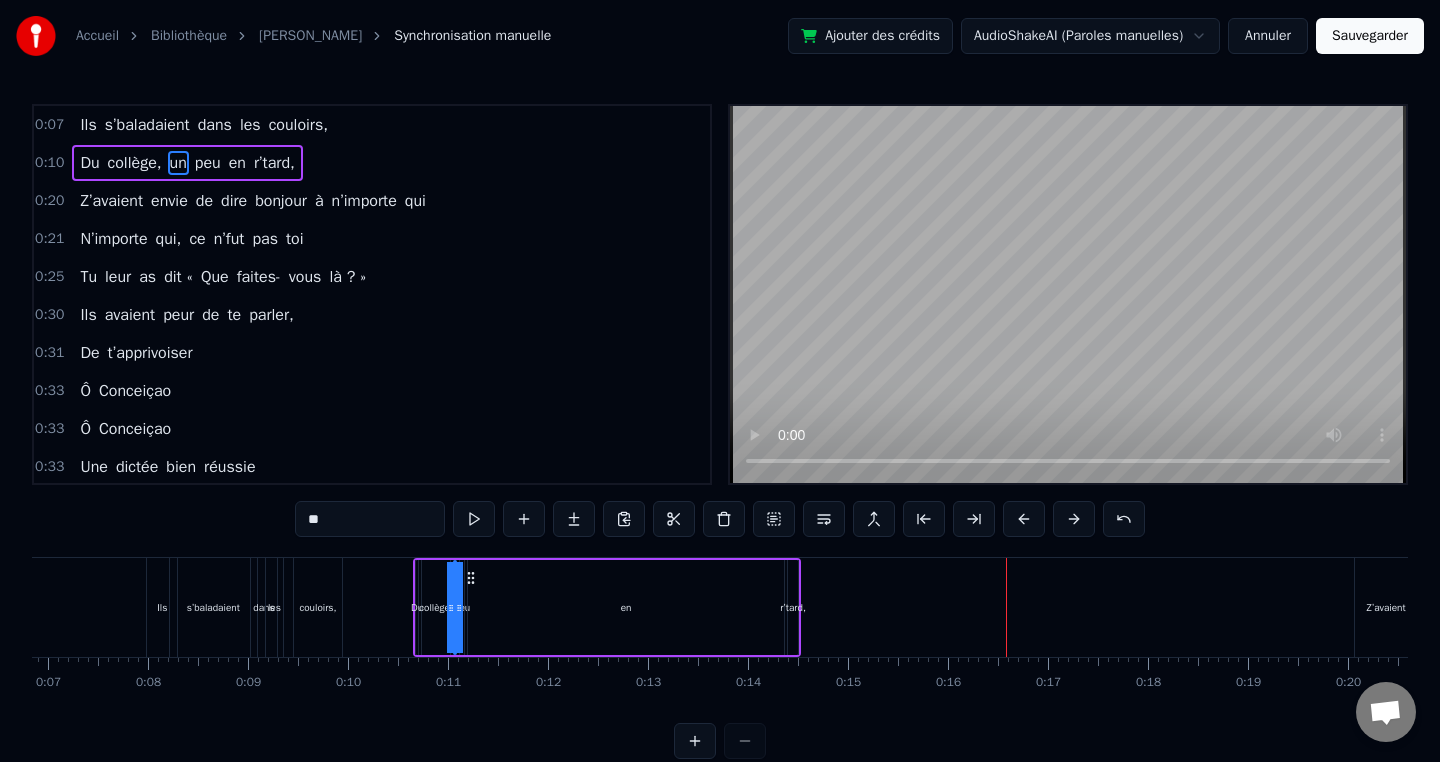 click at bounding box center [1024, 519] 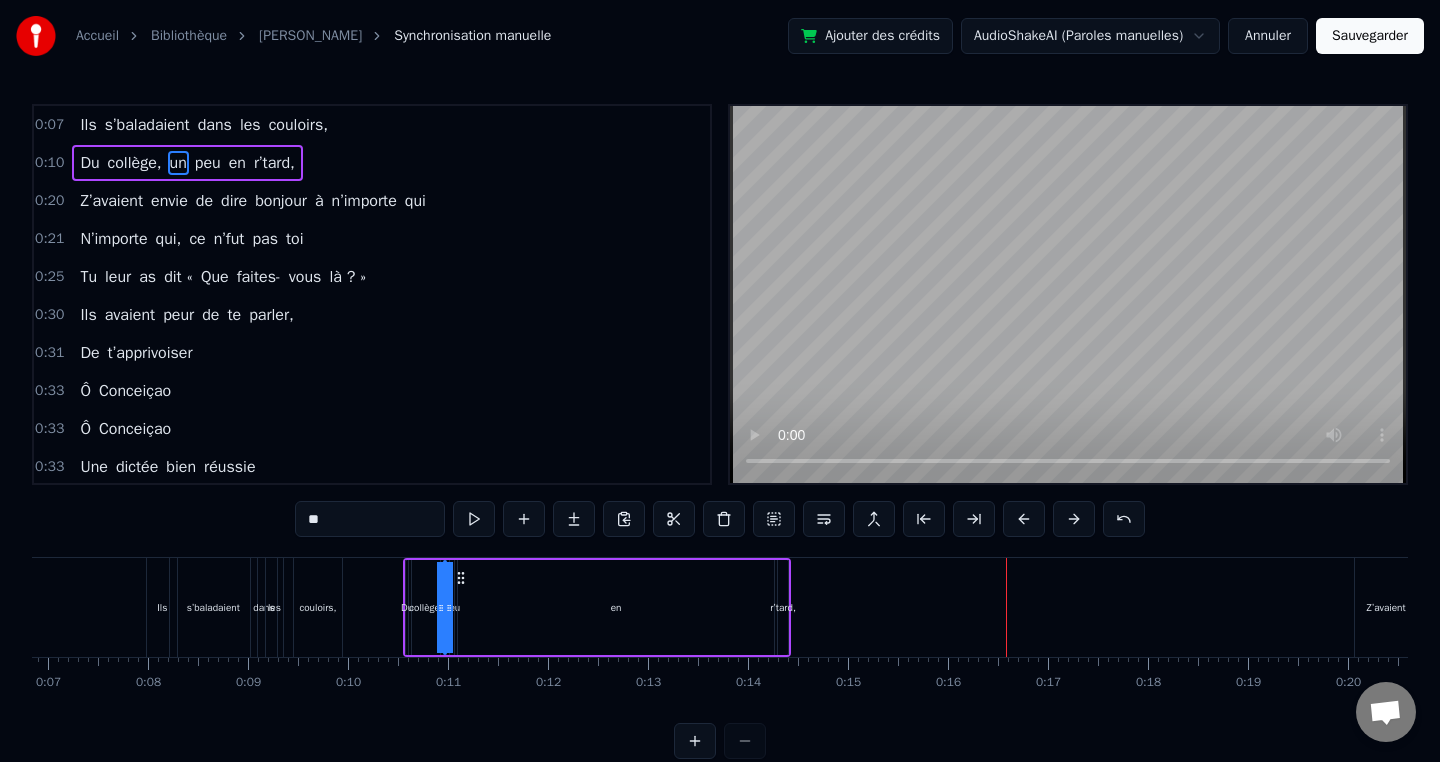 click at bounding box center (1024, 519) 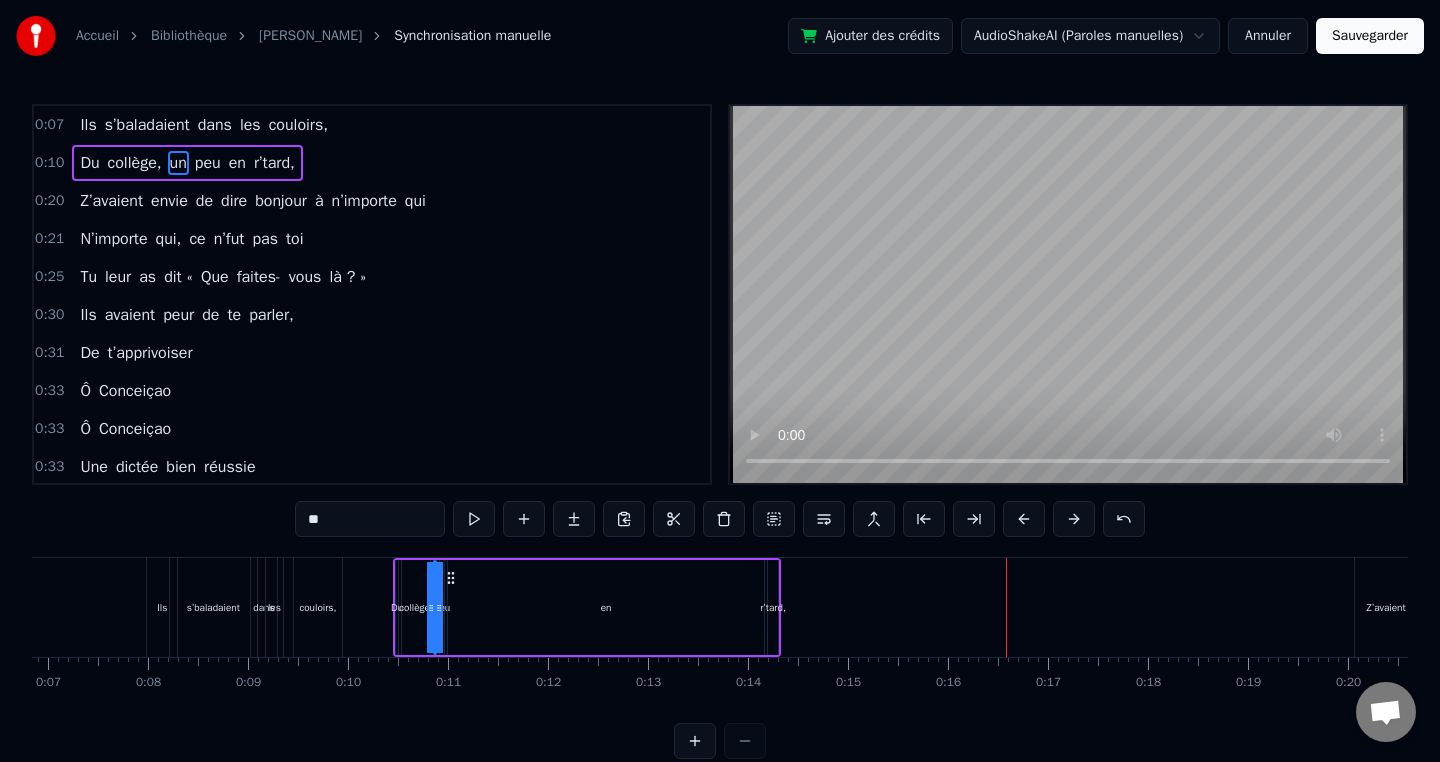 click at bounding box center (1024, 519) 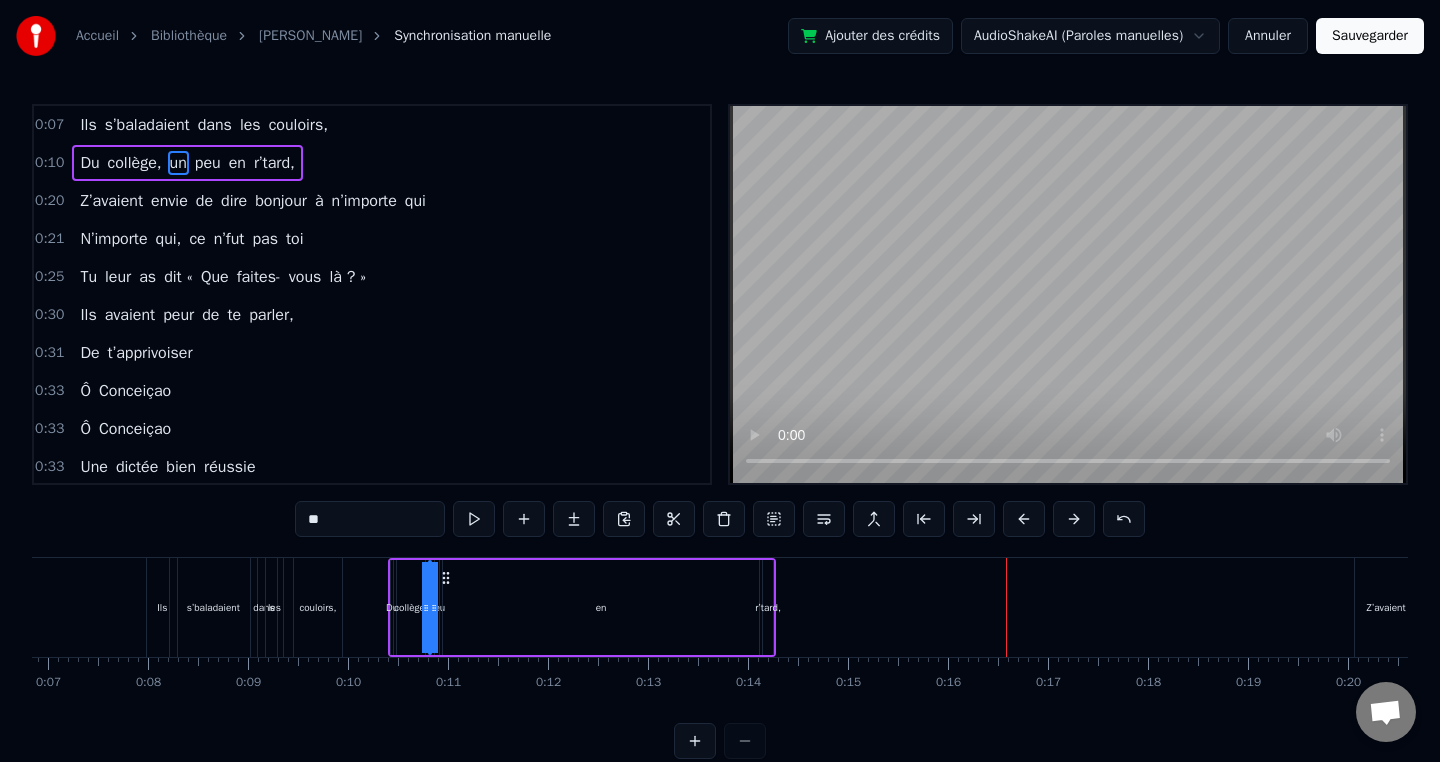 click at bounding box center (1024, 519) 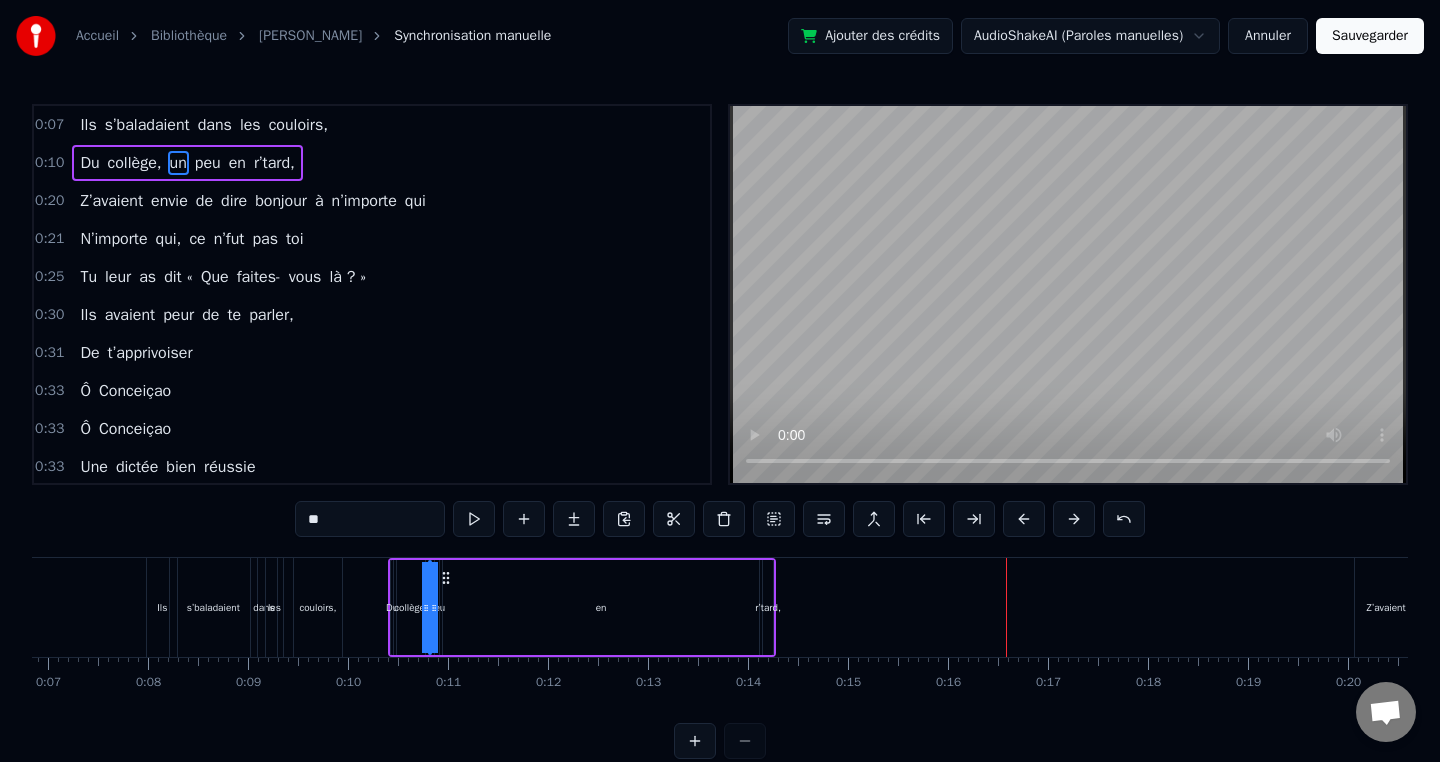 click at bounding box center (1024, 519) 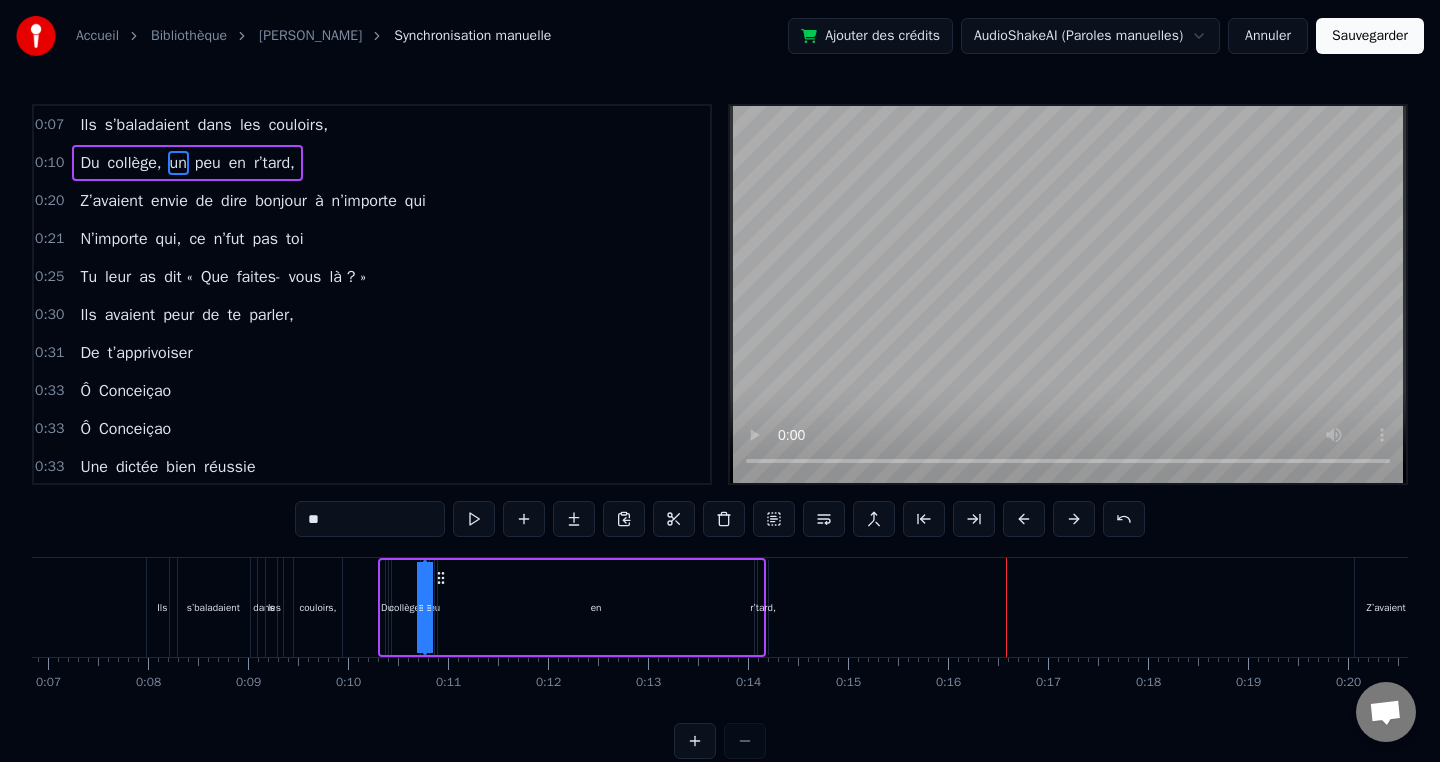 click at bounding box center [1024, 519] 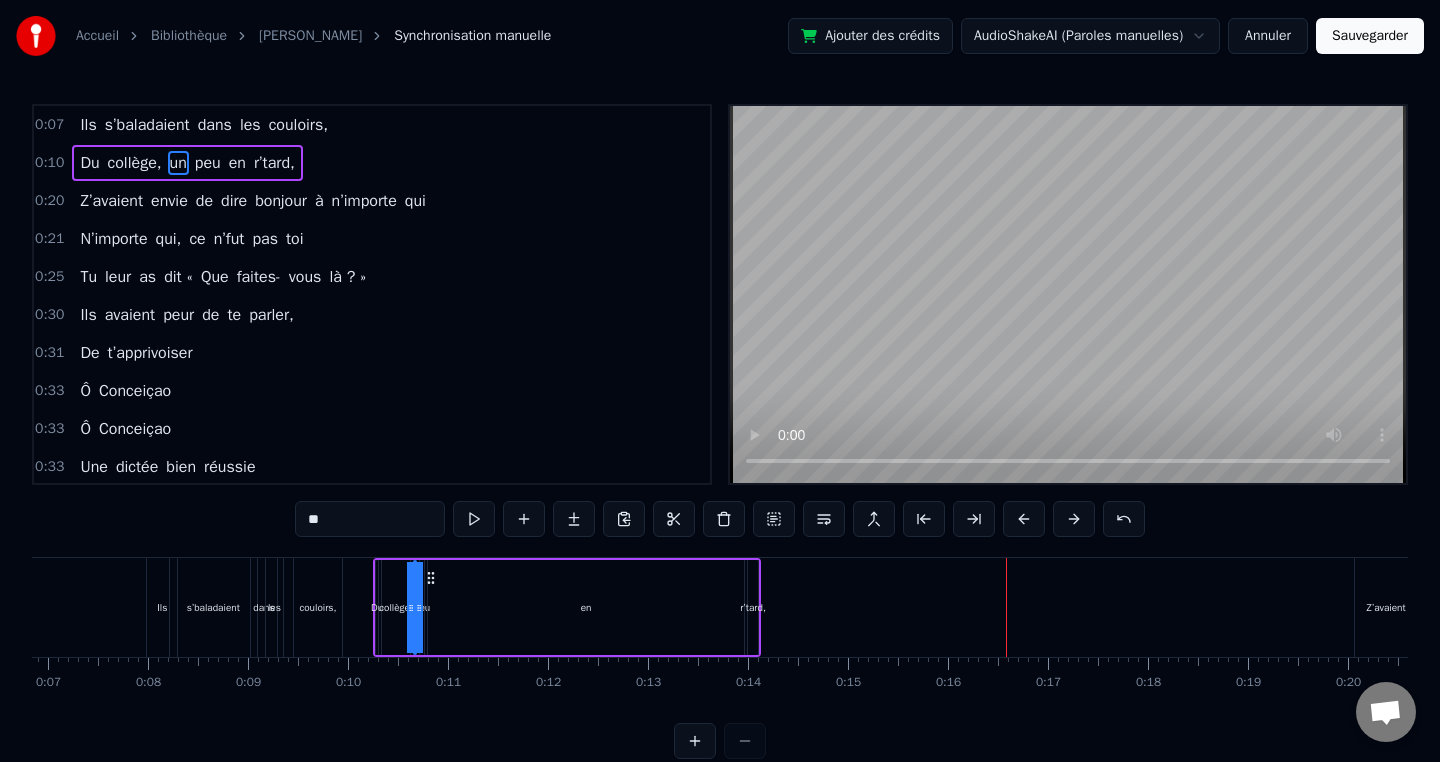 click at bounding box center (1024, 519) 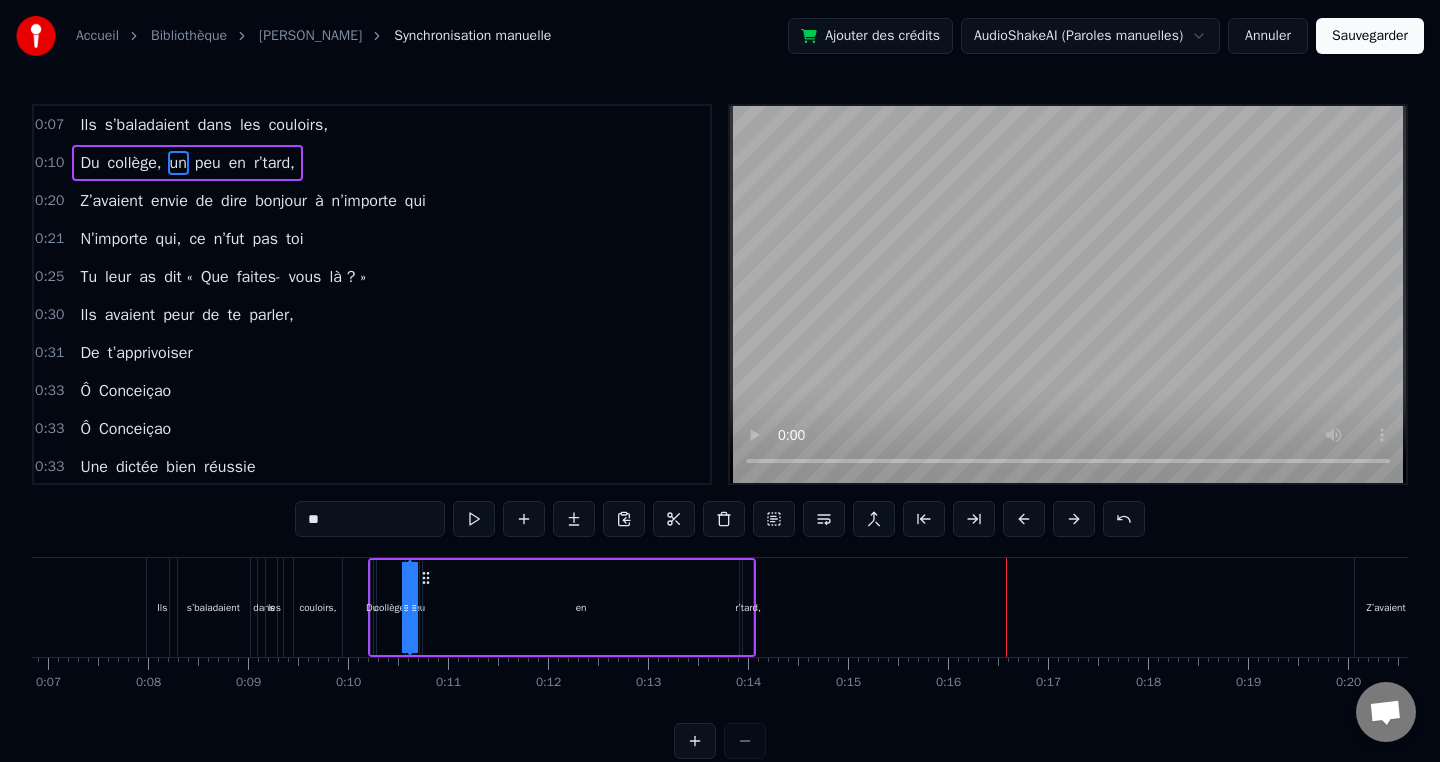 click at bounding box center [1024, 519] 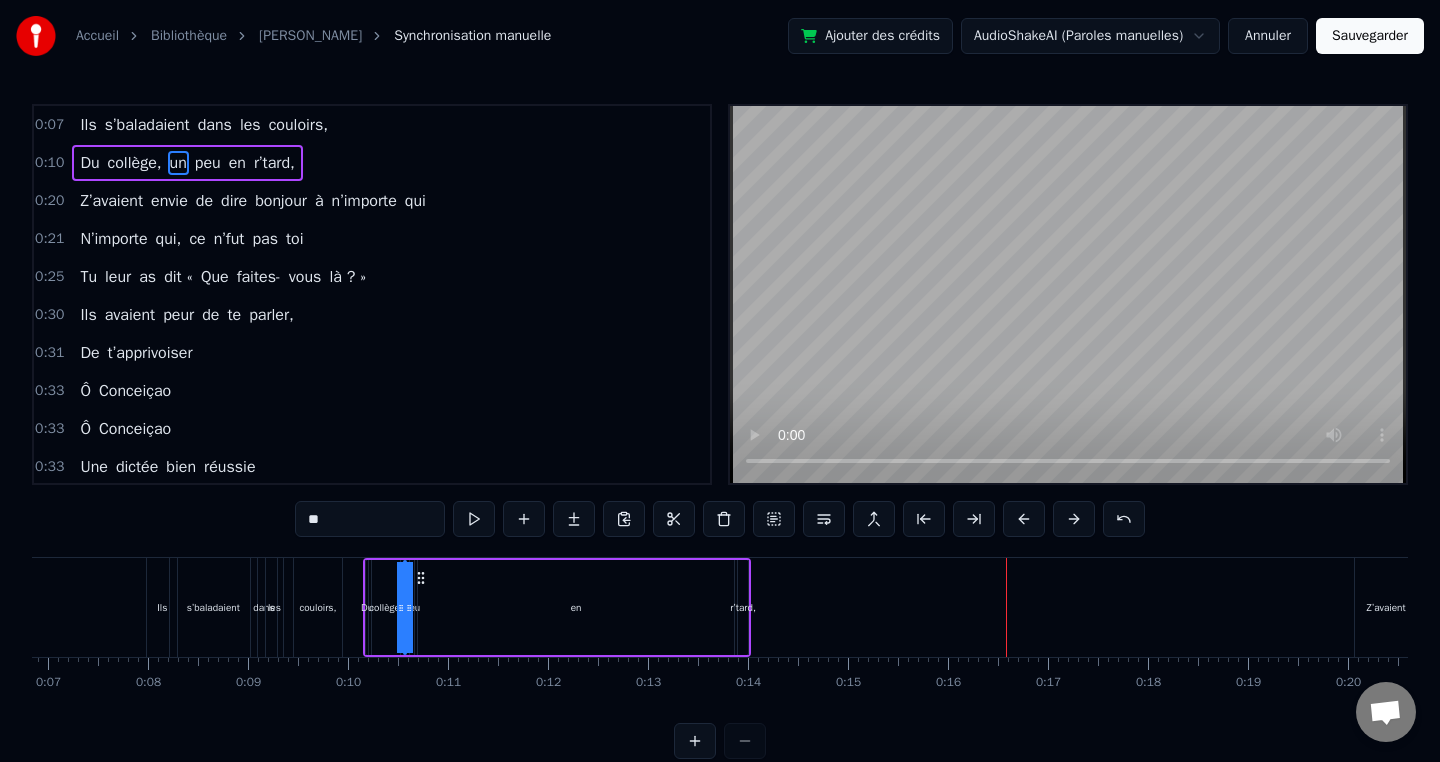 click at bounding box center [1024, 519] 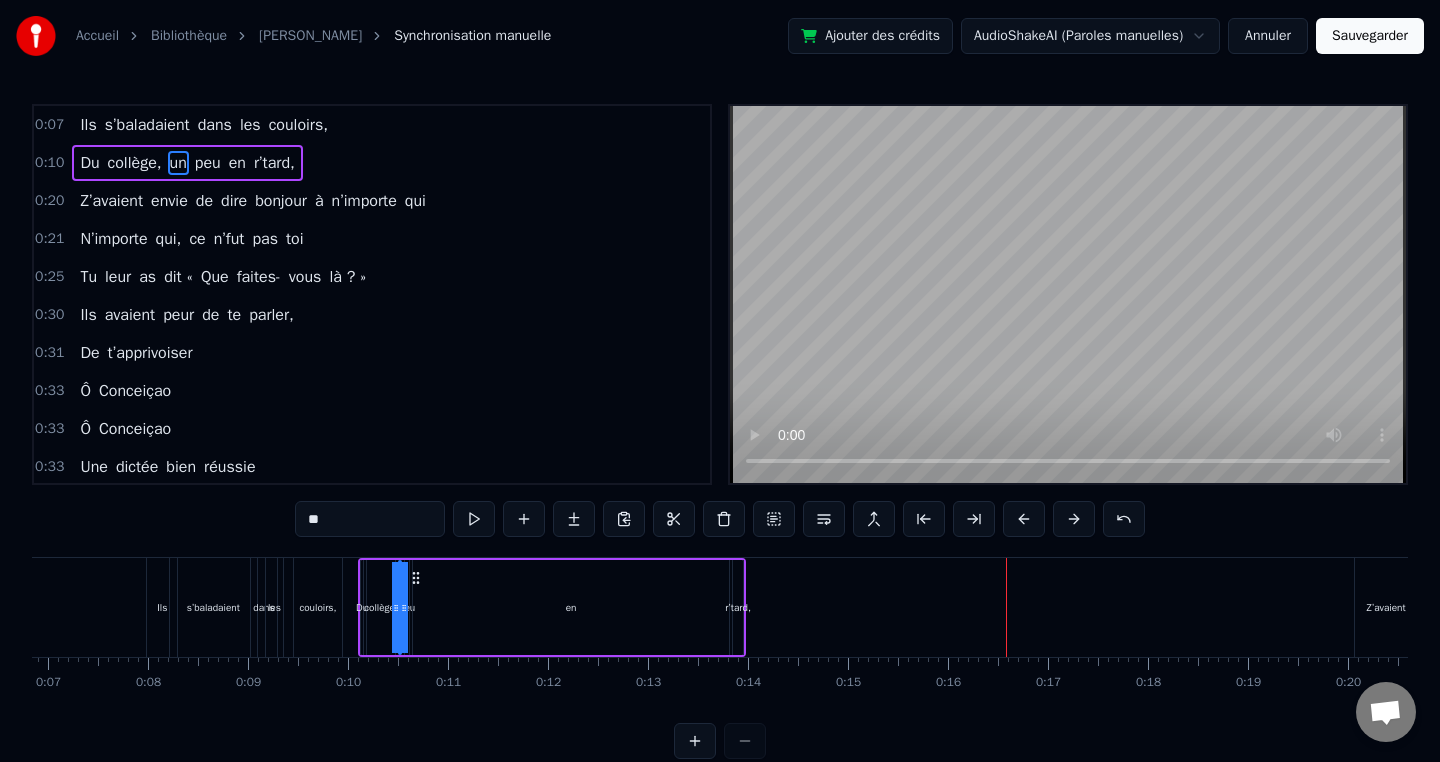 click at bounding box center (1024, 519) 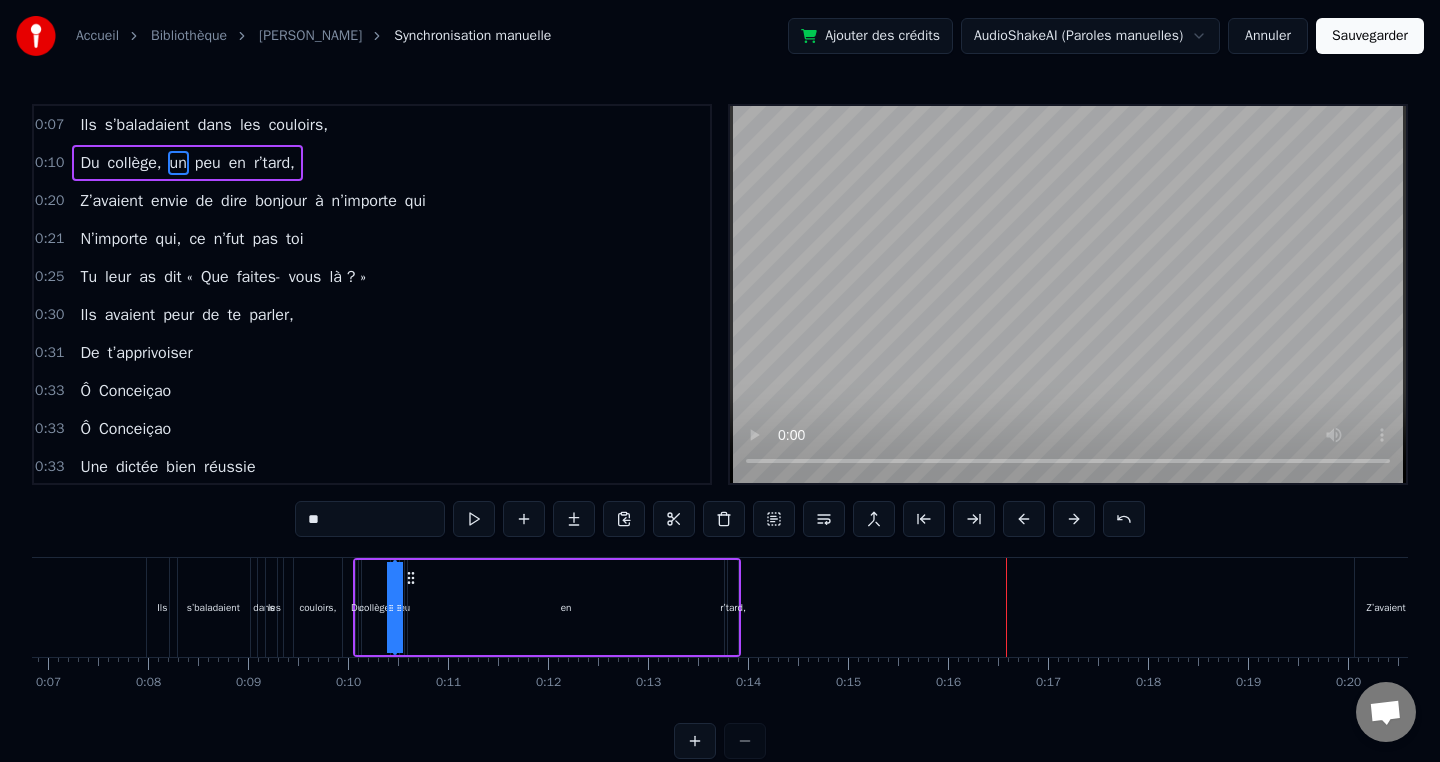 click at bounding box center [1024, 519] 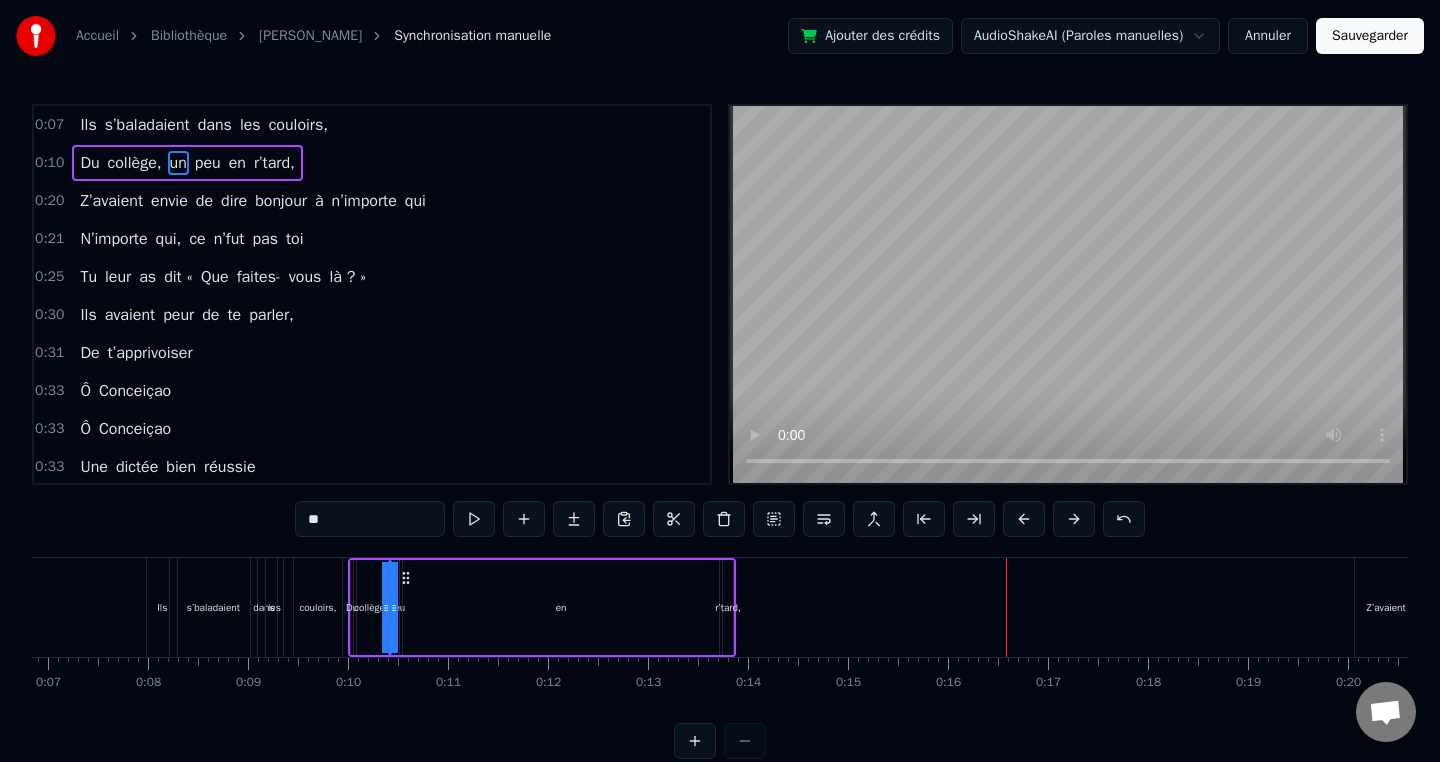 click at bounding box center [1024, 519] 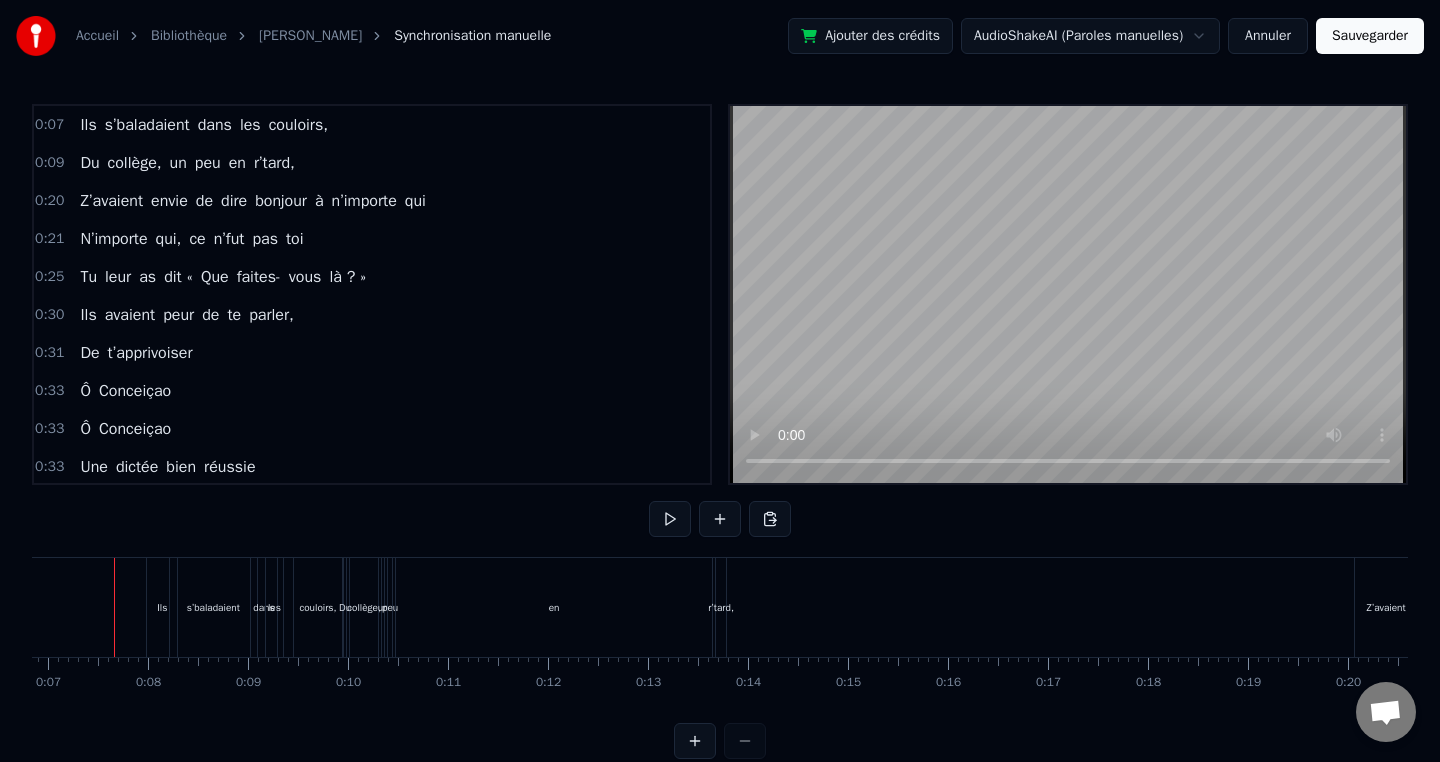 scroll, scrollTop: 29, scrollLeft: 0, axis: vertical 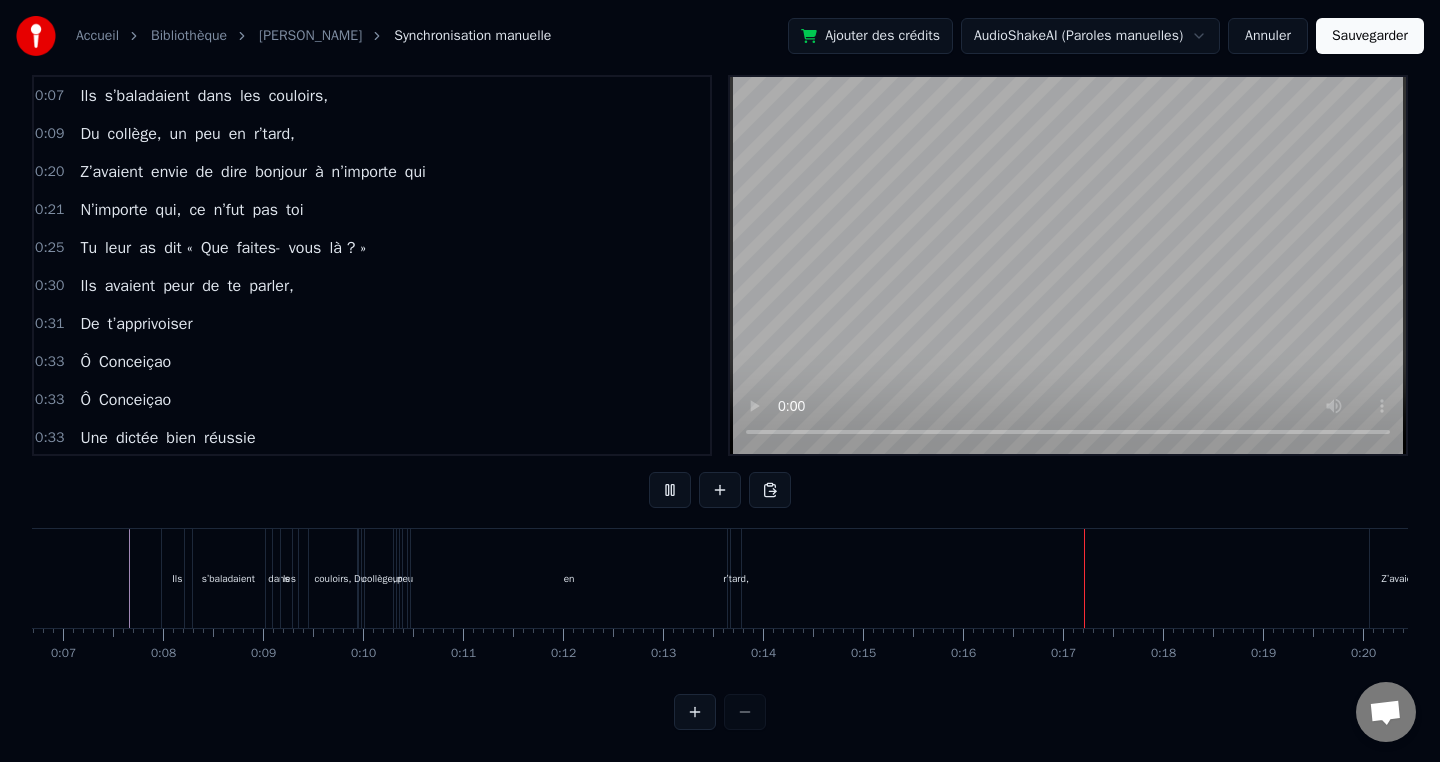 click on "Accueil Bibliothèque [PERSON_NAME] Synchronisation manuelle Ajouter des crédits AudioShakeAI (Paroles manuelles) Annuler Sauvegarder 0:07 Ils s’baladaient dans les couloirs, 0:09 Du collège, un peu en r’tard, 0:20 Z’avaient envie de dire bonjour à n’importe qui 0:21 N’importe qui, ce n’fut pas toi 0:25 Tu leur as dit « Que faites- vous là ? » 0:30 Ils avaient peur de te parler, 0:31 De t’apprivoiser 0:33 [PERSON_NAME] 0:33 [PERSON_NAME] 0:33 Une dictée bien réussie 0:34 Des exercices à l’infini 0:34 Tu savais bien les corriger 0:38 [PERSON_NAME]. 0:38 Tu nous as dit, "j'ai rendez- vous" 0:40 "En 122, avec des fous" 0:49 "Qui ne comprennent vraiment rien, et n’lèvent pas la main" 1:06 Alors tu les as fait trimer 1:07 Ils ont gratté, ils ont planché 1:08 Et ils ont presque tous fini par progresser. 1:17 [PERSON_NAME] 1:17 [PERSON_NAME] 1:28 À ton âge t’as plus envie 1:29 Pour toi c’est clair et défini 1:29 Ceux qui ne veulent pas bosser 1:30 Faut pas la ramener. 1:32 Et" at bounding box center (720, 366) 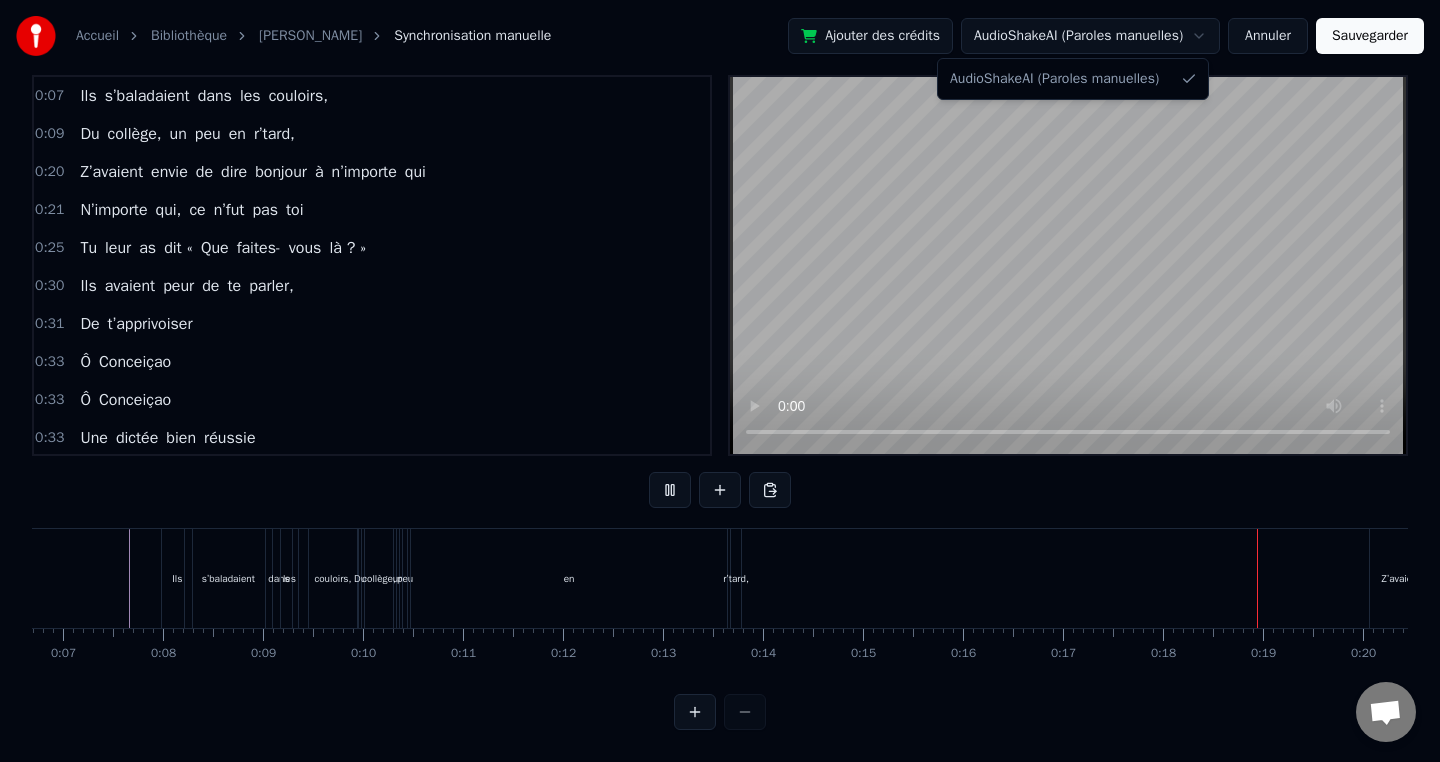 click on "Accueil Bibliothèque [PERSON_NAME] Synchronisation manuelle Ajouter des crédits AudioShakeAI (Paroles manuelles) Annuler Sauvegarder 0:07 Ils s’baladaient dans les couloirs, 0:09 Du collège, un peu en r’tard, 0:20 Z’avaient envie de dire bonjour à n’importe qui 0:21 N’importe qui, ce n’fut pas toi 0:25 Tu leur as dit « Que faites- vous là ? » 0:30 Ils avaient peur de te parler, 0:31 De t’apprivoiser 0:33 [PERSON_NAME] 0:33 [PERSON_NAME] 0:33 Une dictée bien réussie 0:34 Des exercices à l’infini 0:34 Tu savais bien les corriger 0:38 [PERSON_NAME]. 0:38 Tu nous as dit, "j'ai rendez- vous" 0:40 "En 122, avec des fous" 0:49 "Qui ne comprennent vraiment rien, et n’lèvent pas la main" 1:06 Alors tu les as fait trimer 1:07 Ils ont gratté, ils ont planché 1:08 Et ils ont presque tous fini par progresser. 1:17 [PERSON_NAME] 1:17 [PERSON_NAME] 1:28 À ton âge t’as plus envie 1:29 Pour toi c’est clair et défini 1:29 Ceux qui ne veulent pas bosser 1:30 Faut pas la ramener. 1:32 Et" at bounding box center (720, 366) 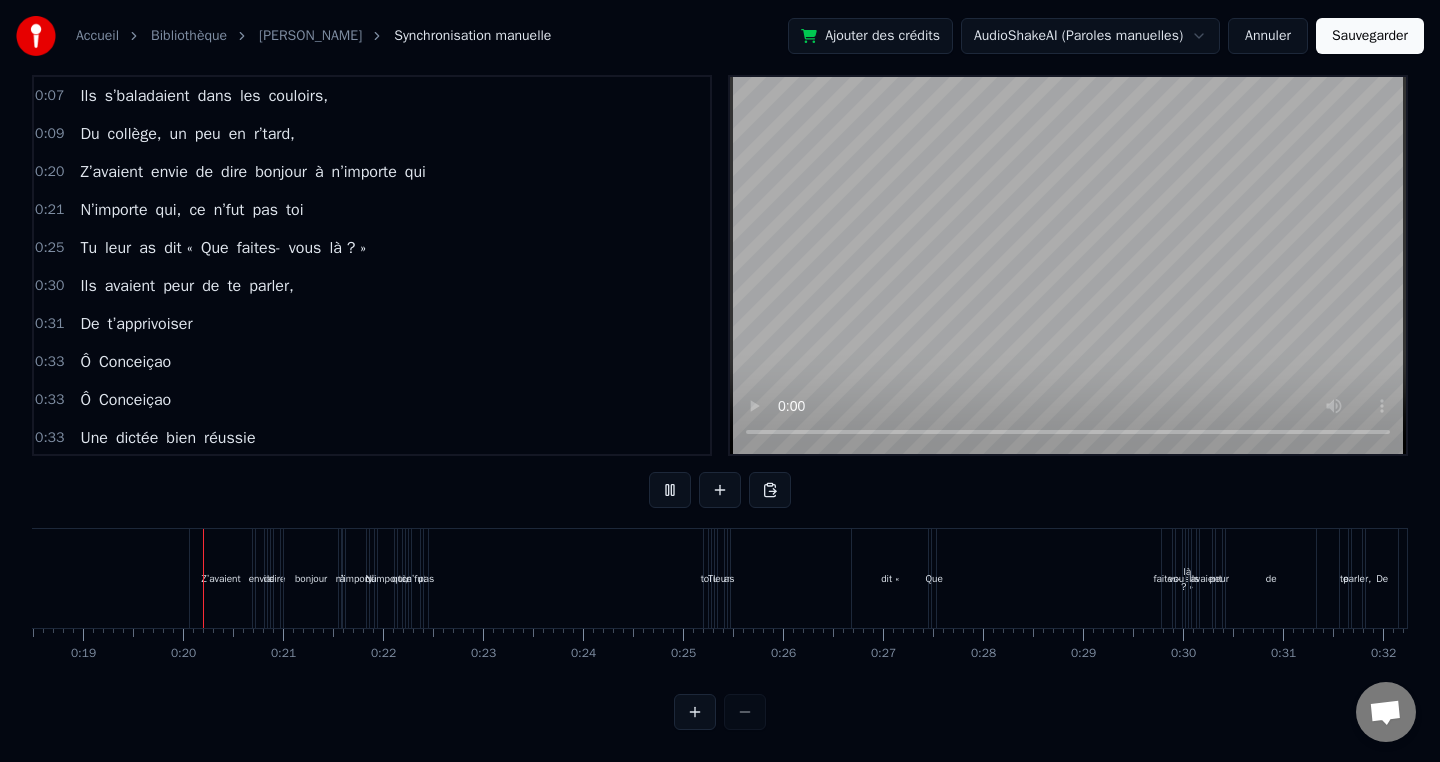 scroll, scrollTop: 0, scrollLeft: 1853, axis: horizontal 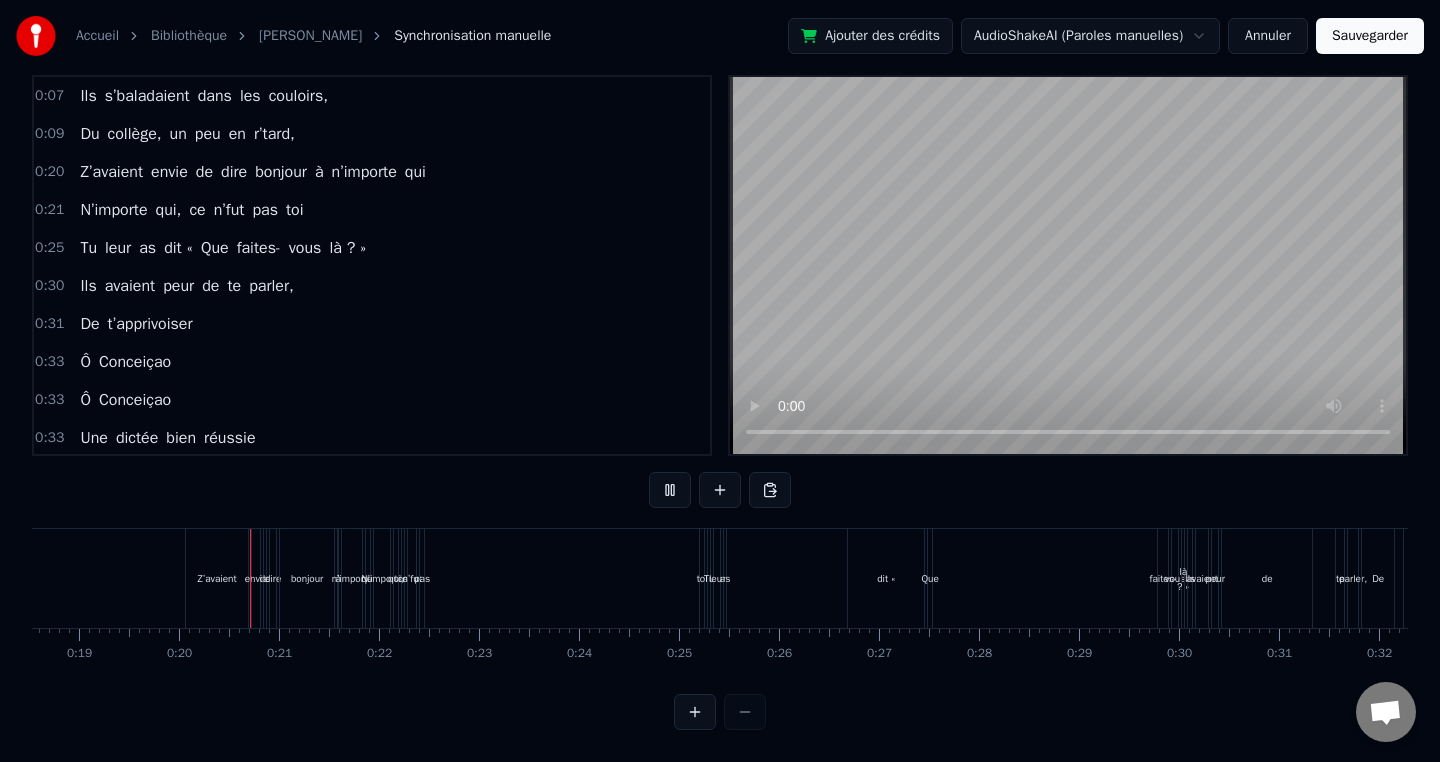 click on "Annuler" at bounding box center (1268, 36) 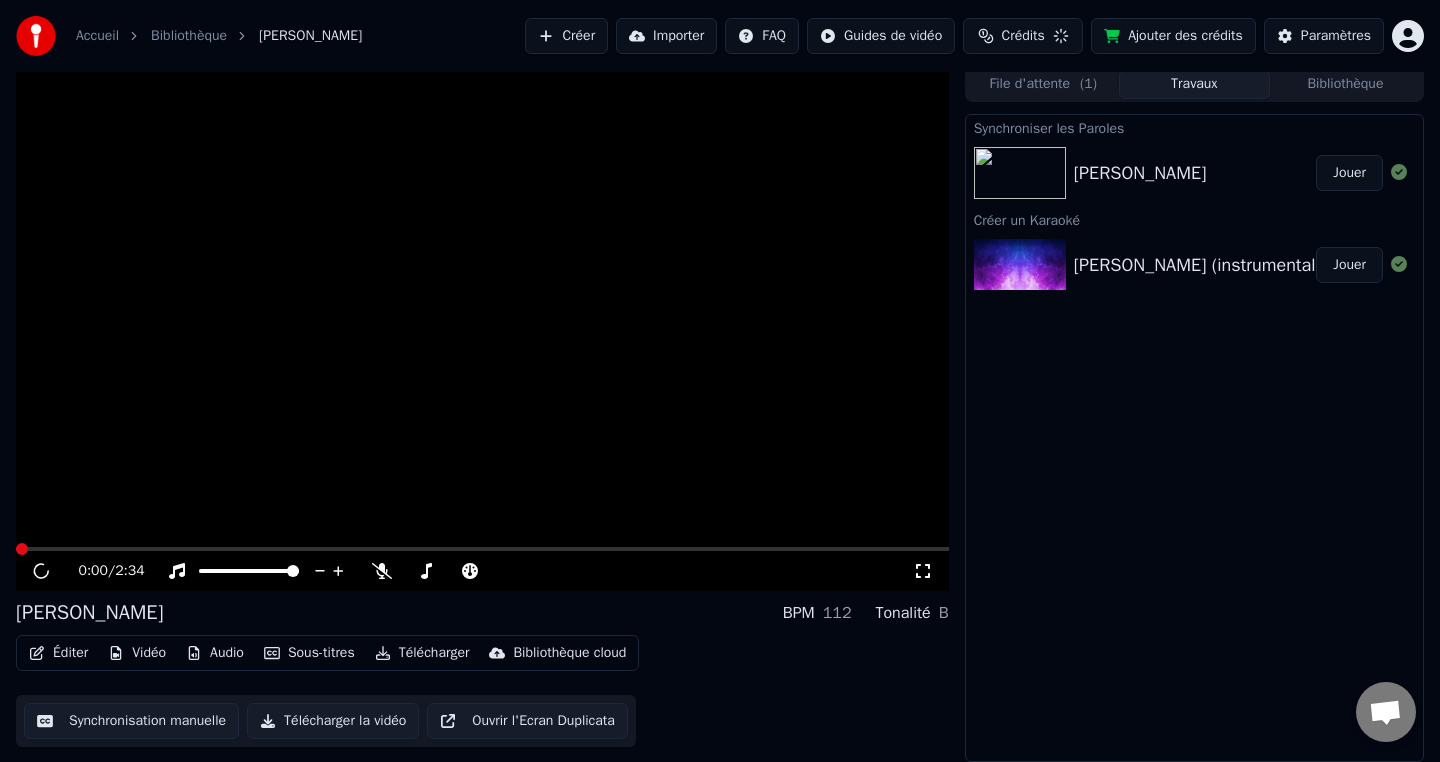 scroll, scrollTop: 6, scrollLeft: 0, axis: vertical 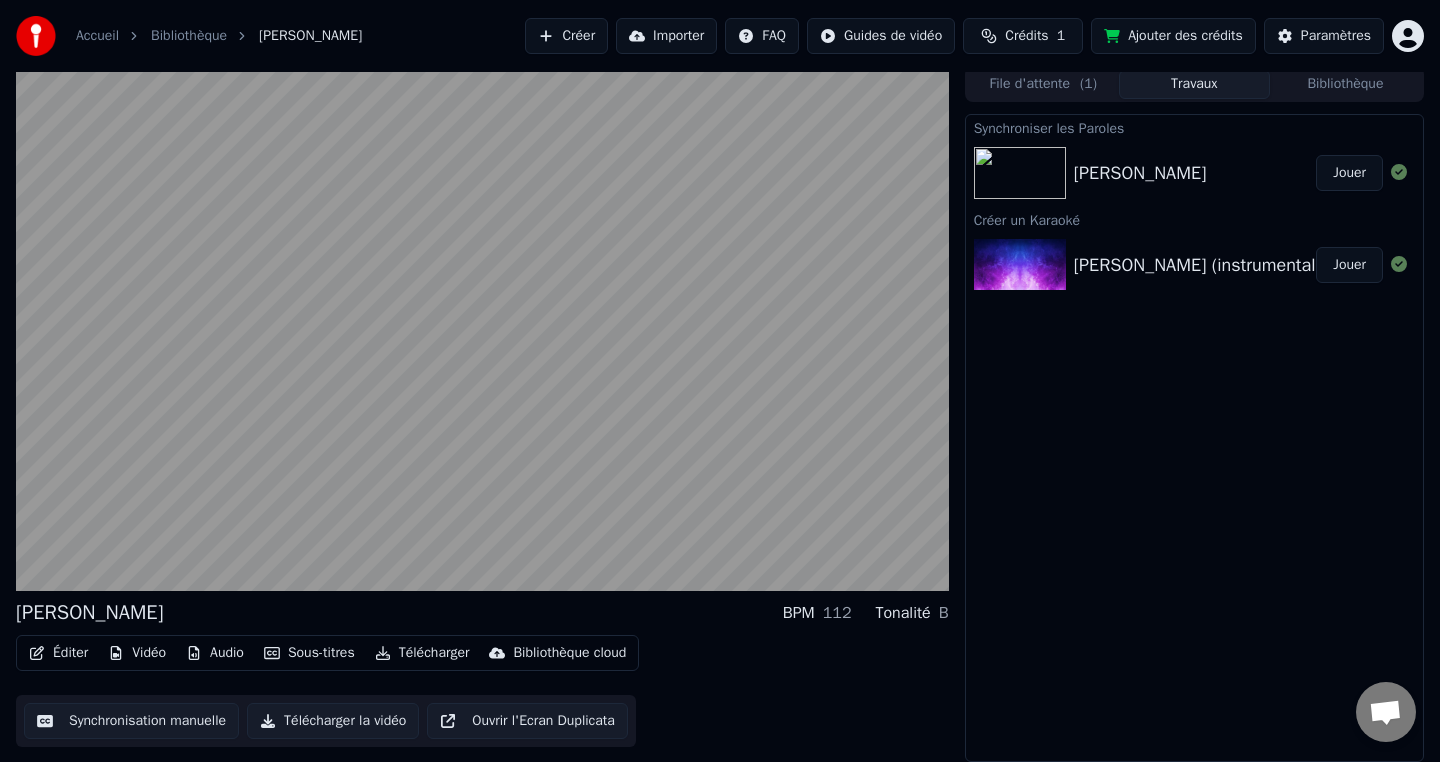 click on "[PERSON_NAME] (instrumental)" at bounding box center [1197, 265] 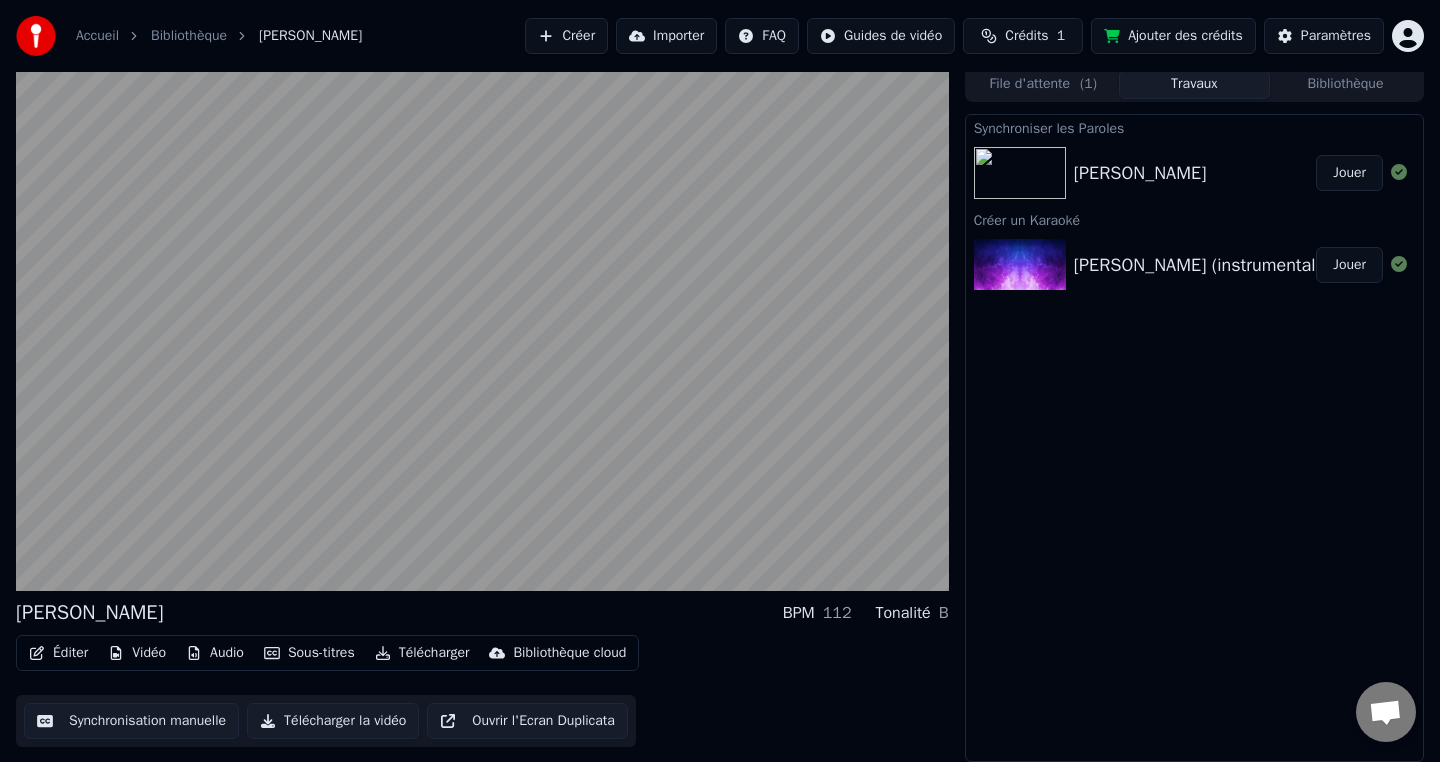 click on "[PERSON_NAME]" at bounding box center [1140, 173] 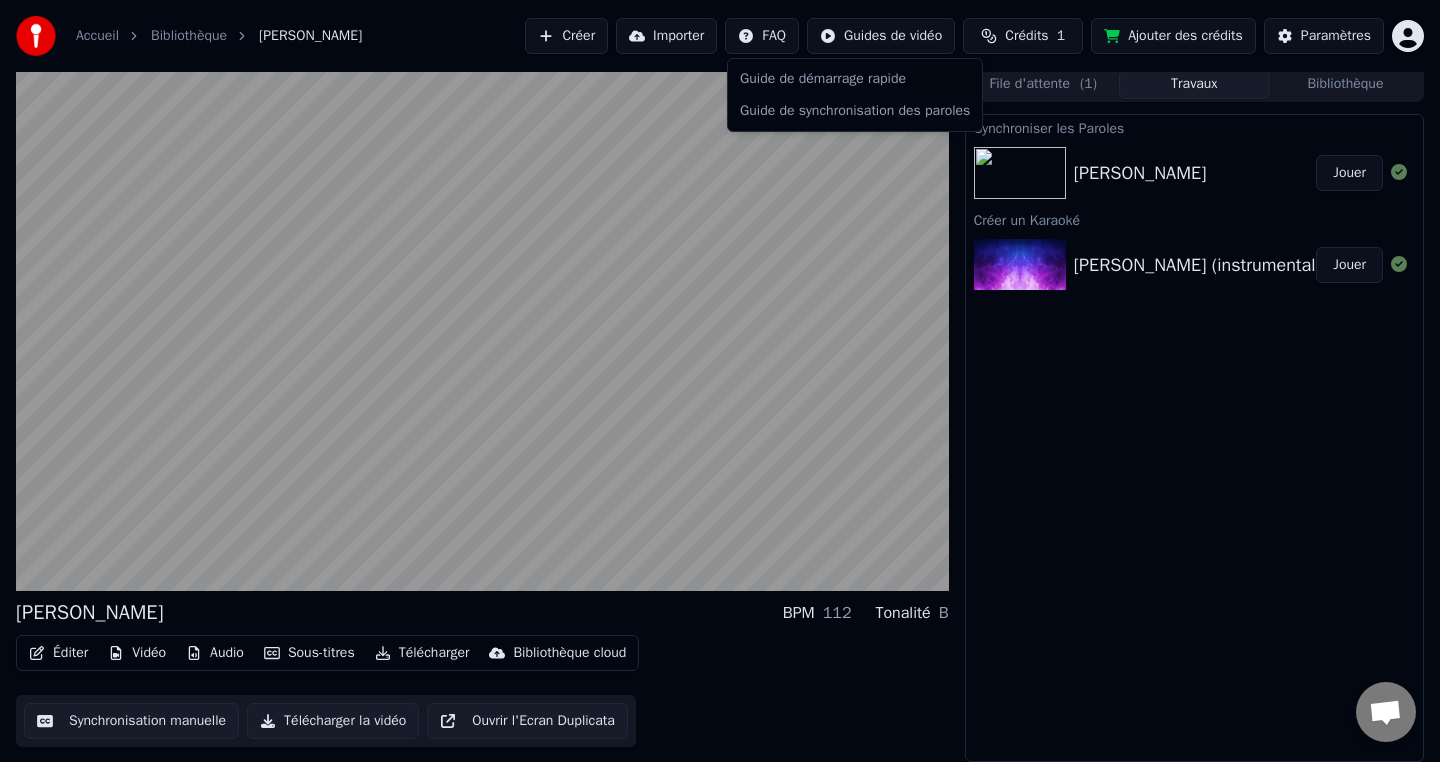 click on "Accueil Bibliothèque [PERSON_NAME] Créer Importer FAQ Guides de vidéo Crédits 1 Ajouter des crédits Paramètres [PERSON_NAME] BPM 112 Tonalité B Éditer Vidéo Audio Sous-titres Télécharger Bibliothèque cloud Synchronisation manuelle Télécharger la vidéo Ouvrir l'Ecran Duplicata File d'attente ( 1 ) Travaux Bibliothèque Synchroniser les Paroles [PERSON_NAME] Jouer Créer un Karaoké [PERSON_NAME] (instrumental) Jouer Guide de démarrage rapide Guide de synchronisation des paroles" at bounding box center (720, 375) 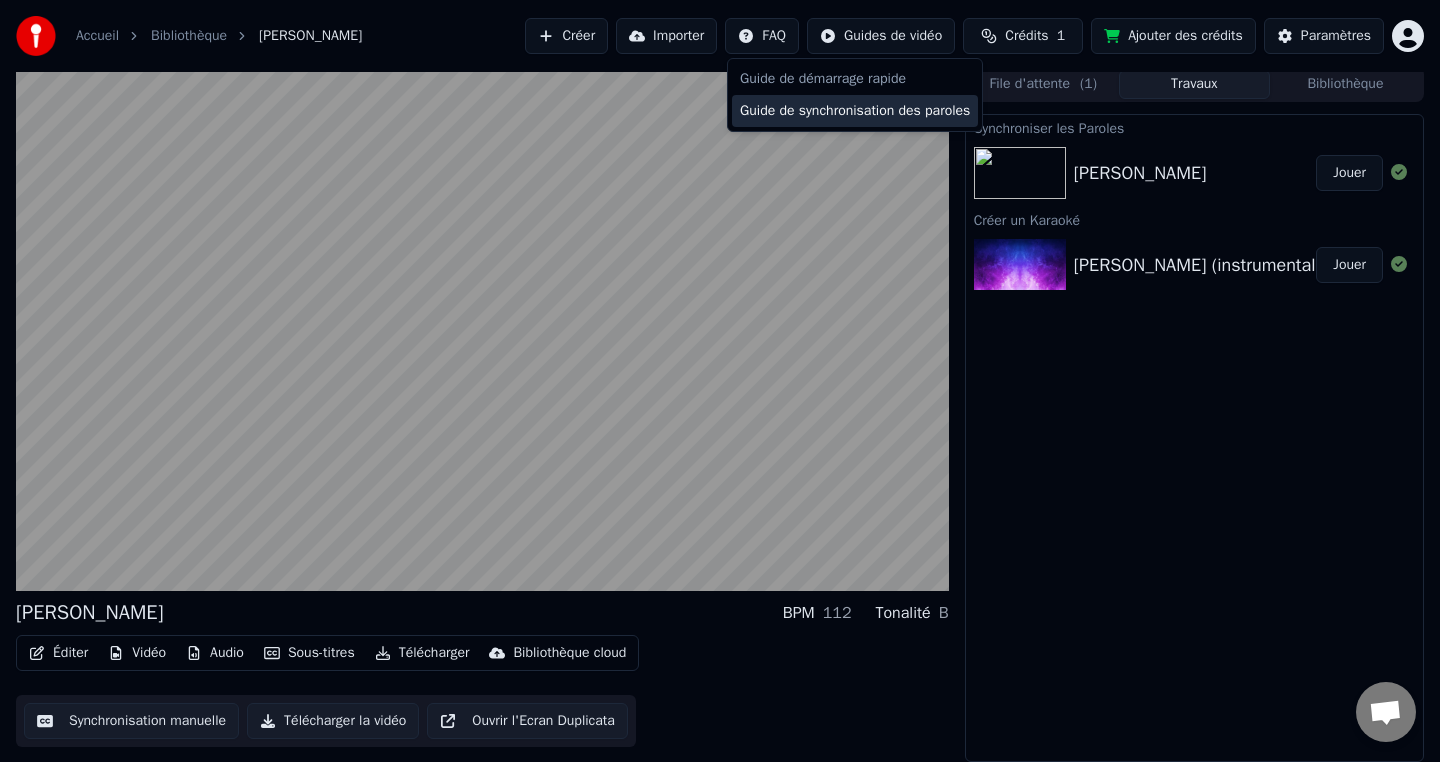 click on "Guide de synchronisation des paroles" at bounding box center (855, 111) 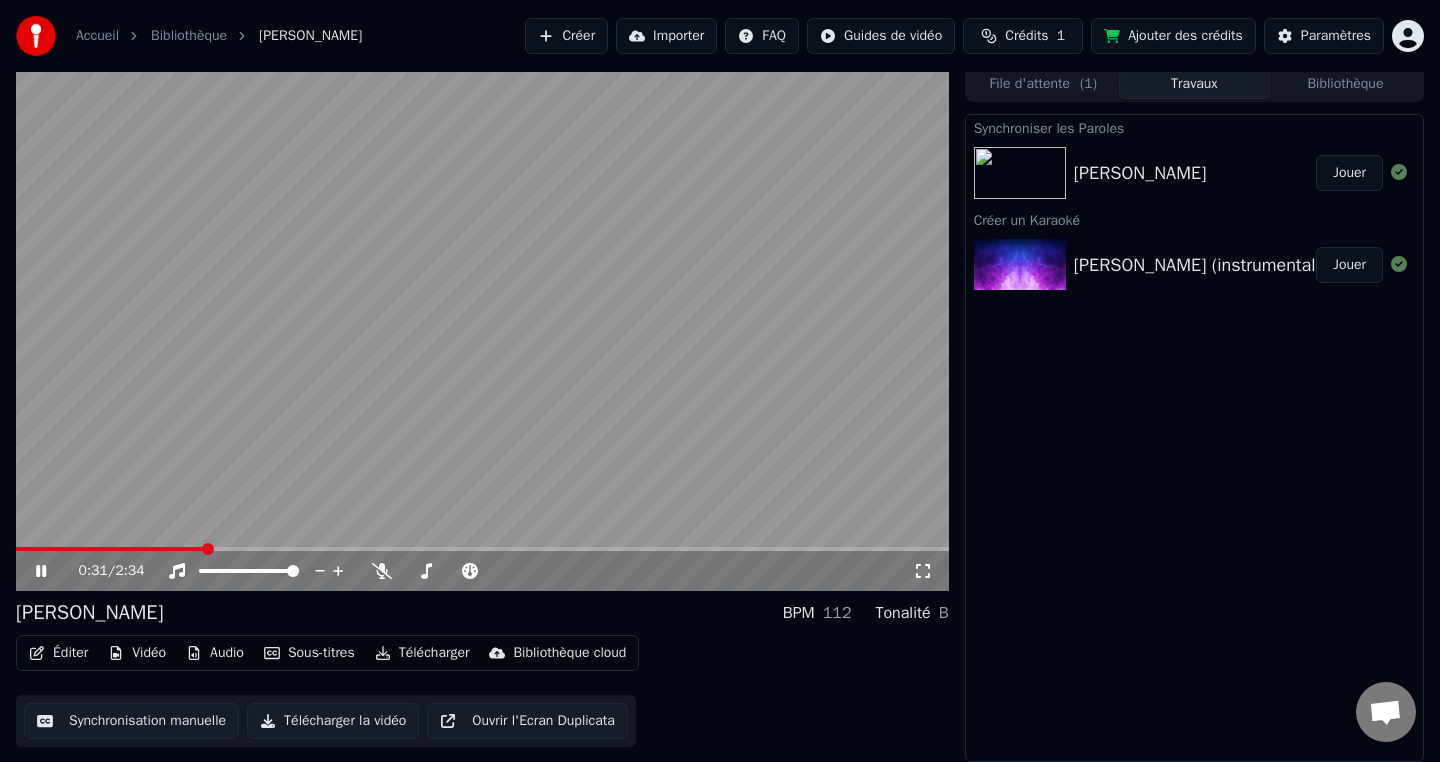 click 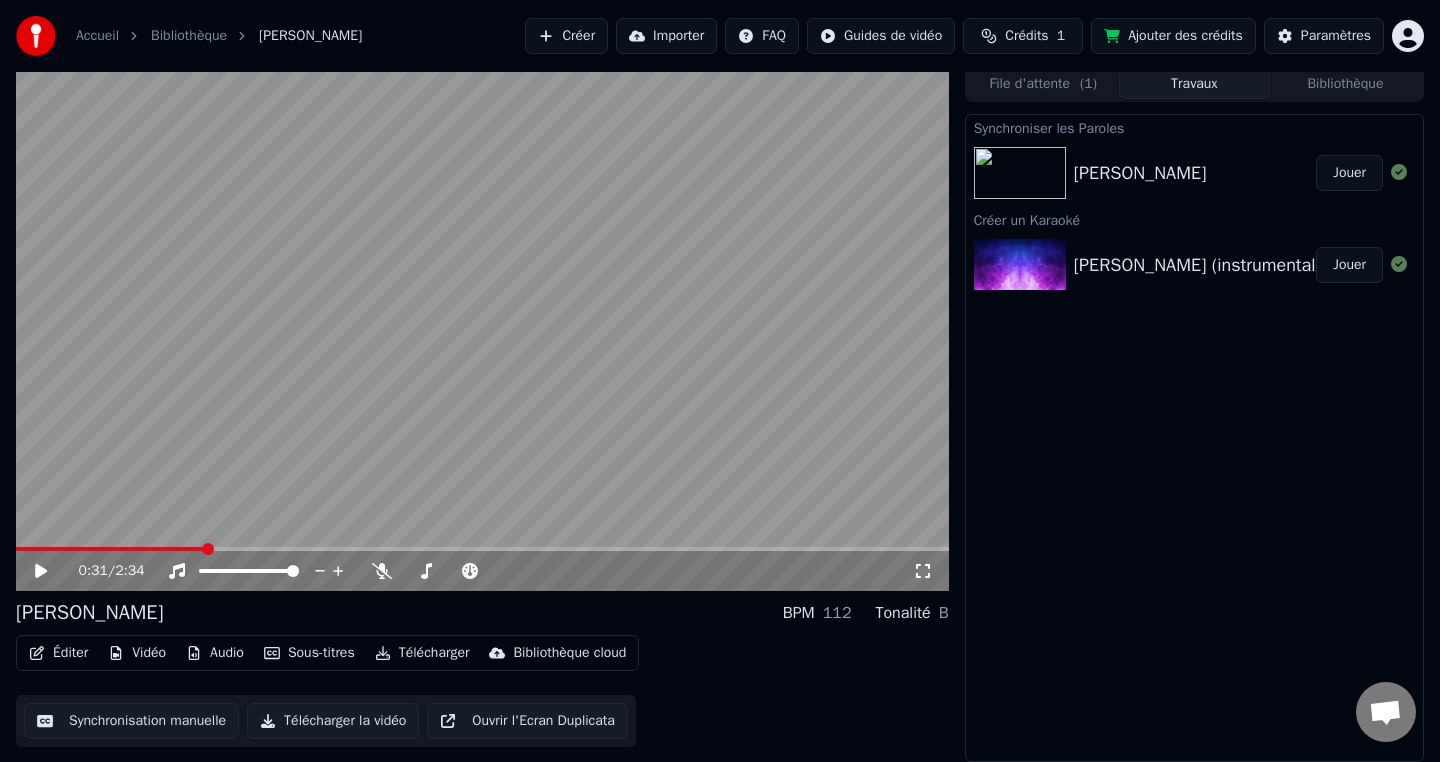 click on "Sous-titres" at bounding box center (309, 653) 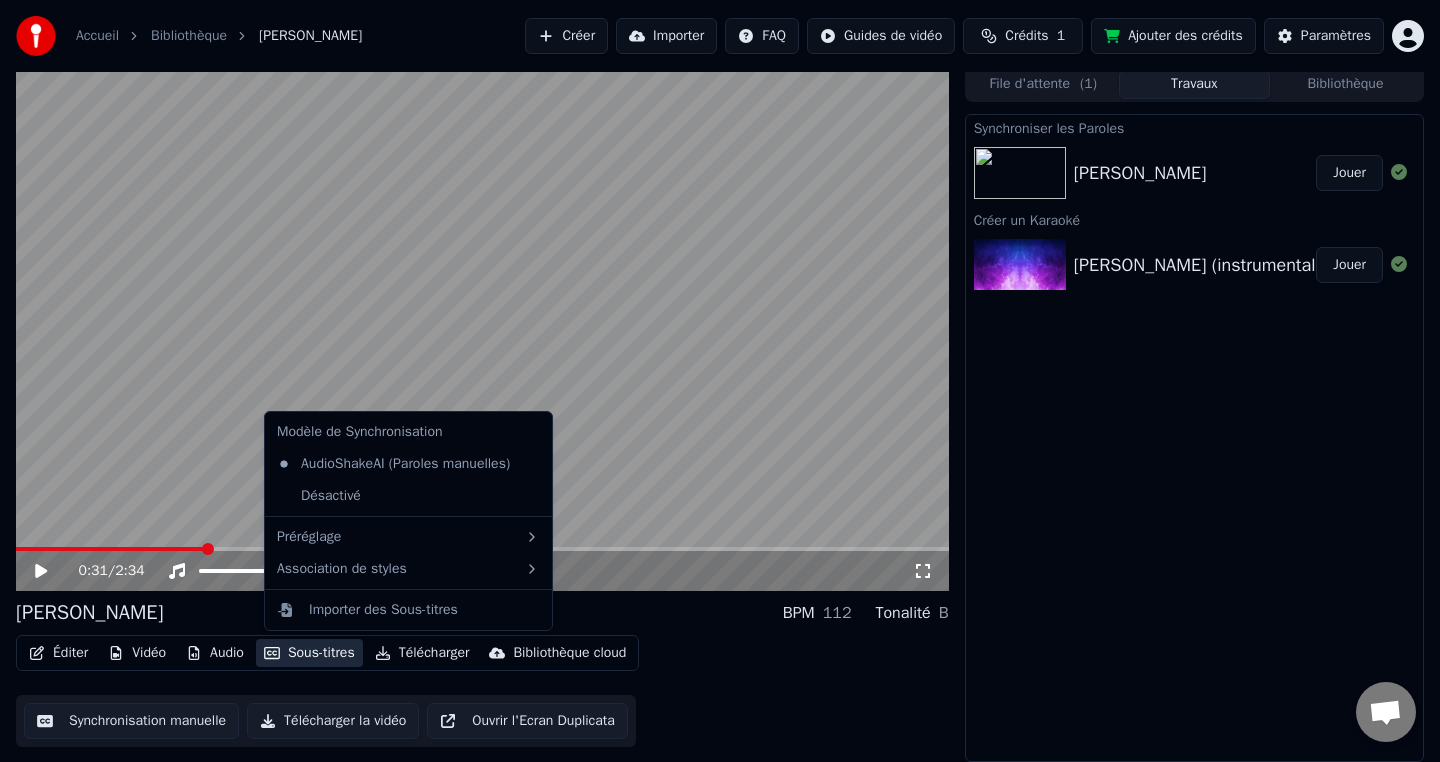 click on "Accueil Bibliothèque [PERSON_NAME] Créer Importer FAQ Guides de vidéo Crédits 1 Ajouter des crédits Paramètres" at bounding box center (720, 36) 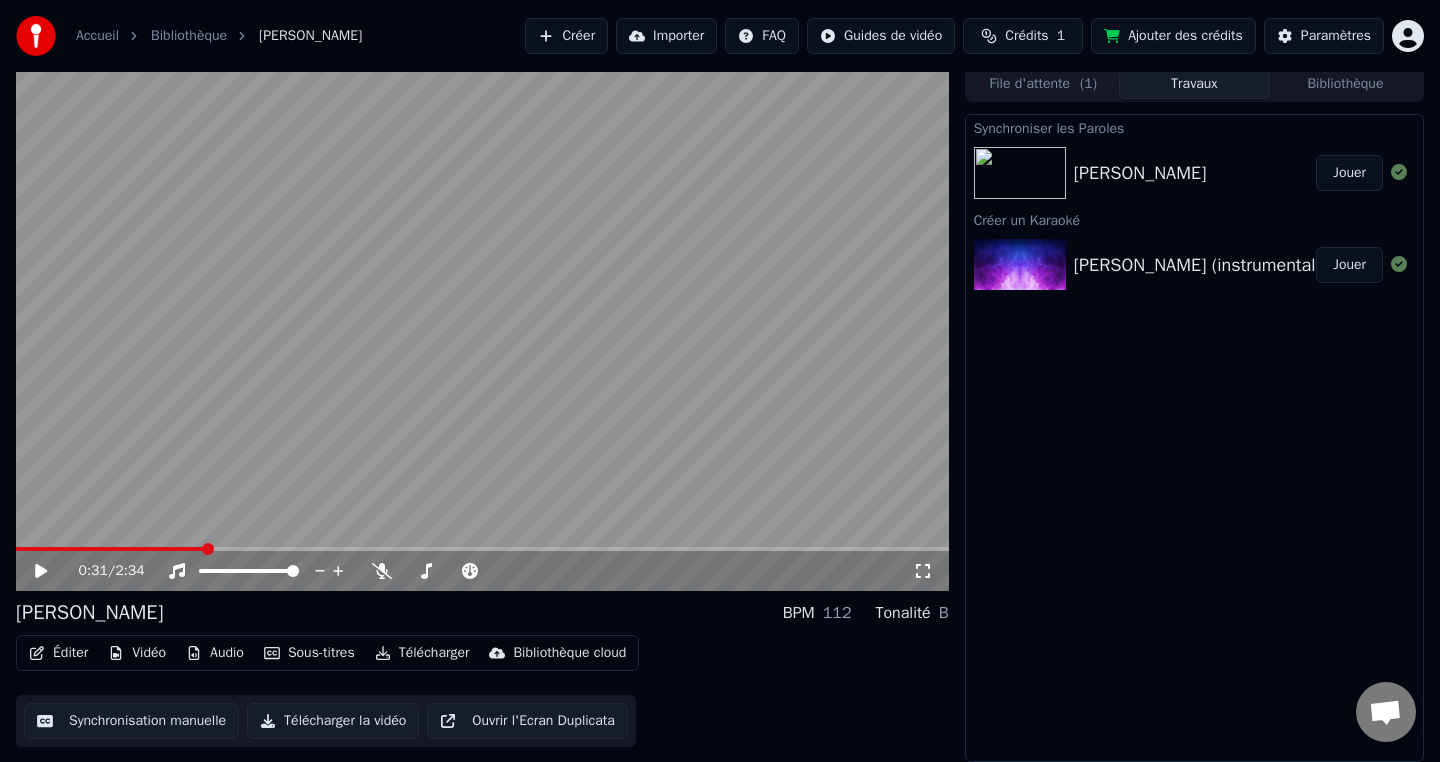 click on "[PERSON_NAME]" at bounding box center (1140, 173) 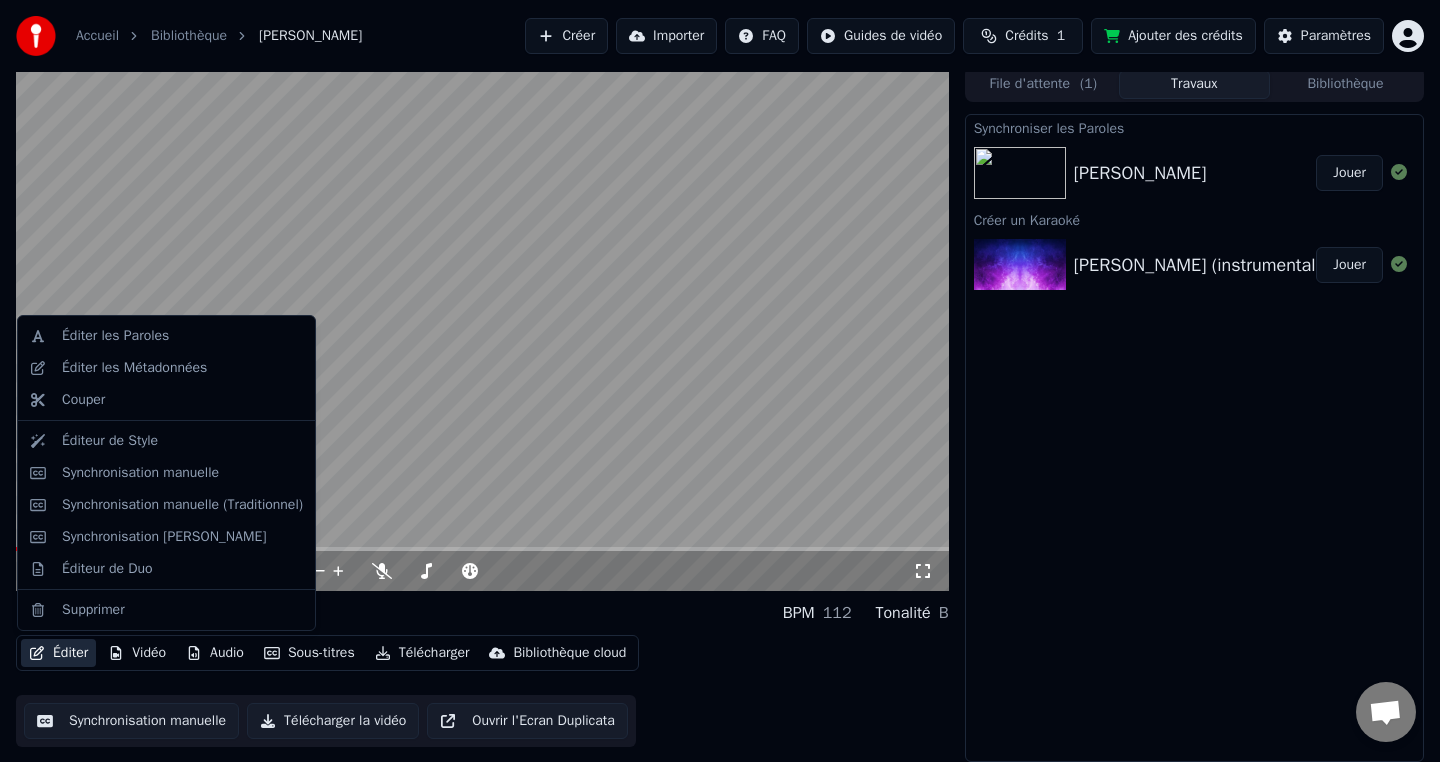 click on "Éditer" at bounding box center (58, 653) 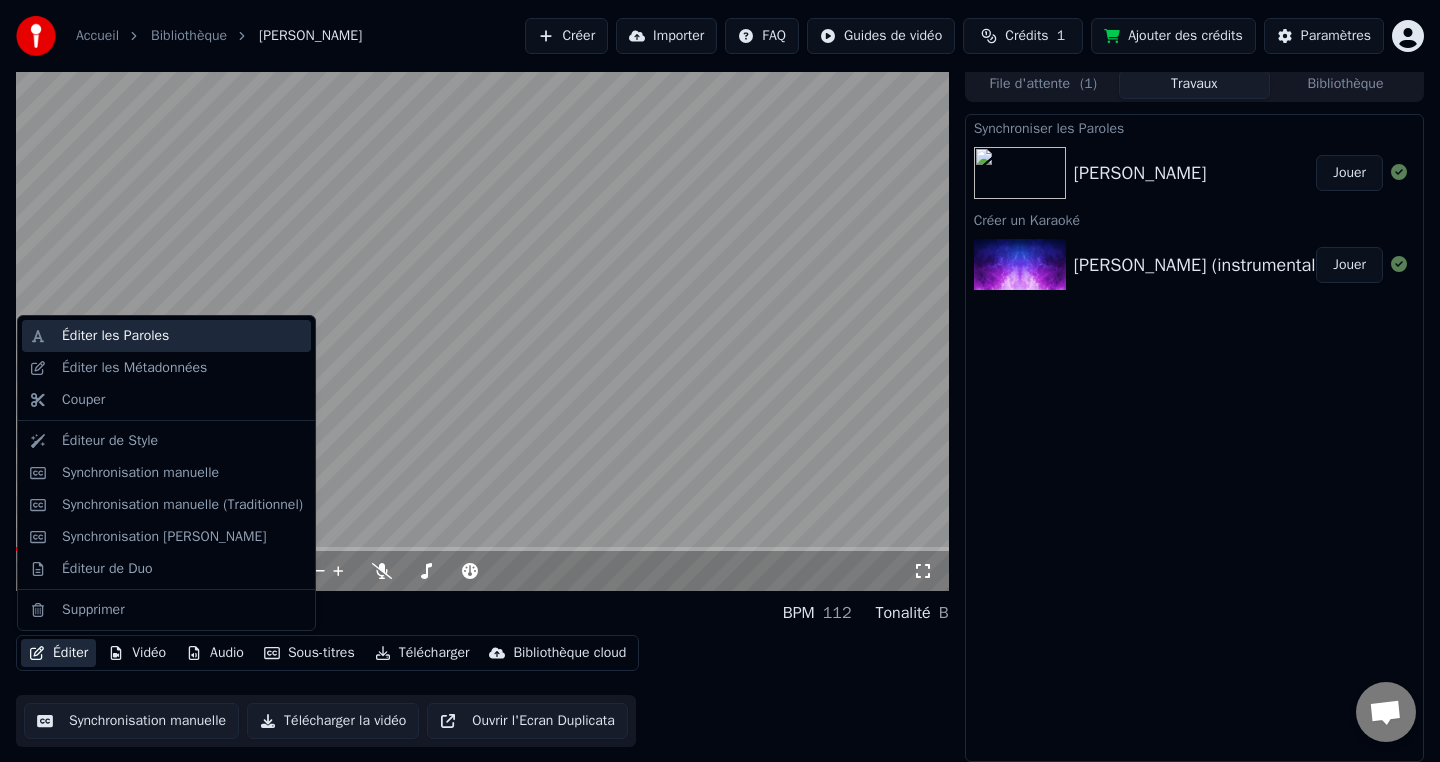 click on "Éditer les Paroles" at bounding box center (182, 336) 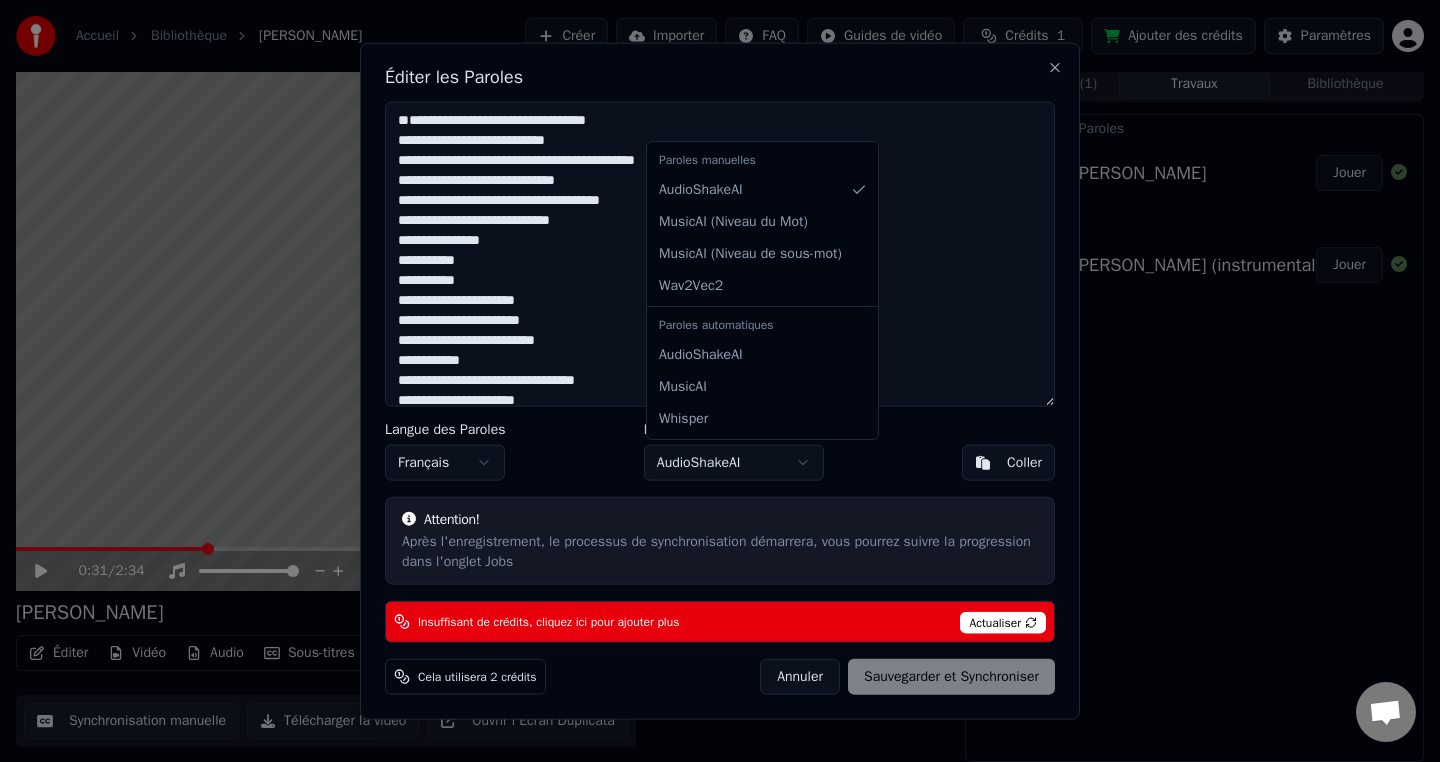 click on "Accueil Bibliothèque [PERSON_NAME] Créer Importer FAQ Guides de vidéo Crédits 1 Ajouter des crédits Paramètres 0:31  /  2:34 [PERSON_NAME] BPM 112 Tonalité B Éditer Vidéo Audio Sous-titres Télécharger Bibliothèque cloud Synchronisation manuelle Télécharger la vidéo Ouvrir l'Ecran Duplicata File d'attente ( 1 ) Travaux Bibliothèque Synchroniser les Paroles [PERSON_NAME] Jouer Créer un Karaoké [PERSON_NAME] (instrumental) Jouer Éditer les Paroles Langue des Paroles Français Modèle de Synchronisation AudioShakeAI Coller Attention! Après l'enregistrement, le processus de synchronisation démarrera, vous pourrez suivre la progression dans l'onglet Jobs Insuffisant de crédits, cliquez ici pour ajouter plus Actualiser Cela utilisera 2 crédits Annuler Sauvegarder et Synchroniser Close Paroles manuelles AudioShakeAI MusicAI ( Niveau du Mot ) MusicAI ( Niveau de sous-mot ) Wav2Vec2 Paroles automatiques AudioShakeAI MusicAI Whisper" at bounding box center [720, 375] 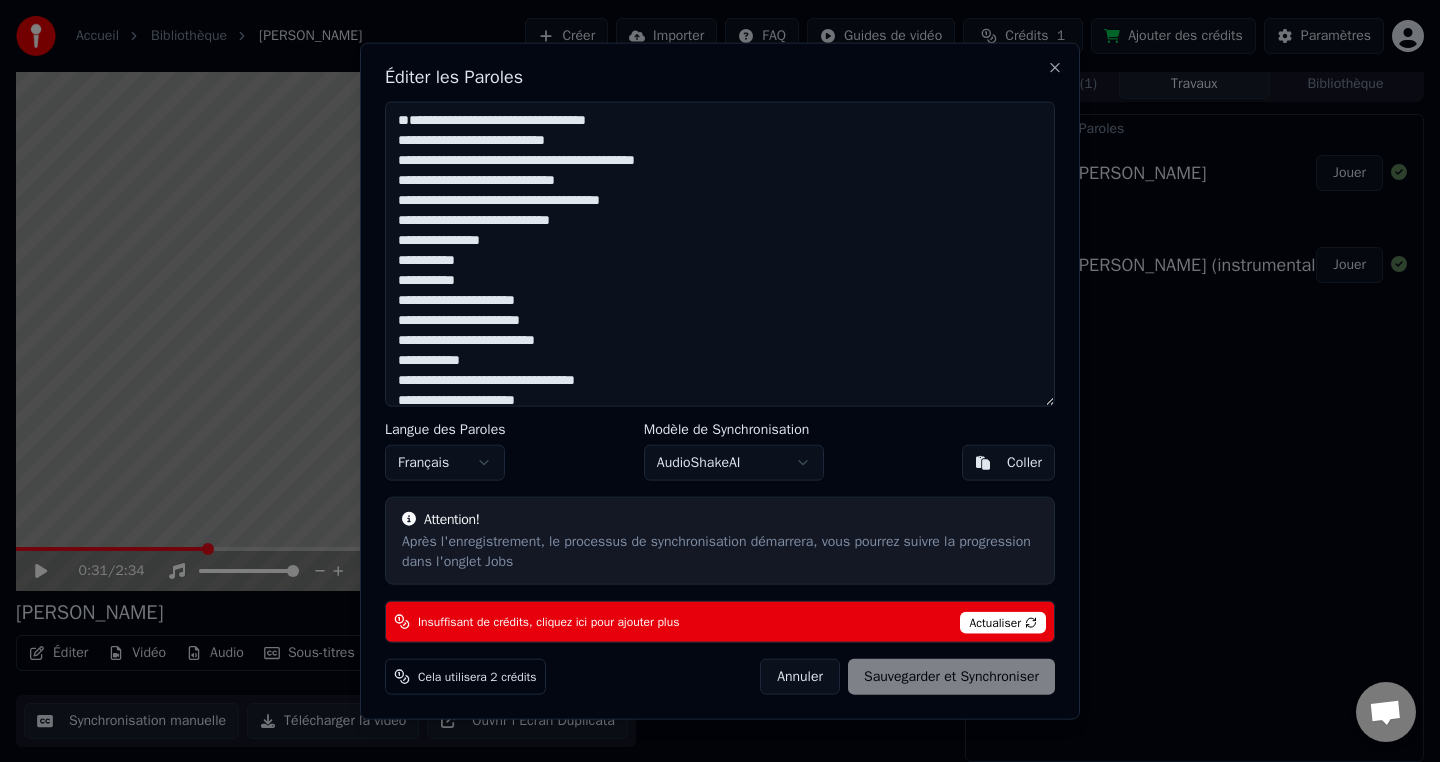 click on "Accueil Bibliothèque [PERSON_NAME] Créer Importer FAQ Guides de vidéo Crédits 1 Ajouter des crédits Paramètres 0:31  /  2:34 [PERSON_NAME] BPM 112 Tonalité B Éditer Vidéo Audio Sous-titres Télécharger Bibliothèque cloud Synchronisation manuelle Télécharger la vidéo Ouvrir l'Ecran Duplicata File d'attente ( 1 ) Travaux Bibliothèque Synchroniser les Paroles [PERSON_NAME] Jouer Créer un Karaoké [PERSON_NAME] (instrumental) Jouer Éditer les Paroles Langue des Paroles Français Modèle de Synchronisation AudioShakeAI Coller Attention! Après l'enregistrement, le processus de synchronisation démarrera, vous pourrez suivre la progression dans l'onglet Jobs Insuffisant de crédits, cliquez ici pour ajouter plus Actualiser Cela utilisera 2 crédits Annuler Sauvegarder et Synchroniser Close" at bounding box center [720, 375] 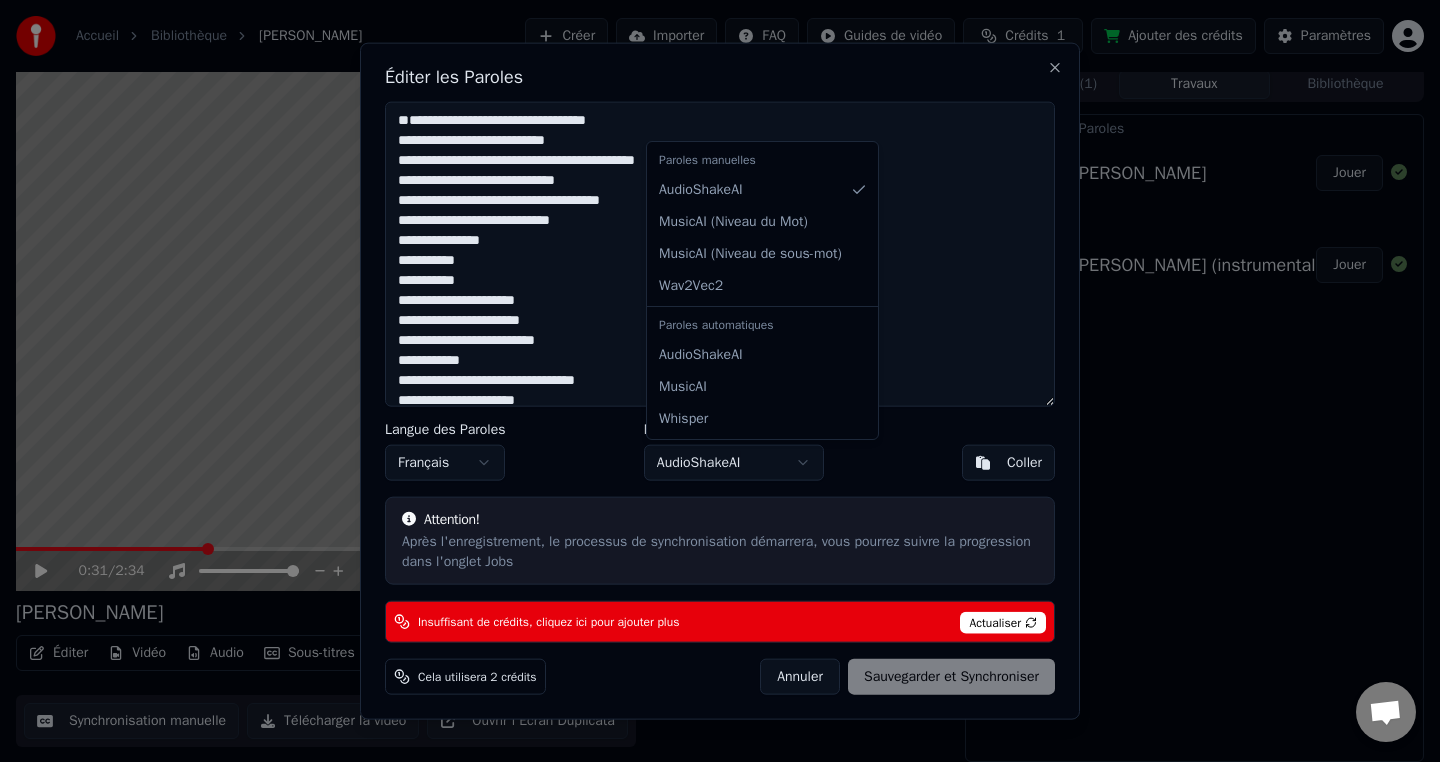 click on "Accueil Bibliothèque [PERSON_NAME] Créer Importer FAQ Guides de vidéo Crédits 1 Ajouter des crédits Paramètres 0:31  /  2:34 [PERSON_NAME] BPM 112 Tonalité B Éditer Vidéo Audio Sous-titres Télécharger Bibliothèque cloud Synchronisation manuelle Télécharger la vidéo Ouvrir l'Ecran Duplicata File d'attente ( 1 ) Travaux Bibliothèque Synchroniser les Paroles [PERSON_NAME] Jouer Créer un Karaoké [PERSON_NAME] (instrumental) Jouer Éditer les Paroles Langue des Paroles Français Modèle de Synchronisation AudioShakeAI Coller Attention! Après l'enregistrement, le processus de synchronisation démarrera, vous pourrez suivre la progression dans l'onglet Jobs Insuffisant de crédits, cliquez ici pour ajouter plus Actualiser Cela utilisera 2 crédits Annuler Sauvegarder et Synchroniser Close Paroles manuelles AudioShakeAI MusicAI ( Niveau du Mot ) MusicAI ( Niveau de sous-mot ) Wav2Vec2 Paroles automatiques AudioShakeAI MusicAI Whisper" at bounding box center (720, 375) 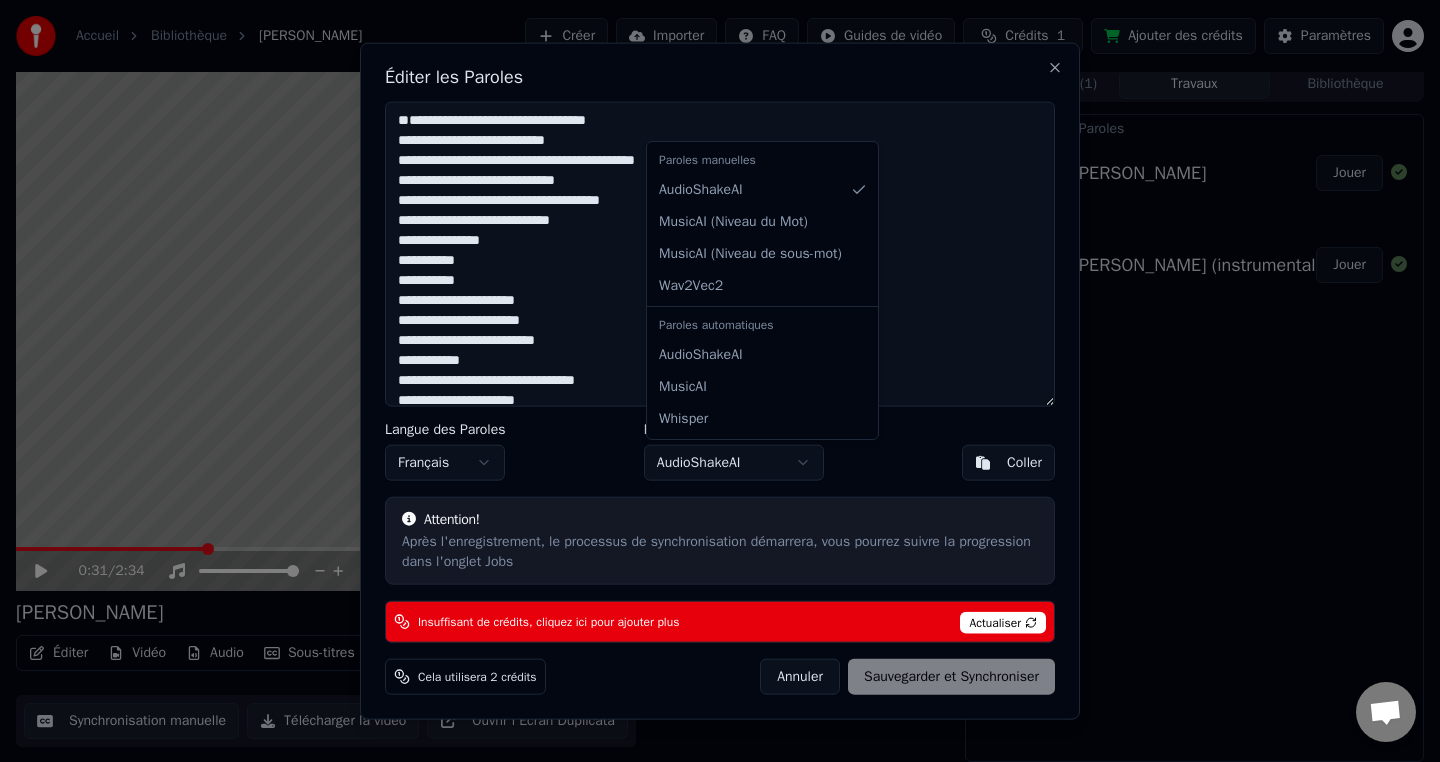 click on "Accueil Bibliothèque [PERSON_NAME] Créer Importer FAQ Guides de vidéo Crédits 1 Ajouter des crédits Paramètres 0:31  /  2:34 [PERSON_NAME] BPM 112 Tonalité B Éditer Vidéo Audio Sous-titres Télécharger Bibliothèque cloud Synchronisation manuelle Télécharger la vidéo Ouvrir l'Ecran Duplicata File d'attente ( 1 ) Travaux Bibliothèque Synchroniser les Paroles [PERSON_NAME] Jouer Créer un Karaoké [PERSON_NAME] (instrumental) Jouer Éditer les Paroles Langue des Paroles Français Modèle de Synchronisation AudioShakeAI Coller Attention! Après l'enregistrement, le processus de synchronisation démarrera, vous pourrez suivre la progression dans l'onglet Jobs Insuffisant de crédits, cliquez ici pour ajouter plus Actualiser Cela utilisera 2 crédits Annuler Sauvegarder et Synchroniser Close Paroles manuelles AudioShakeAI MusicAI ( Niveau du Mot ) MusicAI ( Niveau de sous-mot ) Wav2Vec2 Paroles automatiques AudioShakeAI MusicAI Whisper" at bounding box center [720, 375] 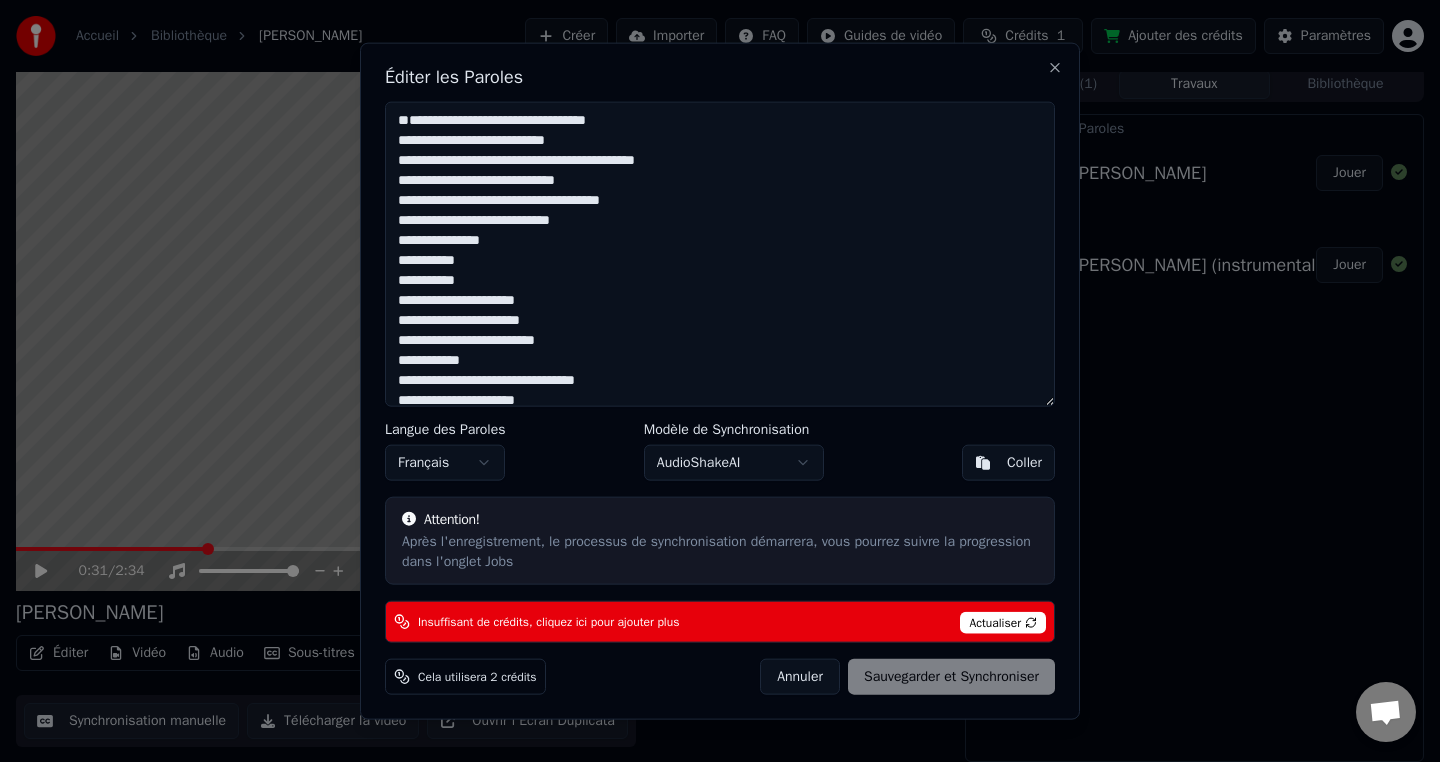 click on "Annuler" at bounding box center (800, 676) 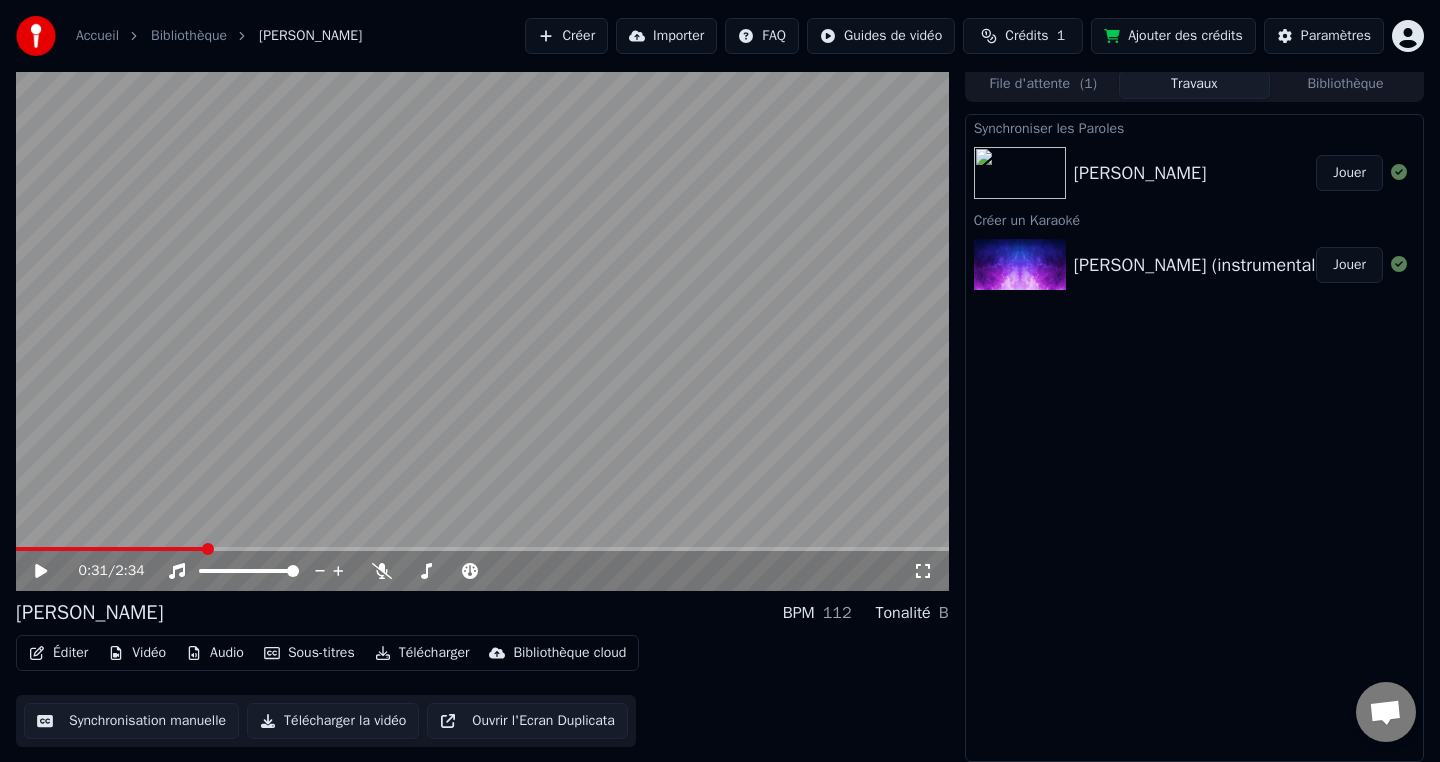 click on "Synchronisation manuelle" at bounding box center (131, 721) 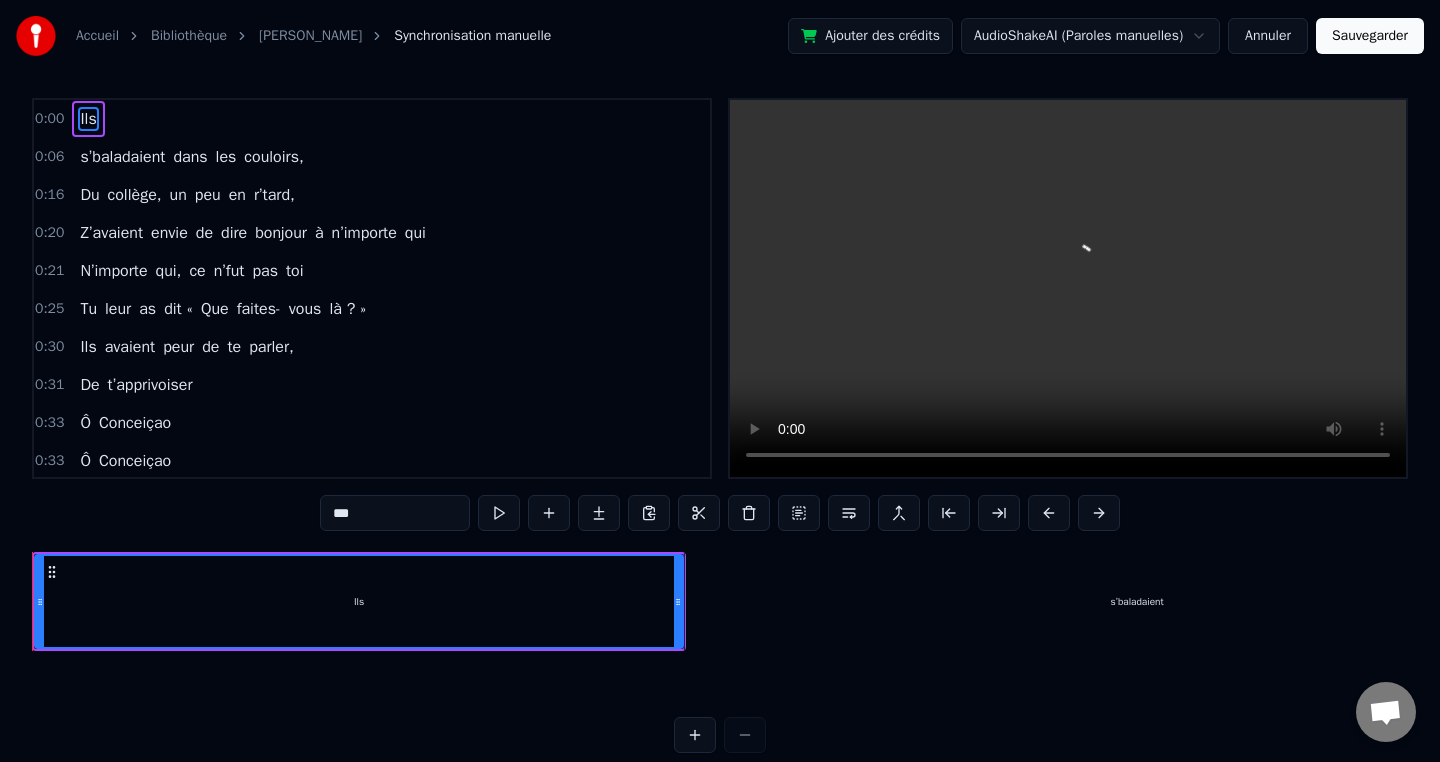 scroll, scrollTop: 0, scrollLeft: 0, axis: both 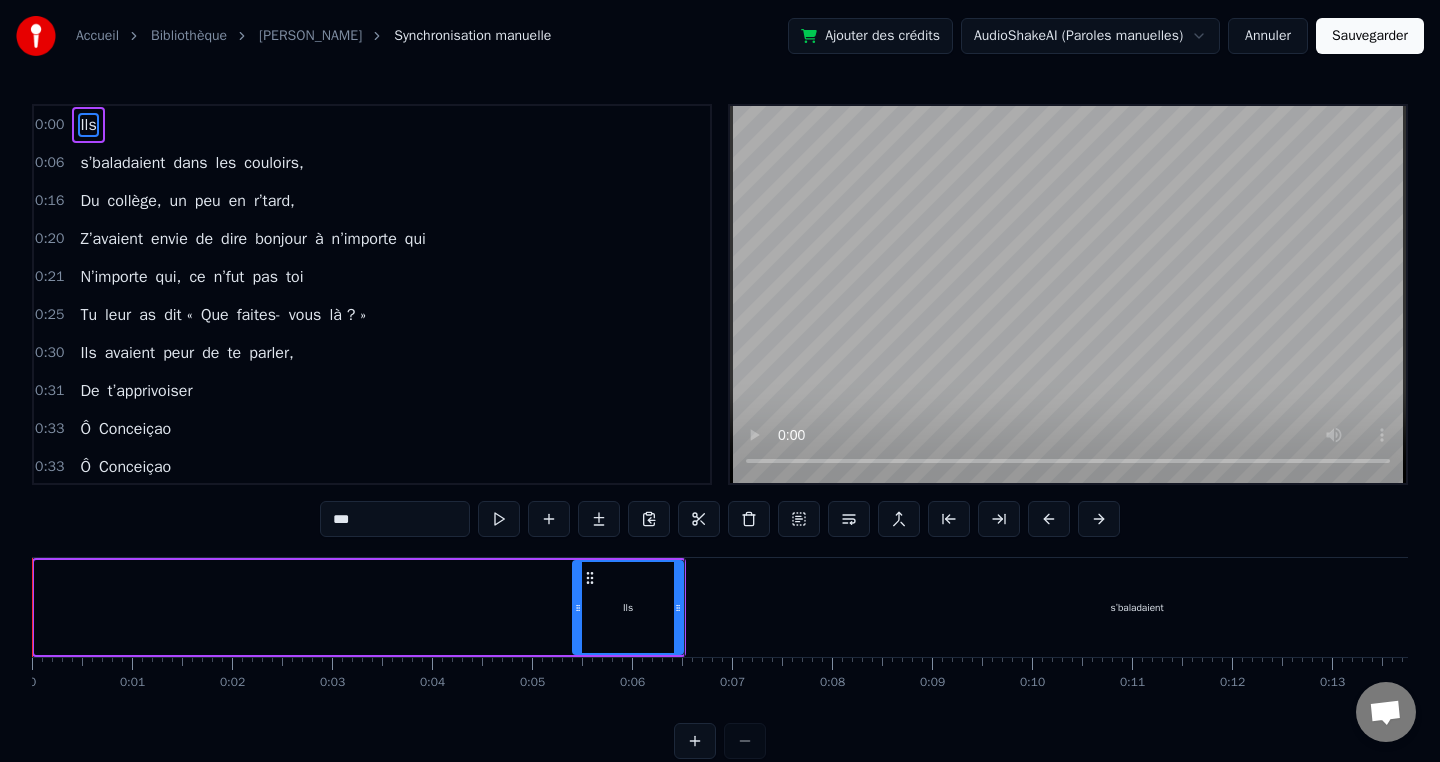 drag, startPoint x: 42, startPoint y: 614, endPoint x: 583, endPoint y: 586, distance: 541.7241 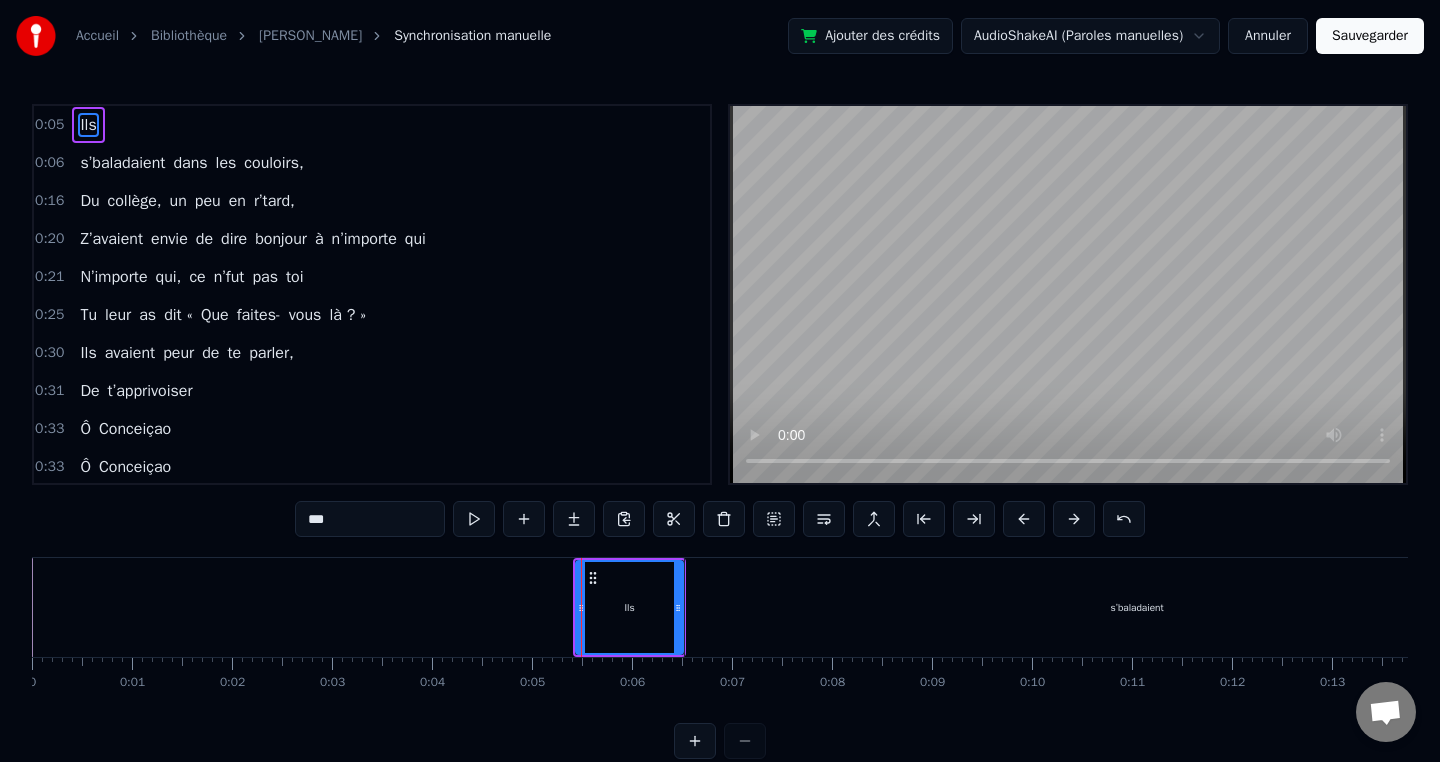click on "s’baladaient" at bounding box center [1137, 607] 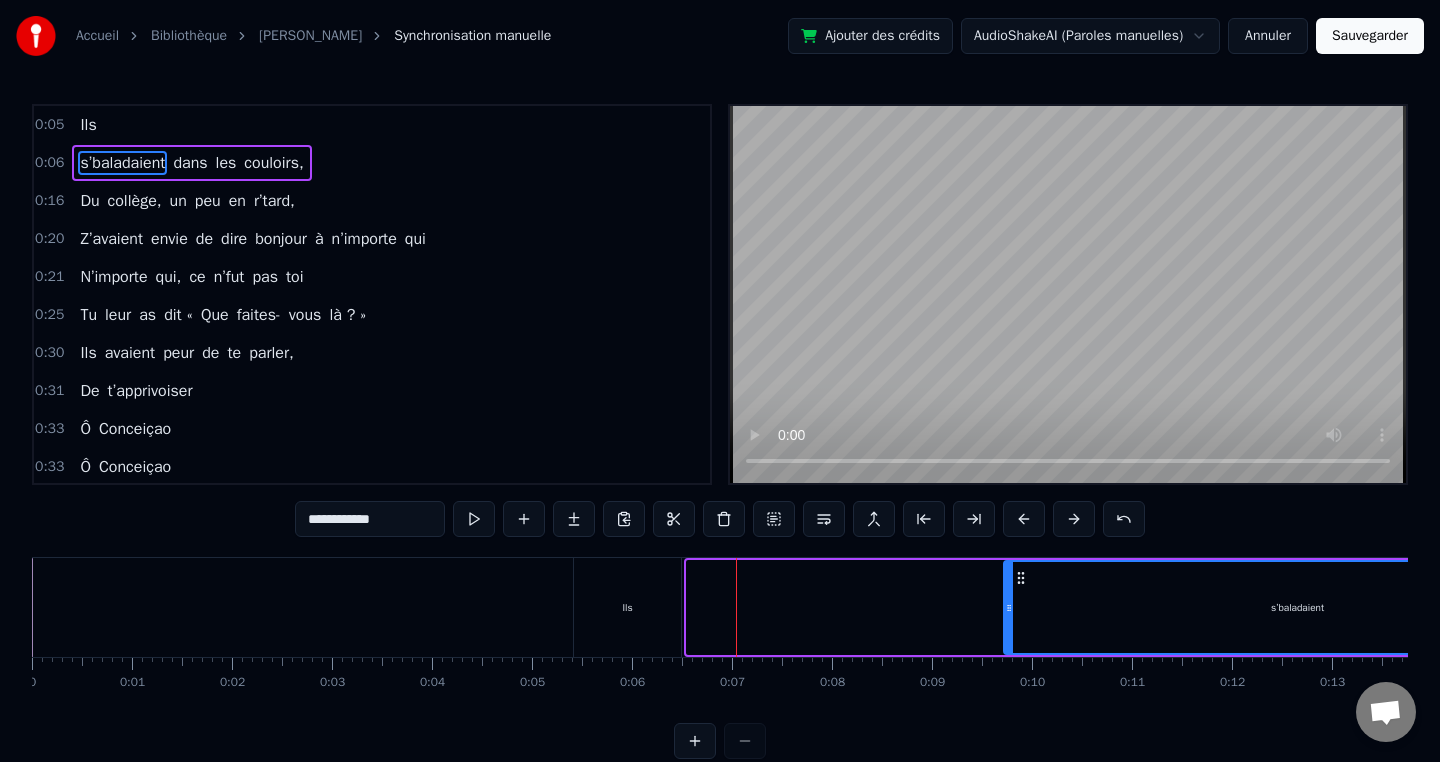 drag, startPoint x: 689, startPoint y: 608, endPoint x: 1010, endPoint y: 612, distance: 321.02493 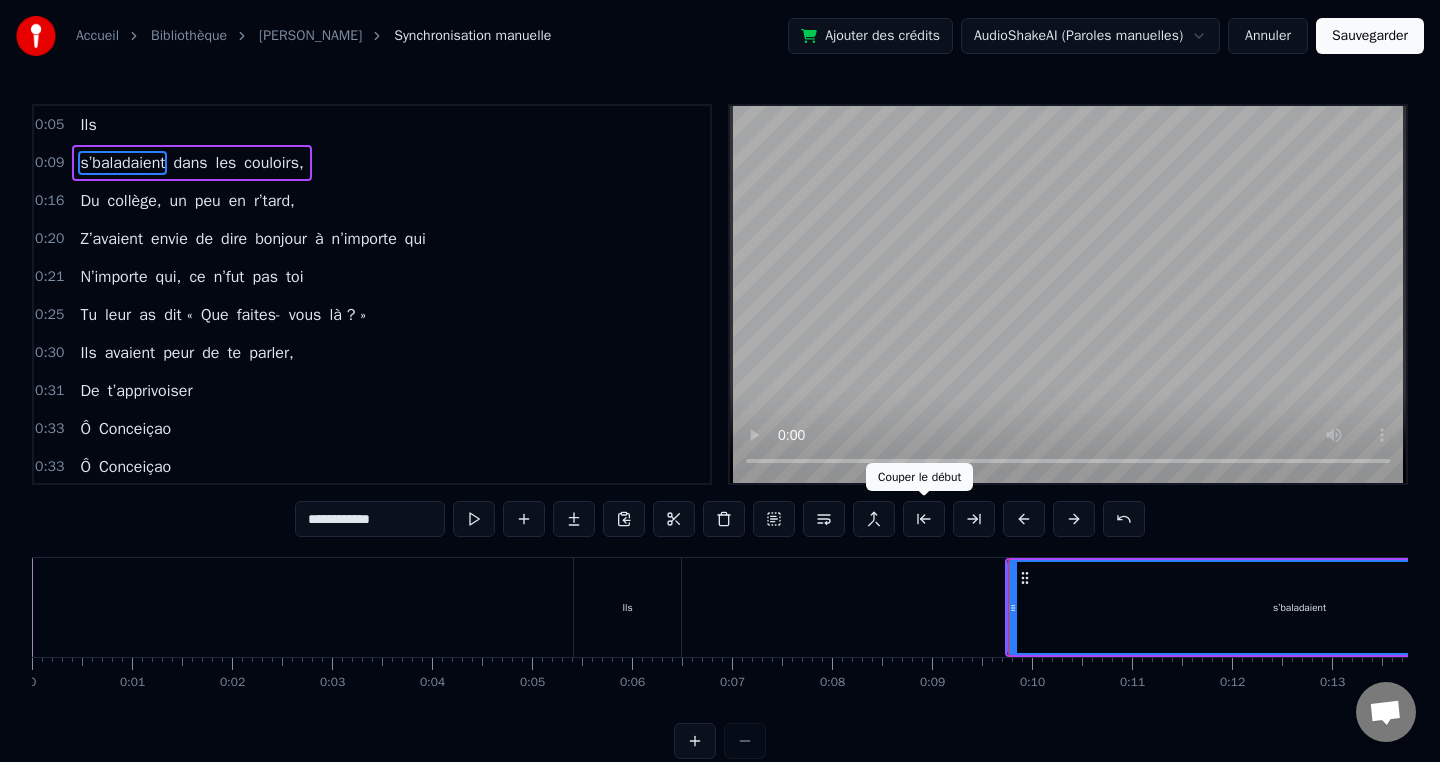 click at bounding box center [924, 519] 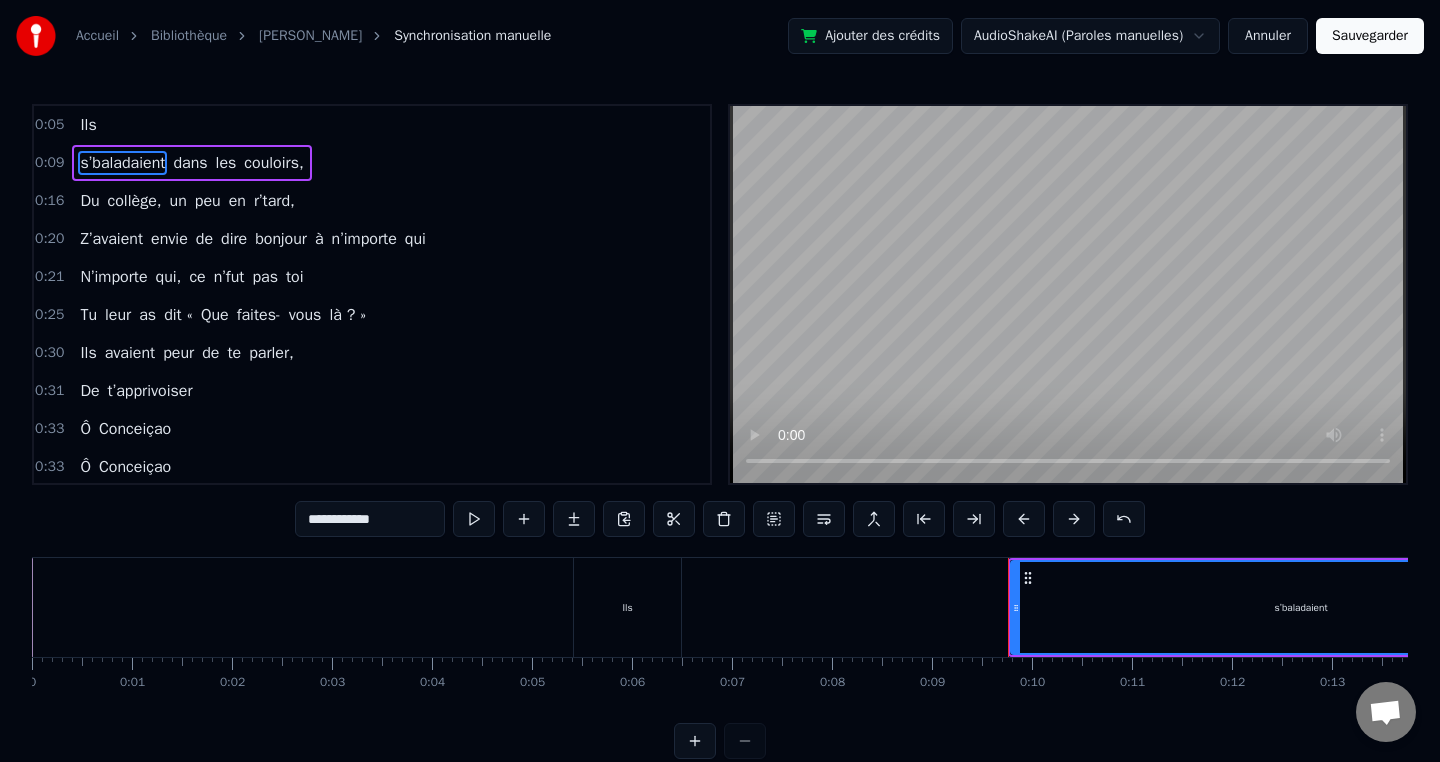 click at bounding box center (924, 519) 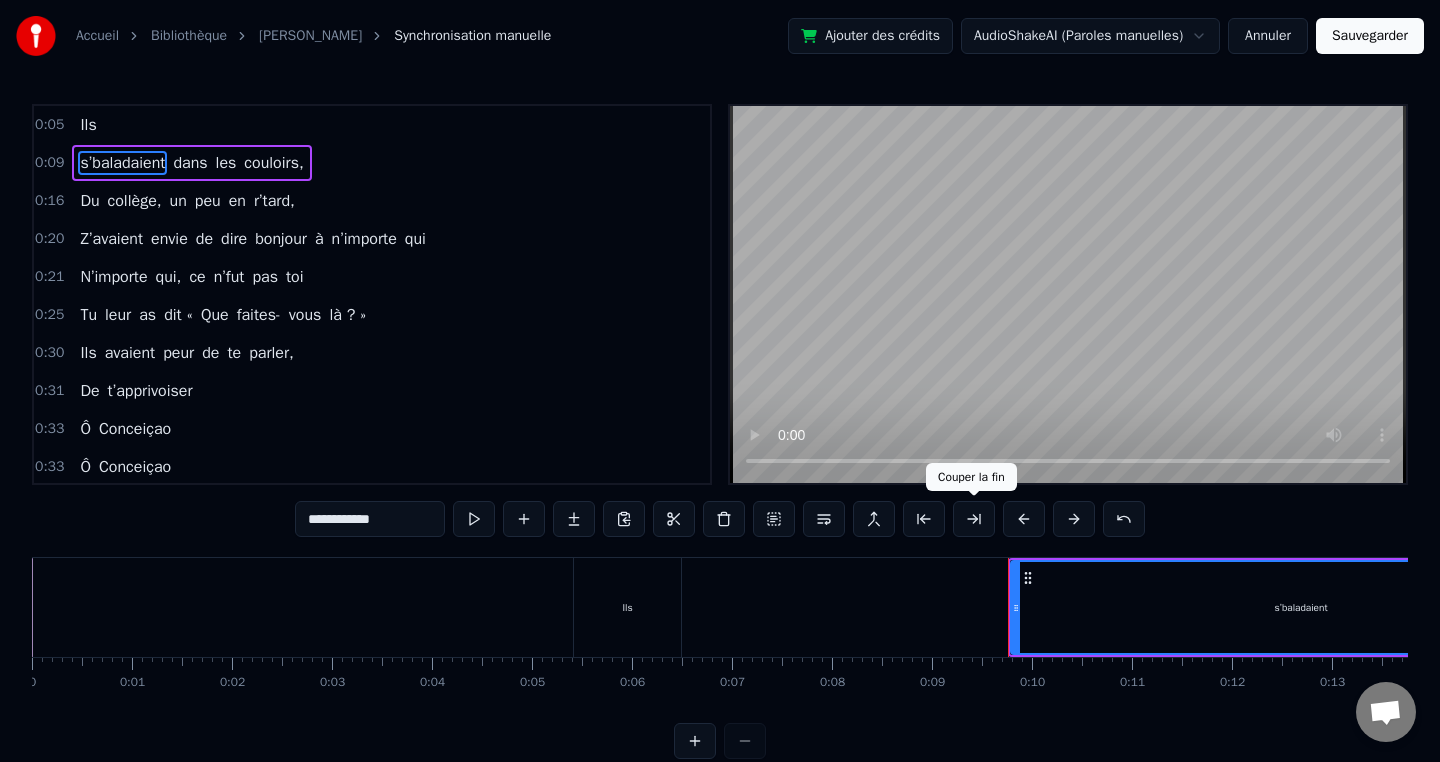 click at bounding box center (974, 519) 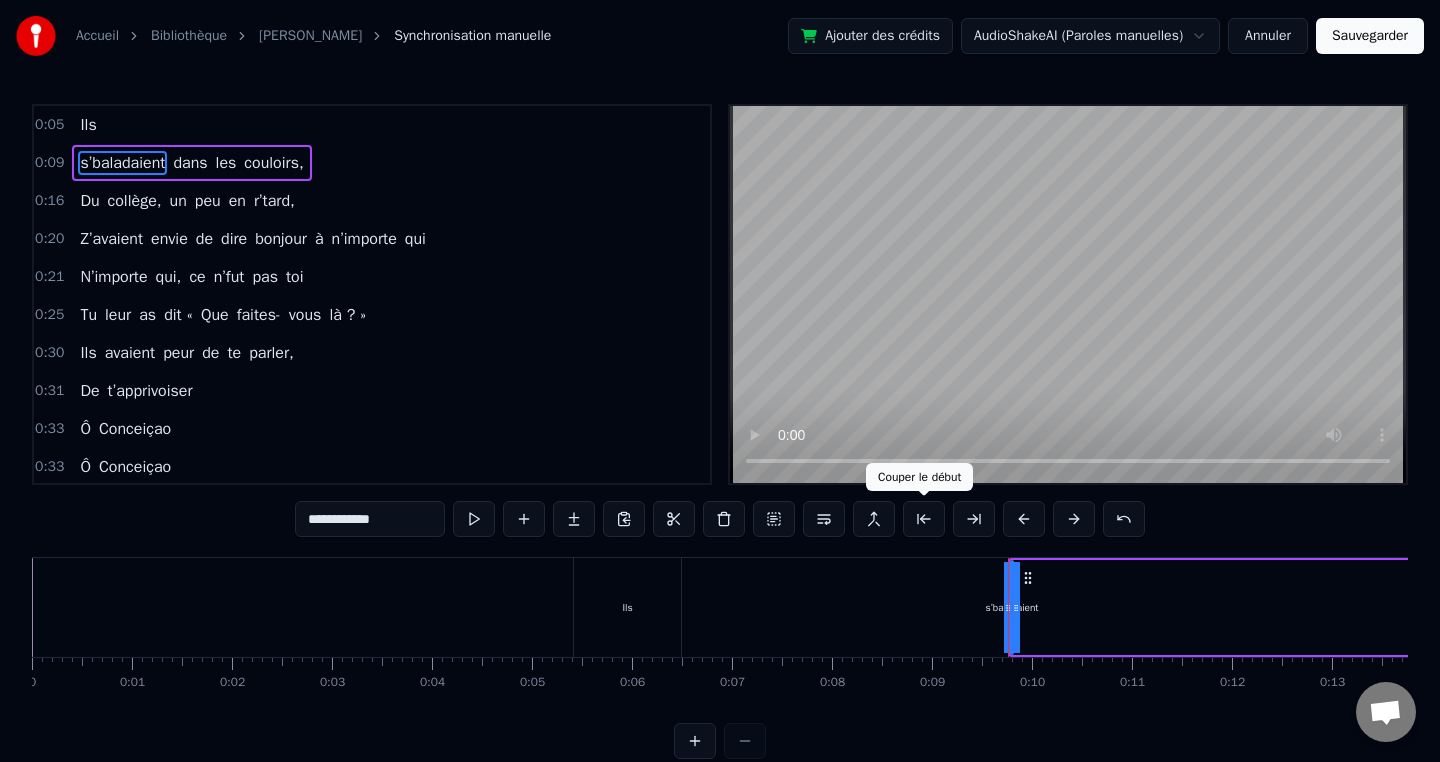 click at bounding box center [924, 519] 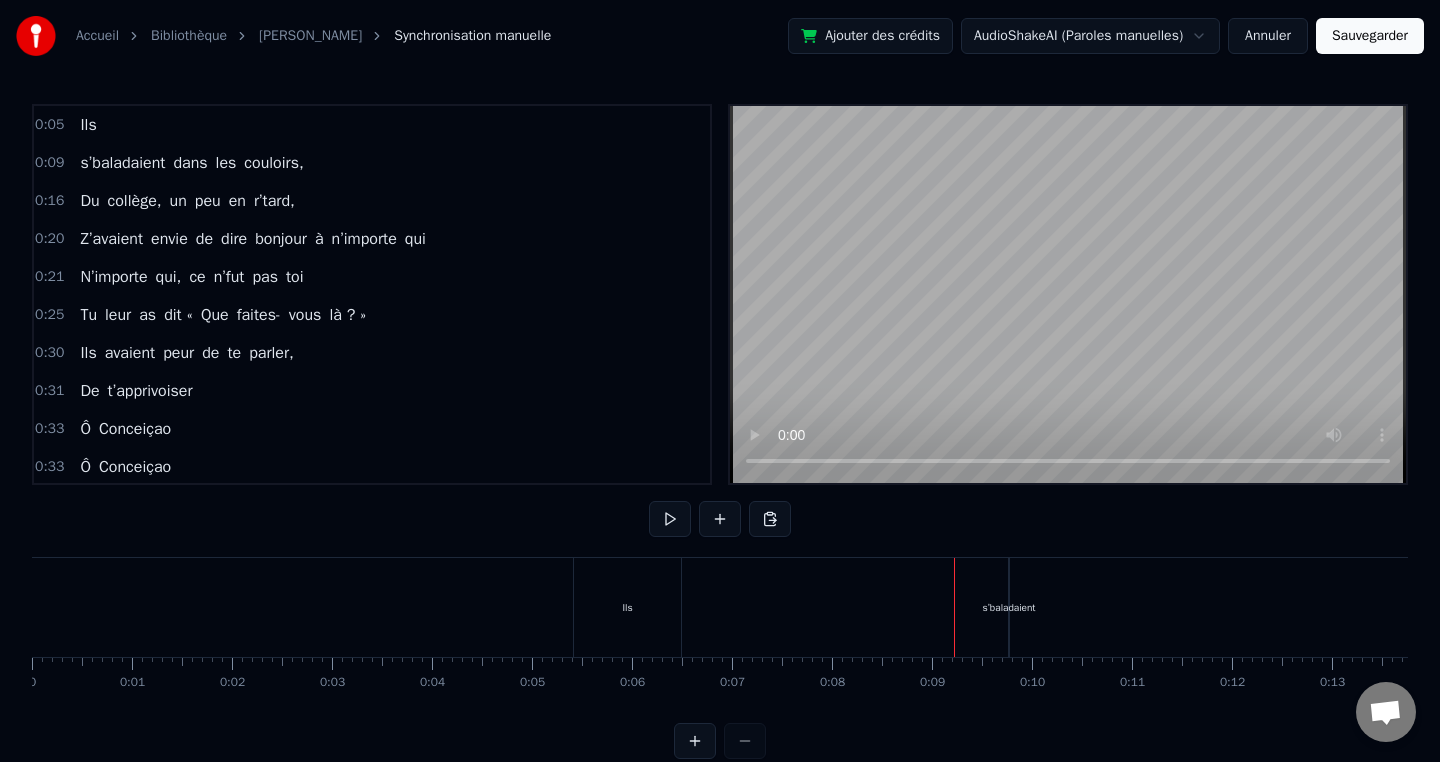 click on "s’baladaient dans les couloirs," at bounding box center (1319, 607) 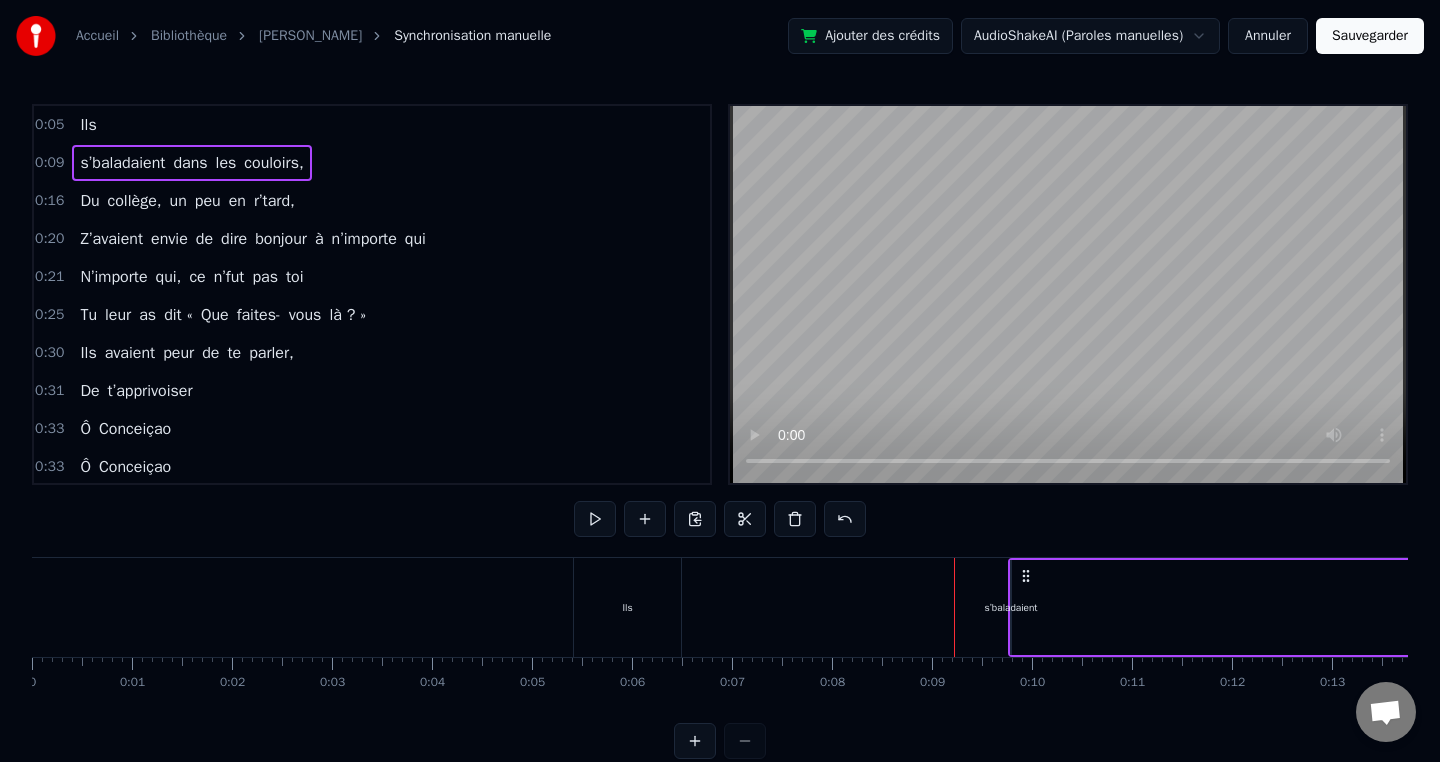click on "Ils" at bounding box center (627, 607) 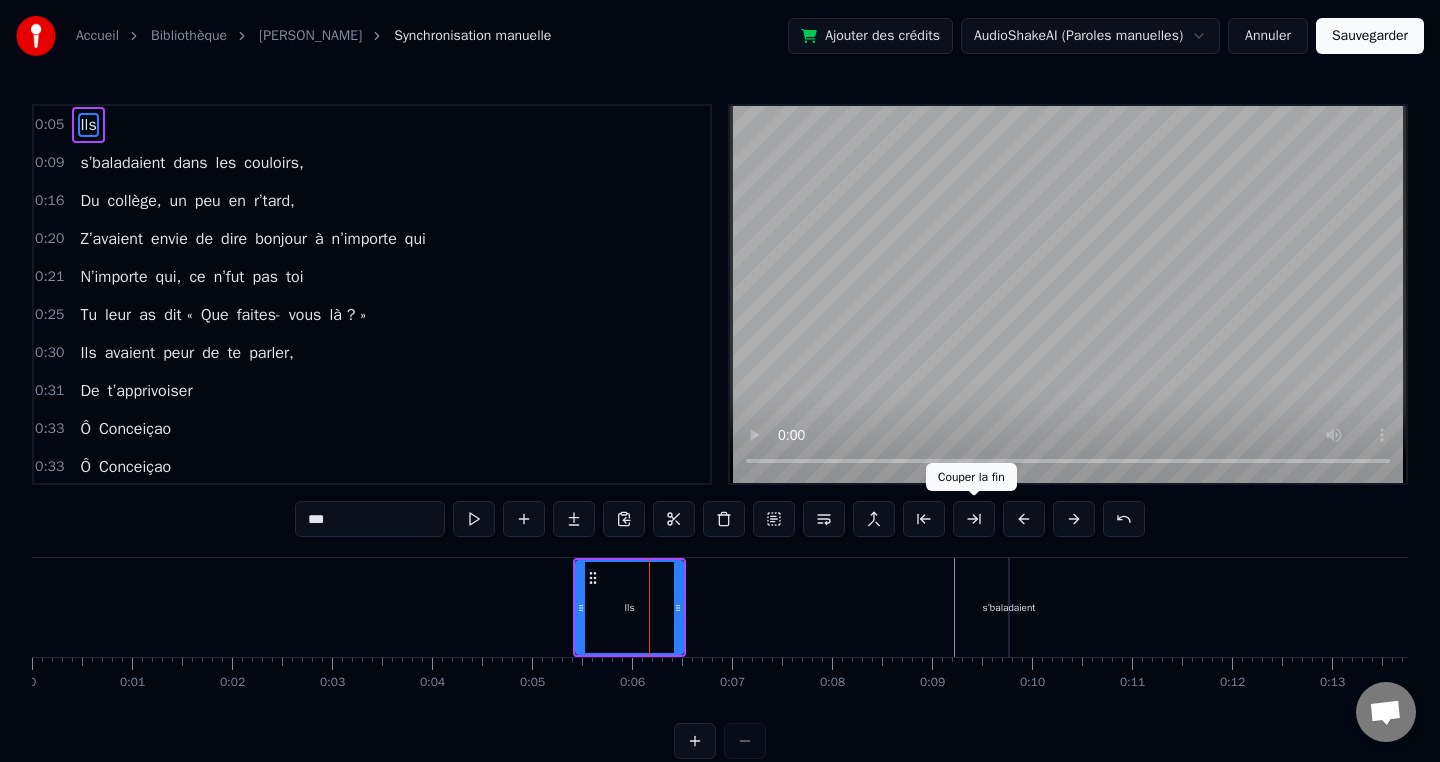 click at bounding box center (974, 519) 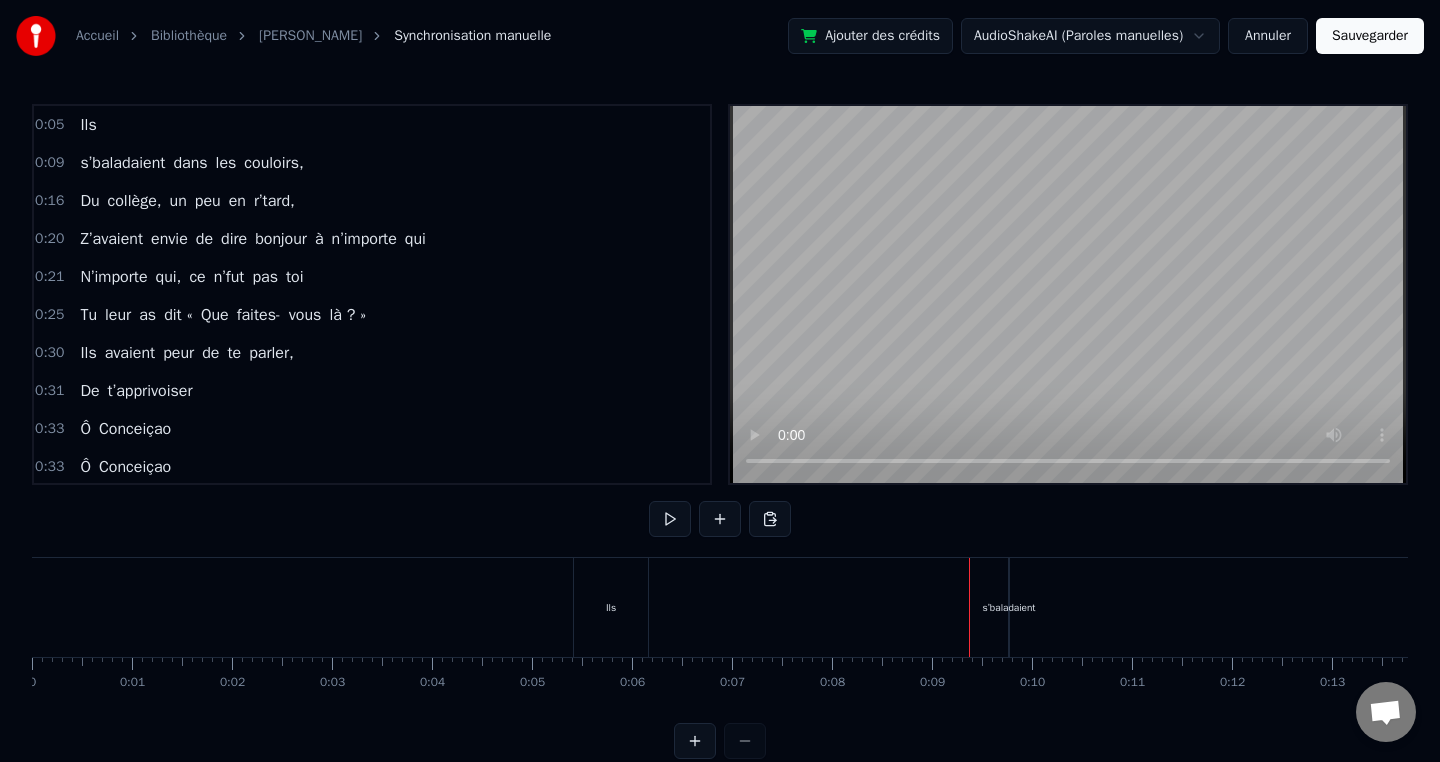 click on "s’baladaient" at bounding box center [1008, 607] 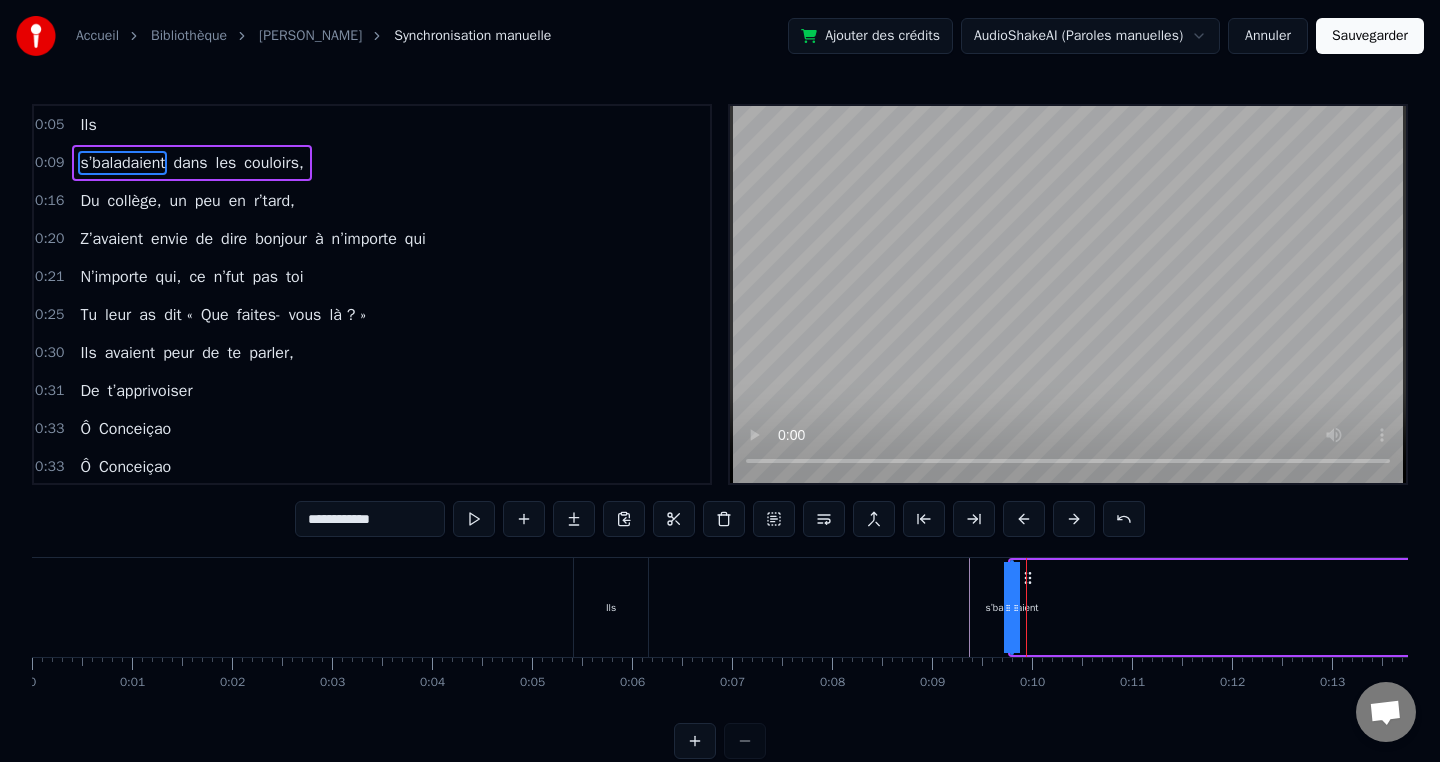 drag, startPoint x: 1010, startPoint y: 607, endPoint x: 881, endPoint y: 611, distance: 129.062 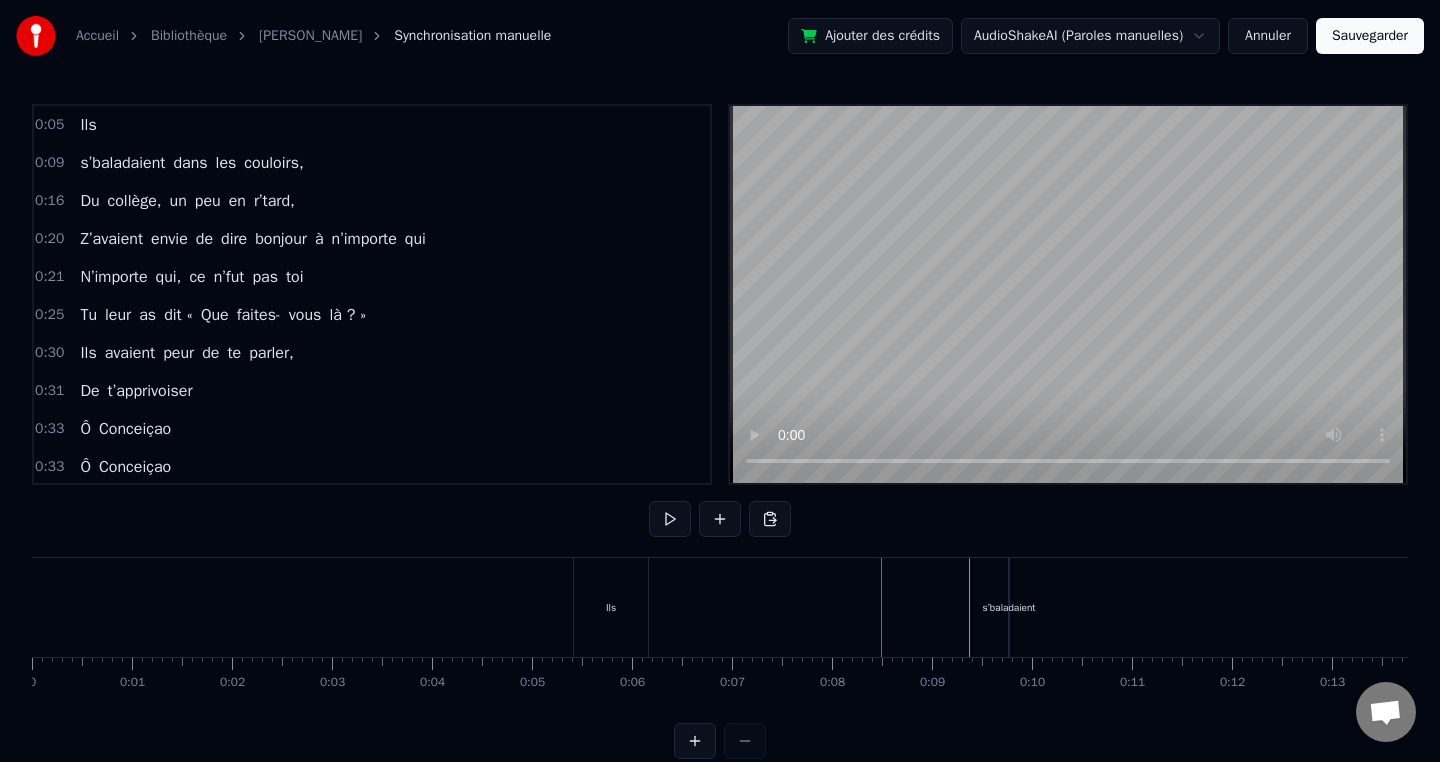 click on "s’baladaient" at bounding box center (1008, 607) 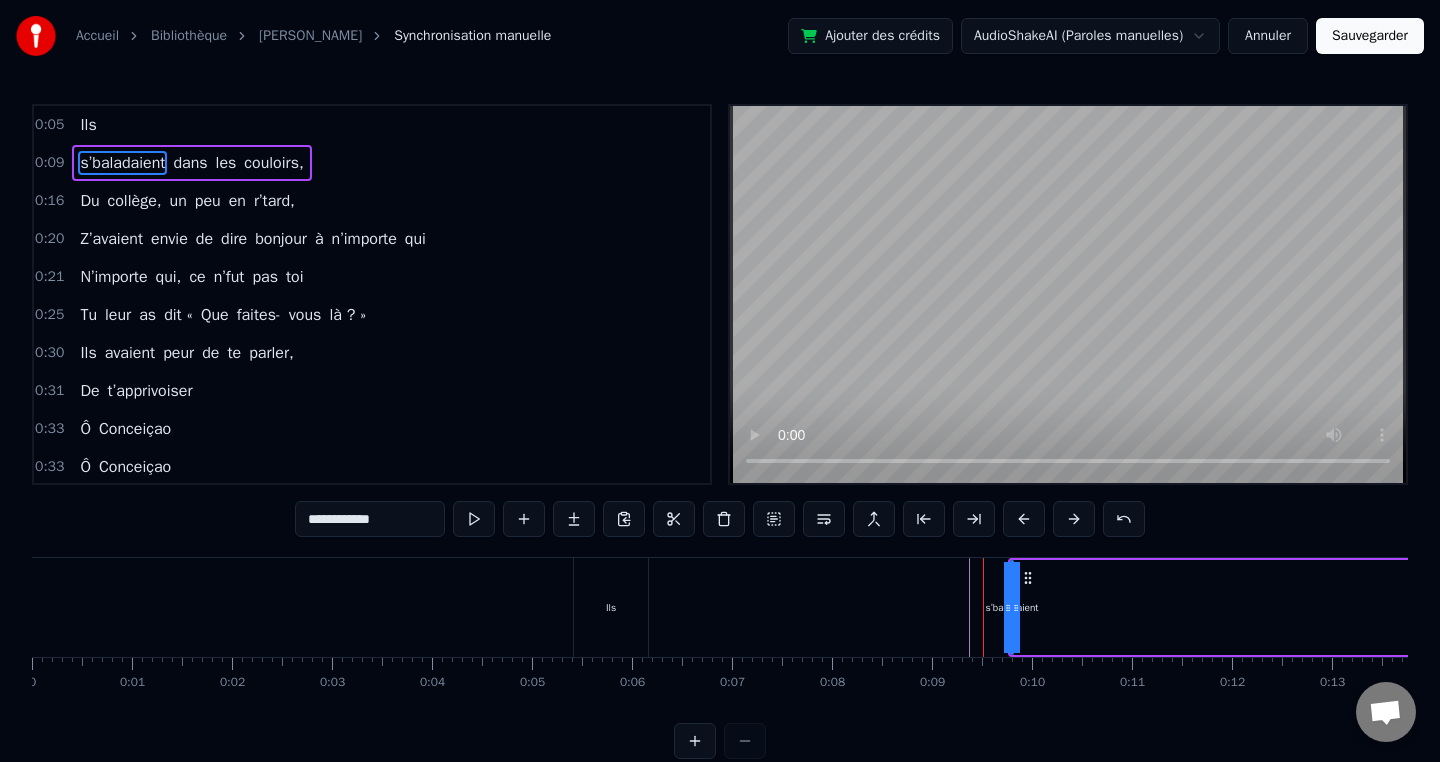 drag, startPoint x: 1010, startPoint y: 613, endPoint x: 860, endPoint y: 621, distance: 150.21318 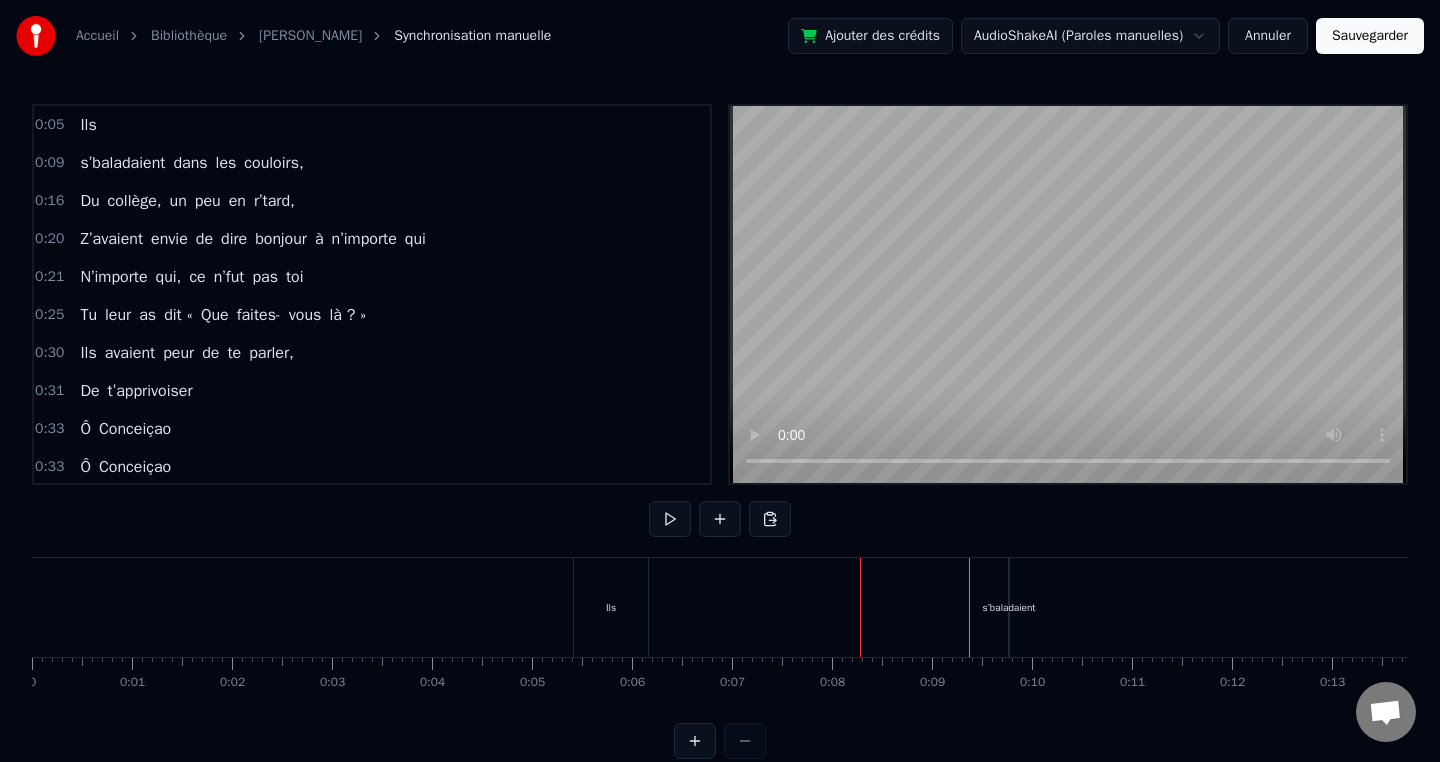 click on "s’baladaient" at bounding box center (1008, 607) 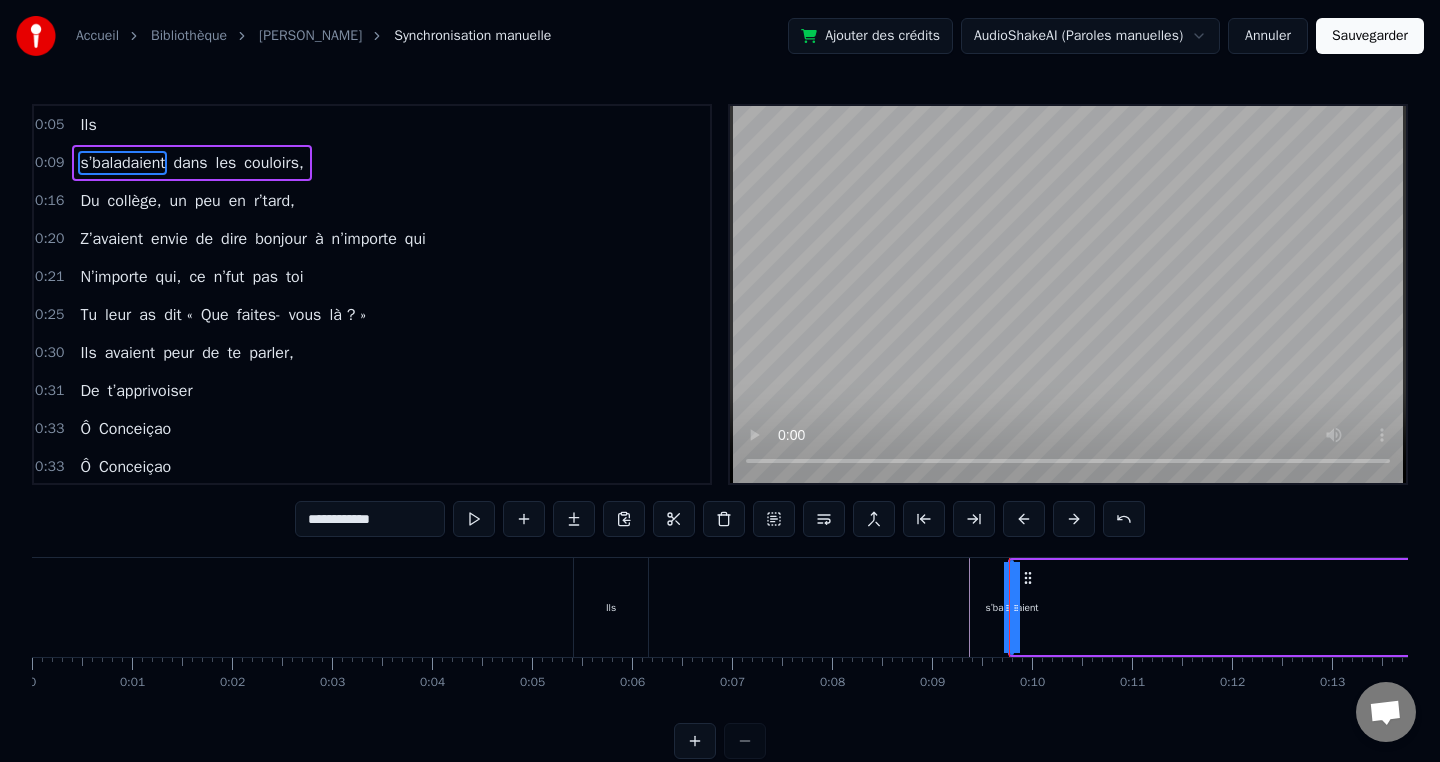 drag, startPoint x: 1017, startPoint y: 605, endPoint x: 1234, endPoint y: 587, distance: 217.74527 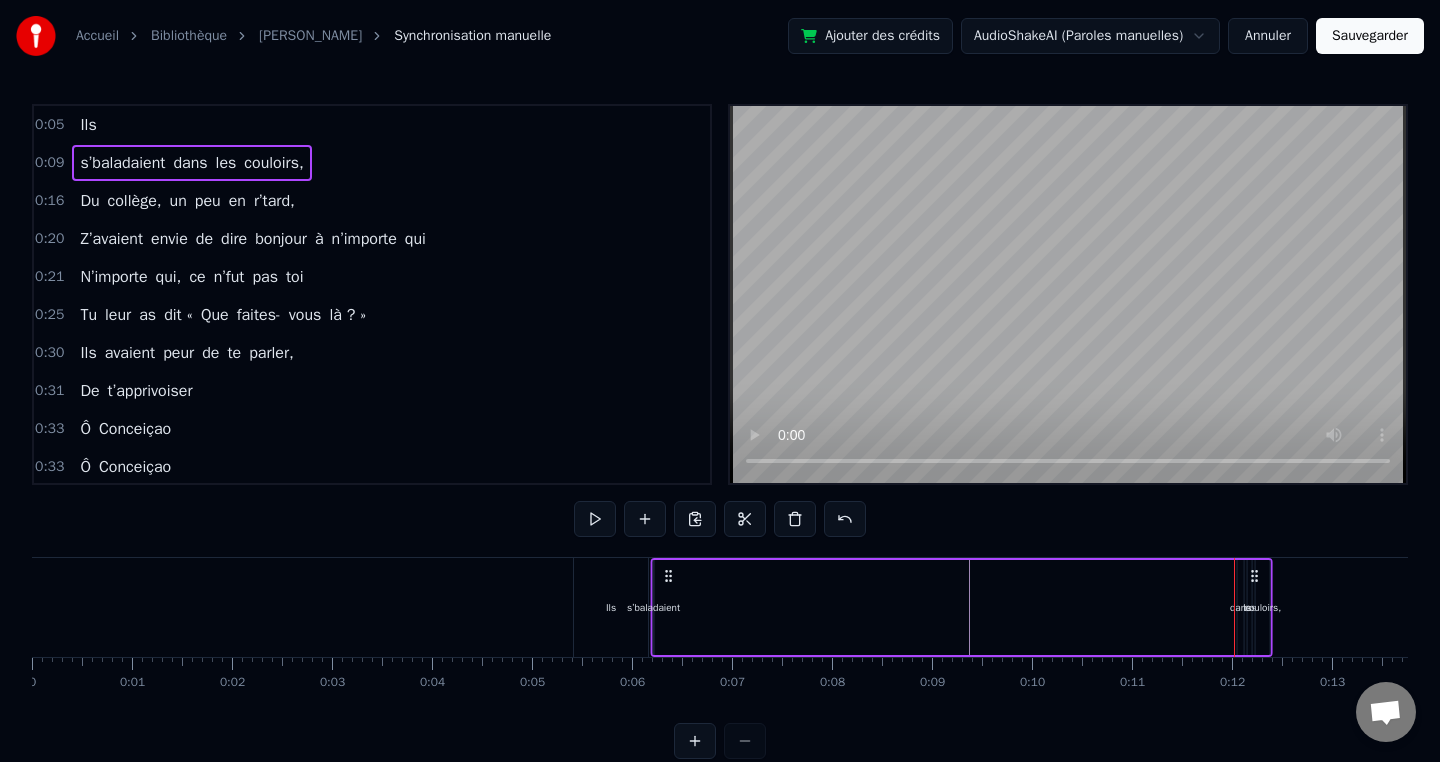 drag, startPoint x: 1025, startPoint y: 583, endPoint x: 668, endPoint y: 605, distance: 357.67722 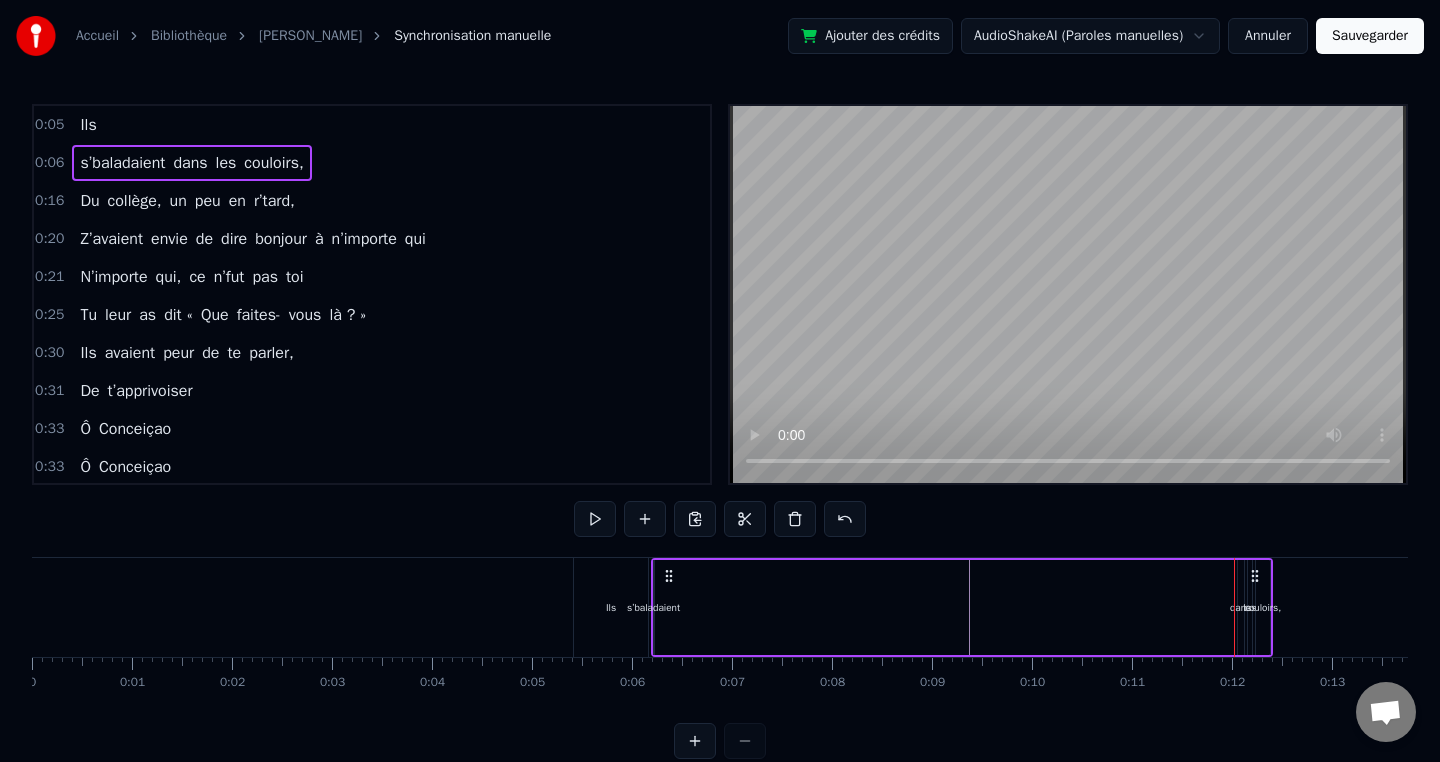 click at bounding box center [7777, 607] 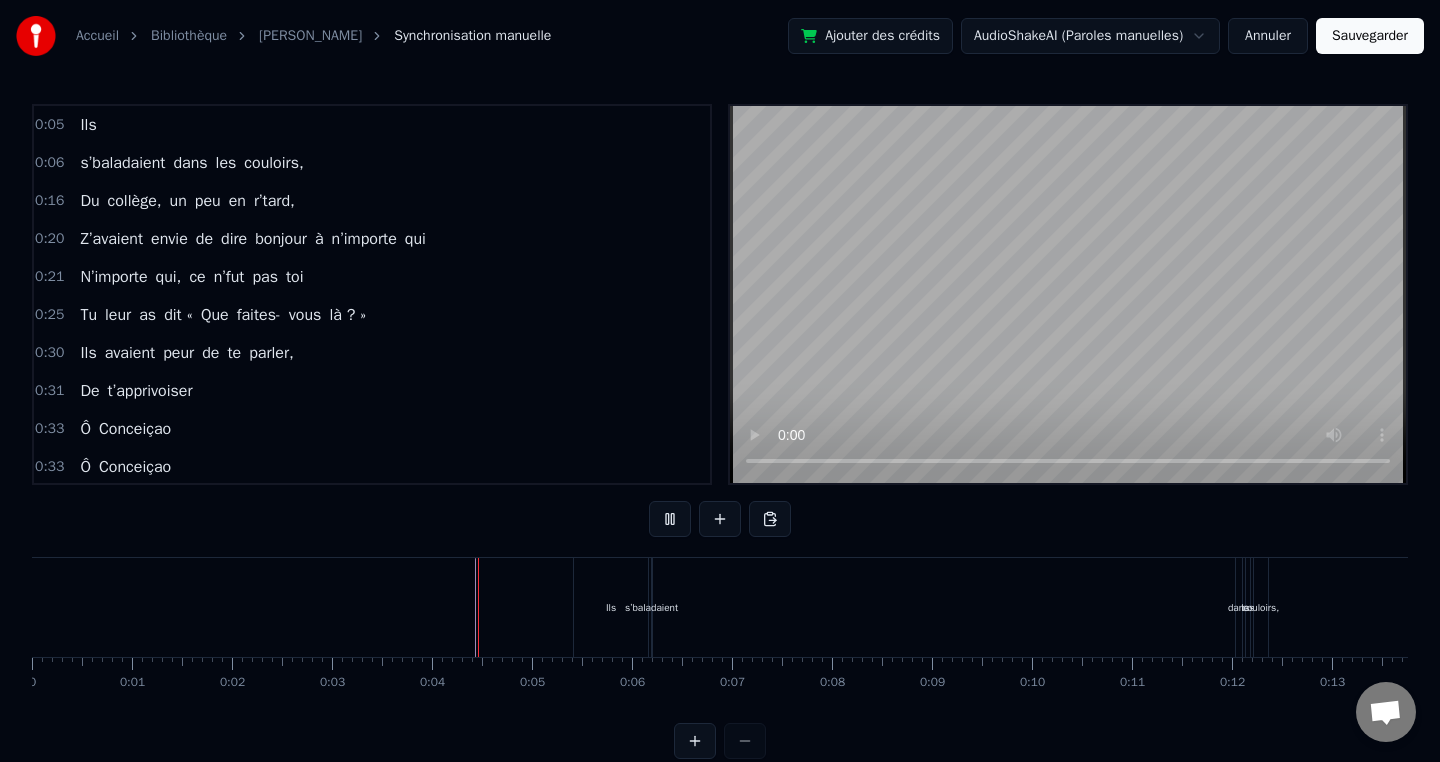 scroll, scrollTop: 29, scrollLeft: 0, axis: vertical 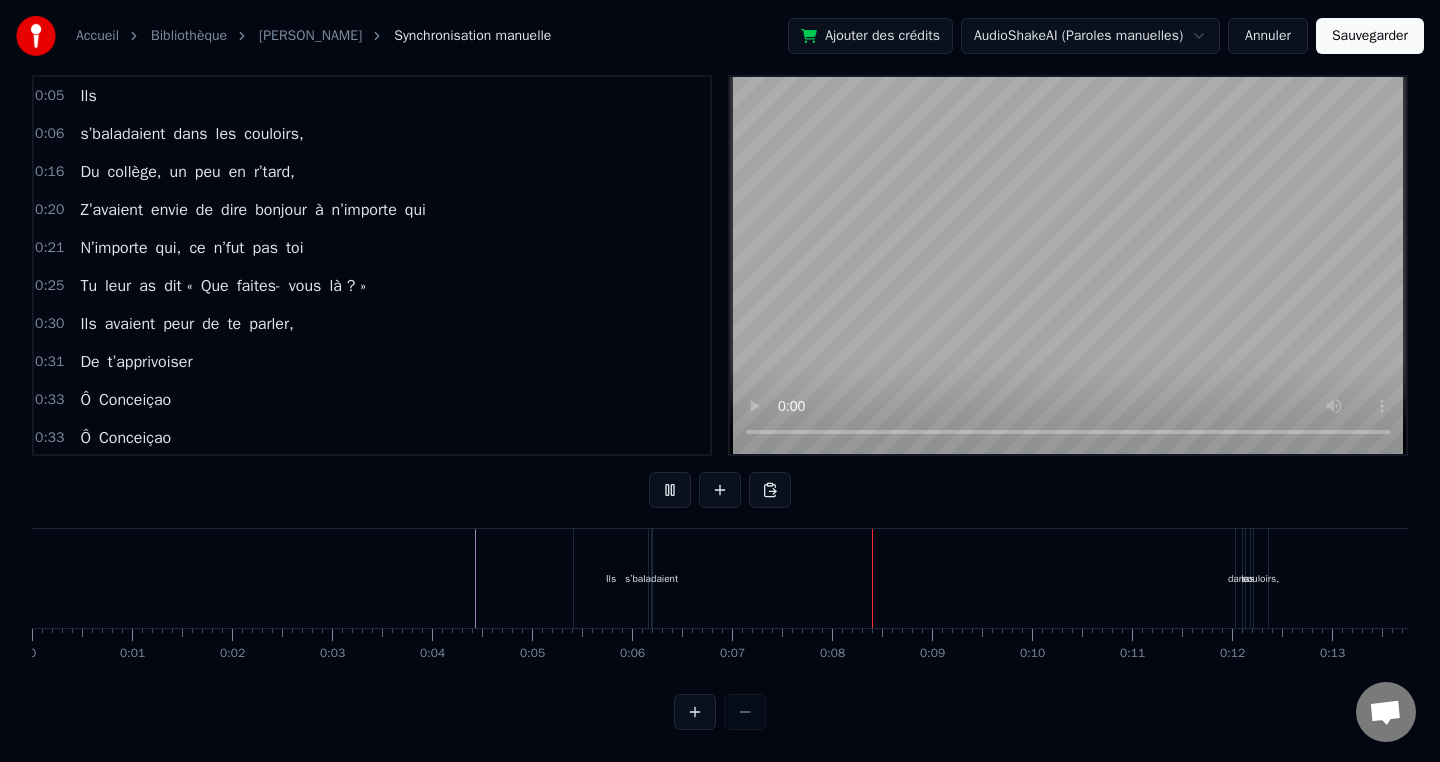 click on "s’baladaient dans les couloirs," at bounding box center (962, 578) 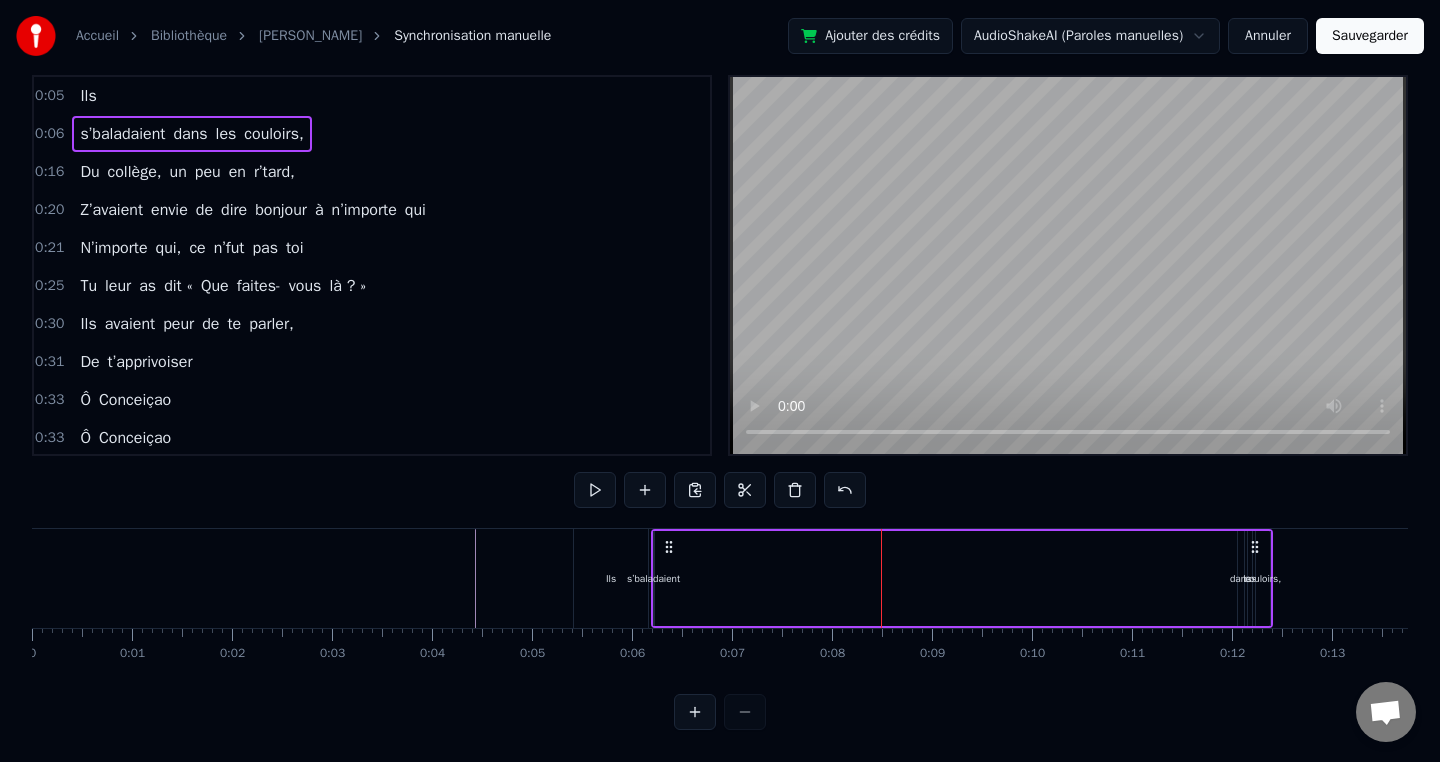 click on "s’baladaient dans les couloirs," at bounding box center [962, 578] 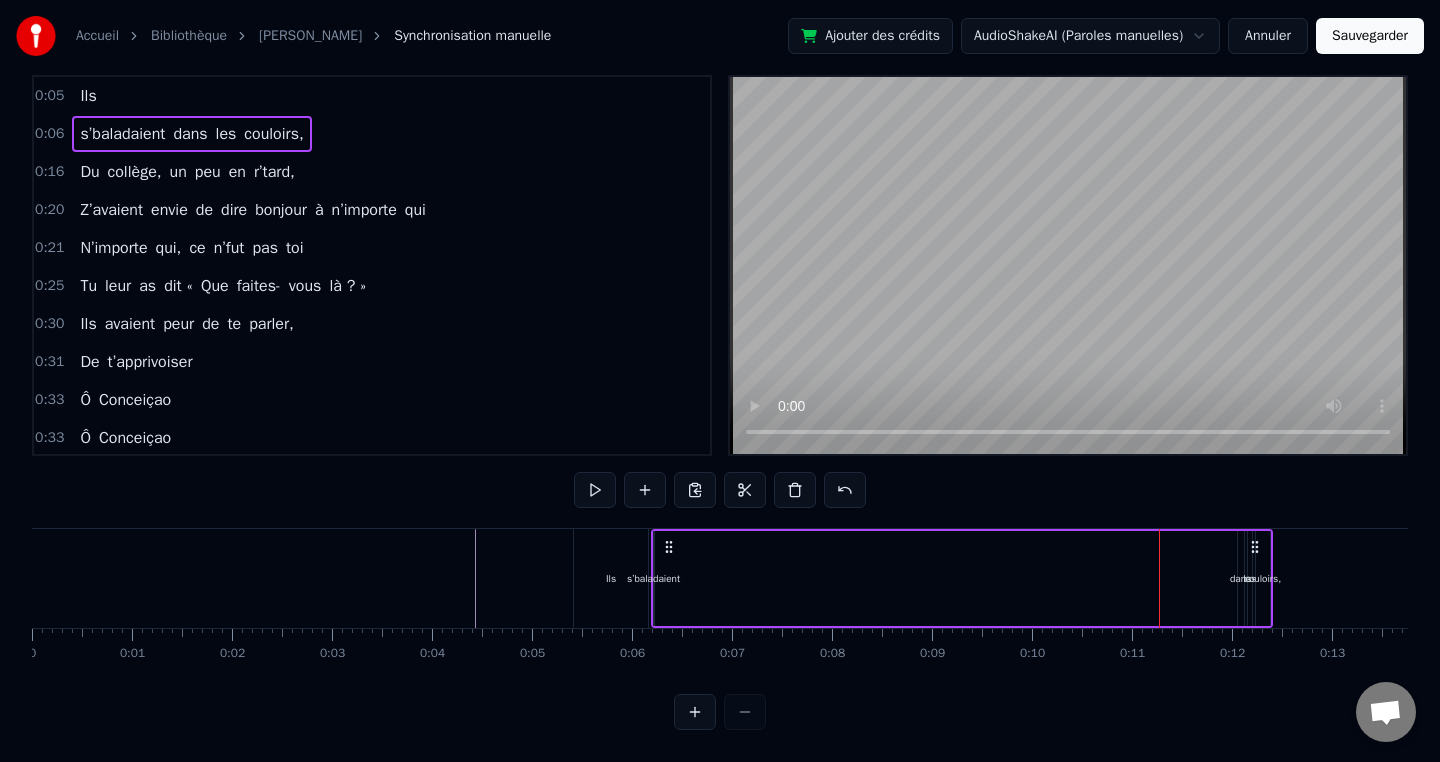 click on "s’baladaient" at bounding box center [653, 578] 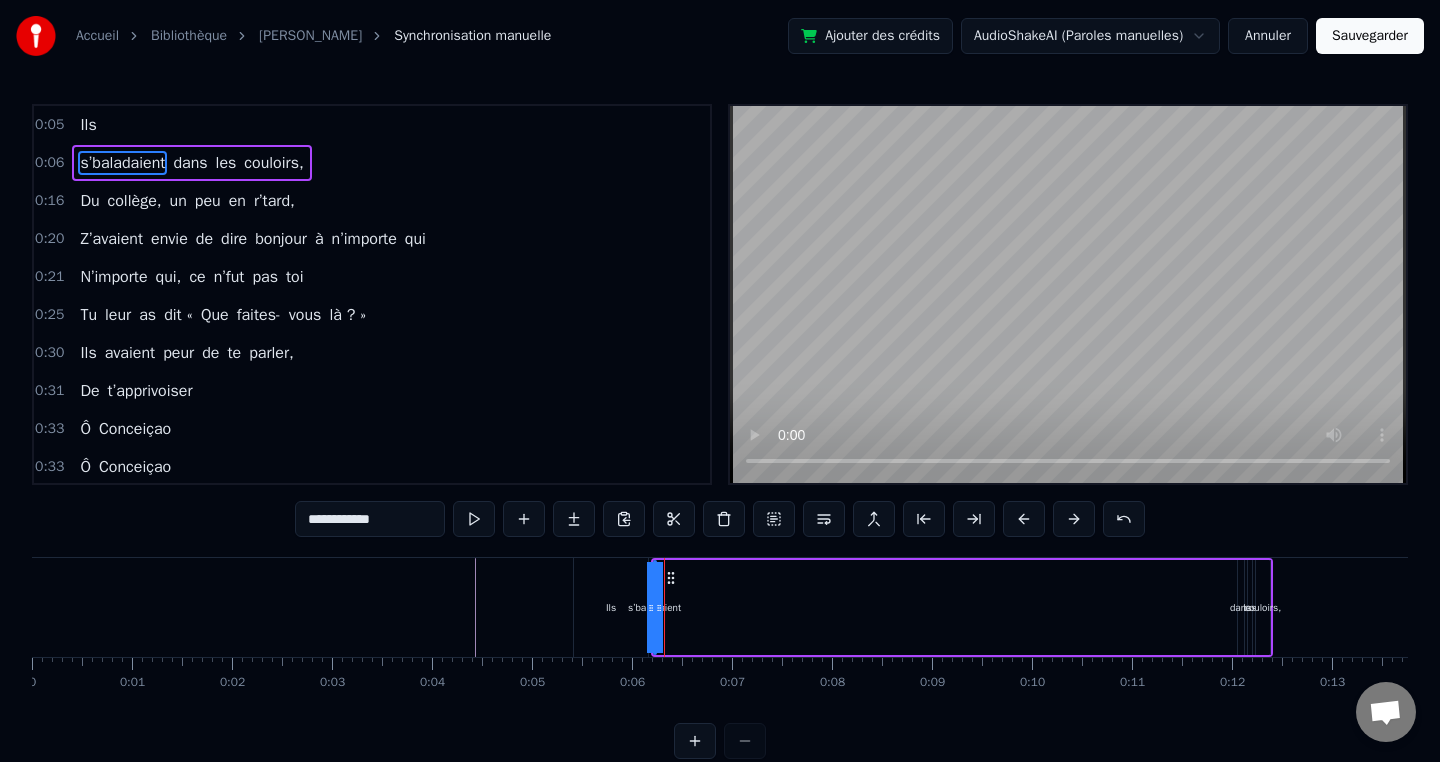 drag, startPoint x: 662, startPoint y: 610, endPoint x: 750, endPoint y: 601, distance: 88.45903 